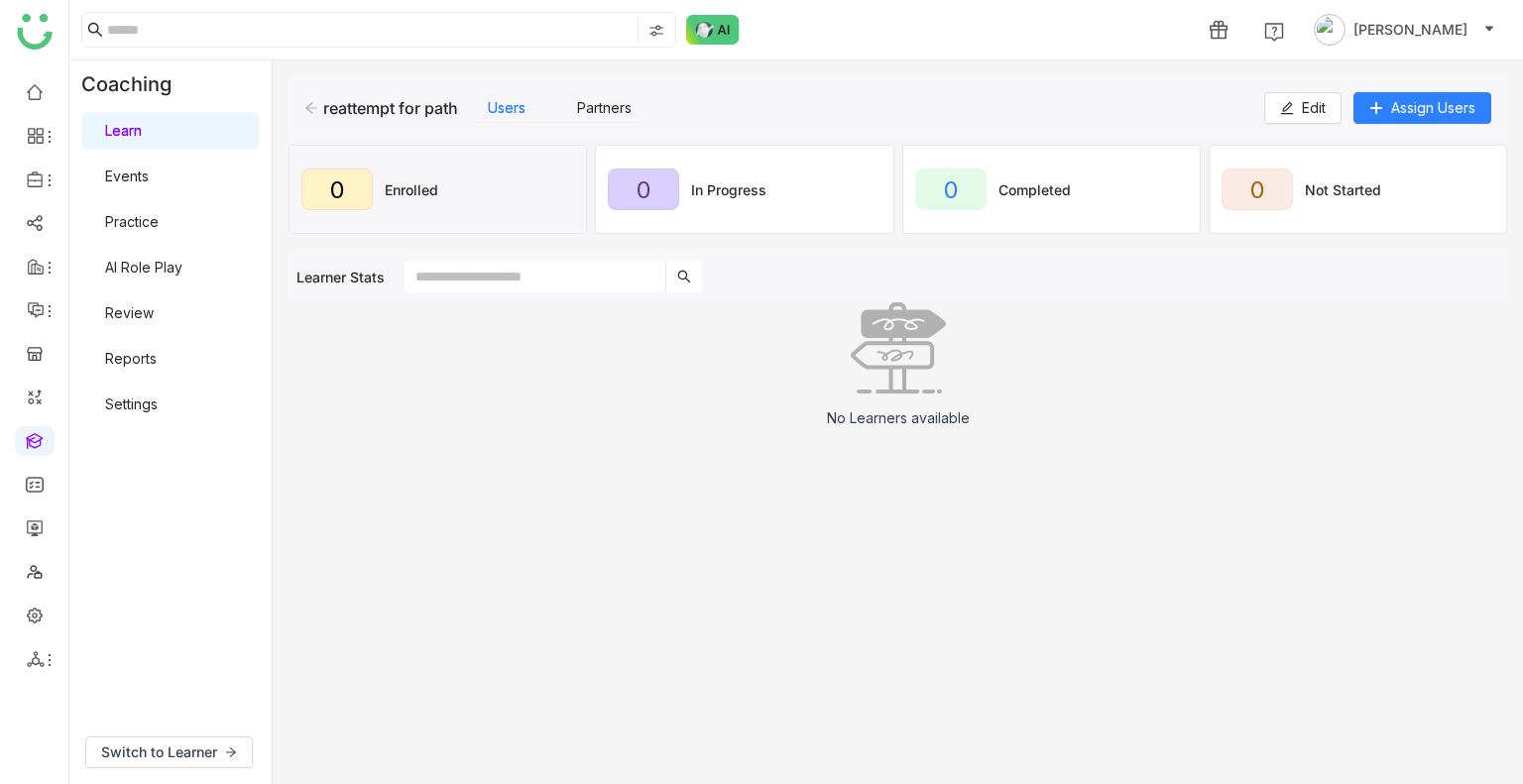 scroll, scrollTop: 0, scrollLeft: 0, axis: both 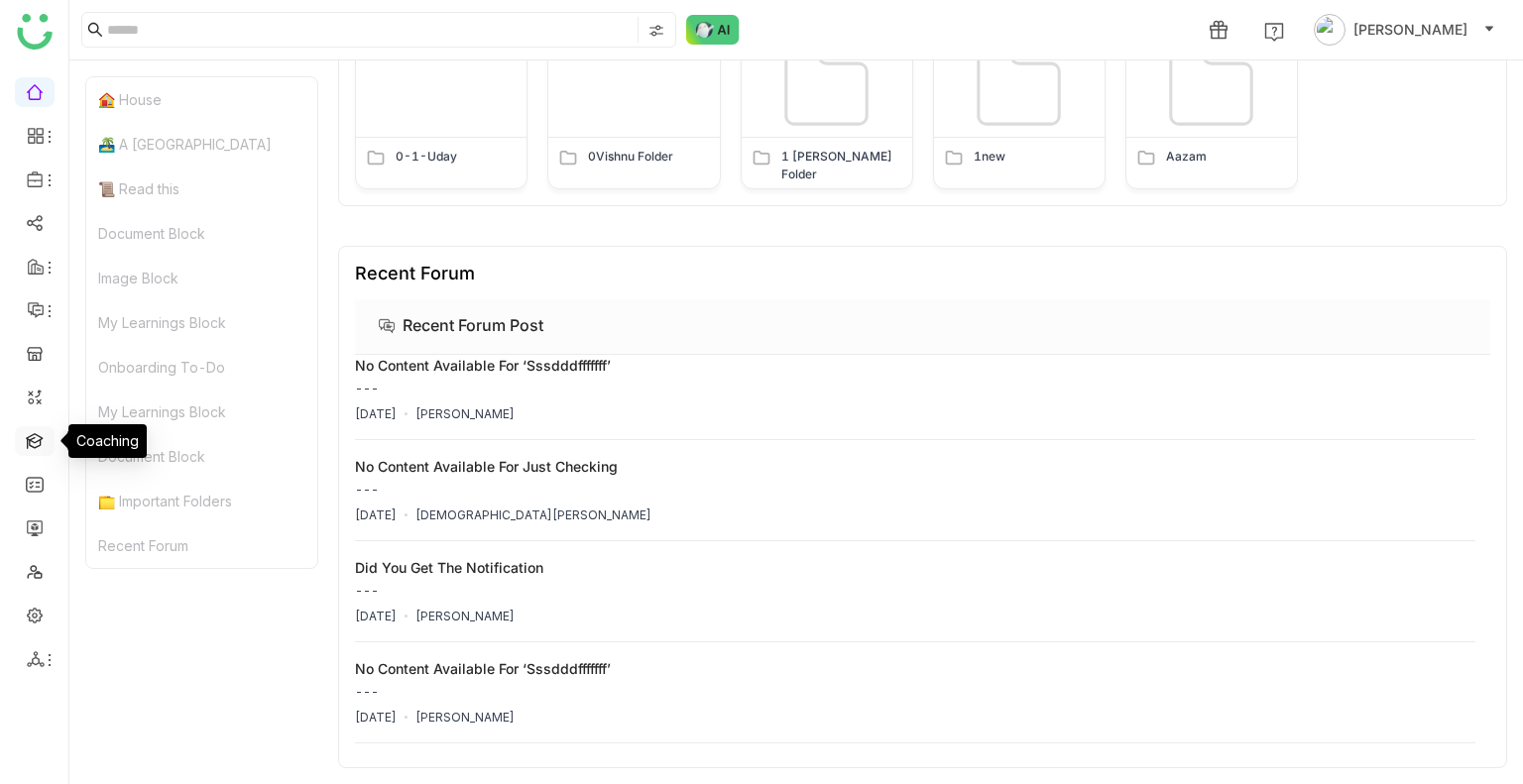 click at bounding box center [35, 439] 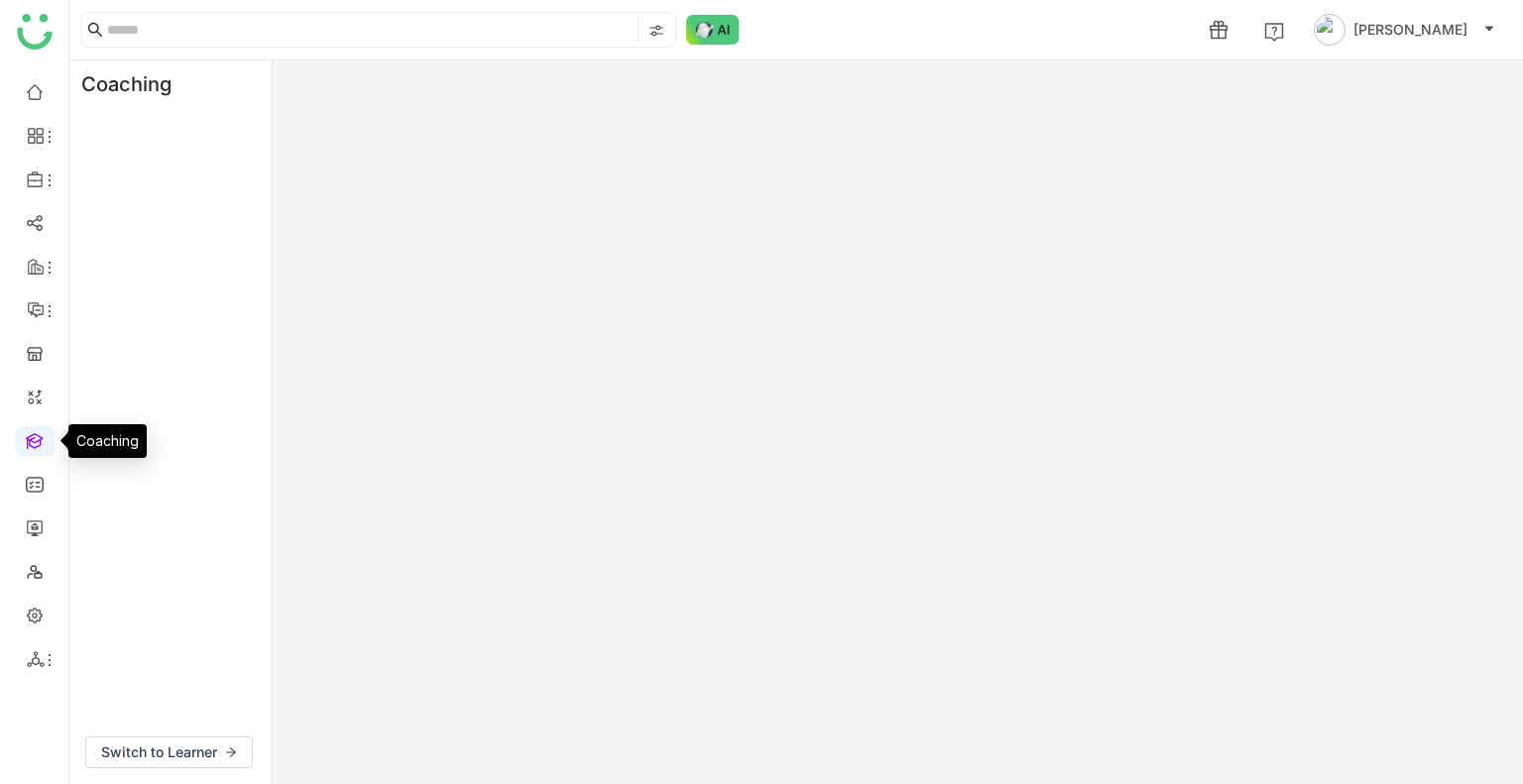 click at bounding box center [35, 439] 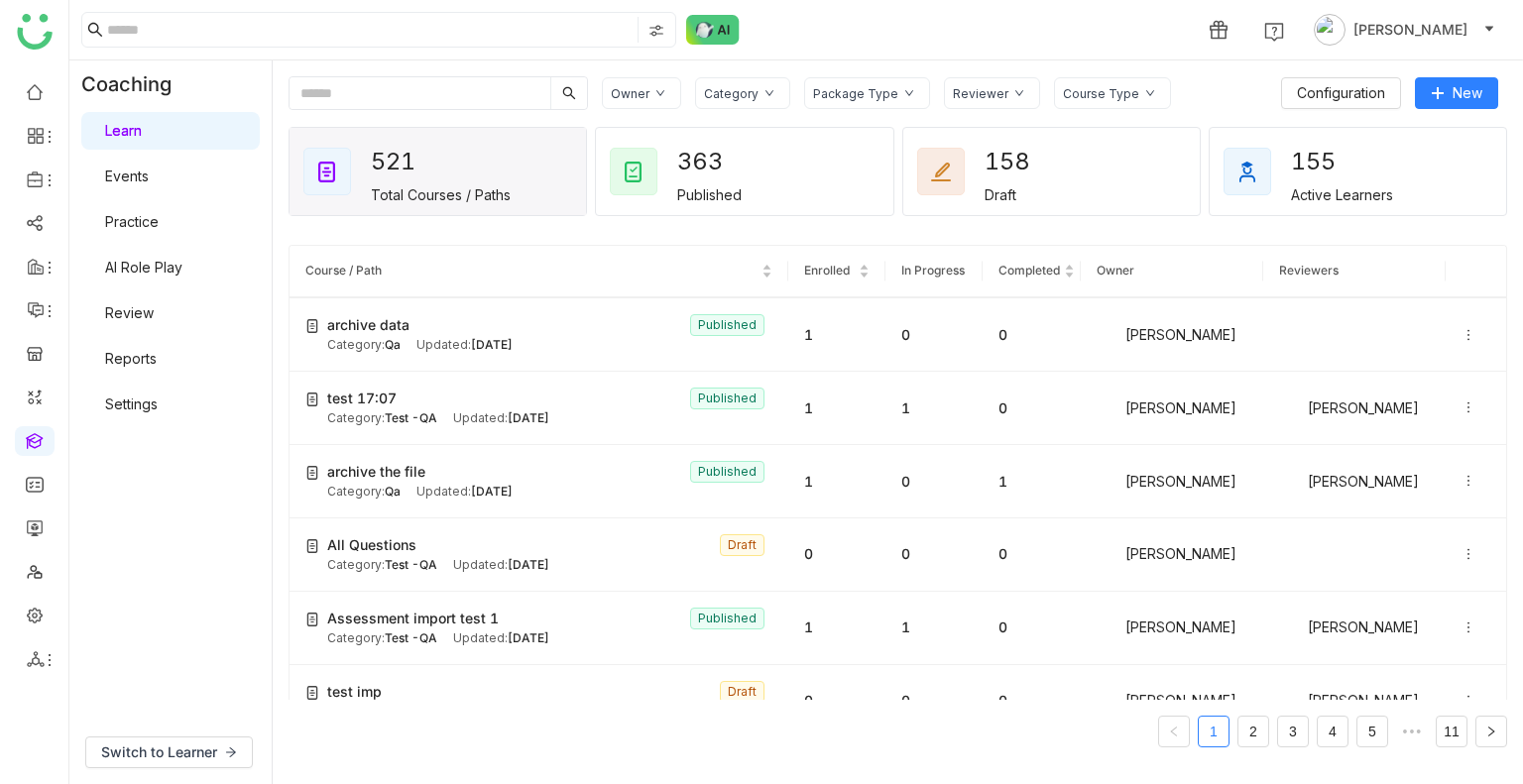 scroll, scrollTop: 3281, scrollLeft: 0, axis: vertical 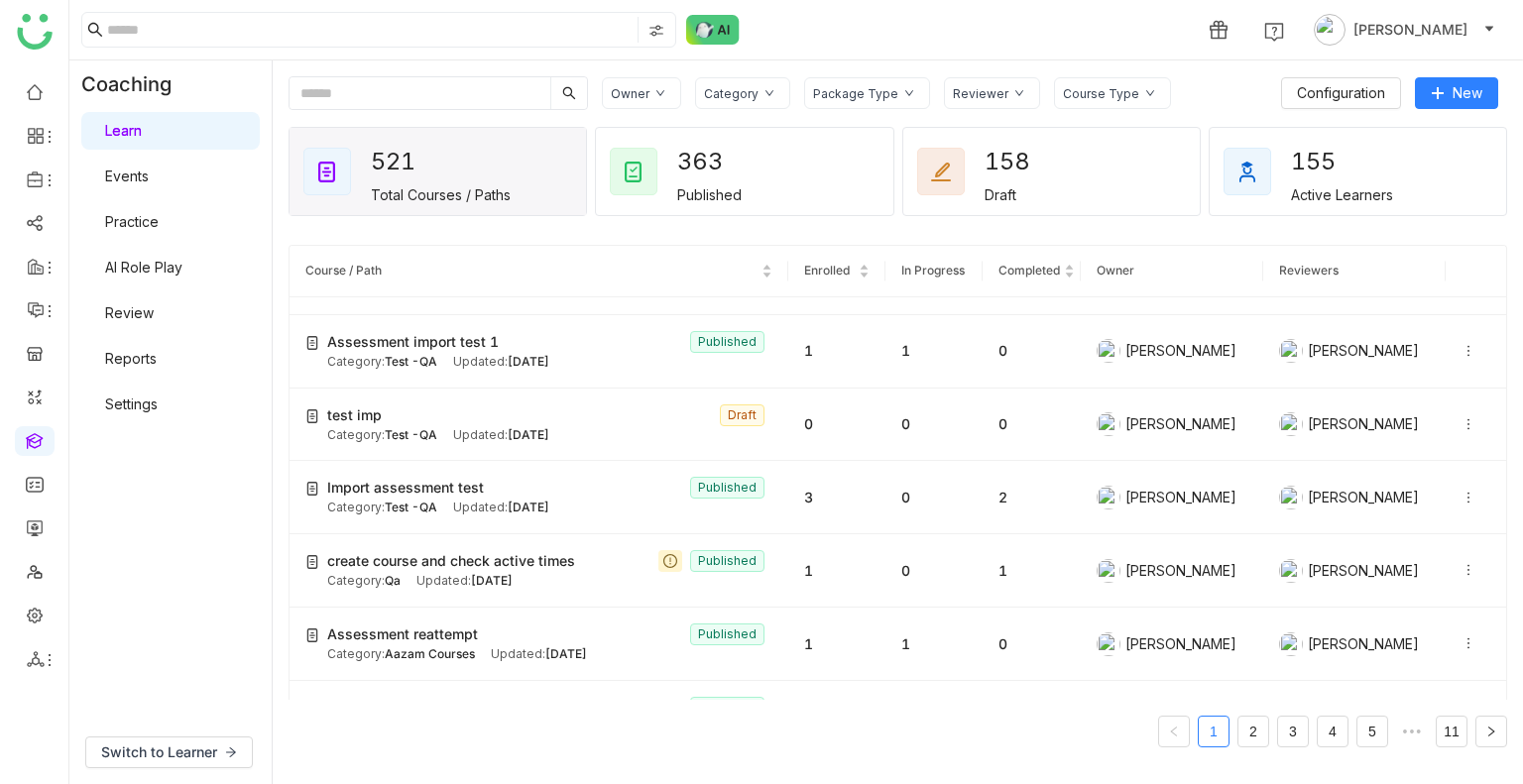 click on "Jul 23, 2025" 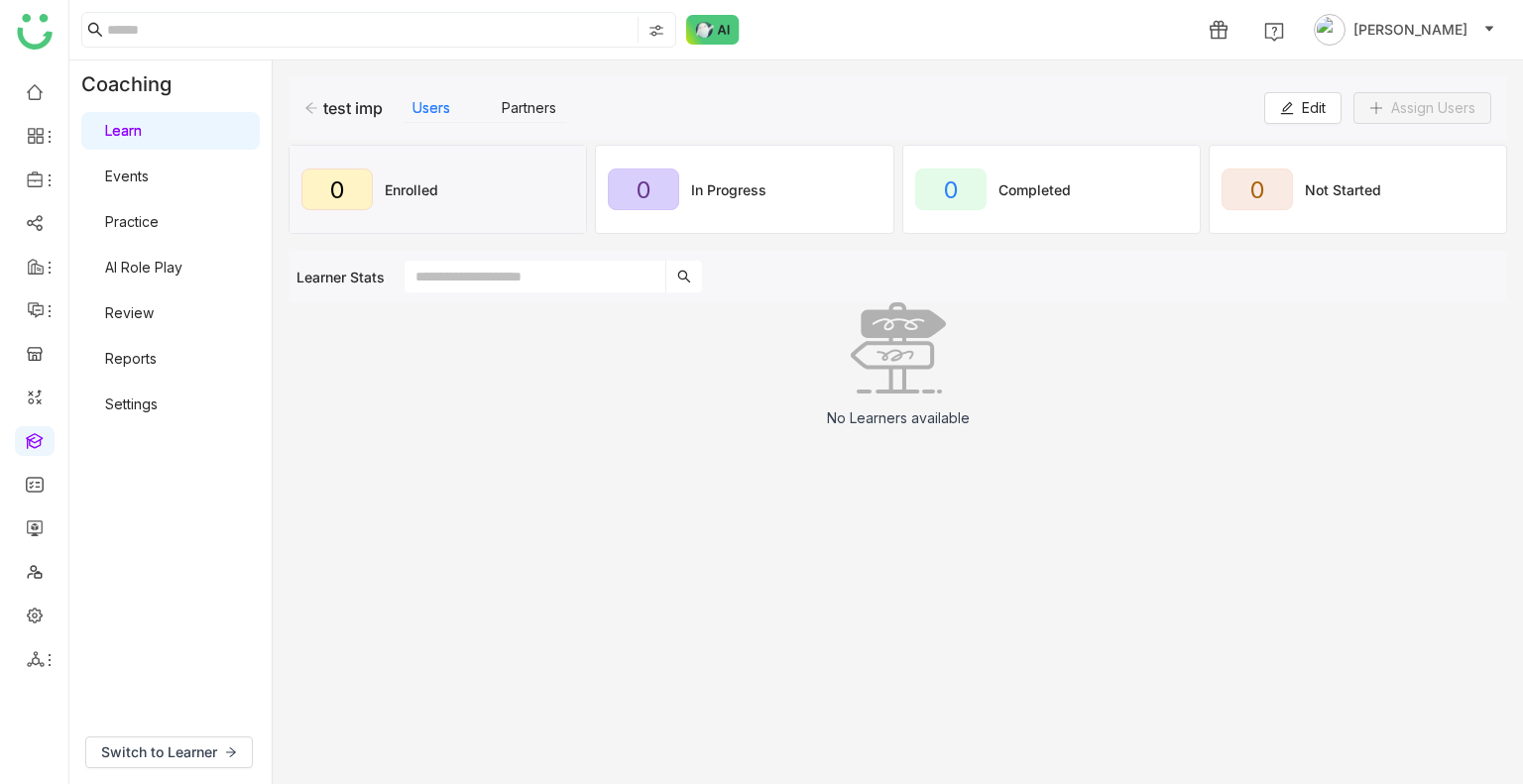 click on "test imp   Users   Partners" 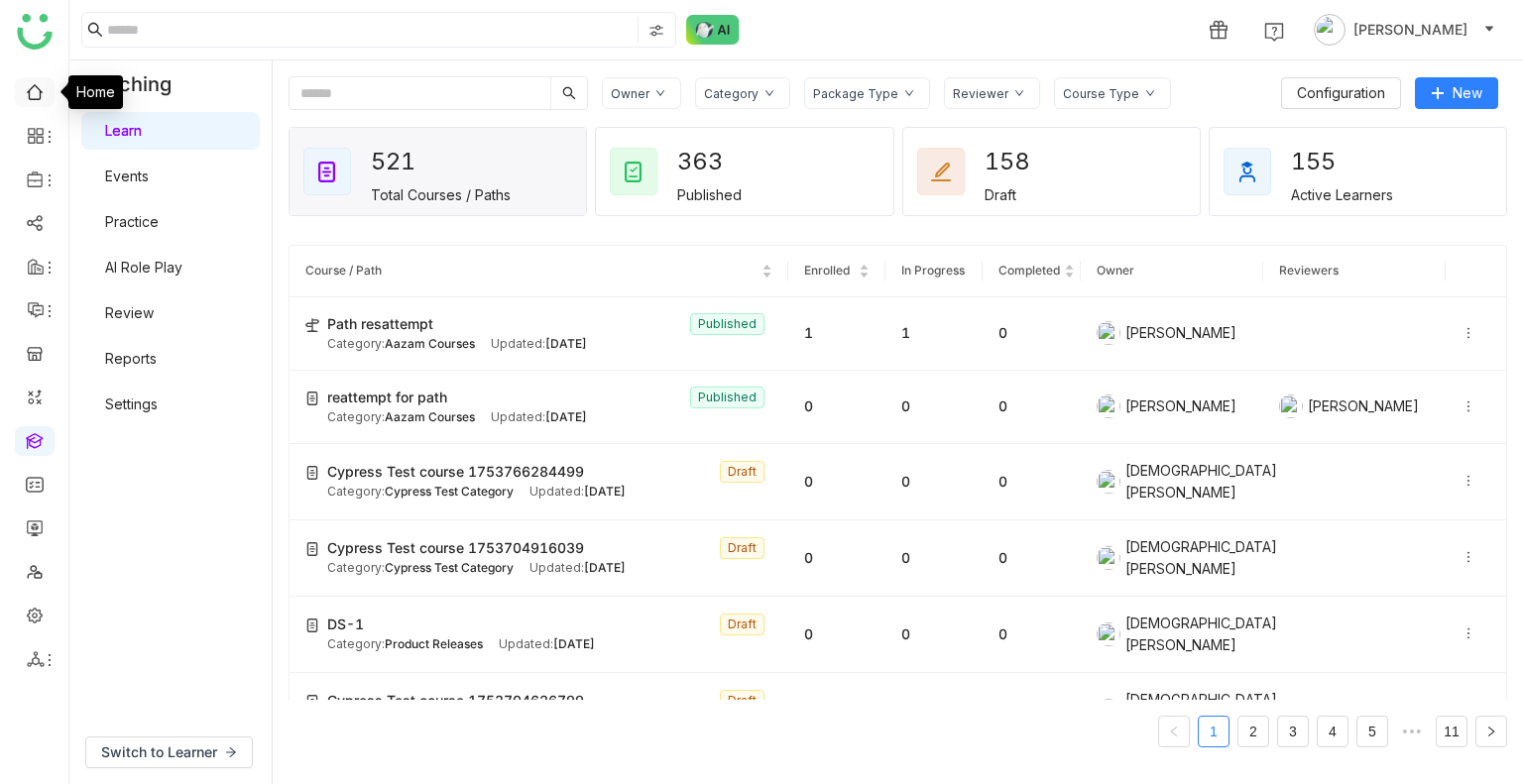 click at bounding box center [35, 90] 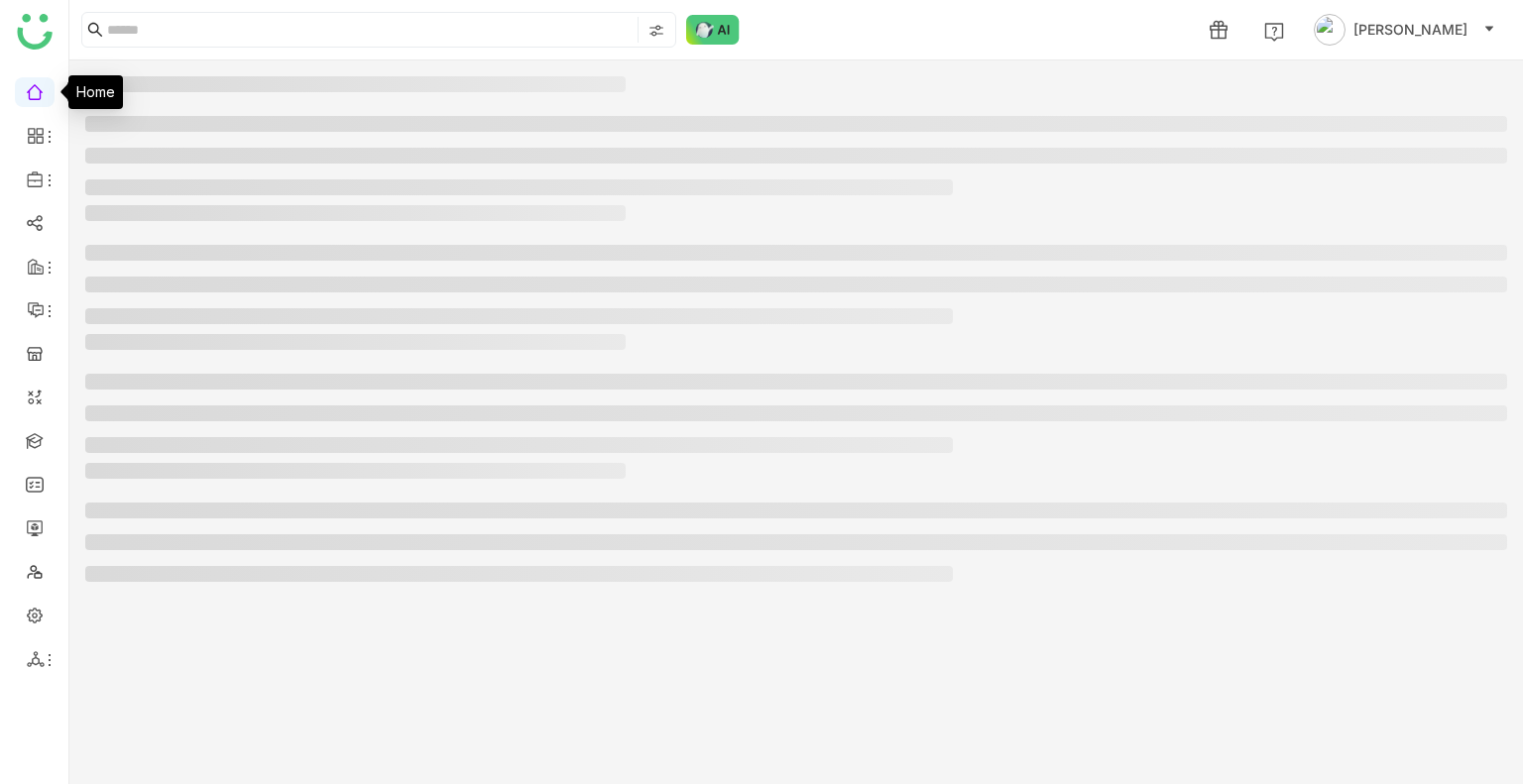 click at bounding box center (35, 90) 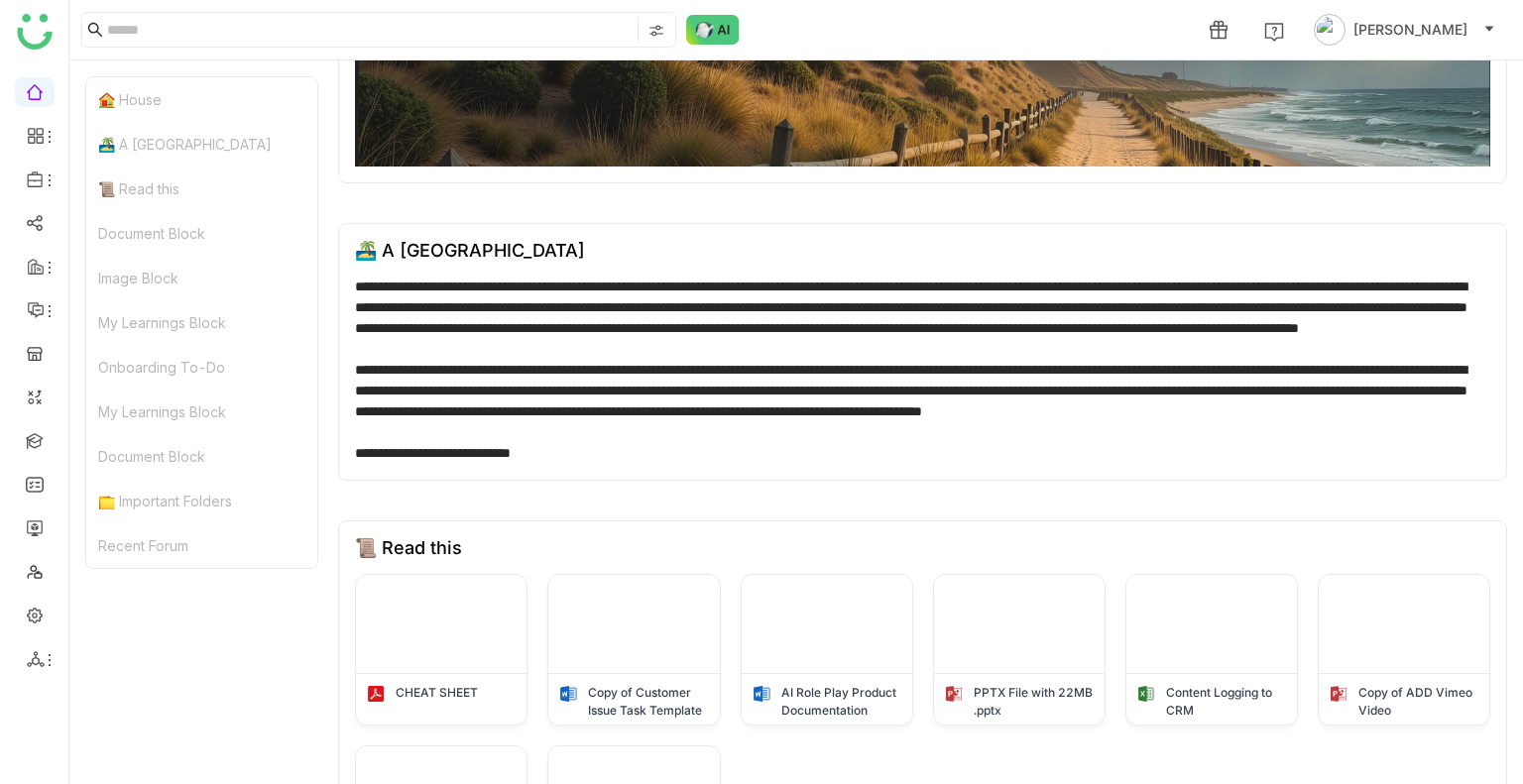 scroll, scrollTop: 291, scrollLeft: 0, axis: vertical 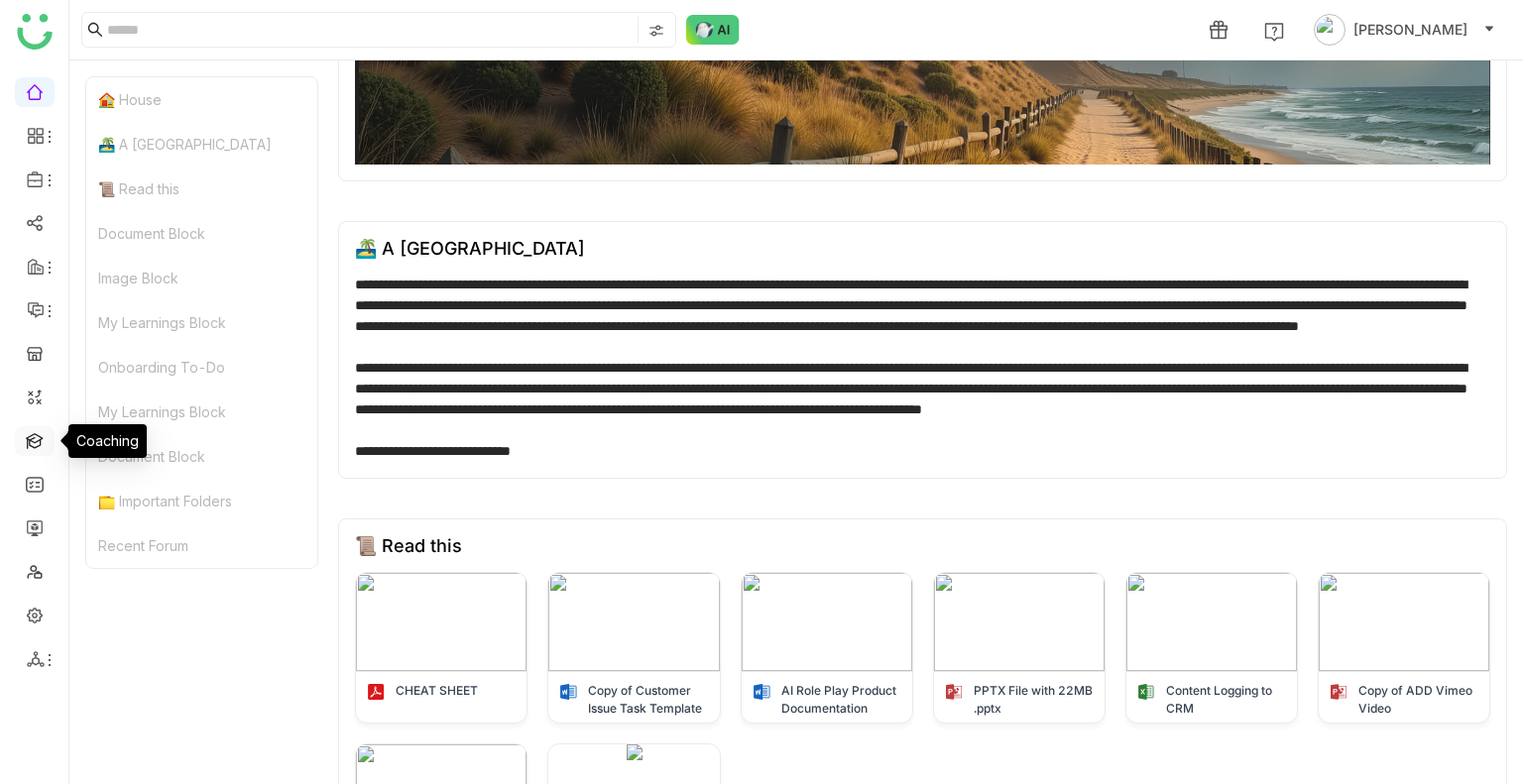 click at bounding box center [35, 439] 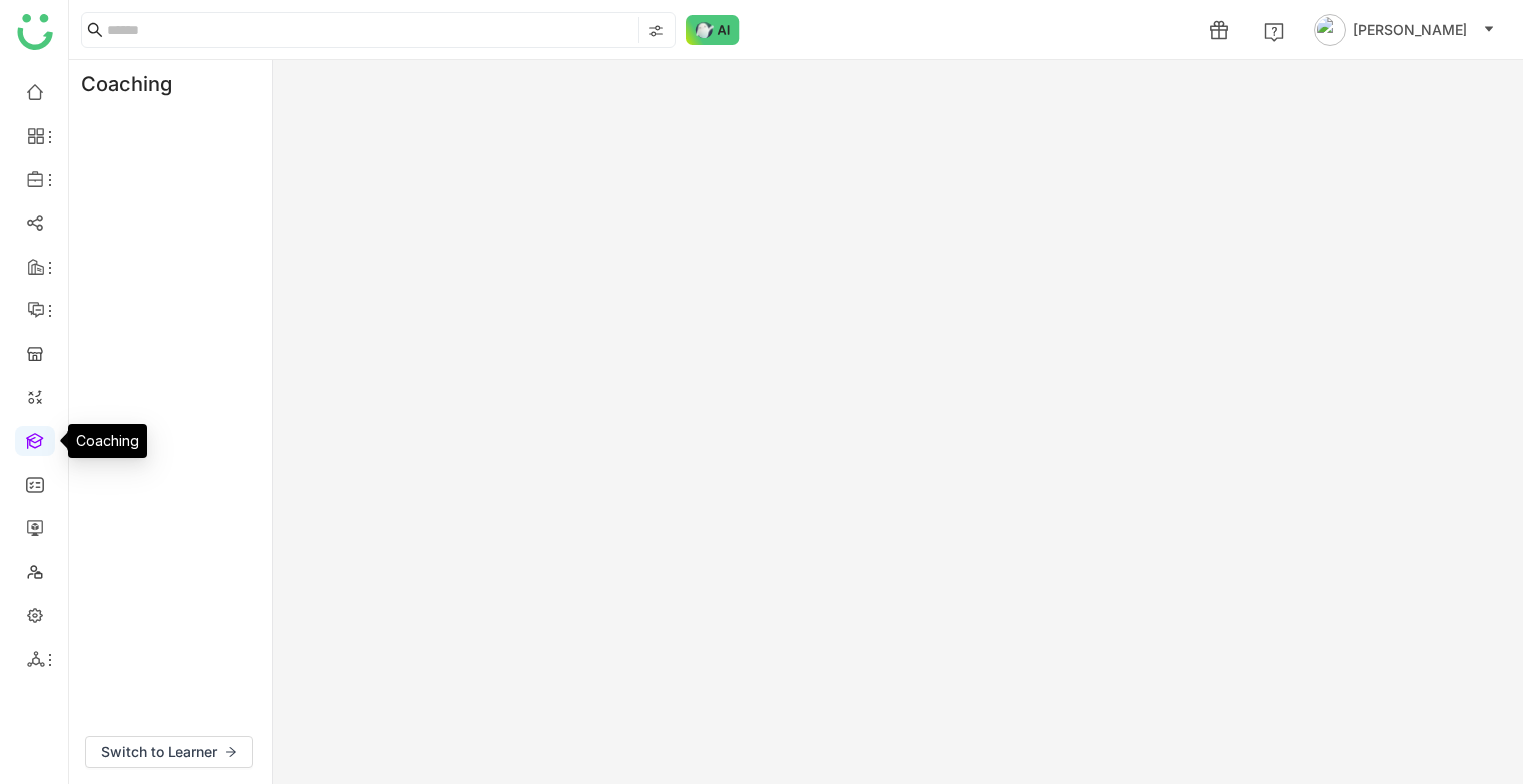 click at bounding box center (35, 439) 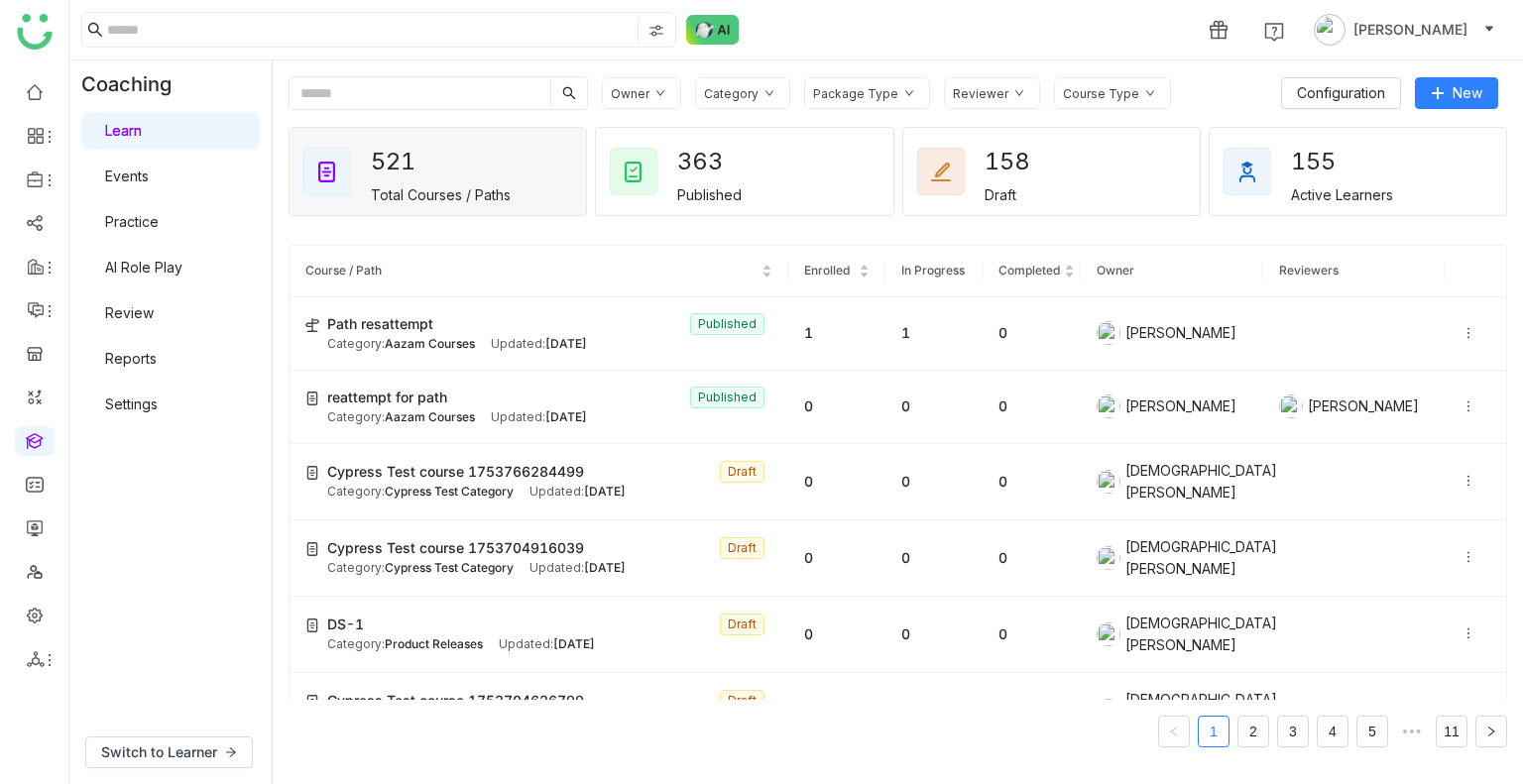 click on "1 Uday Bhanu" 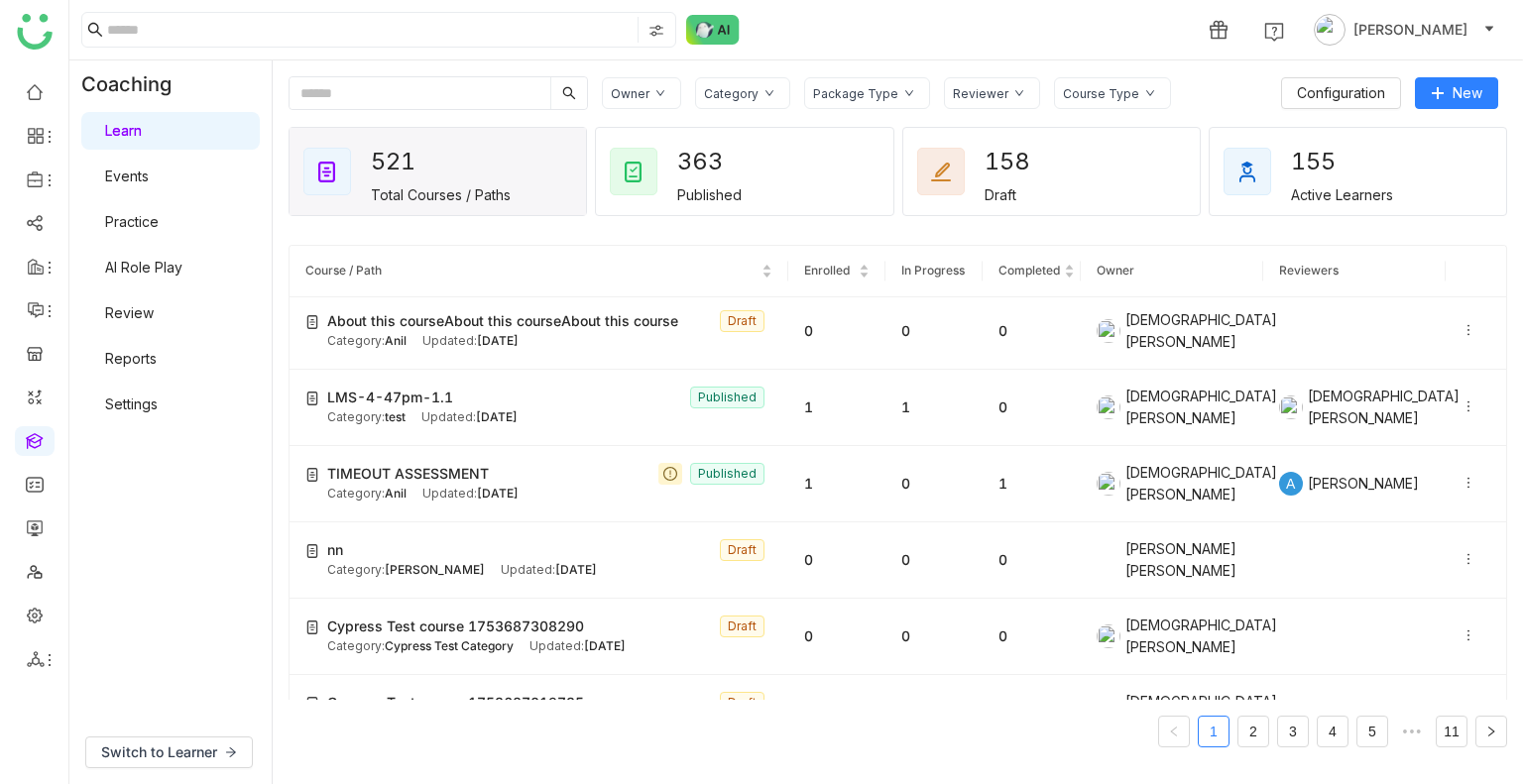 scroll, scrollTop: 0, scrollLeft: 0, axis: both 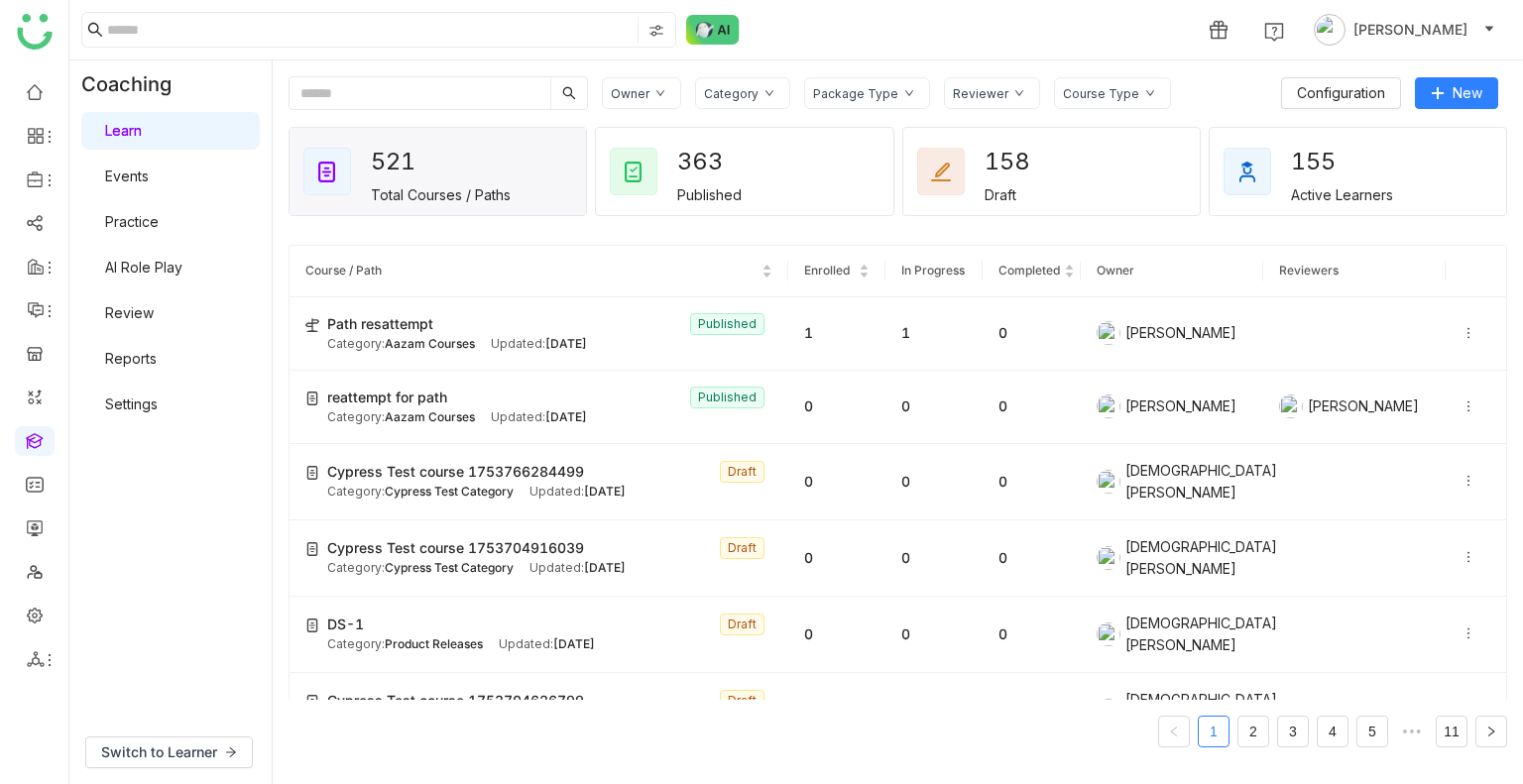 click on "Settings" at bounding box center [131, 403] 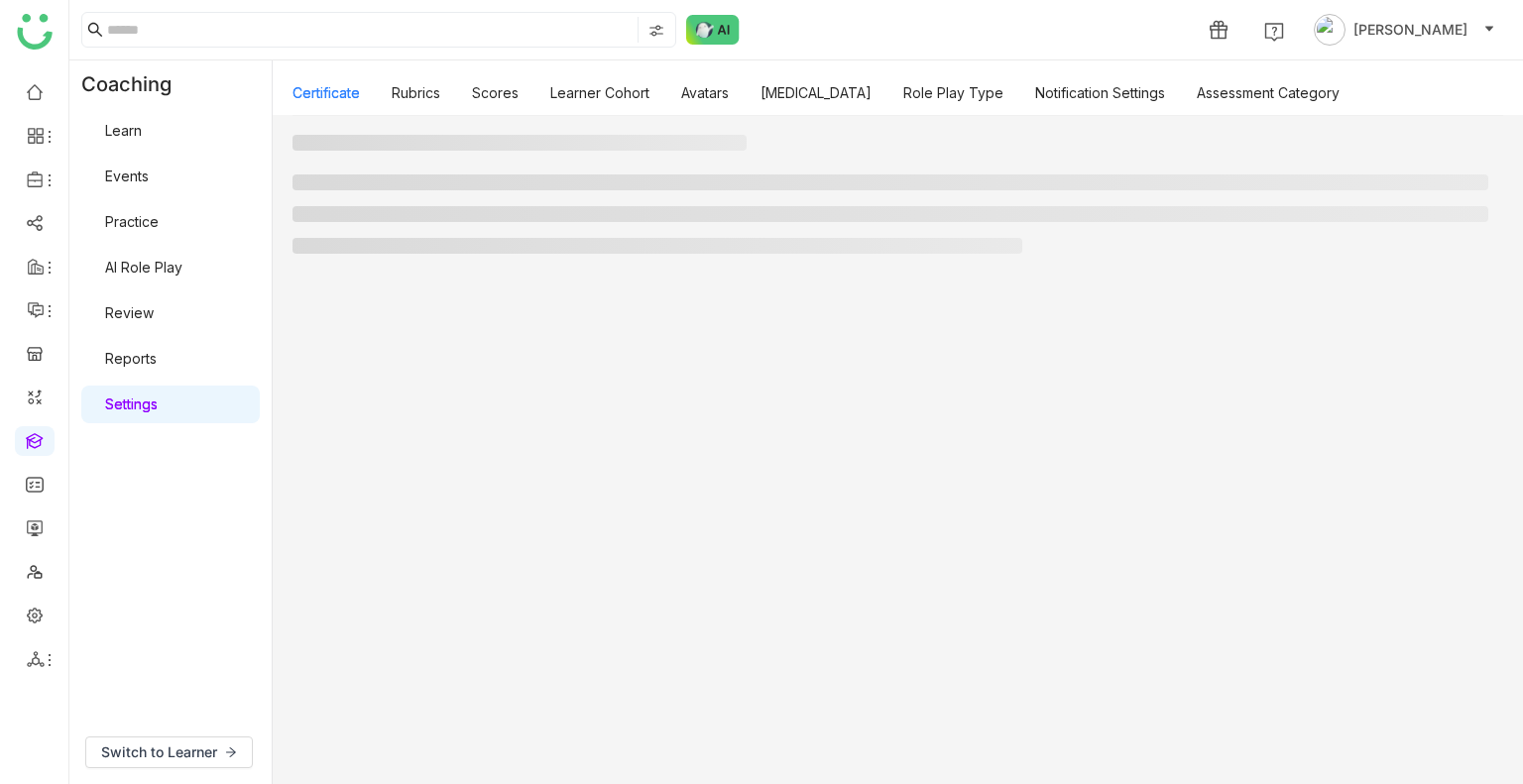 click on "Settings" at bounding box center (131, 403) 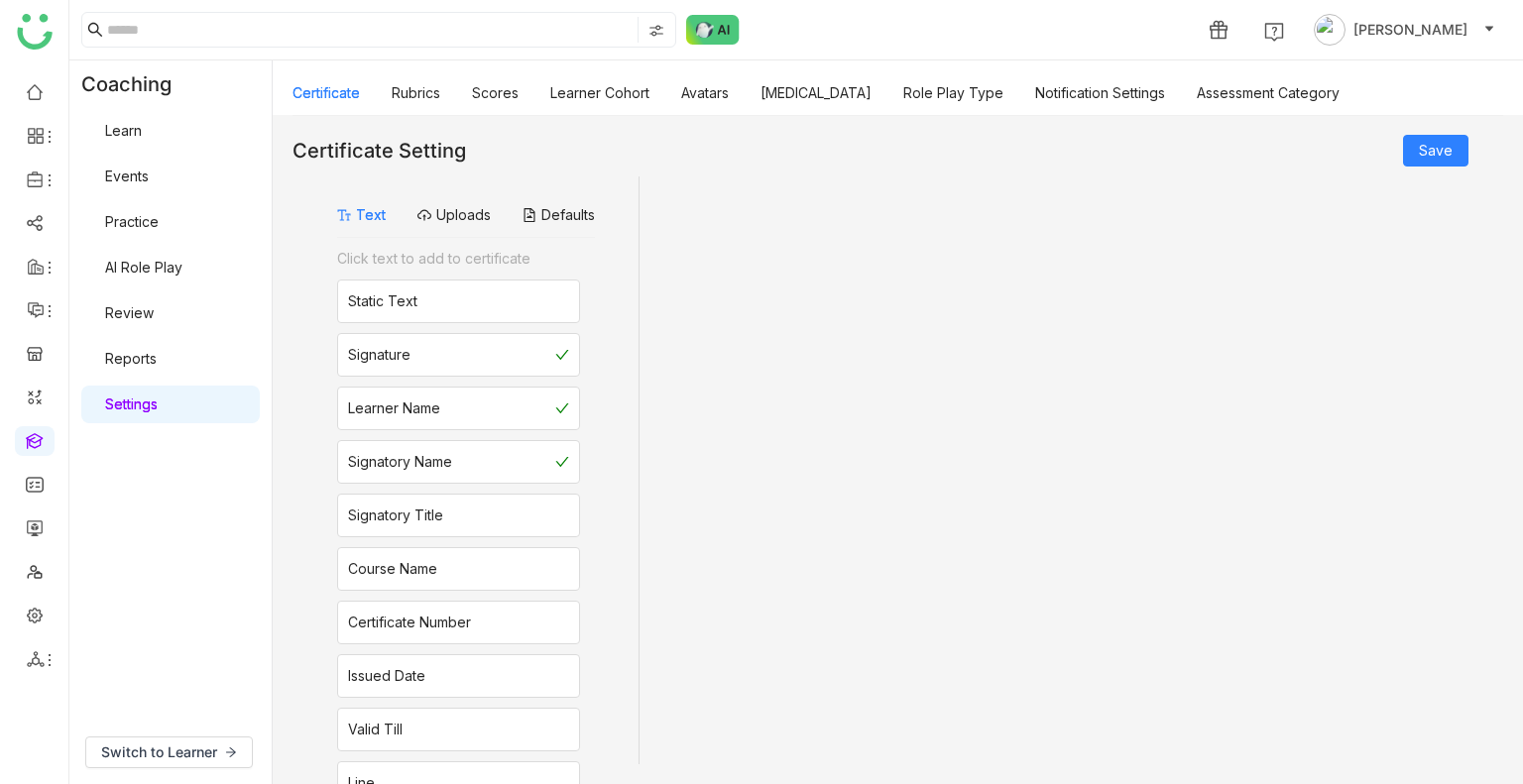 click on "Settings" at bounding box center (131, 403) 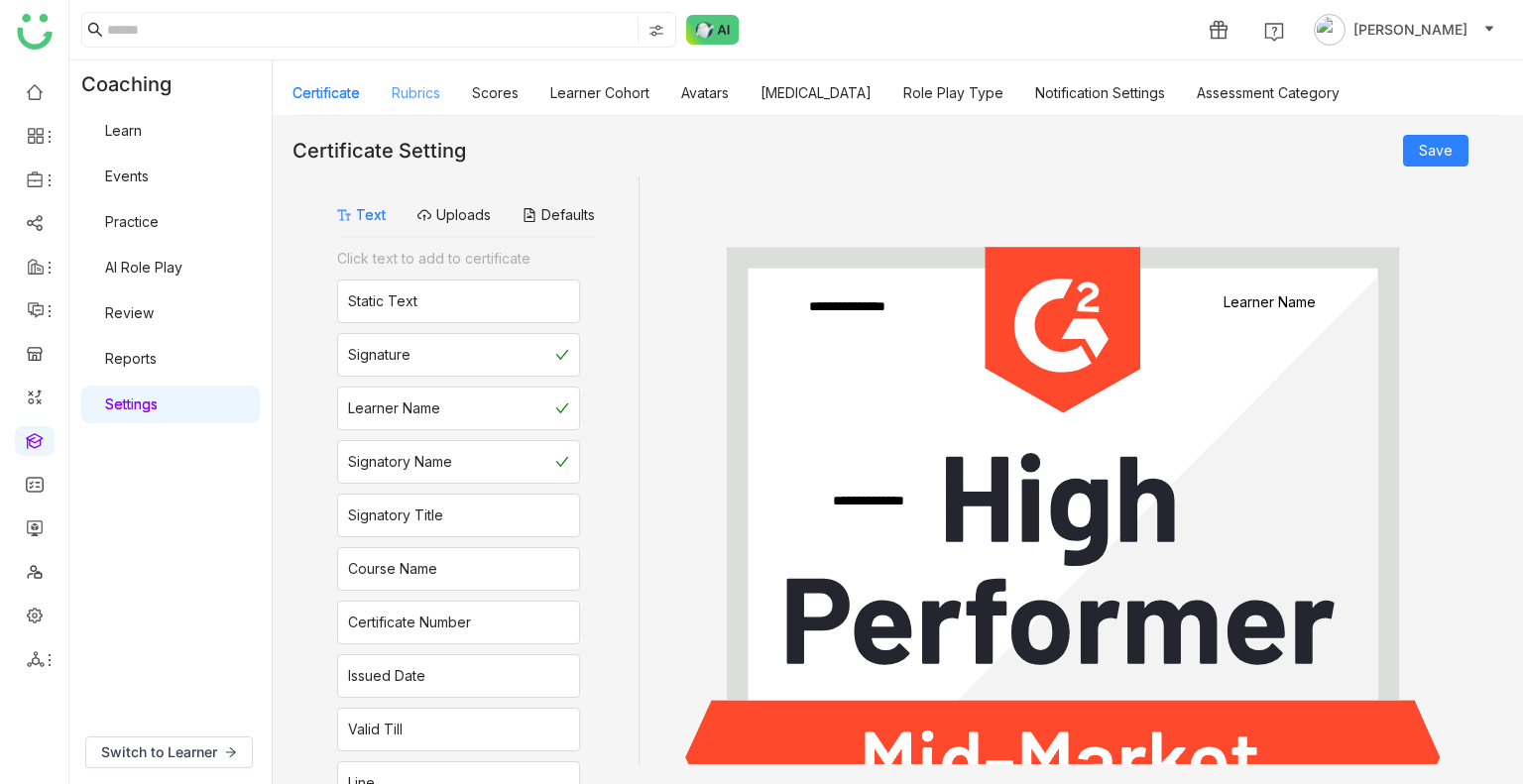 click on "Rubrics" at bounding box center (415, 92) 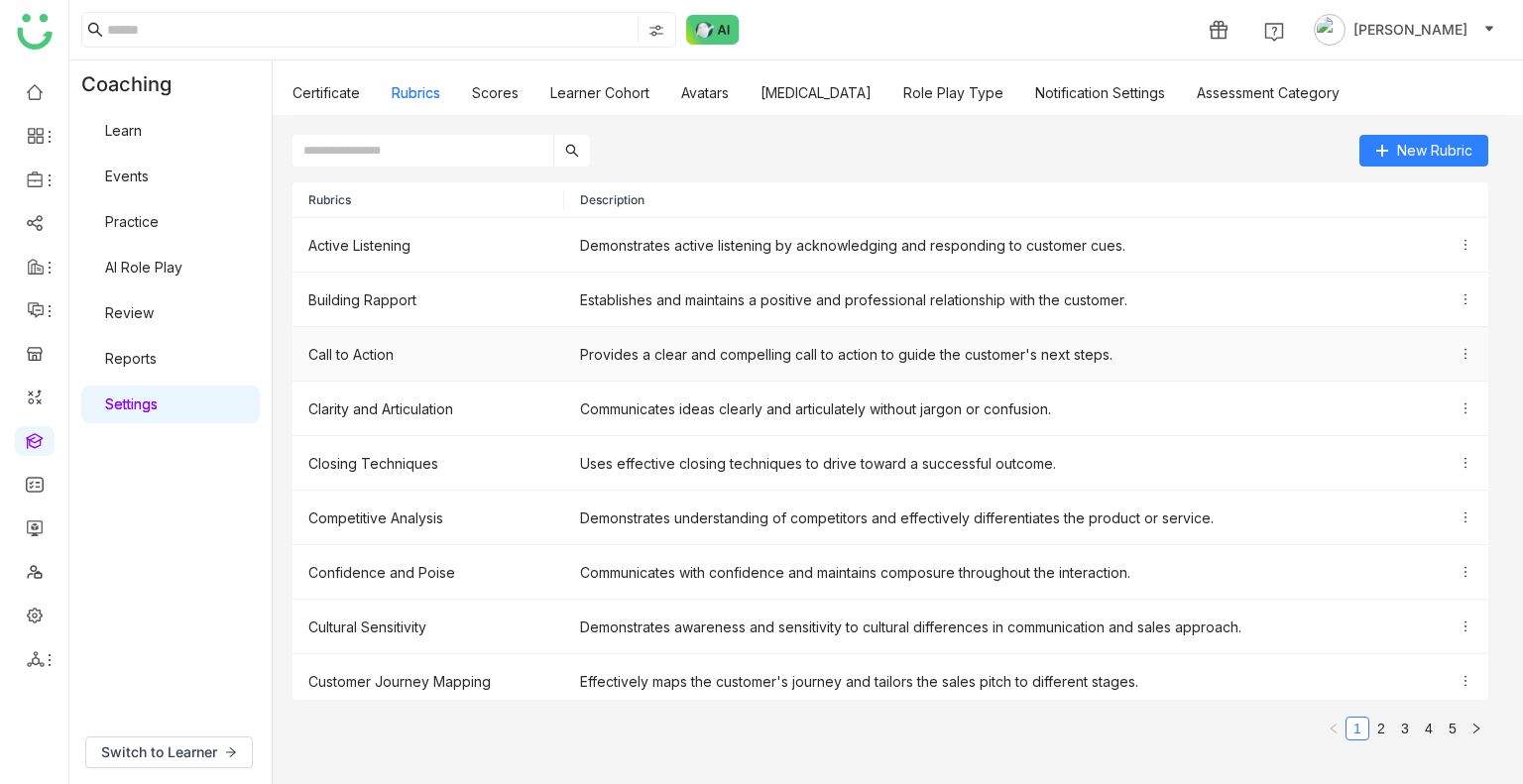 scroll, scrollTop: 60, scrollLeft: 0, axis: vertical 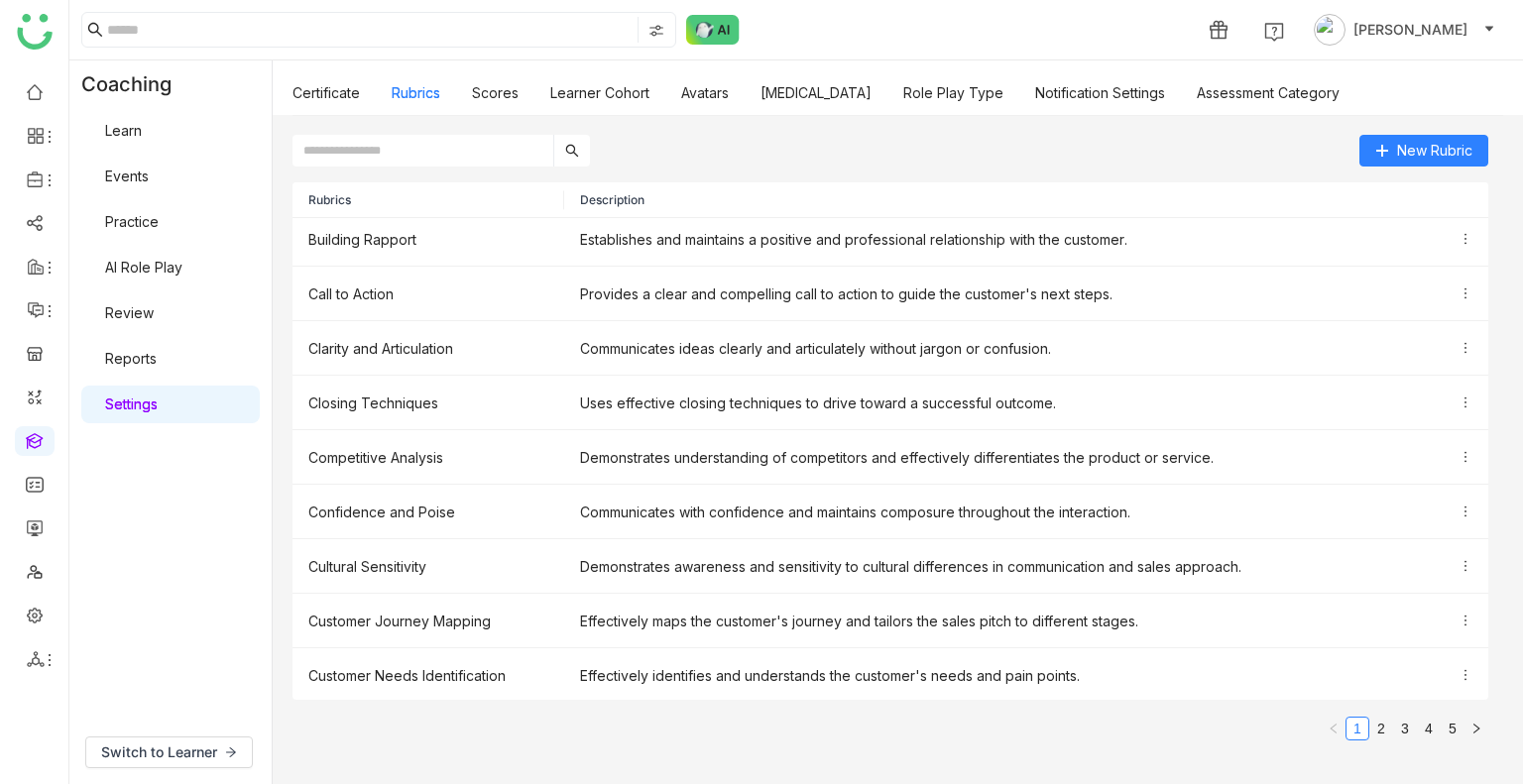 click on "Rubrics Description Active Listening Demonstrates active listening by acknowledging and responding to customer cues. Building Rapport Establishes and maintains a positive and professional relationship with the customer. Call to Action Provides a clear and compelling call to action to guide the customer's next steps. Clarity and Articulation Communicates ideas clearly and articulately without jargon or confusion. Closing Techniques Uses effective closing techniques to drive toward a successful outcome. Competitive Analysis Demonstrates understanding of competitors and effectively differentiates the product or service. Confidence and Poise Communicates with confidence and maintains composure throughout the interaction. Cultural Sensitivity Demonstrates awareness and sensitivity to cultural differences in communication and sales approach. Customer Journey Mapping Effectively maps the customer's journey and tailors the sales pitch to different stages. Customer Needs Identification 1 2 3 4 5" 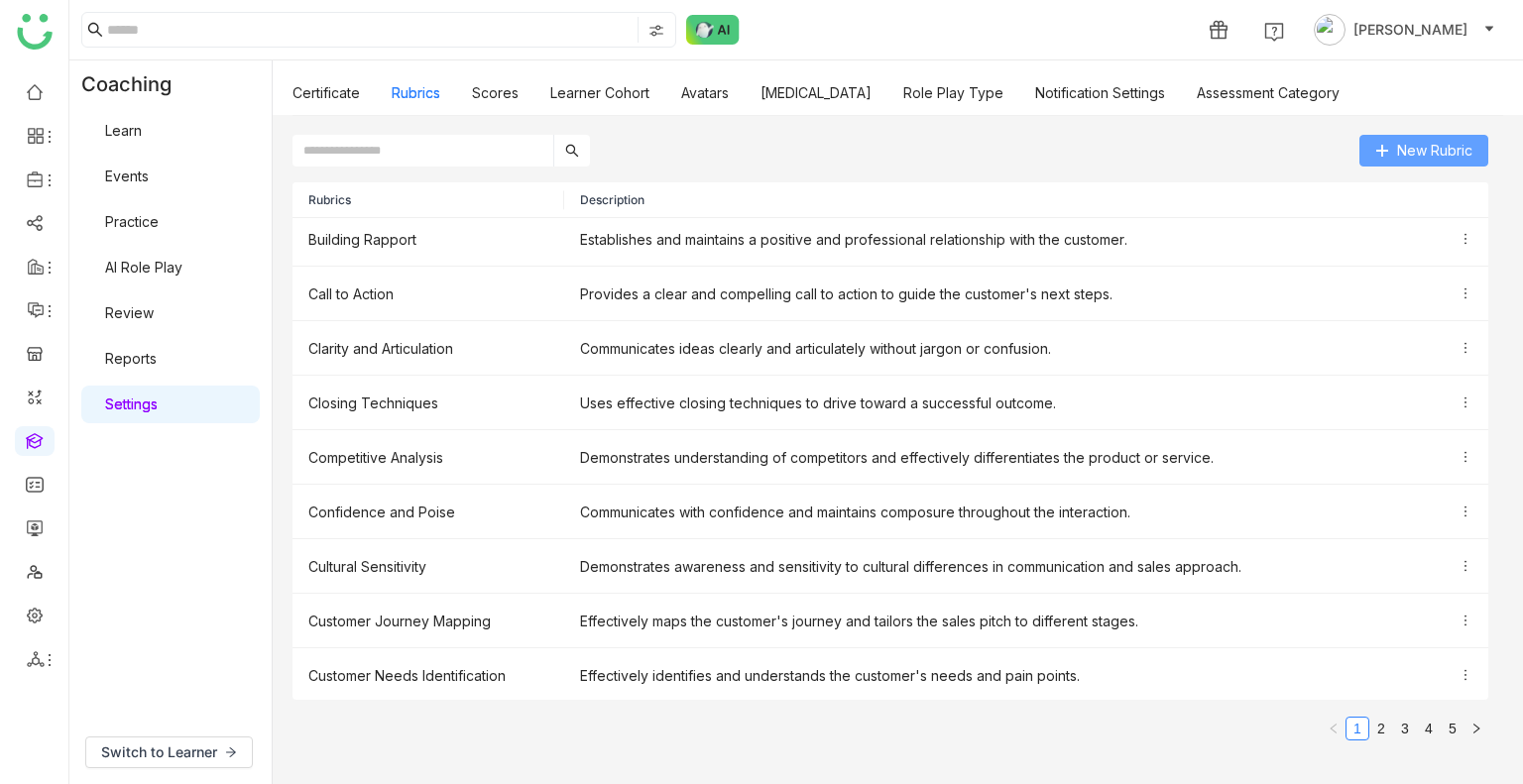 click on "New Rubric" 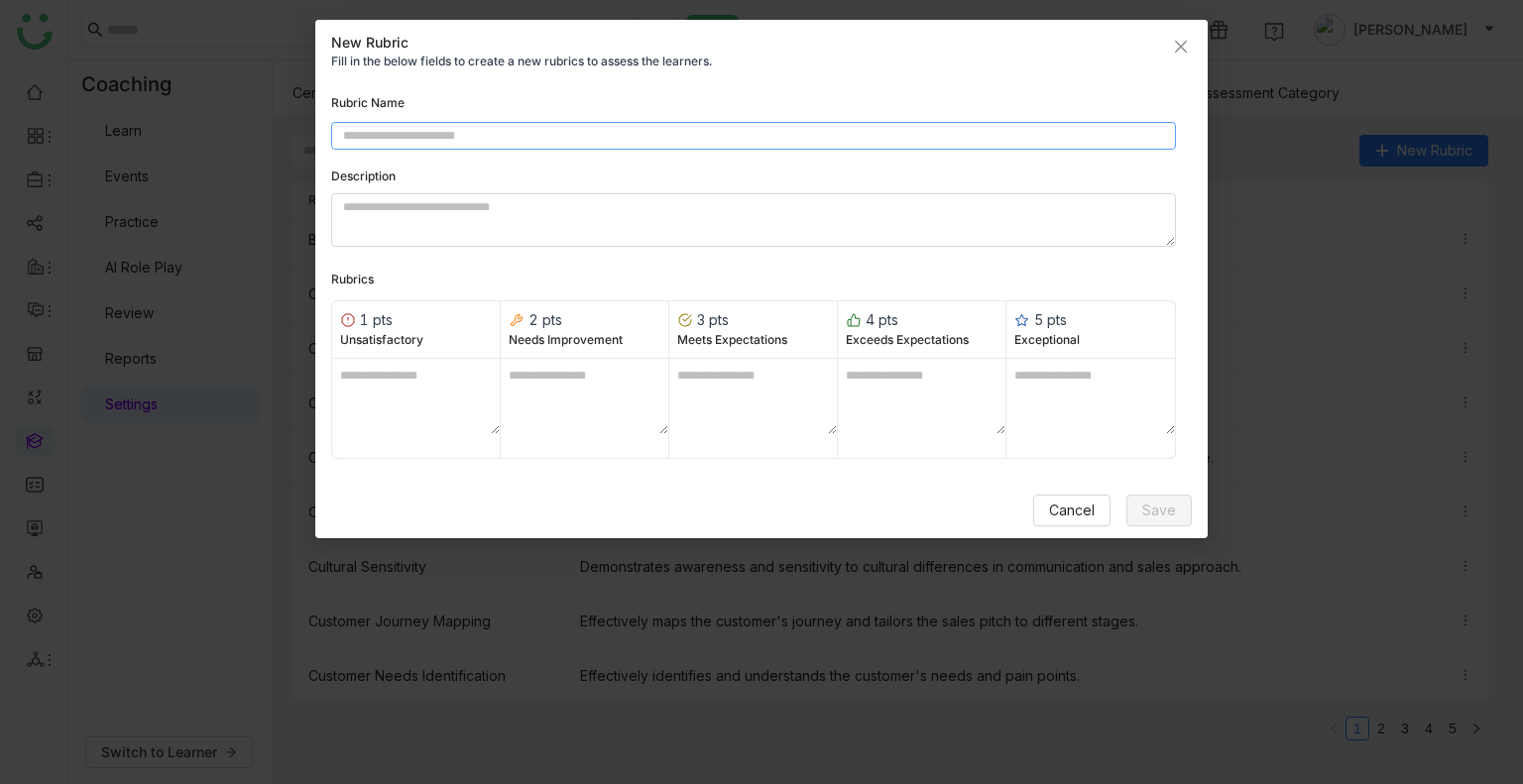 click 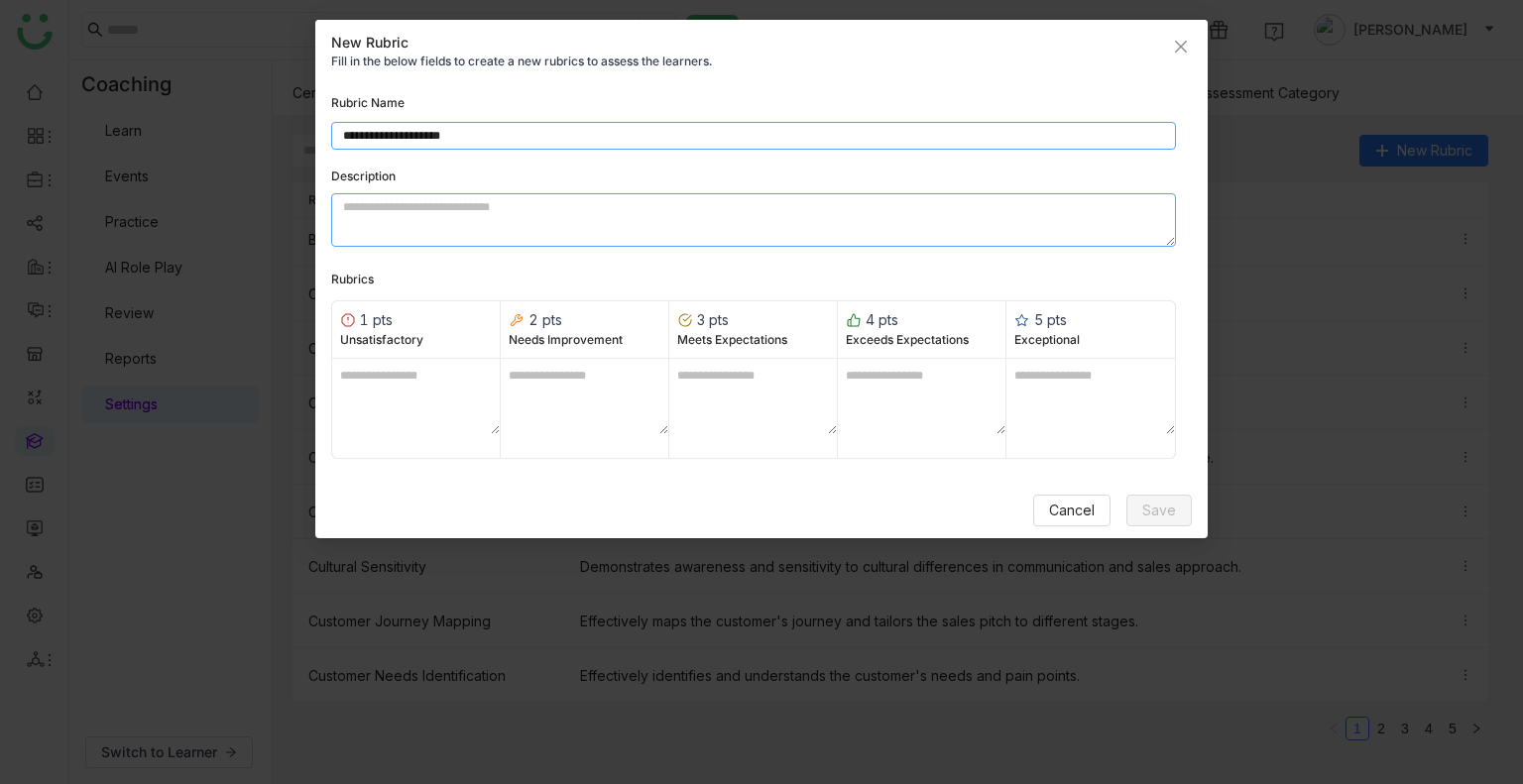 type on "**********" 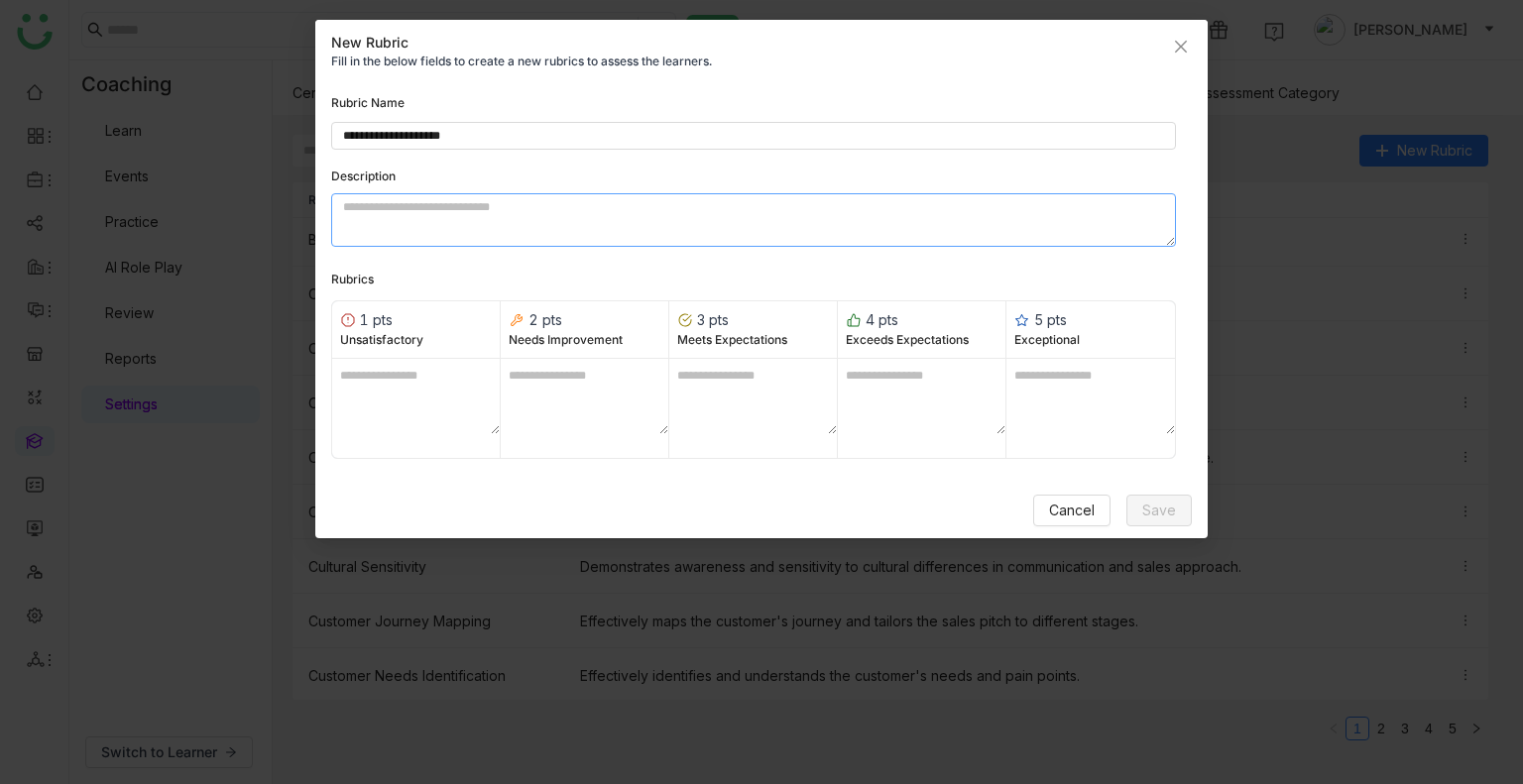 click 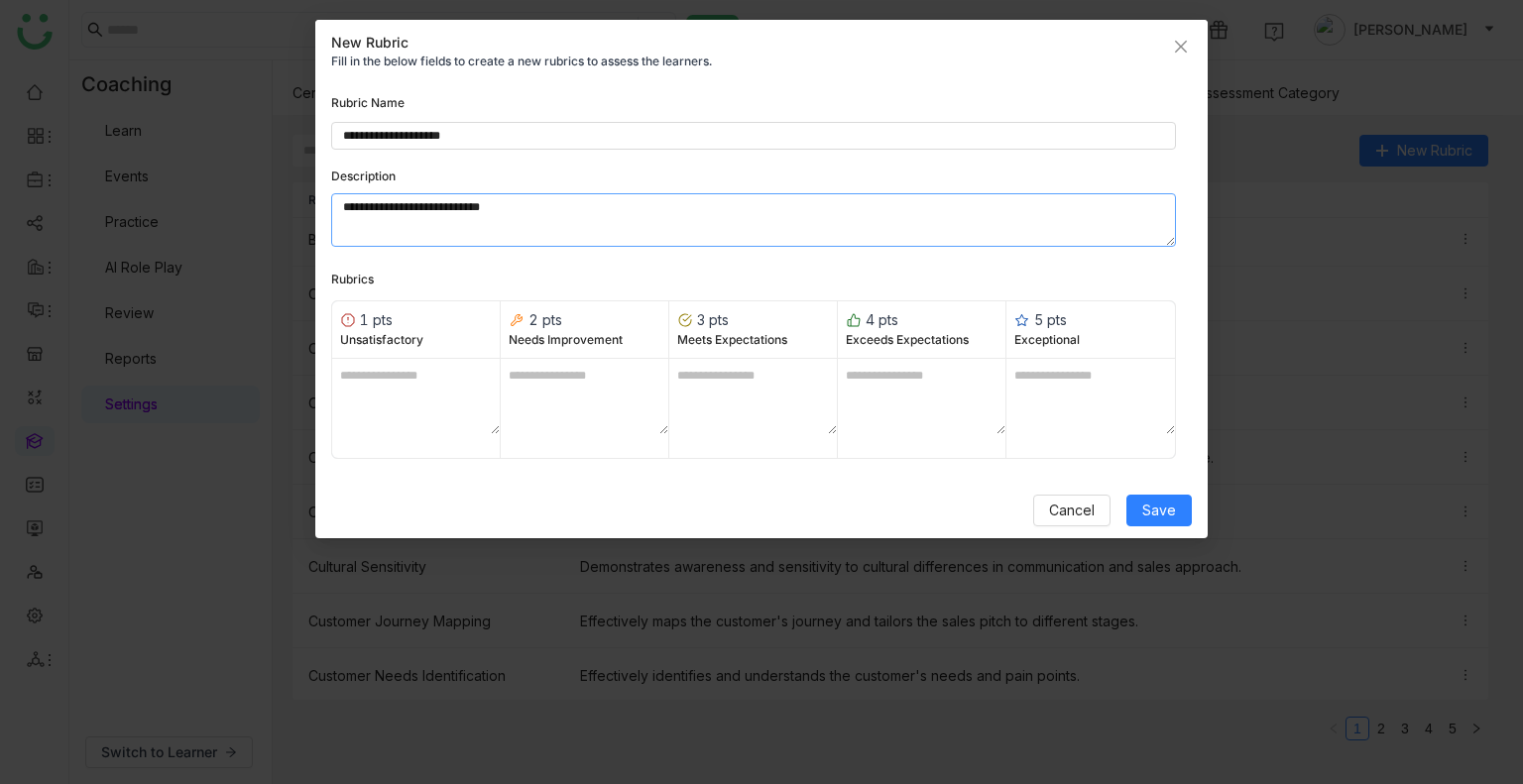 type on "**********" 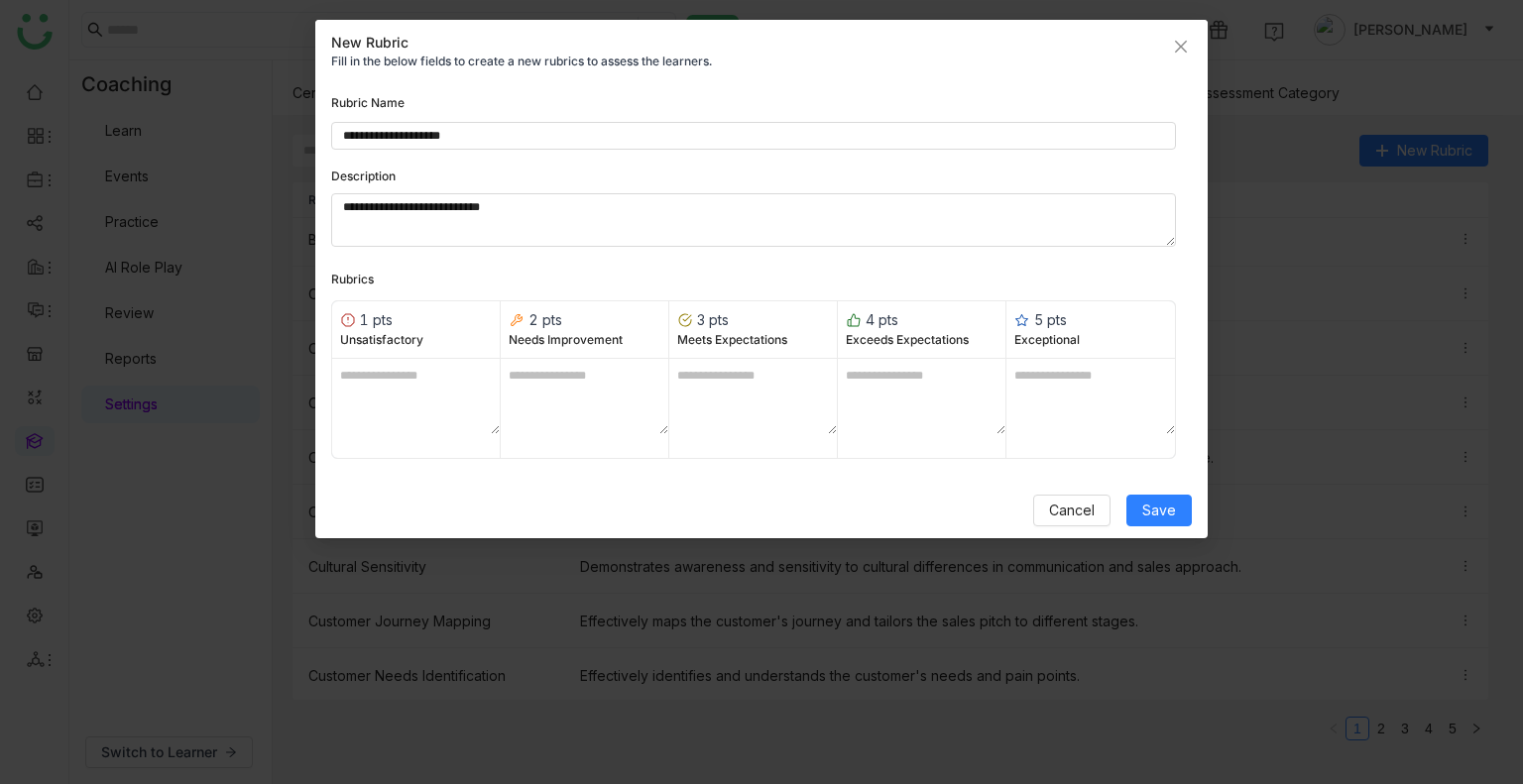 click at bounding box center (415, 396) 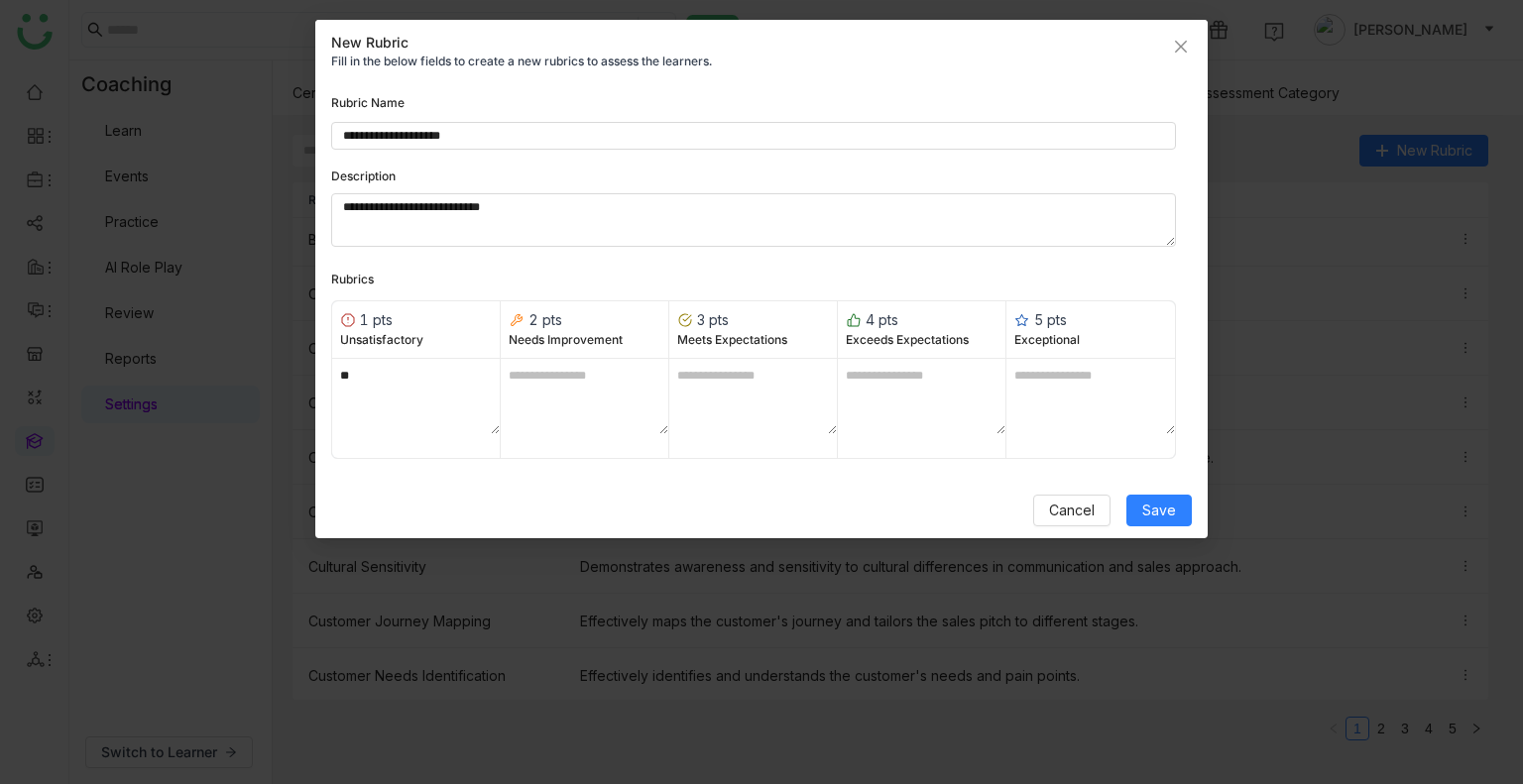 type on "*" 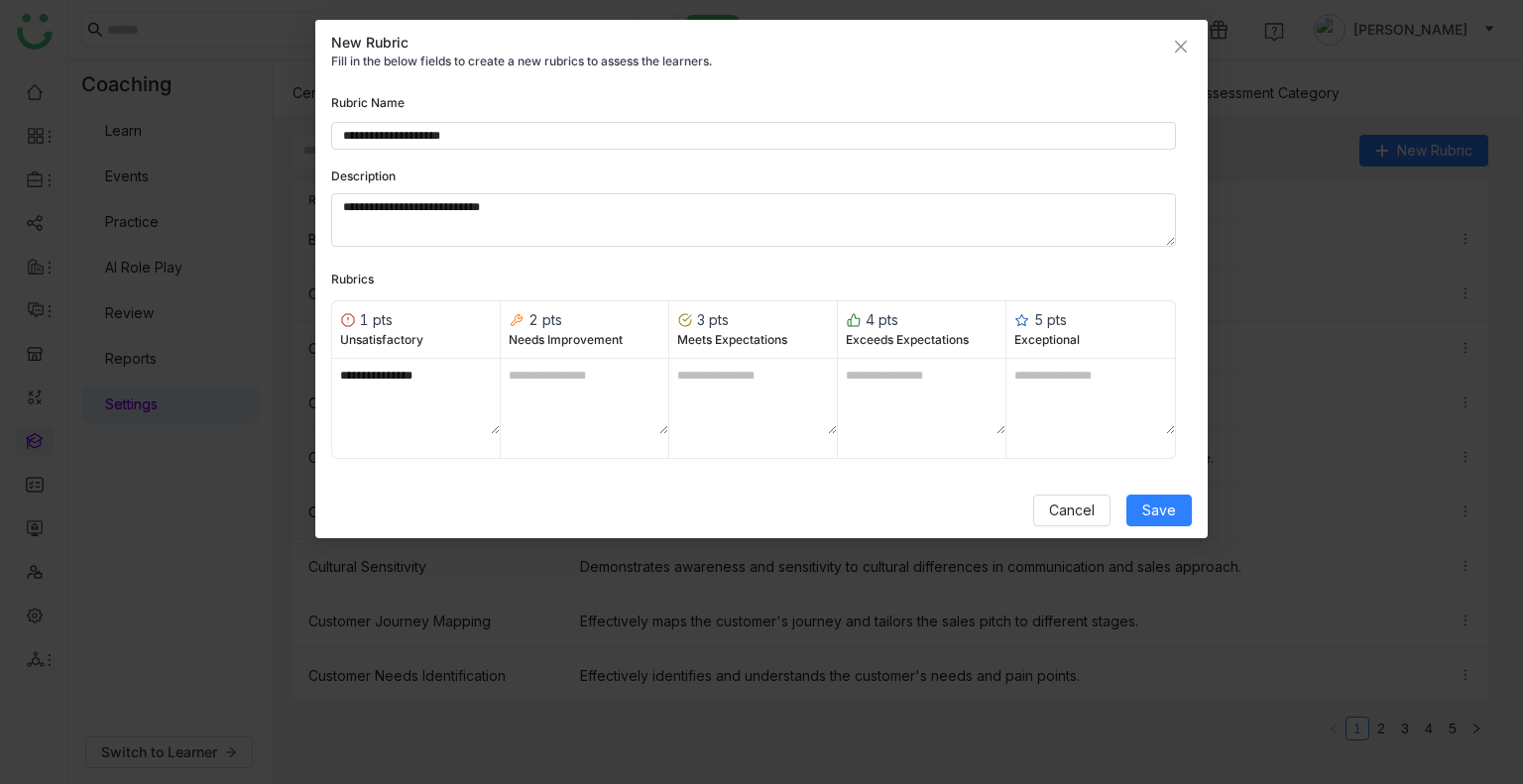 type on "**********" 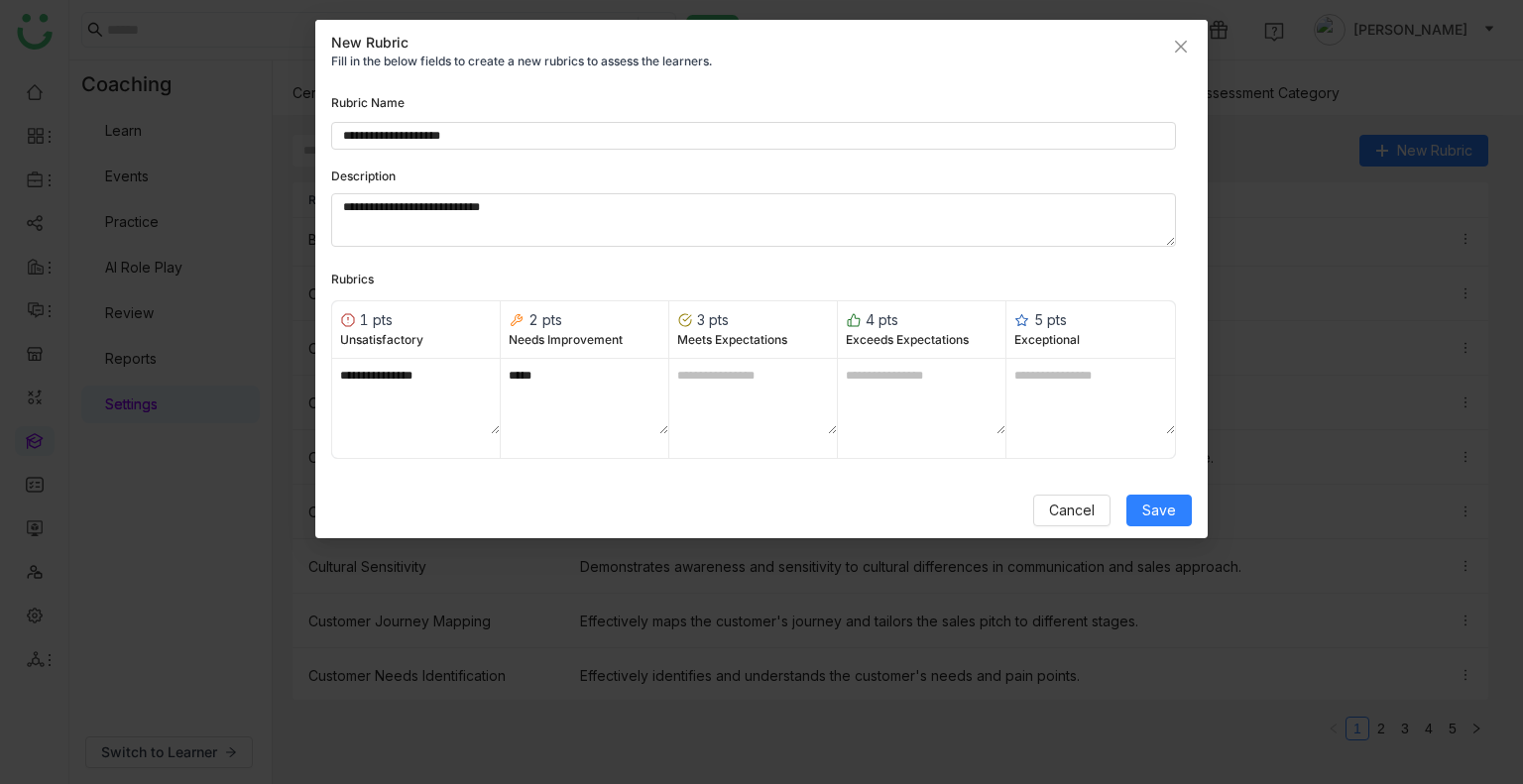 type on "****" 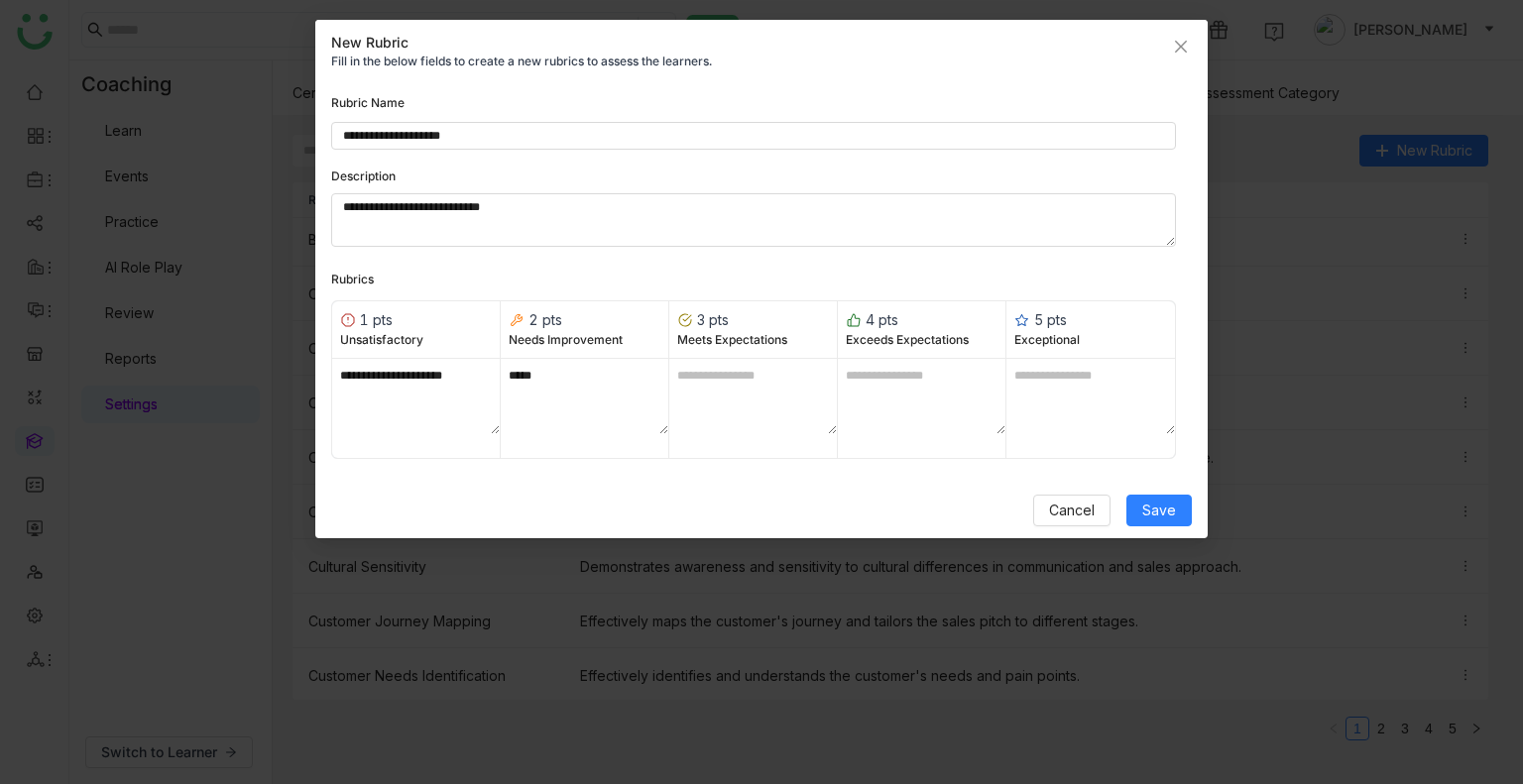 type on "**********" 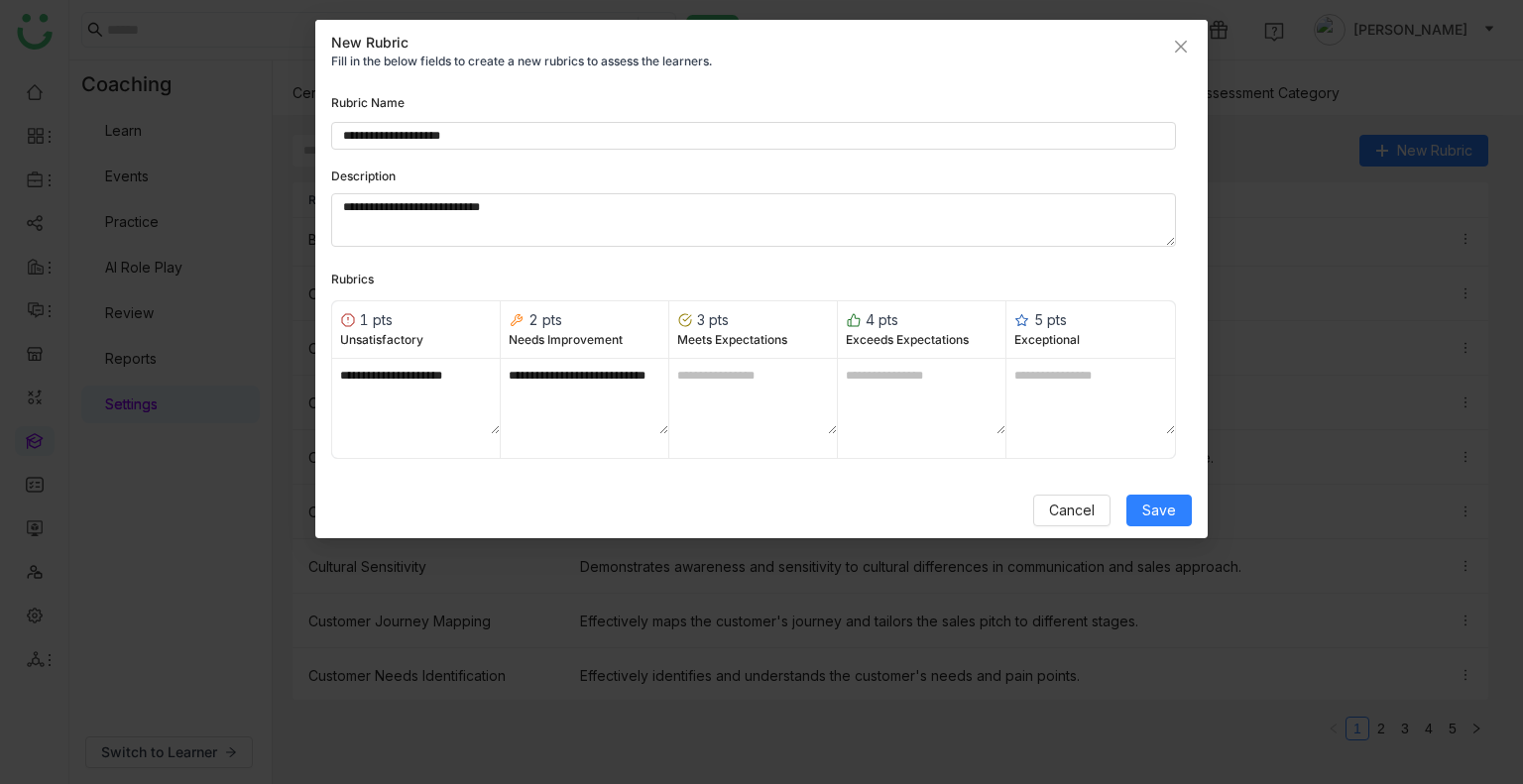 click on "**********" at bounding box center (584, 396) 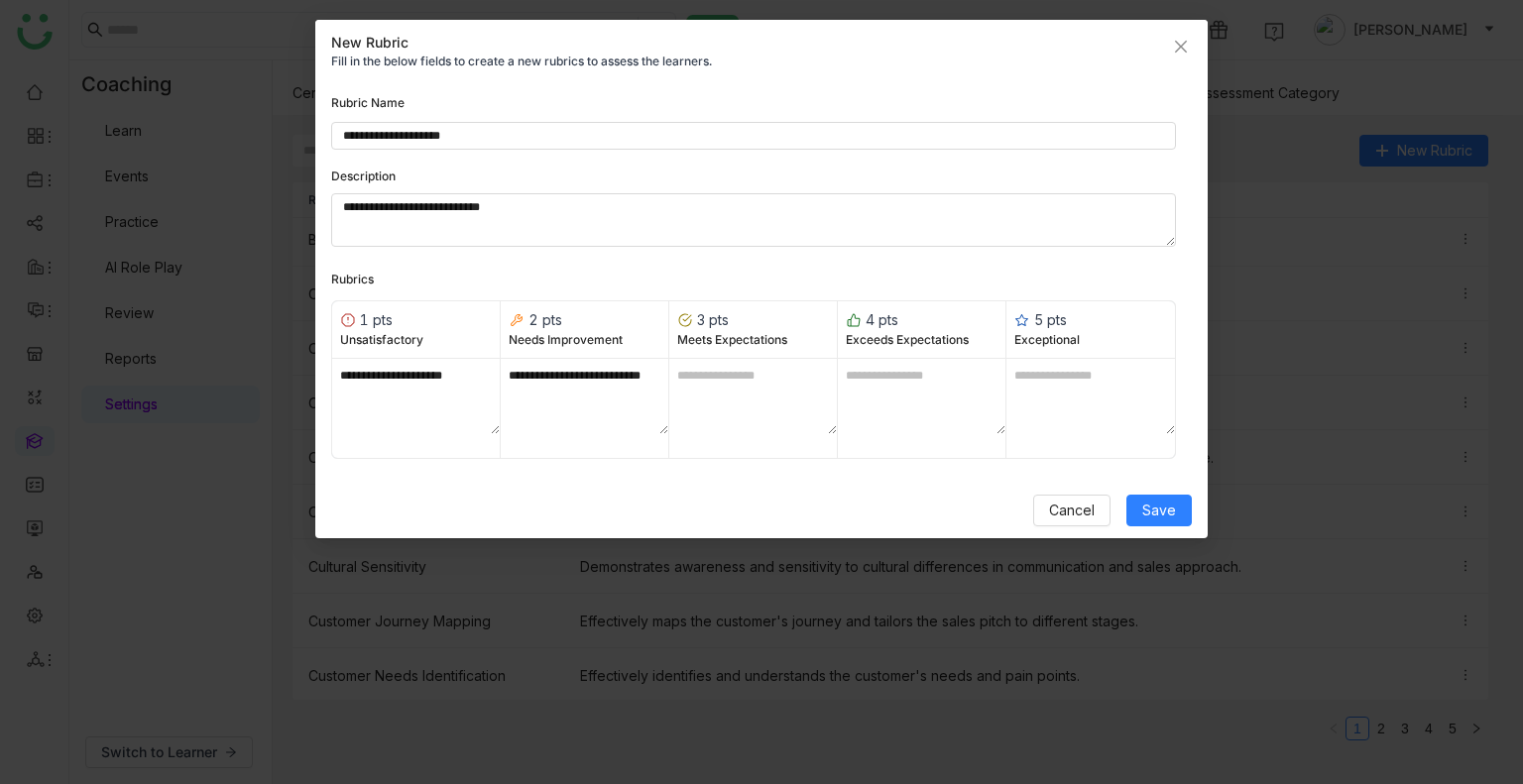 type on "**********" 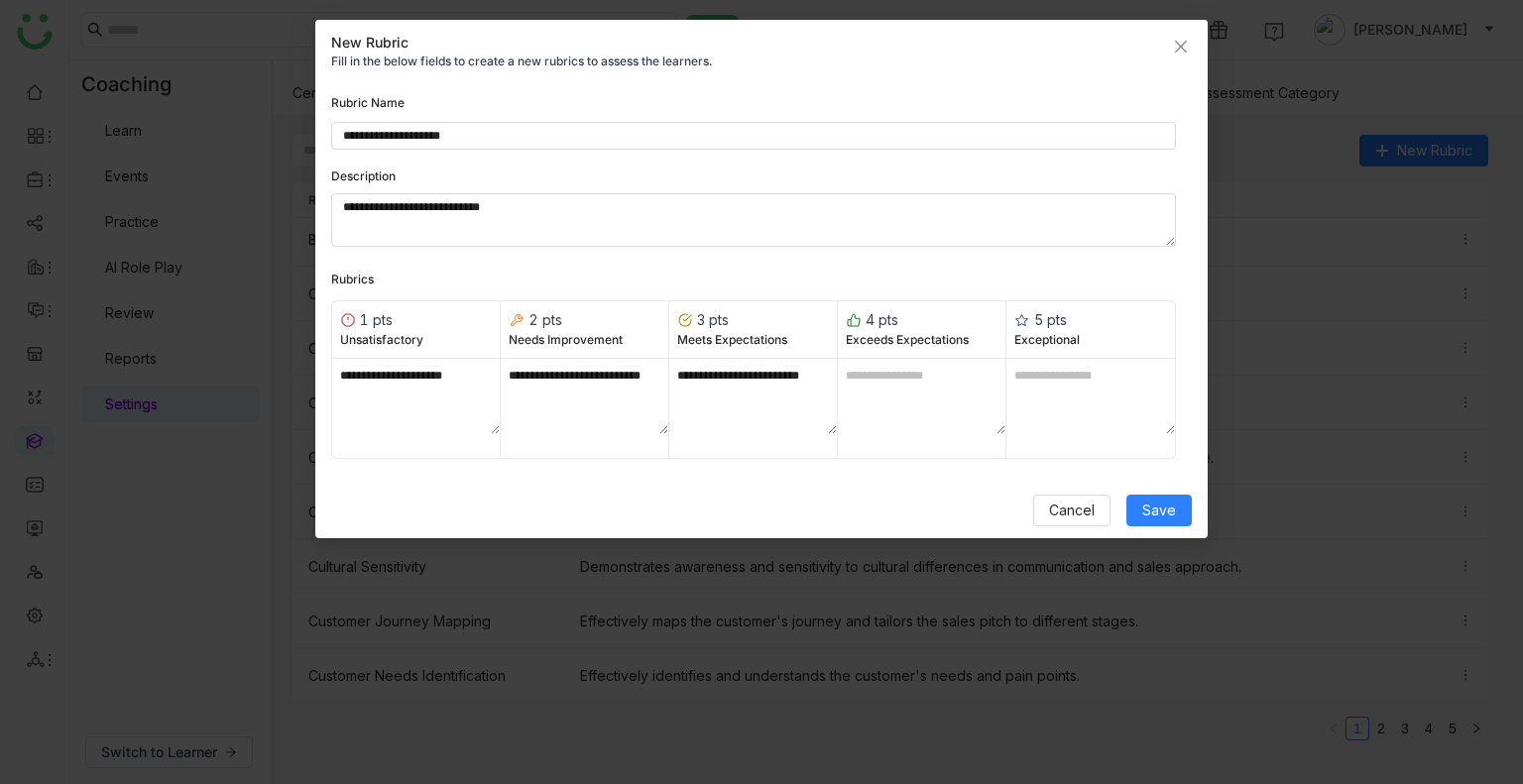 type on "**********" 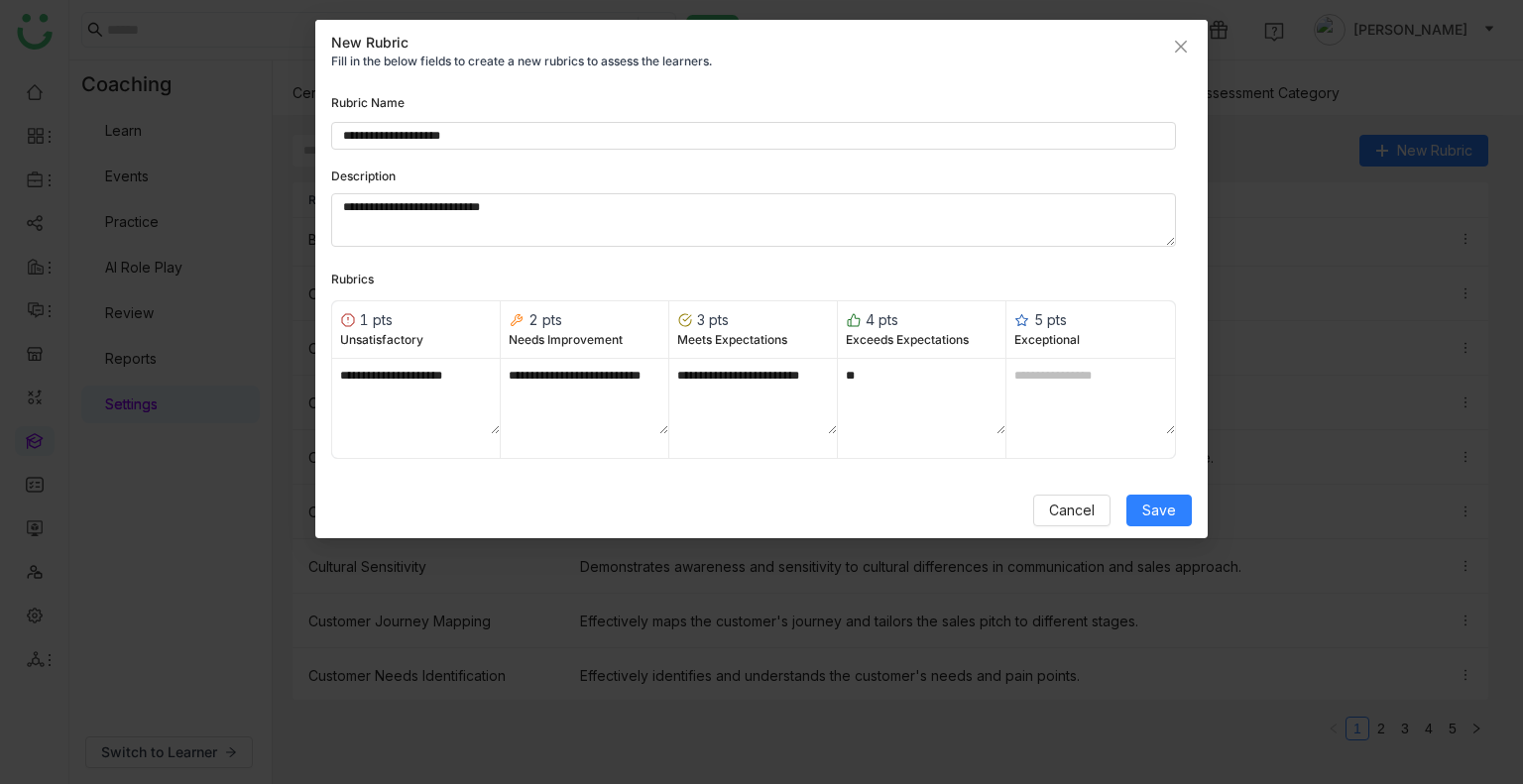 type on "*" 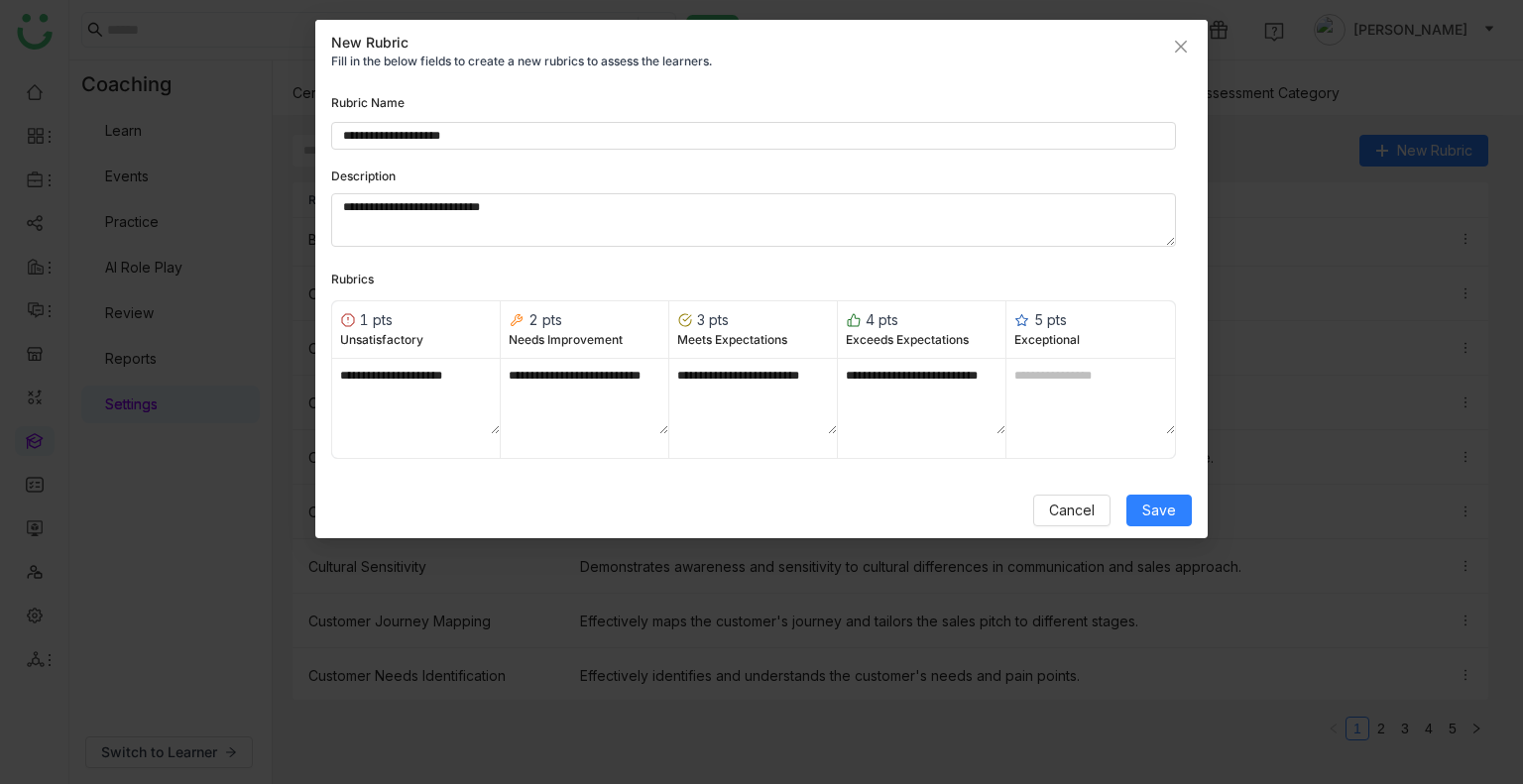 type on "**********" 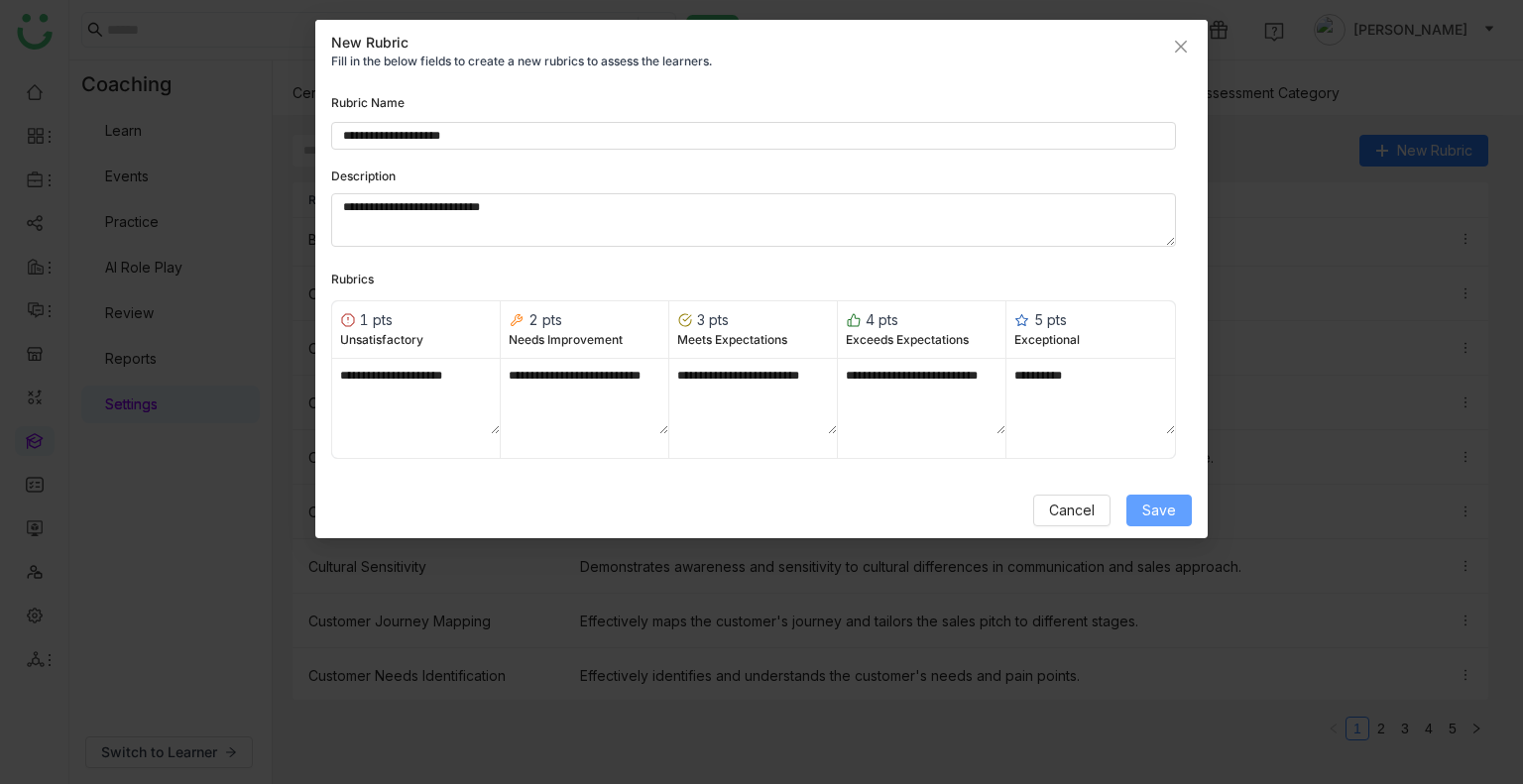type on "*********" 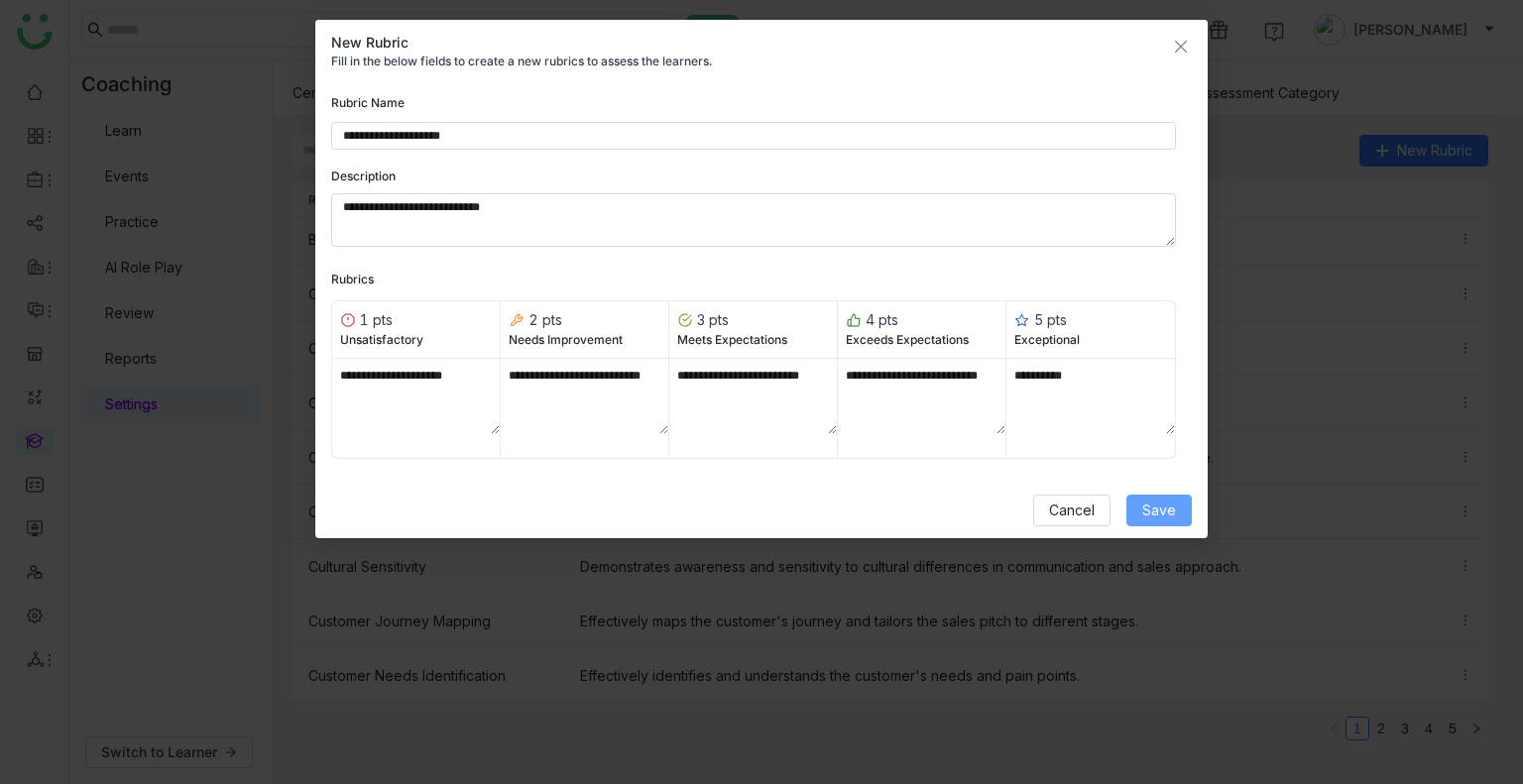 click on "Save" at bounding box center [1159, 510] 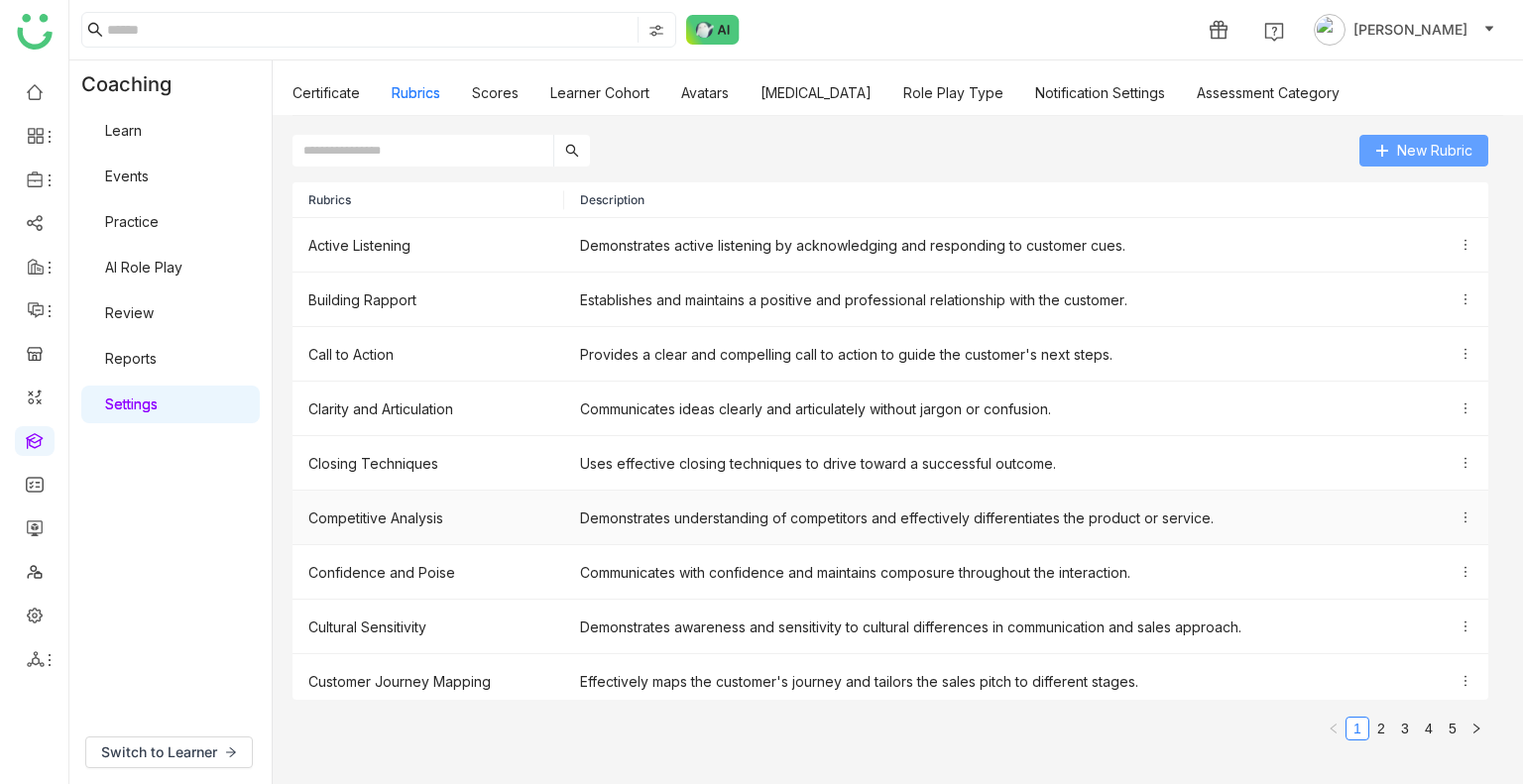 scroll, scrollTop: 60, scrollLeft: 0, axis: vertical 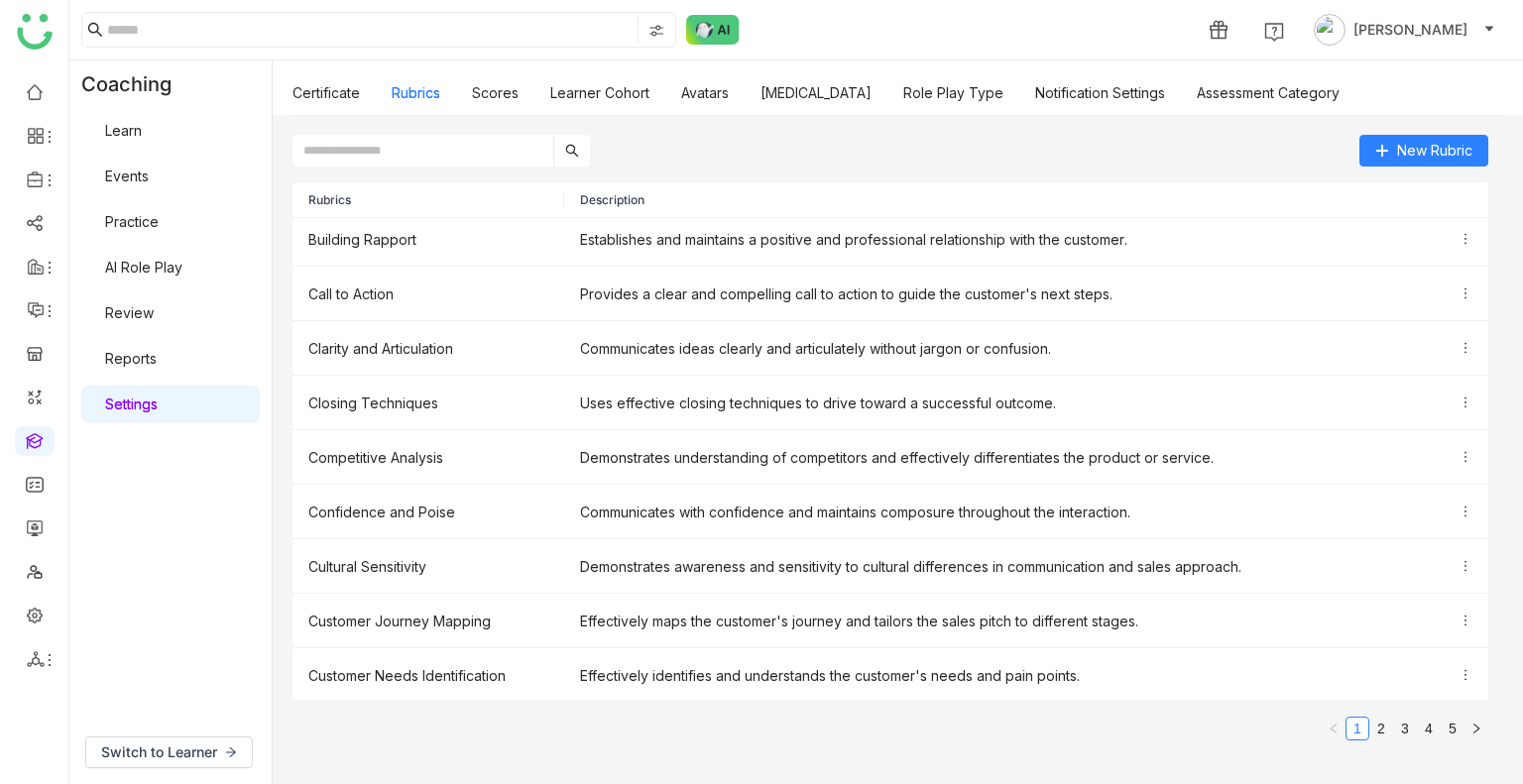 click 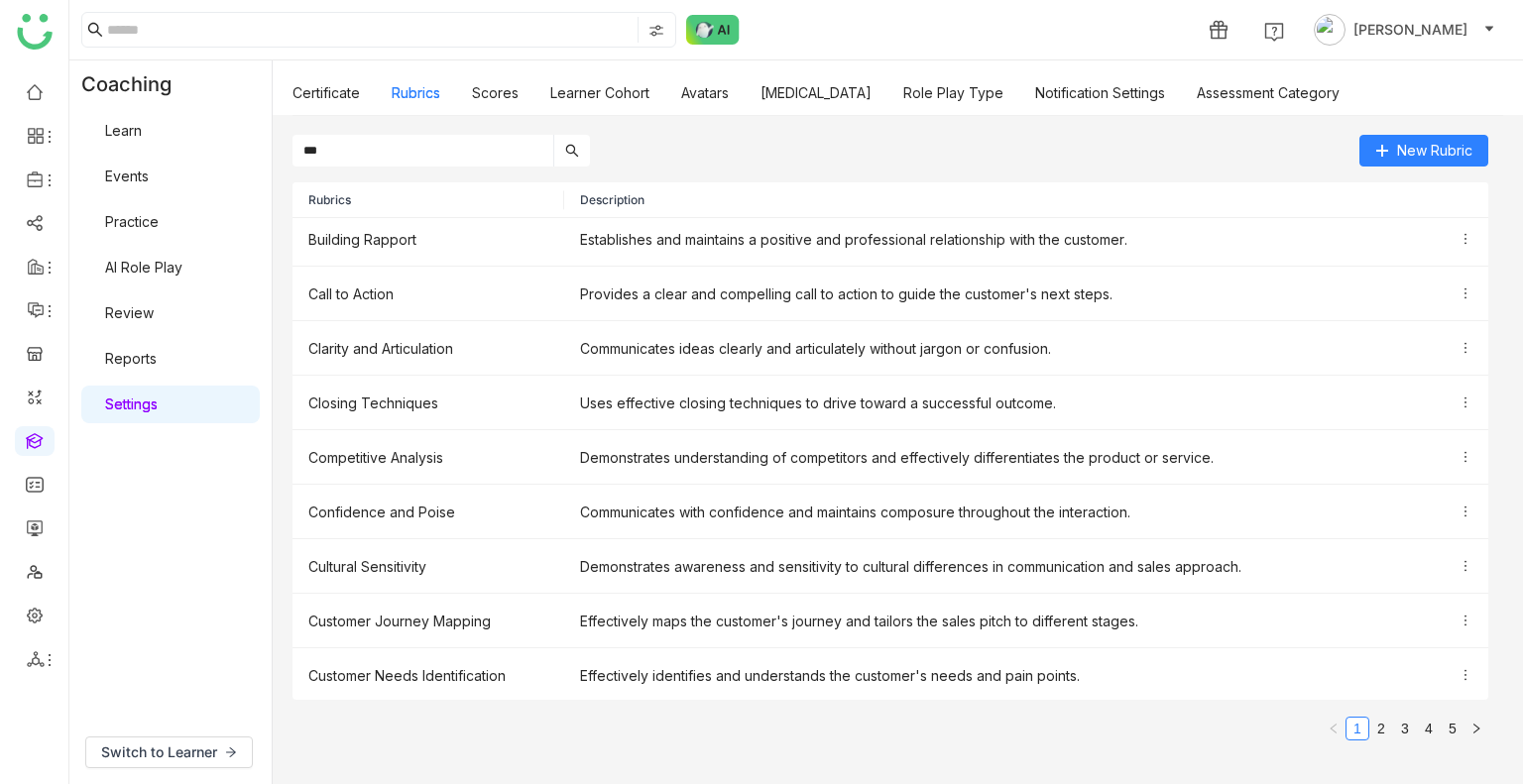 type on "****" 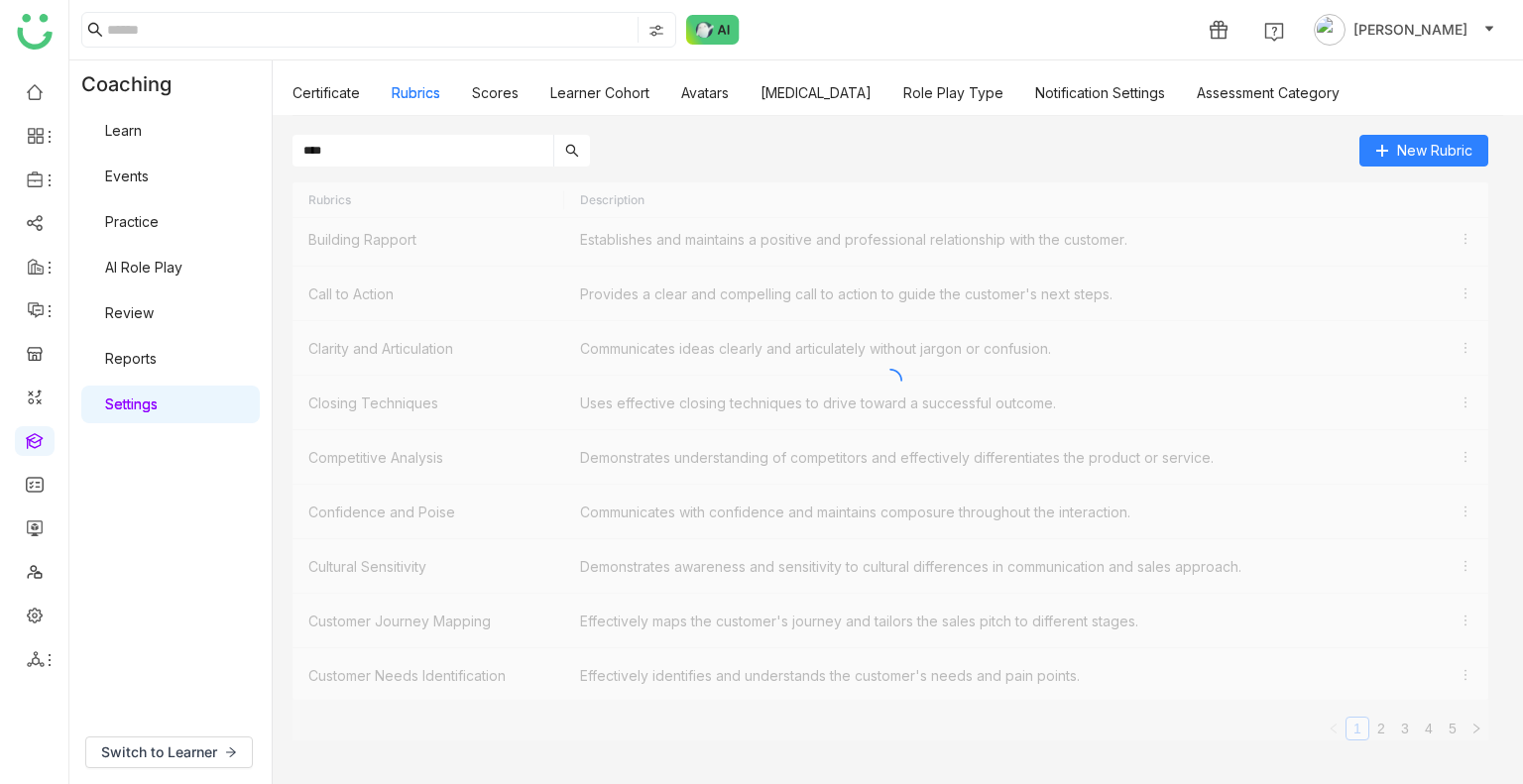 scroll, scrollTop: 0, scrollLeft: 0, axis: both 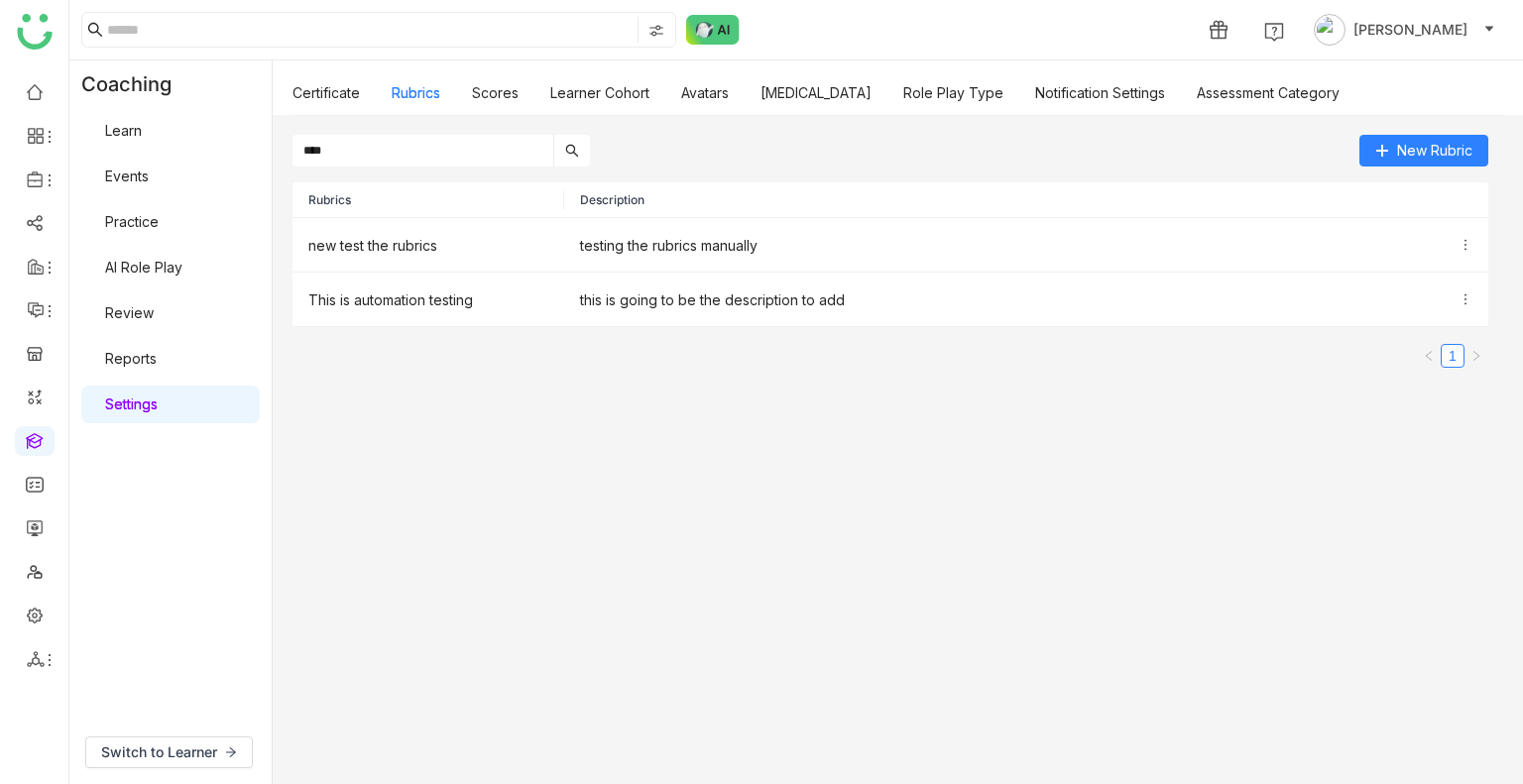 type 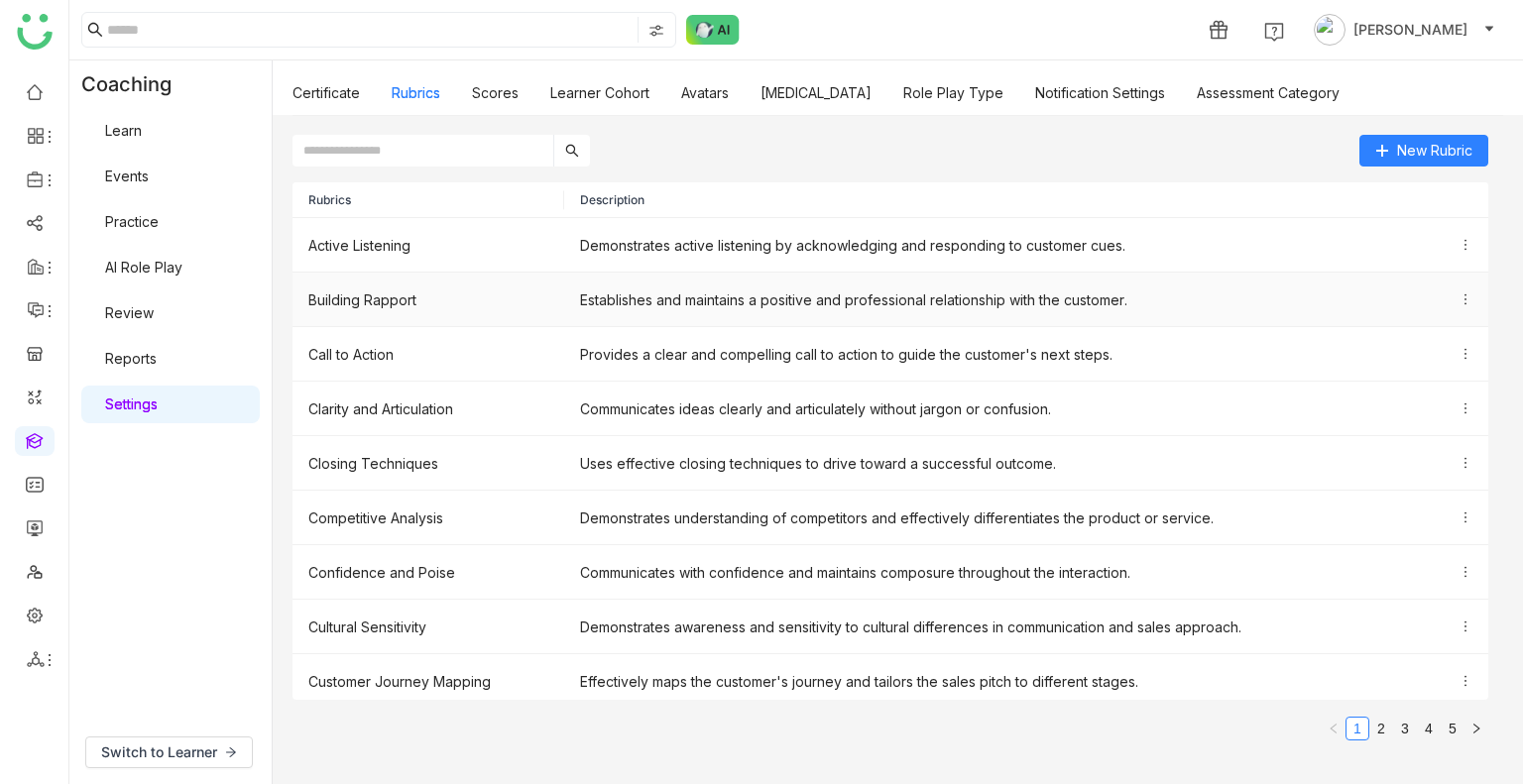 scroll, scrollTop: 60, scrollLeft: 0, axis: vertical 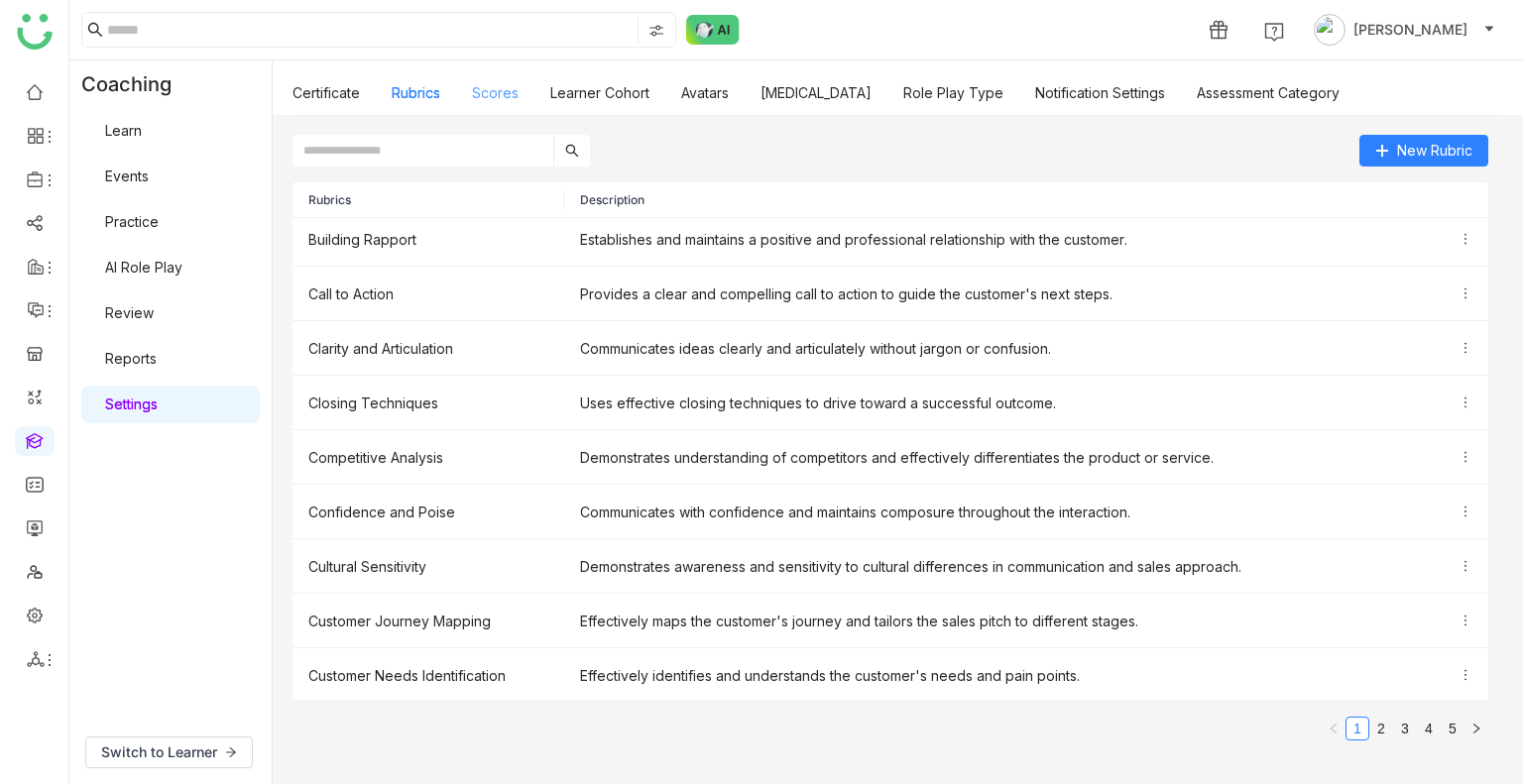 click on "Scores" at bounding box center (495, 92) 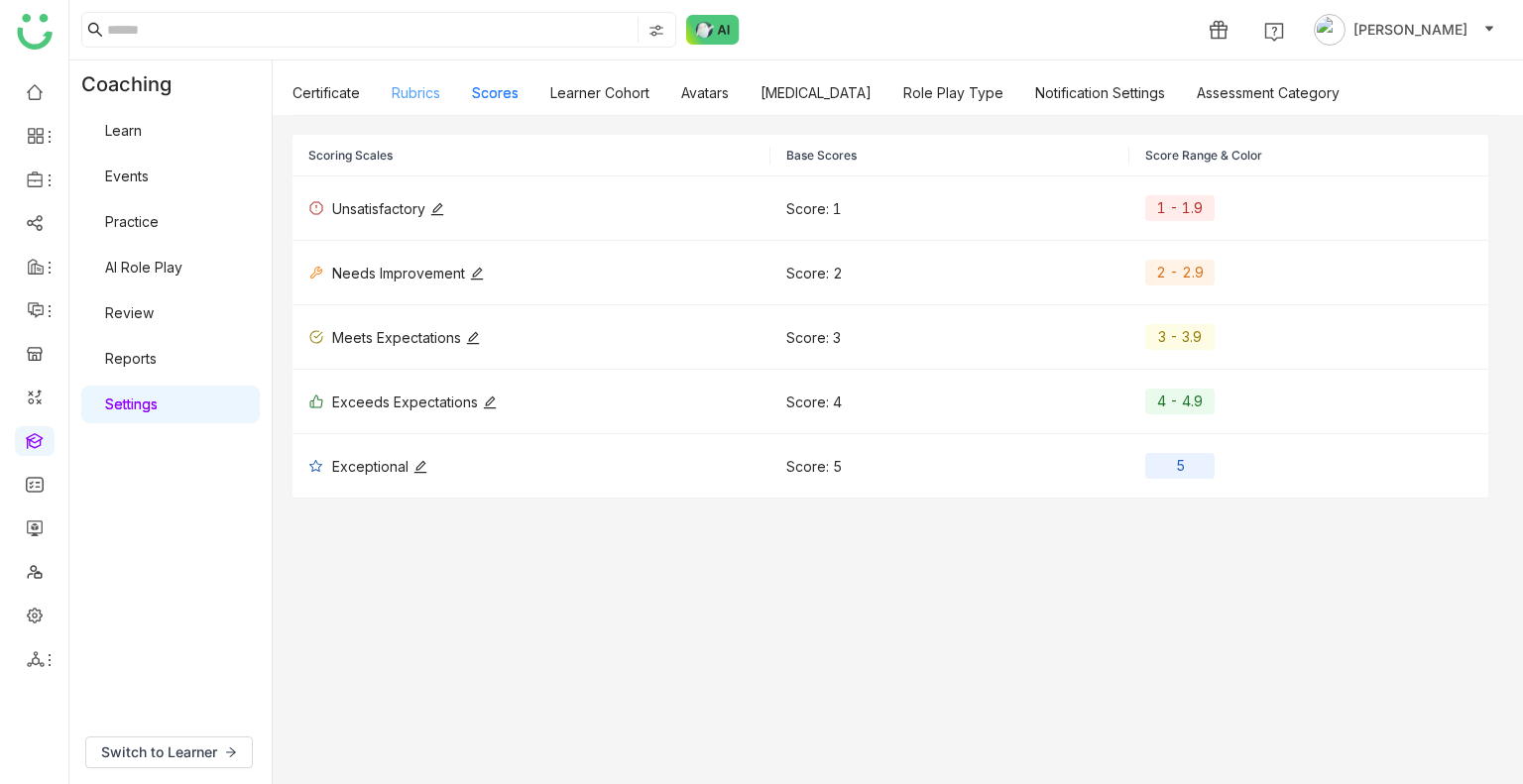click on "Rubrics" at bounding box center (415, 92) 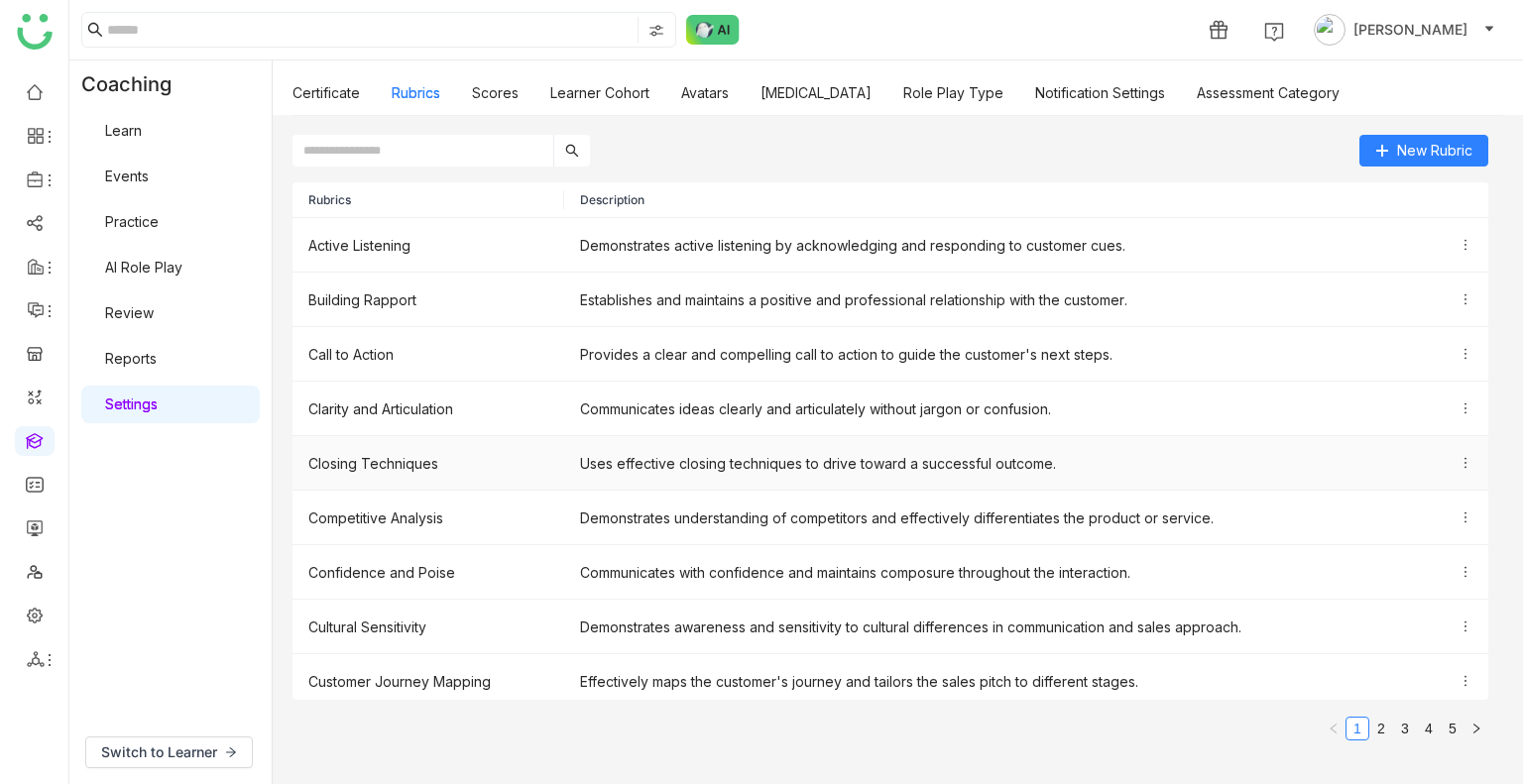 scroll, scrollTop: 60, scrollLeft: 0, axis: vertical 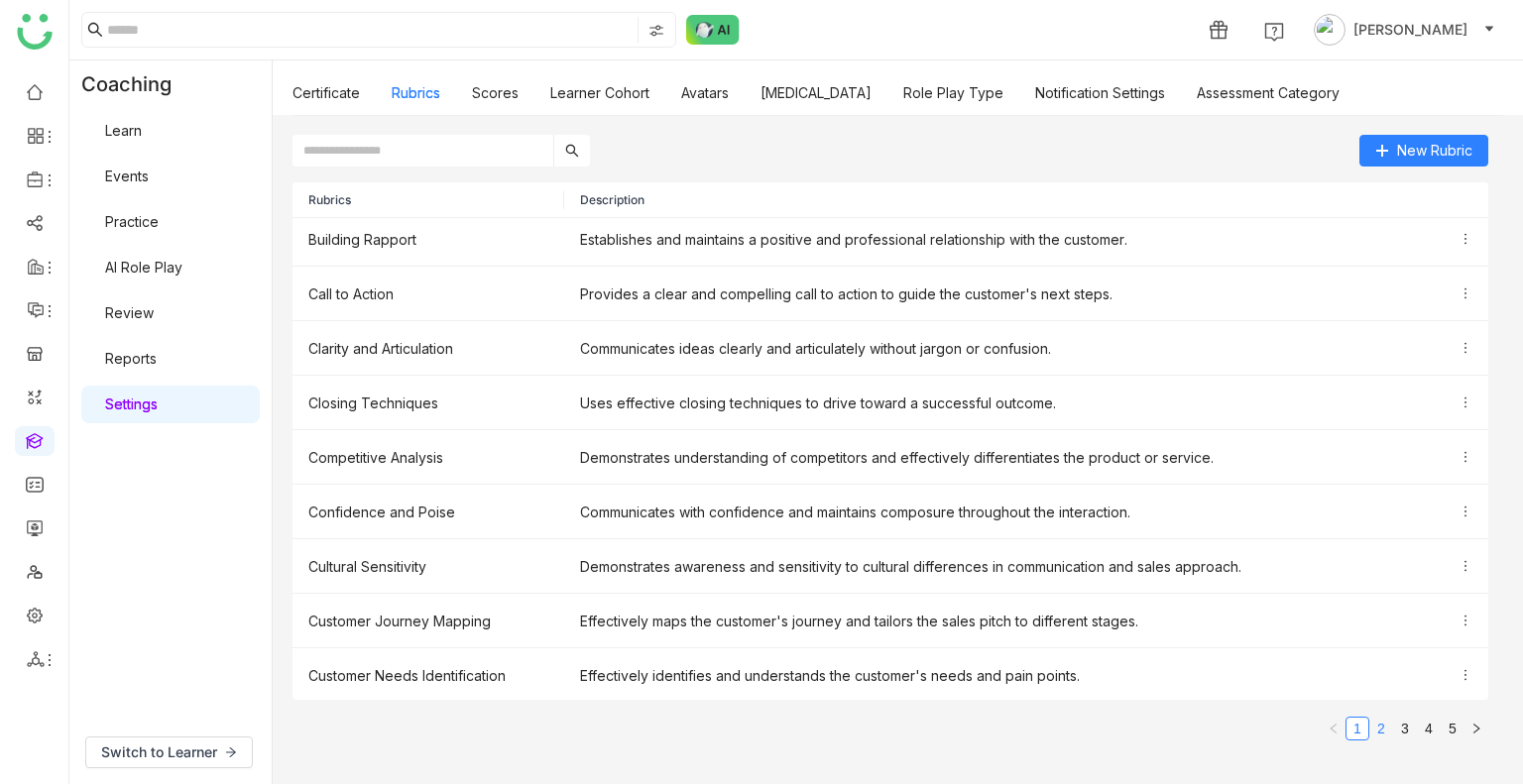 click on "2" 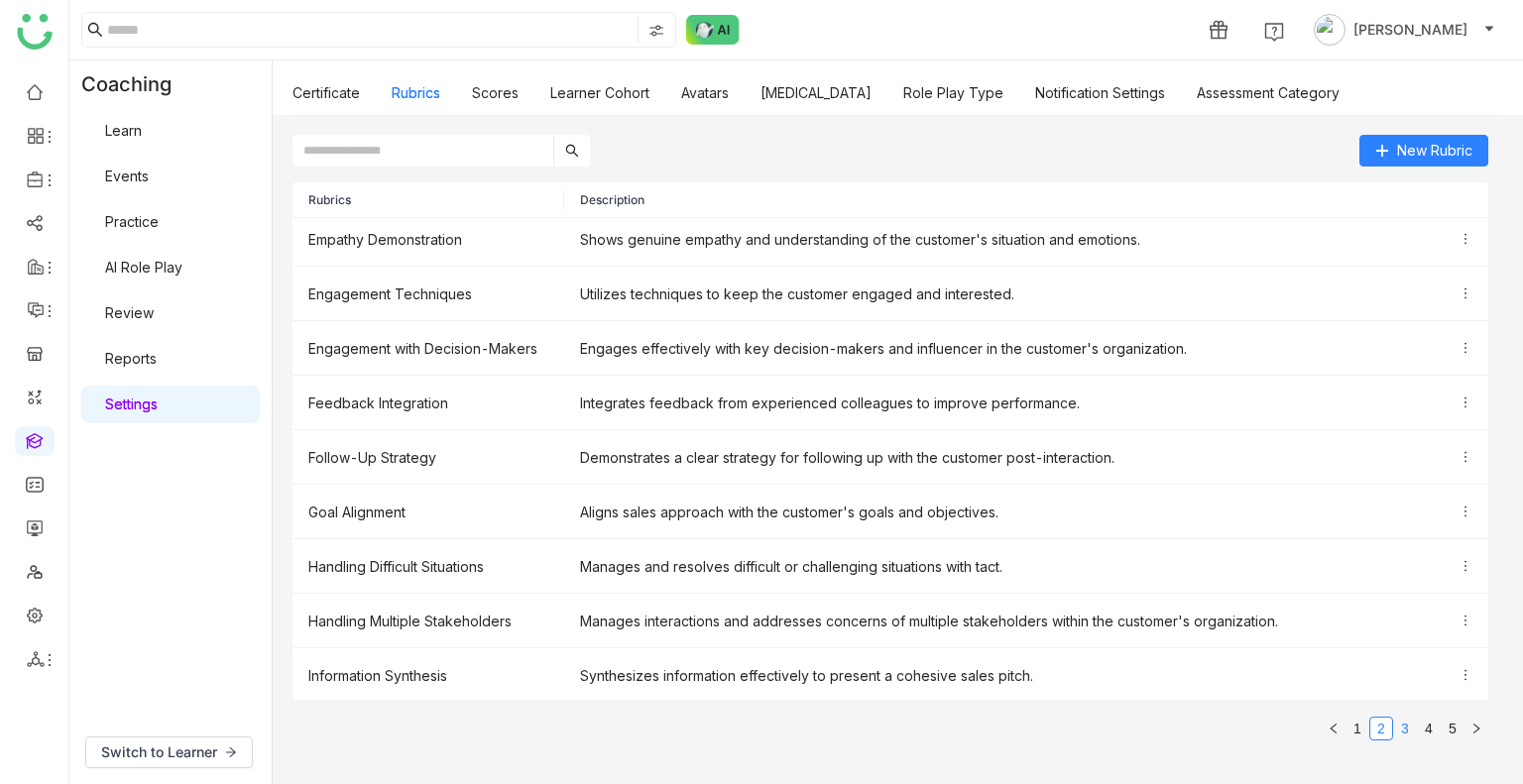 click on "3" 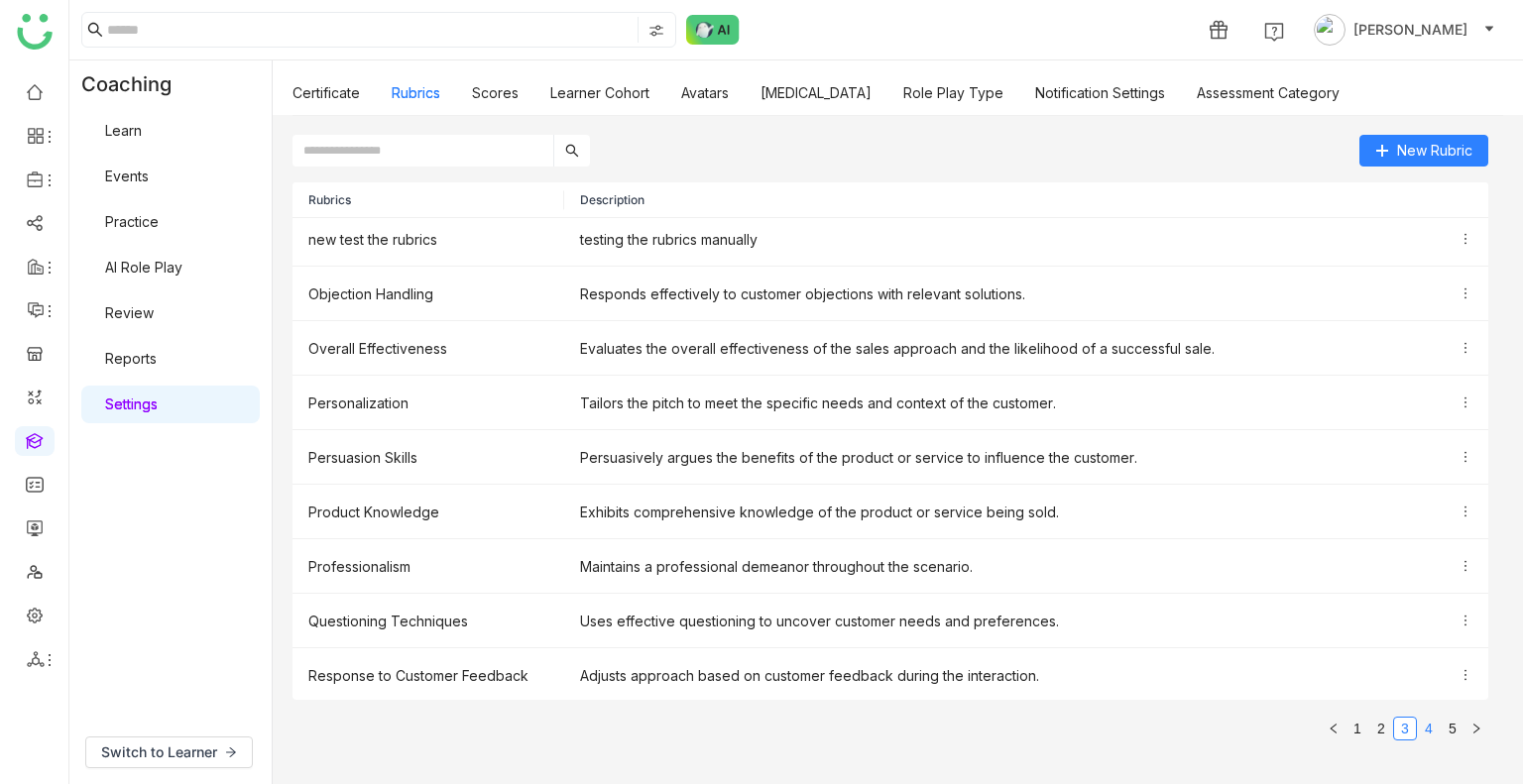 click on "4" 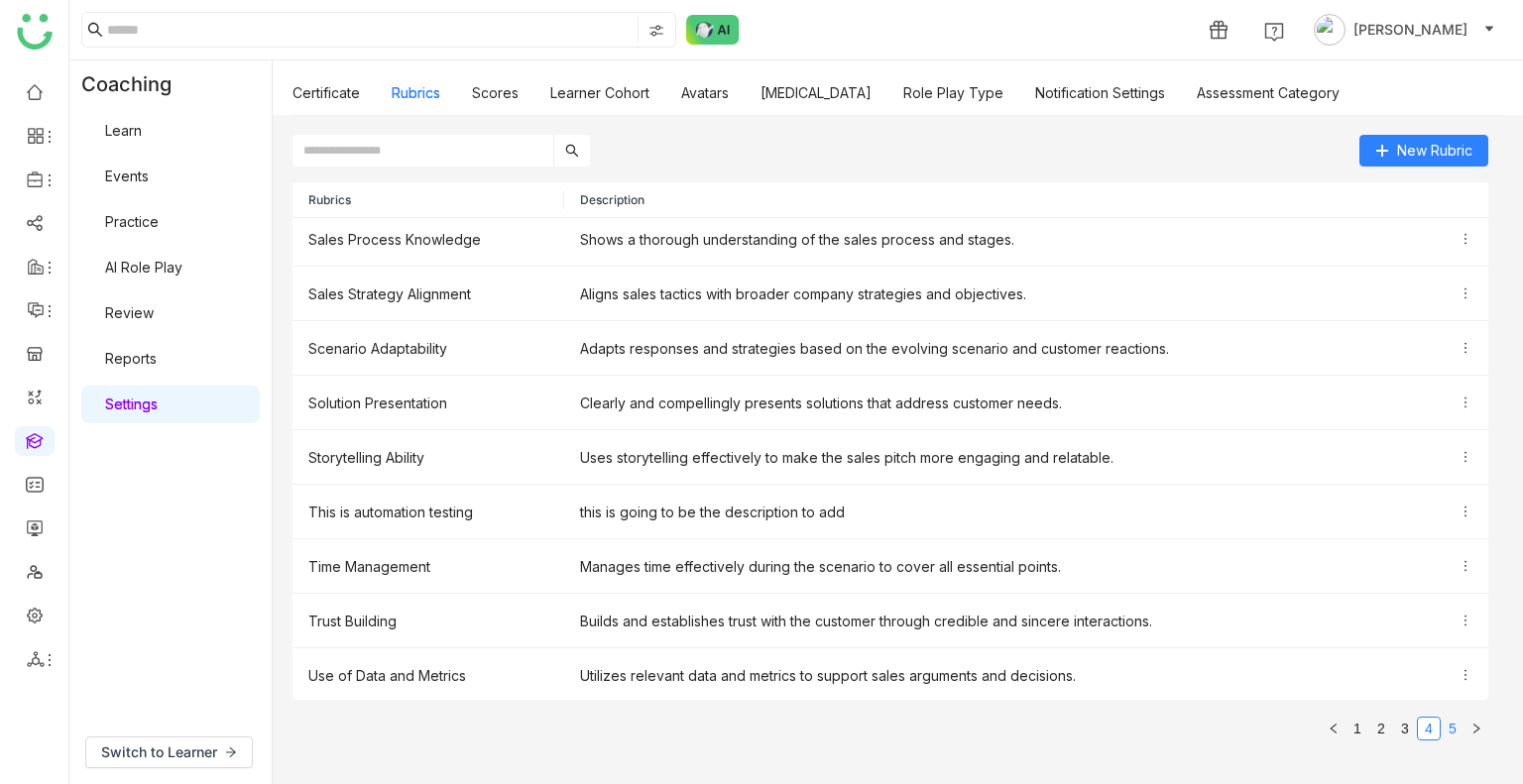 click on "5" 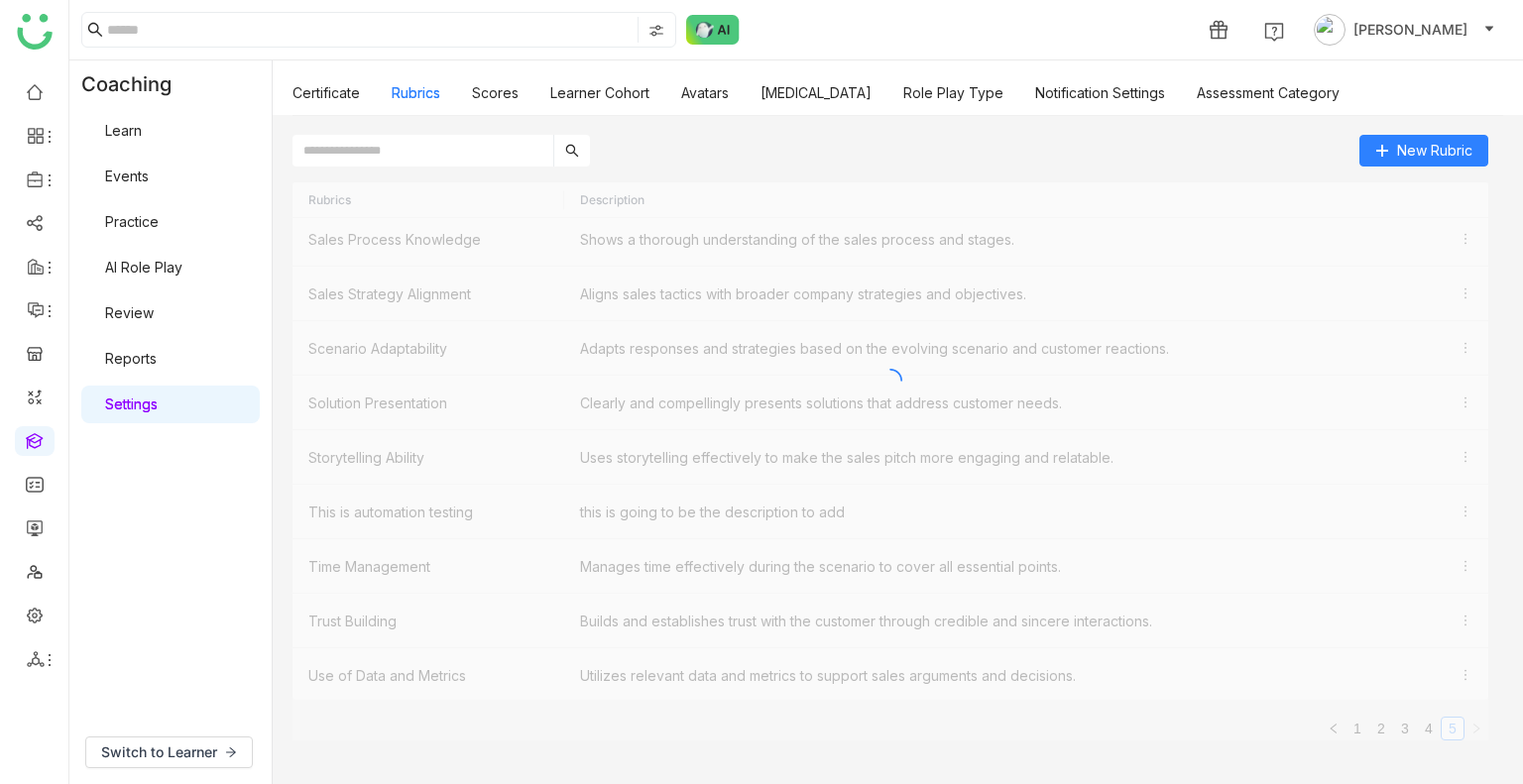 scroll, scrollTop: 0, scrollLeft: 0, axis: both 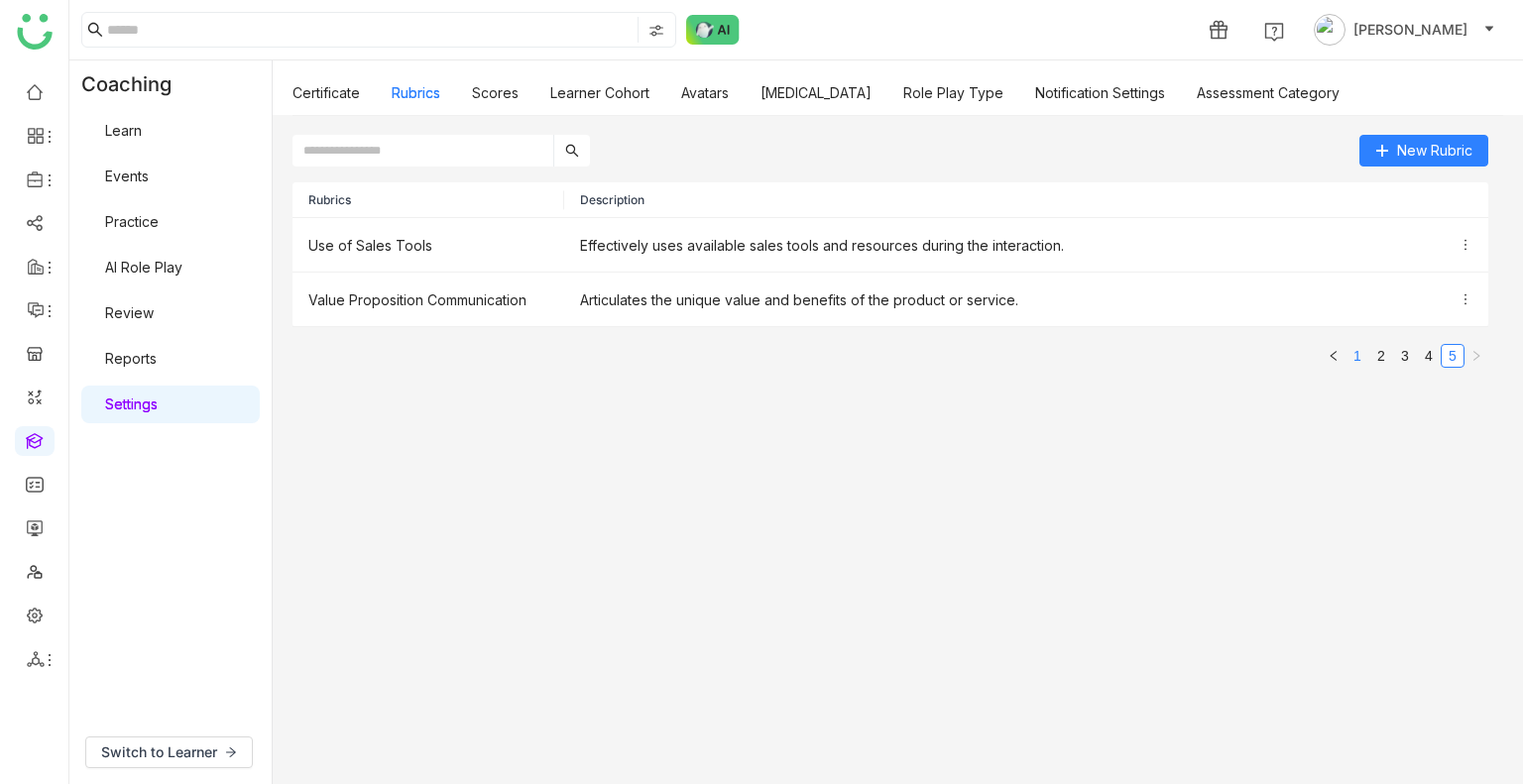 click on "1" 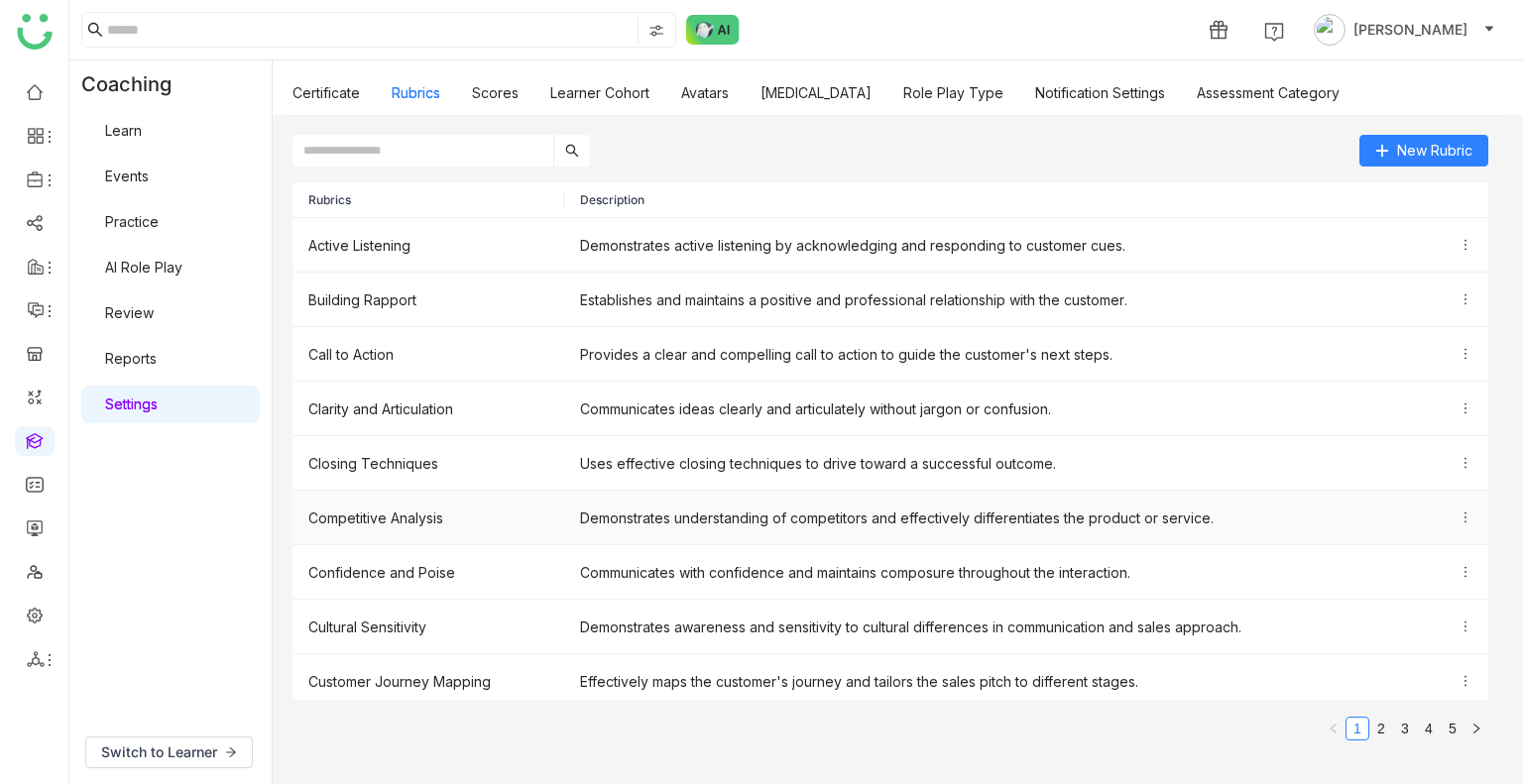 scroll, scrollTop: 60, scrollLeft: 0, axis: vertical 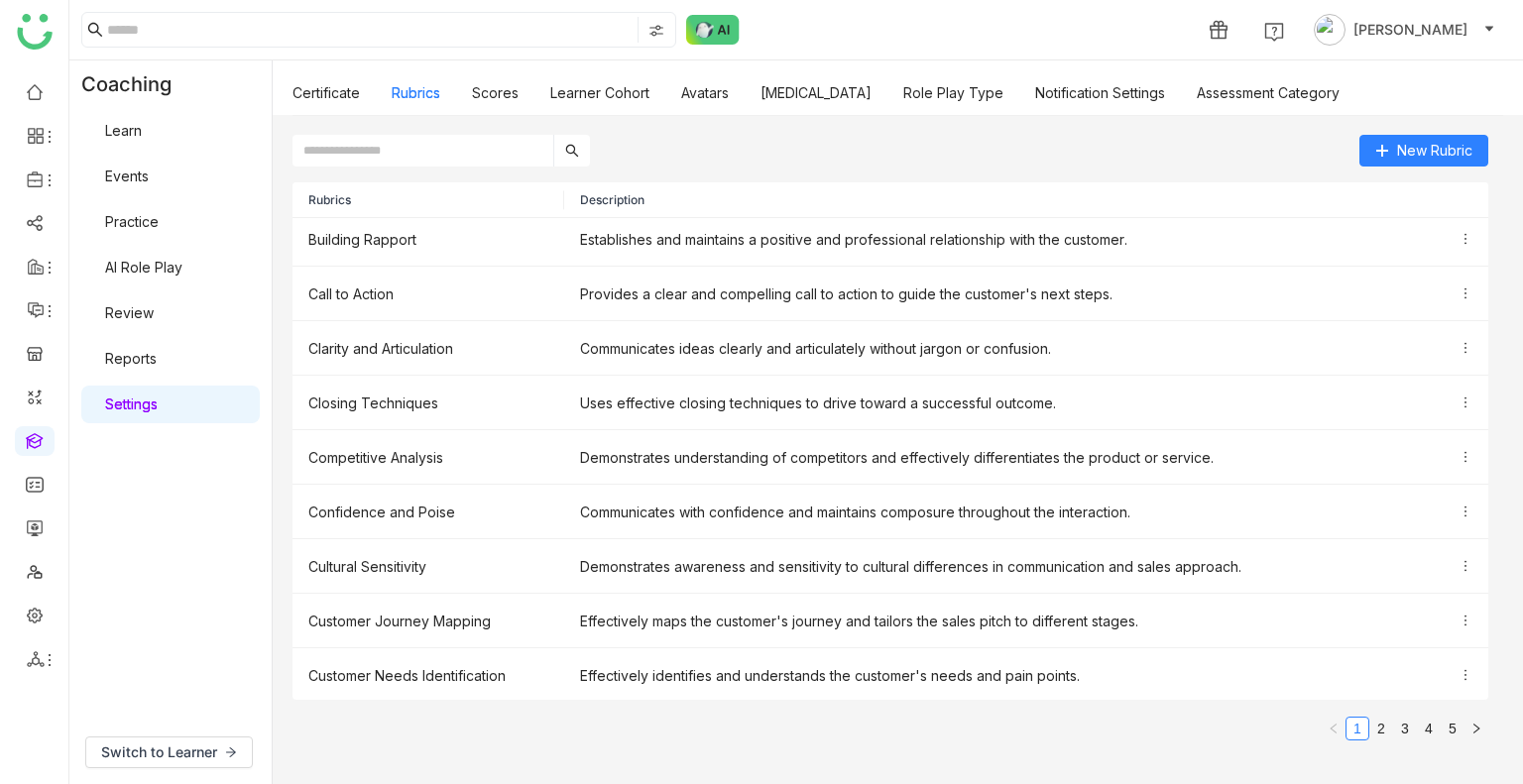 click on "Reports" at bounding box center (131, 358) 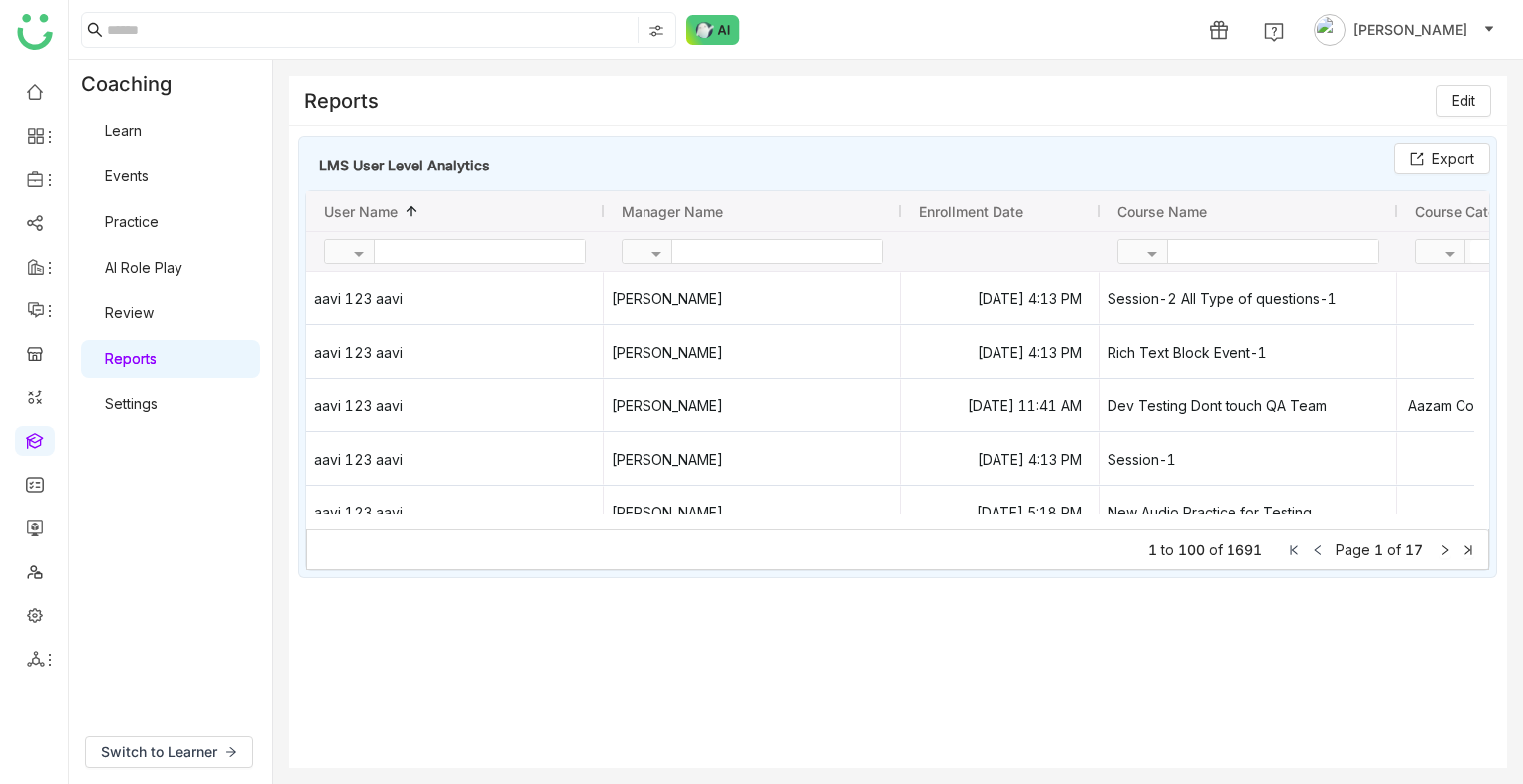 click on "Review" at bounding box center (129, 312) 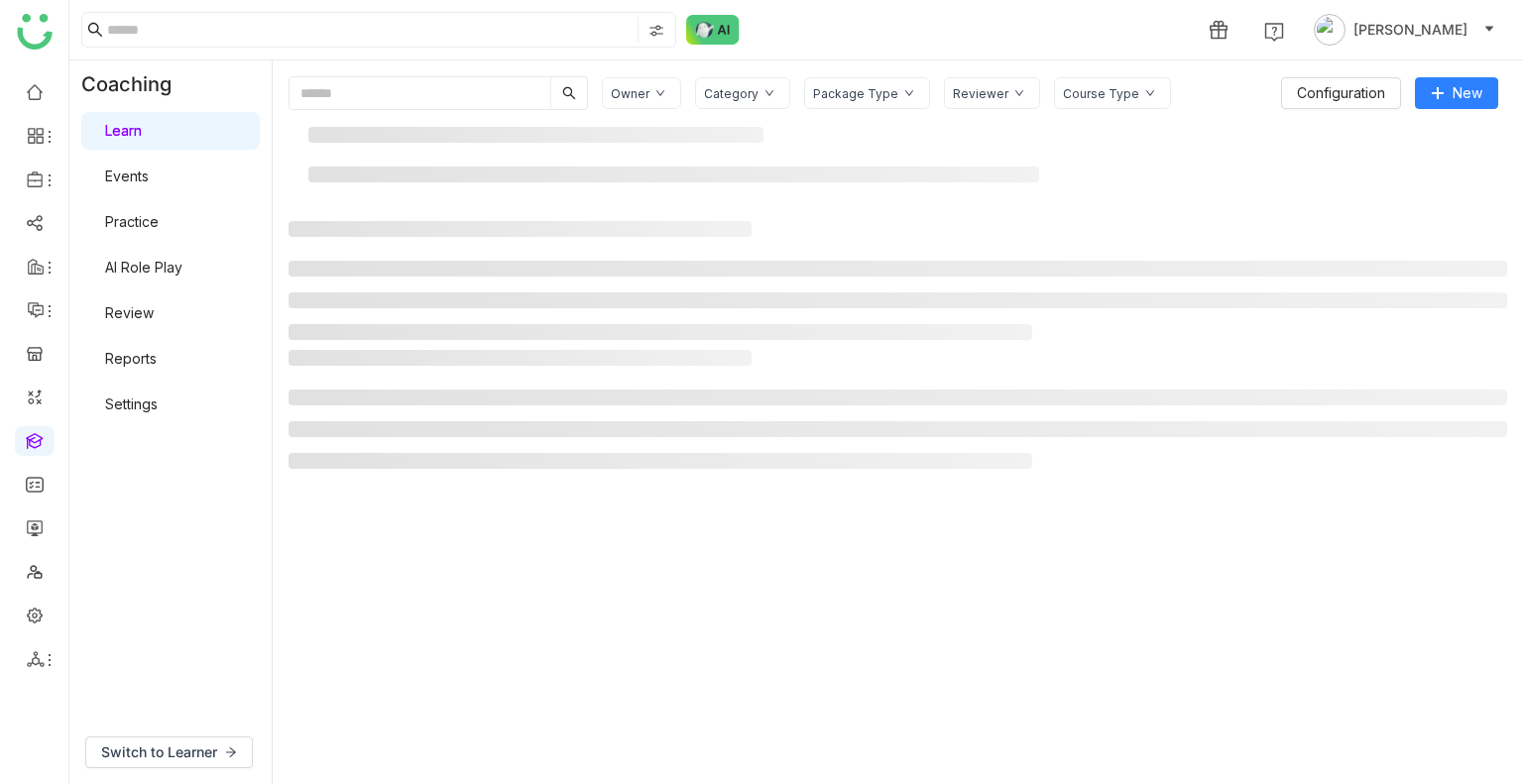 click on "Review" at bounding box center [129, 312] 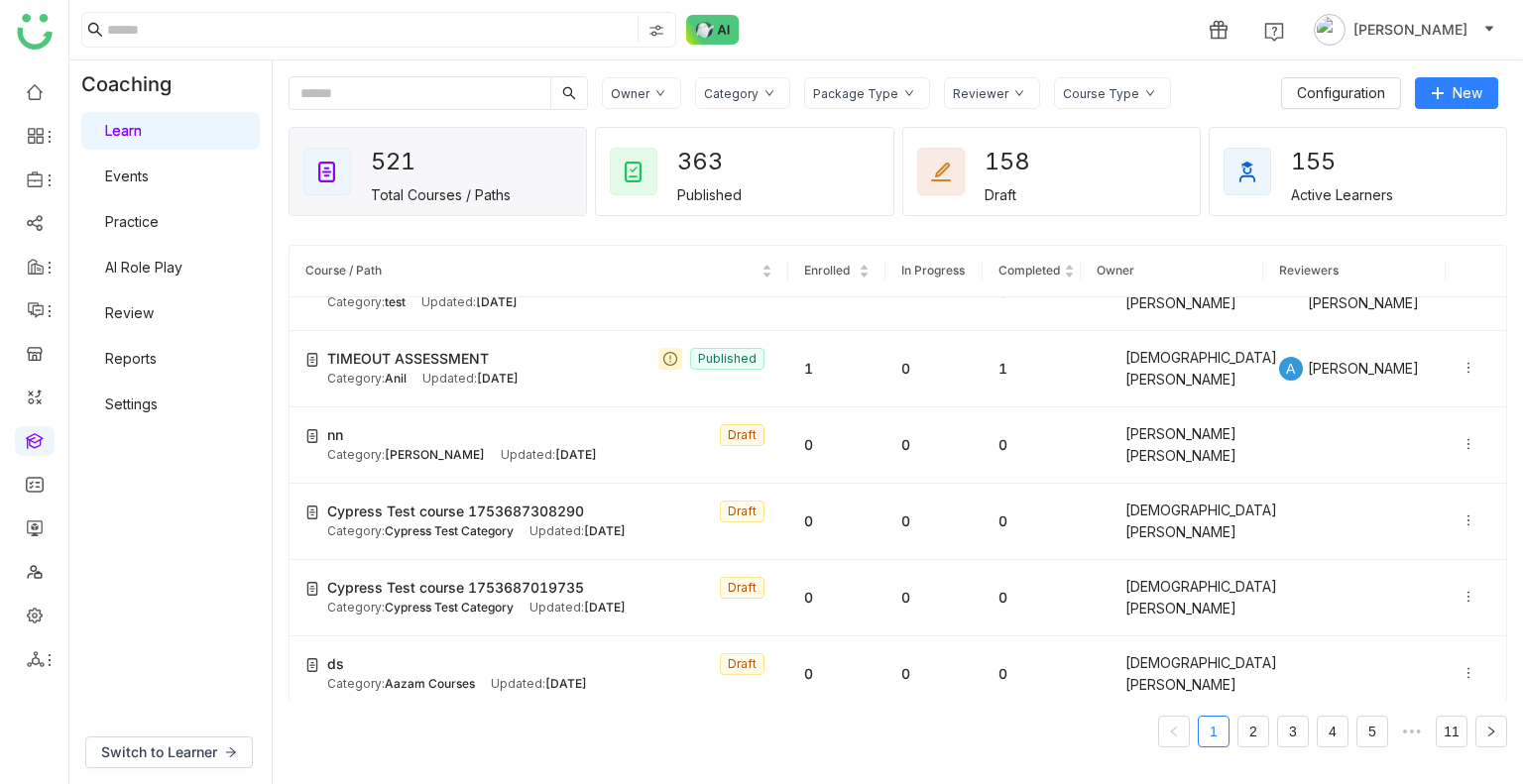 scroll, scrollTop: 574, scrollLeft: 0, axis: vertical 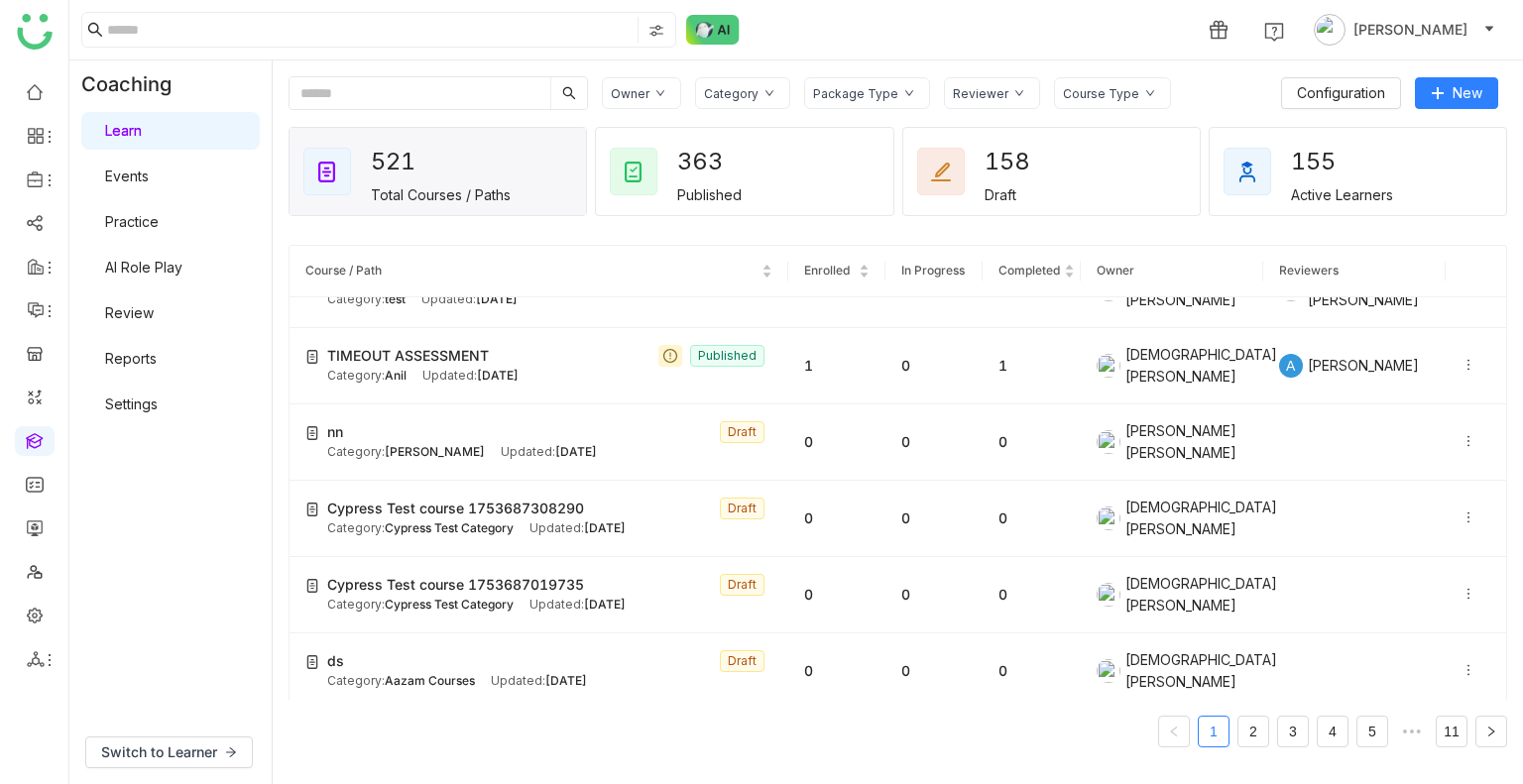 click on "Events" at bounding box center (127, 175) 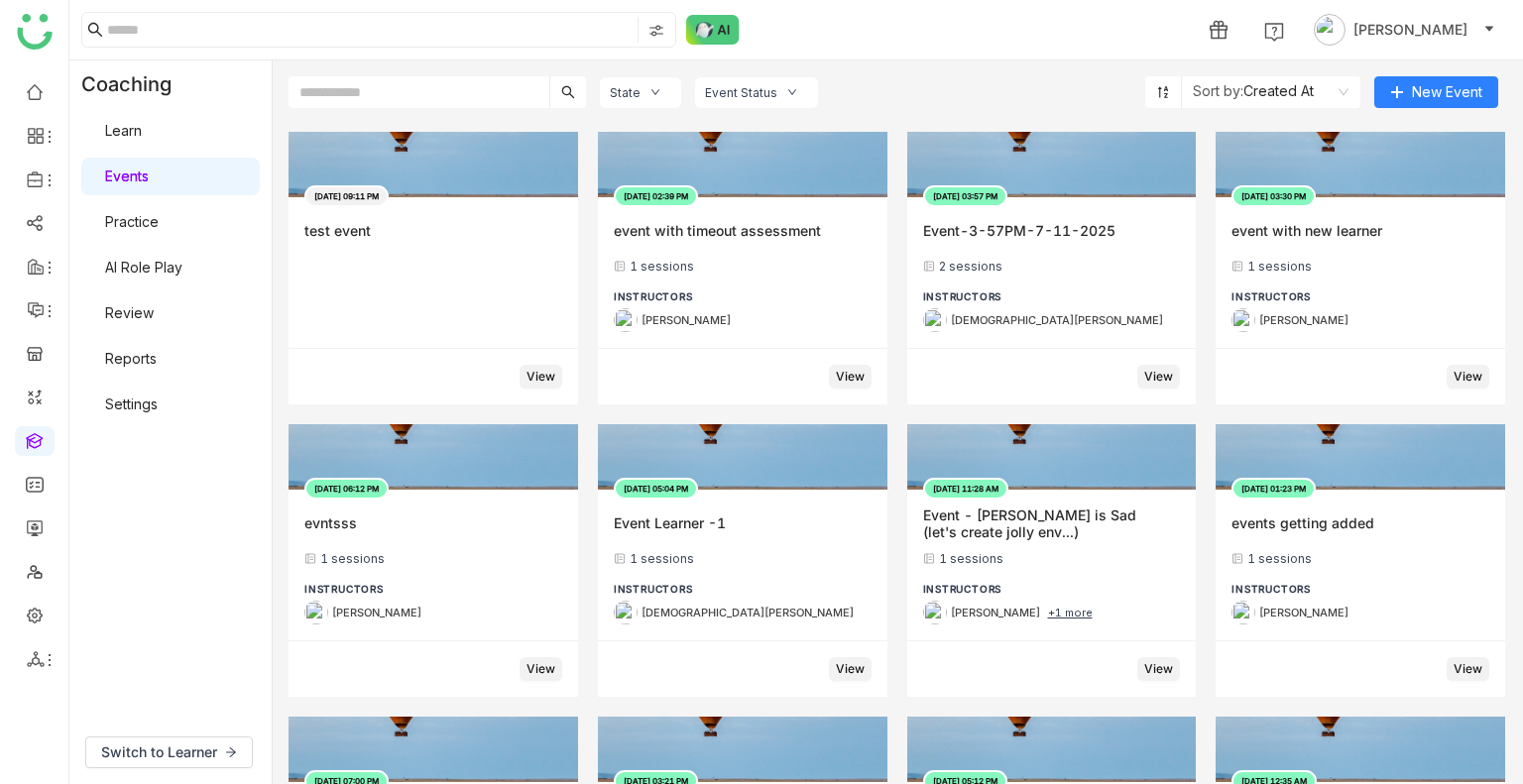 click on "Learn" at bounding box center [123, 130] 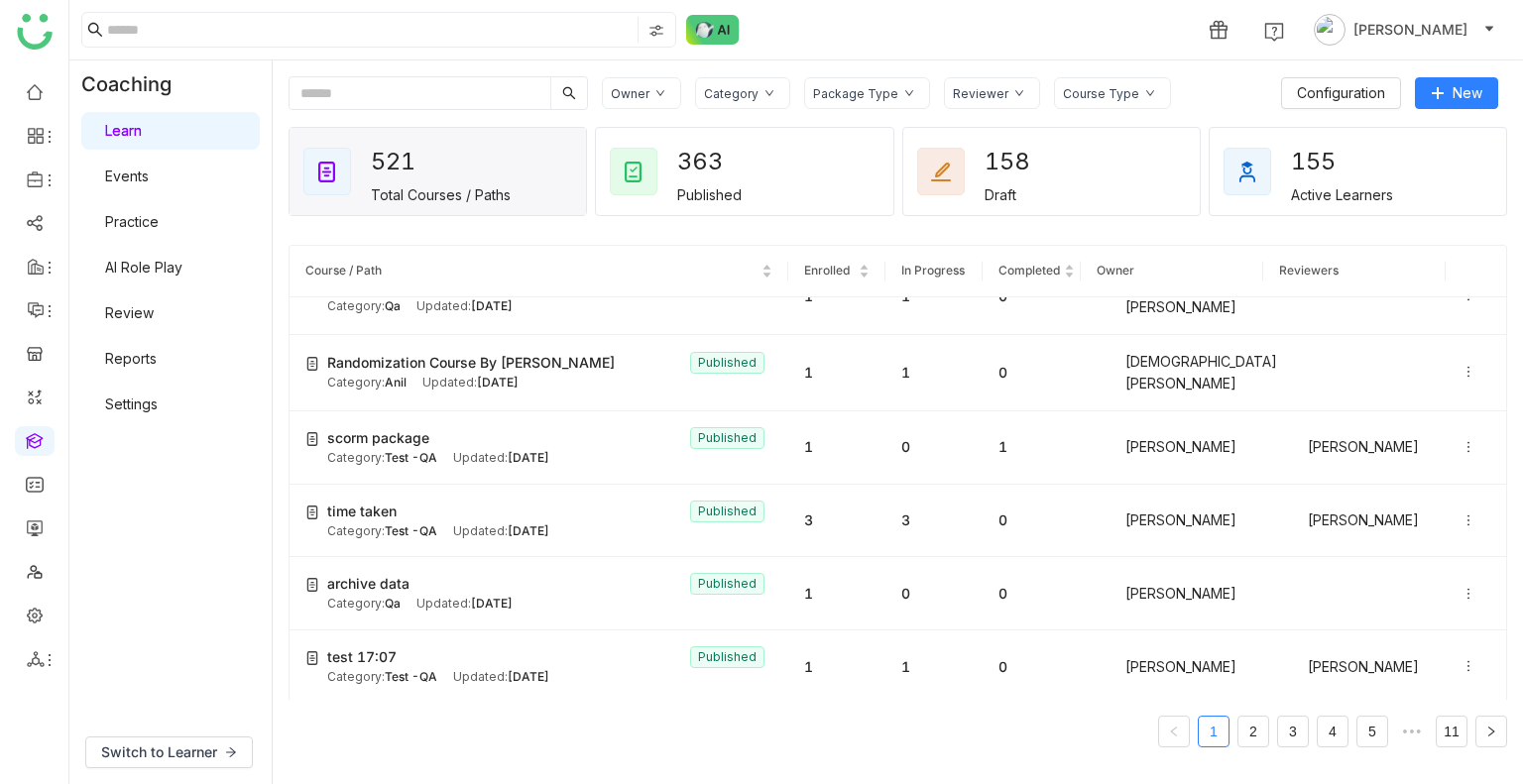scroll, scrollTop: 3281, scrollLeft: 0, axis: vertical 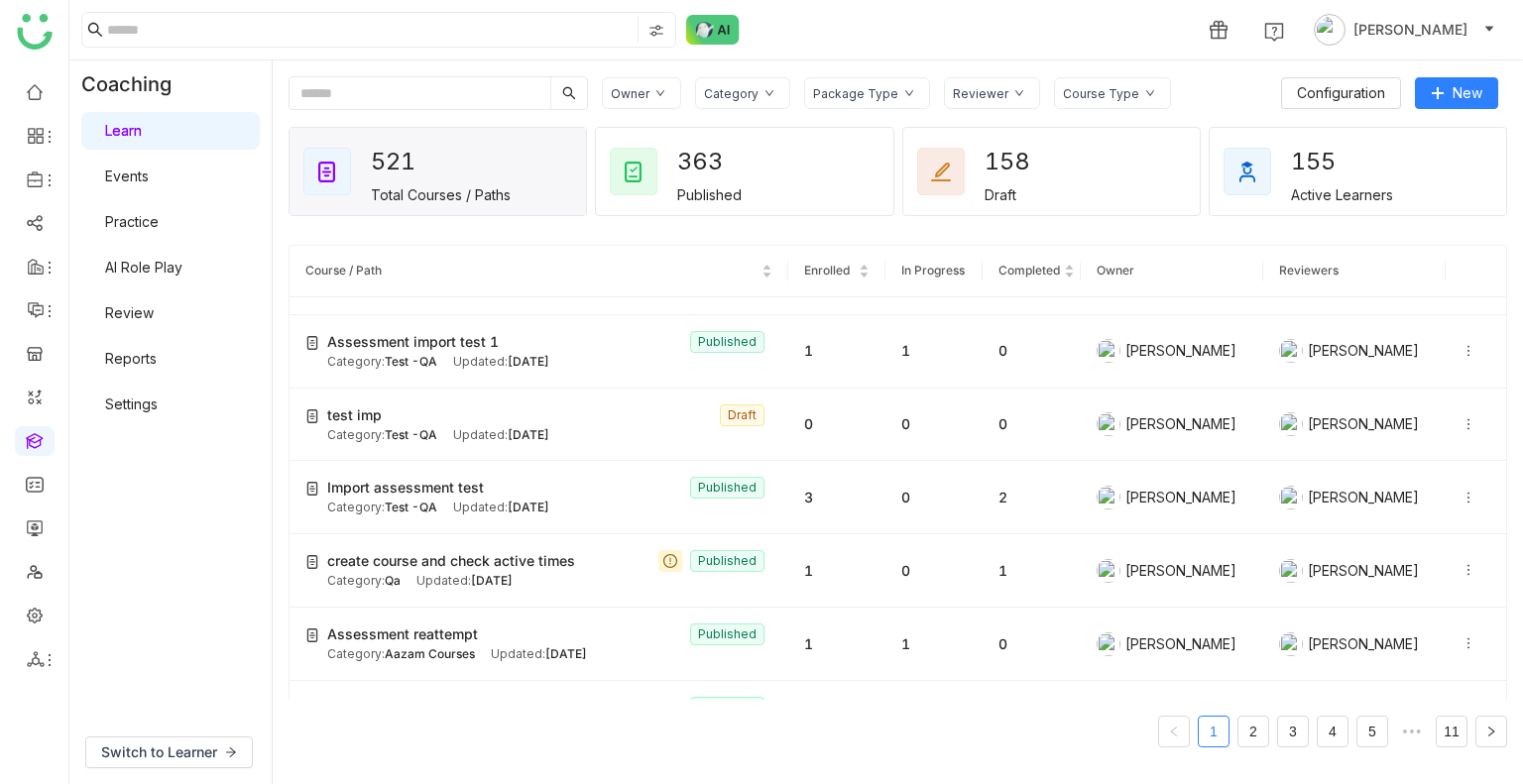 click on "Reports" at bounding box center [131, 358] 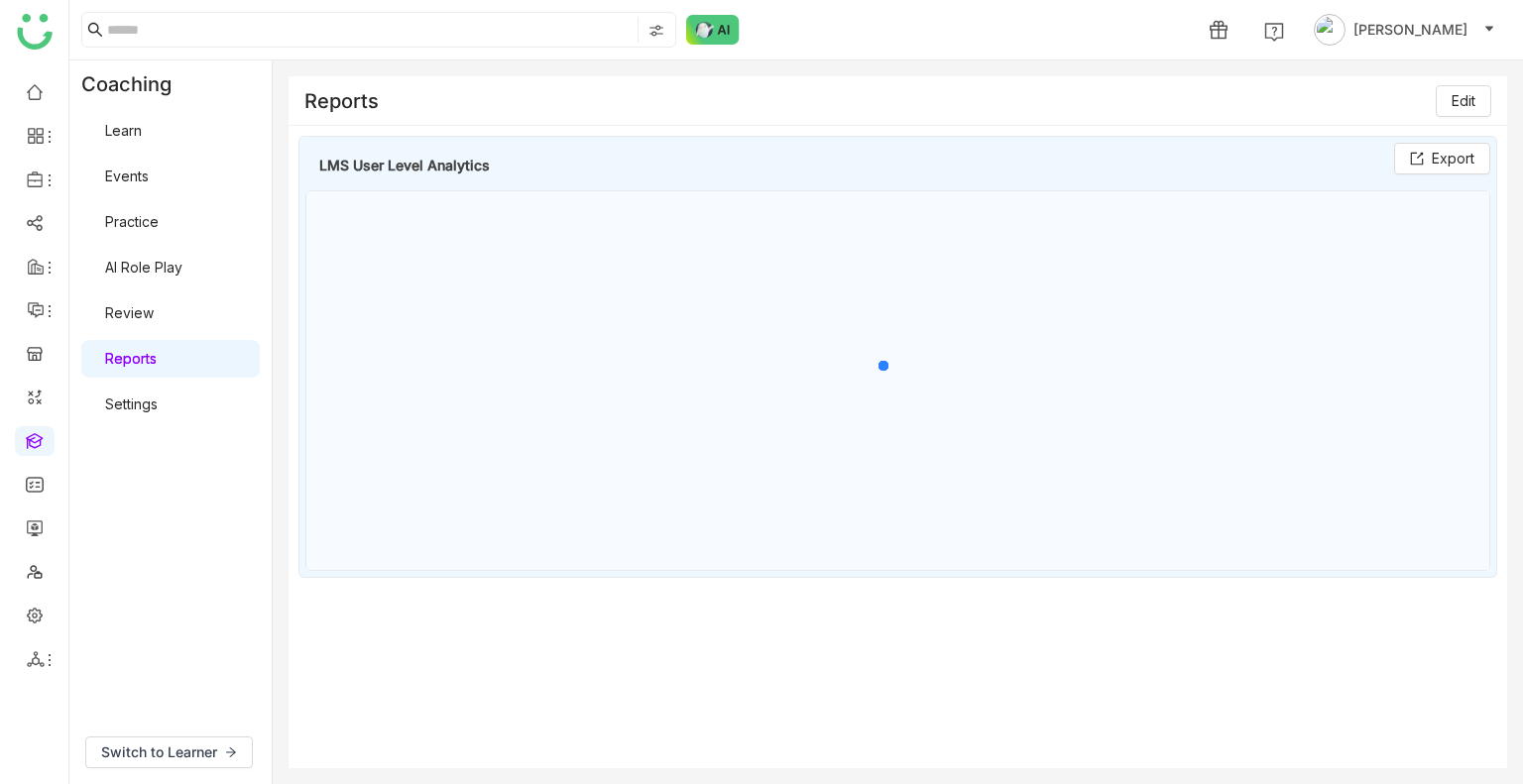 click on "Settings" at bounding box center (131, 403) 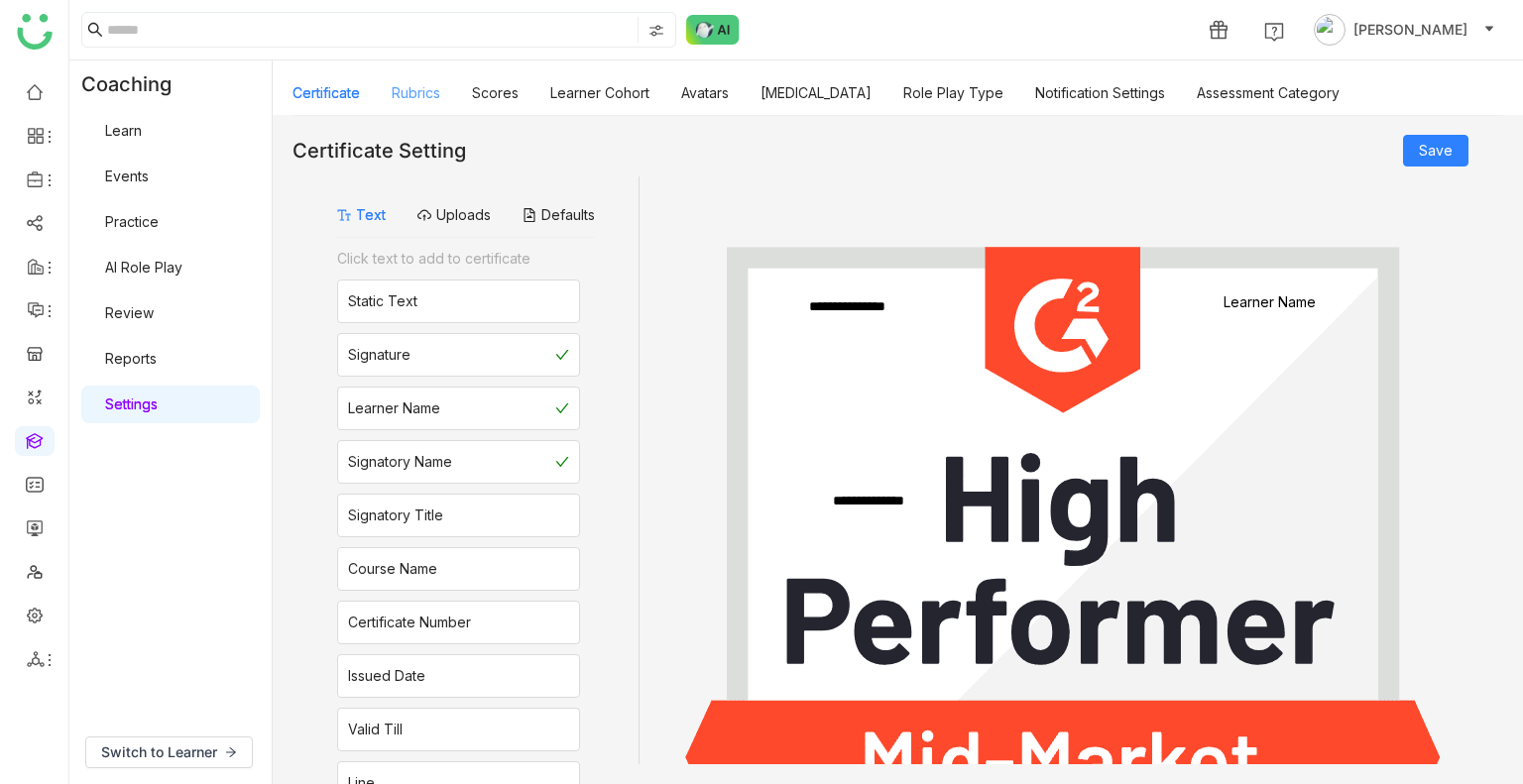 click on "Rubrics" at bounding box center [415, 92] 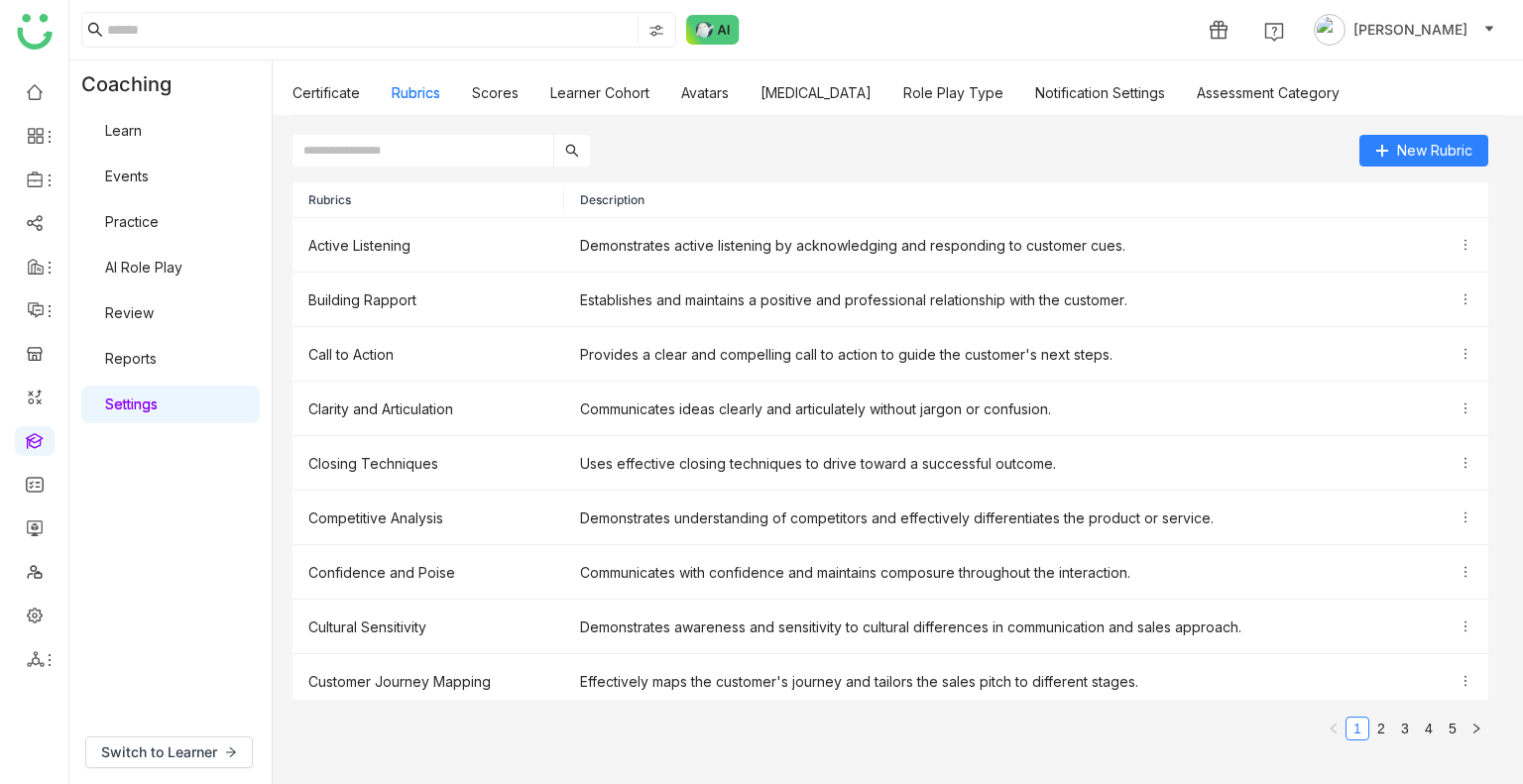 click 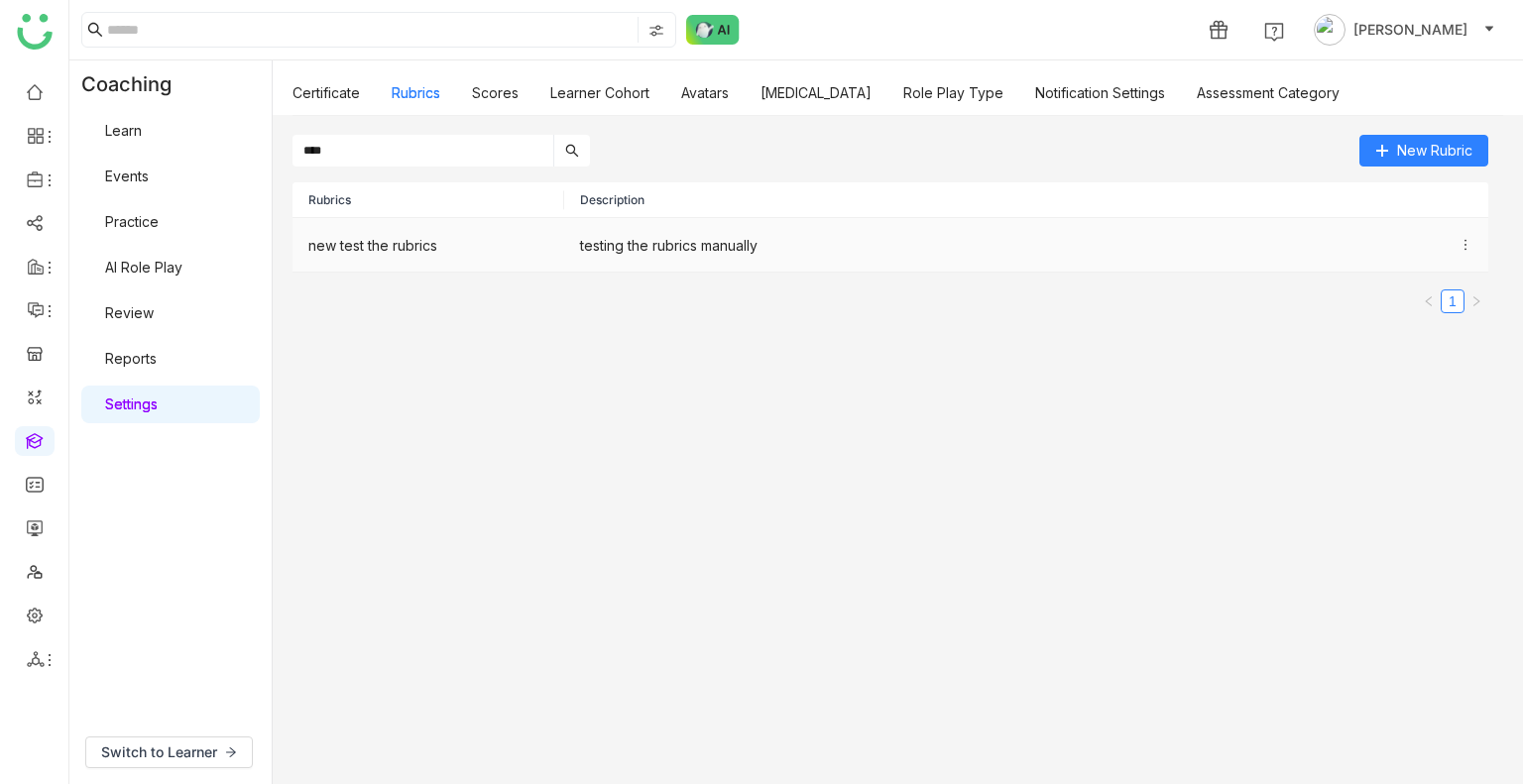 type on "***" 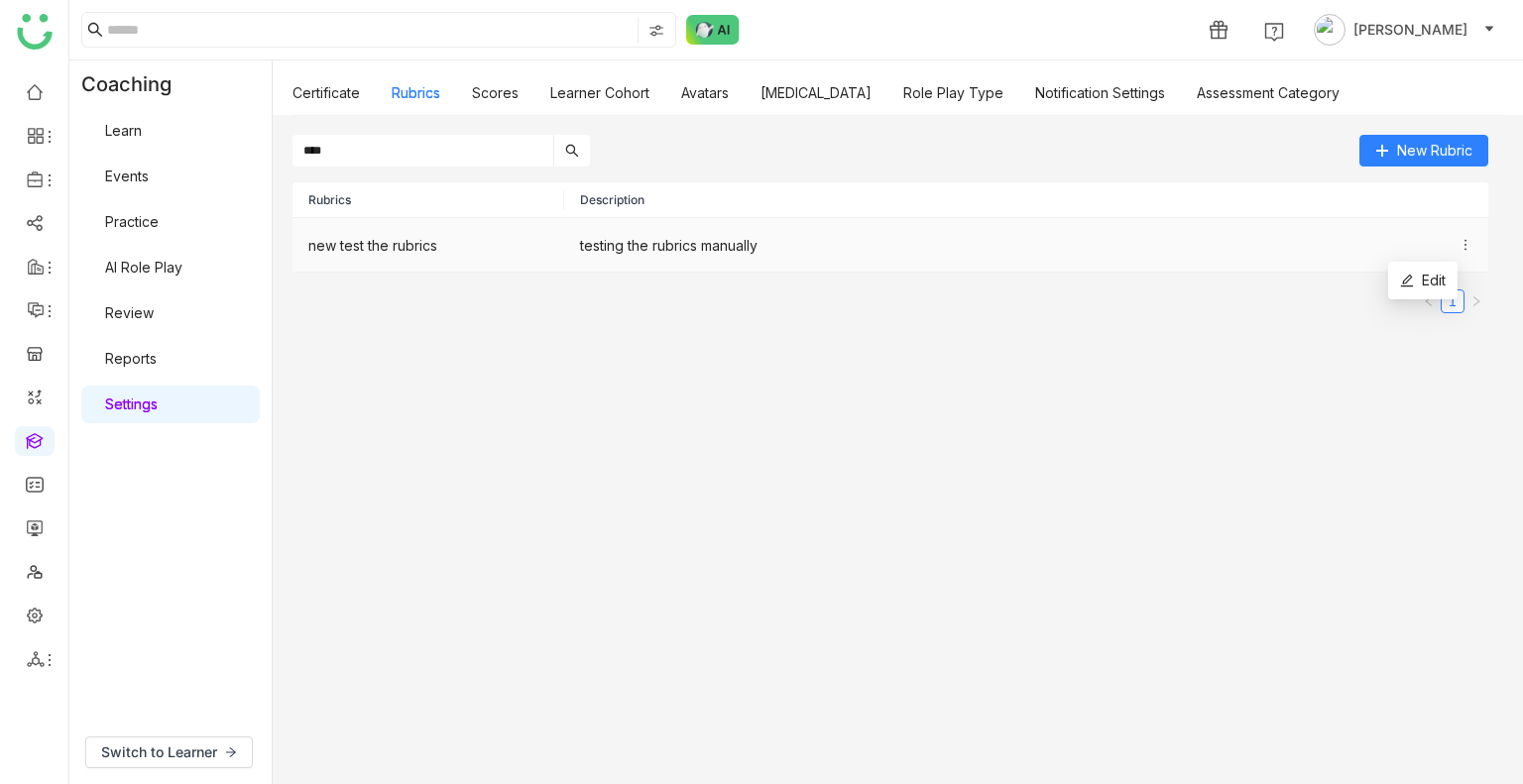 click 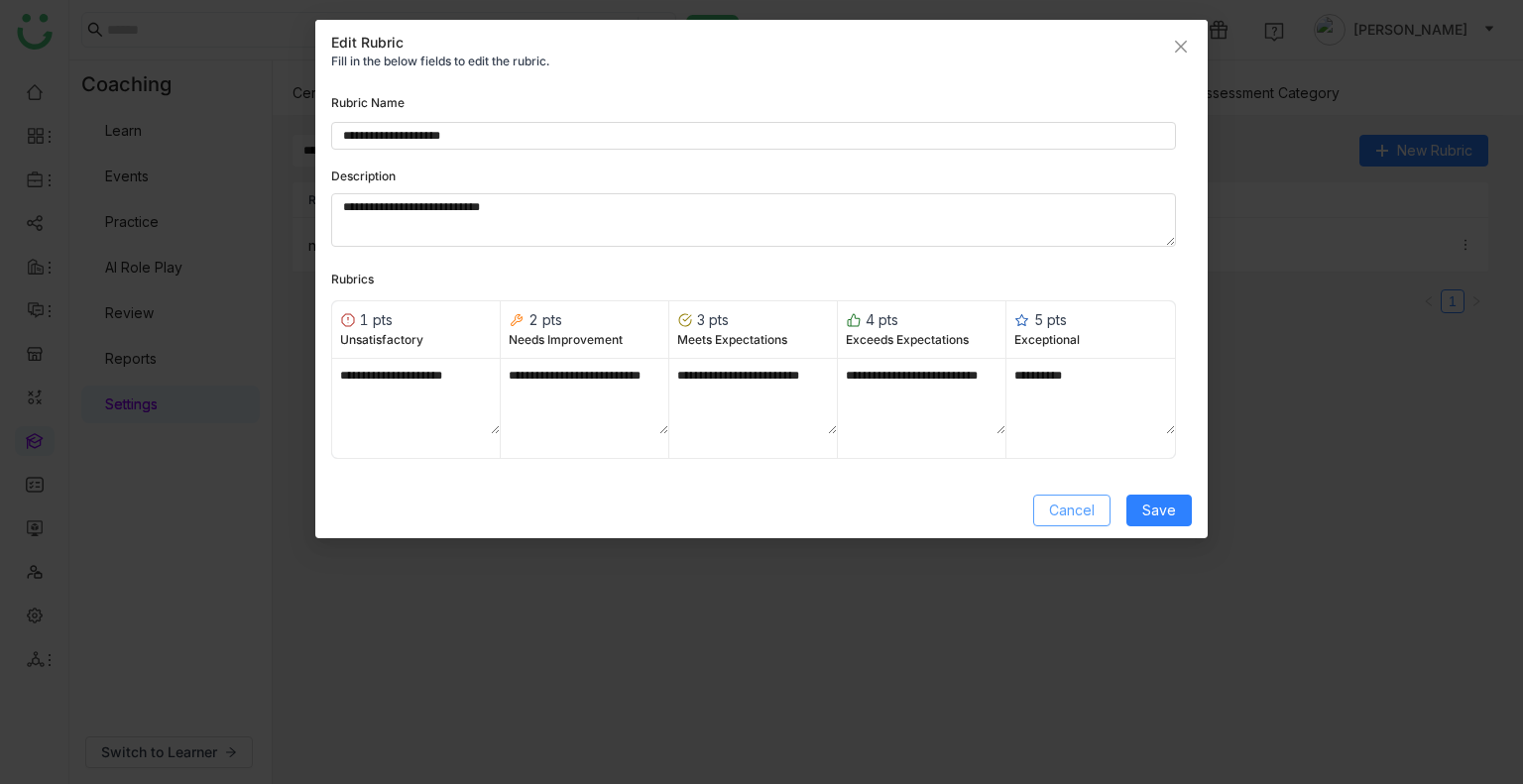 click on "Cancel" at bounding box center (1072, 510) 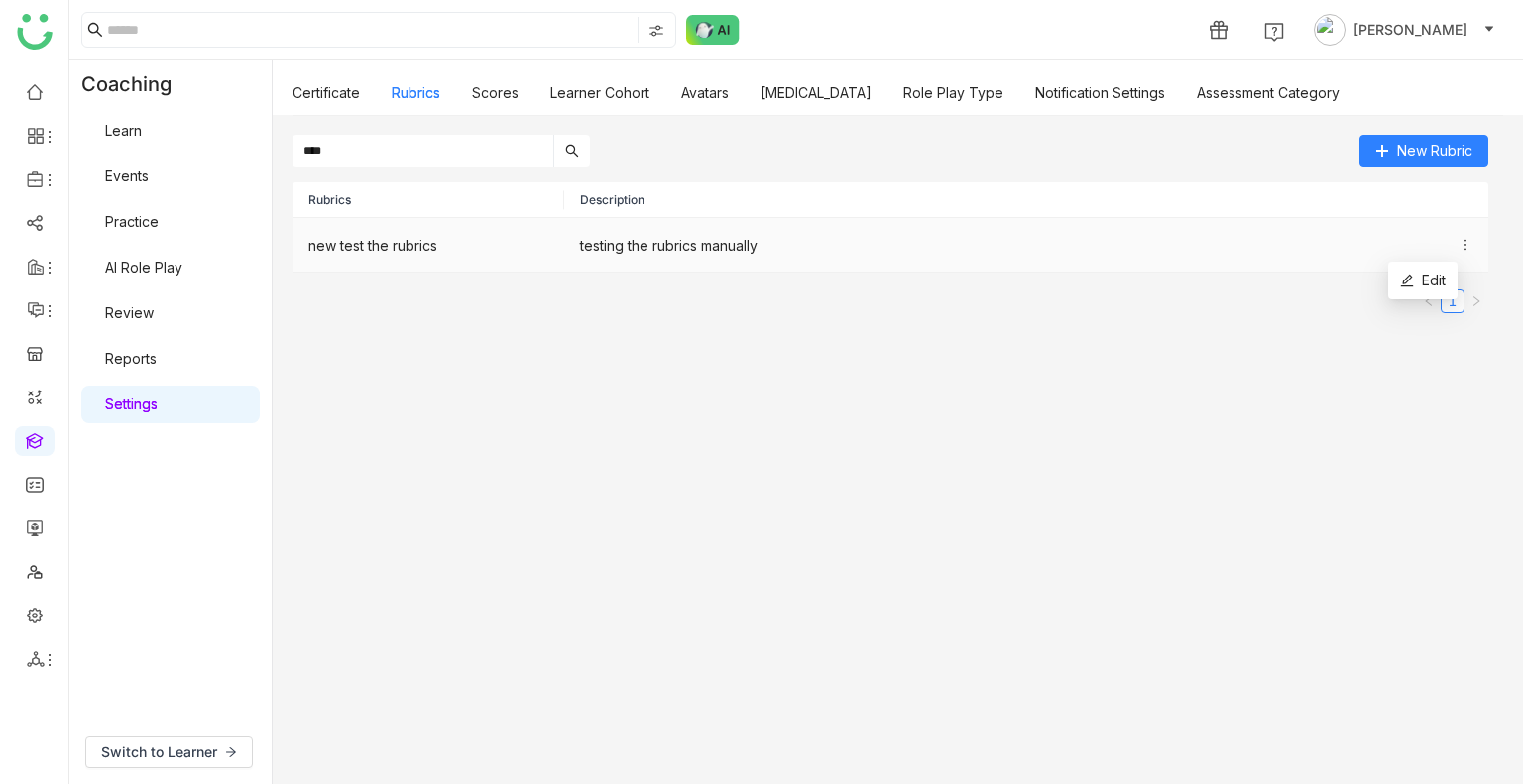 click 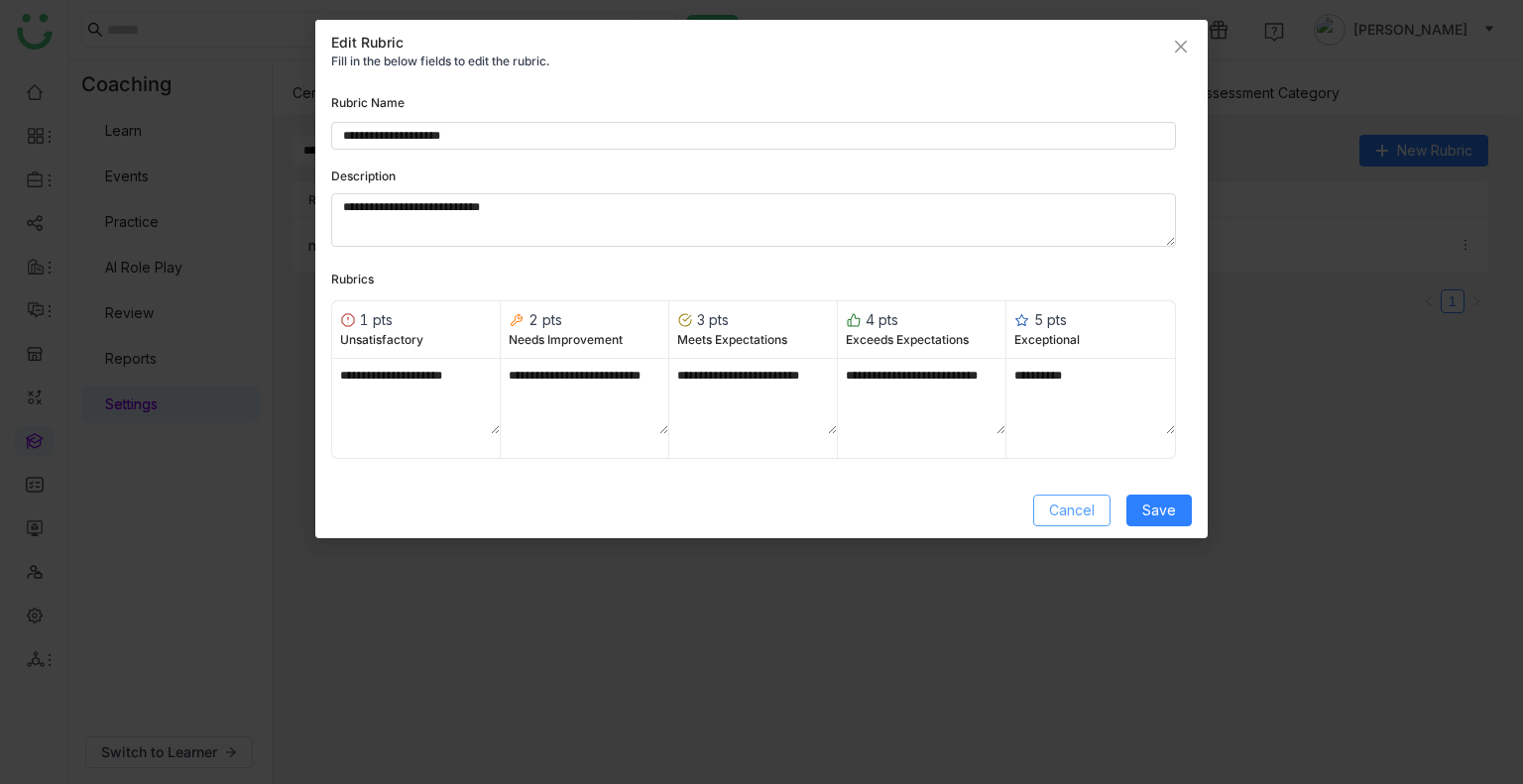 click on "Cancel" at bounding box center [1072, 510] 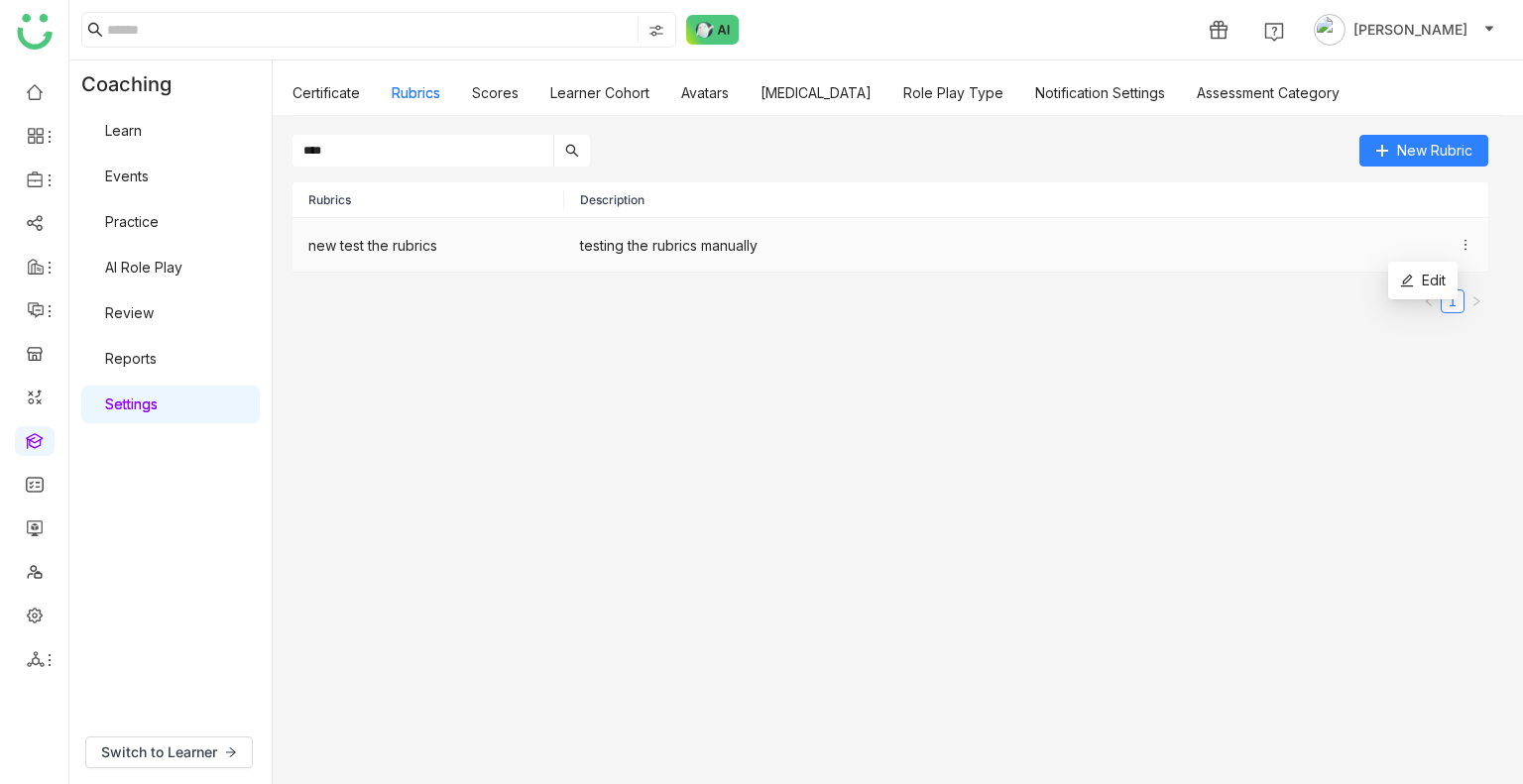 click 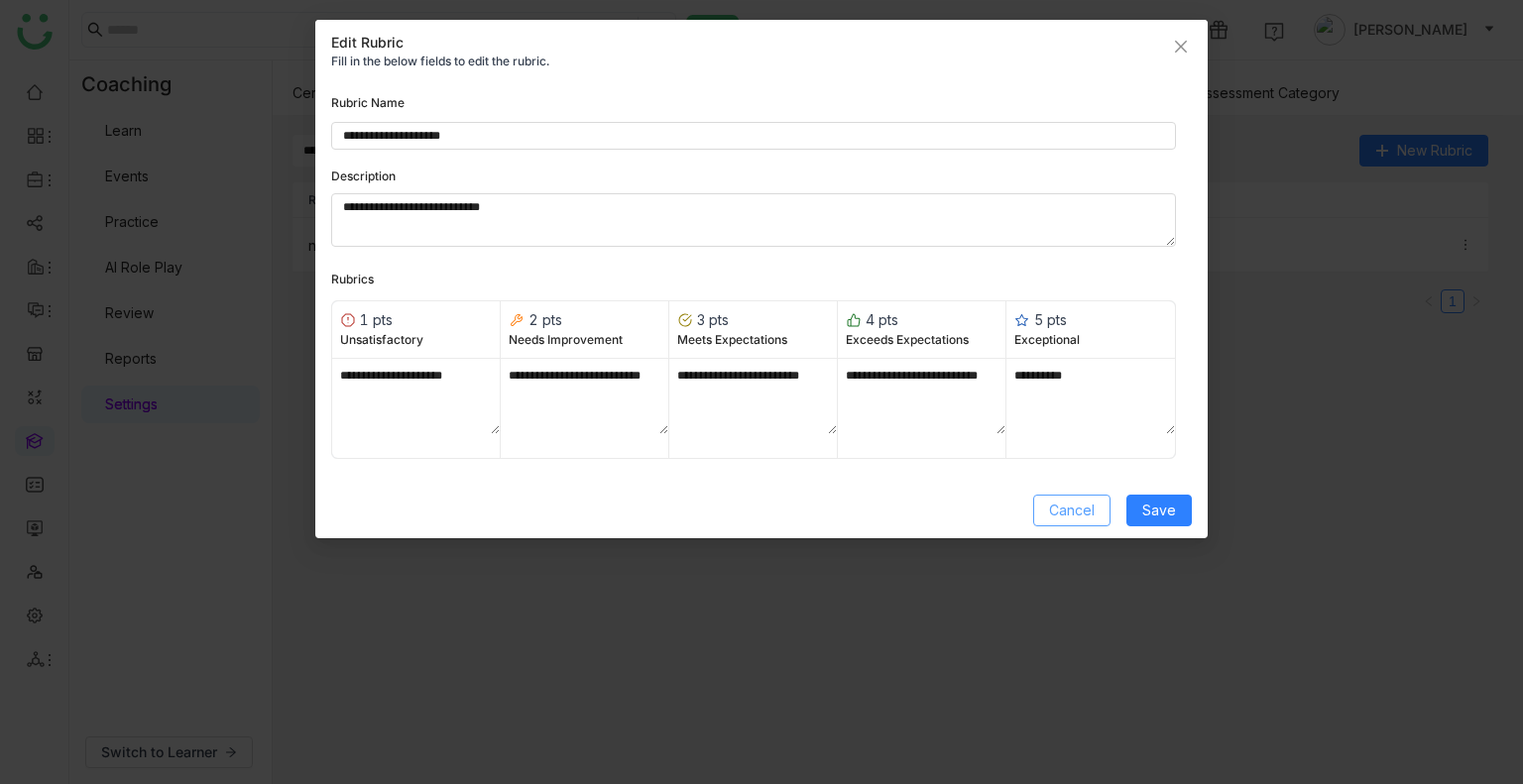 click on "Cancel" at bounding box center (1072, 510) 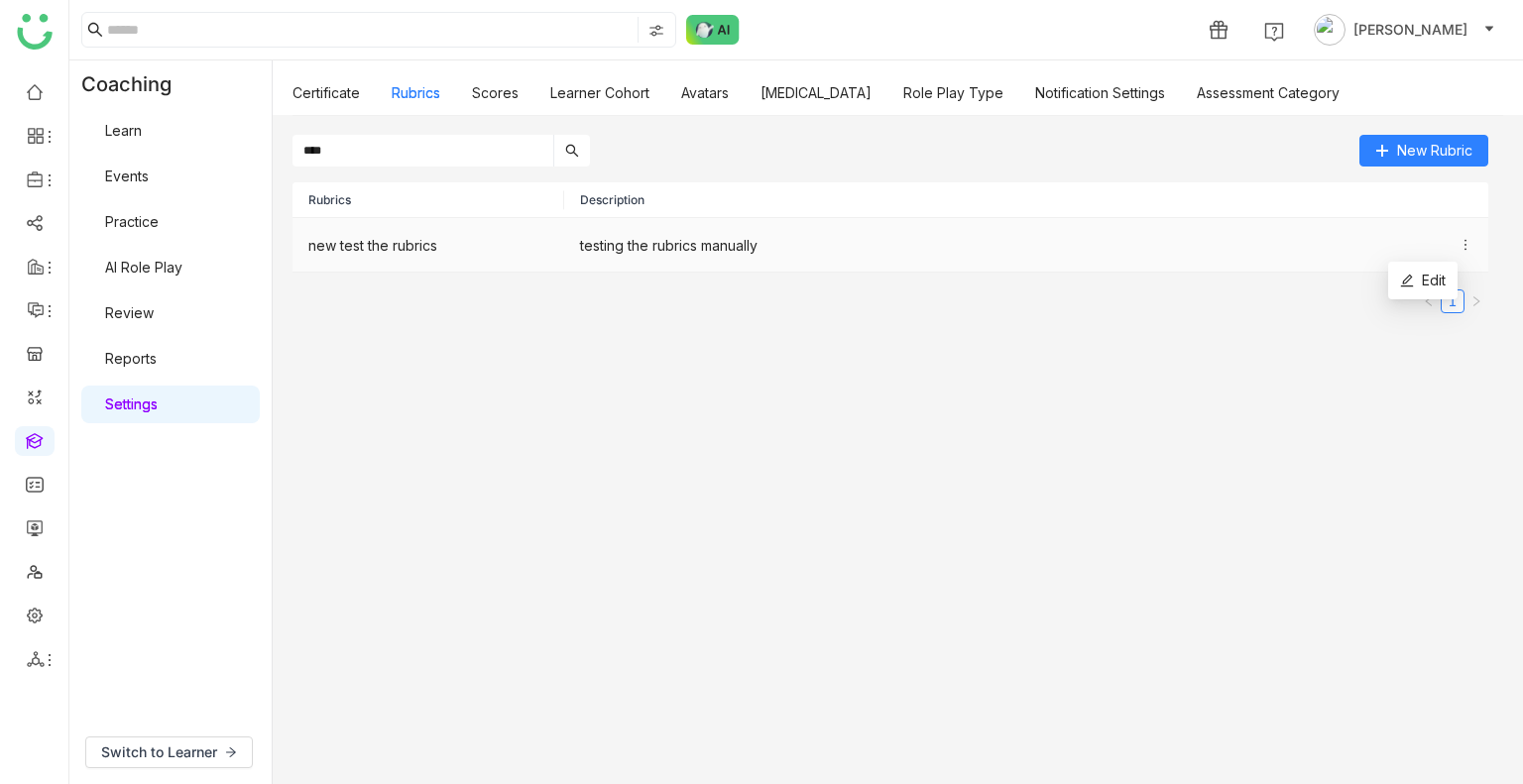 click 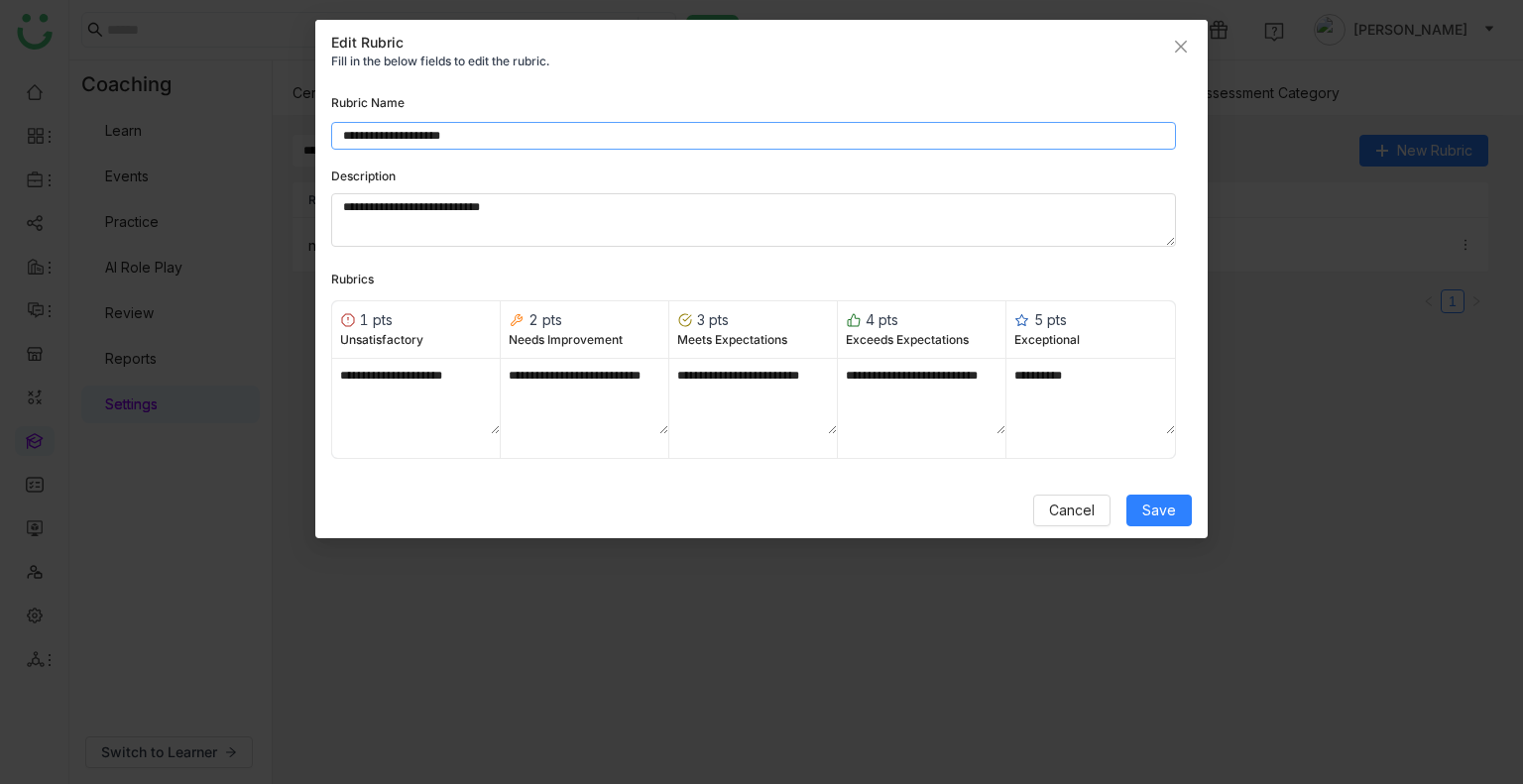 click on "**********" 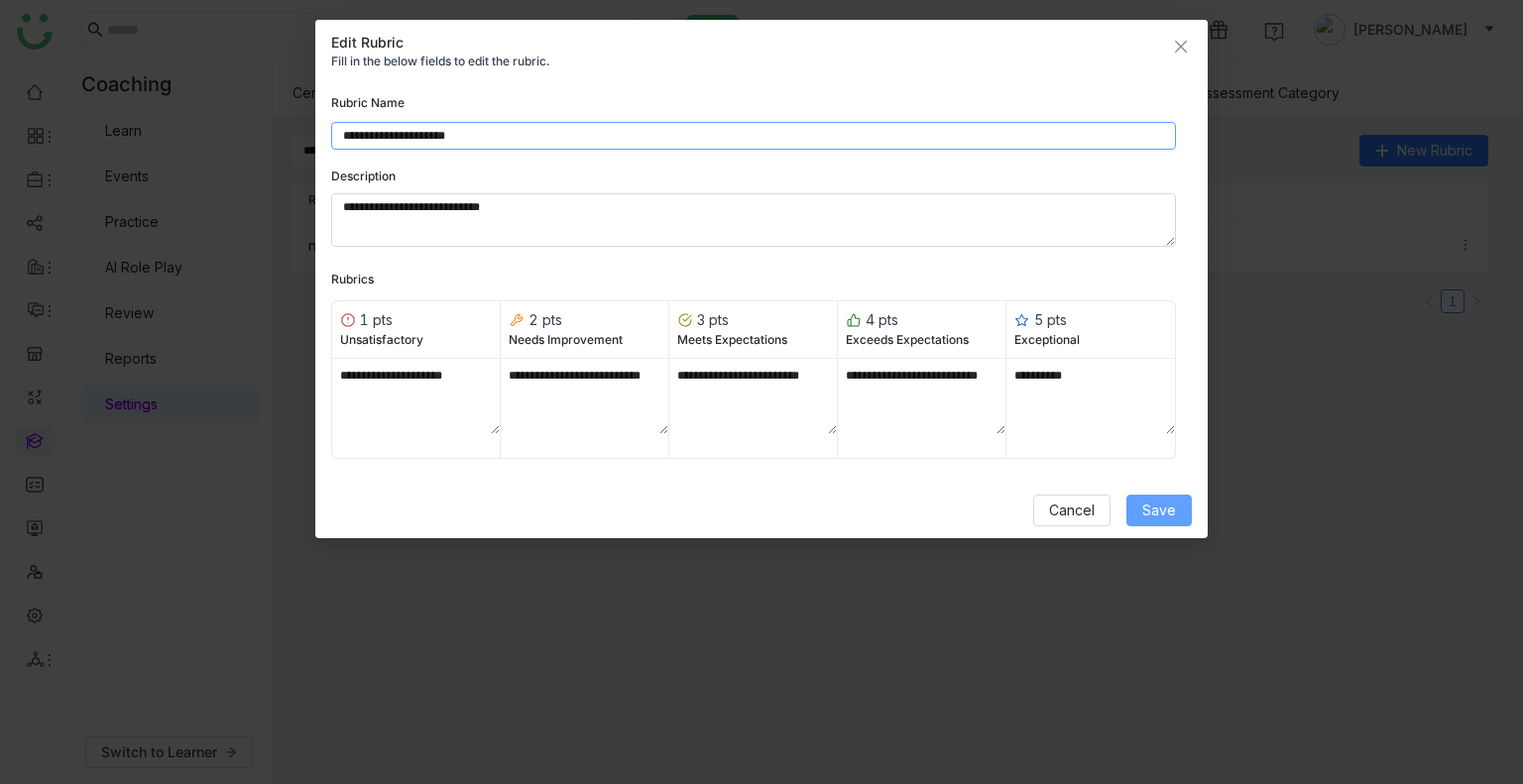 type on "**********" 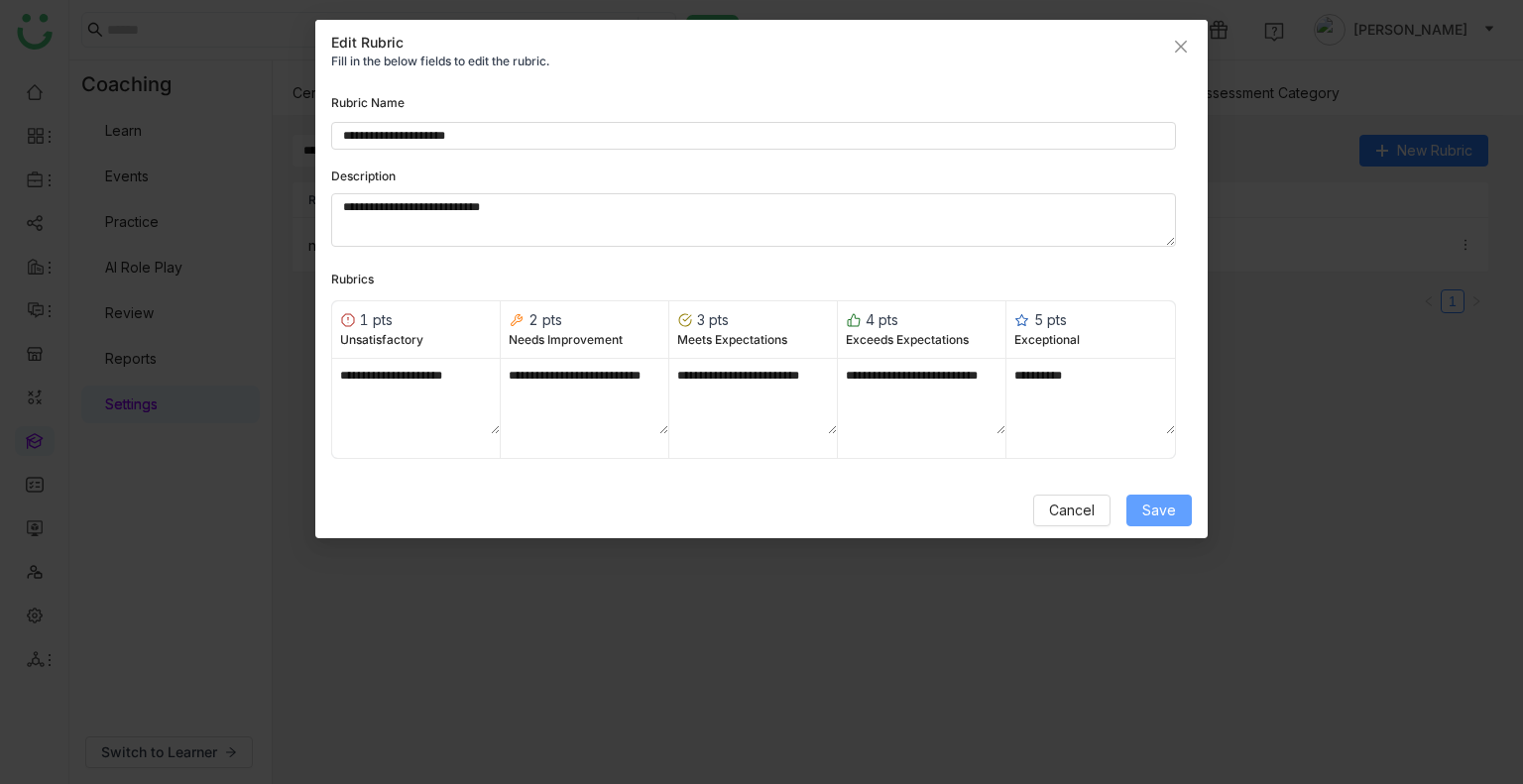 click on "Save" at bounding box center (1159, 510) 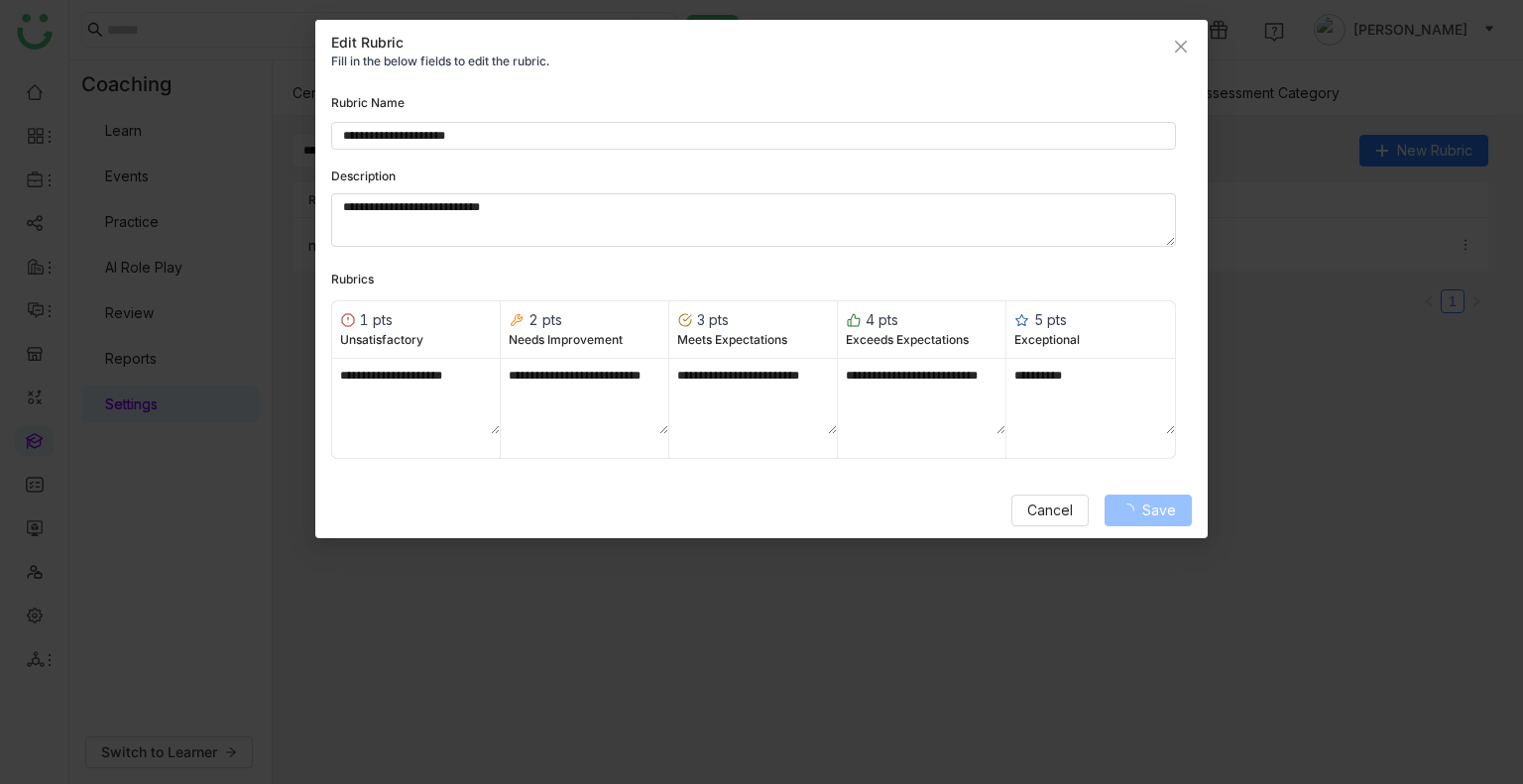 type 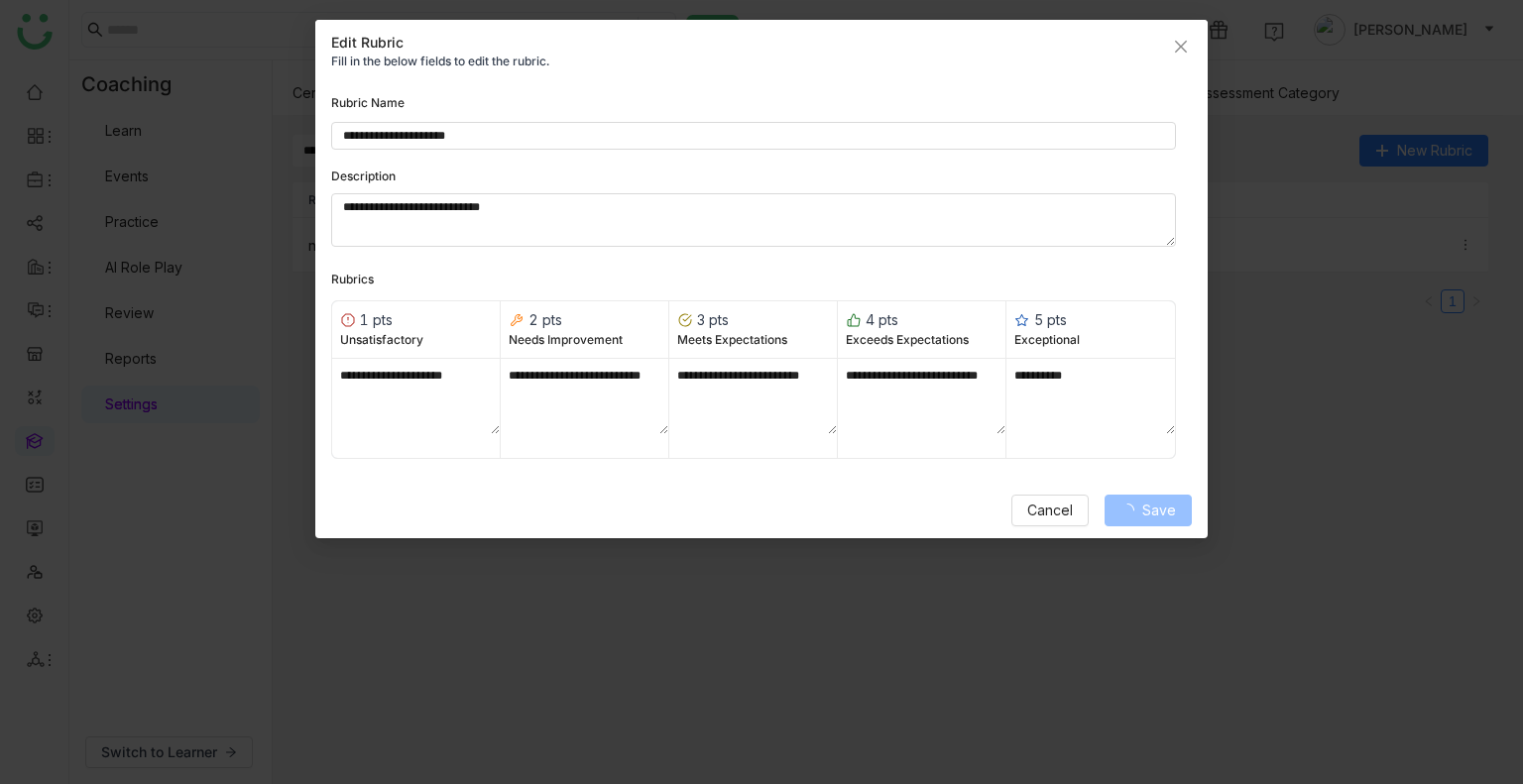 type 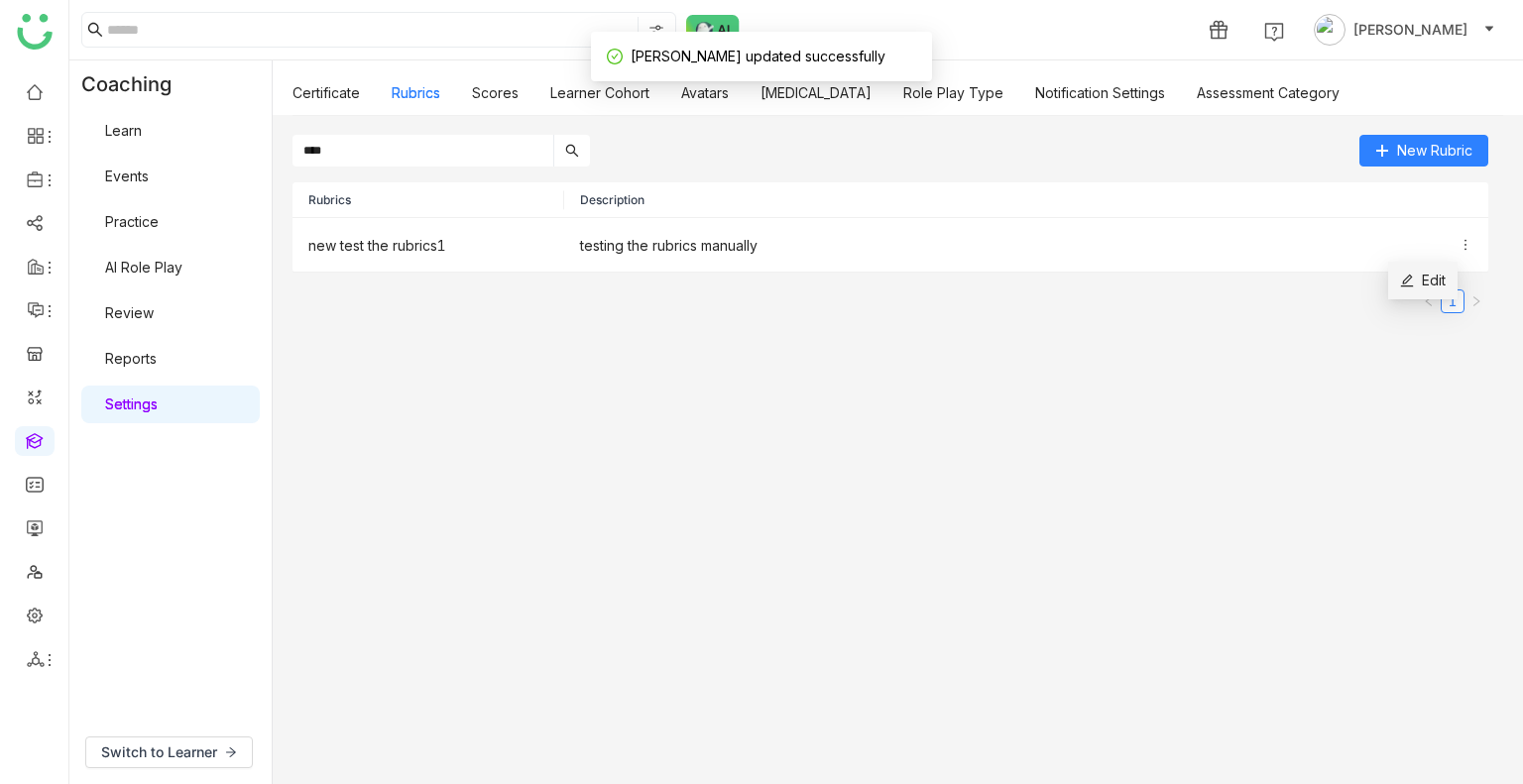 click on "Edit" at bounding box center [1423, 280] 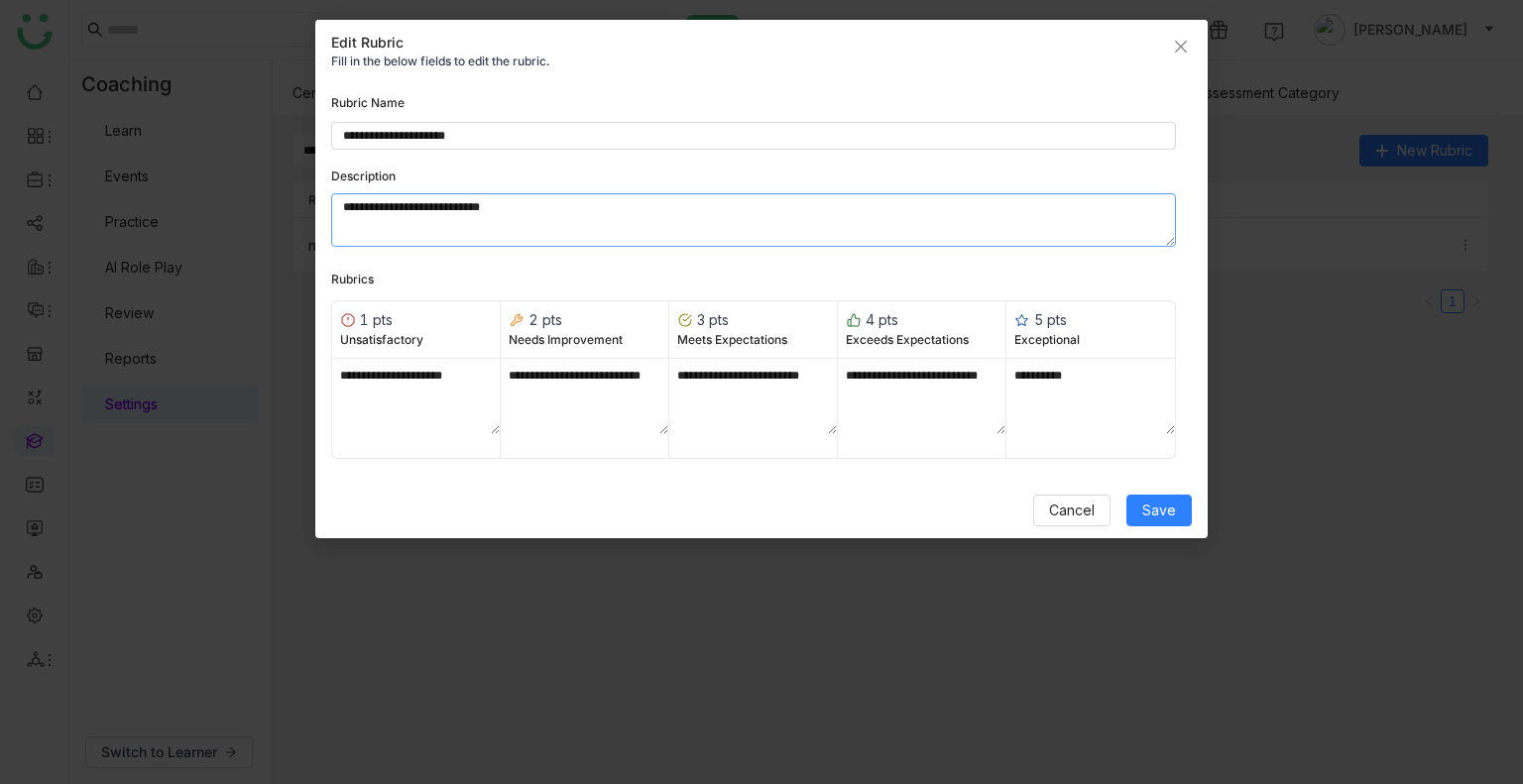 click on "**********" 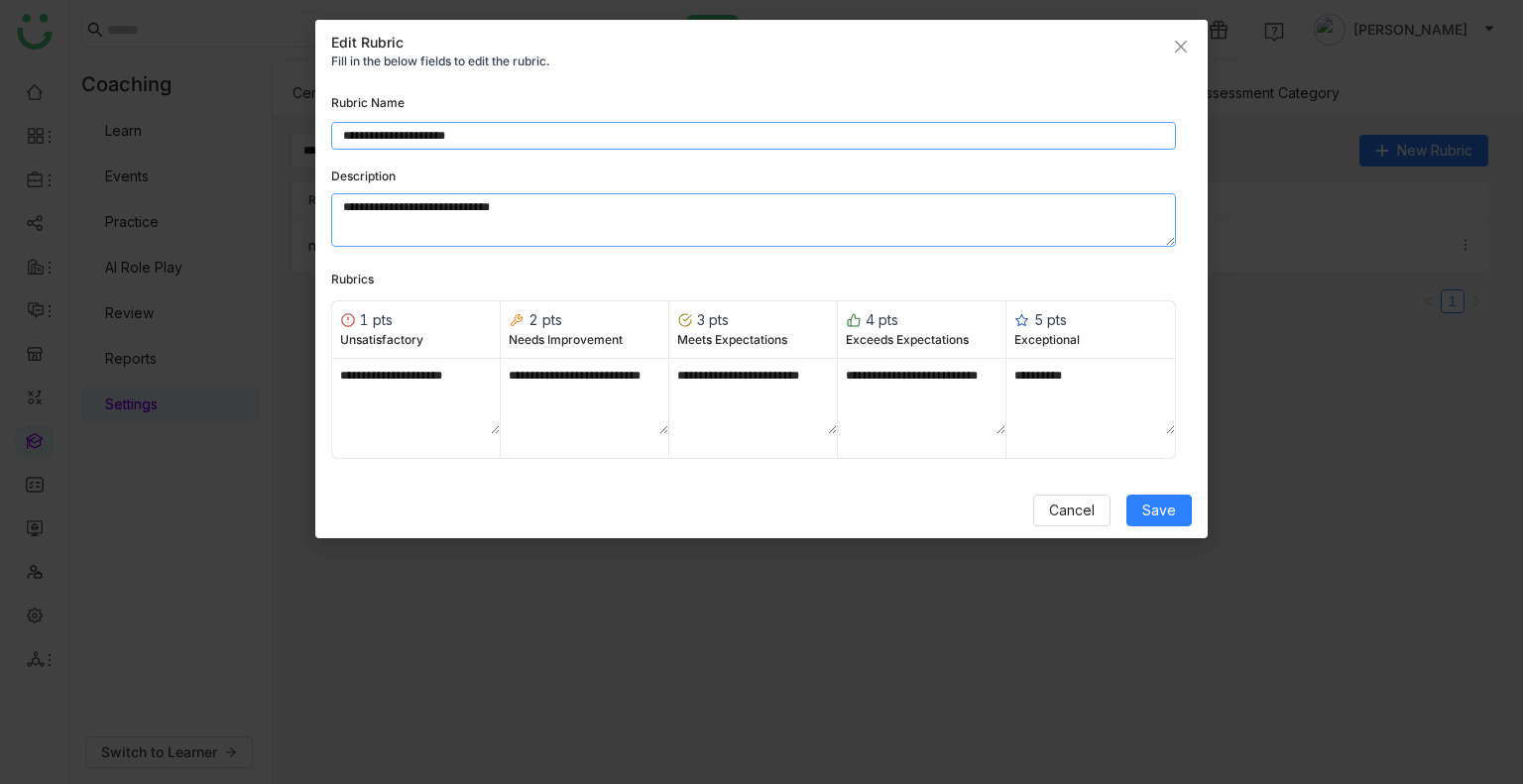 type on "**********" 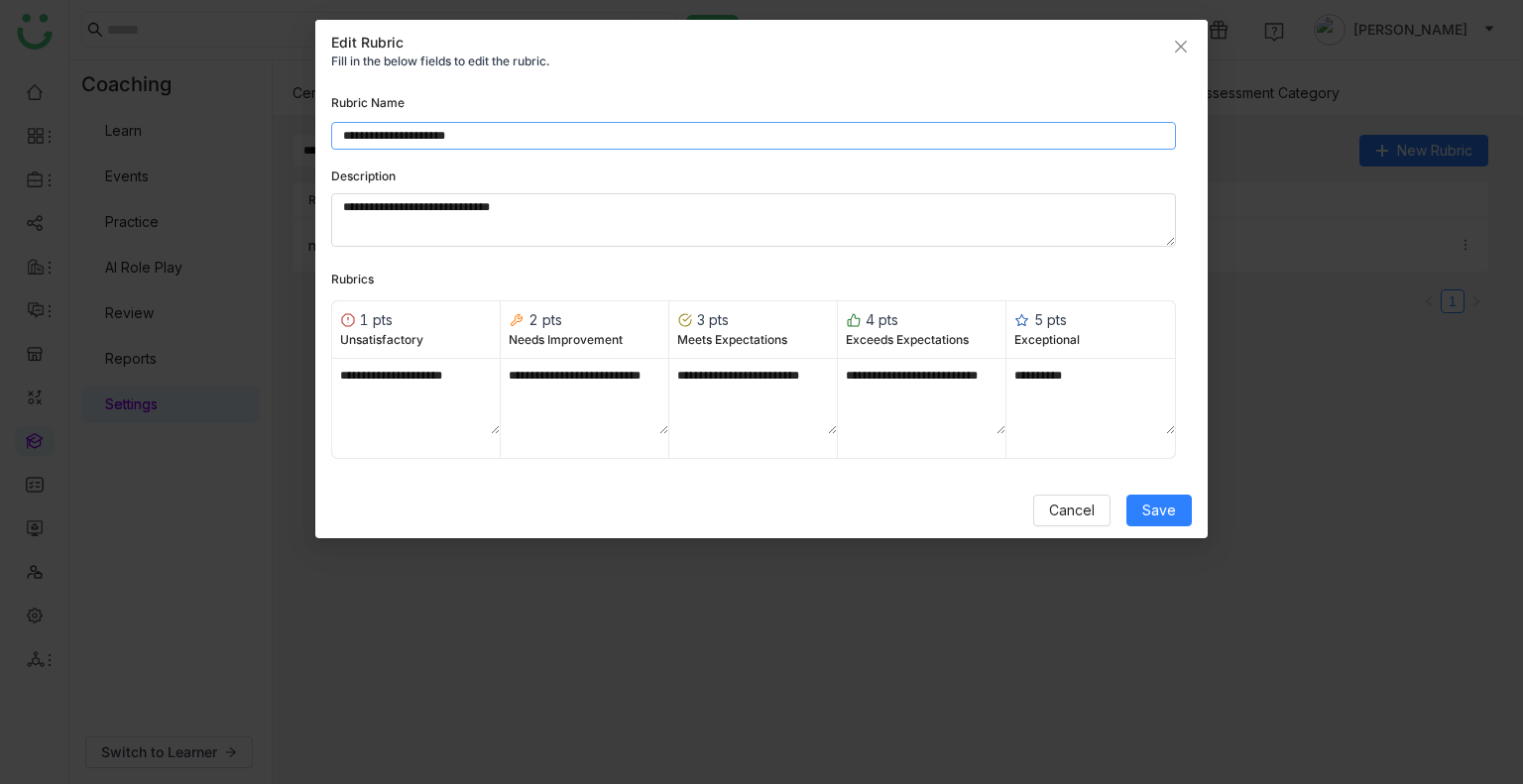 click on "**********" 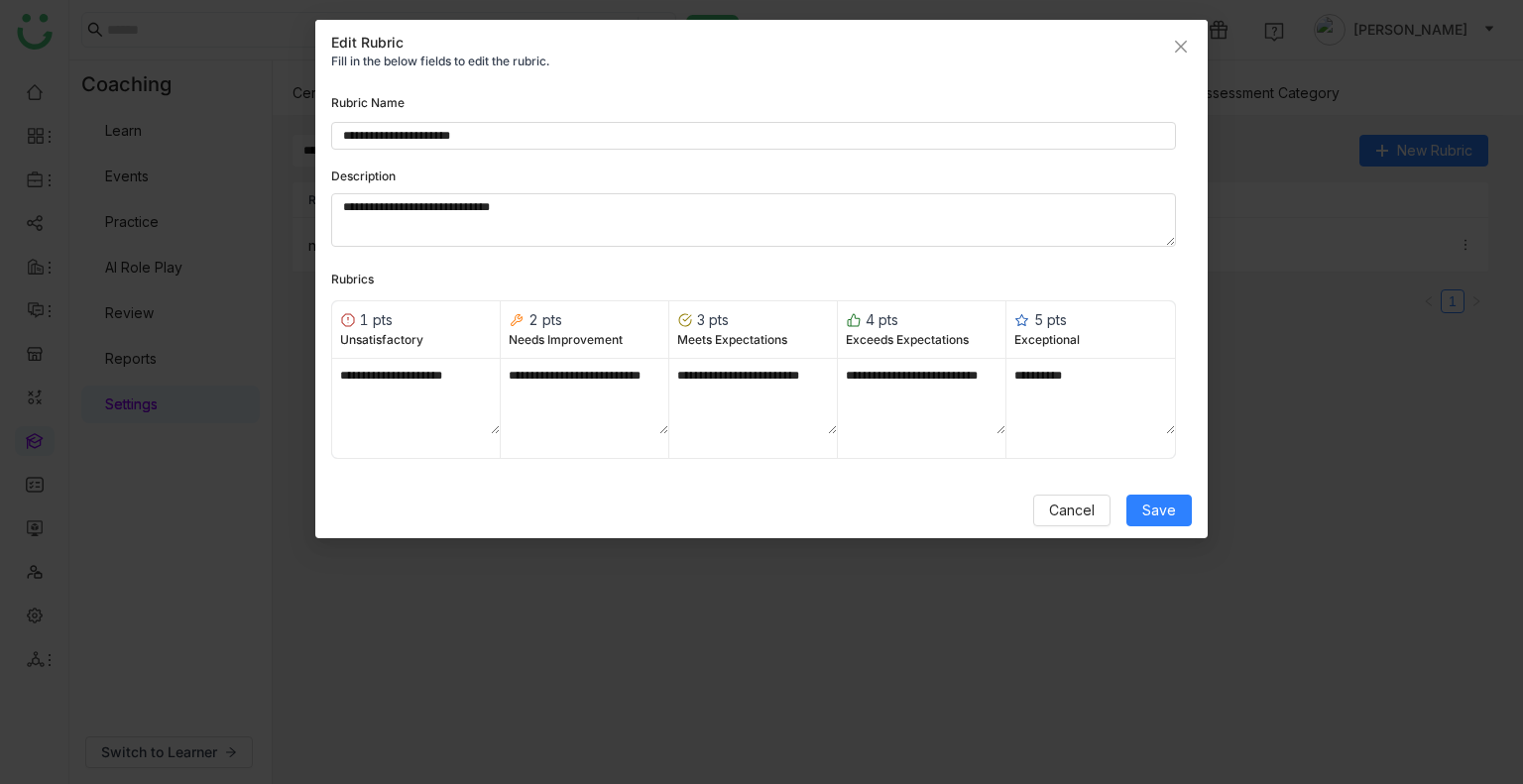 click on "**********" at bounding box center (762, 310) 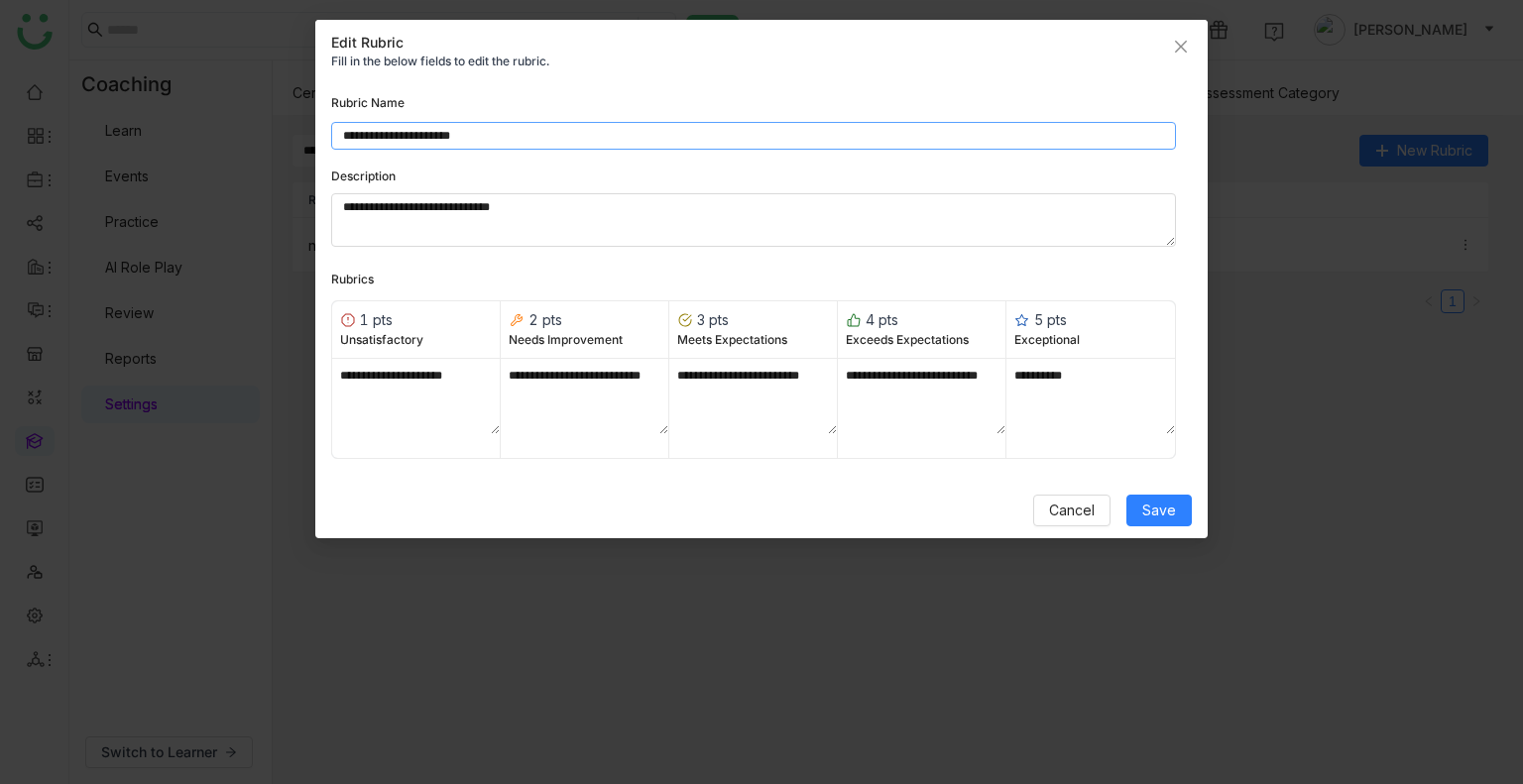 click on "**********" 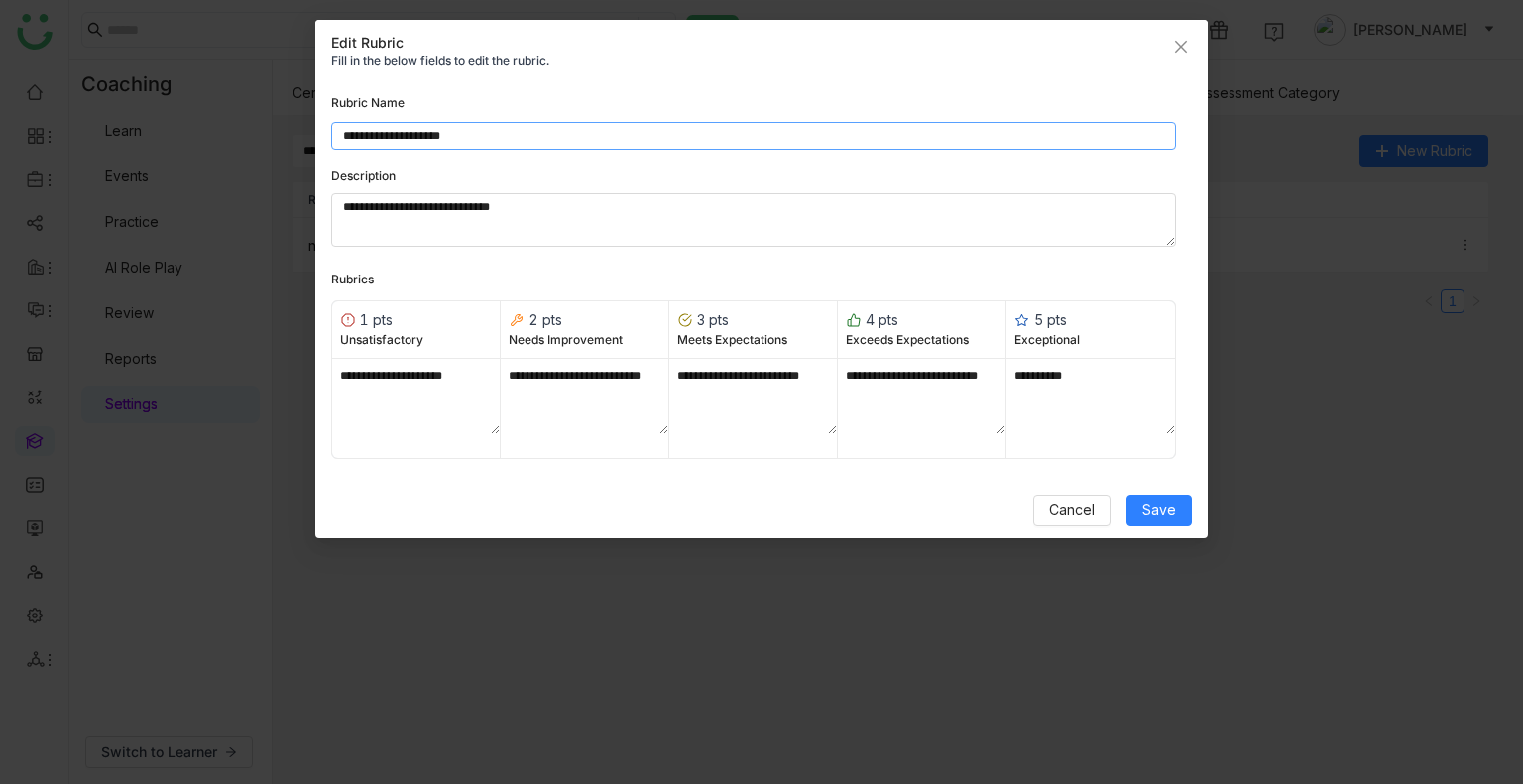 type on "**********" 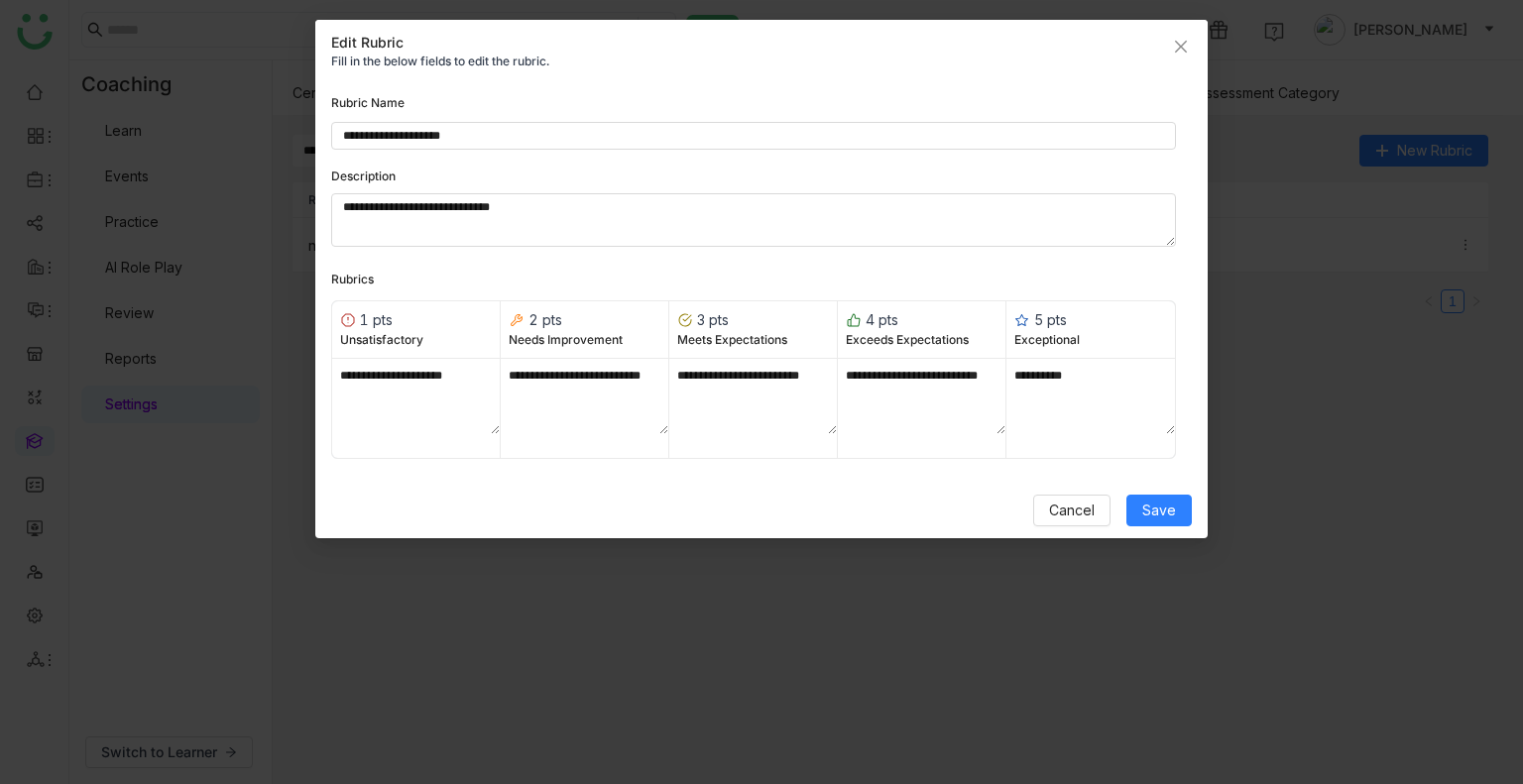 click on "**********" at bounding box center (754, 207) 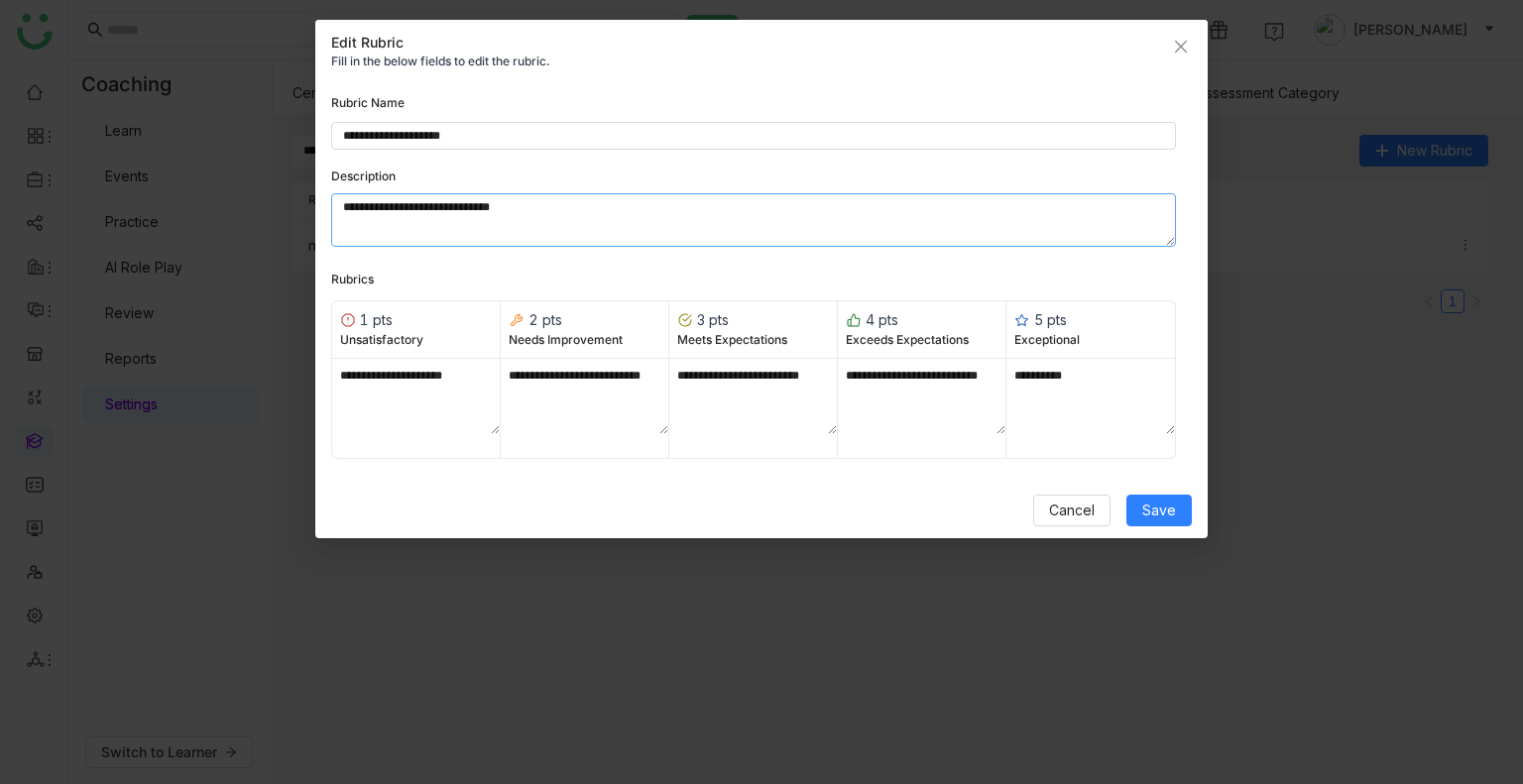 click on "**********" 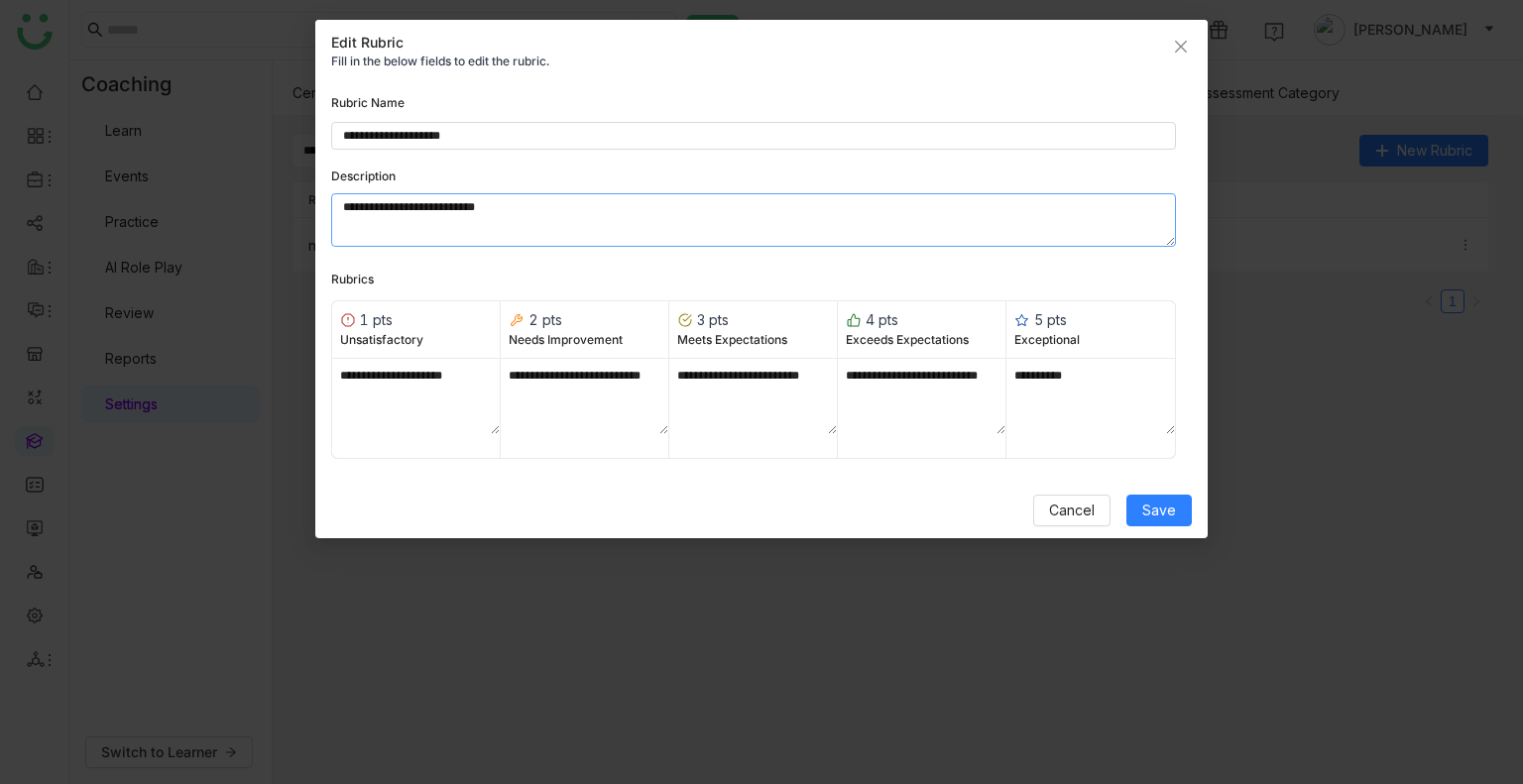 click on "**********" 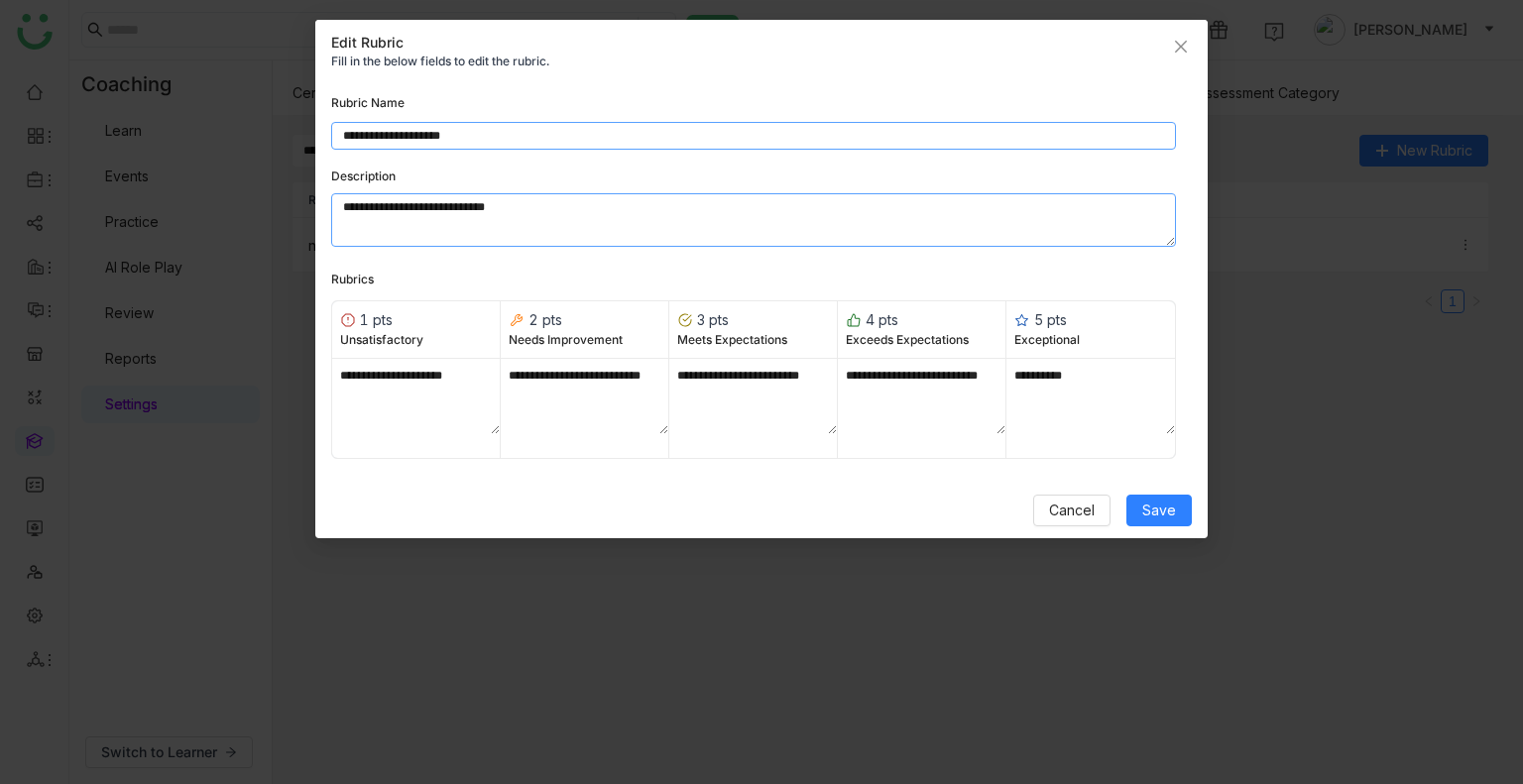 type on "**********" 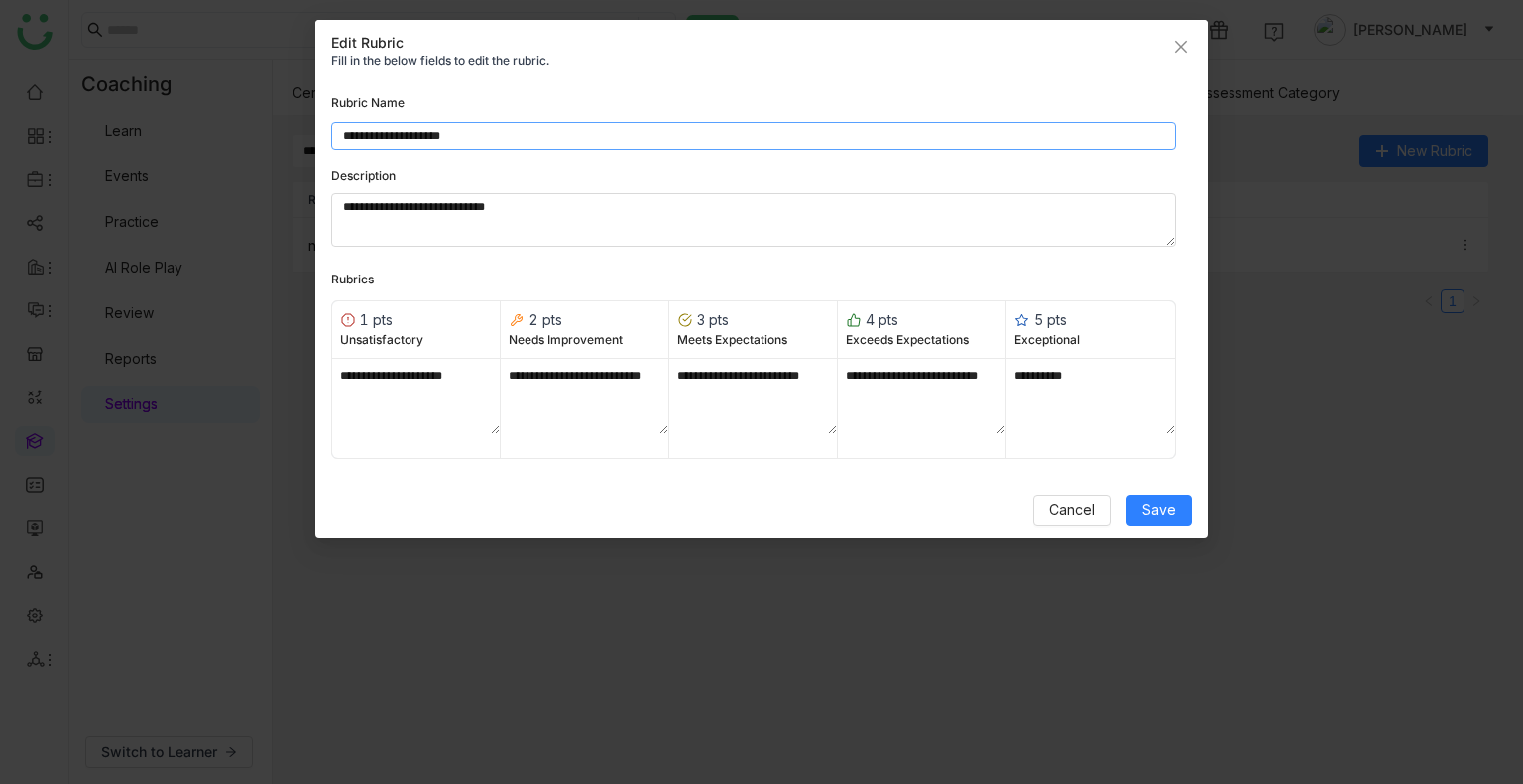 click on "**********" 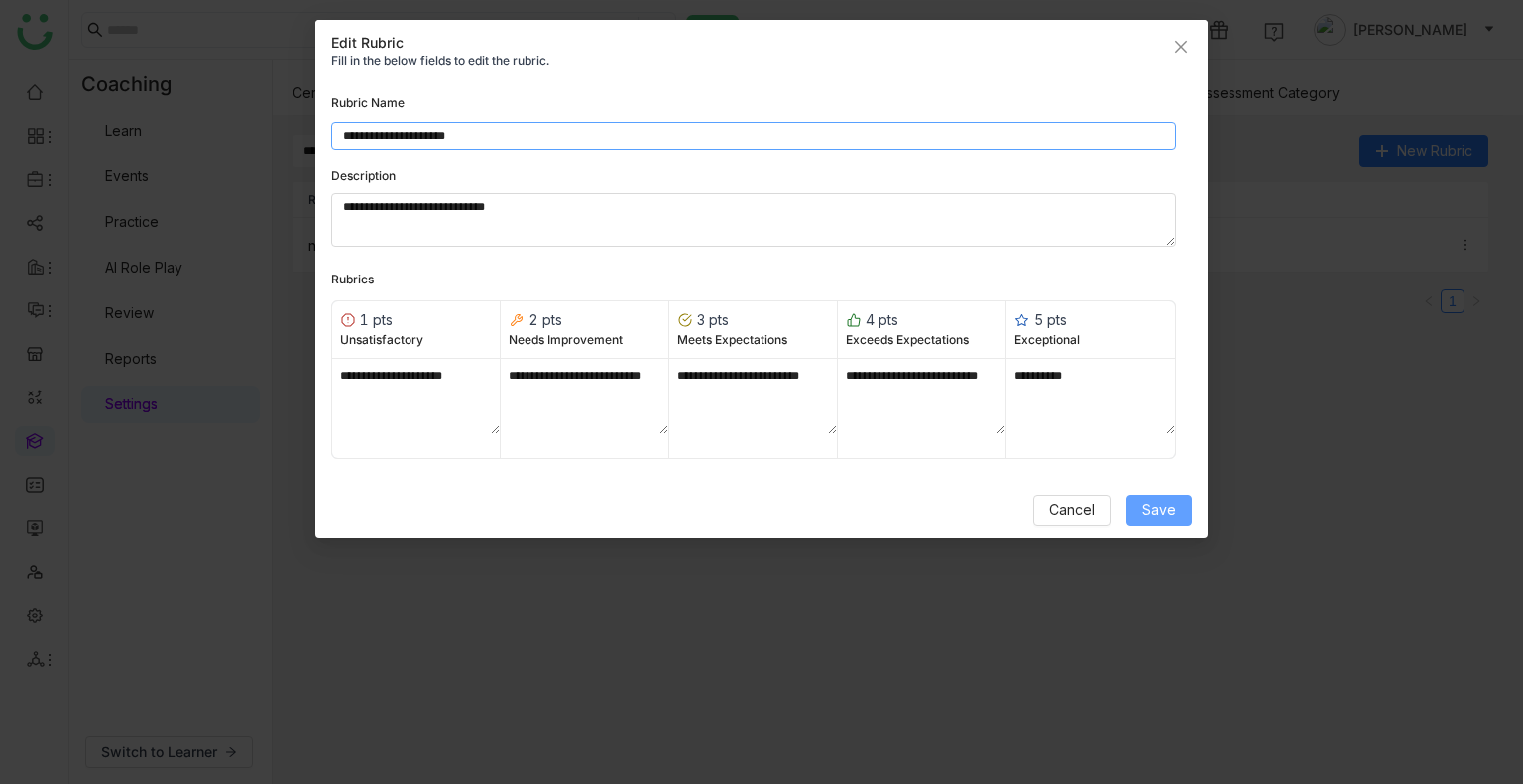 type on "**********" 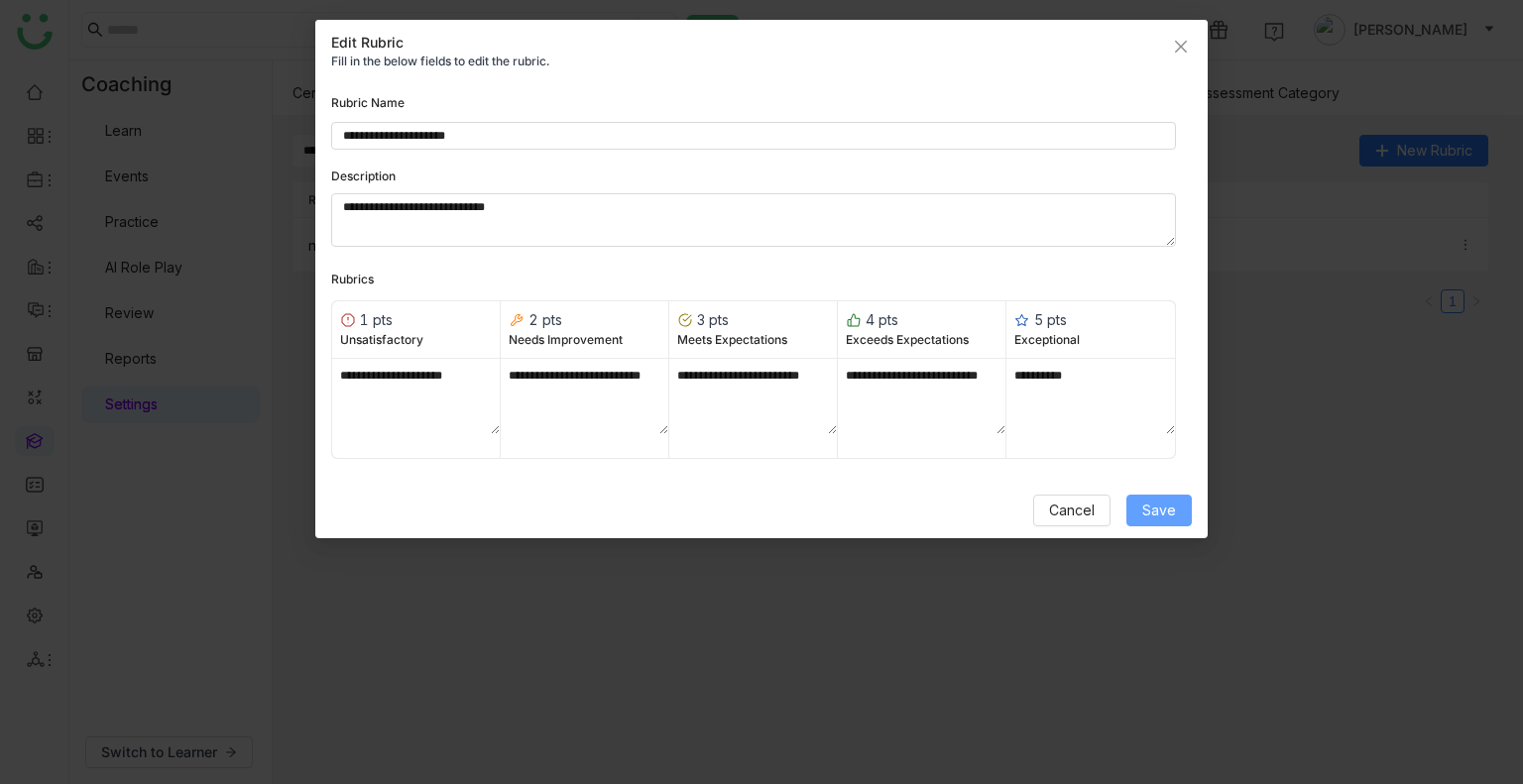 click on "Save" at bounding box center [1159, 510] 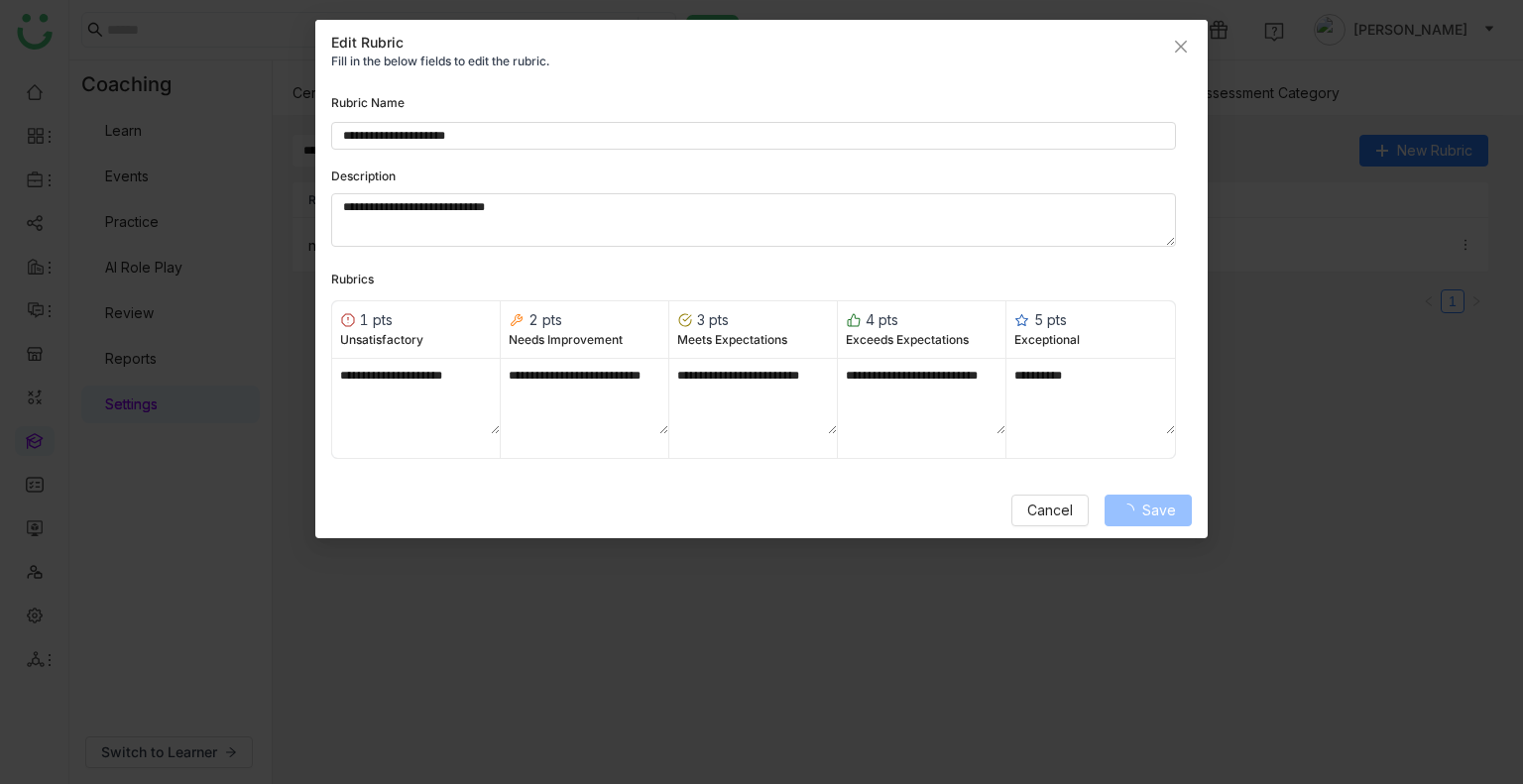 type 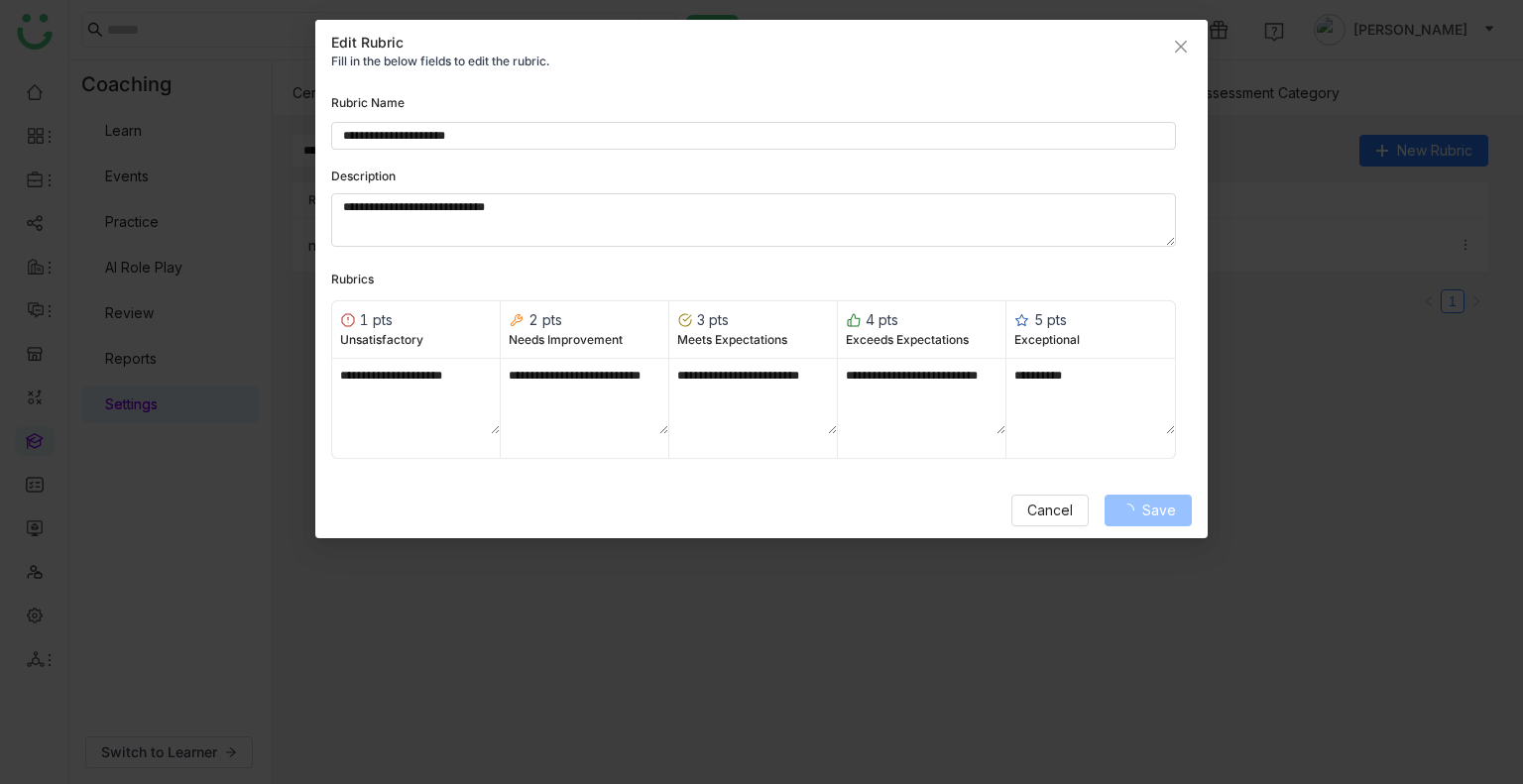 type 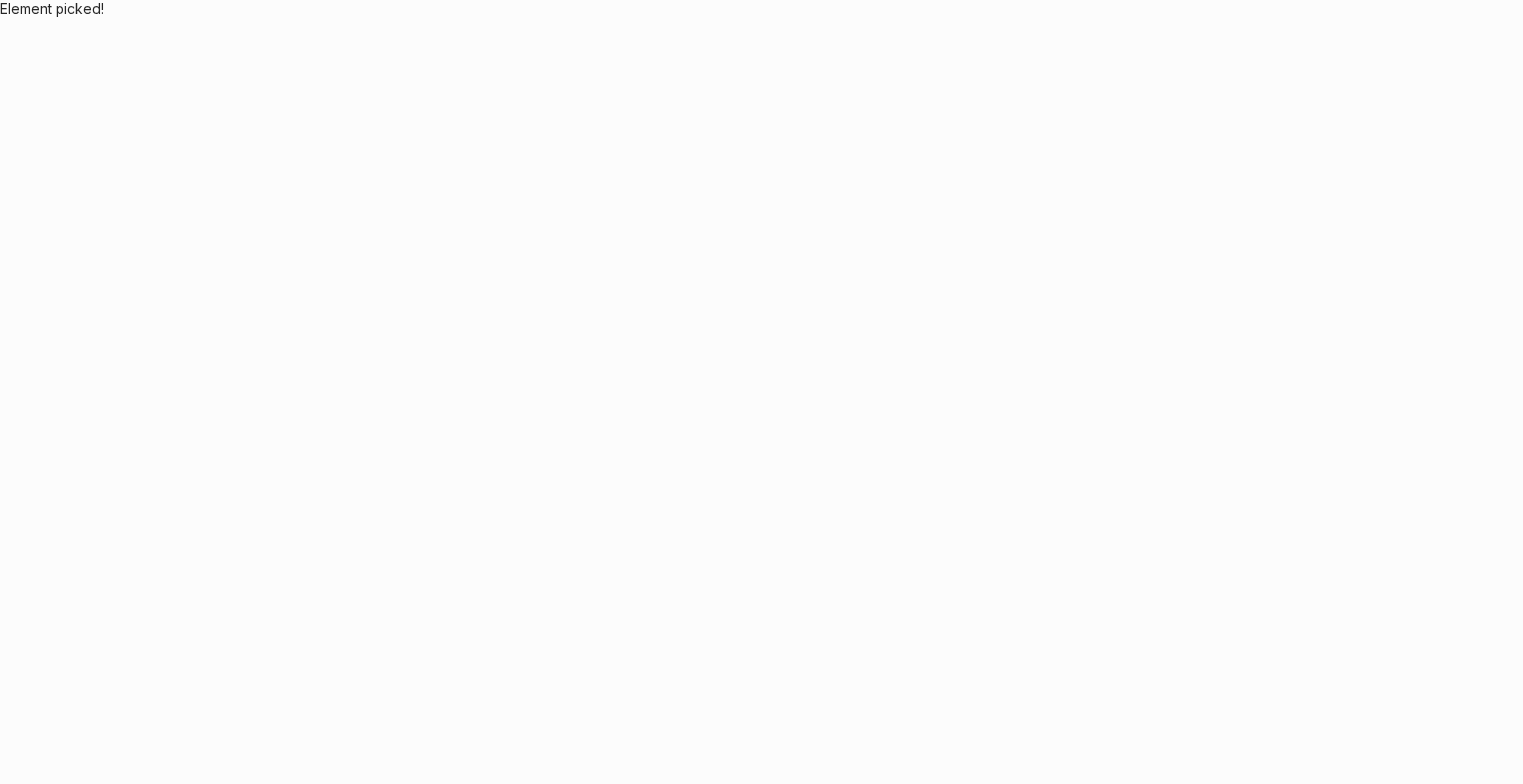 scroll, scrollTop: 0, scrollLeft: 0, axis: both 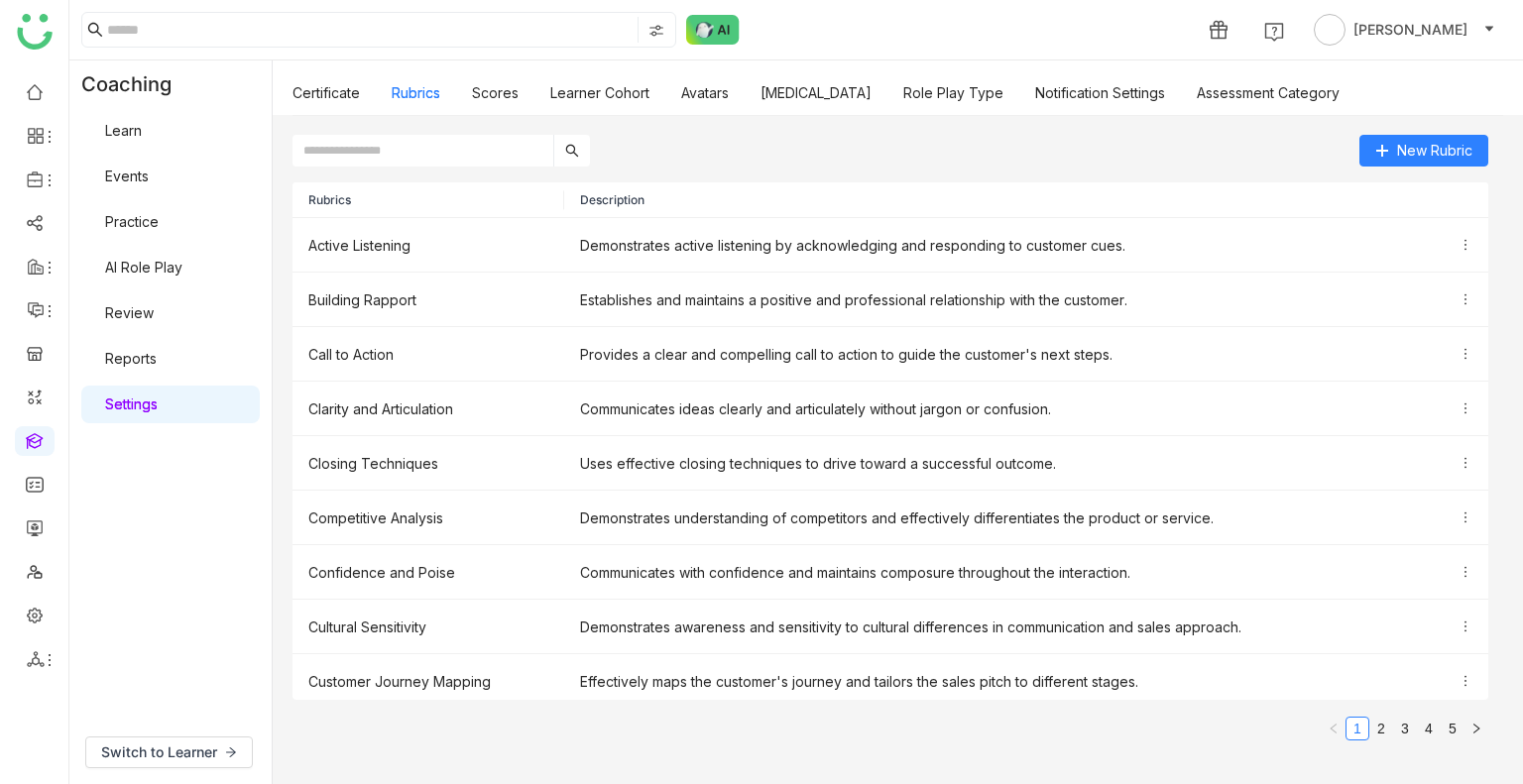 type 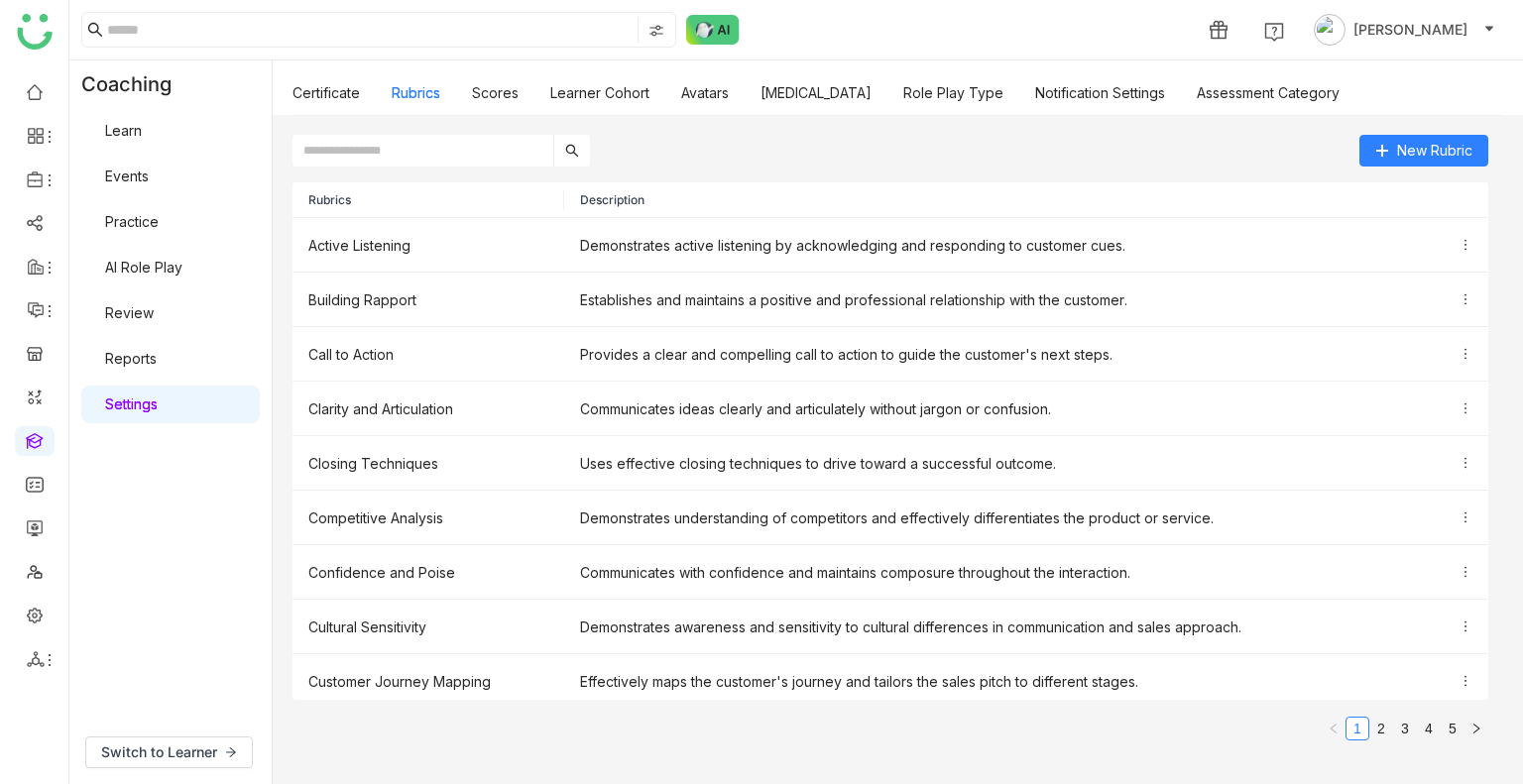 click on "New Rubric Rubrics Description Active Listening Demonstrates active listening by acknowledging and responding to customer cues. Building Rapport Establishes and maintains a positive and professional relationship with the customer. Call to Action Provides a clear and compelling call to action to guide the customer's next steps. Clarity and Articulation Communicates ideas clearly and articulately without jargon or confusion. Closing Techniques Uses effective closing techniques to drive toward a successful outcome. Competitive Analysis Demonstrates understanding of competitors and effectively differentiates the product or service. Confidence and Poise Communicates with confidence and maintains composure throughout the interaction. Cultural Sensitivity Demonstrates awareness and sensitivity to cultural differences in communication and sales approach. Customer Journey Mapping Effectively maps the customer's journey and tailors the sales pitch to different stages. Customer Needs Identification 1 2 3 4 5" 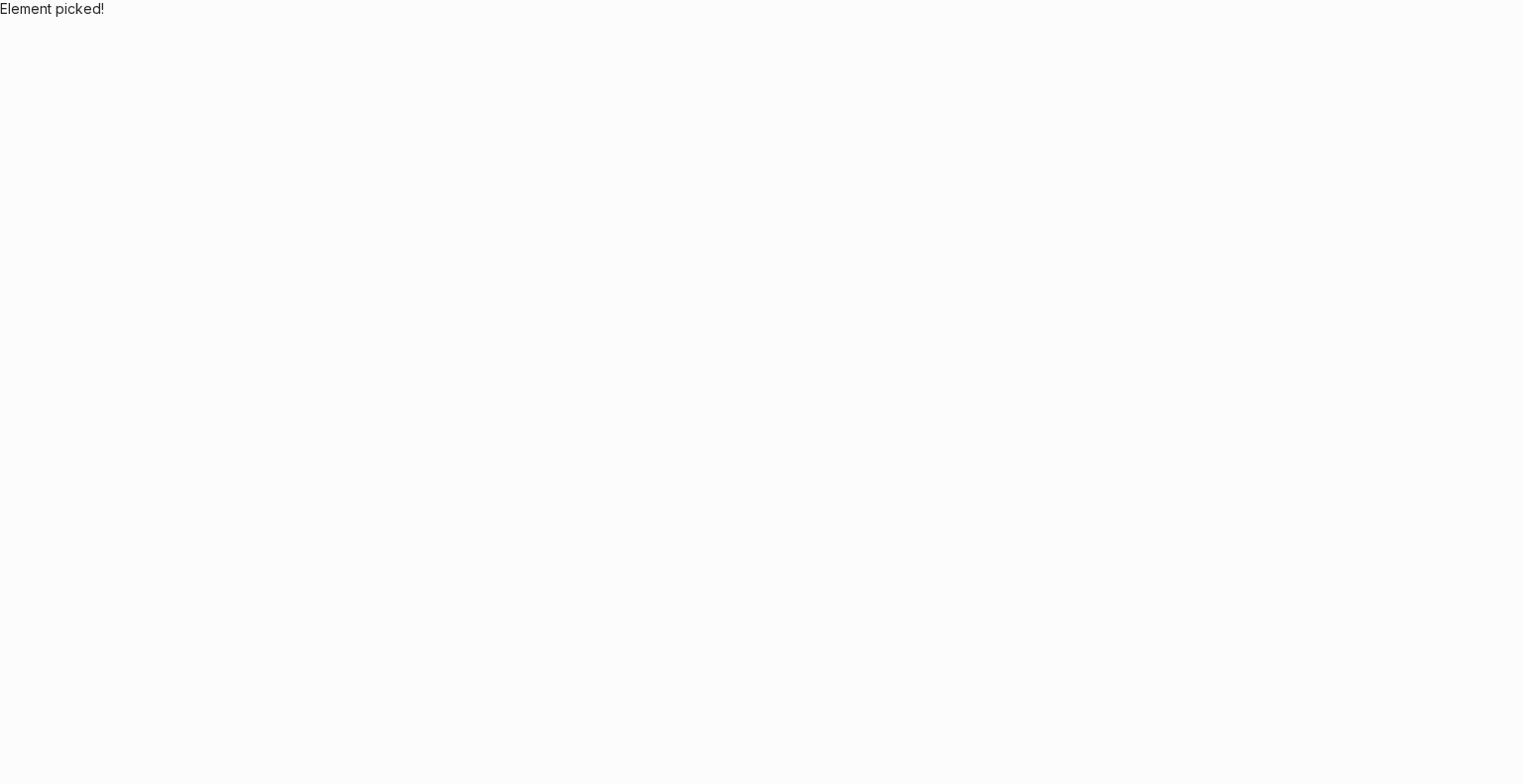 scroll, scrollTop: 0, scrollLeft: 0, axis: both 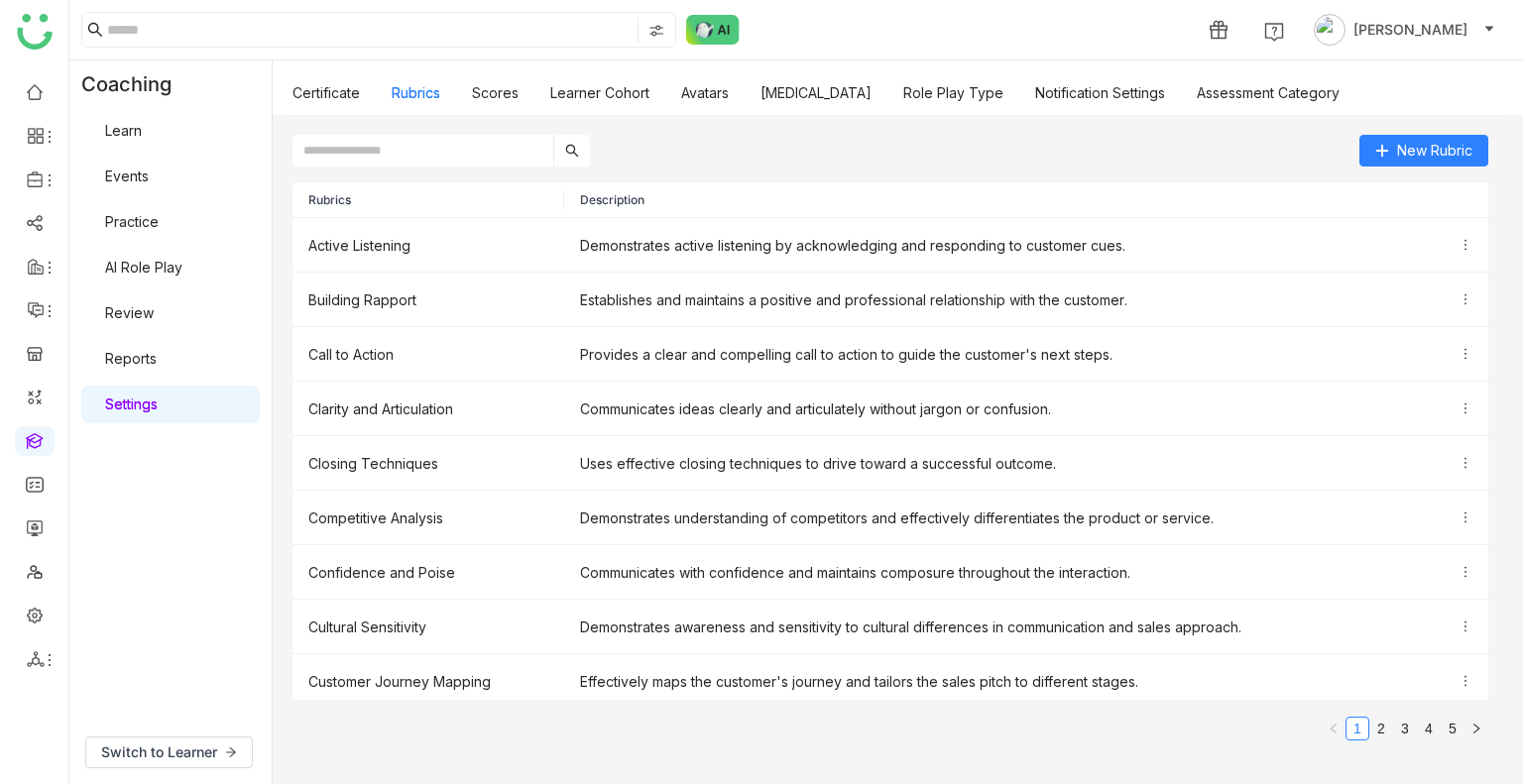 click on "Reports" at bounding box center (131, 358) 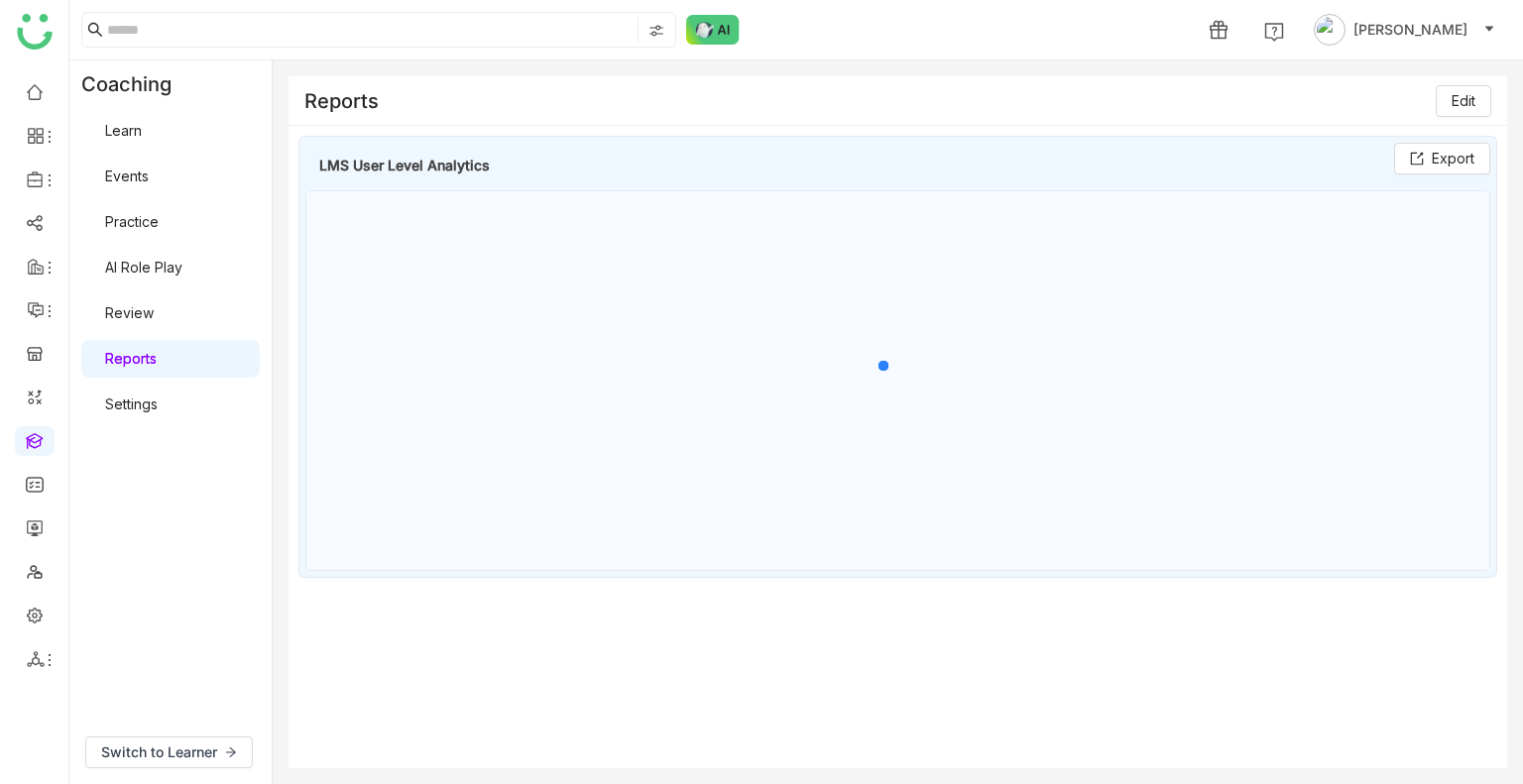 click on "Review" at bounding box center [129, 312] 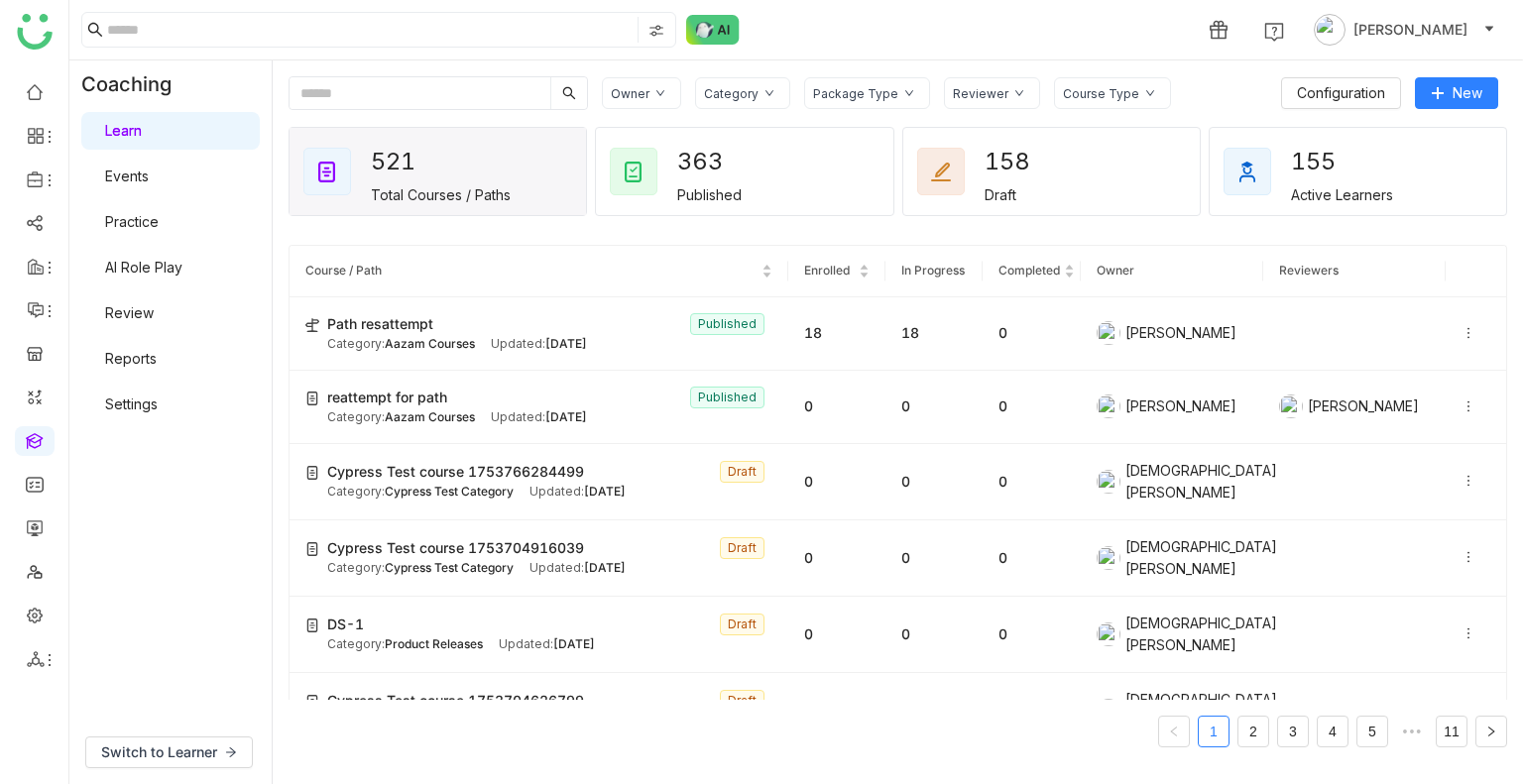 click on "AI Role Play" at bounding box center [144, 267] 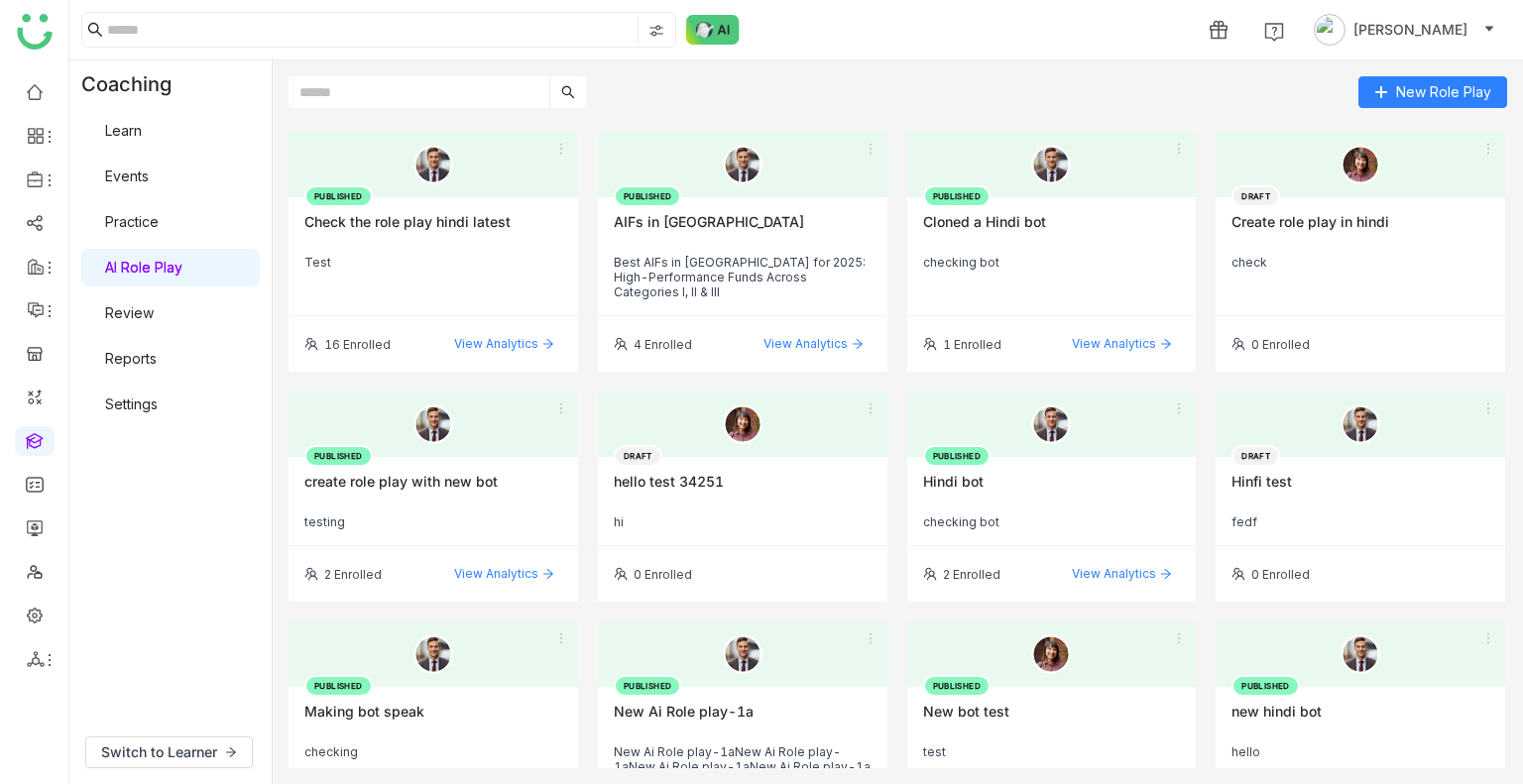 click on "Practice" at bounding box center [132, 221] 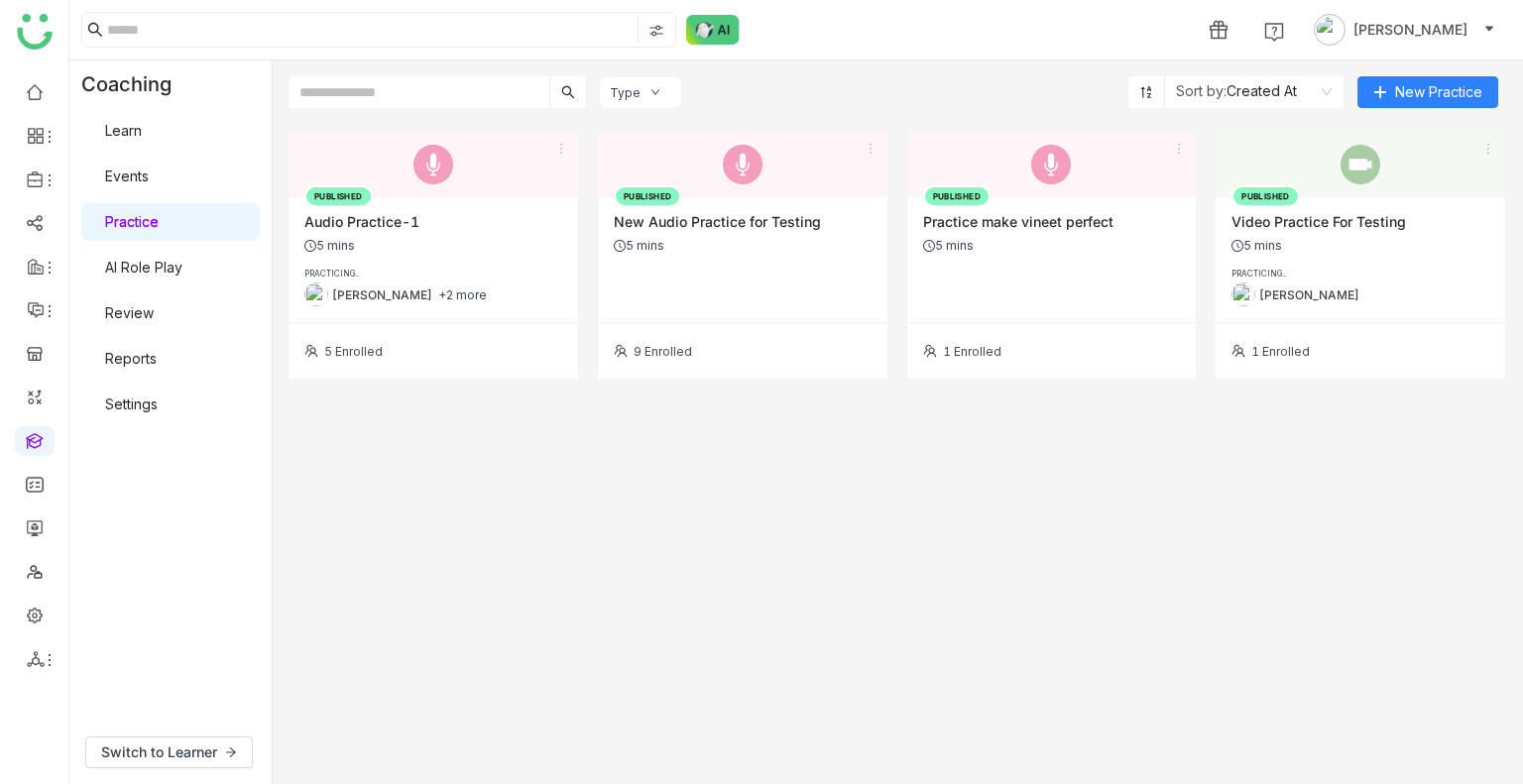 click on "Events" at bounding box center (127, 175) 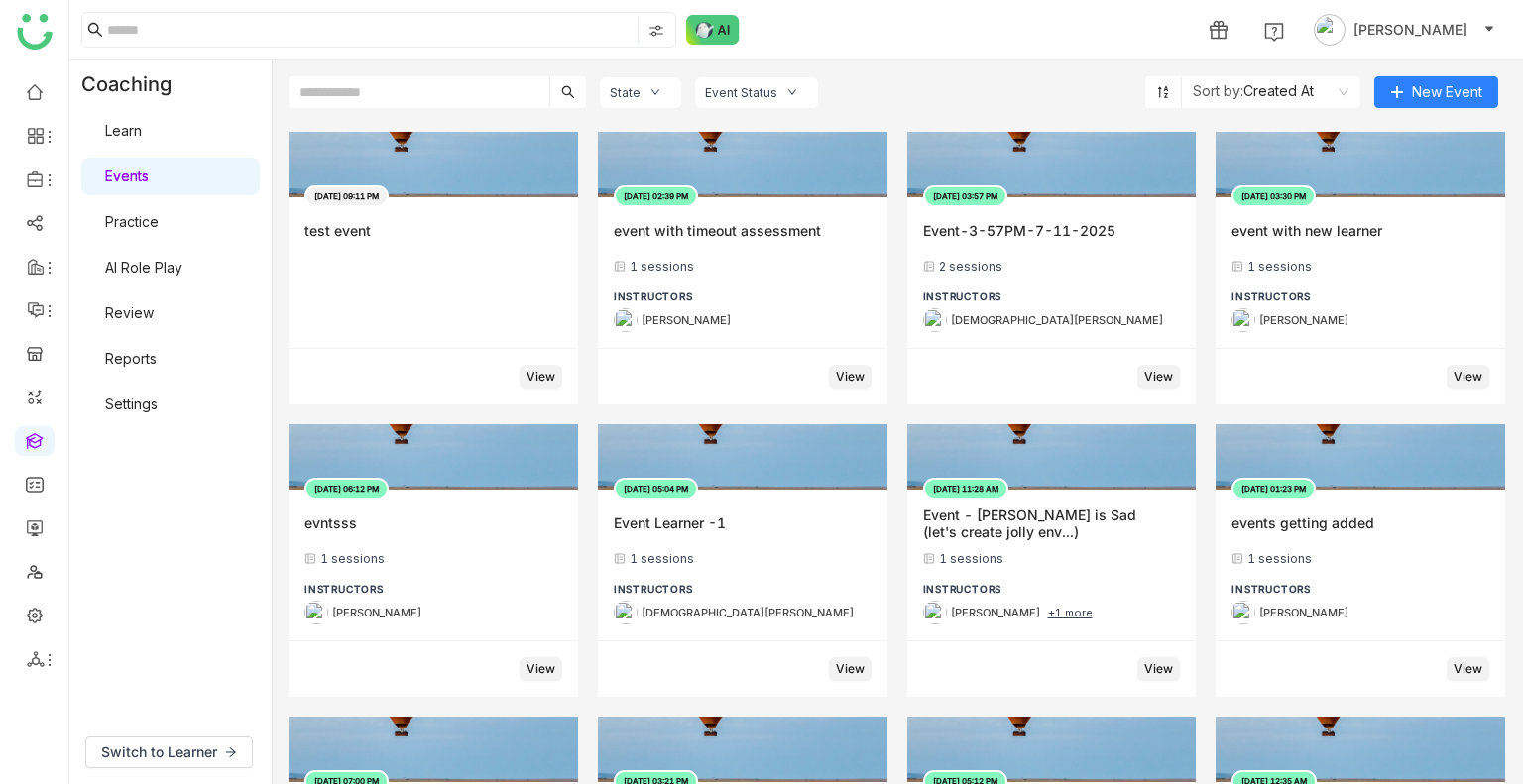 click on "Learn" at bounding box center [123, 130] 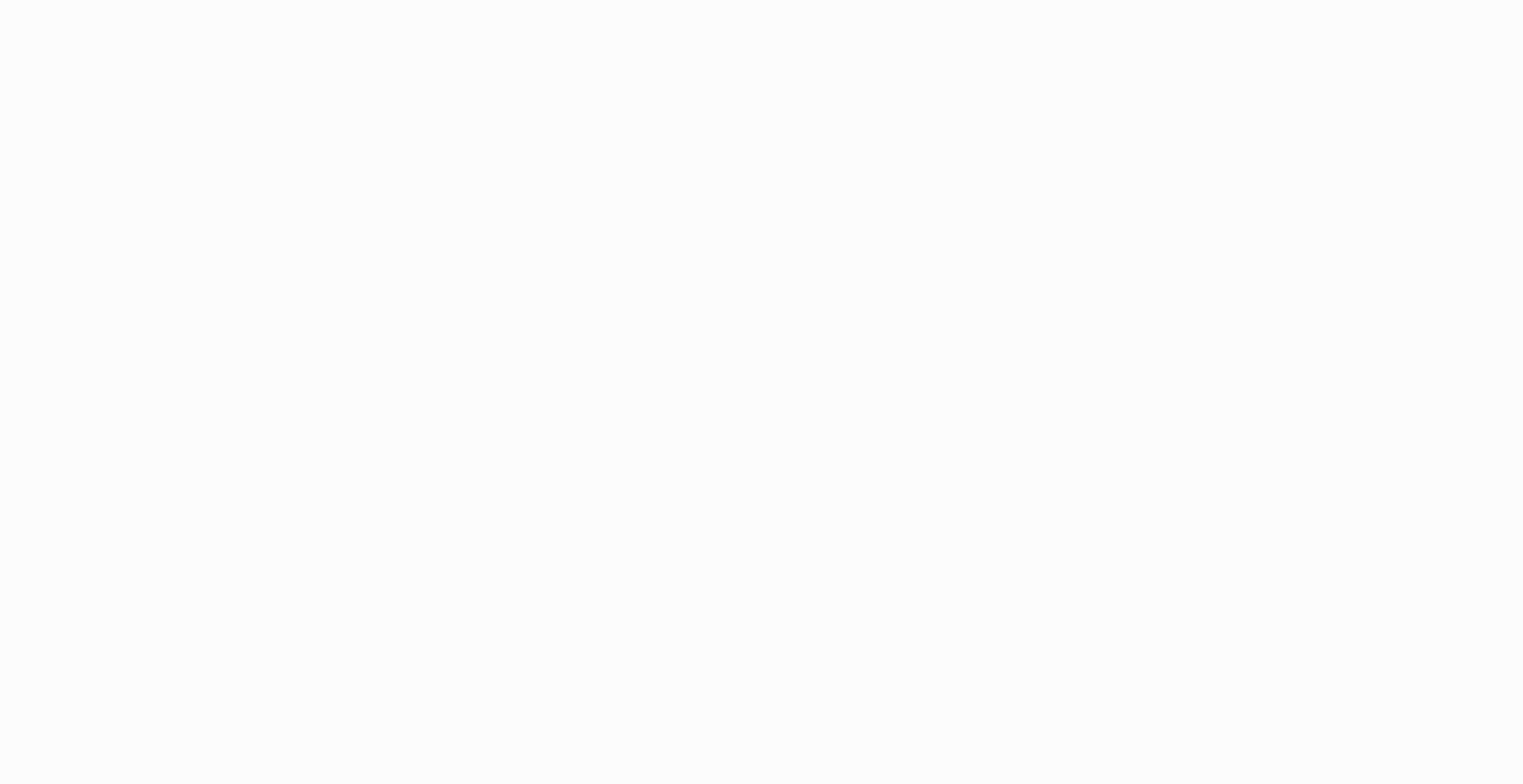 scroll, scrollTop: 0, scrollLeft: 0, axis: both 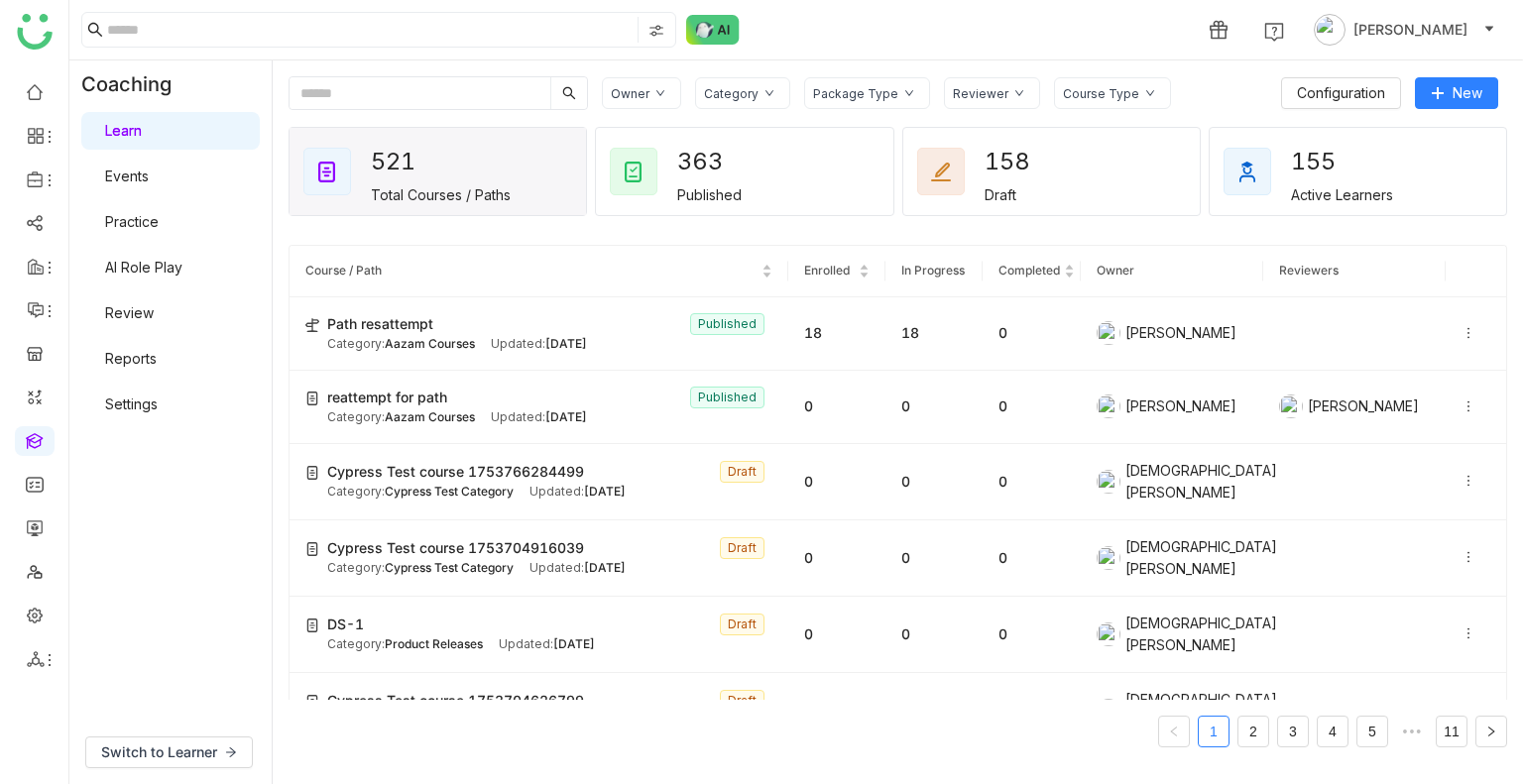 drag, startPoint x: 214, startPoint y: 290, endPoint x: 149, endPoint y: 229, distance: 89.14034 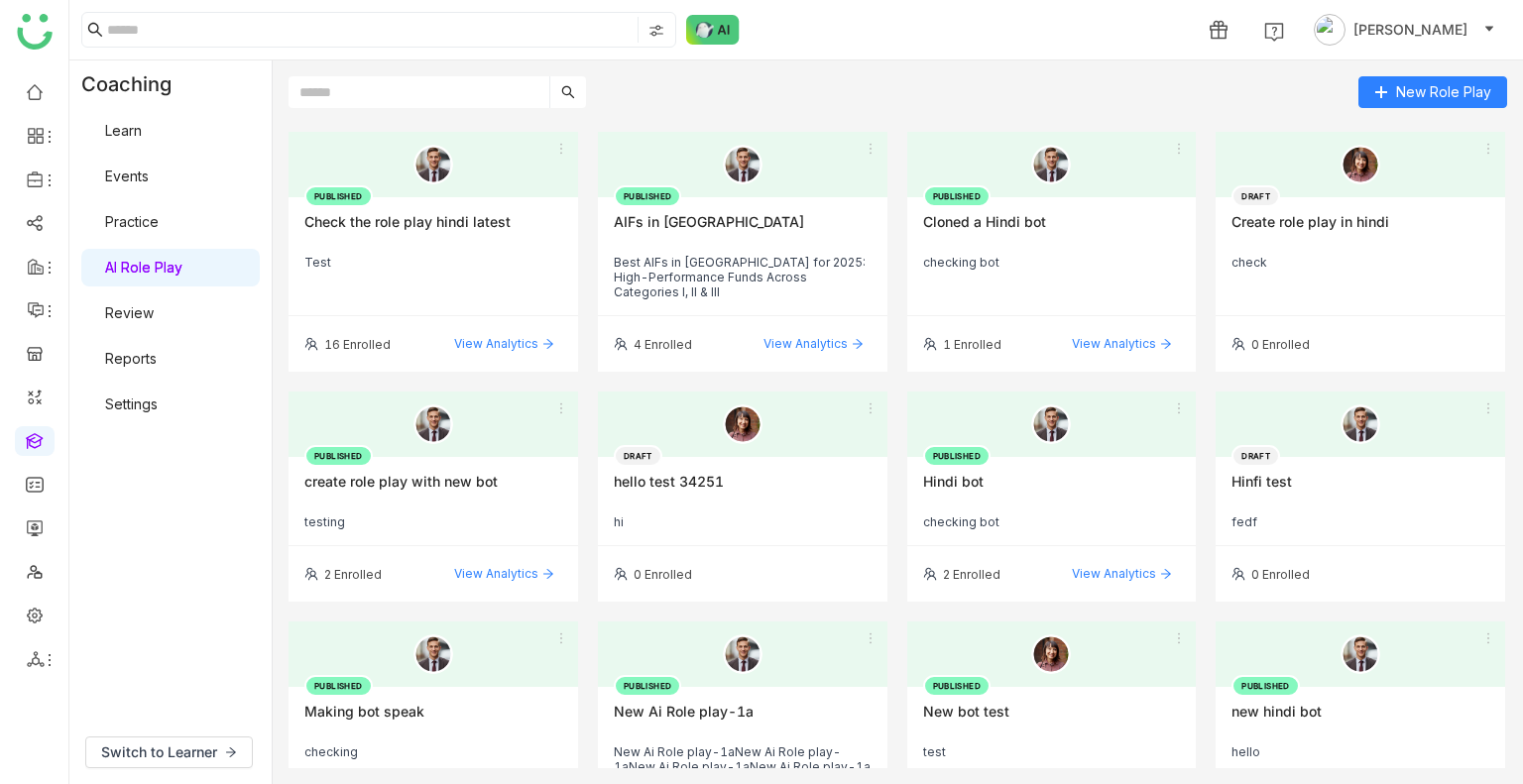 click on "AI Role Play" at bounding box center [144, 267] 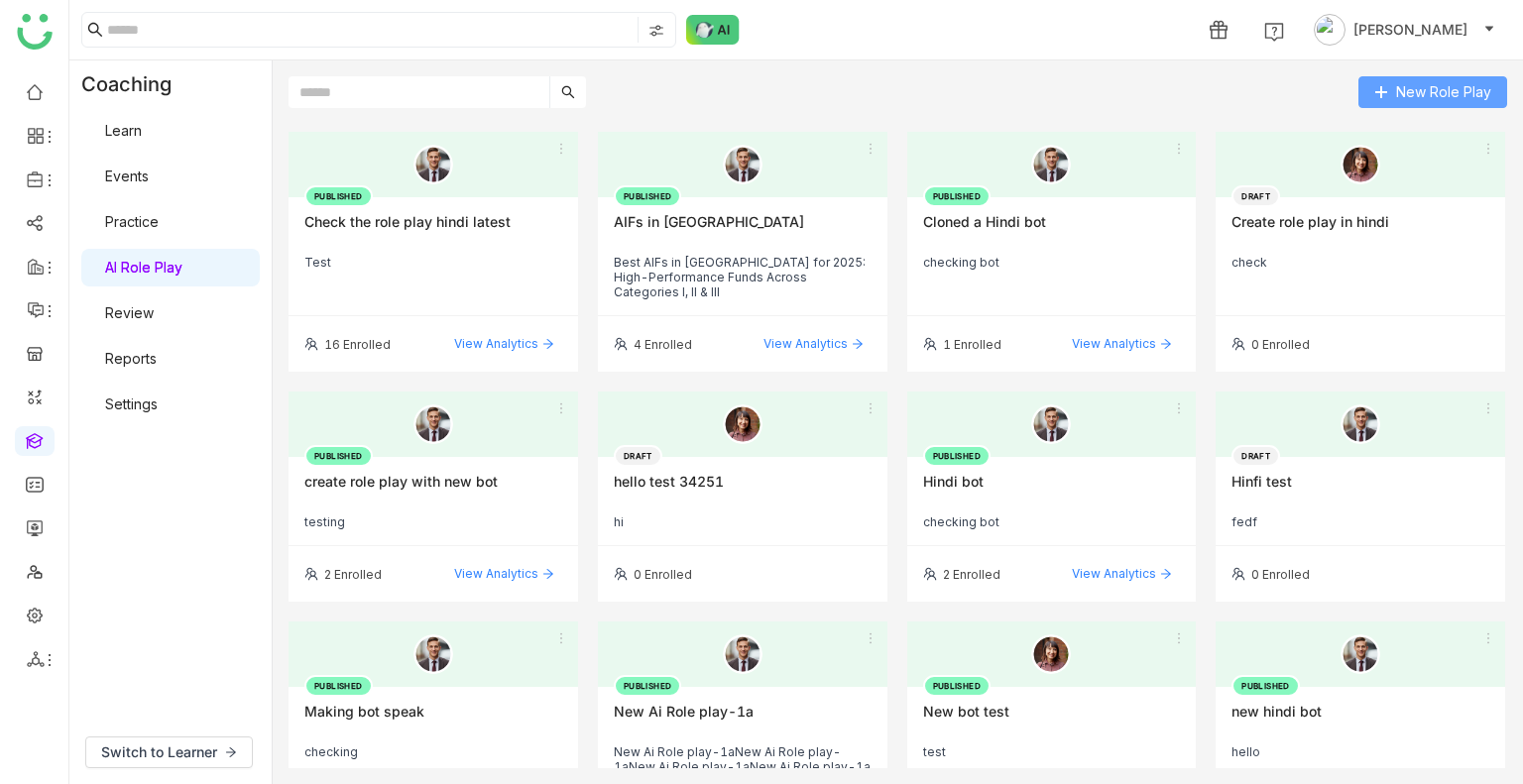 click 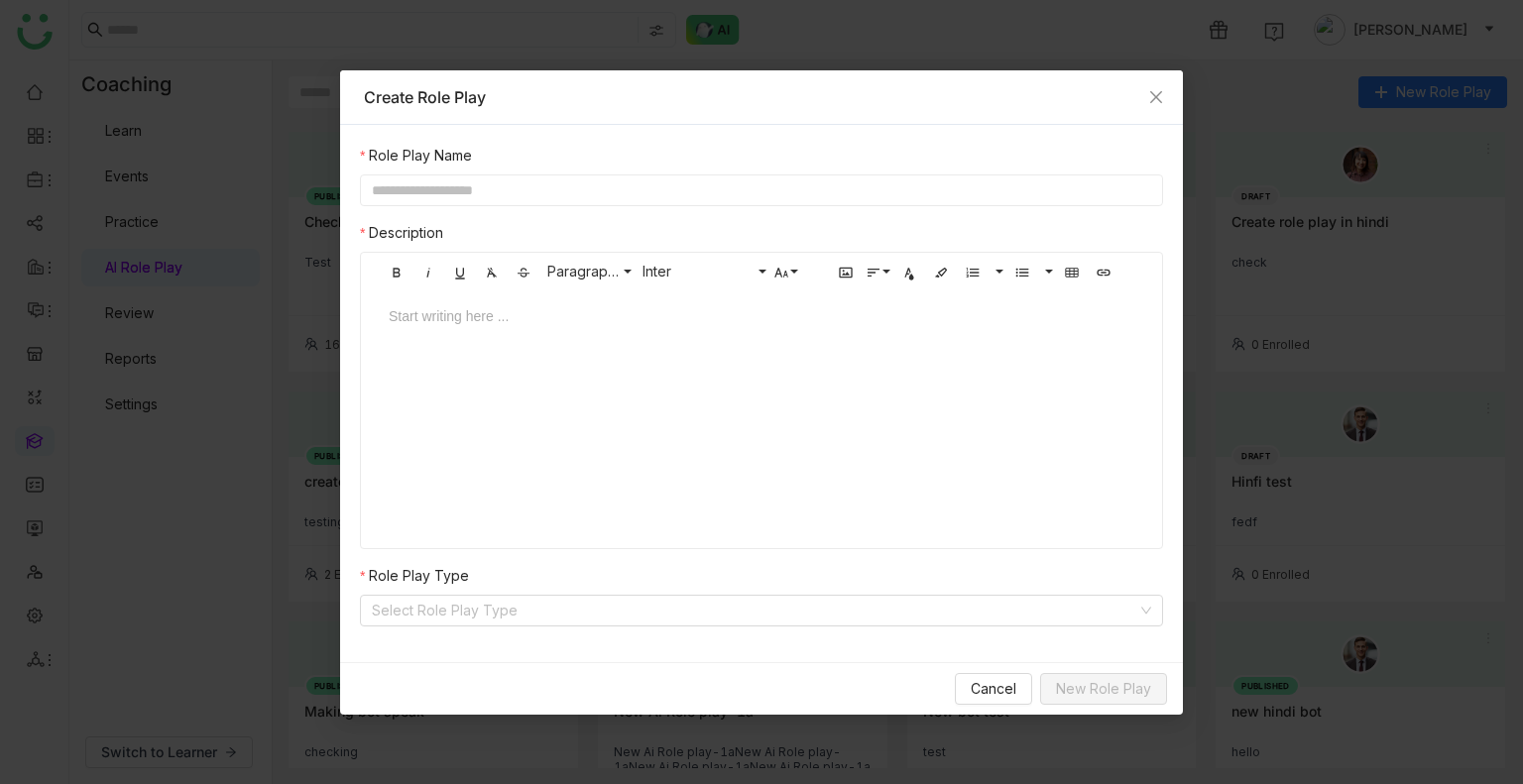 click 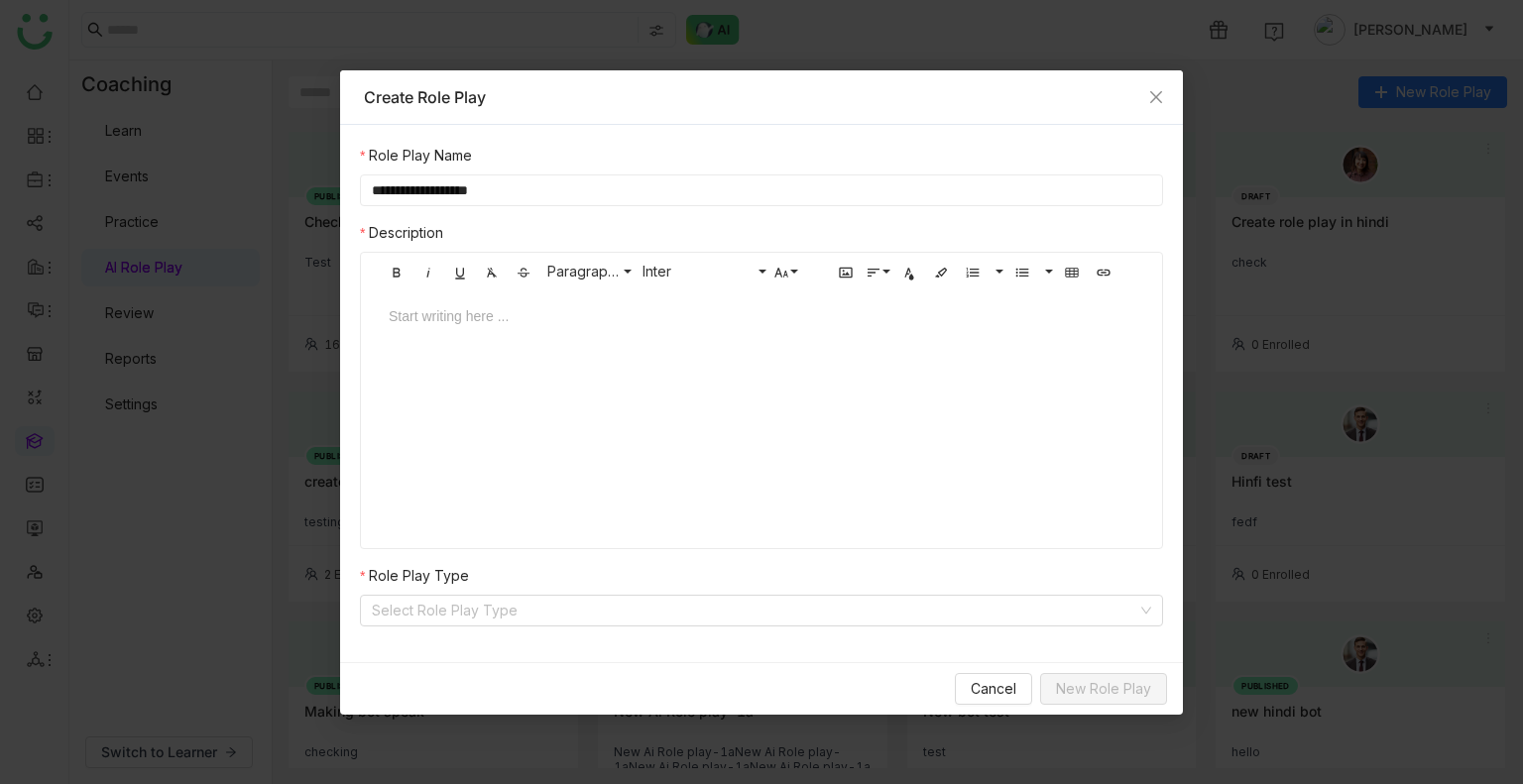 type on "**********" 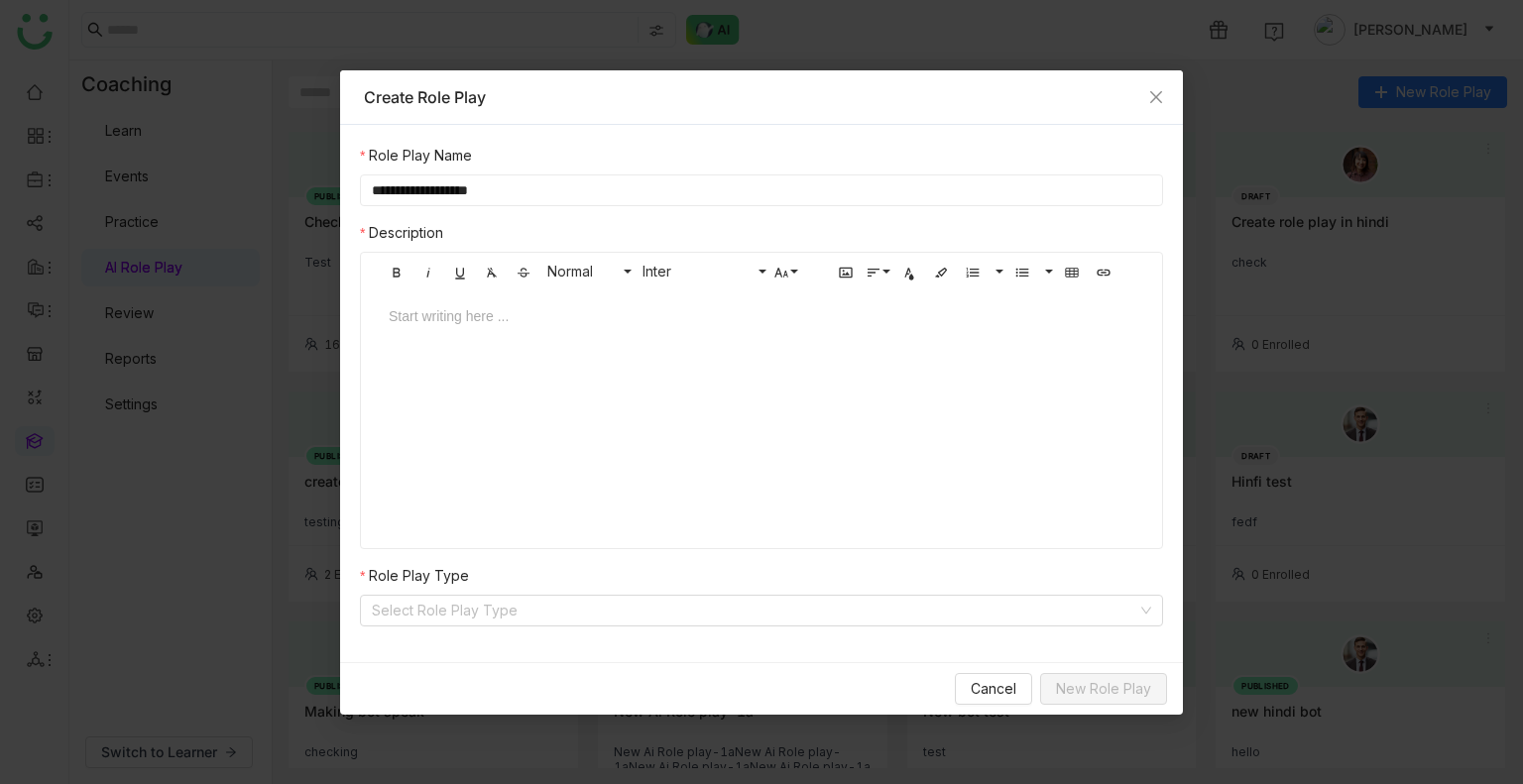 type 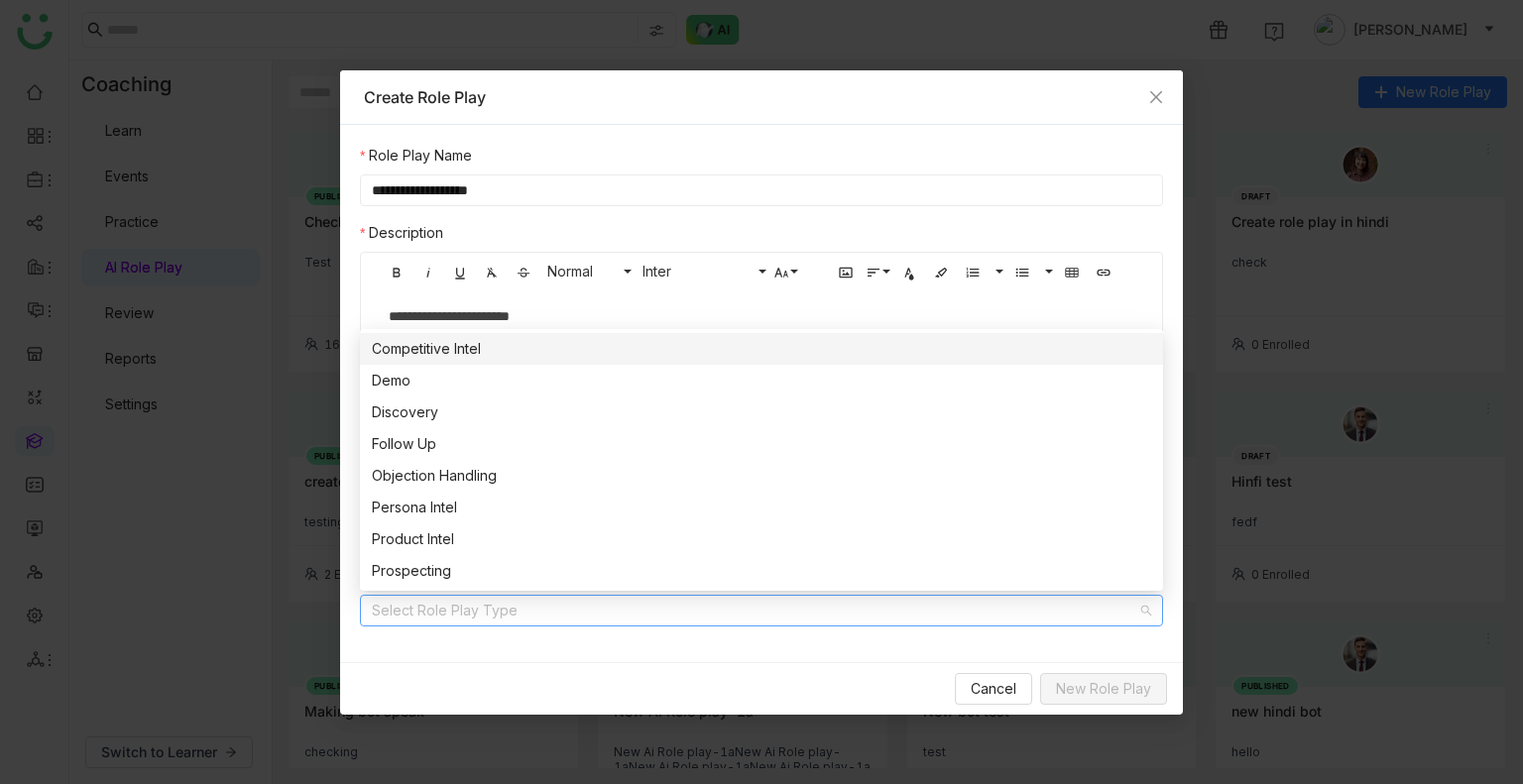 click on "**********" 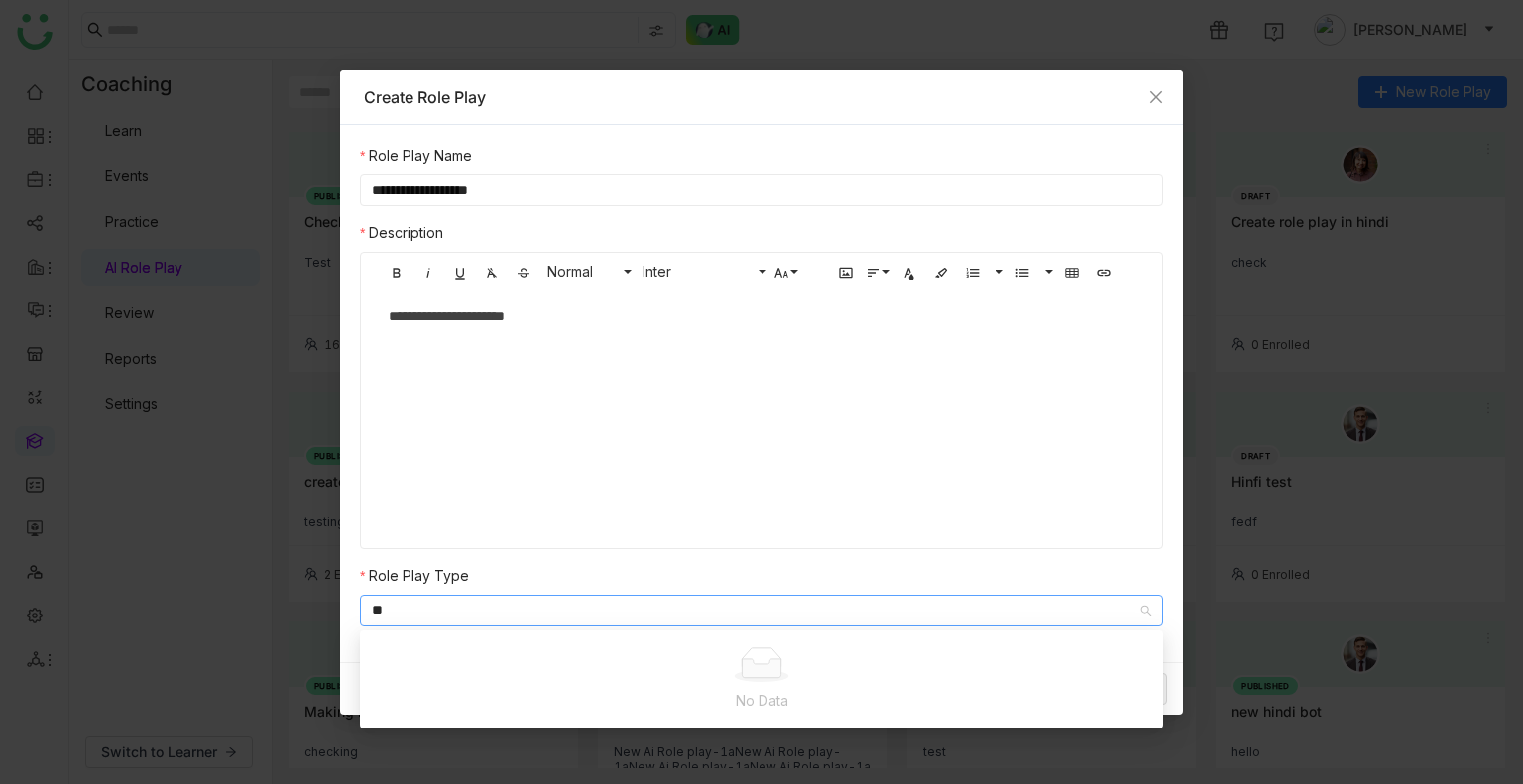 type on "*" 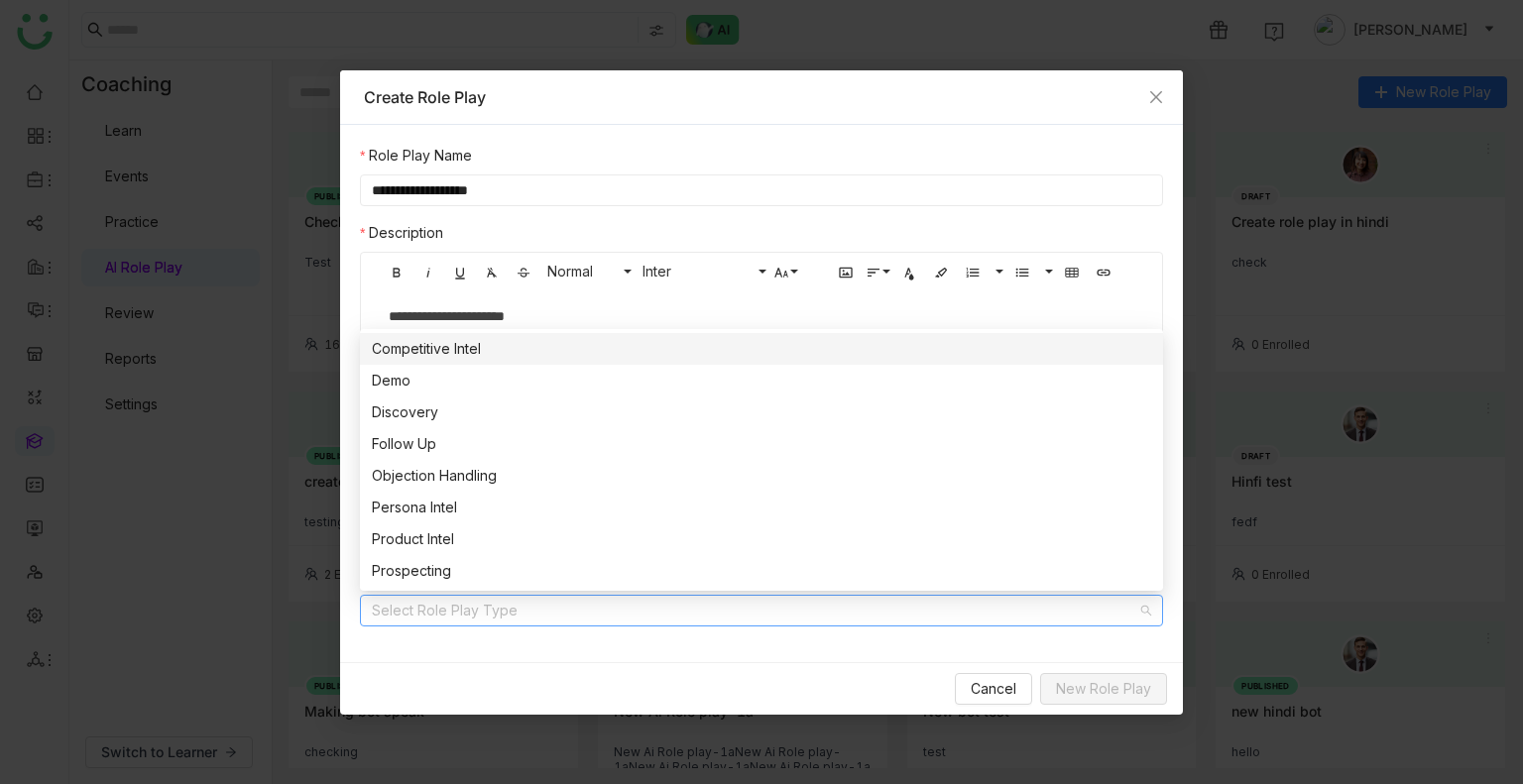 type on "*" 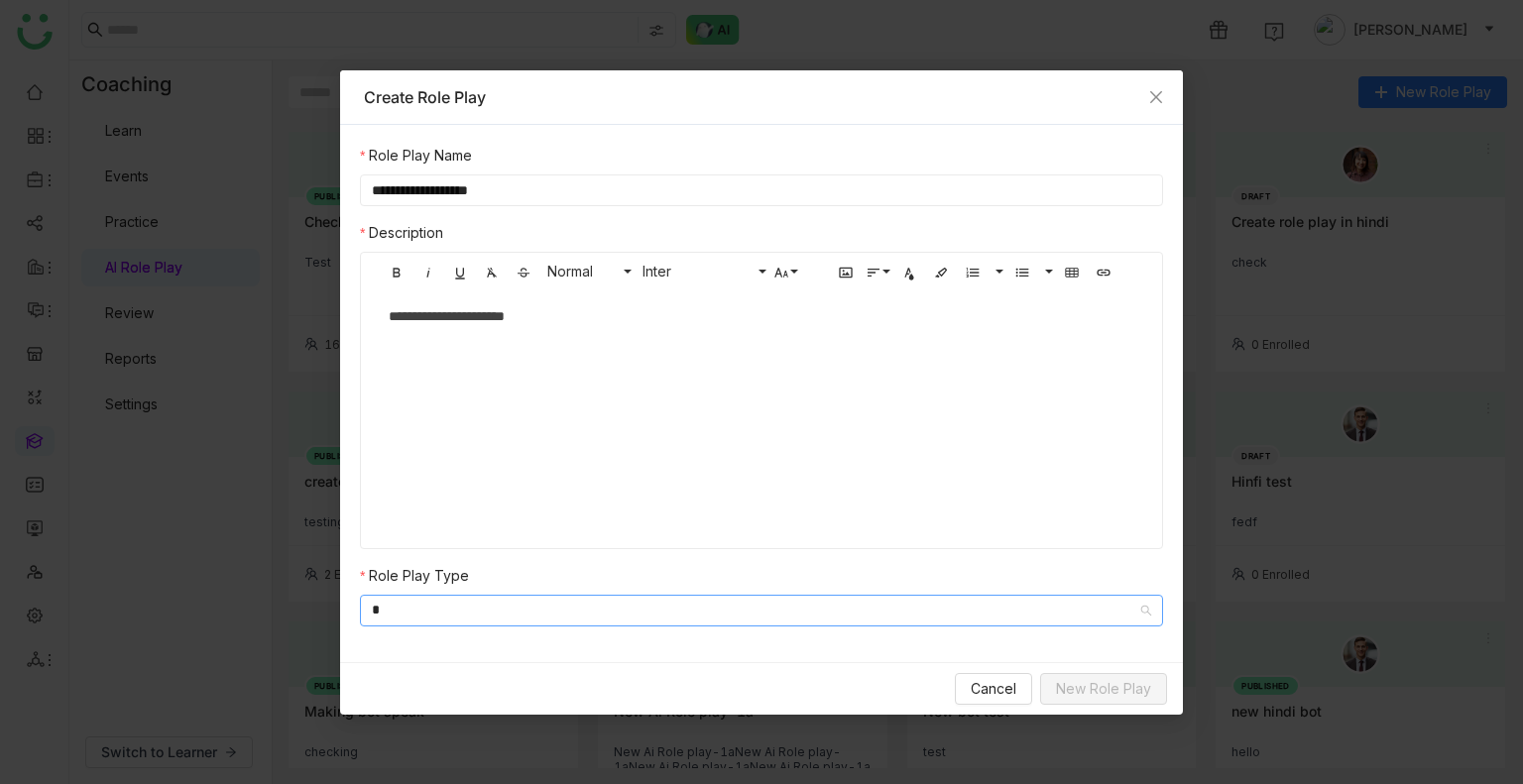 type 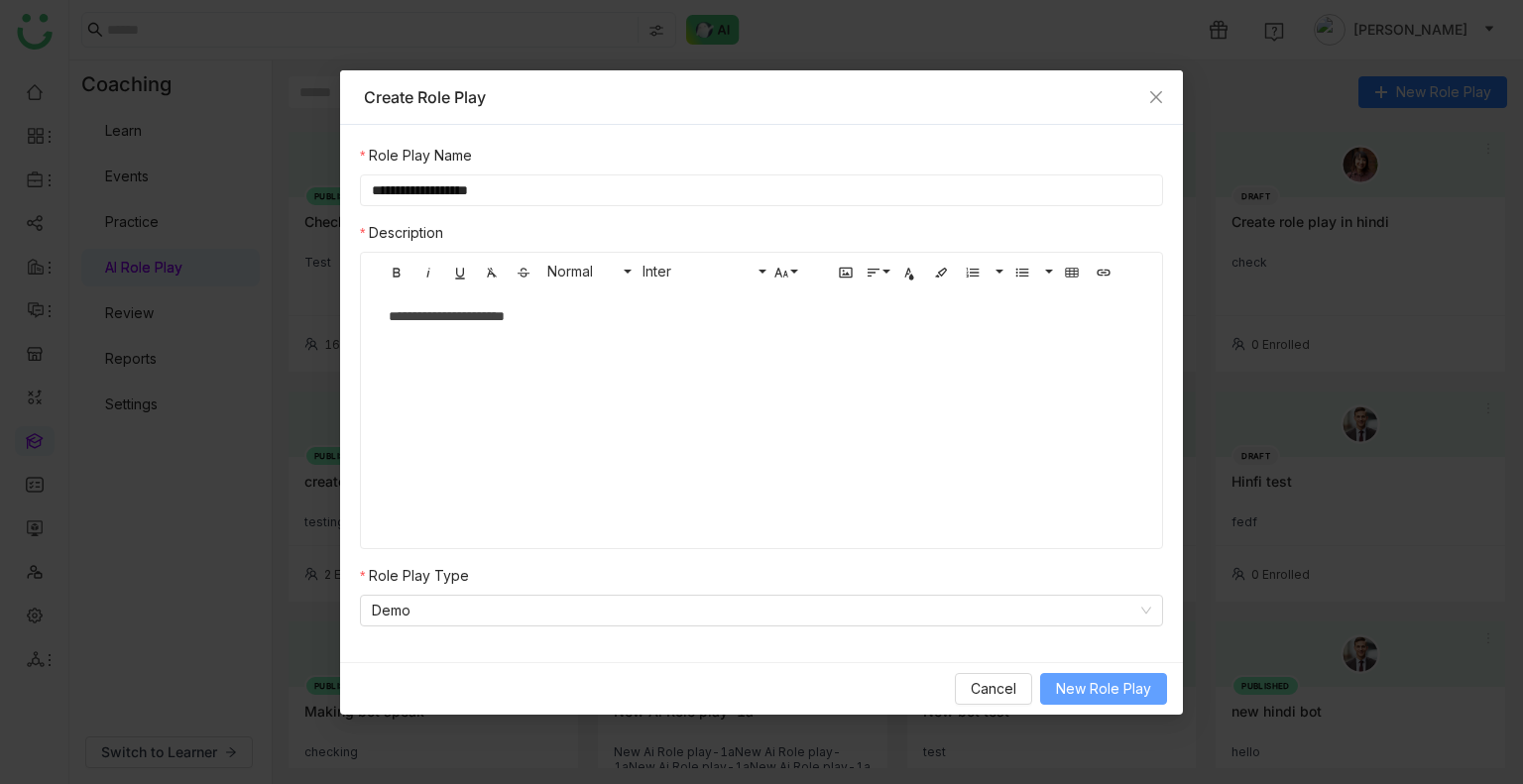 click on "New Role Play" at bounding box center [1104, 689] 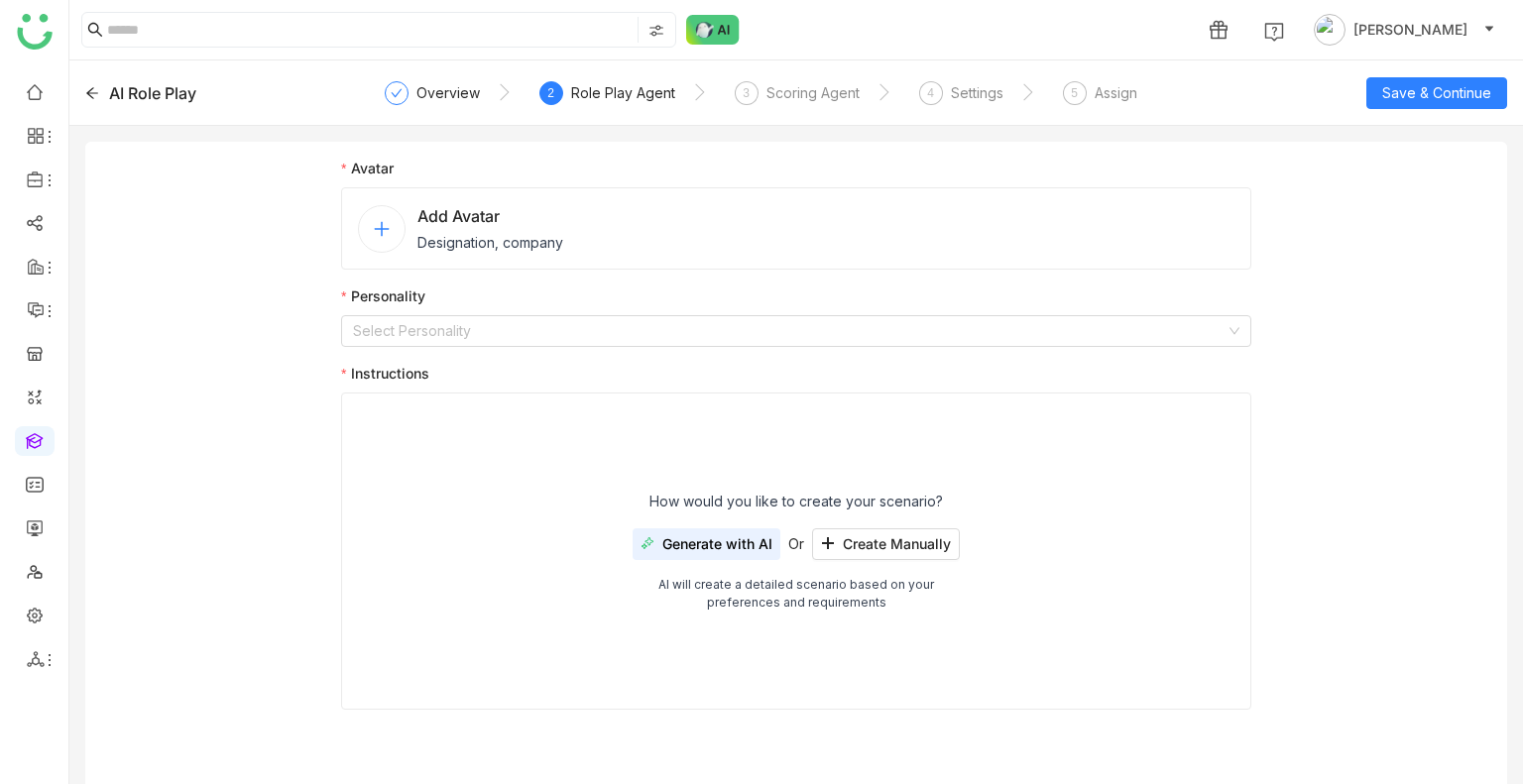 click on "Add Avatar" 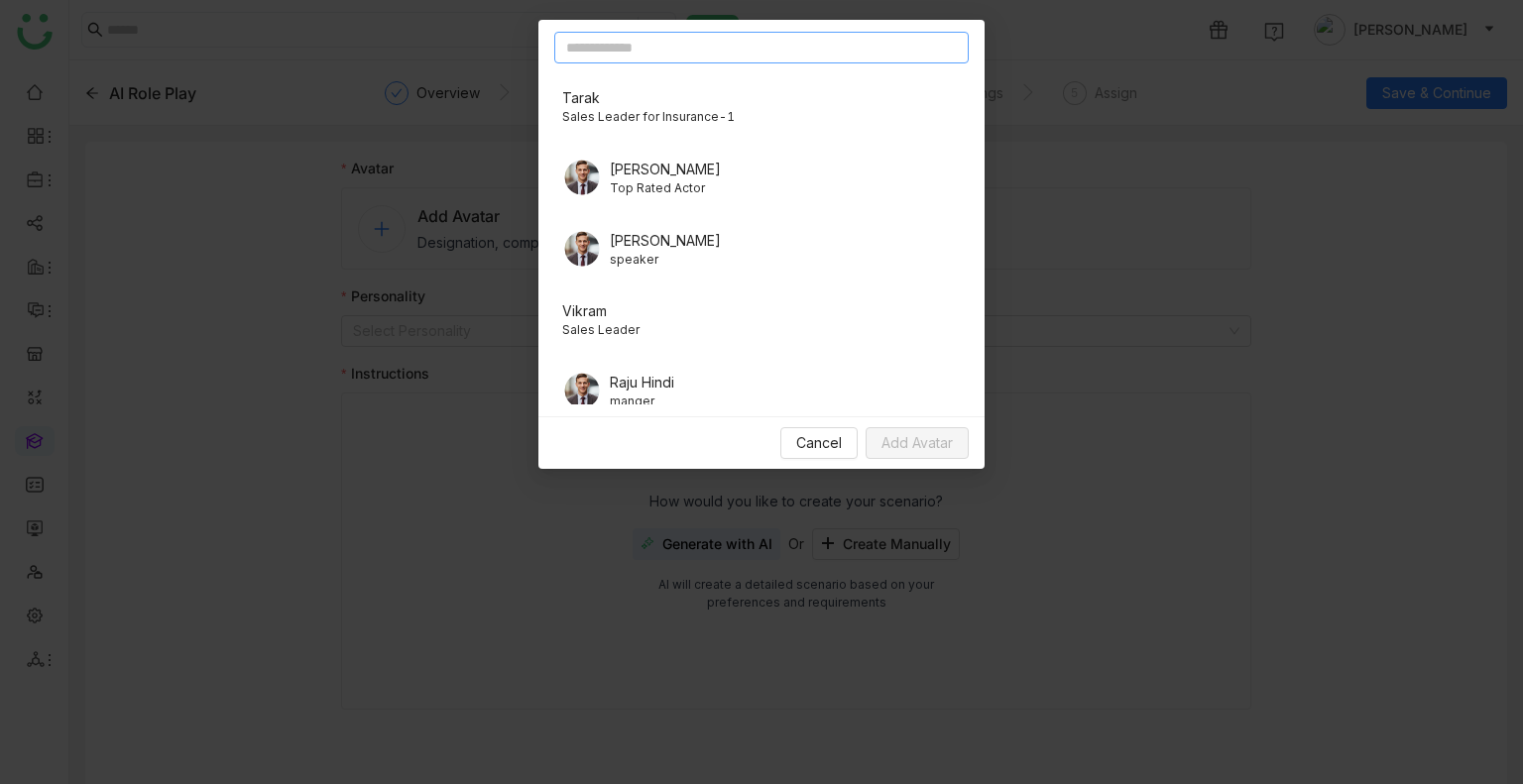 scroll, scrollTop: 84, scrollLeft: 0, axis: vertical 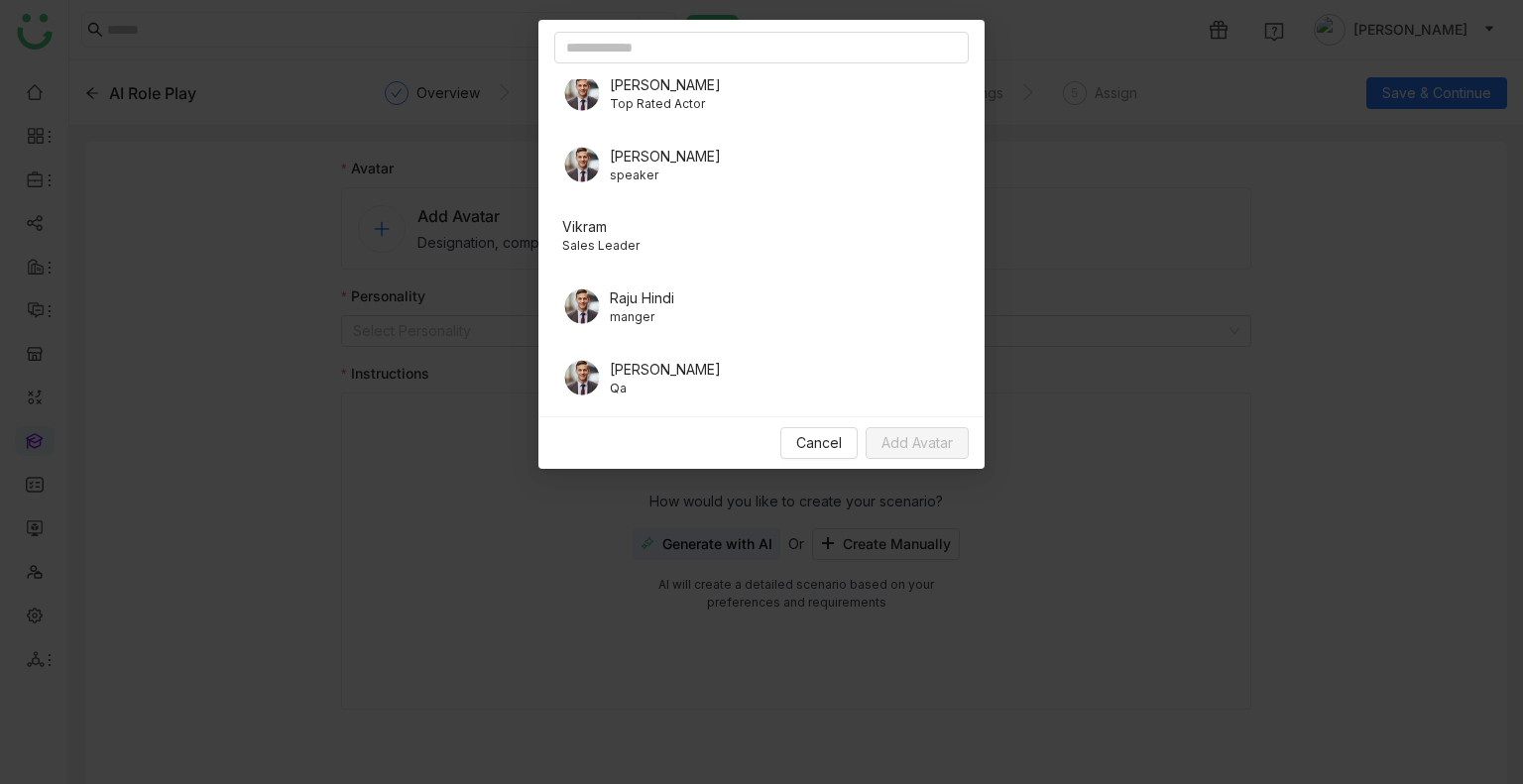 click on "Qa" at bounding box center (665, 389) 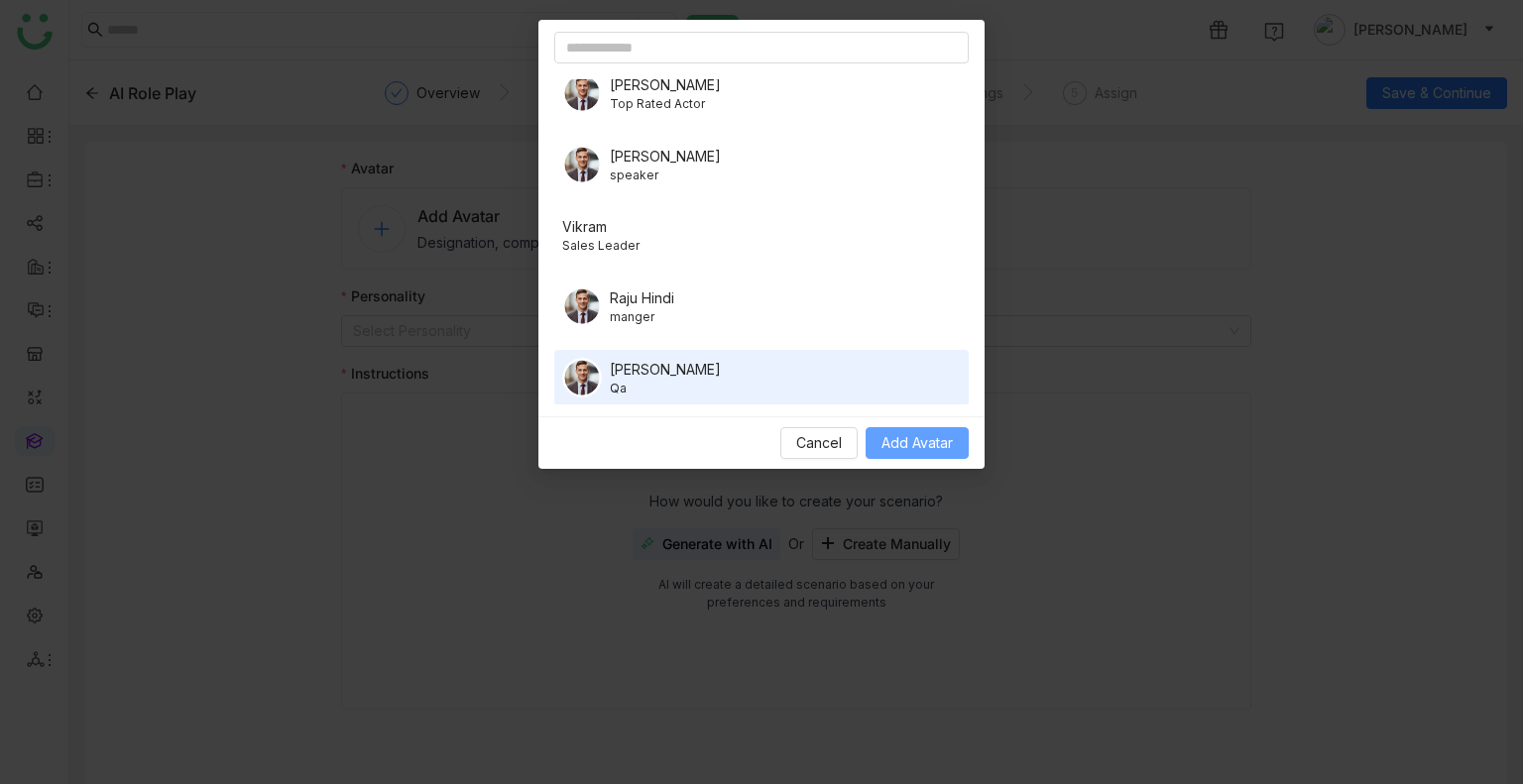 click on "Add Avatar" at bounding box center [917, 443] 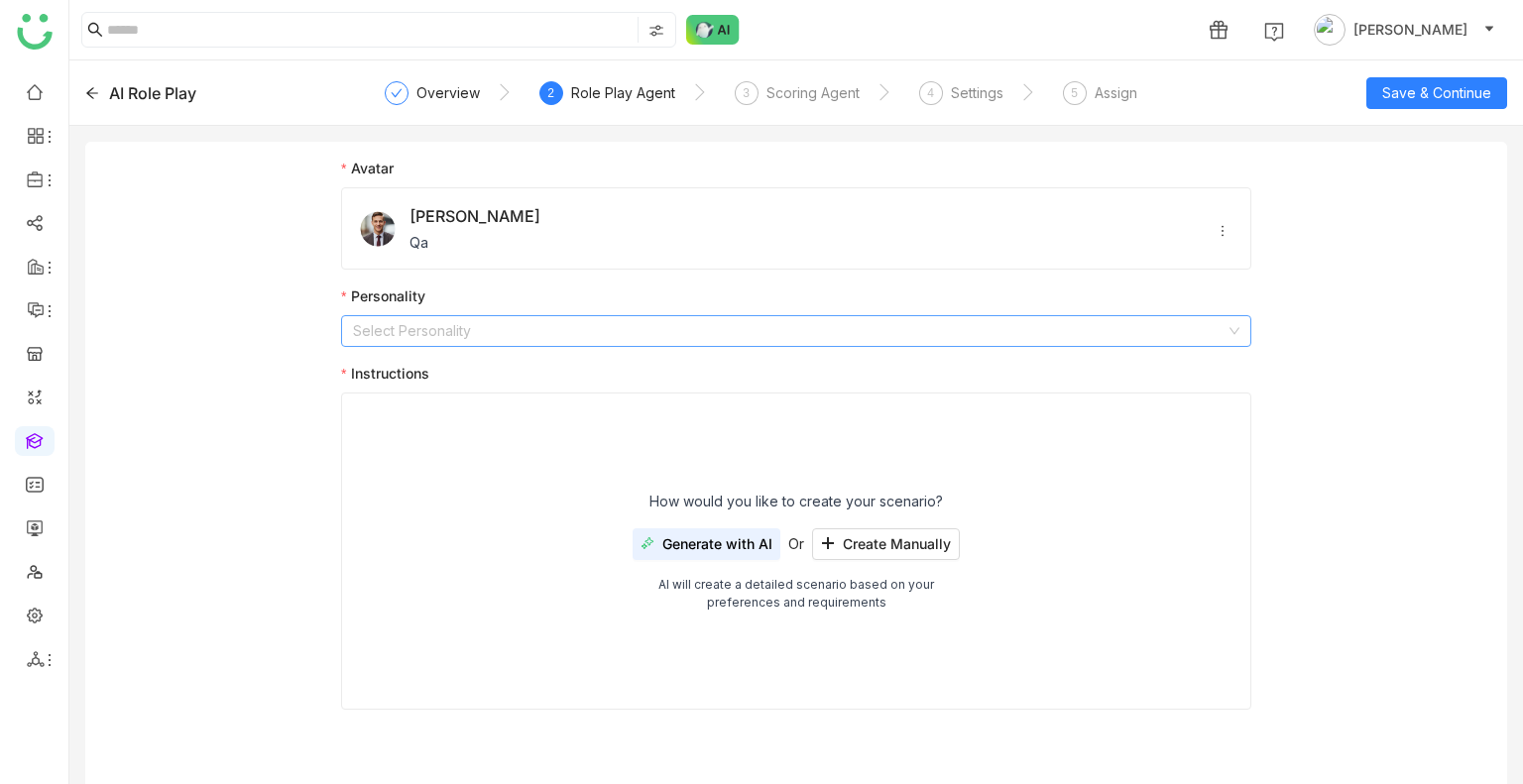 click 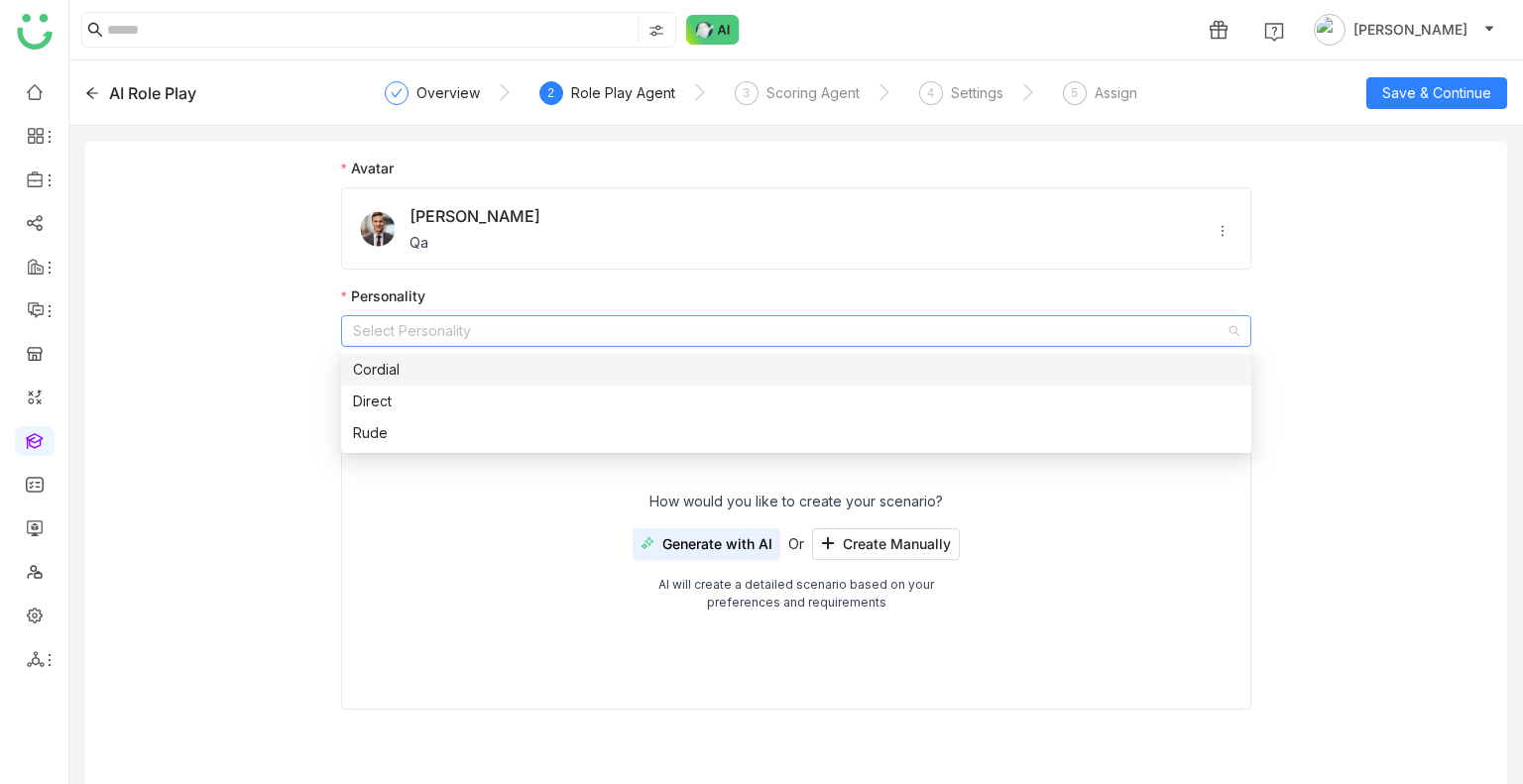 click on "Cordial" at bounding box center (796, 370) 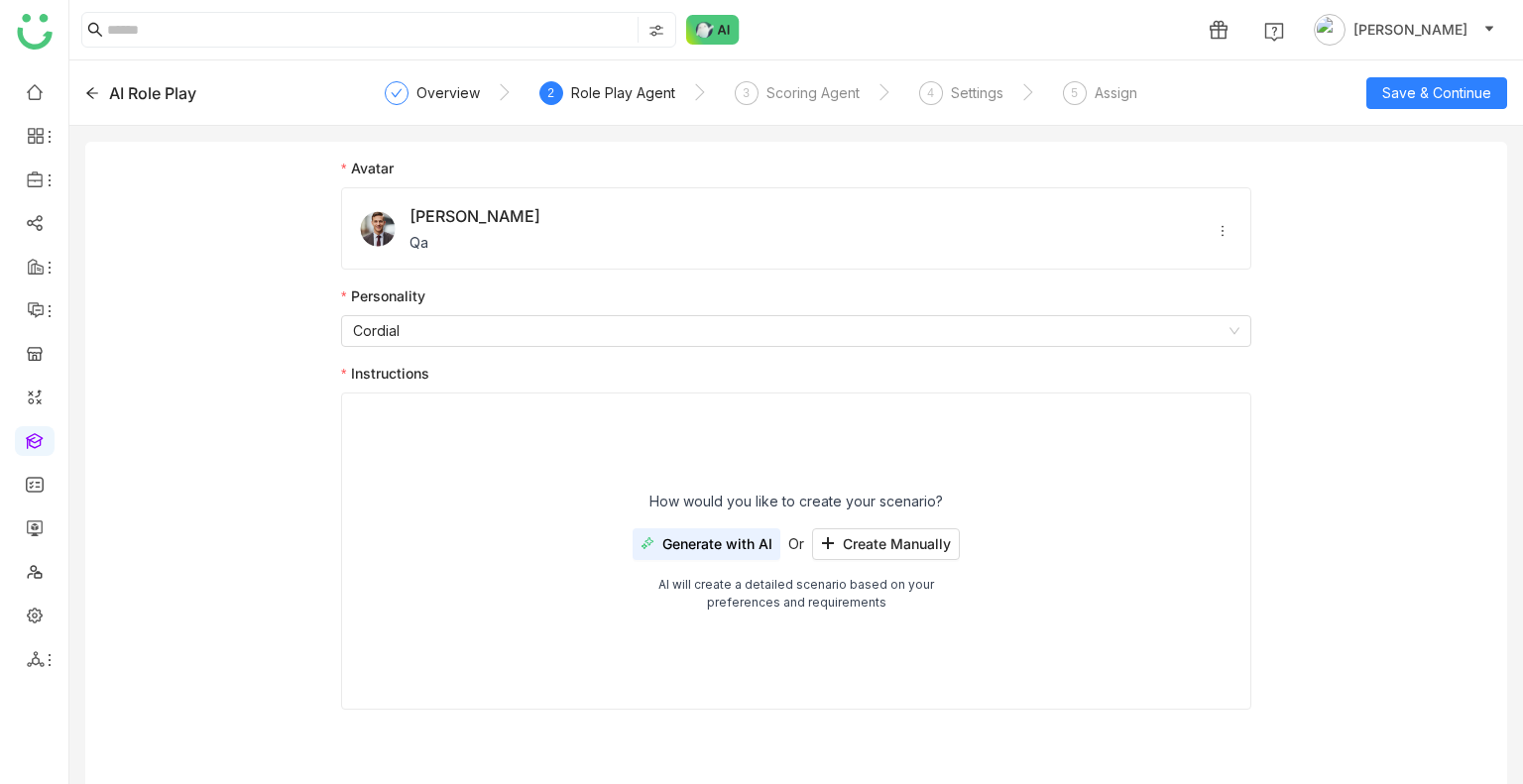 click on "Generate with AI" 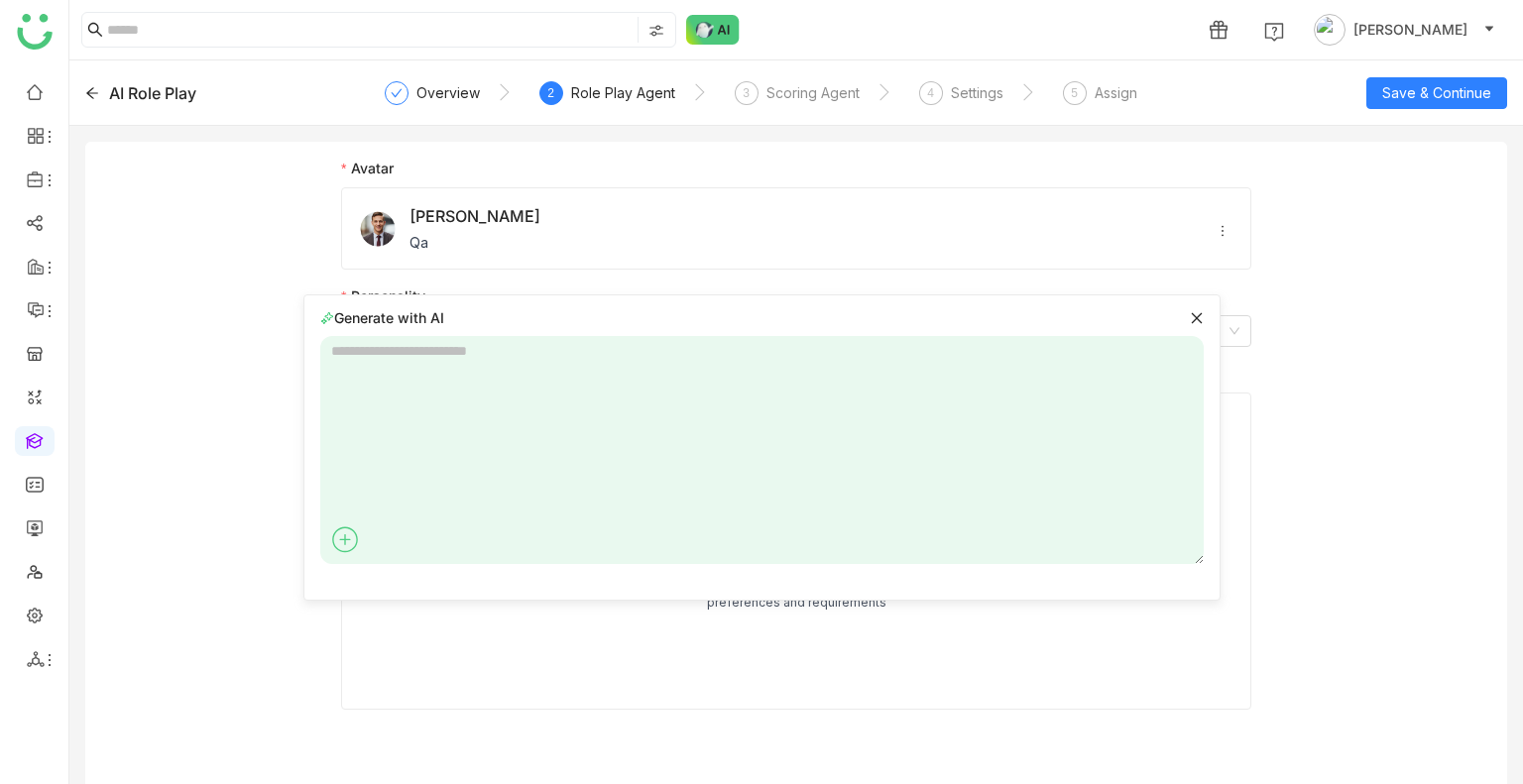 click 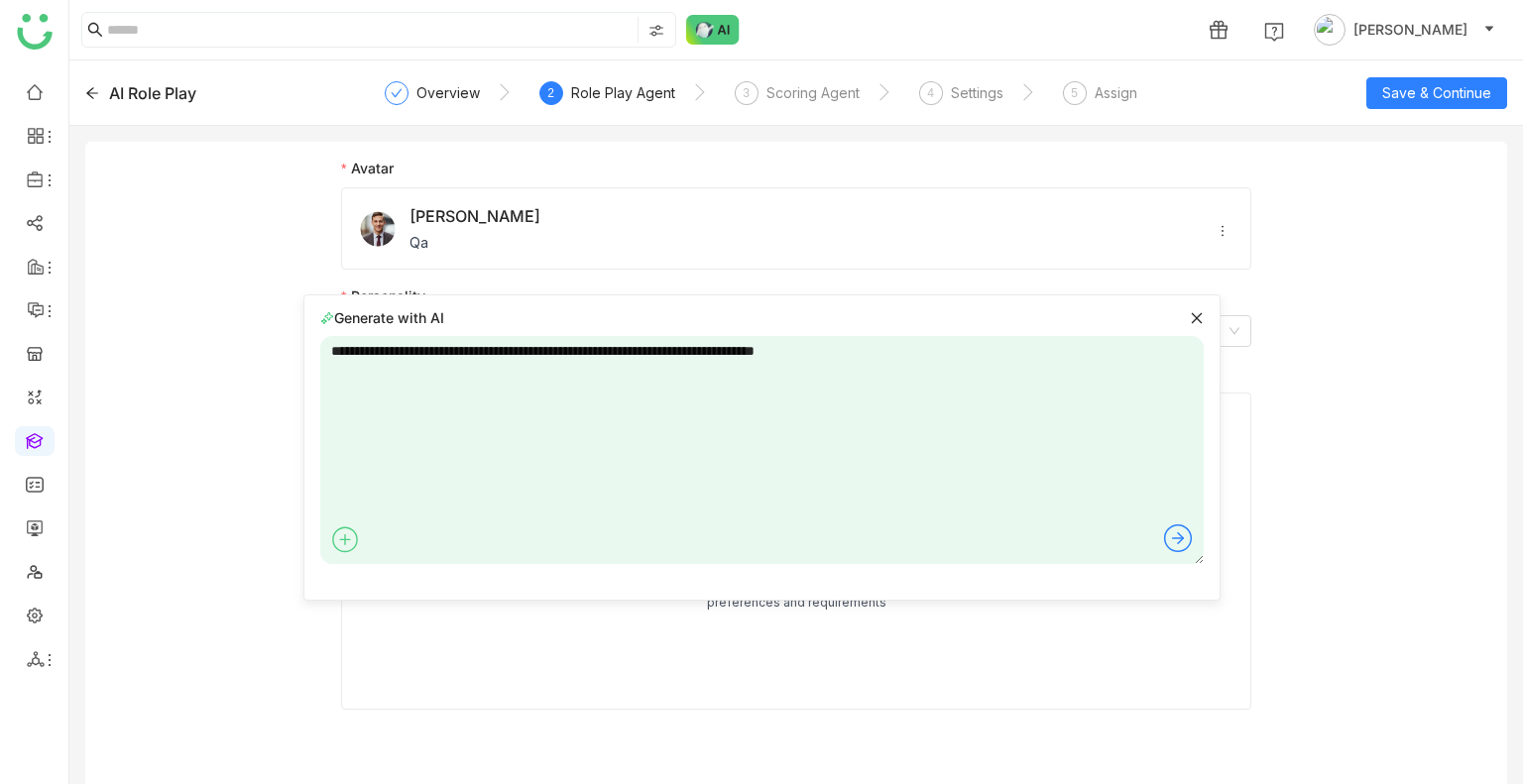 type on "**********" 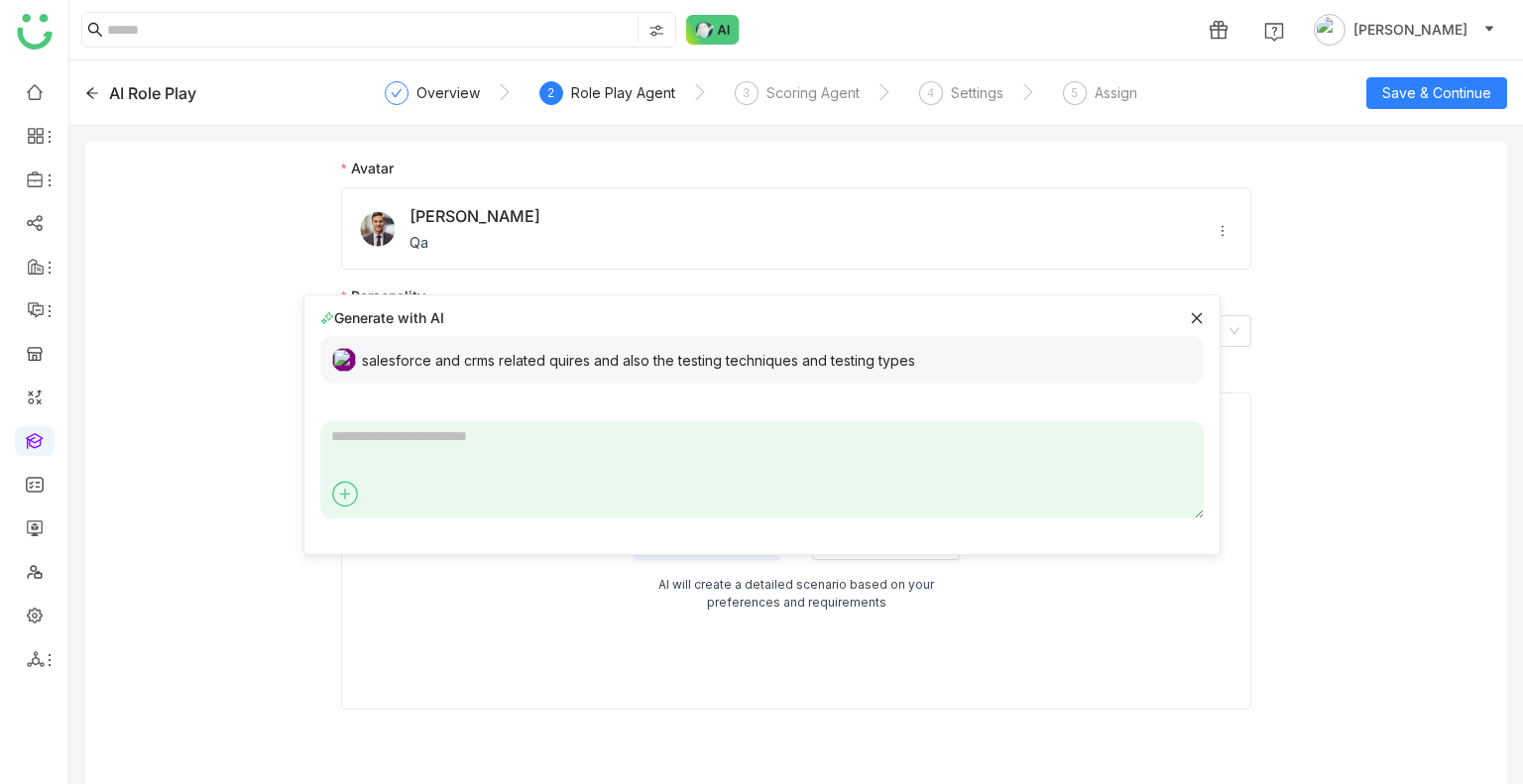 click on "salesforce and crms related quires and also the testing techniques and testing types" 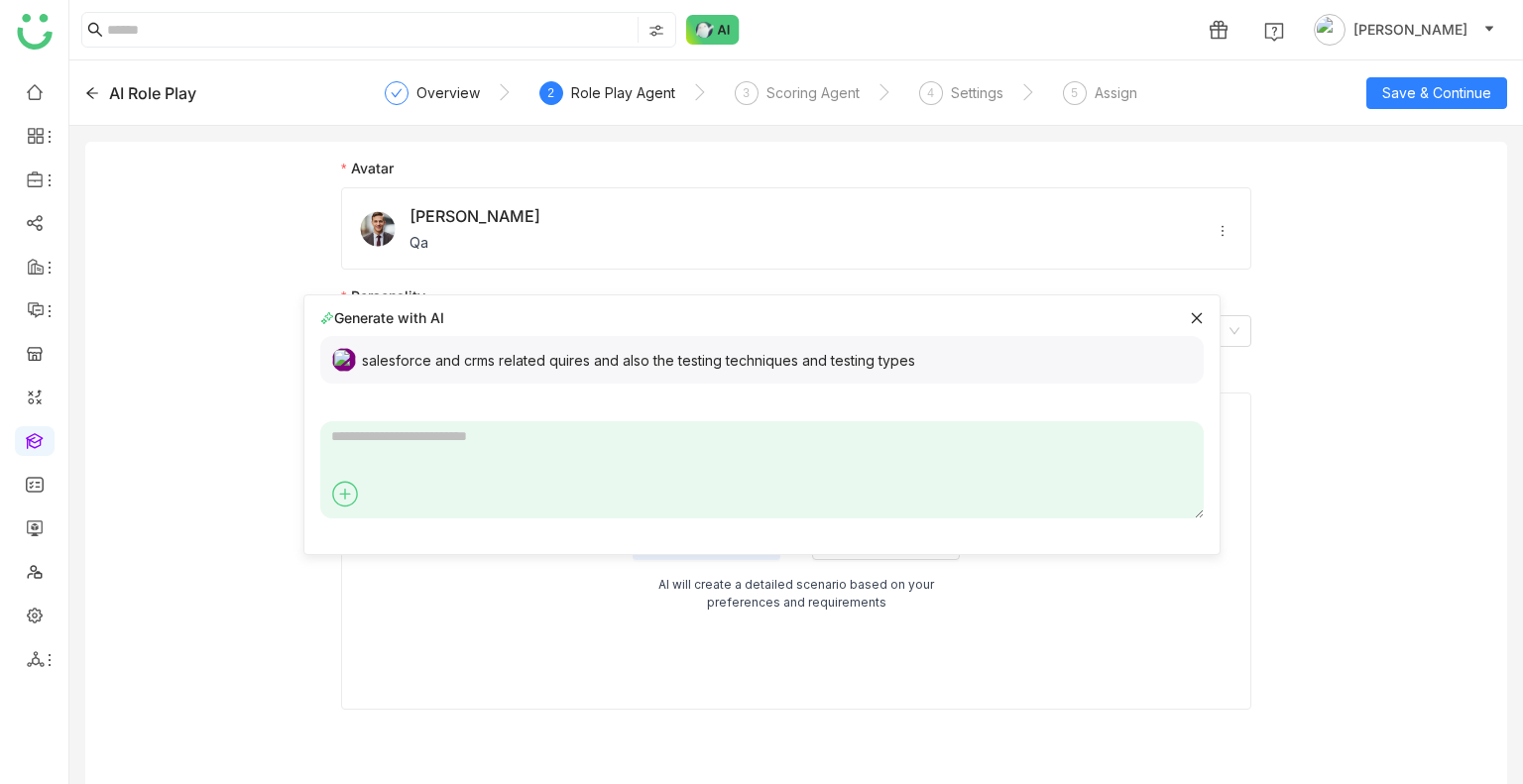 click 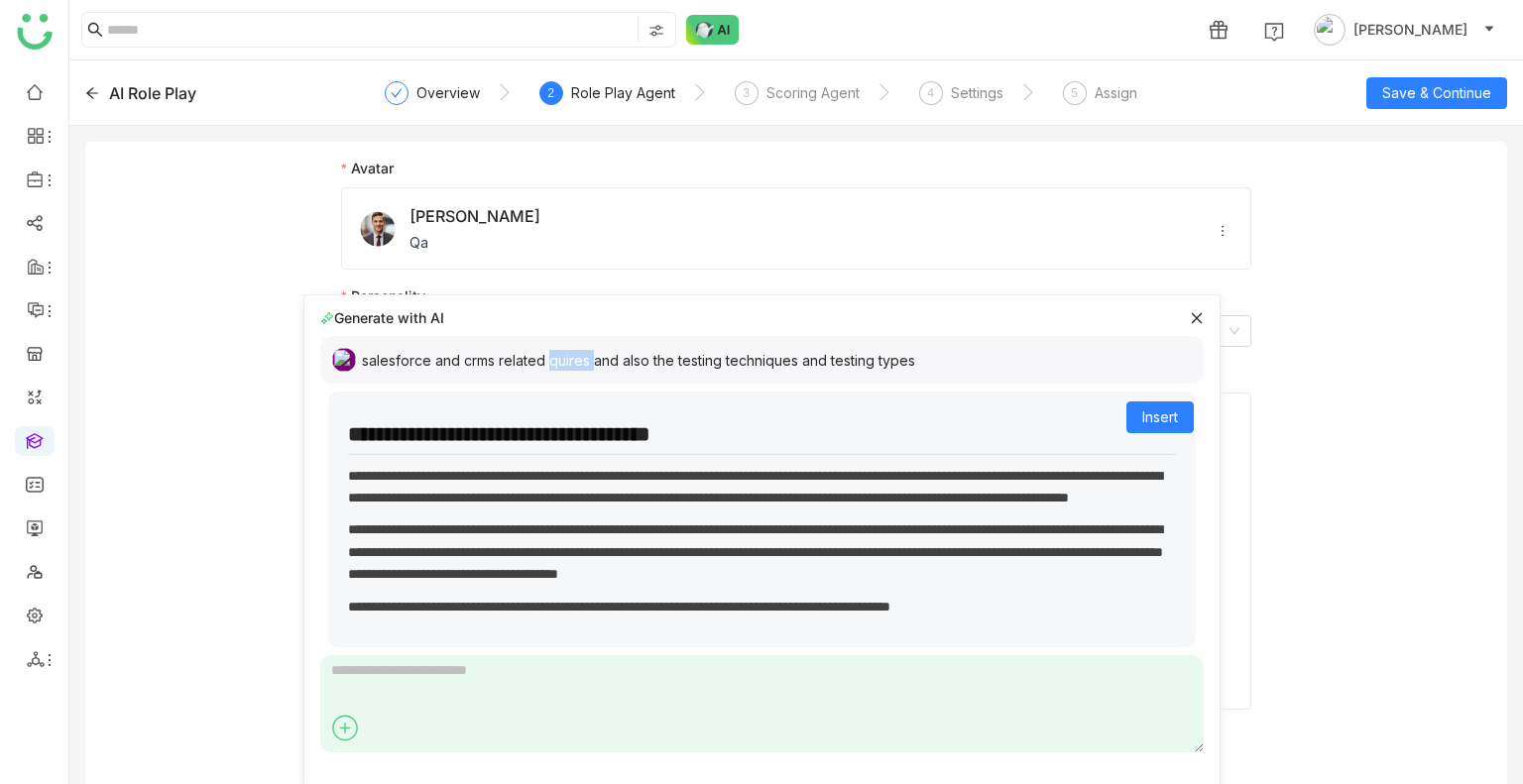 click on "salesforce and crms related quires and also the testing techniques and testing types" 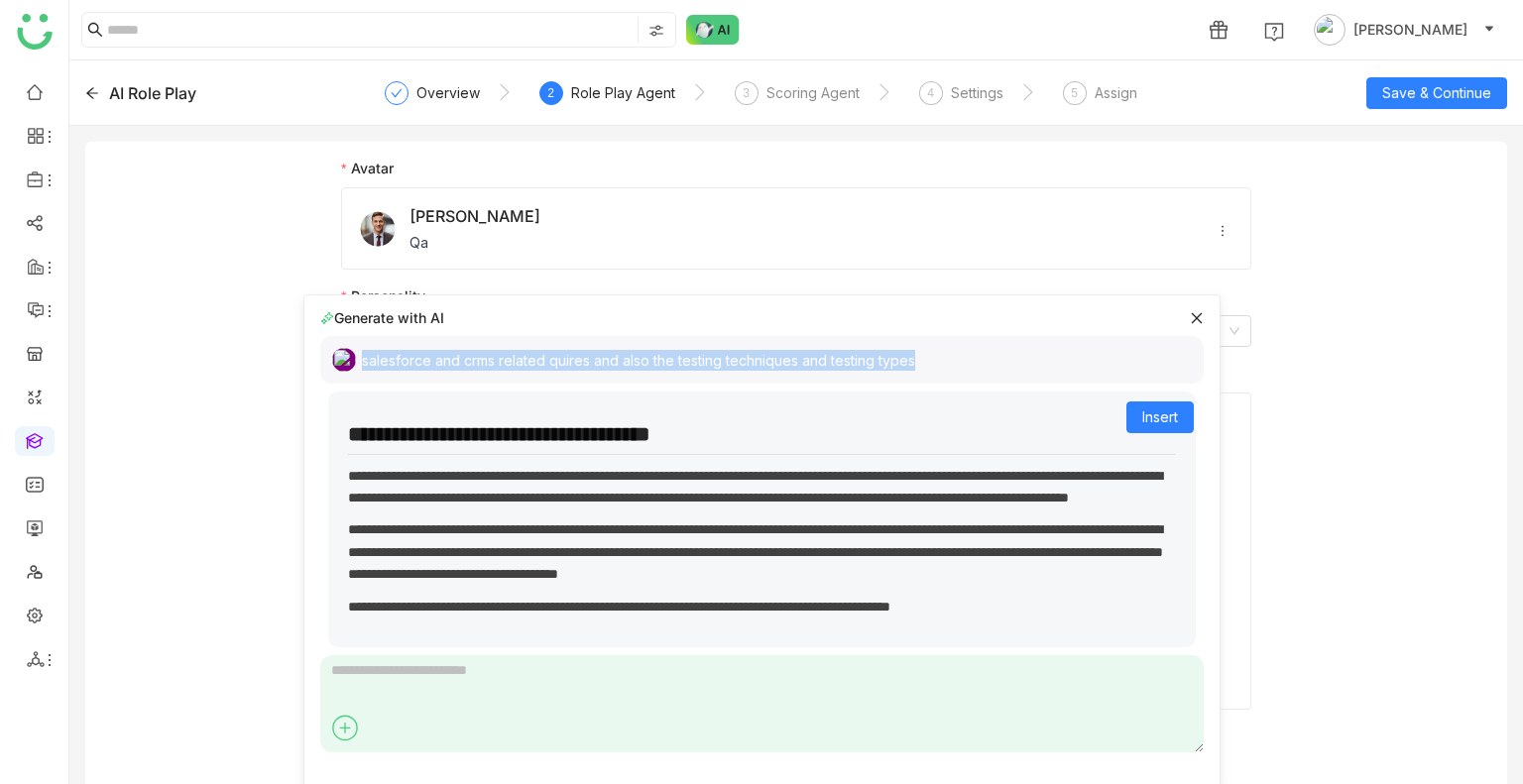 click on "salesforce and crms related quires and also the testing techniques and testing types" 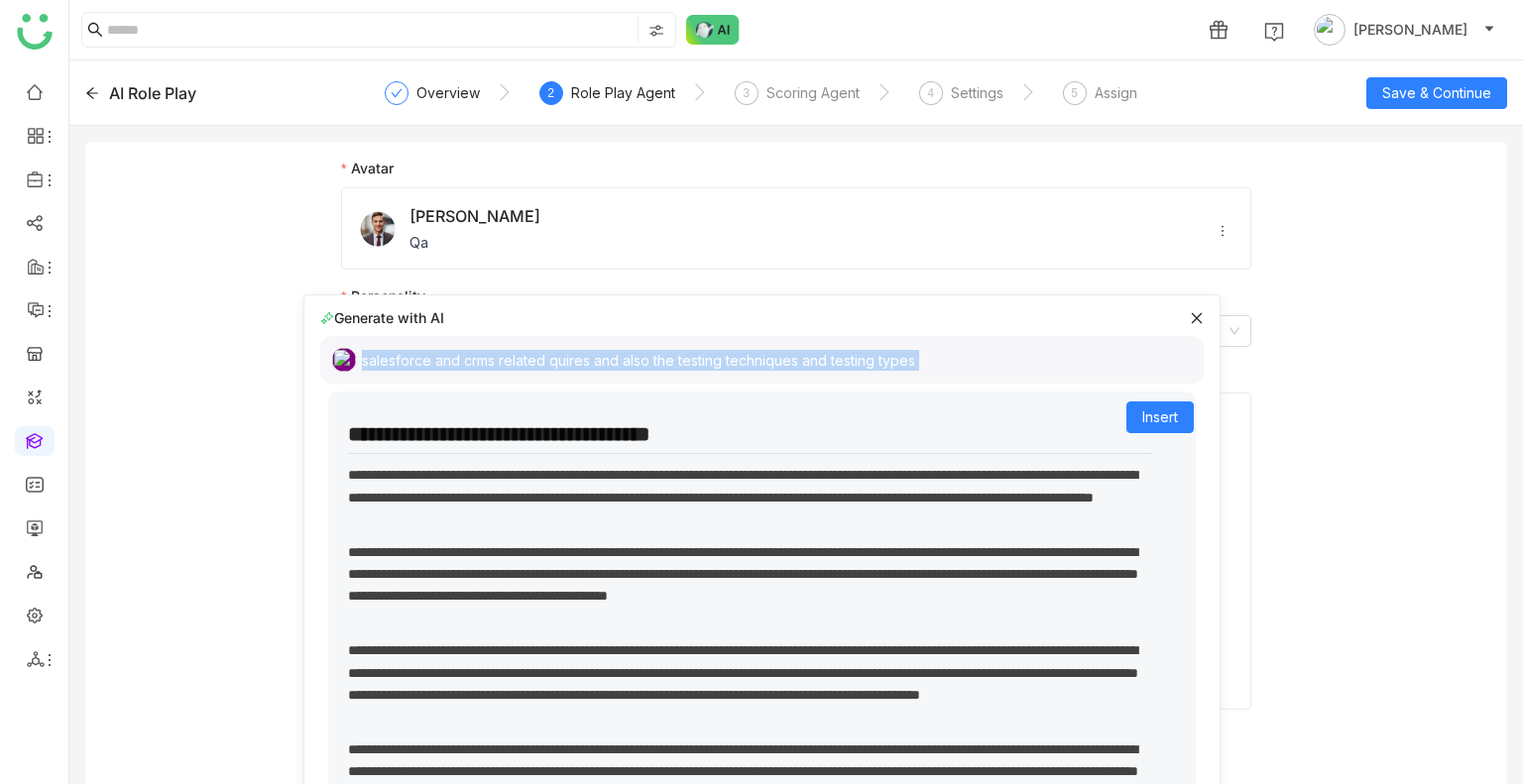 click on "salesforce and crms related quires and also the testing techniques and testing types" 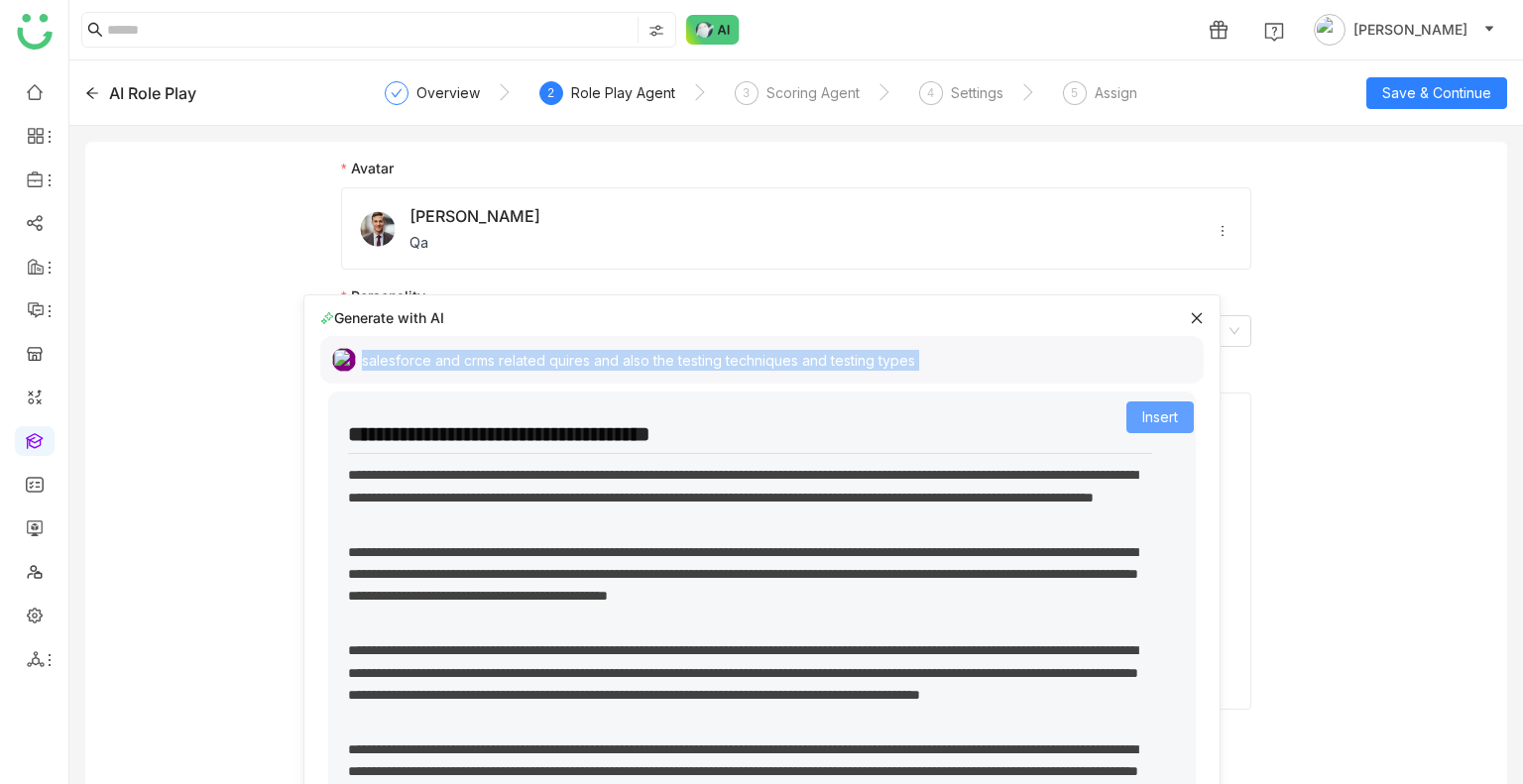 click on "Insert" 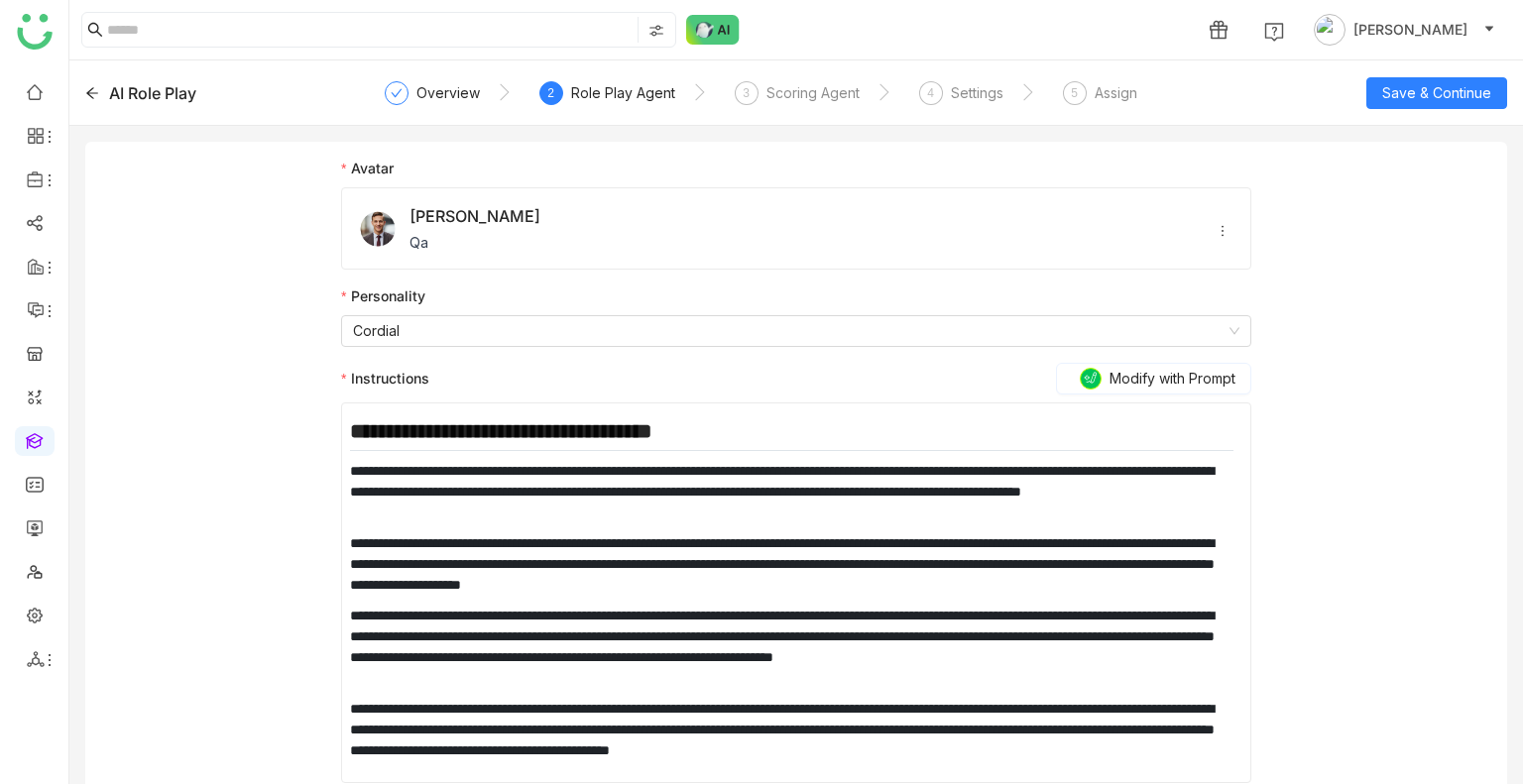 scroll, scrollTop: 13, scrollLeft: 0, axis: vertical 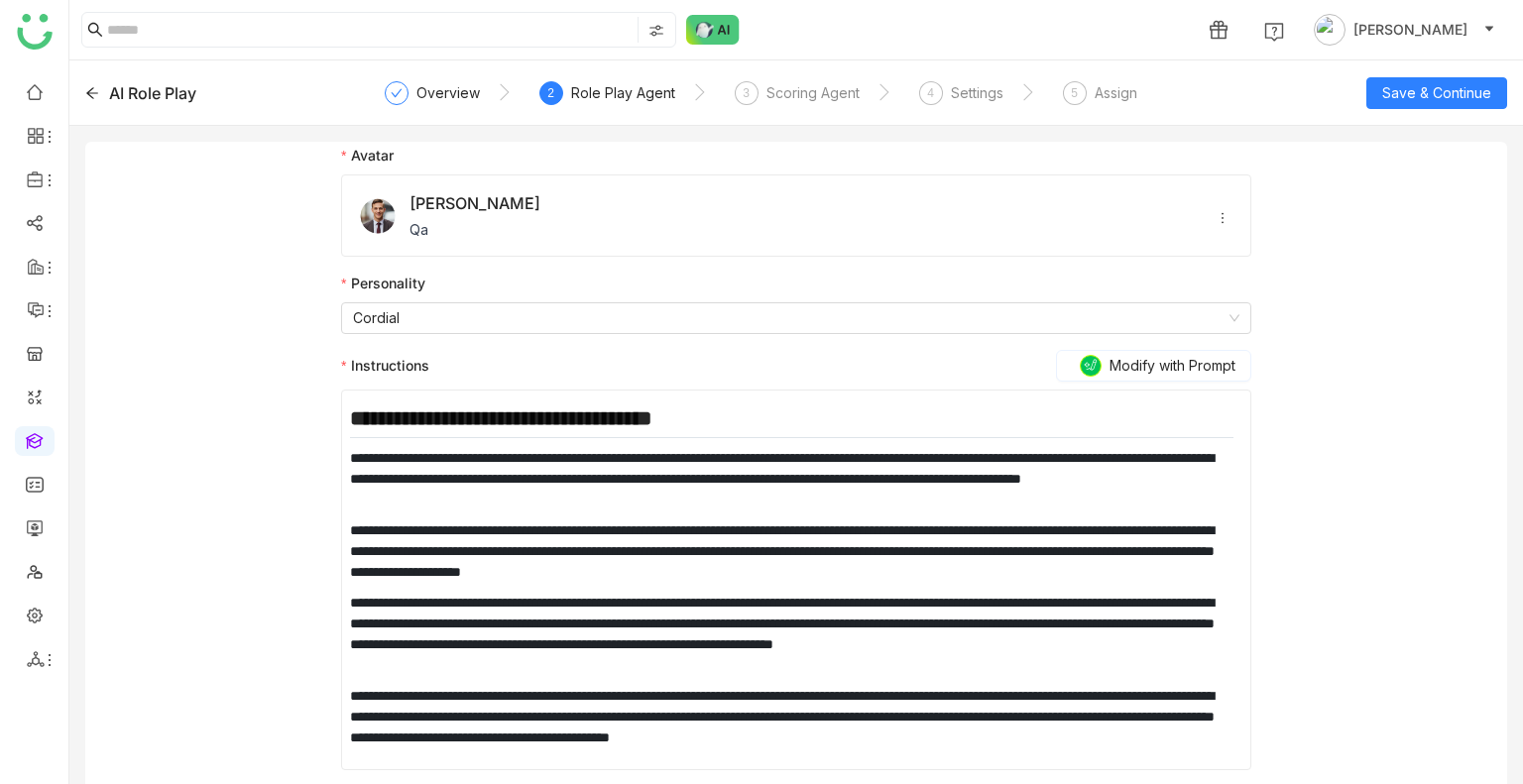 click on "**********" 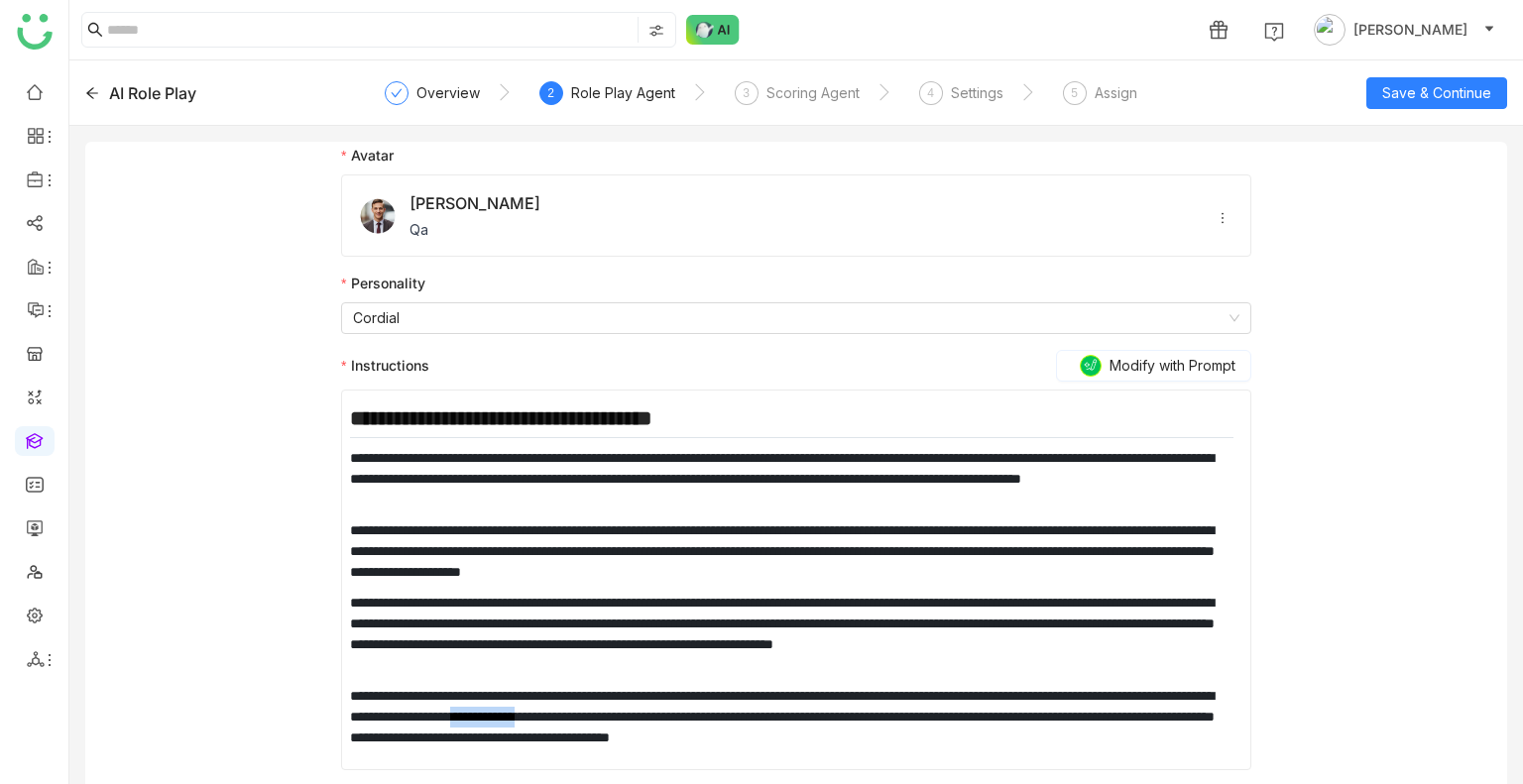 click on "**********" 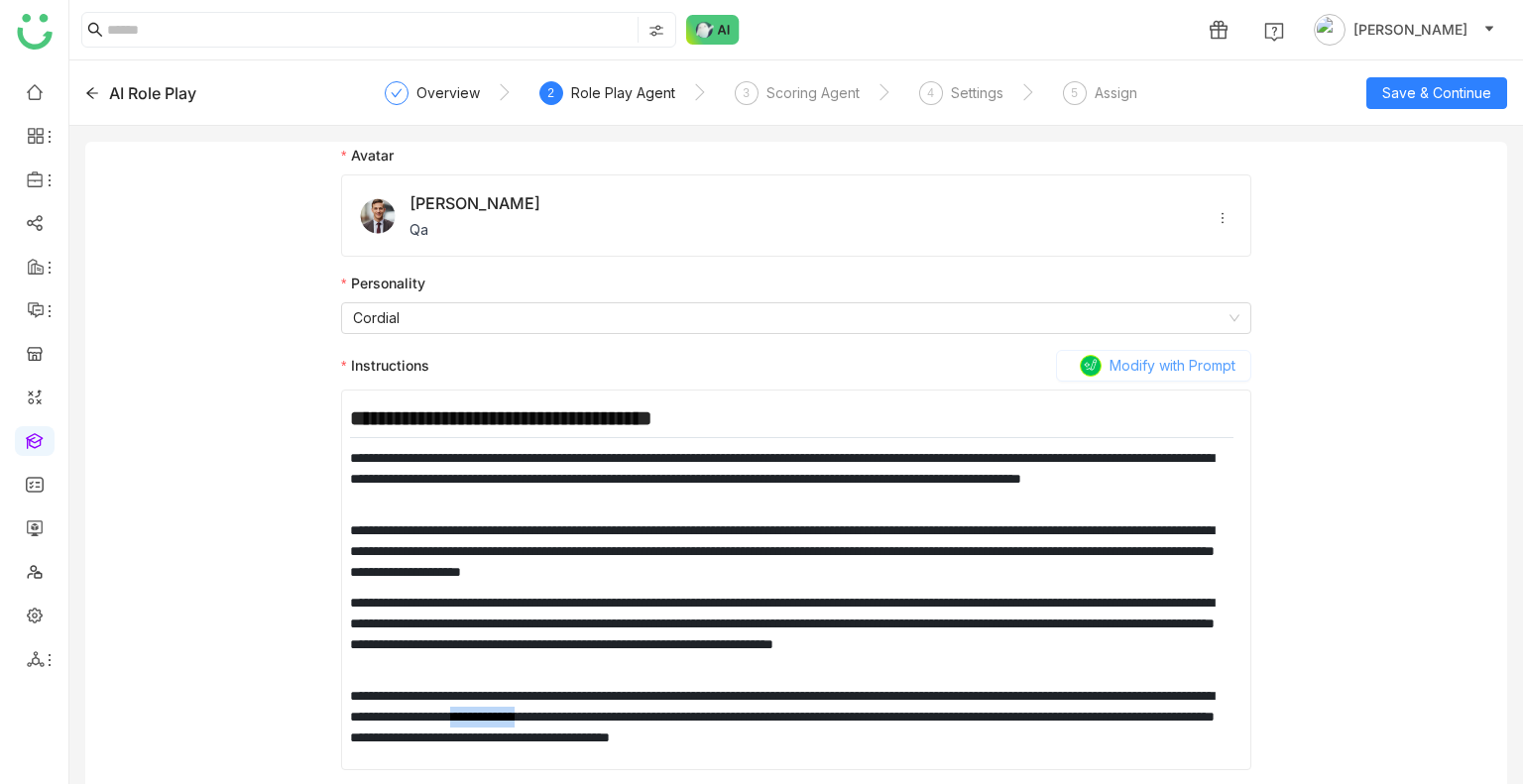 click on "Modify with Prompt" 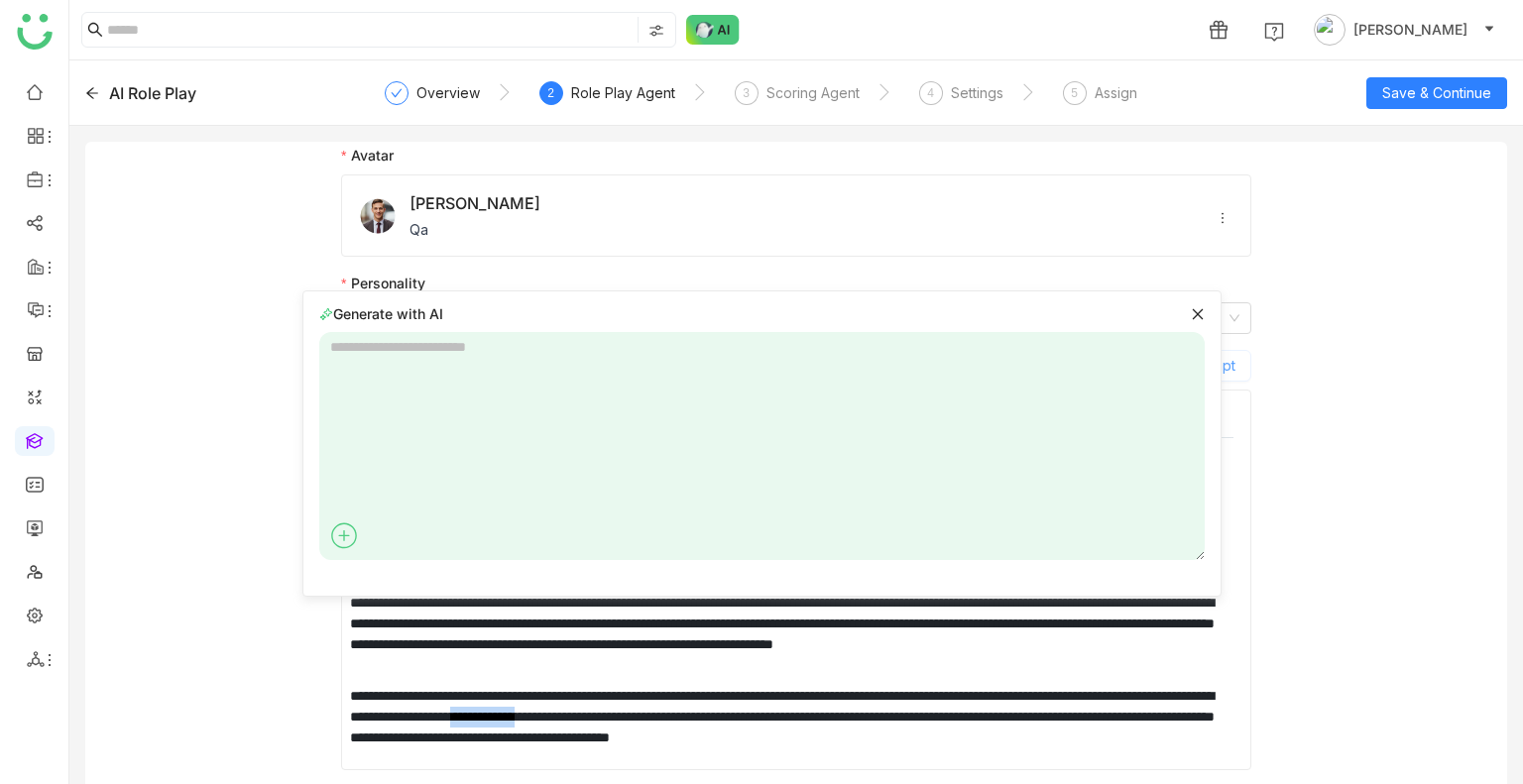 type 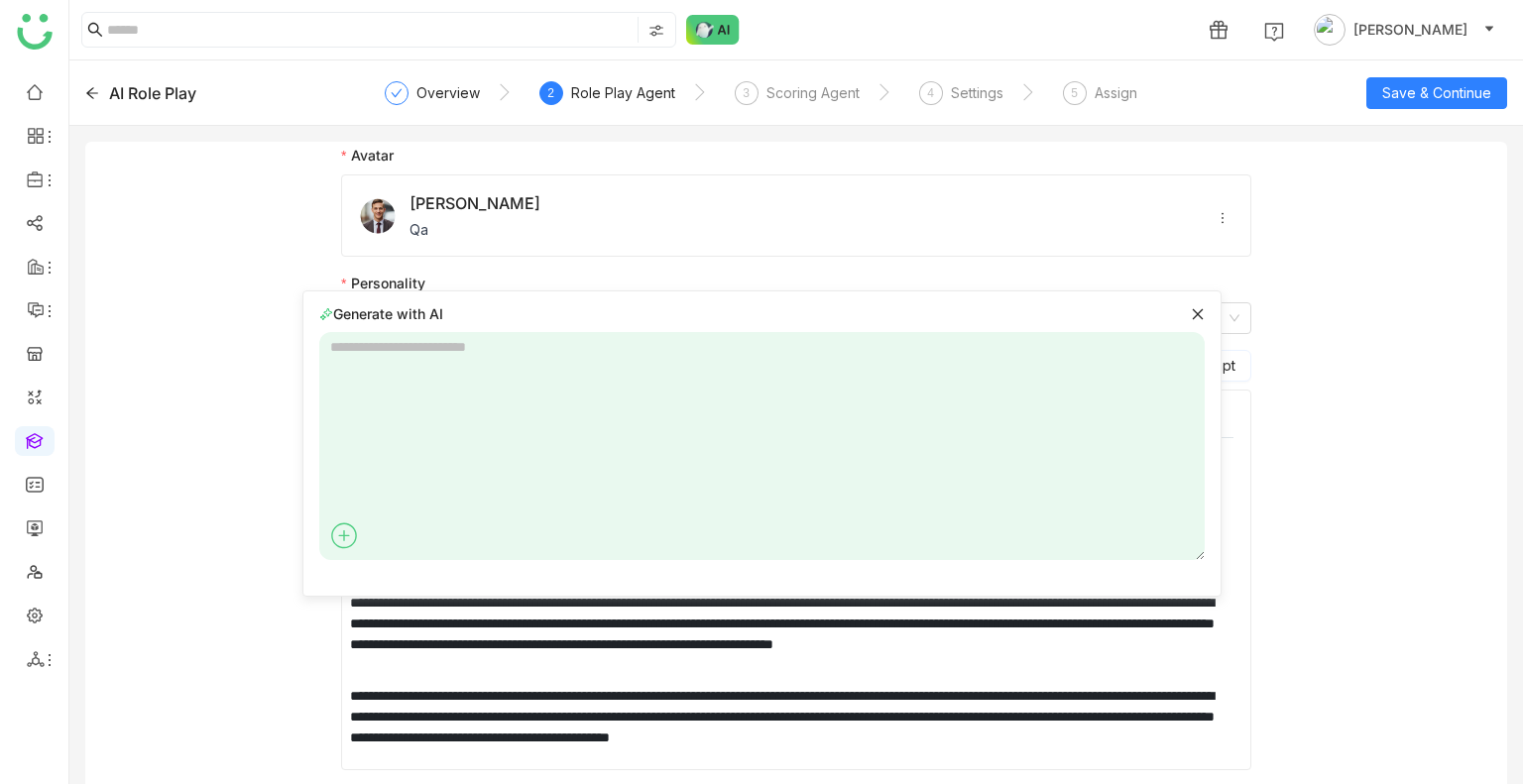 scroll, scrollTop: 0, scrollLeft: 0, axis: both 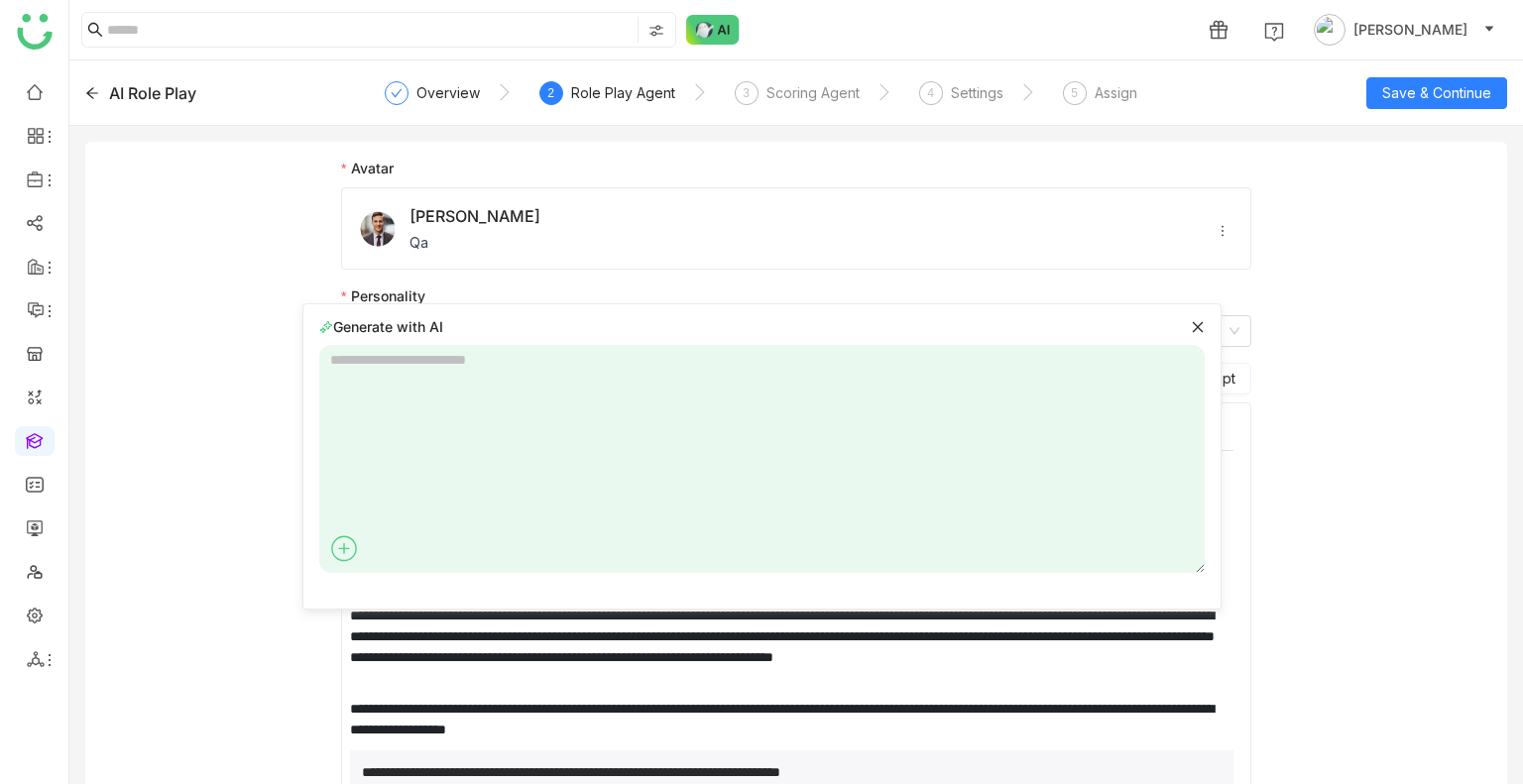 click 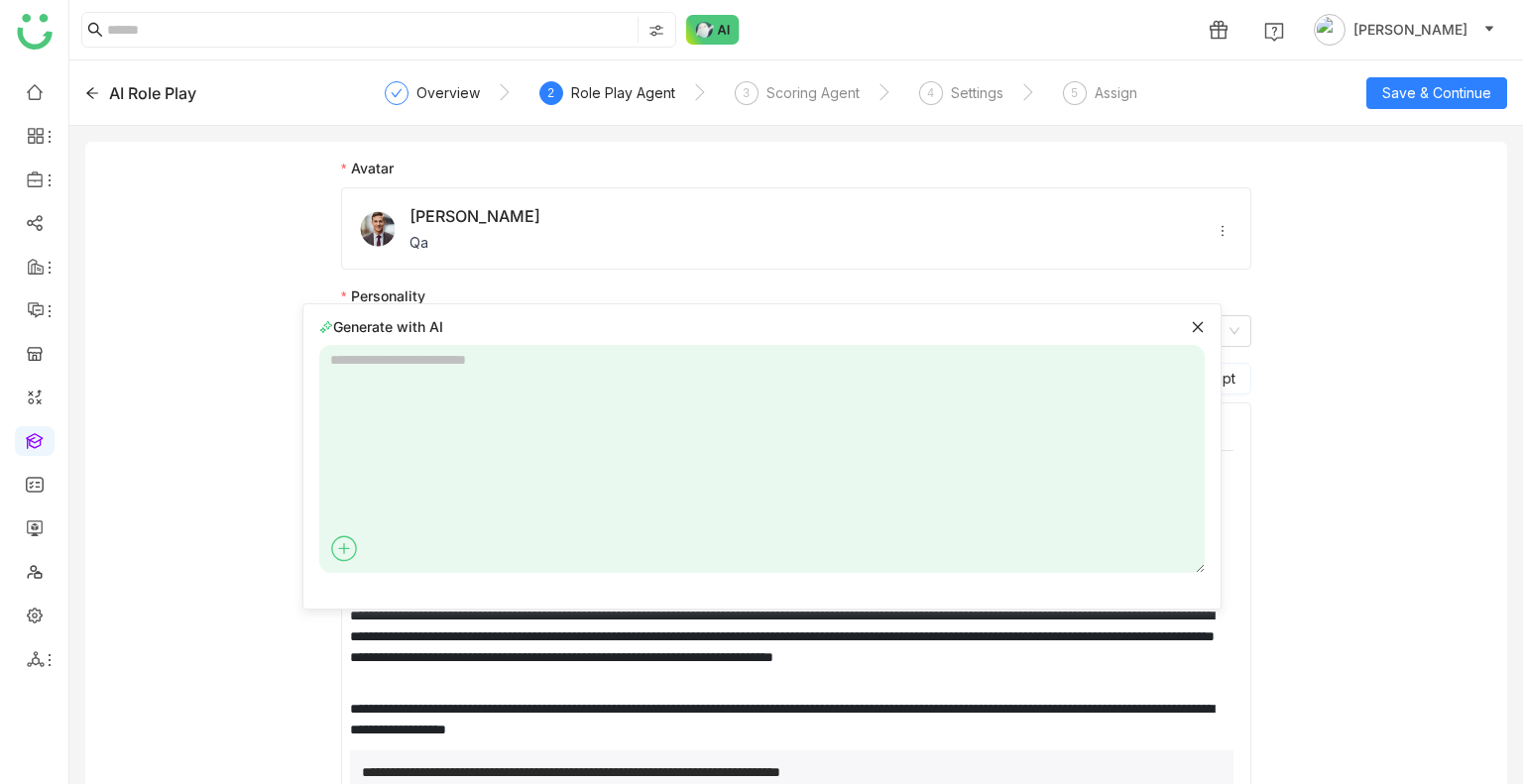 paste on "**********" 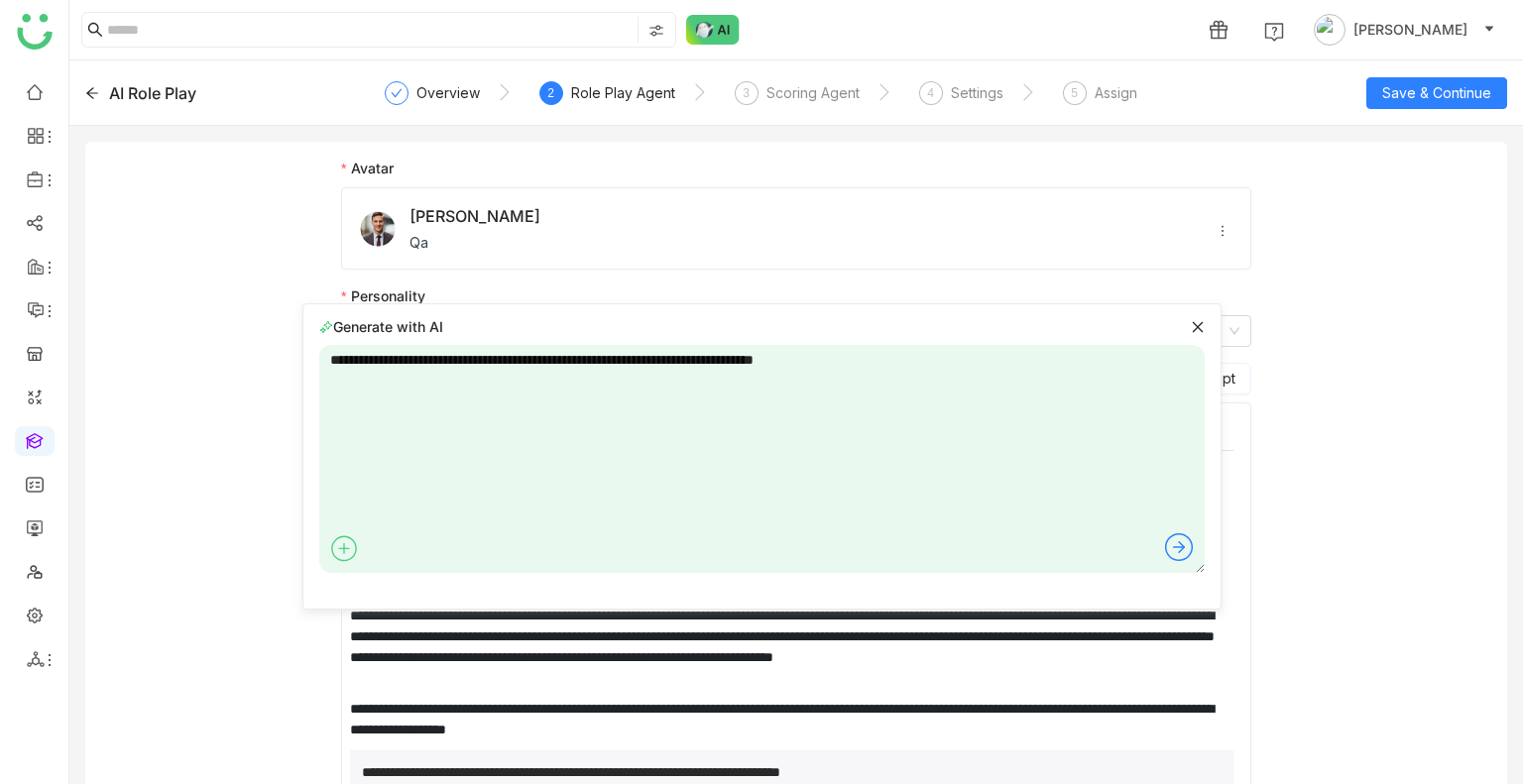 type on "**********" 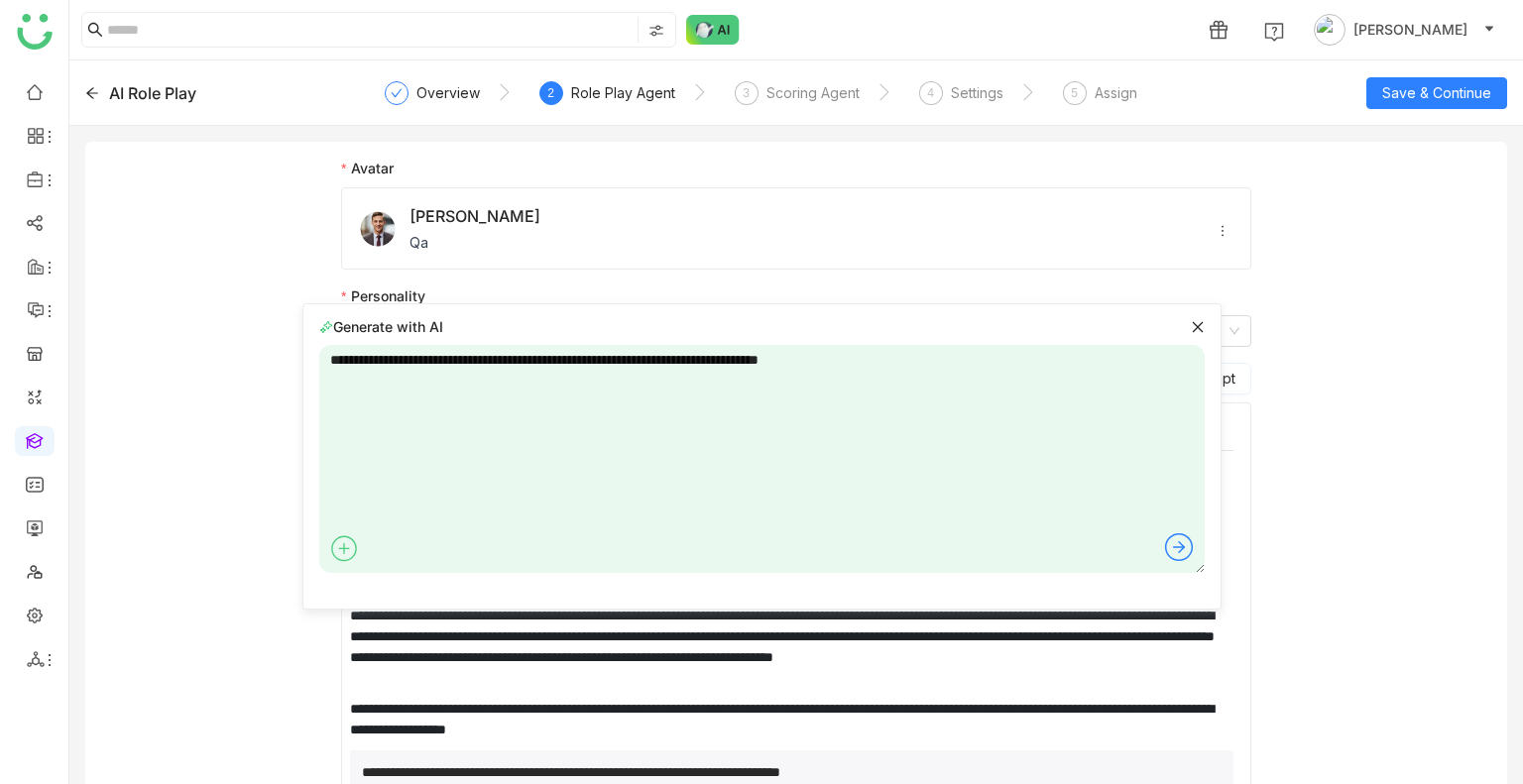 type 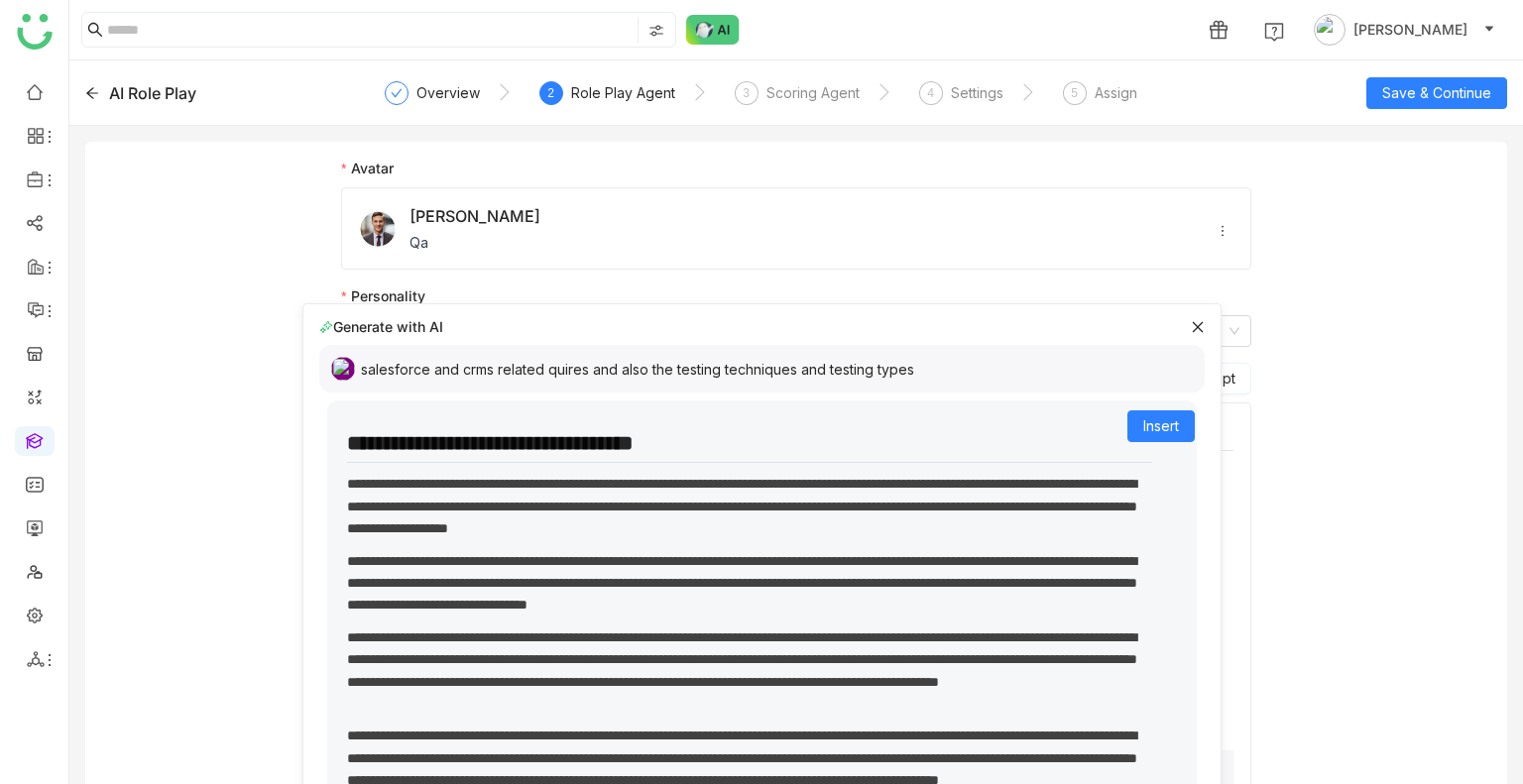 scroll, scrollTop: 47, scrollLeft: 0, axis: vertical 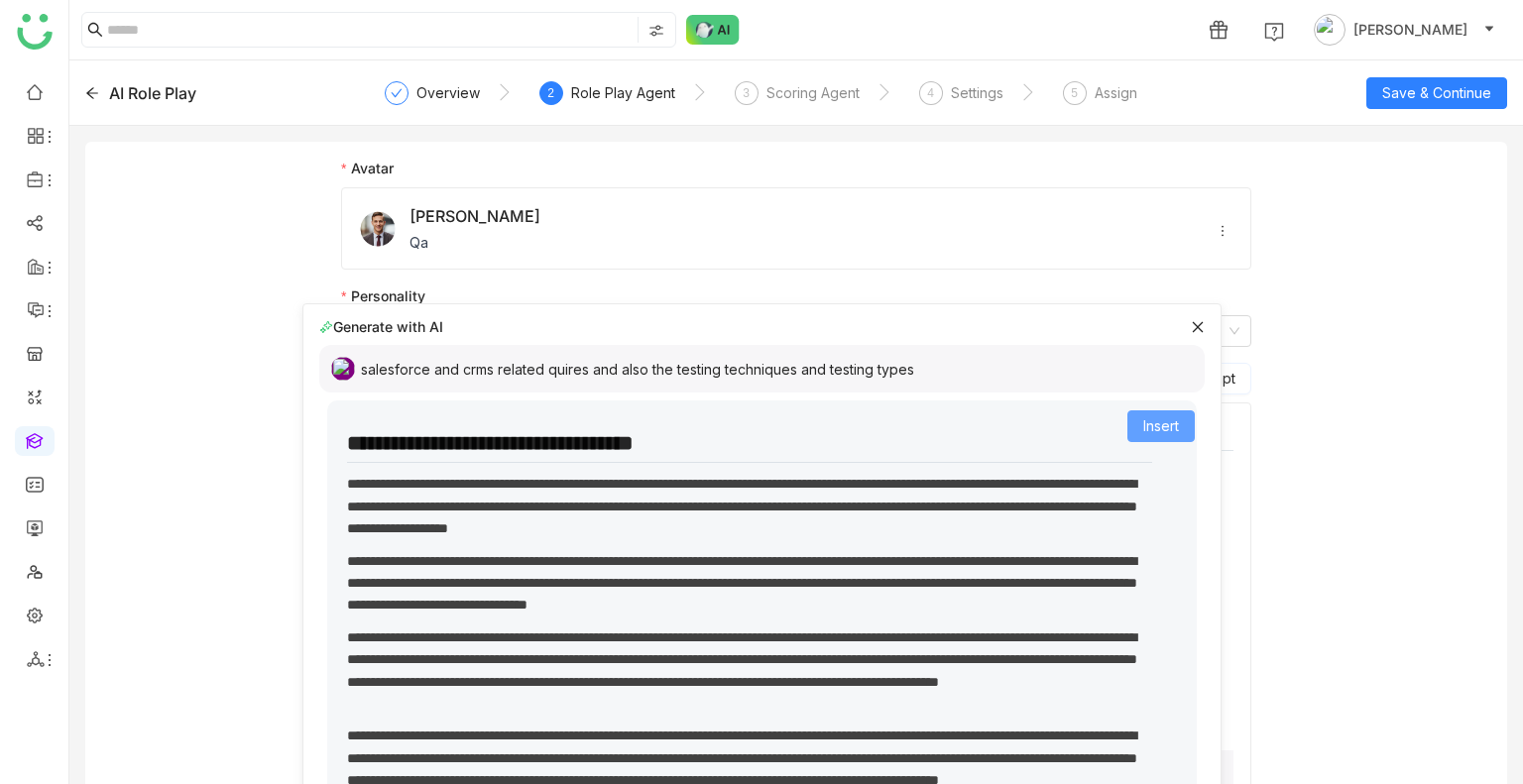 click on "Insert" 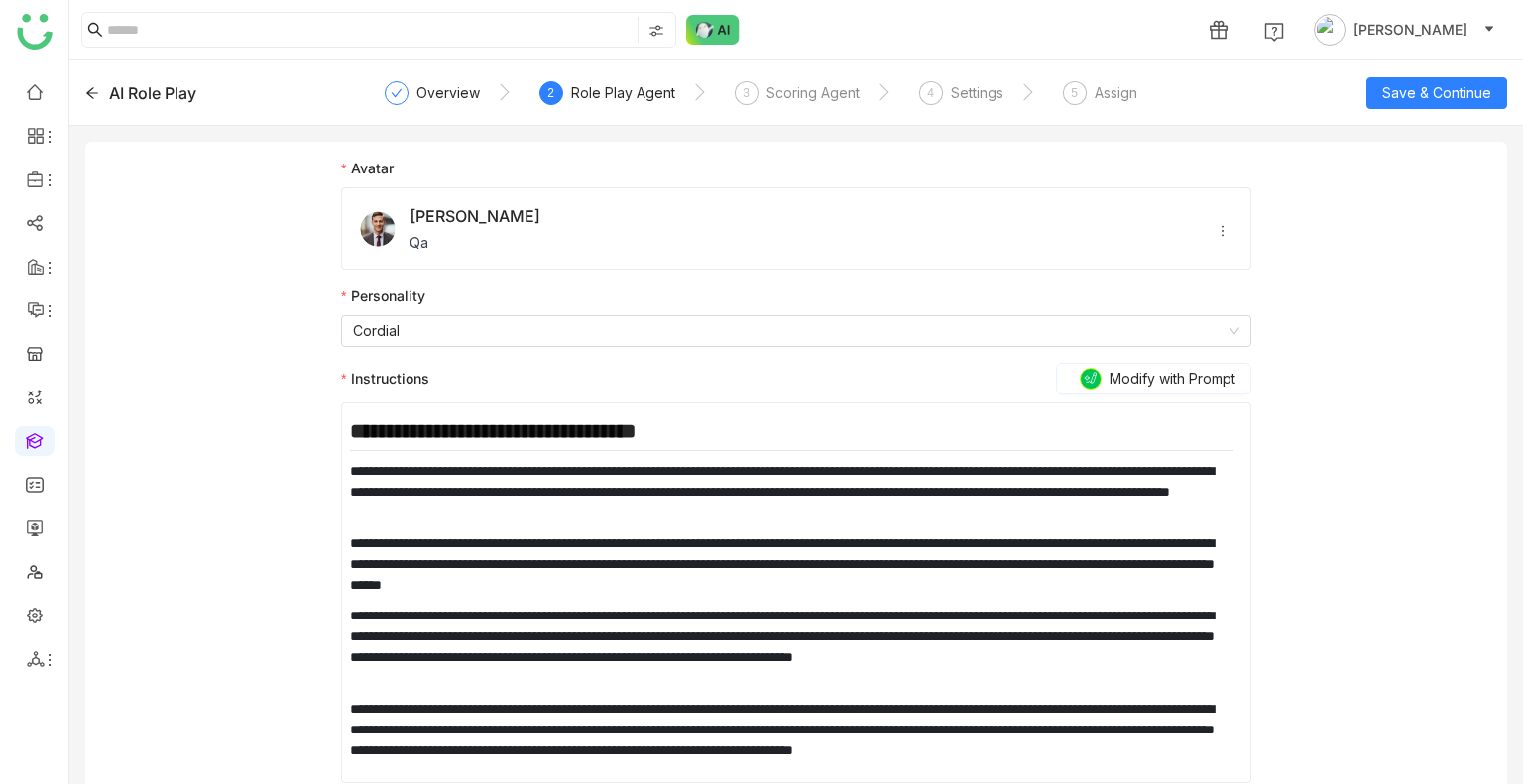 scroll, scrollTop: 13, scrollLeft: 0, axis: vertical 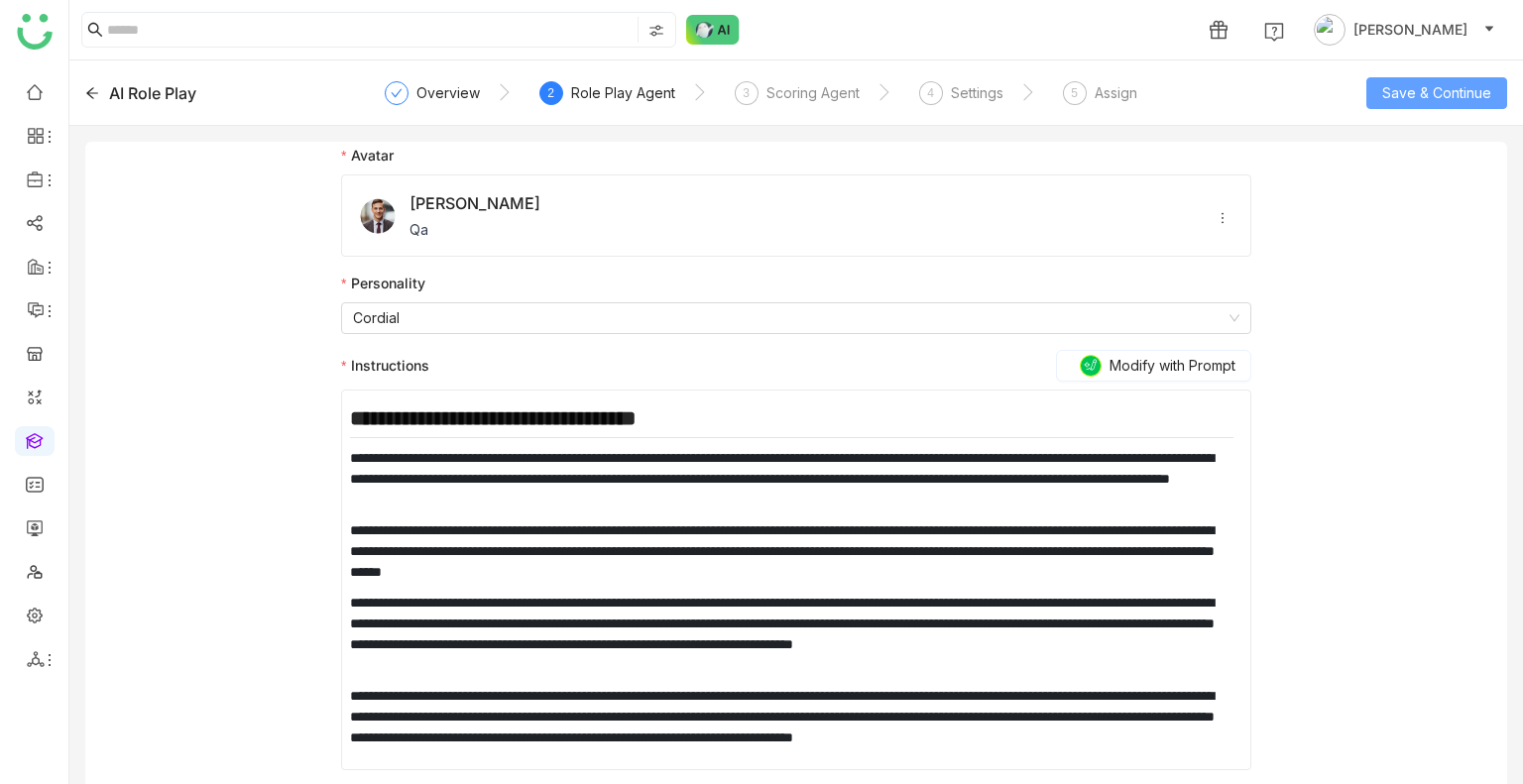 click on "Save & Continue" 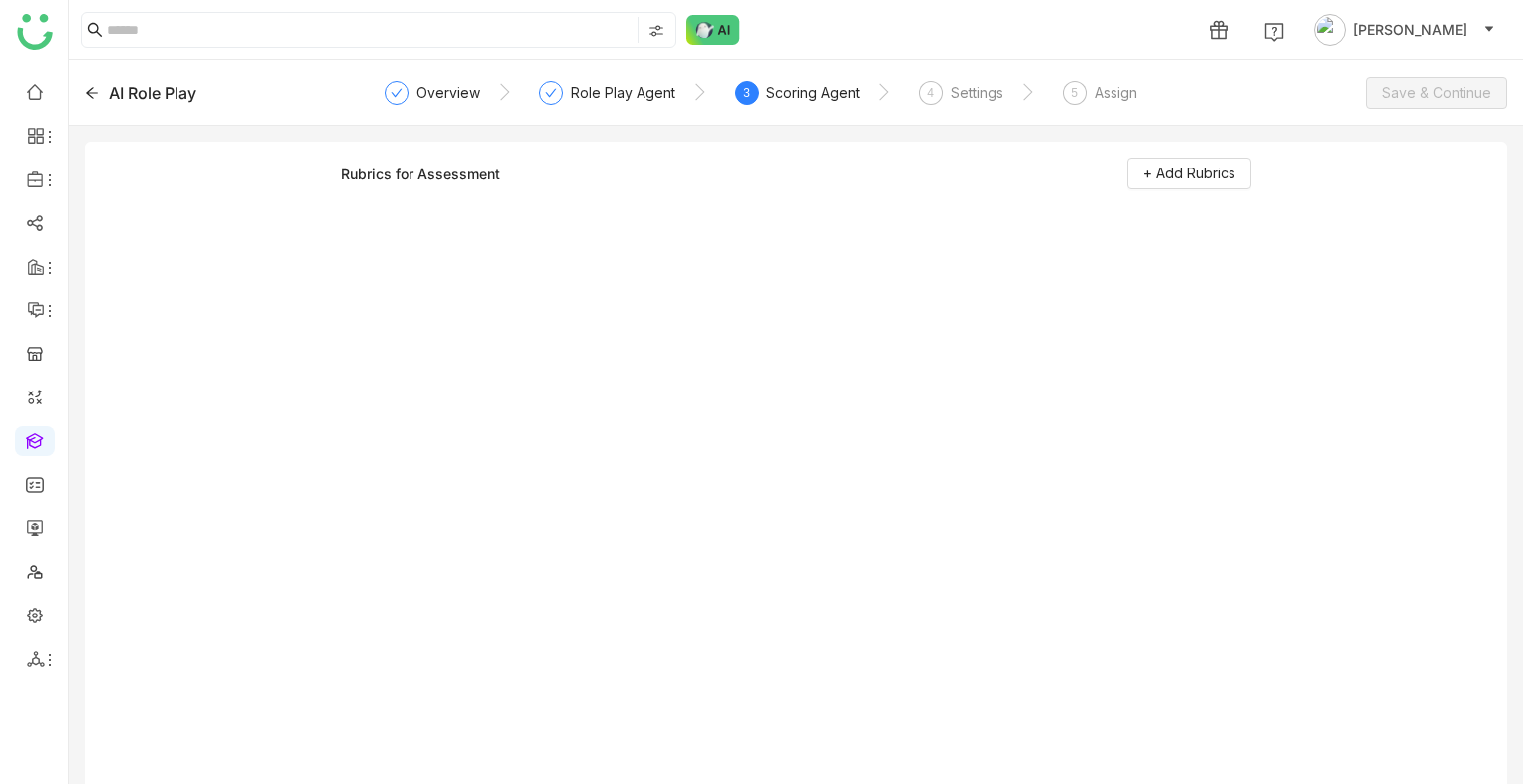 scroll, scrollTop: 0, scrollLeft: 0, axis: both 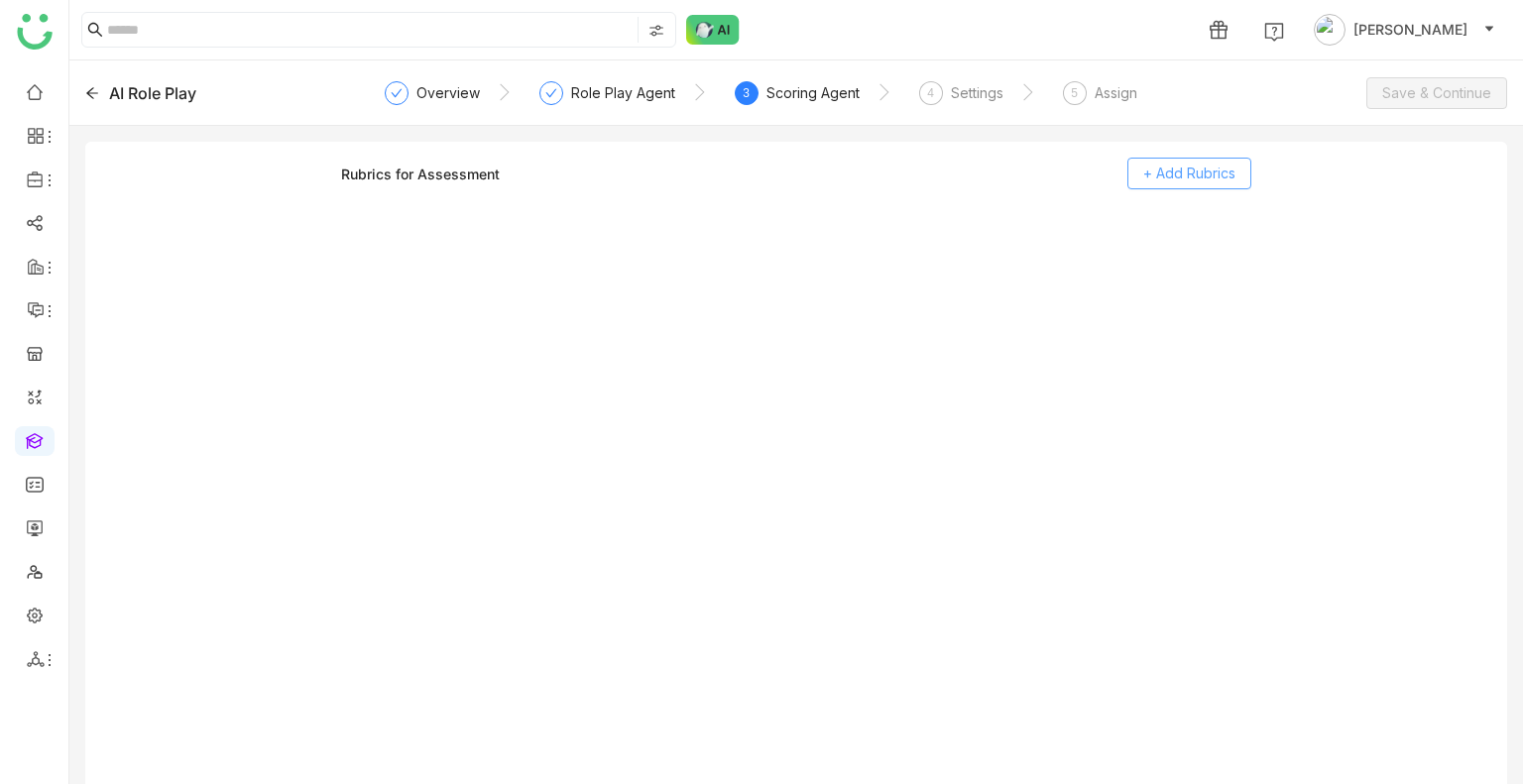 click on "+ Add Rubrics" 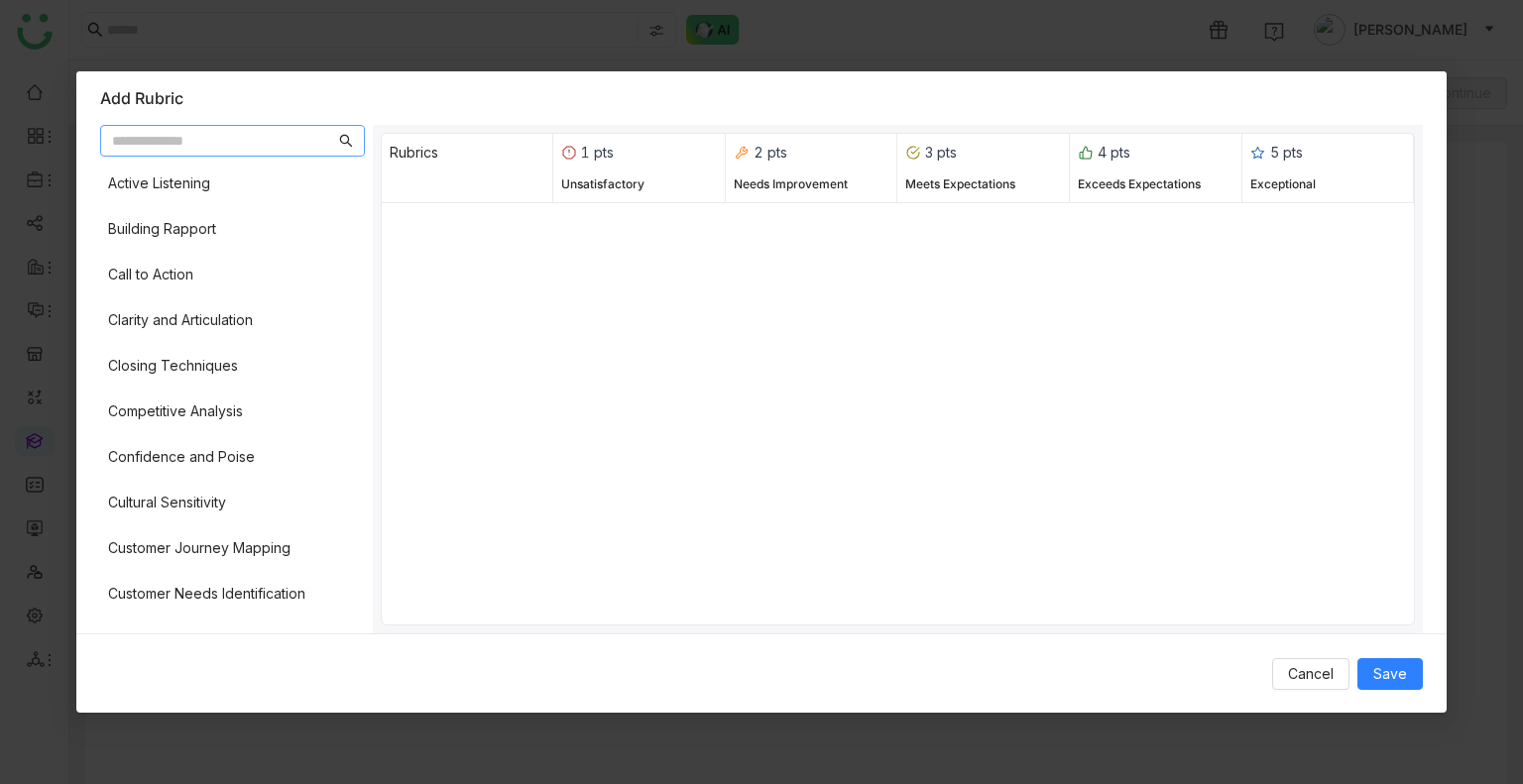 click at bounding box center [223, 141] 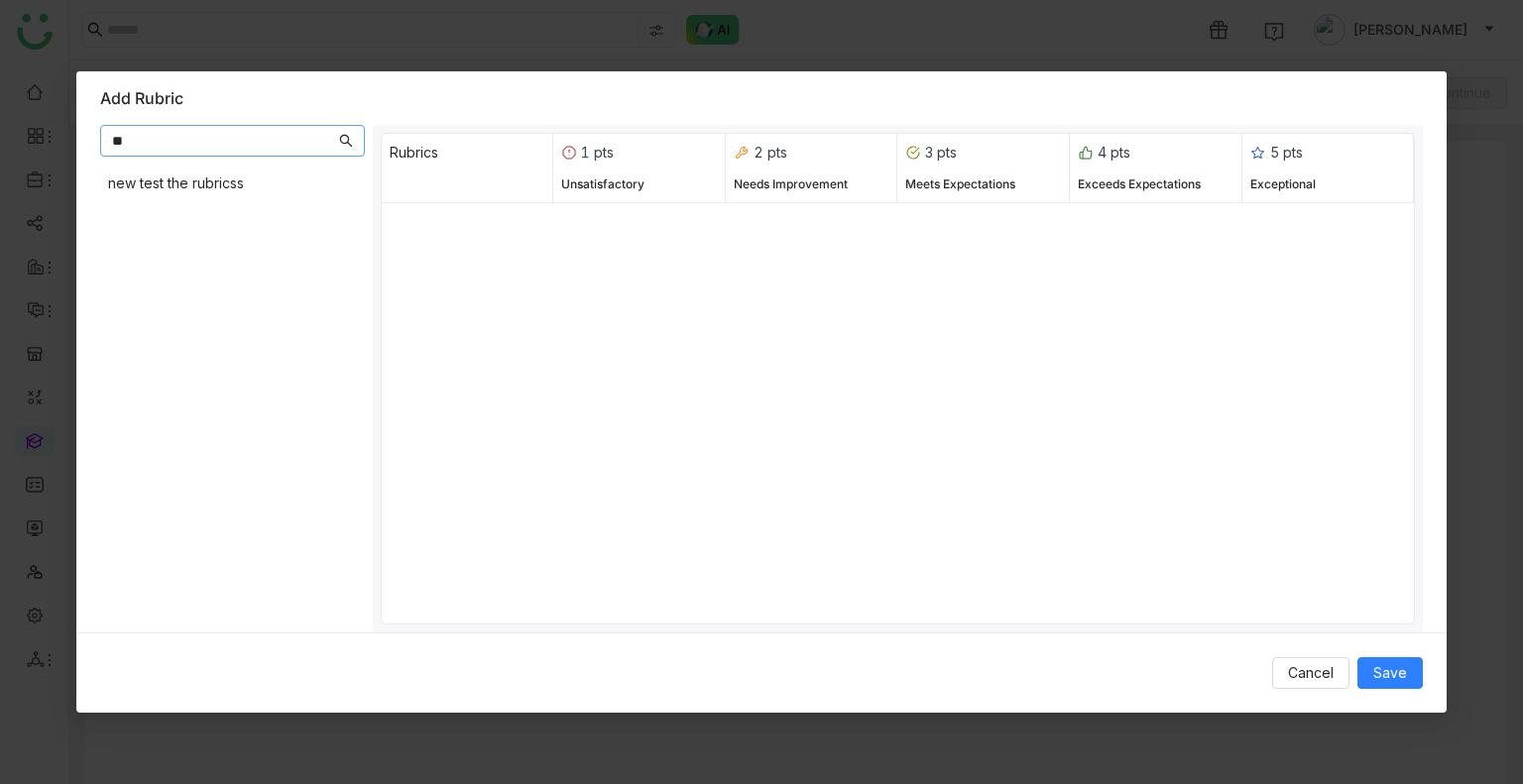 type on "*" 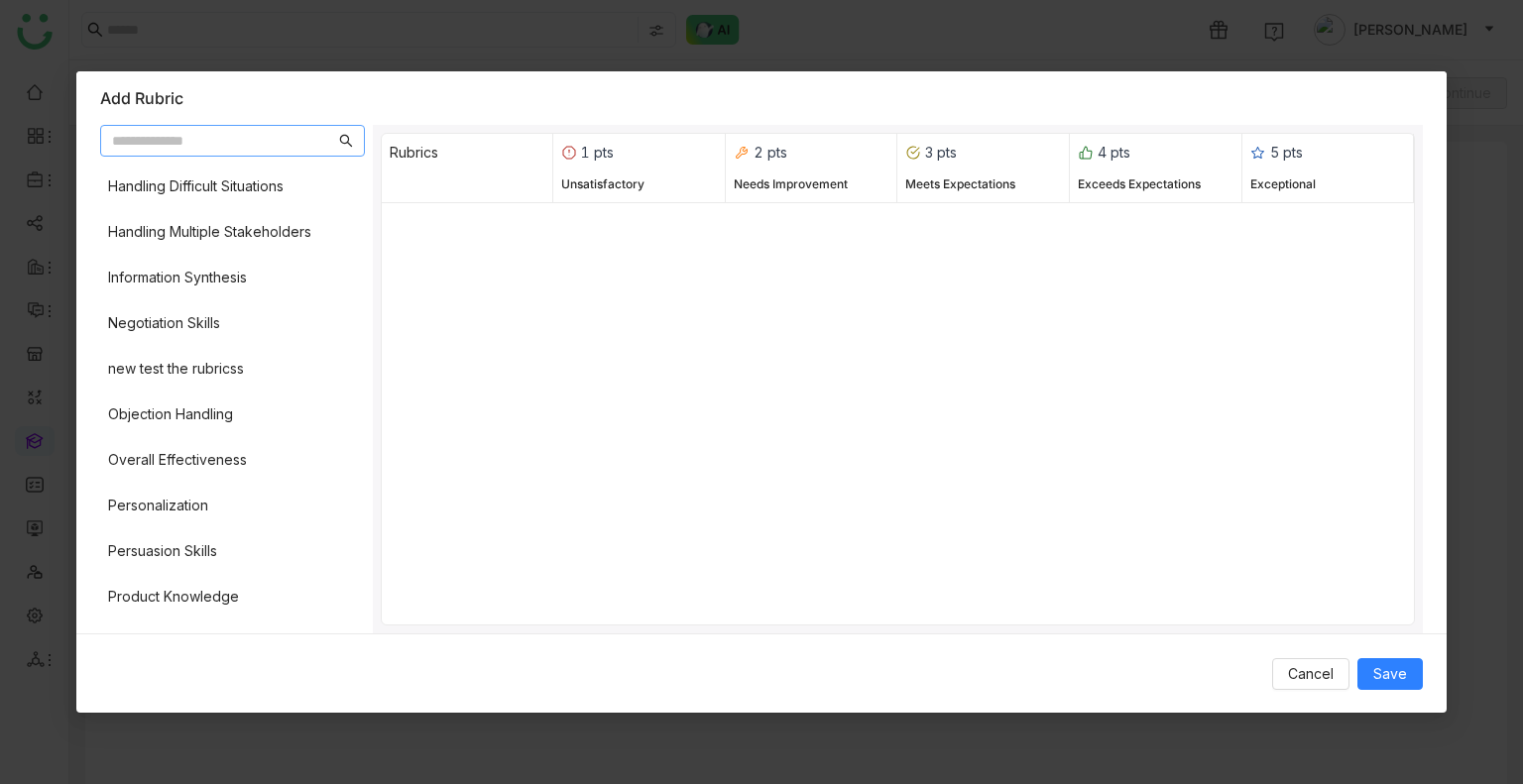 scroll, scrollTop: 771, scrollLeft: 0, axis: vertical 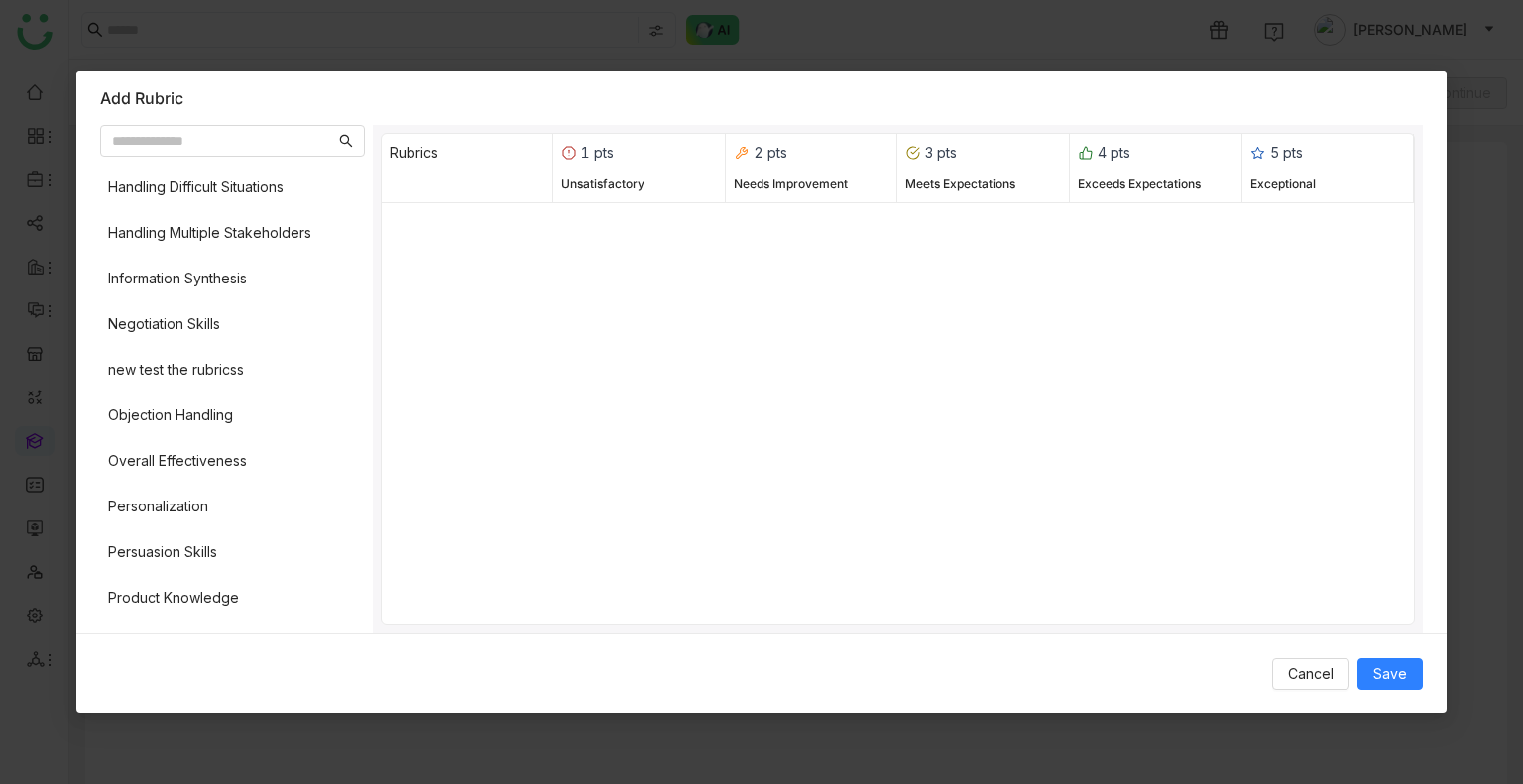click on "new test the rubricss" at bounding box center [176, 370] 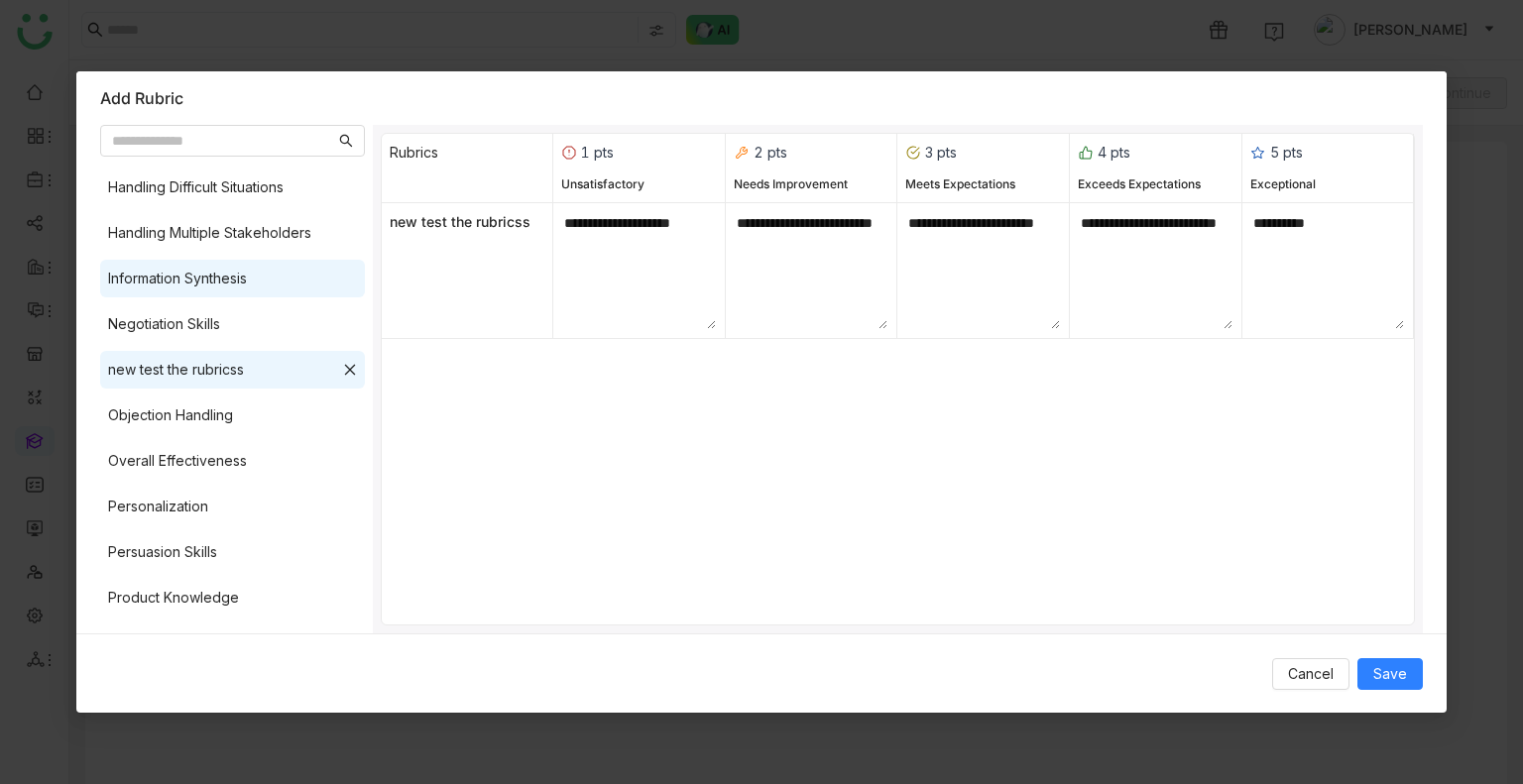 click on "Information Synthesis" at bounding box center [177, 279] 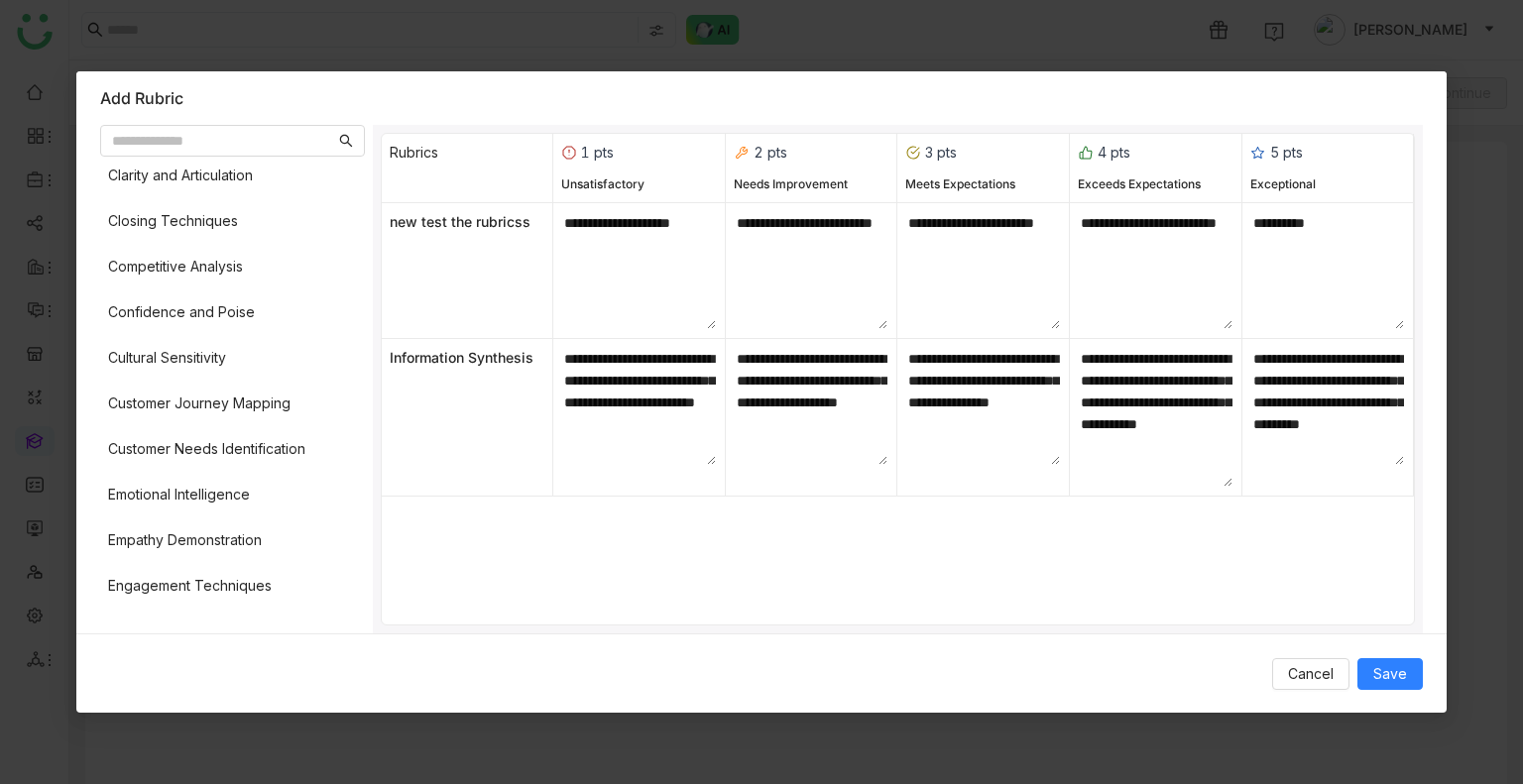 scroll, scrollTop: 22, scrollLeft: 0, axis: vertical 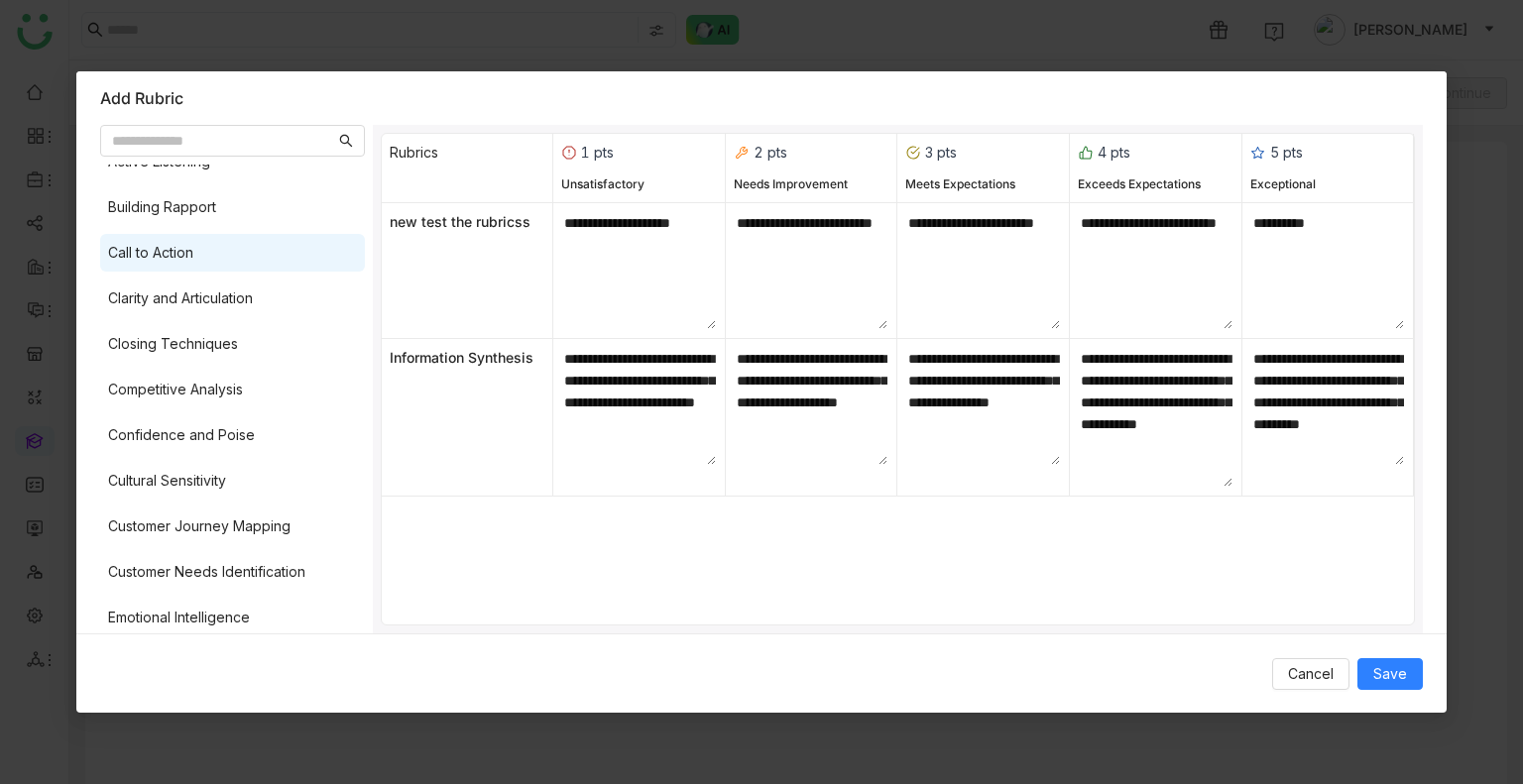 click on "Call to Action" at bounding box center [151, 253] 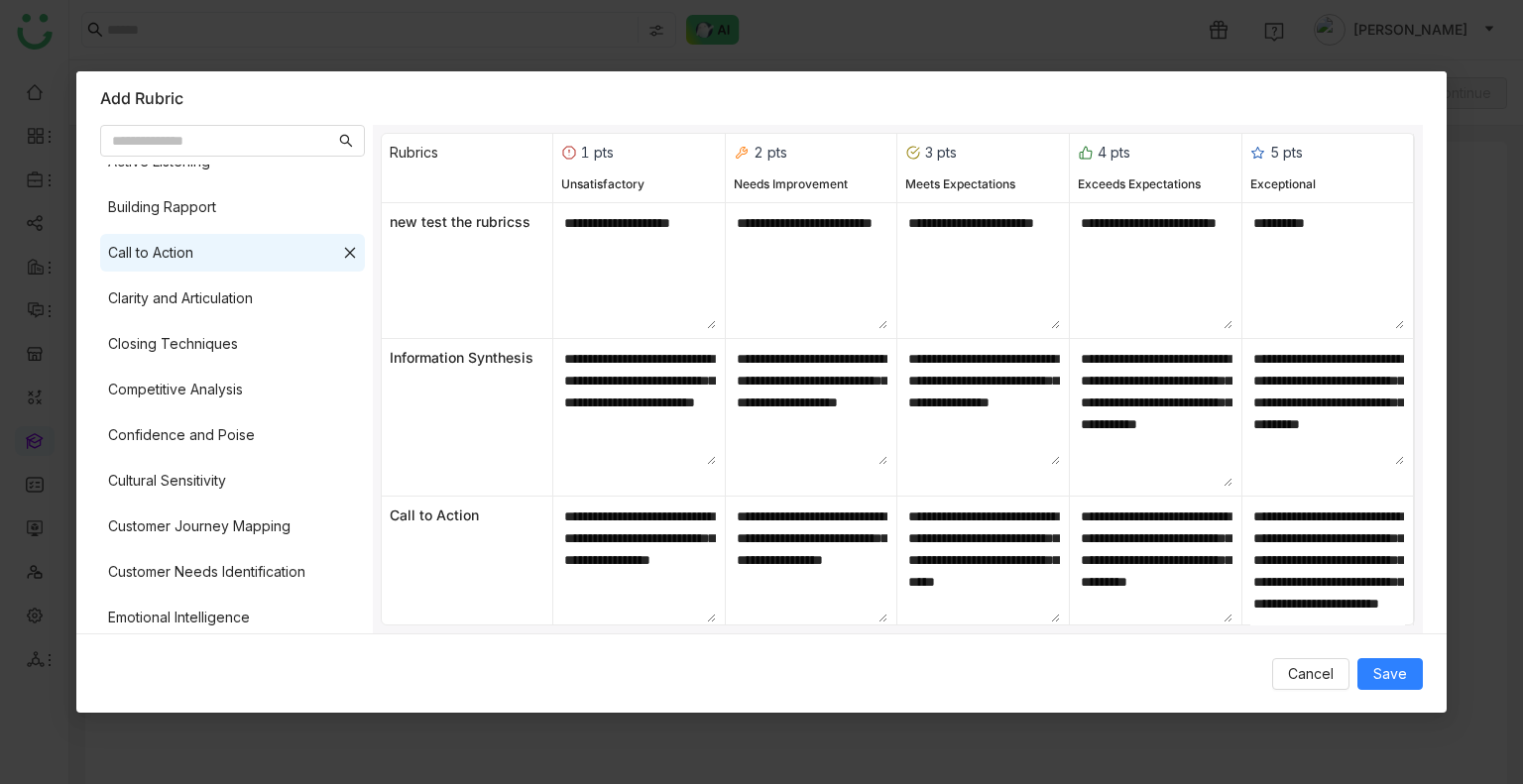 scroll, scrollTop: 0, scrollLeft: 0, axis: both 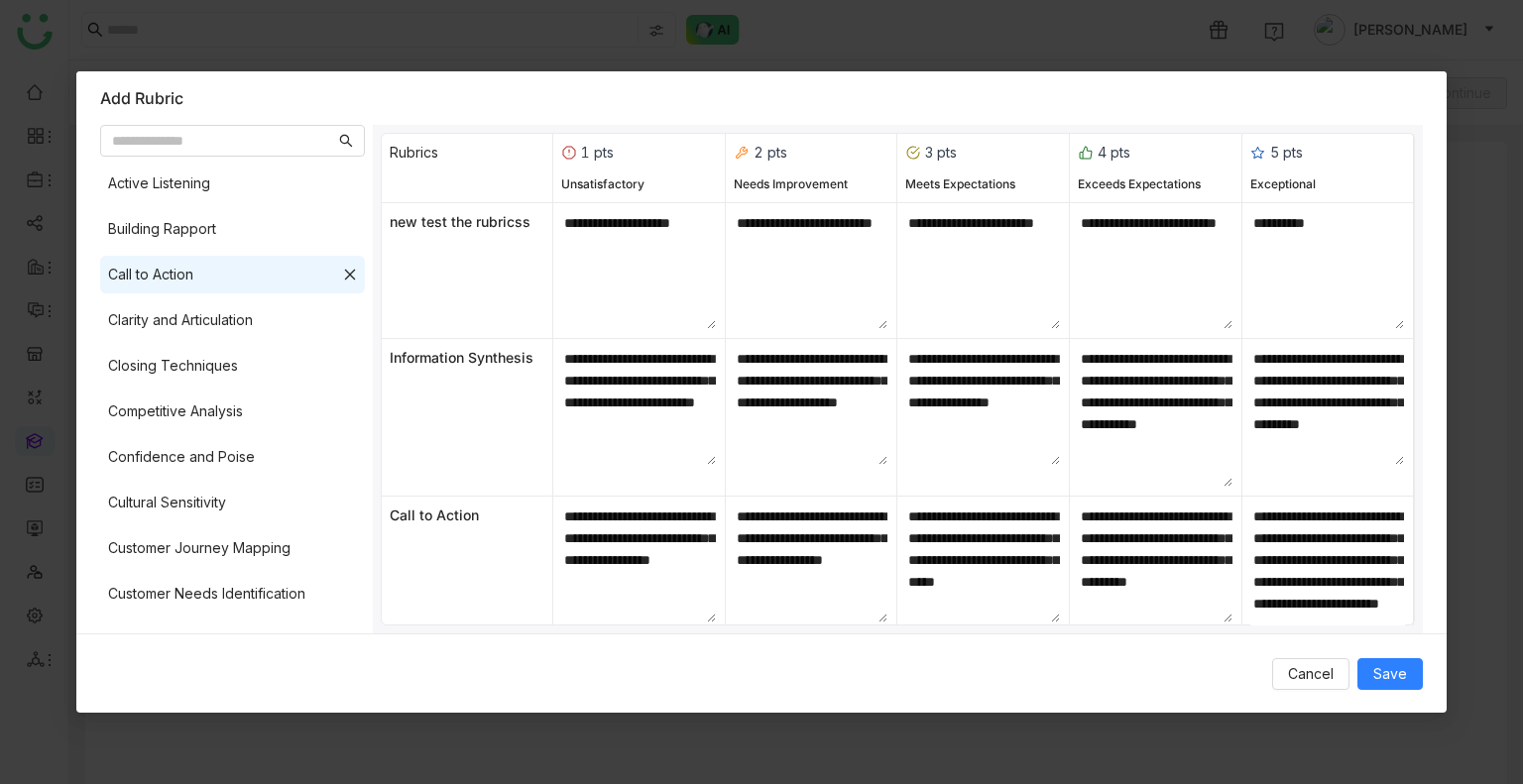 click on "Active Listening   Building Rapport   Call to Action   Clarity and Articulation   Closing Techniques   Competitive Analysis   Confidence and Poise   Cultural Sensitivity   Customer Journey Mapping   Customer Needs Identification   Emotional Intelligence   Empathy Demonstration   Engagement Techniques   Engagement with Decision-Makers   Feedback Integration   Follow-Up Strategy   Goal Alignment   Handling Difficult Situations   Handling Multiple Stakeholders   Information Synthesis   Negotiation Skills   new test the rubricss   Objection Handling   Overall Effectiveness   Personalization   Persuasion Skills   Product Knowledge   Professionalism   Questioning Techniques   Response to Customer Feedback   Risk Management   Sales Process Knowledge   Sales Strategy Alignment   Scenario Adaptability   Solution Presentation   Storytelling Ability   This is automation testing   Time Management   Trust Building   Use of Data and Metrics   Use of Sales Tools   Value Proposition Communication" at bounding box center (232, 394) 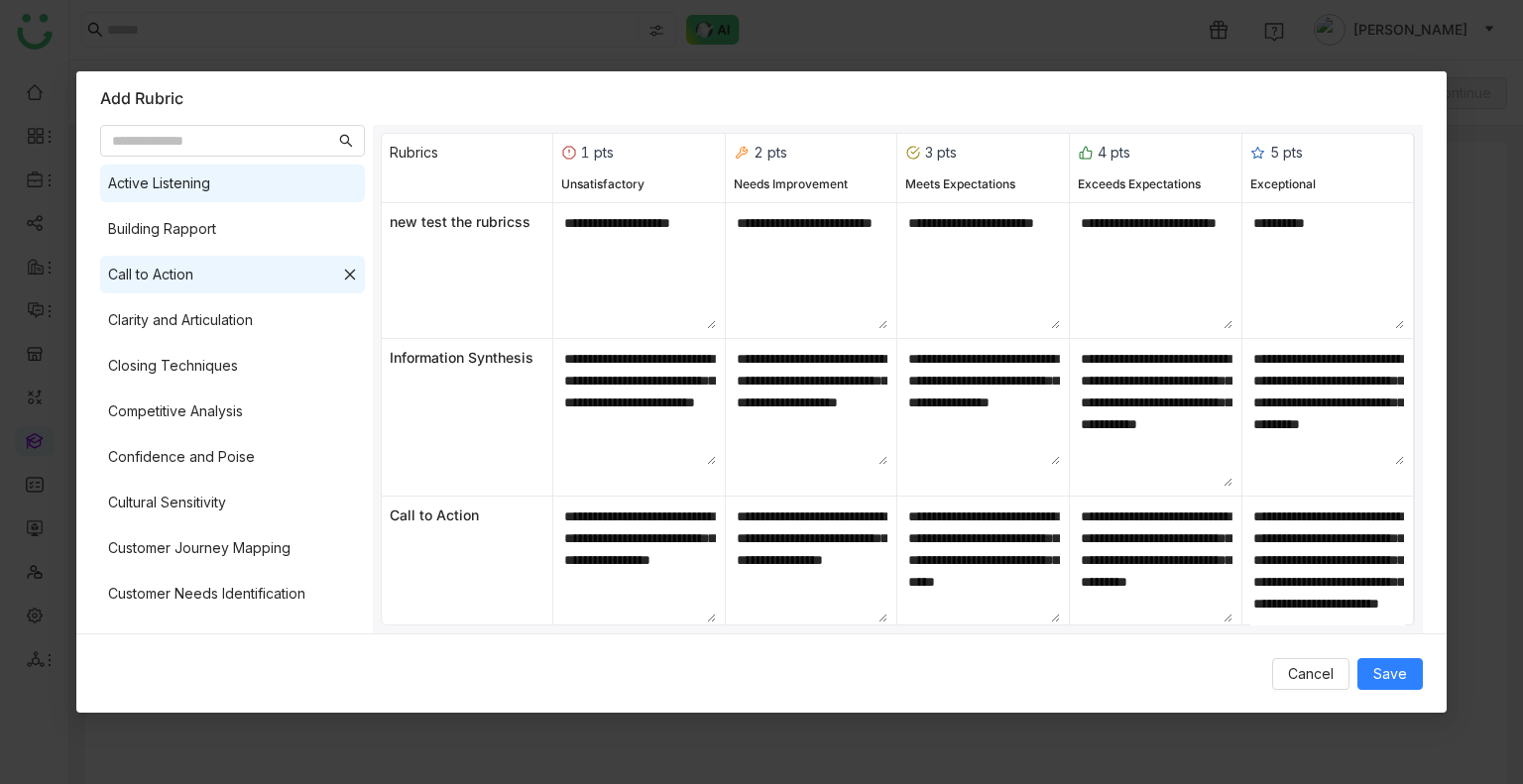 click on "Active Listening" at bounding box center (159, 183) 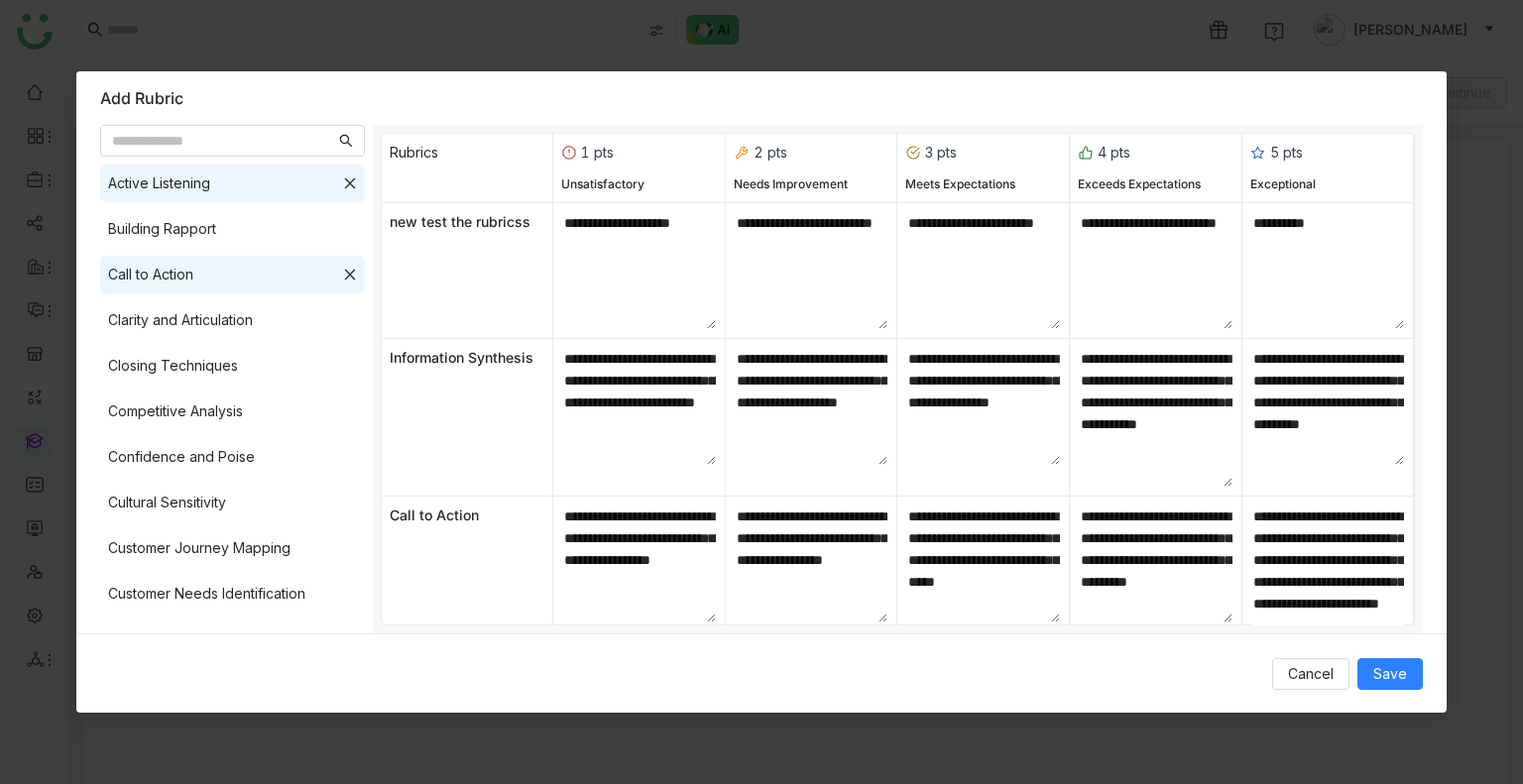 scroll, scrollTop: 250, scrollLeft: 0, axis: vertical 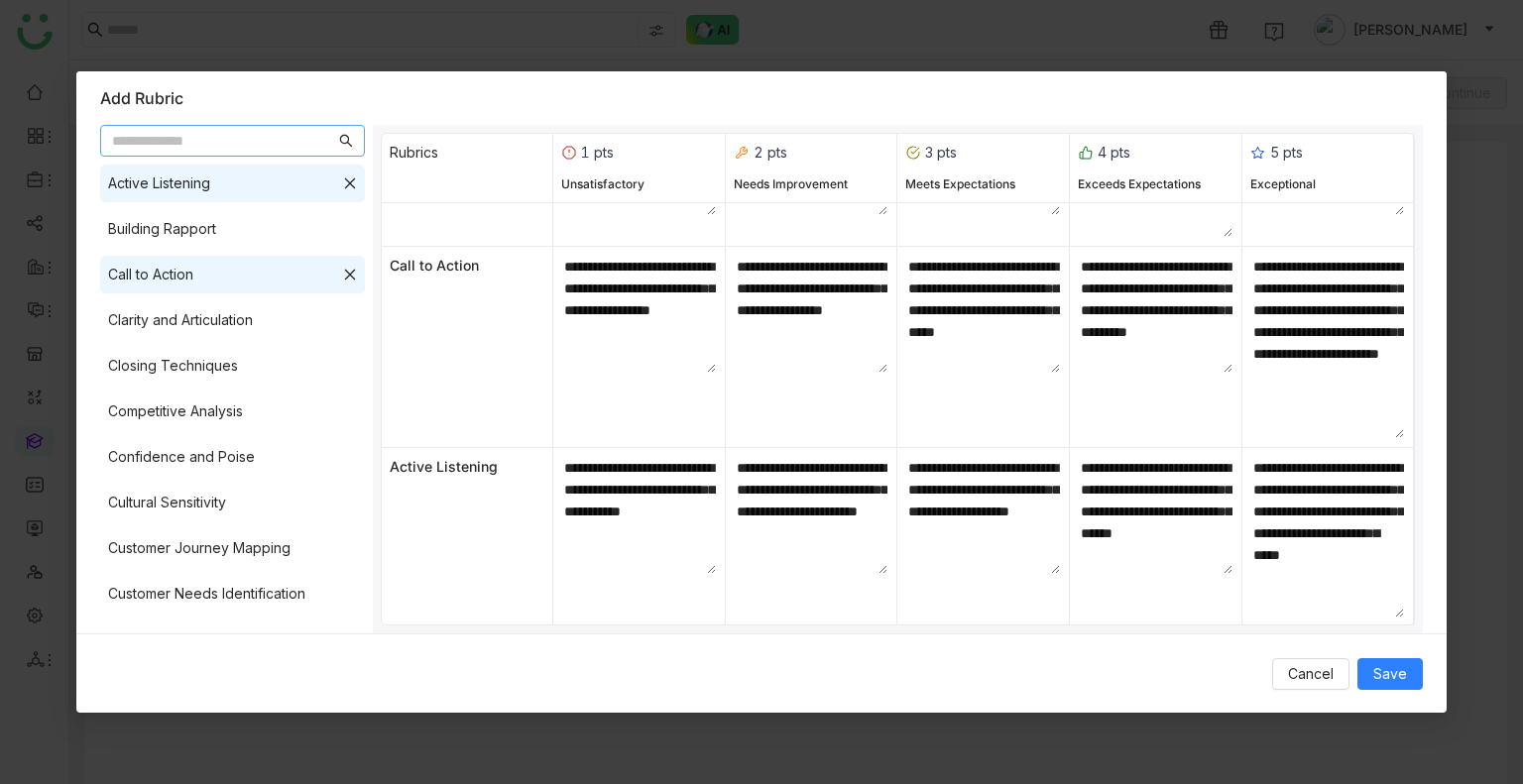 click at bounding box center [223, 141] 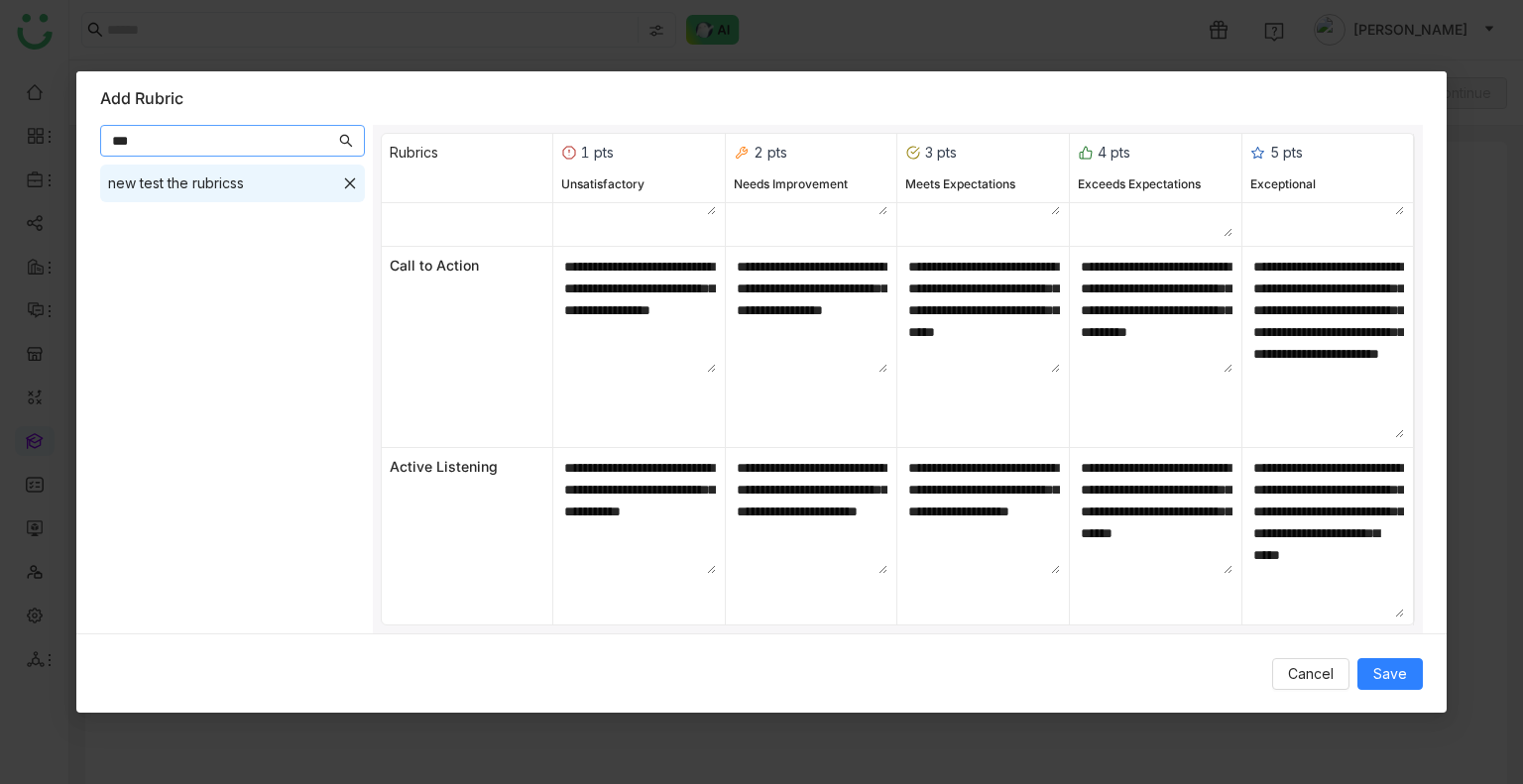 type on "***" 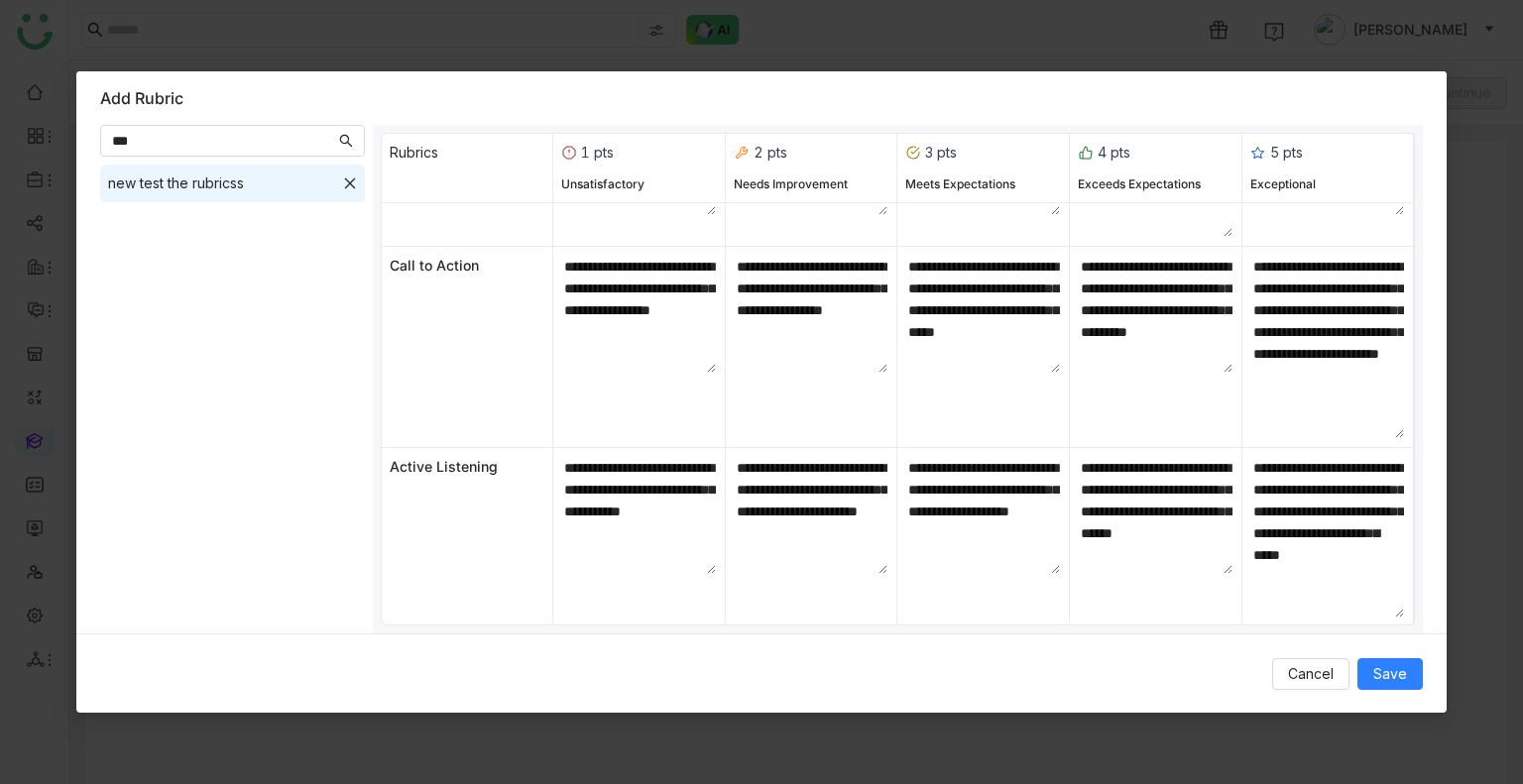 click on "new test the rubricss" at bounding box center (176, 183) 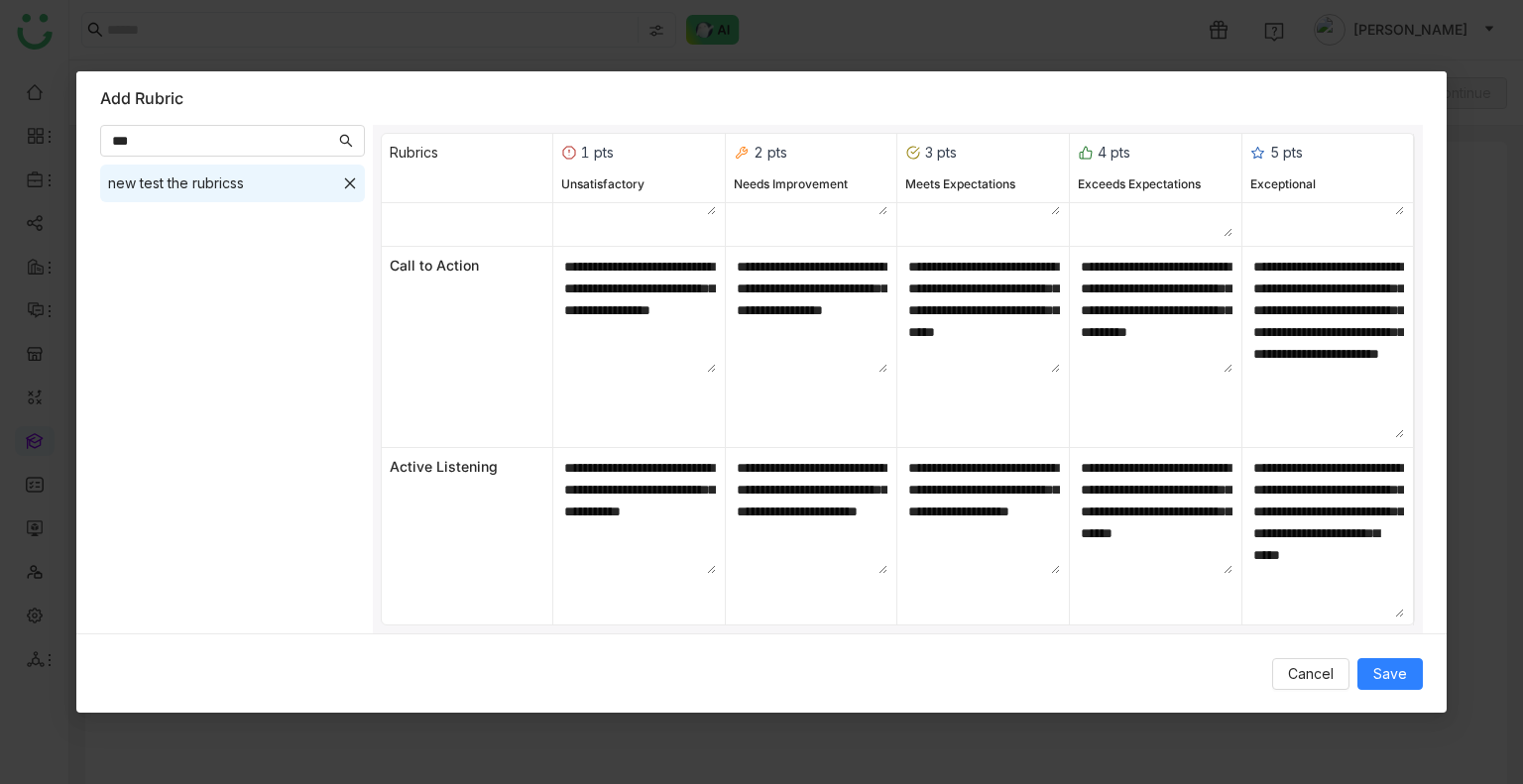 click 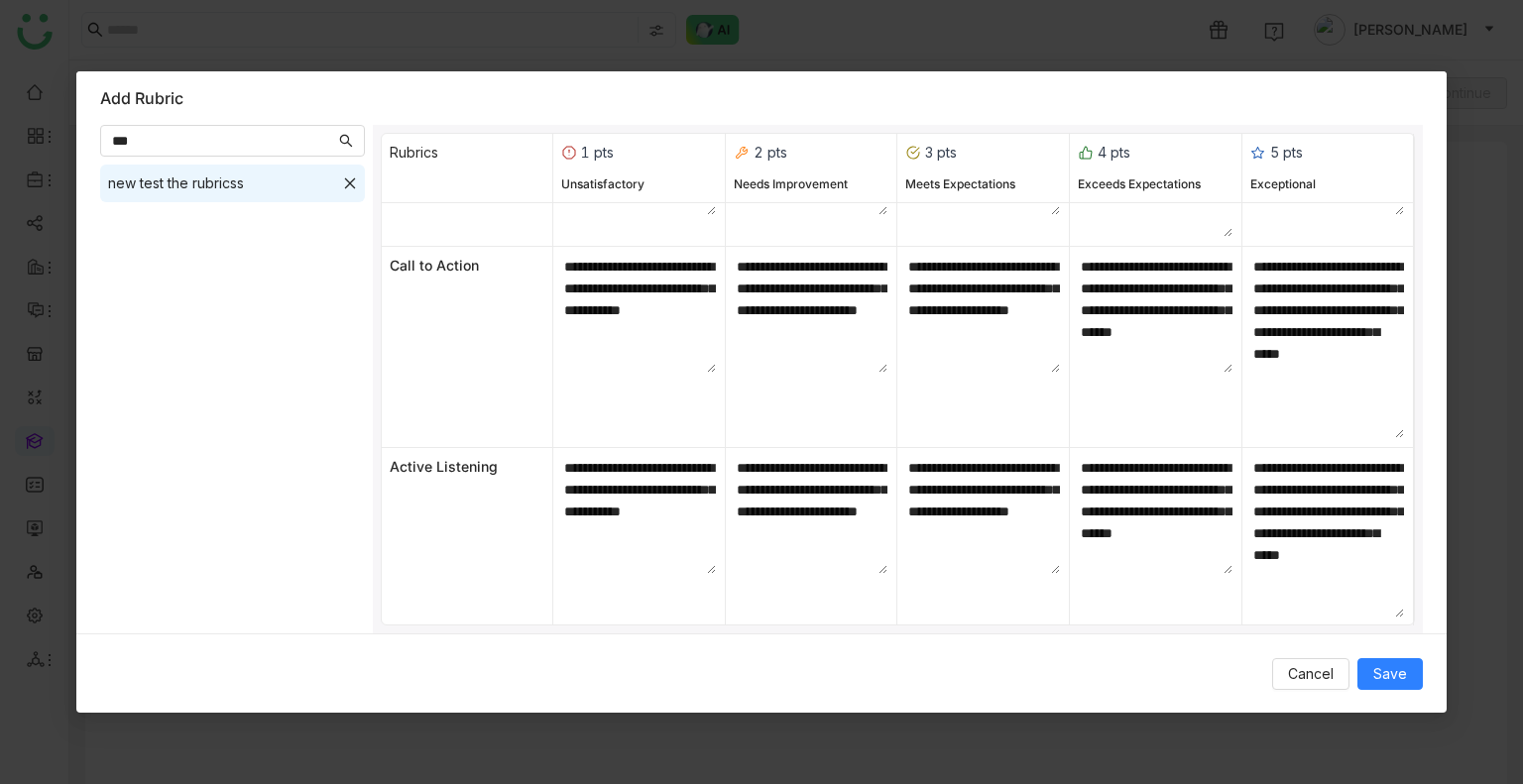 scroll, scrollTop: 114, scrollLeft: 0, axis: vertical 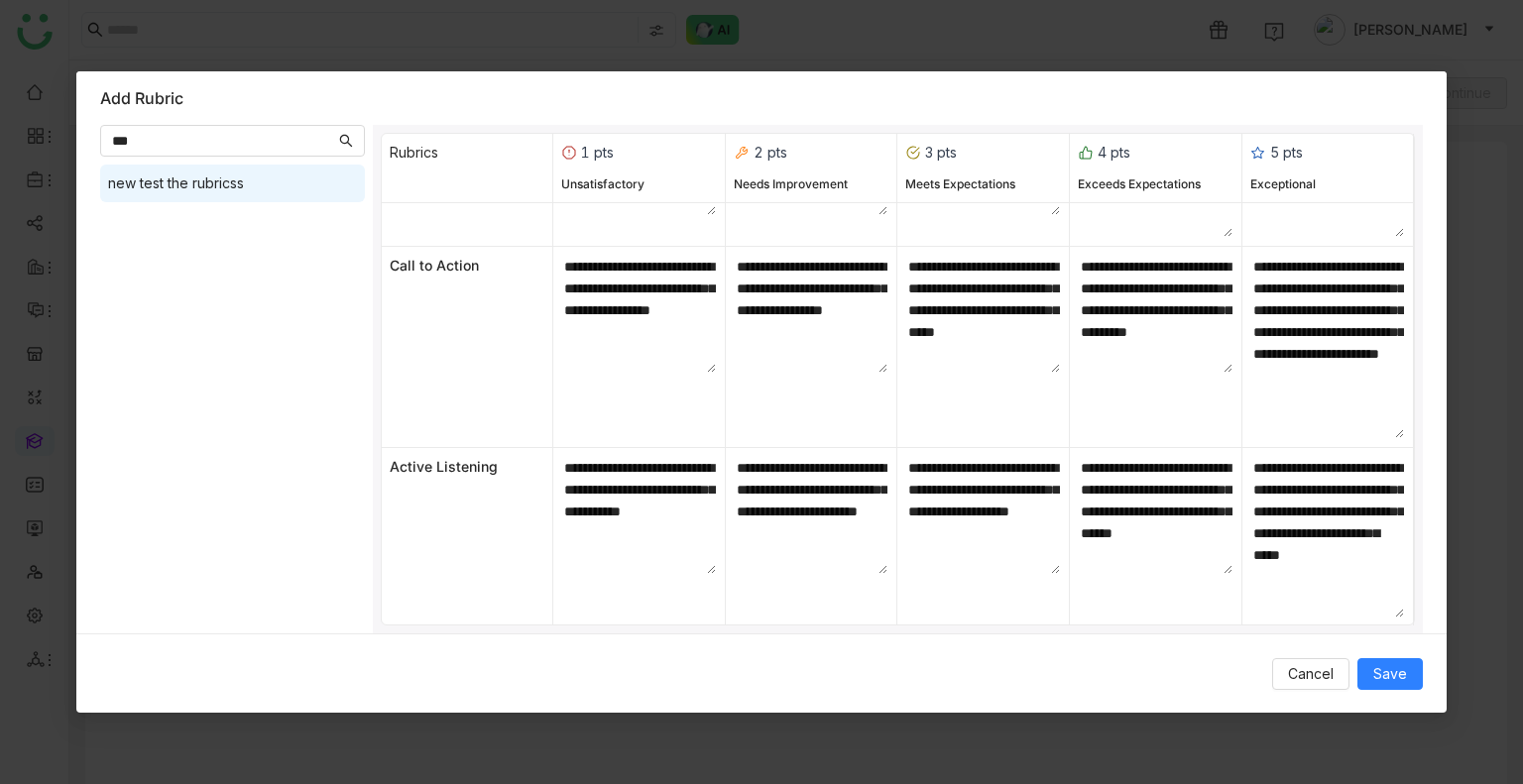 click on "new test the rubricss" at bounding box center [176, 183] 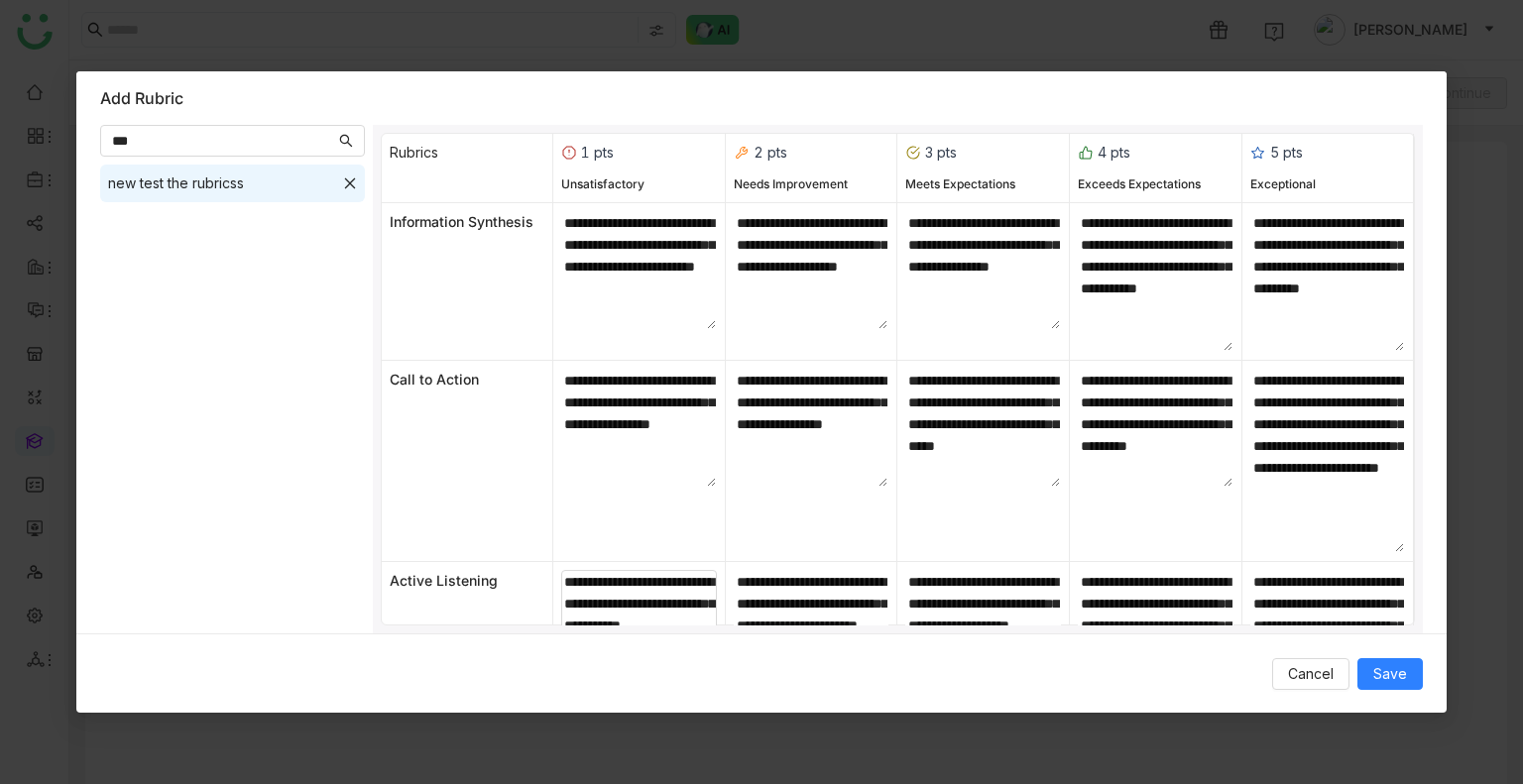scroll, scrollTop: 250, scrollLeft: 0, axis: vertical 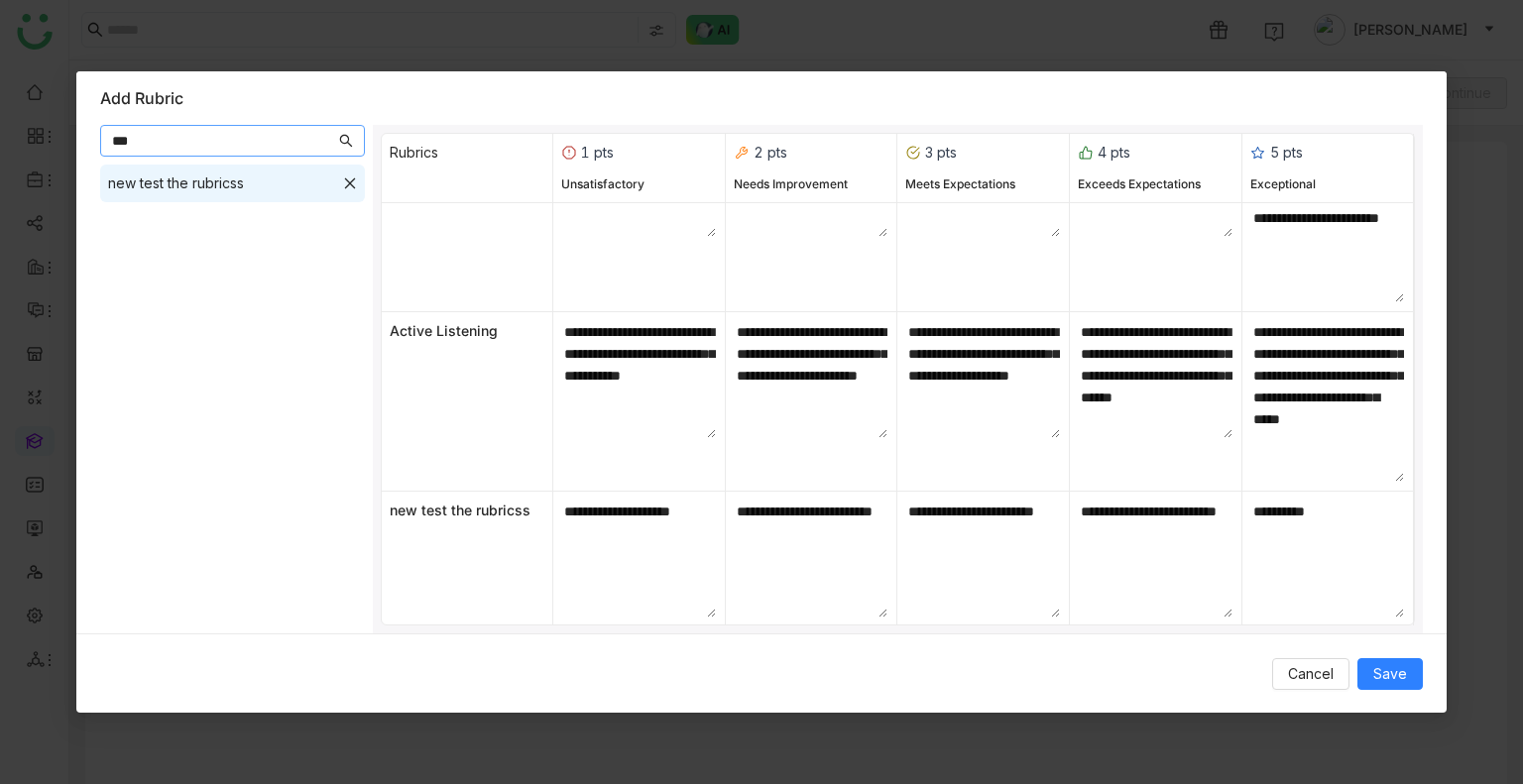 click on "***" at bounding box center [223, 141] 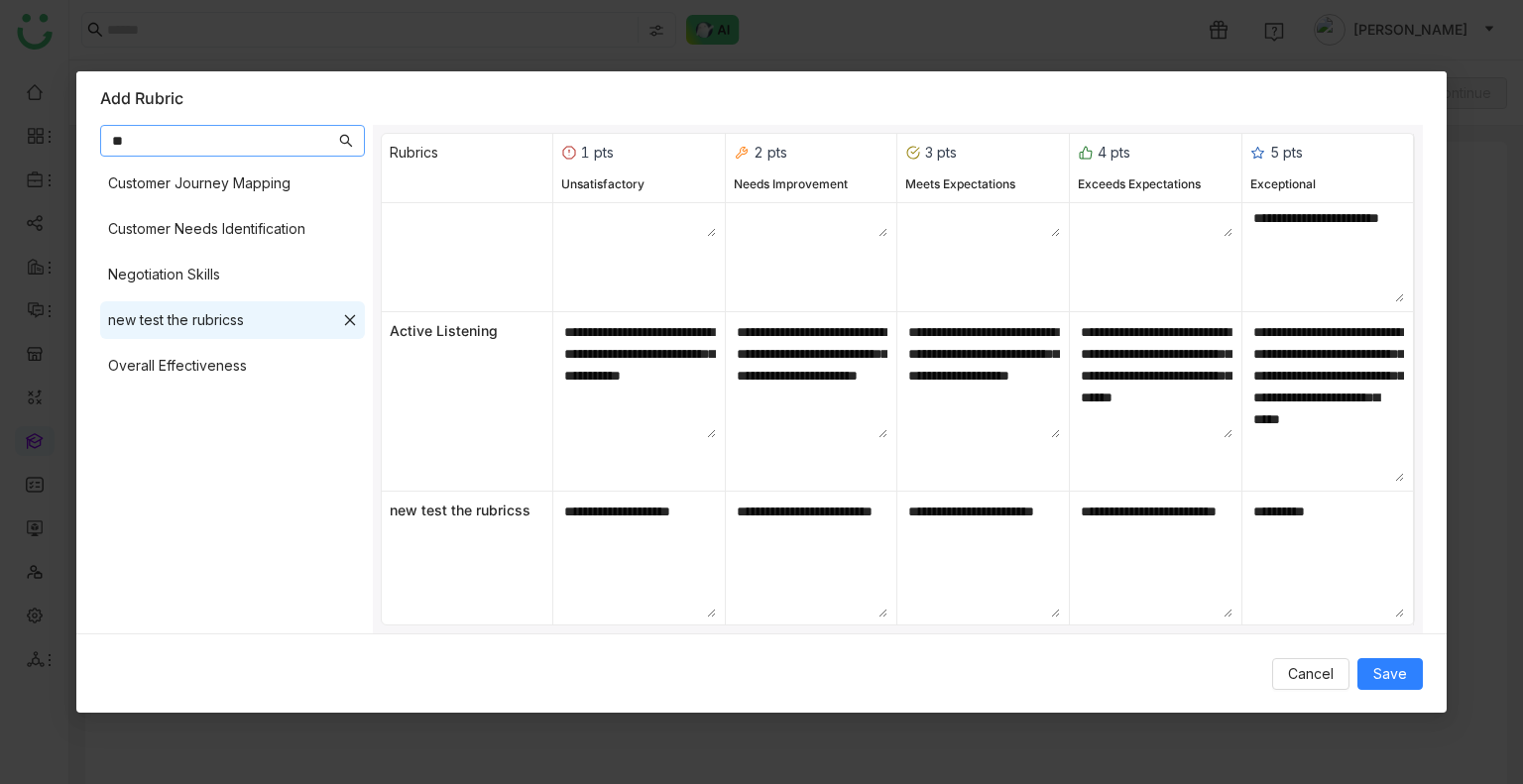 type on "*" 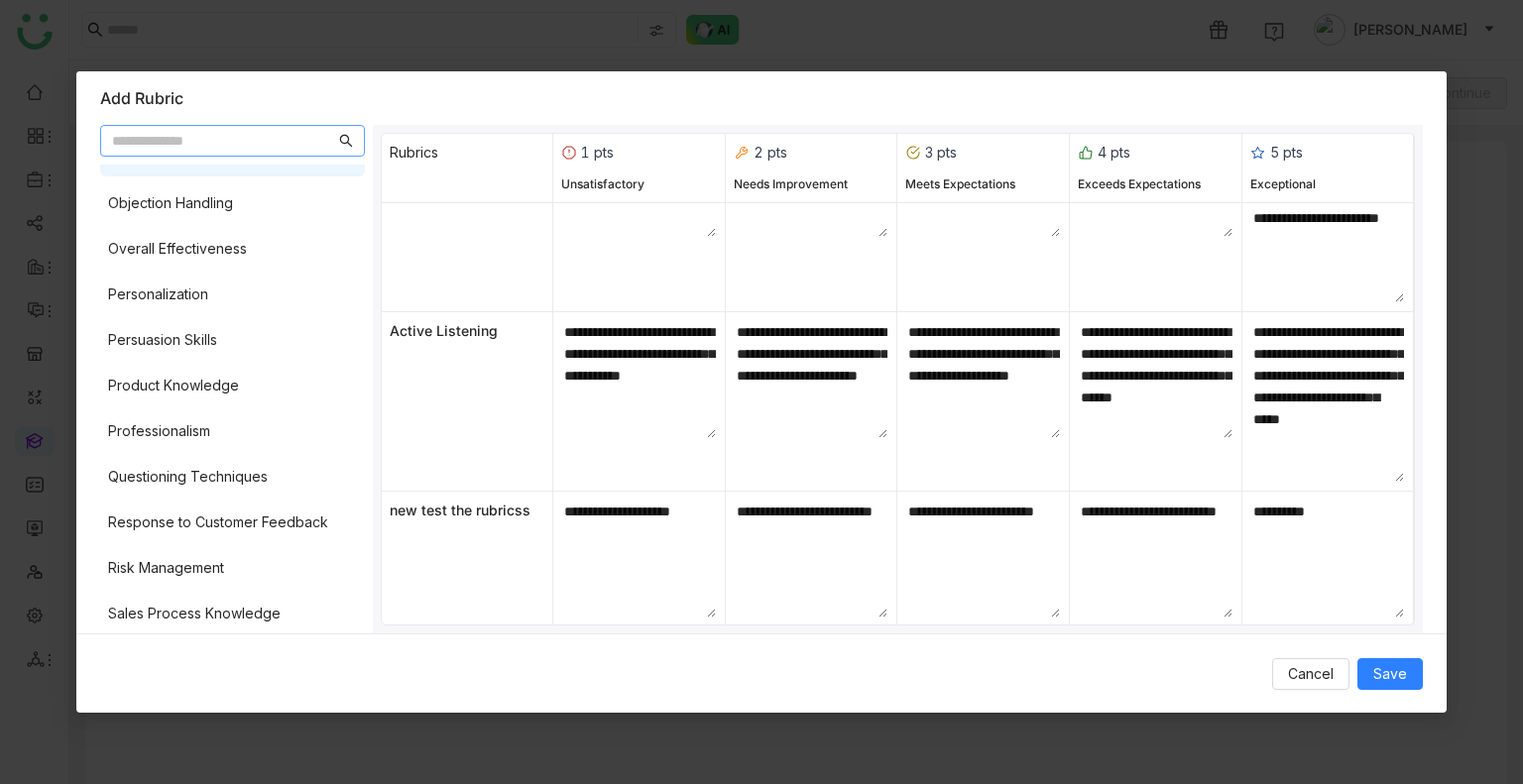 scroll, scrollTop: 1086, scrollLeft: 0, axis: vertical 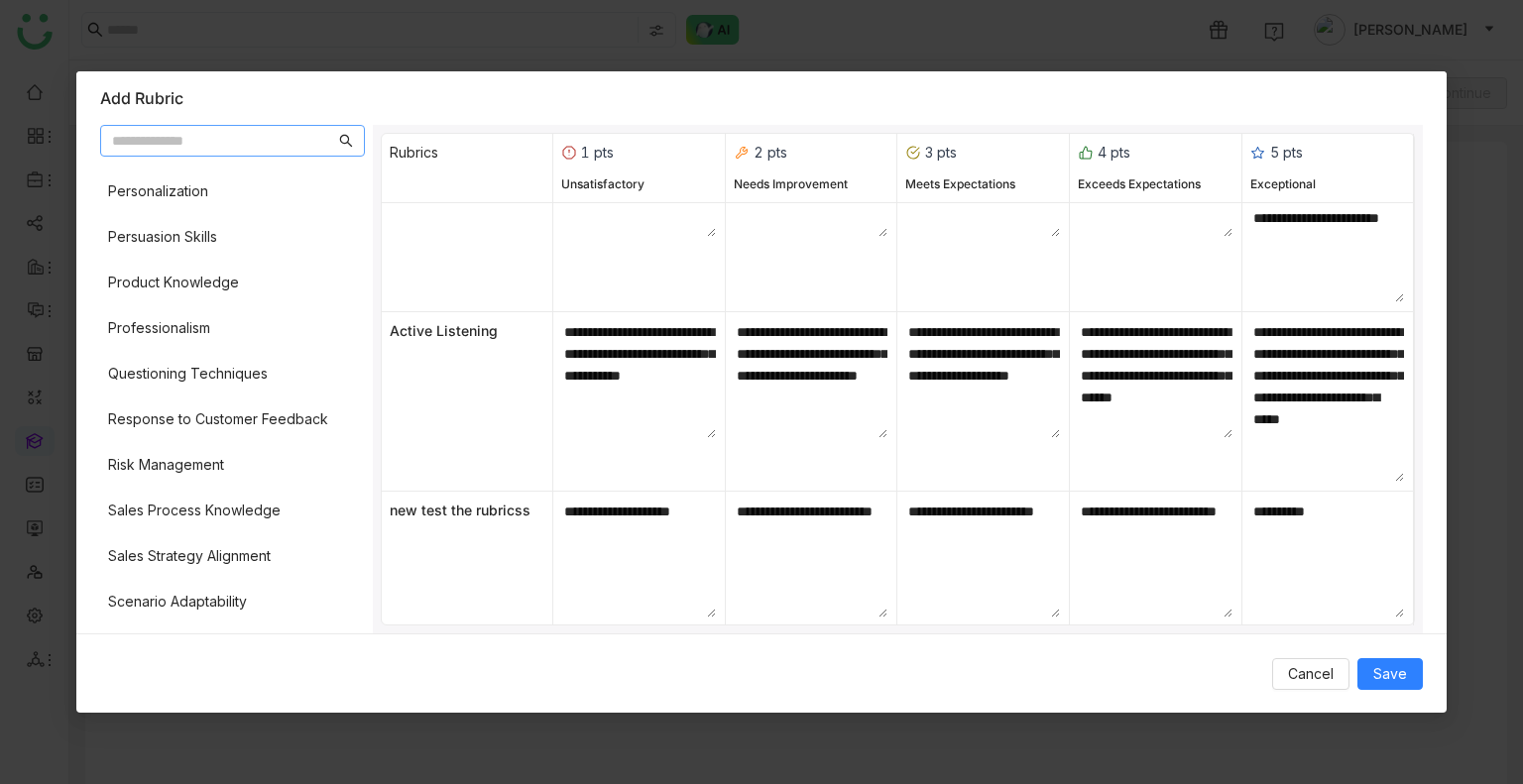 type 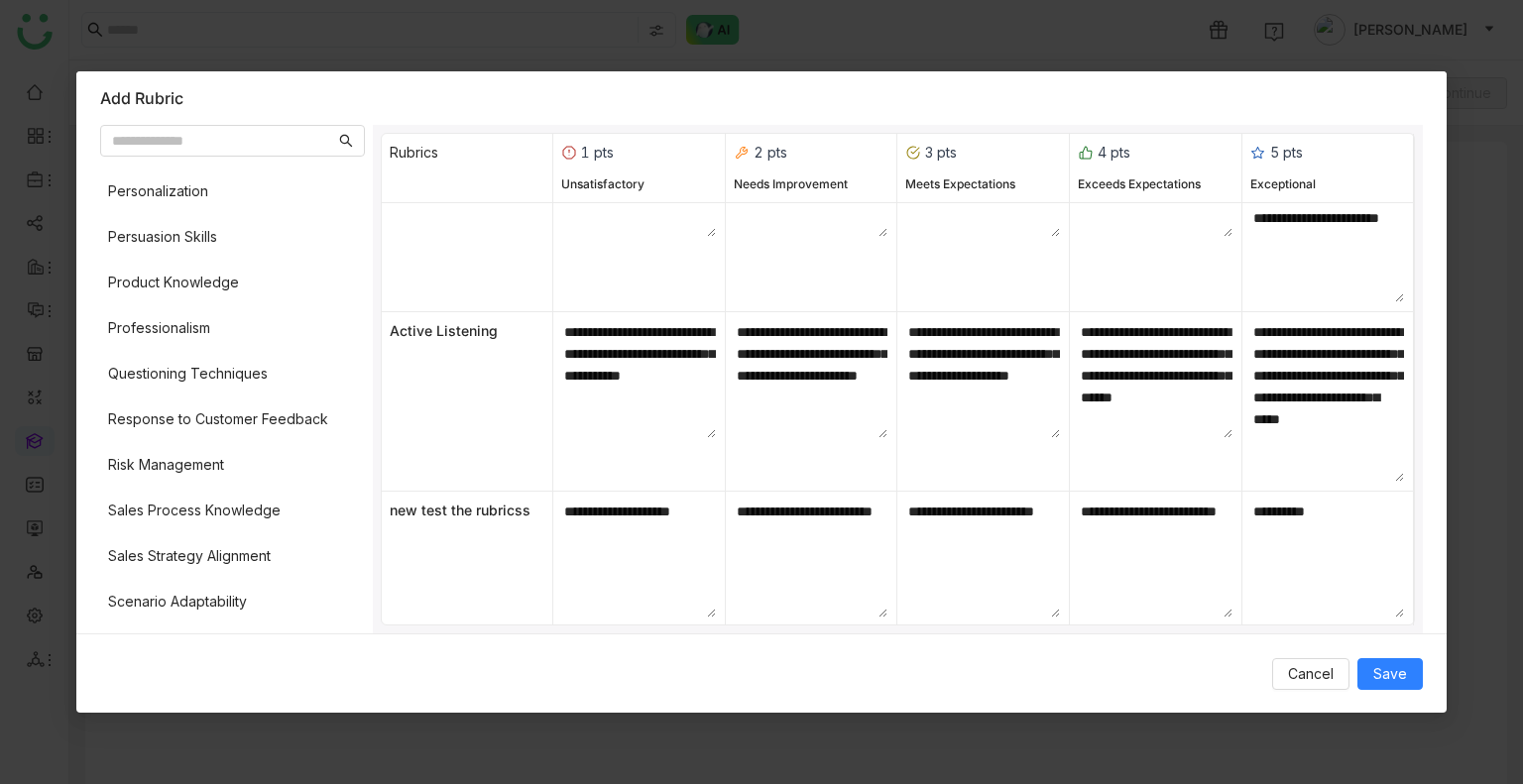 click on "5 pts   Exceptional" at bounding box center (1329, 168) 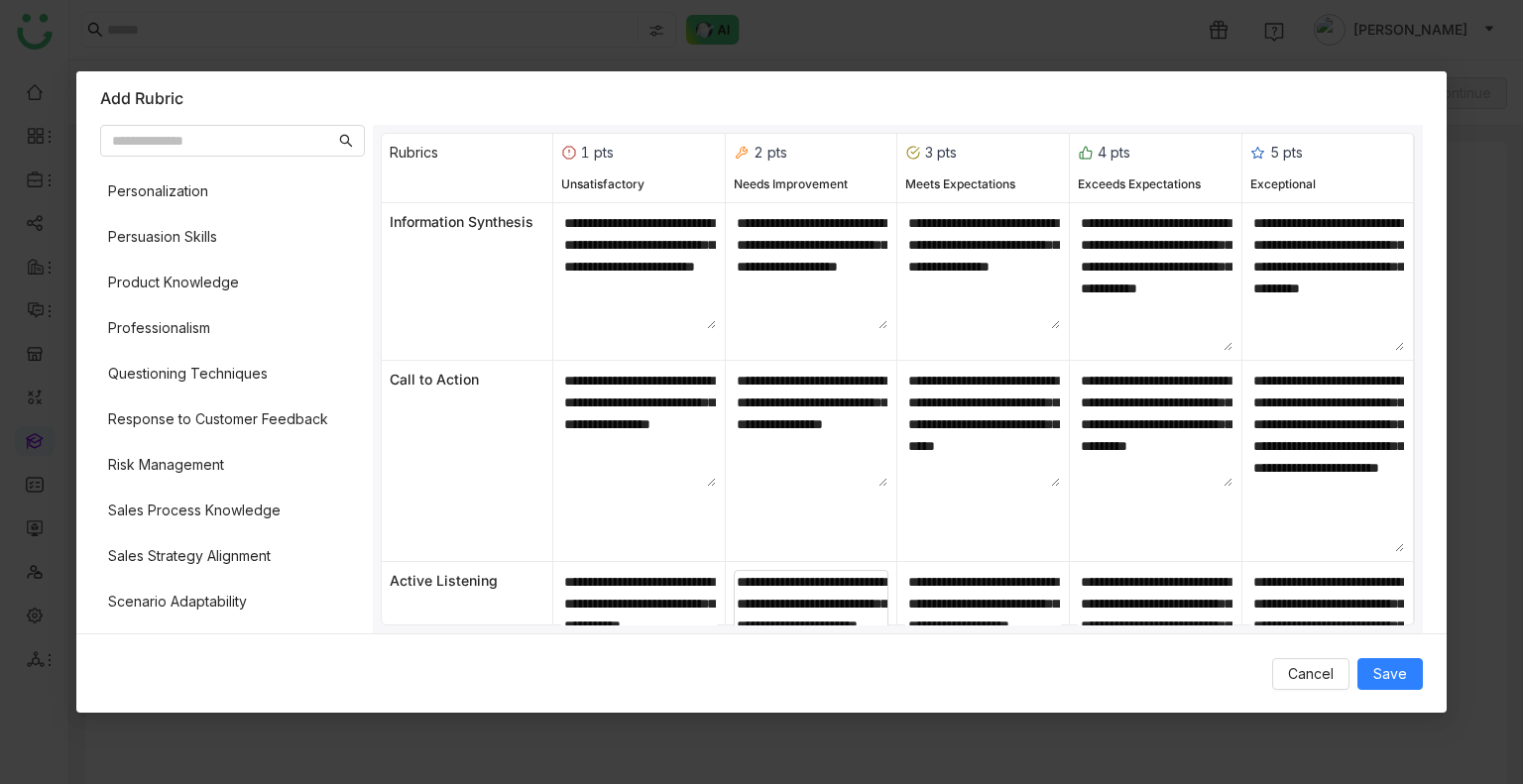 scroll, scrollTop: 250, scrollLeft: 0, axis: vertical 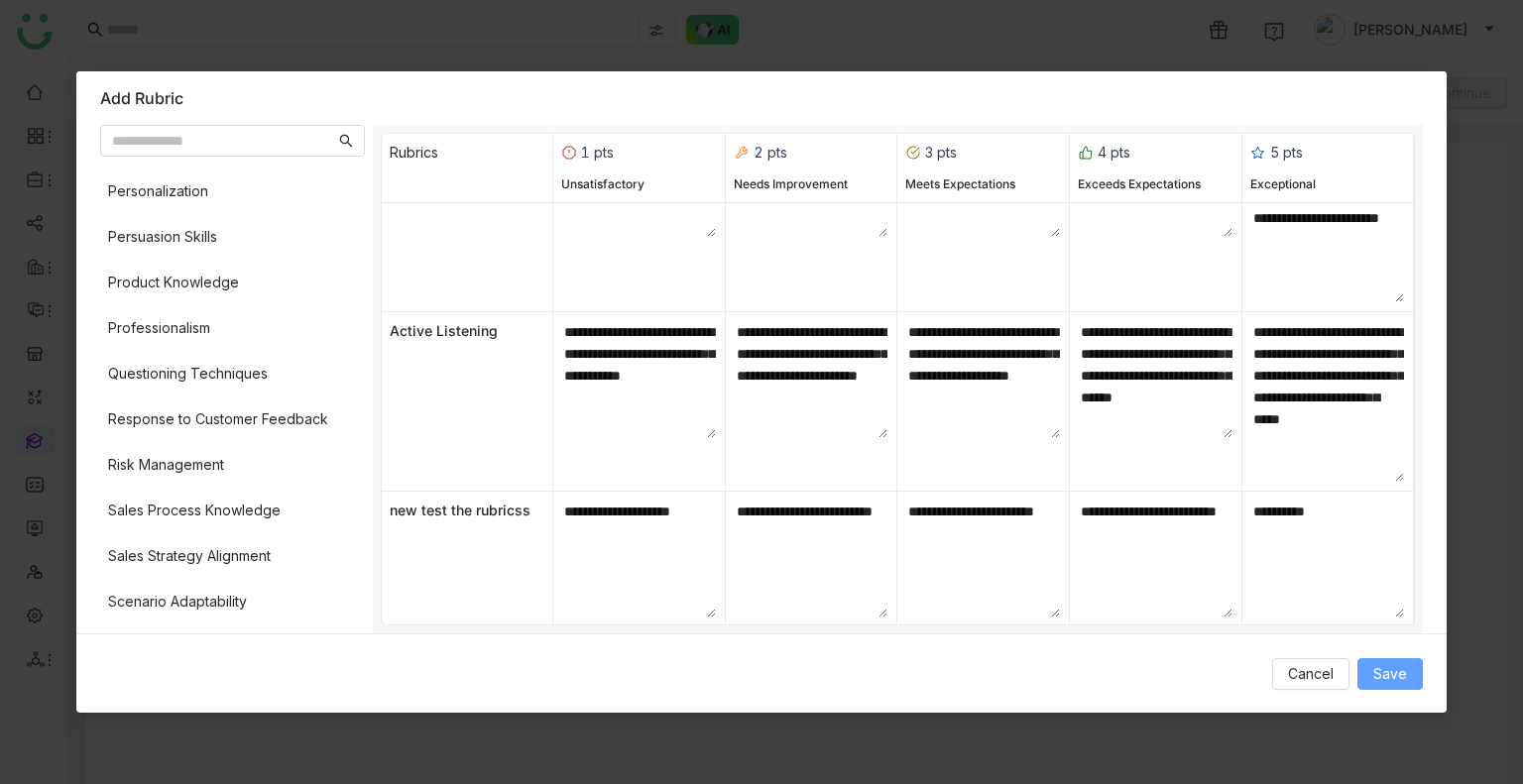 click on "Save" at bounding box center [1390, 674] 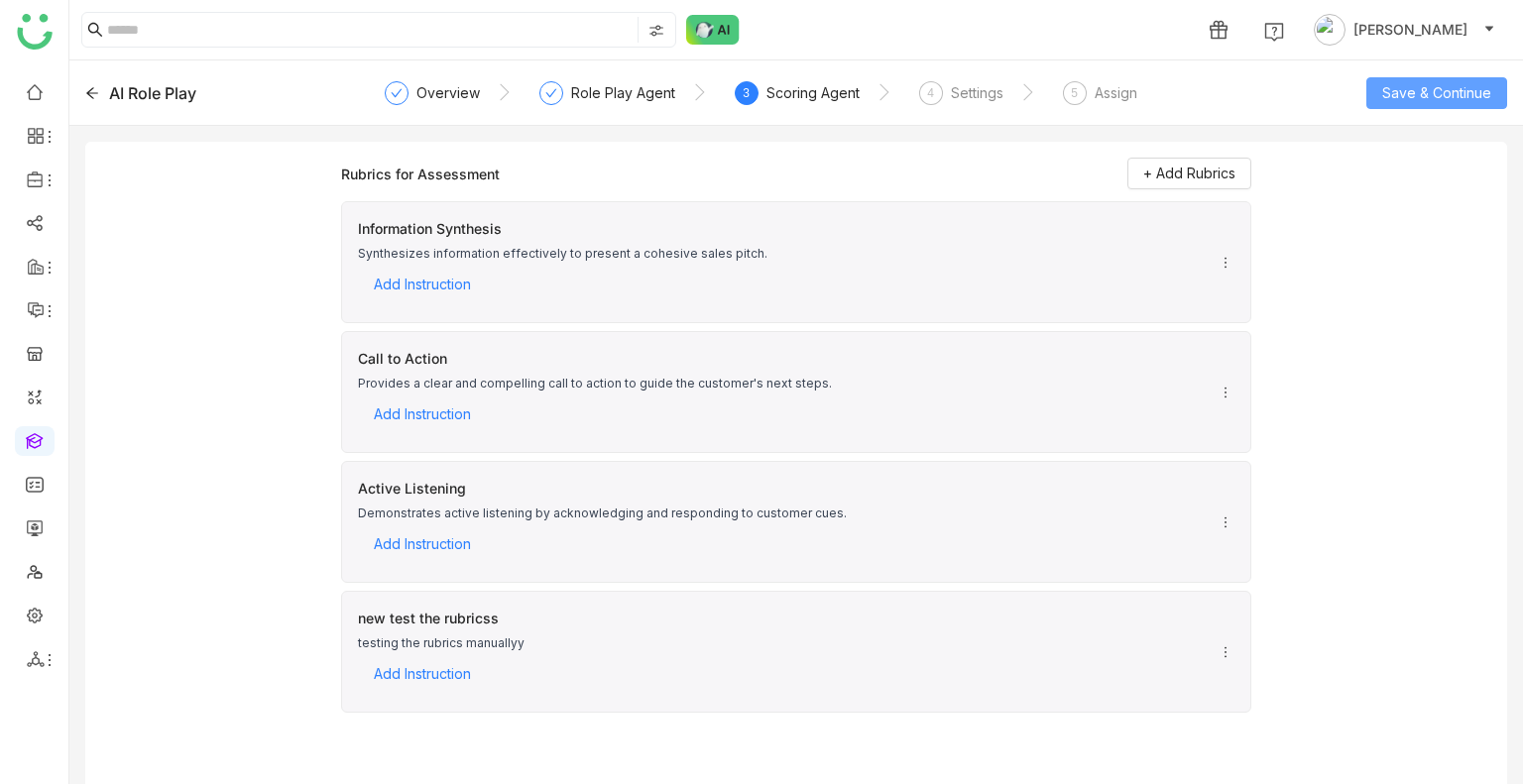 click on "Save & Continue" 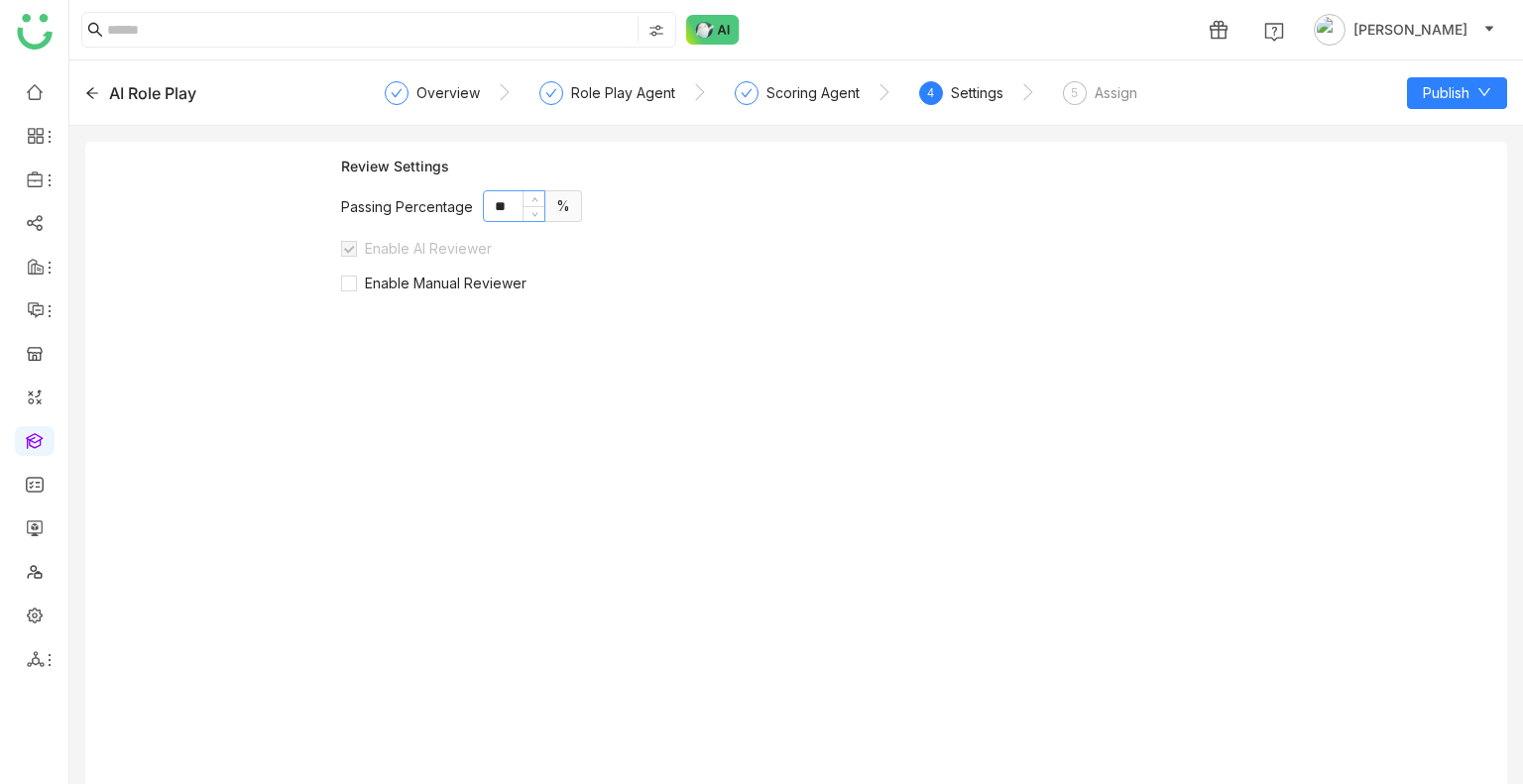 click on "**" 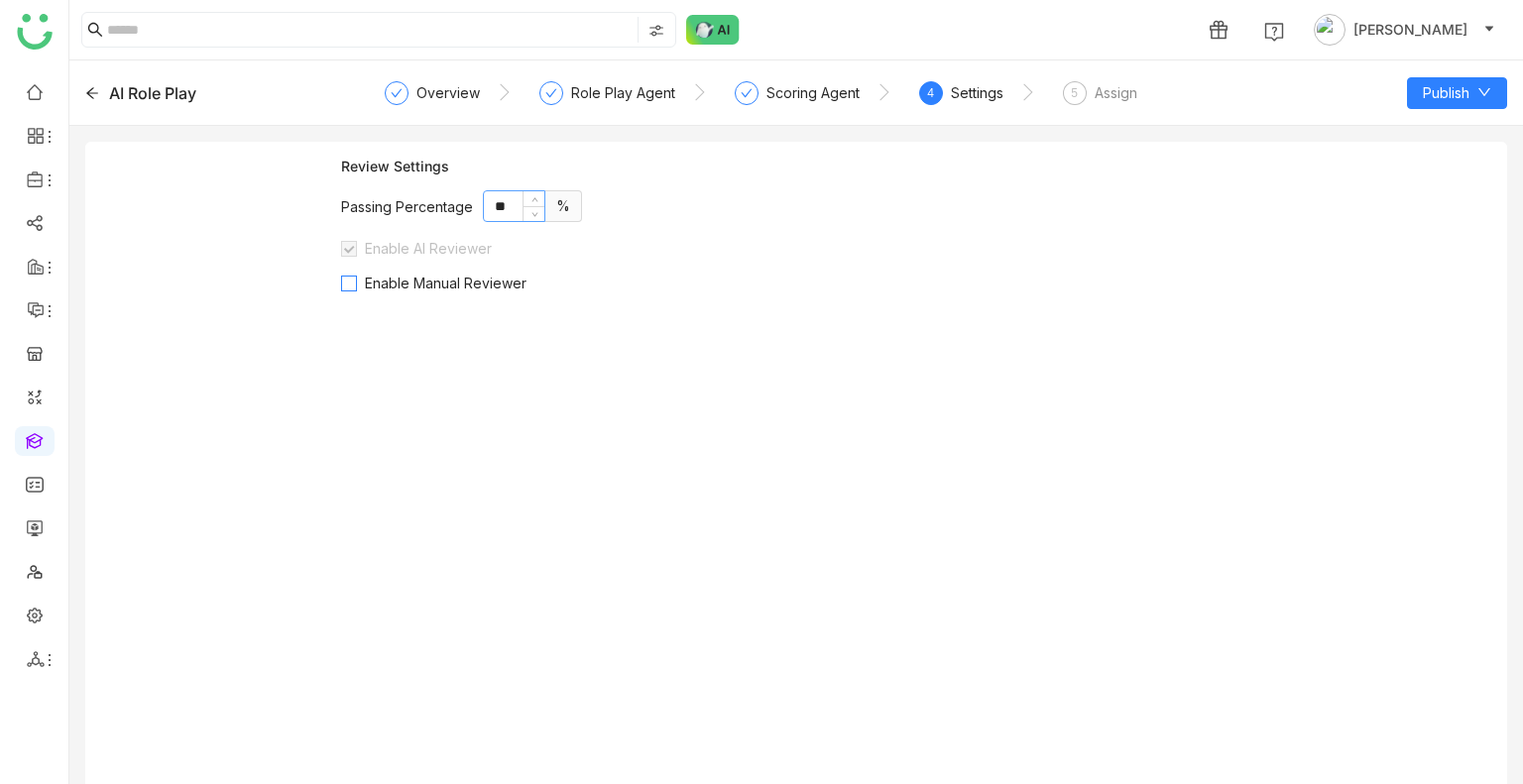 type on "**" 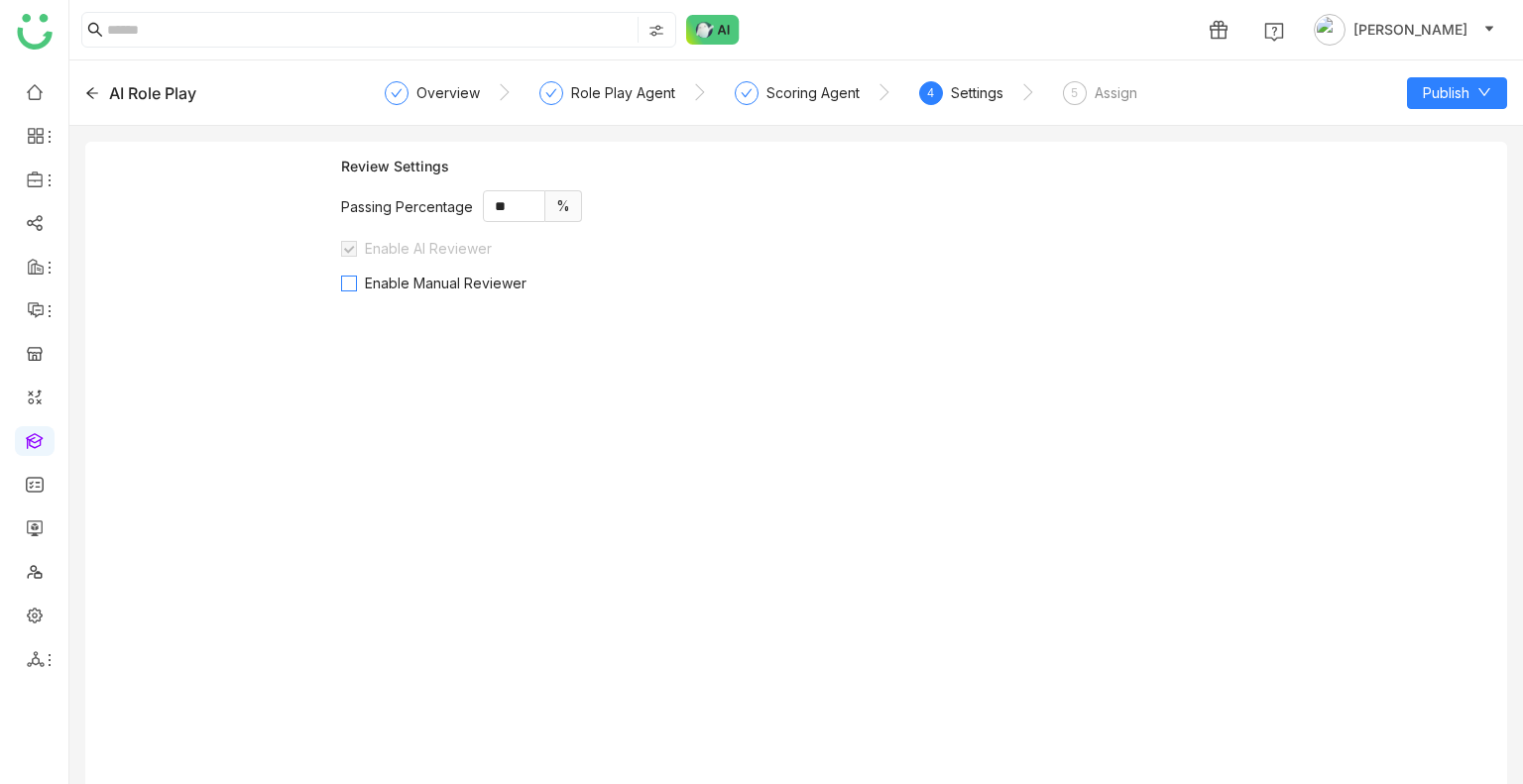 click on "Enable Manual Reviewer" 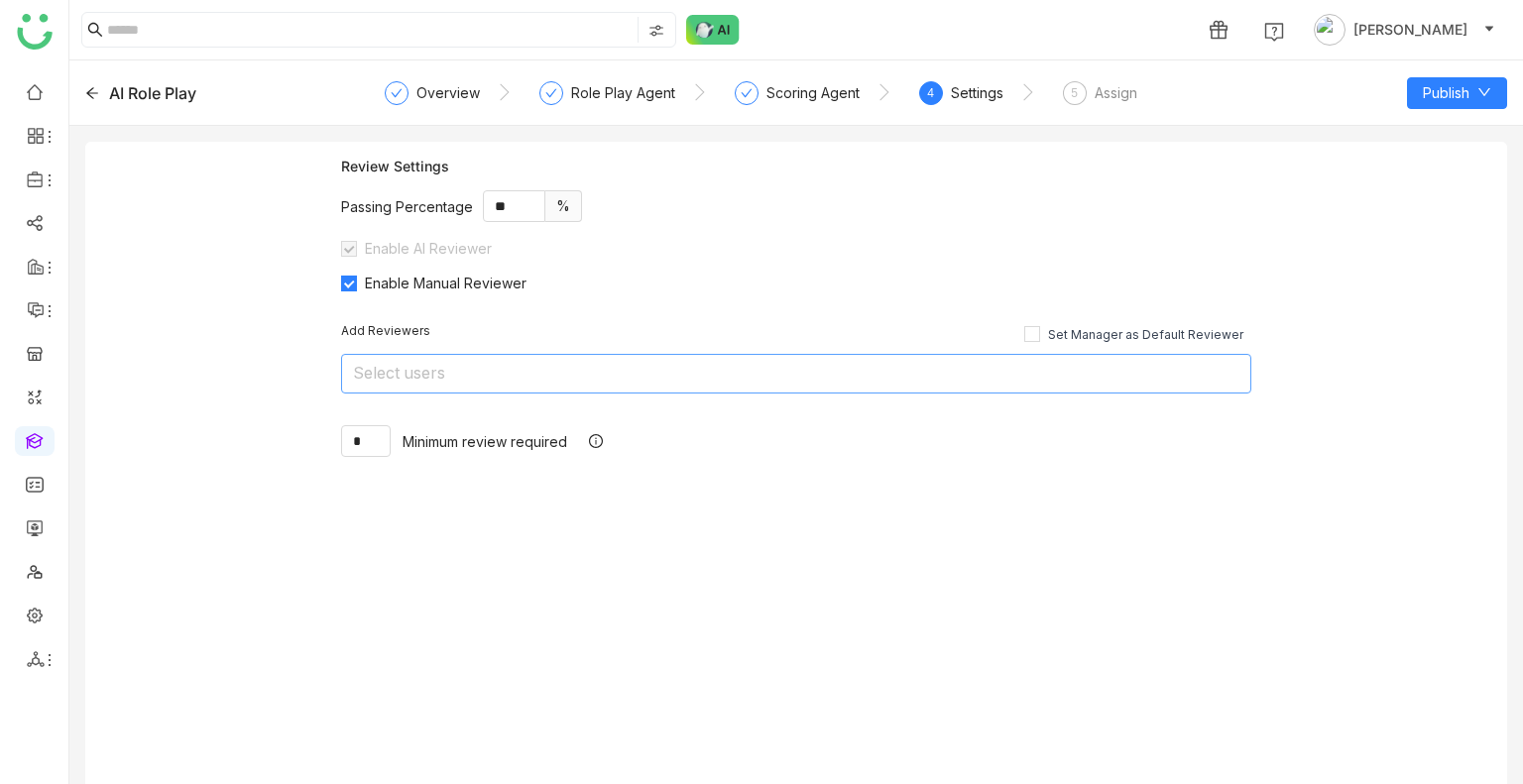click on "Select users" 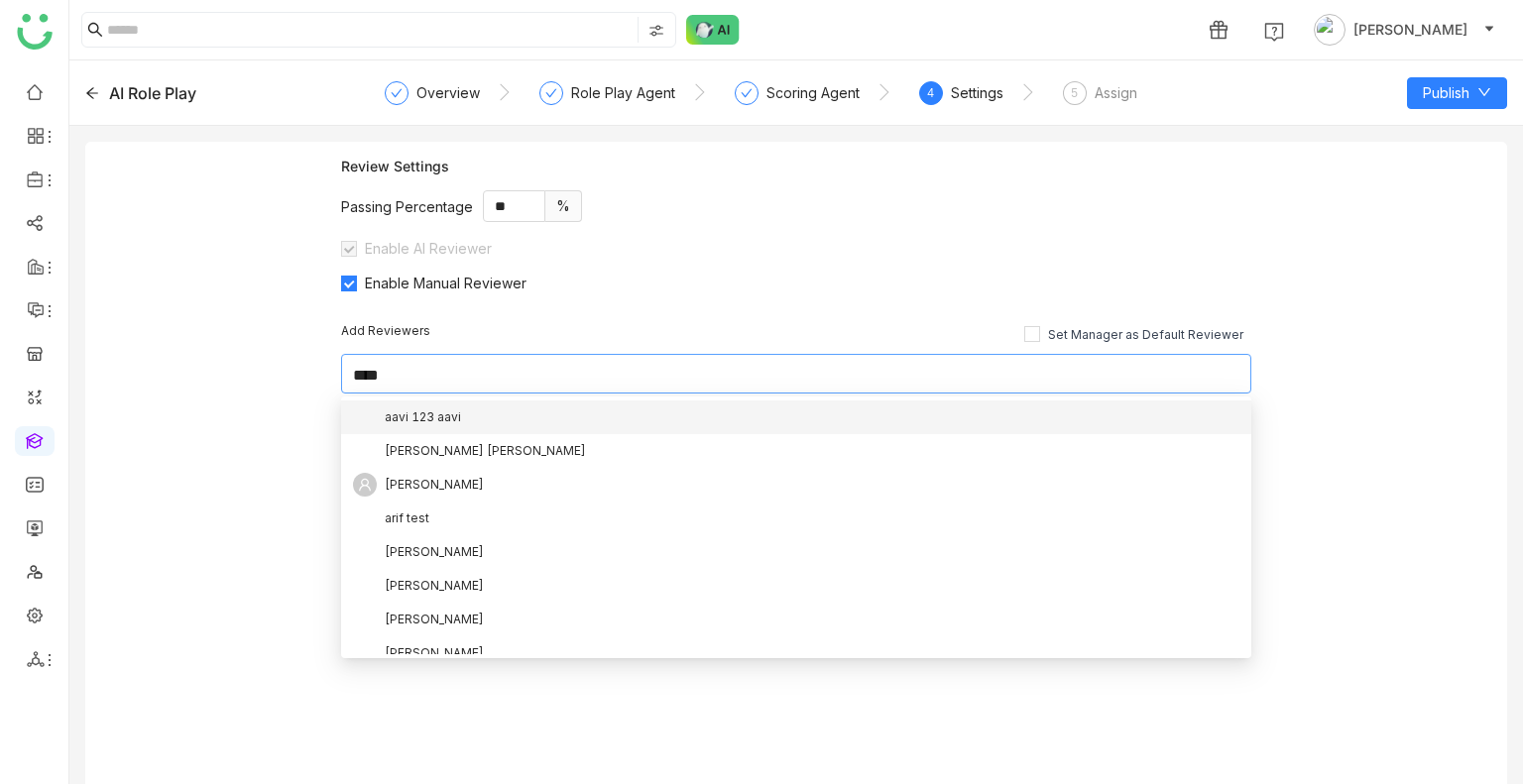 type on "*****" 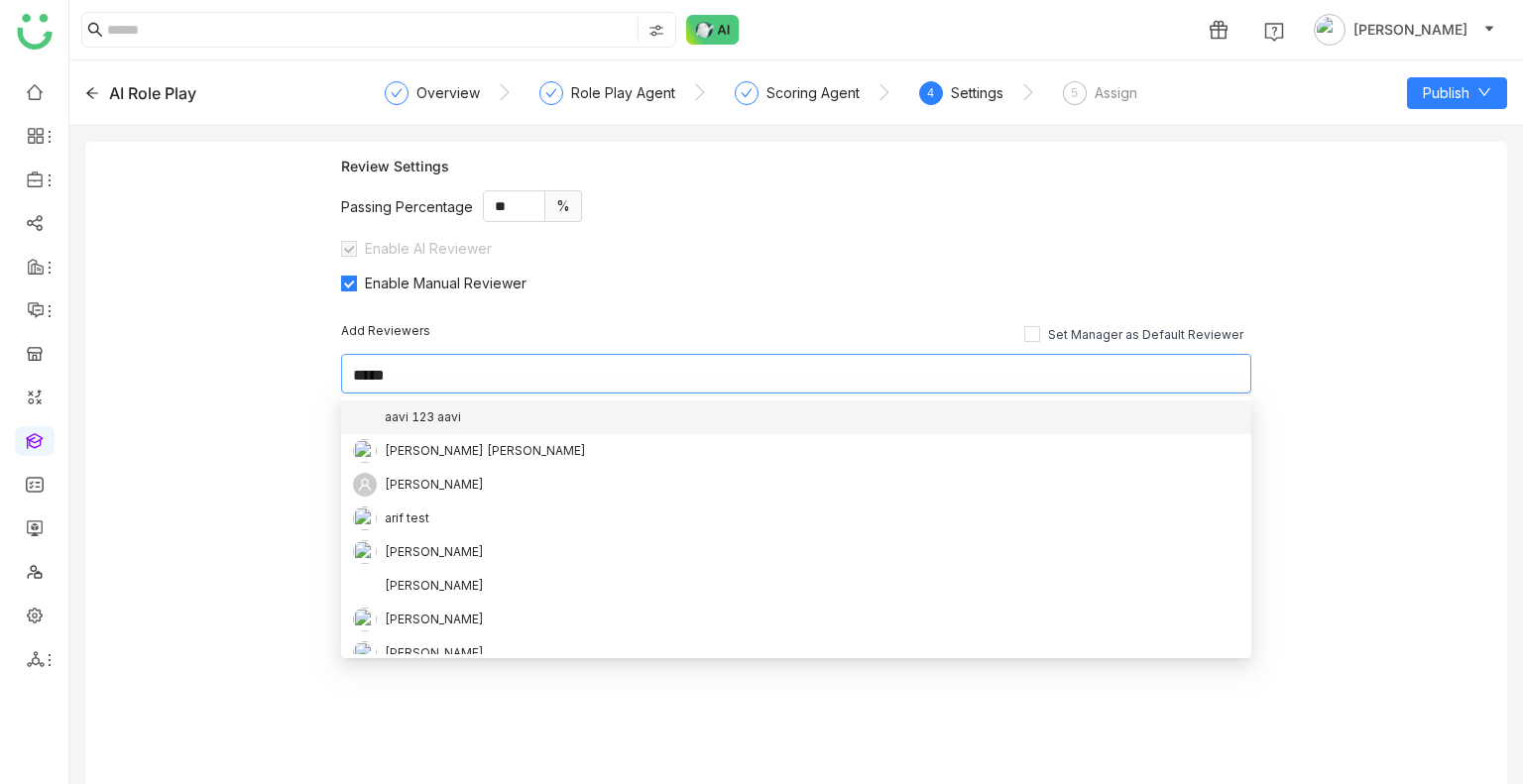 scroll, scrollTop: 0, scrollLeft: 0, axis: both 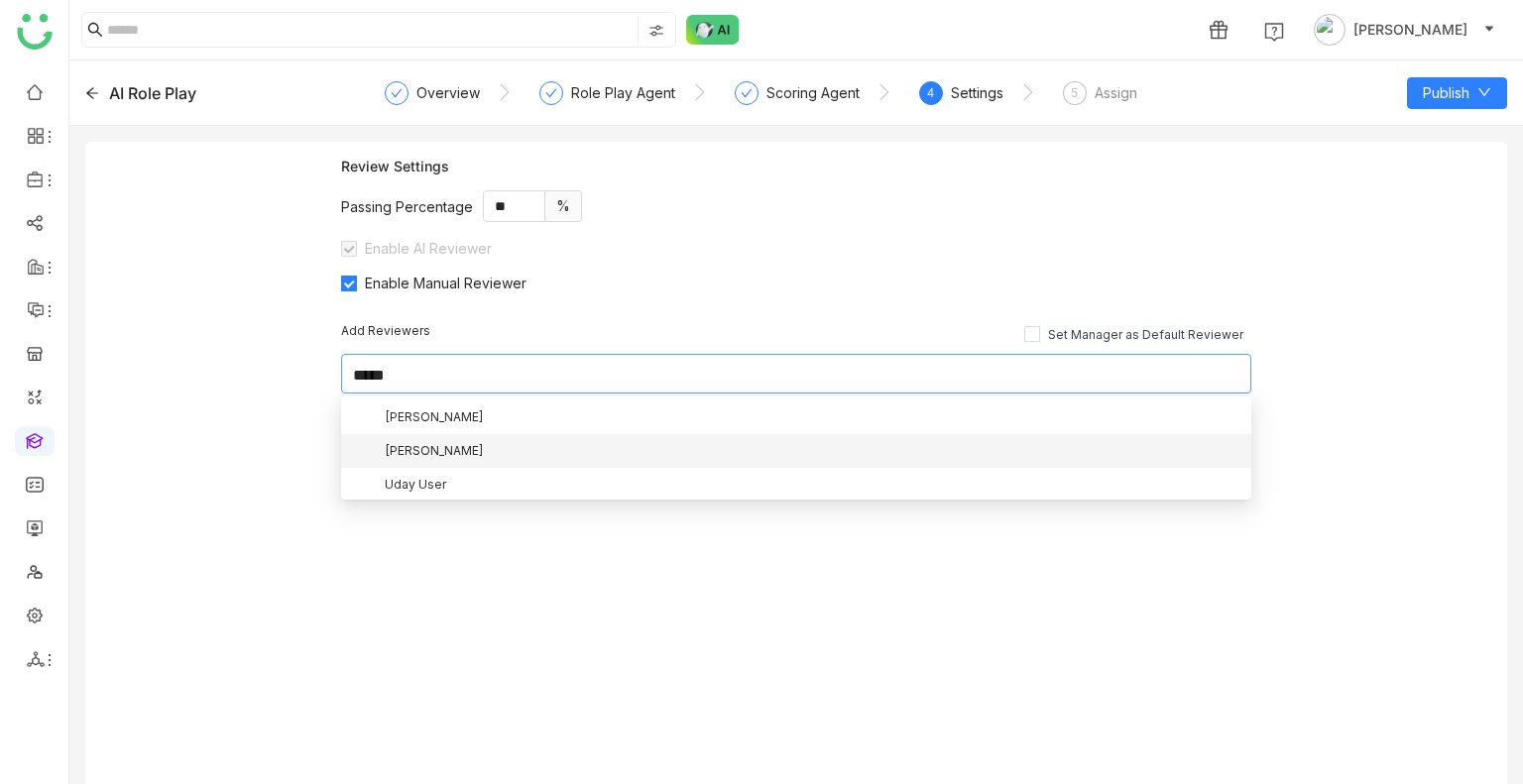 type 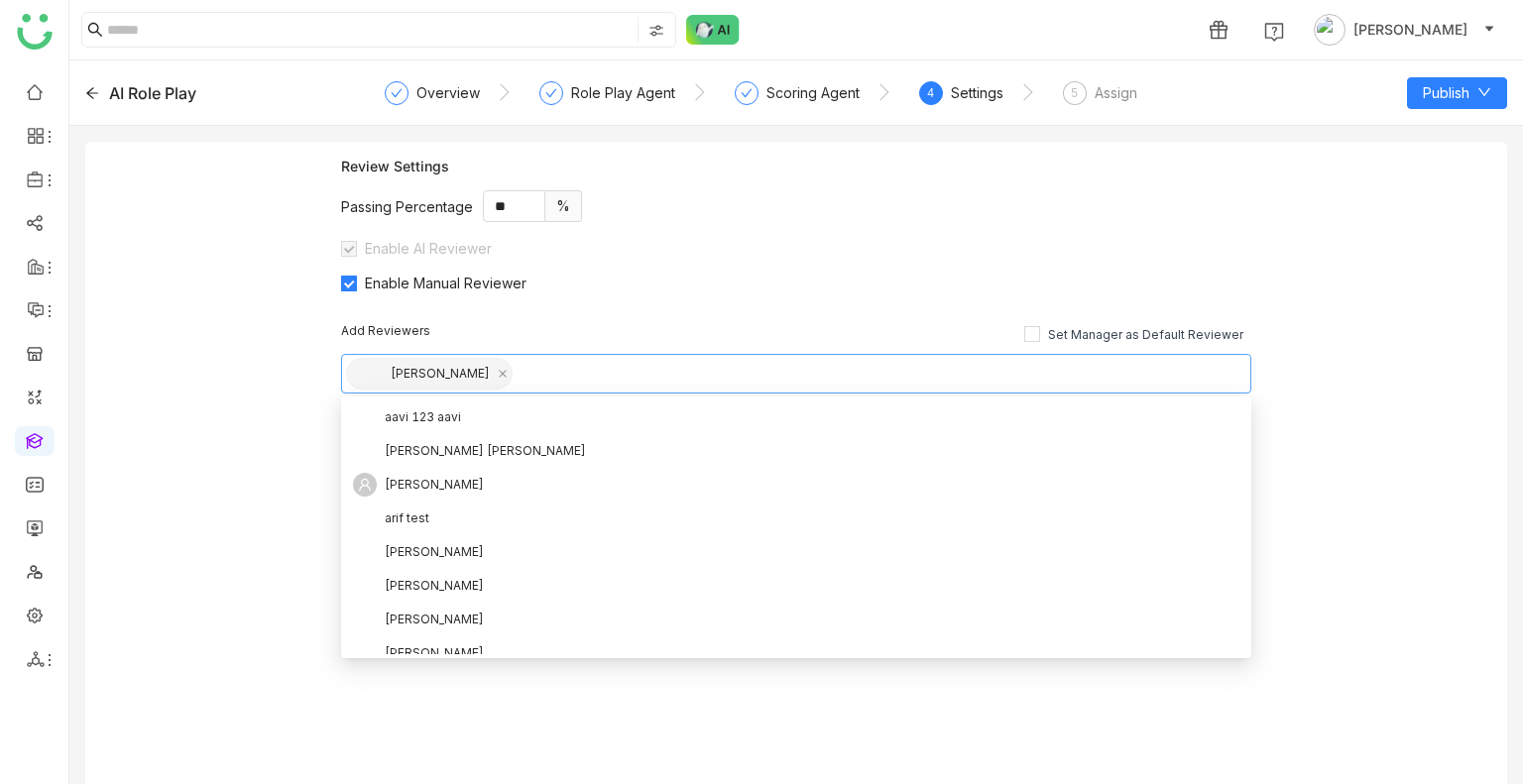 click on "Add Reviewers Set Manager as Default Reviewer" 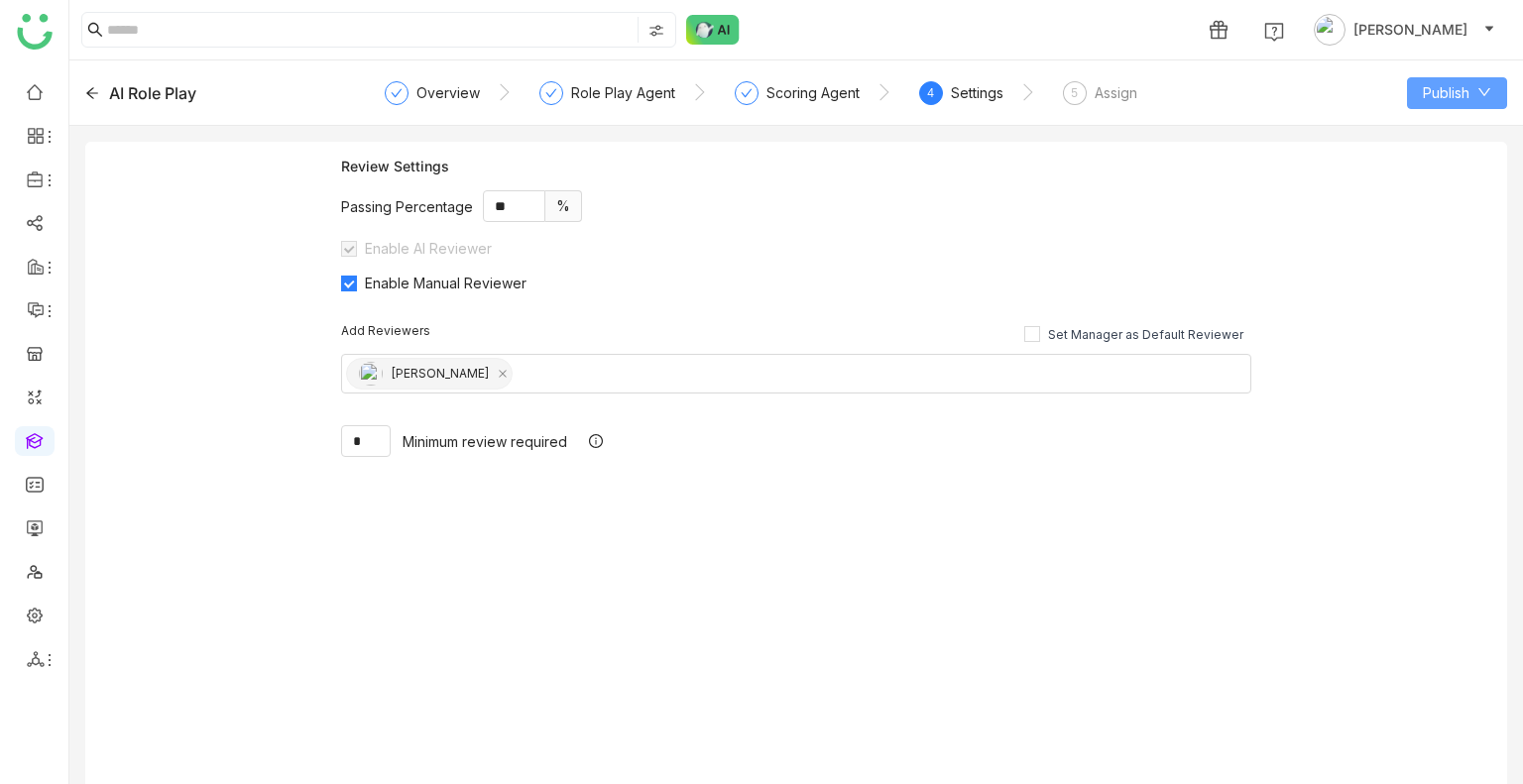 click on "Publish" 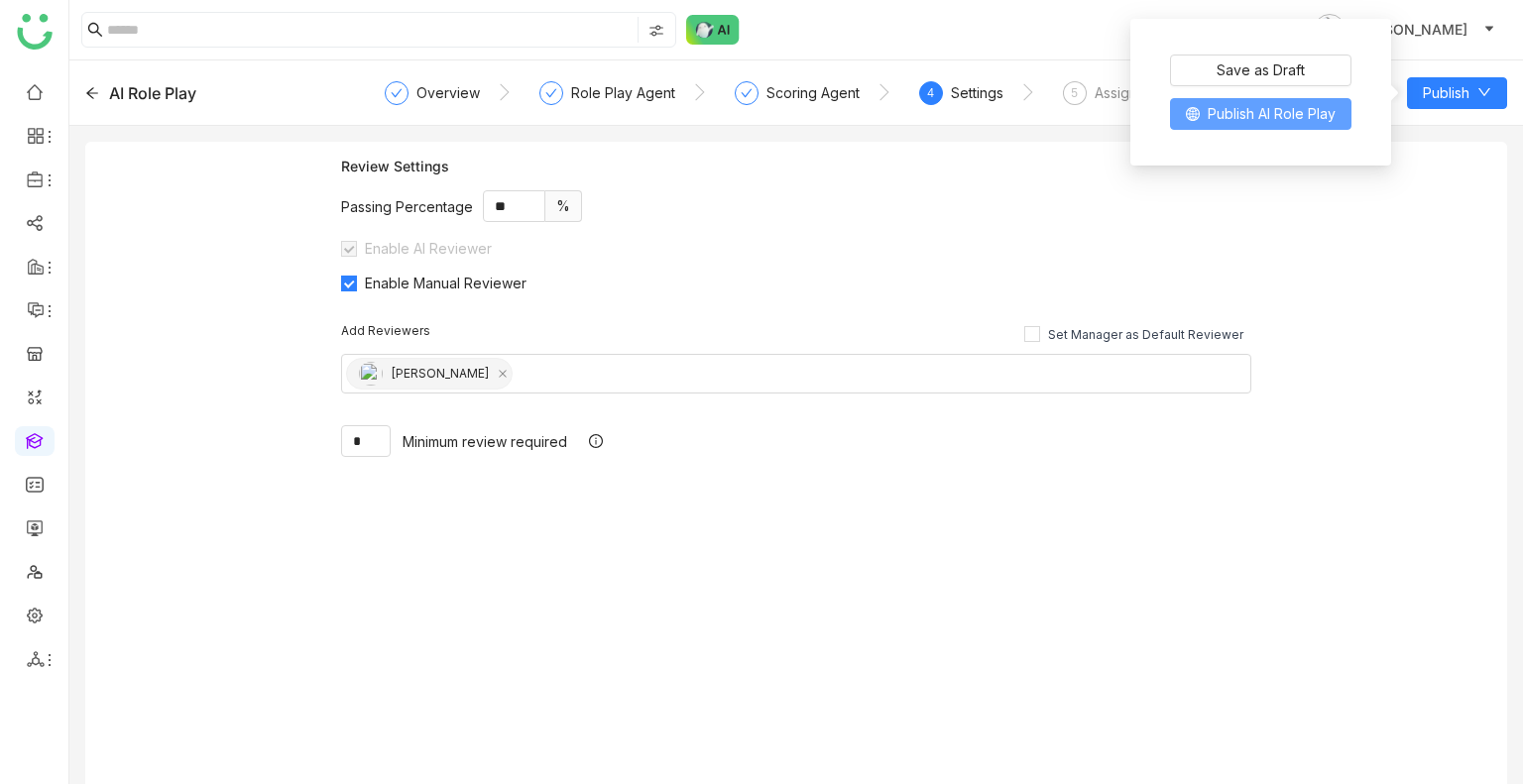 click on "Publish AI Role Play" at bounding box center (1271, 114) 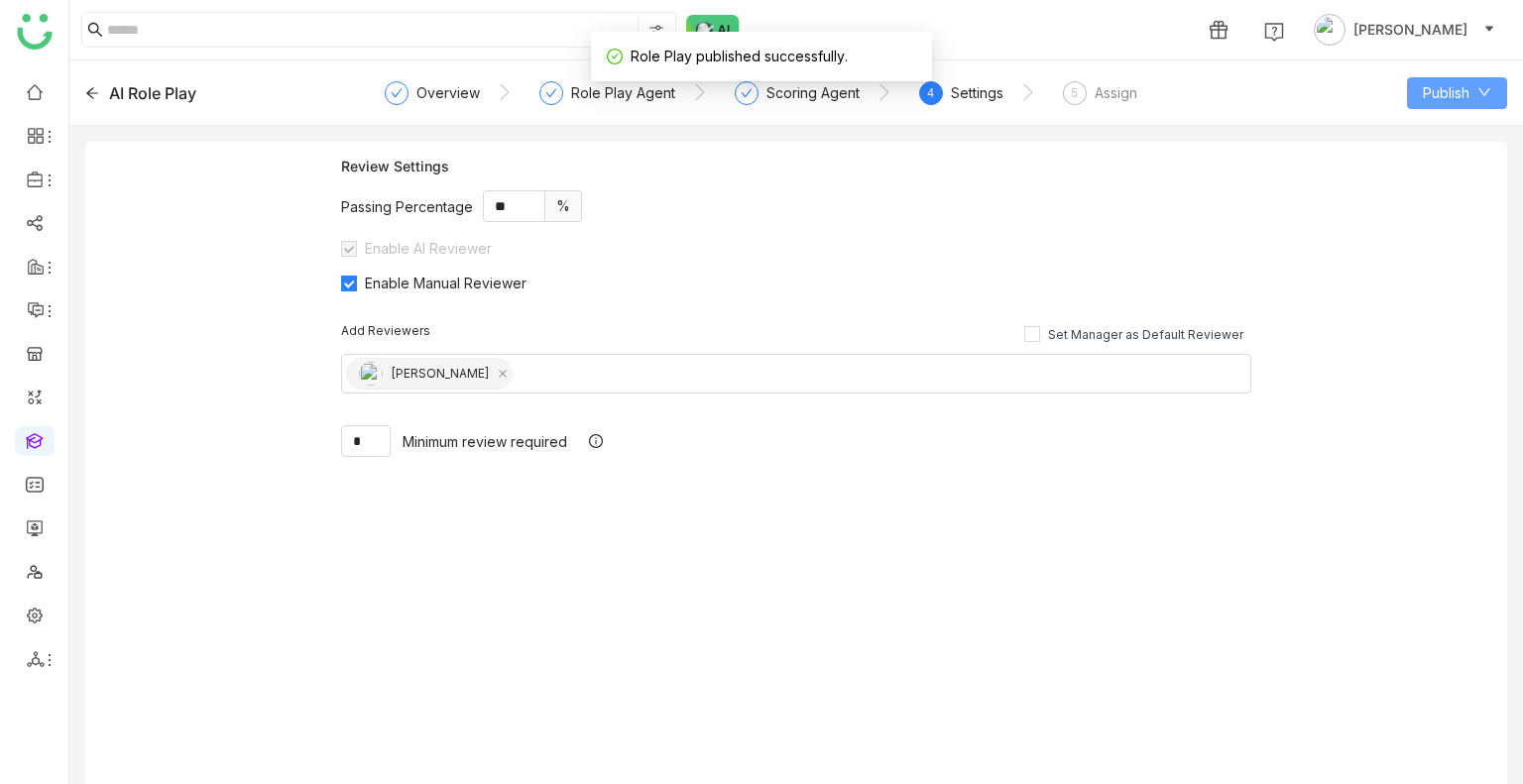 click on "Publish" 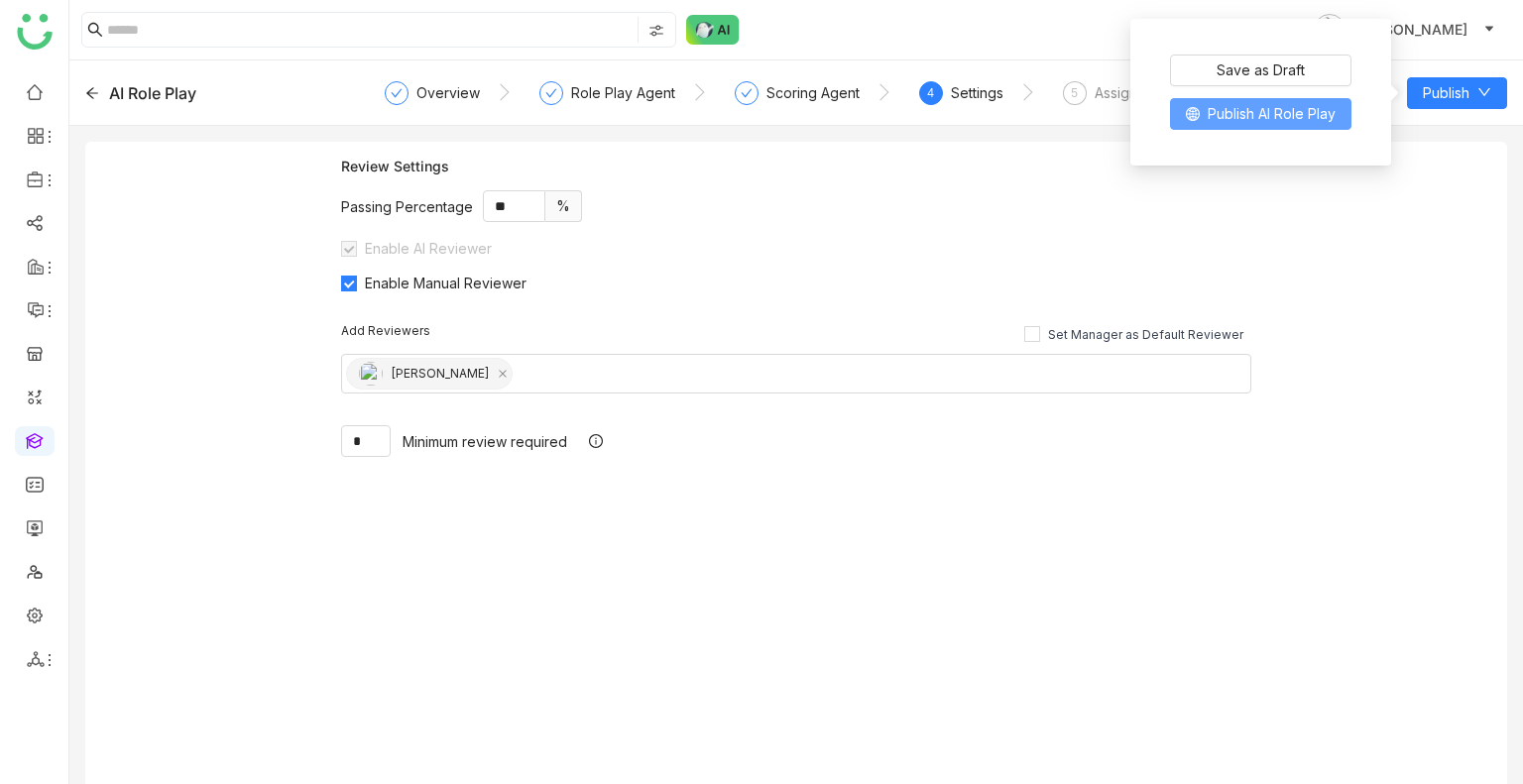 click on "Publish AI Role Play" at bounding box center (1271, 114) 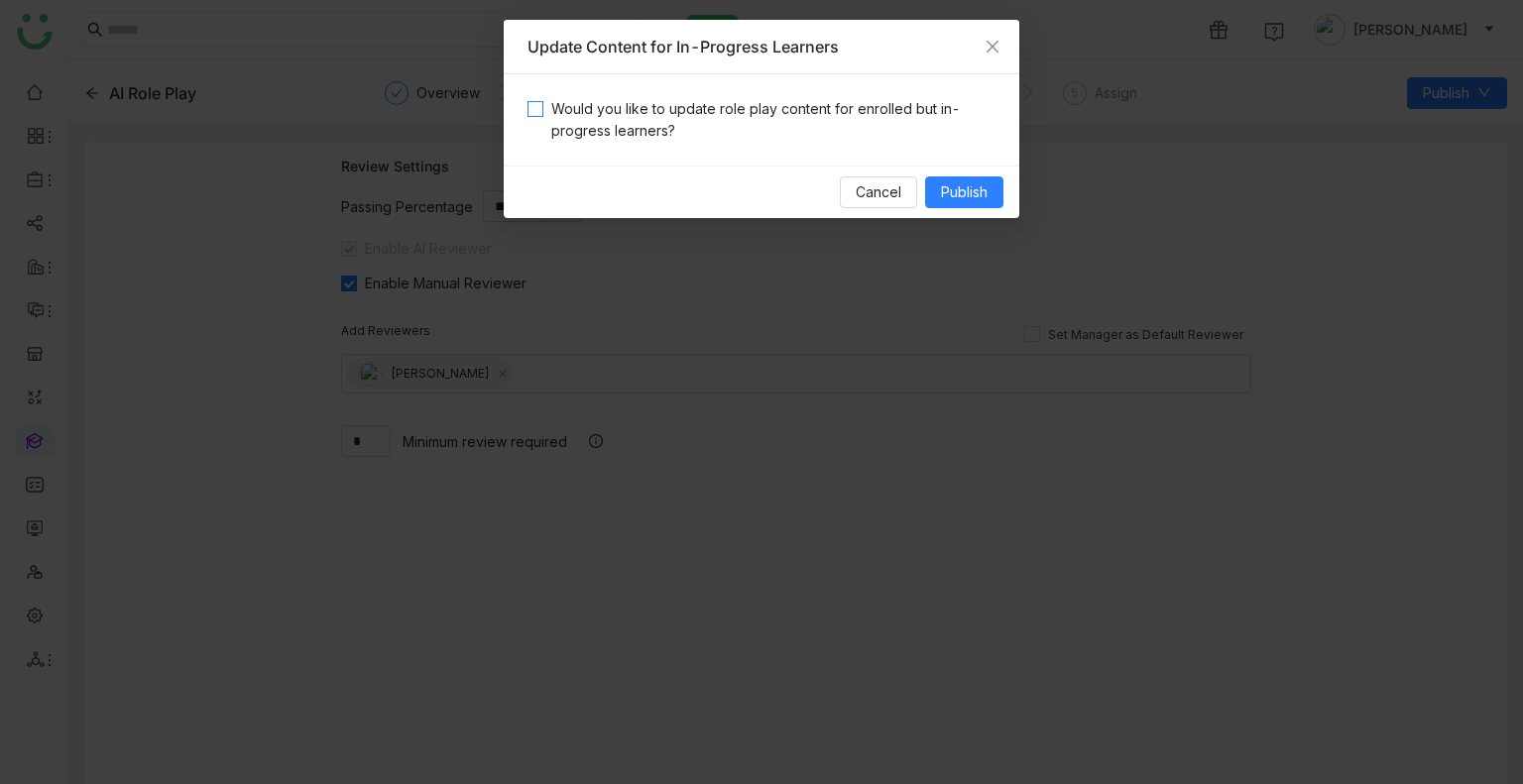 click on "Would you like to update role play content for enrolled but in-progress learners?" at bounding box center [769, 120] 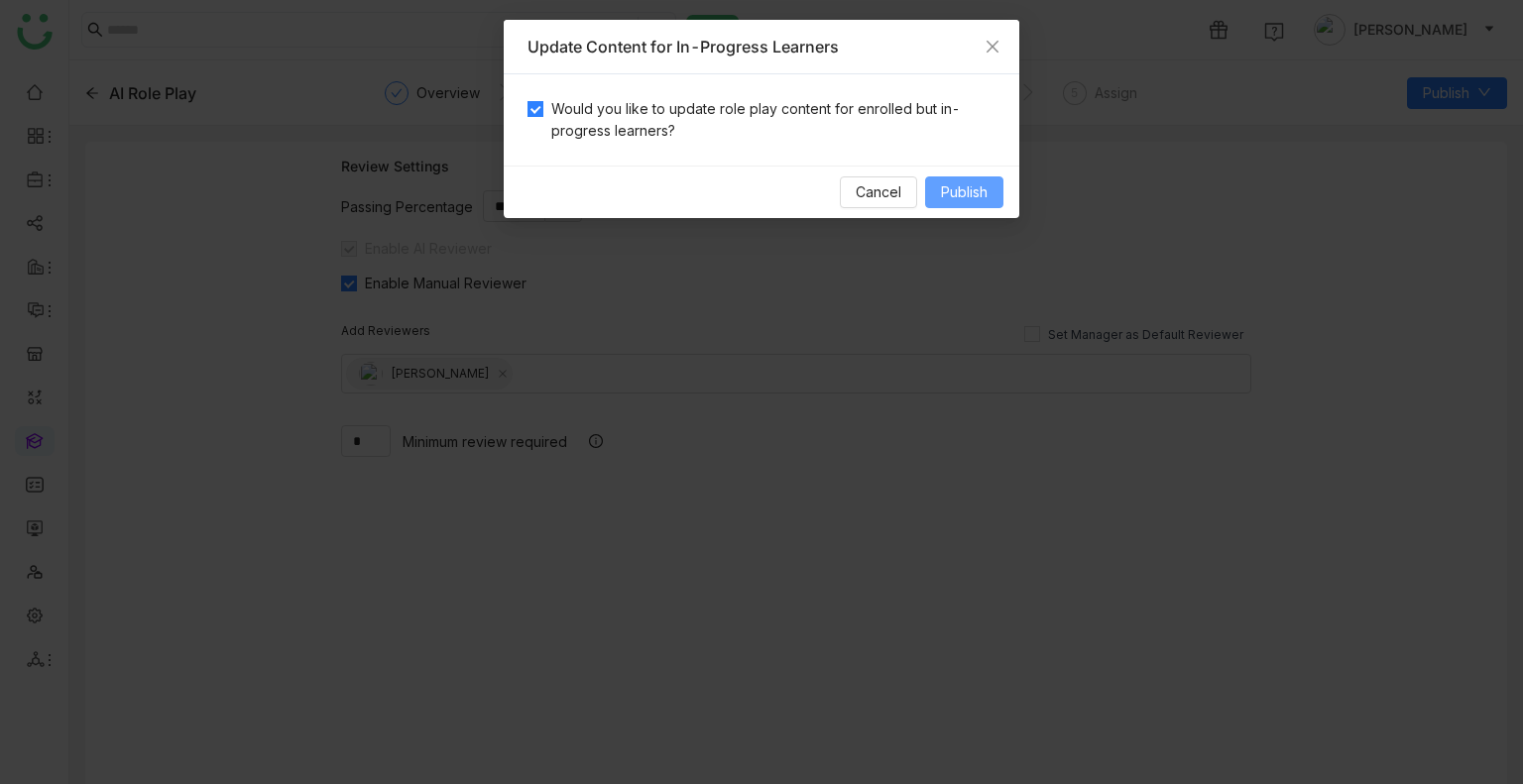 click on "Publish" at bounding box center [964, 192] 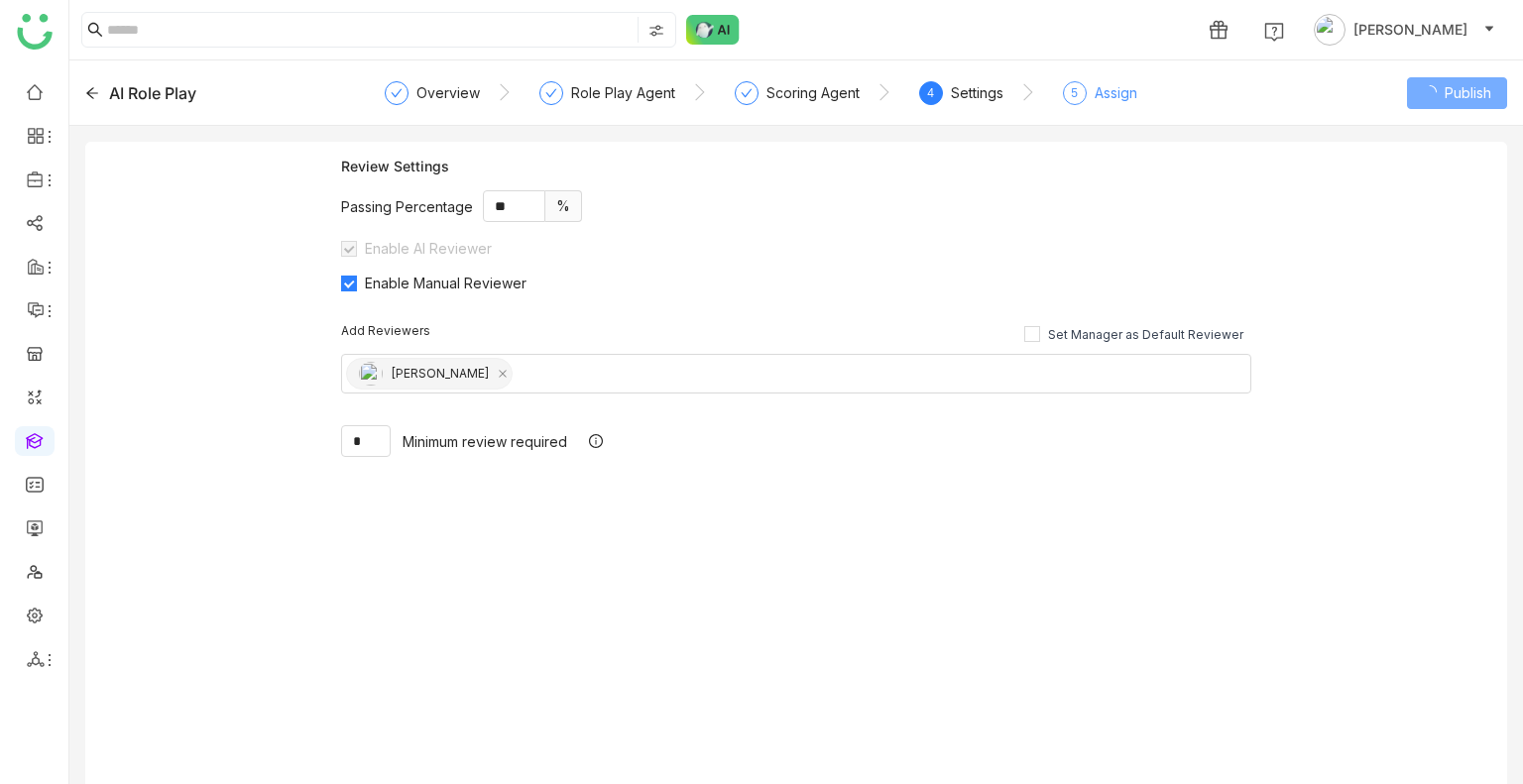 click on "5" 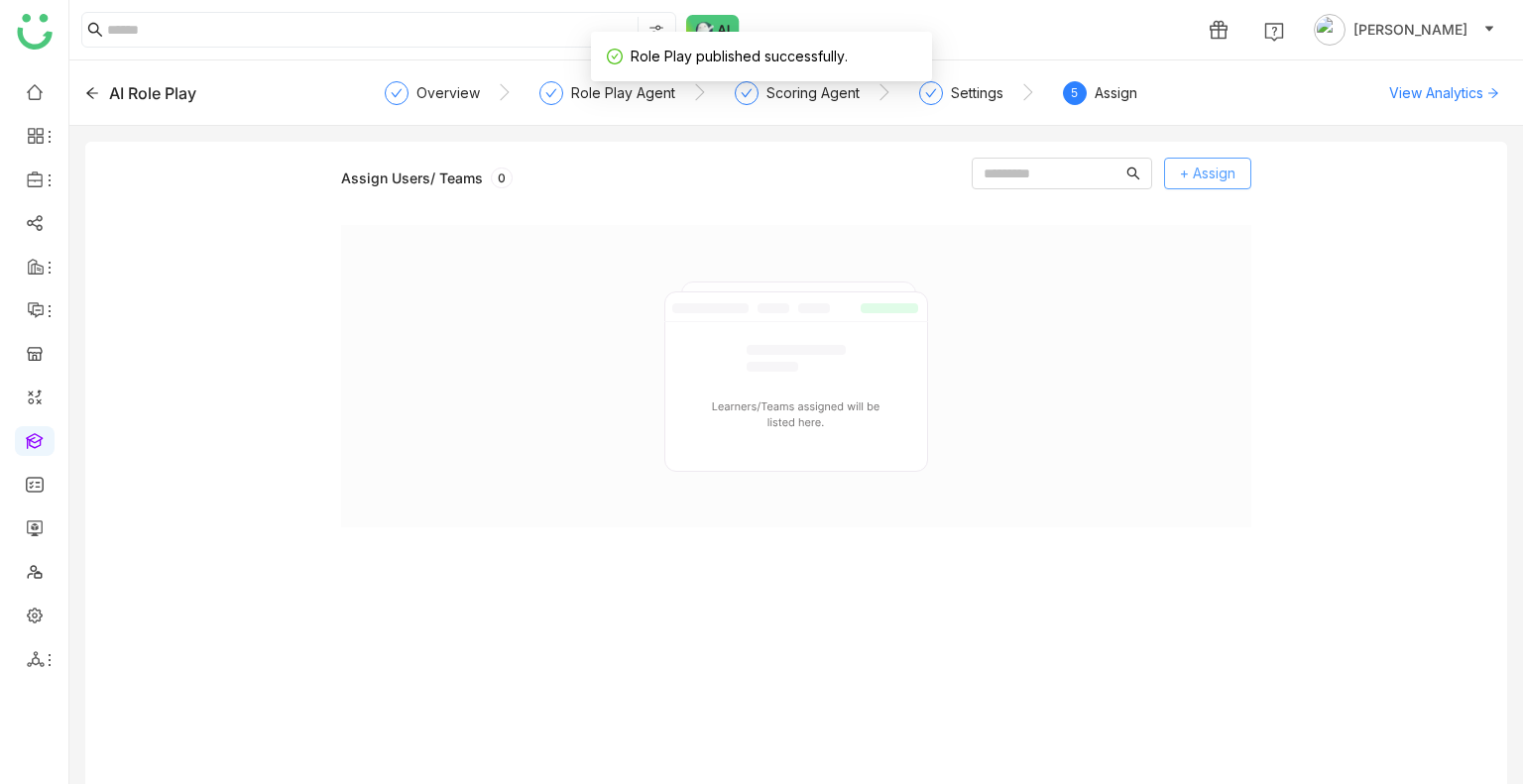 click on "+ Assign" 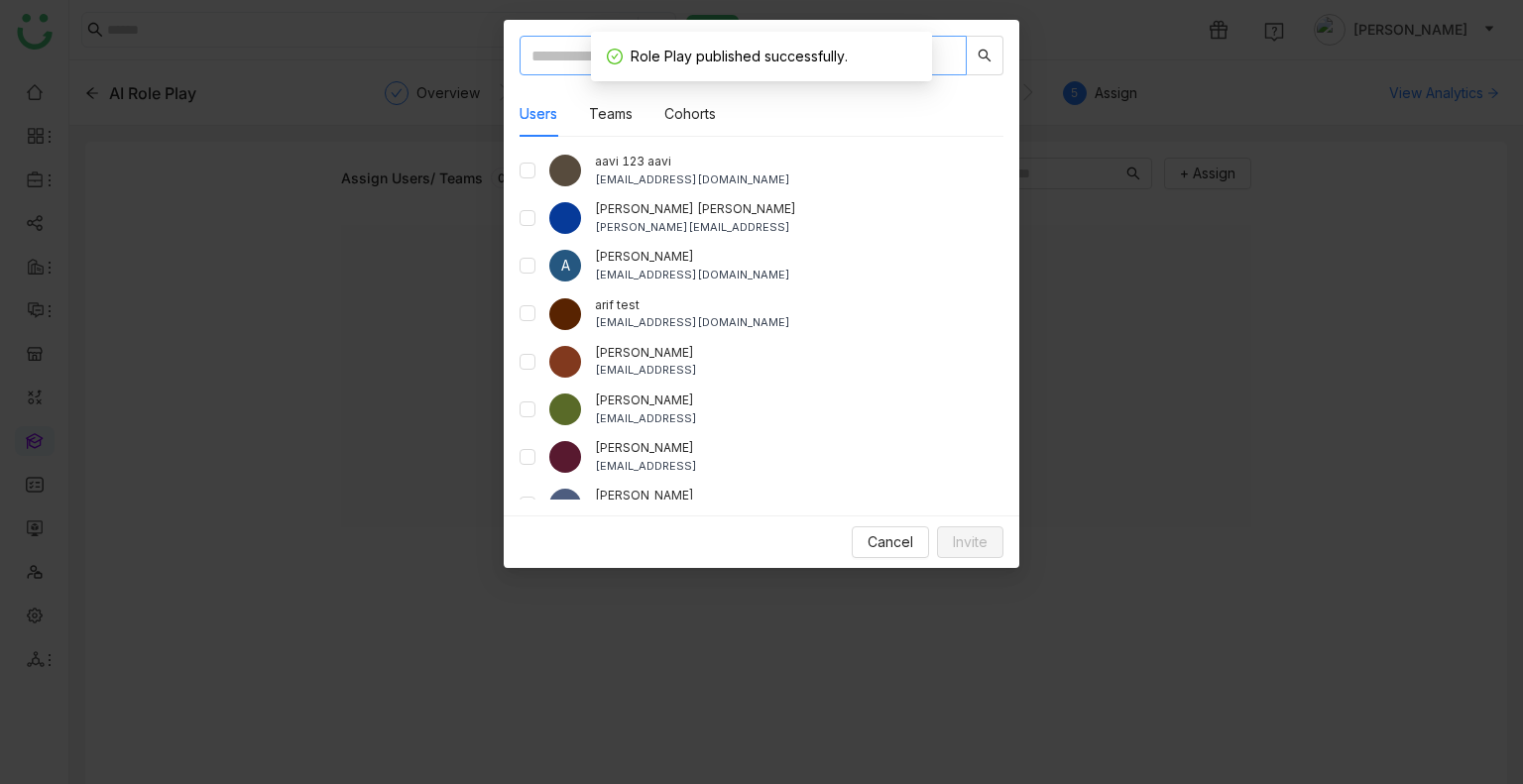click at bounding box center [743, 56] 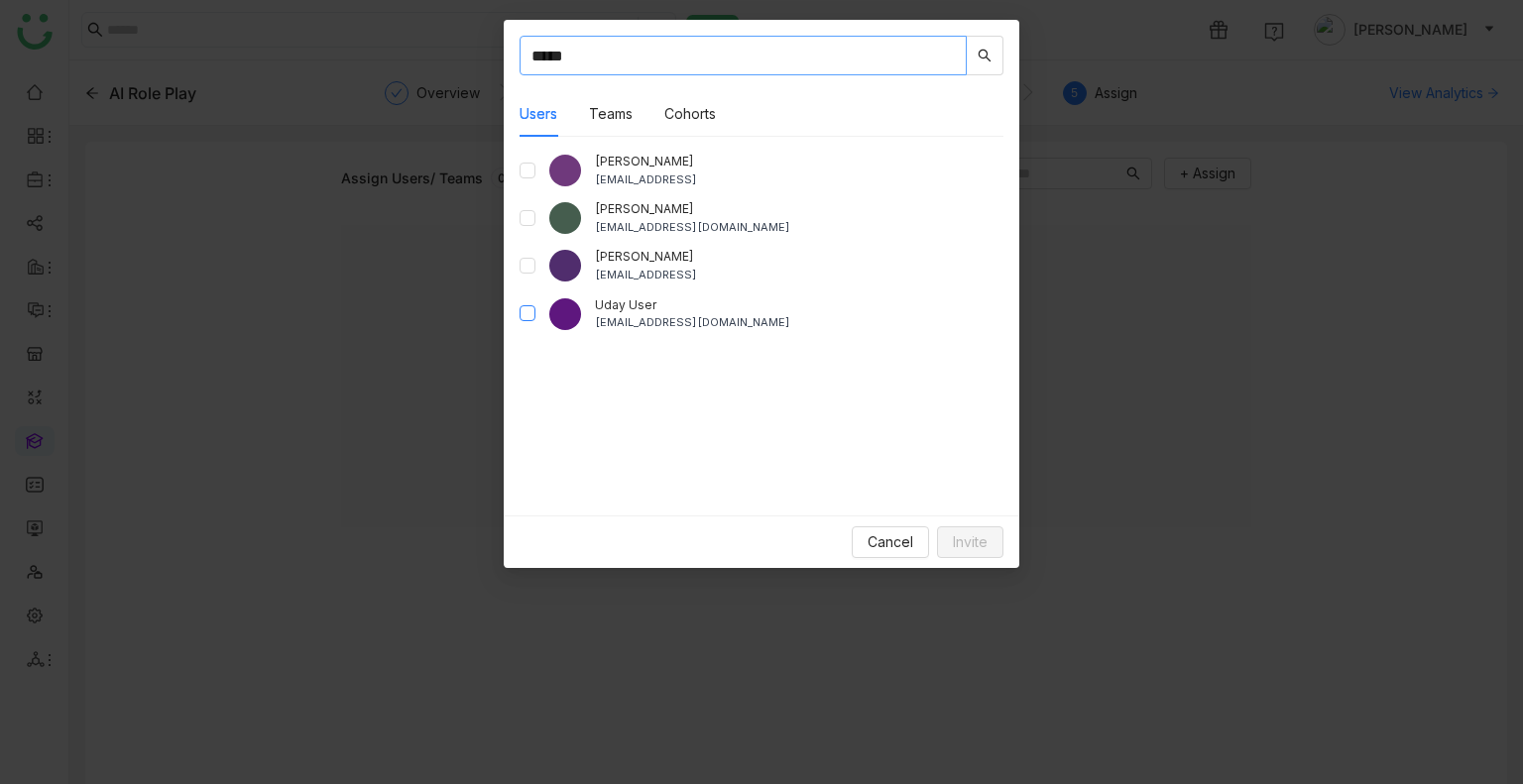 type on "****" 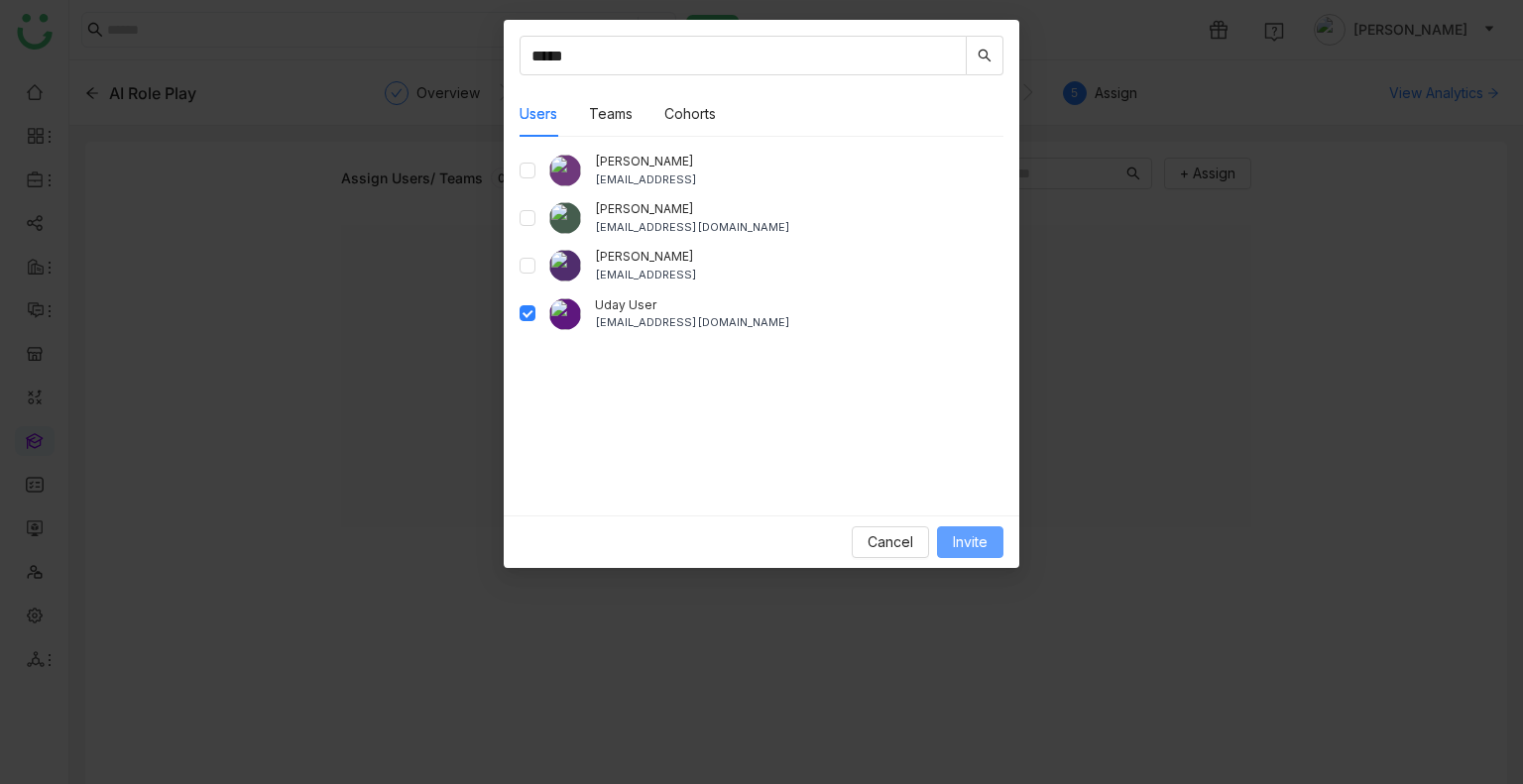 click on "Invite" at bounding box center (970, 542) 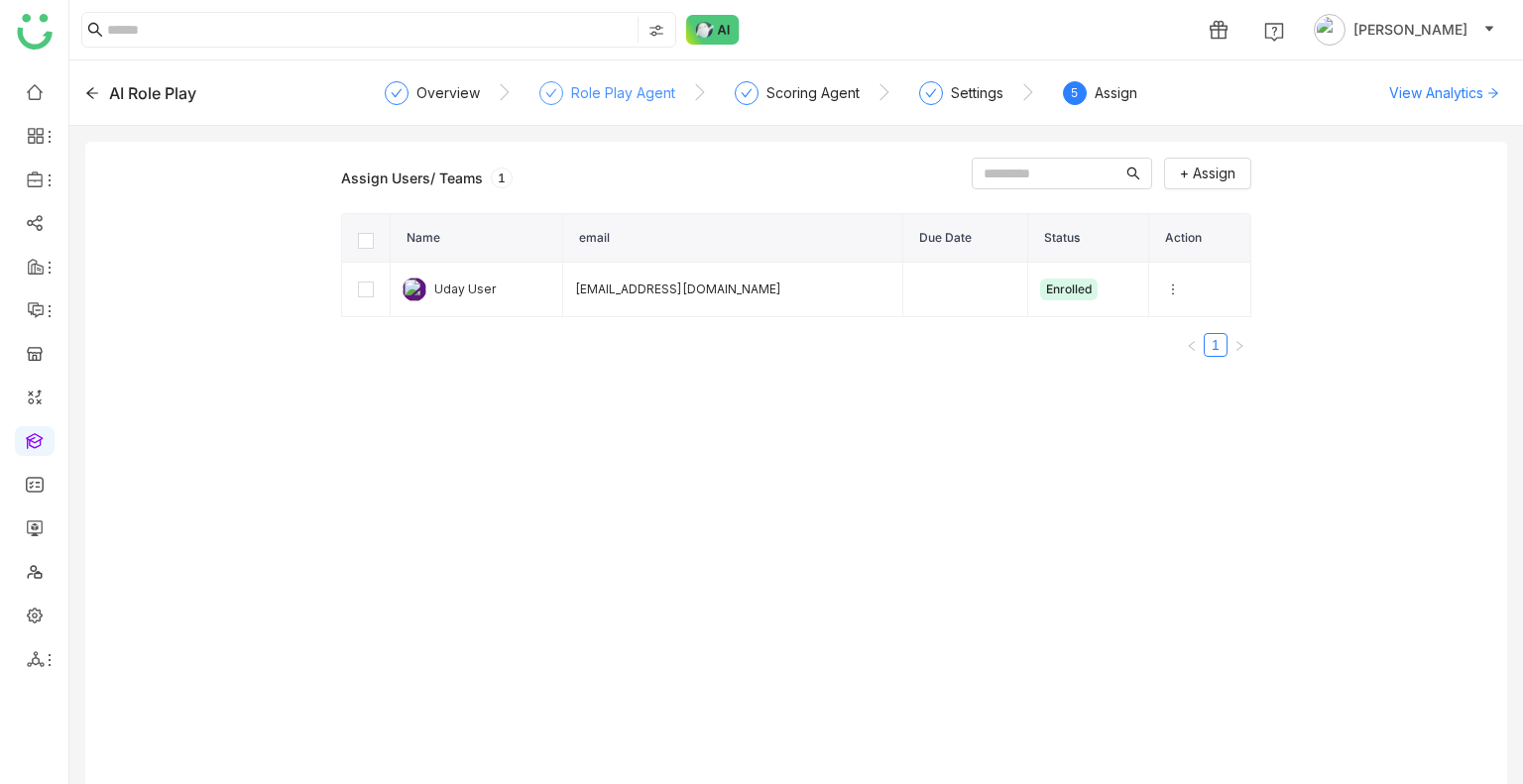click on "Role Play Agent" 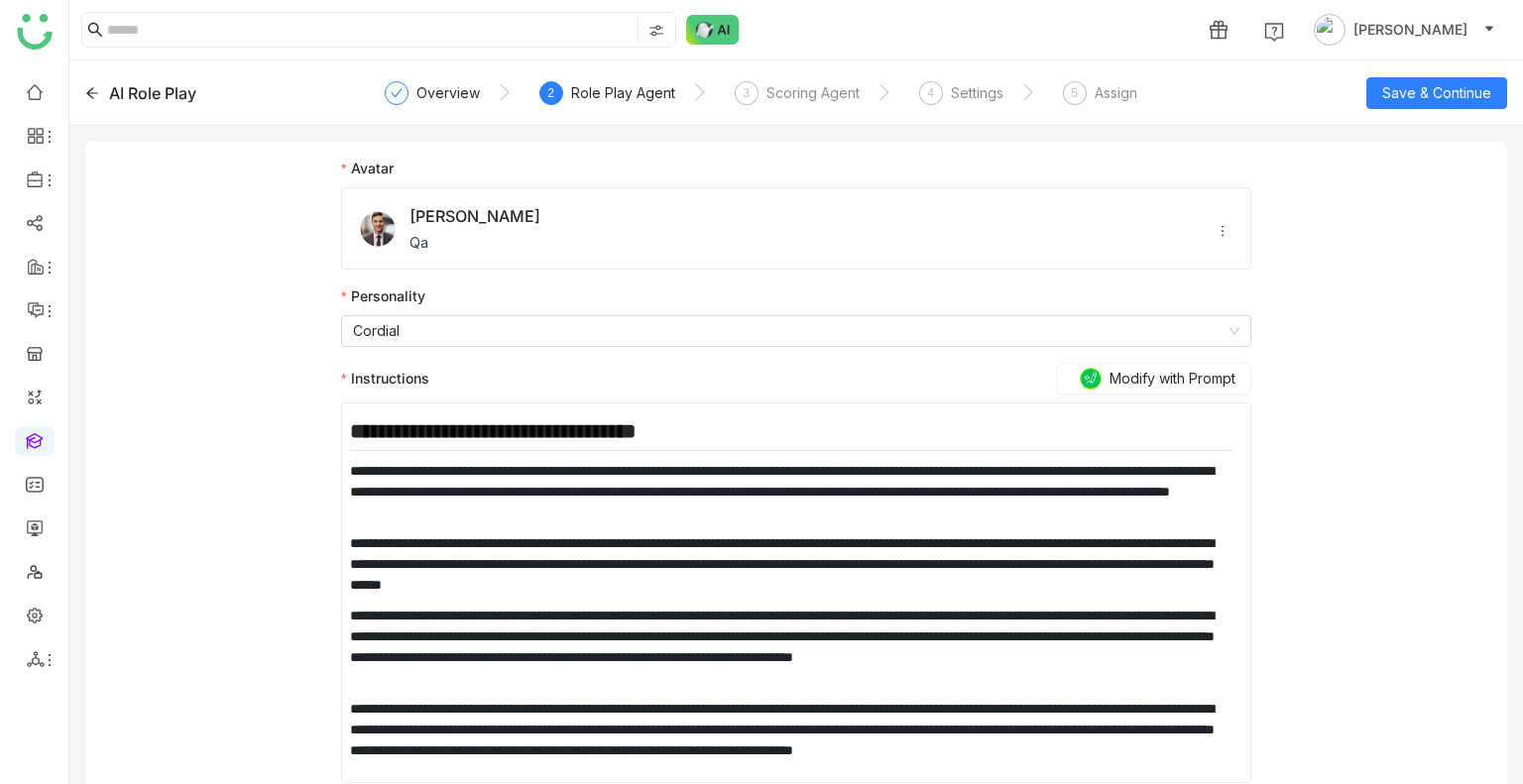 click 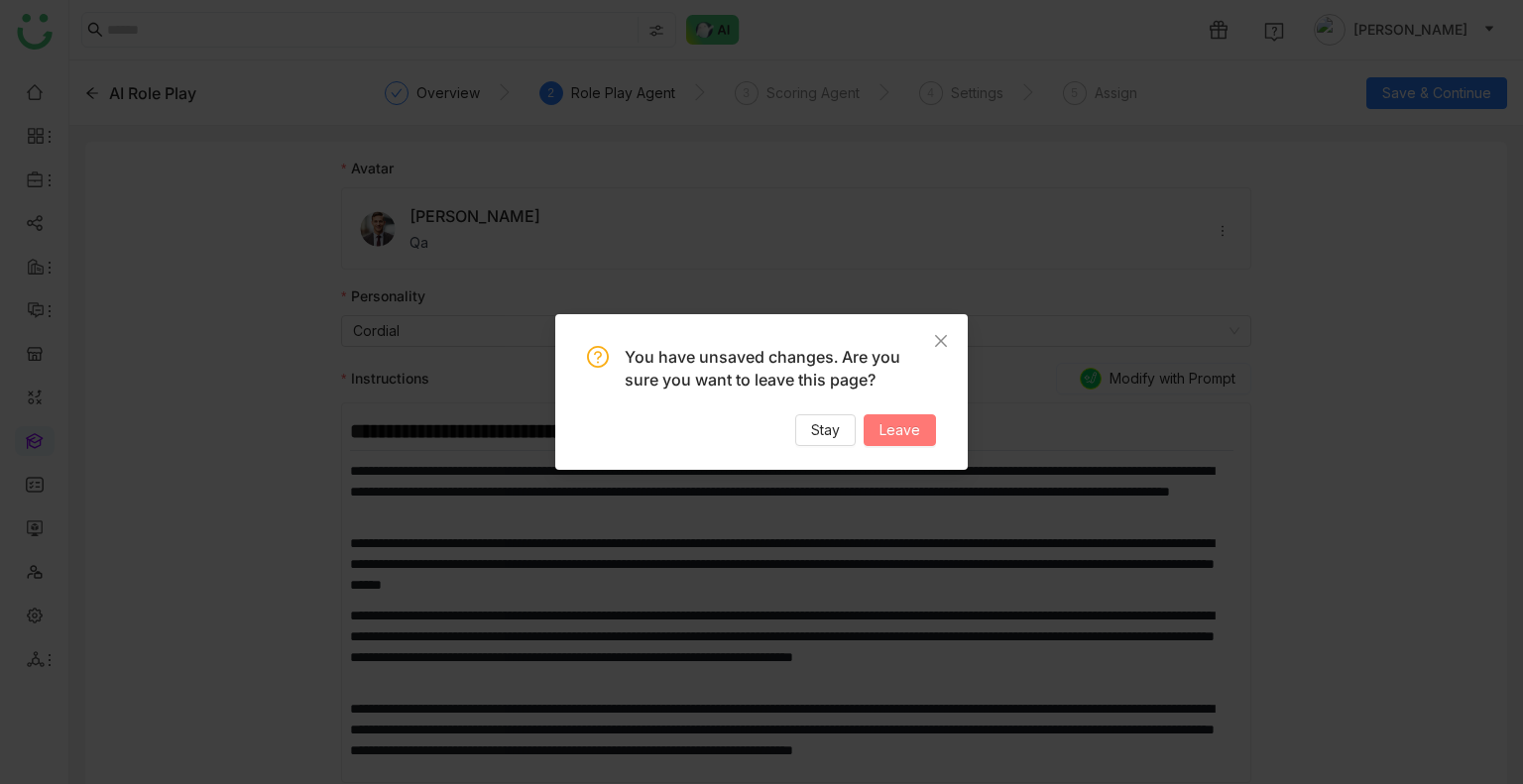 click on "Leave" at bounding box center [899, 430] 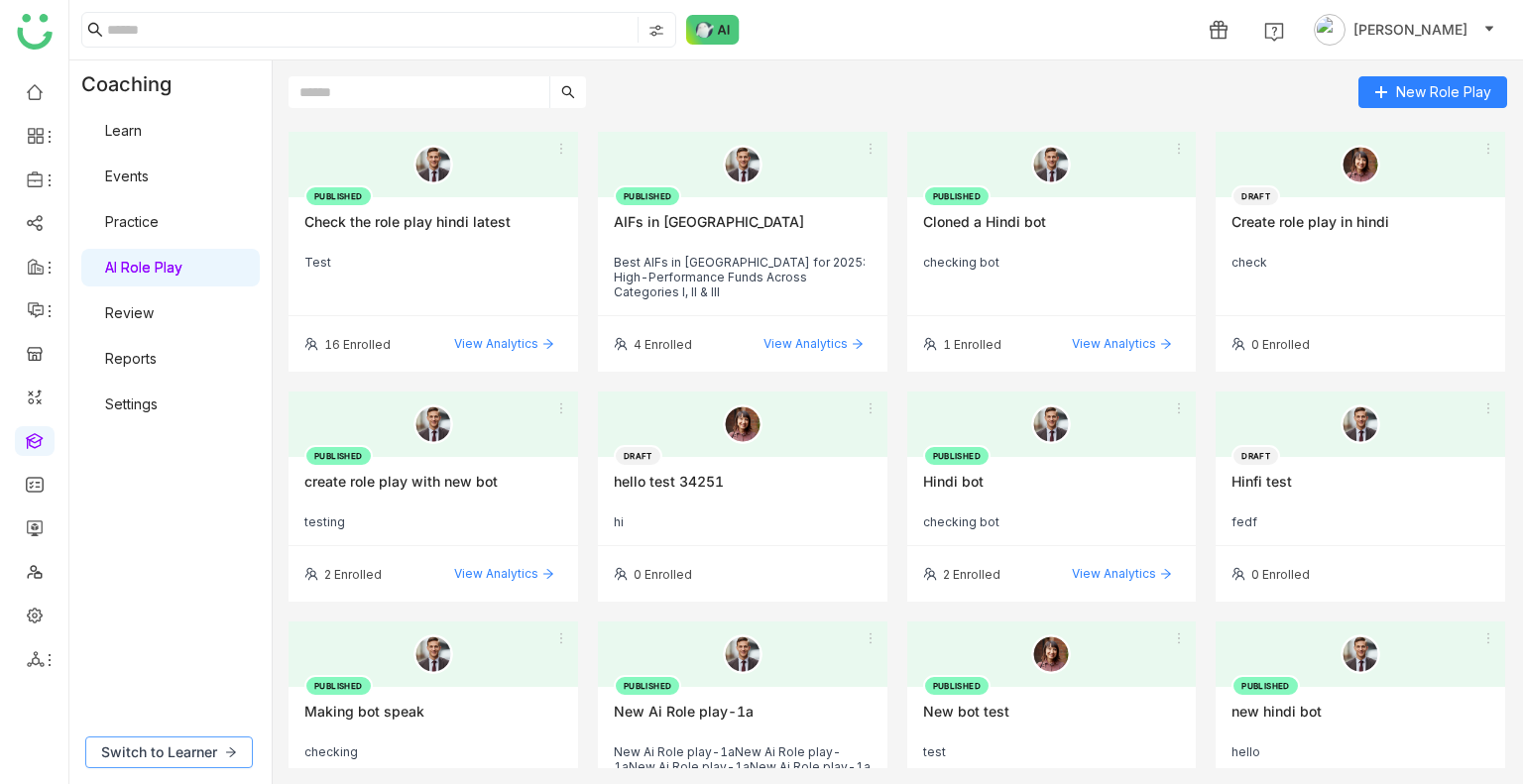 click on "Switch to Learner" 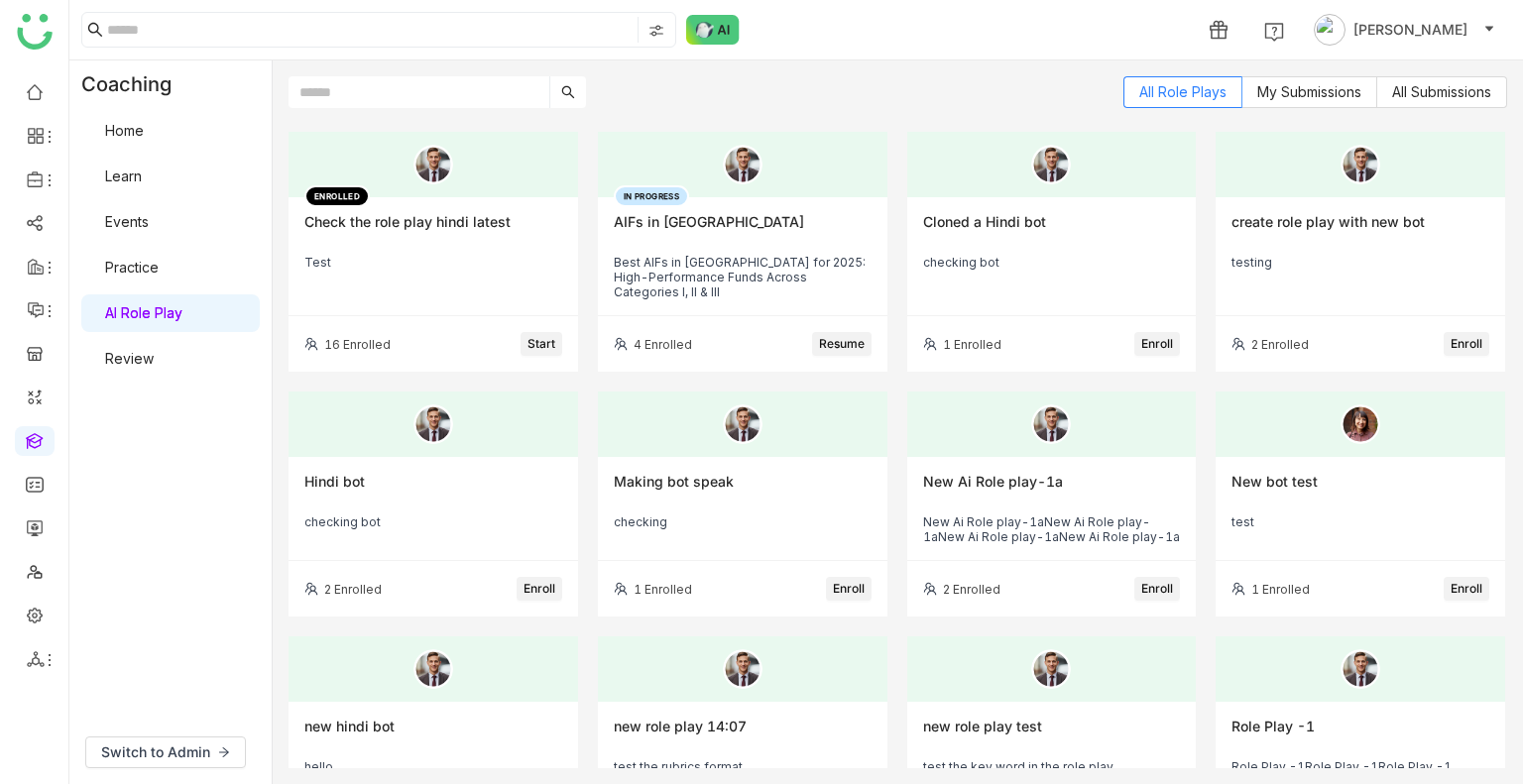 click on "Review" at bounding box center (129, 358) 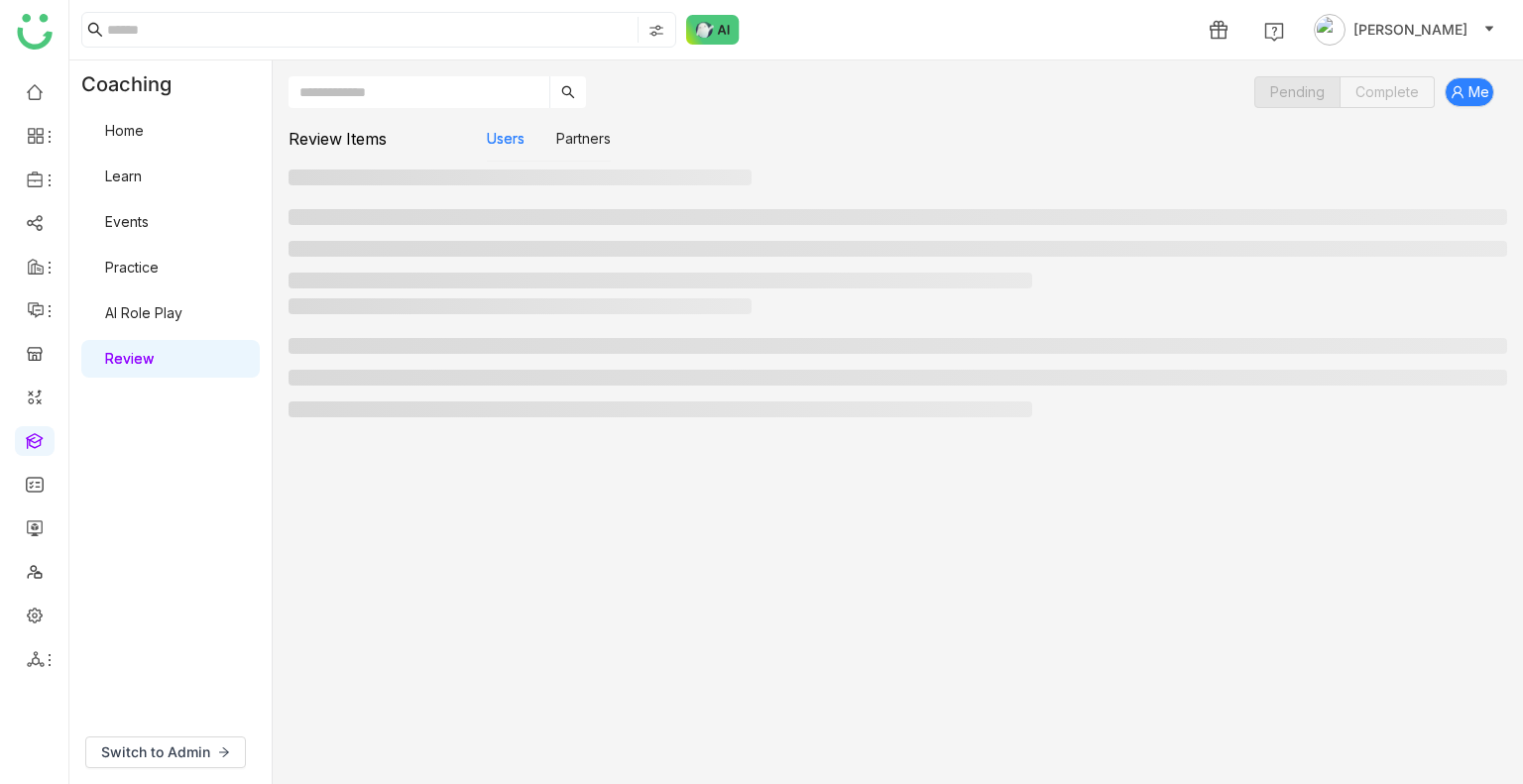 click on "Review" at bounding box center [129, 358] 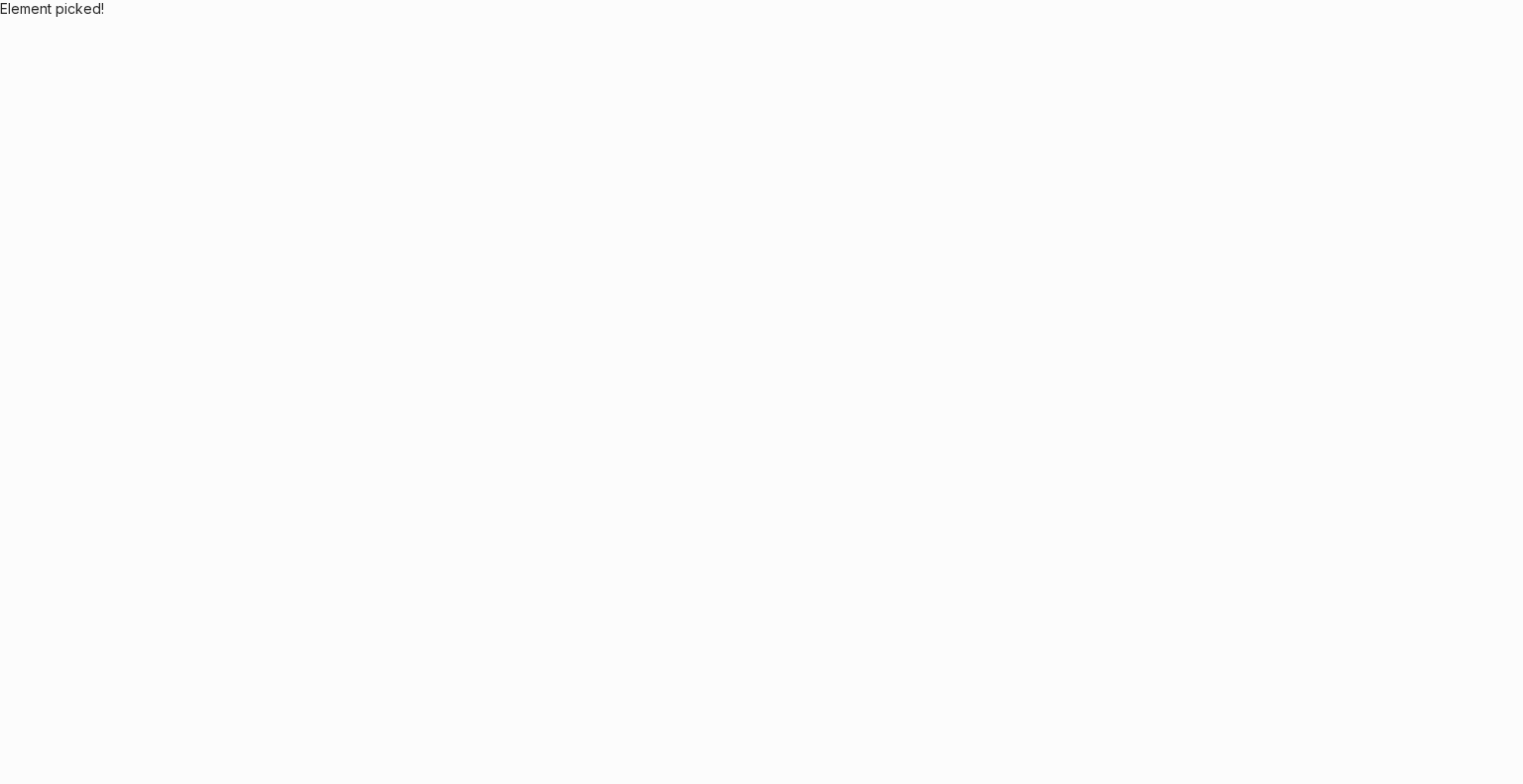 scroll, scrollTop: 0, scrollLeft: 0, axis: both 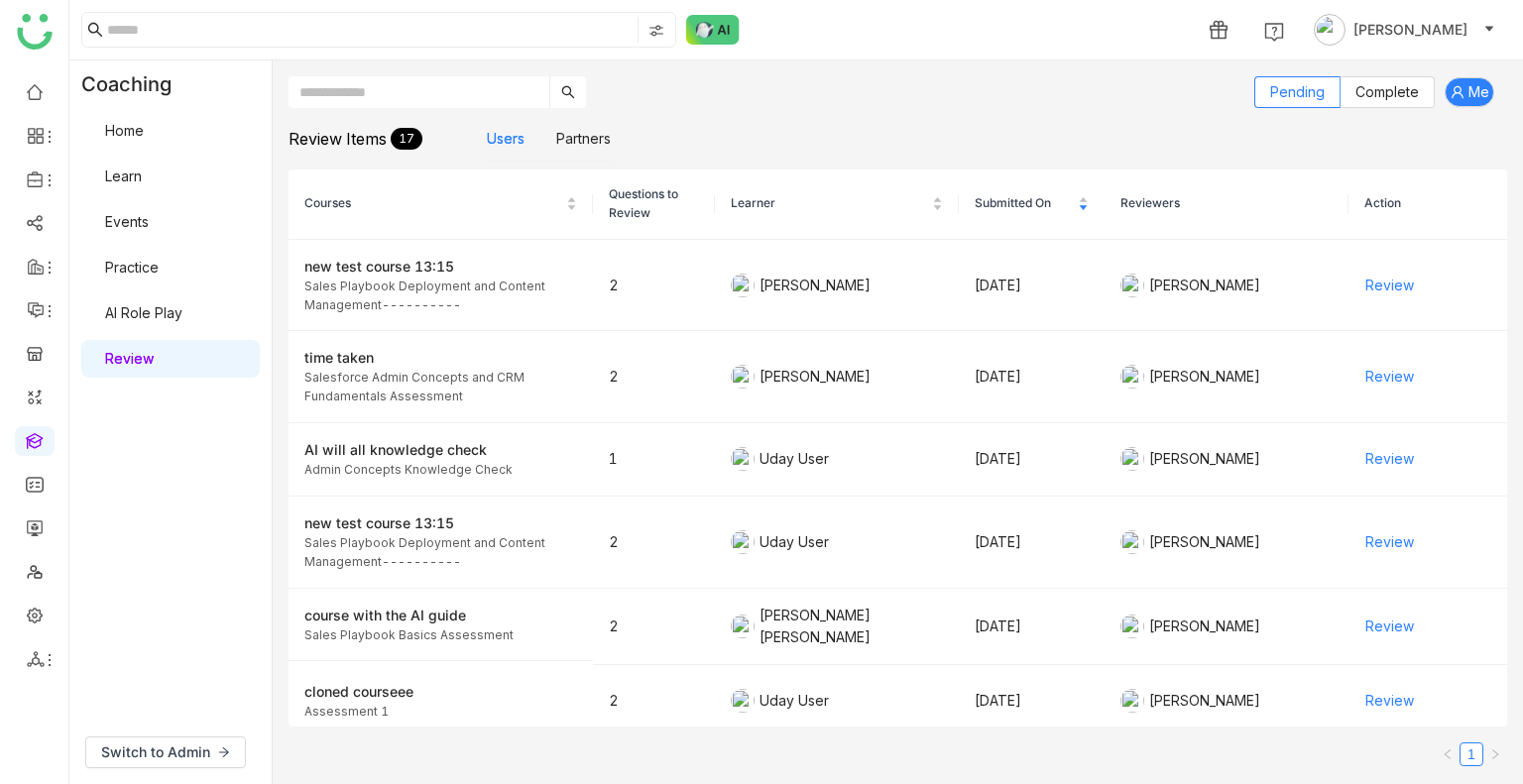 click on "AI Role Play" at bounding box center [144, 312] 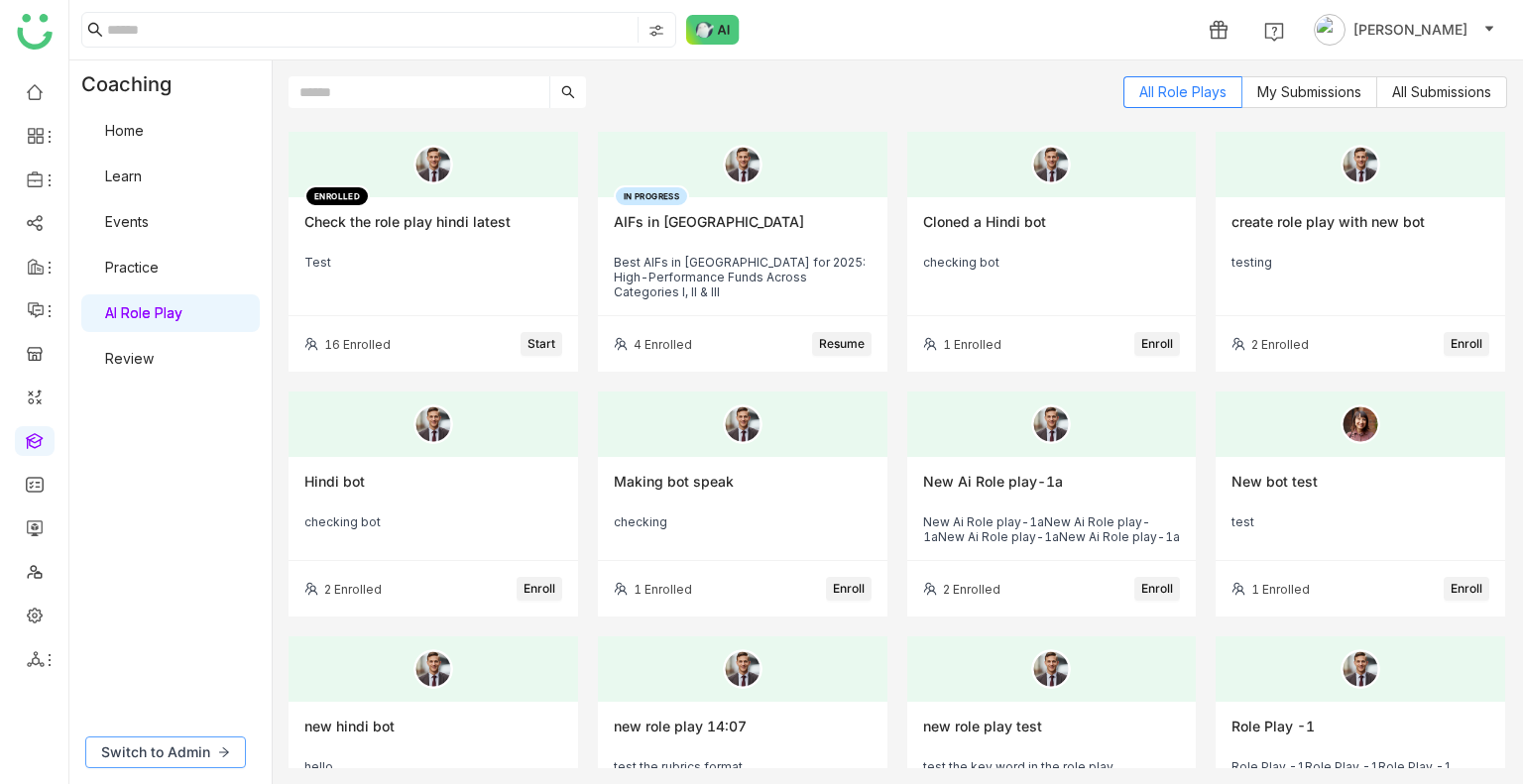 click on "Switch to Admin" 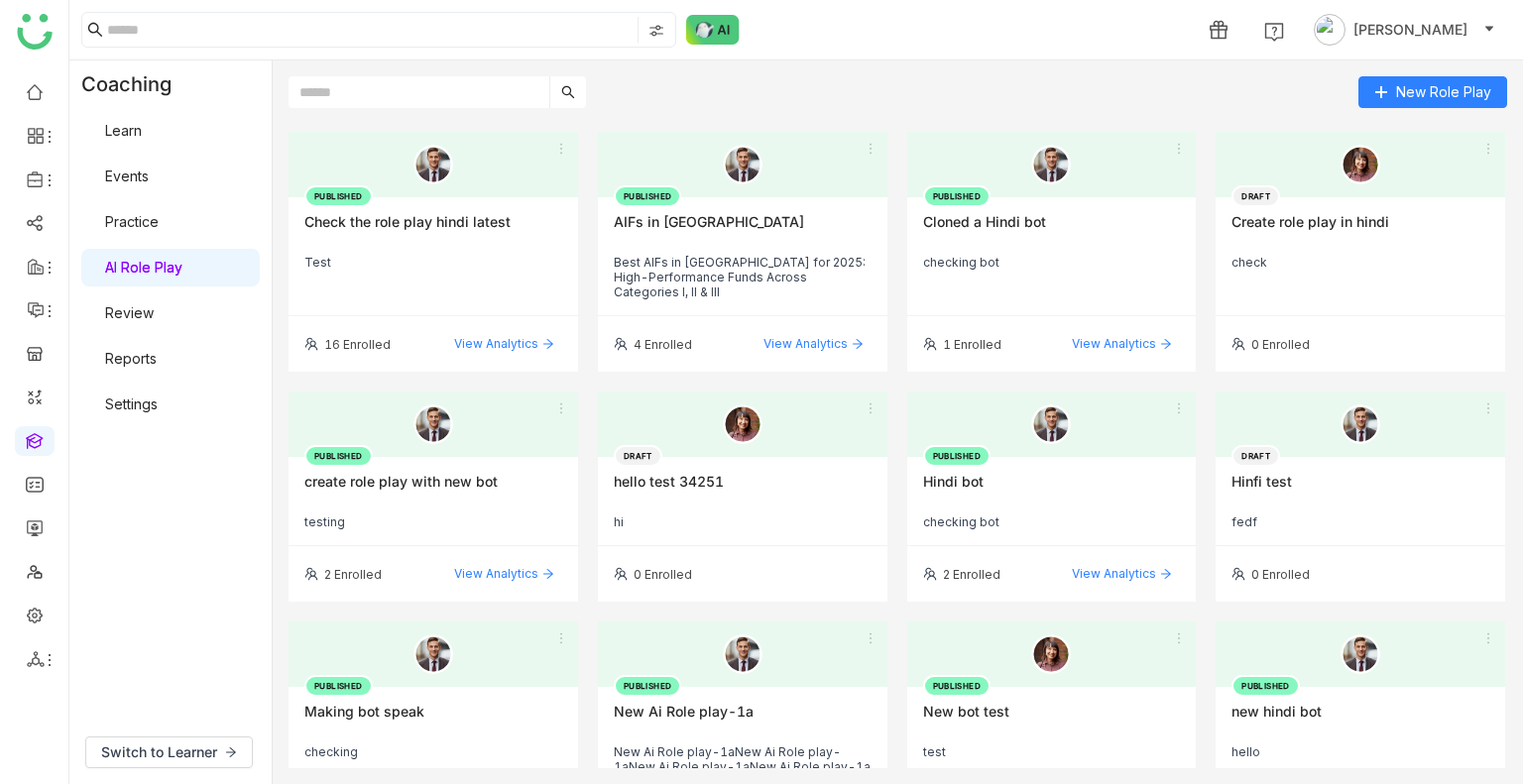 click 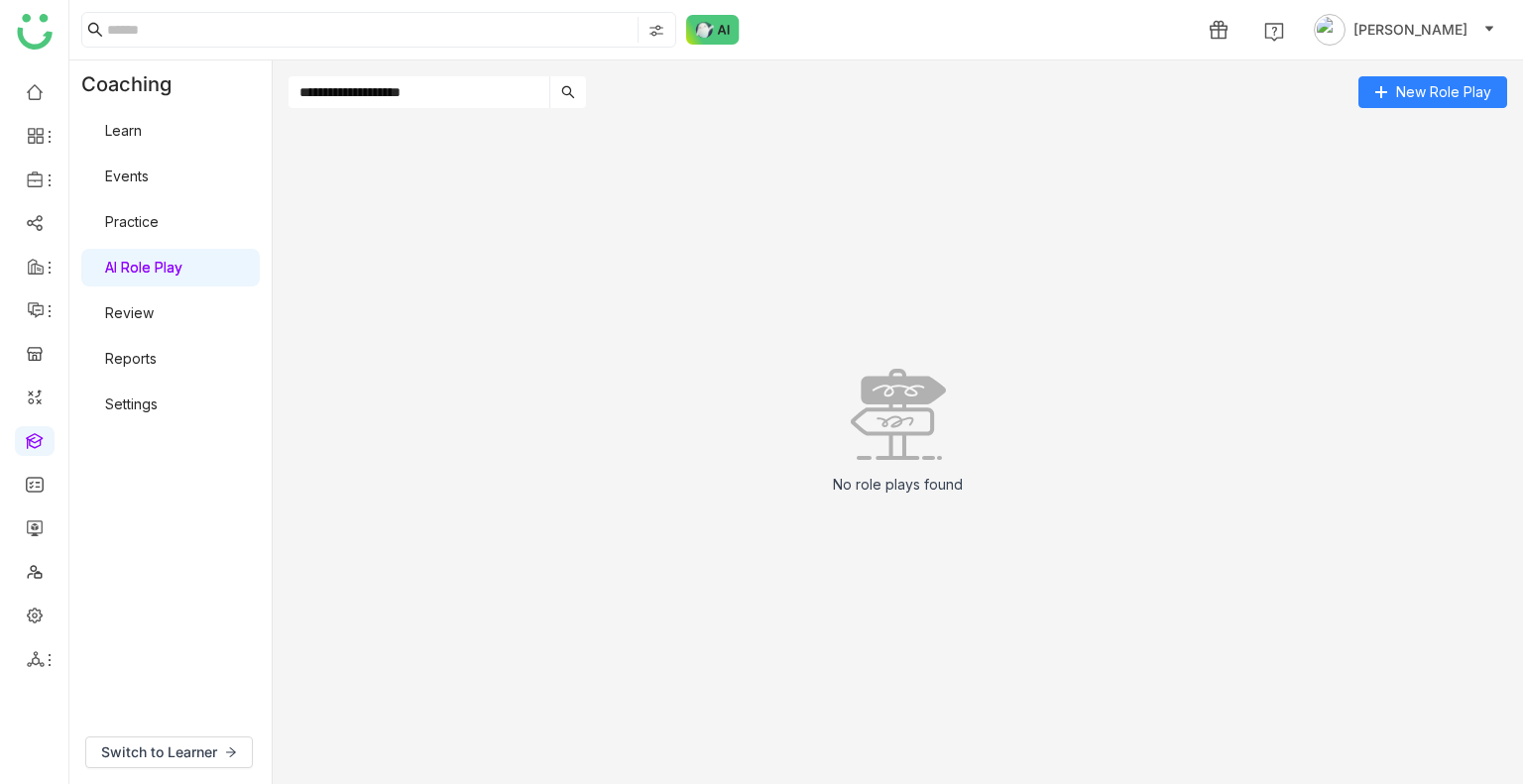 click on "**********" 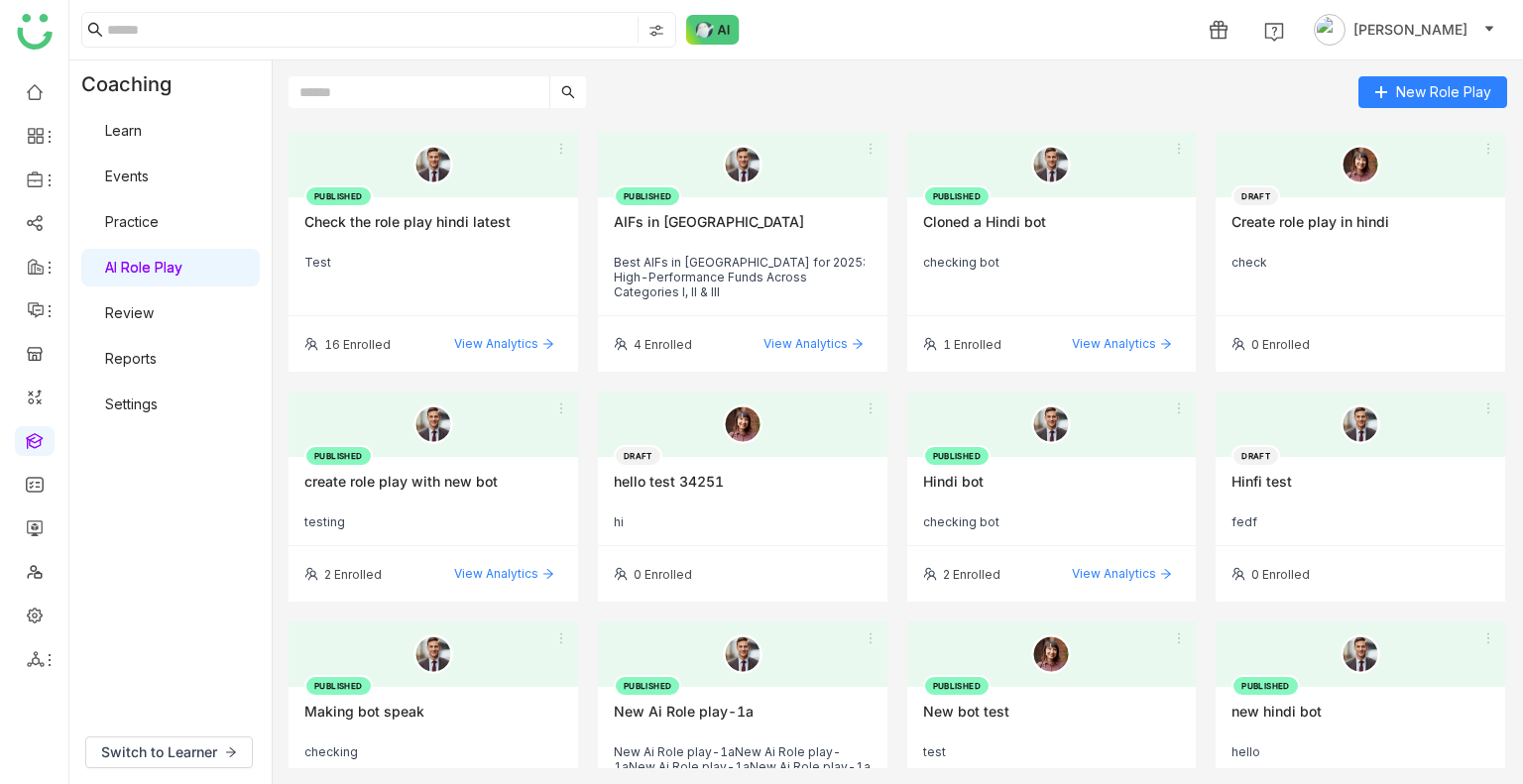 paste on "**********" 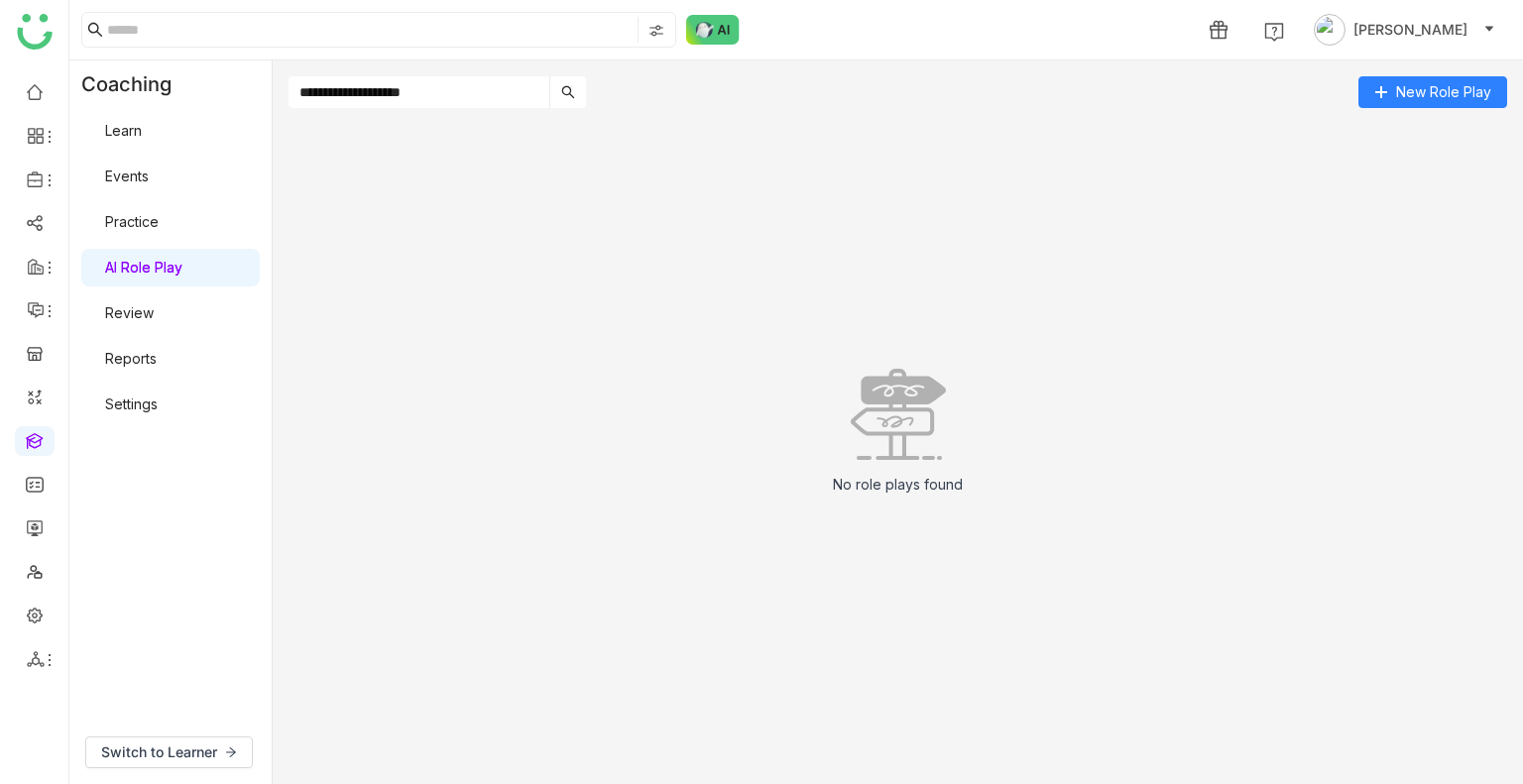 click on "**********" 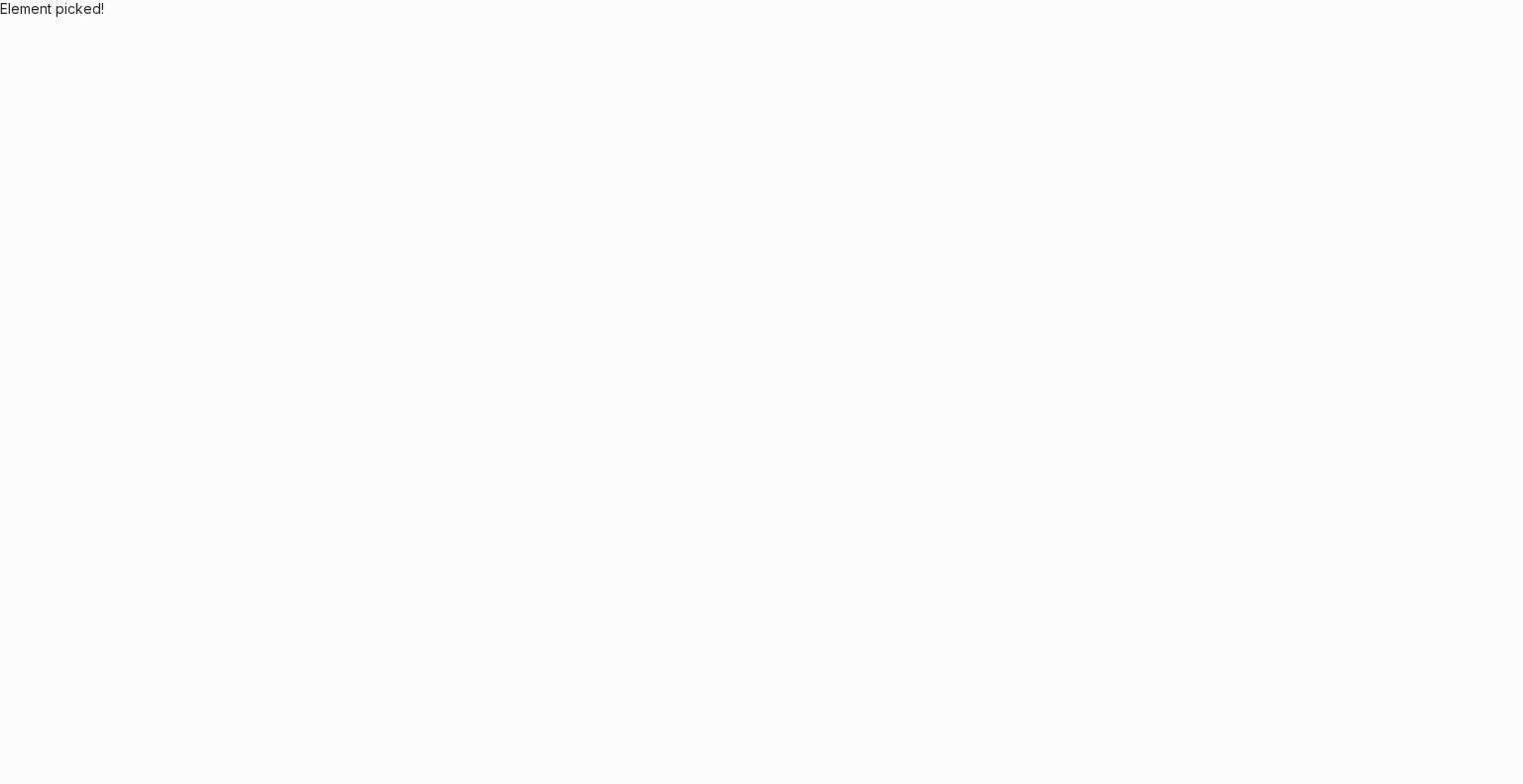 scroll, scrollTop: 0, scrollLeft: 0, axis: both 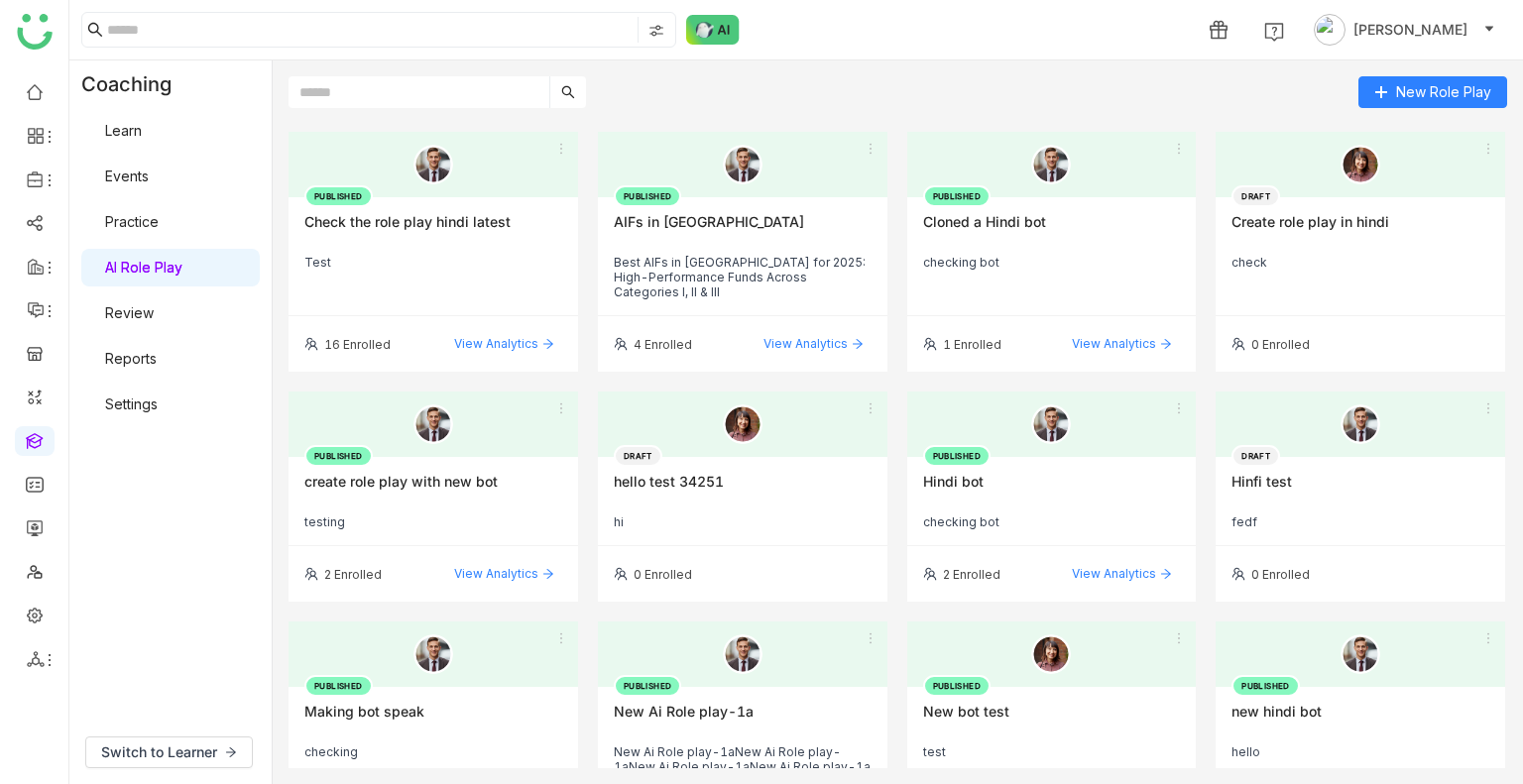 click 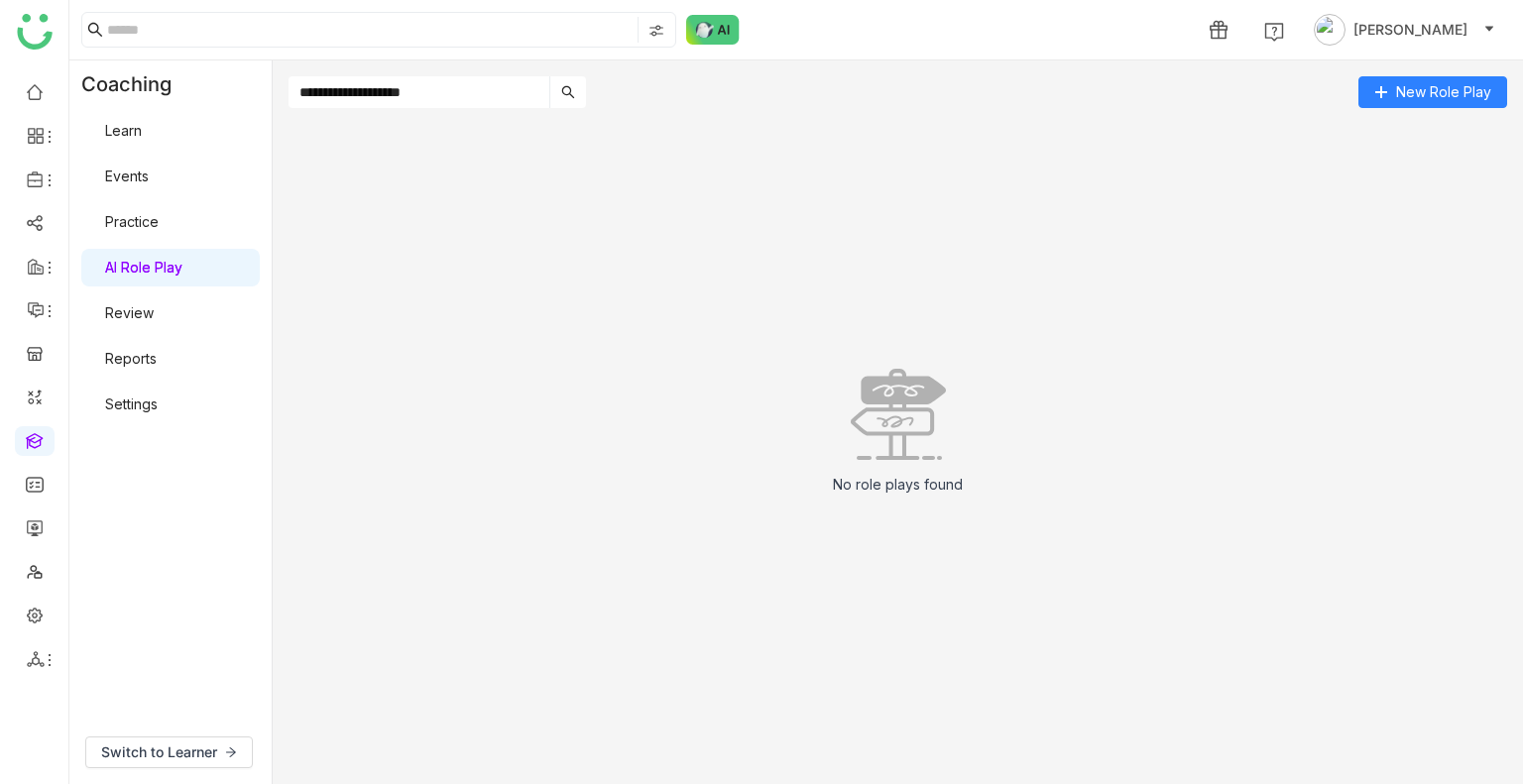 click on "**********" 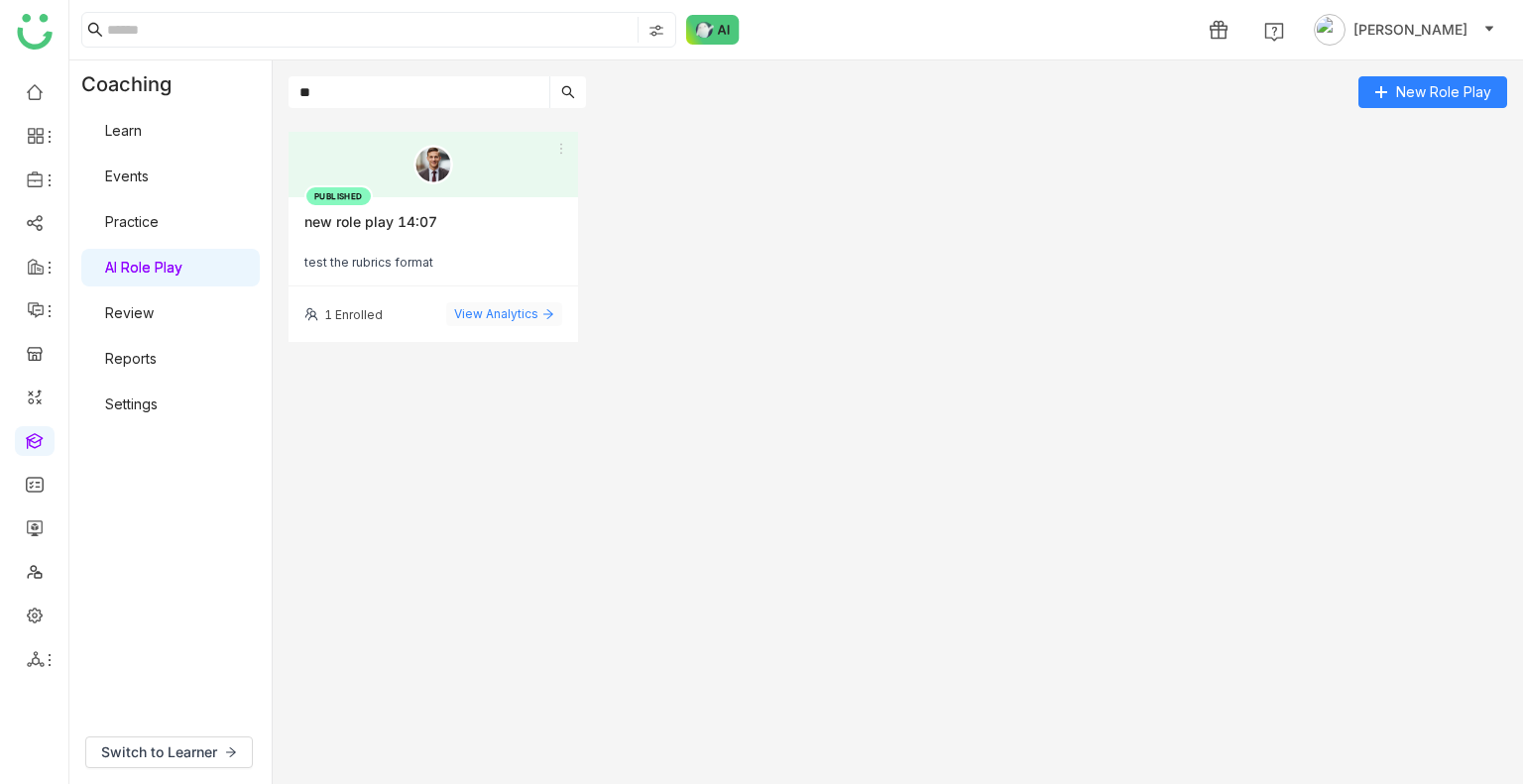 type on "**" 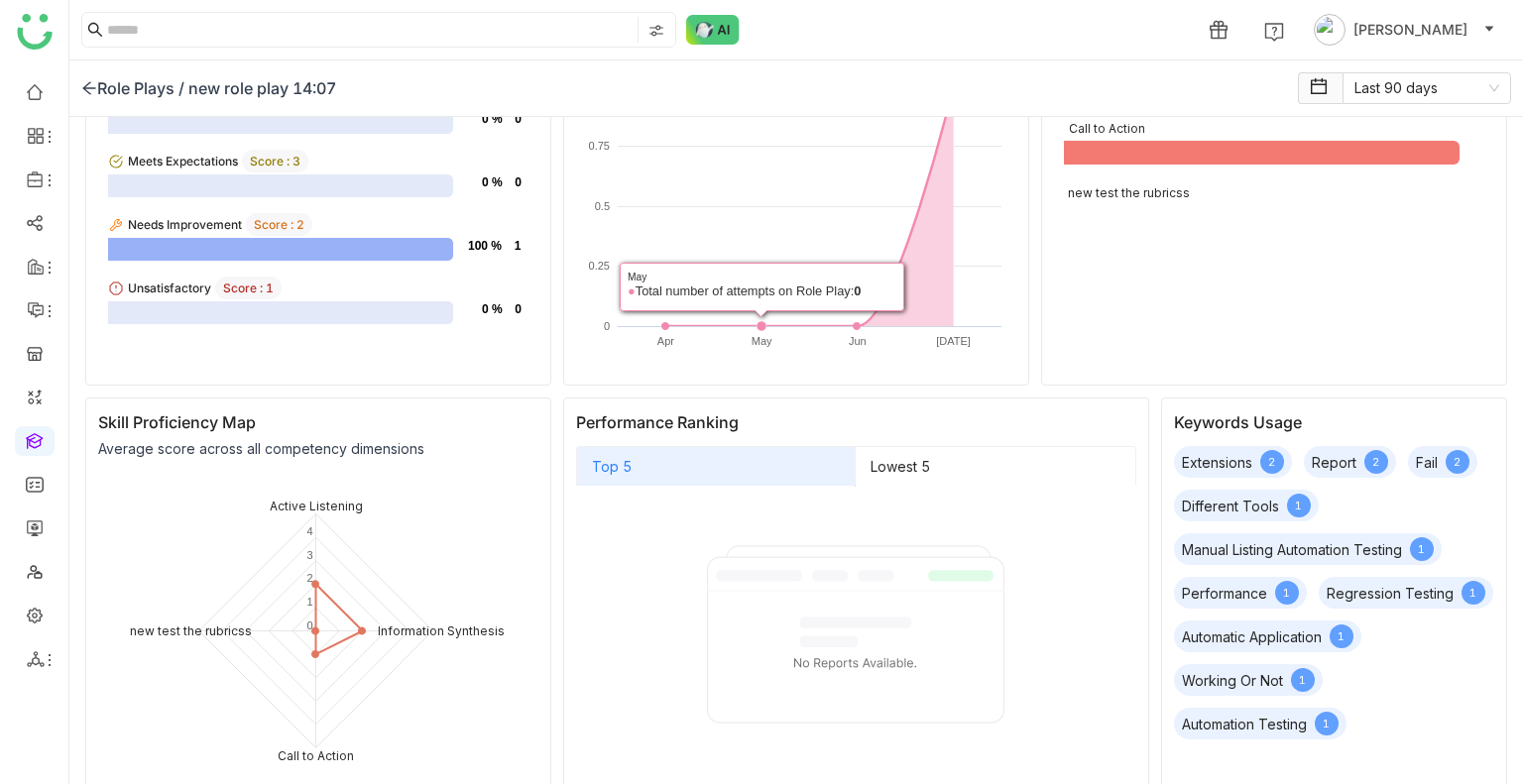 scroll, scrollTop: 383, scrollLeft: 0, axis: vertical 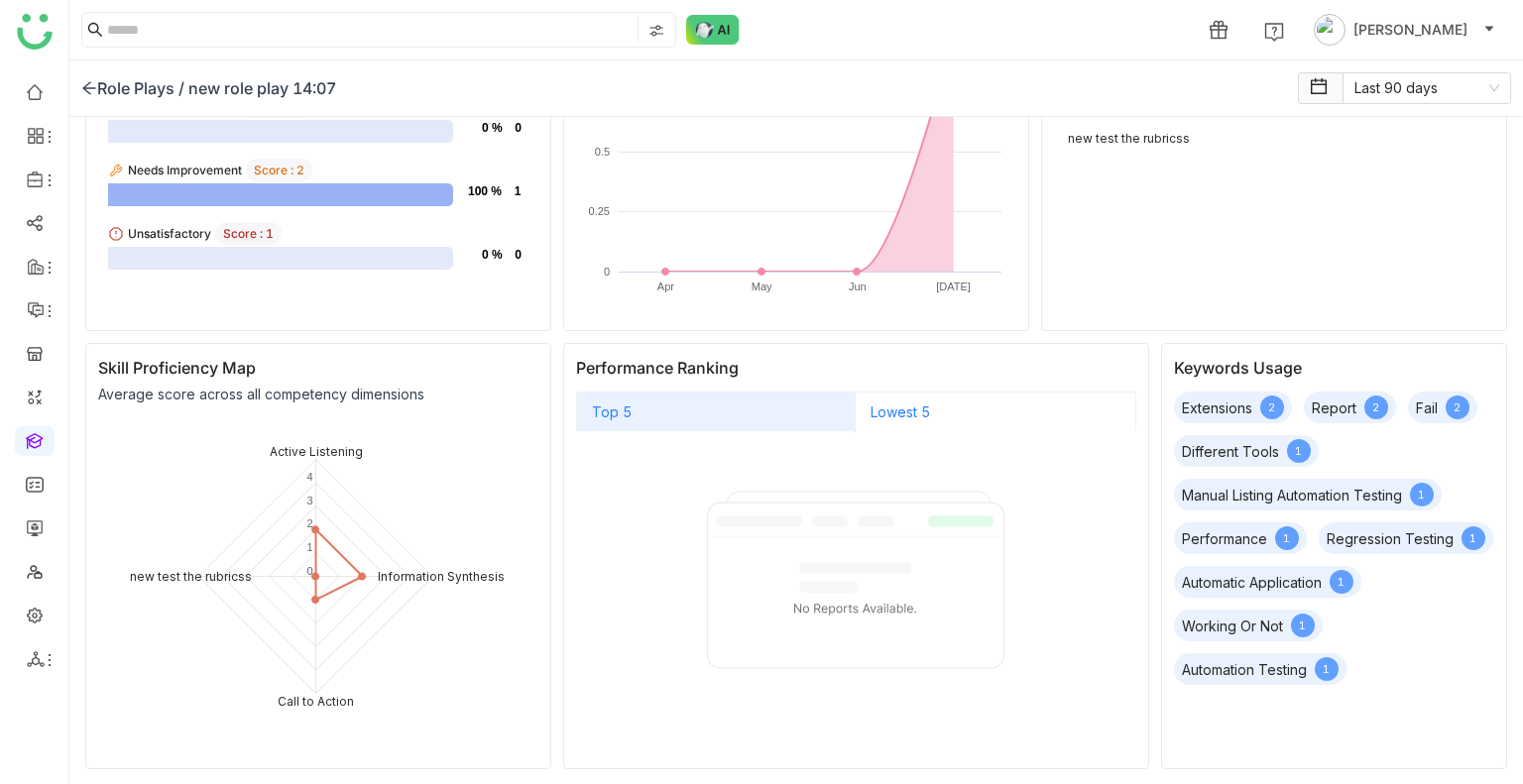 click on "Lowest 5" 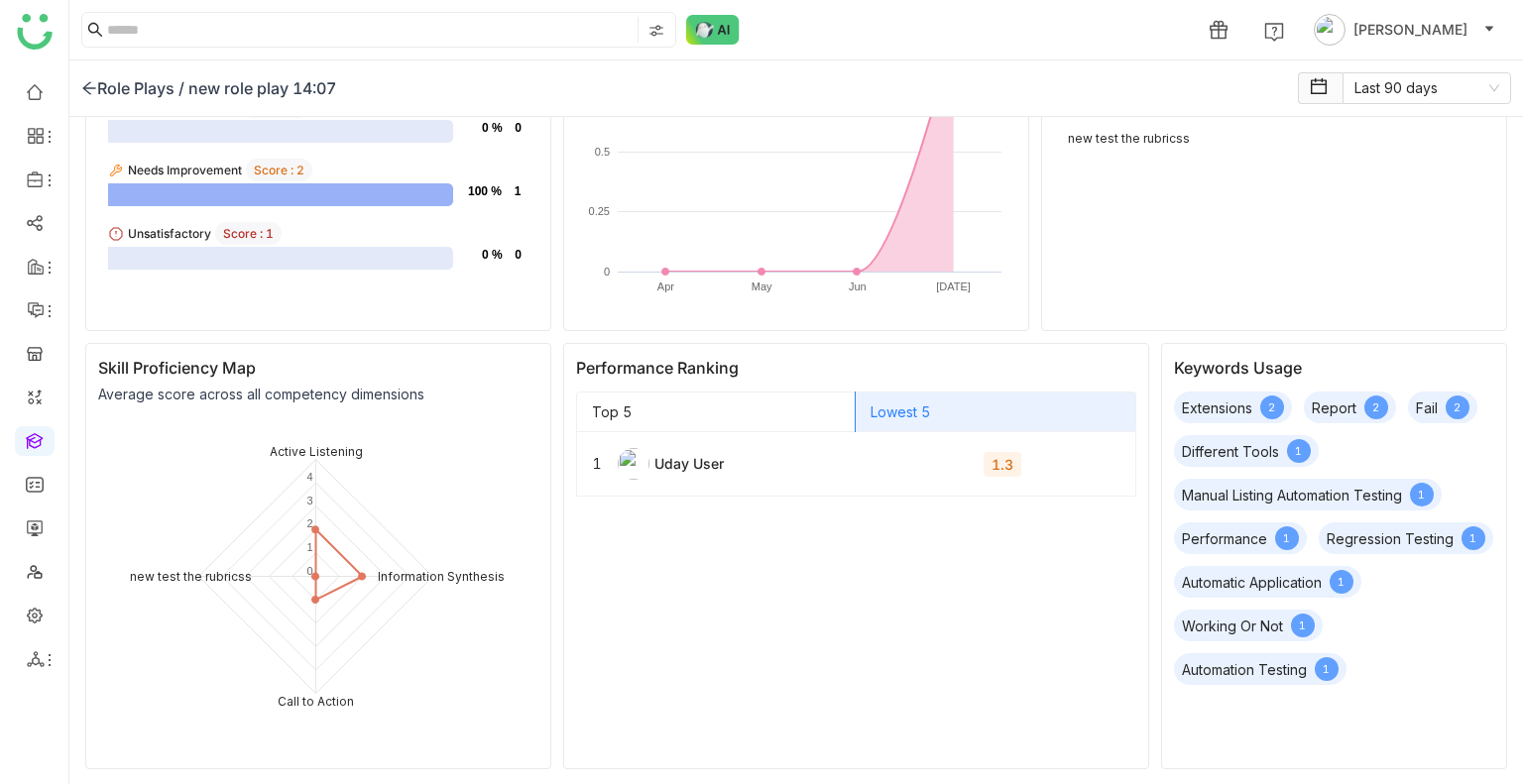 click on "extensions" 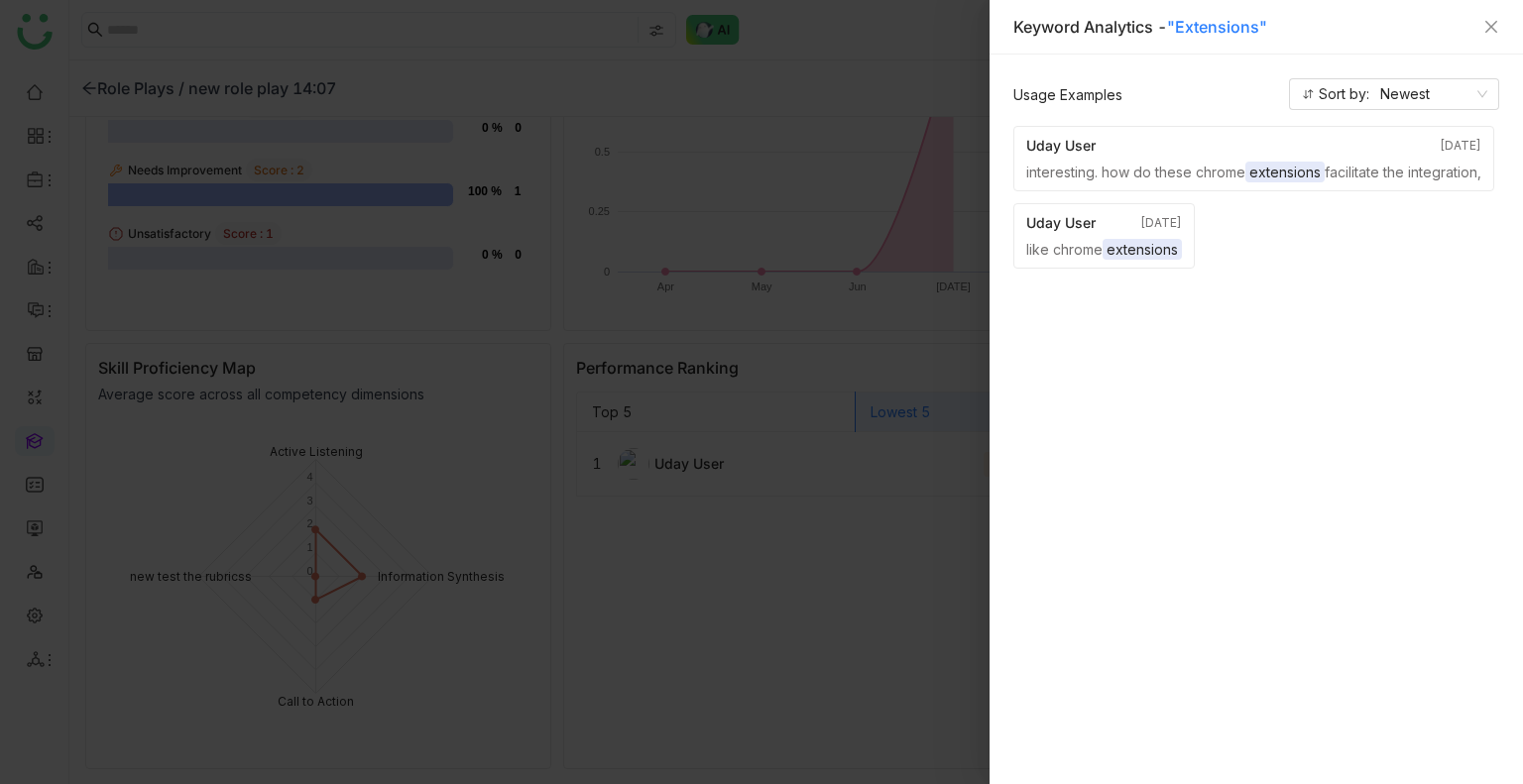 click on "Newest" 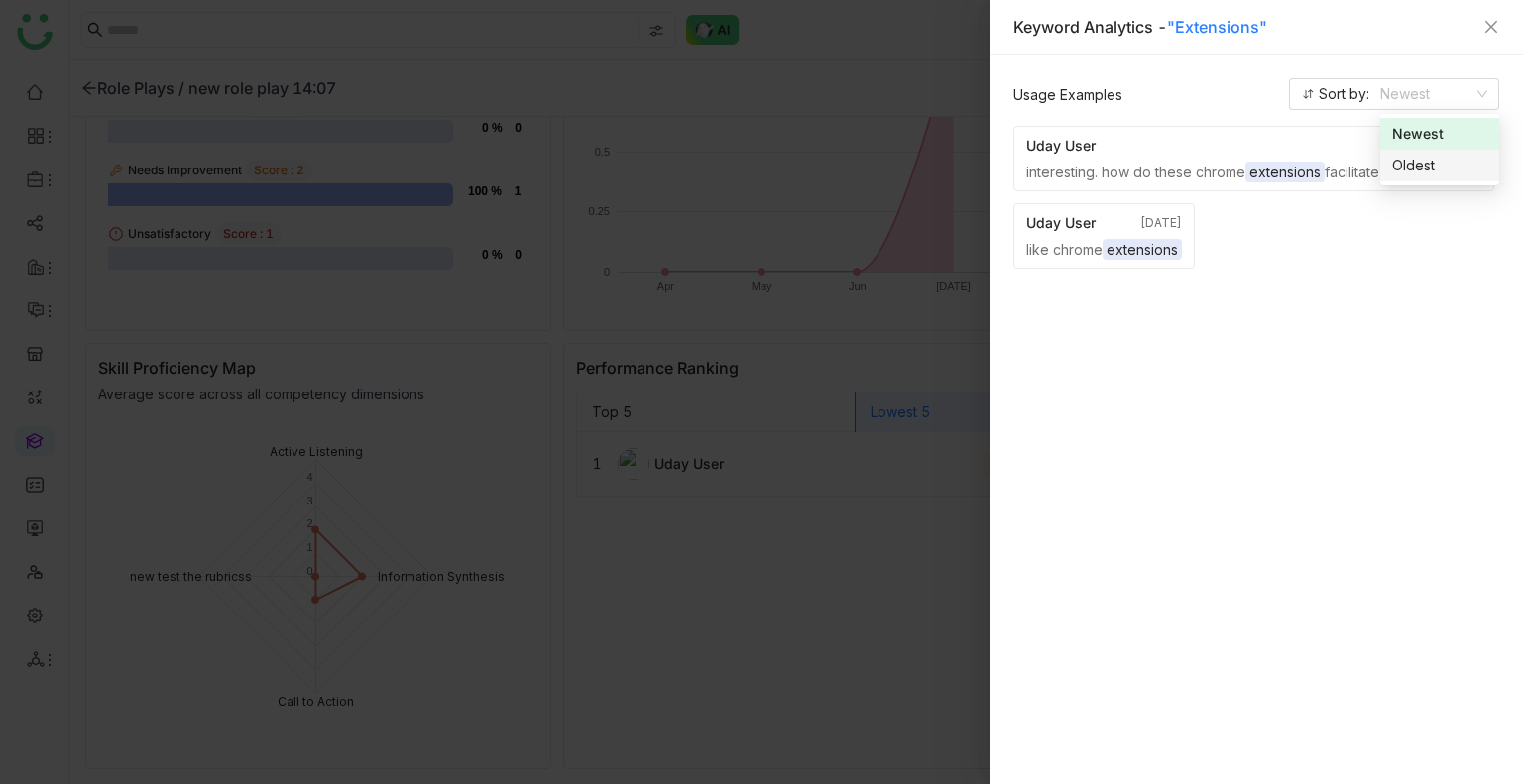 click on "Oldest" at bounding box center (1440, 166) 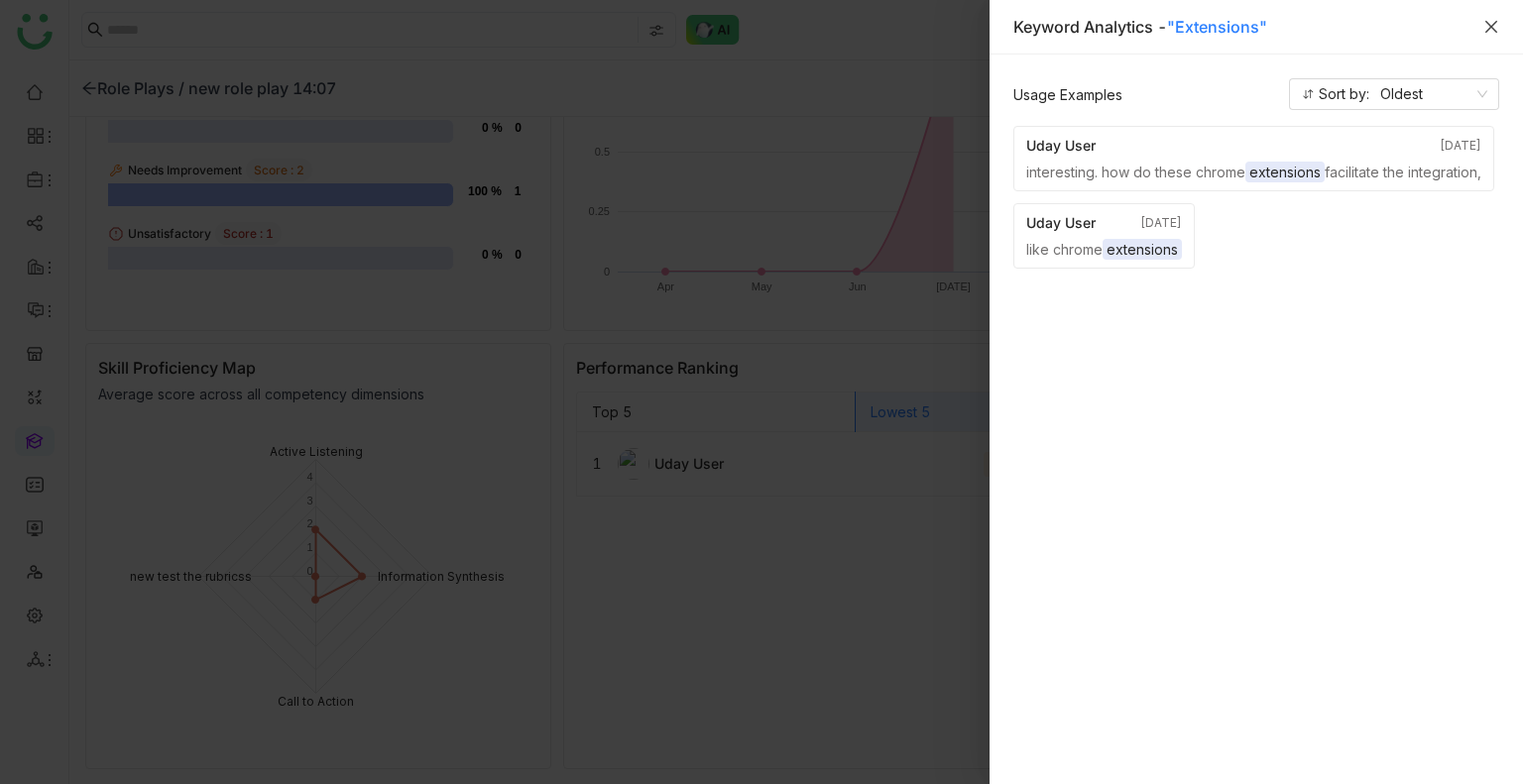 click 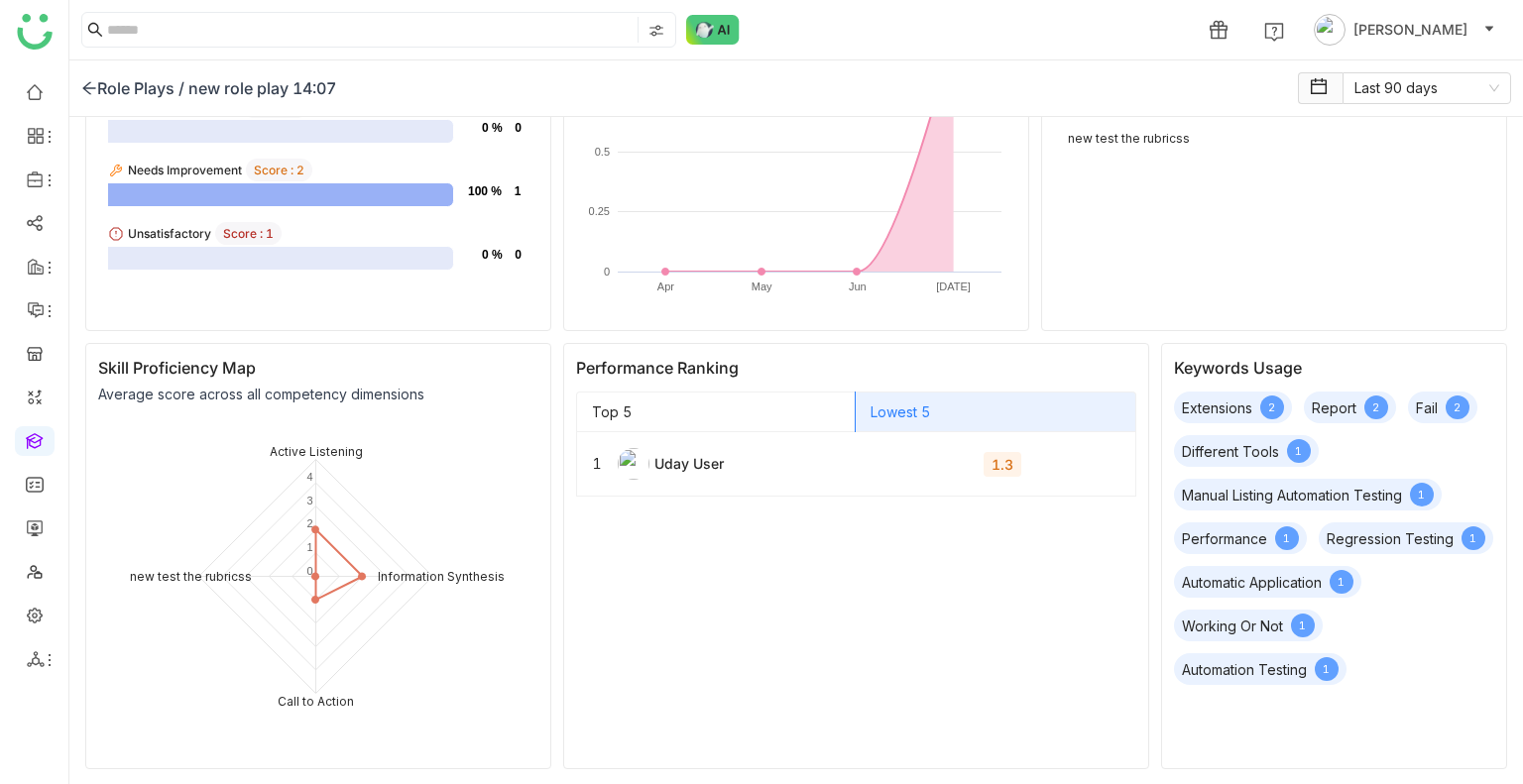 click on "report" 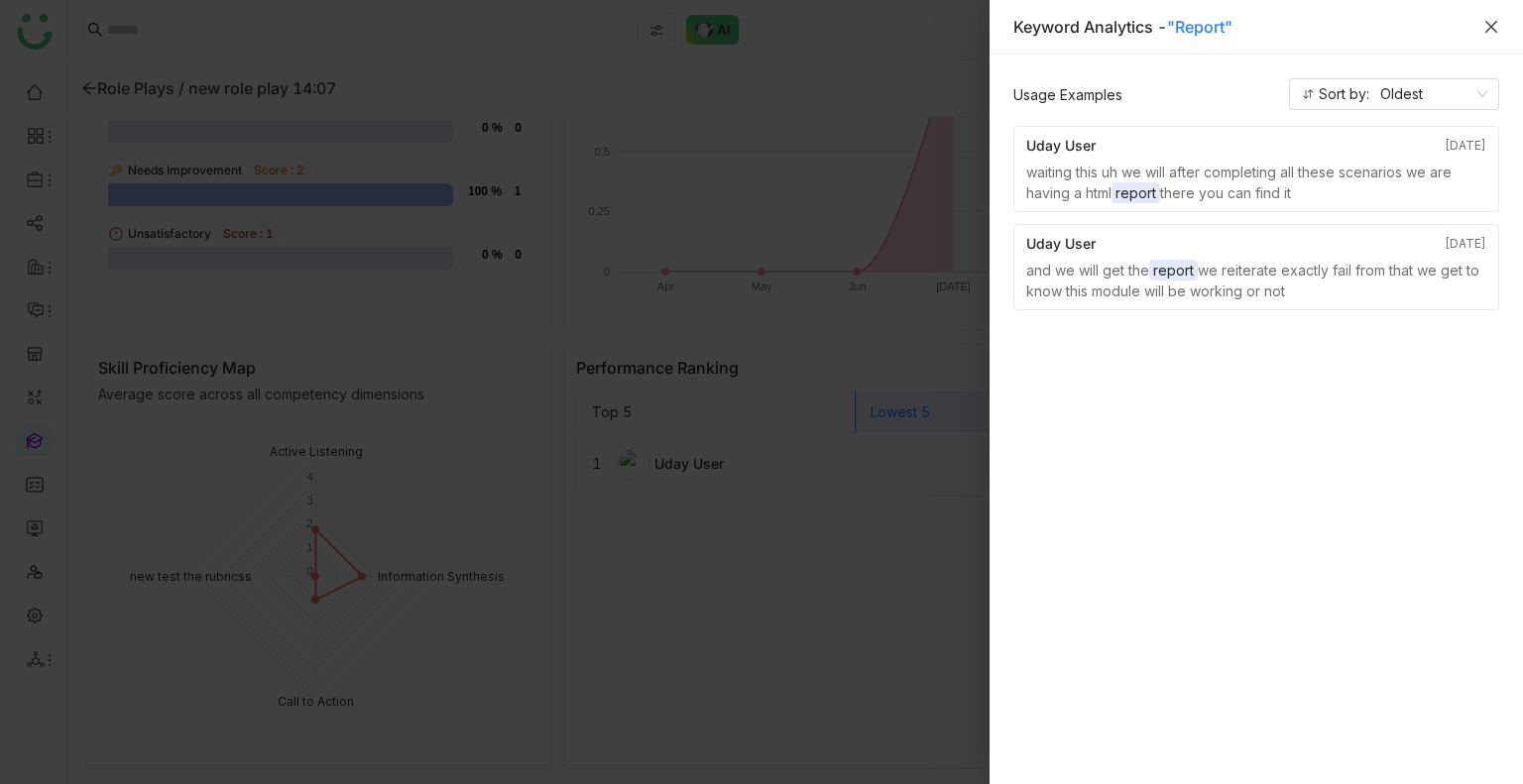 click 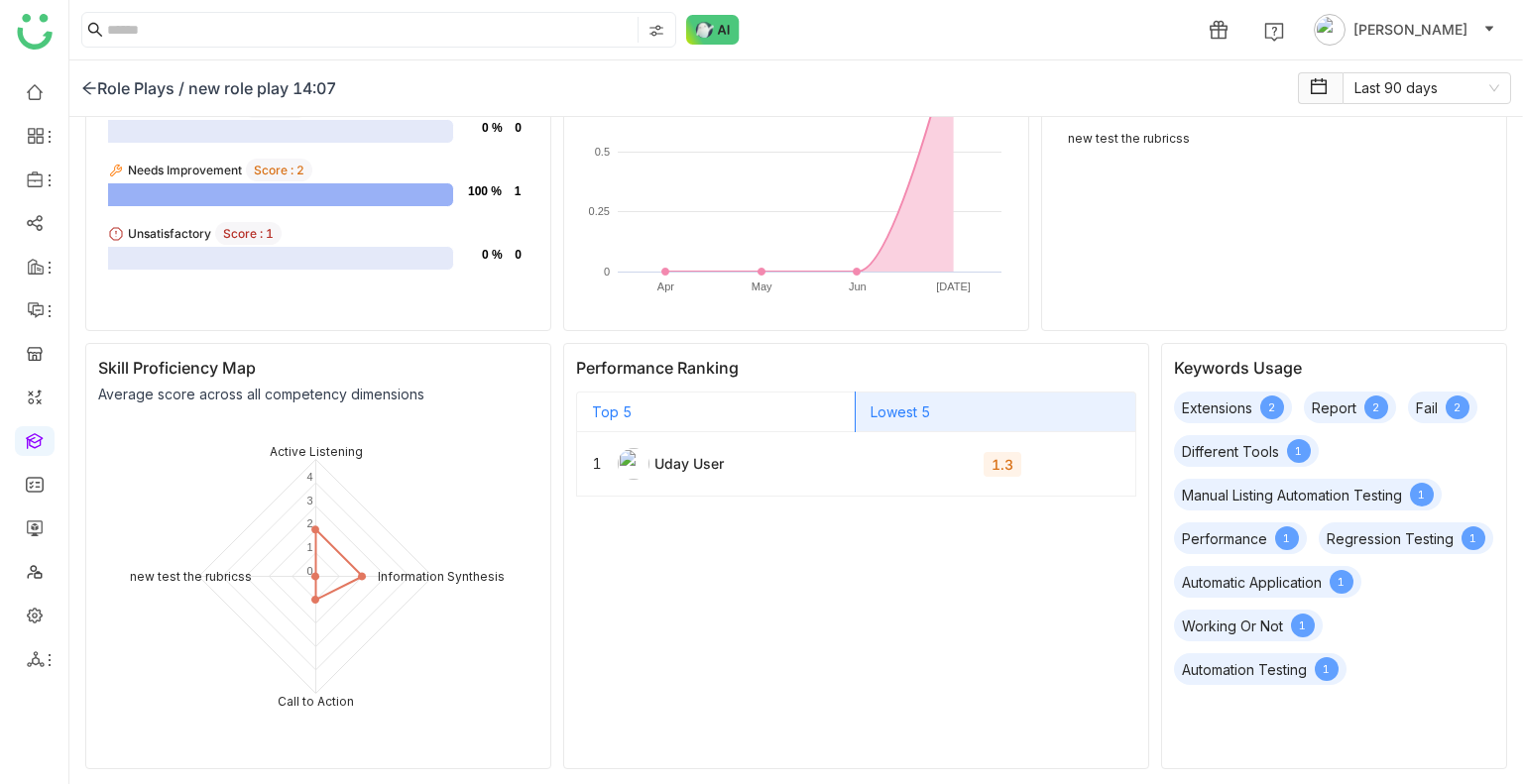 click on "Top 5" 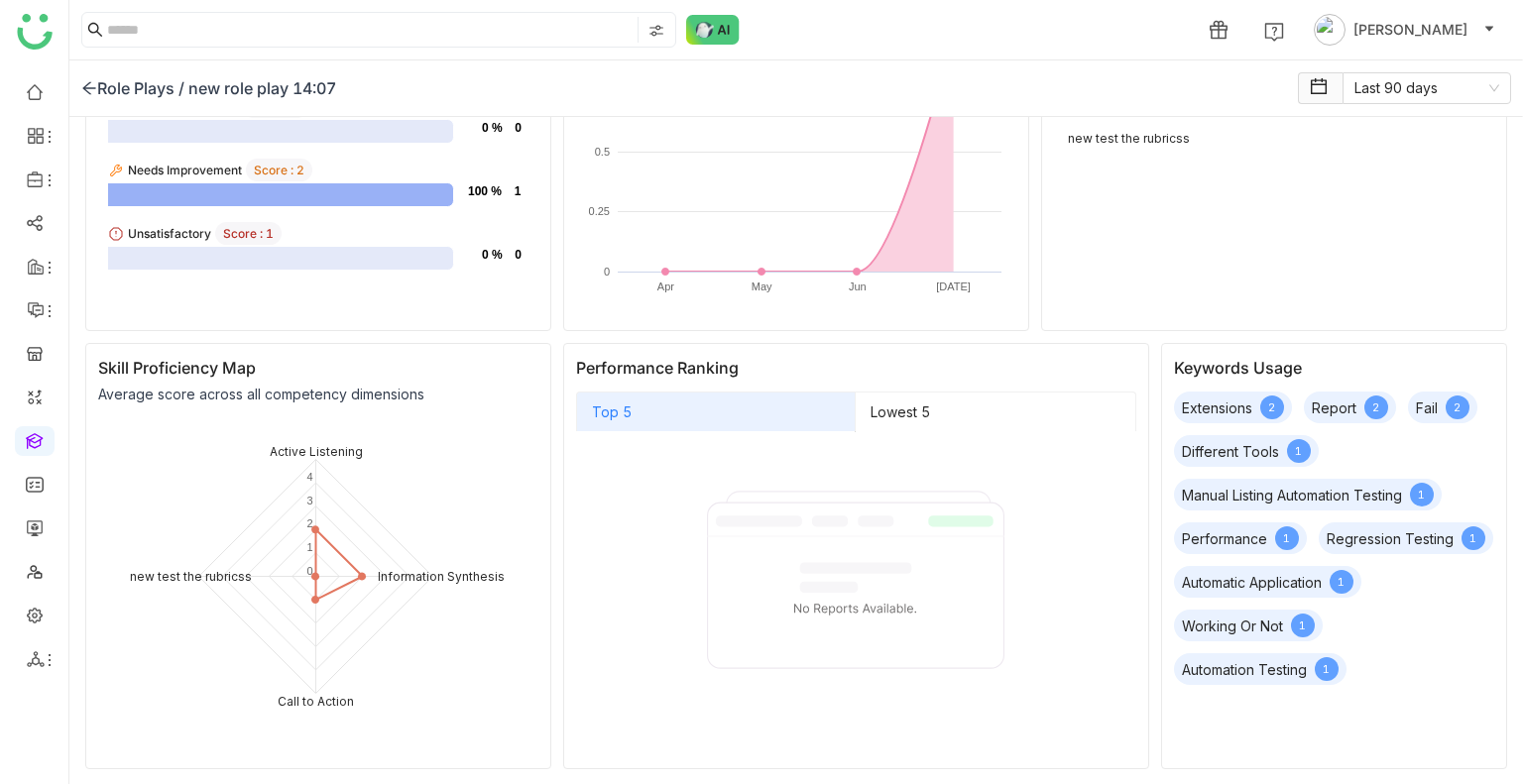 scroll, scrollTop: 0, scrollLeft: 0, axis: both 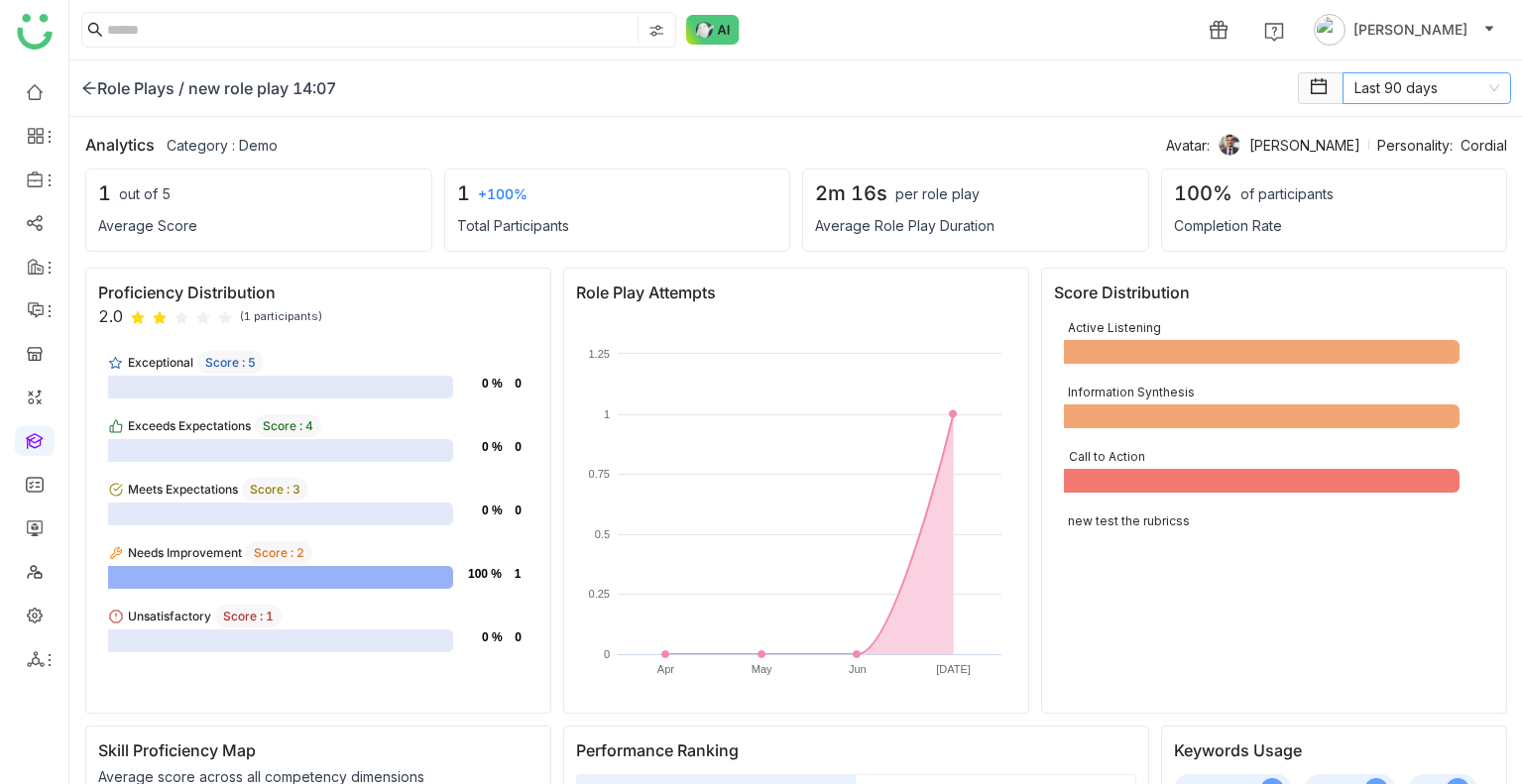 click on "Last 90 days" 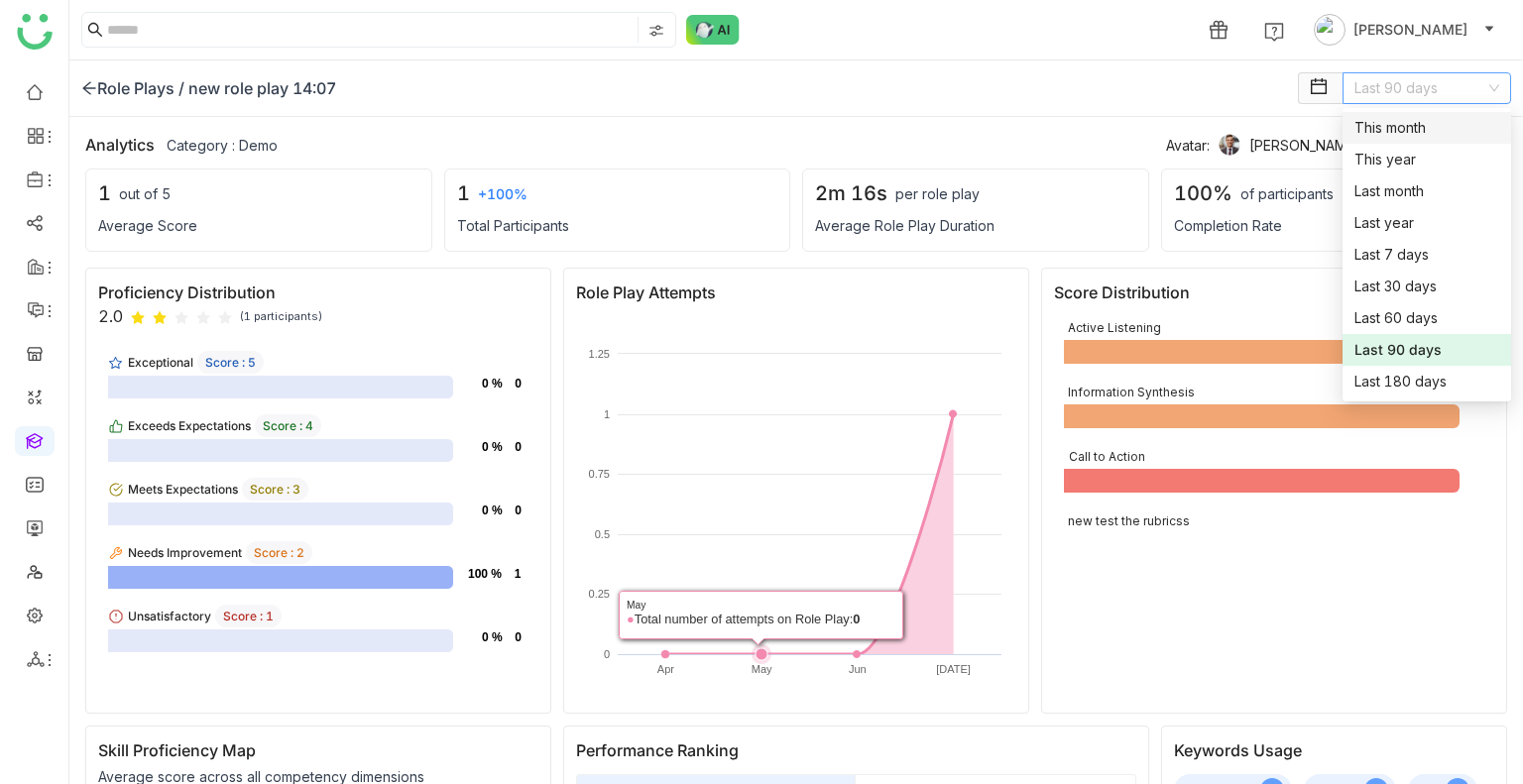 scroll, scrollTop: 383, scrollLeft: 0, axis: vertical 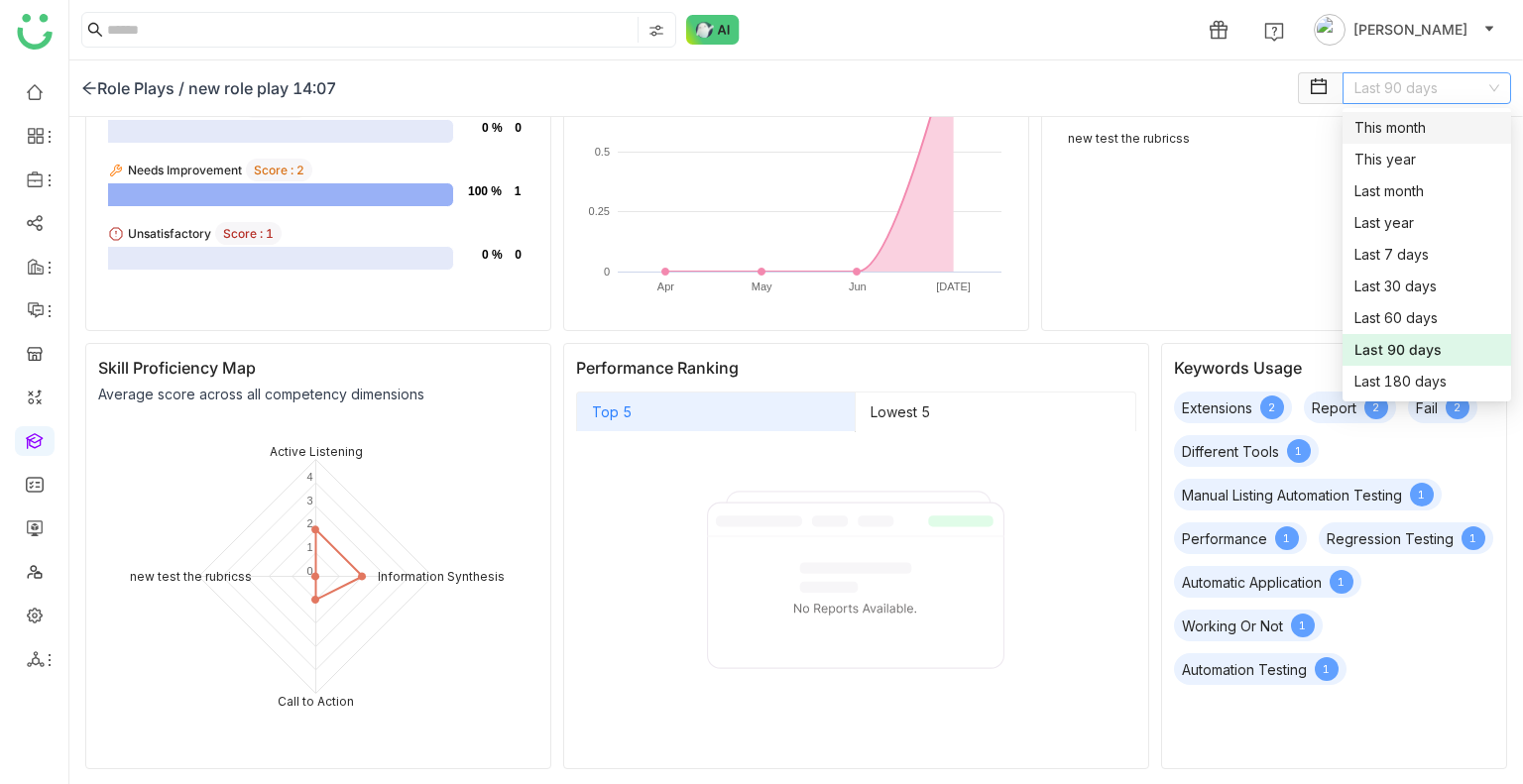 click on "new role play 14:07" 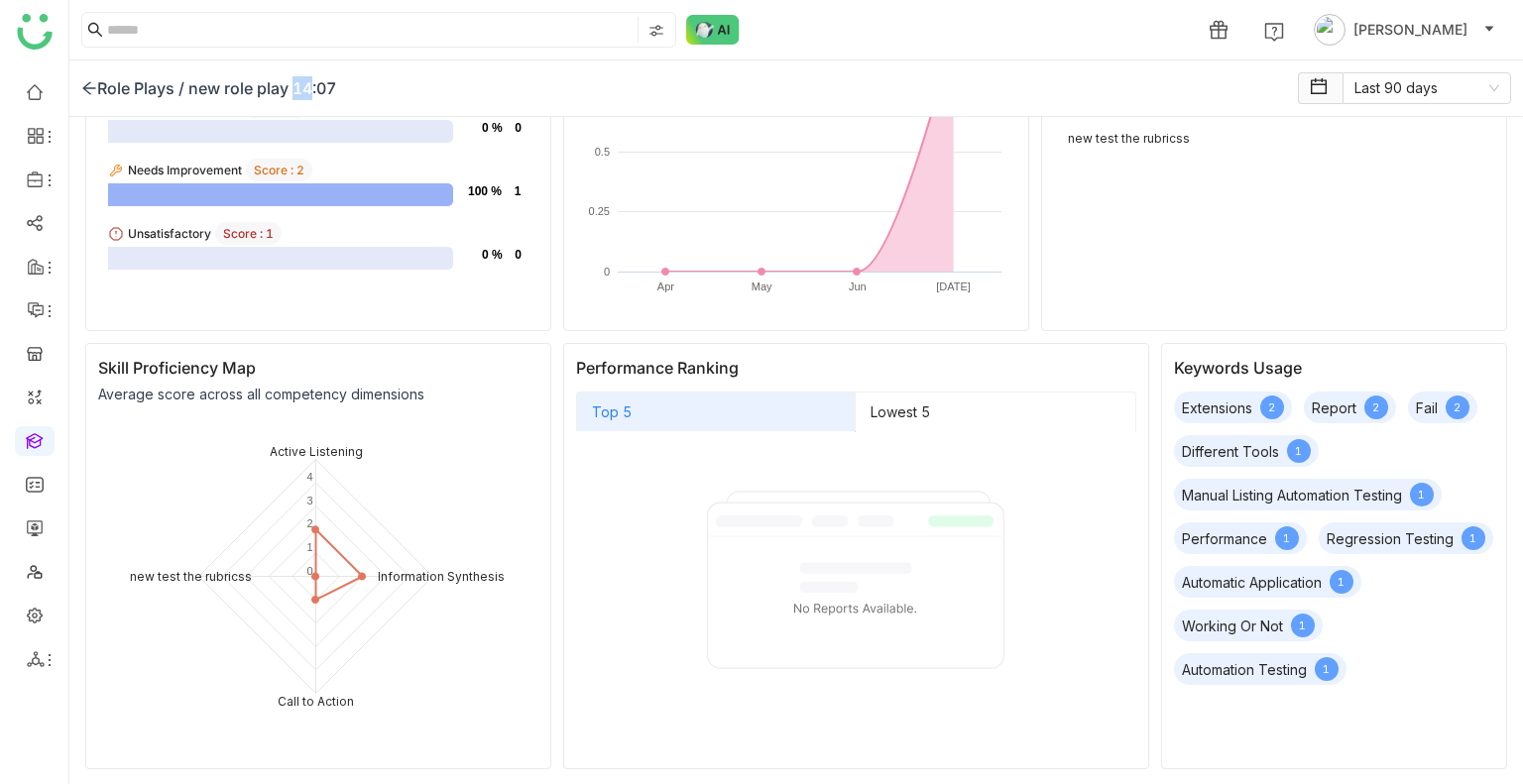 click on "new role play 14:07" 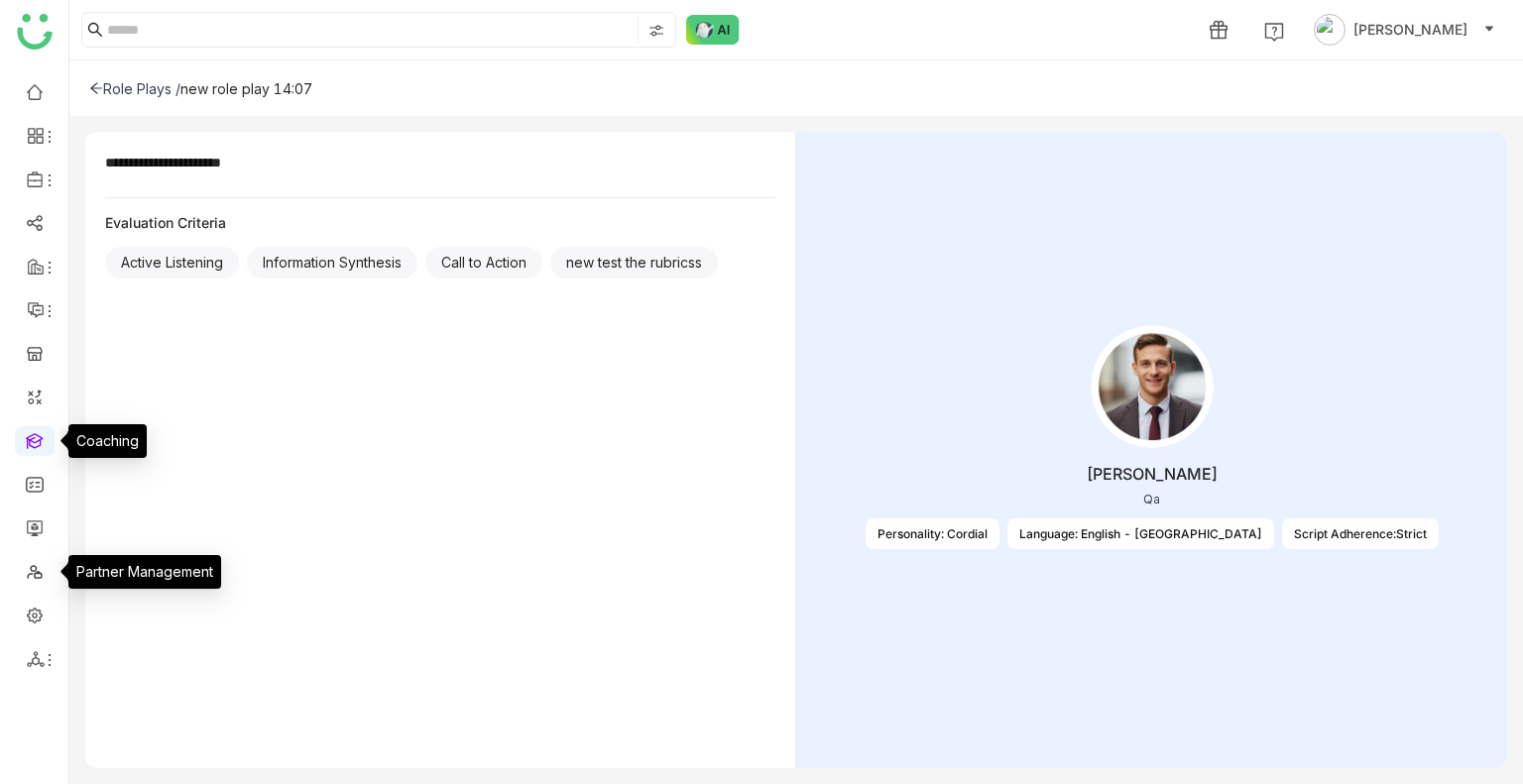 click at bounding box center [35, 439] 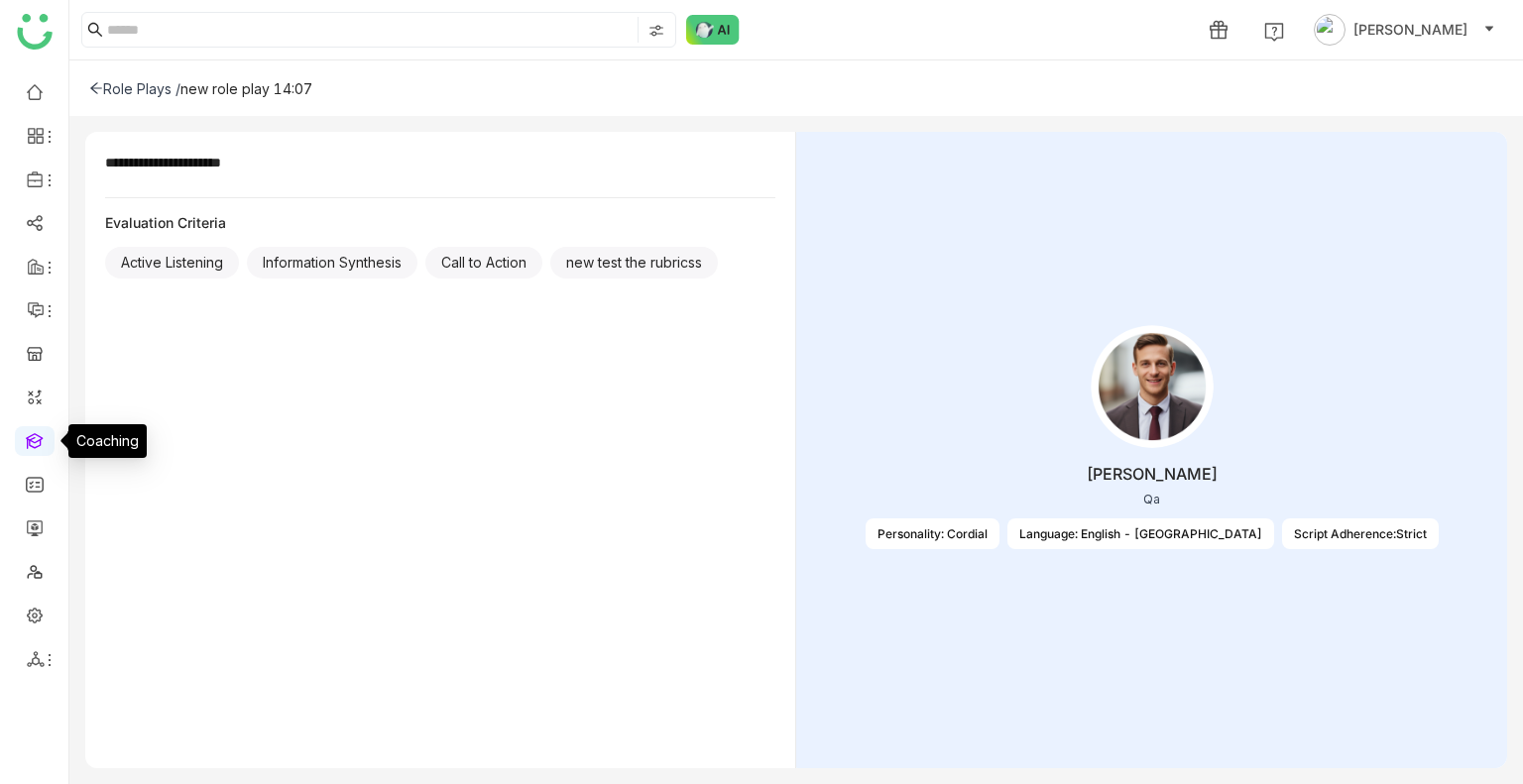click at bounding box center [35, 439] 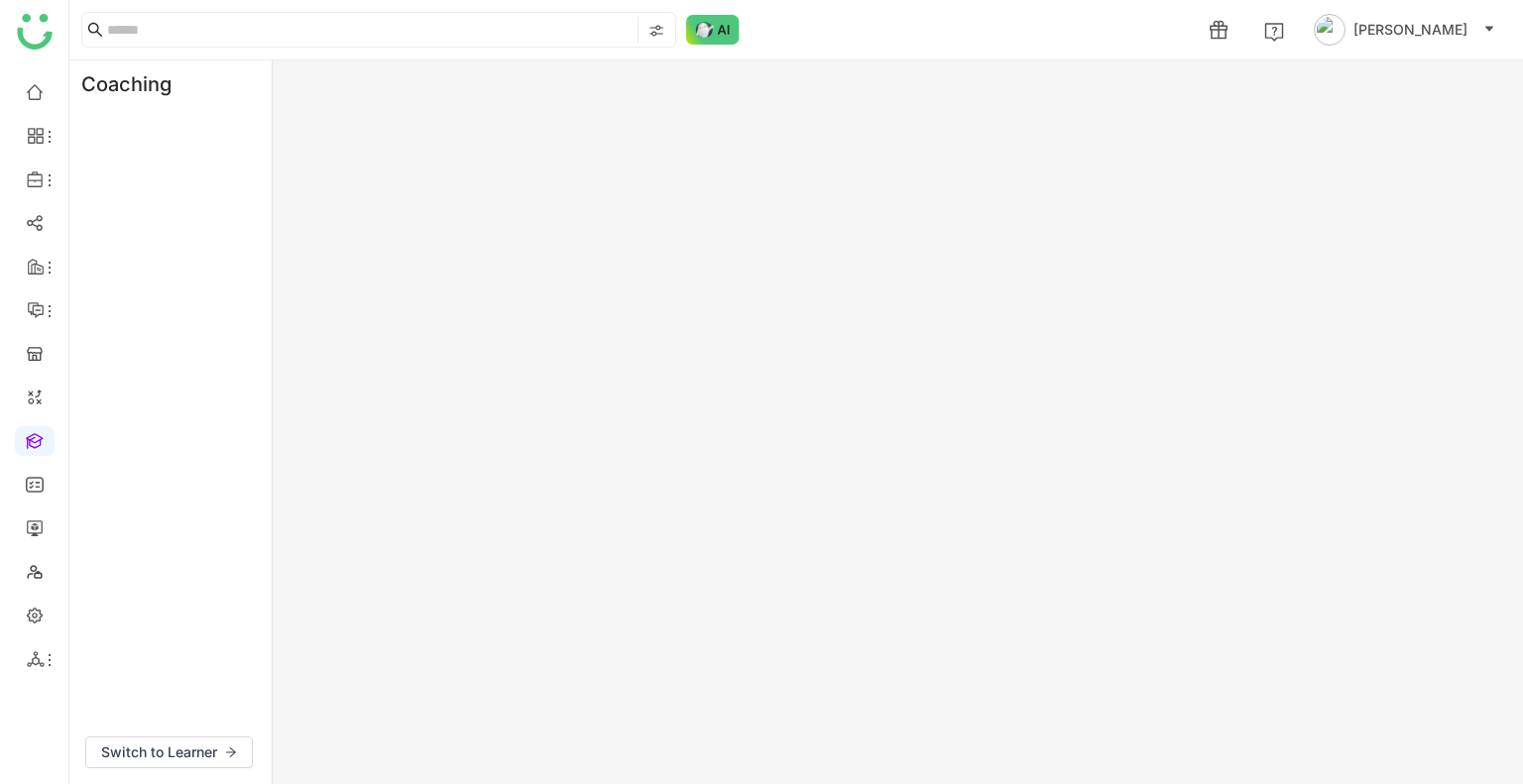 click on "Coaching" 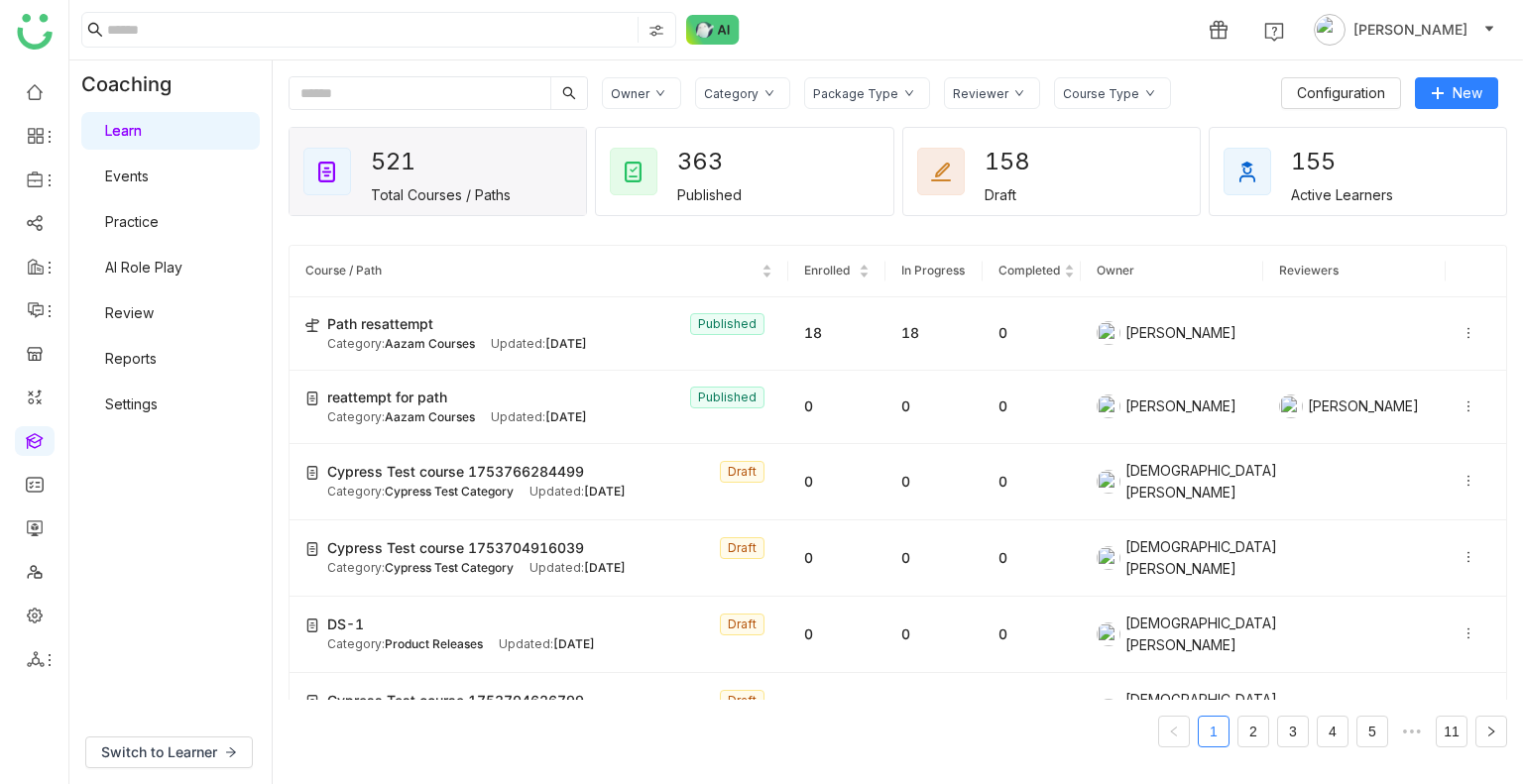 click on "AI Role Play" at bounding box center (144, 267) 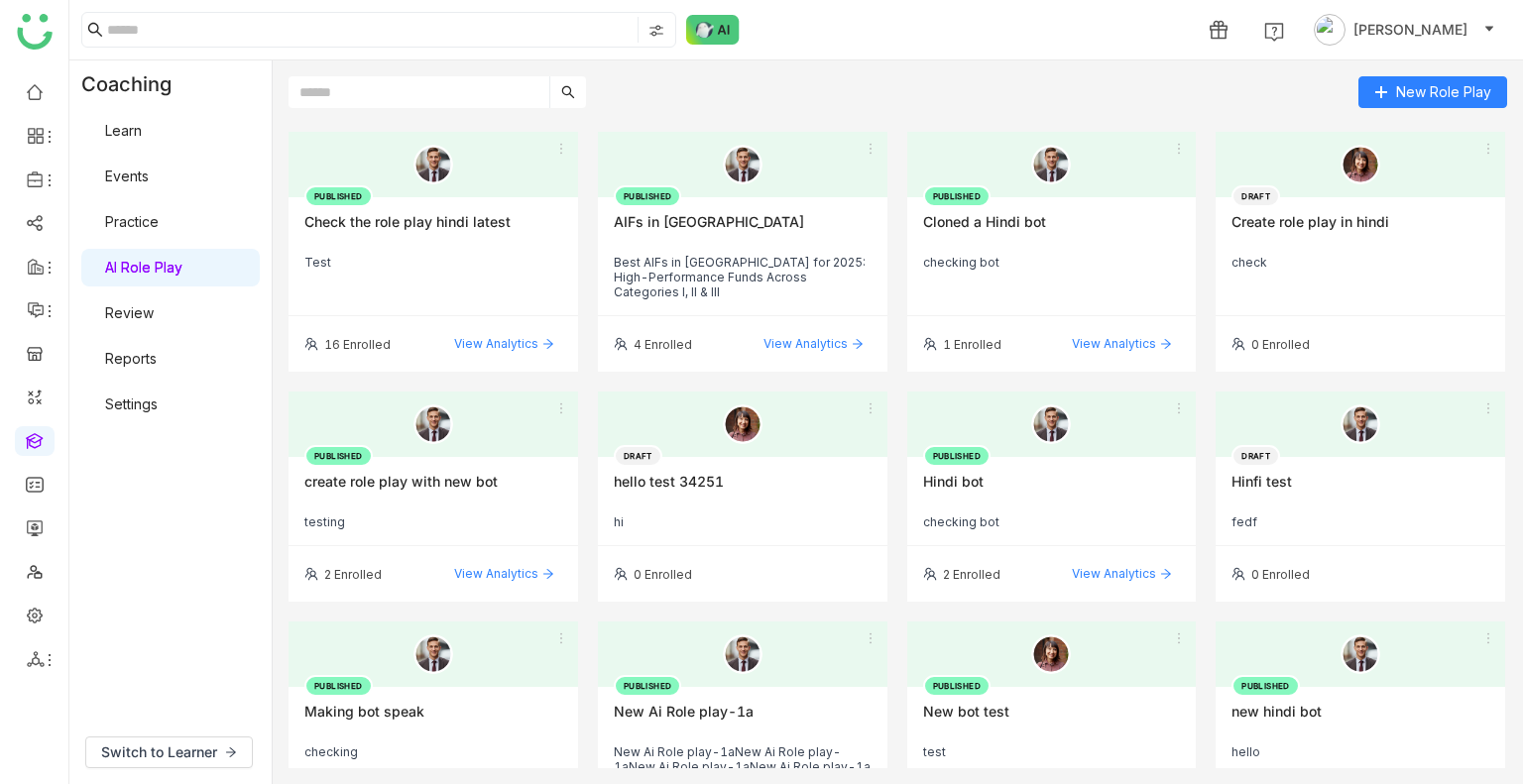 click 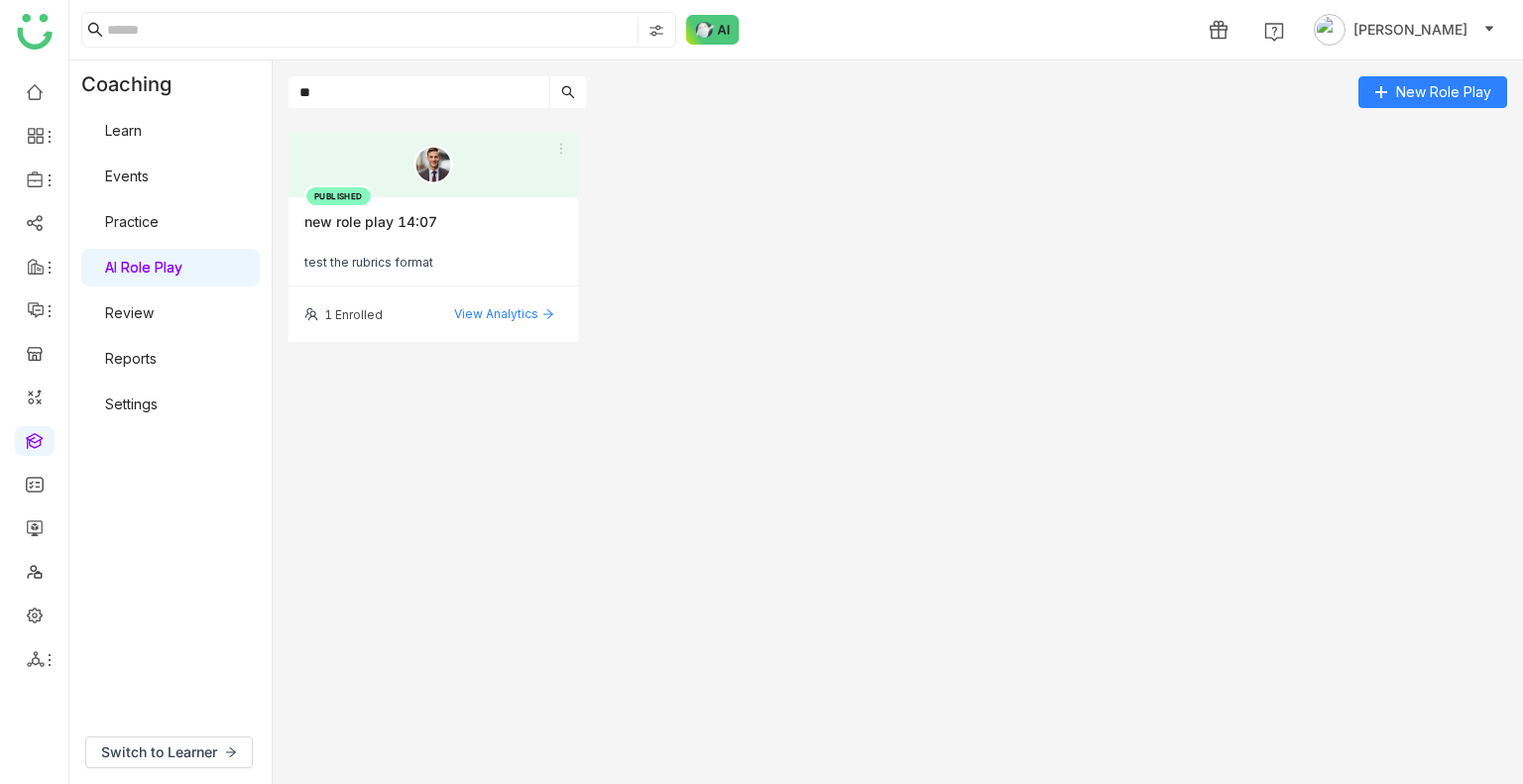 type on "**" 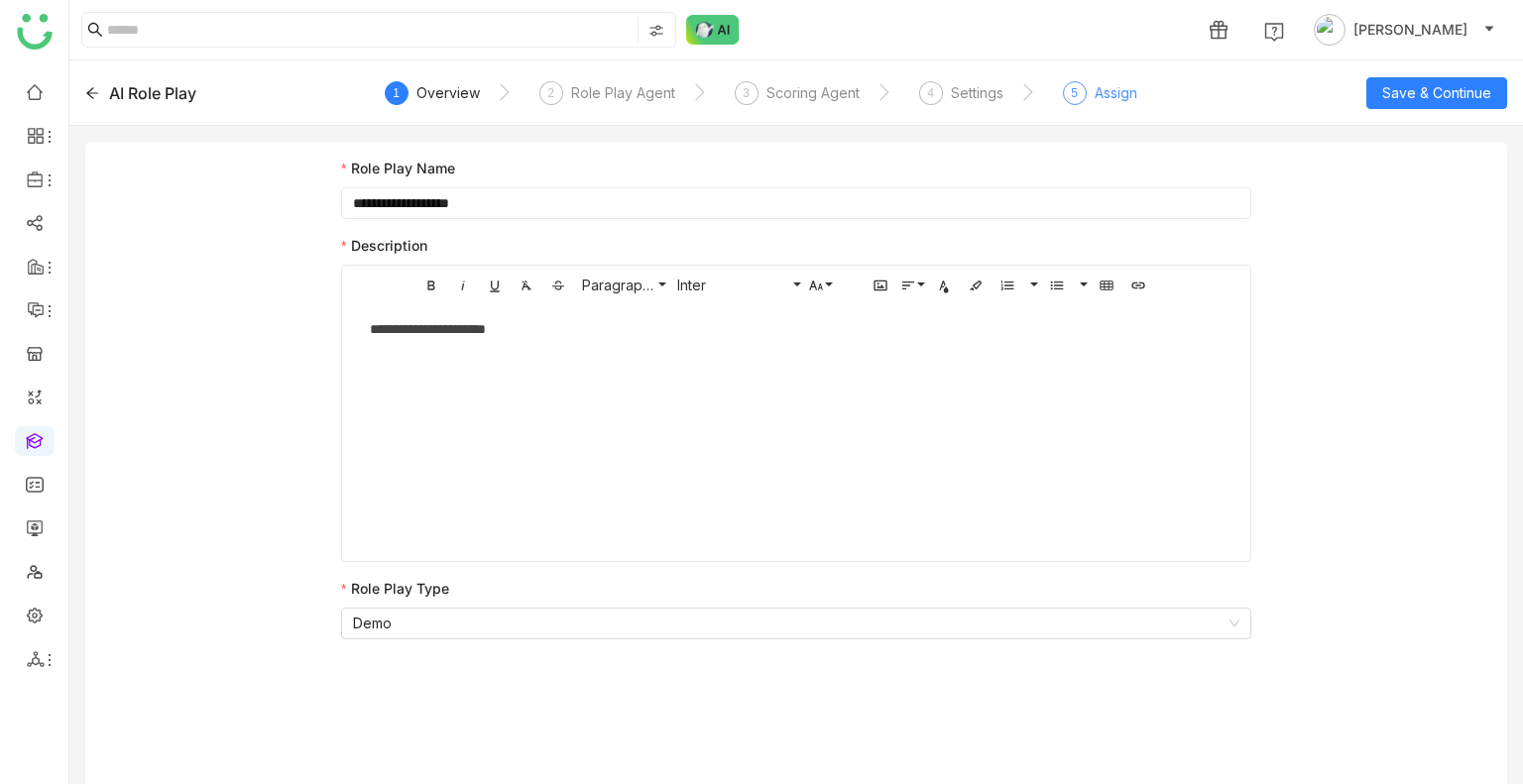 click on "Assign" 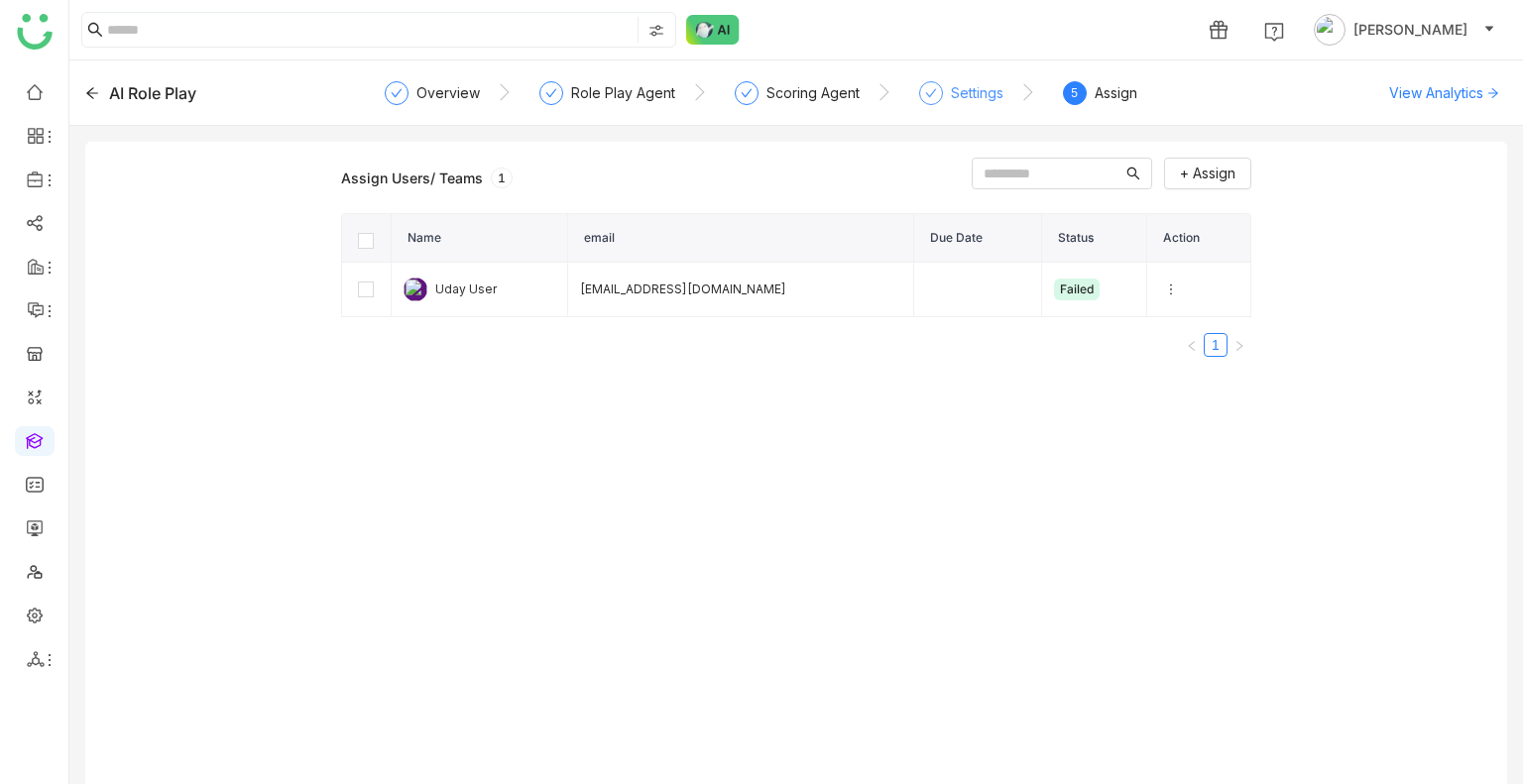 click on "Settings" 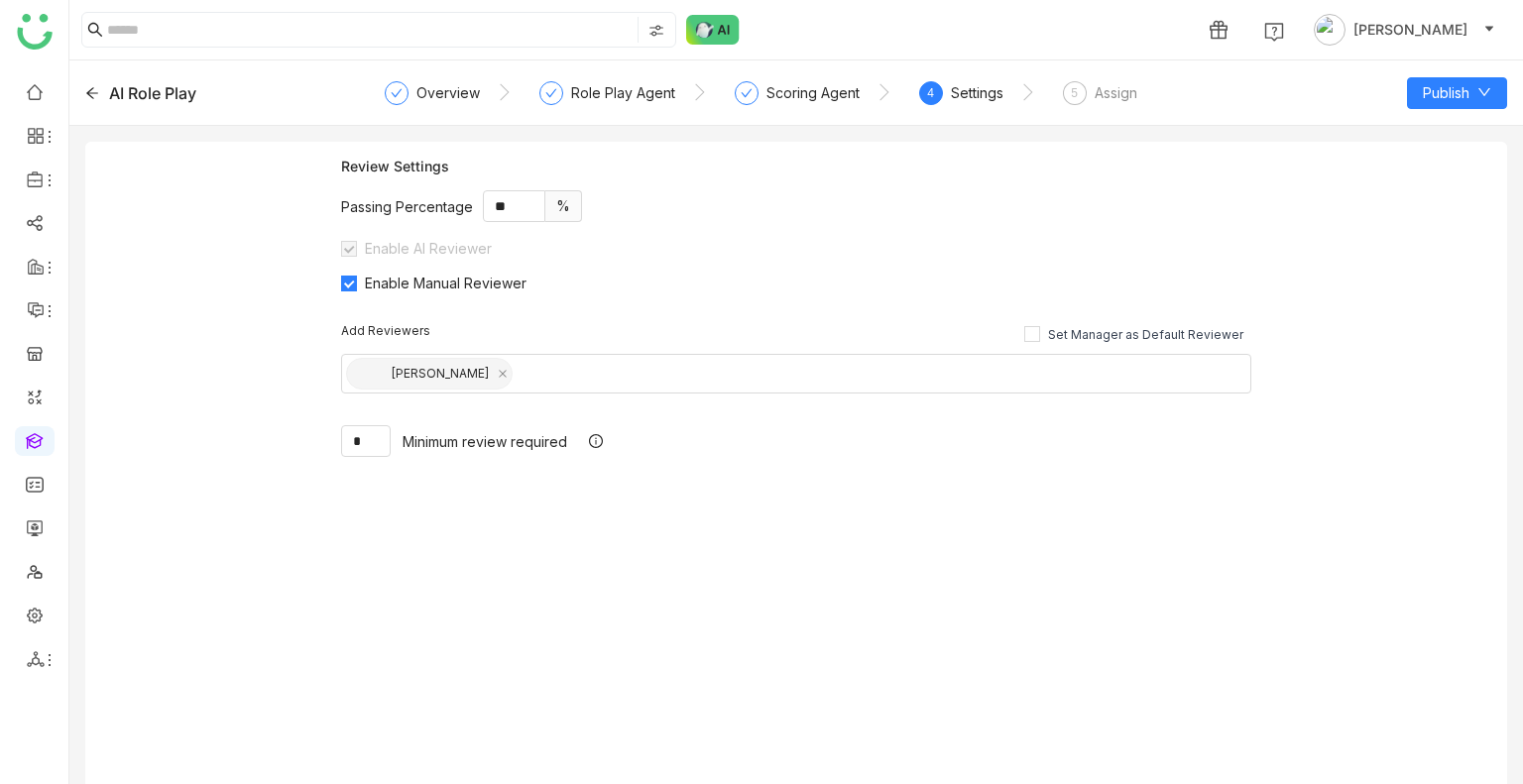 click on "AI Role Play" 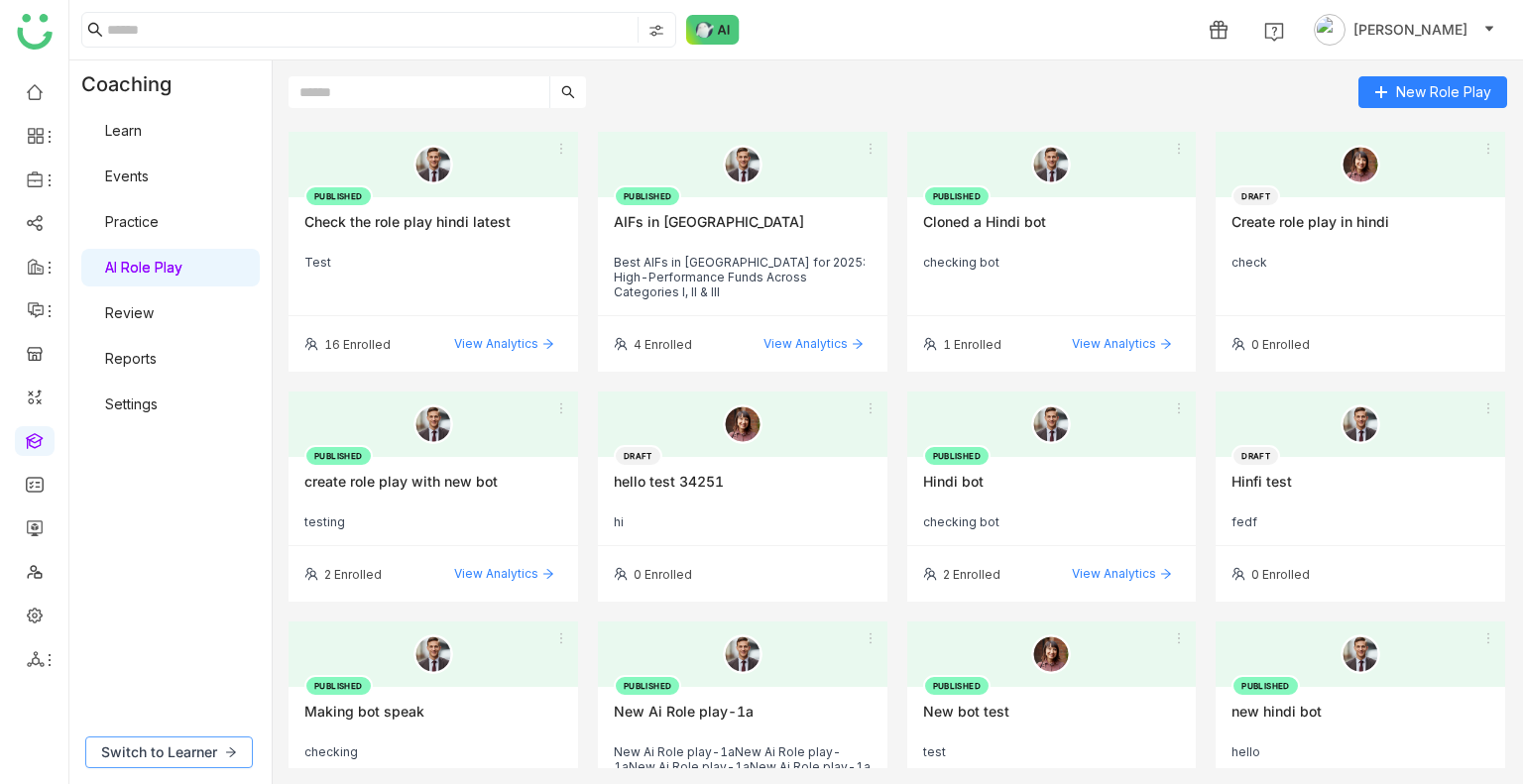 click on "Switch to Learner" 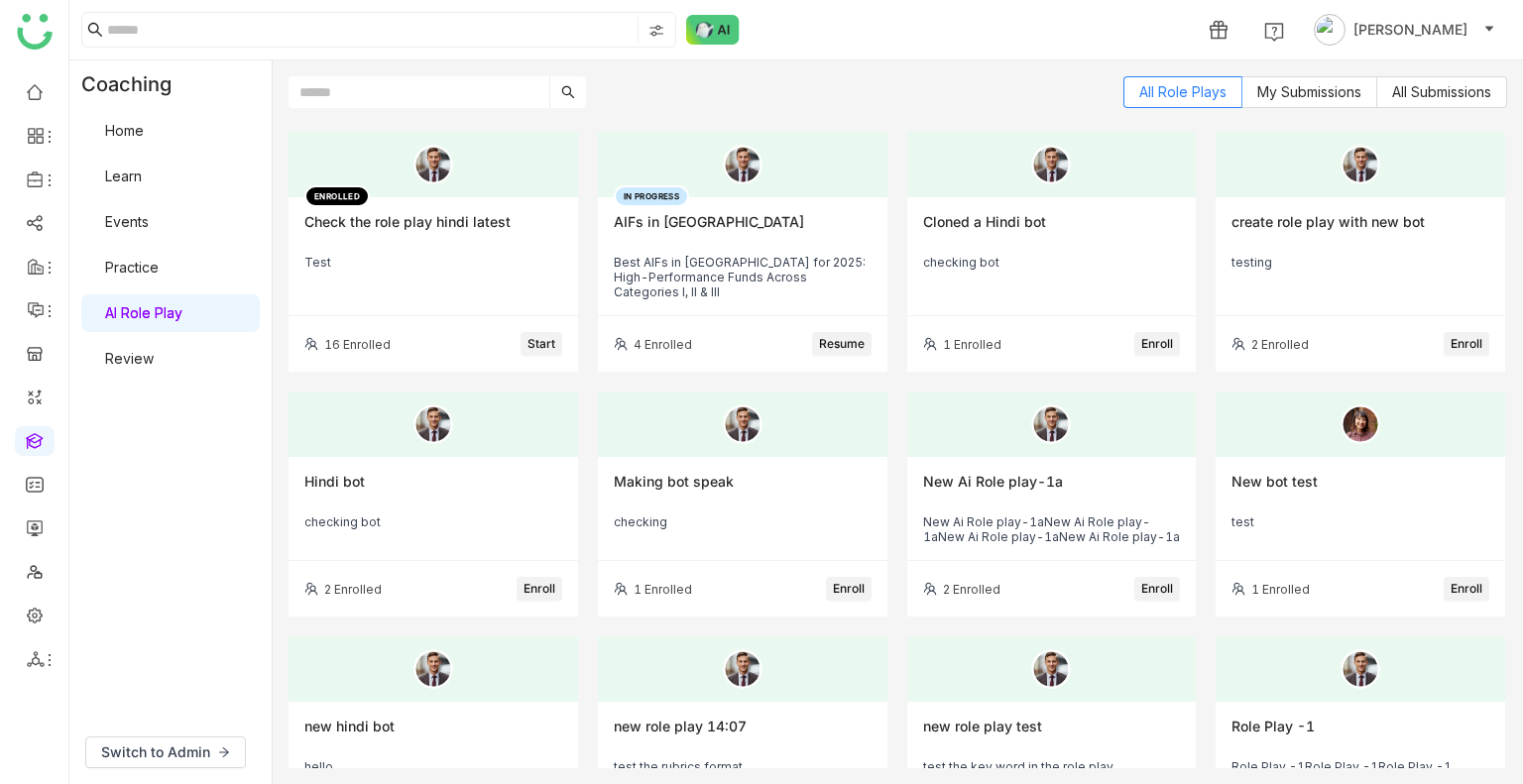 click on "Review" at bounding box center [129, 358] 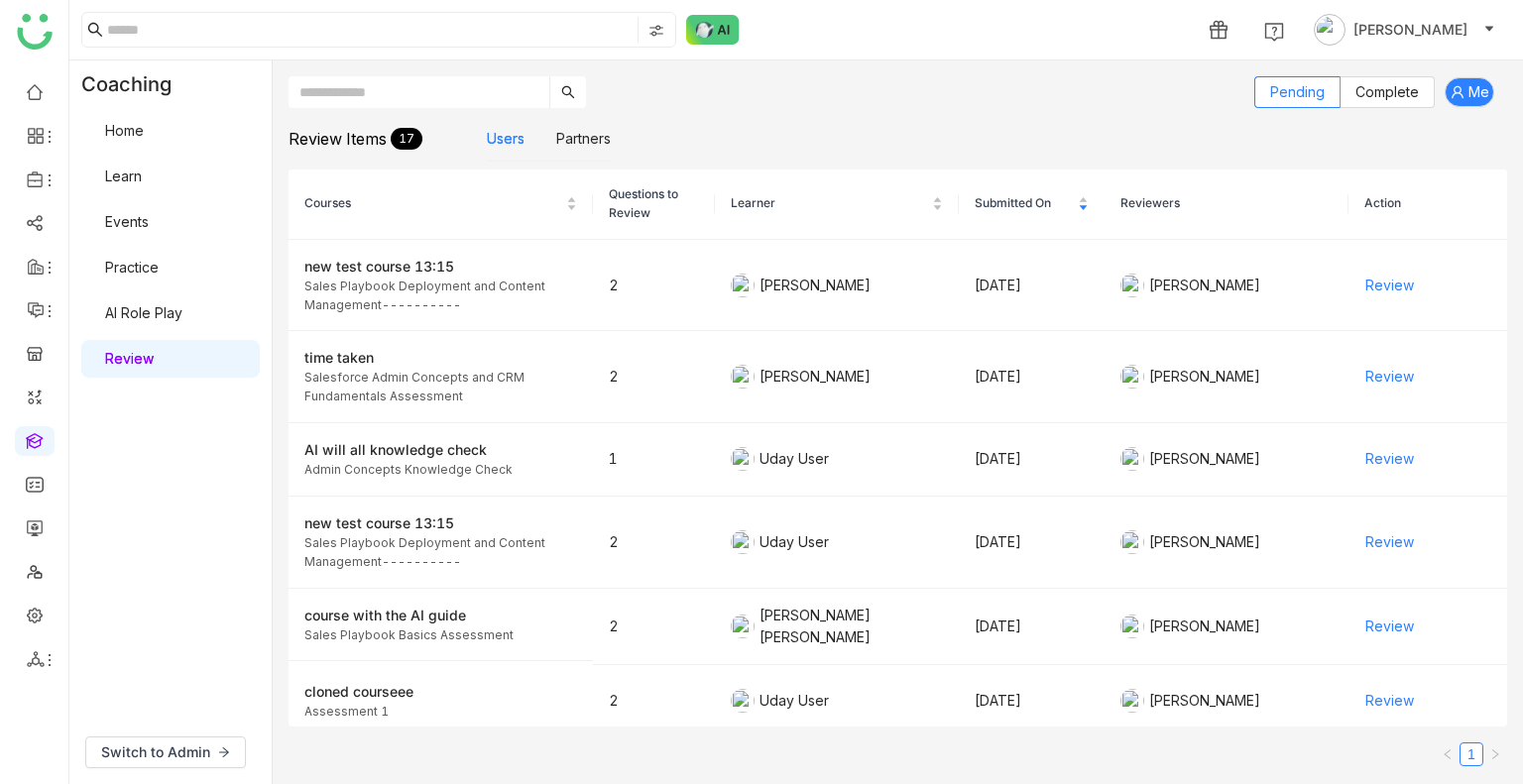 click 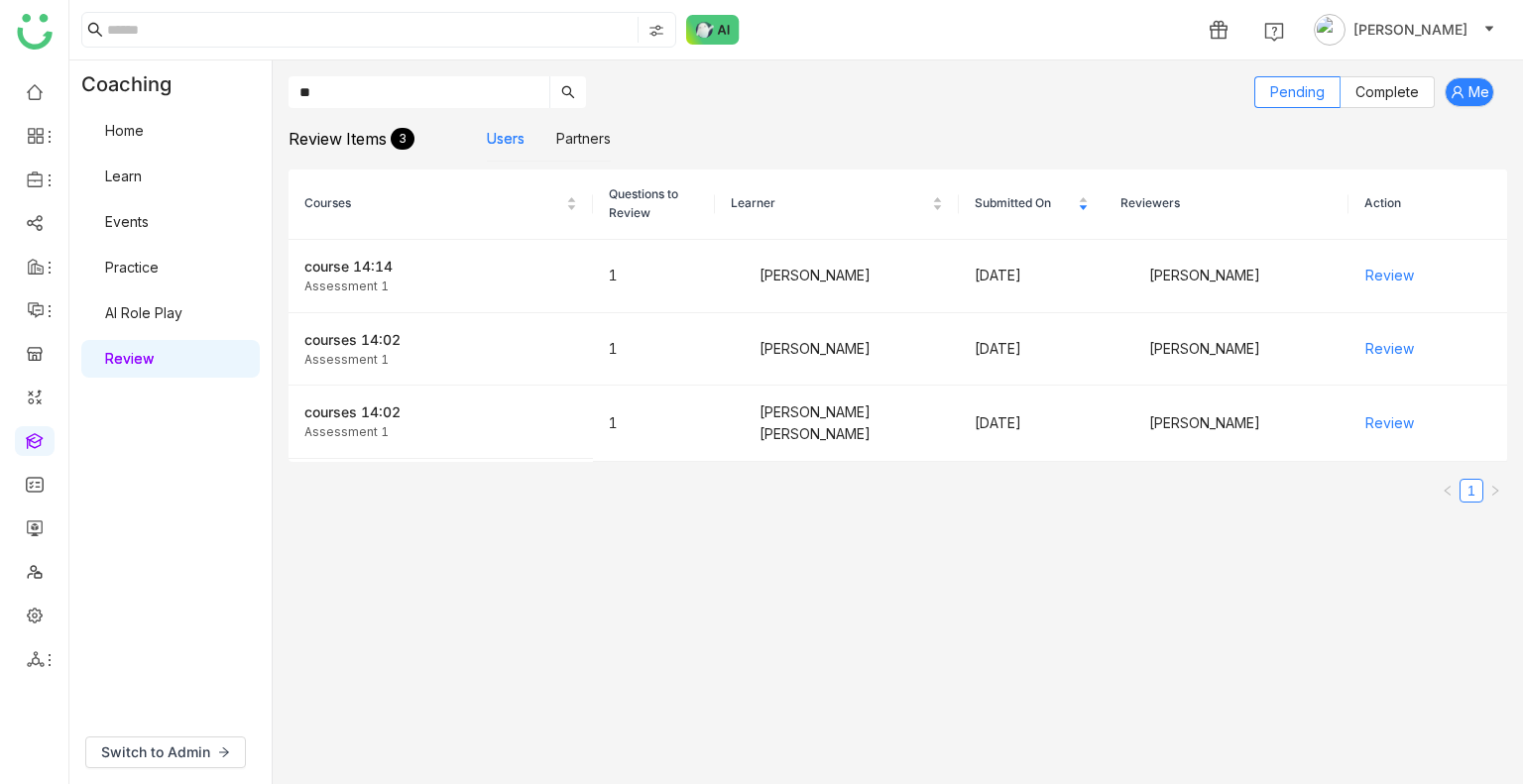 type on "*" 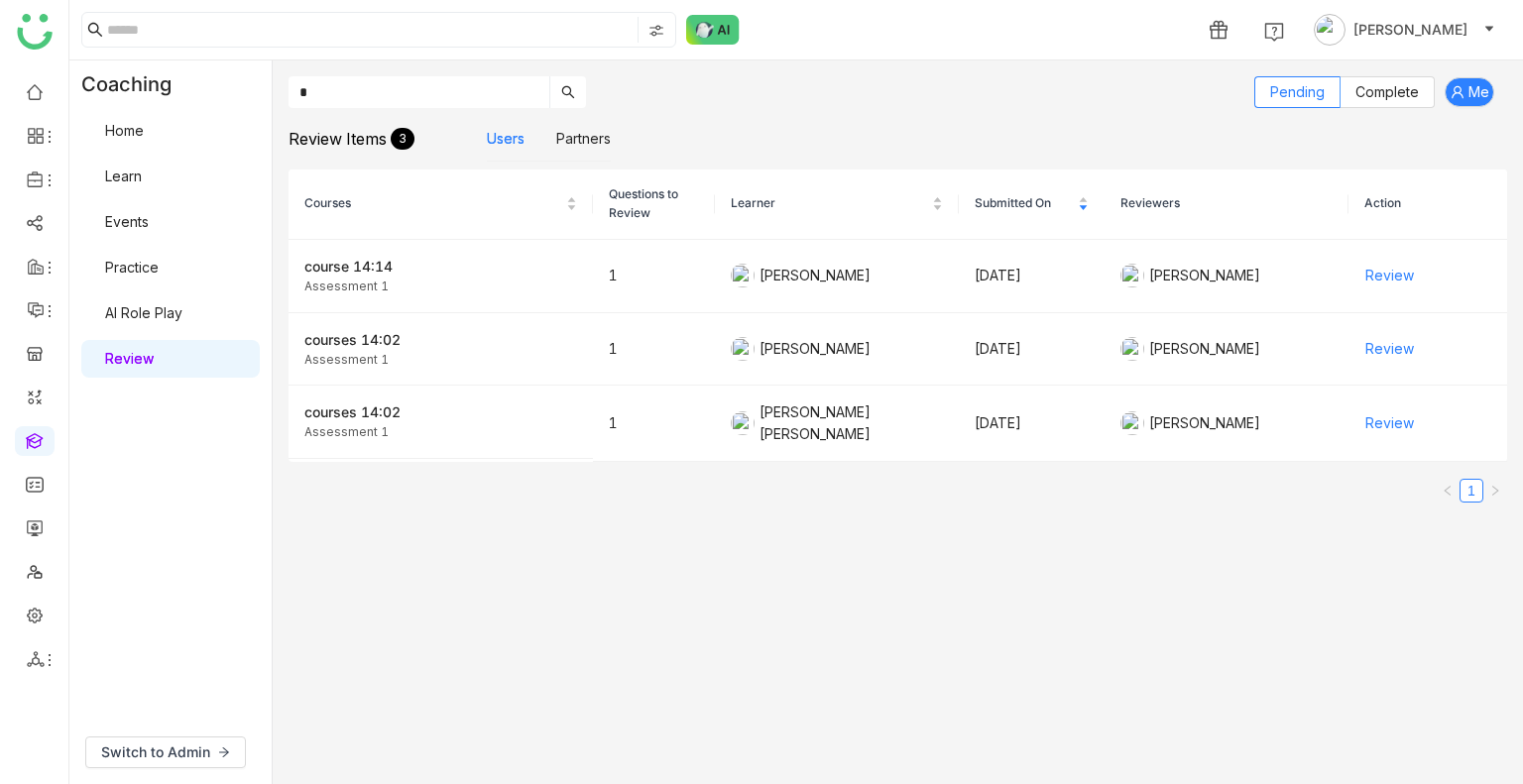 type 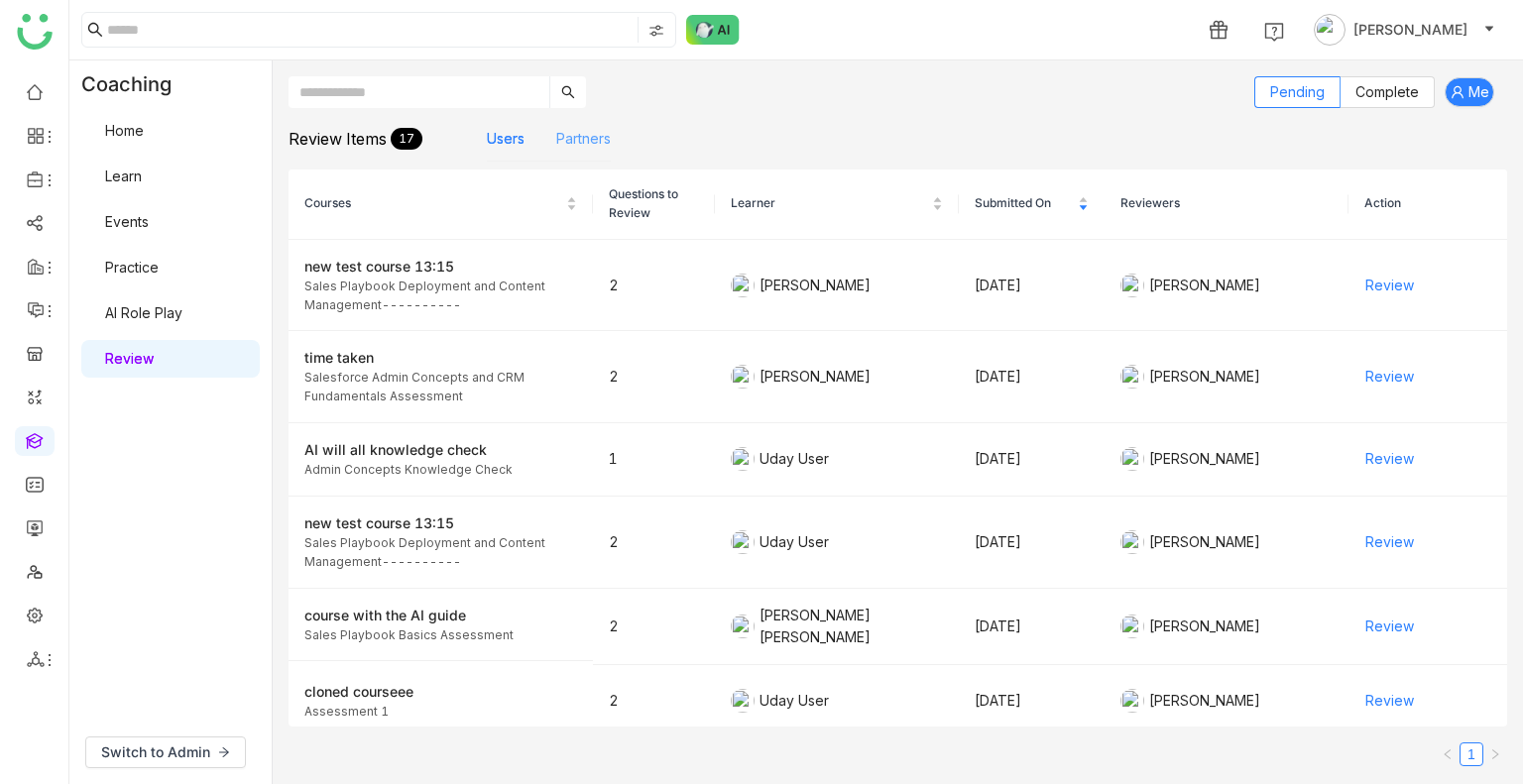 click on "Partners" at bounding box center [583, 138] 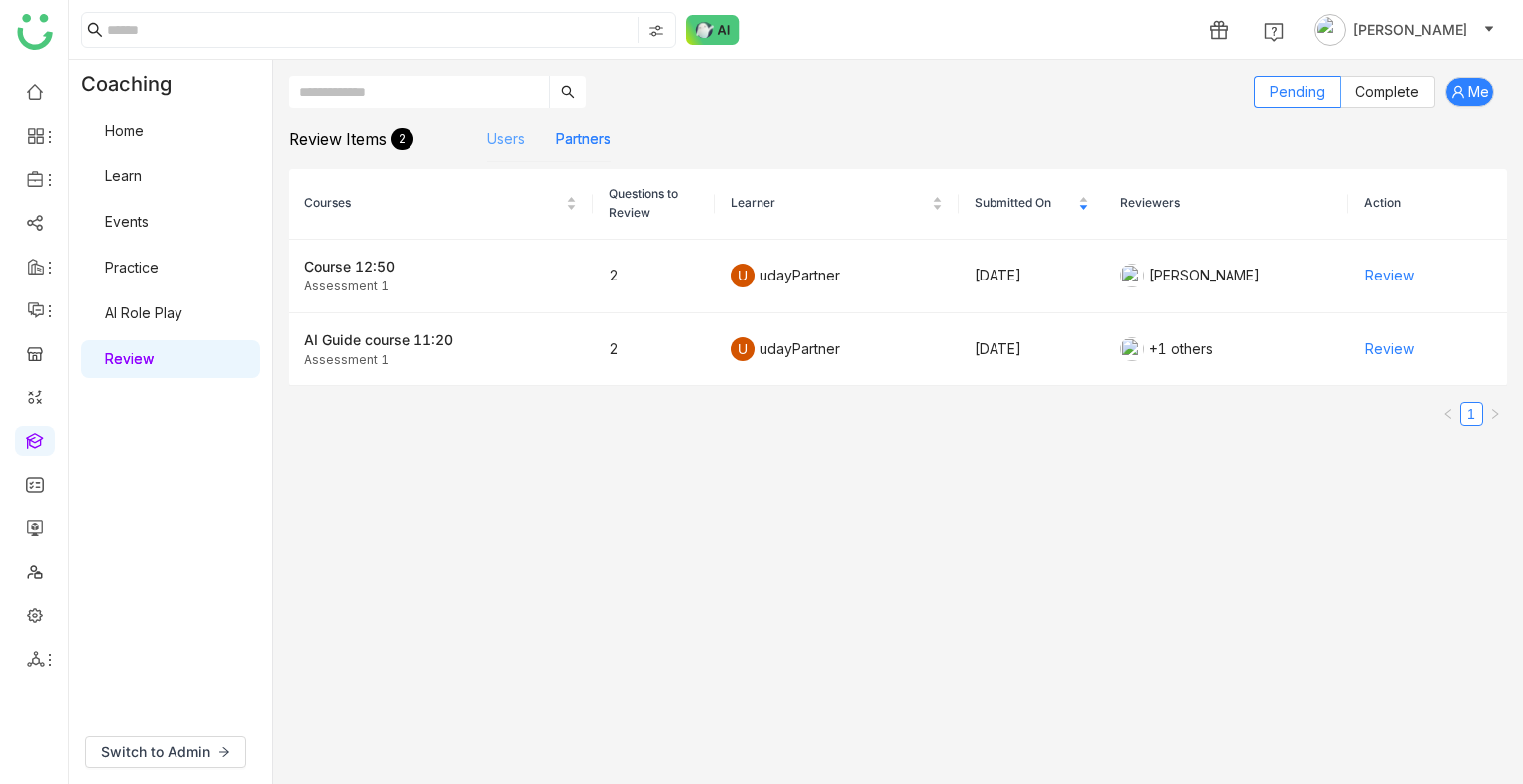 click on "Users" at bounding box center (506, 138) 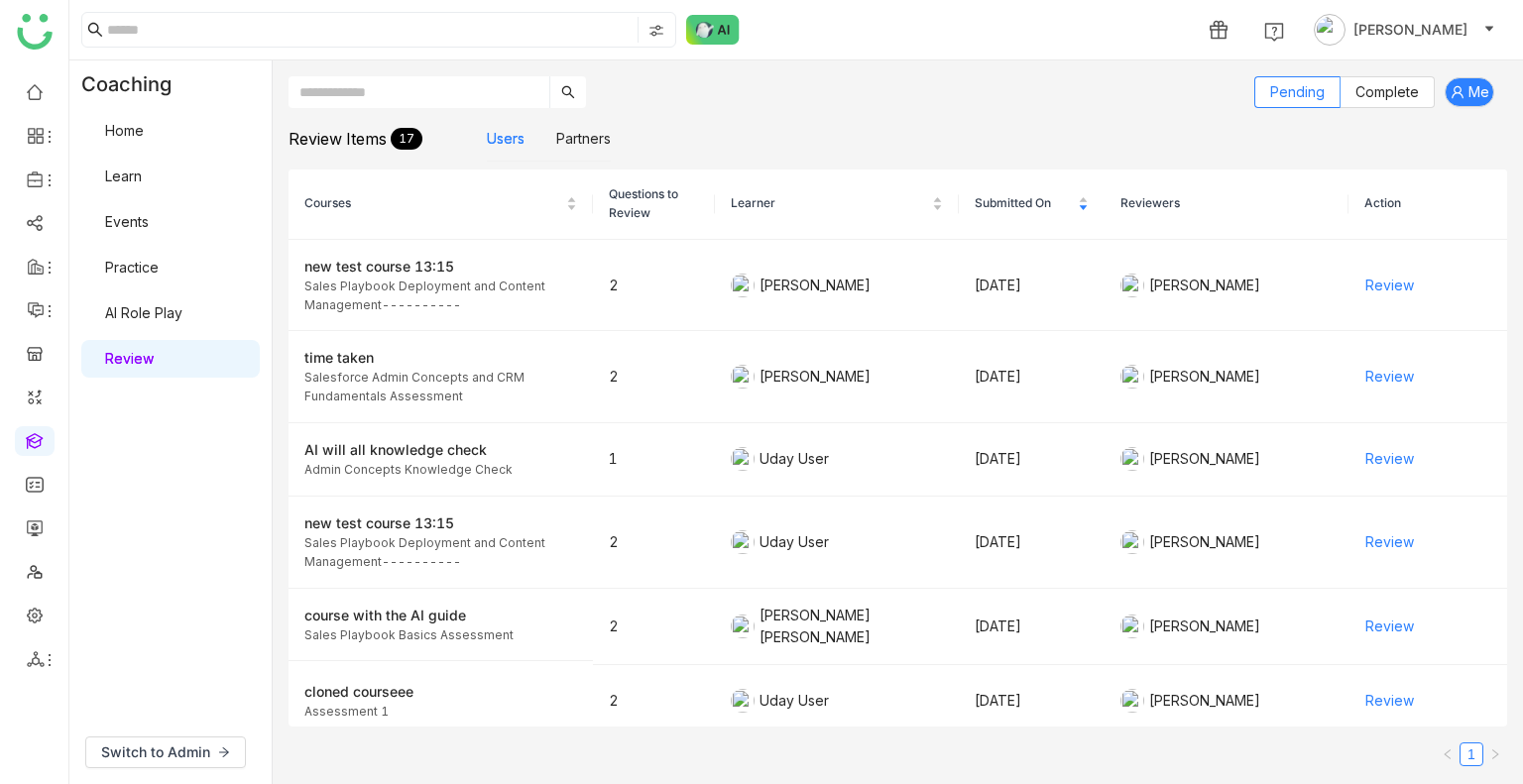 click on "AI Role Play" at bounding box center (144, 312) 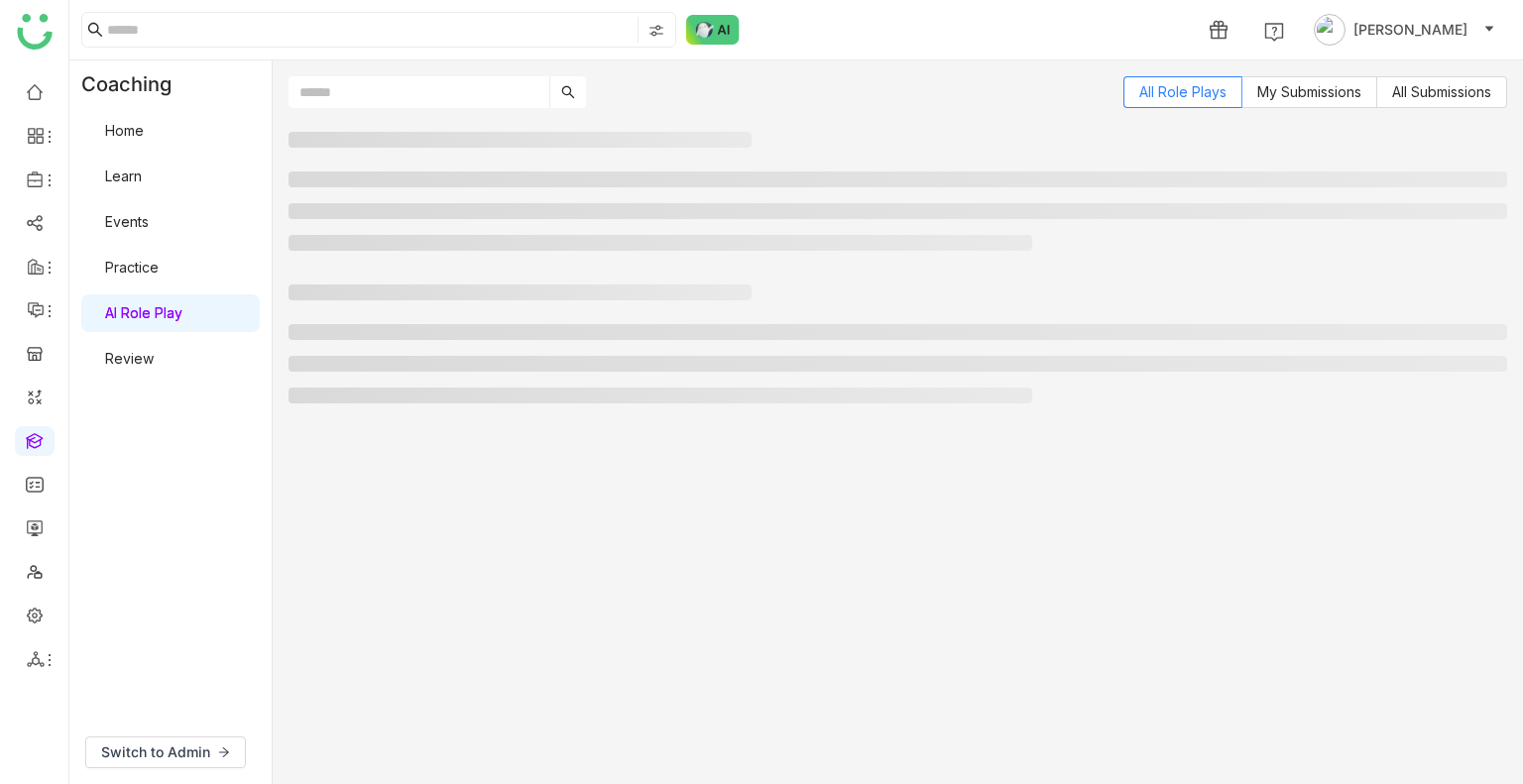 click on "AI Role Play" at bounding box center (144, 312) 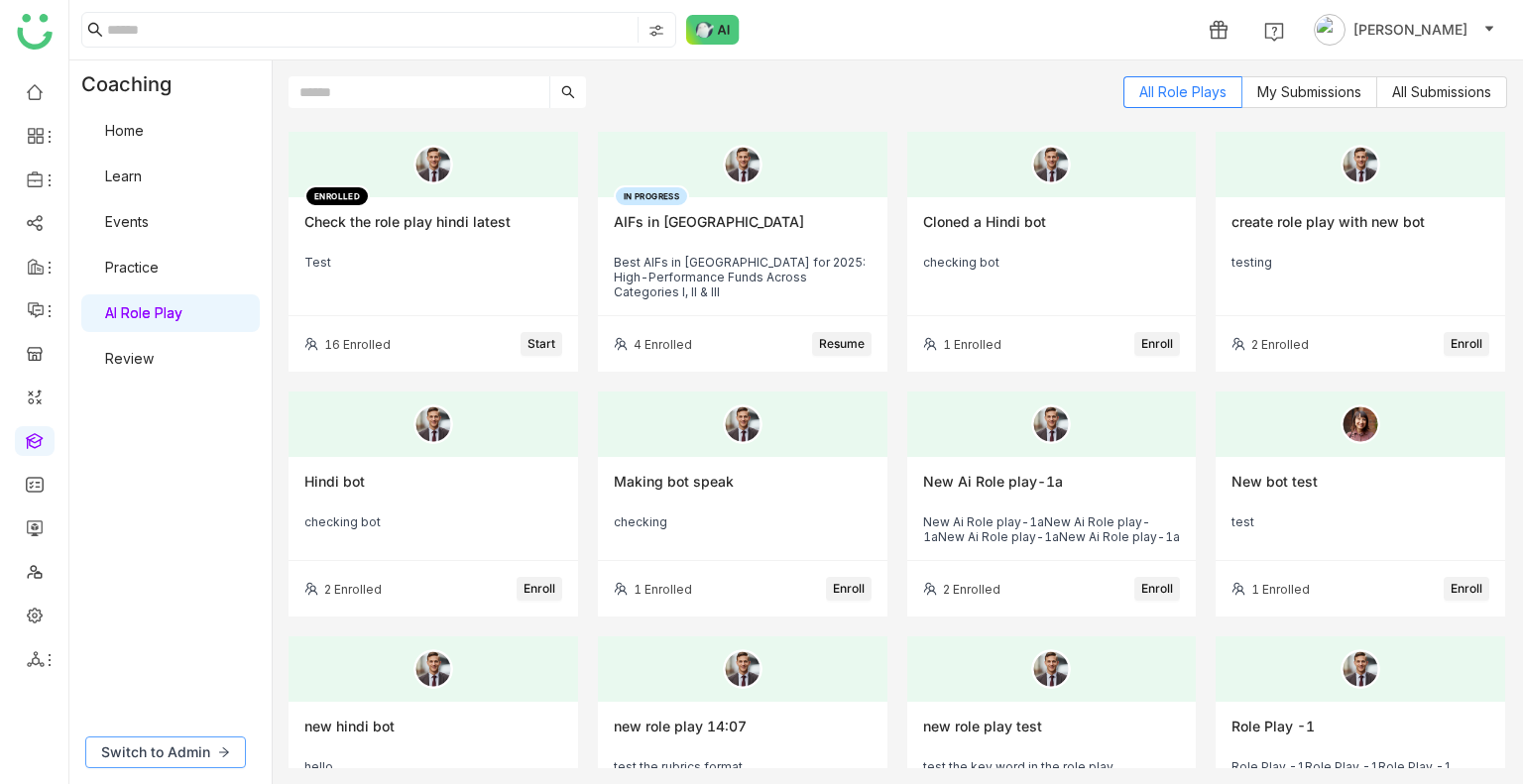 click on "Switch to Admin" 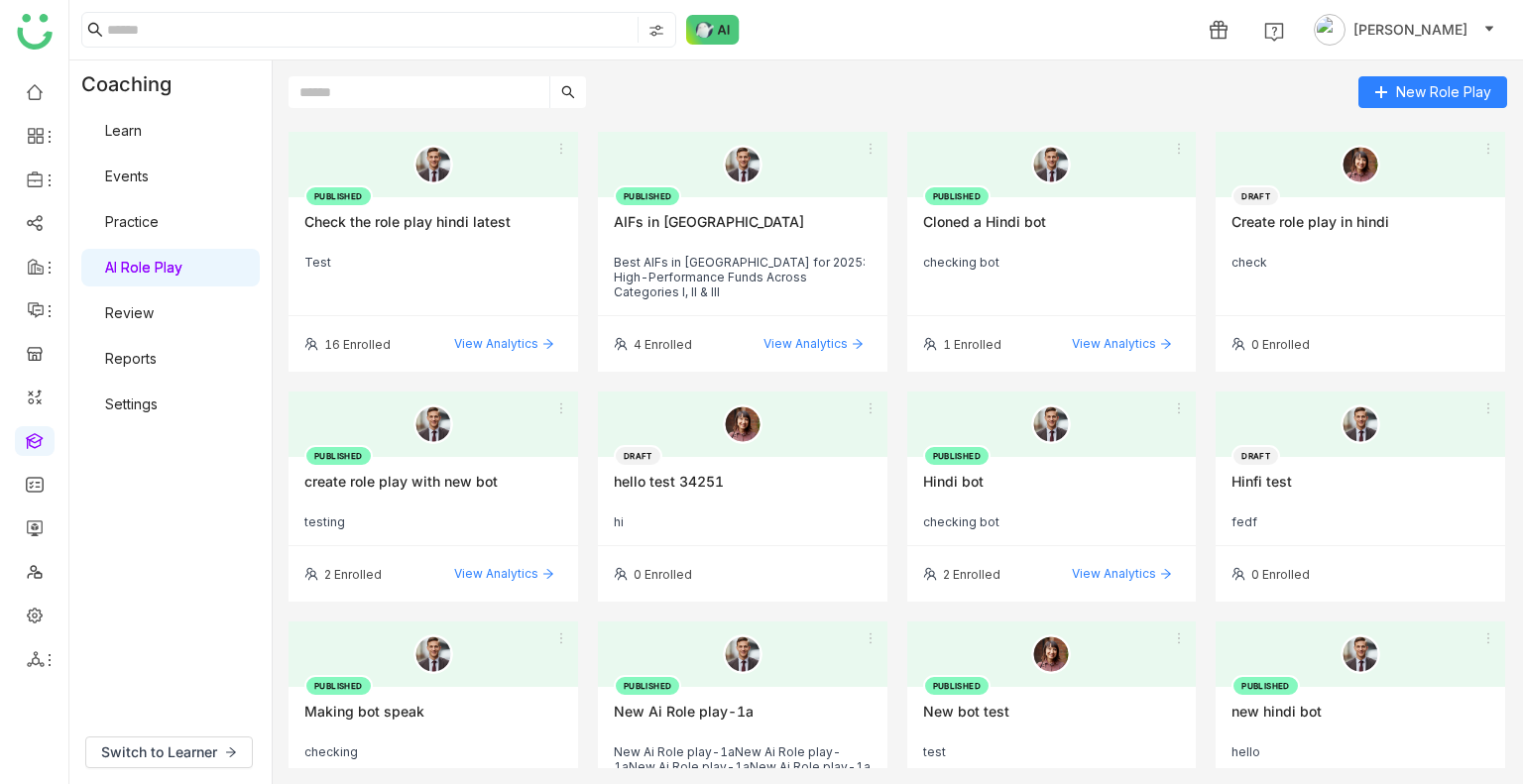 click 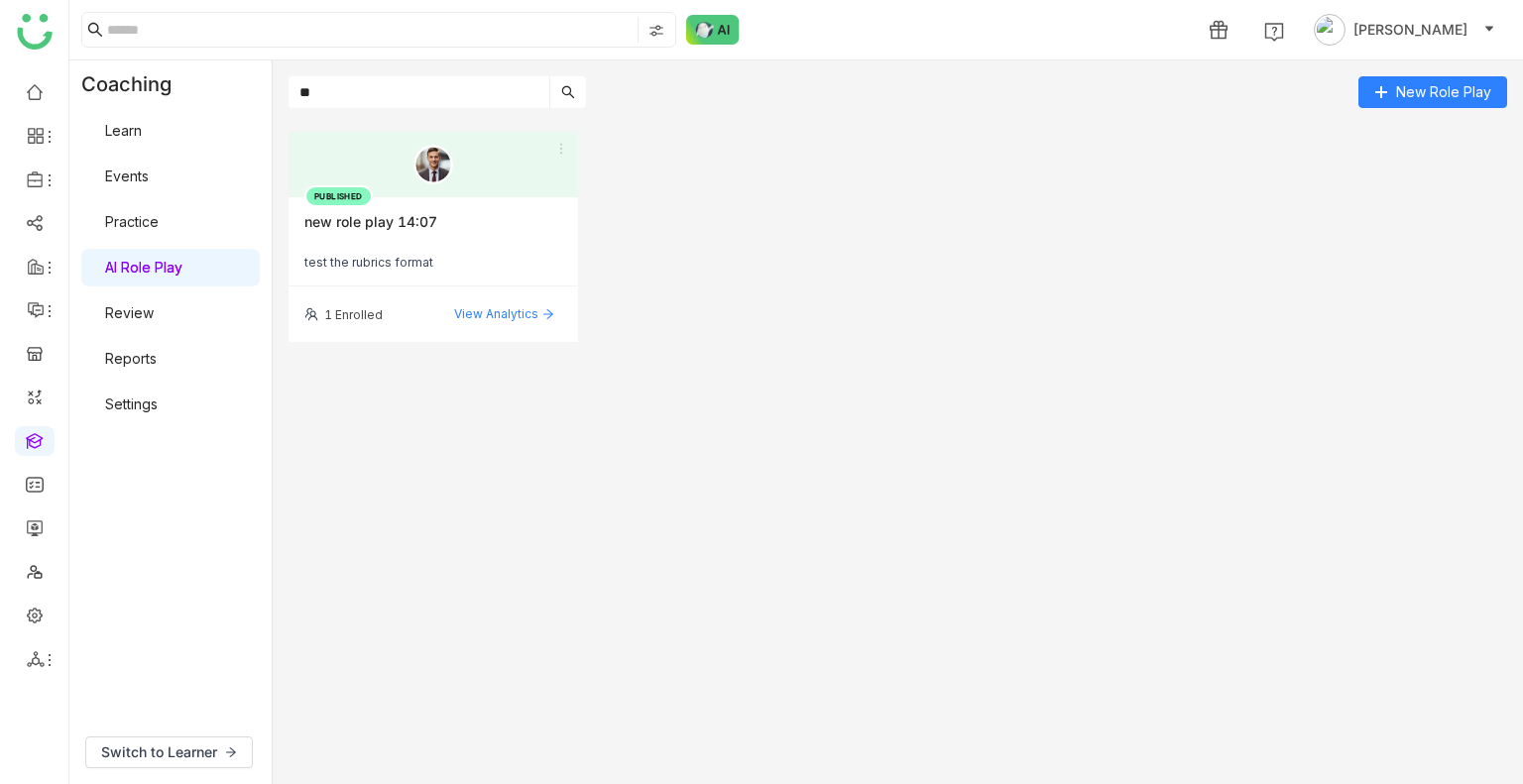 type on "**" 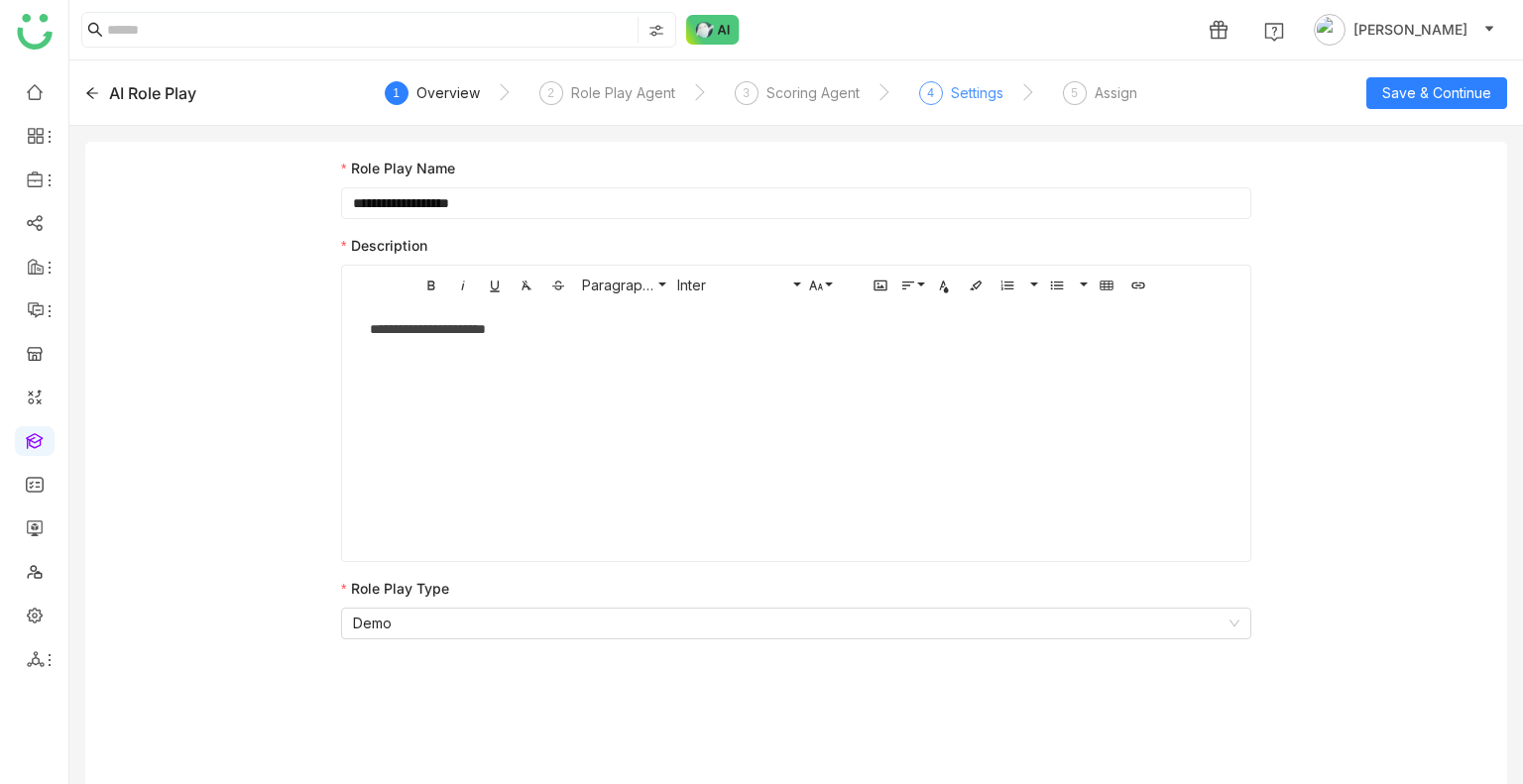 click on "4  Settings" 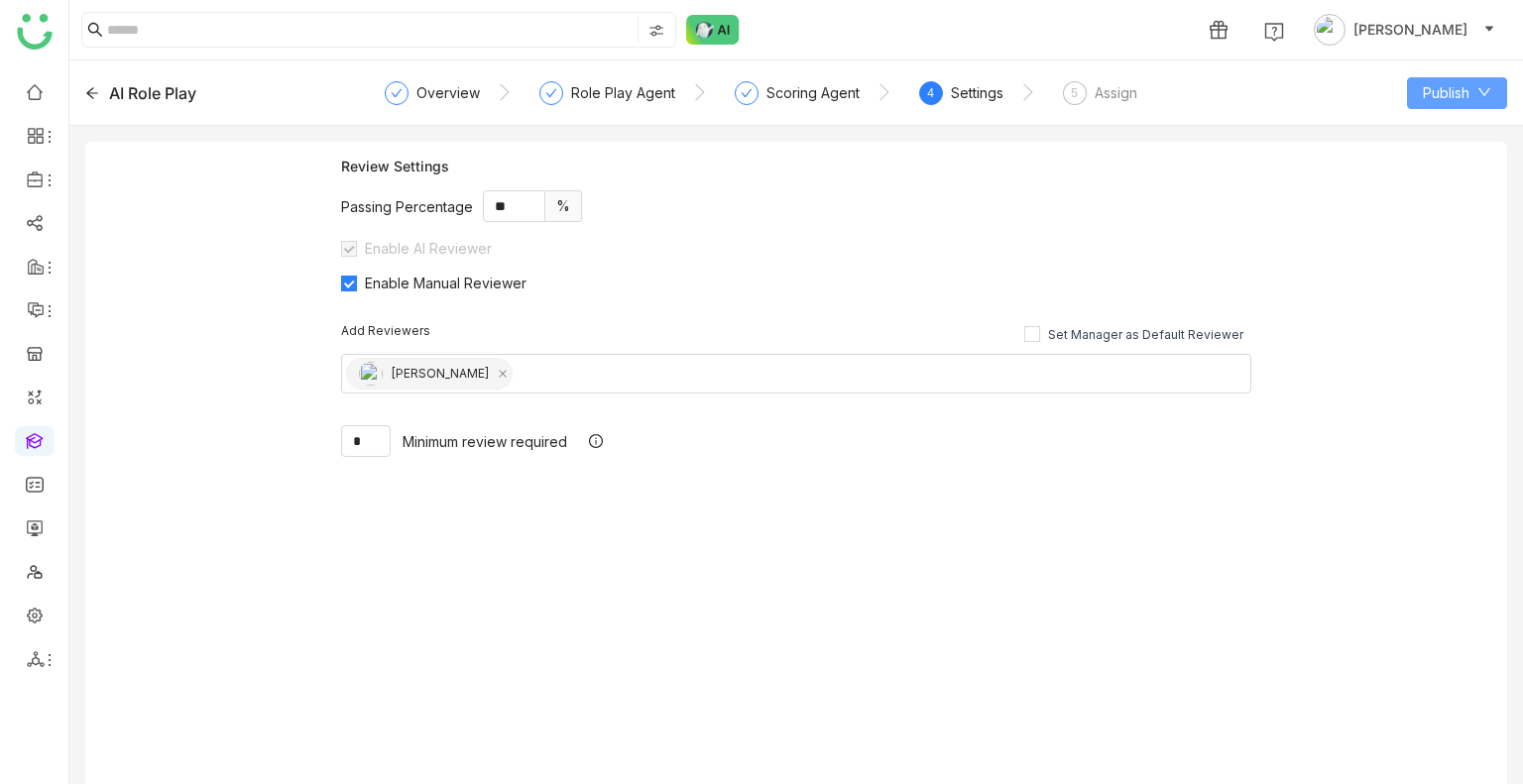 click on "Publish" 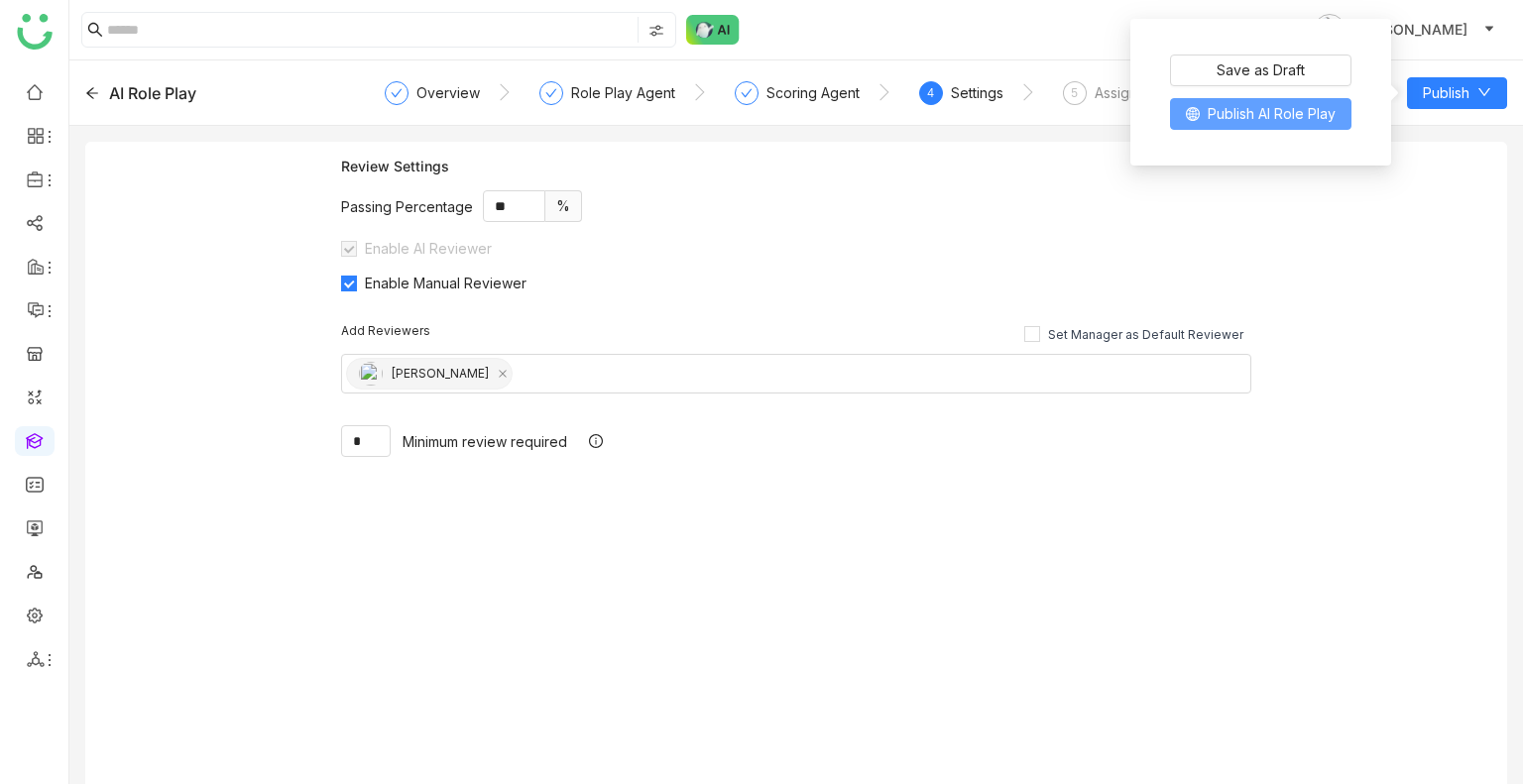 click on "Publish AI Role Play" at bounding box center (1271, 114) 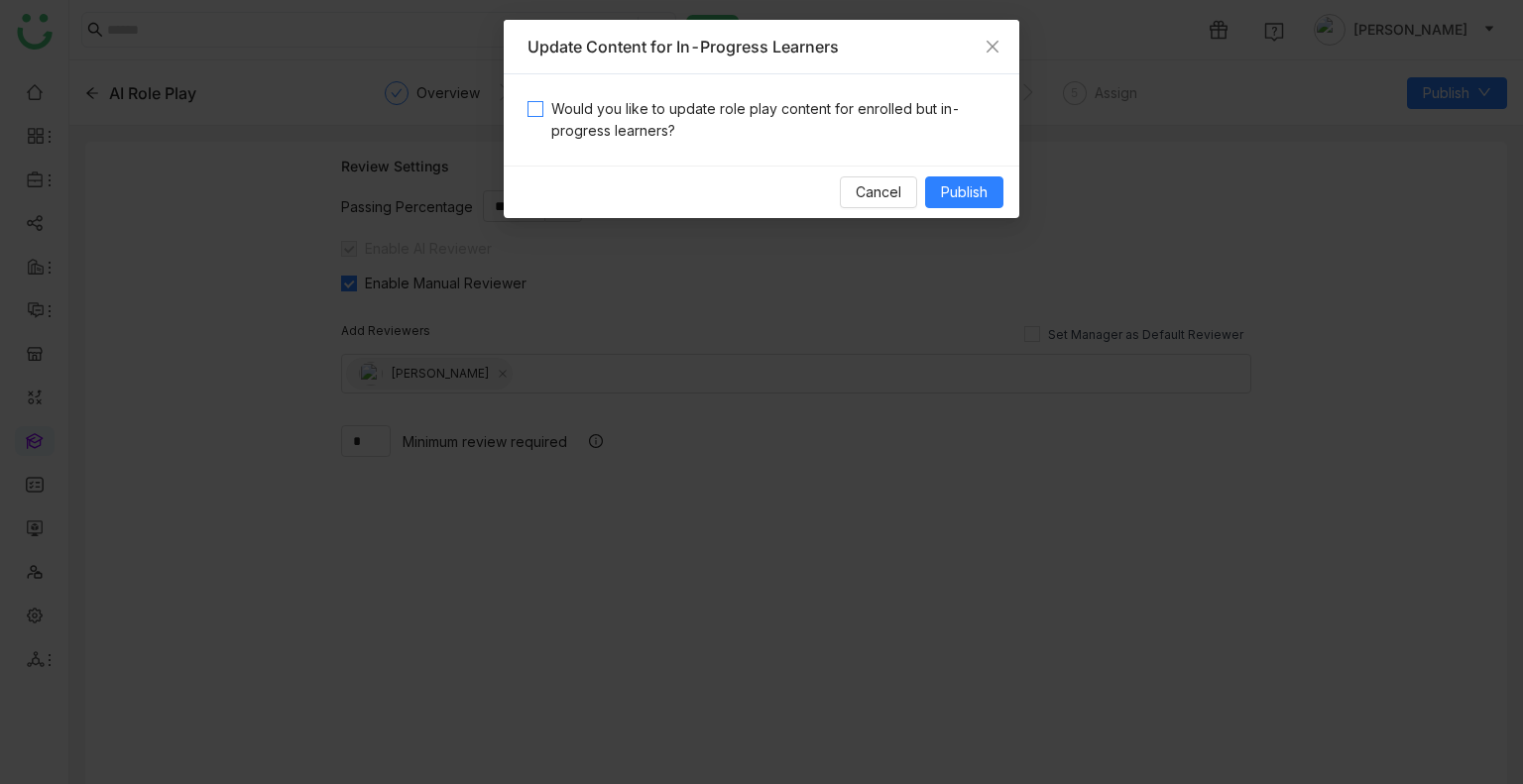 click on "Would you like to update role play content for enrolled but in-progress learners?" at bounding box center [769, 120] 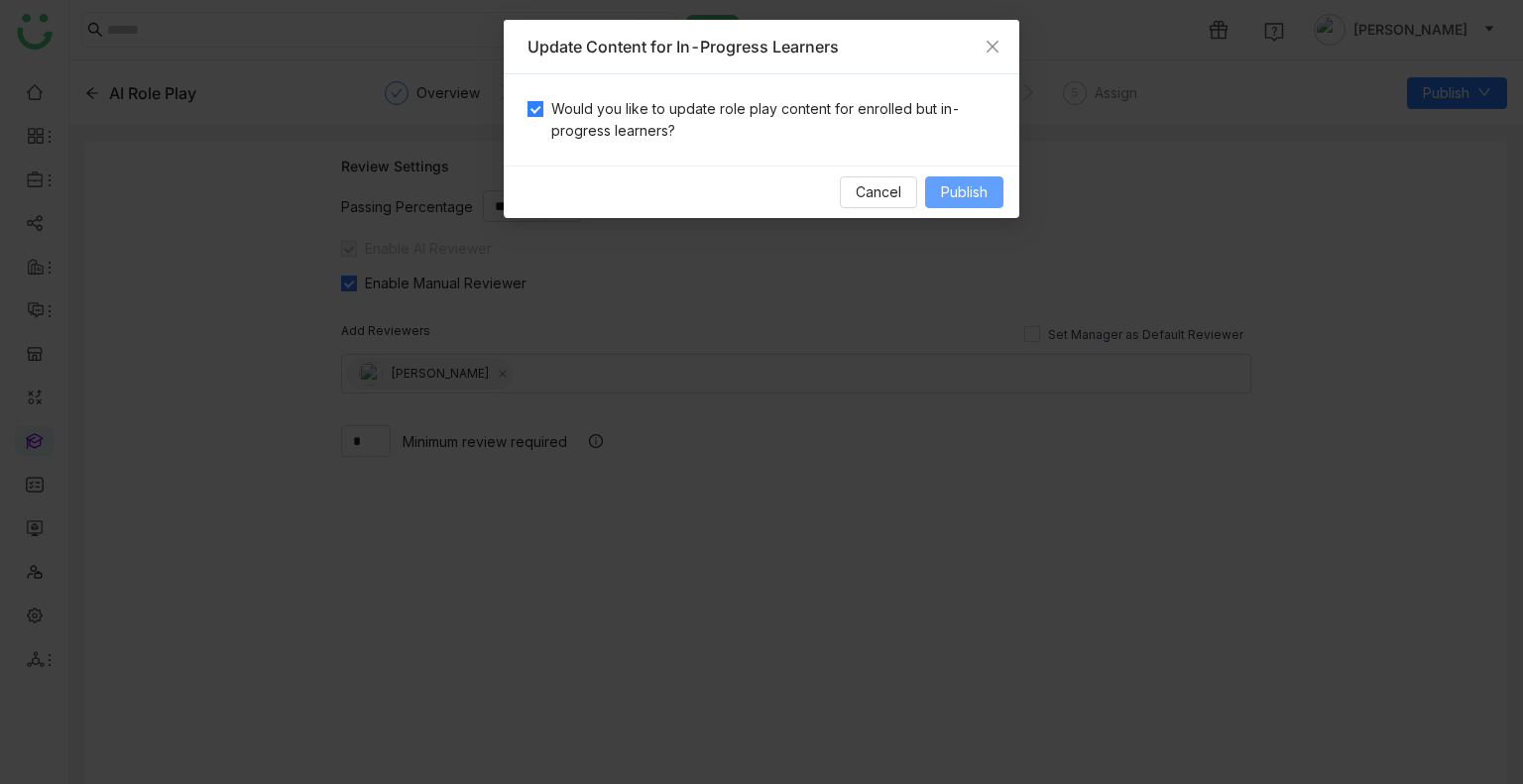 click on "Publish" at bounding box center [964, 192] 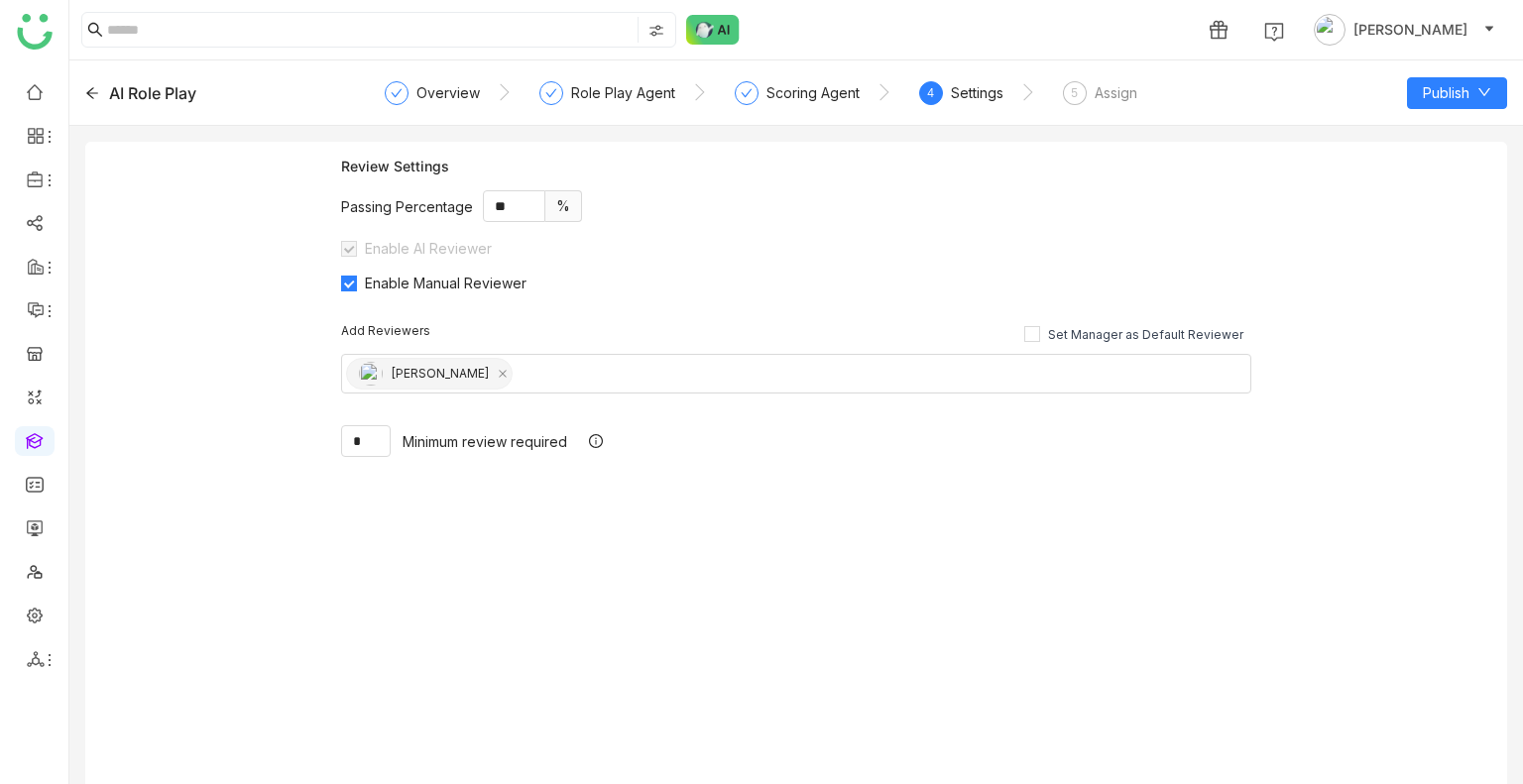 click 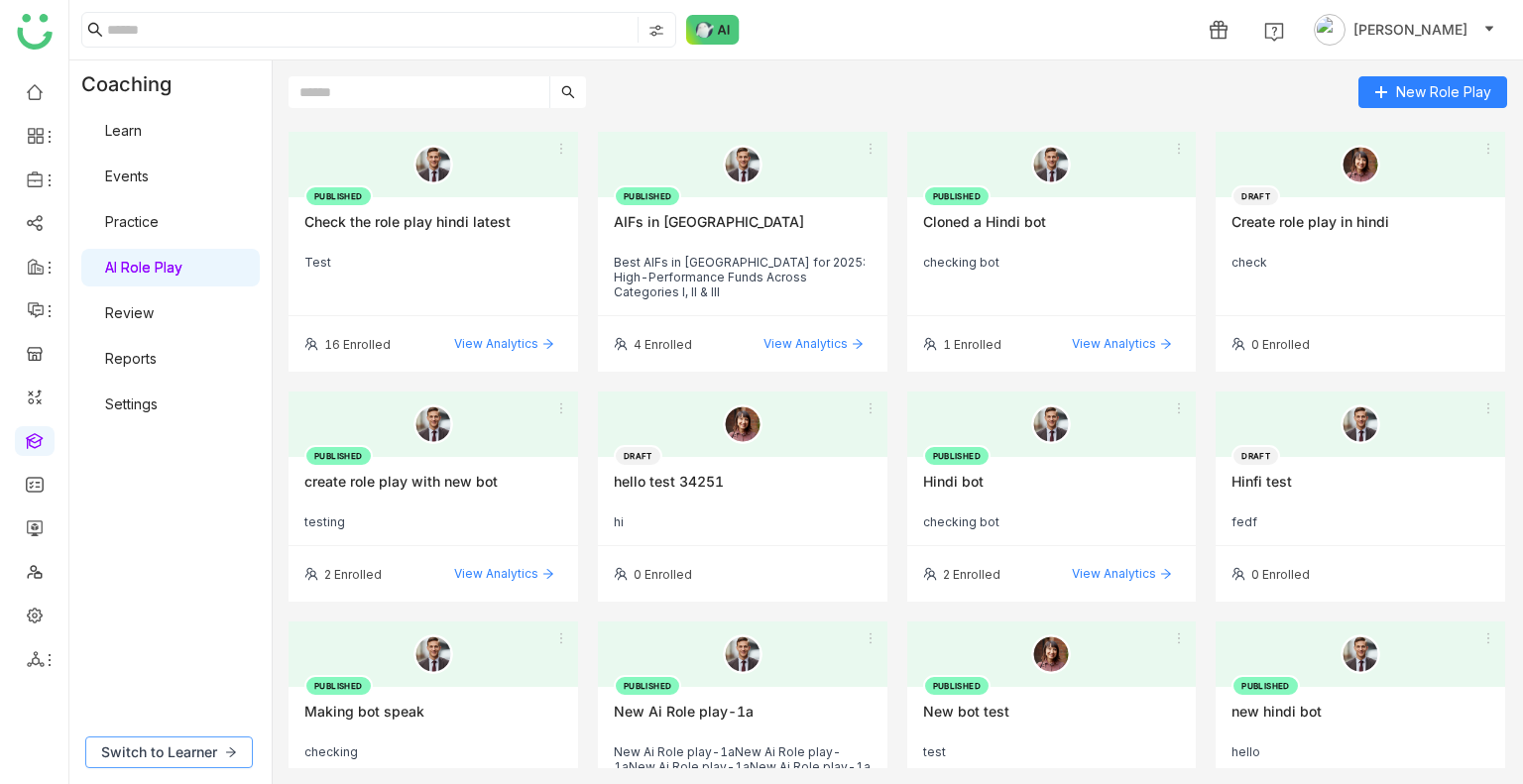 click on "Switch to Learner" 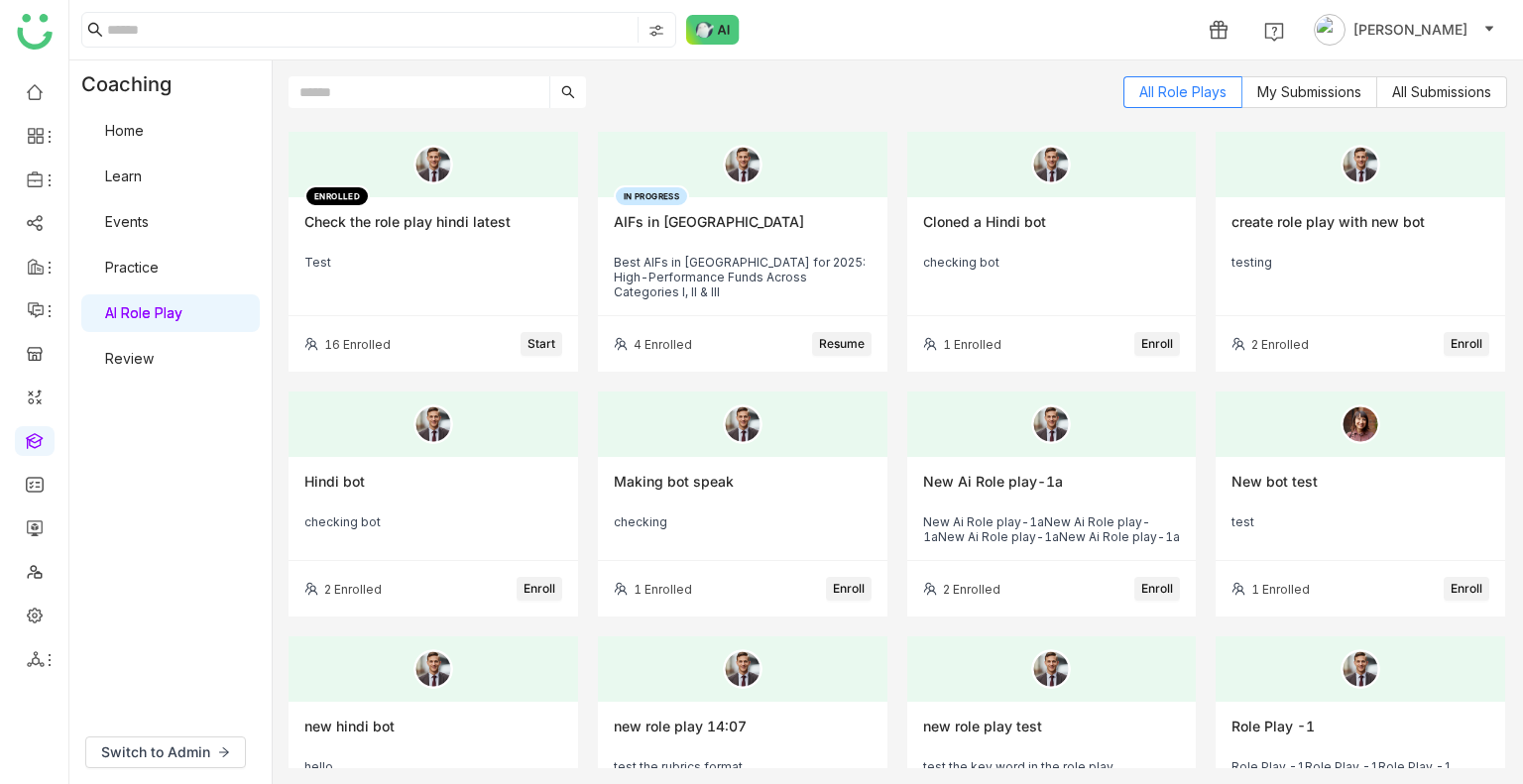 click on "Review" at bounding box center [129, 358] 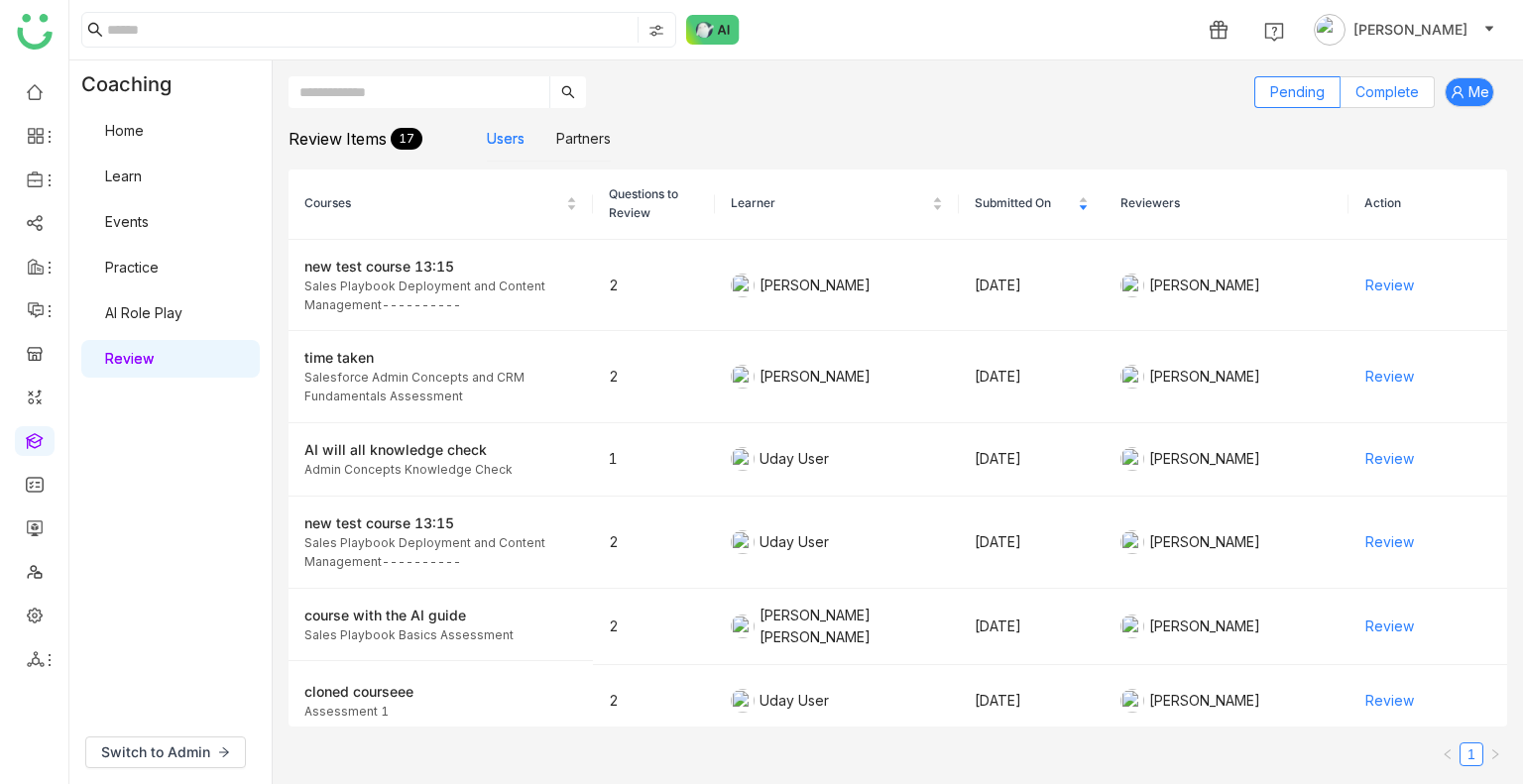 click on "Complete" 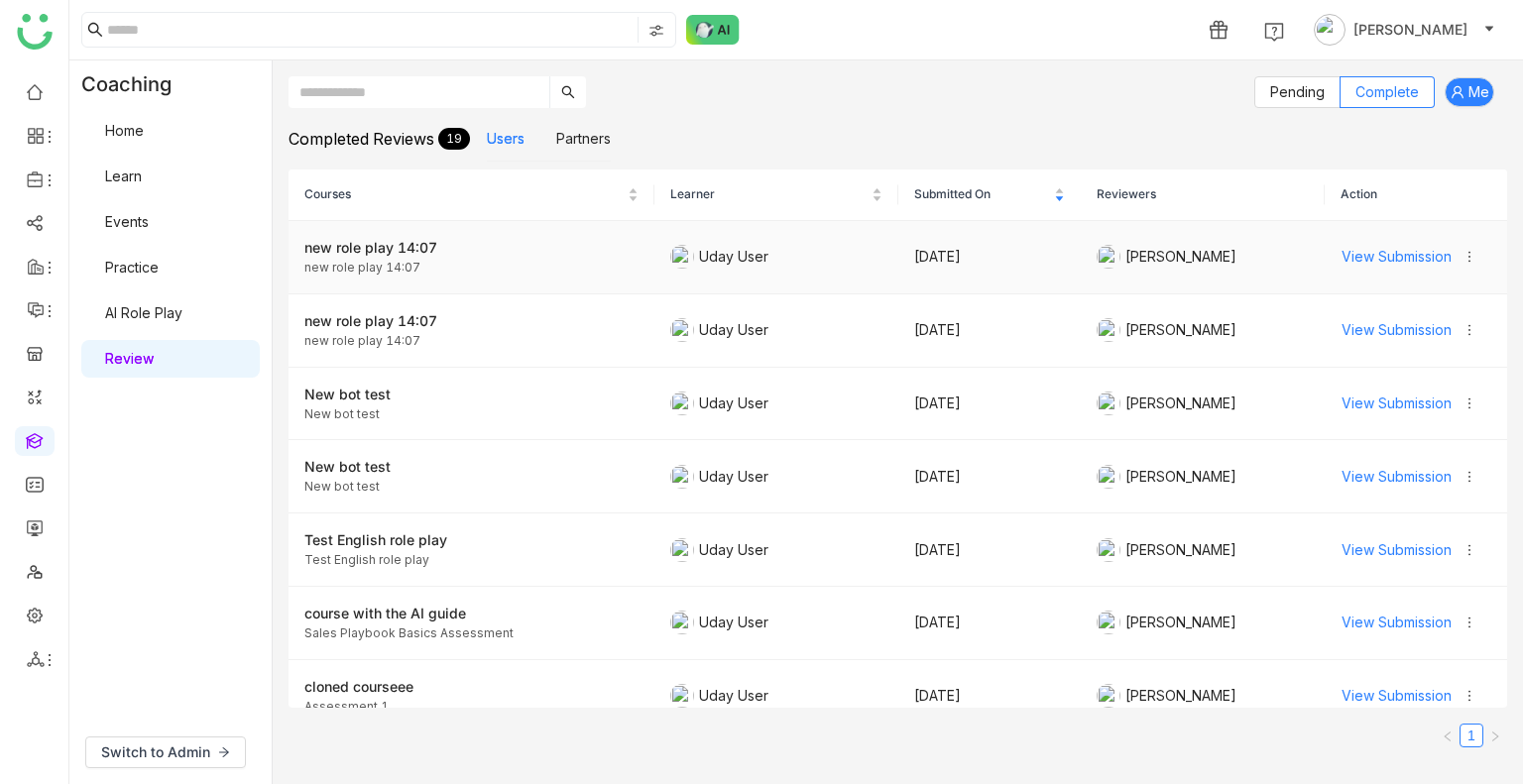 click on "View Submission" 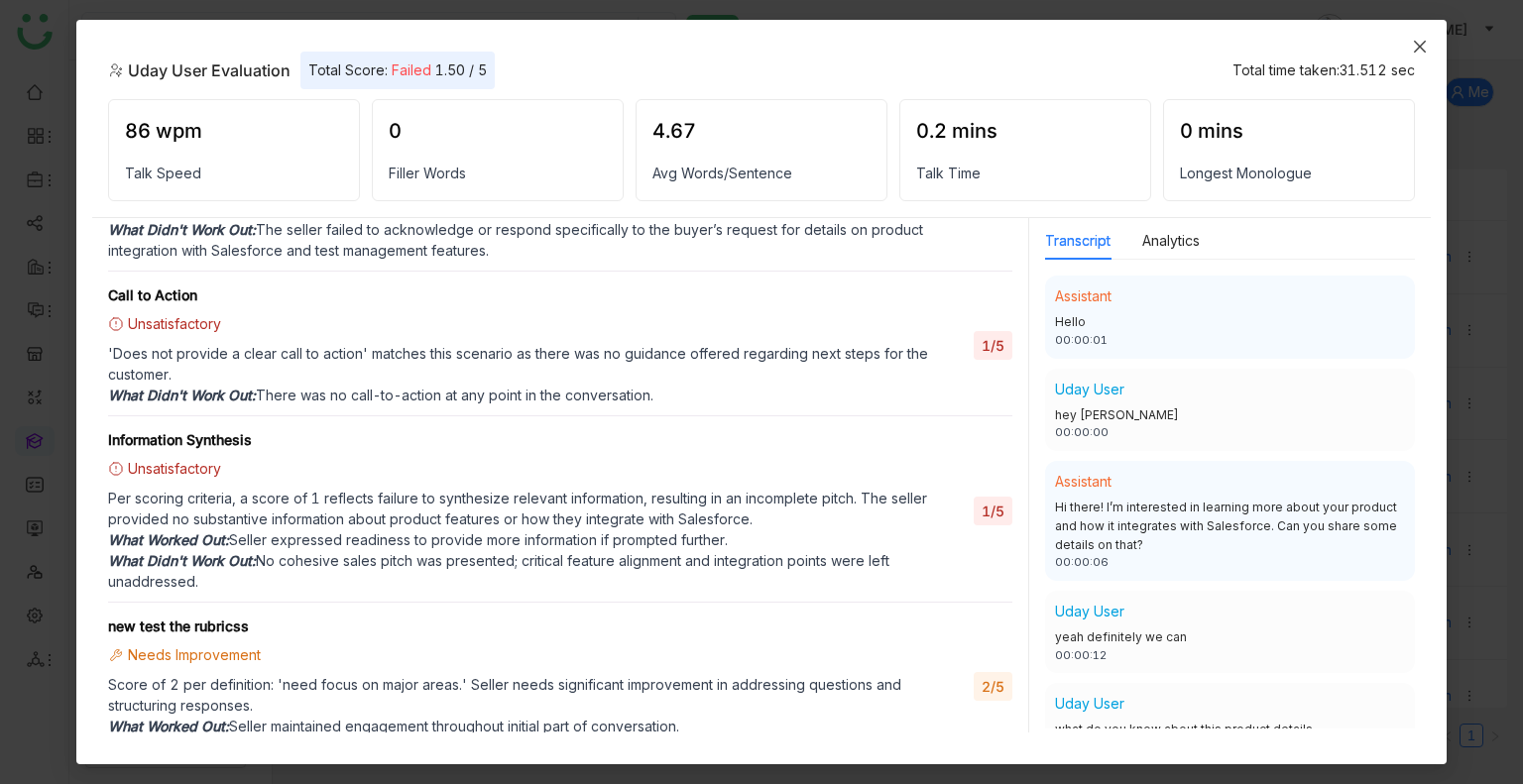 scroll, scrollTop: 804, scrollLeft: 0, axis: vertical 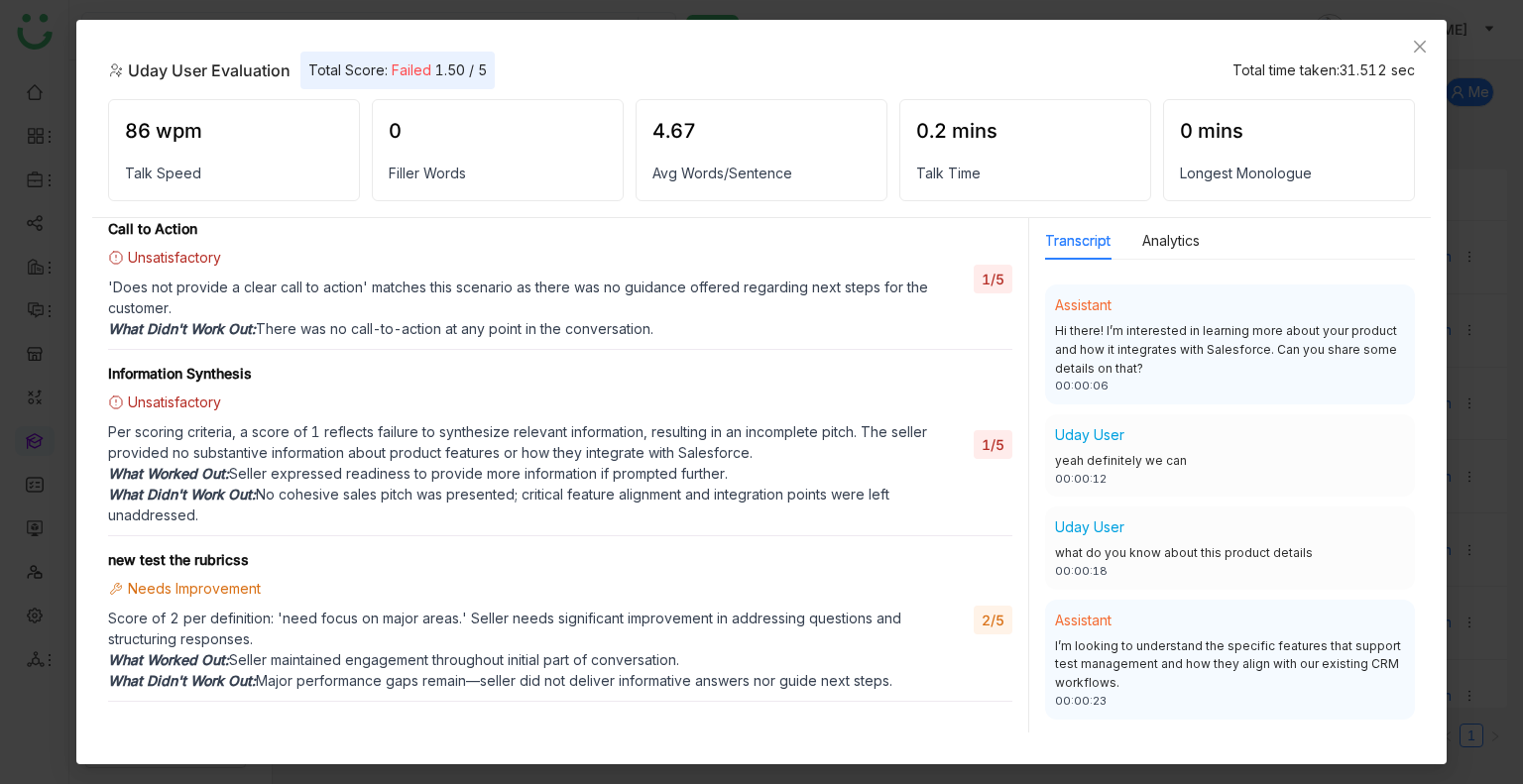 click on "Transcript   Analytics" at bounding box center (1122, 241) 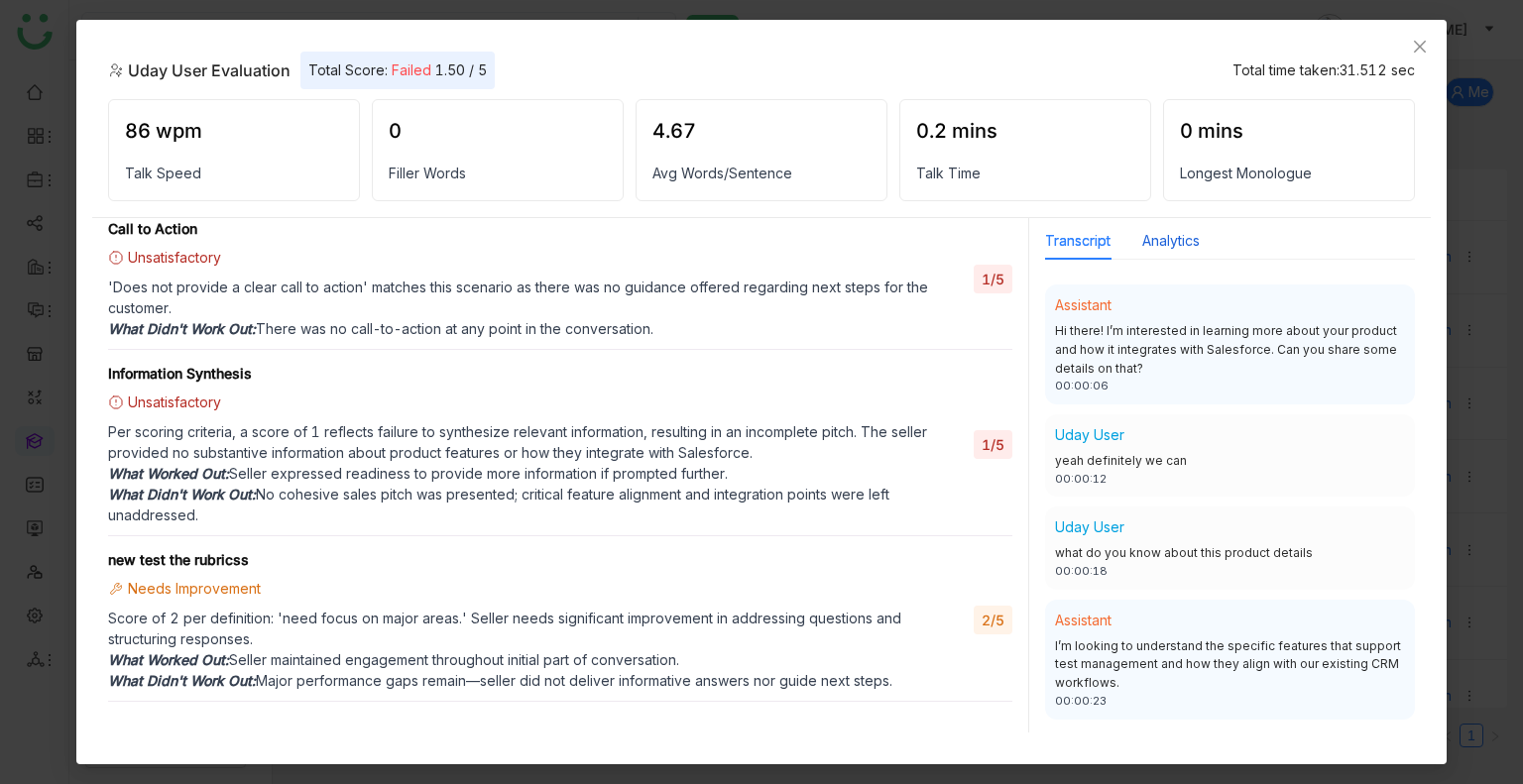 click on "Analytics" at bounding box center [1171, 241] 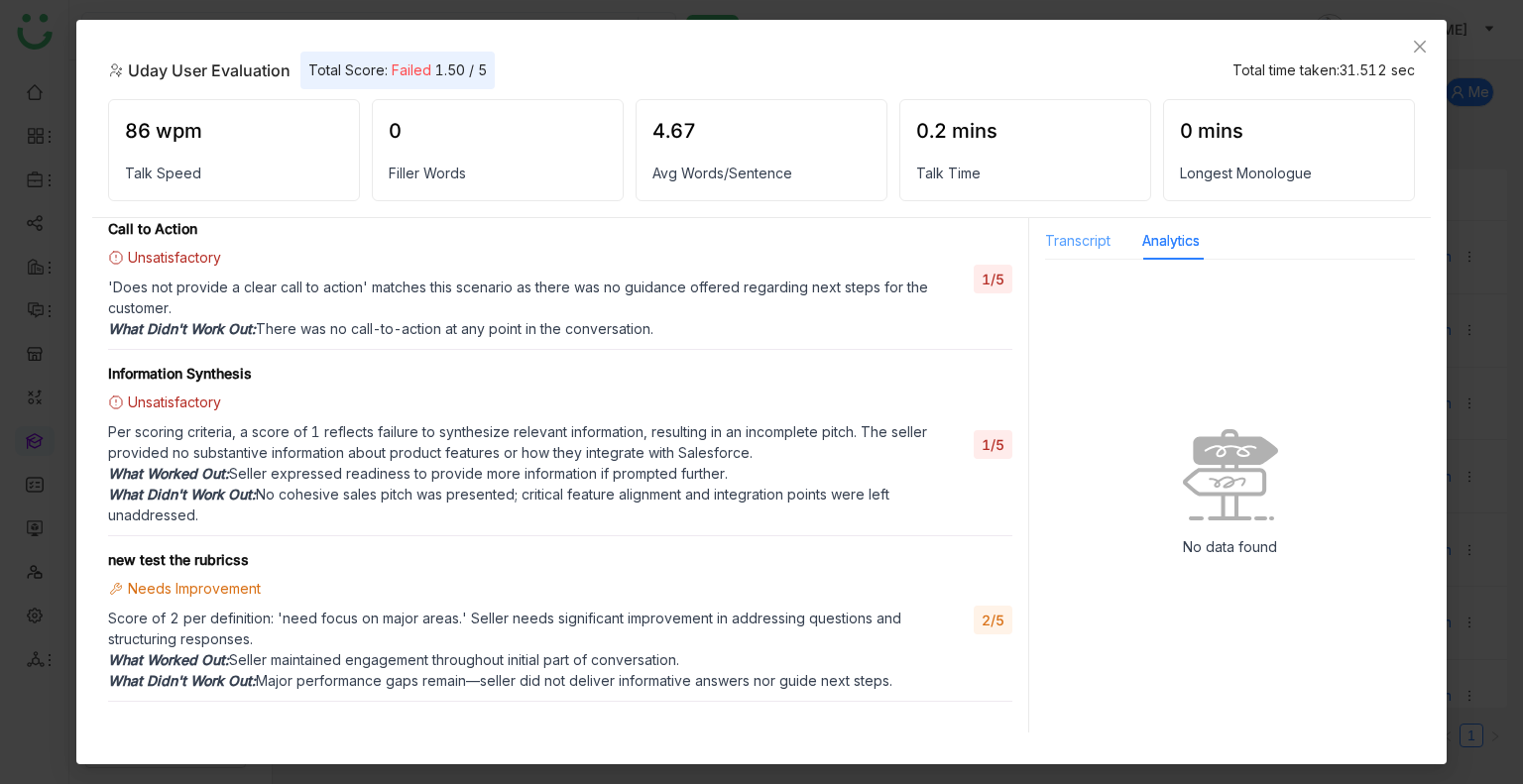 click on "Transcript" at bounding box center (1078, 241) 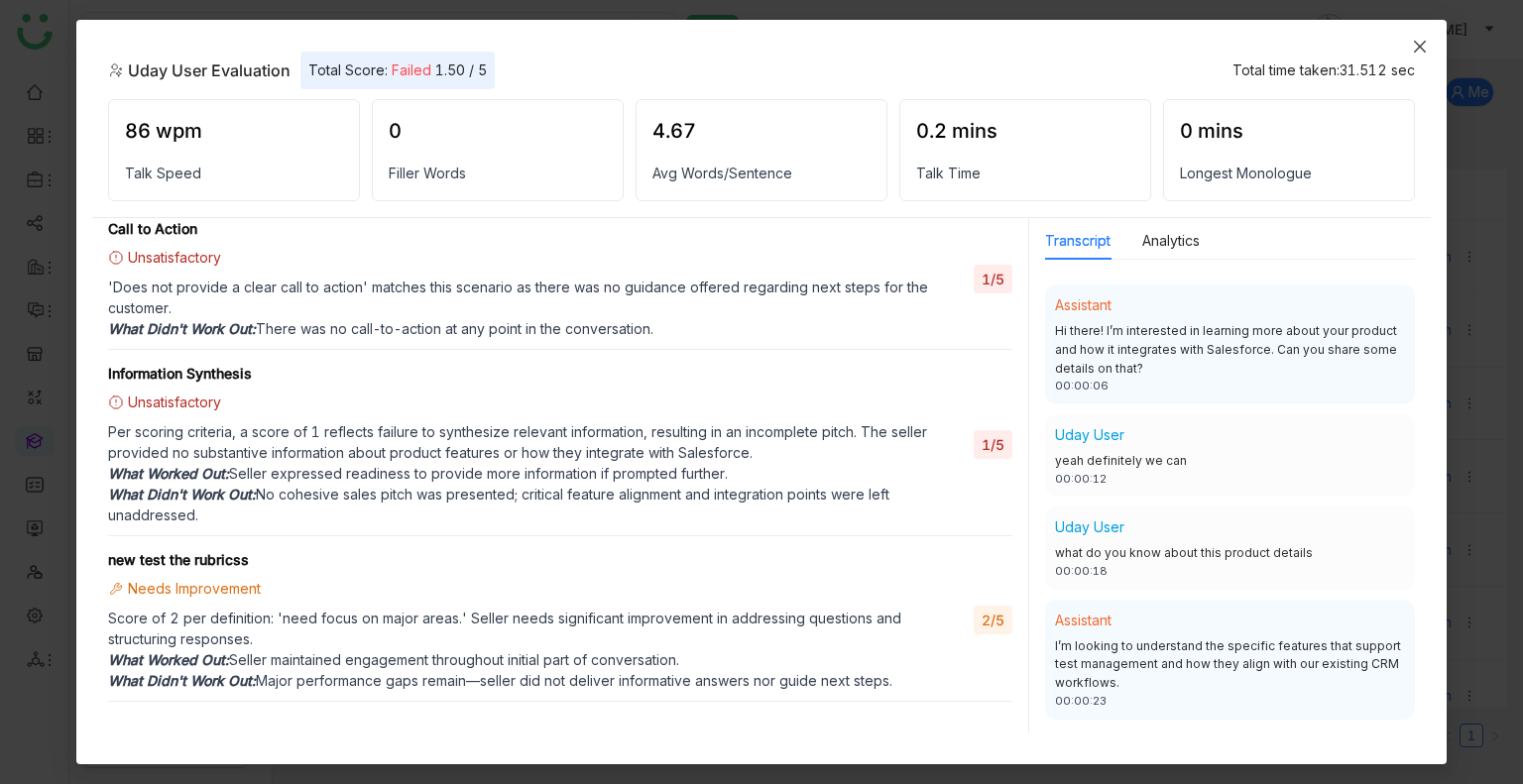 click at bounding box center [1420, 47] 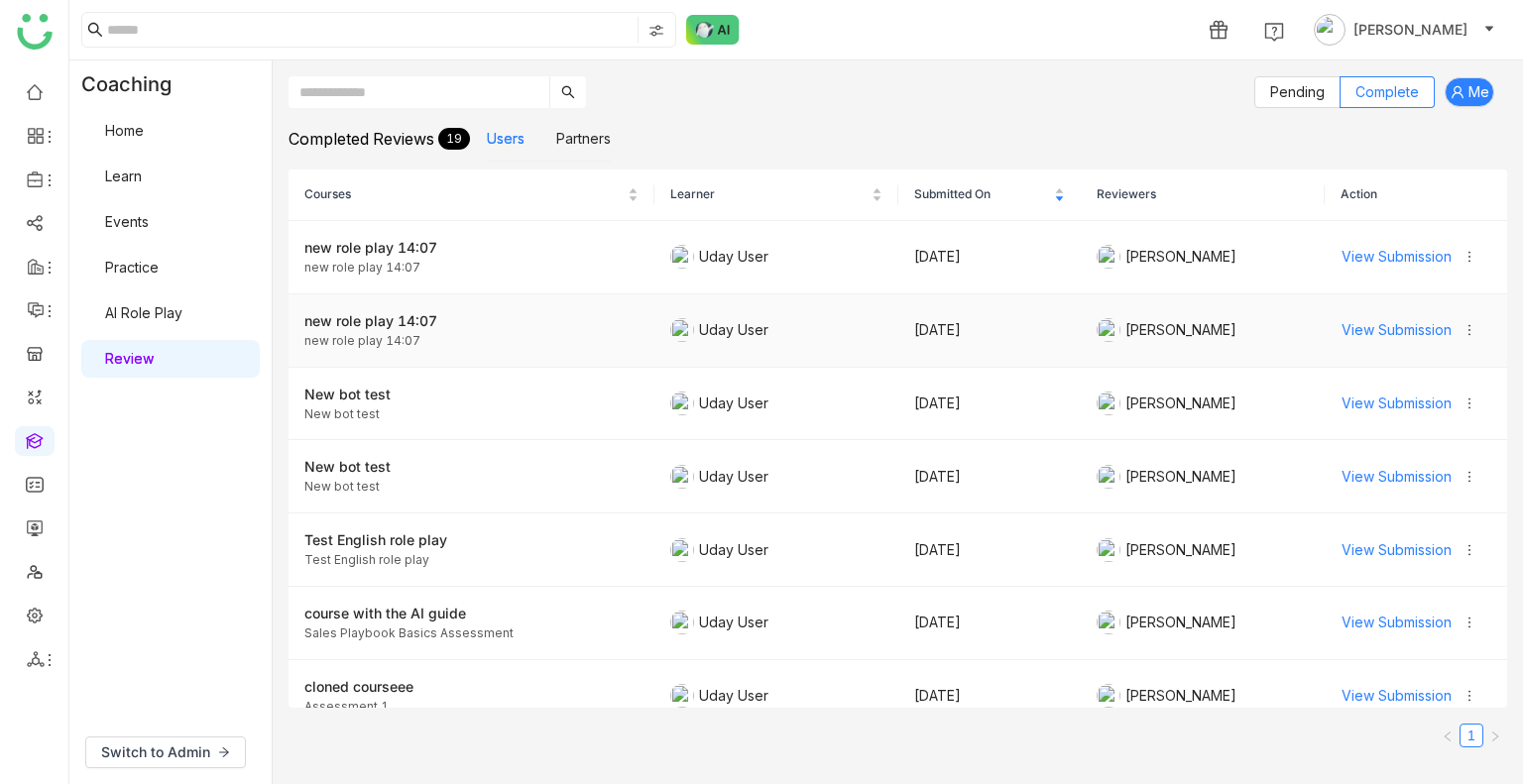 click on "View Submission" 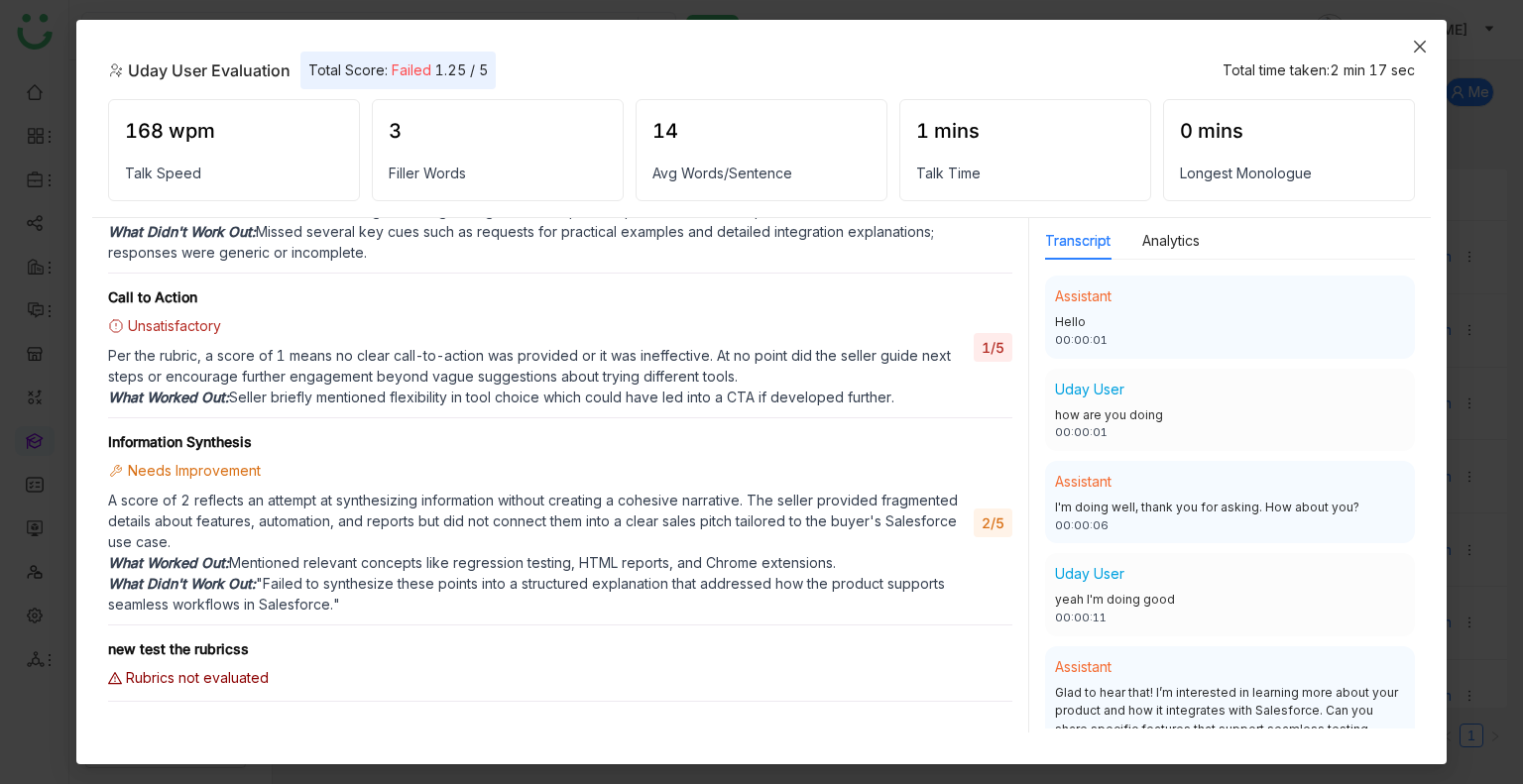 scroll, scrollTop: 0, scrollLeft: 0, axis: both 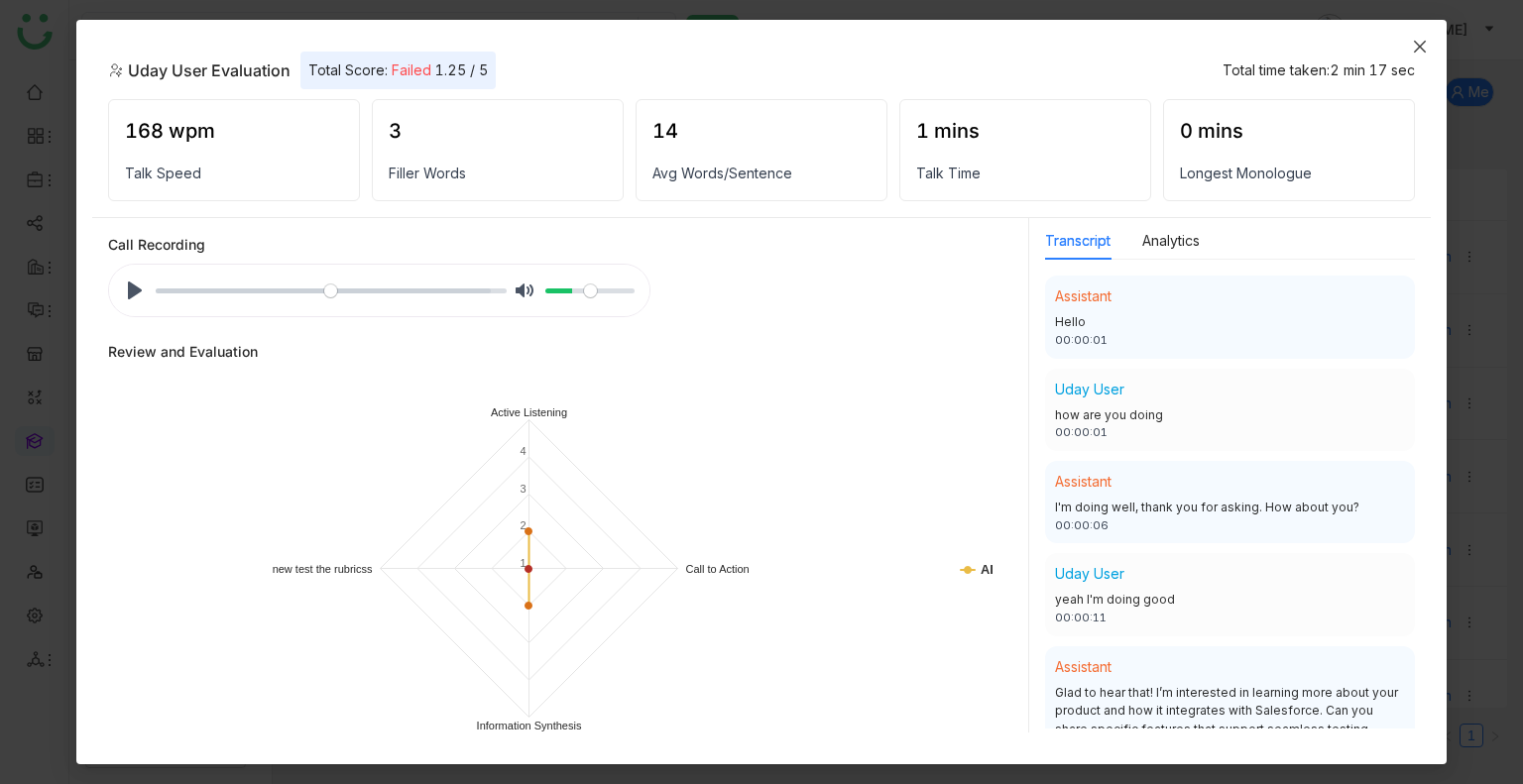 click 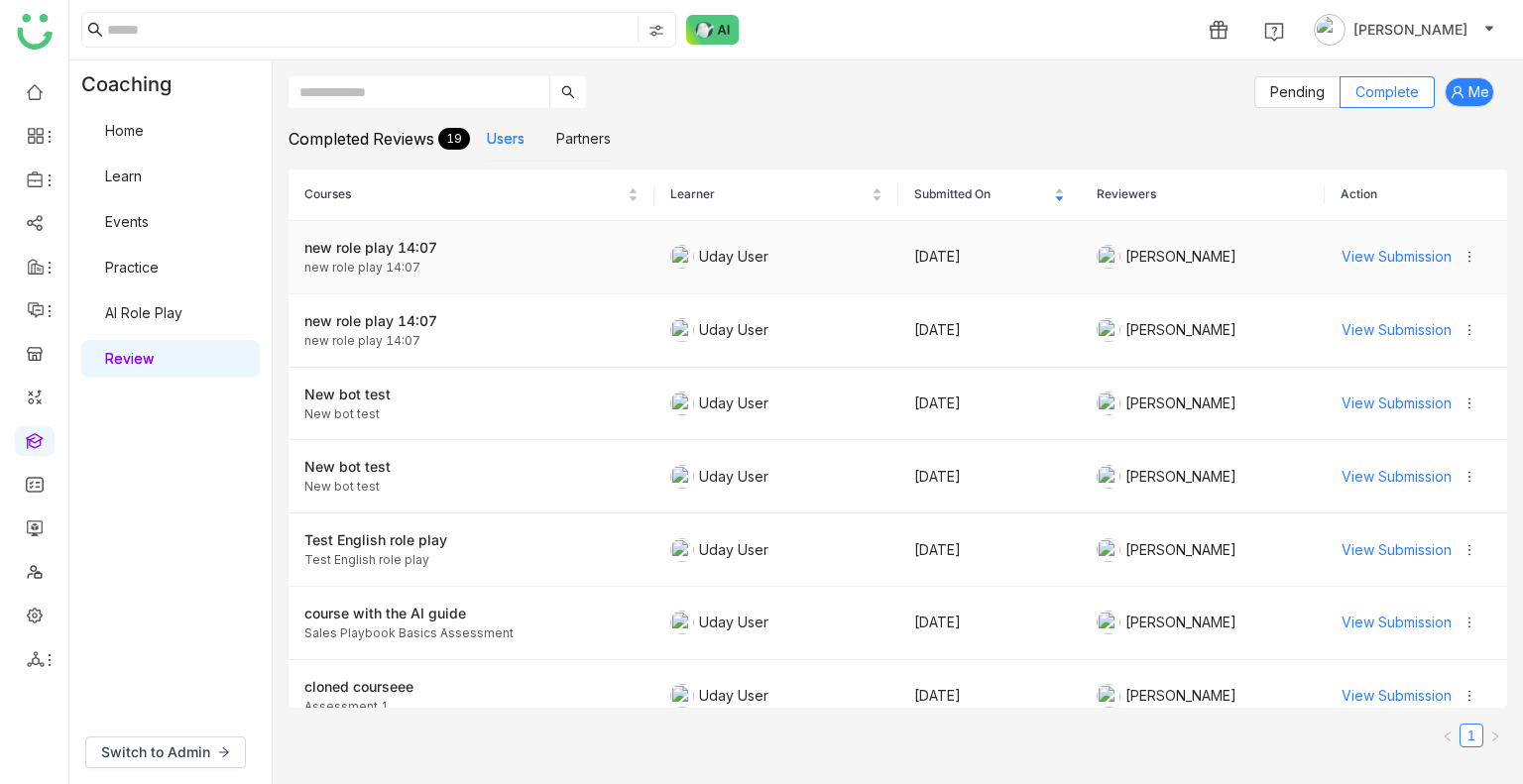 click on "View Submission" 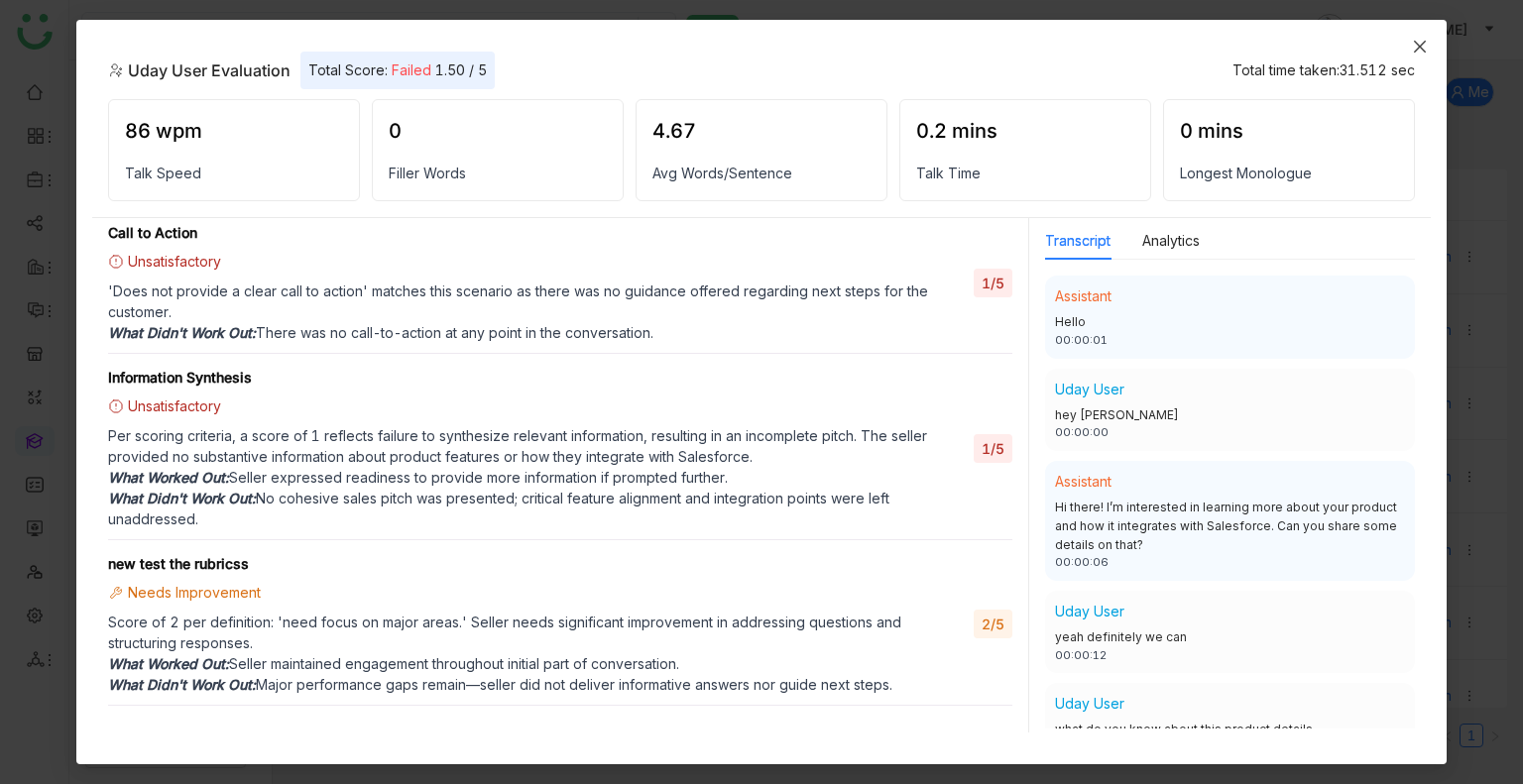 scroll, scrollTop: 804, scrollLeft: 0, axis: vertical 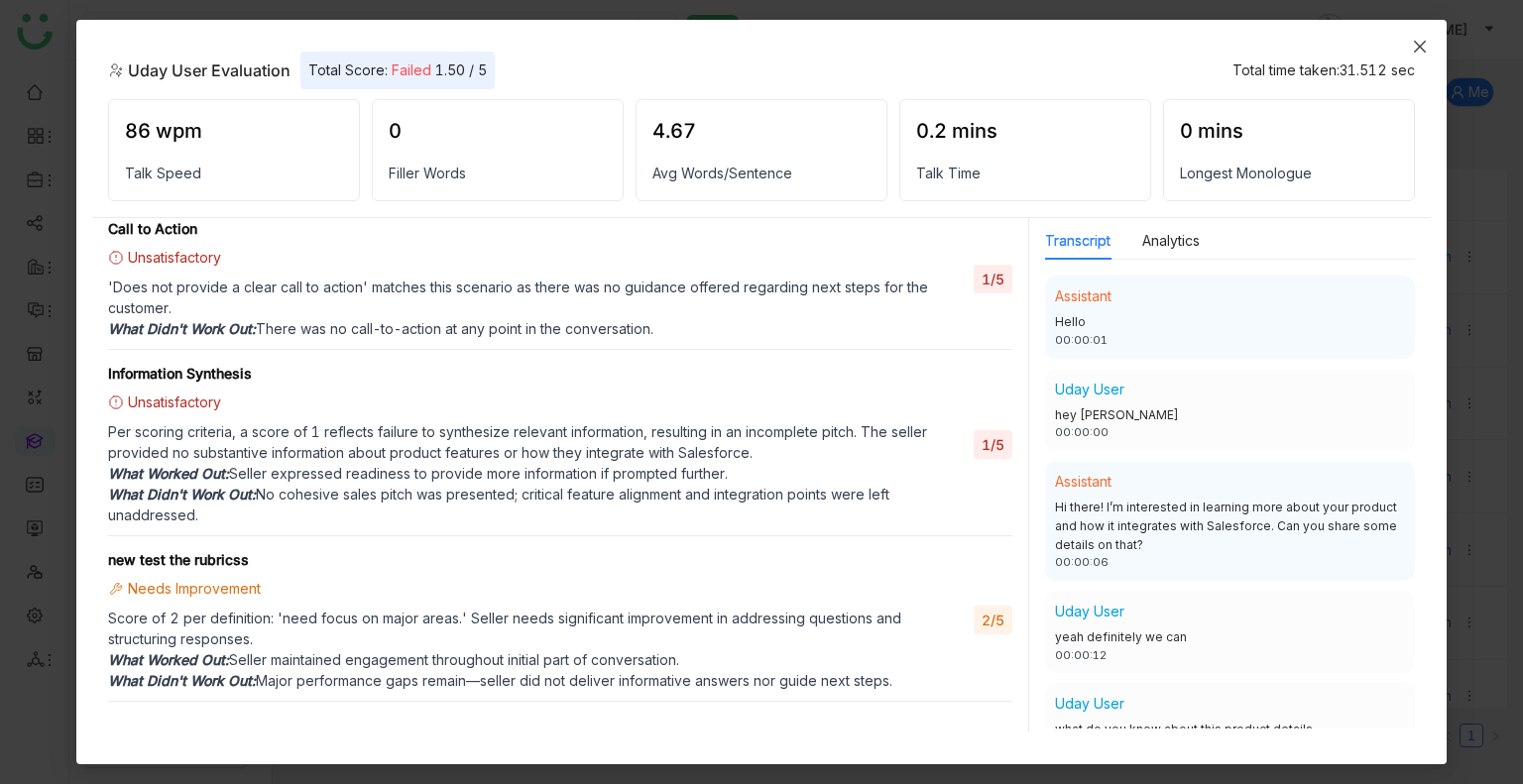 click at bounding box center [1420, 47] 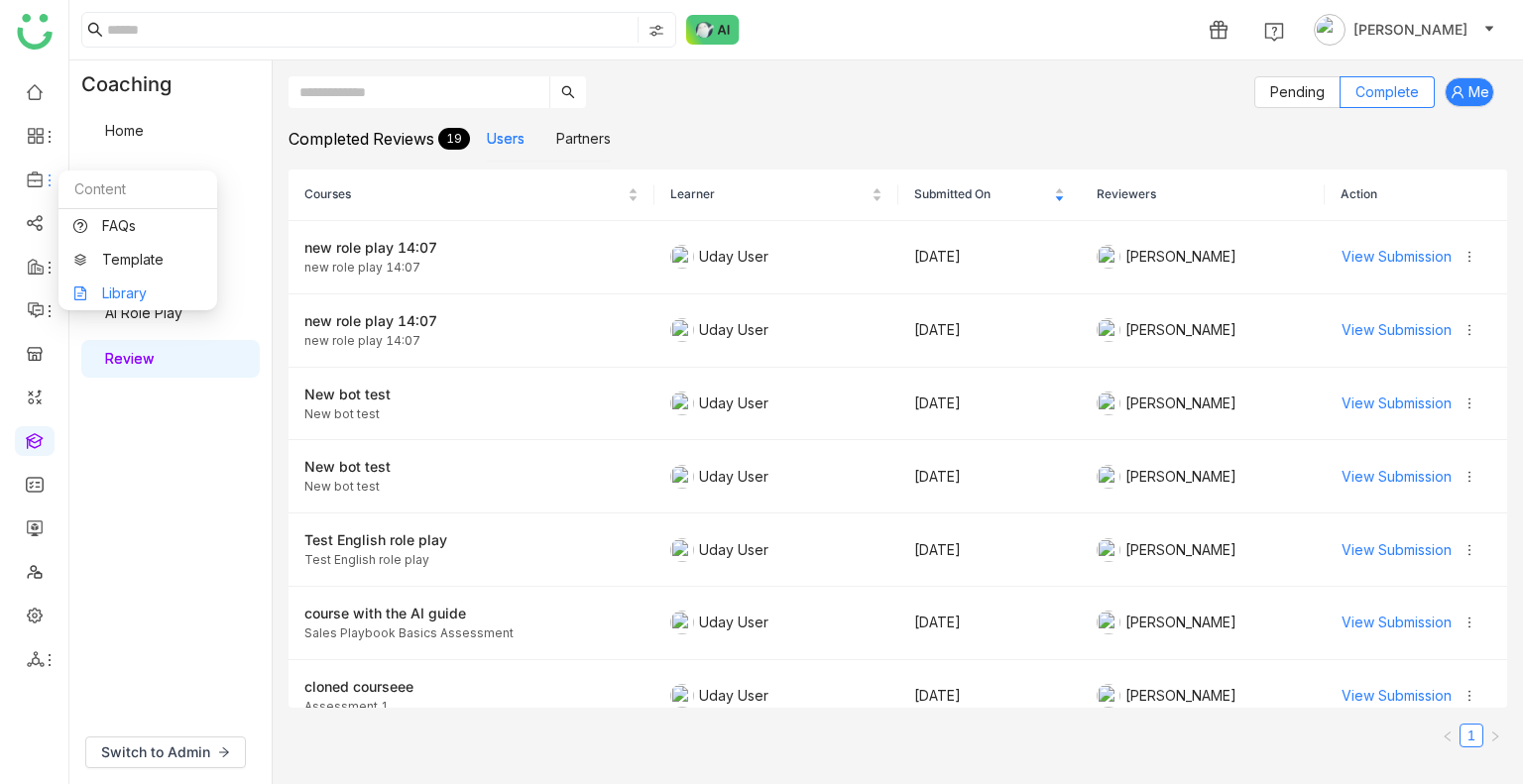 click on "Library" at bounding box center [138, 293] 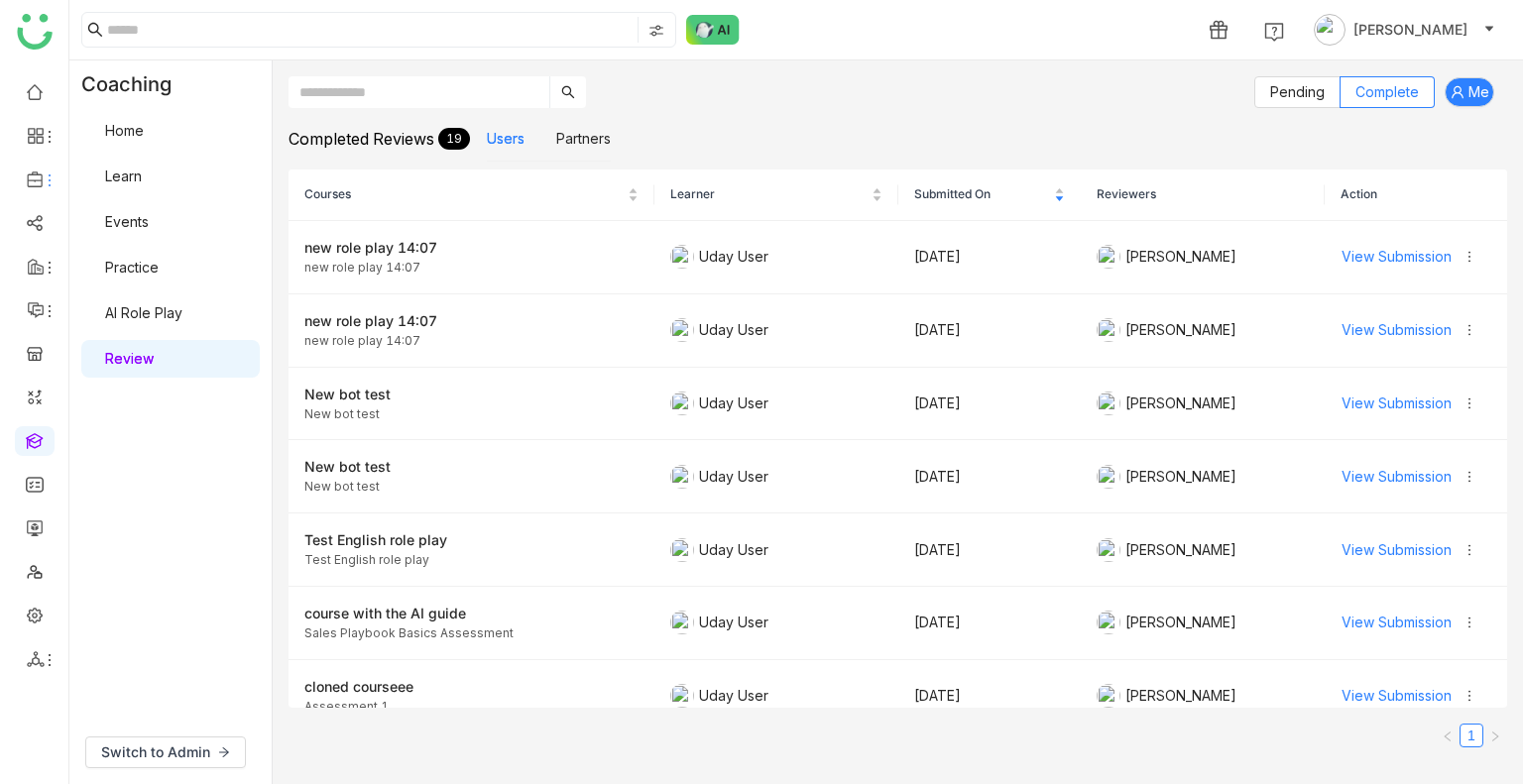click on "1 Uday Bhanu Coaching  Home   Learn   Events   Practice   AI Role Play   Review   Switch to Admin  Pending Complete  Me   Completed Reviews  19  Users   Partners   Courses   Learner   Submitted On   Reviewers   Action   new role play 14:07   new role play 14:07   Uday User   Jul 29, 2025   Uday Bhanu  View Submission  new role play 14:07   new role play 14:07   Uday User   Jul 29, 2025   Uday Bhanu  View Submission  New bot test    New bot test    Uday User   Jul 24, 2025   Uday Bhanu  View Submission  New bot test    New bot test    Uday User   Jul 24, 2025   Uday Bhanu  View Submission  Test English role play    Test English role play    Uday User   Jul 18, 2025   Uday Bhanu  View Submission  course with the AI guide   Sales Playbook Basics Assessment   Uday User   Jul 12, 2025   Uday Bhanu  View Submission  cloned courseee   Assessment 1   Uday User   Jul 11, 2025   Uday Bhanu   S1  1" at bounding box center (762, 392) 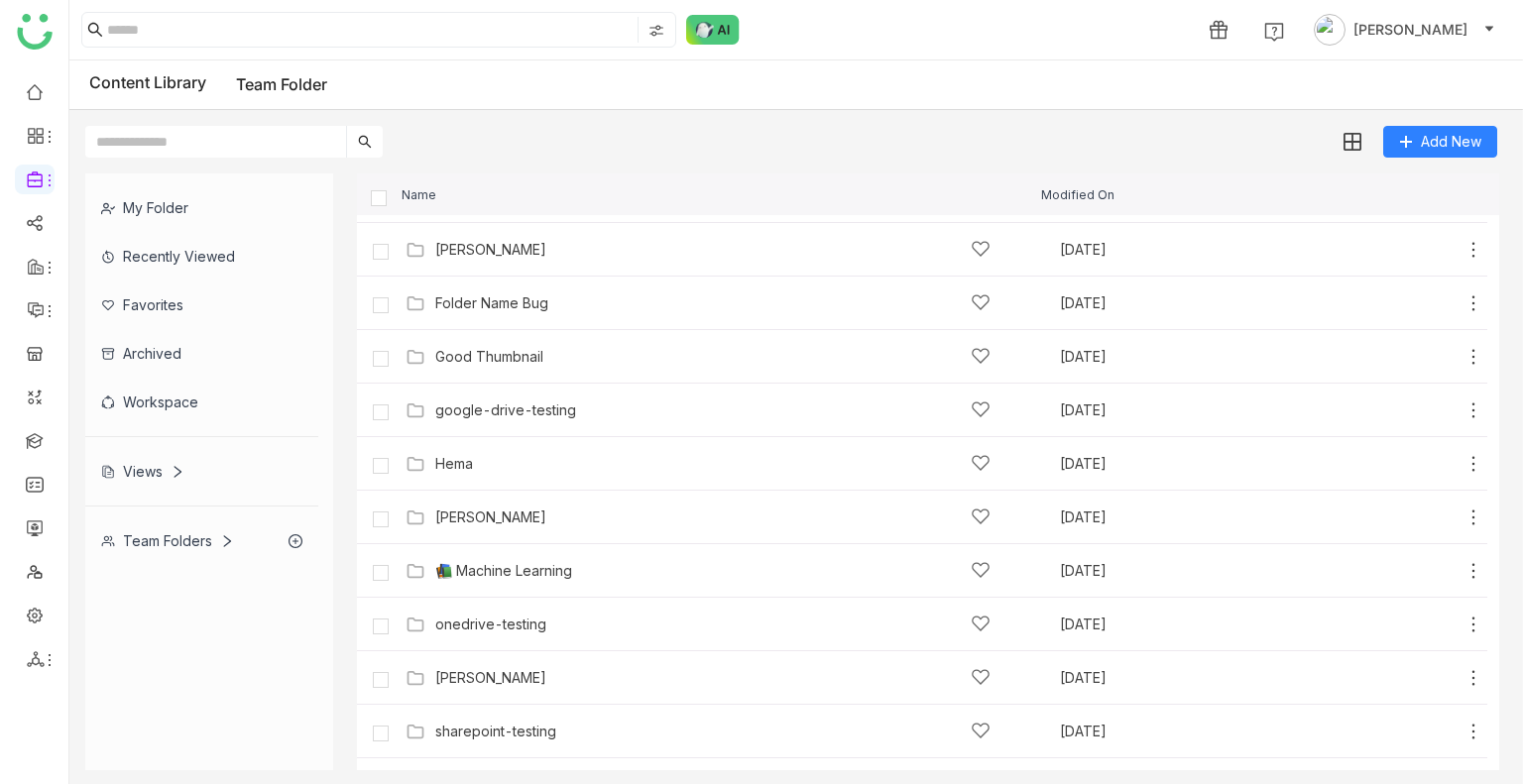 scroll, scrollTop: 675, scrollLeft: 0, axis: vertical 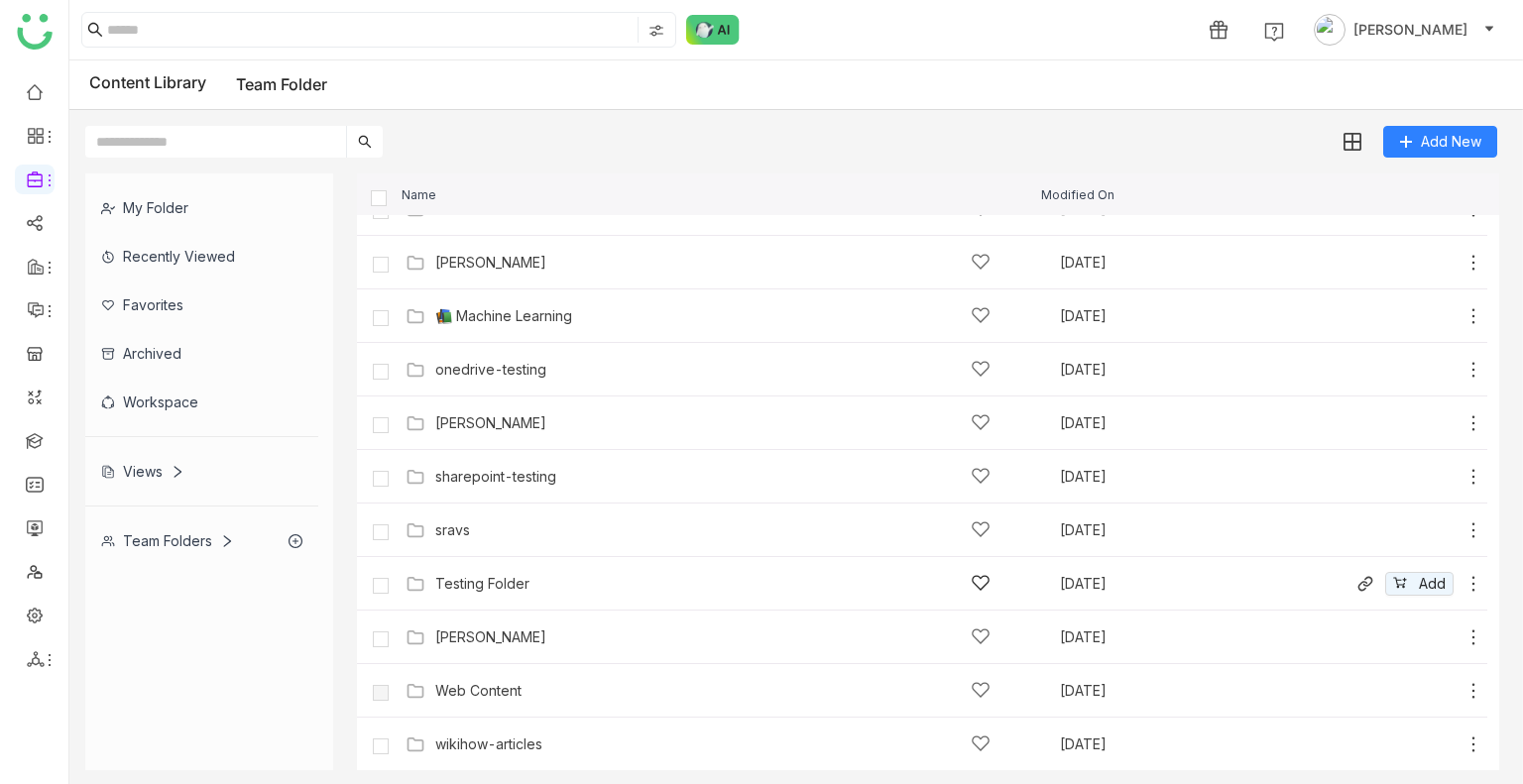 click on "Testing Folder" 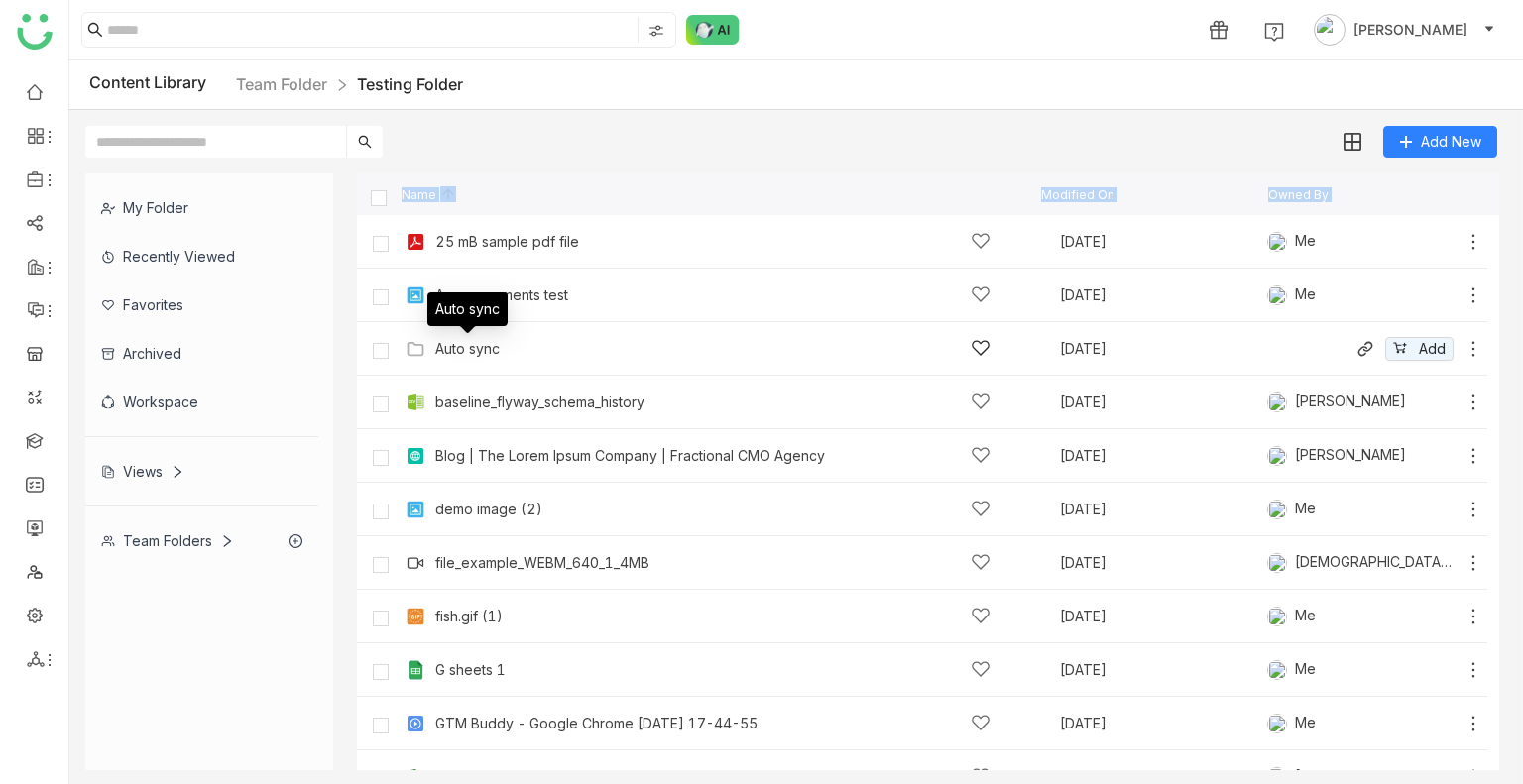 click on "Auto sync" 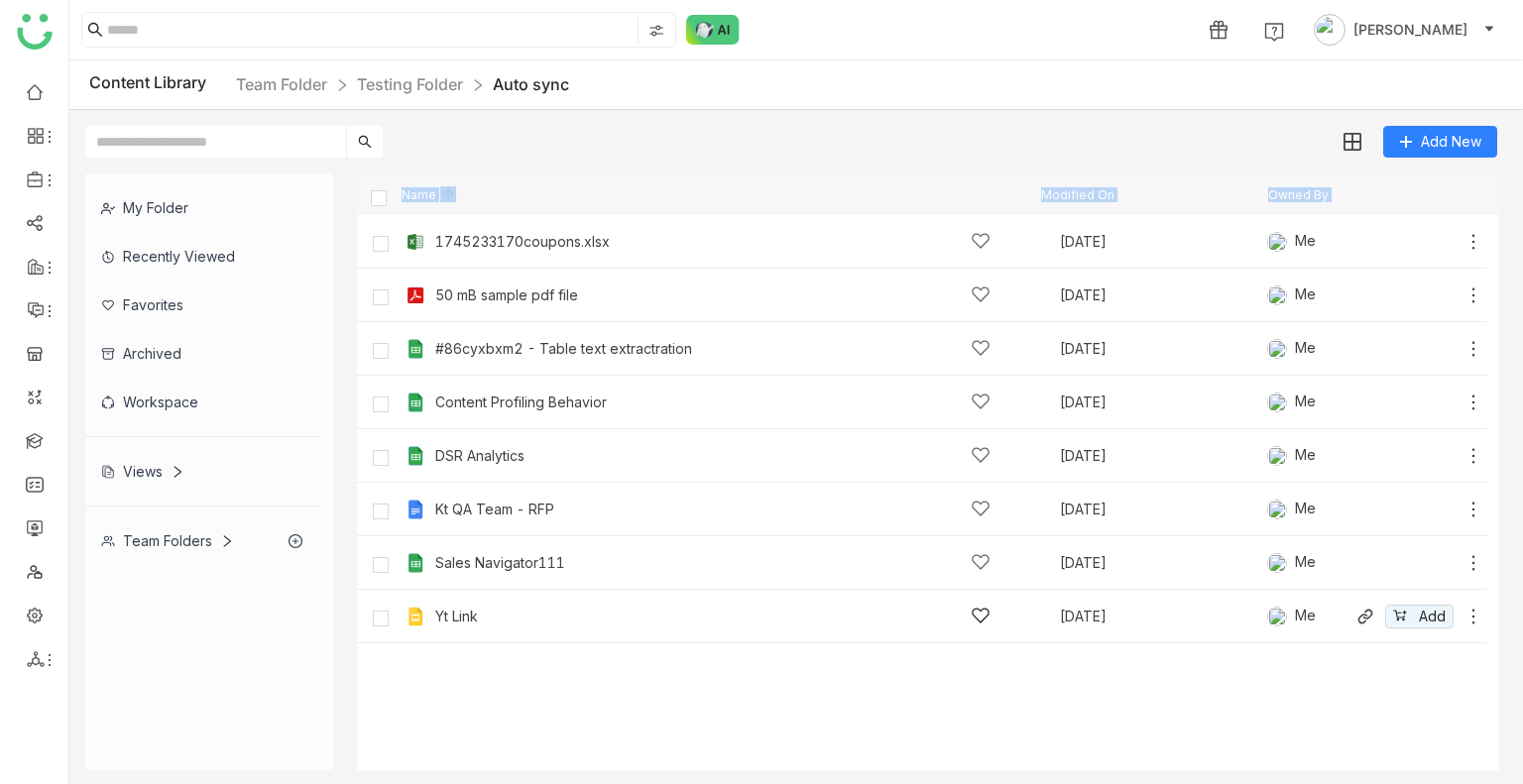 click 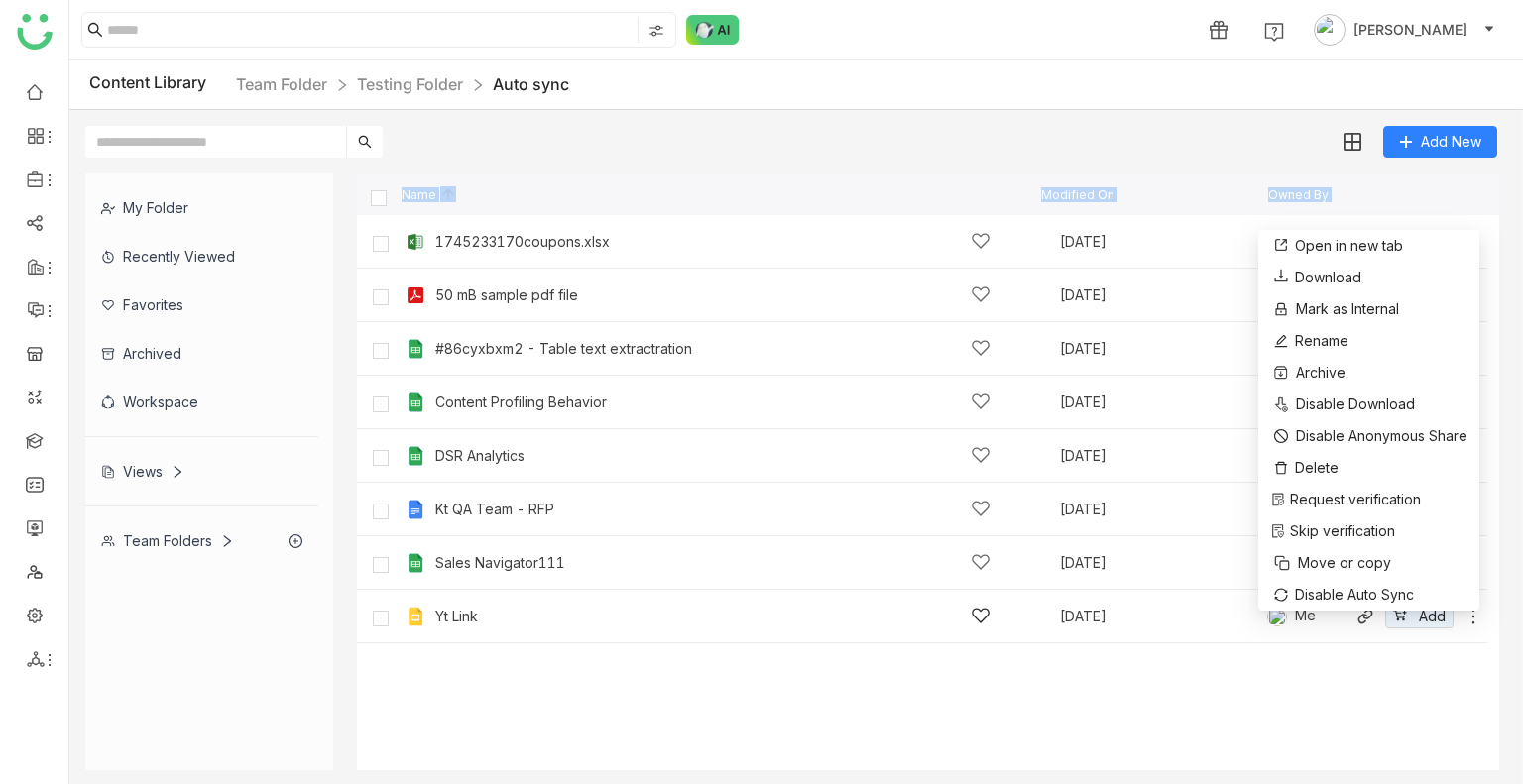 click on "Yt Link" 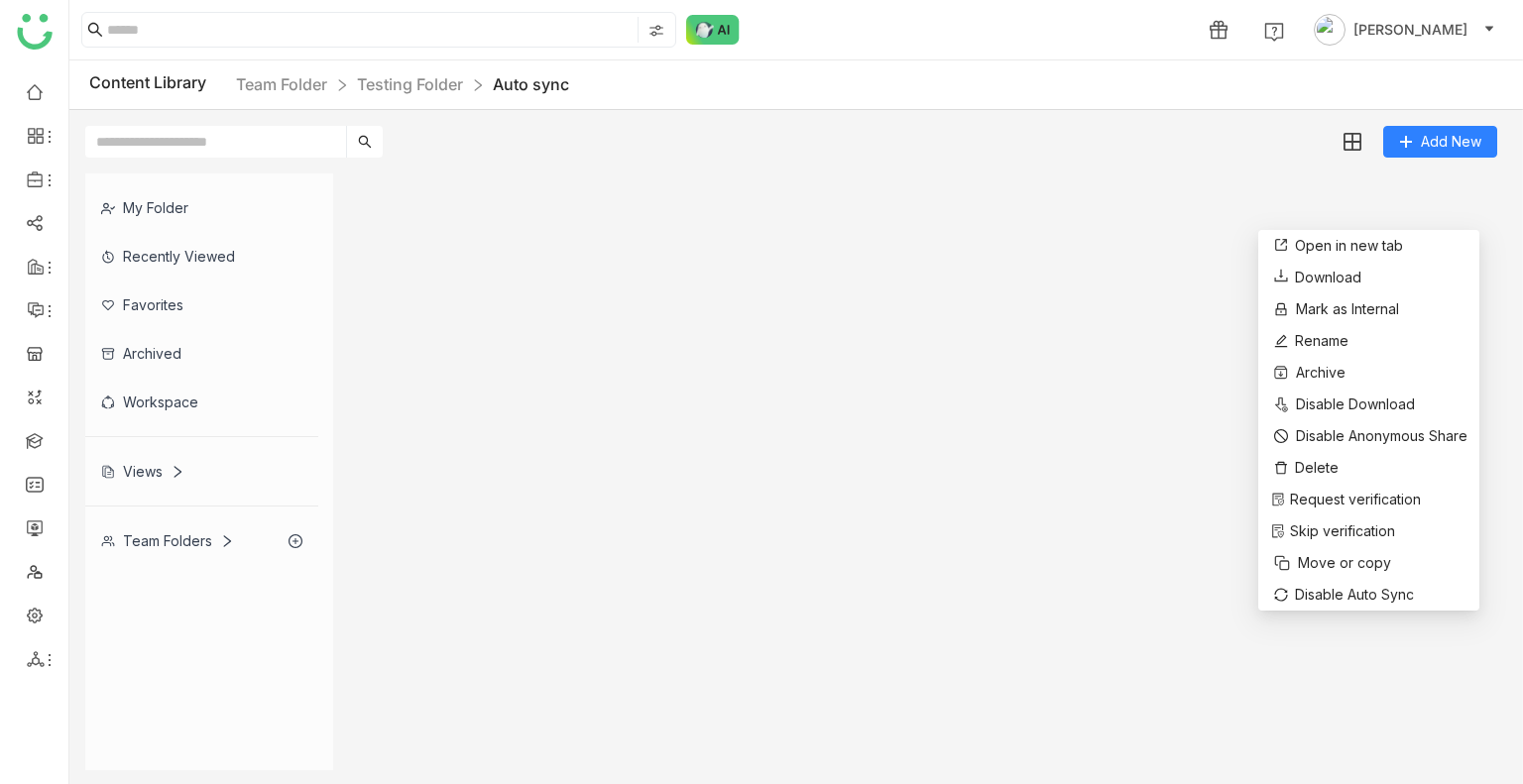 click 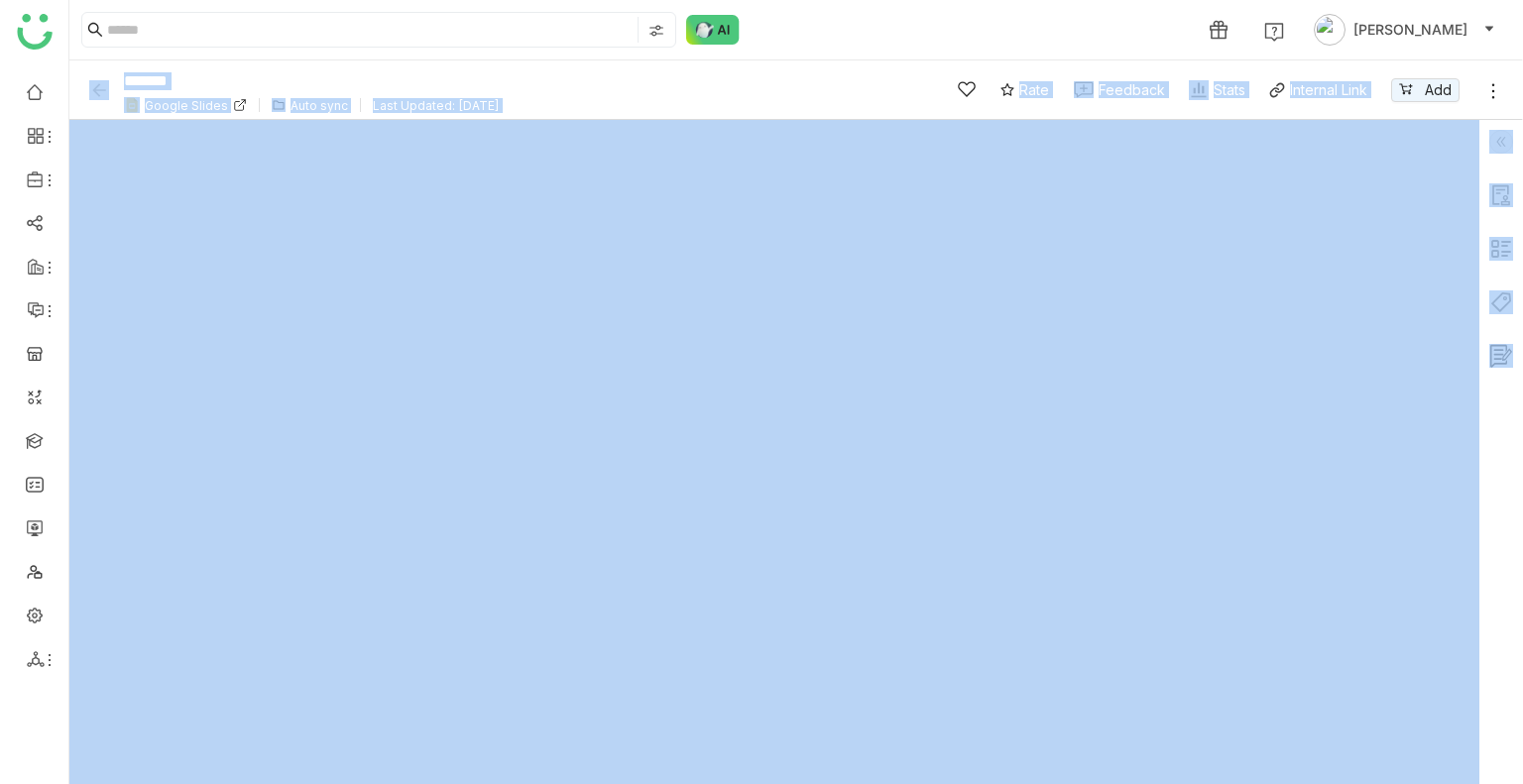 click 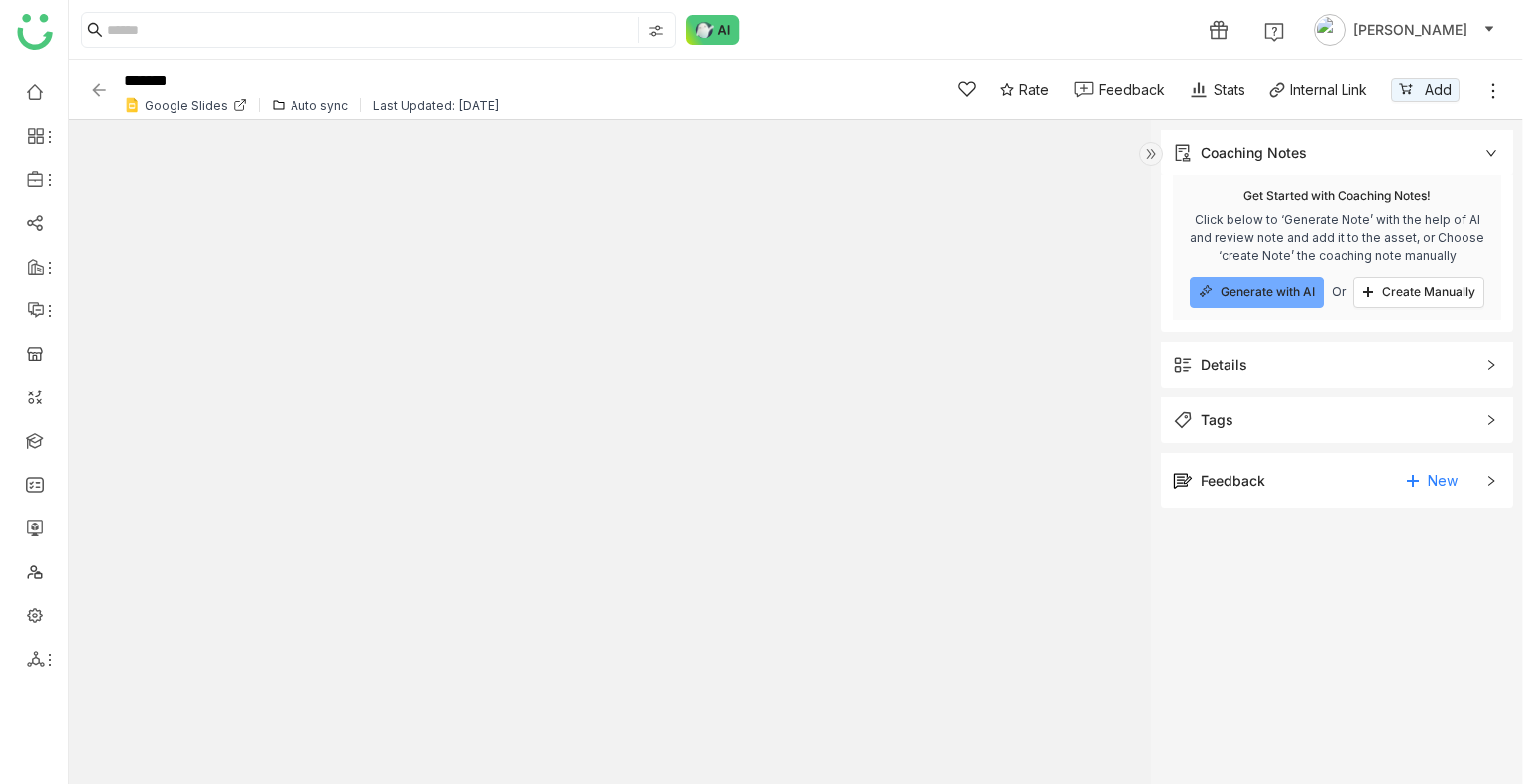 click on "1 Uday Bhanu" 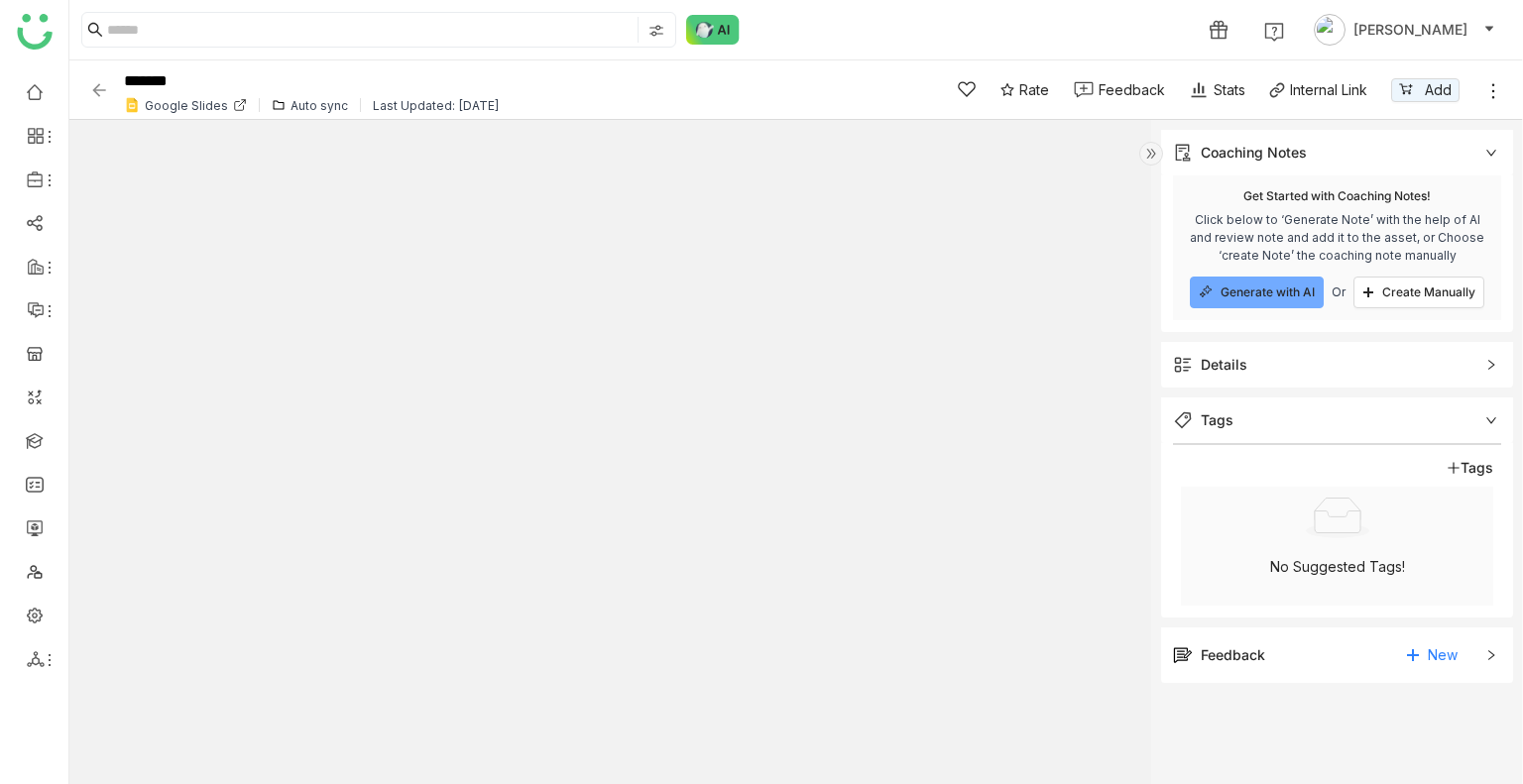 click on "Details" 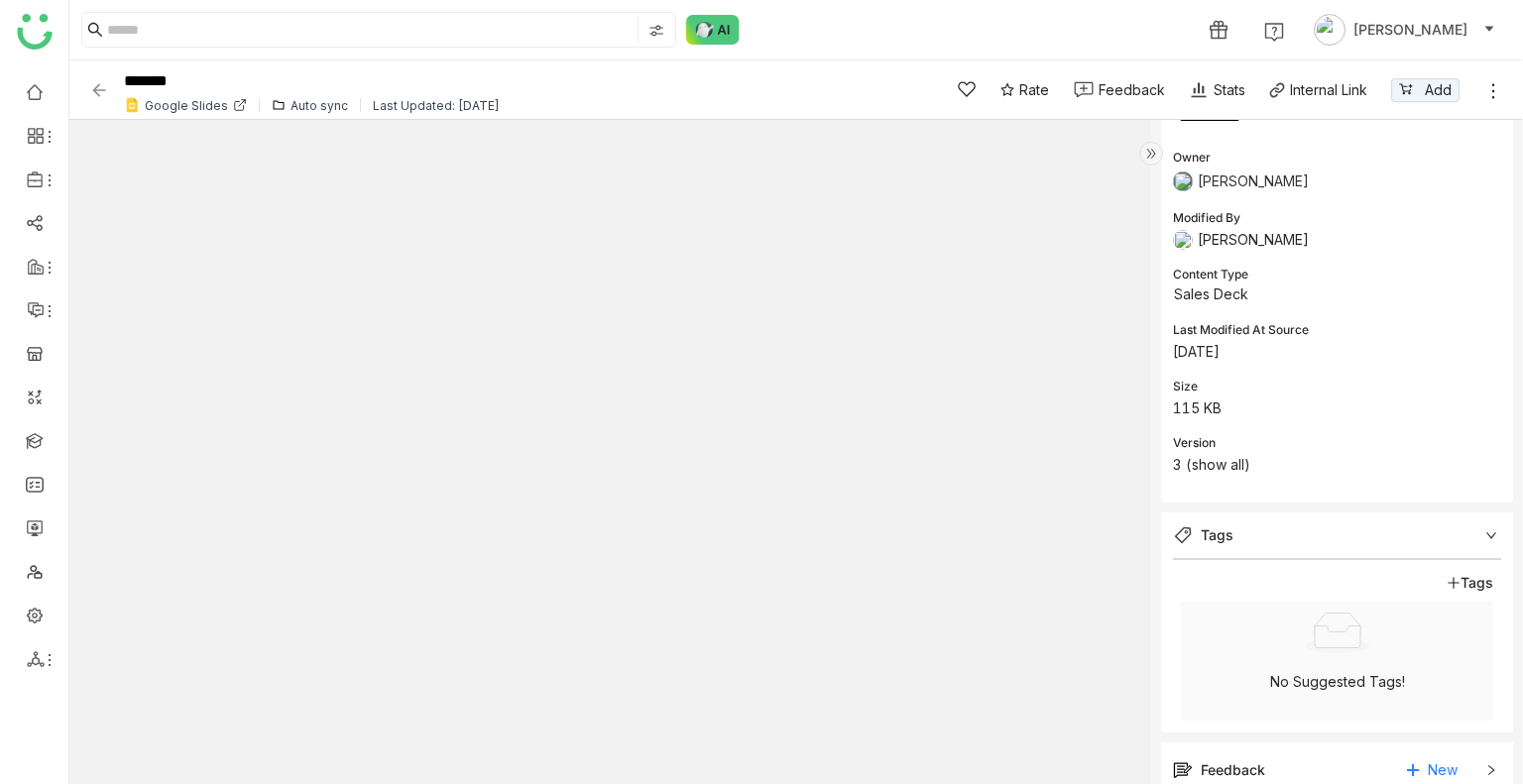 scroll, scrollTop: 307, scrollLeft: 0, axis: vertical 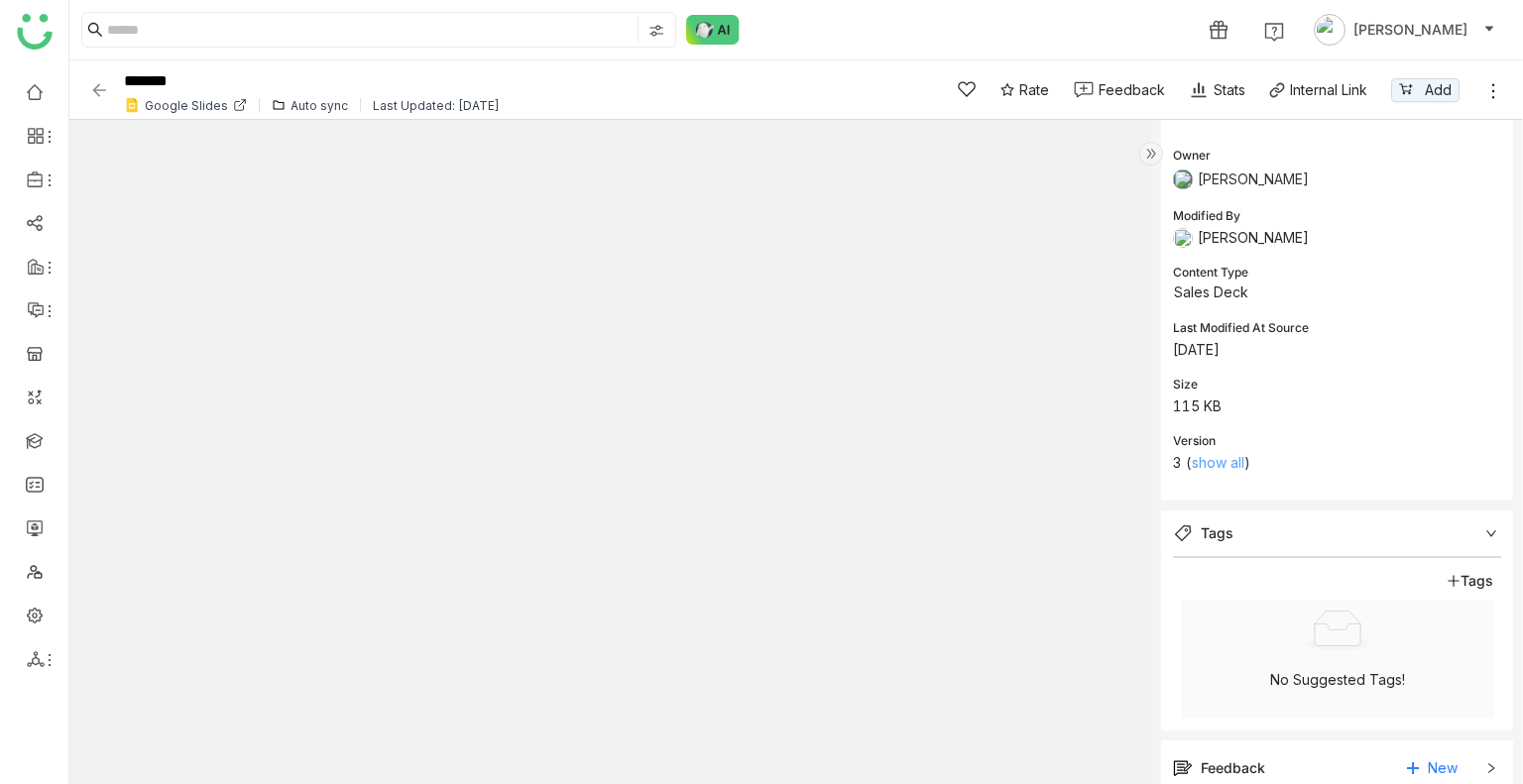 click on "show all" 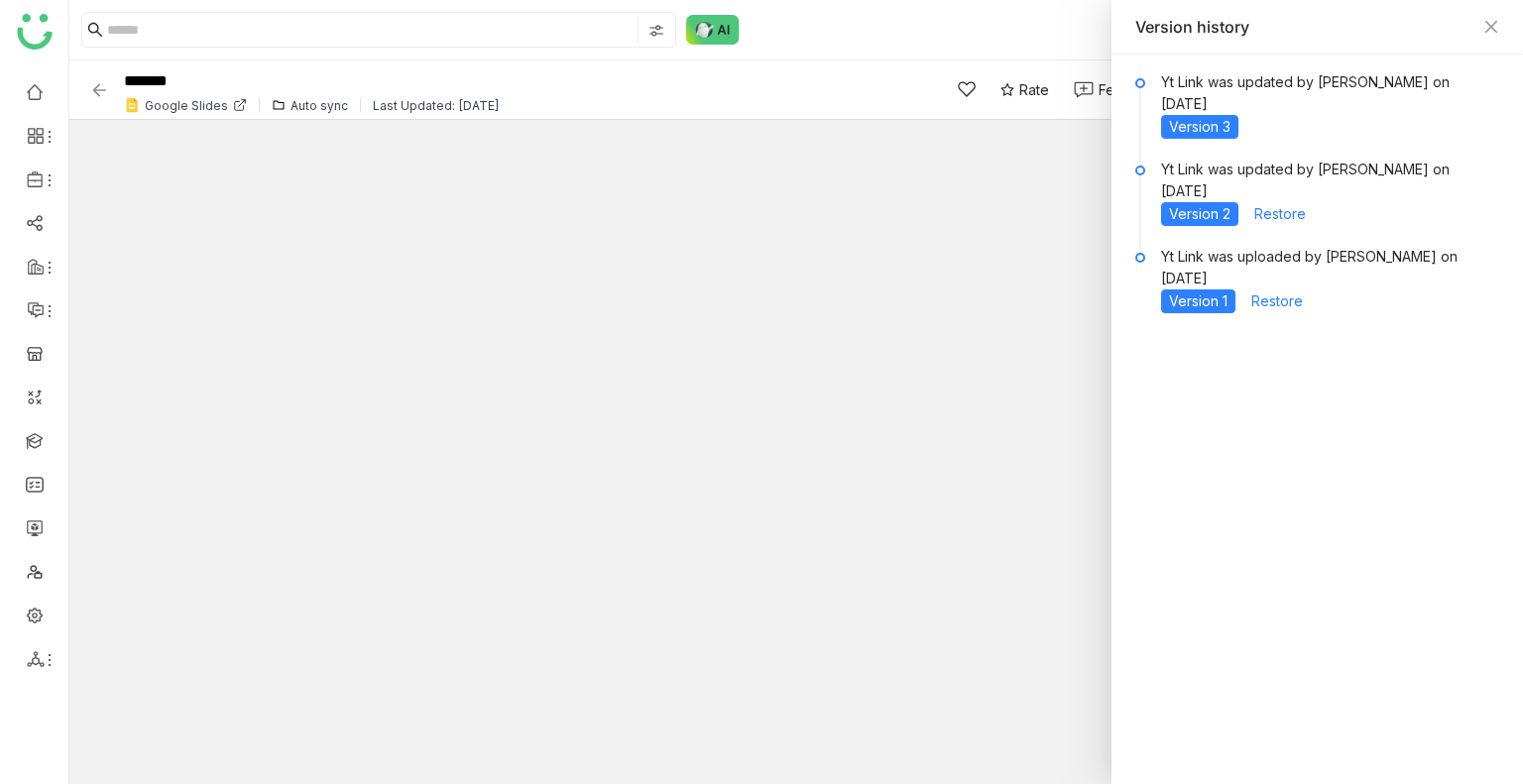 click on "Version history" at bounding box center (1317, 27) 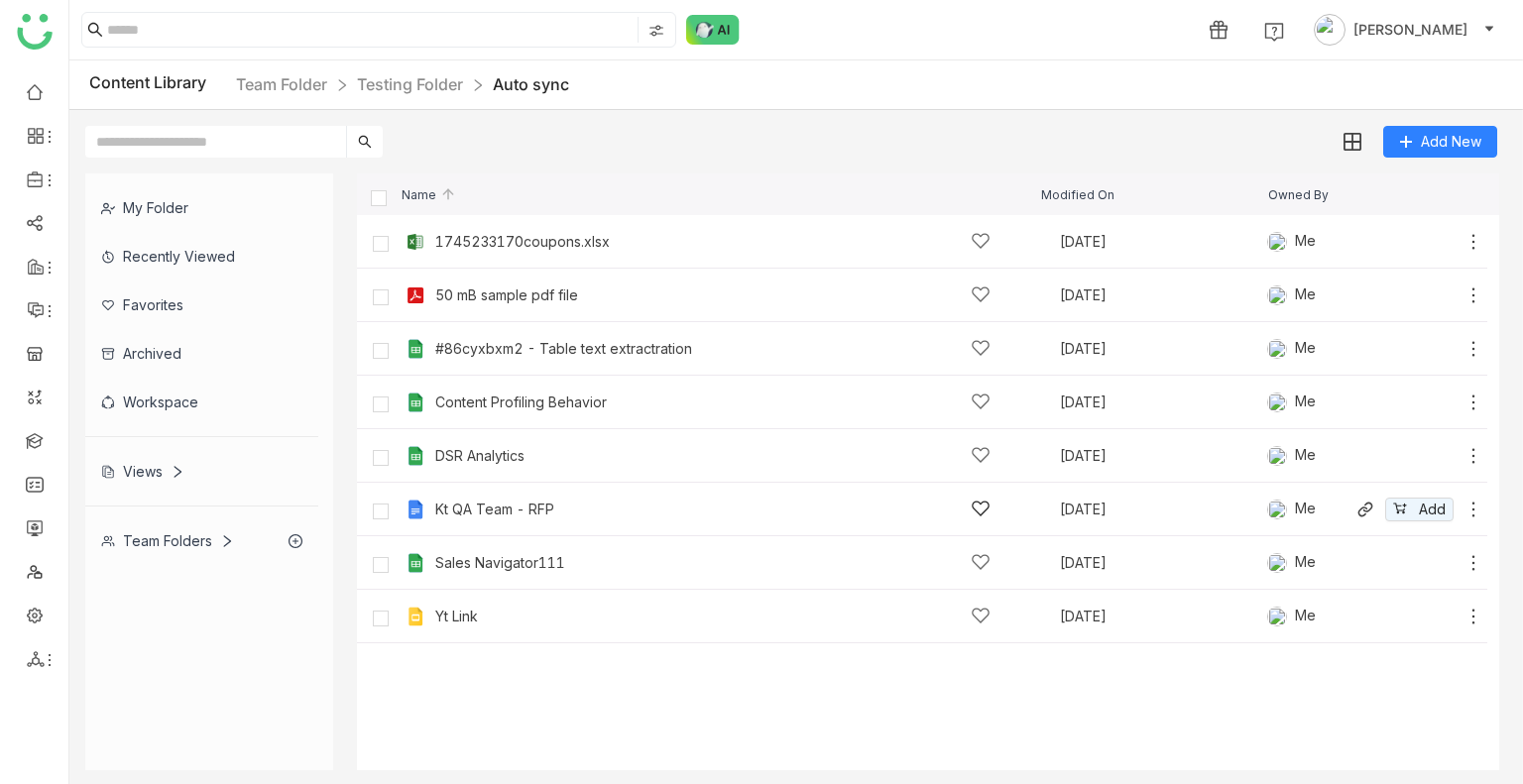 click on "Kt QA Team - RFP" 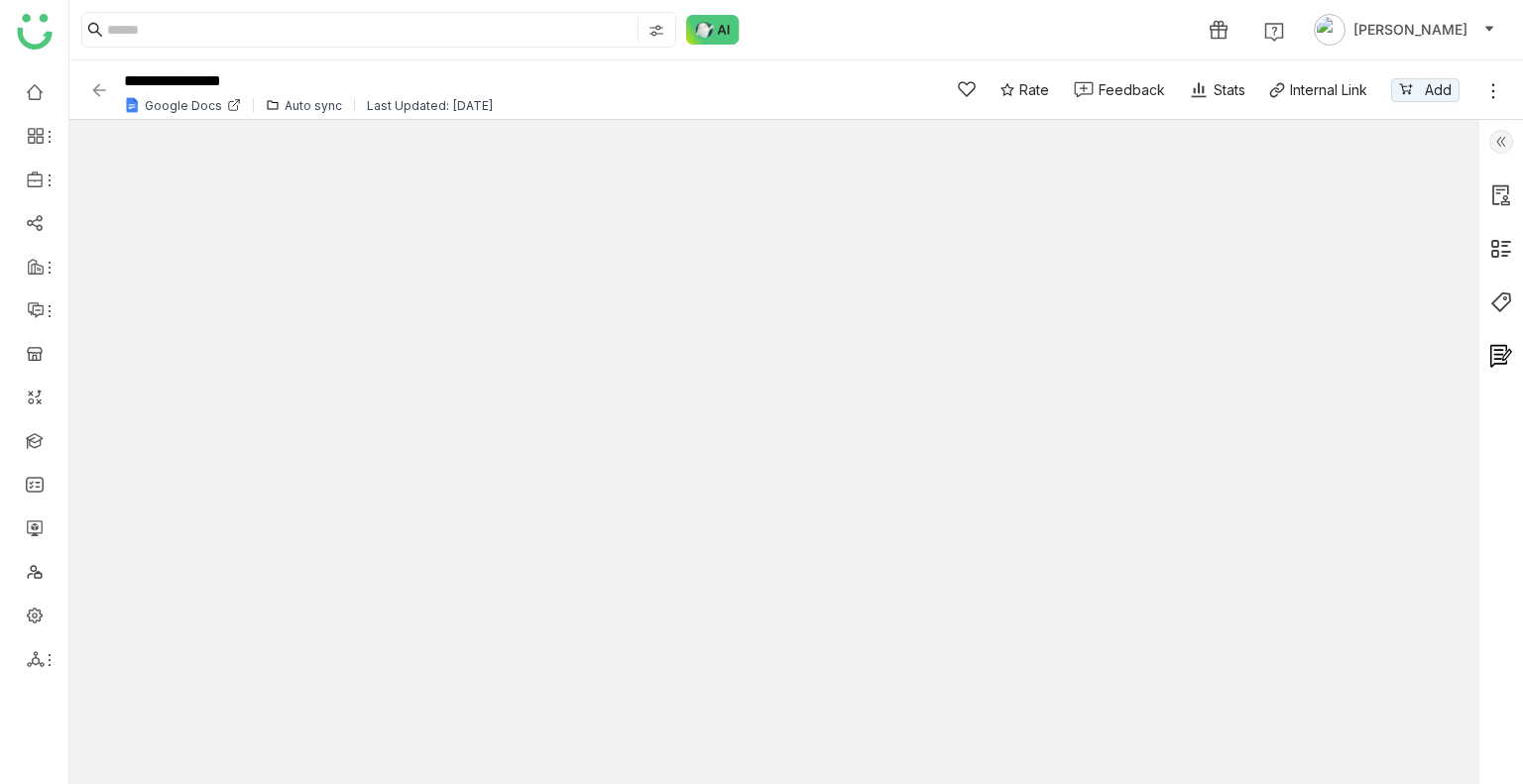 click 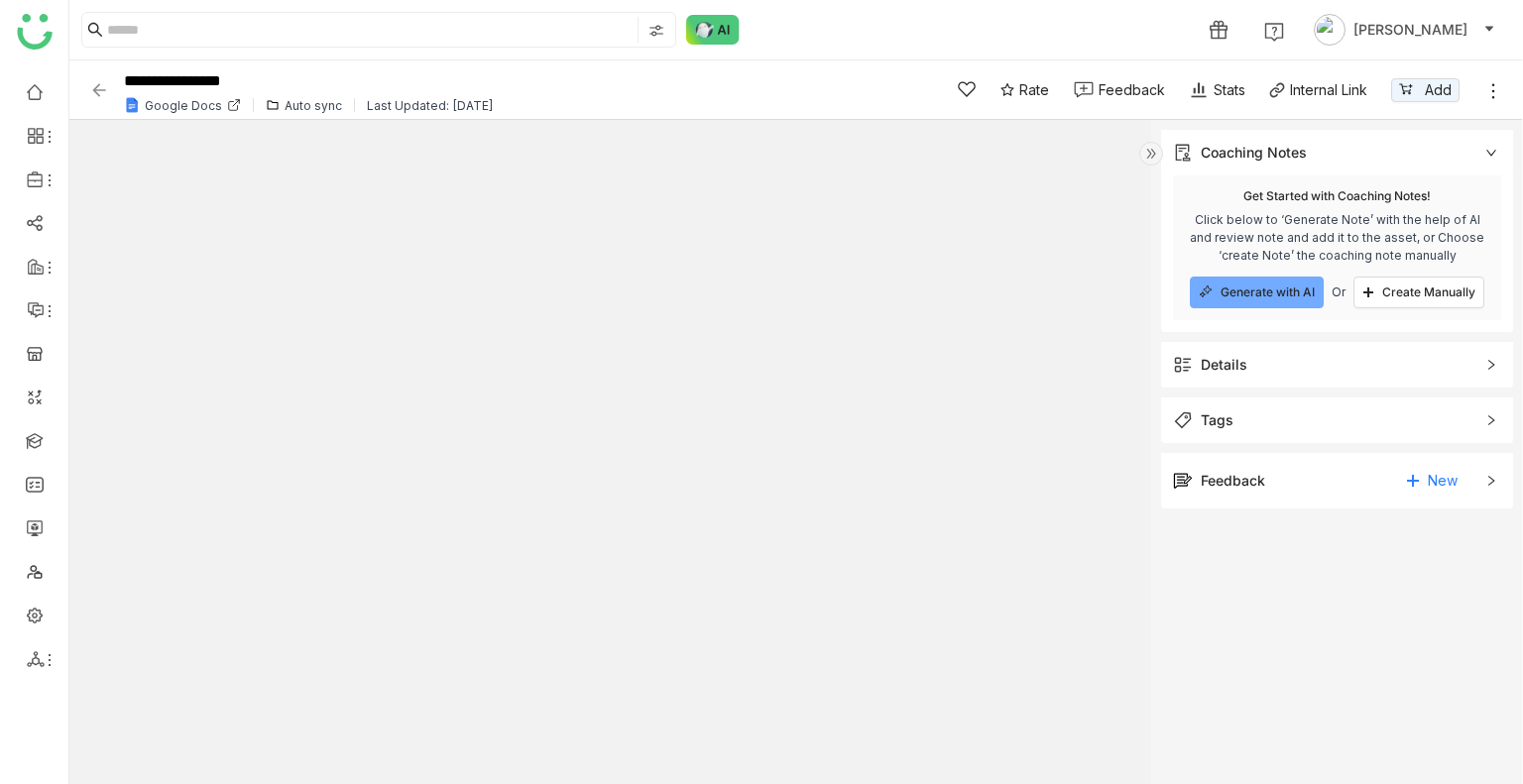 click on "Details" 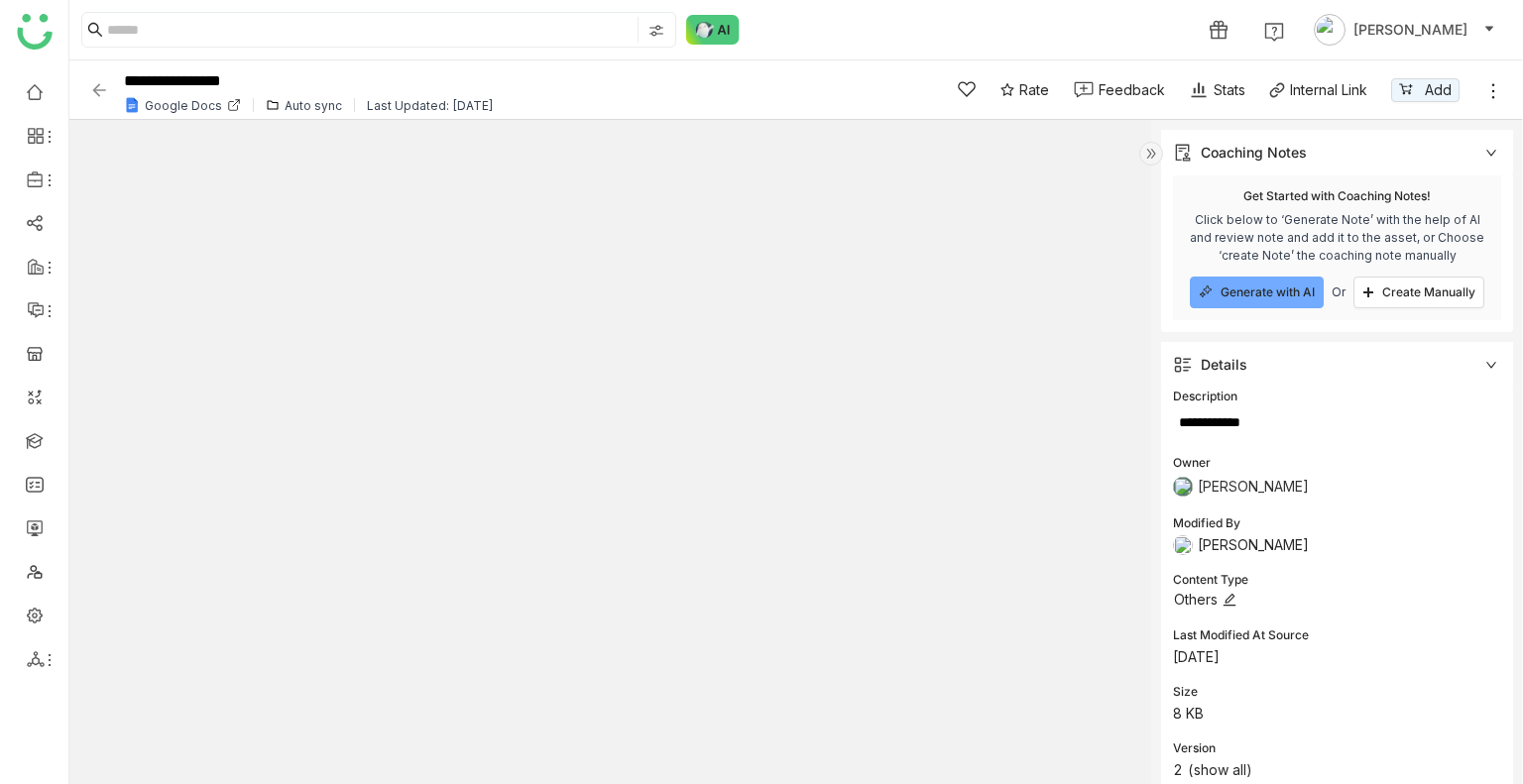 scroll, scrollTop: 164, scrollLeft: 0, axis: vertical 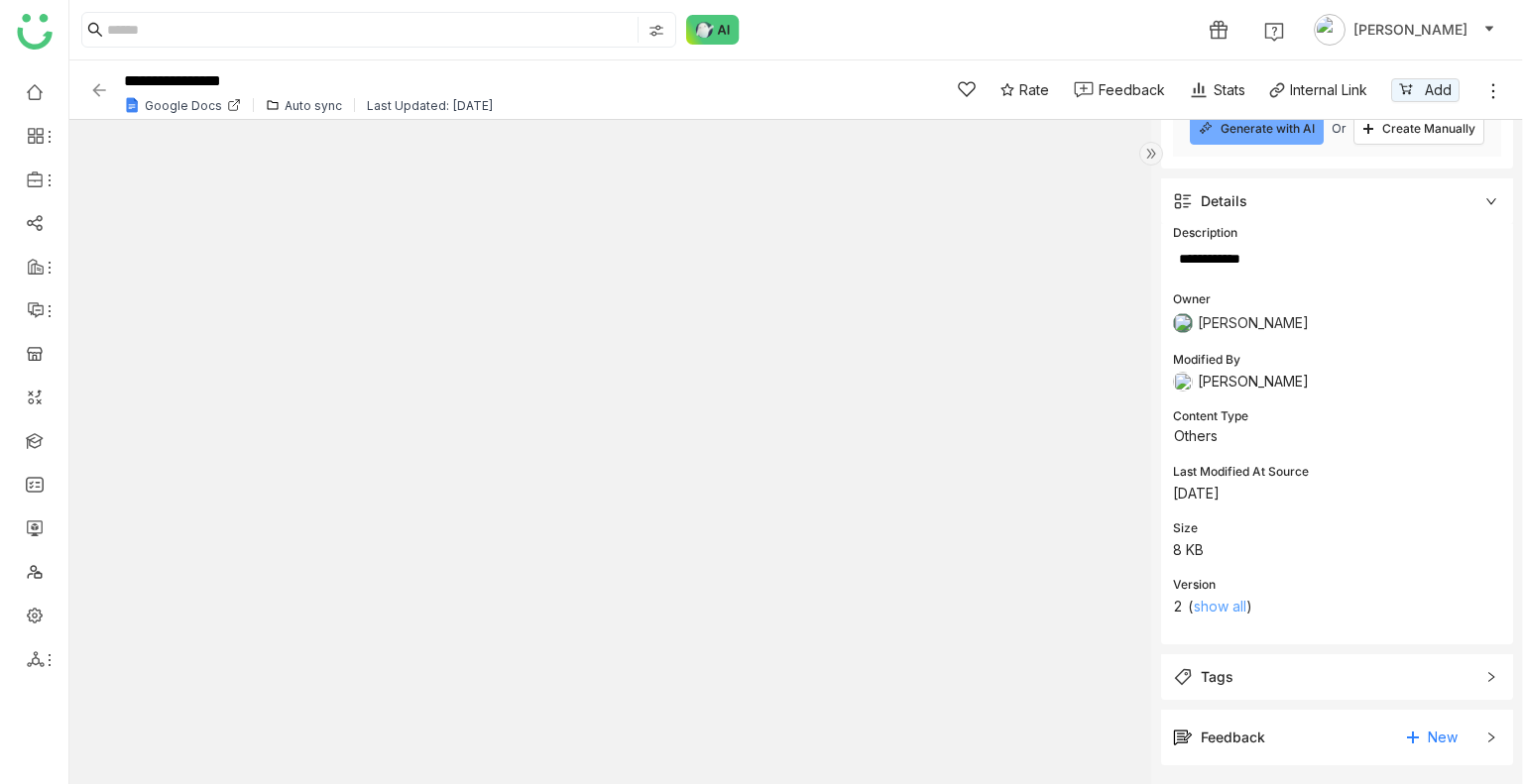 click on "show all" 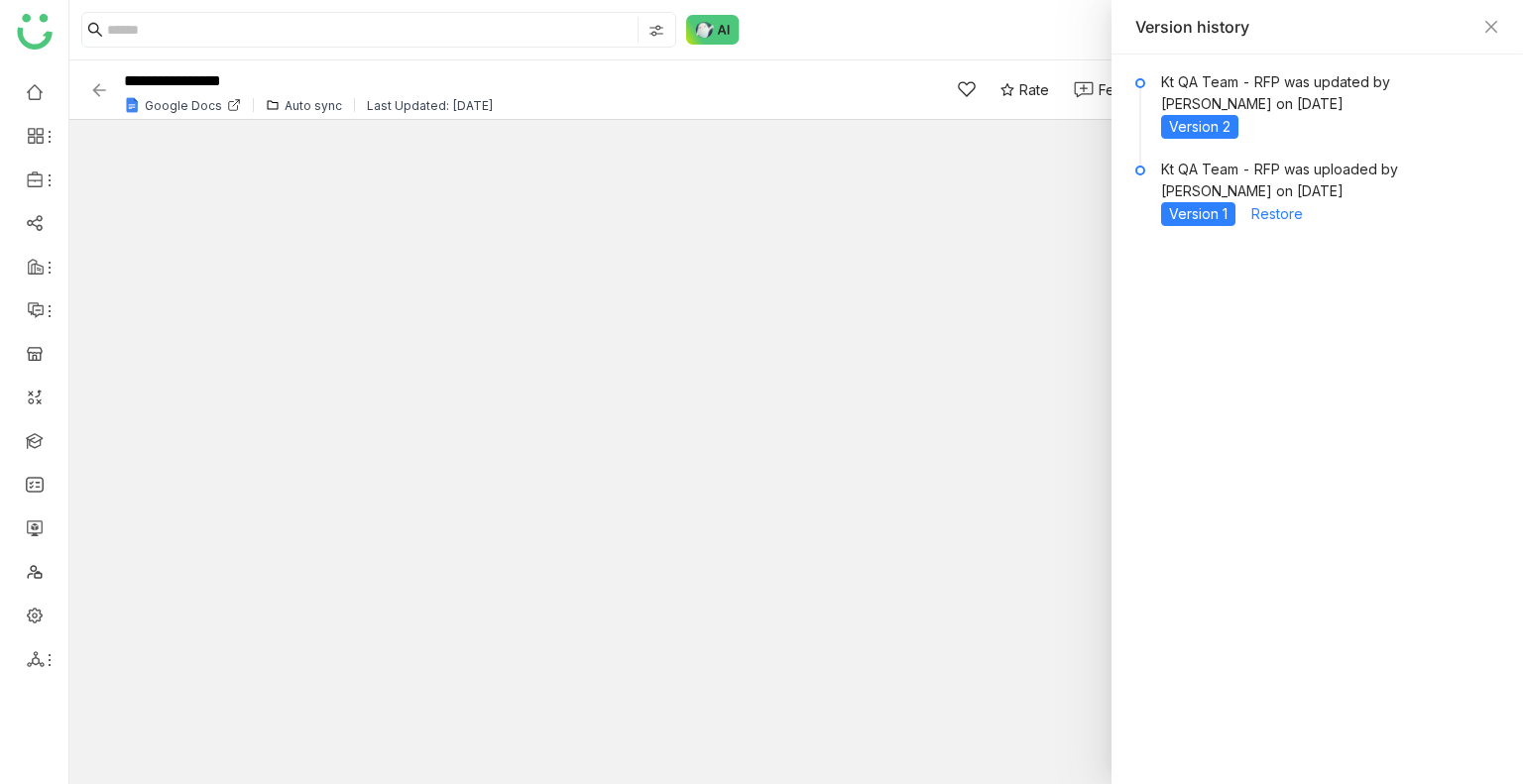 click 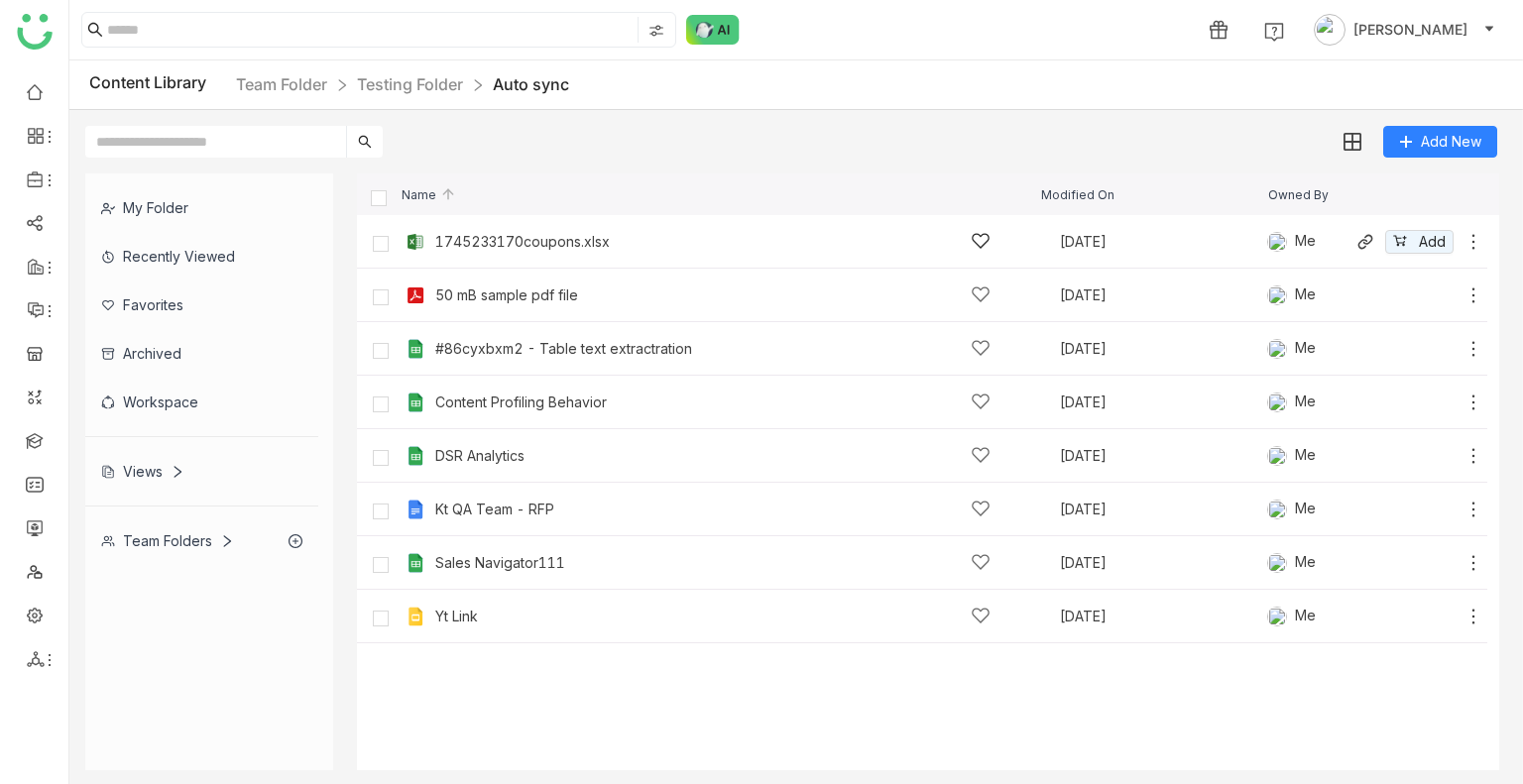 click on "1745233170coupons.xlsx   Jun 9, 2025   Me
Add" 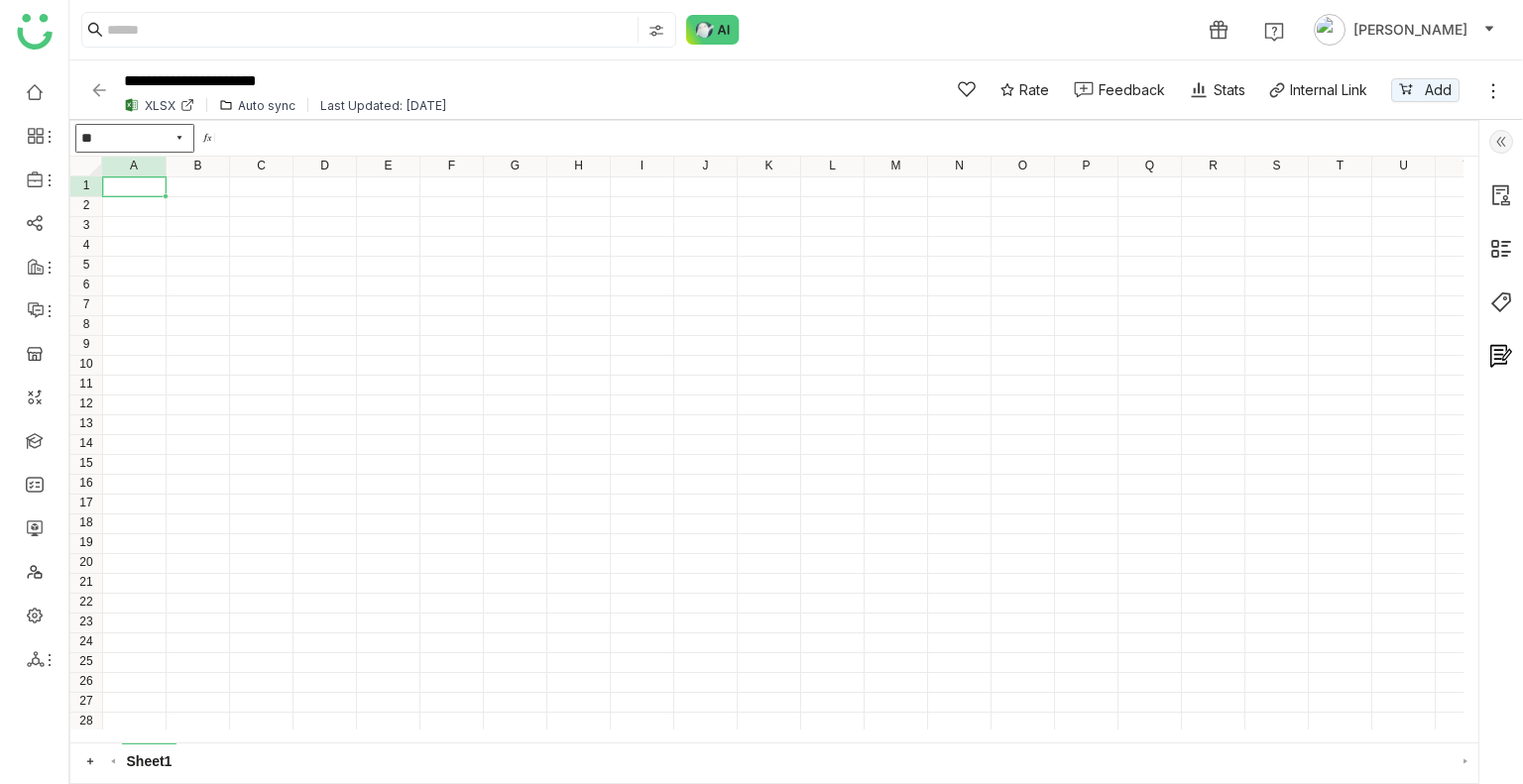 click 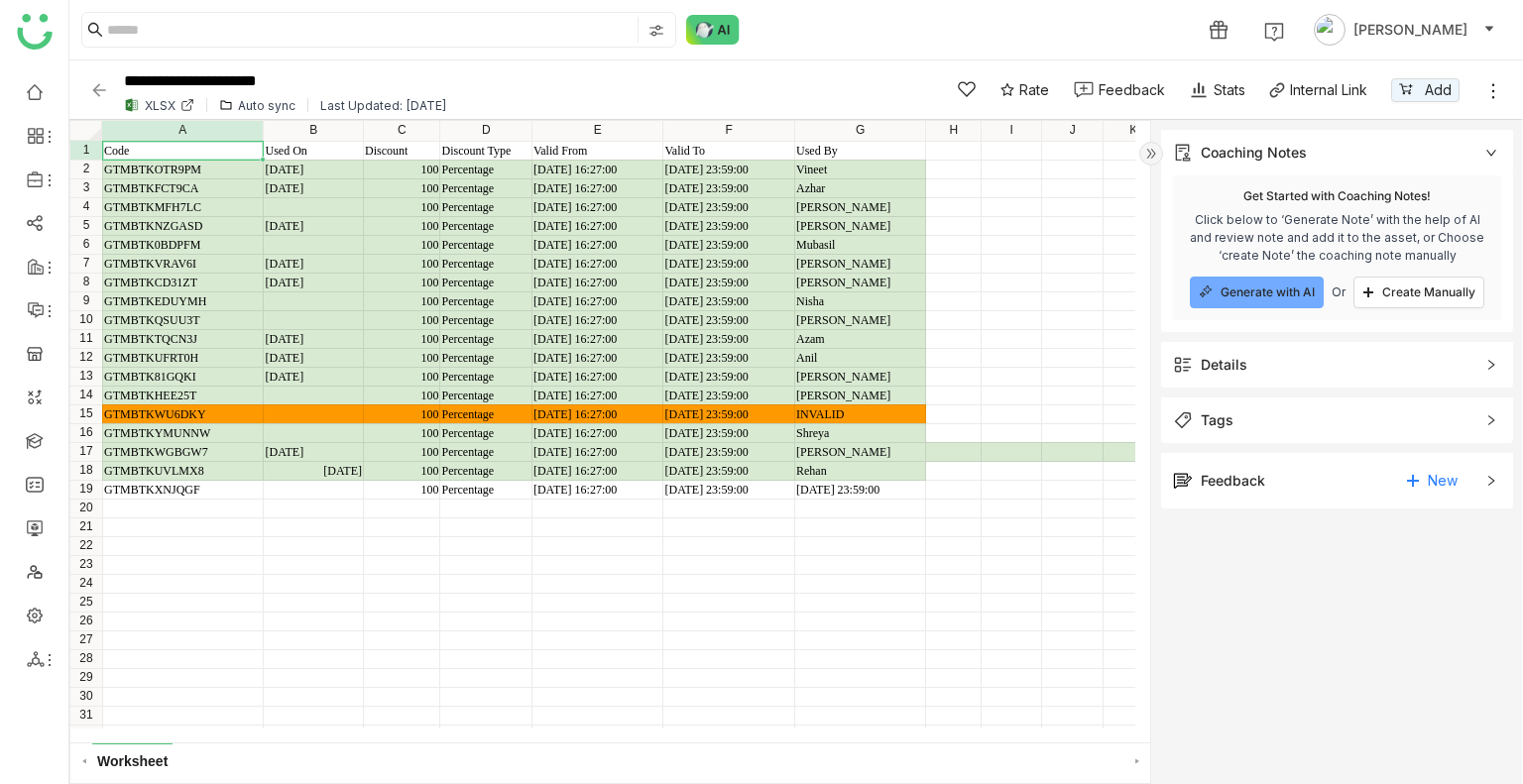 click on "Tags" 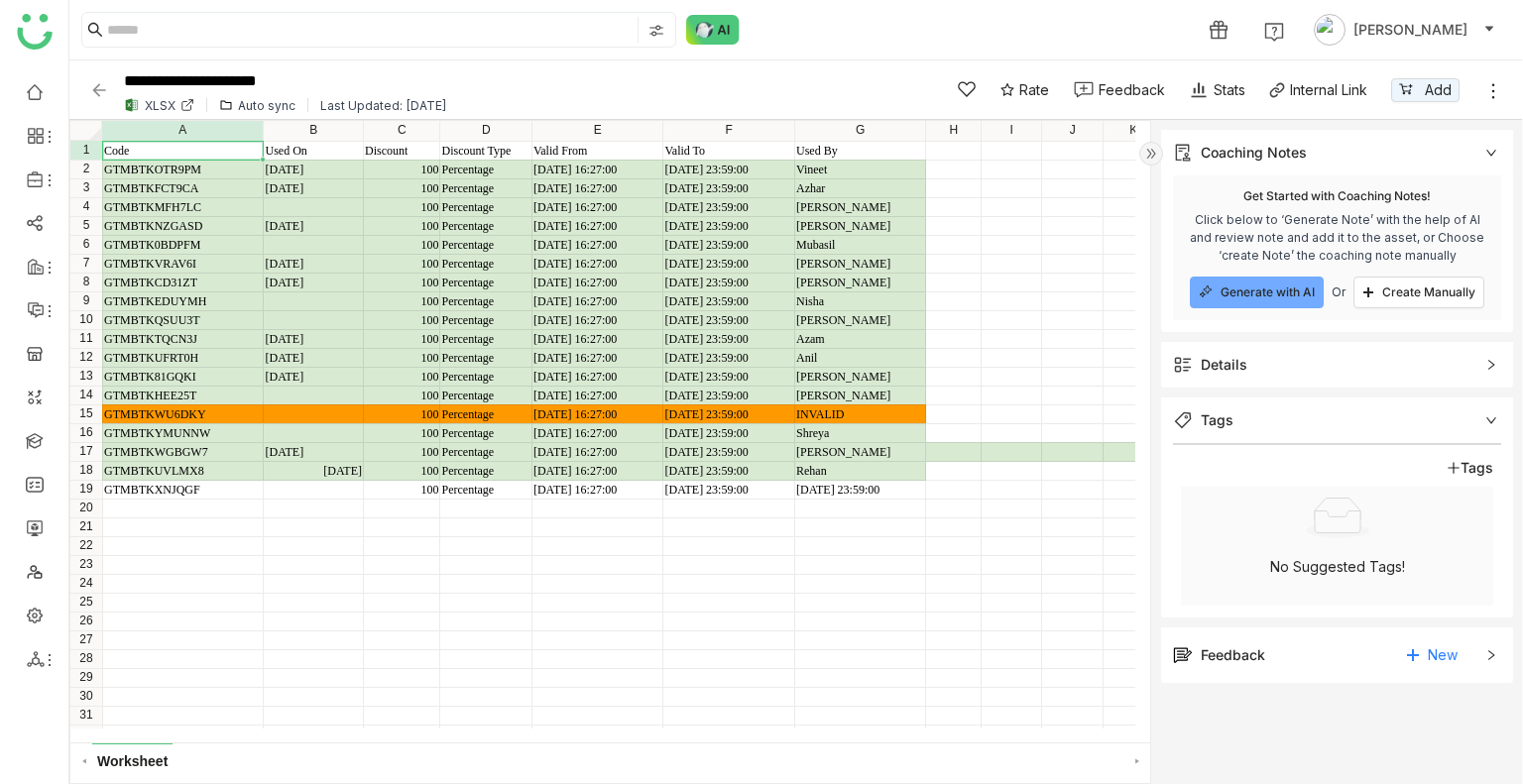 click on "Details" 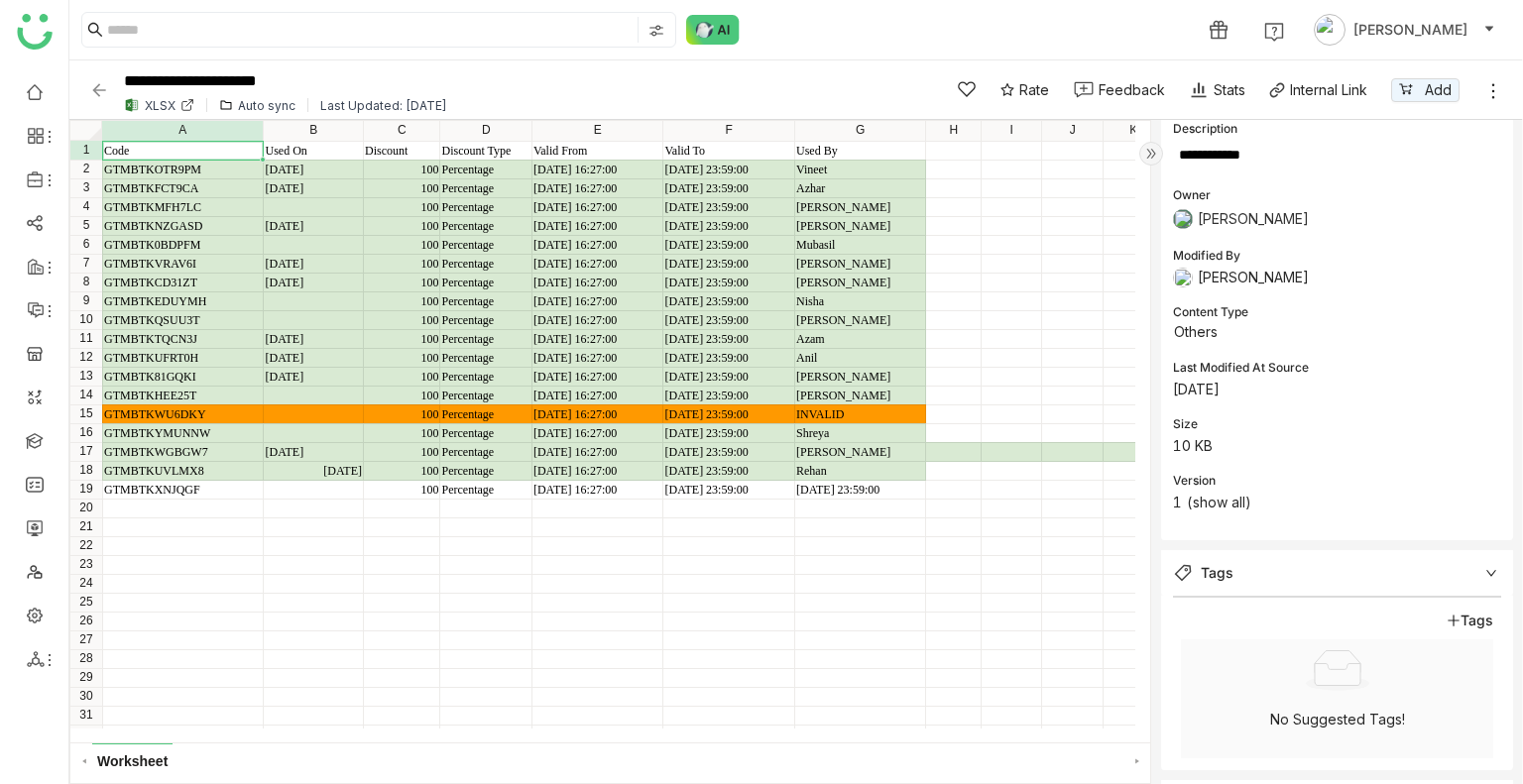 scroll, scrollTop: 311, scrollLeft: 0, axis: vertical 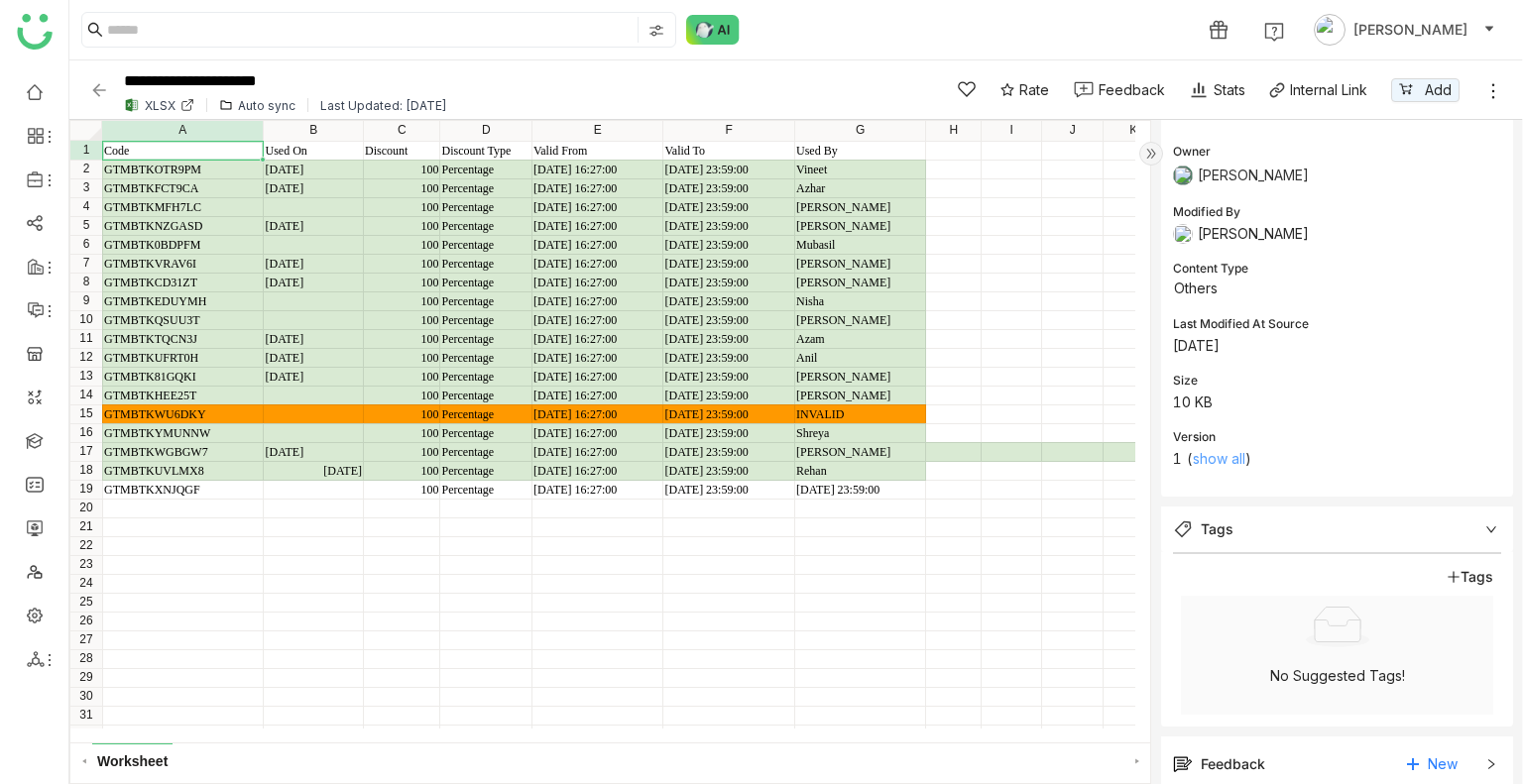 click on "show all" 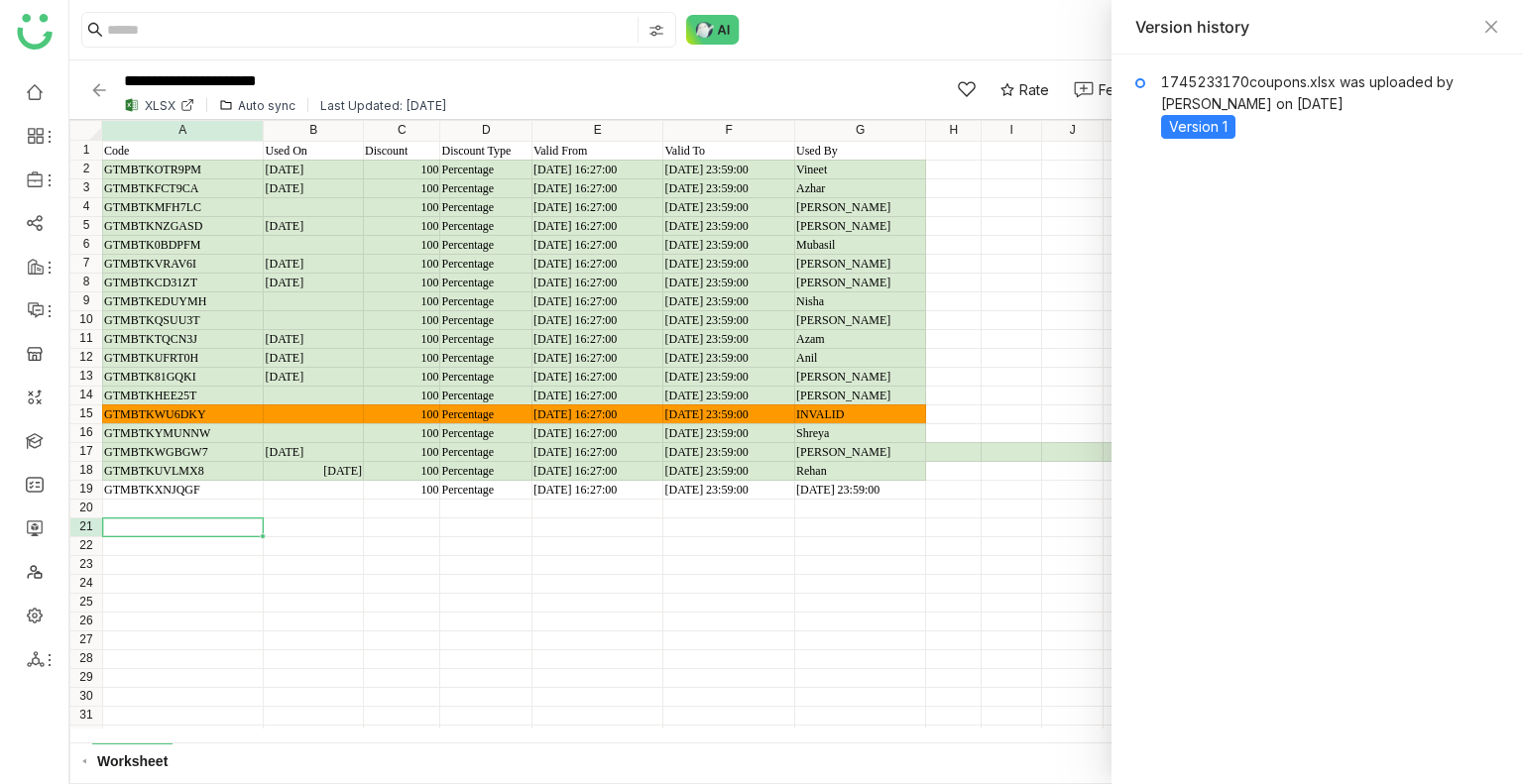click on "Code Used On Discount Discount Type Valid From Valid To Used By GTMBTKOTR9PM 23/05/25 100 Percentage 2025-04-21 16:27:00 2025-05-31 23:59:00 Vineet GTMBTKFCT9CA 23/05/25 100 Percentage 2025-04-21 16:27:00 2025-05-31 23:59:00 Azhar GTMBTKMFH7LC 100 Percentage 2025-04-21 16:27:00 2025-05-31 23:59:00 Prashanth GTMBTKNZGASD 23/05/2025 100 Percentage 2025-04-21 16:27:00 2025-05-31 23:59:00 Arif GTMBTK0BDPFM 100 Percentage 2025-04-21 16:27:00 2025-05-31 23:59:00 Mubasil GTMBTKVRAV6I 23/05/2025 100 Percentage 2025-04-21 16:27:00 2025-05-31 23:59:00 Keerthana GTMBTKCD31ZT 23/05/2025 100 Percentage 2025-04-21 16:27:00 2025-05-31 23:59:00 Soumya GTMBTKEDUYMH 100 Percentage 2025-04-21 16:27:00 2025-05-31 23:59:00 Nisha GTMBTKQSUU3T 100 Percentage 2025-04-21 16:27:00 2025-05-31 23:59:00 Puneet GTMBTKTQCN3J 23/05/25 100 Percentage 2025-04-21 16:27:00 2025-05-31 23:59:00 Azam GTMBTKUFRT0H 23/05/25 100 Percentage 2025-04-21 16:27:00 2025-05-31 23:59:00 Anil  GTMBTK81GQKI 23/05/25 100 Percentage 2025-04-21 16:27:00 Karthick" 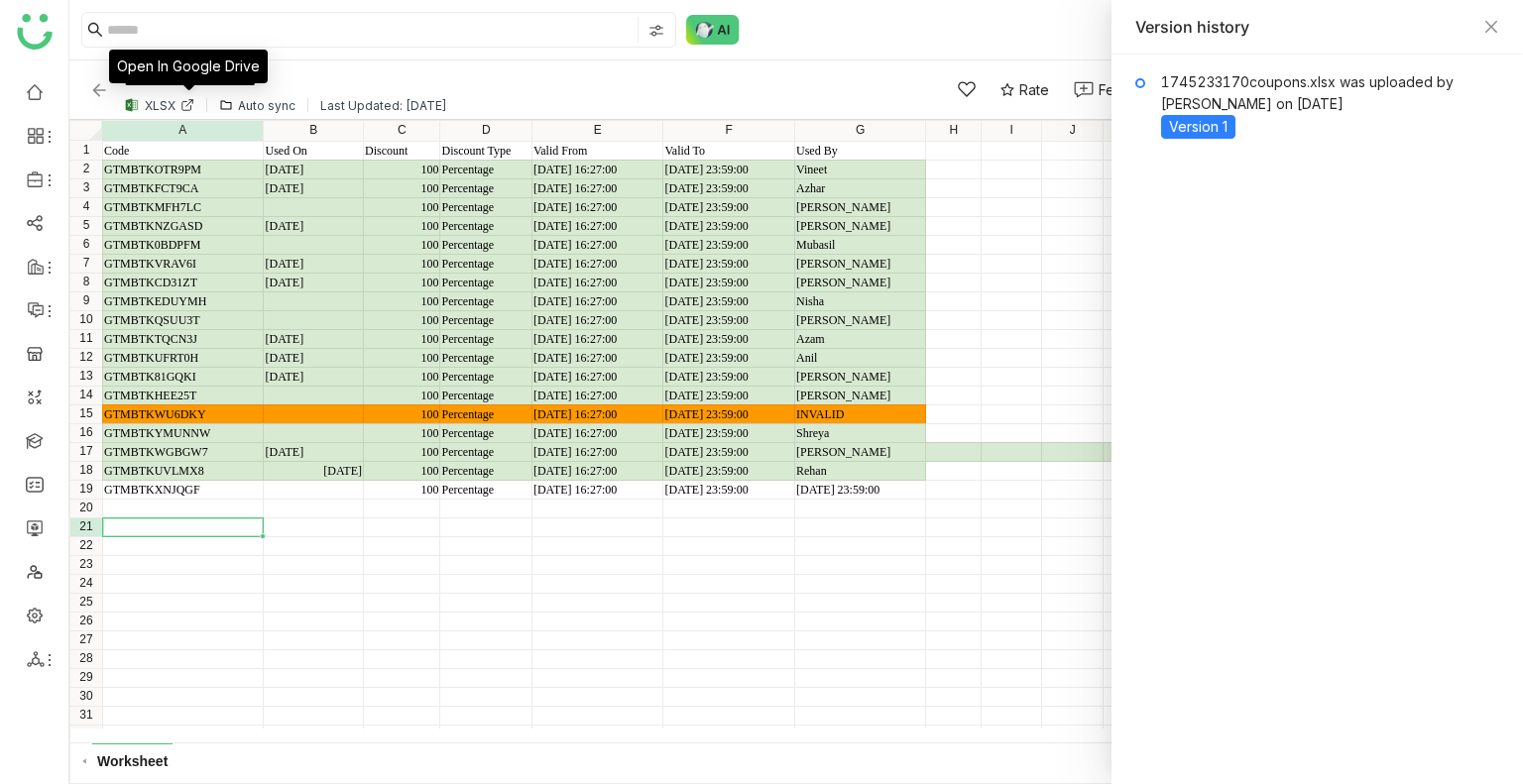 click 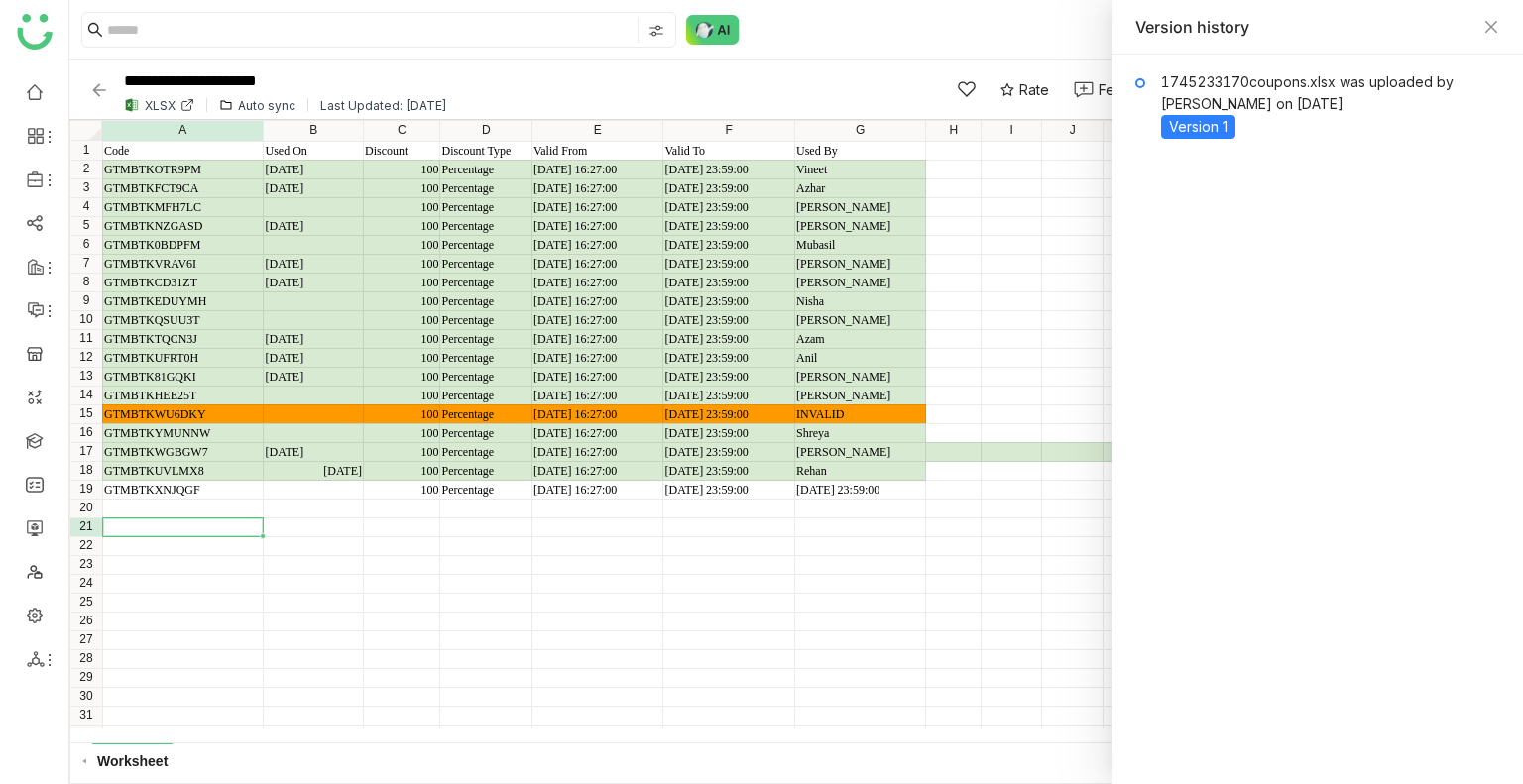 click 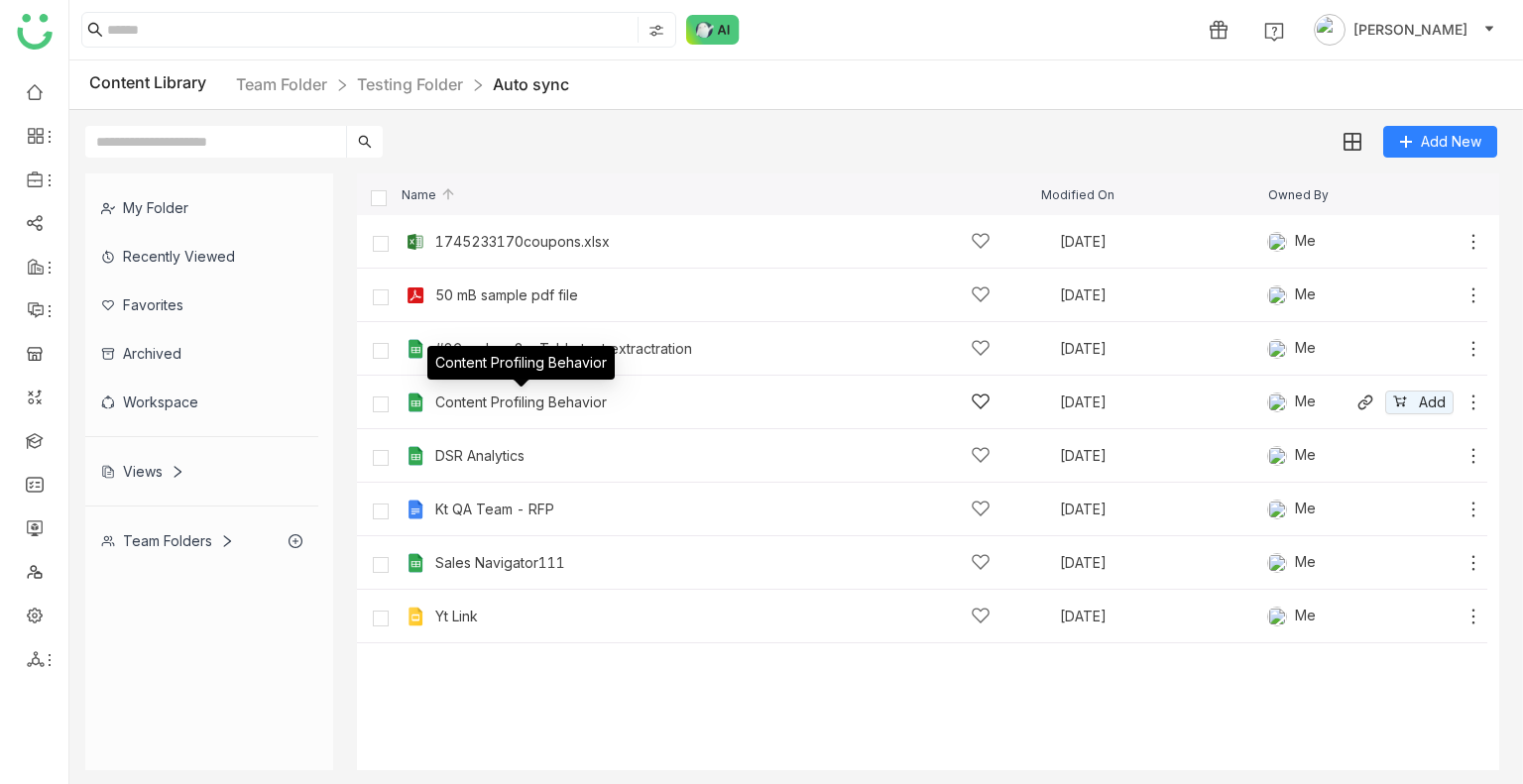 click on "Content Profiling Behavior" 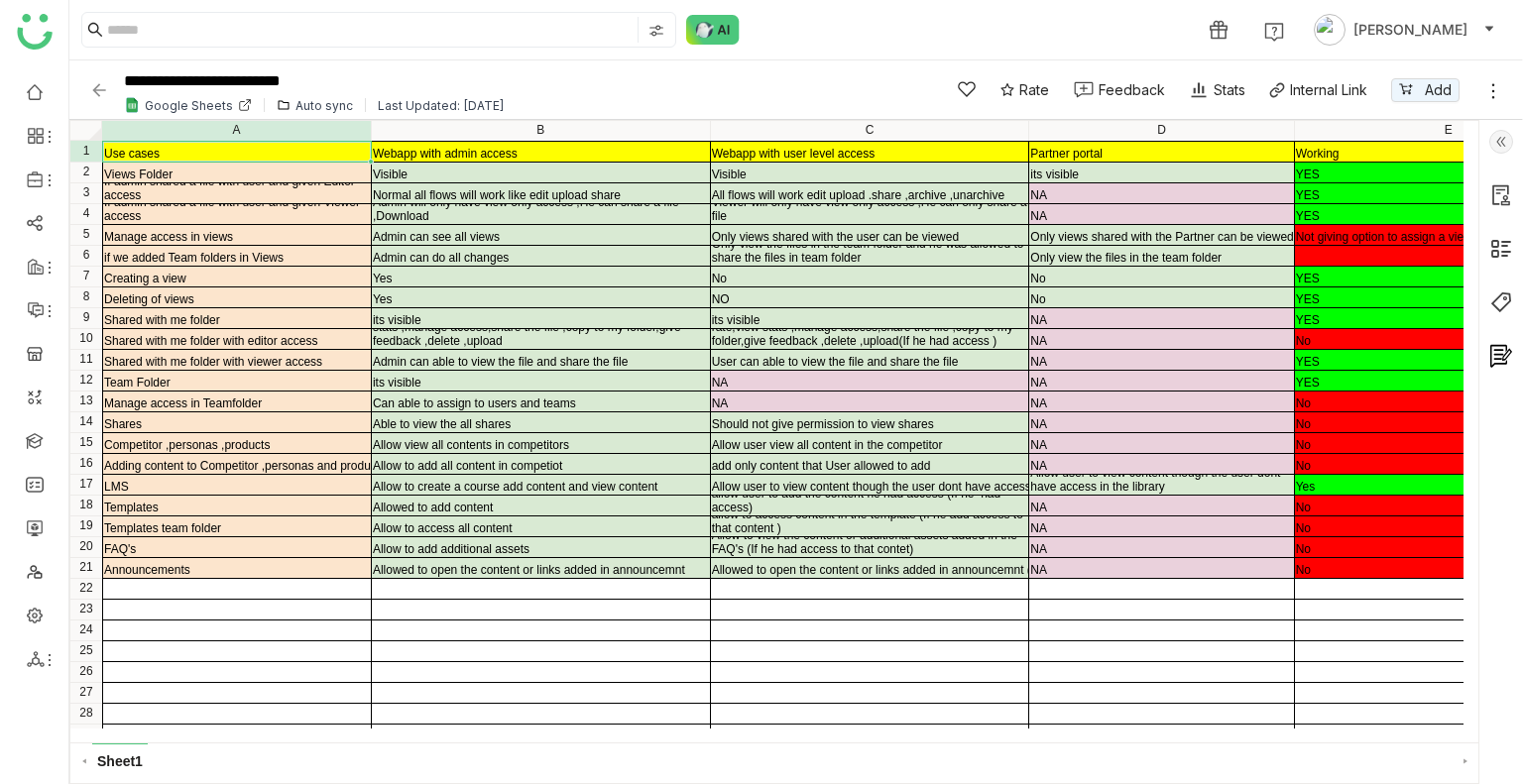 click 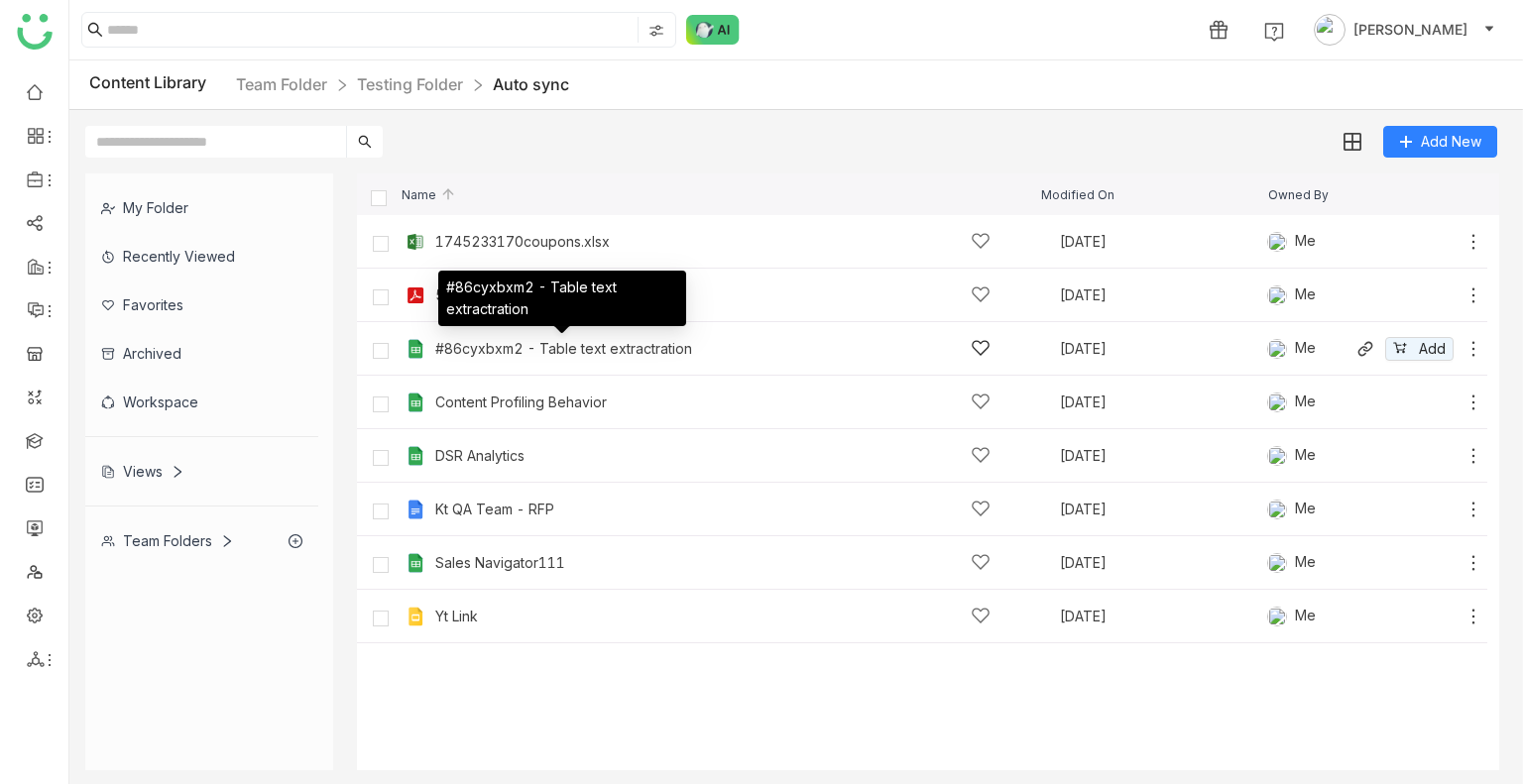 click on "#86cyxbxm2 - Table text extractration" 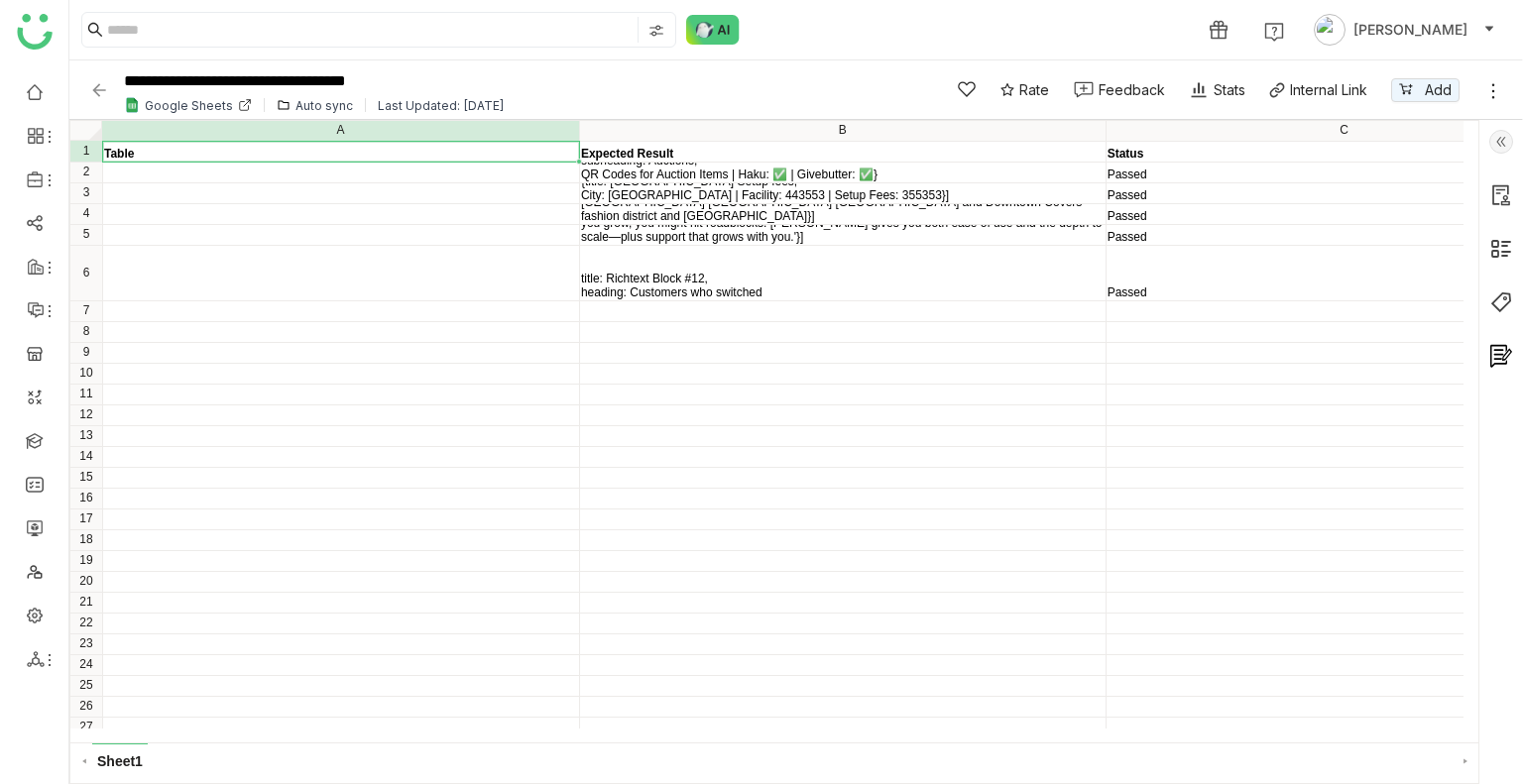 click 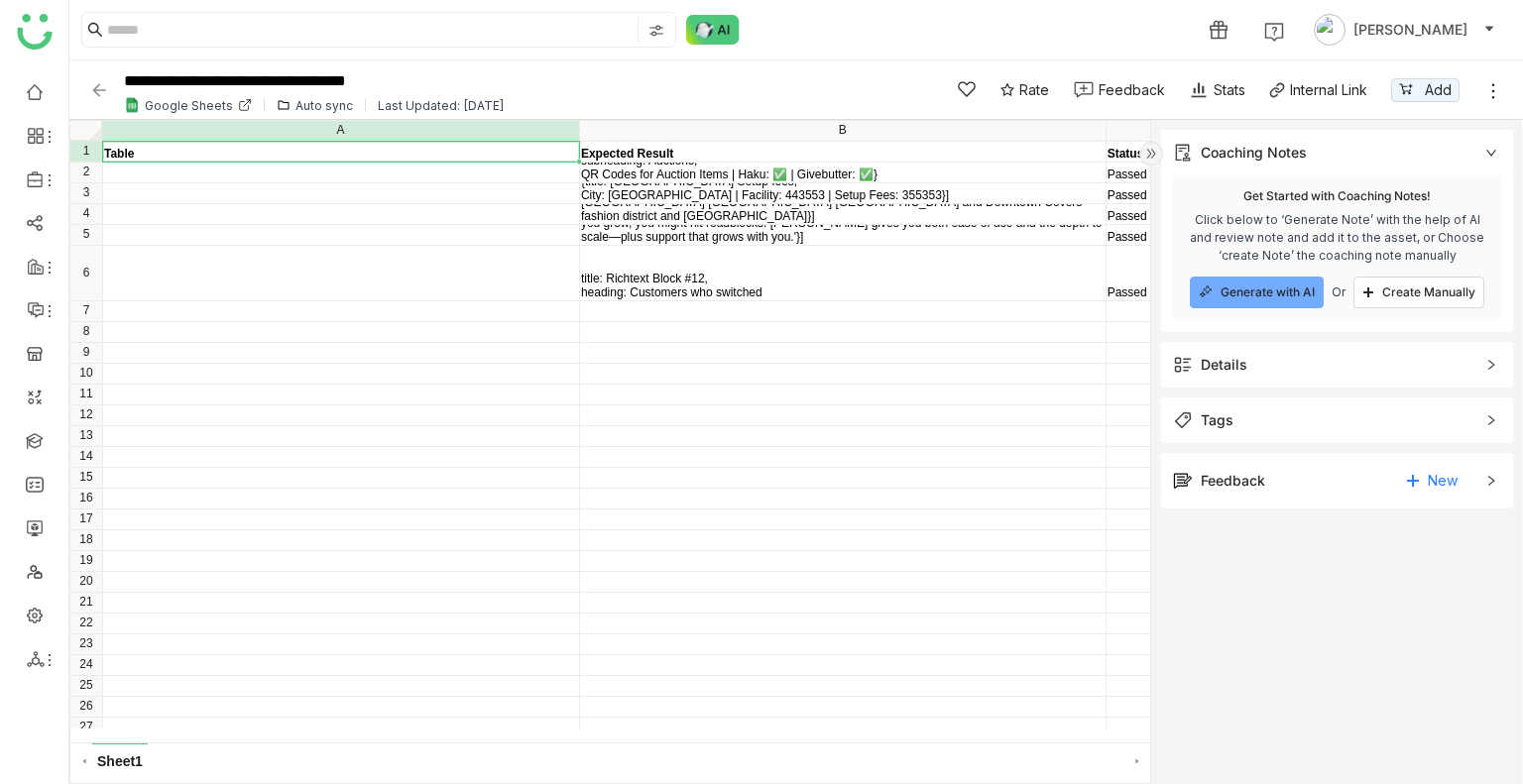 click on "Details" 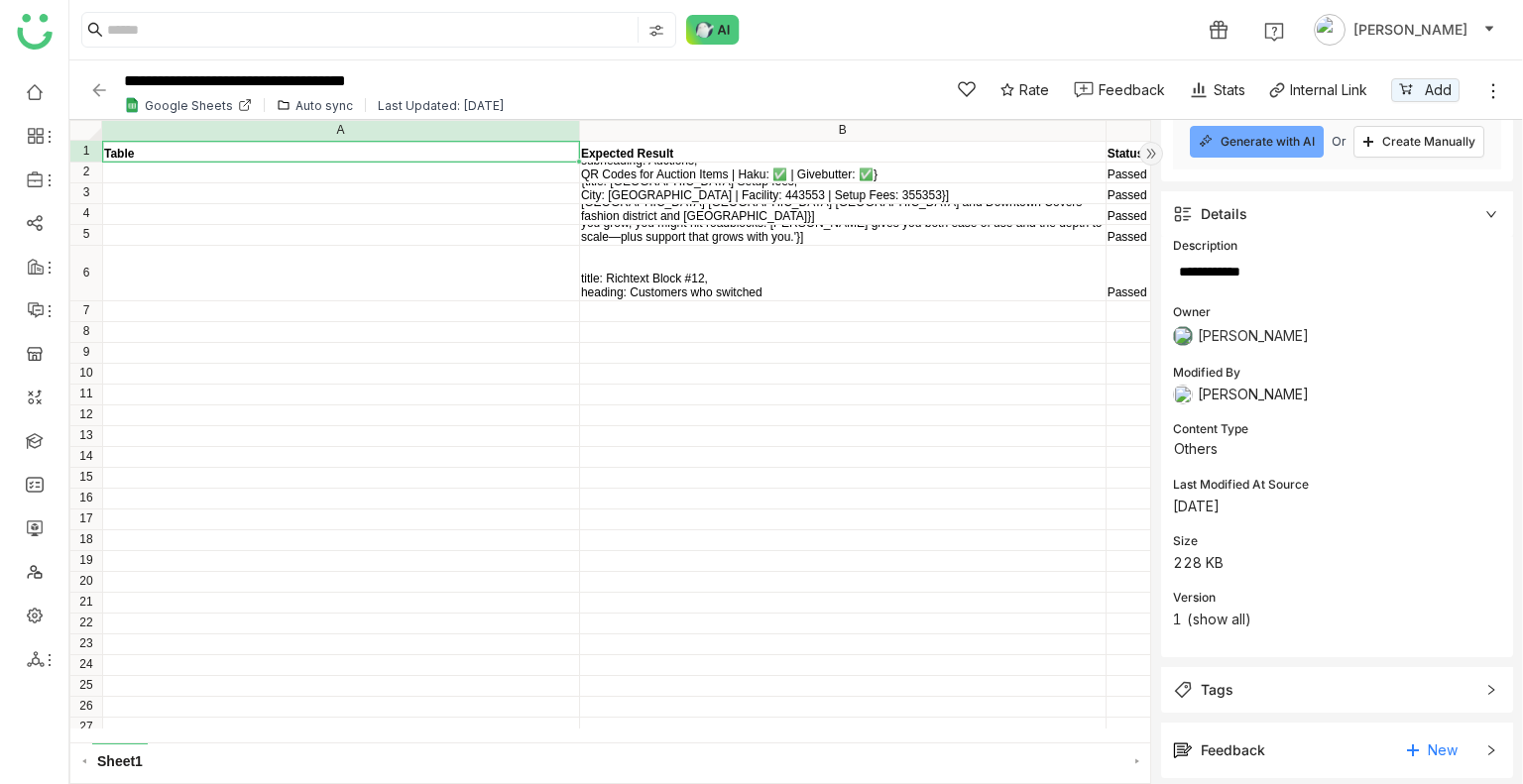 scroll, scrollTop: 164, scrollLeft: 0, axis: vertical 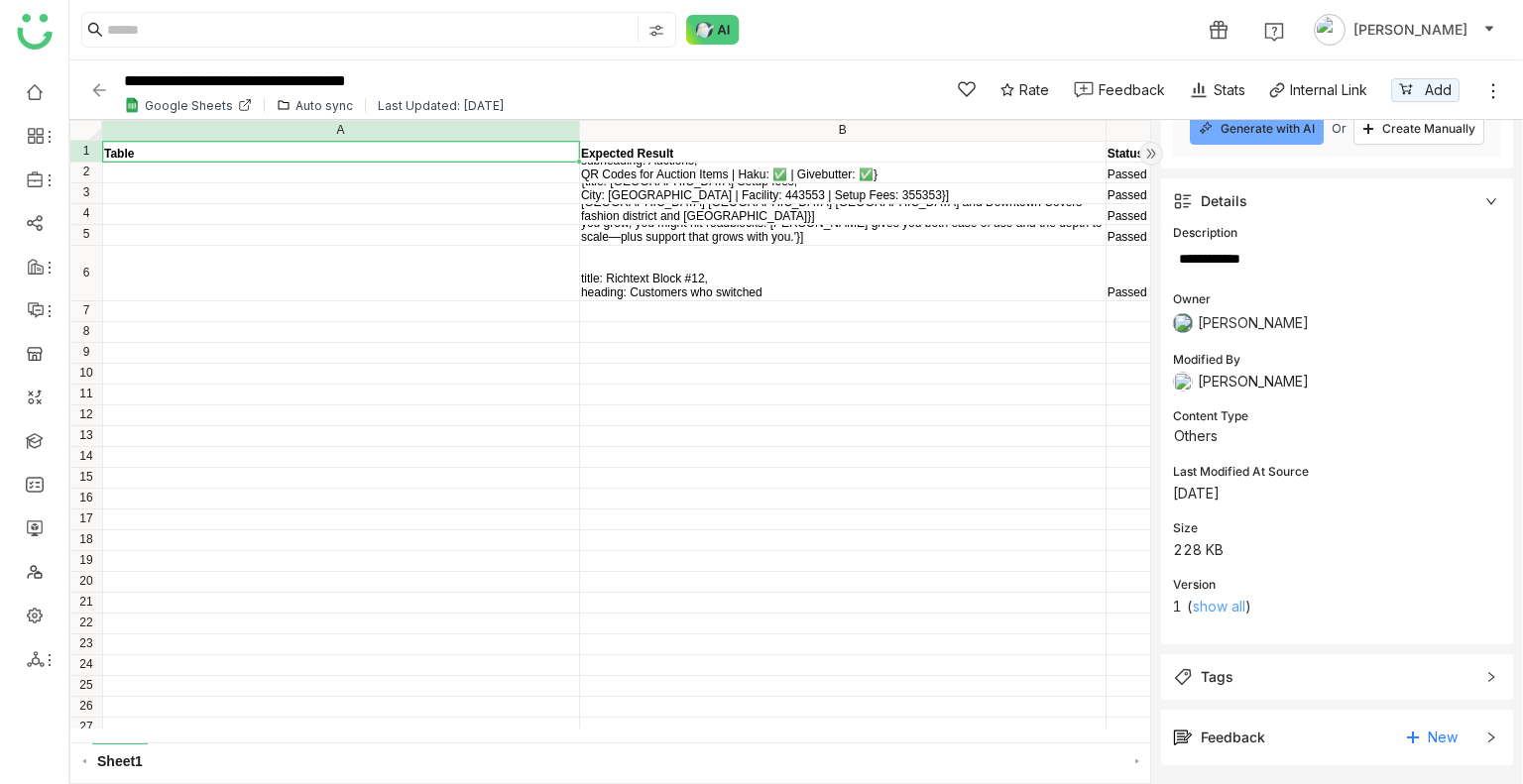 click on "show all" 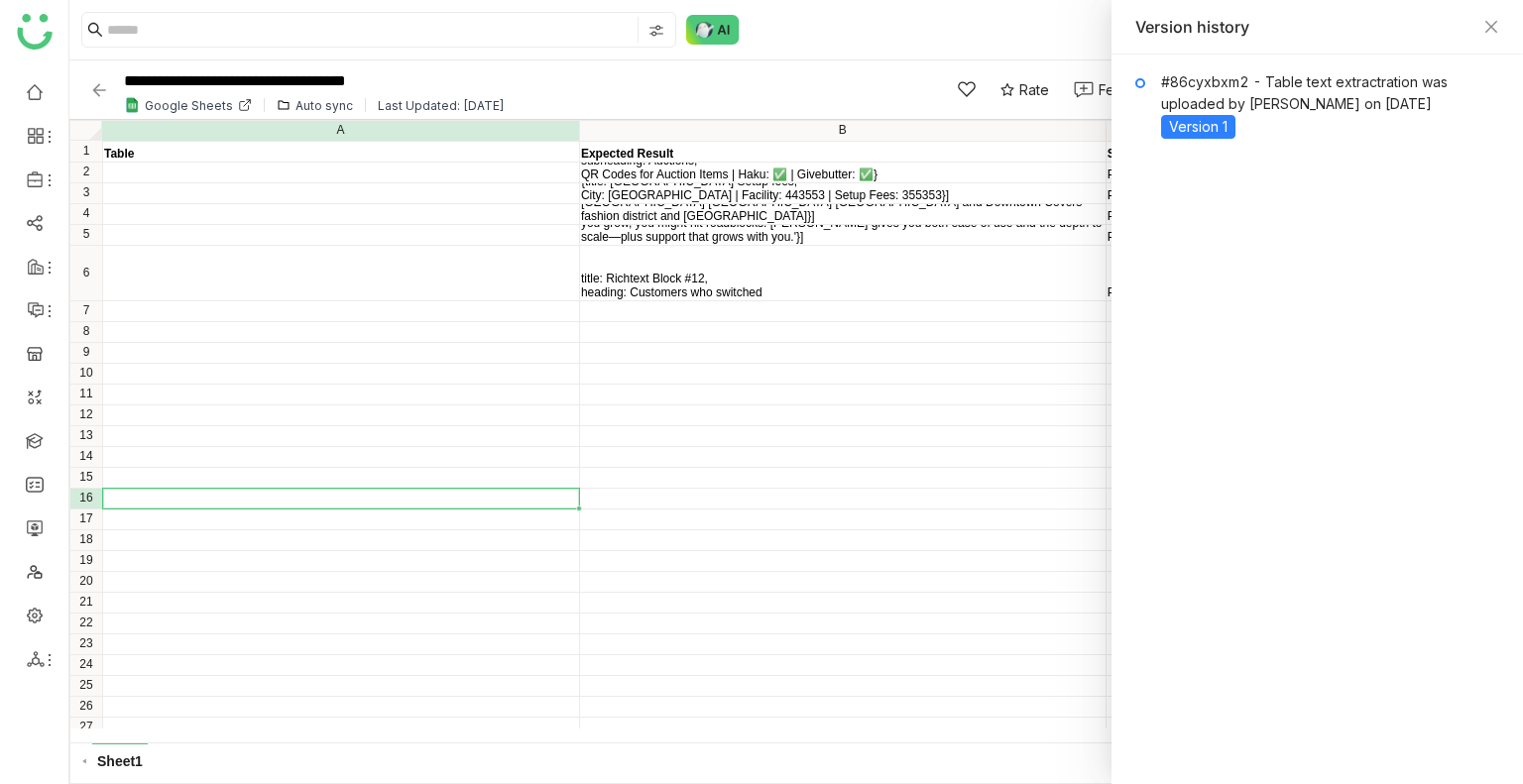 click on "Table Expected Result Status [{title: Feature Comparison,
subheading: Auctions,
: Unlimited Virtual & In-Person Hybrid Auctions | Haku: ✅ yes | GiveButter: ✅},
{title: Feature Comparison,
subheading: Auctions,
: Custom Built Auction Site | Haku: ✅ | GiveButter: ❌},
{title: Feature Comparison,
subheading: Auctions,
: Comprehensive Item Management & Fulfillment, Including Shipping Capabilities | Haku: ✅ | GiveButter: Limited},
{title: Features Comparison,
subheading: Auctions,
QR Codes for Auction Items | Haku: ✅ | Givebutter: ✅}
Passed [{title: North East Setup fees,
City: Toronto | Facility: 13232 | Setup Fees: 243435},
{title: North East Setup fees,
City: Toronto | Facility: 443553 | Setup Fees: 355353}] Passed Passed Passed title: Richtext Block #12,
heading: Customers who switched Passed 1 2 3 4 5 6 7 8 9 10 11 12 13 14 15 16 17 18 19 20 21 22 23 24 25 26 27 A B C" 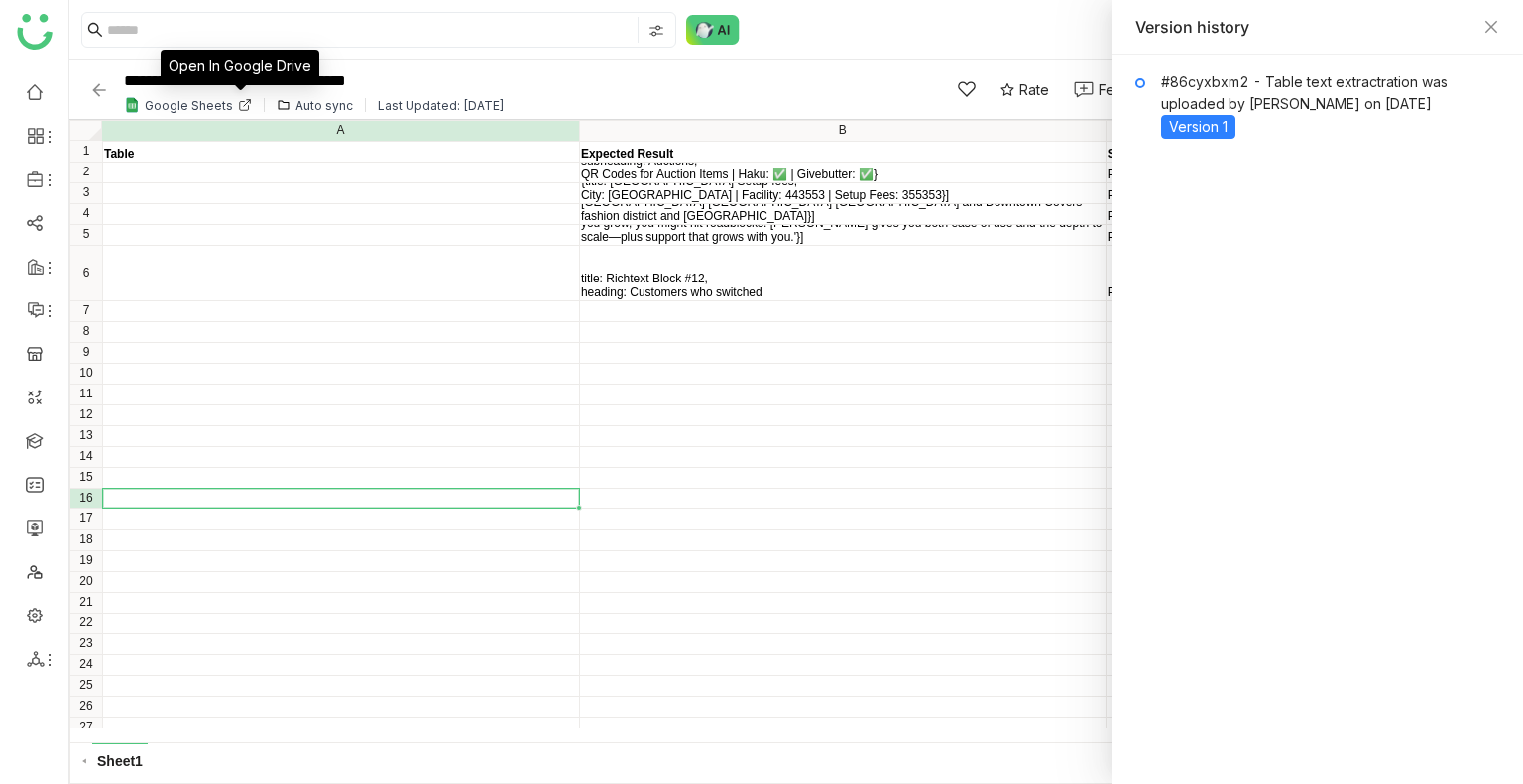 click 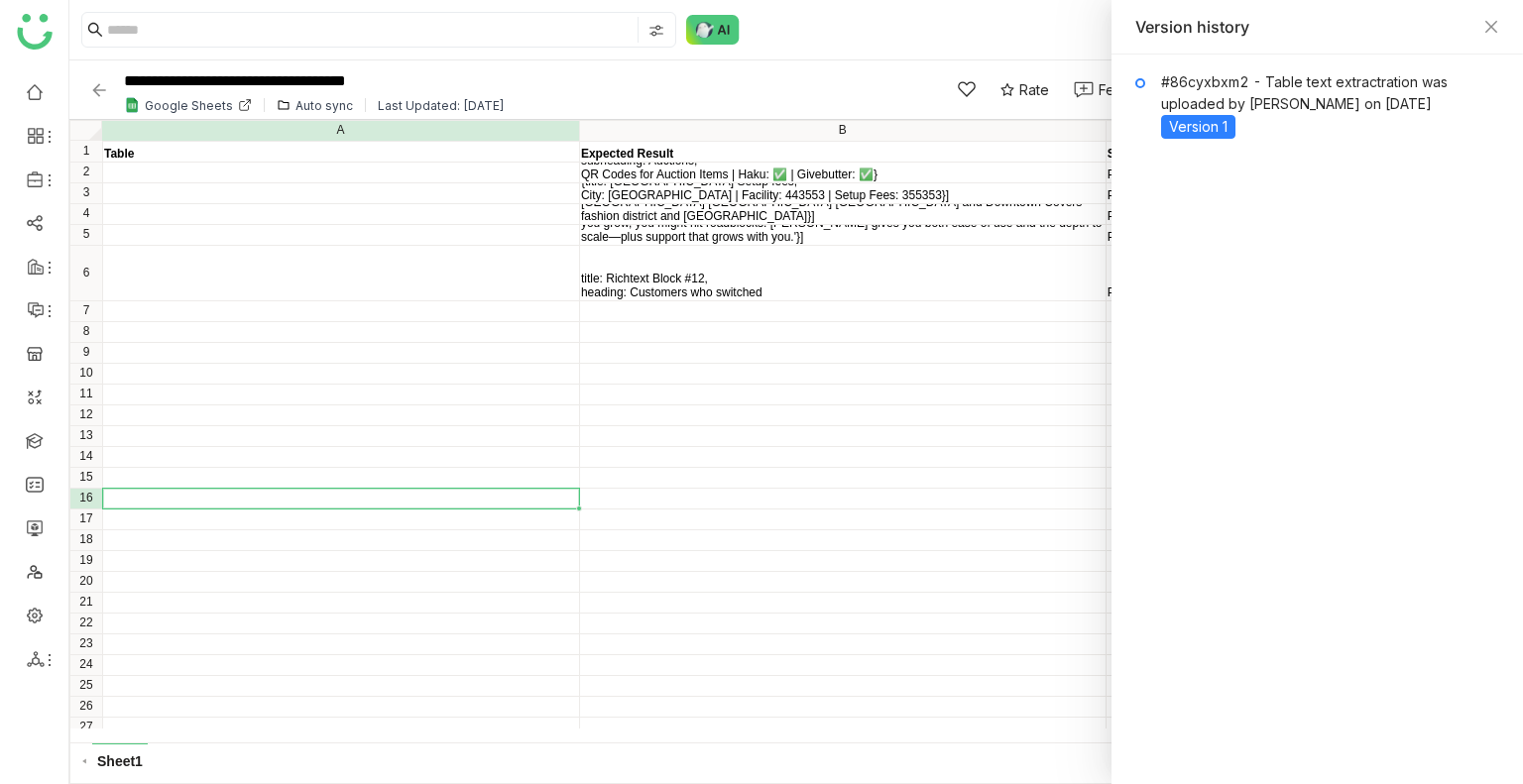 click 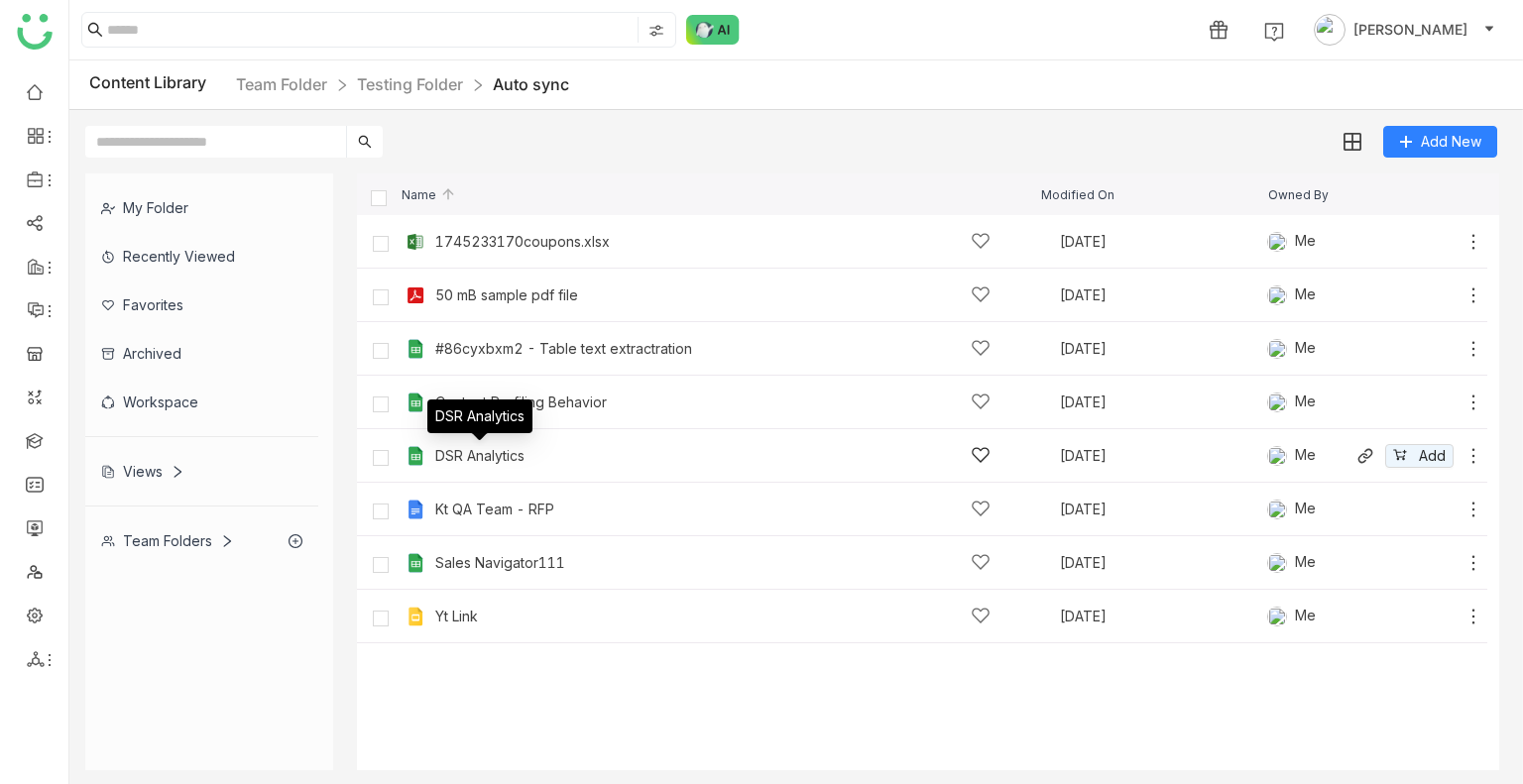 click on "DSR Analytics" 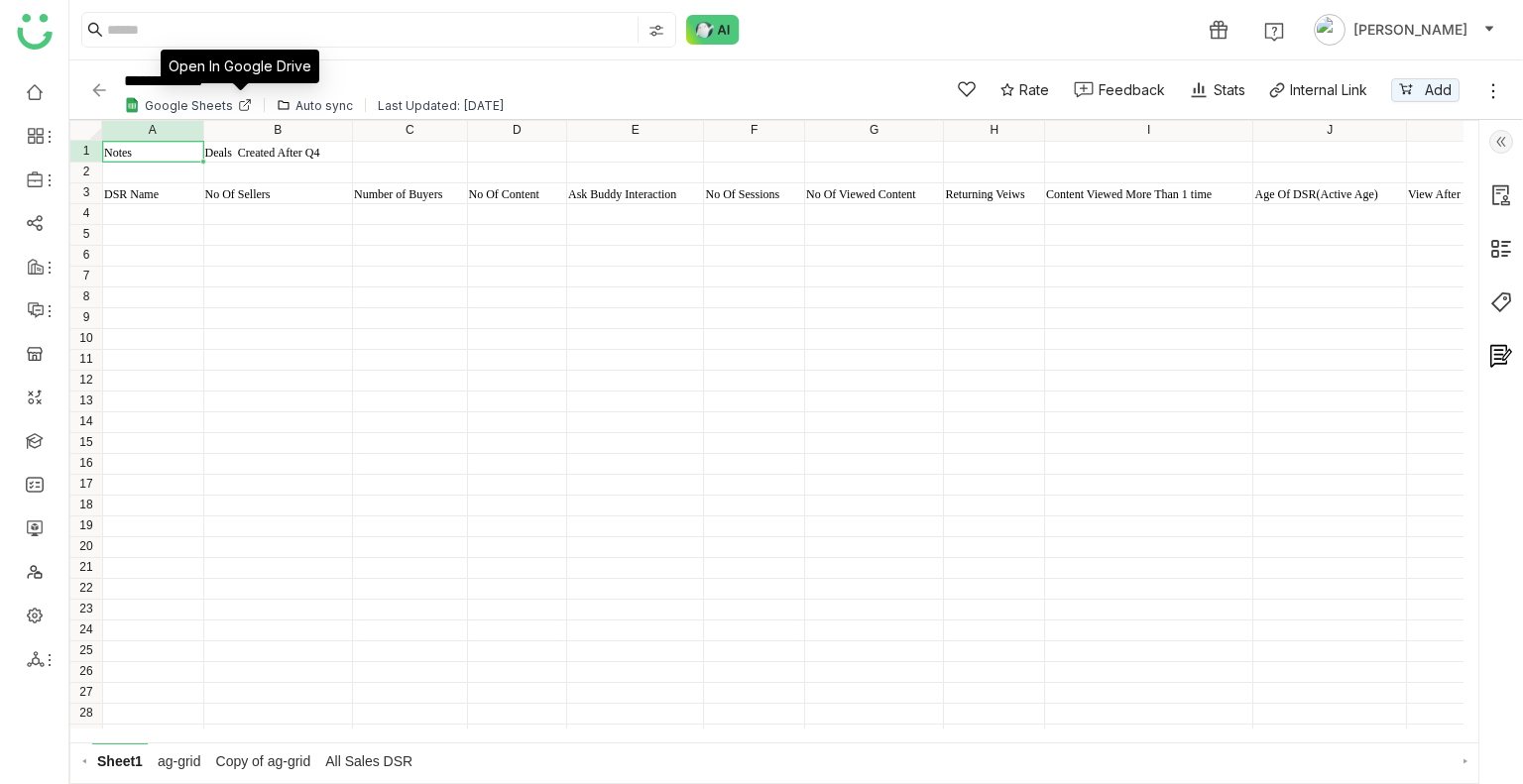 click 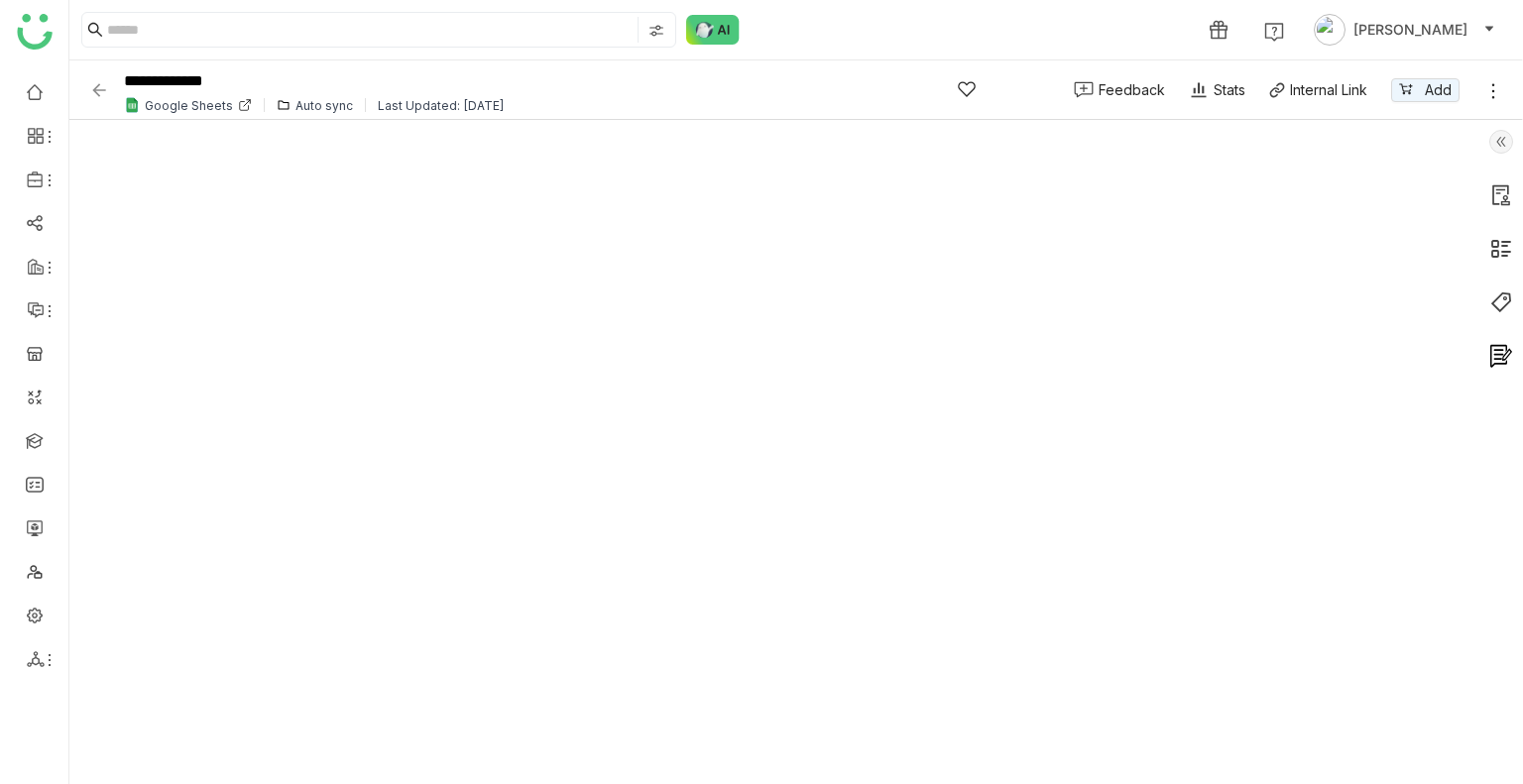 scroll, scrollTop: 0, scrollLeft: 0, axis: both 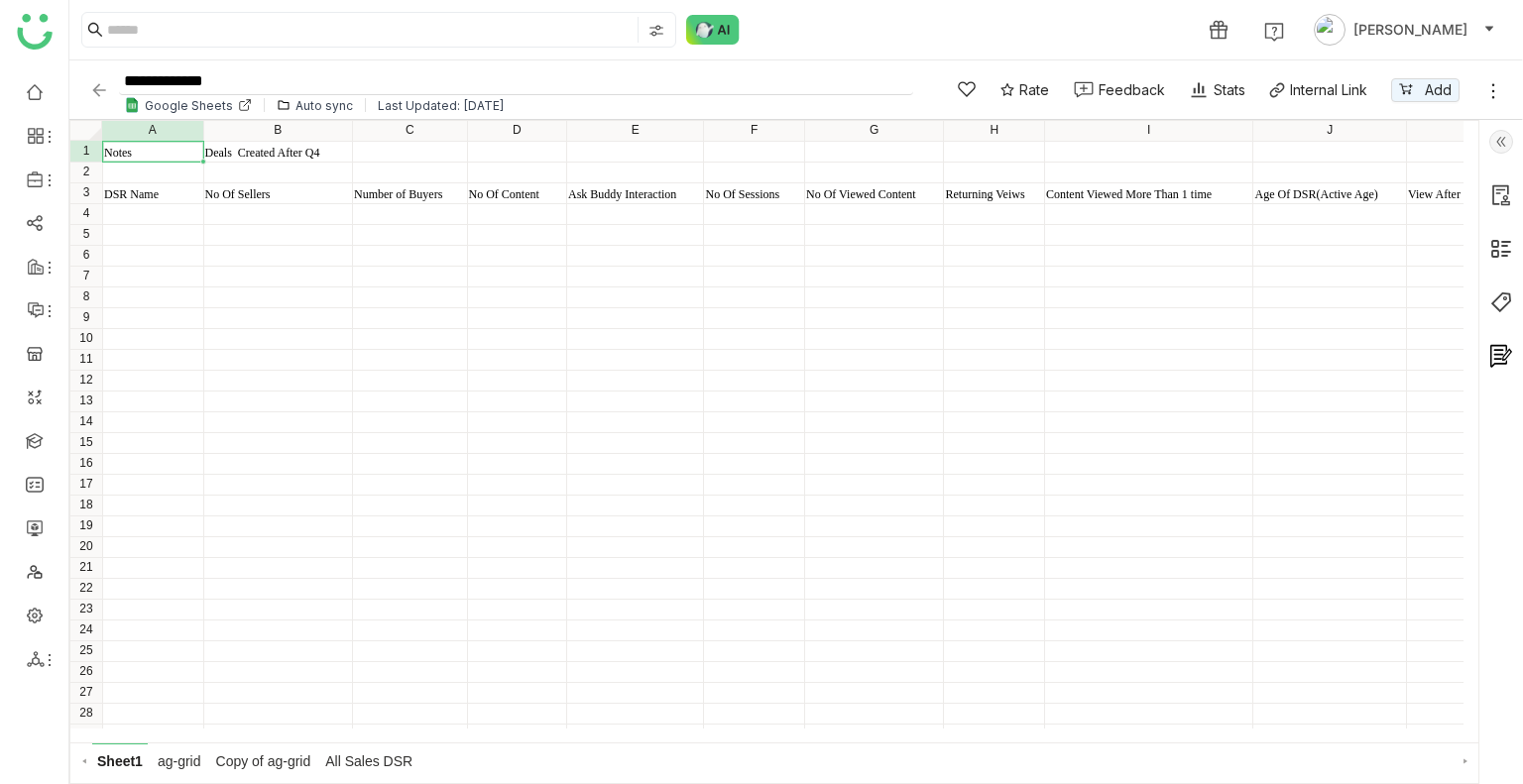 click on "**********" 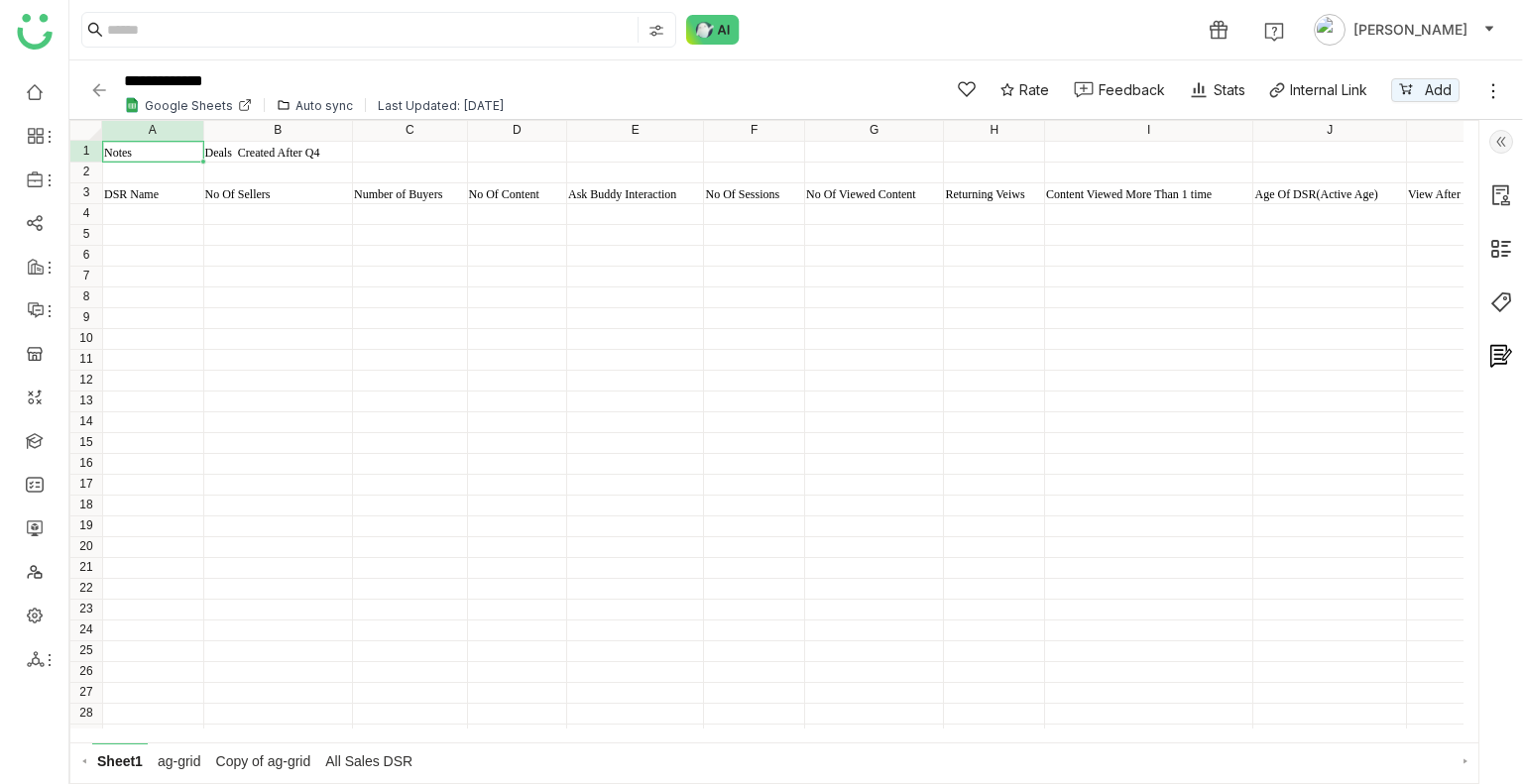 click 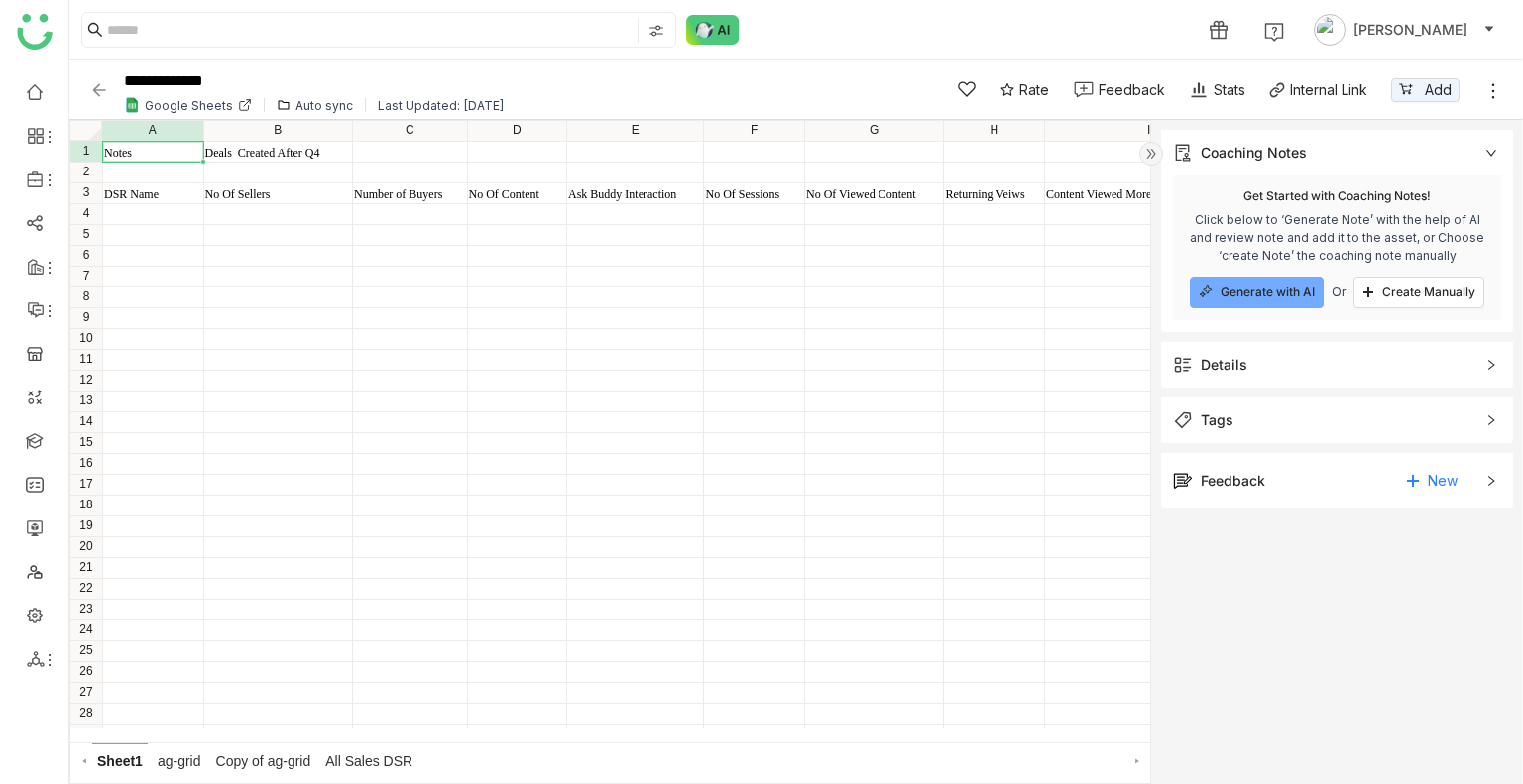 click on "Details" 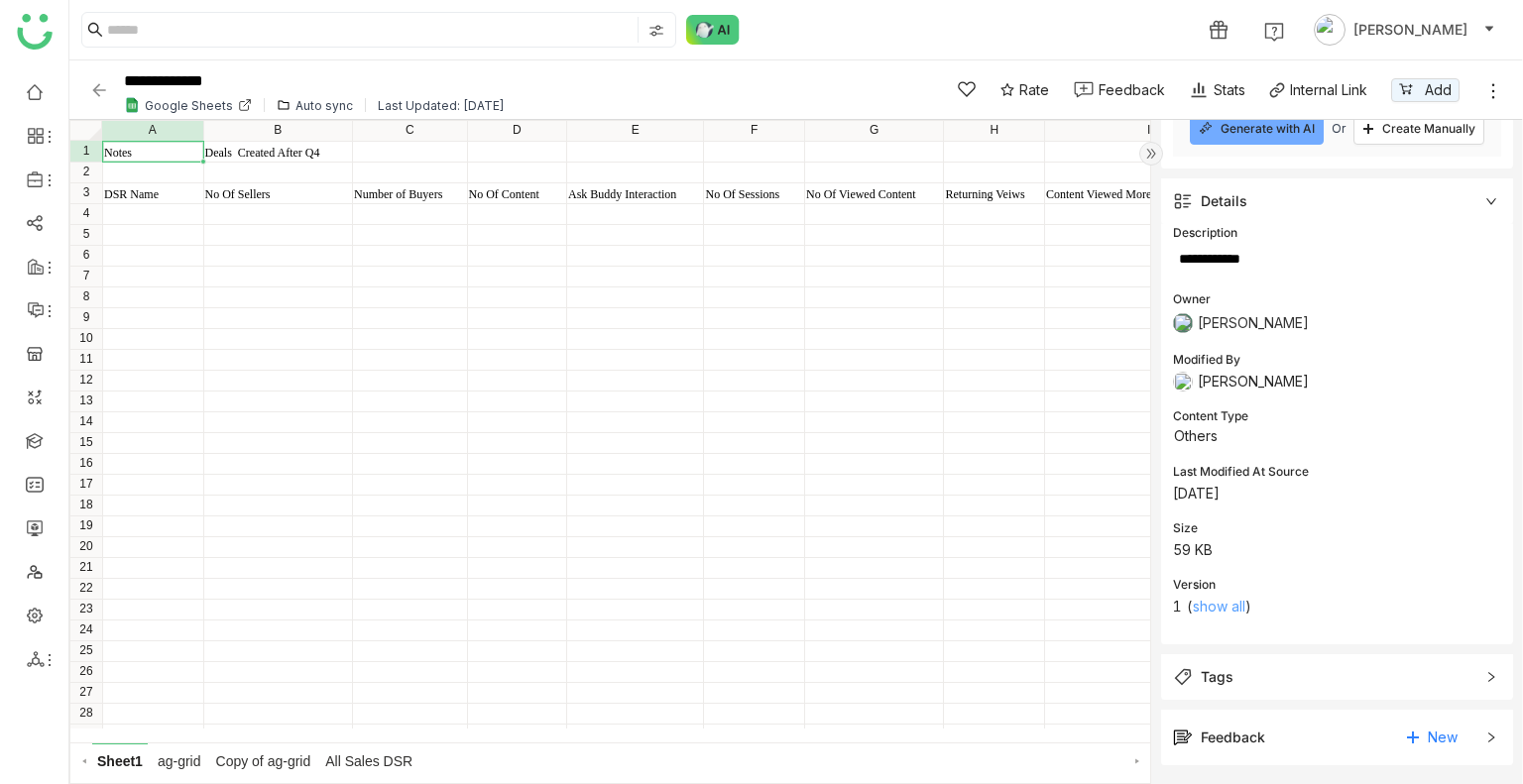 scroll, scrollTop: 163, scrollLeft: 0, axis: vertical 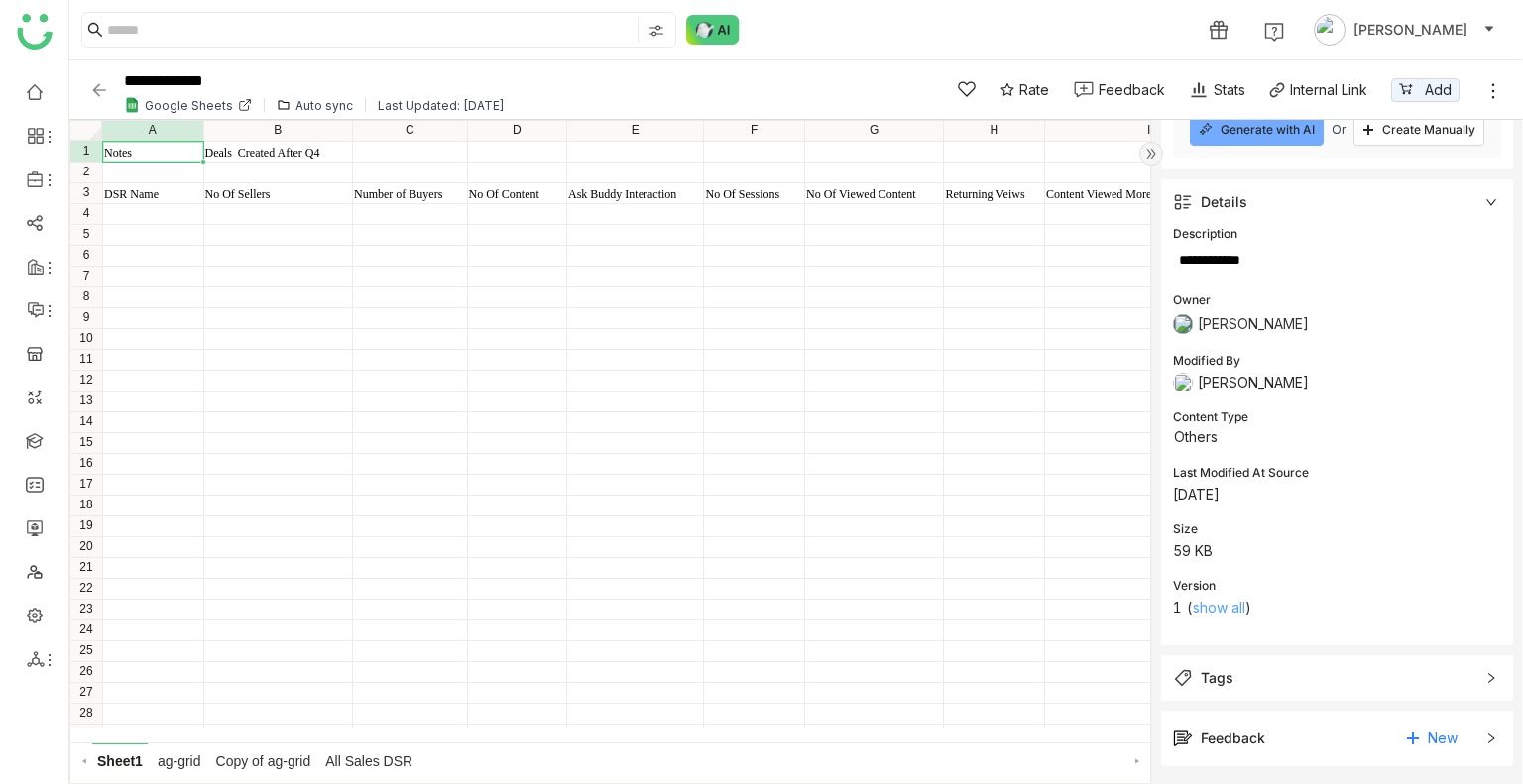 click on "show all" 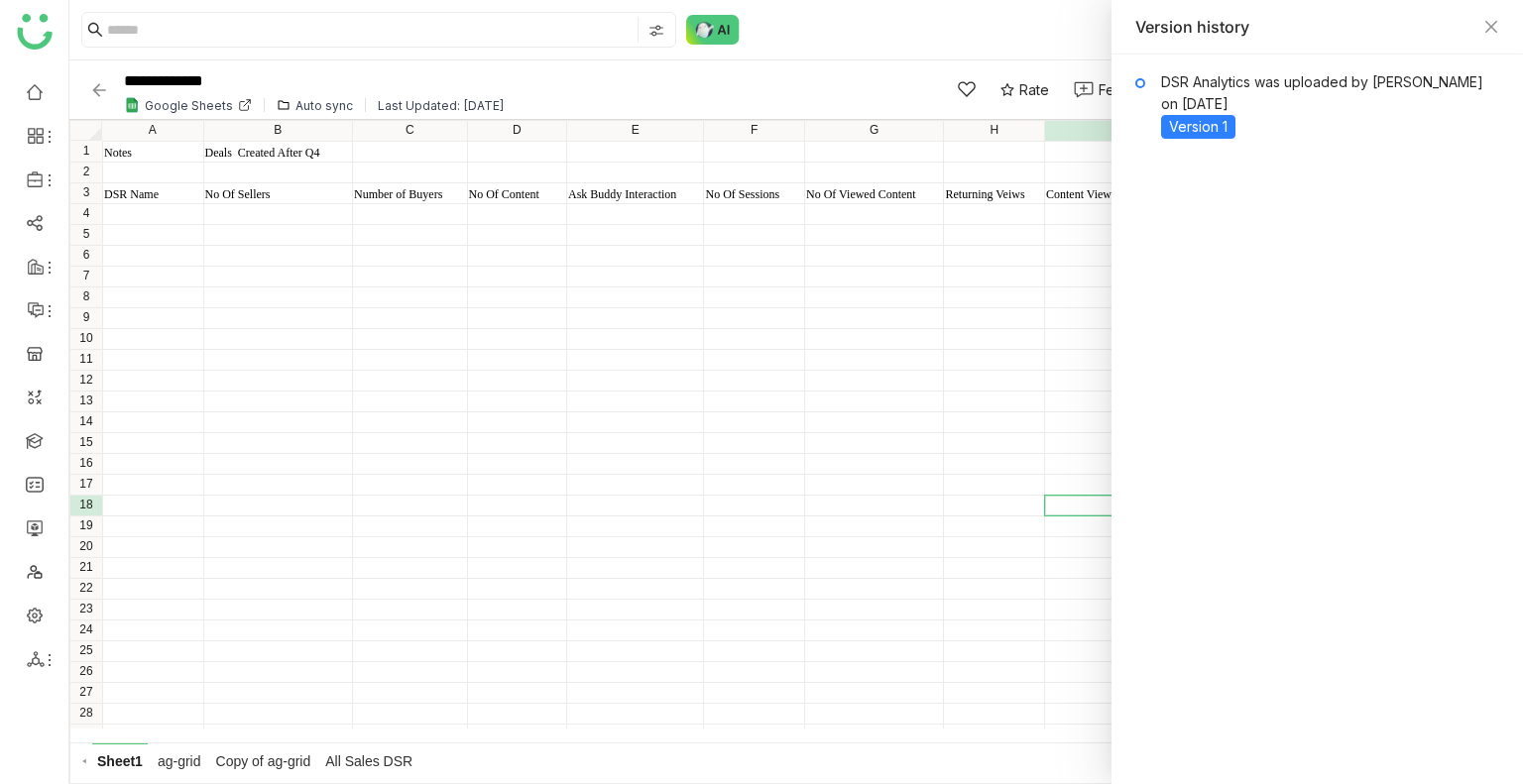 click on "Notes Deals  Created After Q4 DSR Name No Of Sellers Number of Buyers No Of Content Ask Buddy Interaction No Of Sessions No Of Viewed Content Returning Veiws Content Viewed More Than 1 time Age Of DSR(Active Age) View After long inactivity 1 2 3 4 5 6 7 8 9 10 11 12 13 14 15 16 17 18 19 20 21 22 23 24 25 26 27 28 29 A B C D E F G H I J K" 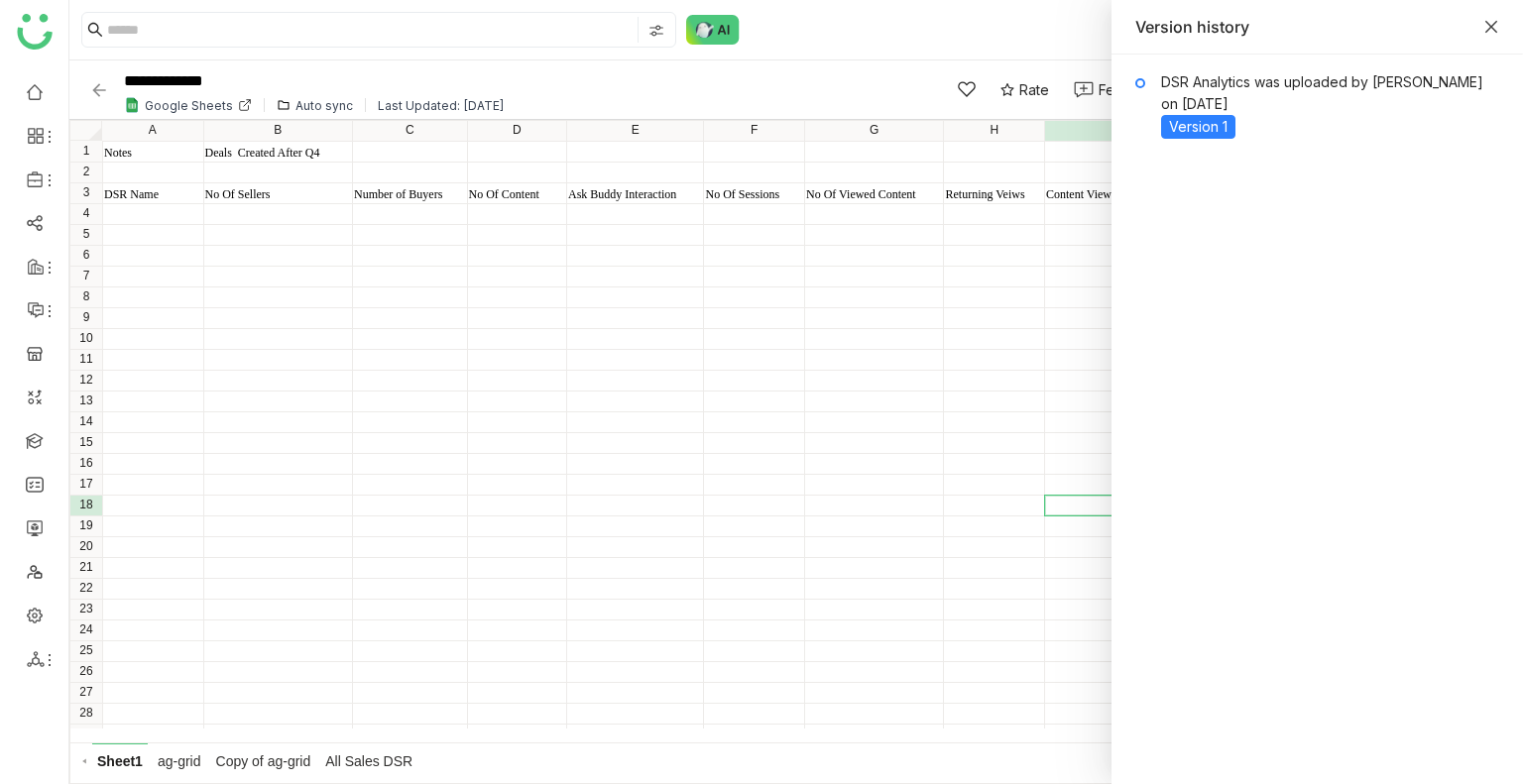 click 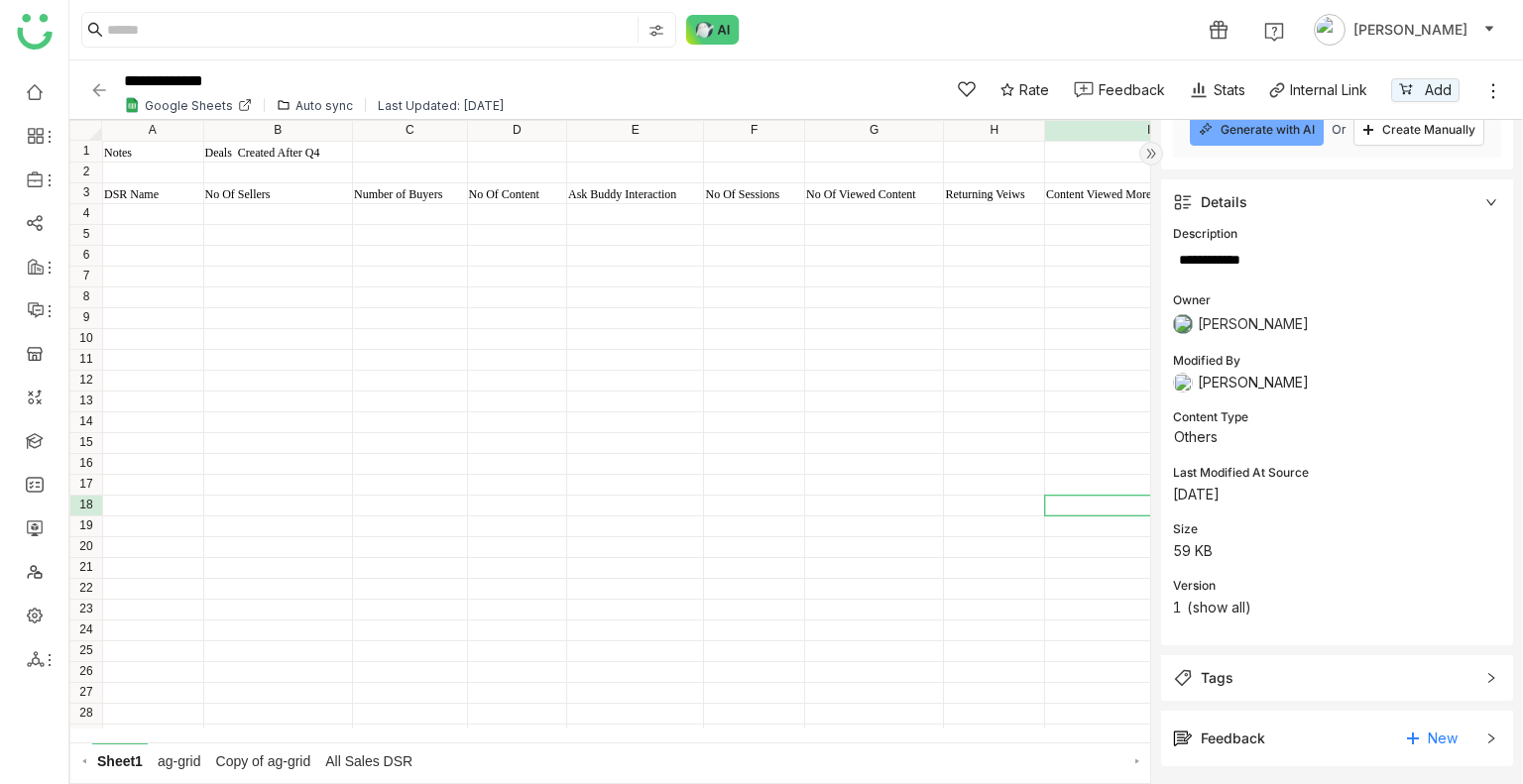 click 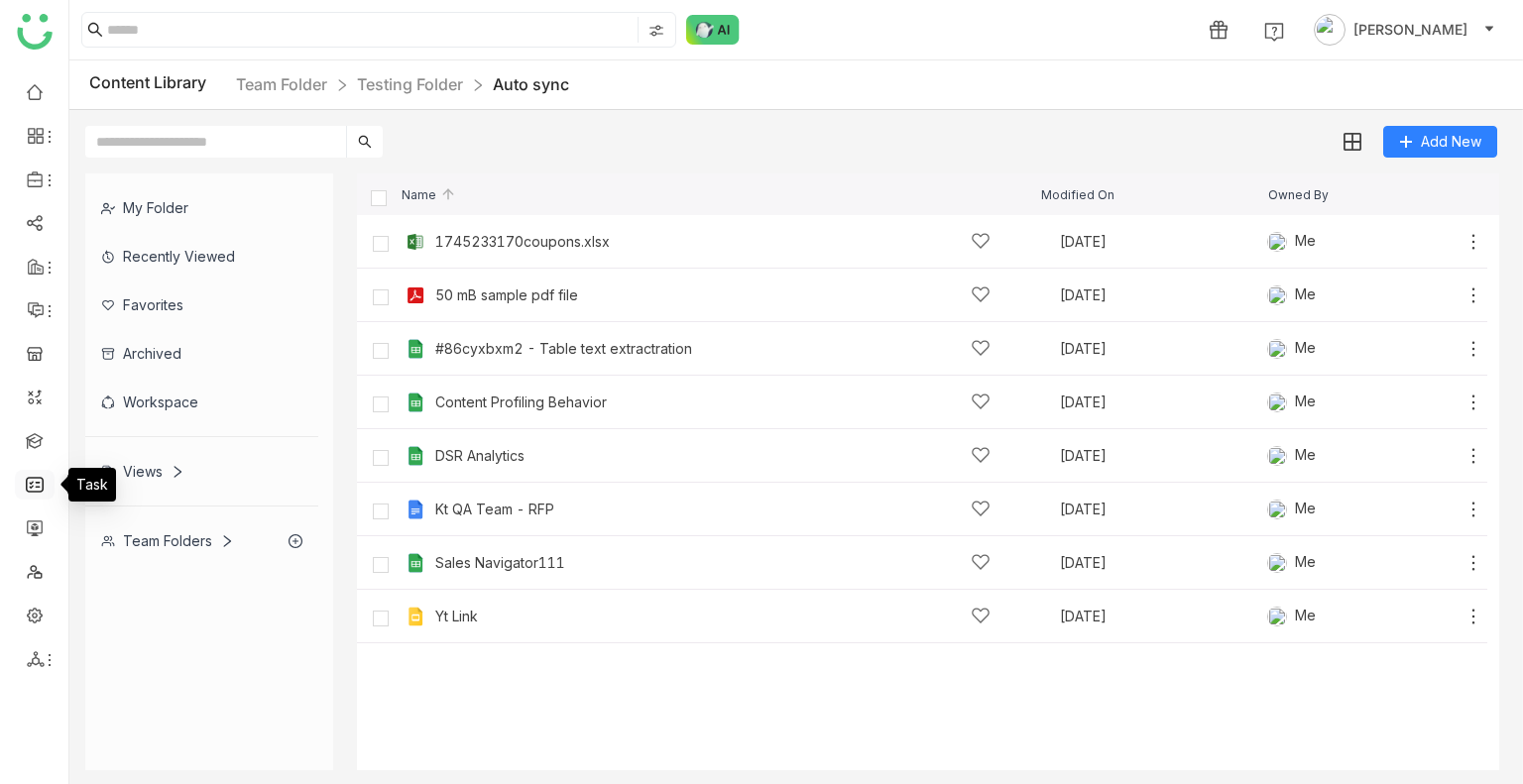 click at bounding box center [35, 483] 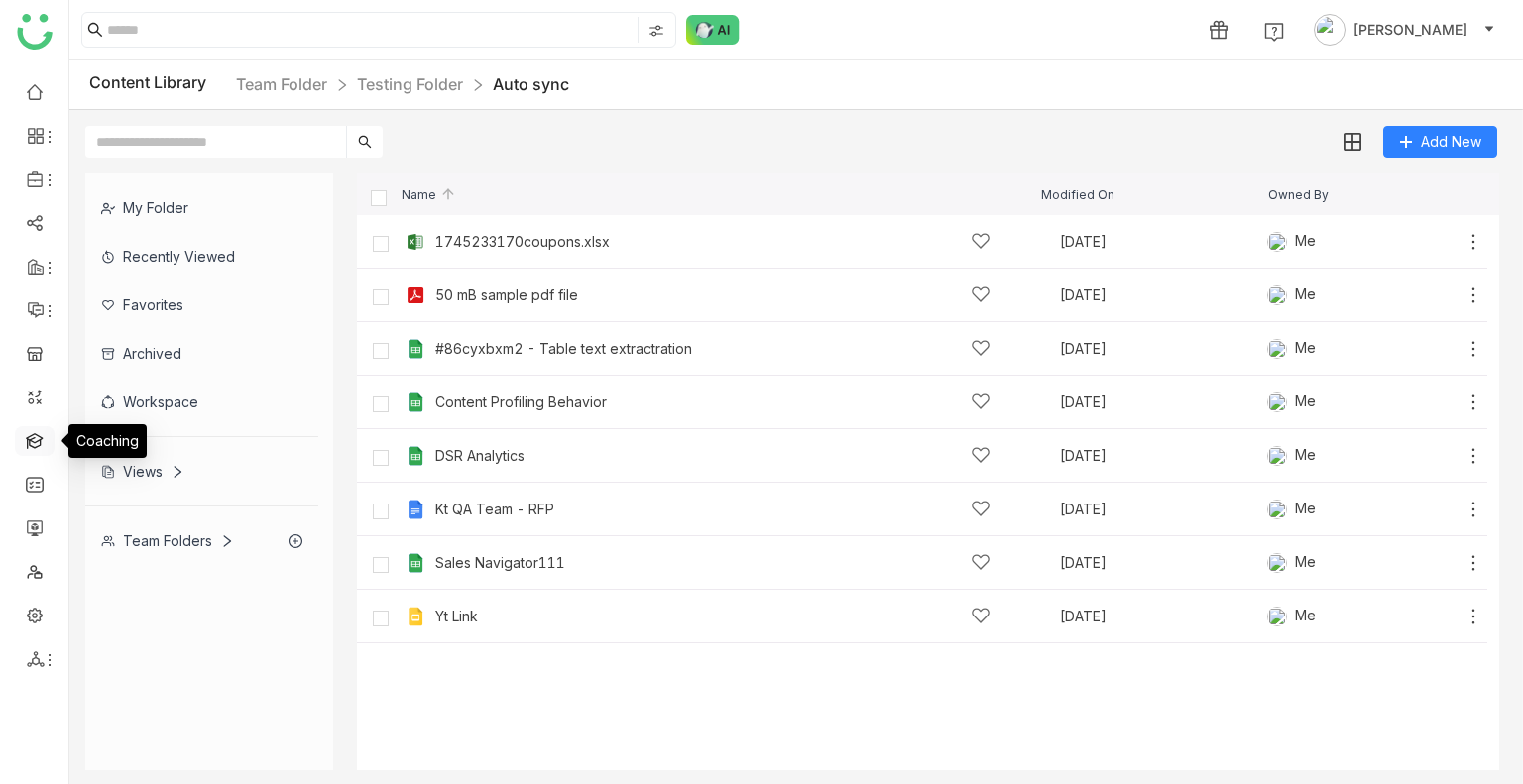 click at bounding box center (35, 439) 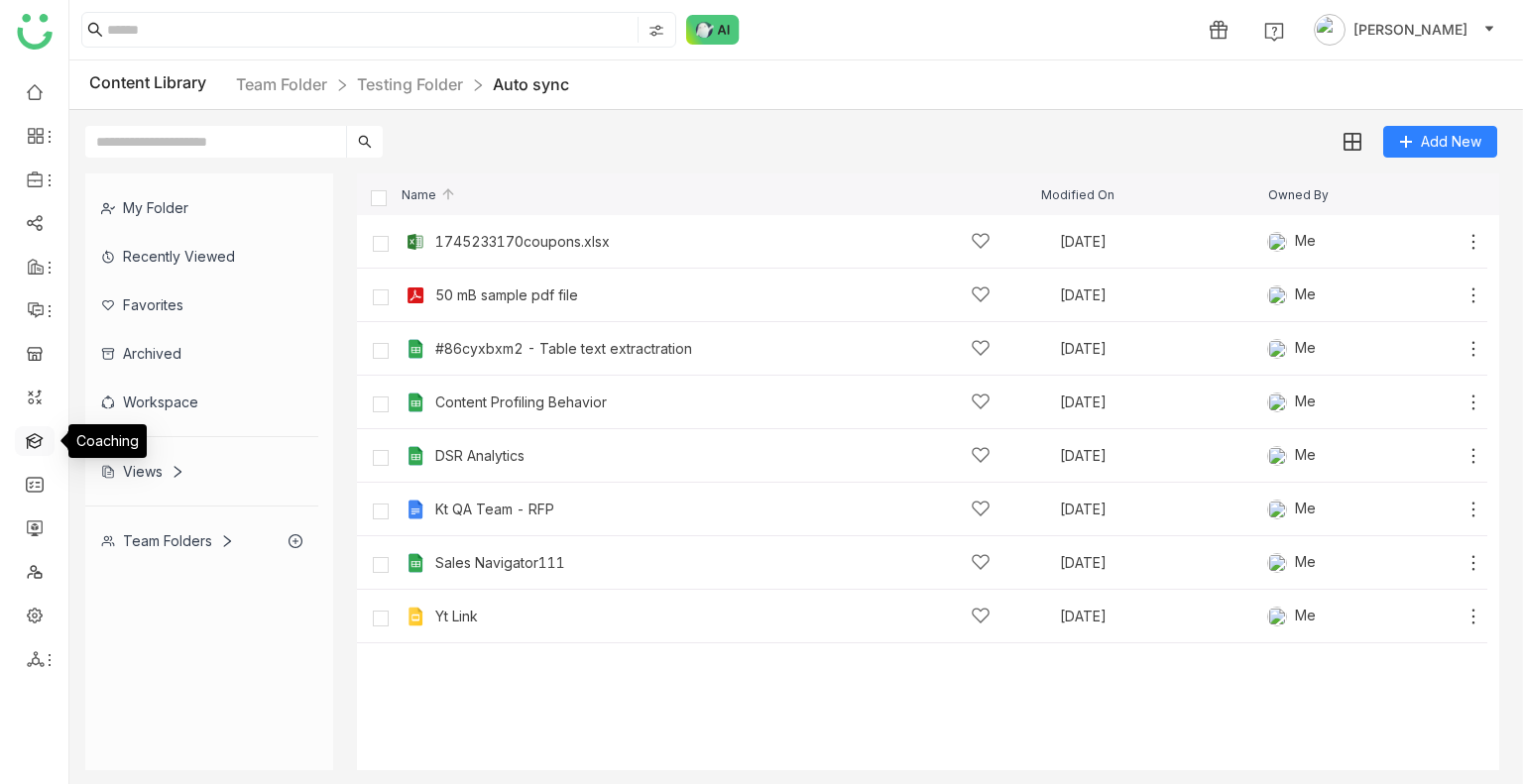 click at bounding box center (35, 439) 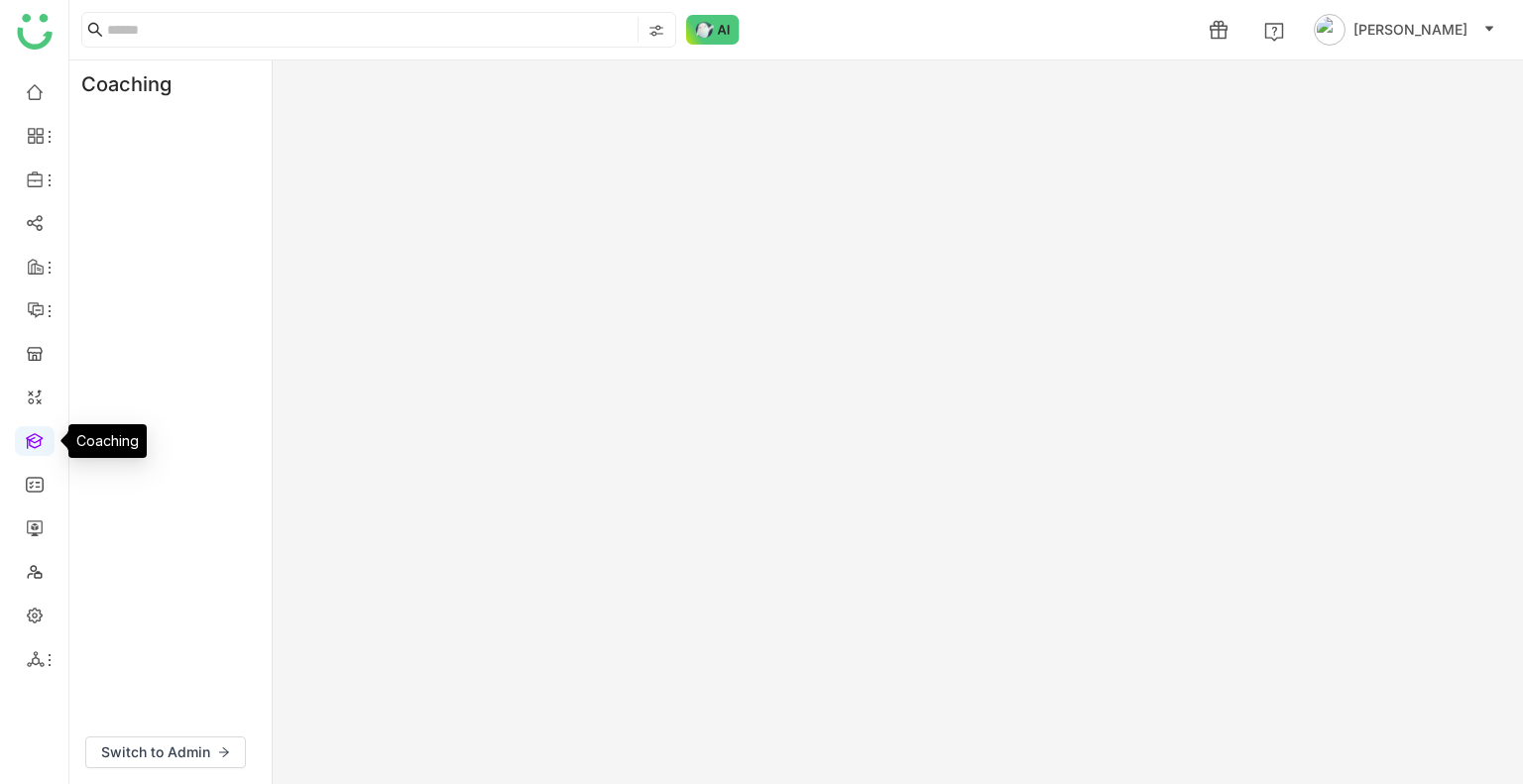 click at bounding box center (35, 439) 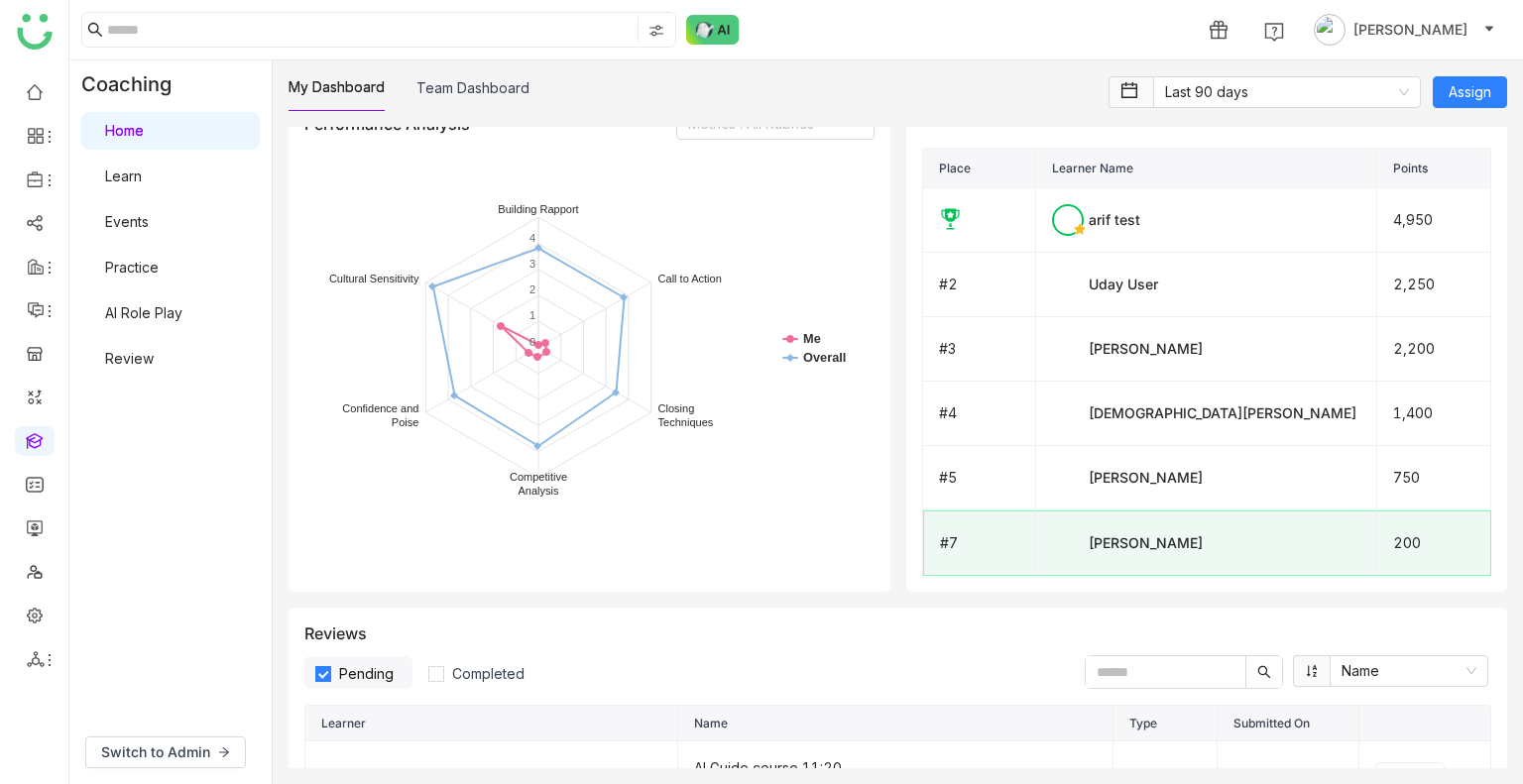 scroll, scrollTop: 1729, scrollLeft: 0, axis: vertical 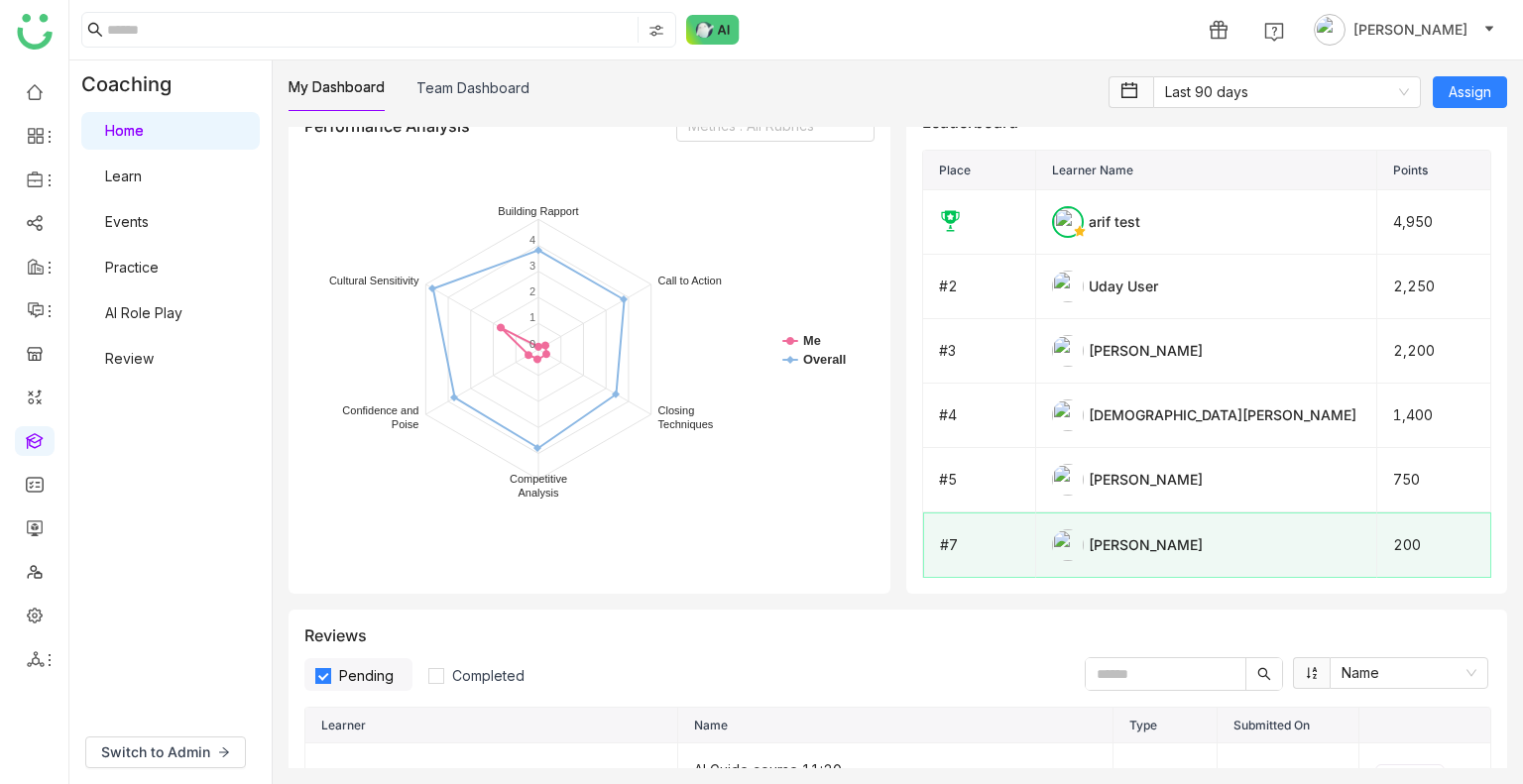 click on "Learn" at bounding box center (123, 175) 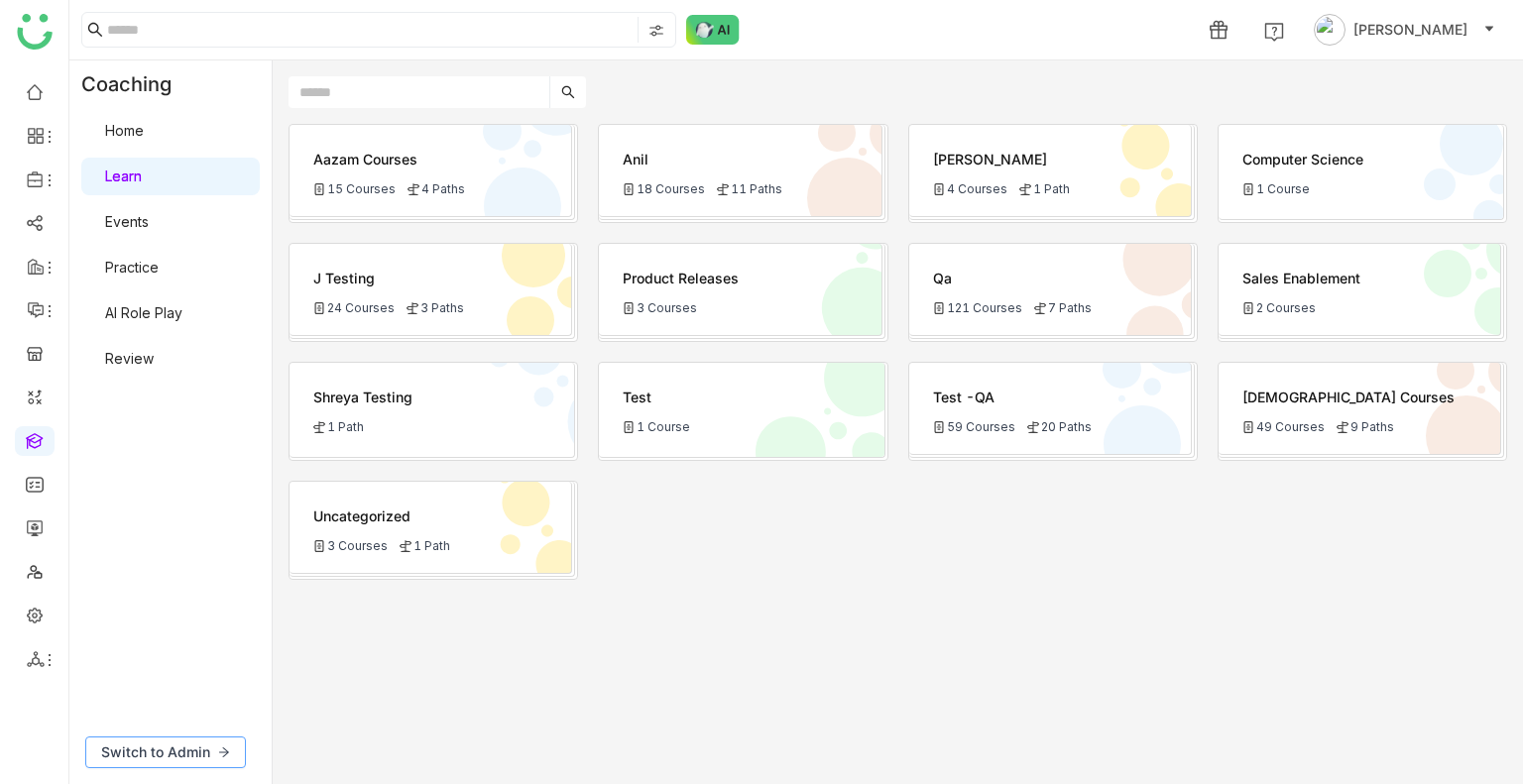 click on "Switch to Admin" 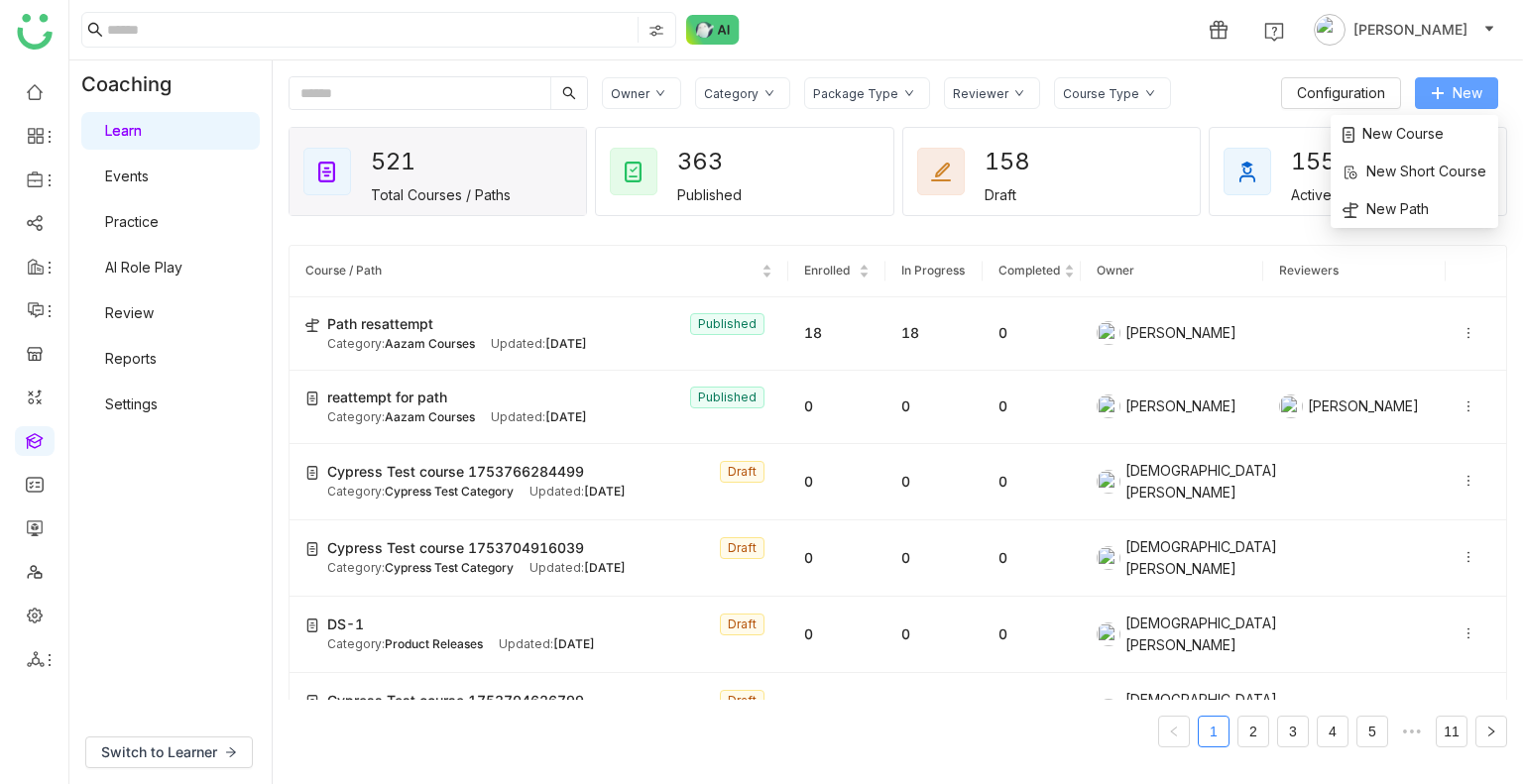 click on "New" 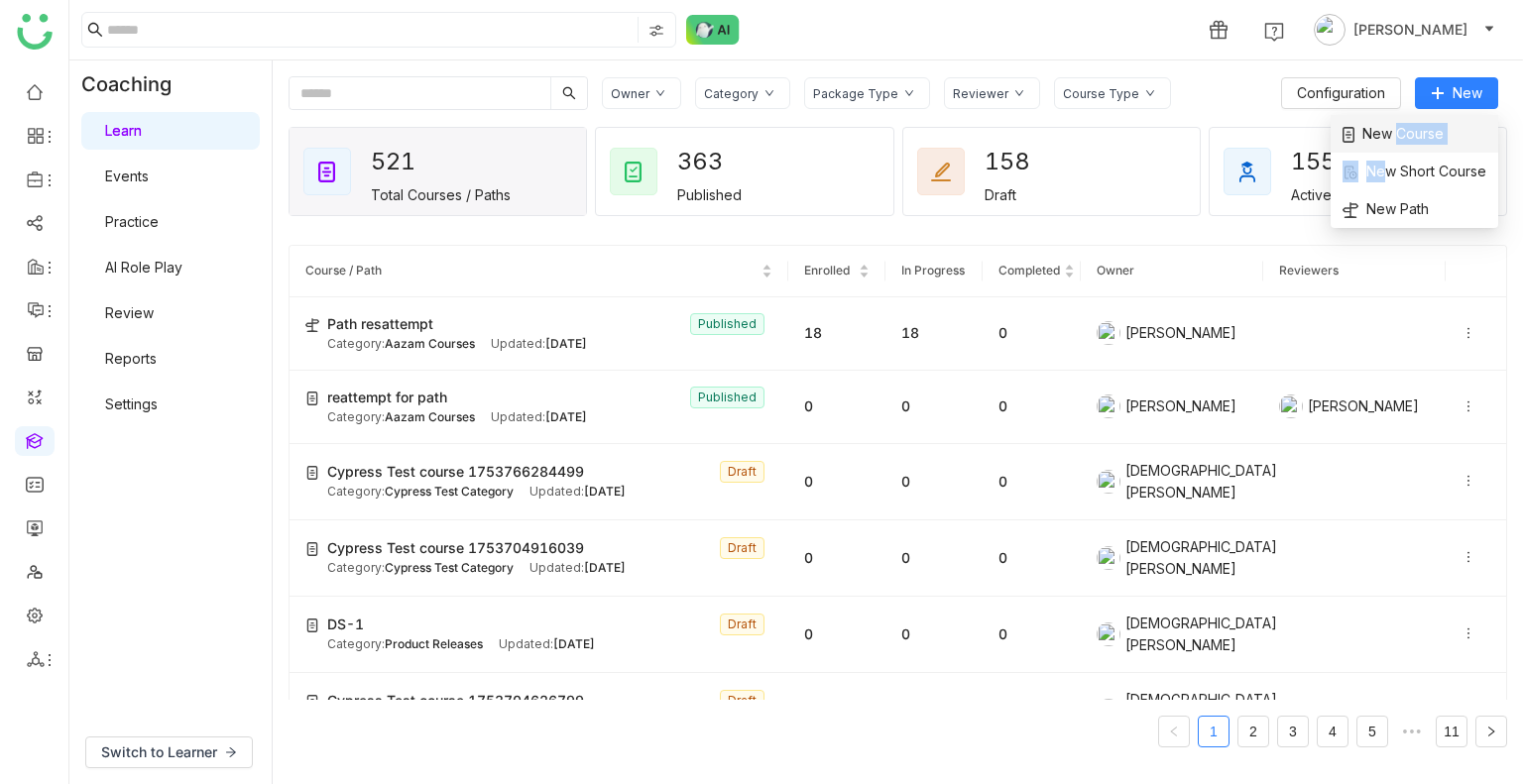 drag, startPoint x: 1380, startPoint y: 161, endPoint x: 1386, endPoint y: 136, distance: 25.70992 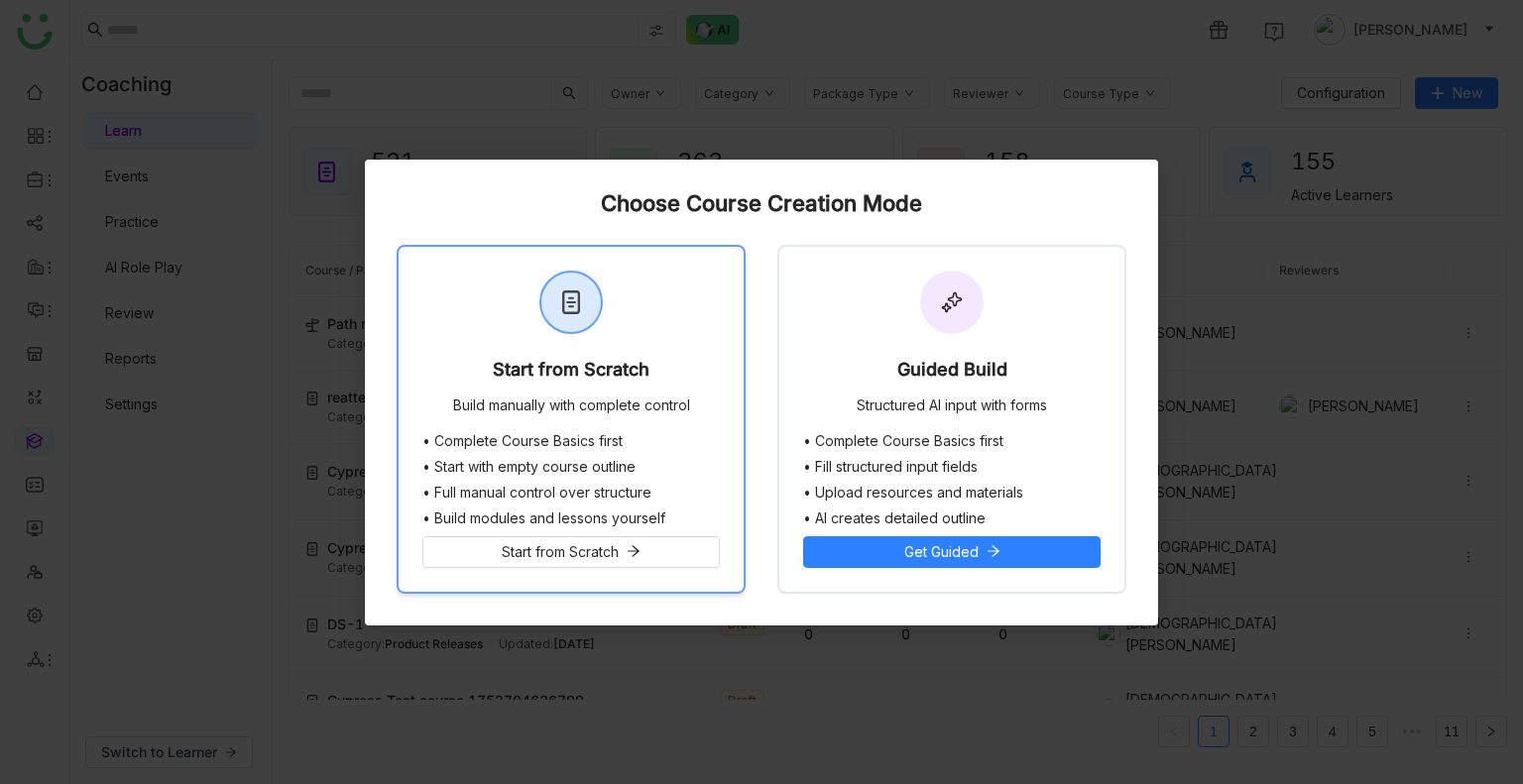 click on "Start from Scratch" at bounding box center [571, 374] 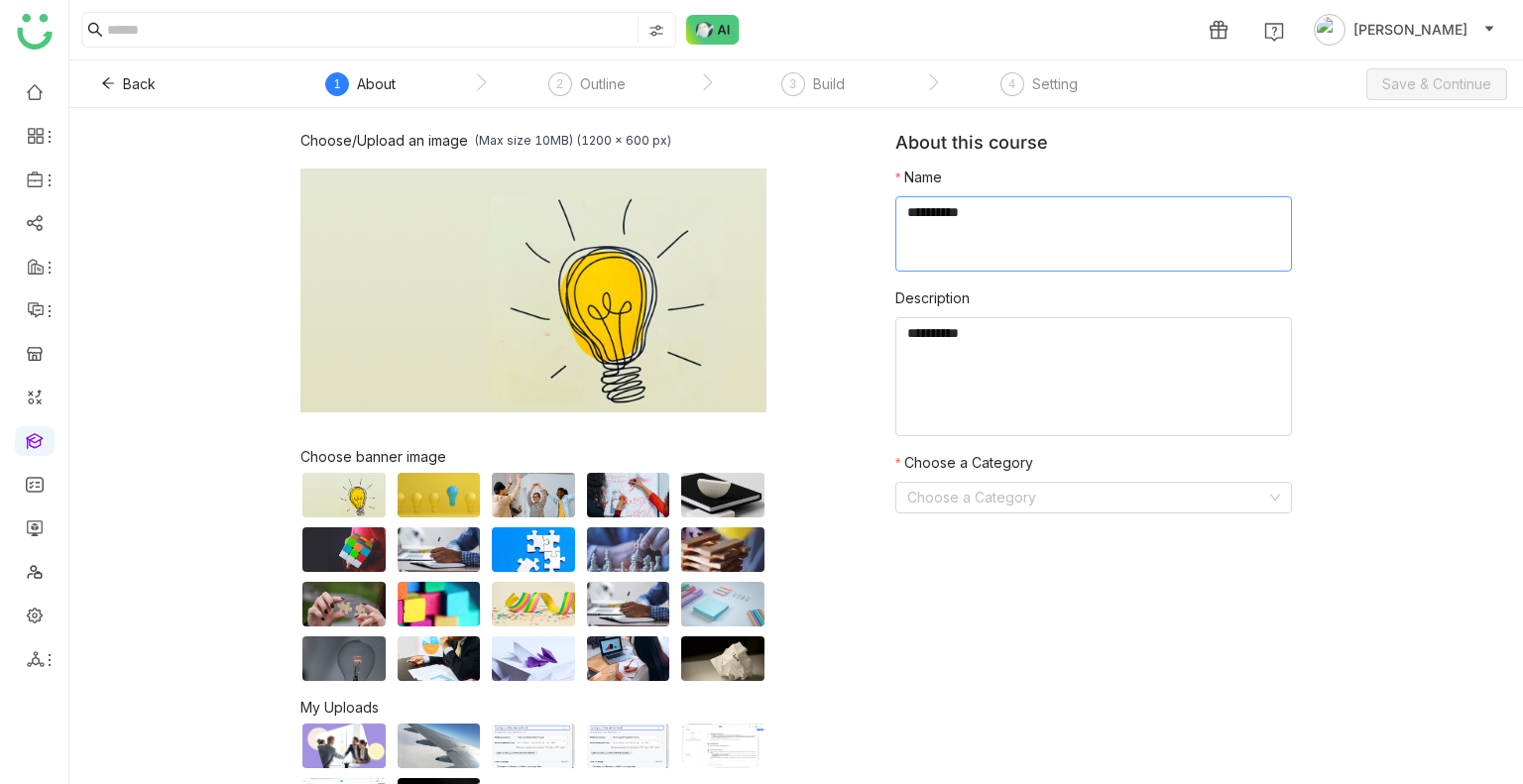 click 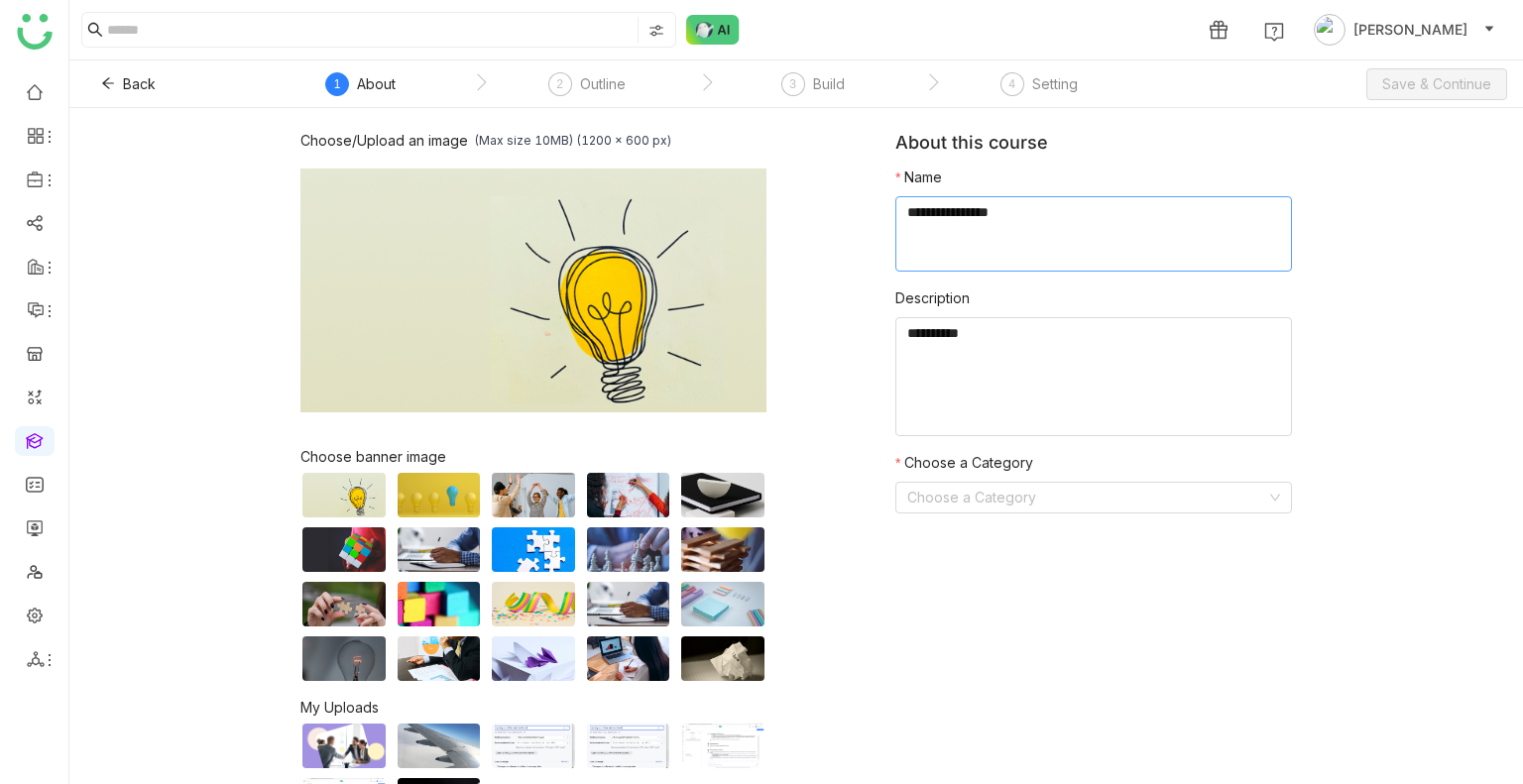 type on "**********" 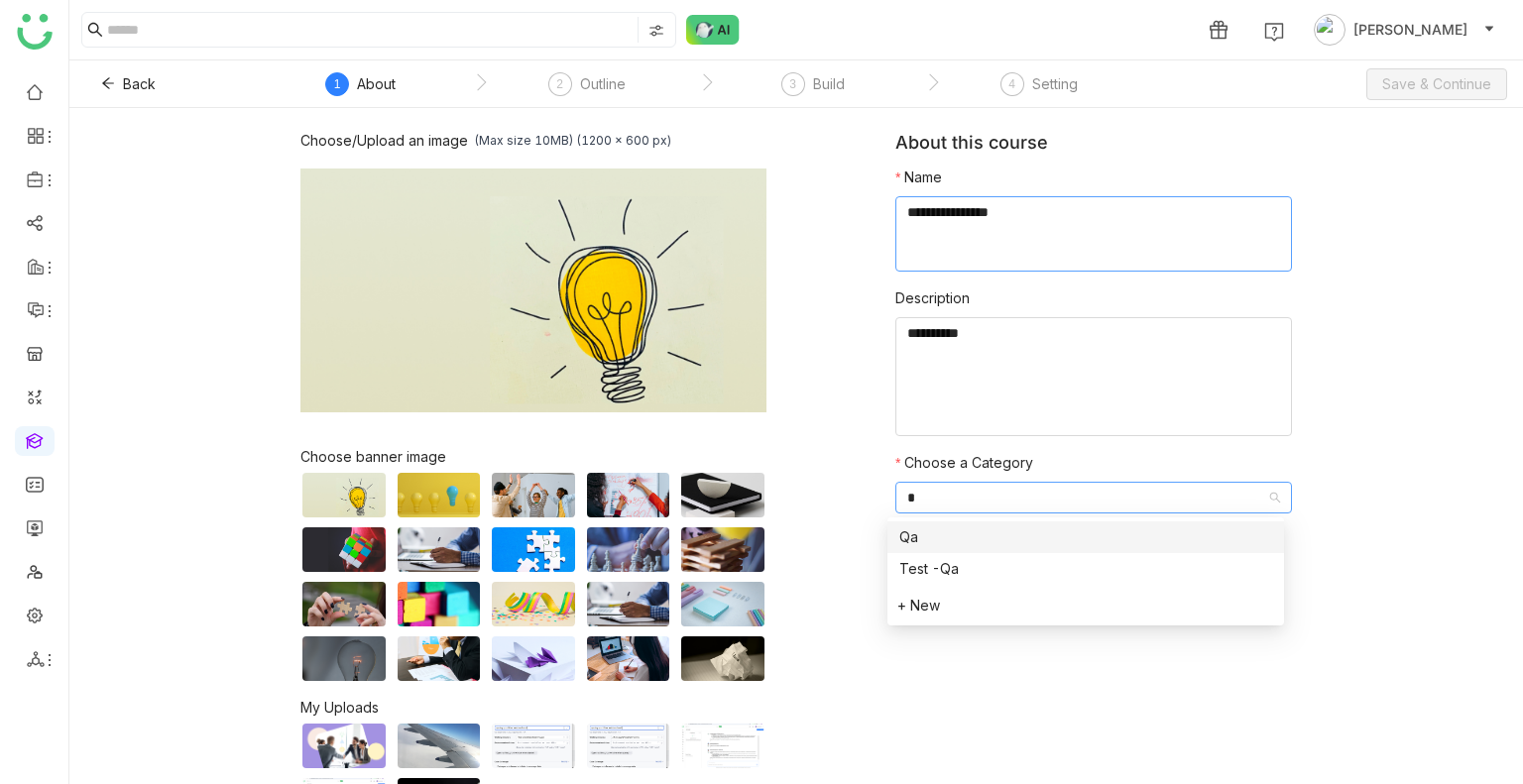 type on "**" 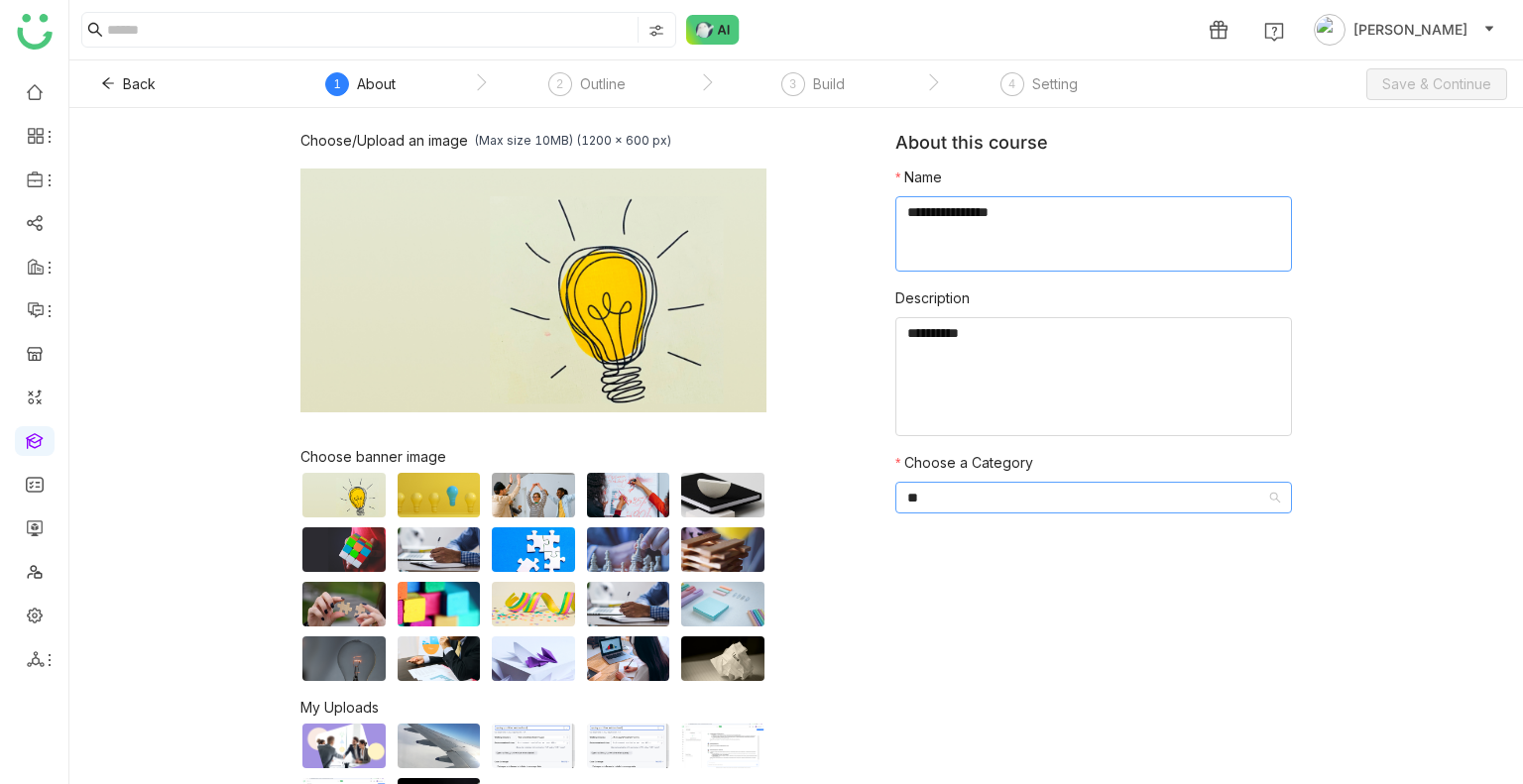 type 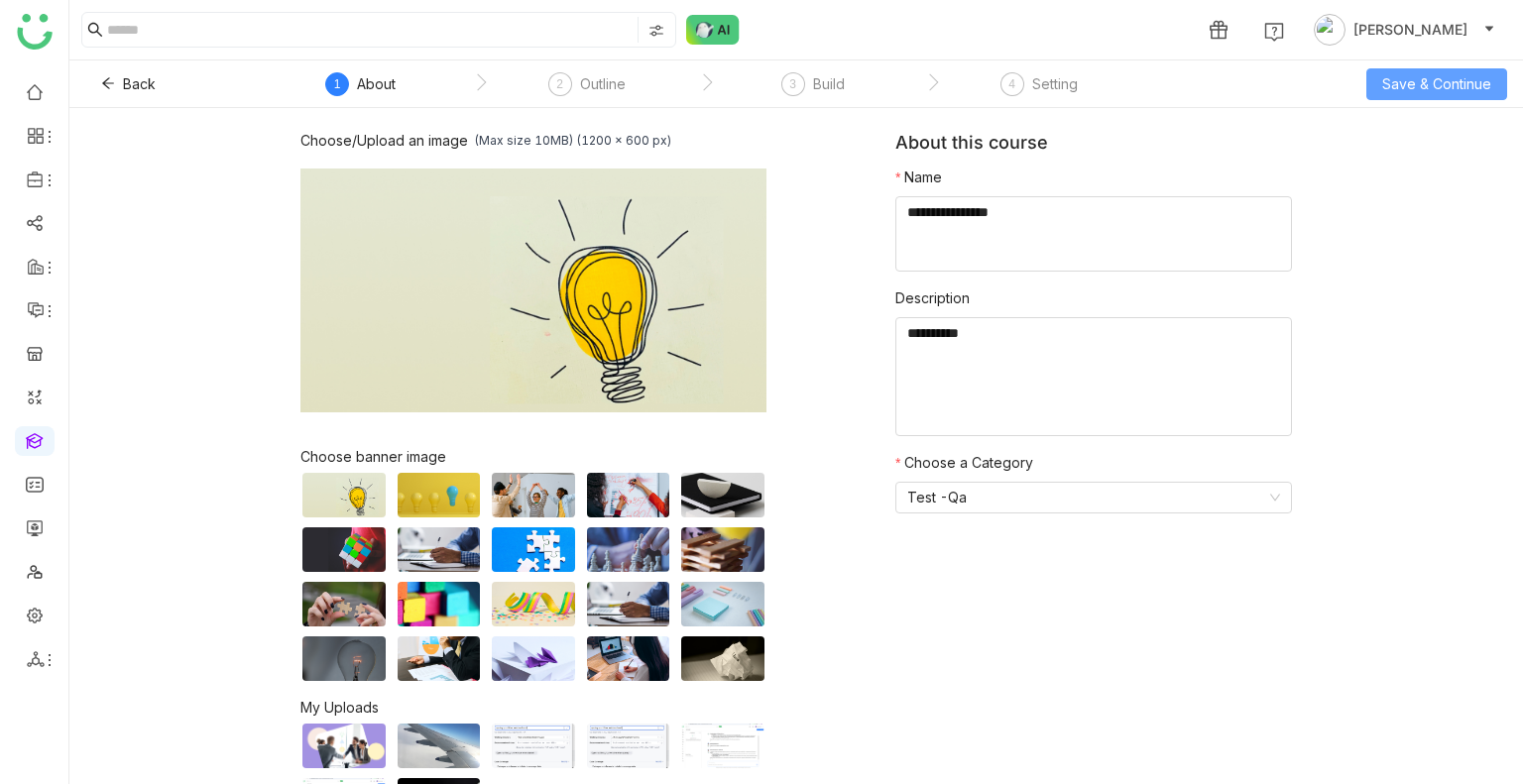 click on "Save & Continue" at bounding box center [1437, 84] 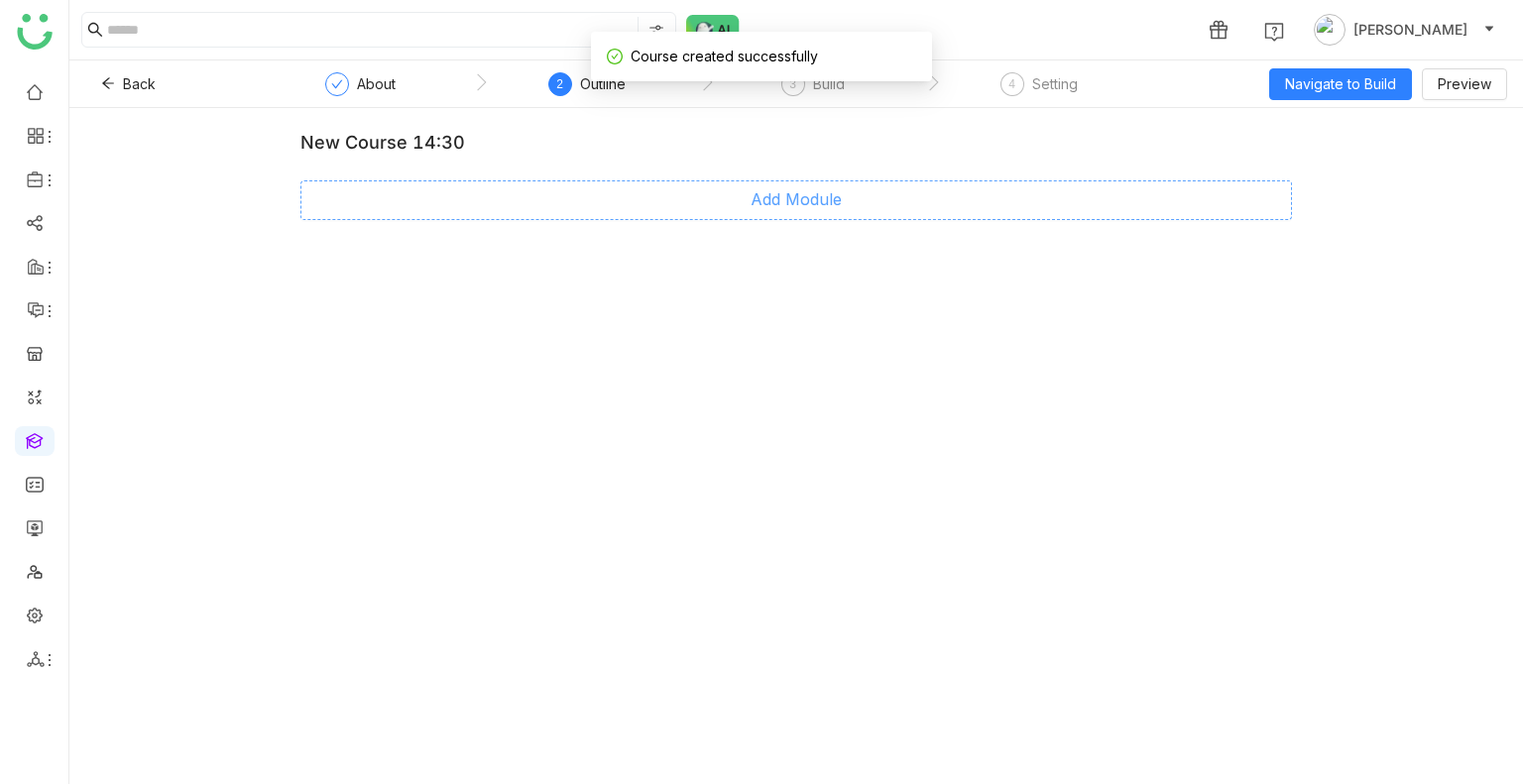click on "Add Module" 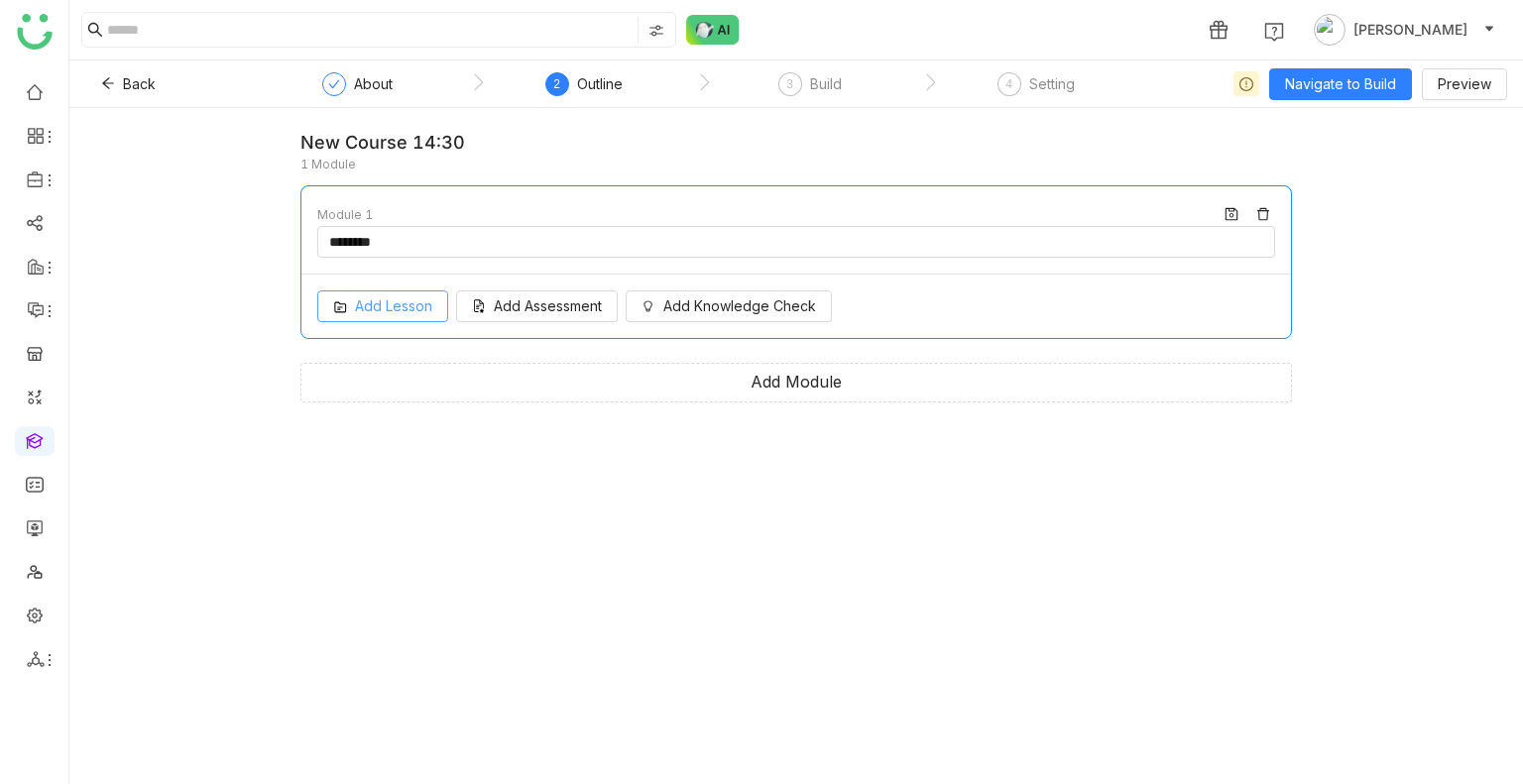click on "Add Lesson" 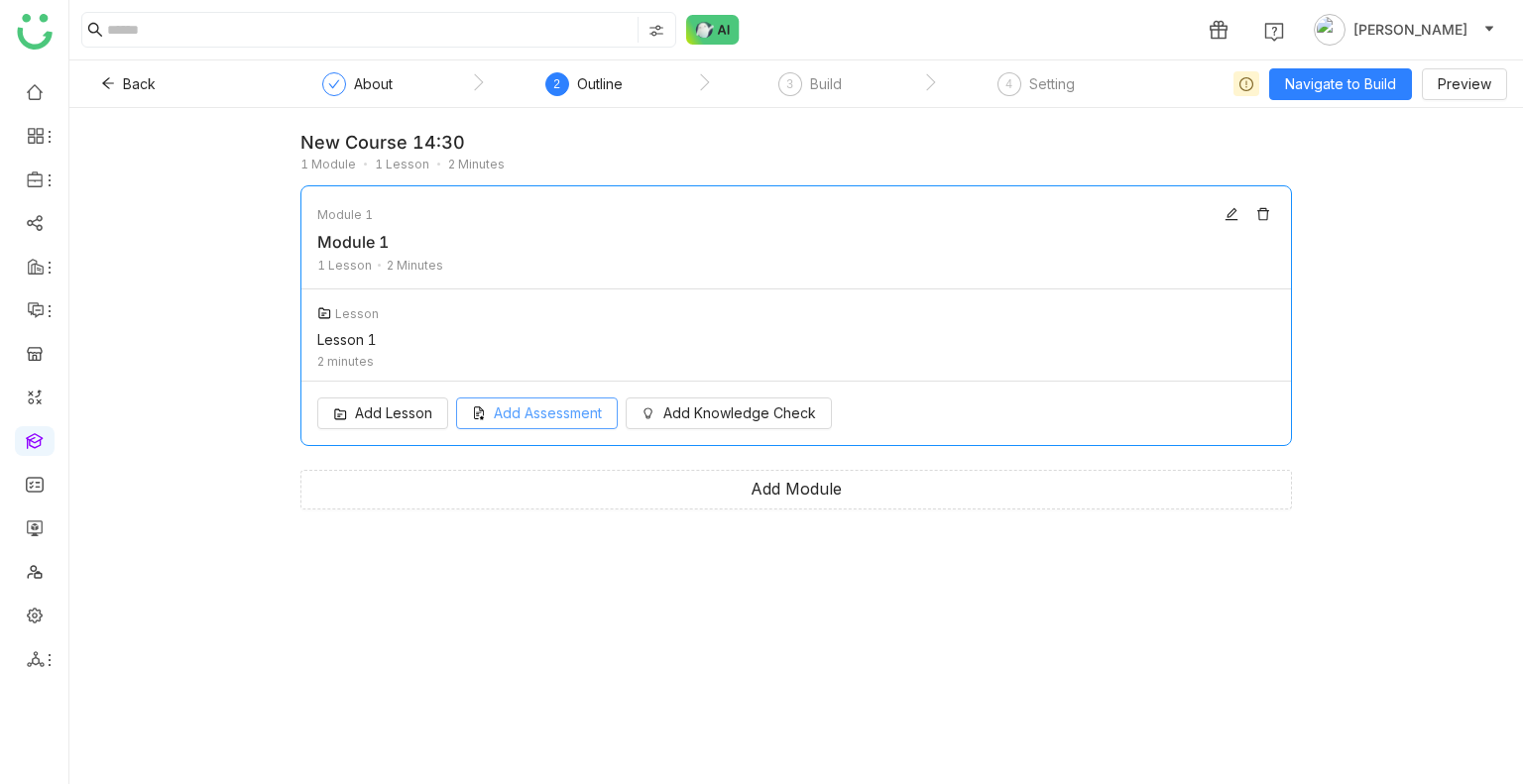 click on "Add Assessment" 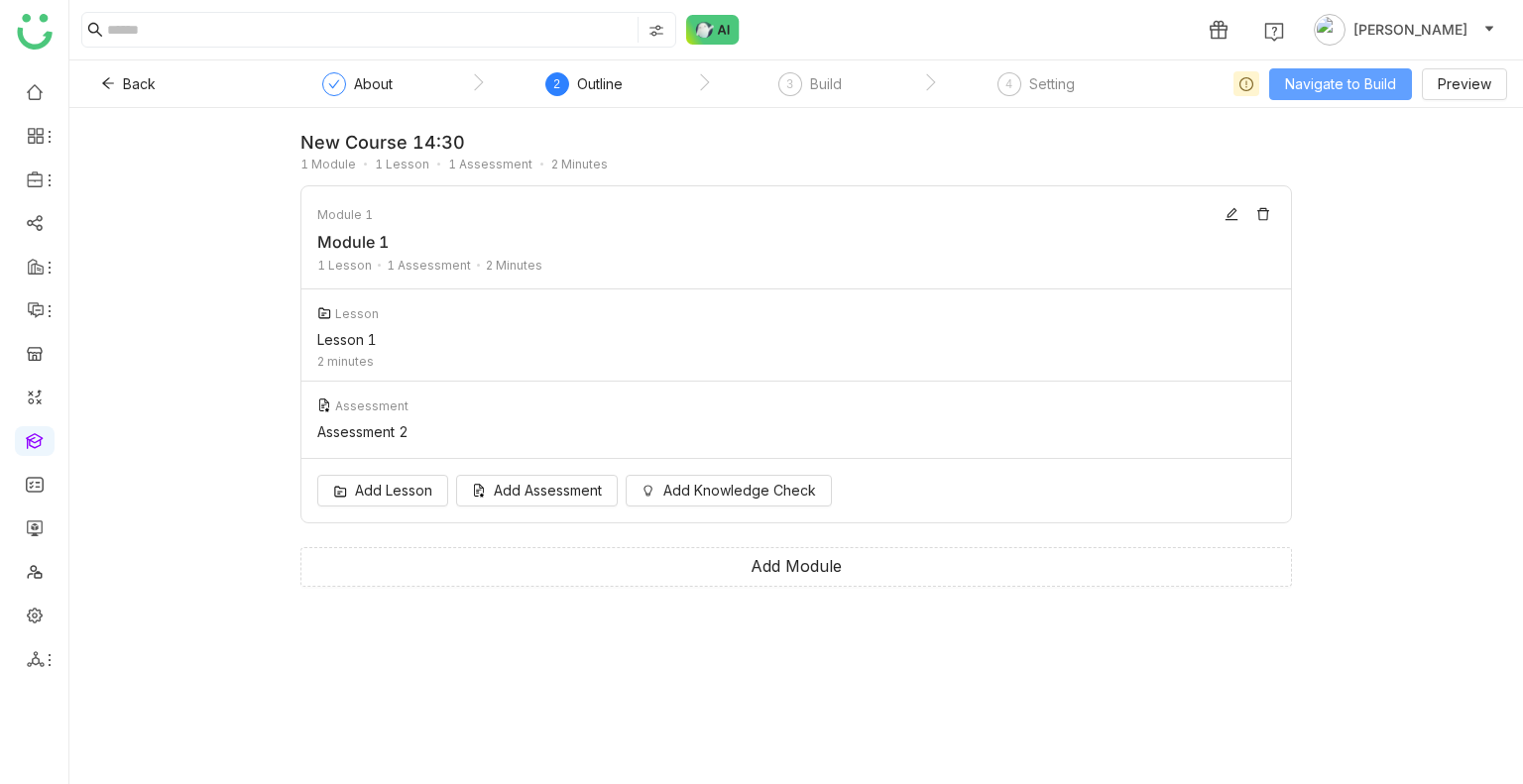 click on "Navigate to Build" at bounding box center (1341, 84) 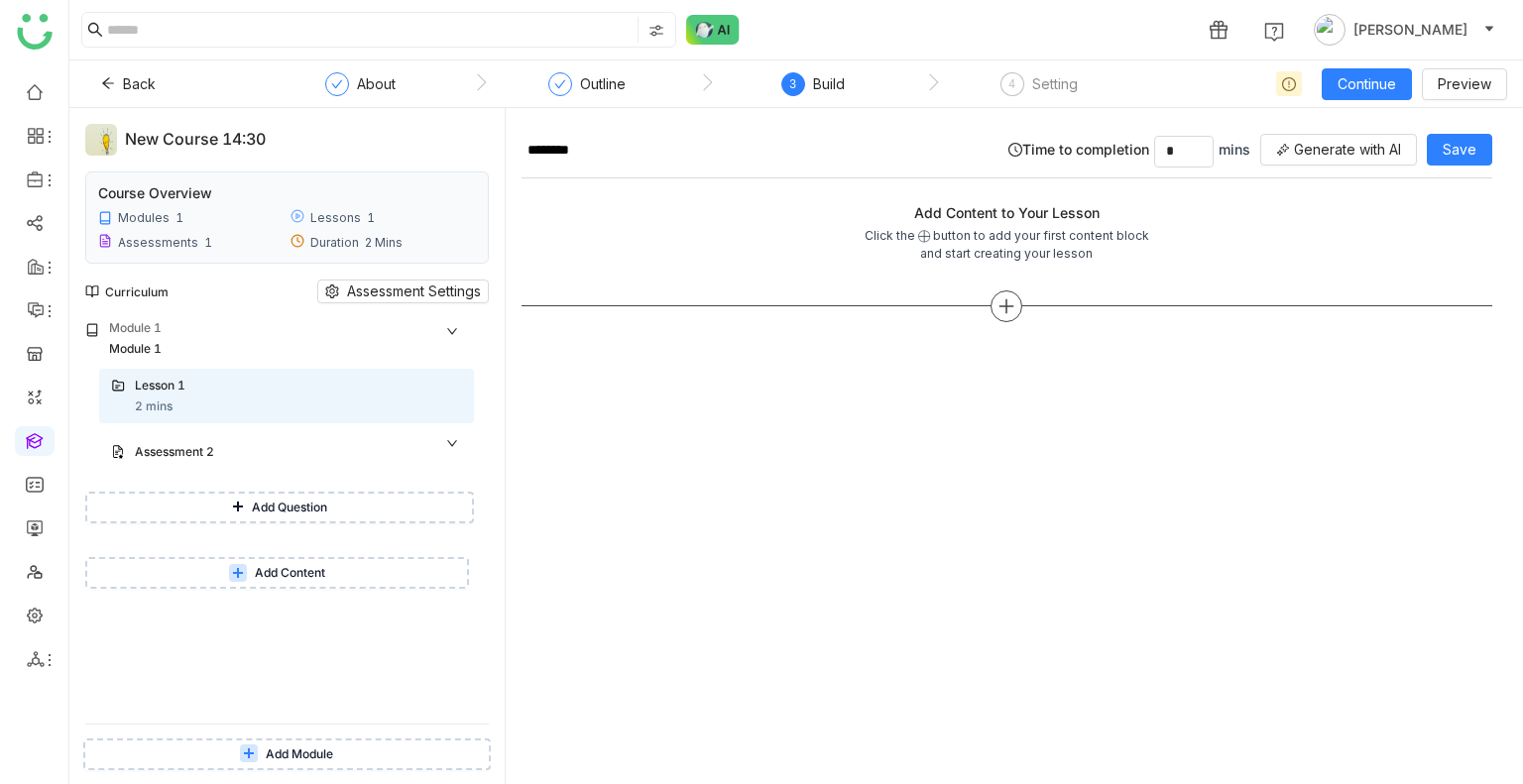 click 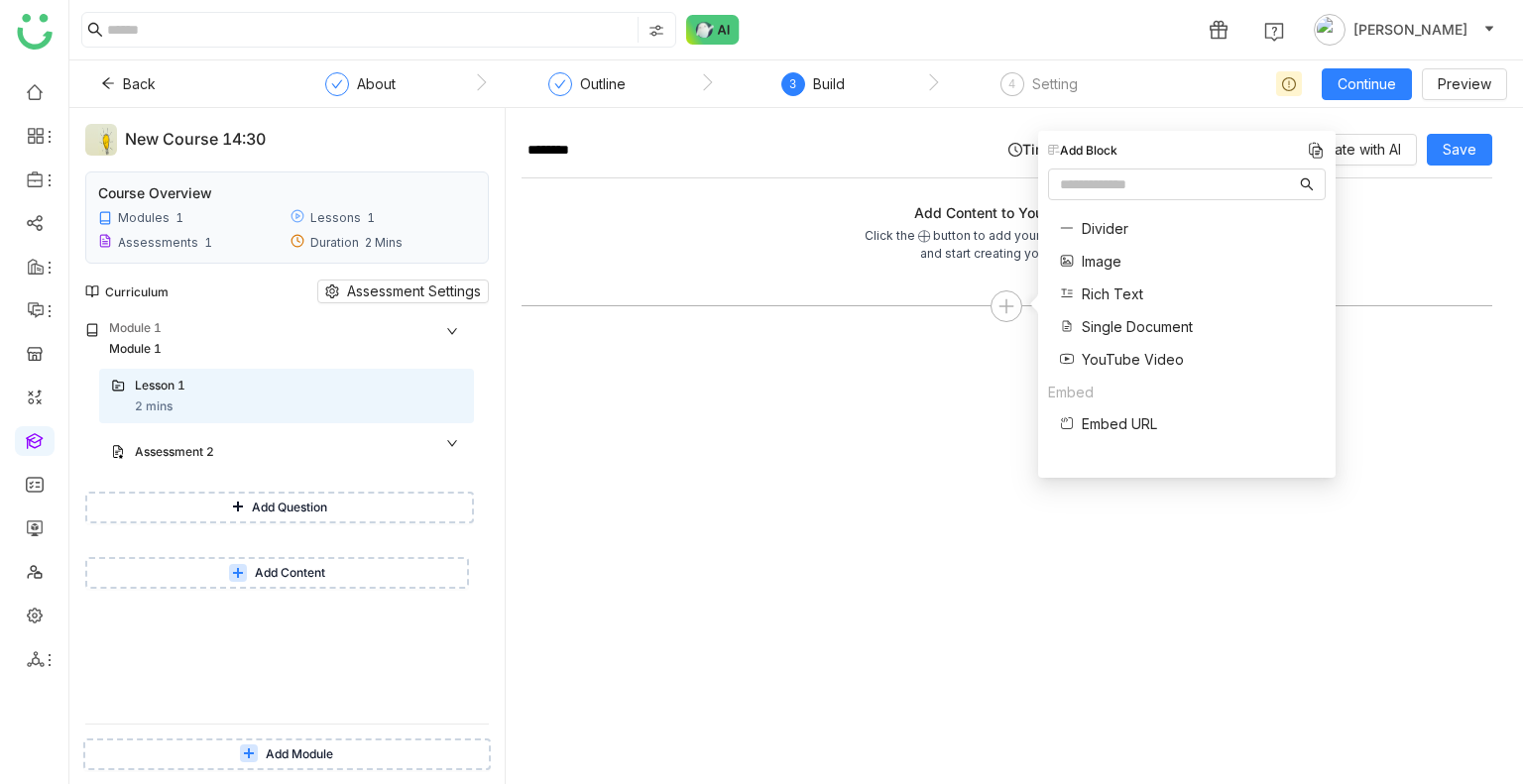 click on "Single Document" at bounding box center [1137, 326] 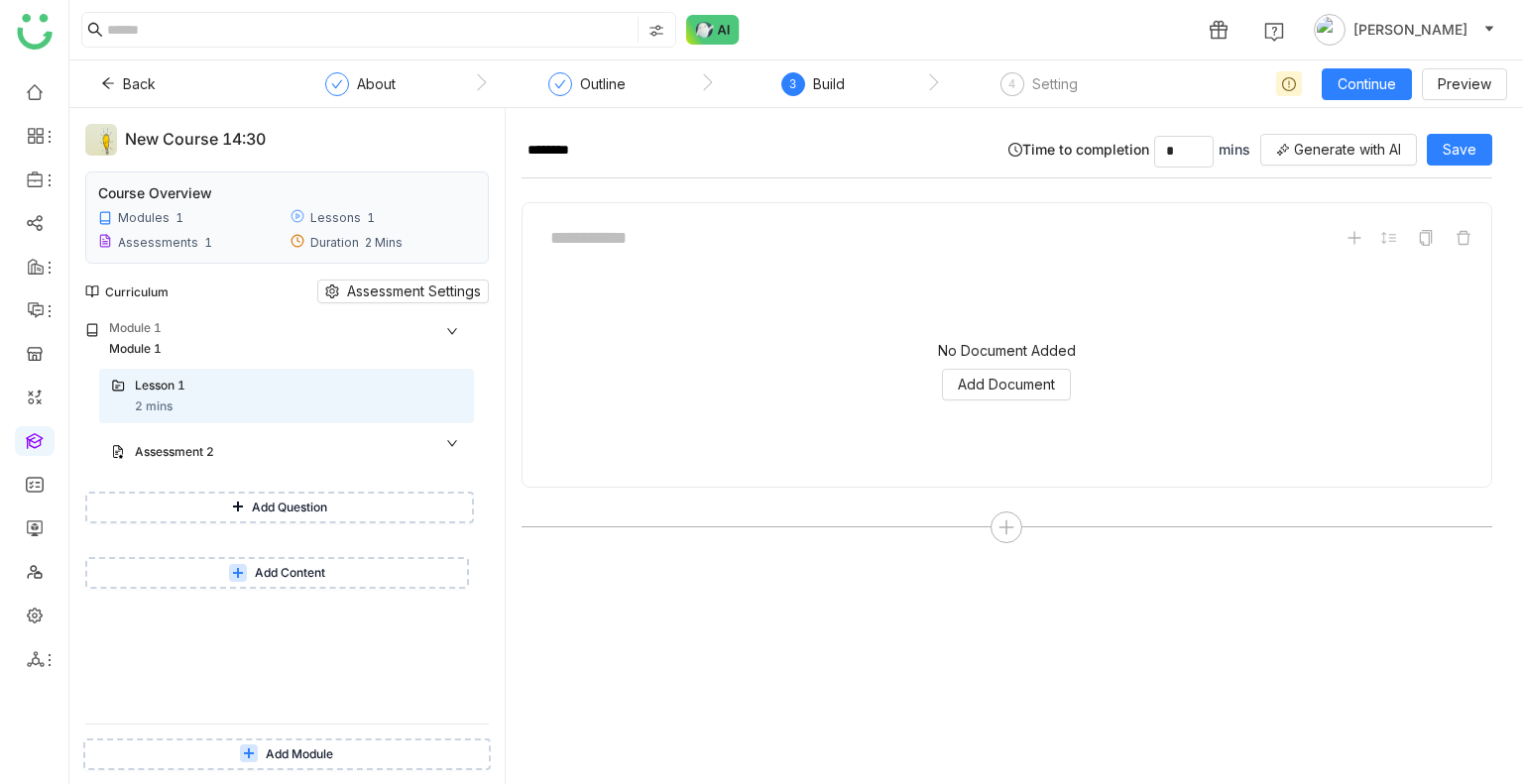 click on "Add Question" at bounding box center (290, 507) 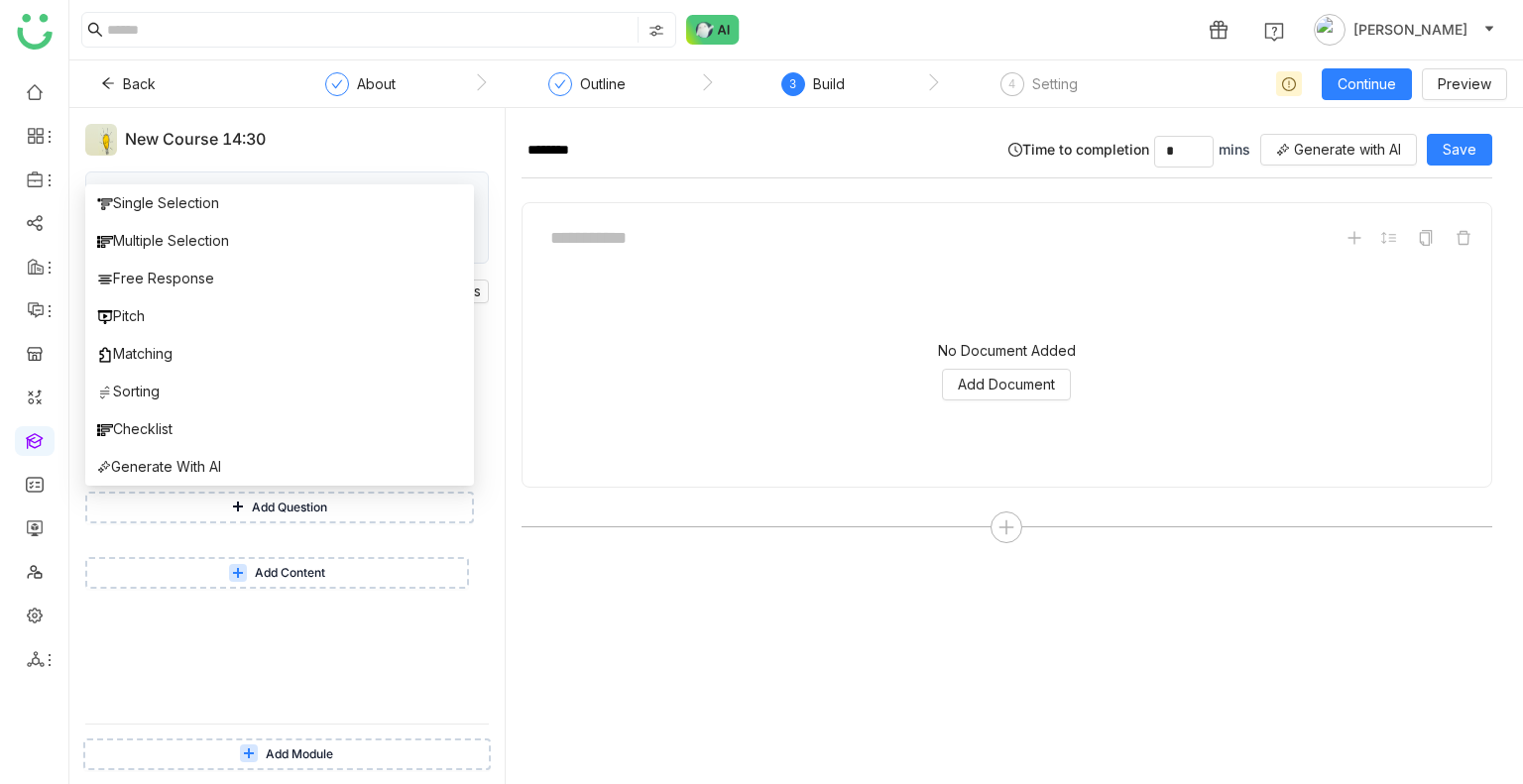 type 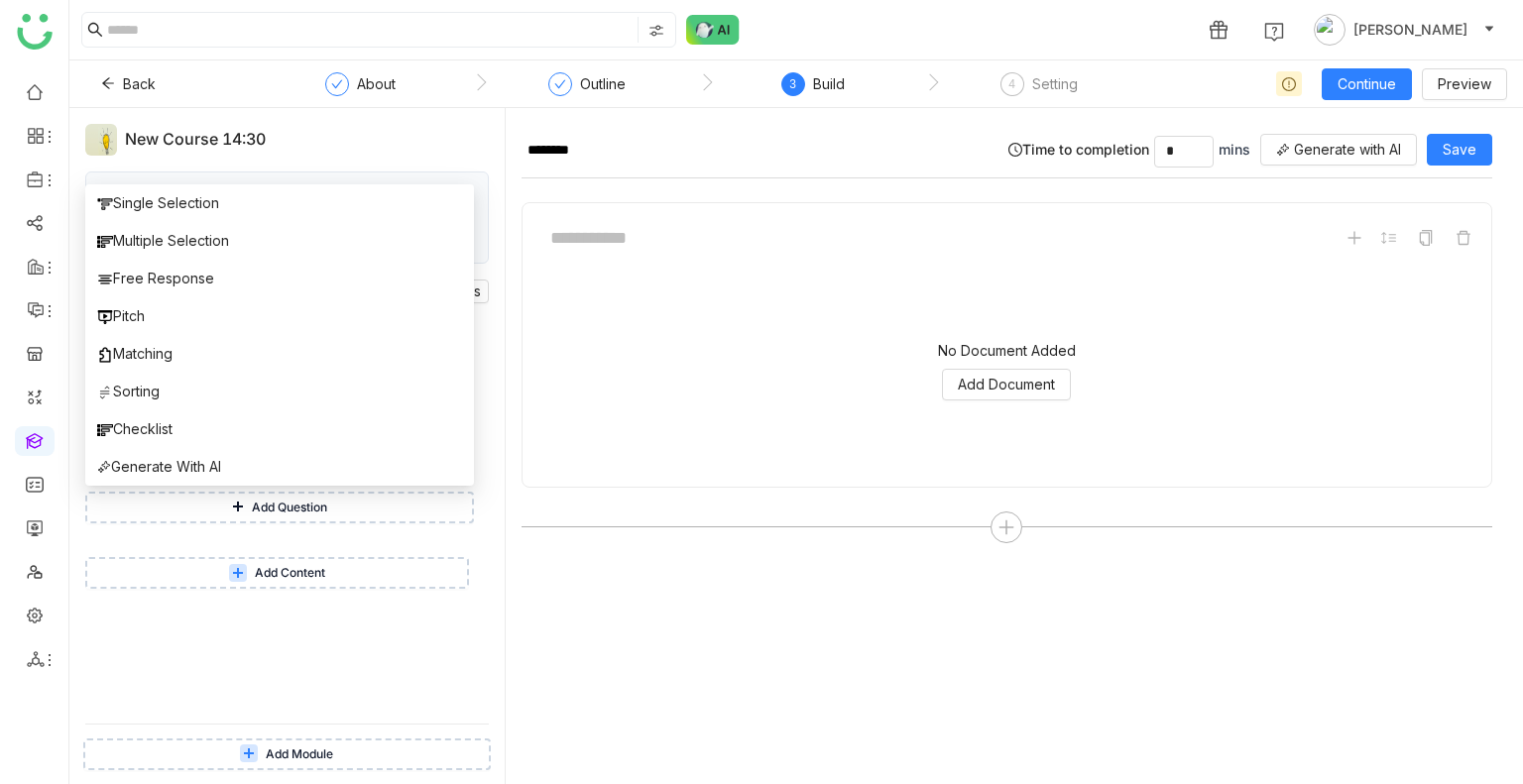 click on "********  Time to completion  *  mins
Generate with AI Save
No Document Added Add Document" 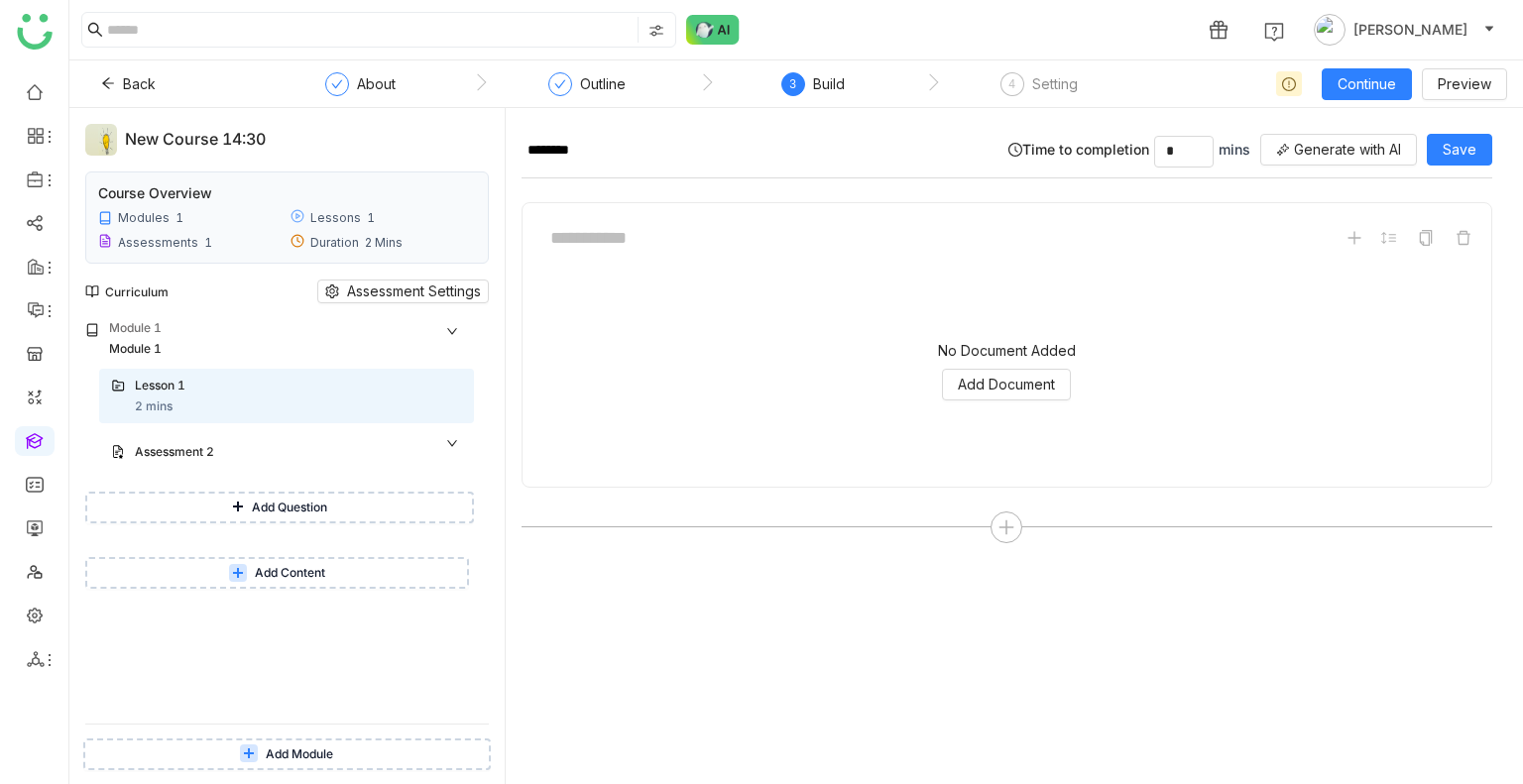 click on "Add Question" at bounding box center (290, 507) 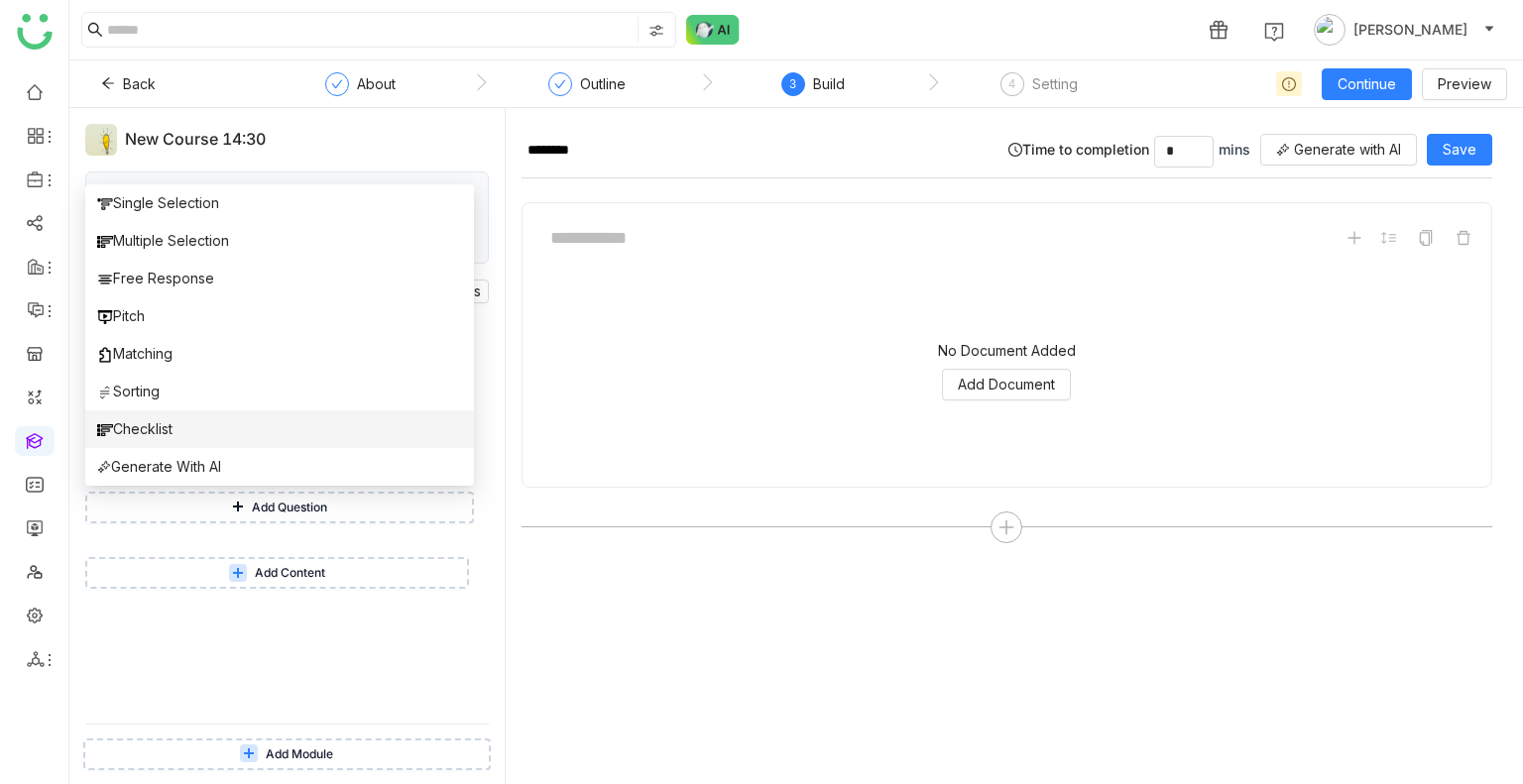 click on "Checklist" at bounding box center (280, 429) 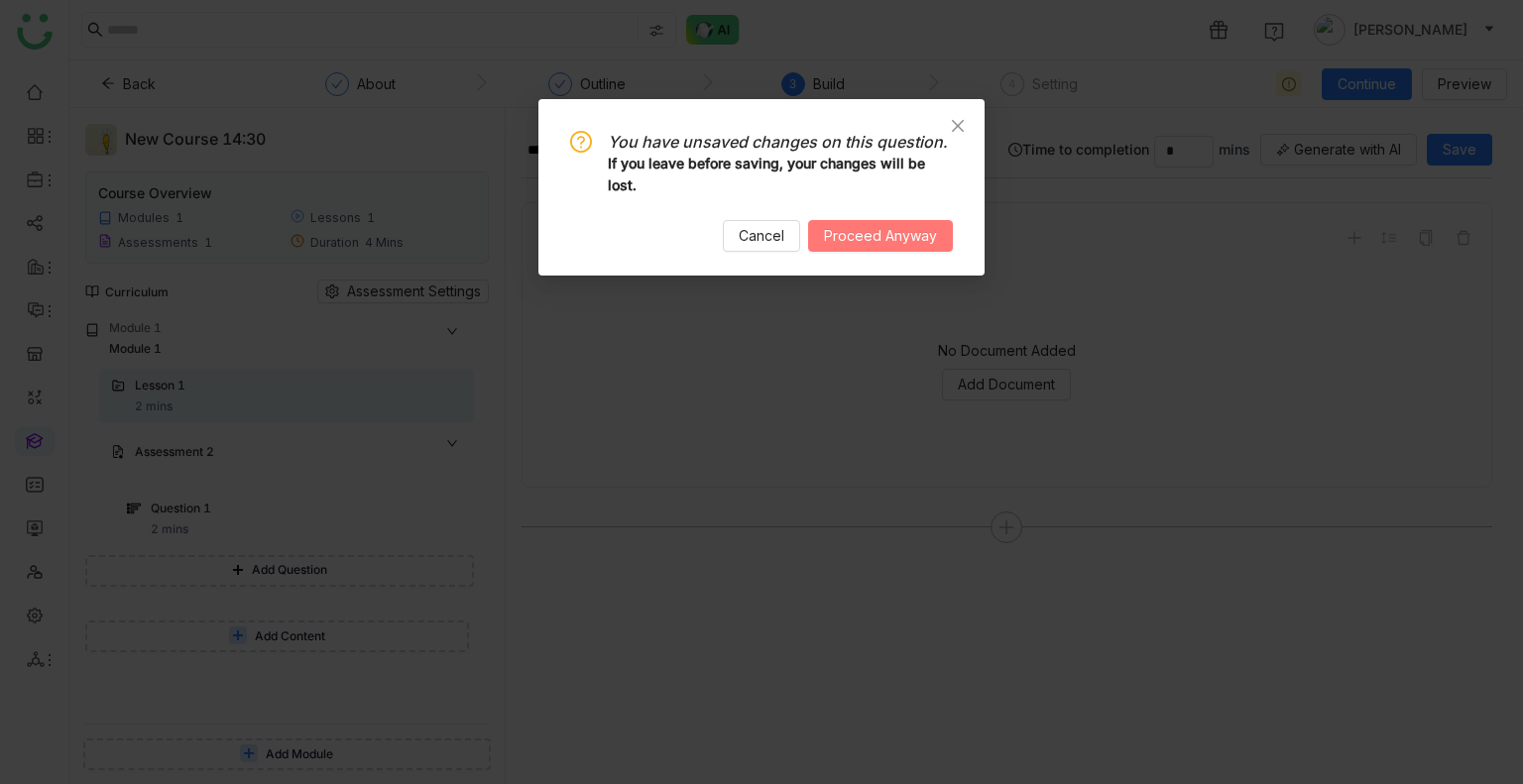 click on "Proceed Anyway" at bounding box center [880, 236] 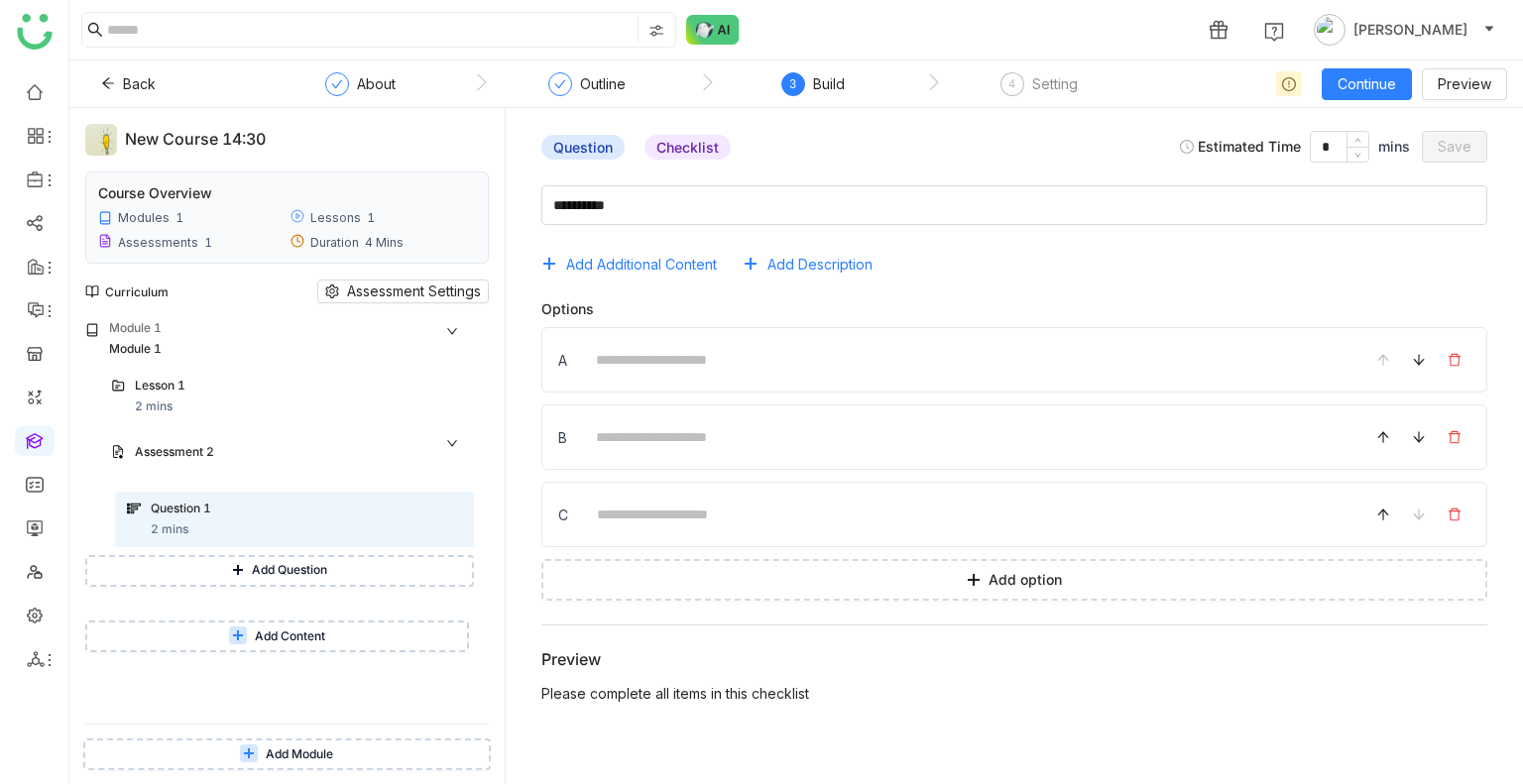 click on "Add Question" at bounding box center (290, 570) 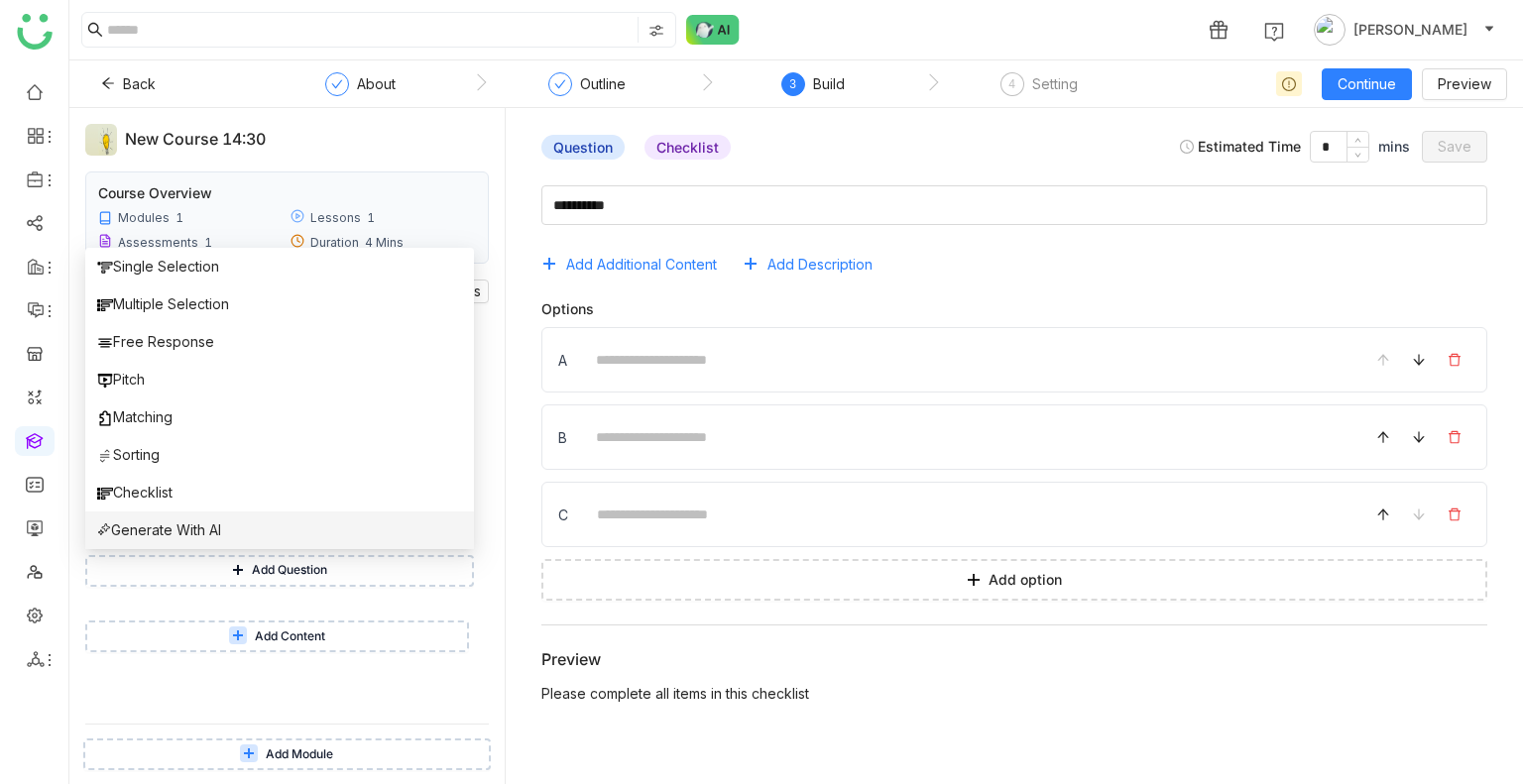 click on "Generate With AI" at bounding box center [159, 530] 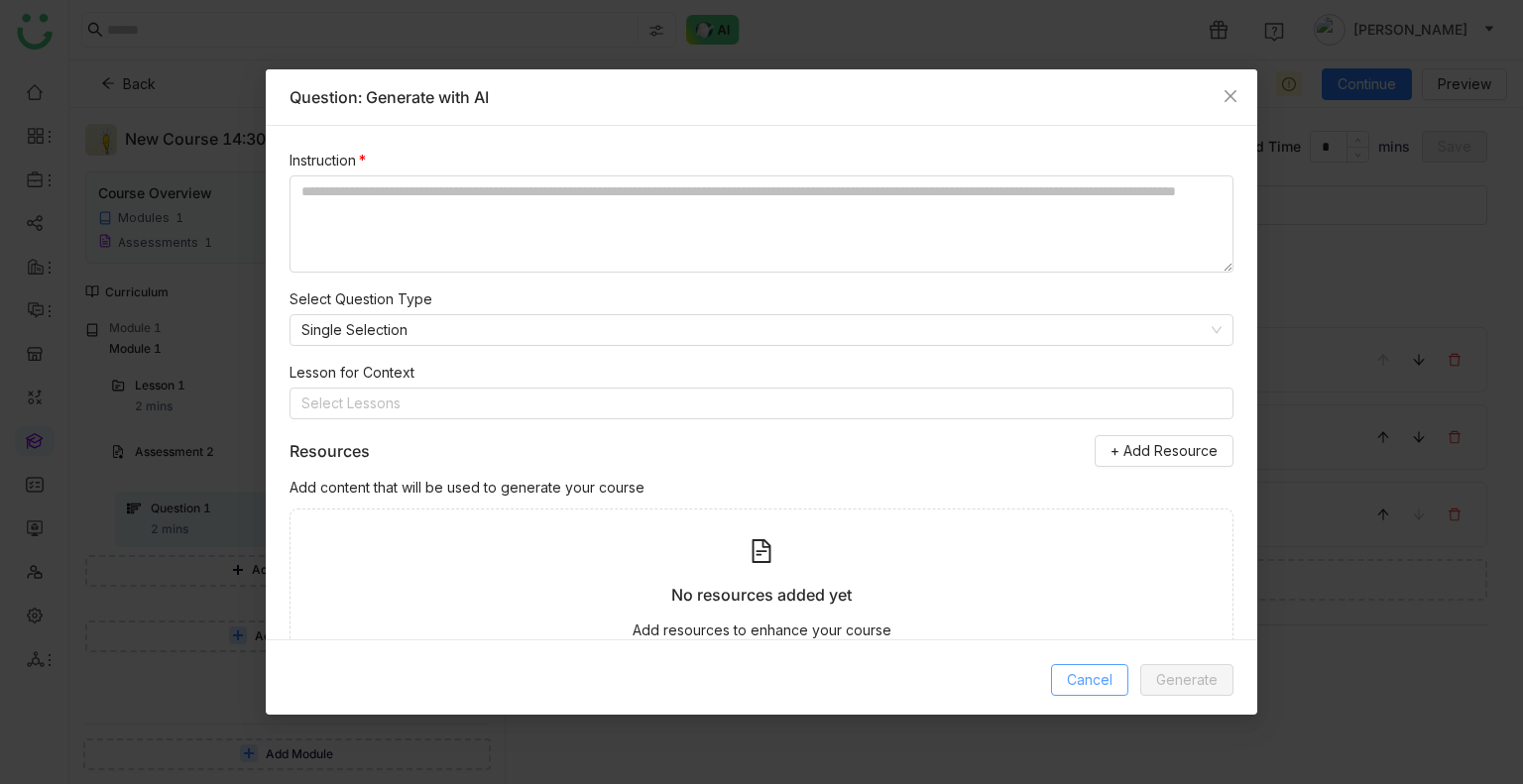 click on "Cancel" at bounding box center (1090, 680) 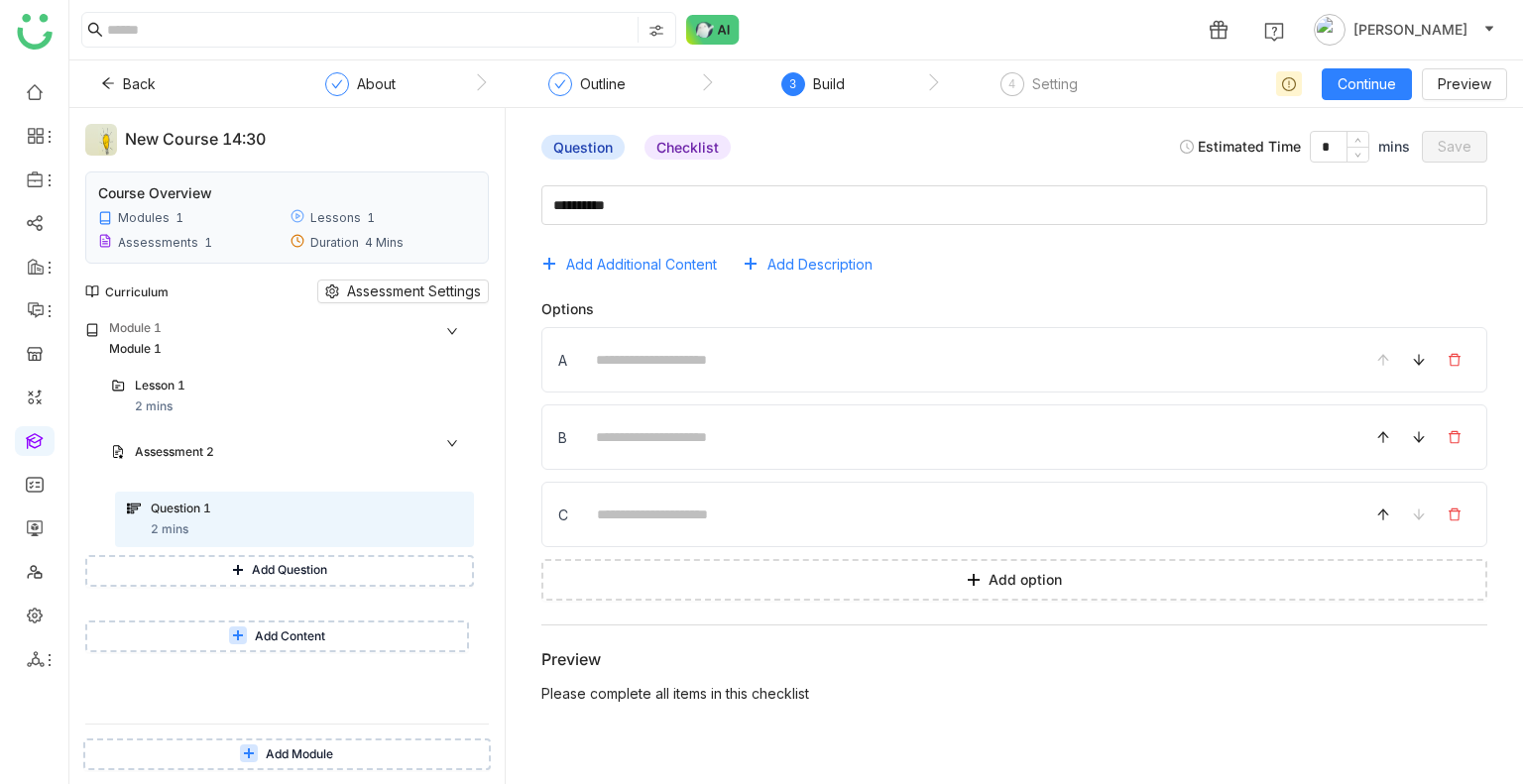 click on "Add Content" at bounding box center [290, 636] 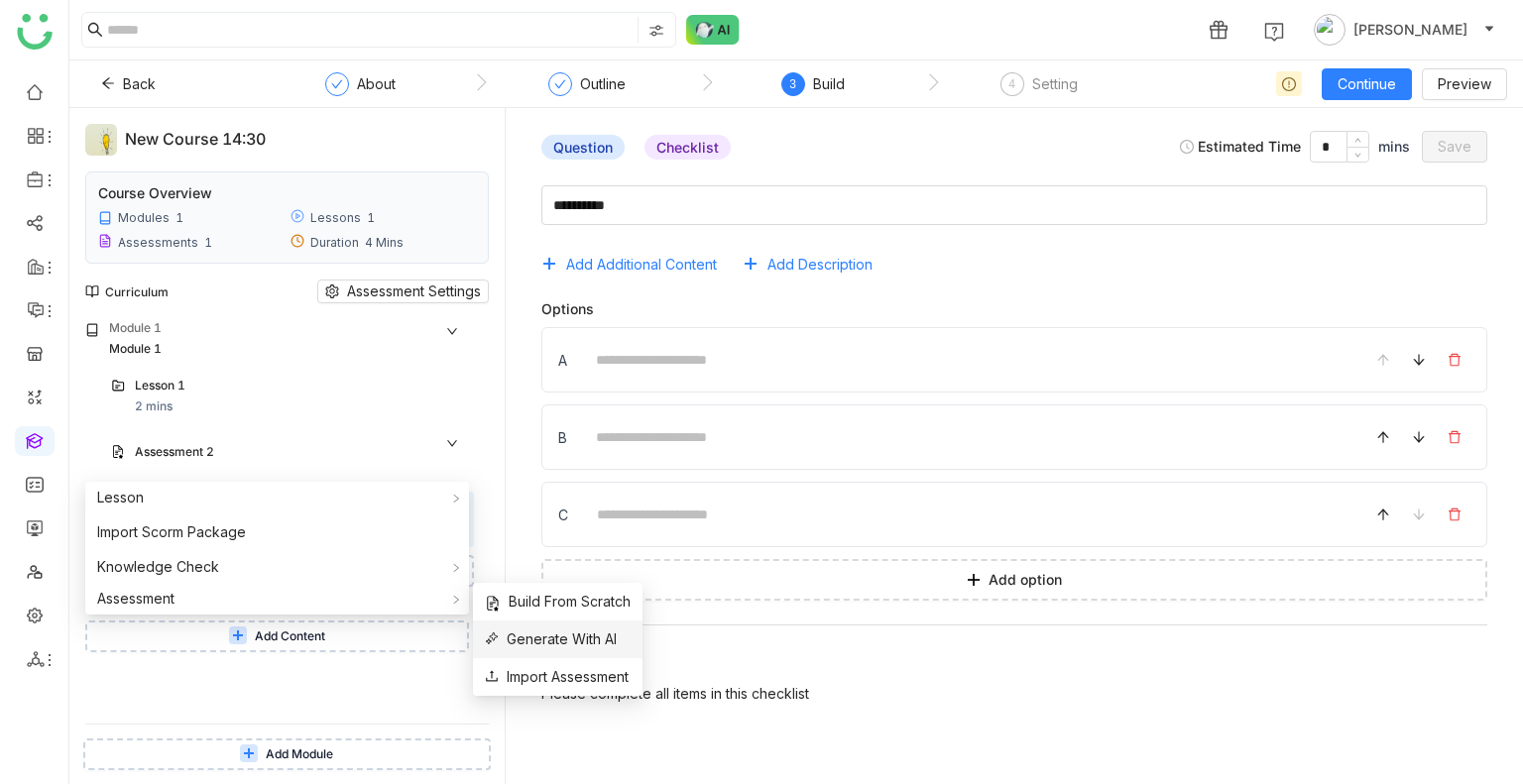 click on "Generate With AI" at bounding box center (550, 639) 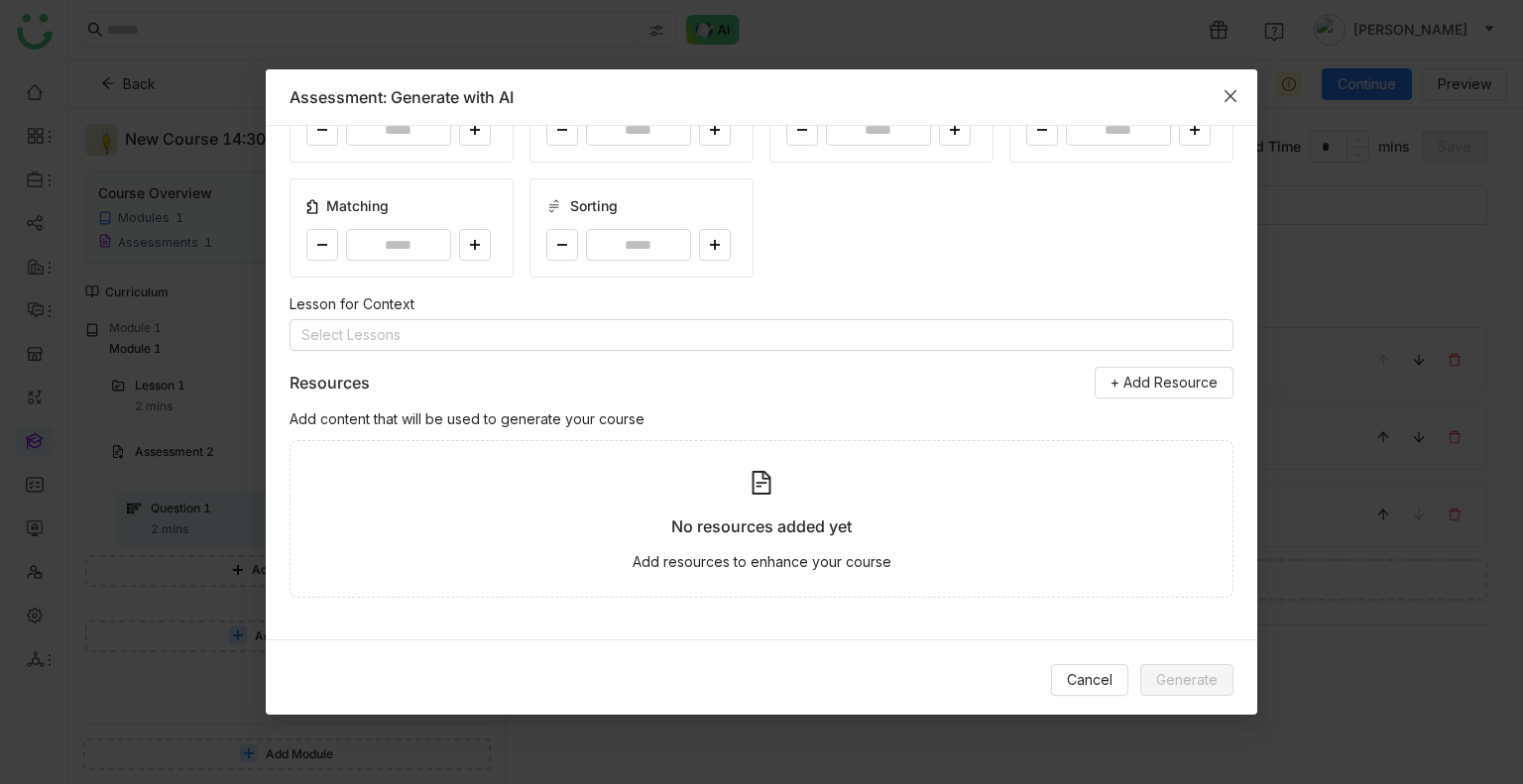 scroll, scrollTop: 0, scrollLeft: 0, axis: both 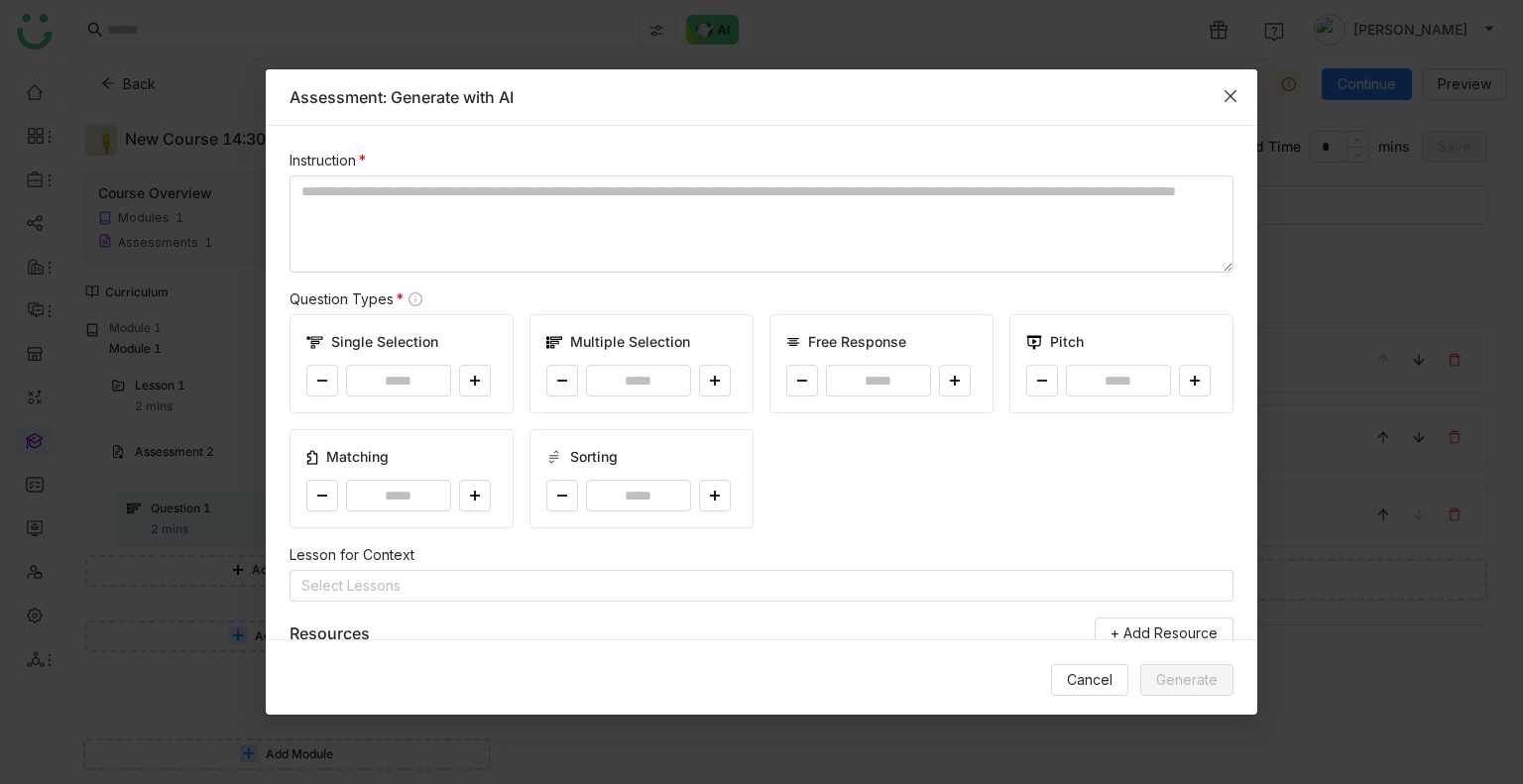 click at bounding box center [1230, 96] 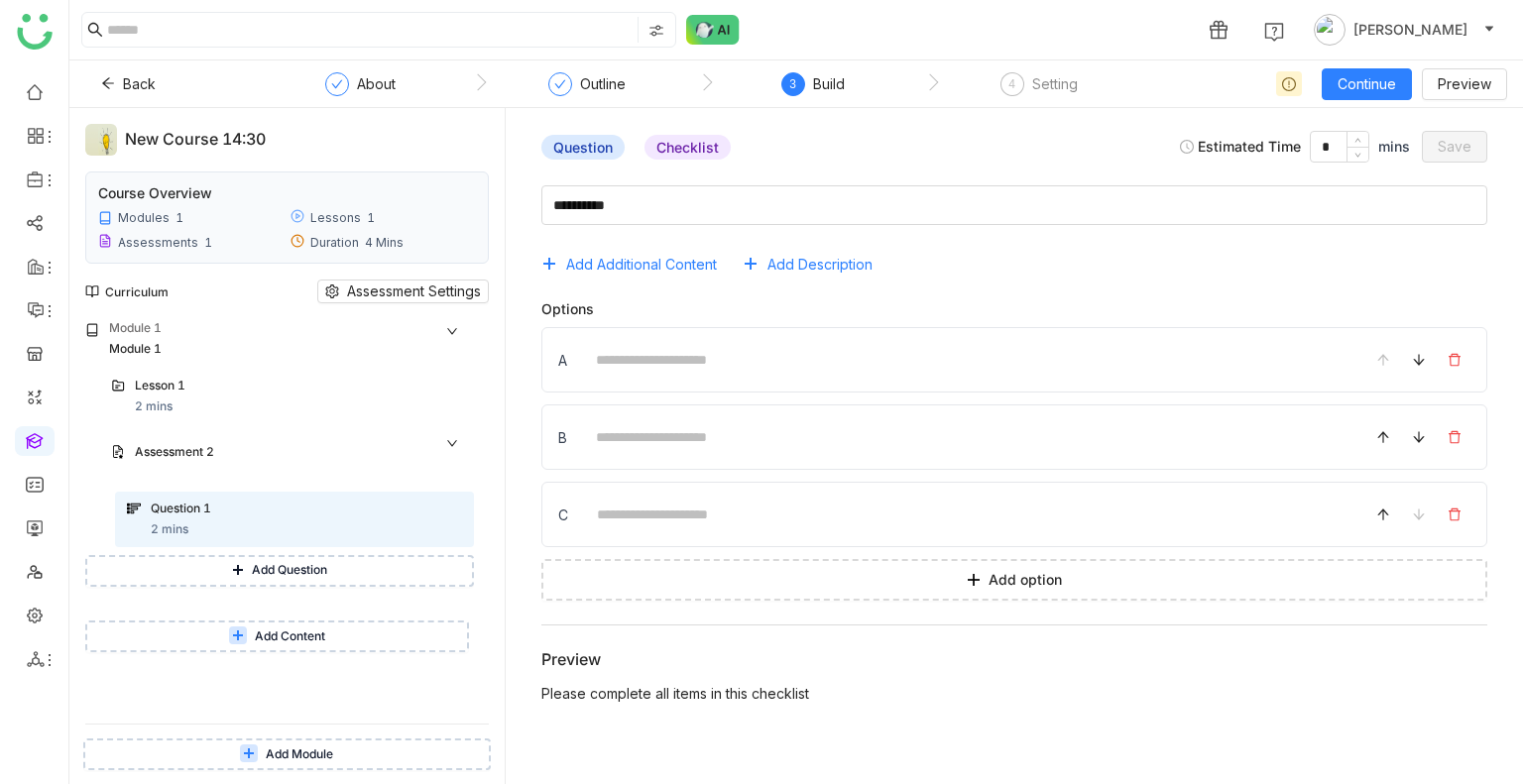 click on "Add Question" at bounding box center [290, 570] 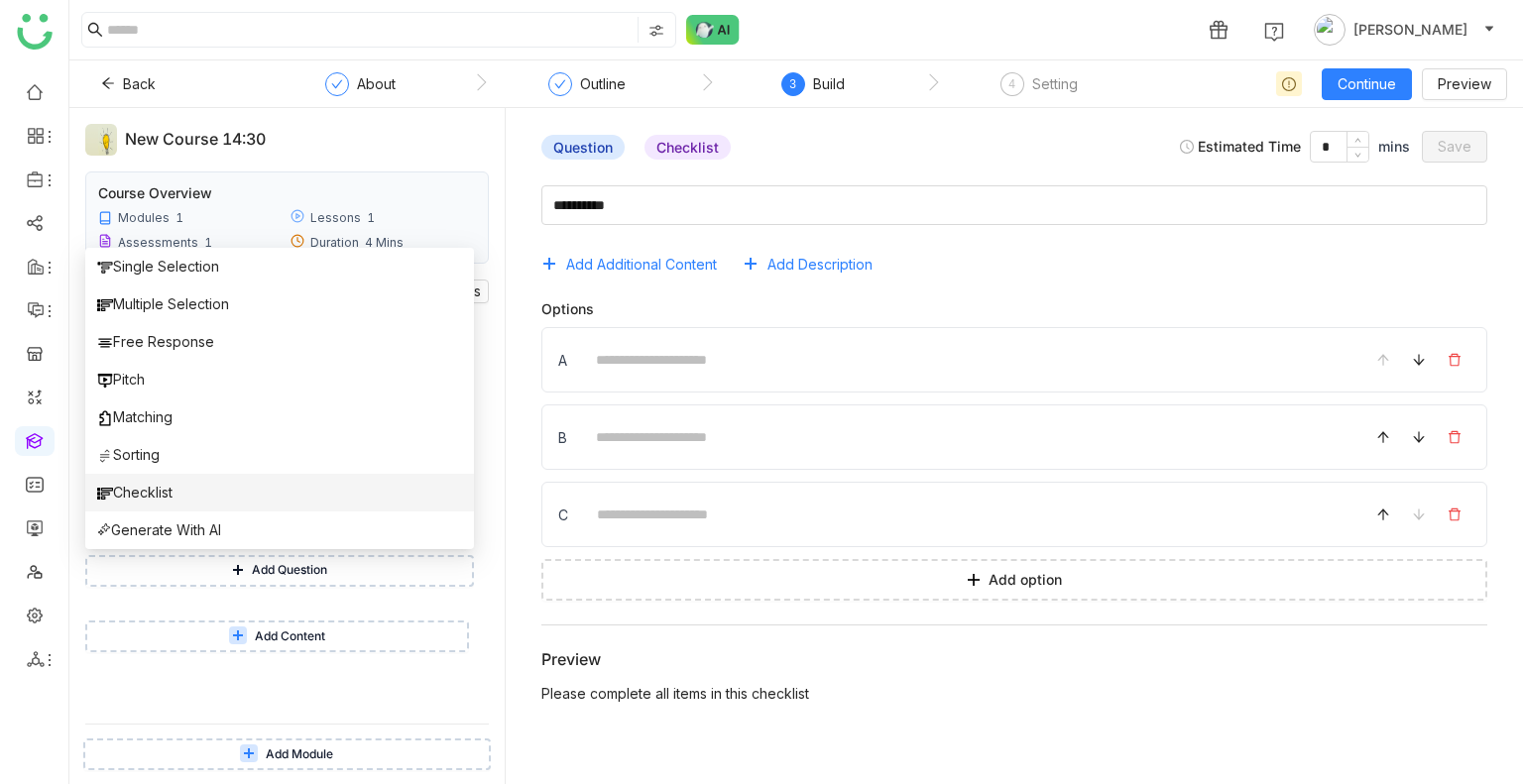 click on "Checklist" at bounding box center (135, 493) 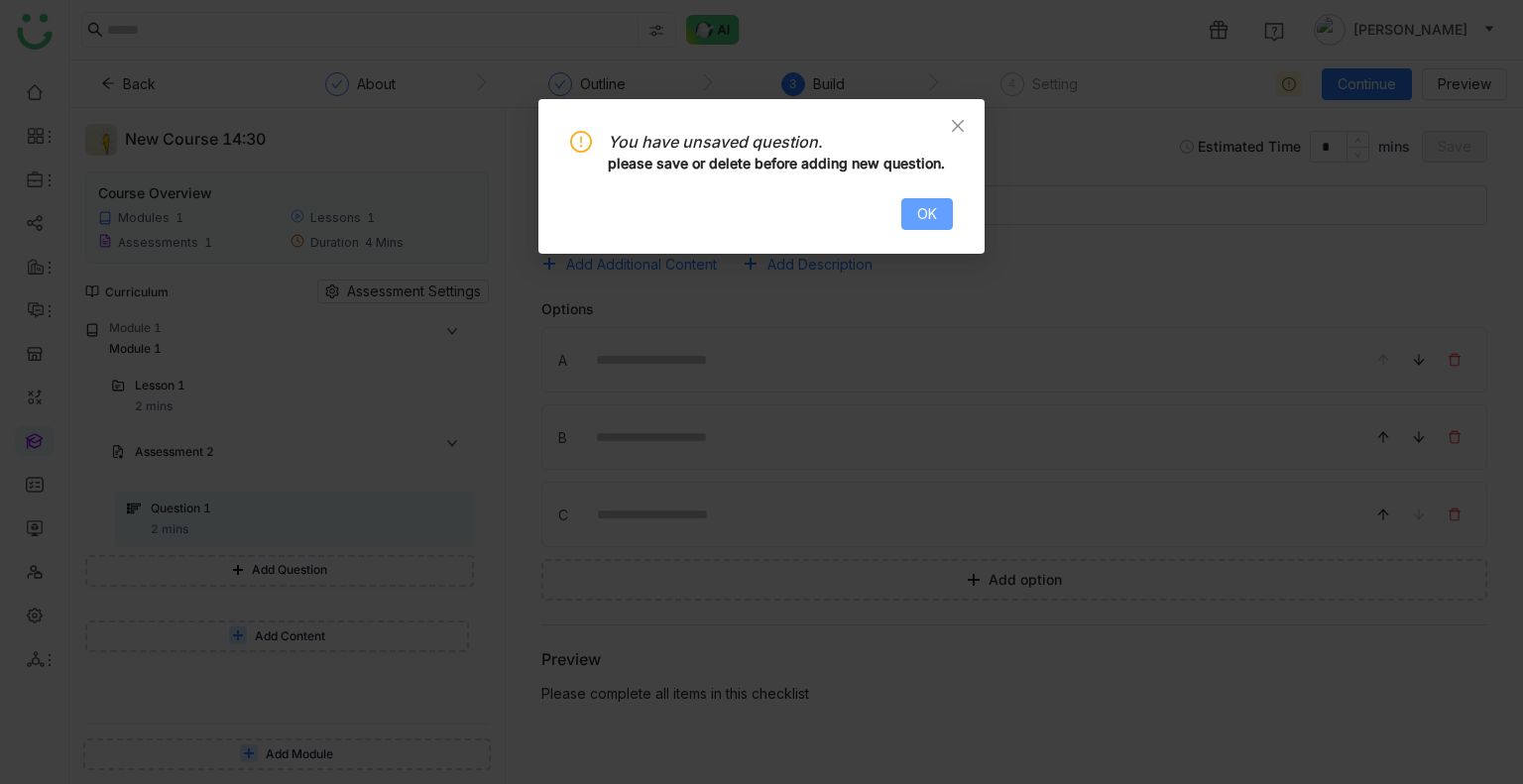 click on "OK" at bounding box center [927, 214] 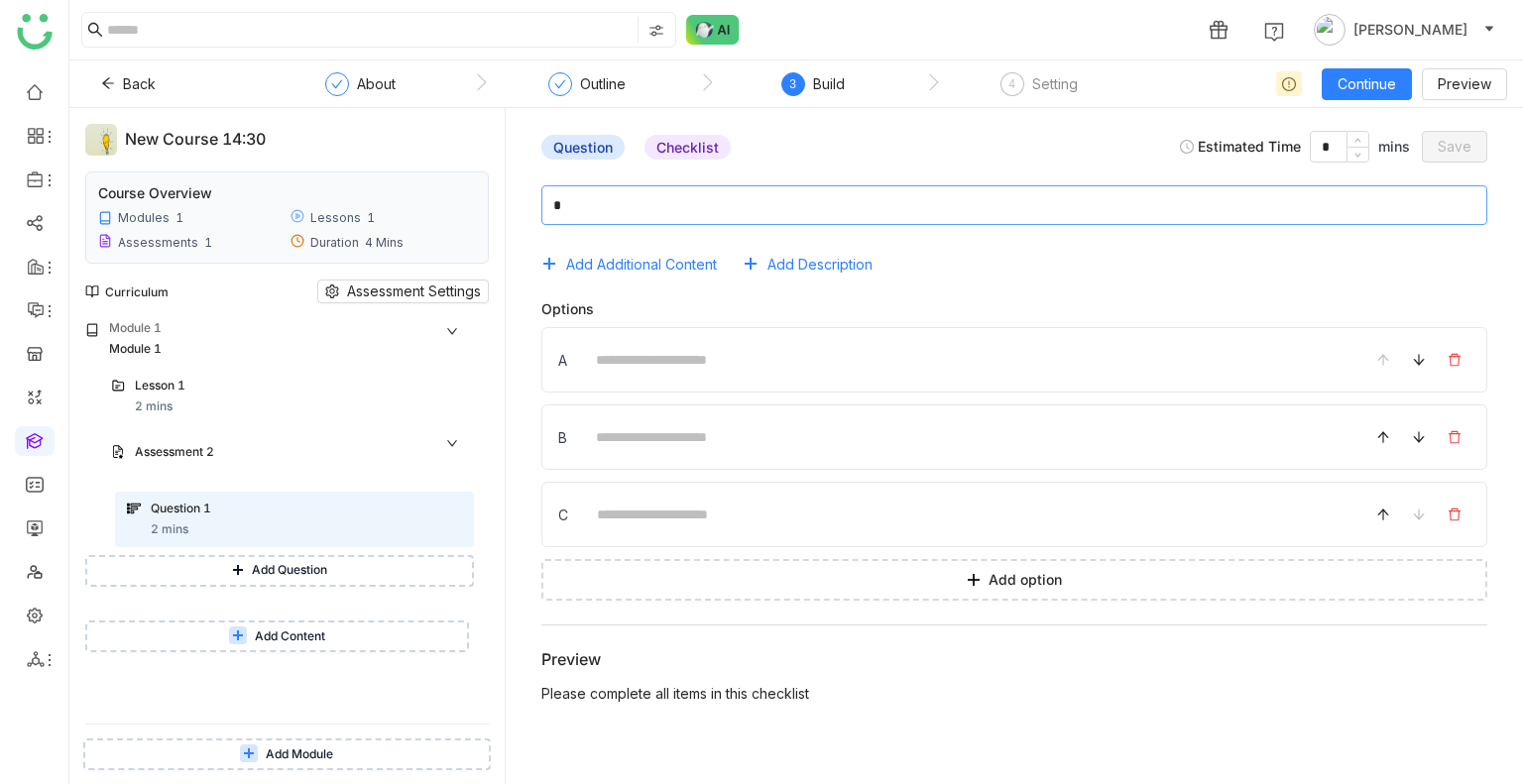click 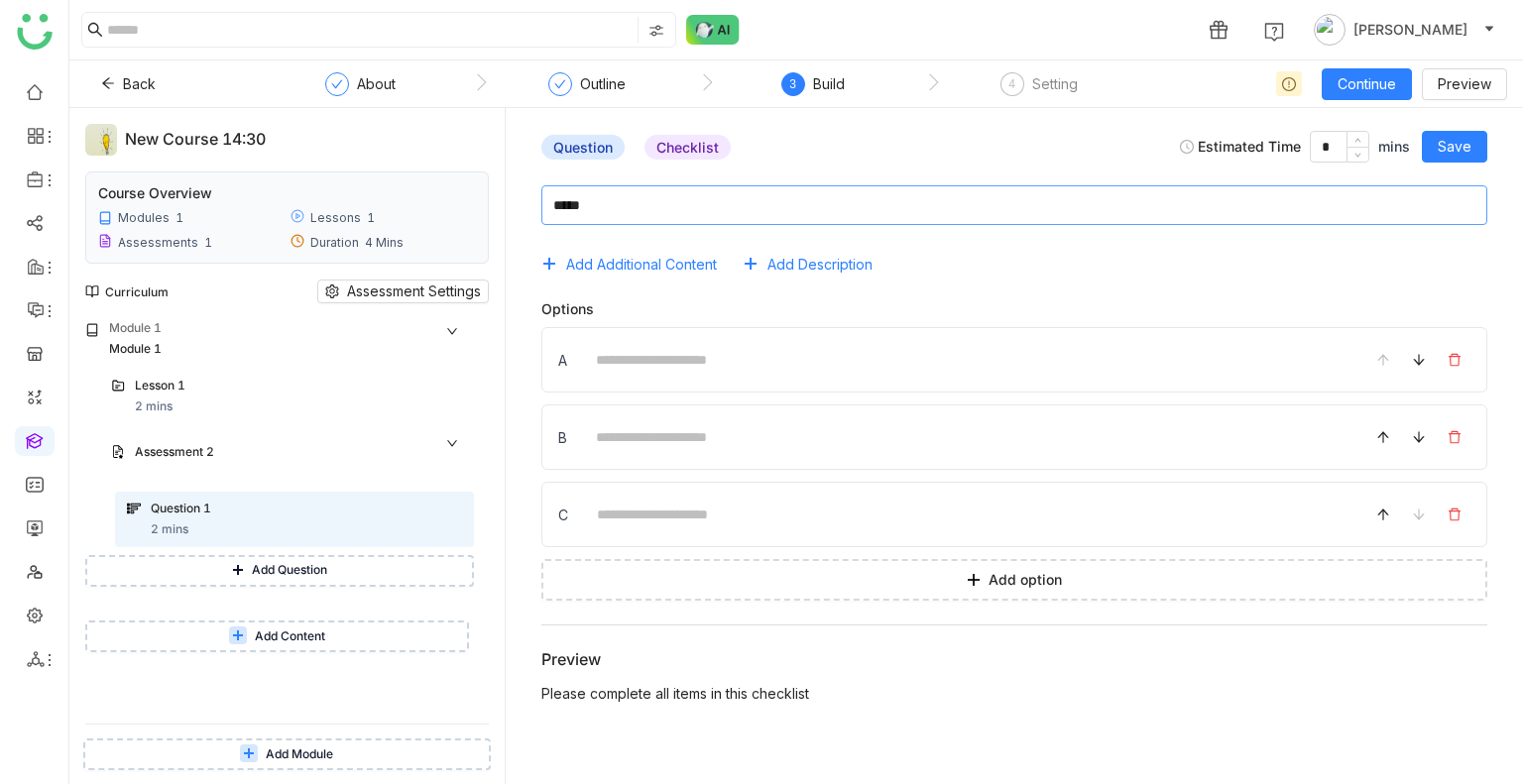 type on "*****" 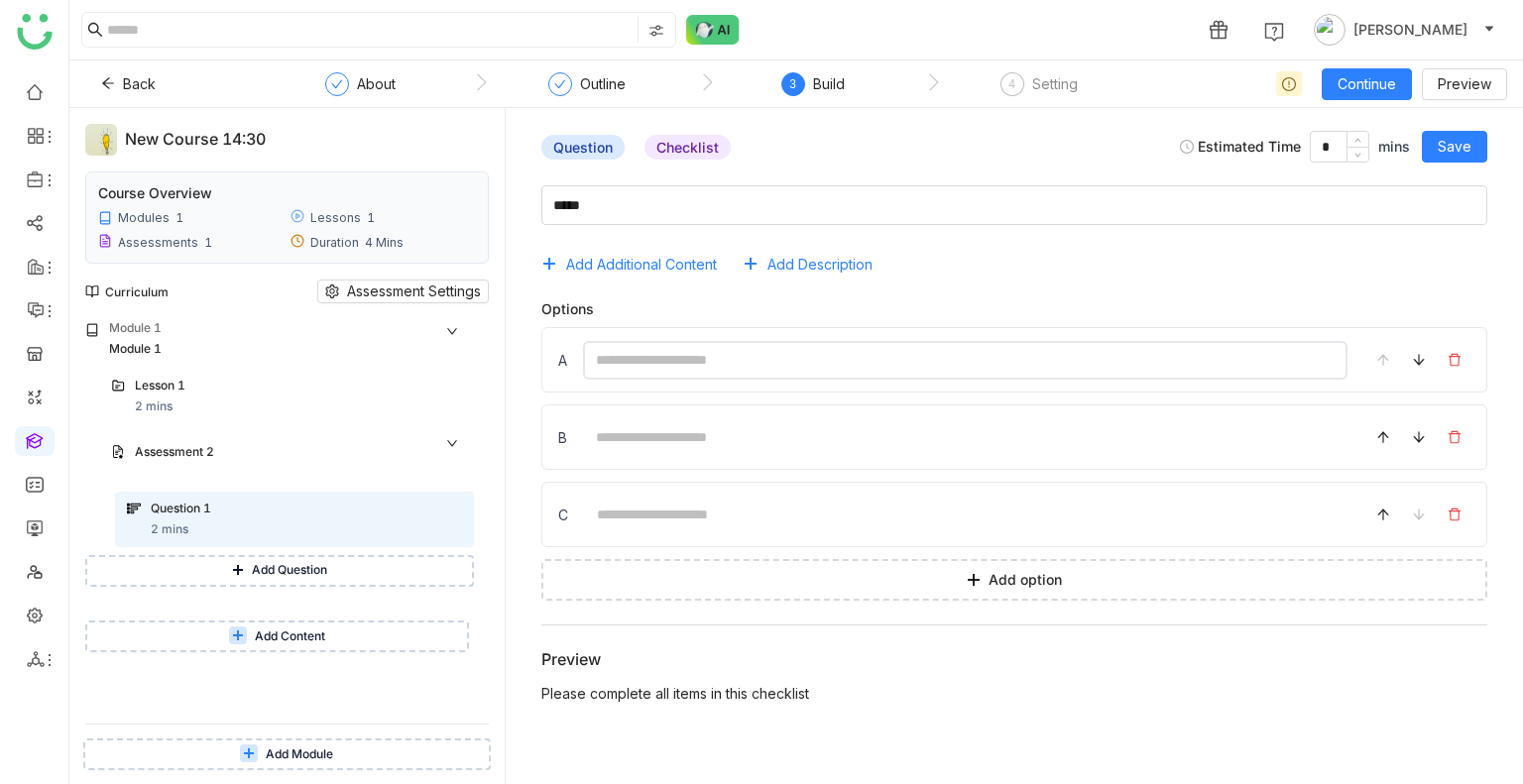 click at bounding box center (965, 360) 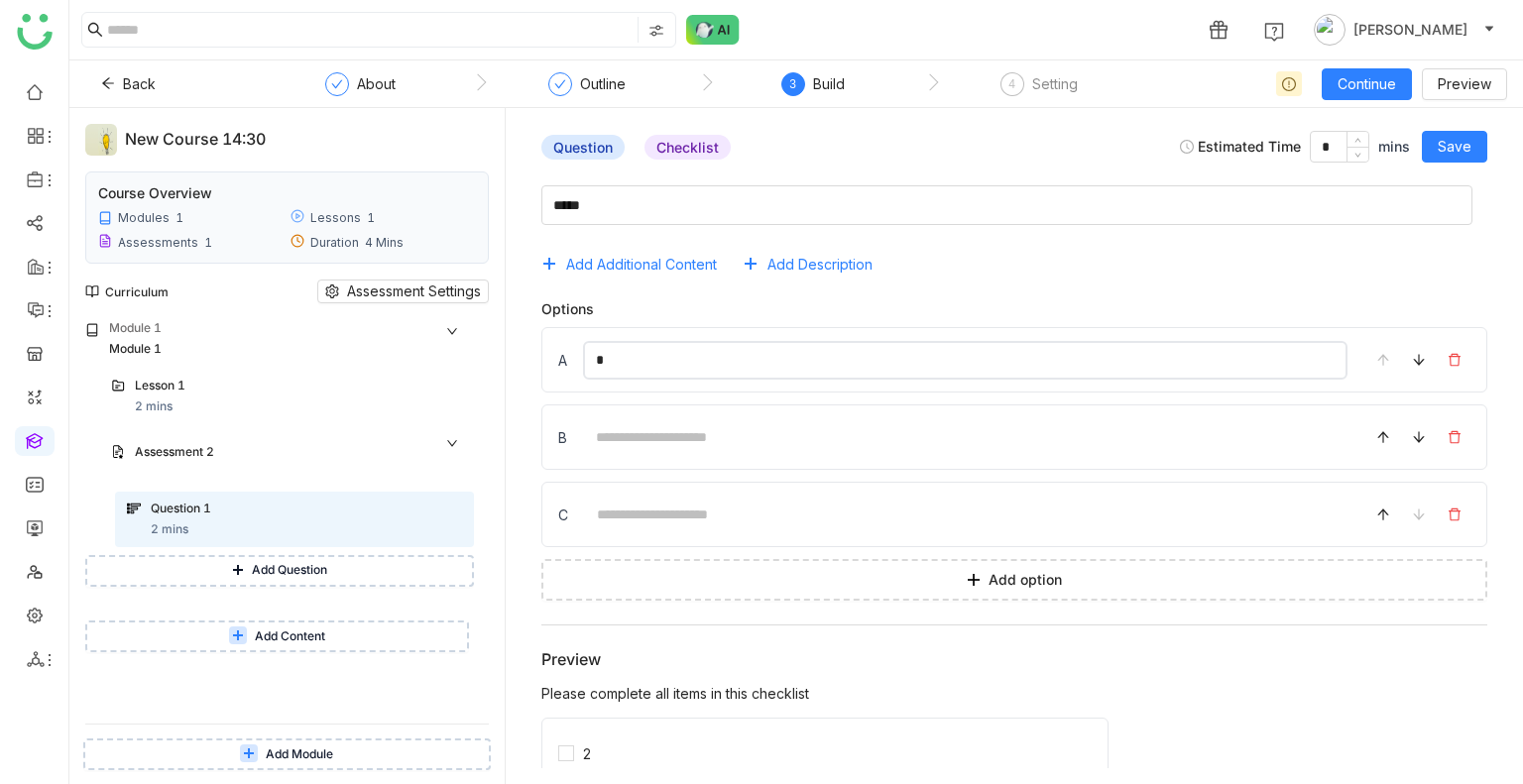 type on "*" 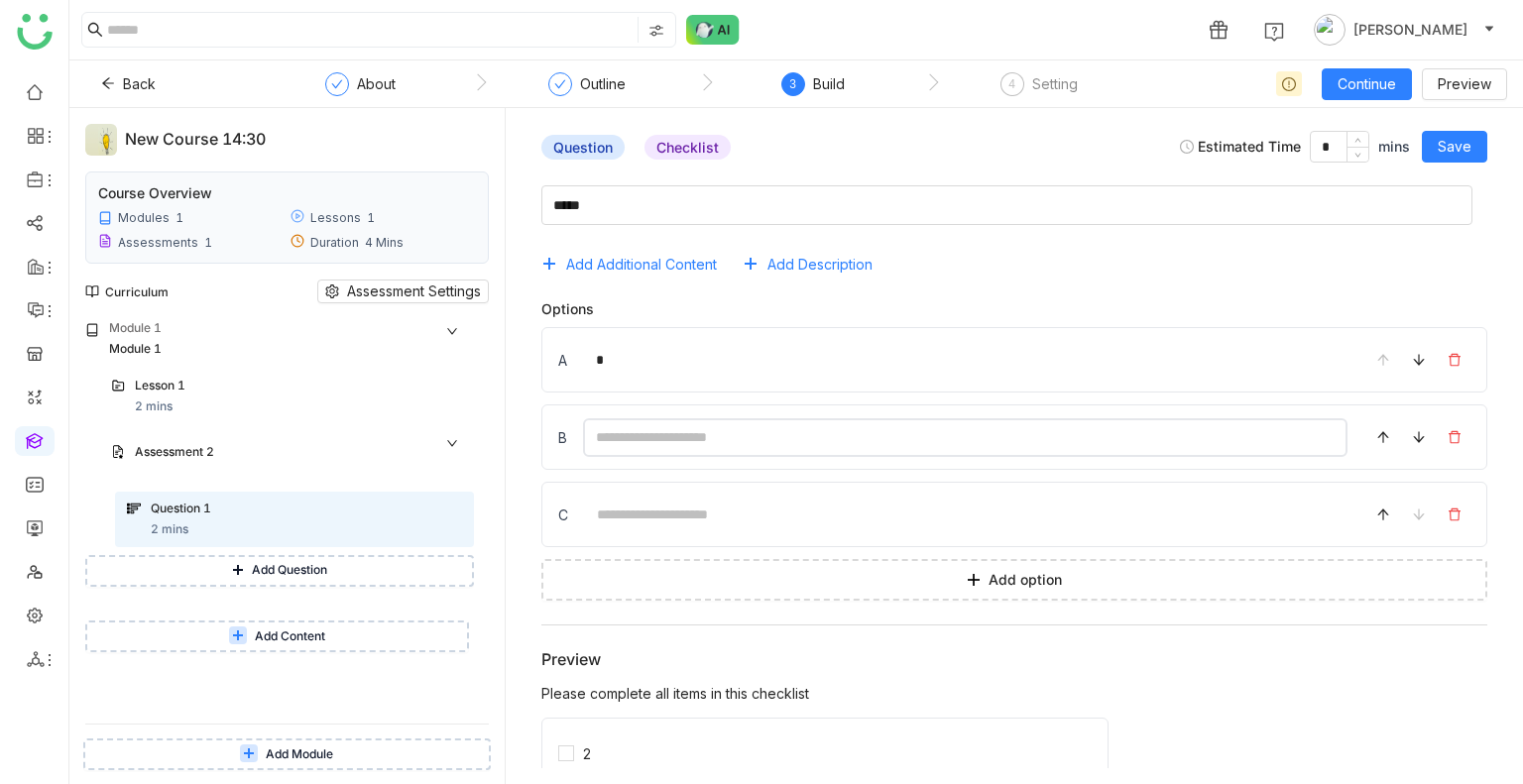 click at bounding box center [965, 437] 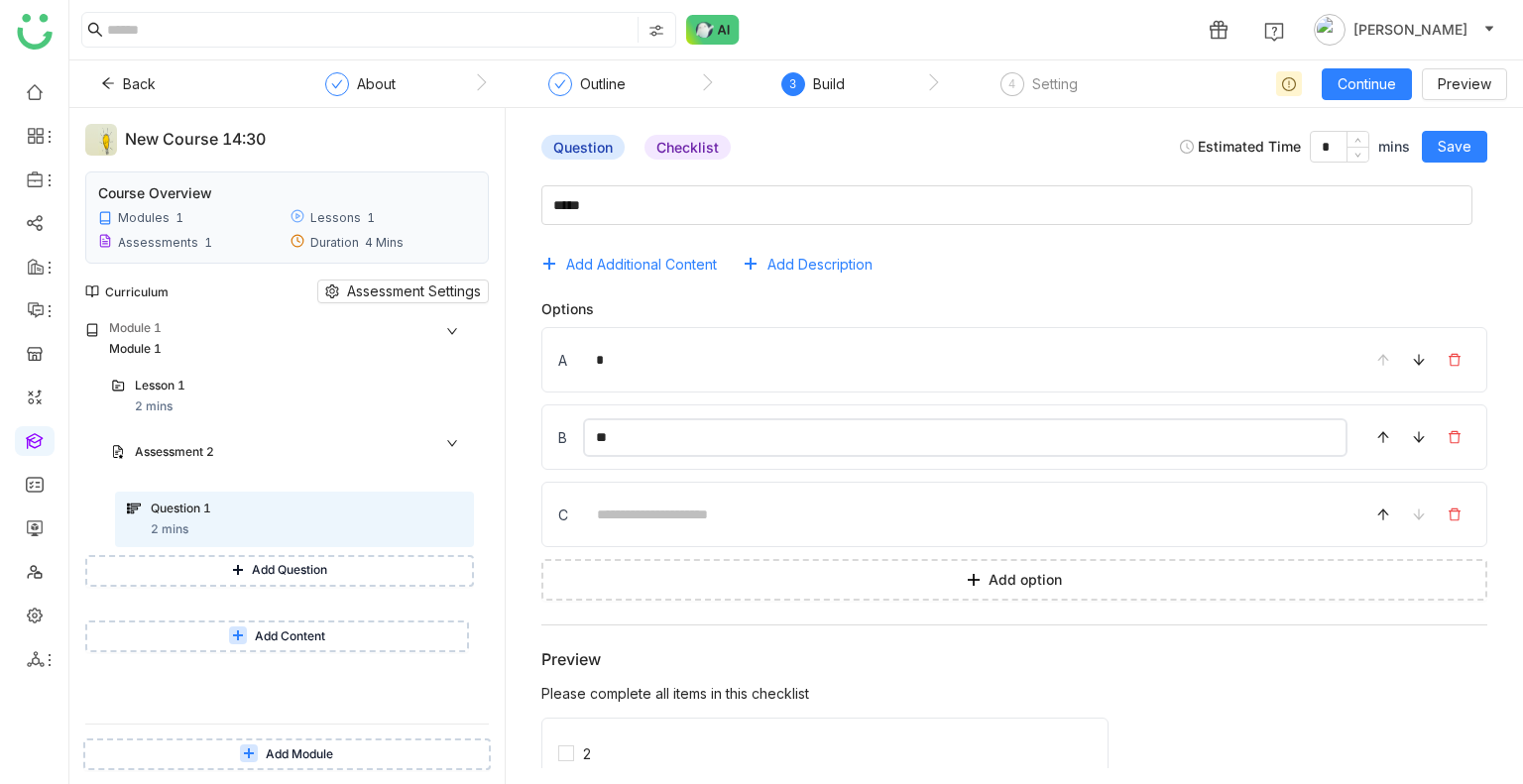 type on "**" 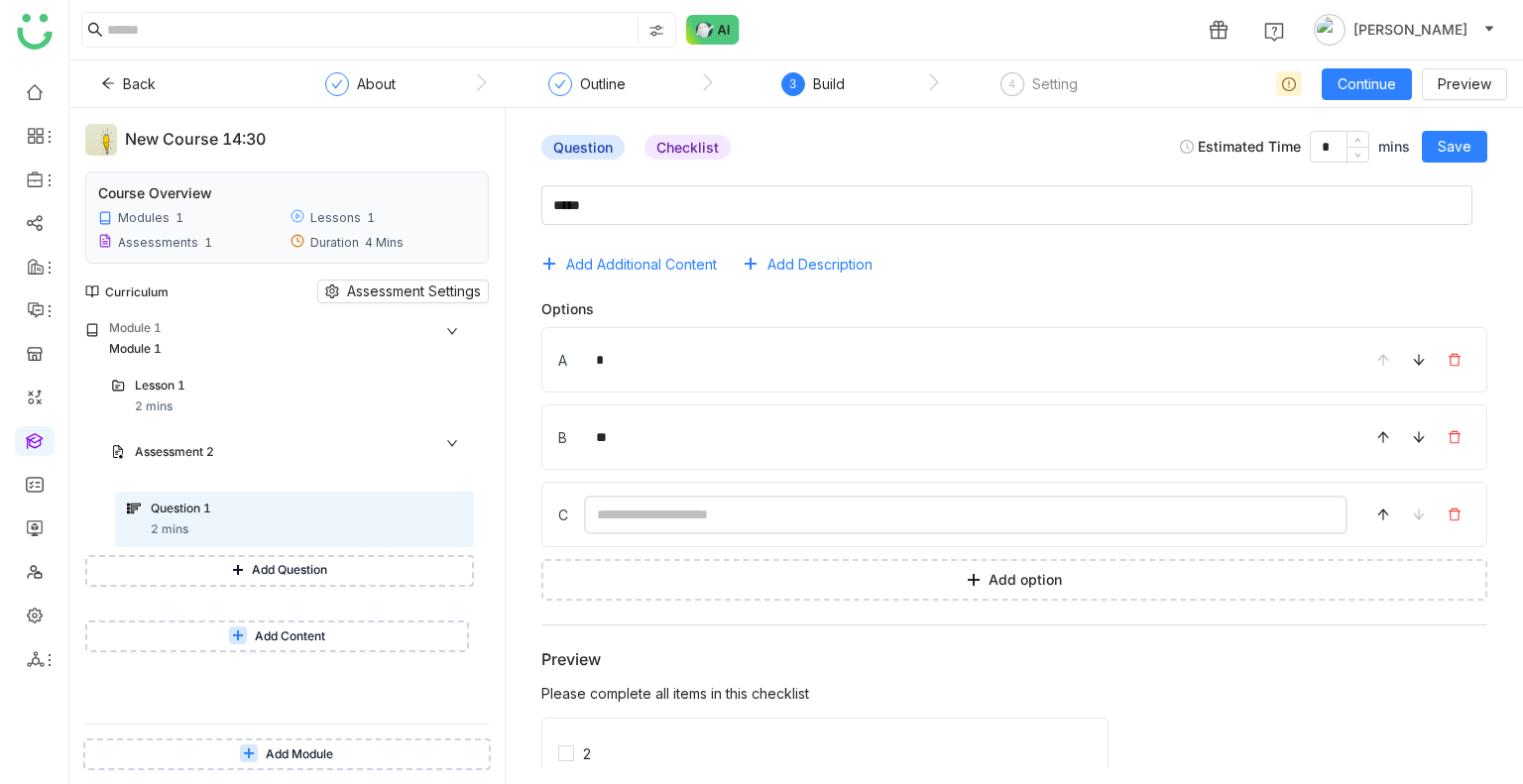 click at bounding box center (966, 514) 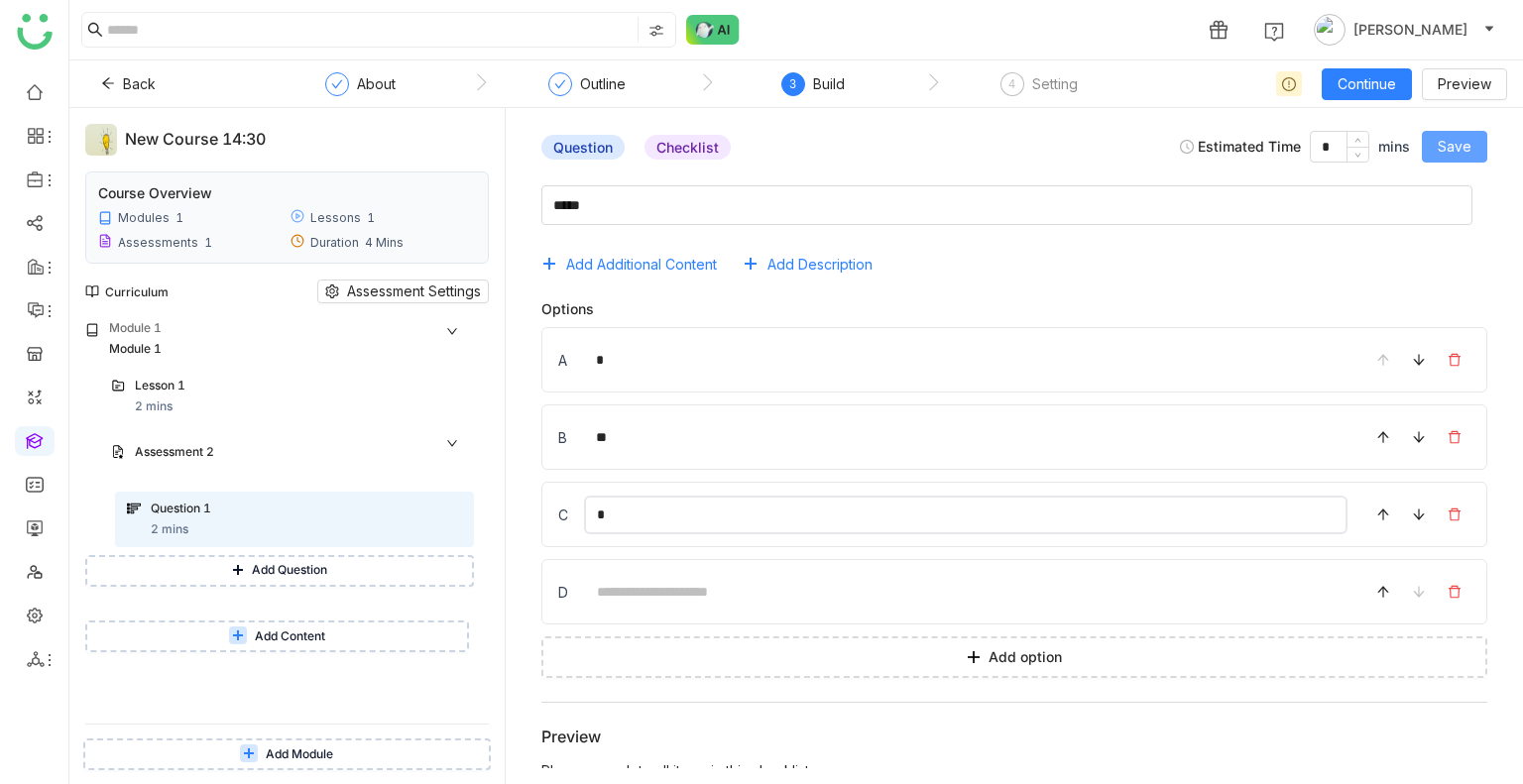 type on "*" 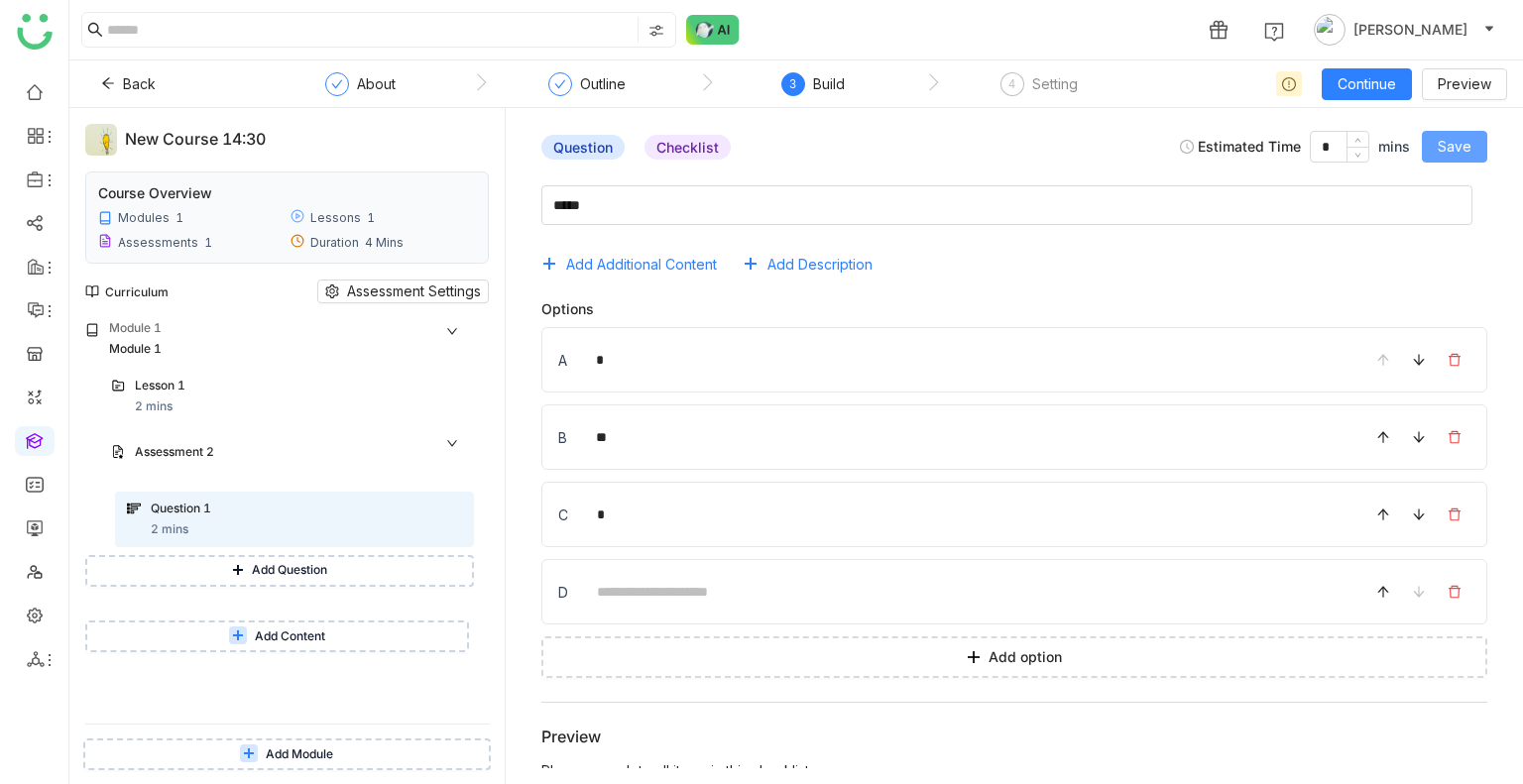click on "Save" 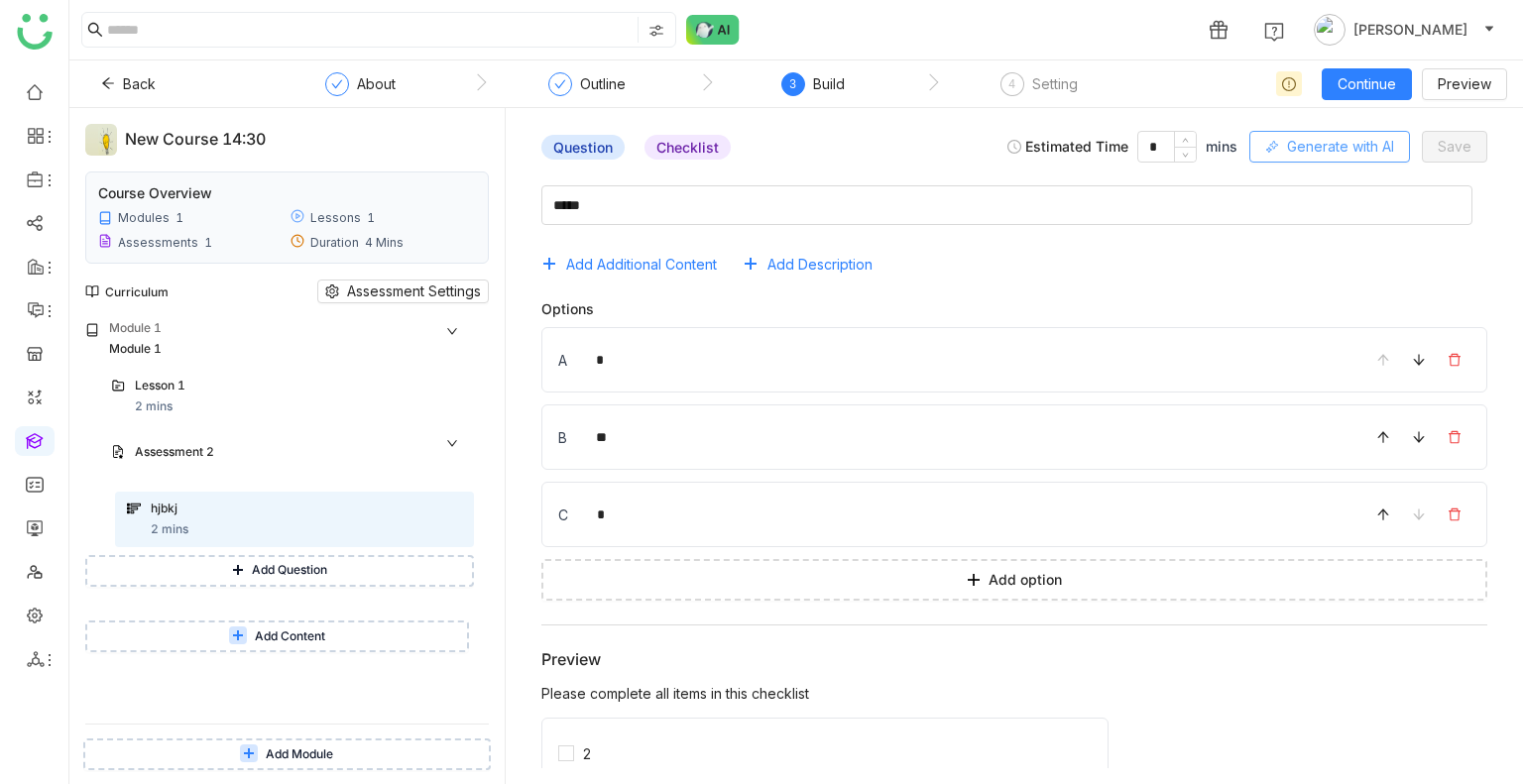 click on "Generate with AI" 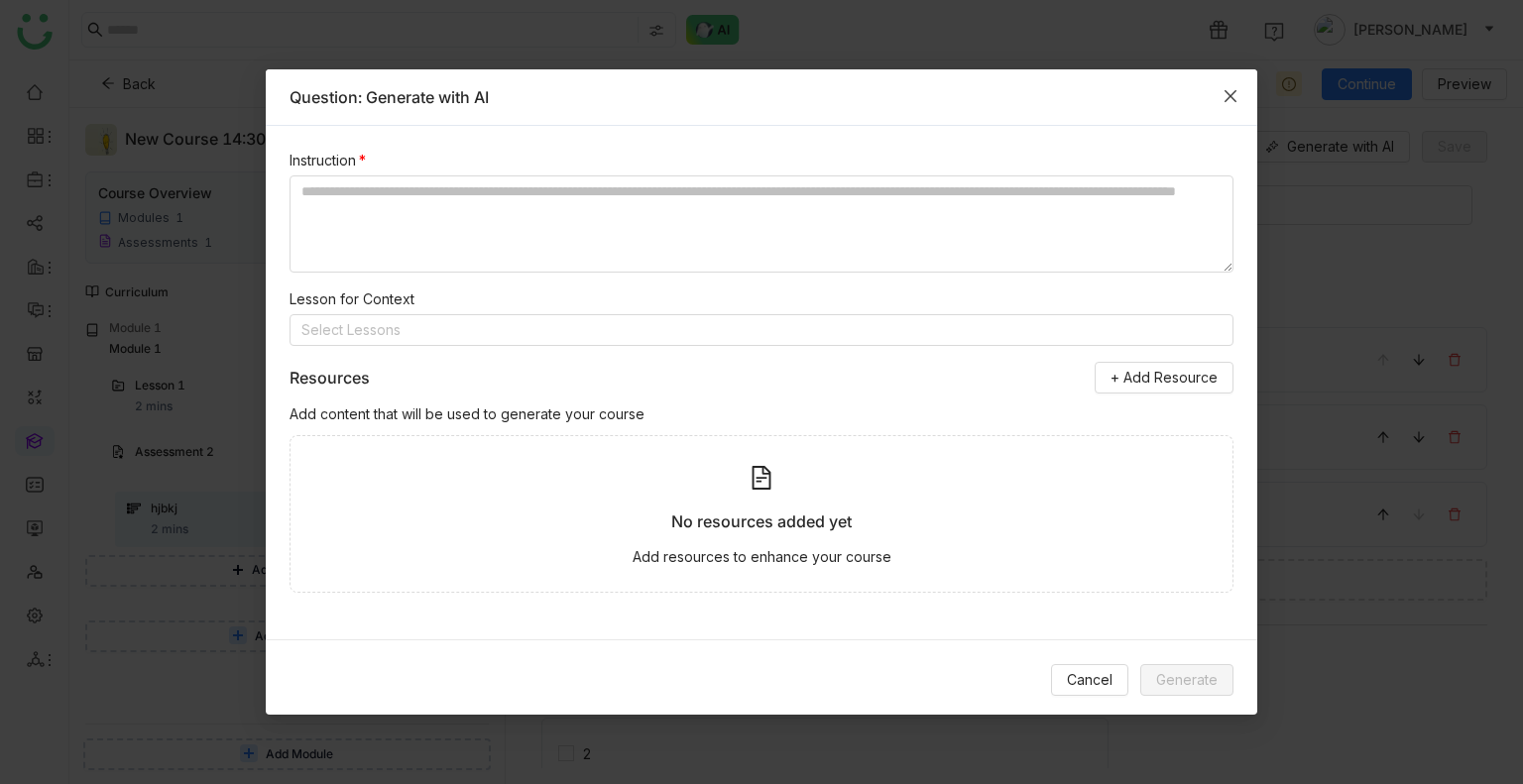 click 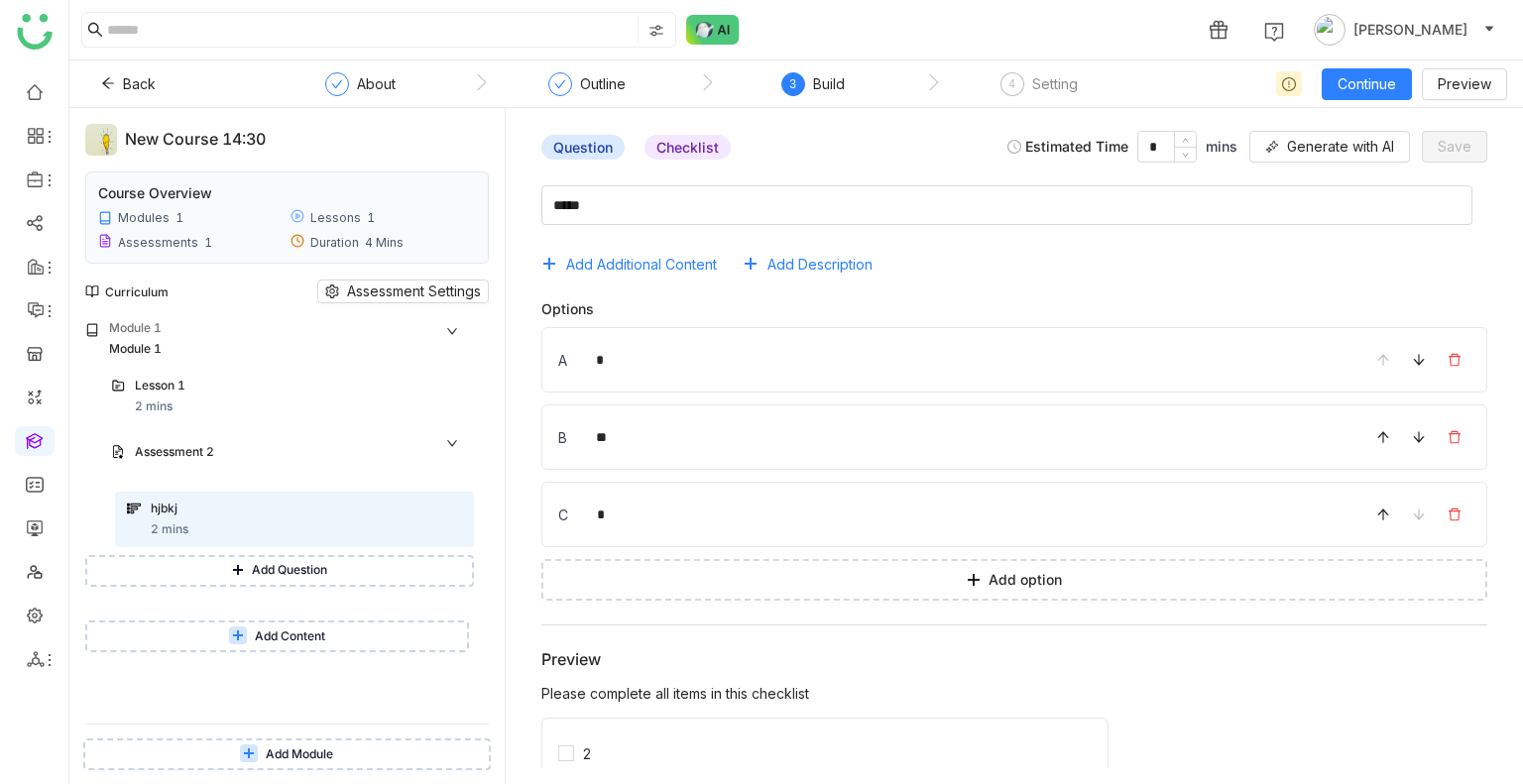 click on "Add Question" at bounding box center (280, 571) 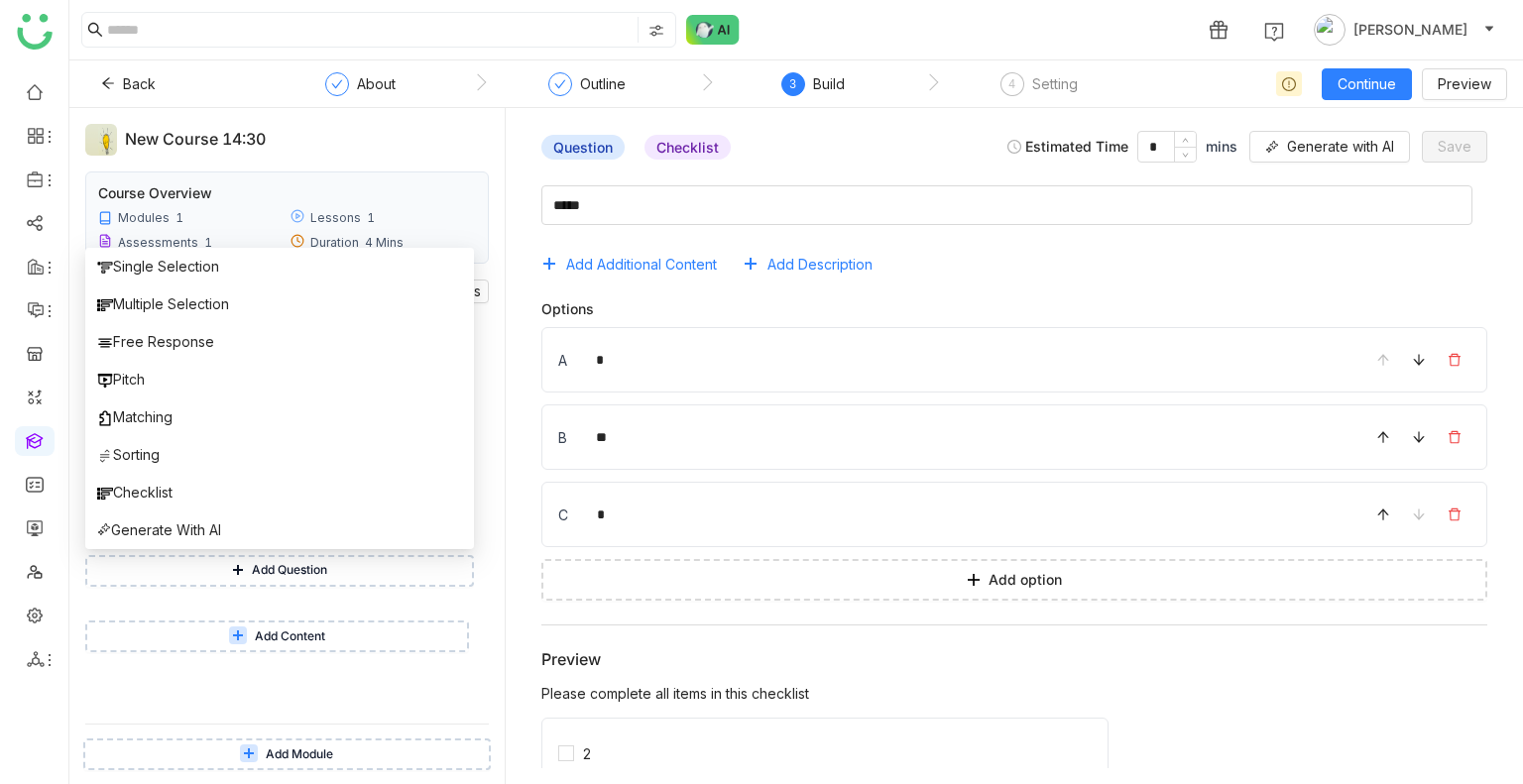 click on "Add Additional Content   Add Description" 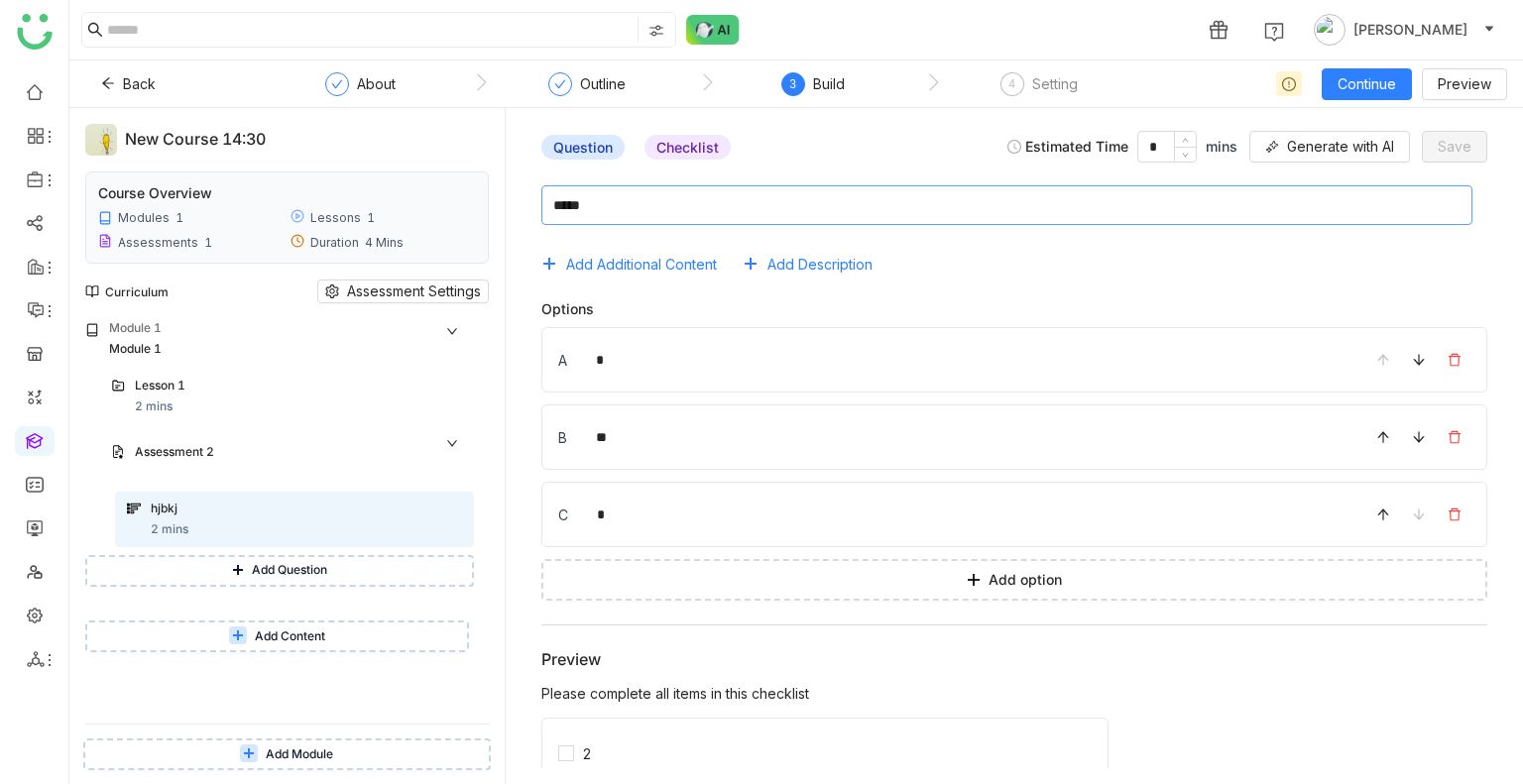 click 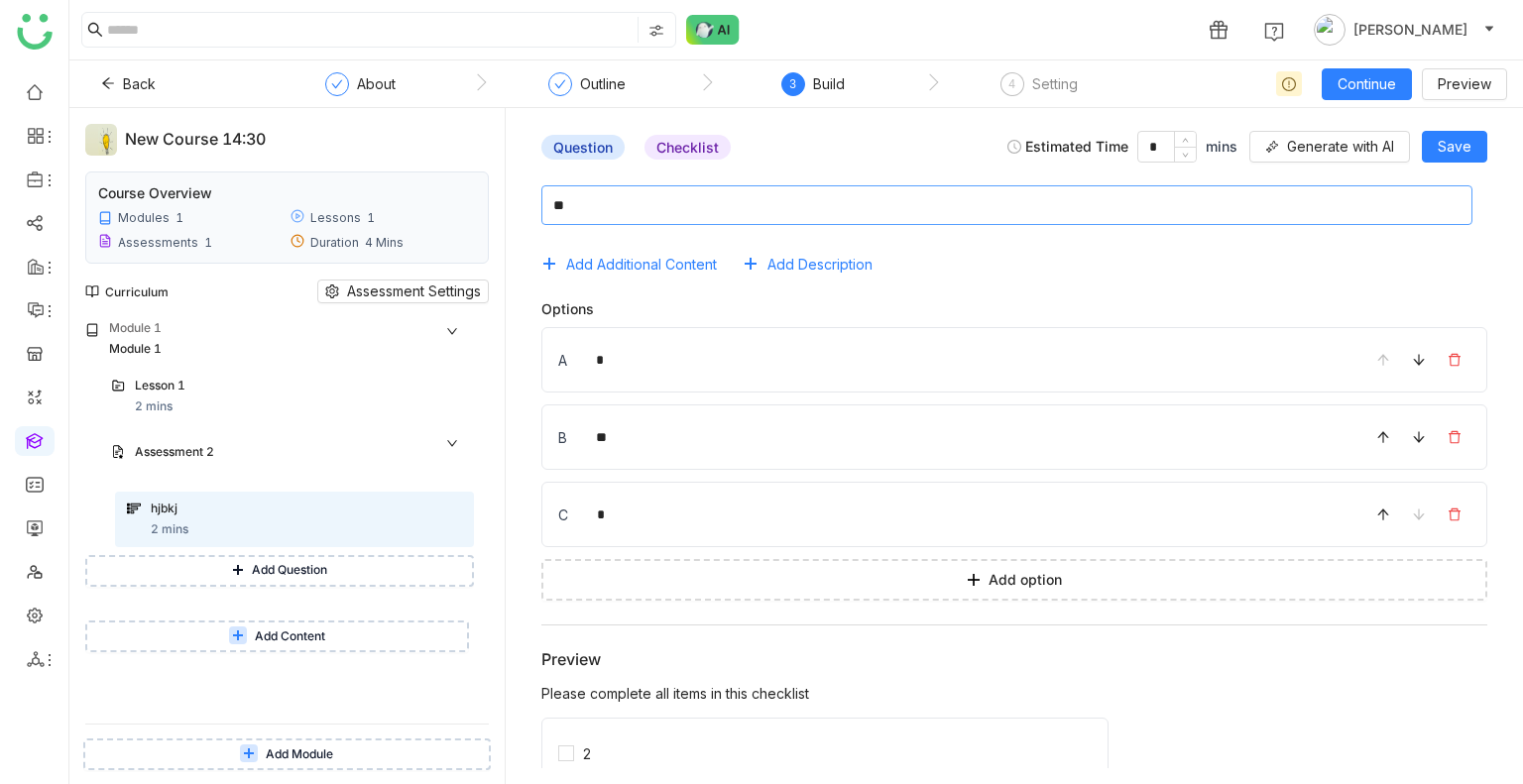 type on "*" 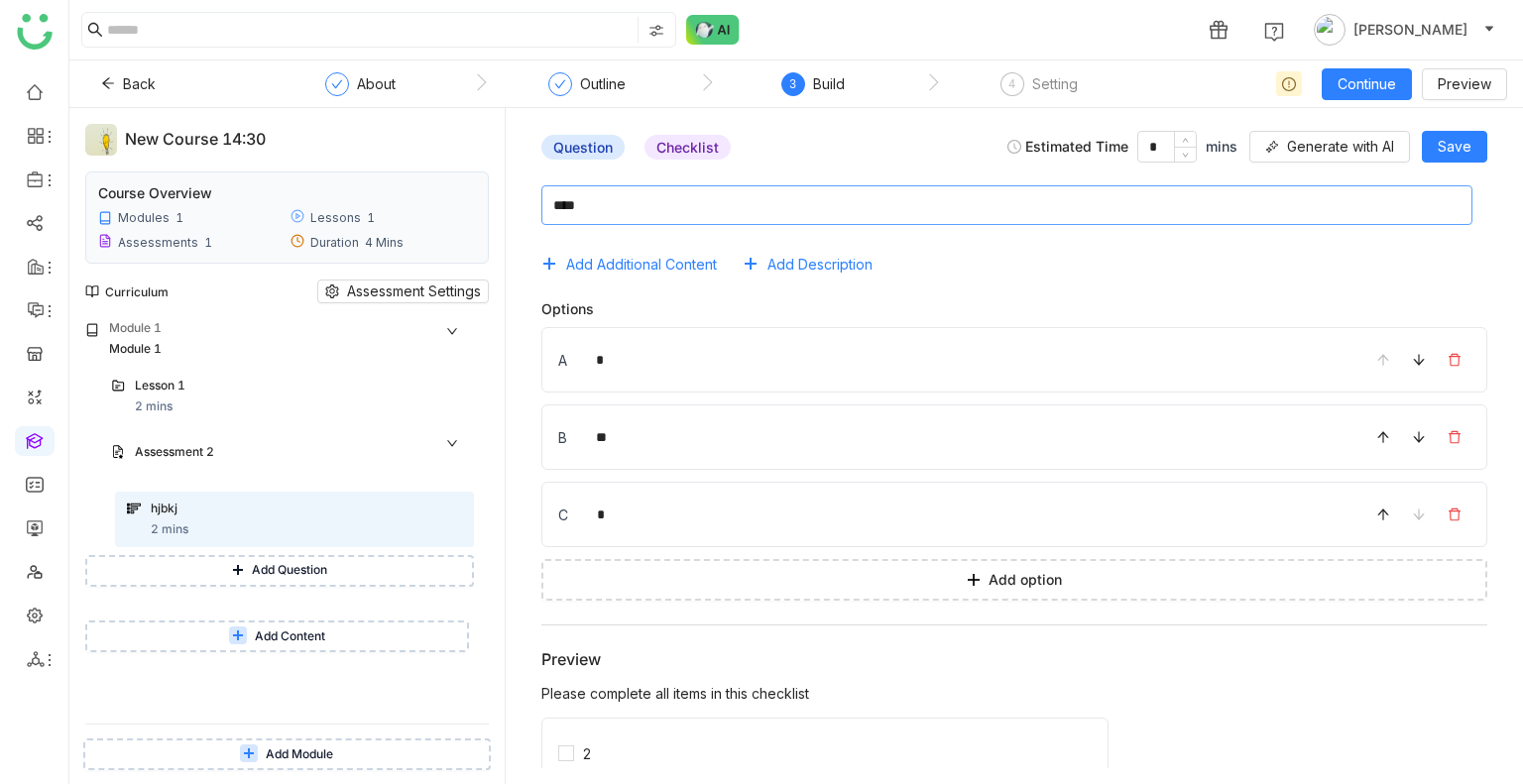 type on "****" 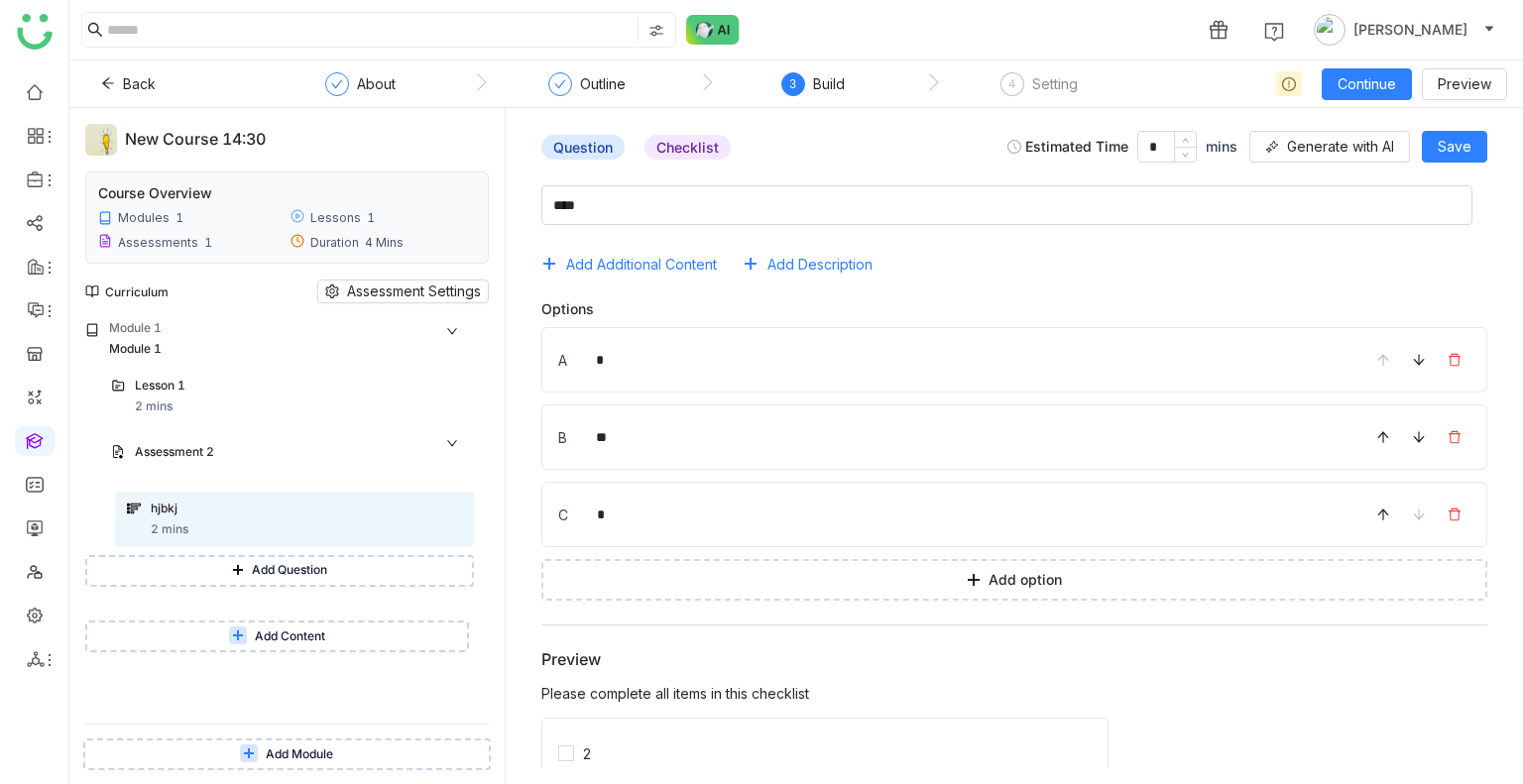 click on "Options" 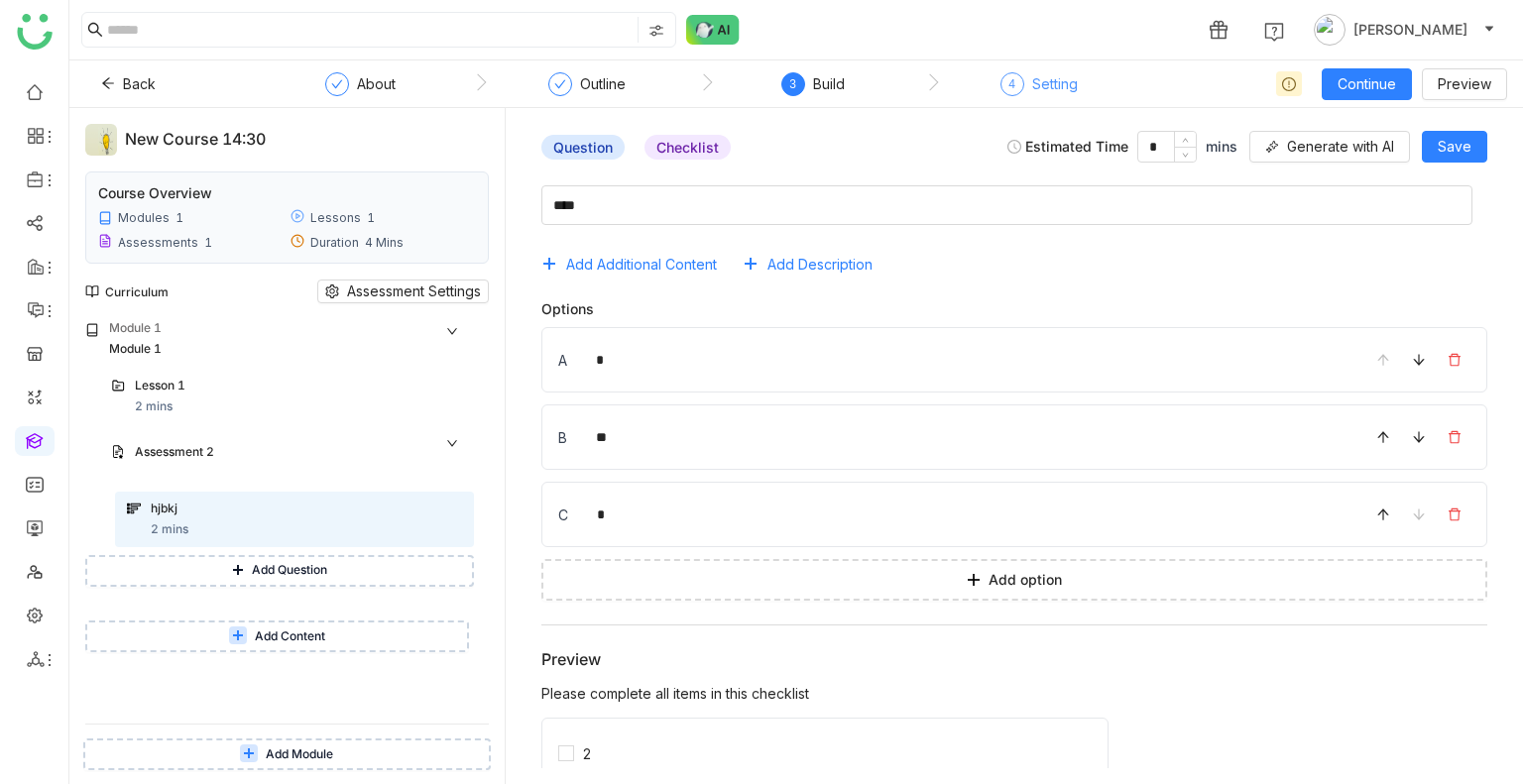 click on "Setting" 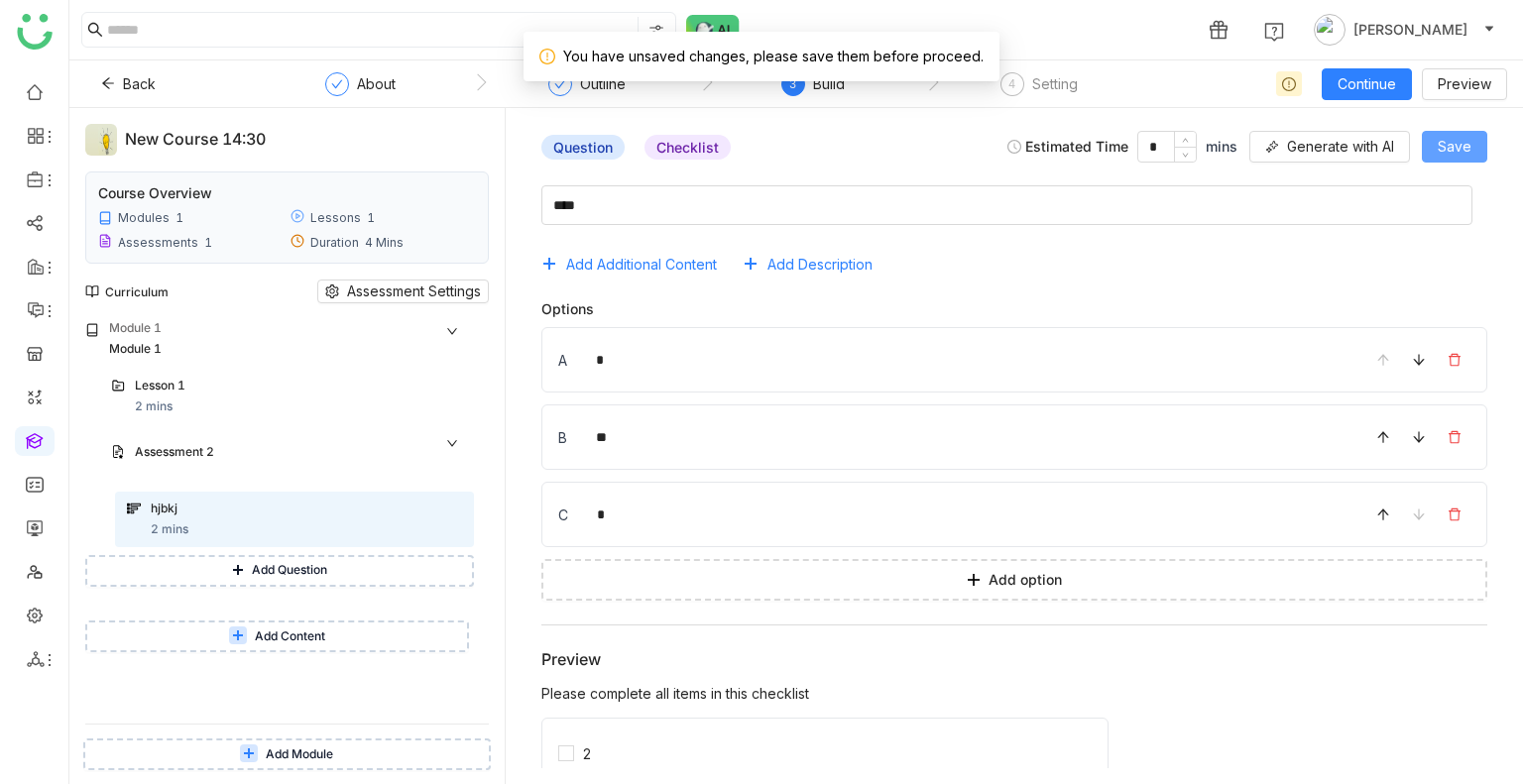 click on "Save" 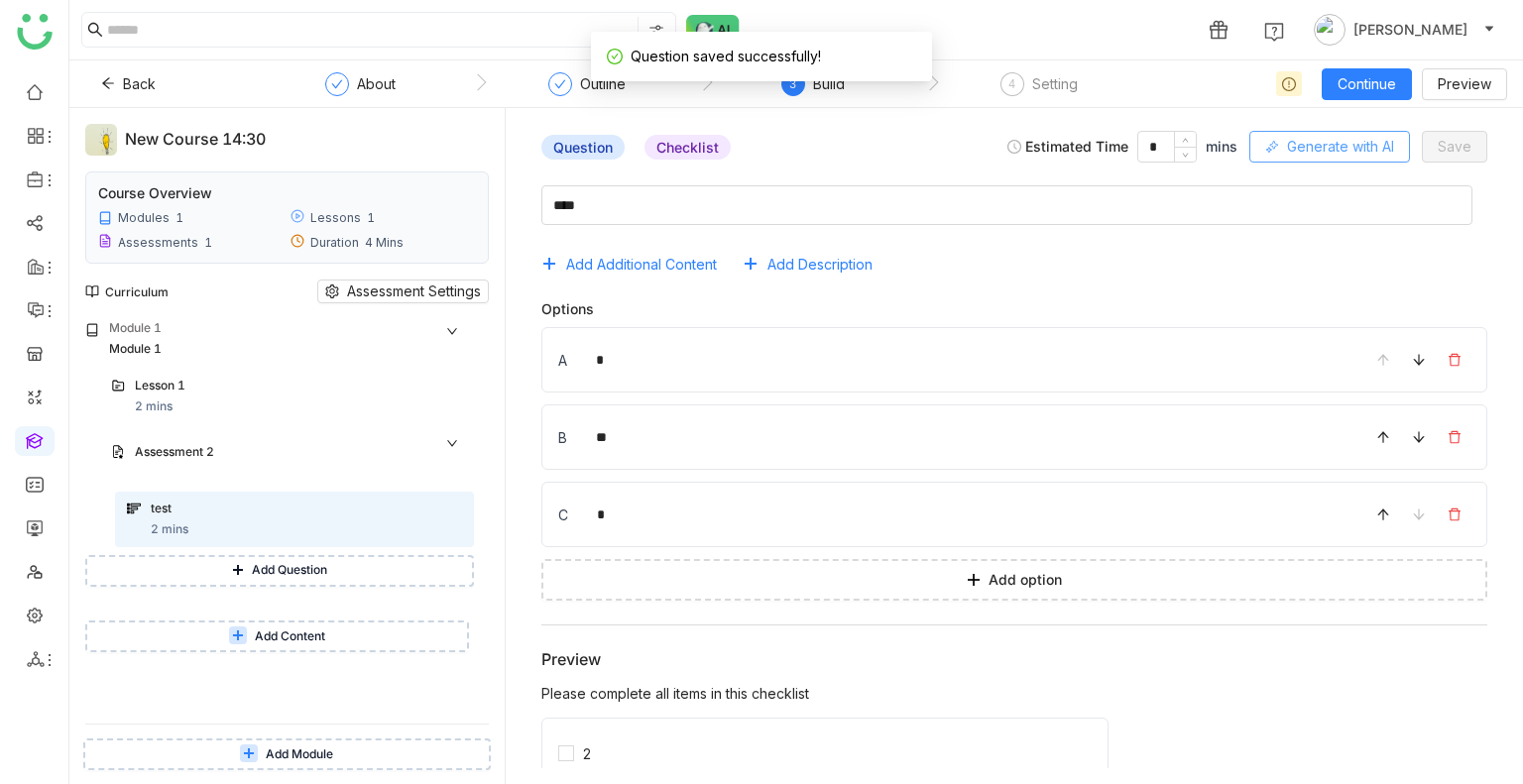 click on "Generate with AI" 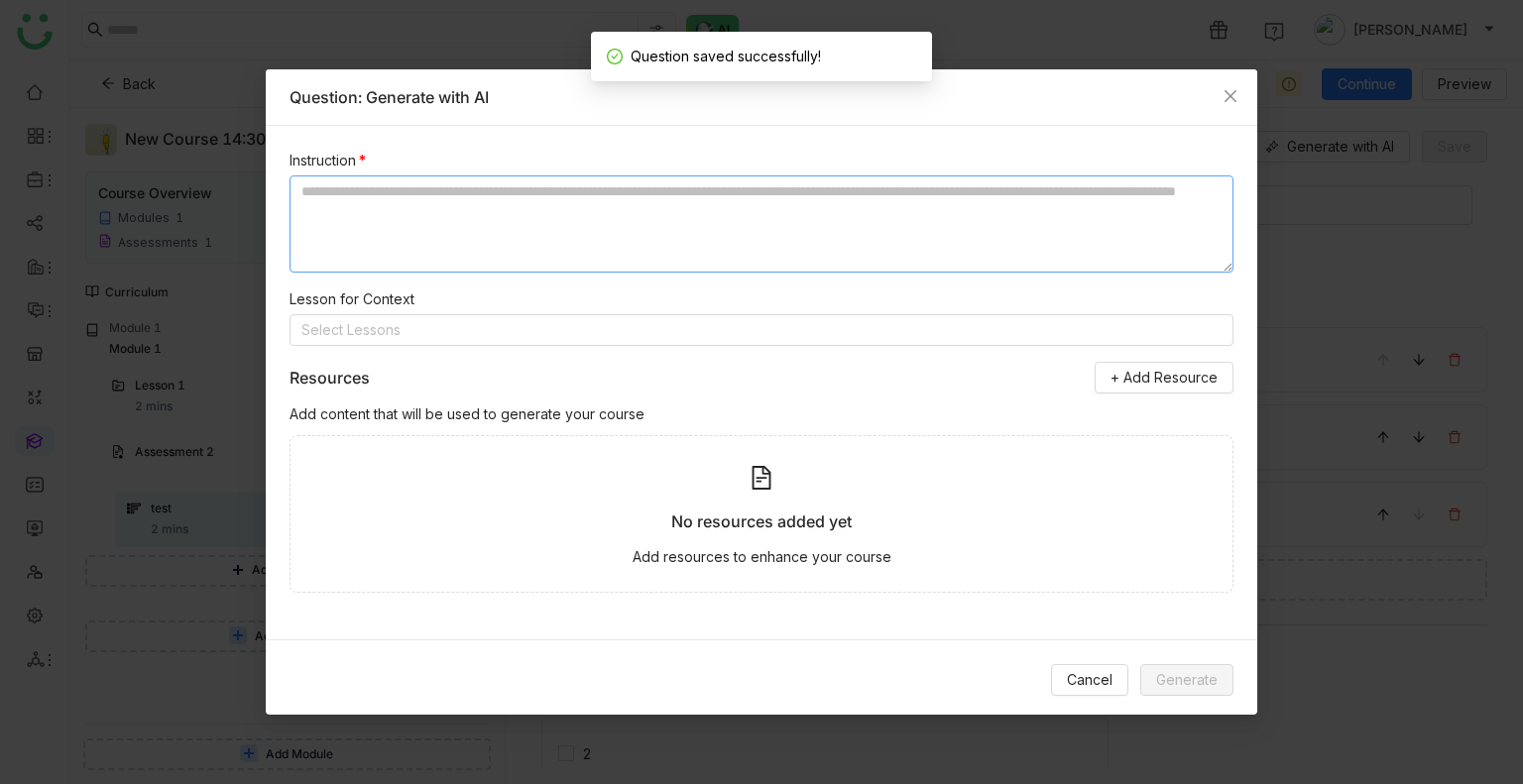 click at bounding box center [762, 224] 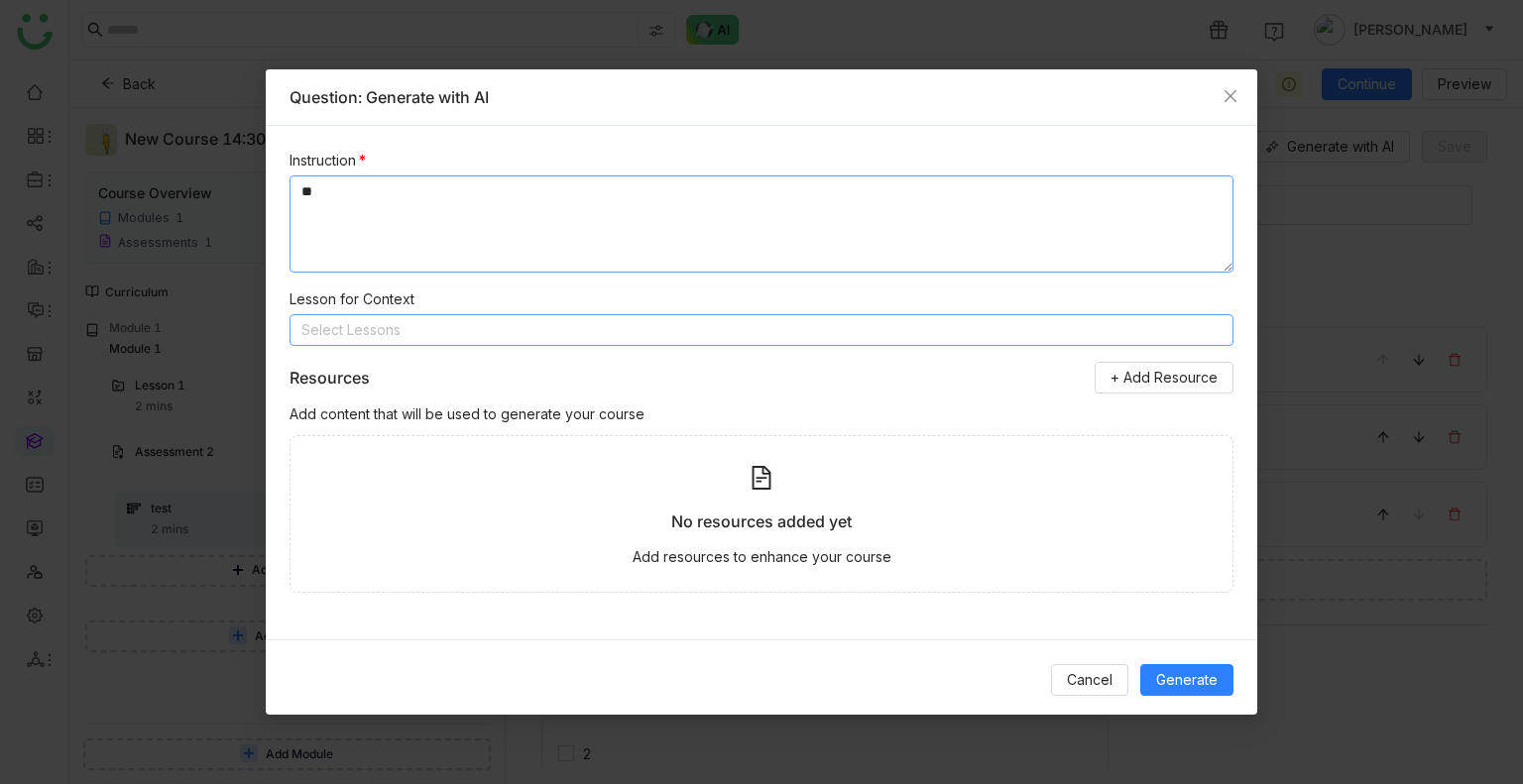 type on "*" 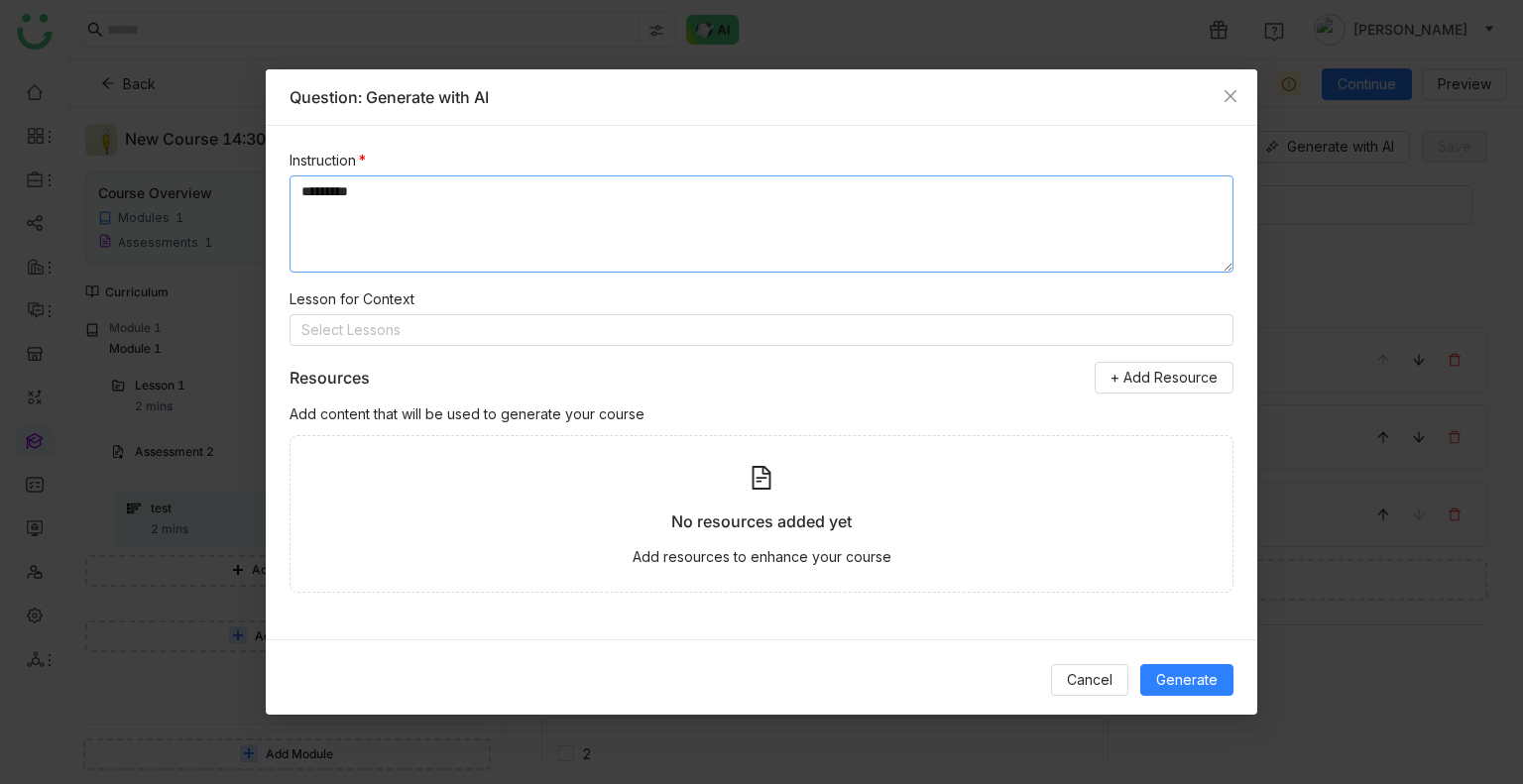type on "*********" 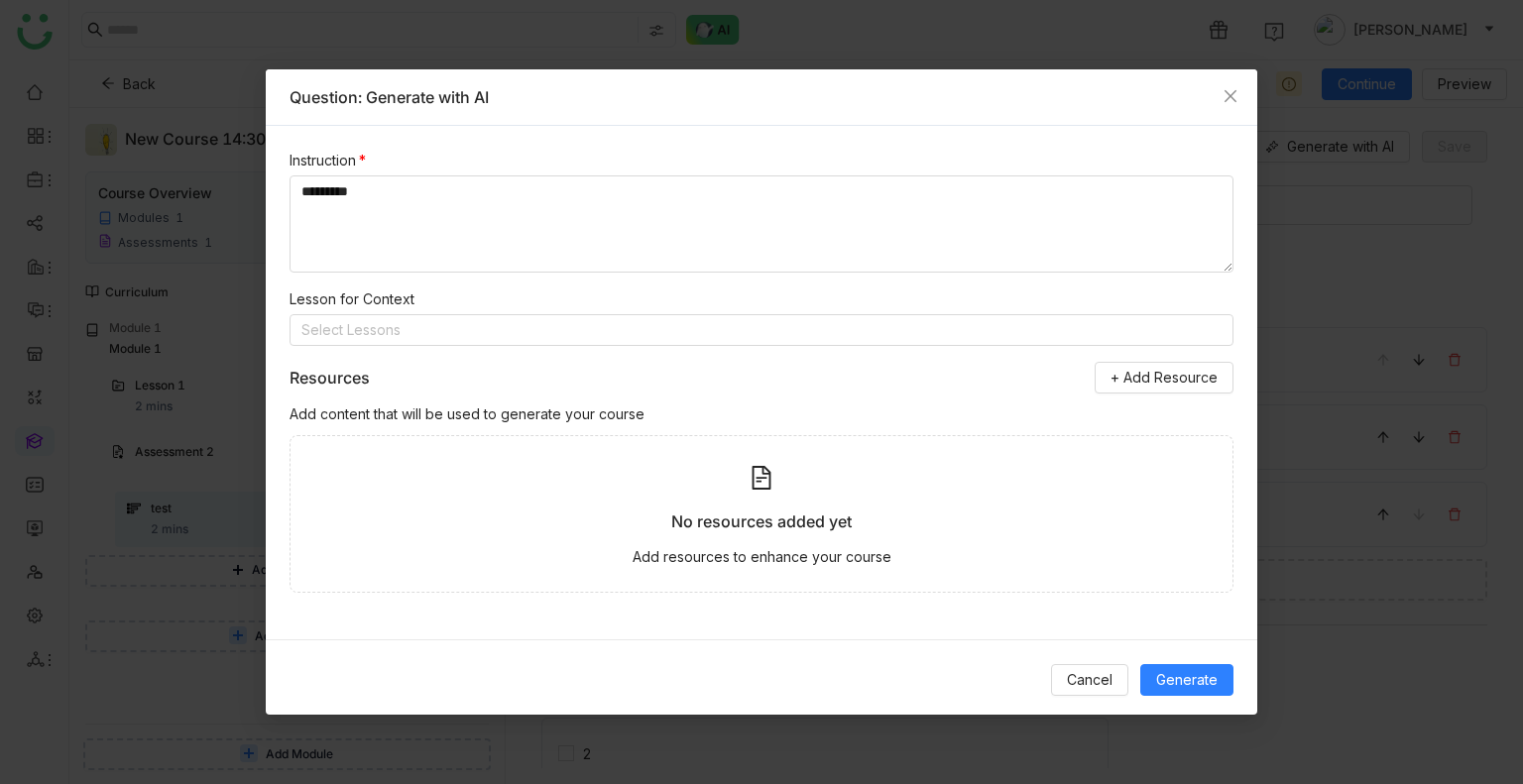 click on "Cancel Generate" at bounding box center [762, 679] 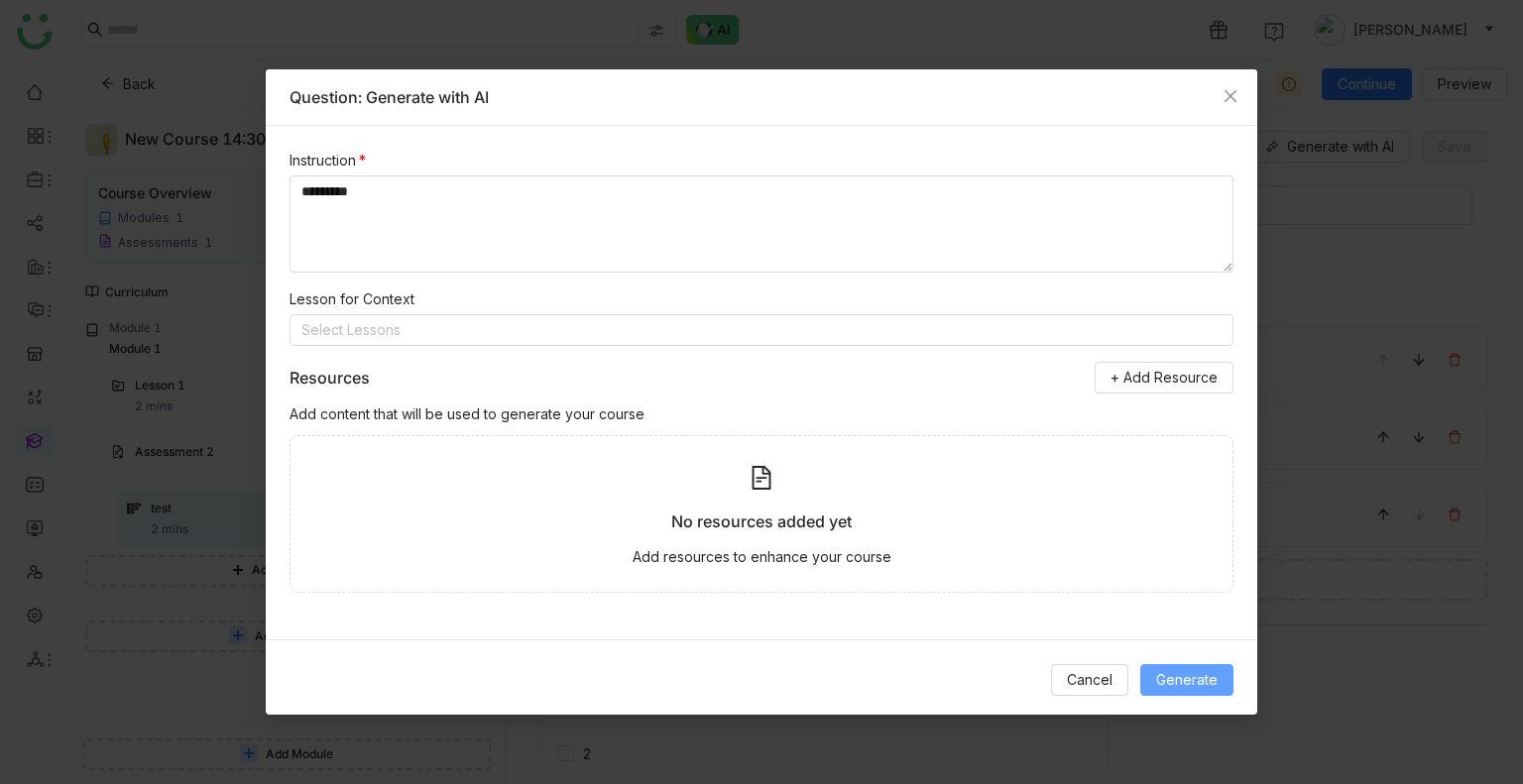 click on "Generate" at bounding box center (1187, 680) 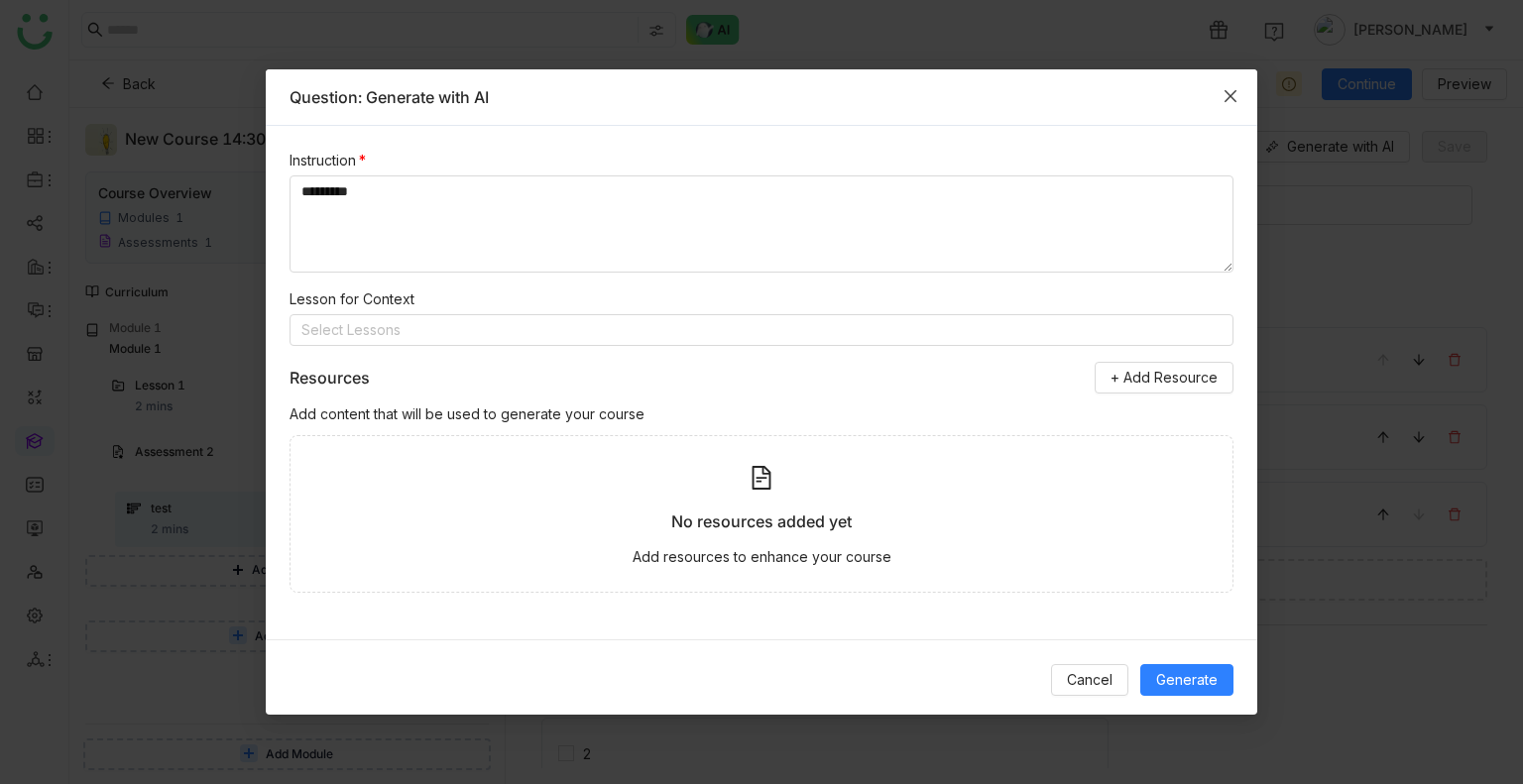 click at bounding box center [1230, 96] 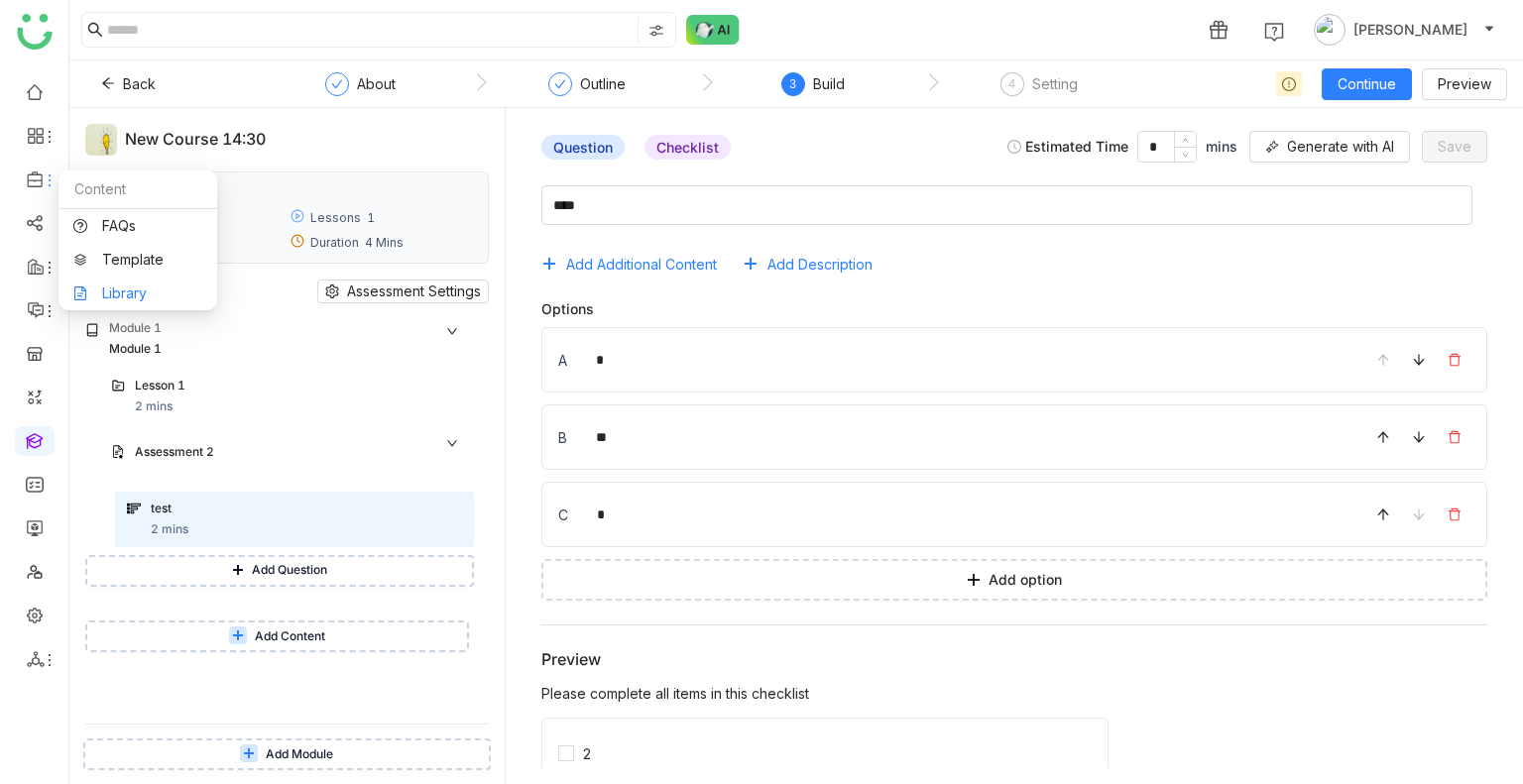 click on "Library" at bounding box center (138, 293) 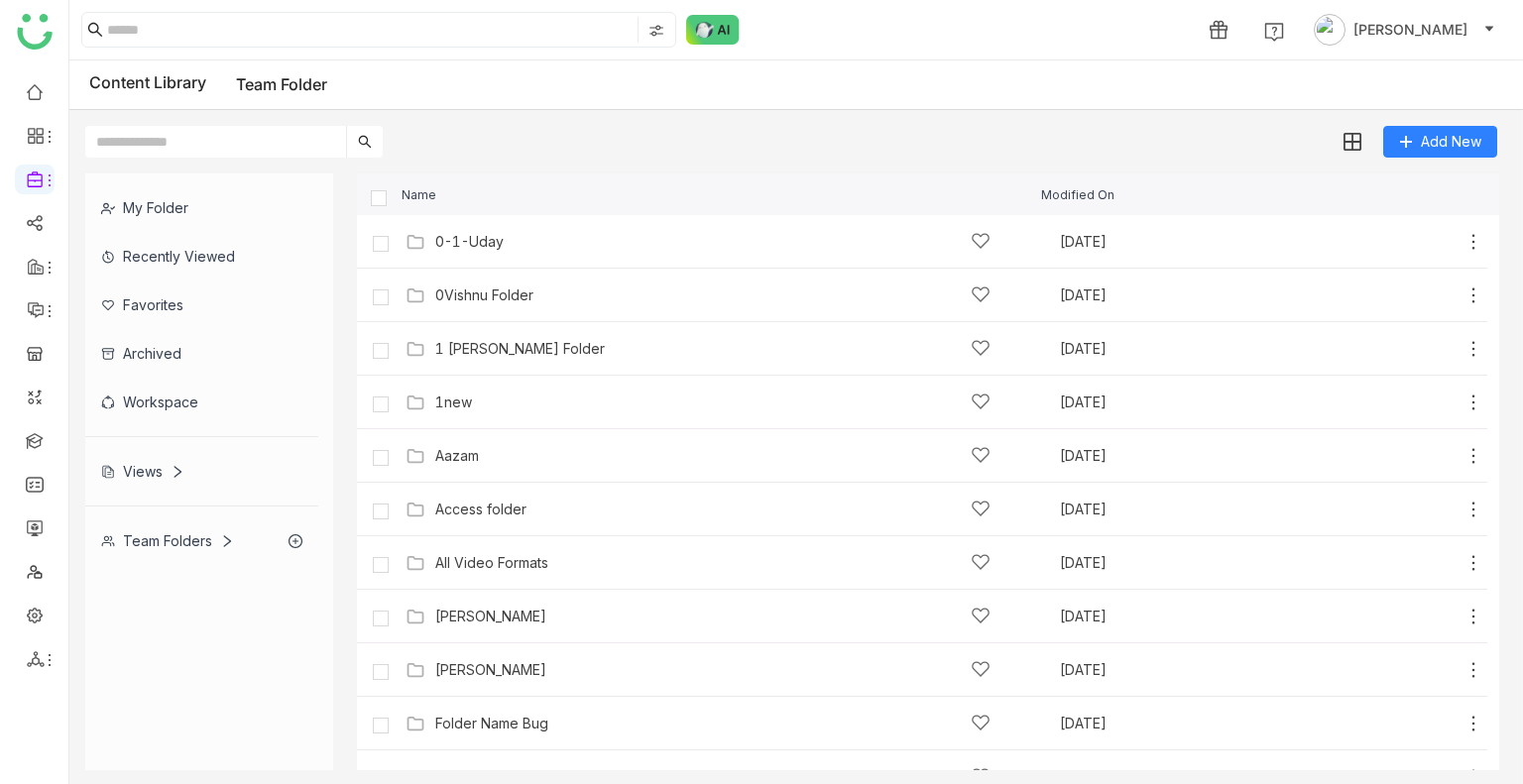 click on "Team Folders" 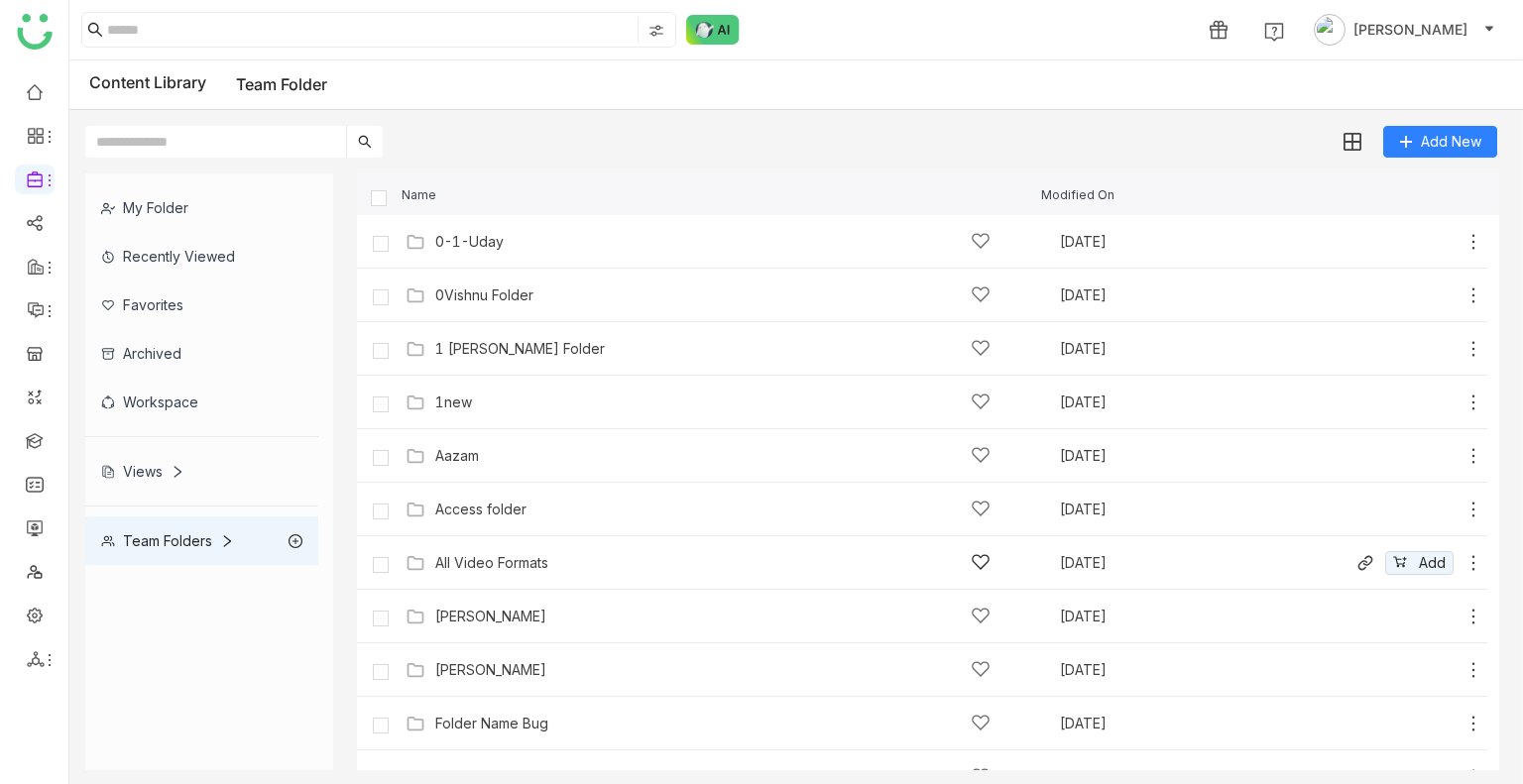 scroll, scrollTop: 675, scrollLeft: 0, axis: vertical 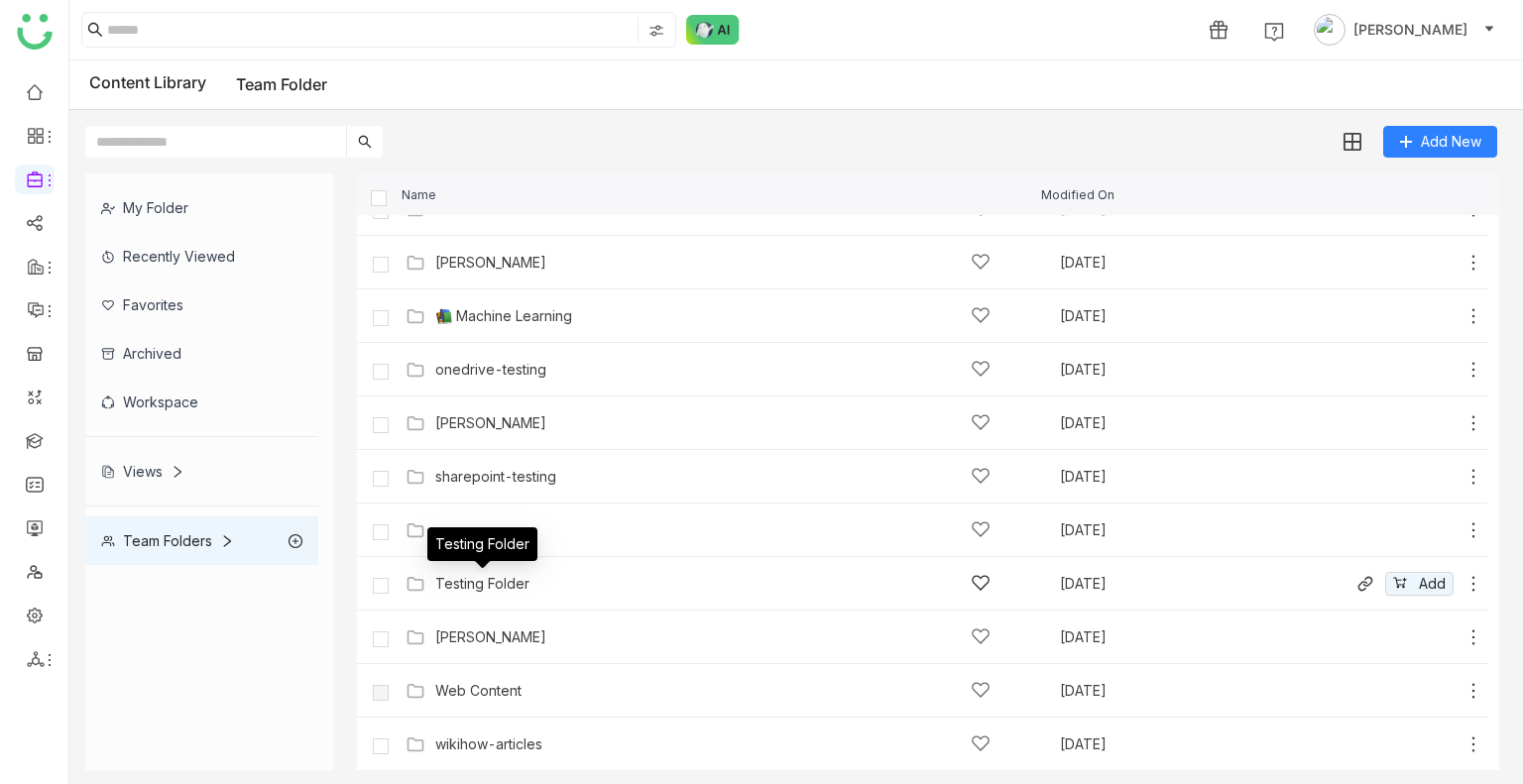 click on "Testing Folder" 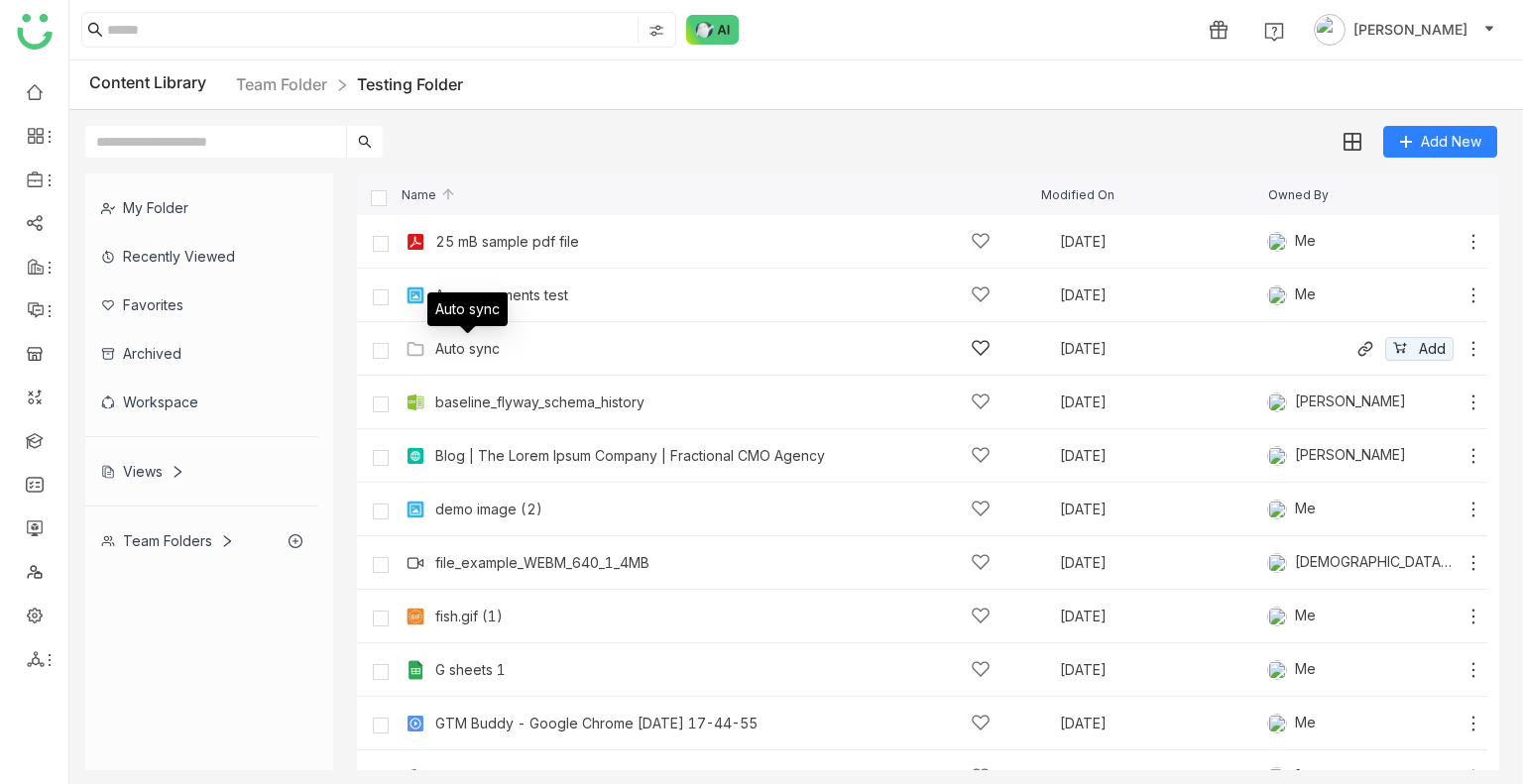 click on "Auto sync" 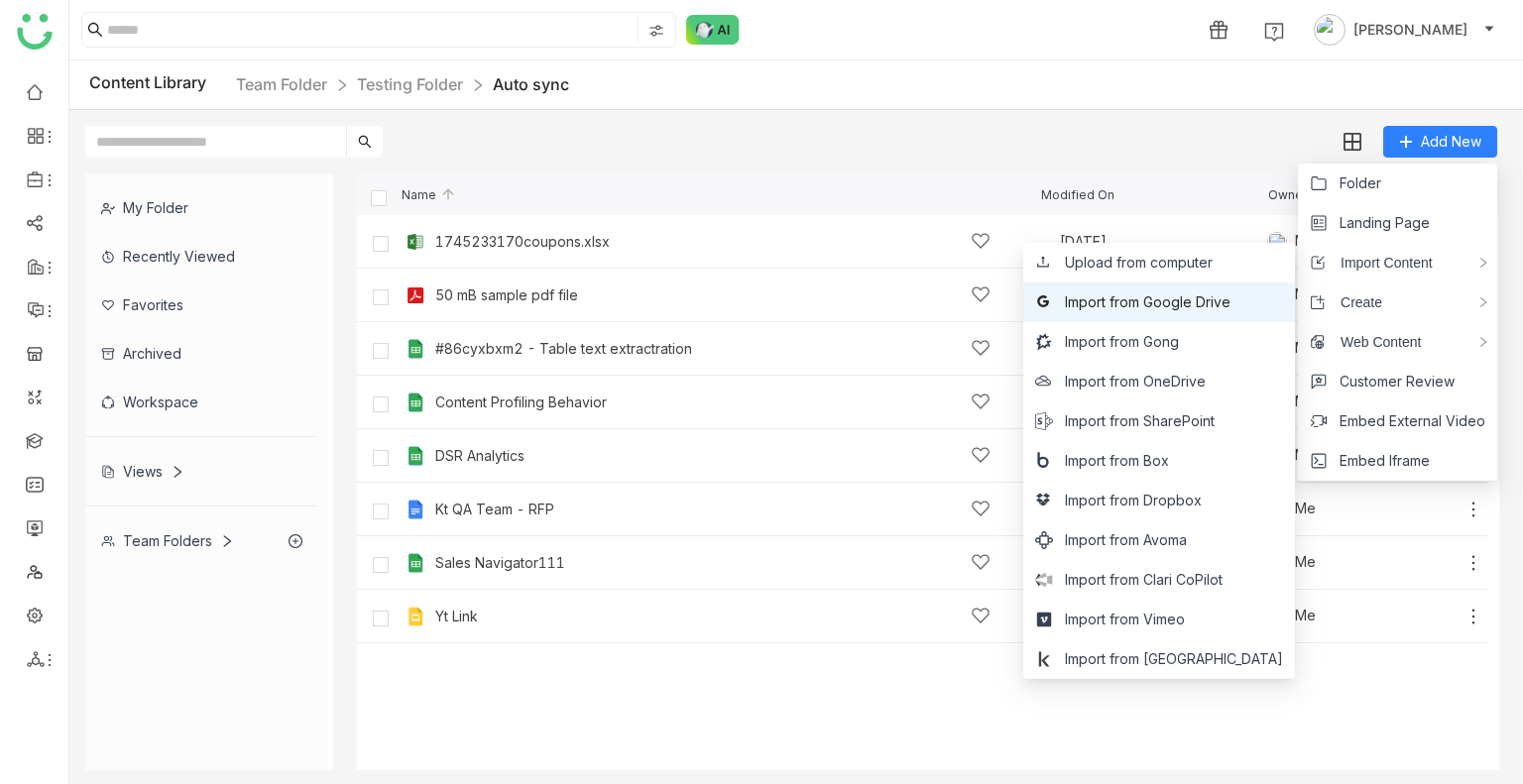 click on "Import from Google Drive" at bounding box center (1147, 302) 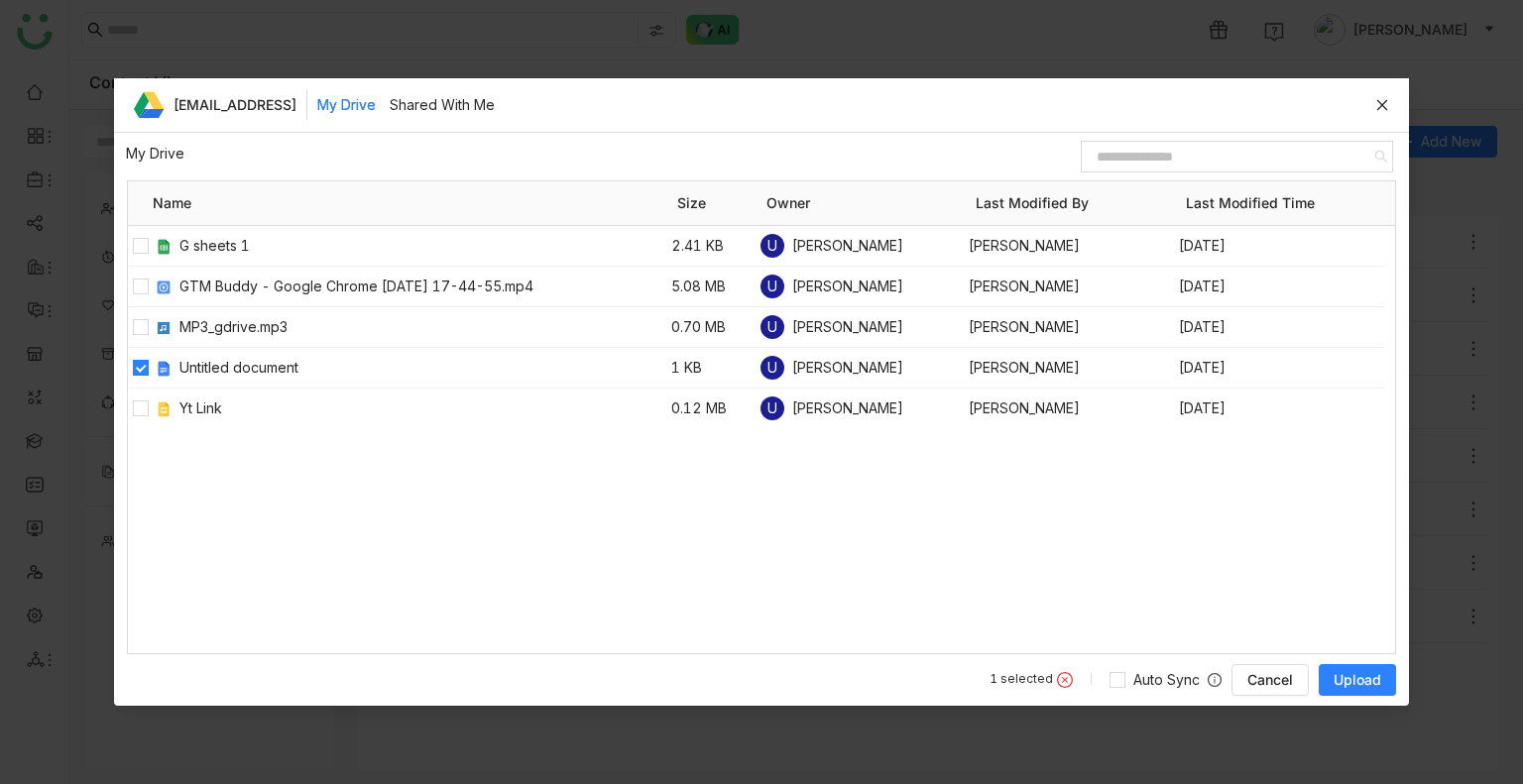click on "Upload" at bounding box center (1357, 680) 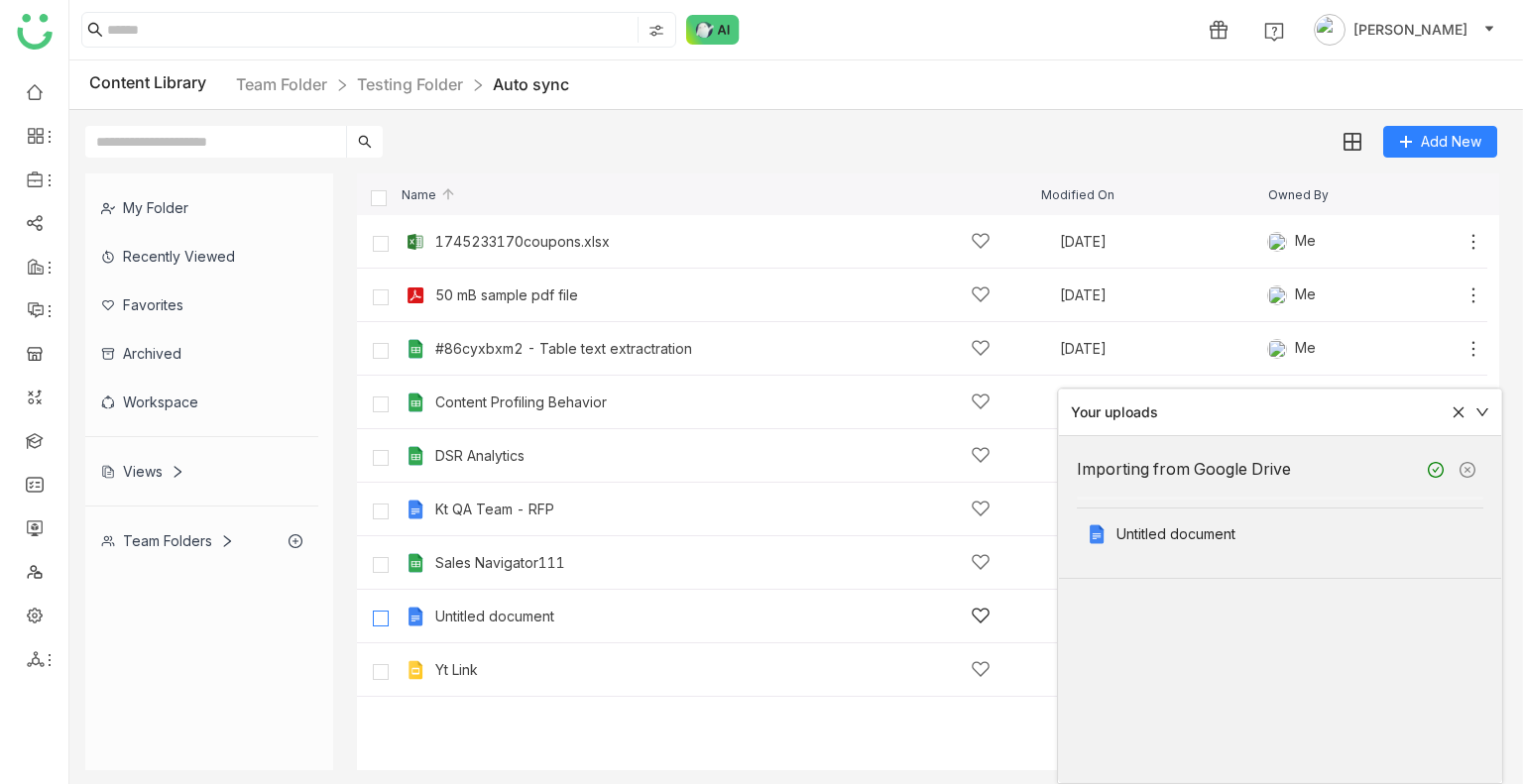 click 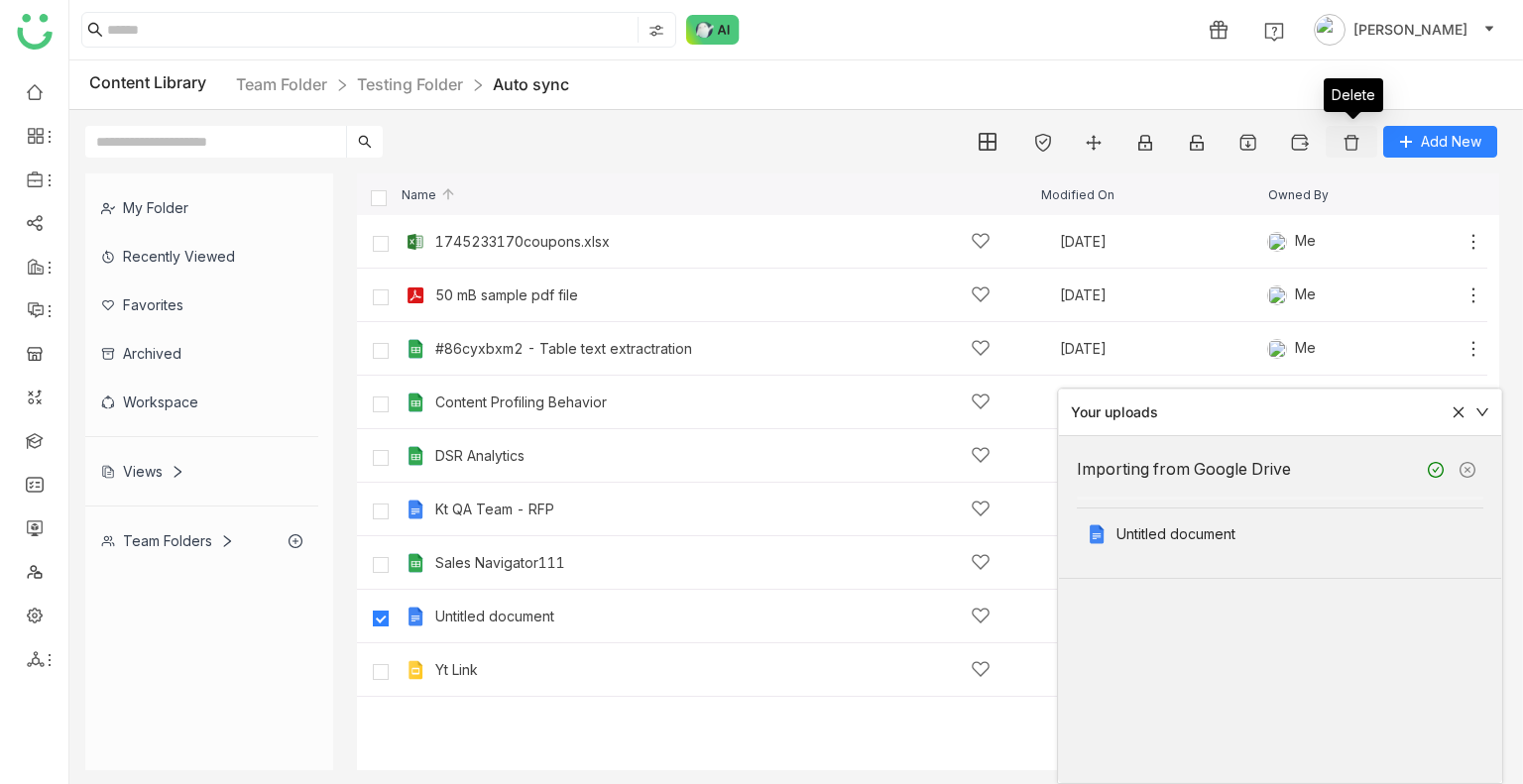 click at bounding box center [1351, 143] 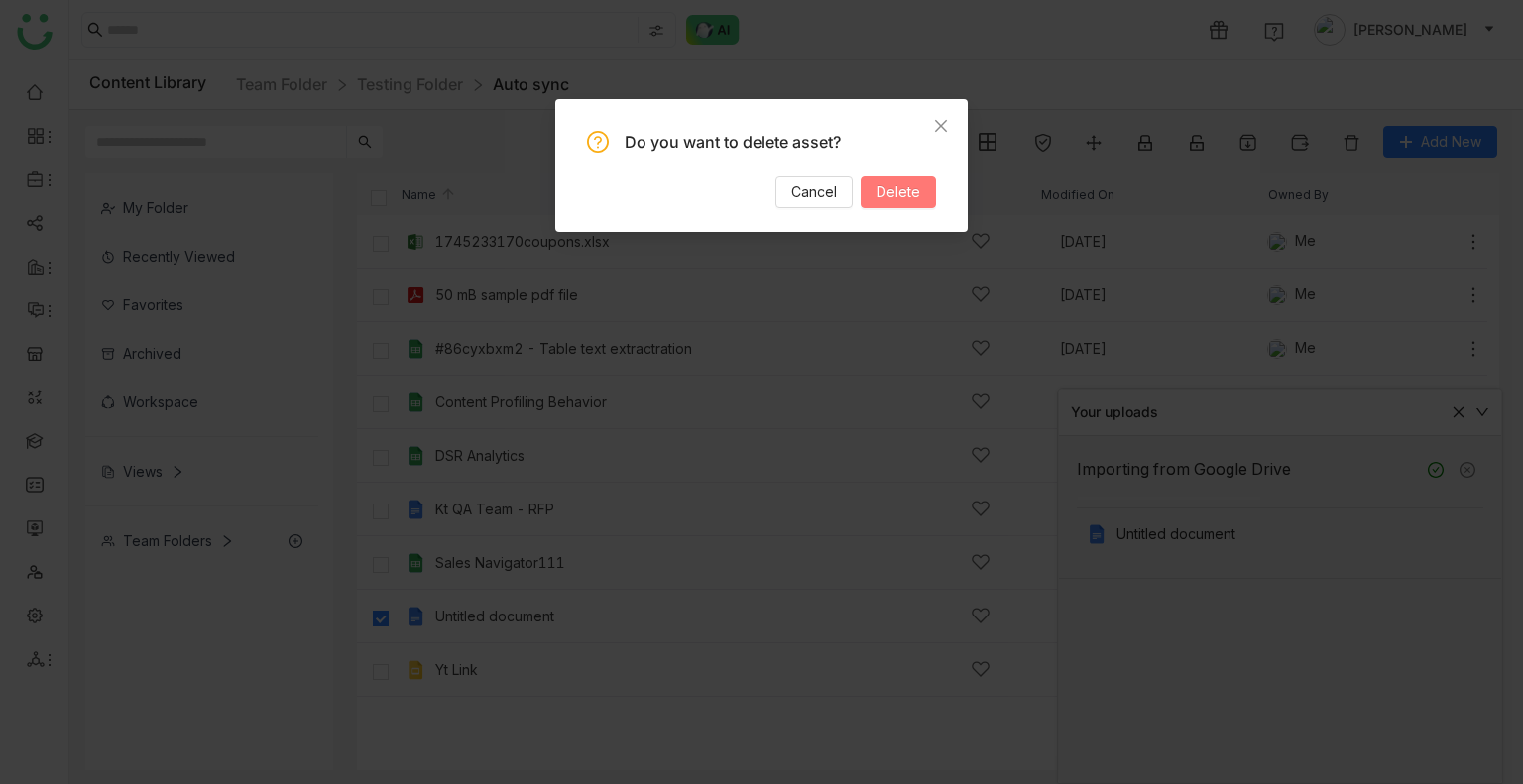 click on "Delete" at bounding box center [898, 192] 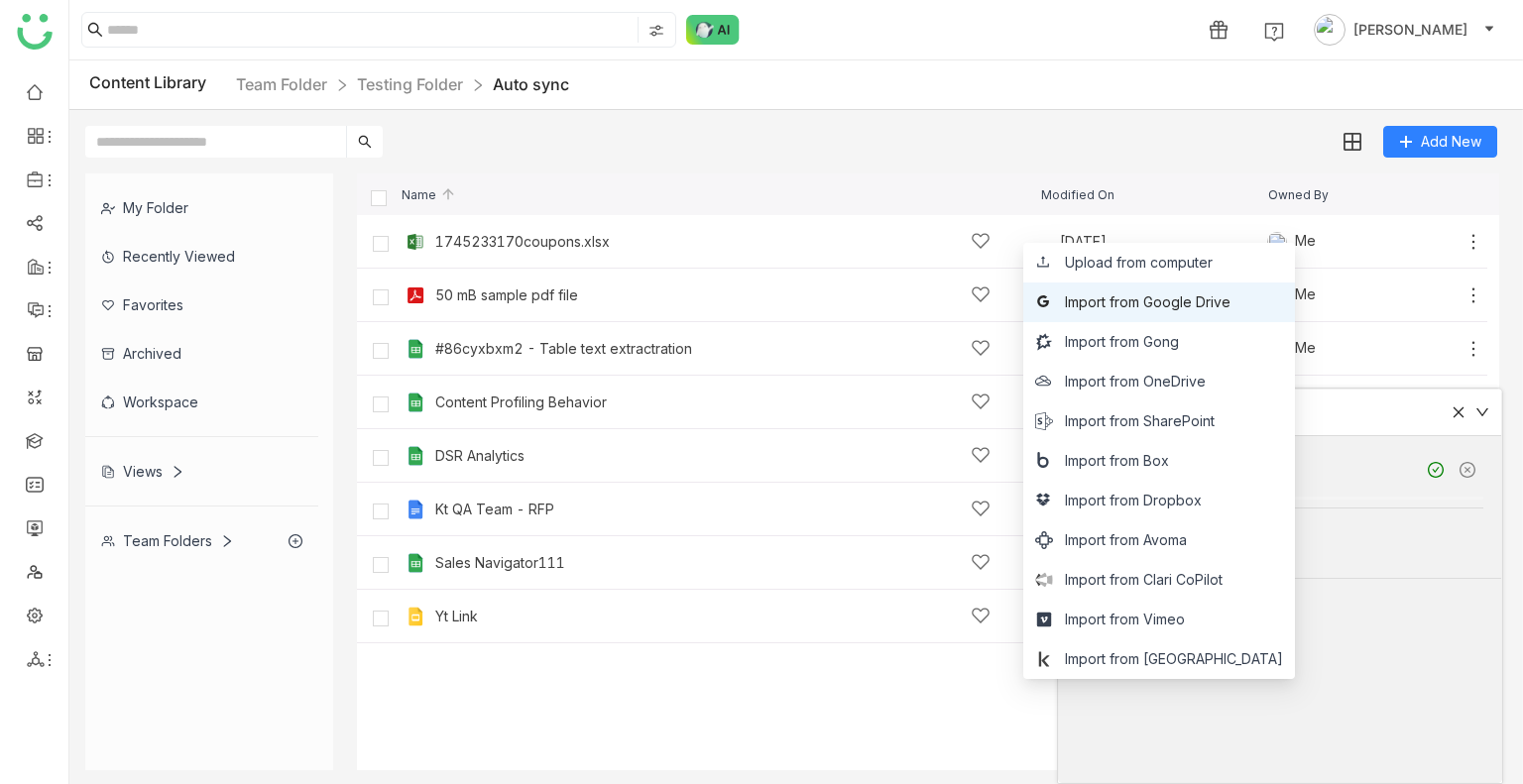 click on "Import from Google Drive" at bounding box center (1147, 302) 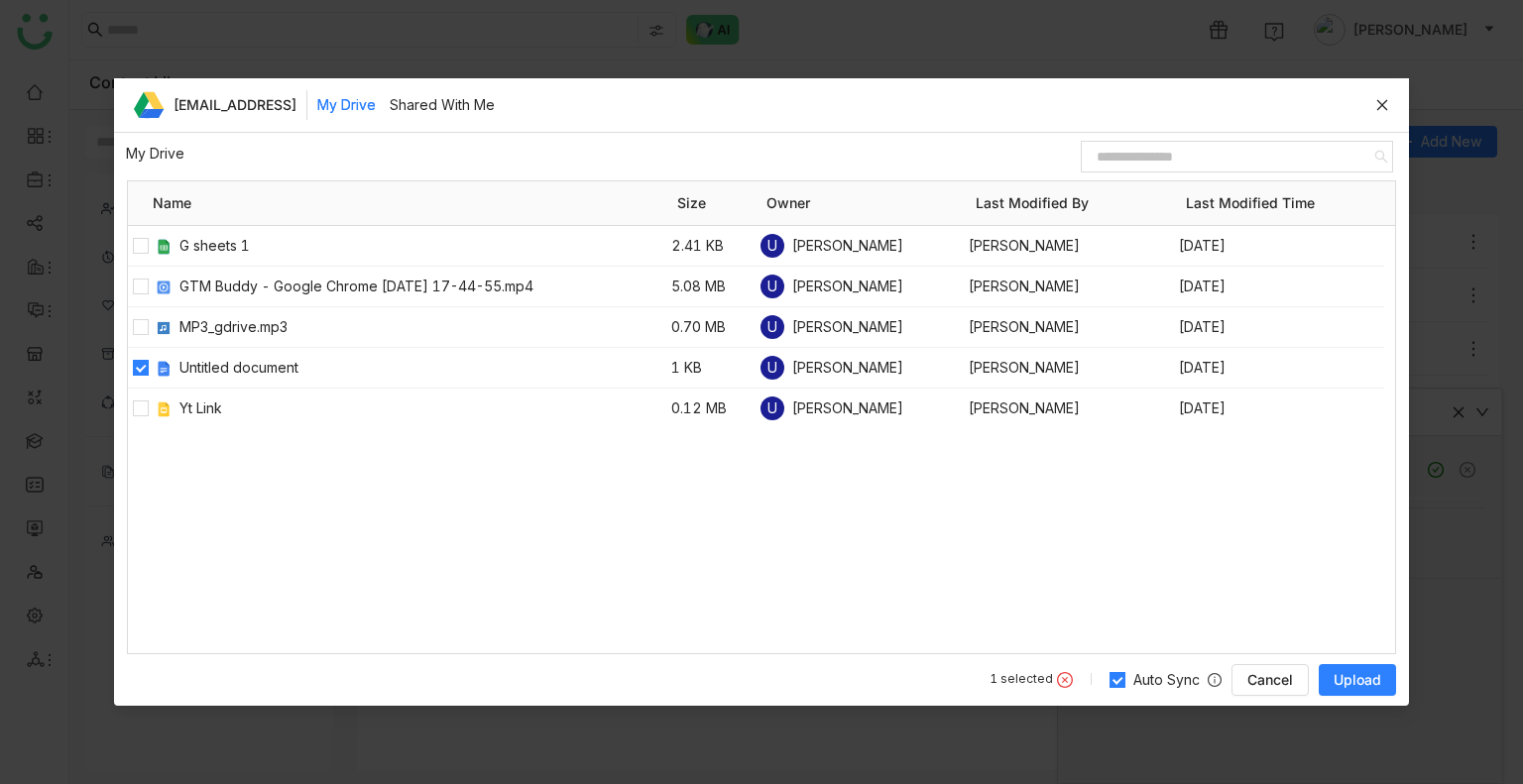 click on "Upload" at bounding box center [1357, 680] 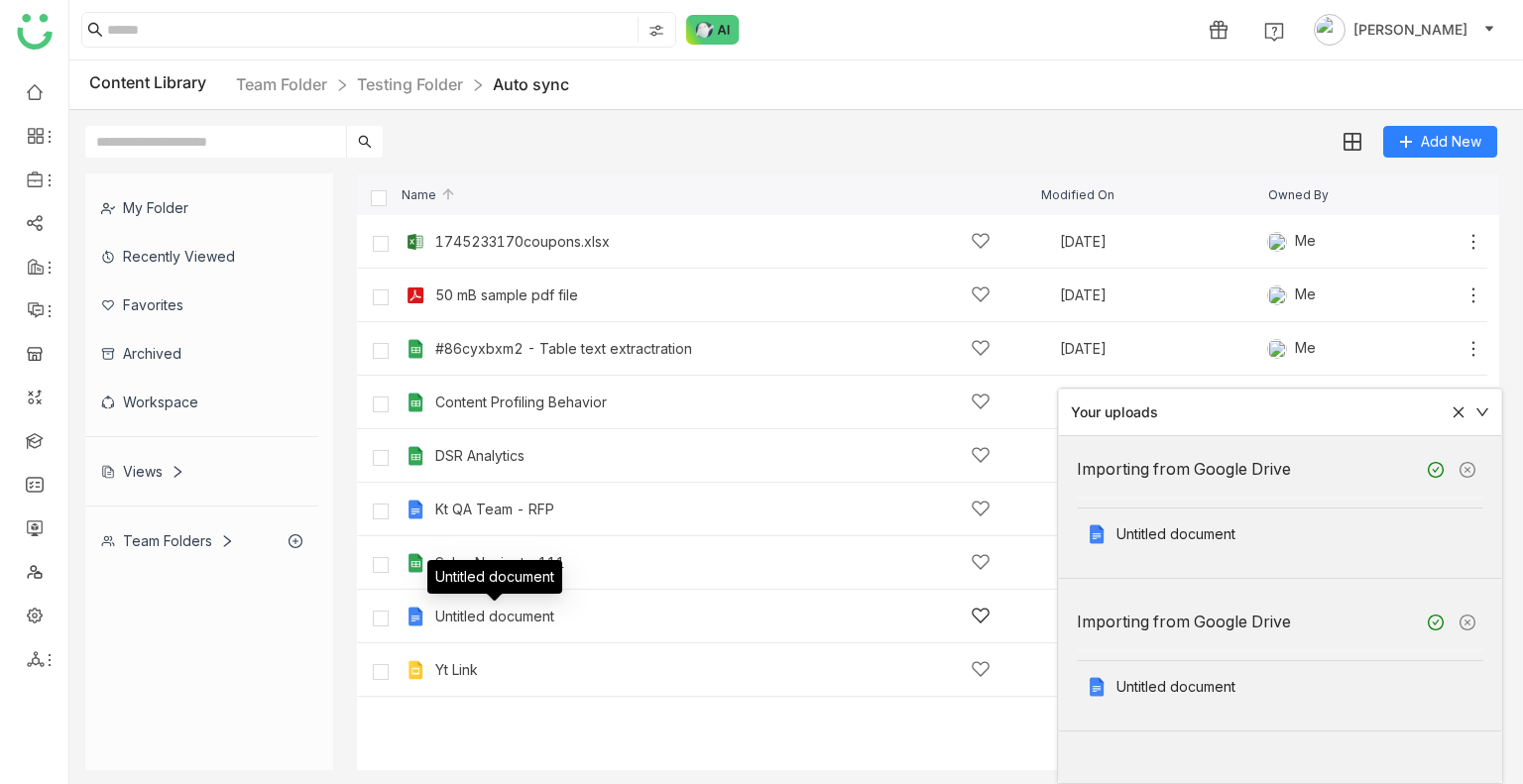 click on "Untitled document" 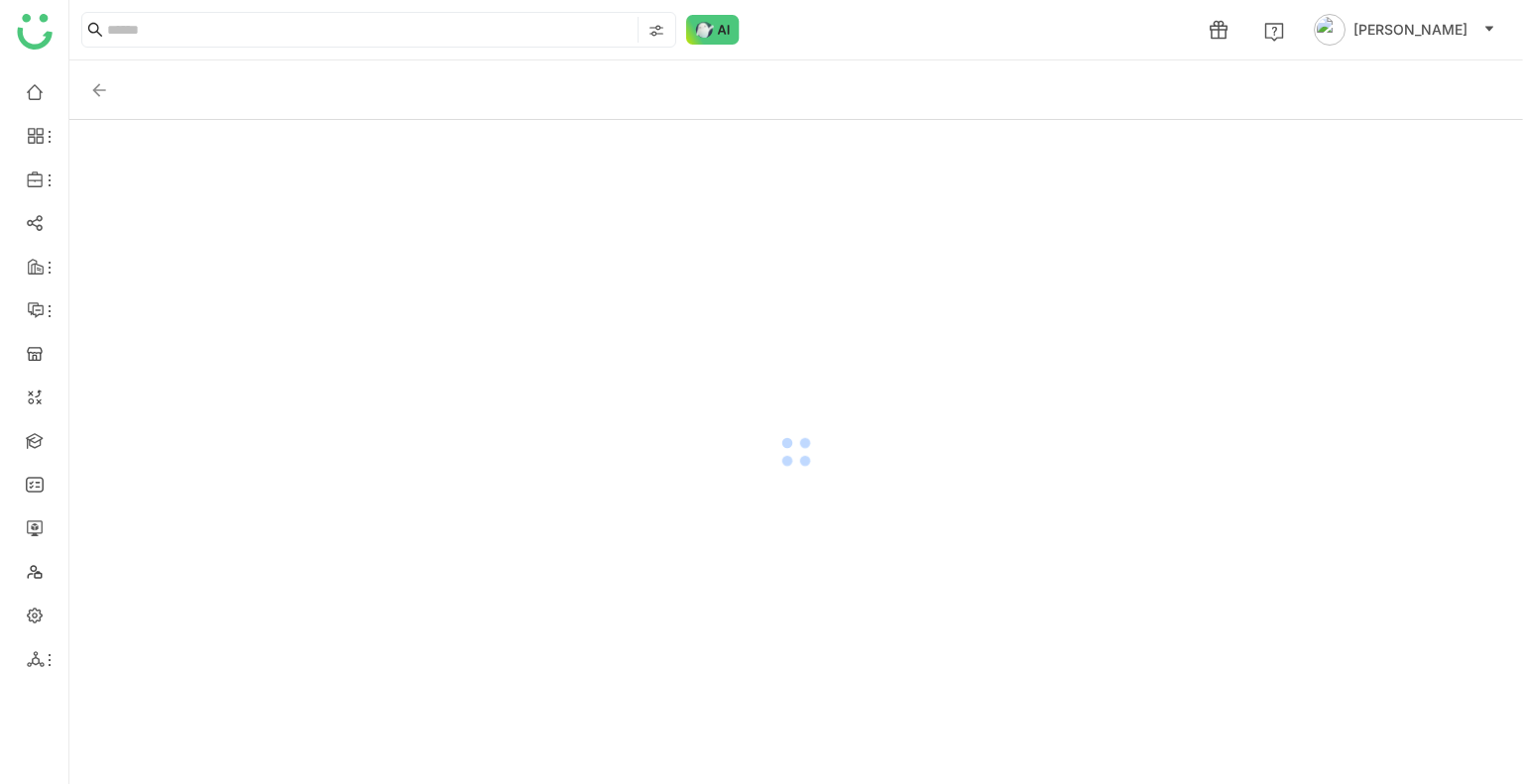 click 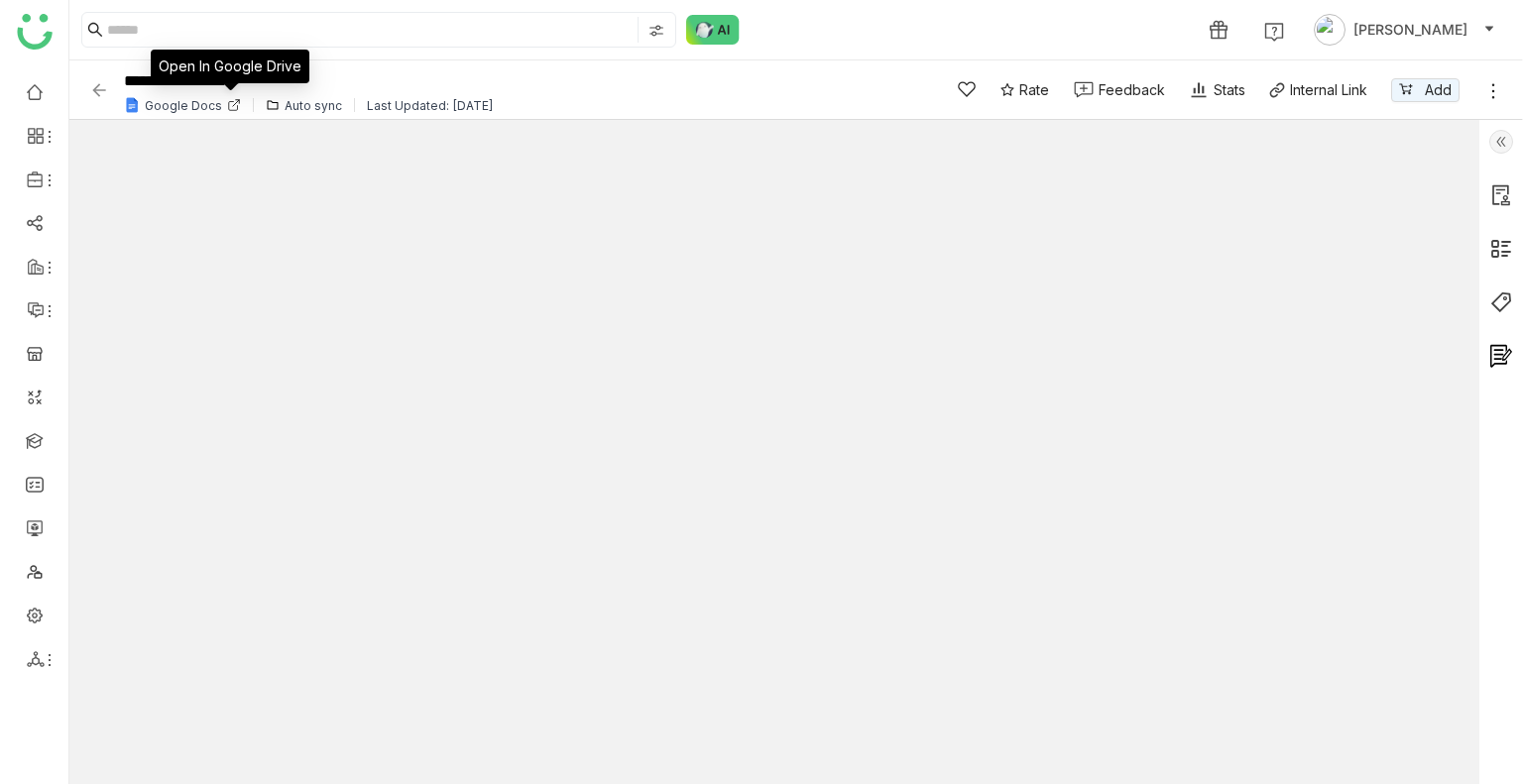 click 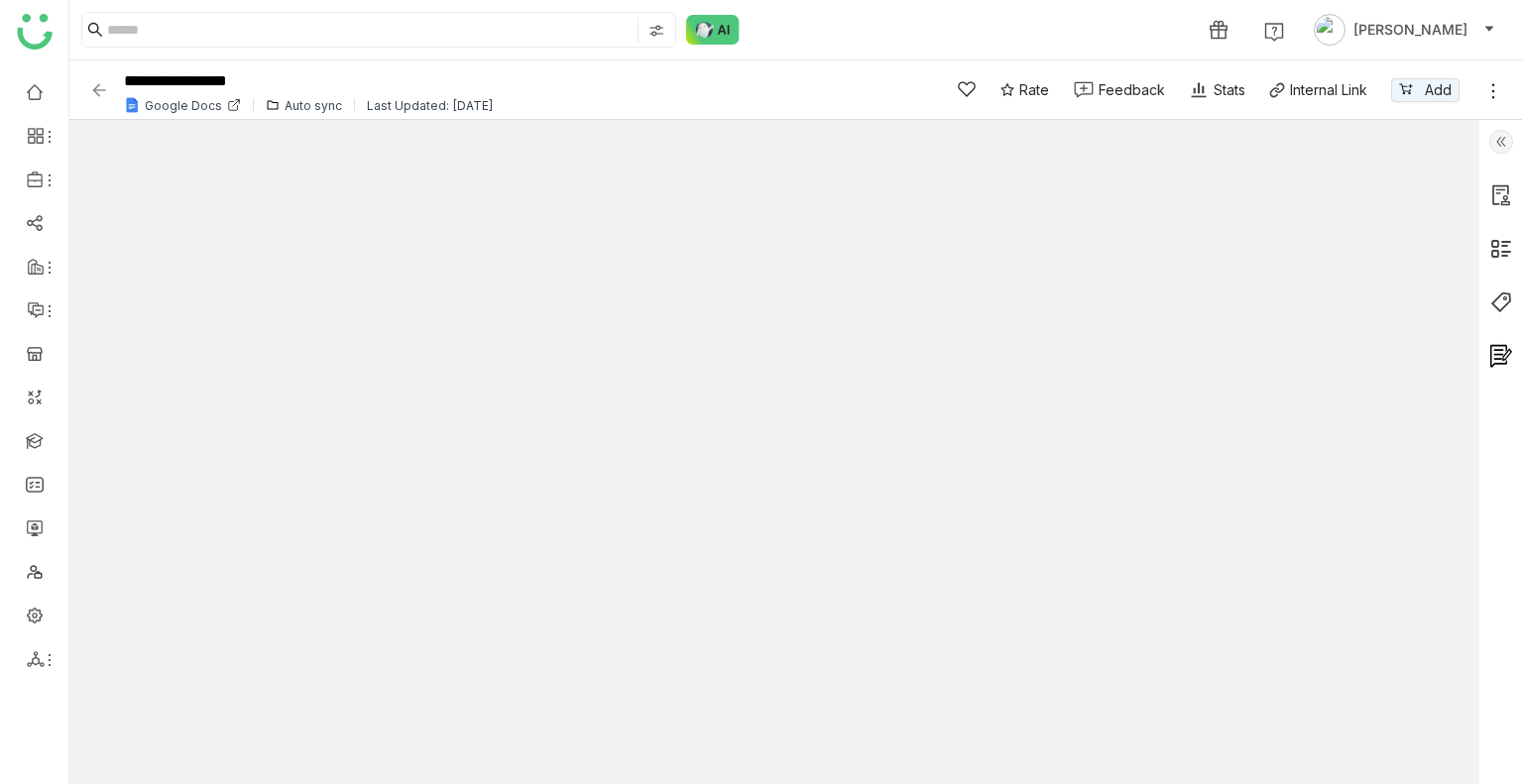click 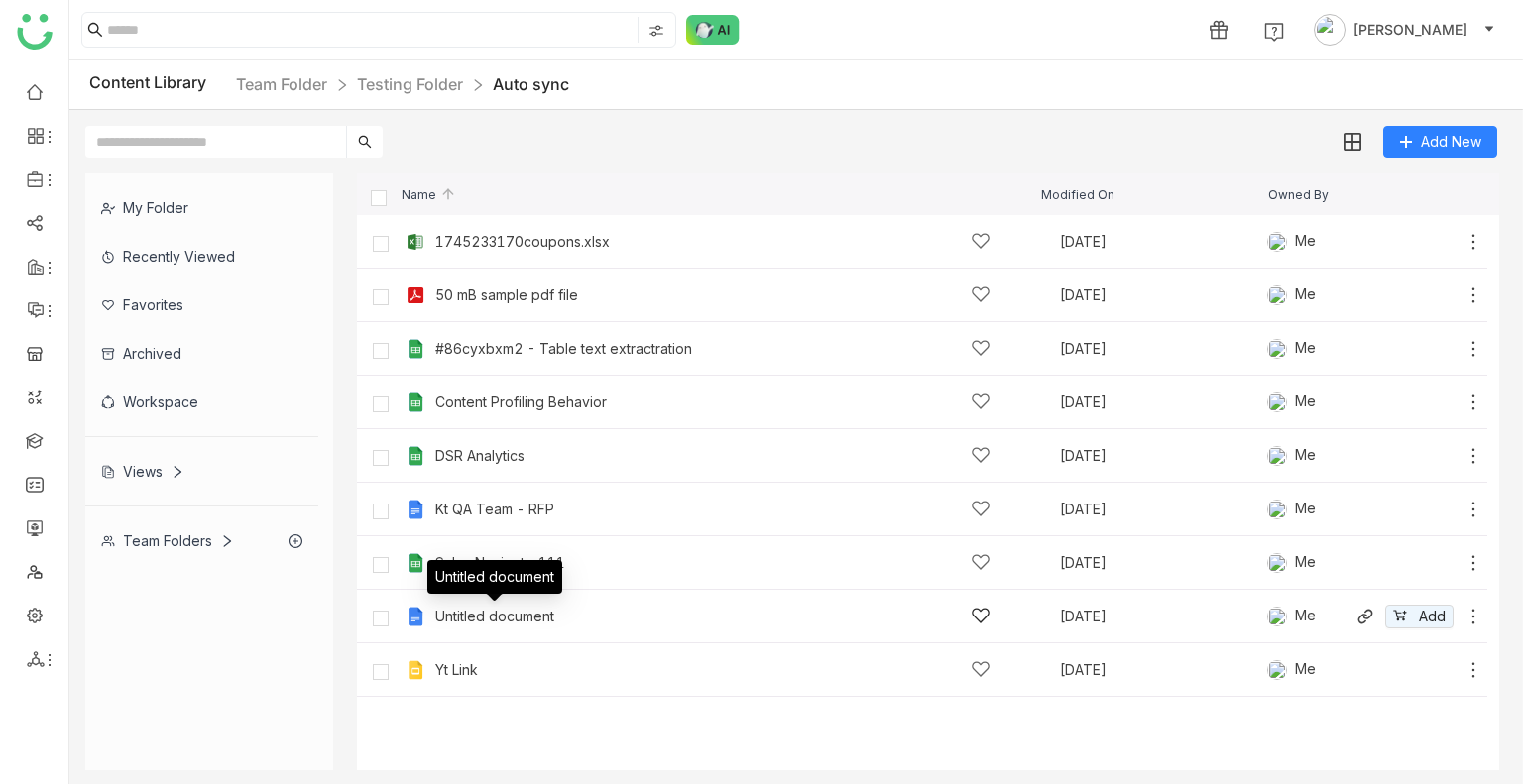 click on "Untitled document" 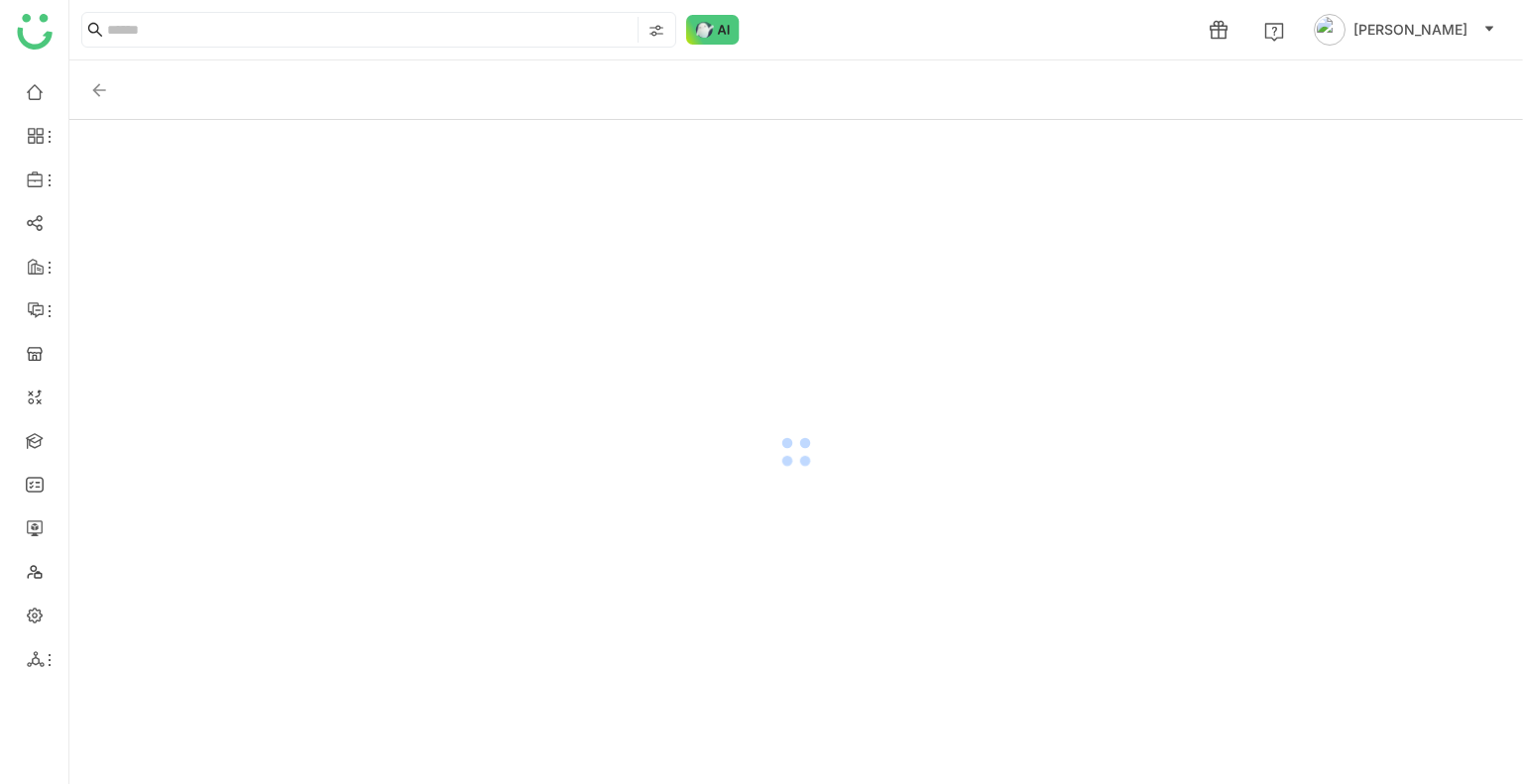 click 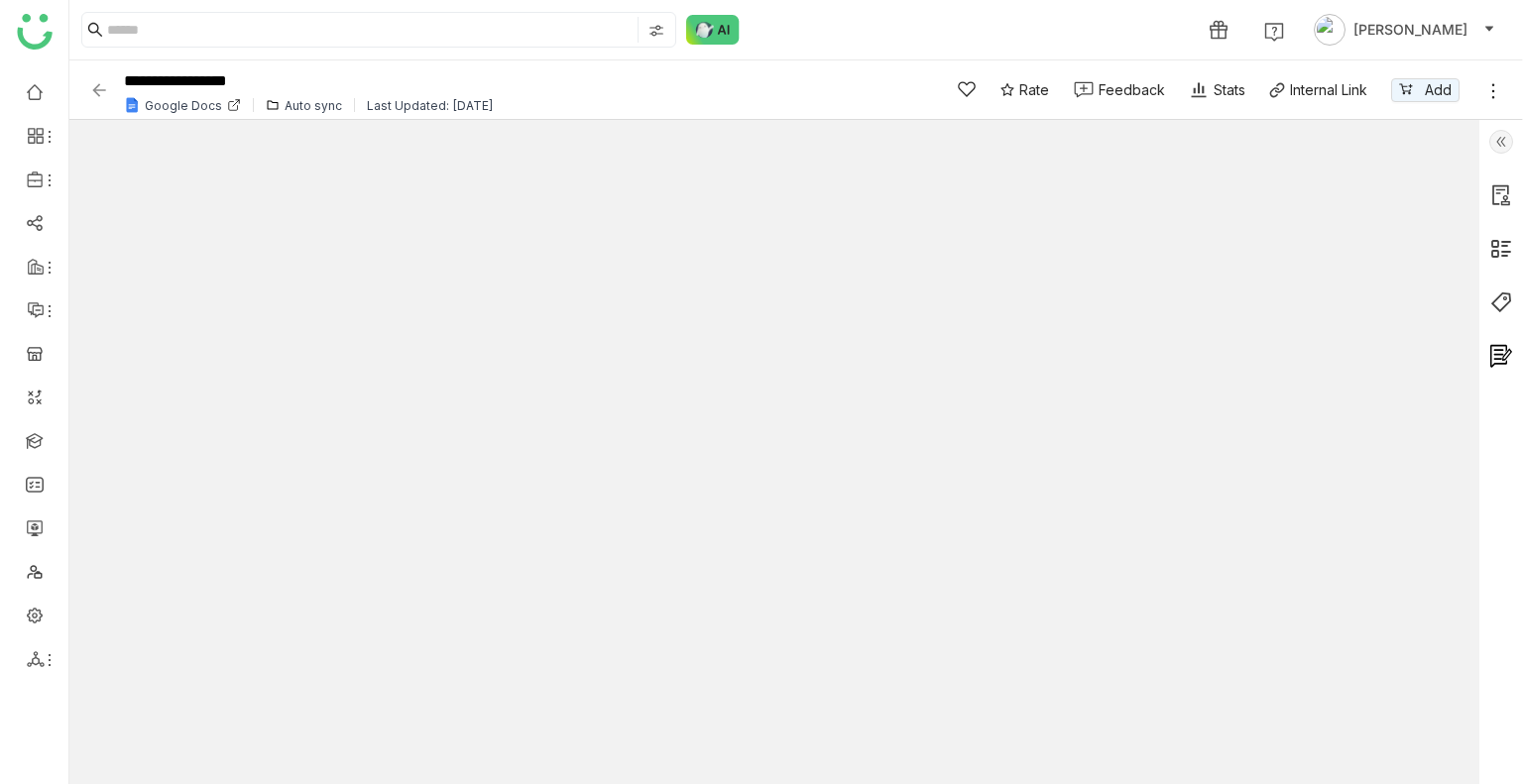 click 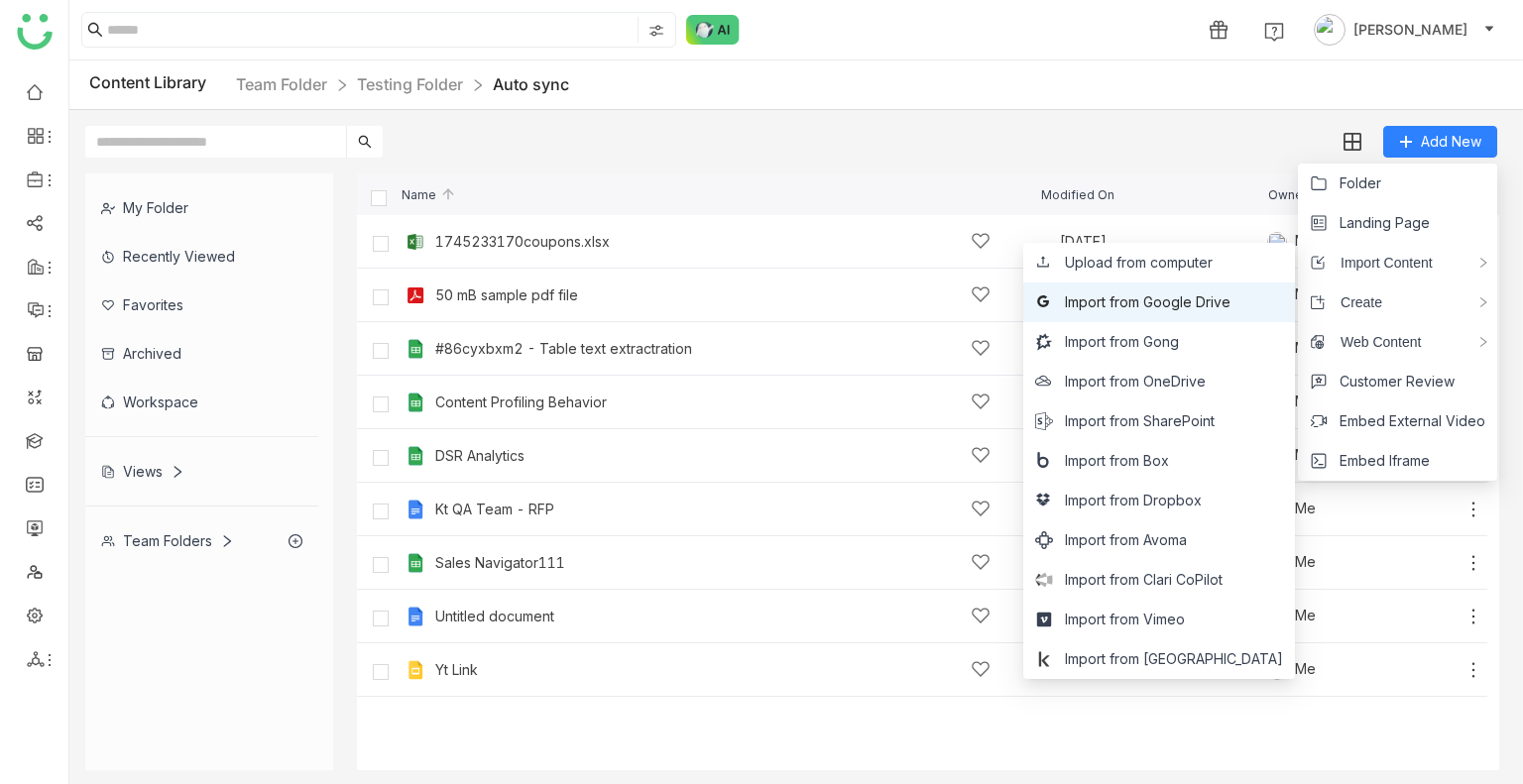 click on "Import from Google Drive" at bounding box center (1147, 302) 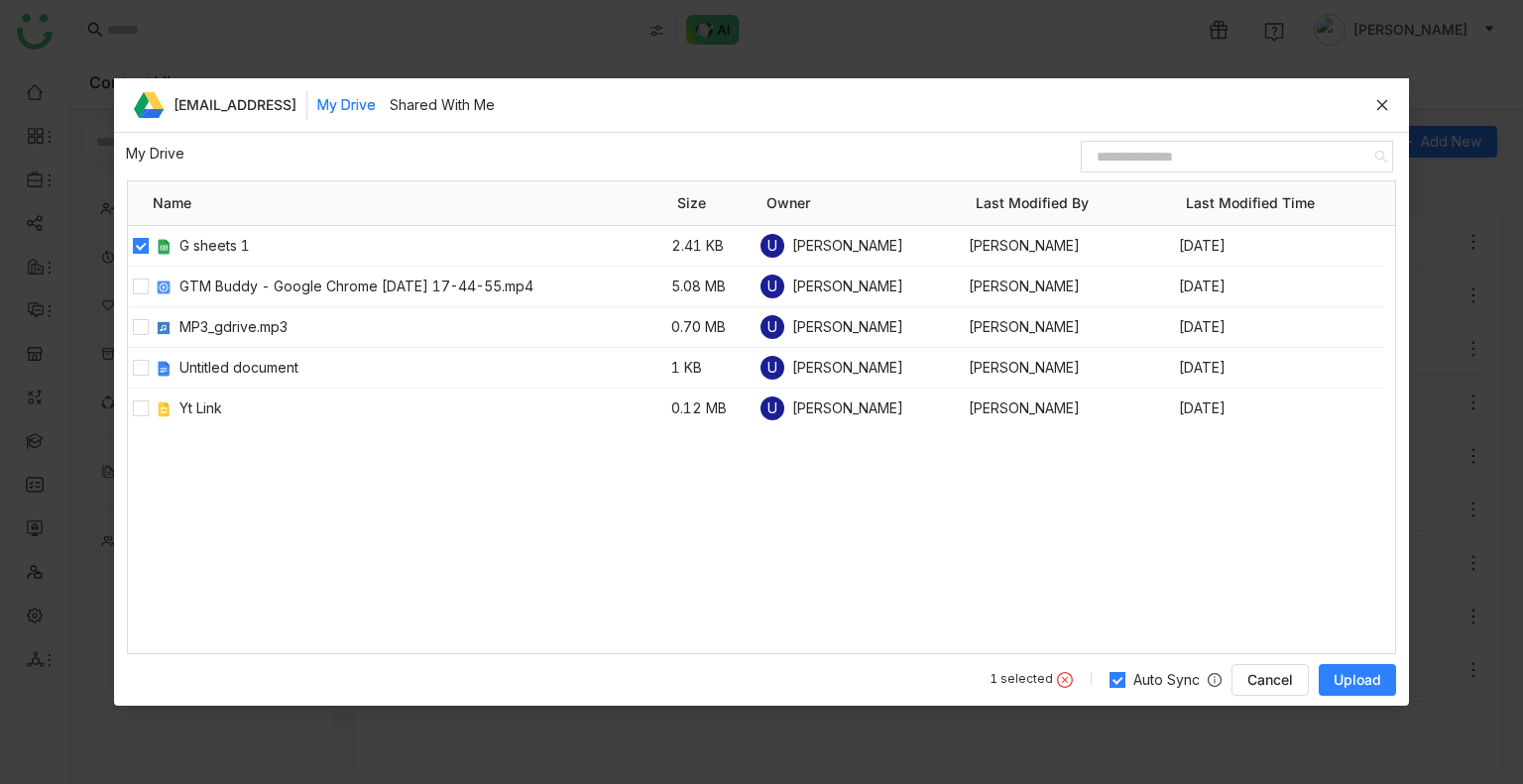 click on "Upload" at bounding box center [1357, 680] 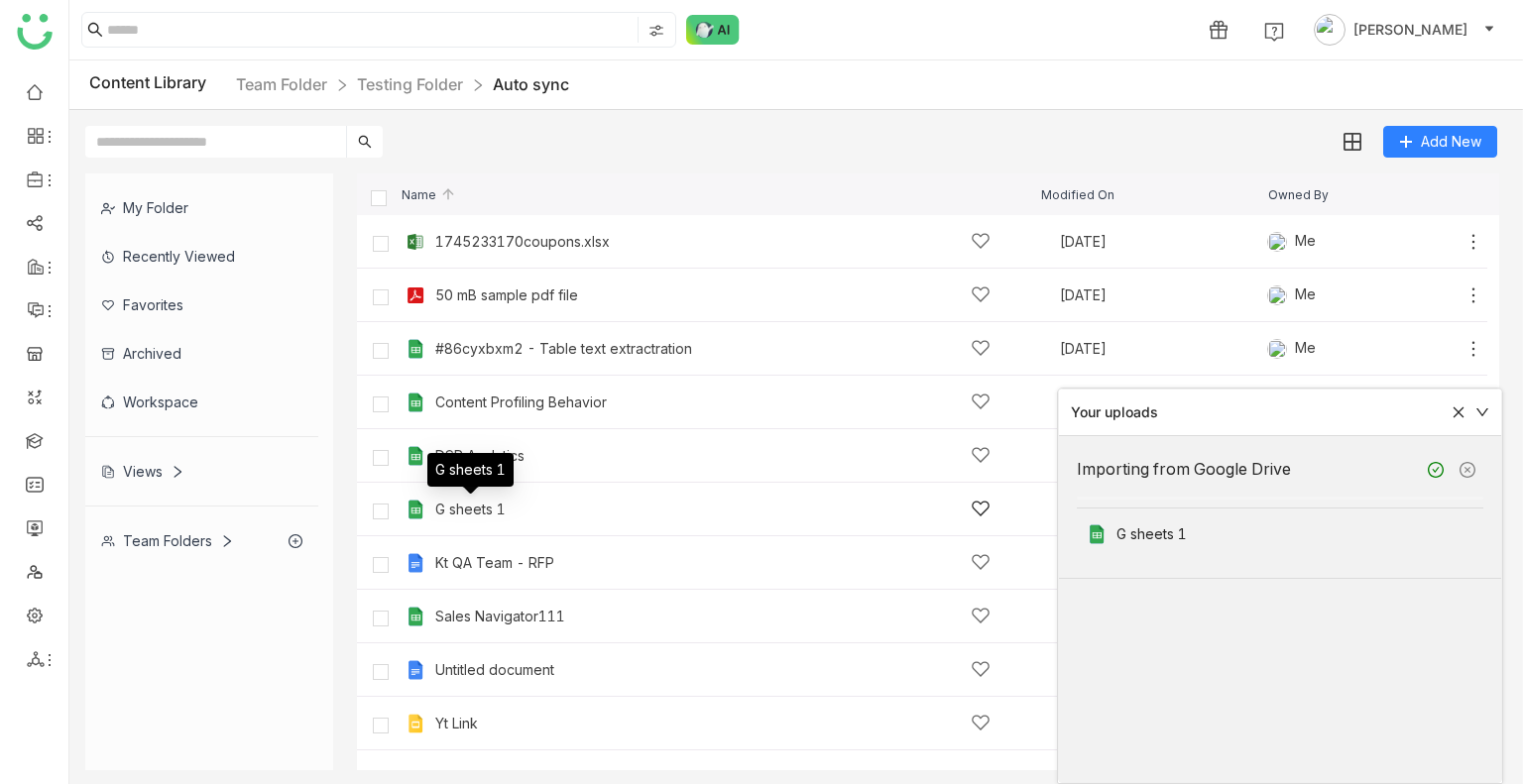 click on "G sheets 1" 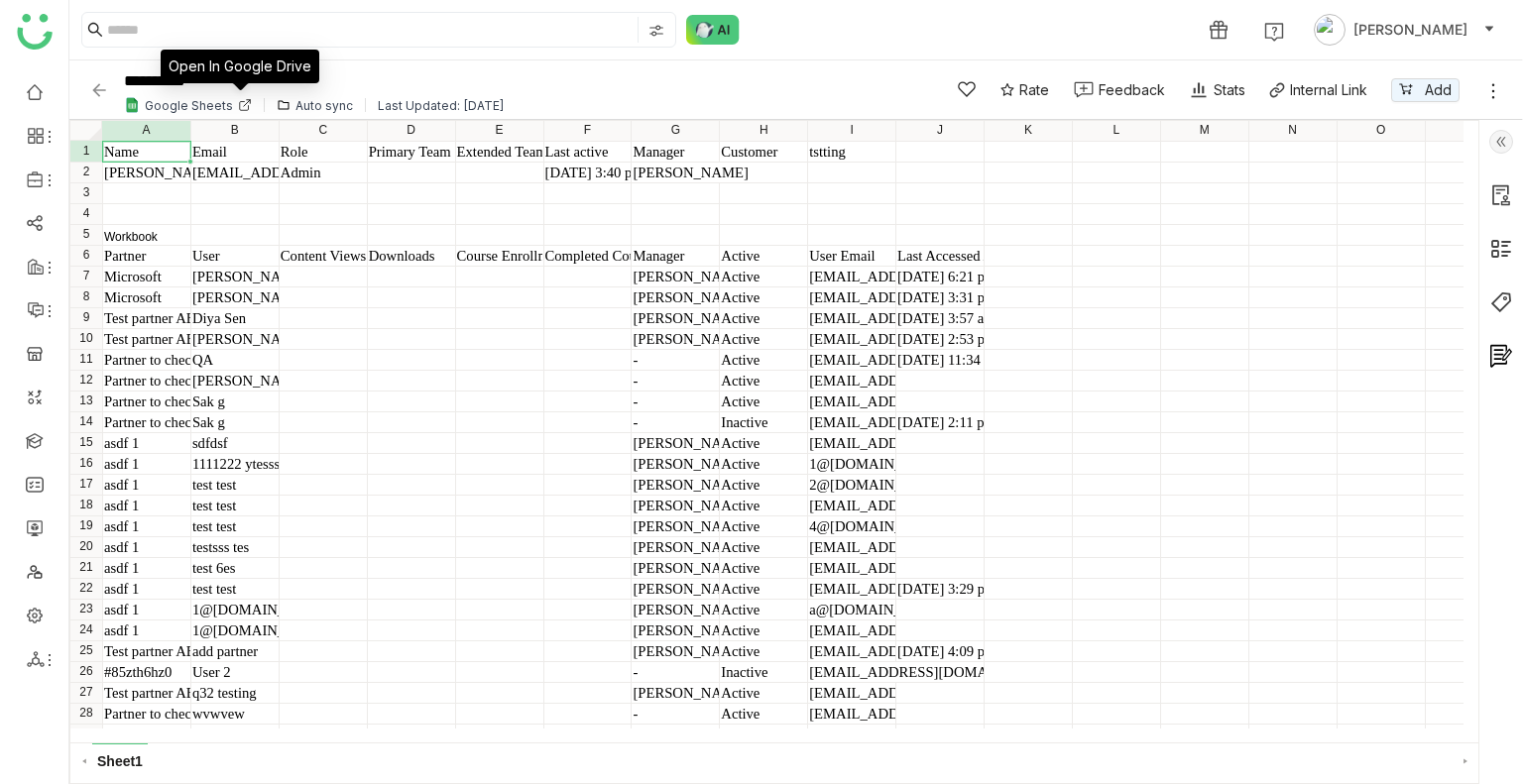 click 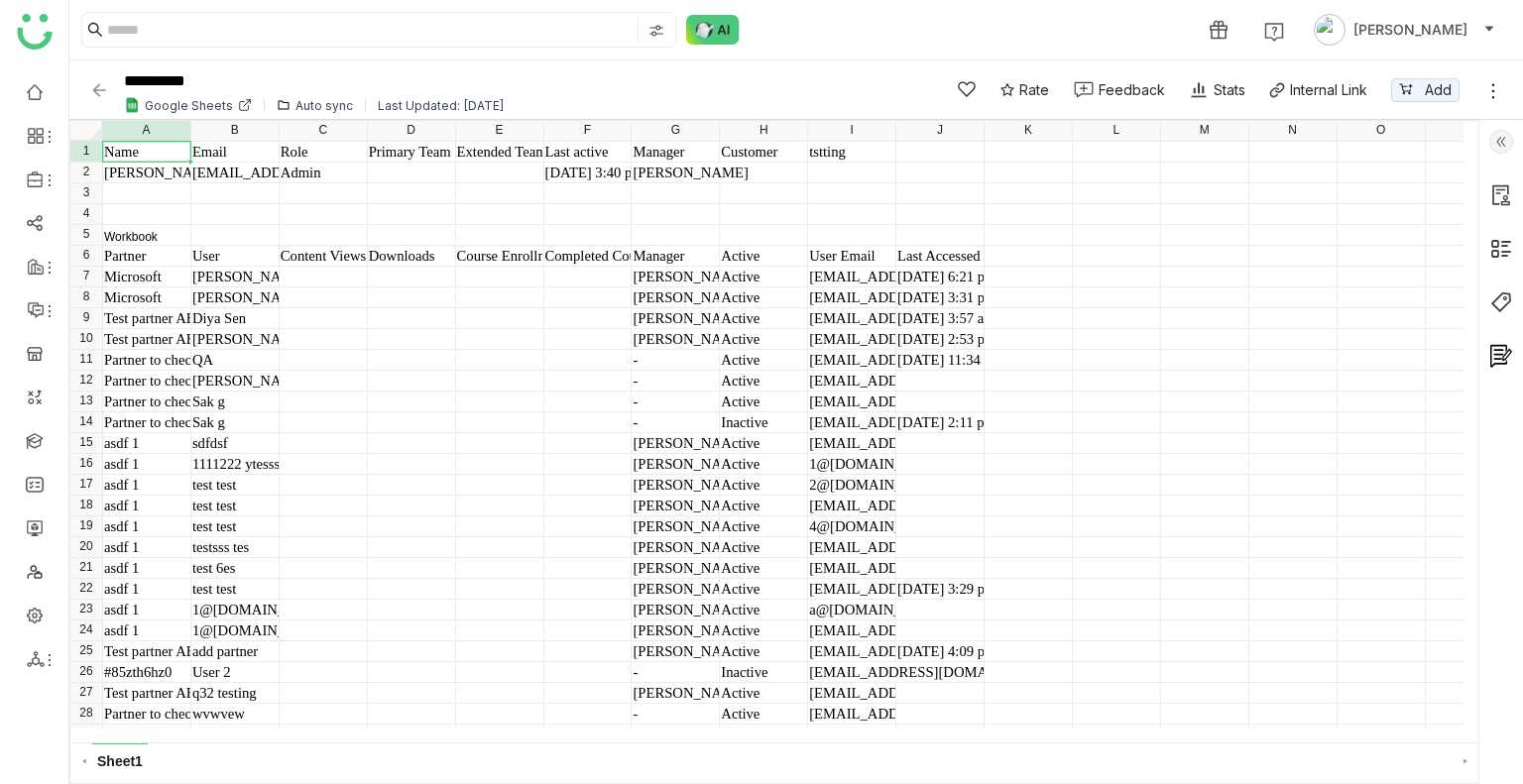 click 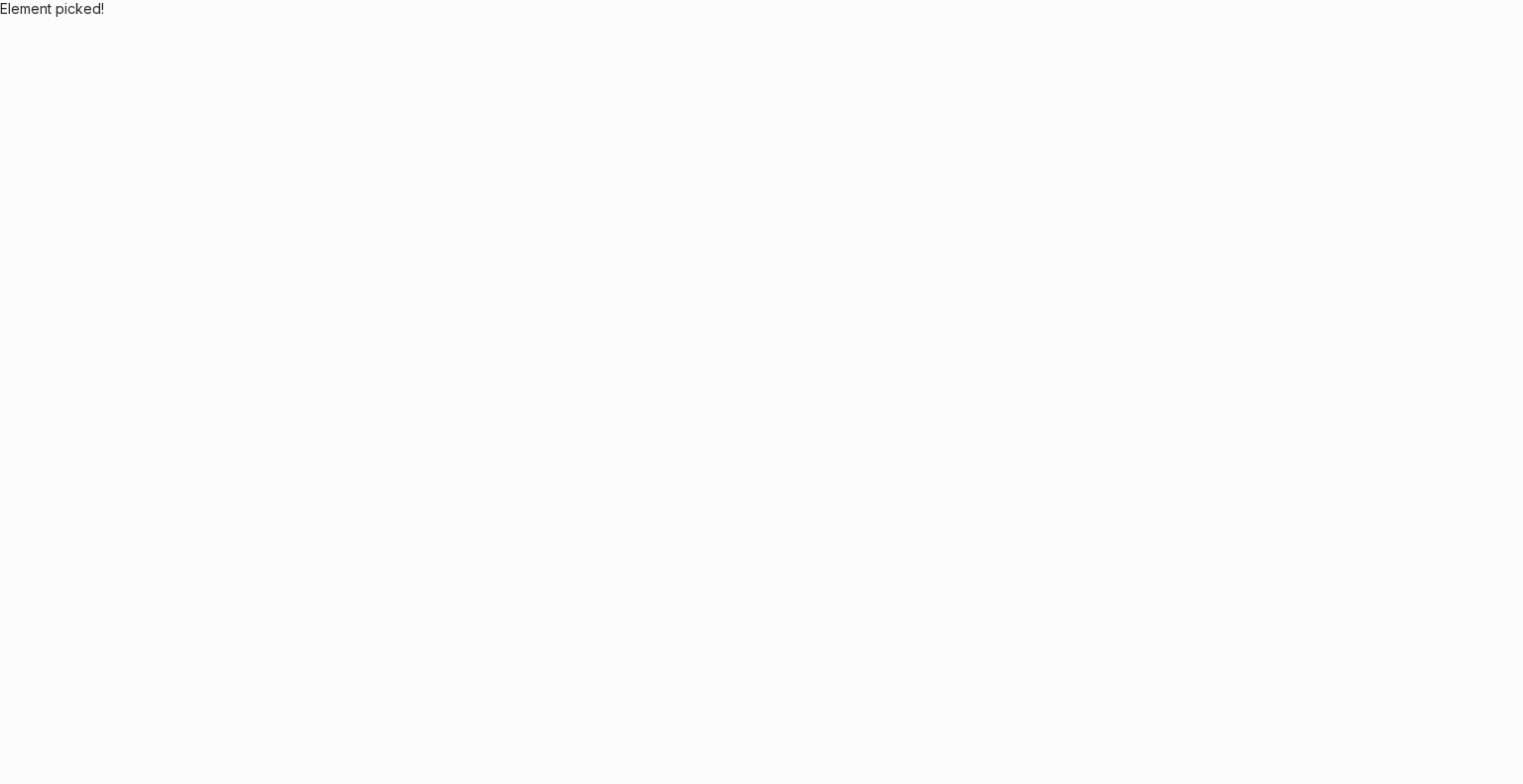 scroll, scrollTop: 0, scrollLeft: 0, axis: both 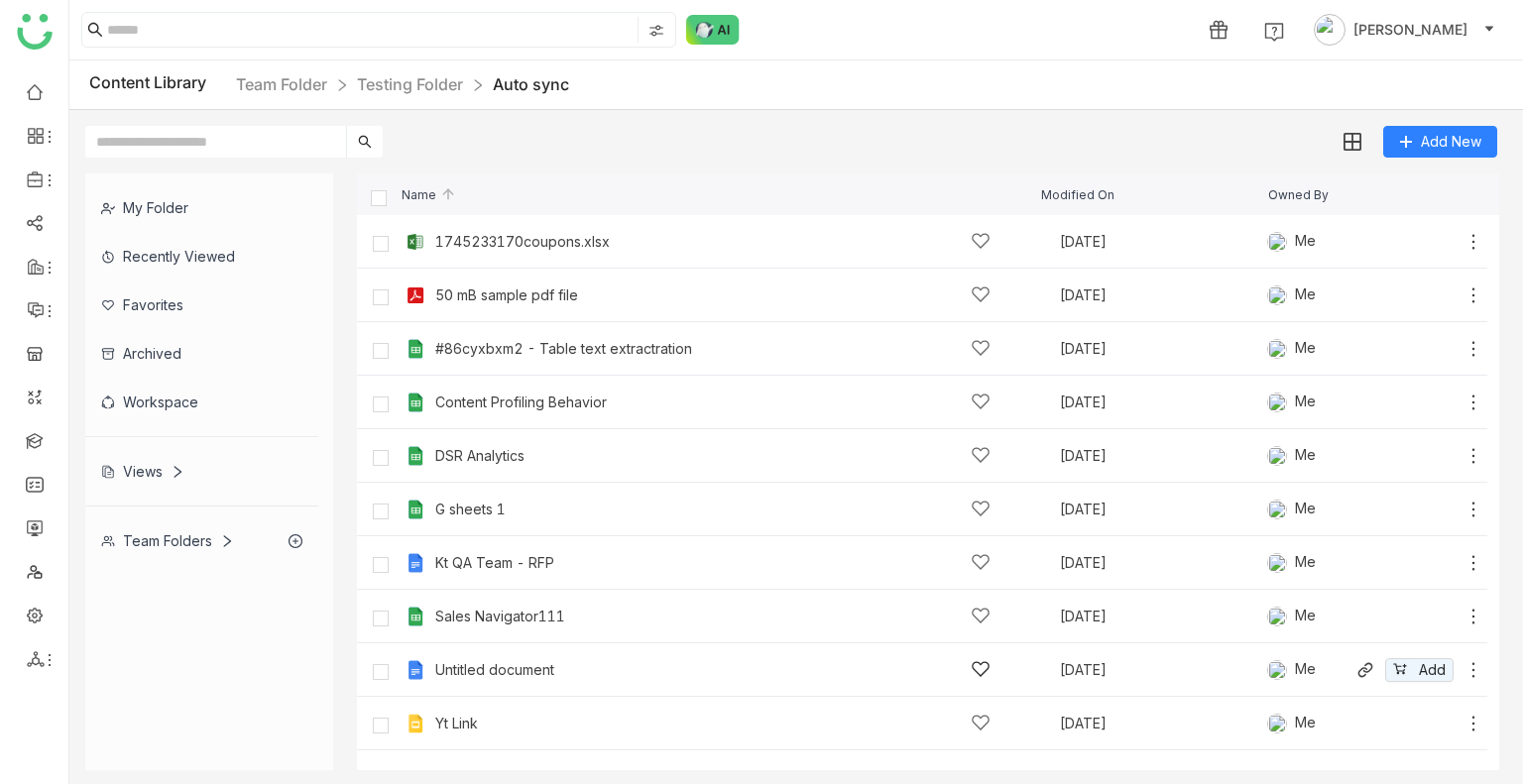 click on "Untitled document" 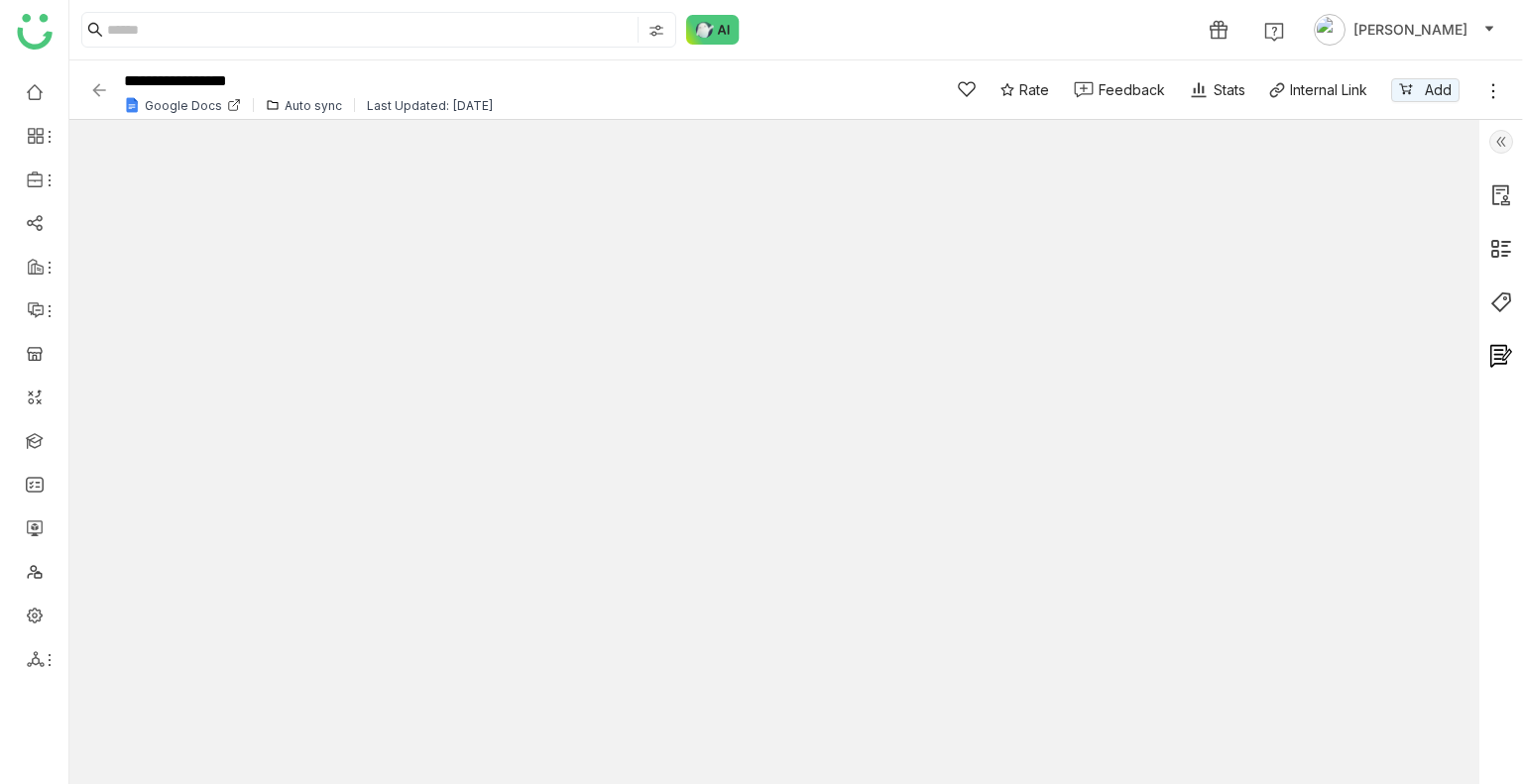 click 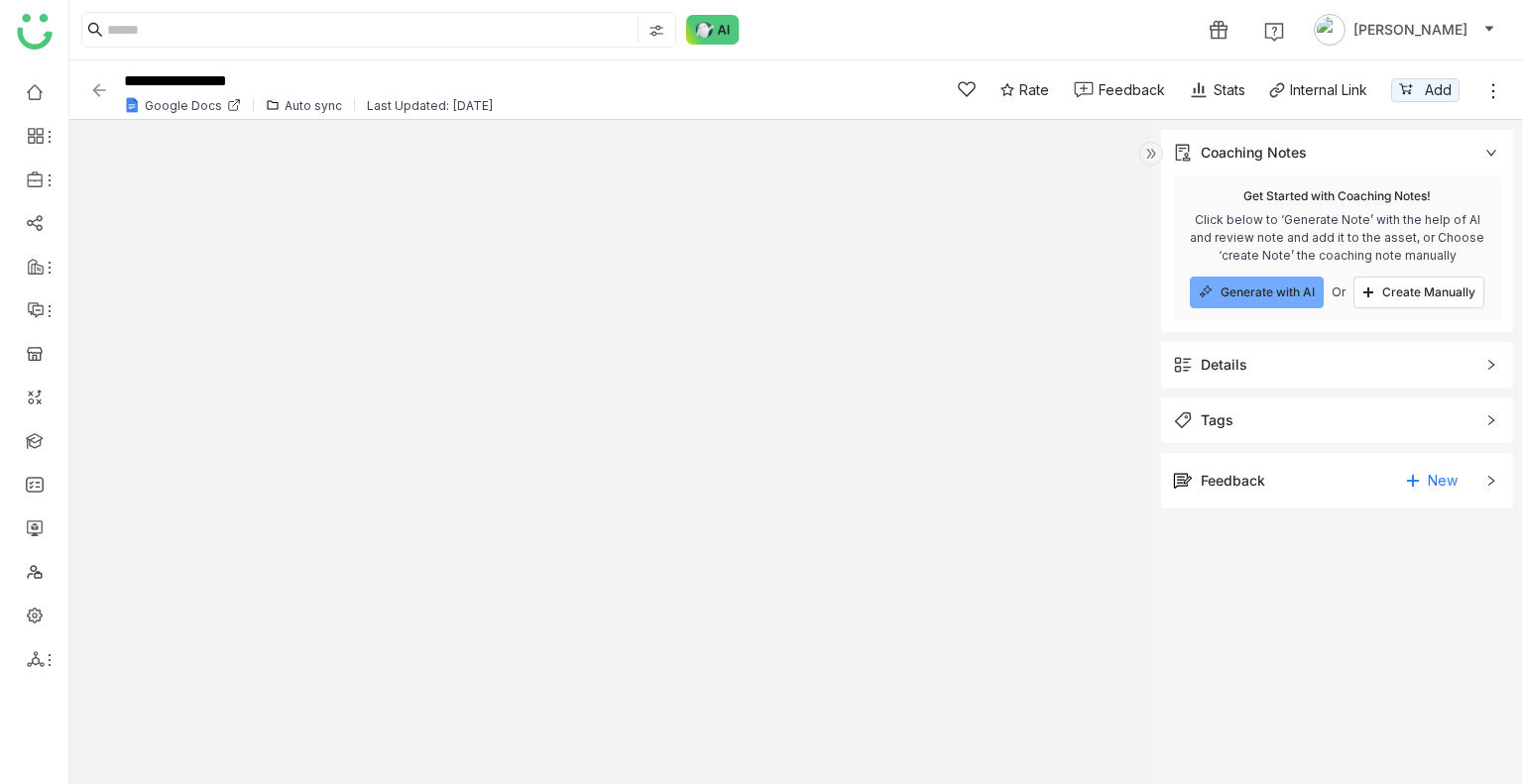 click on "Tags" 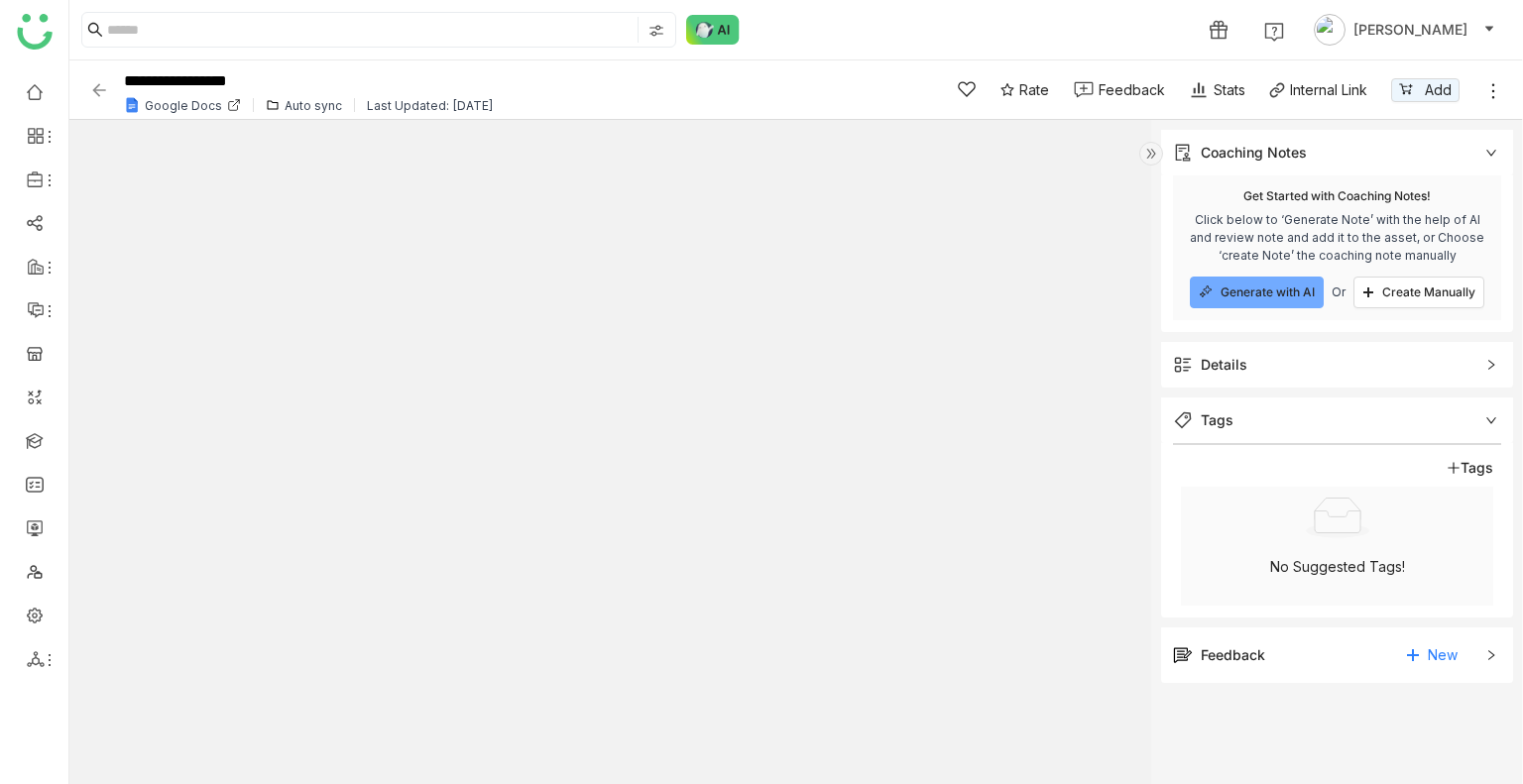 click on "Details" 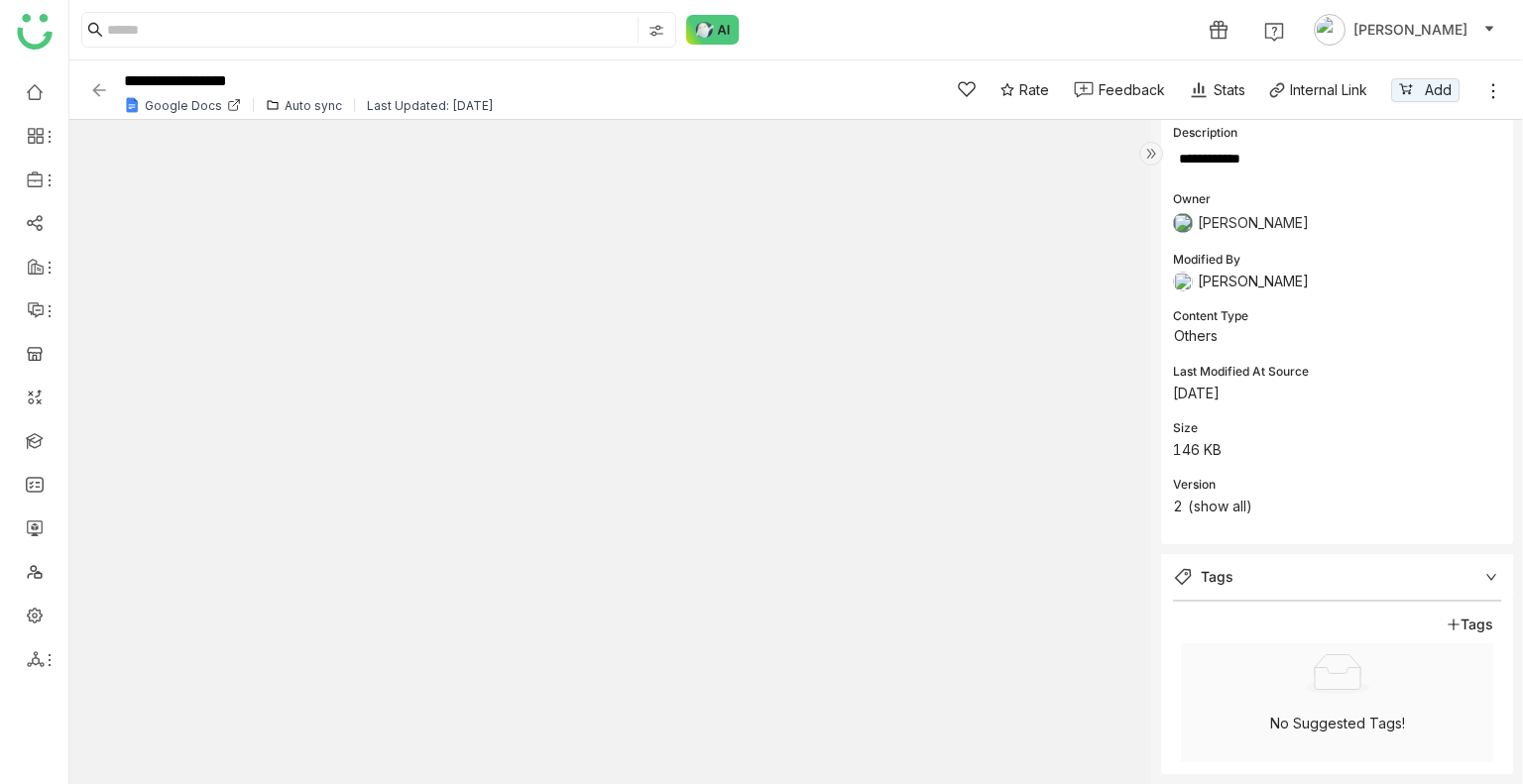 scroll, scrollTop: 265, scrollLeft: 0, axis: vertical 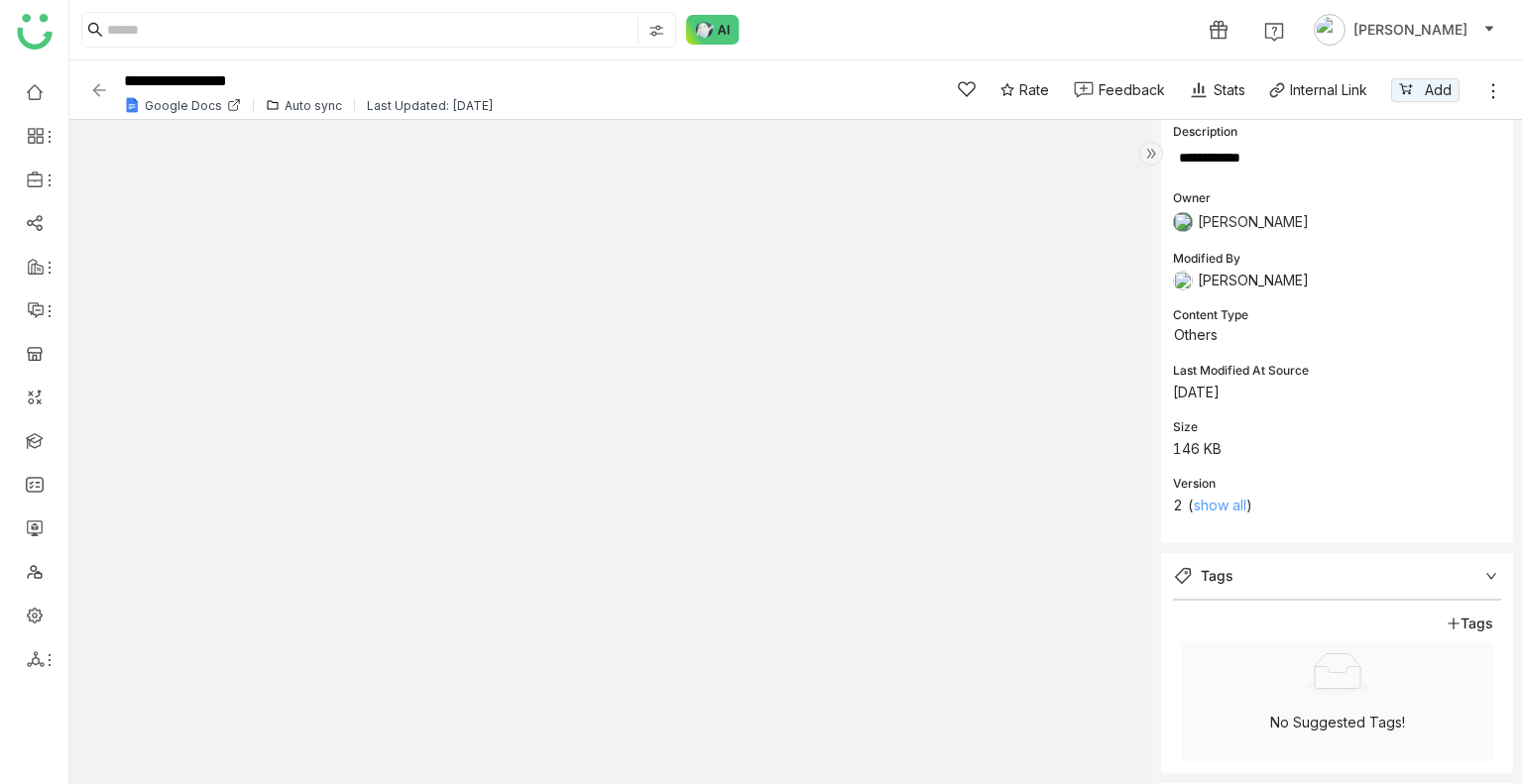 click on "show all" 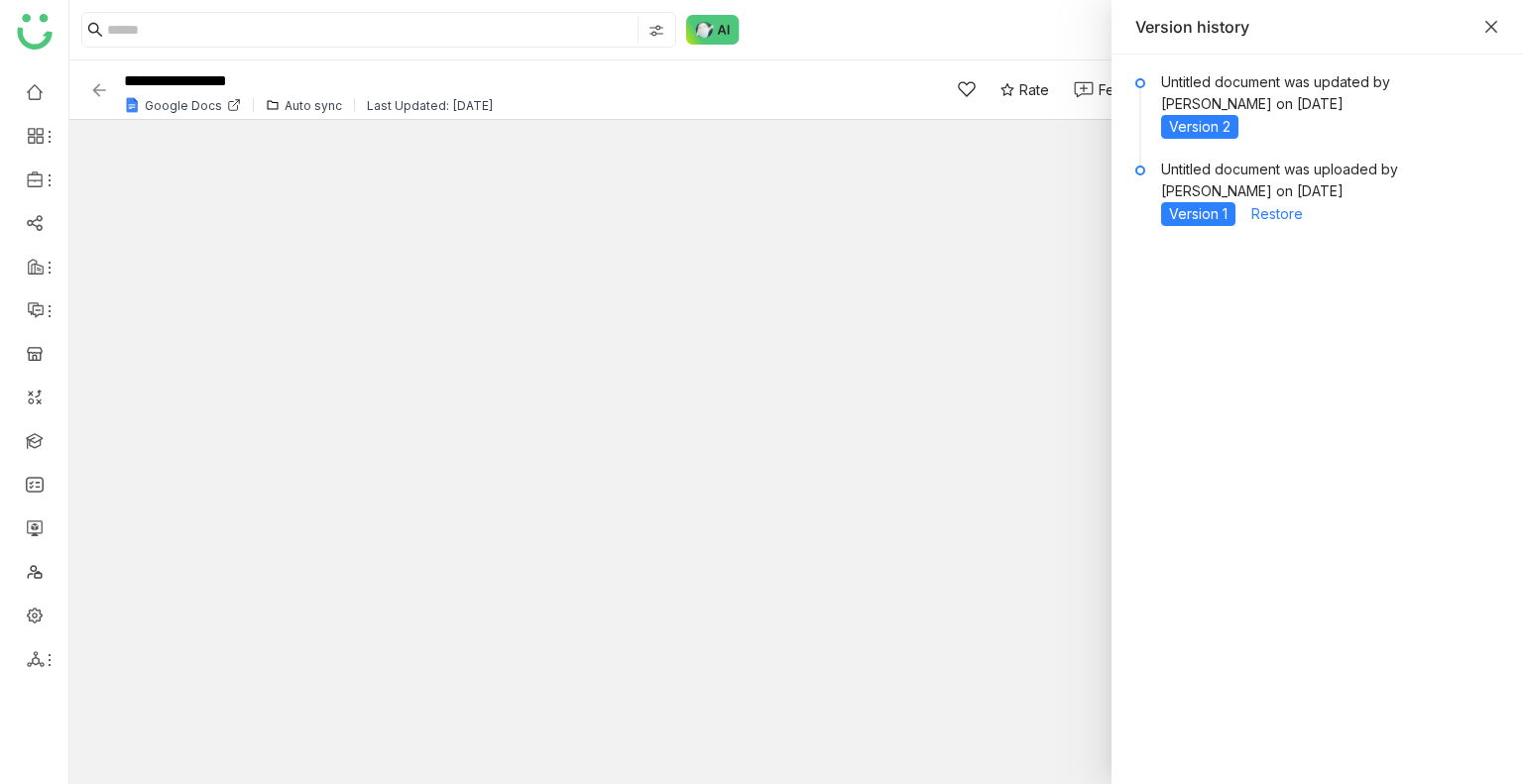 type 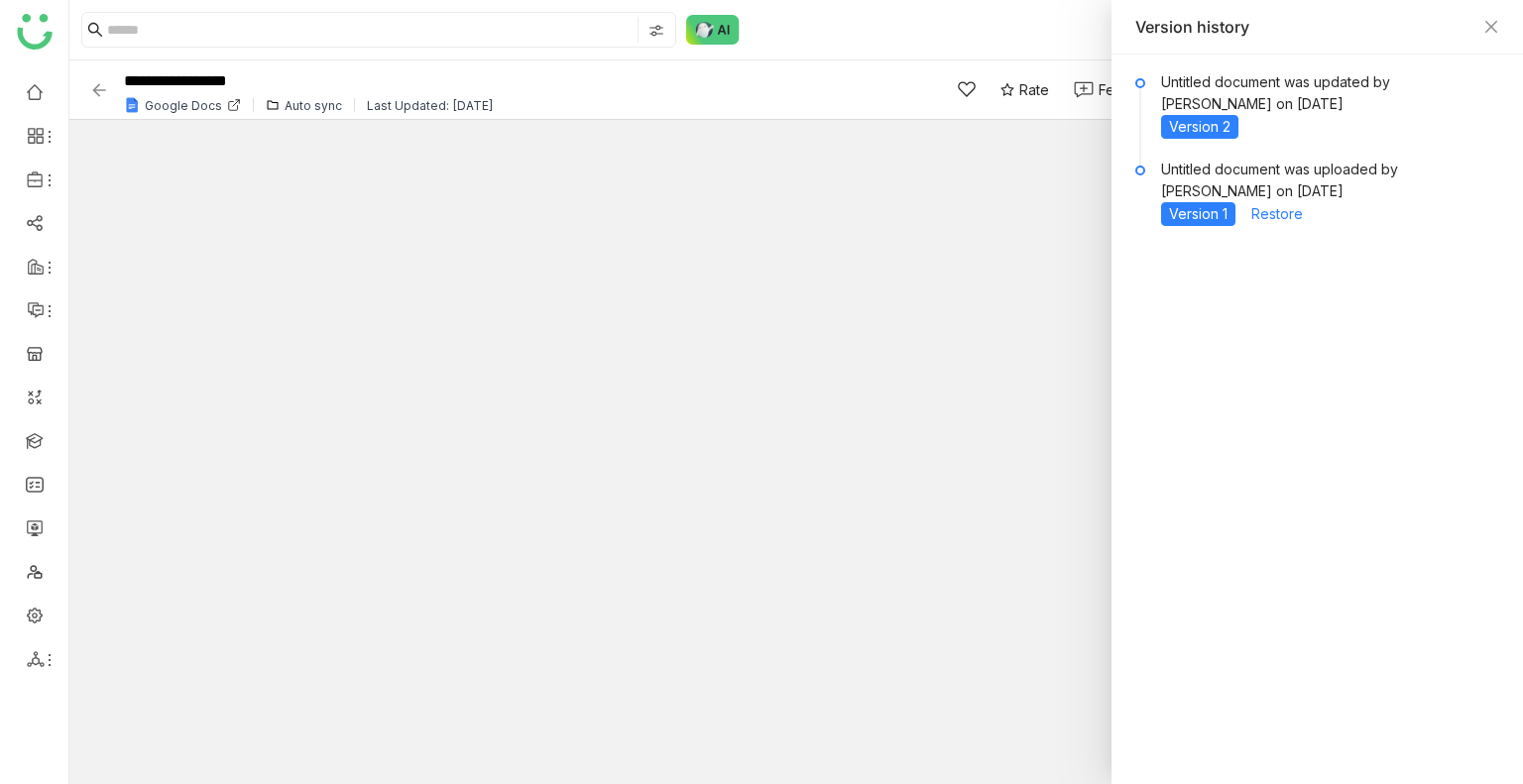 click 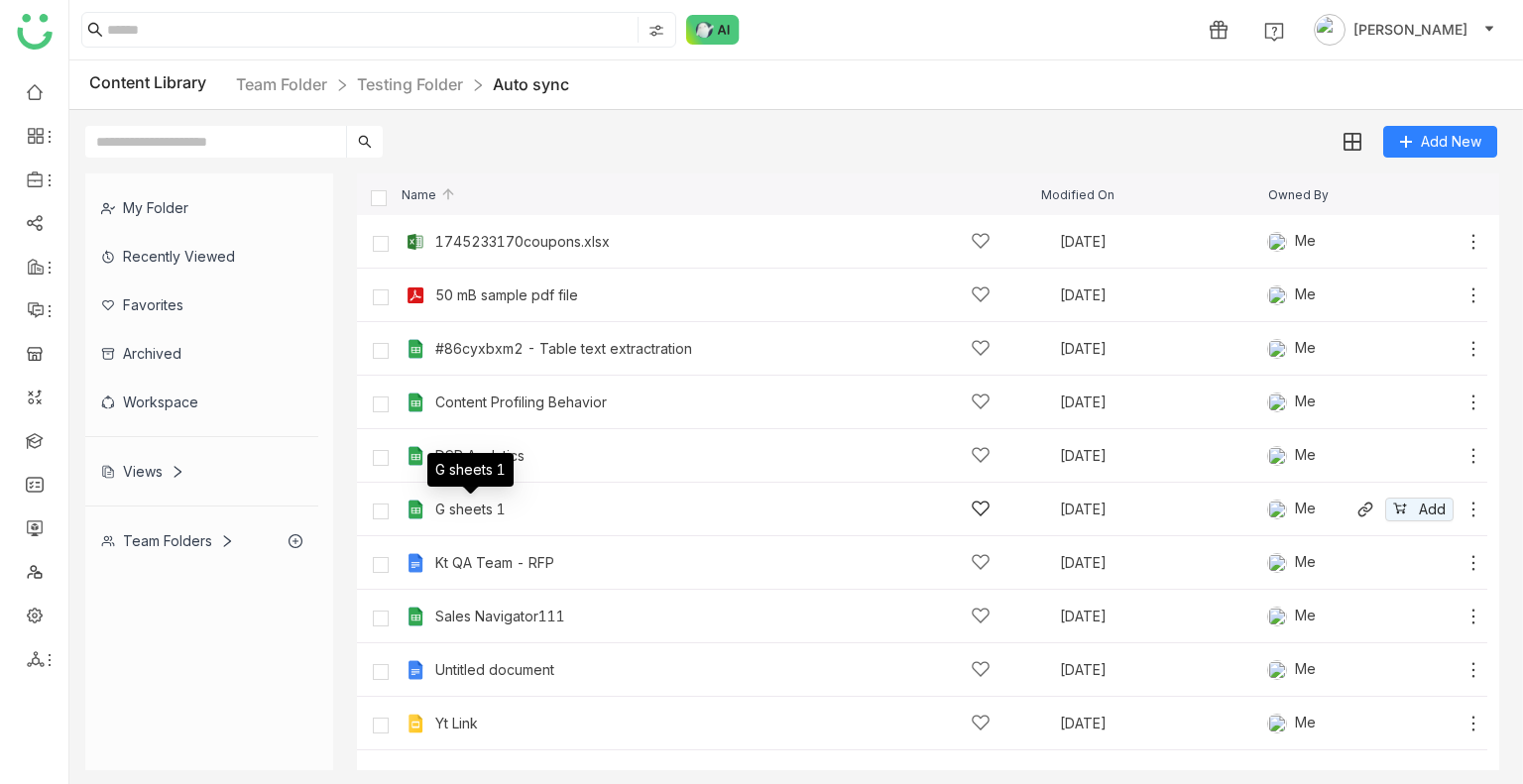 click on "G sheets 1" 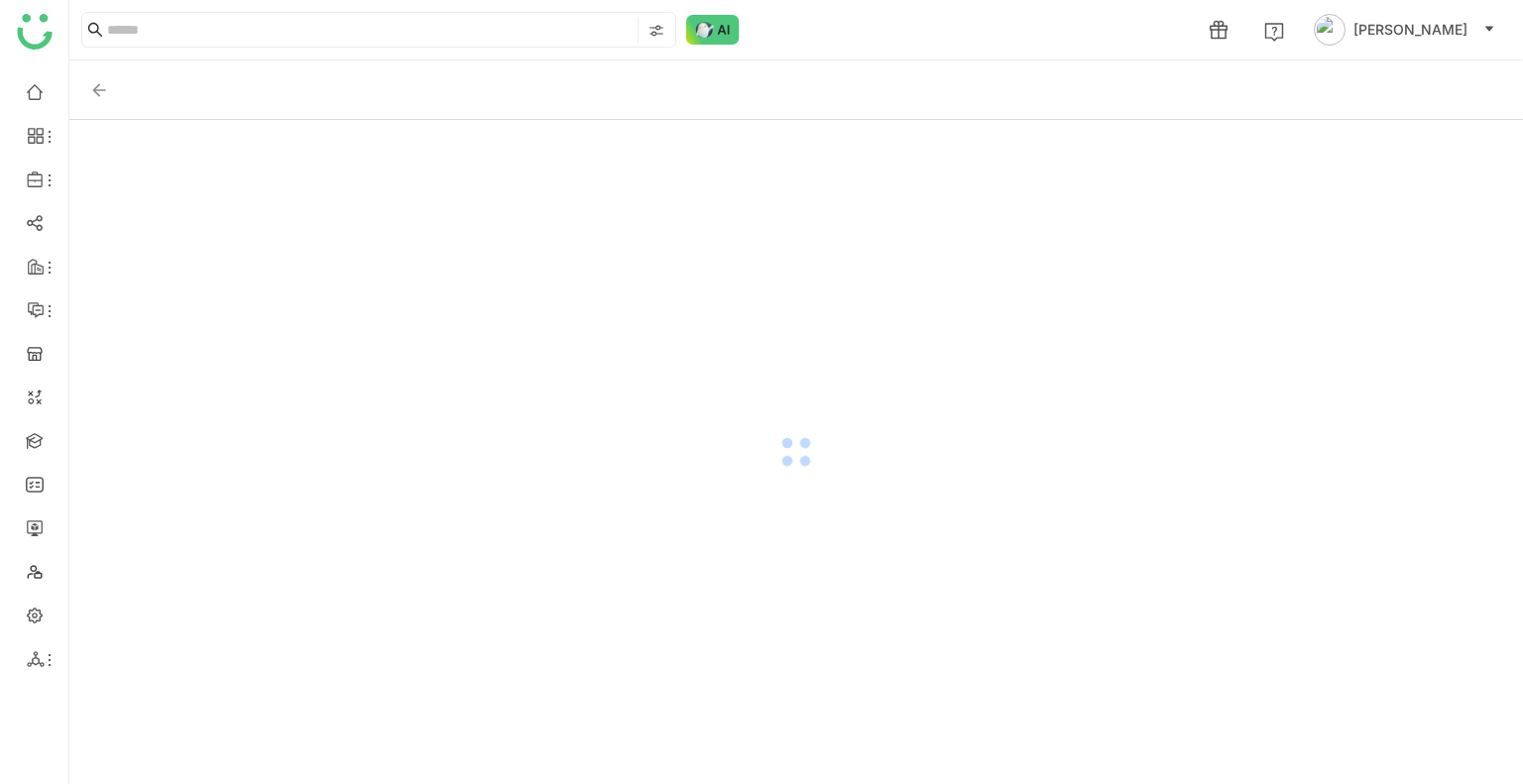 click 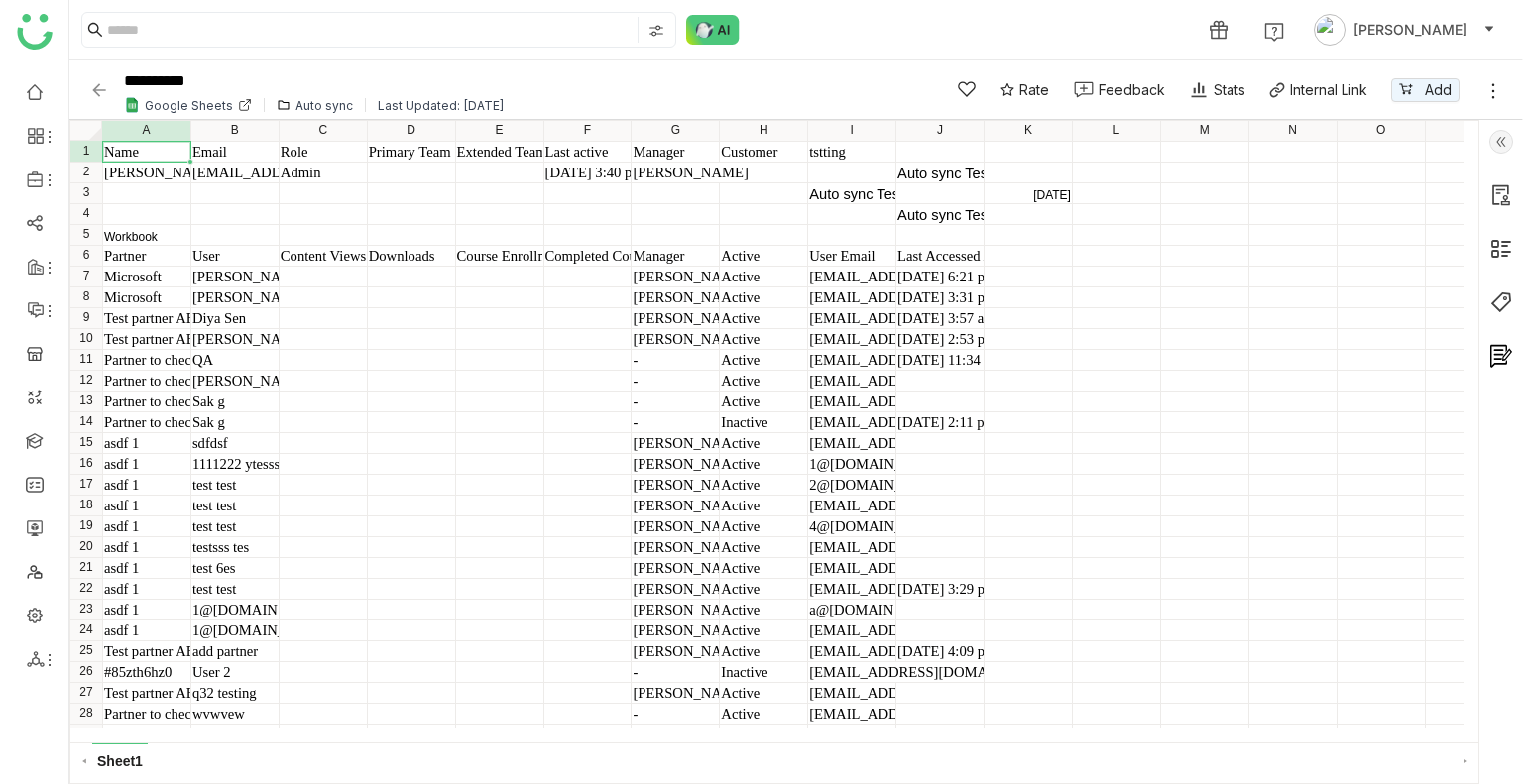 click 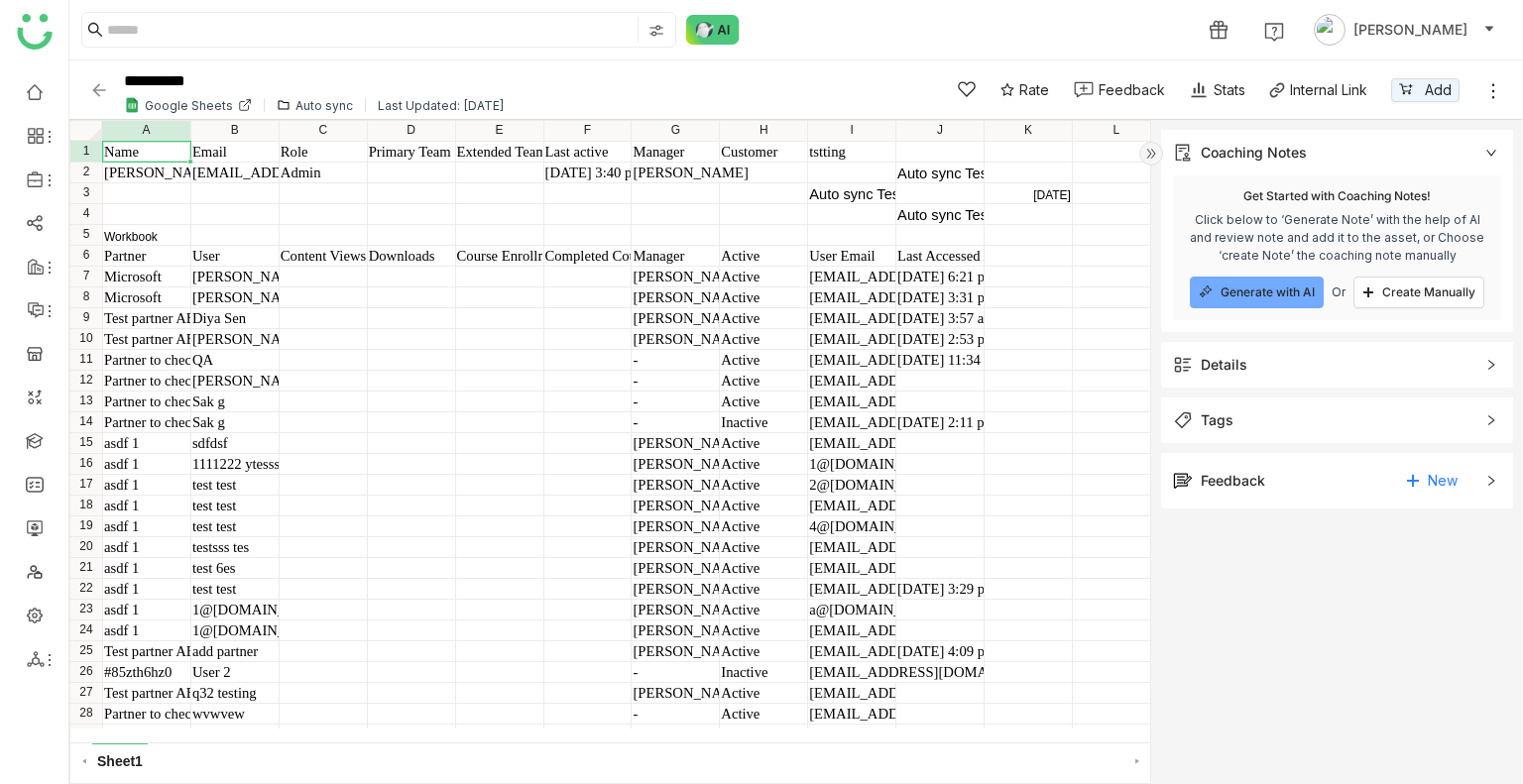 click on "Tags" 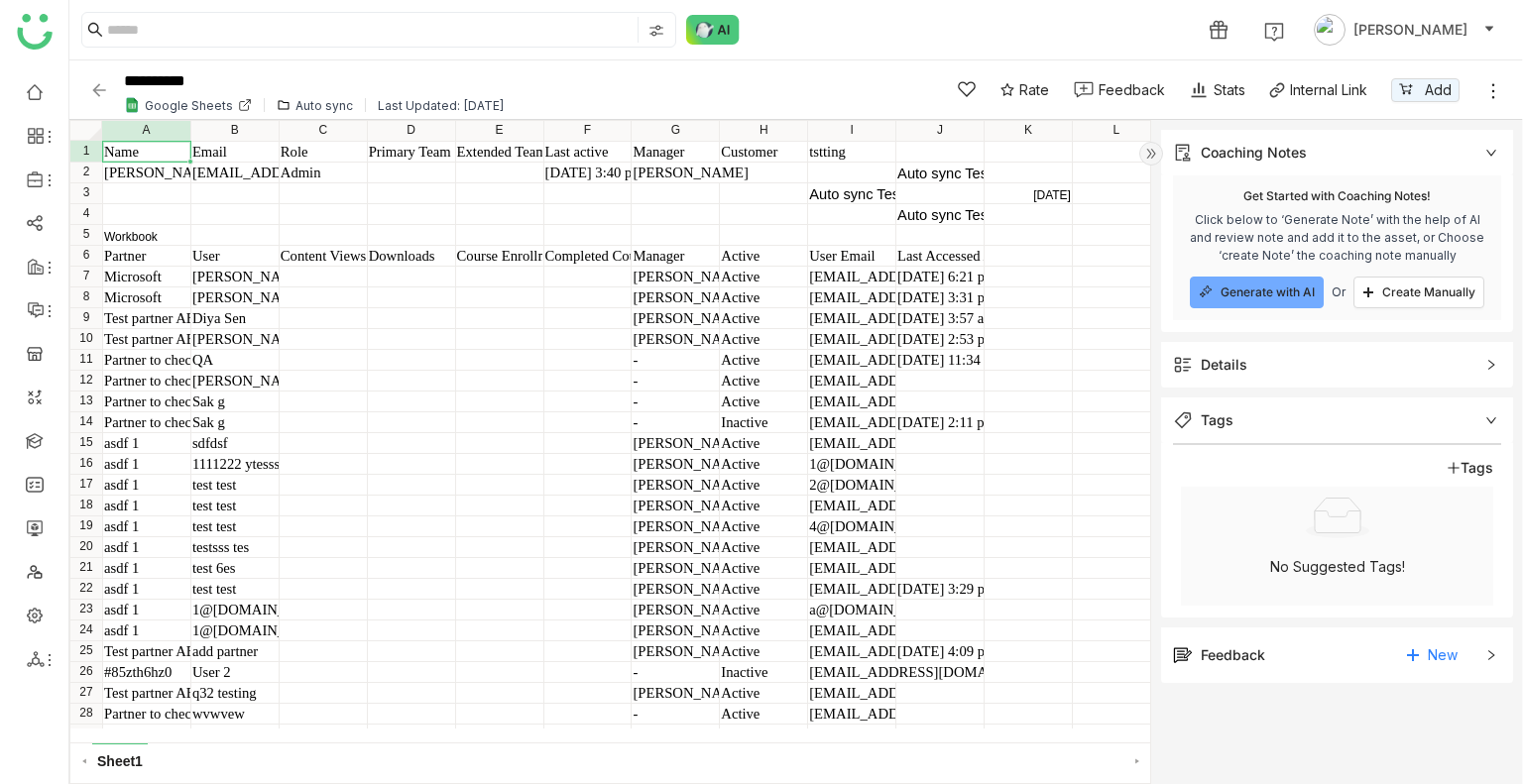 click on "Coaching Notes  remove  Get Started with Coaching Notes! Click below to ‘Generate Note’ with the help of AI and review note and add it to the asset, or Choose ‘create Note’ the coaching note manually
Generate with AI  Or  Create Manually Details Description              Owner Uday Bhanu Modified By  Uday Bhanu  Content Type  Others  Last Modified At Source  Jul 29, 2025  Size  8 KB  Version  2   ( show all )  Tags  Tags   No Suggested Tags!  Feedback New No Feedback yet  Be the first to  create  a new feedback!" 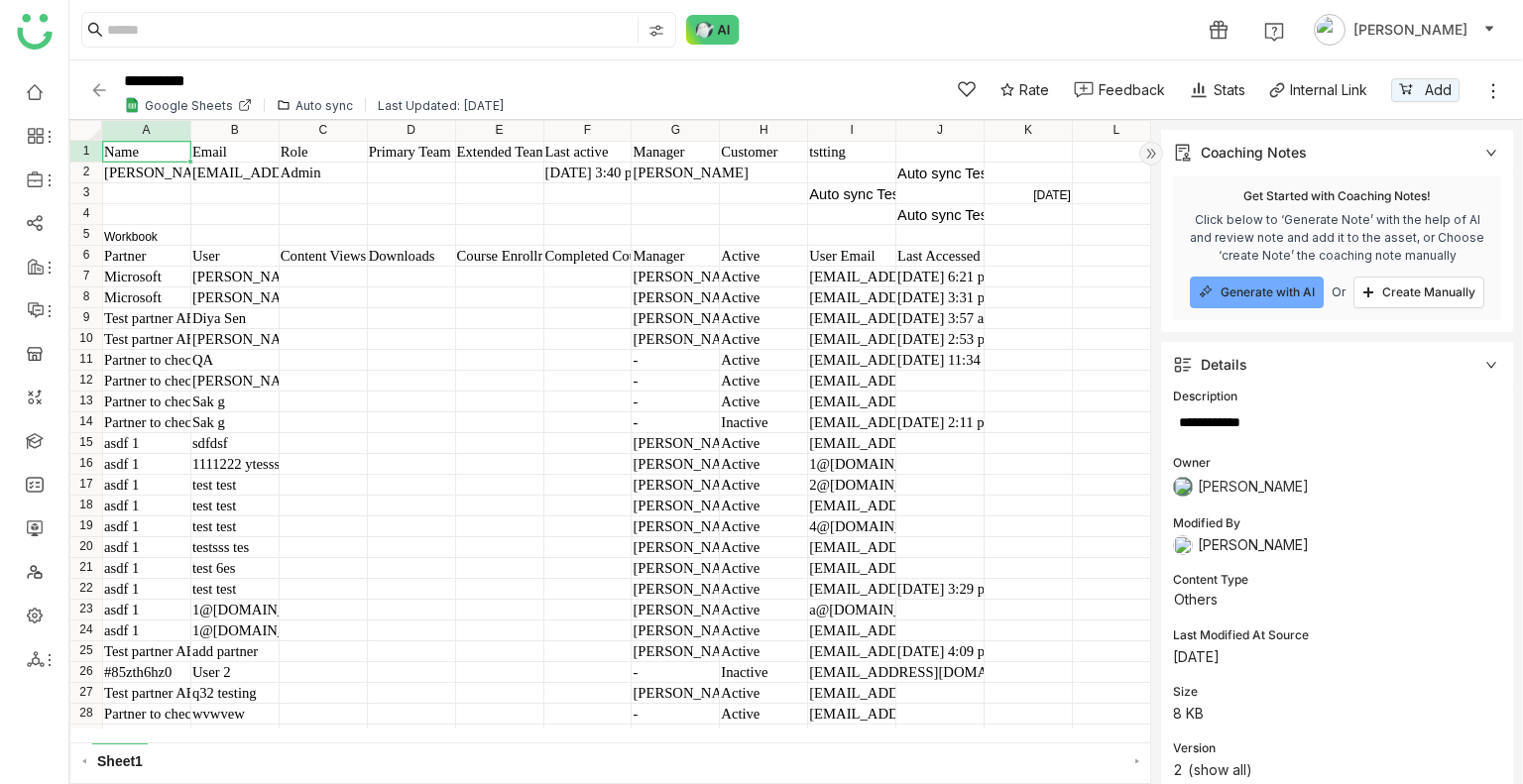 click on "Details" 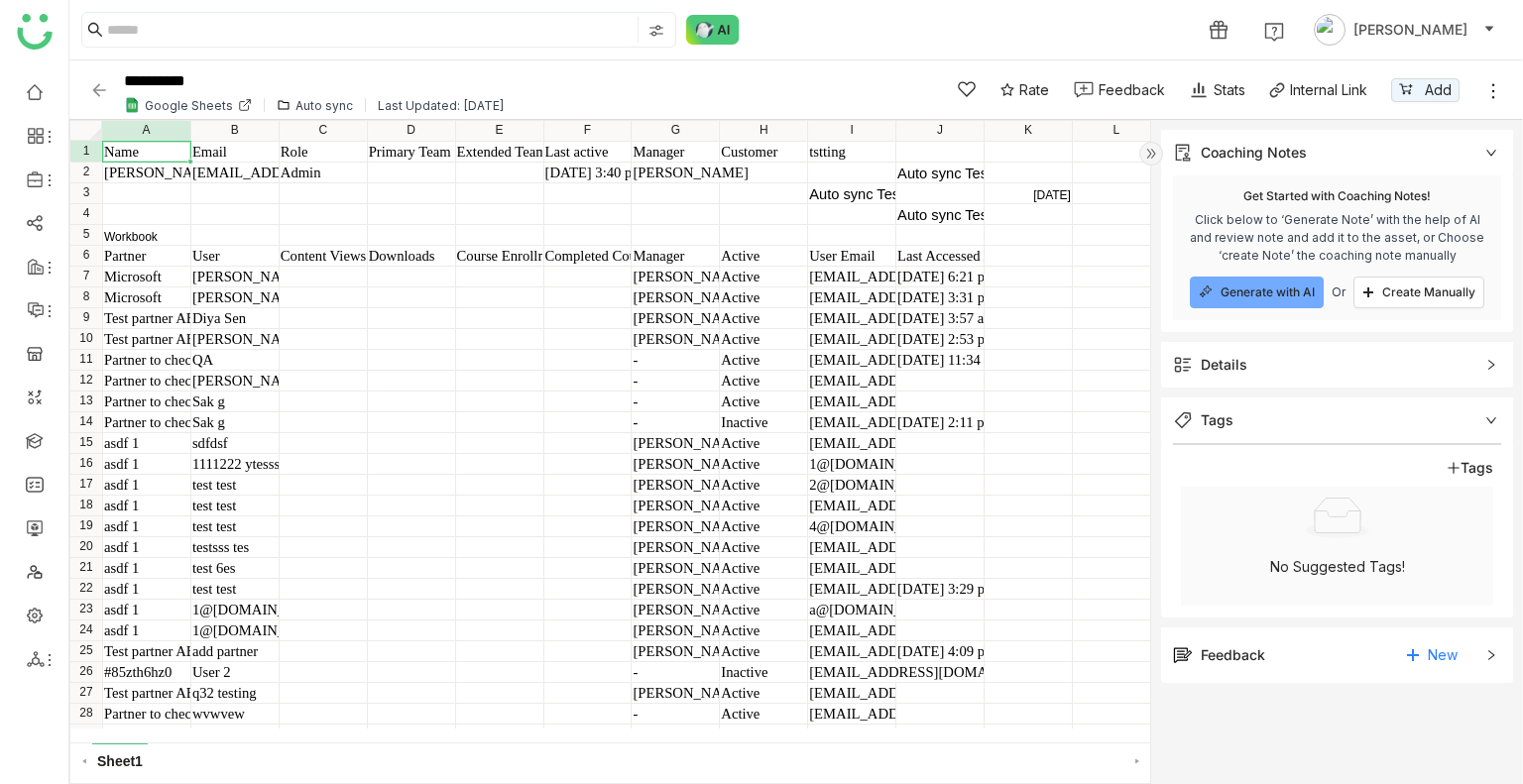 click on "Details" 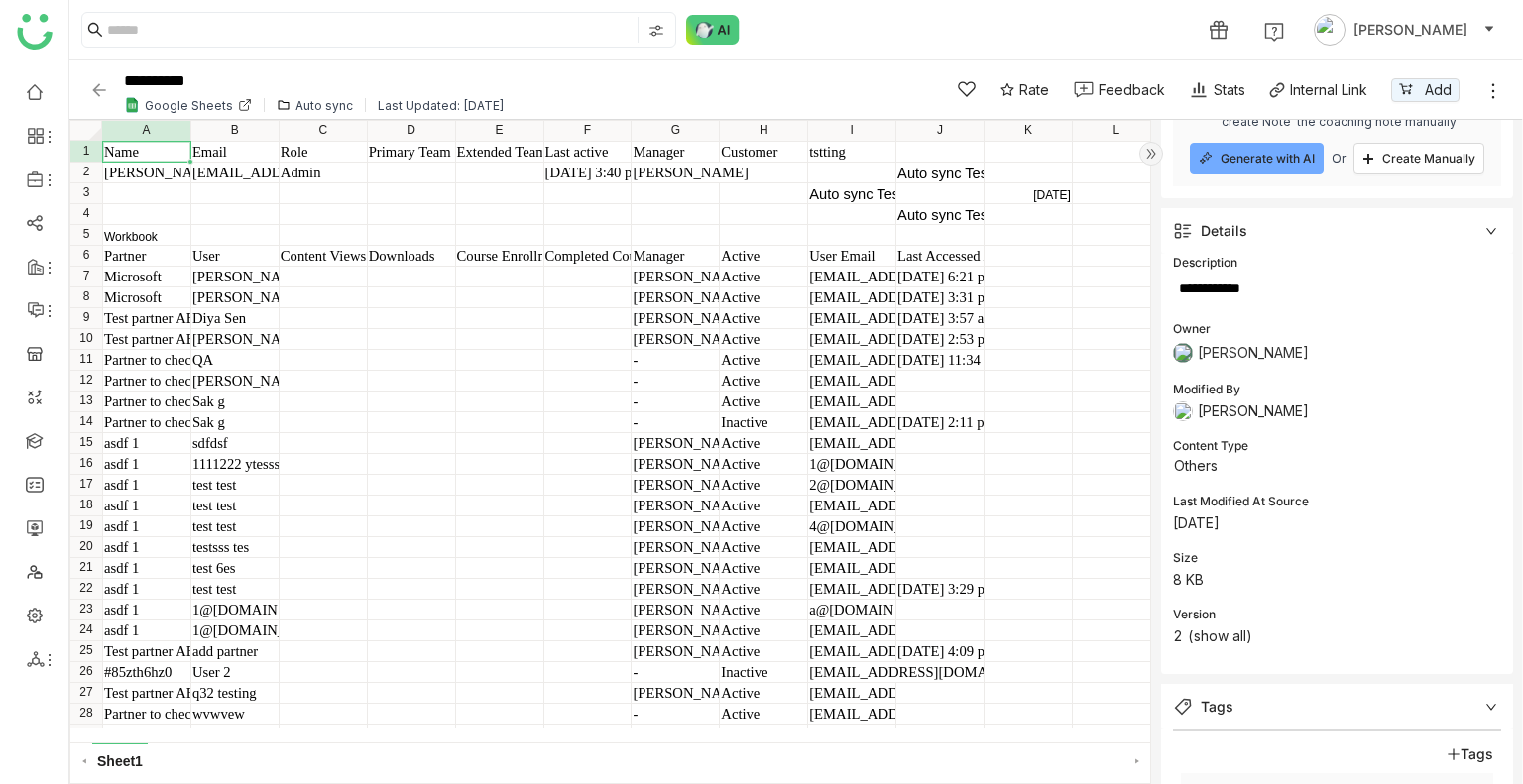 scroll, scrollTop: 135, scrollLeft: 0, axis: vertical 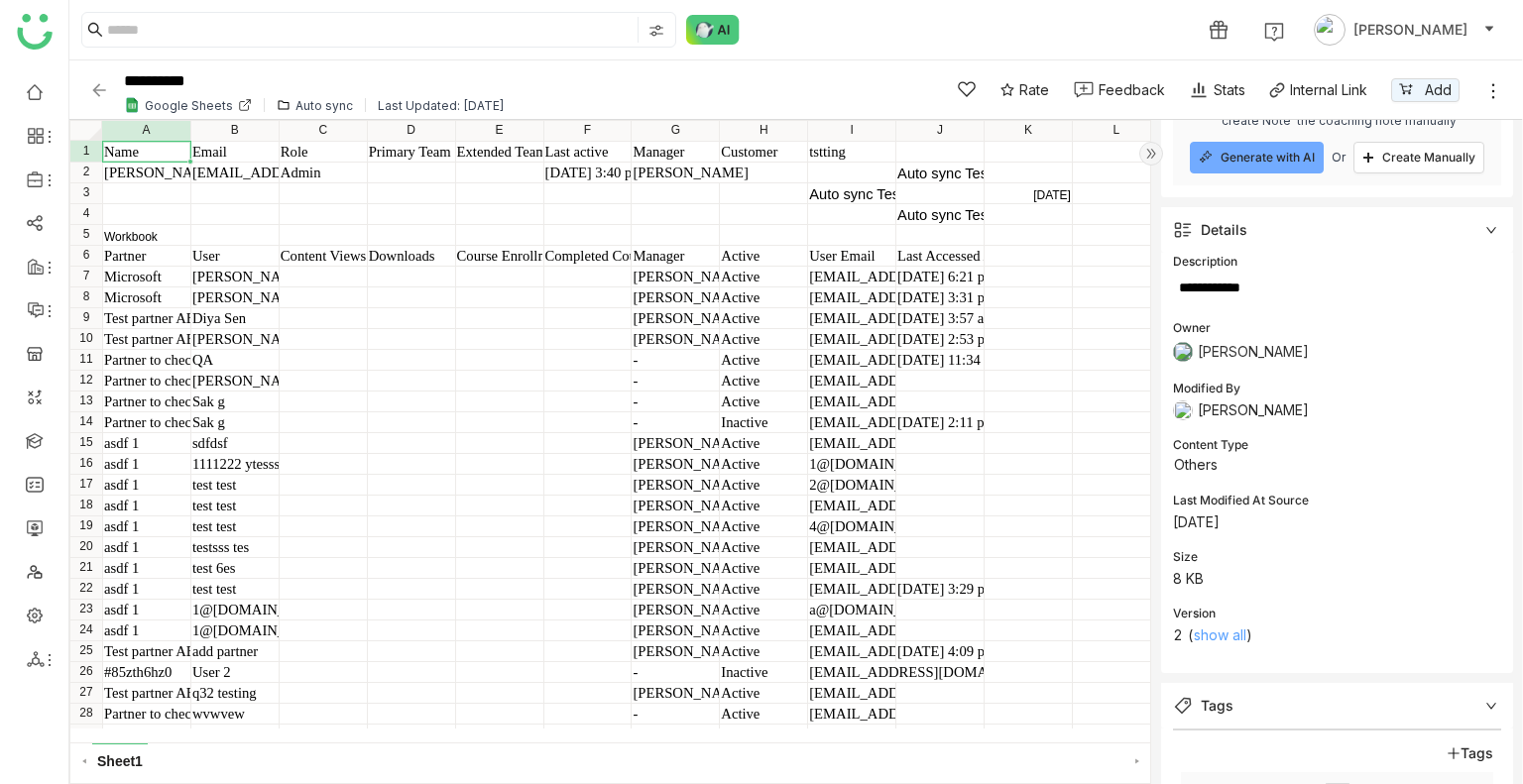 click on "show all" 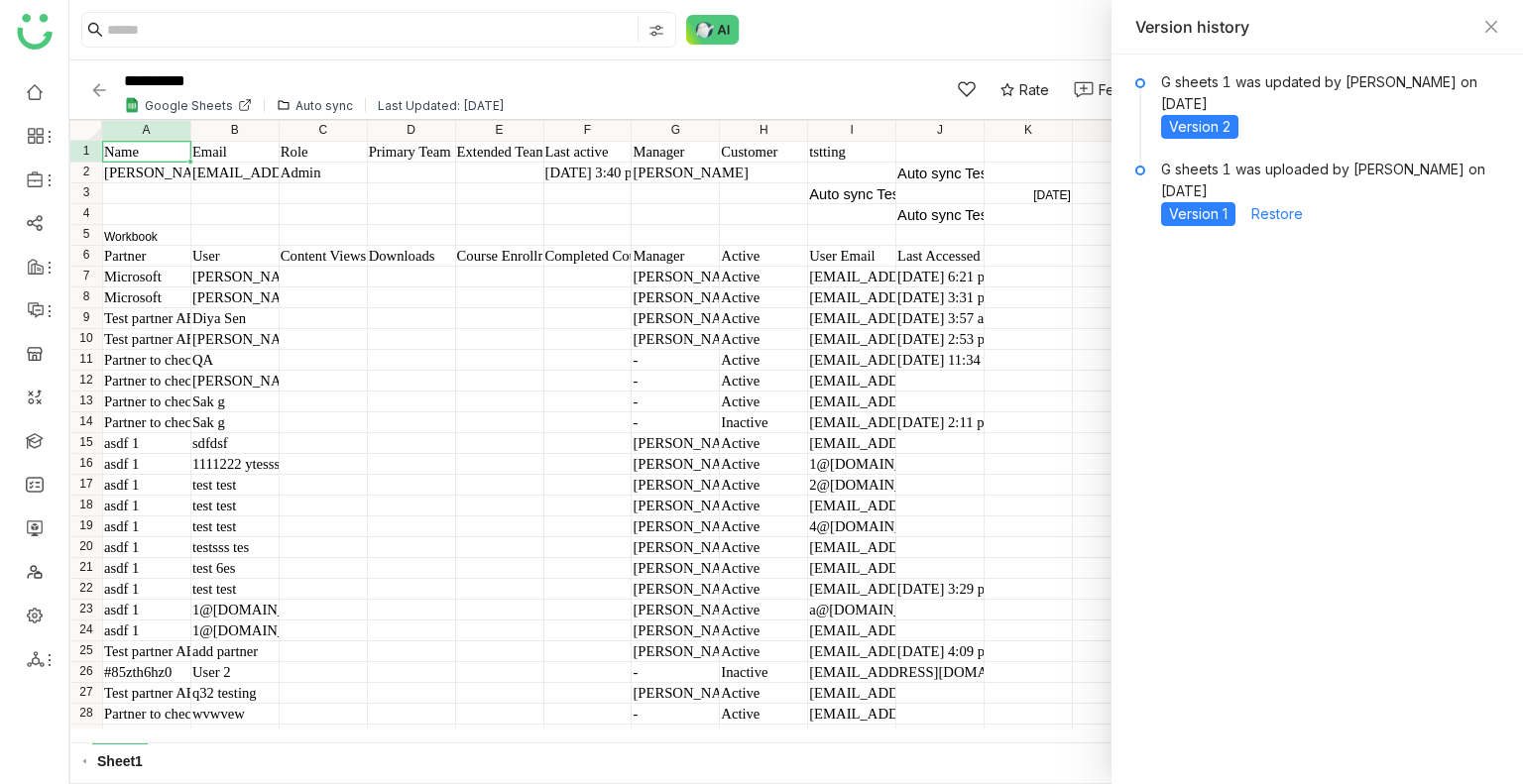 click 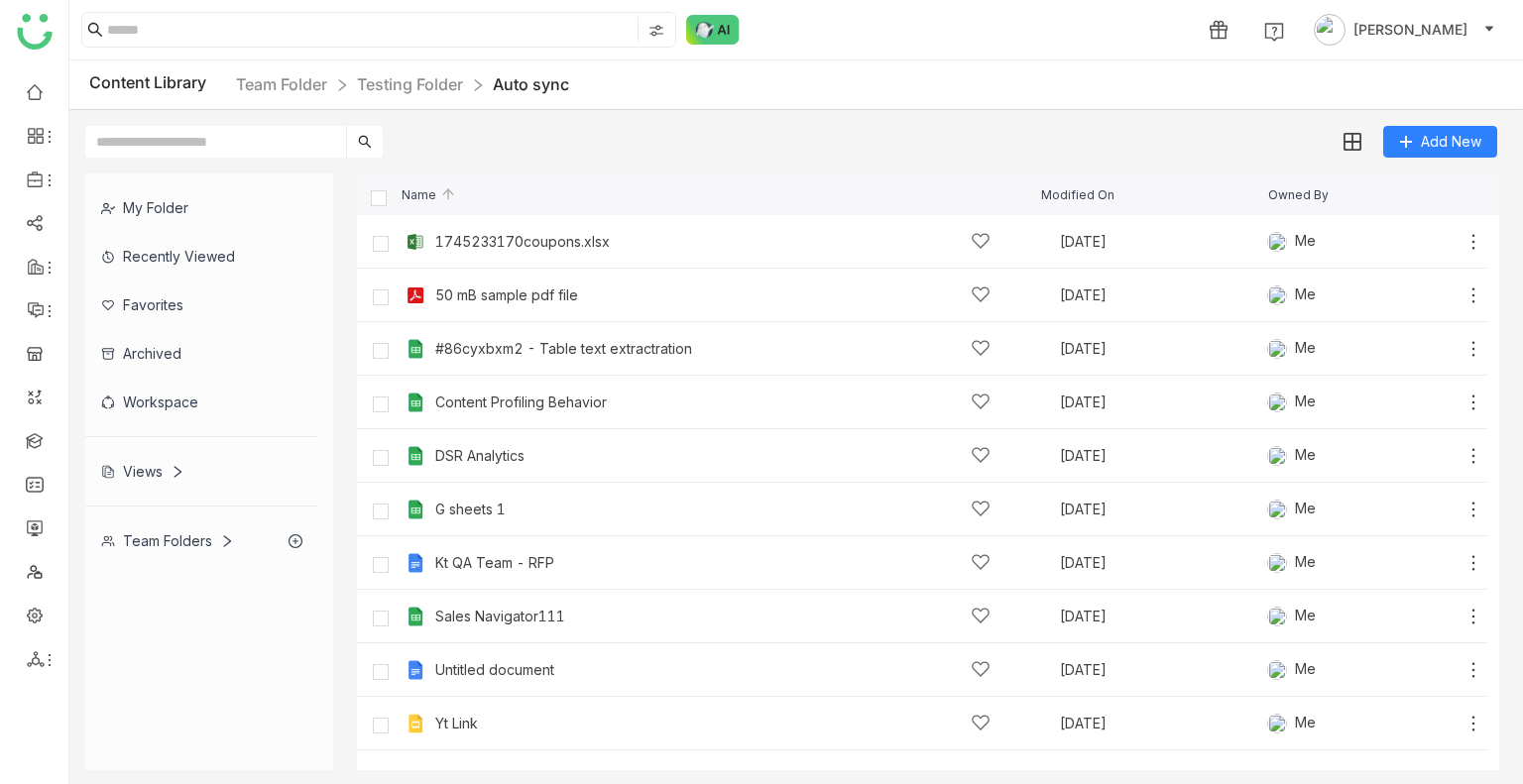 click on "Content Library  Team Folder Testing Folder Auto sync" 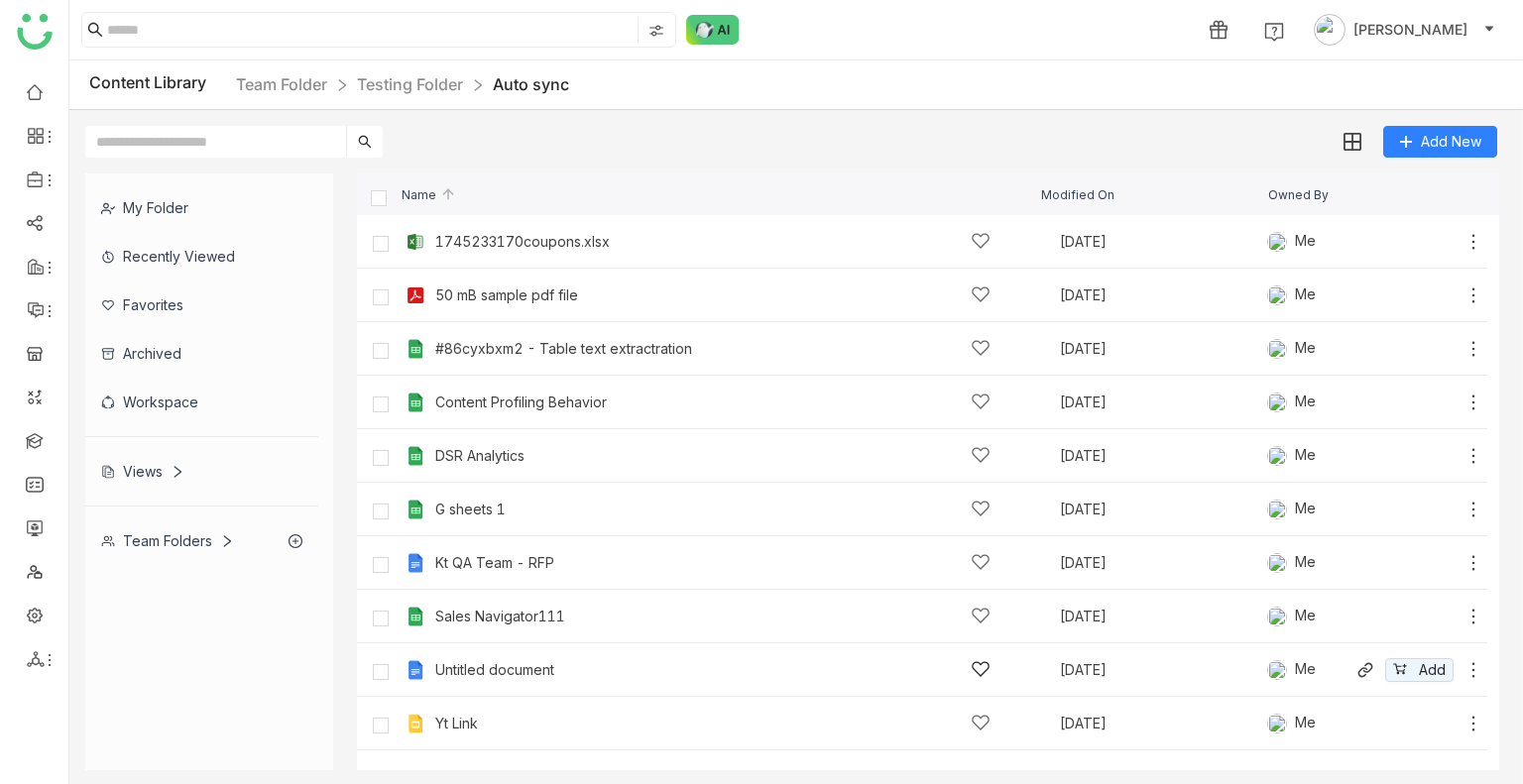 click on "Untitled document" 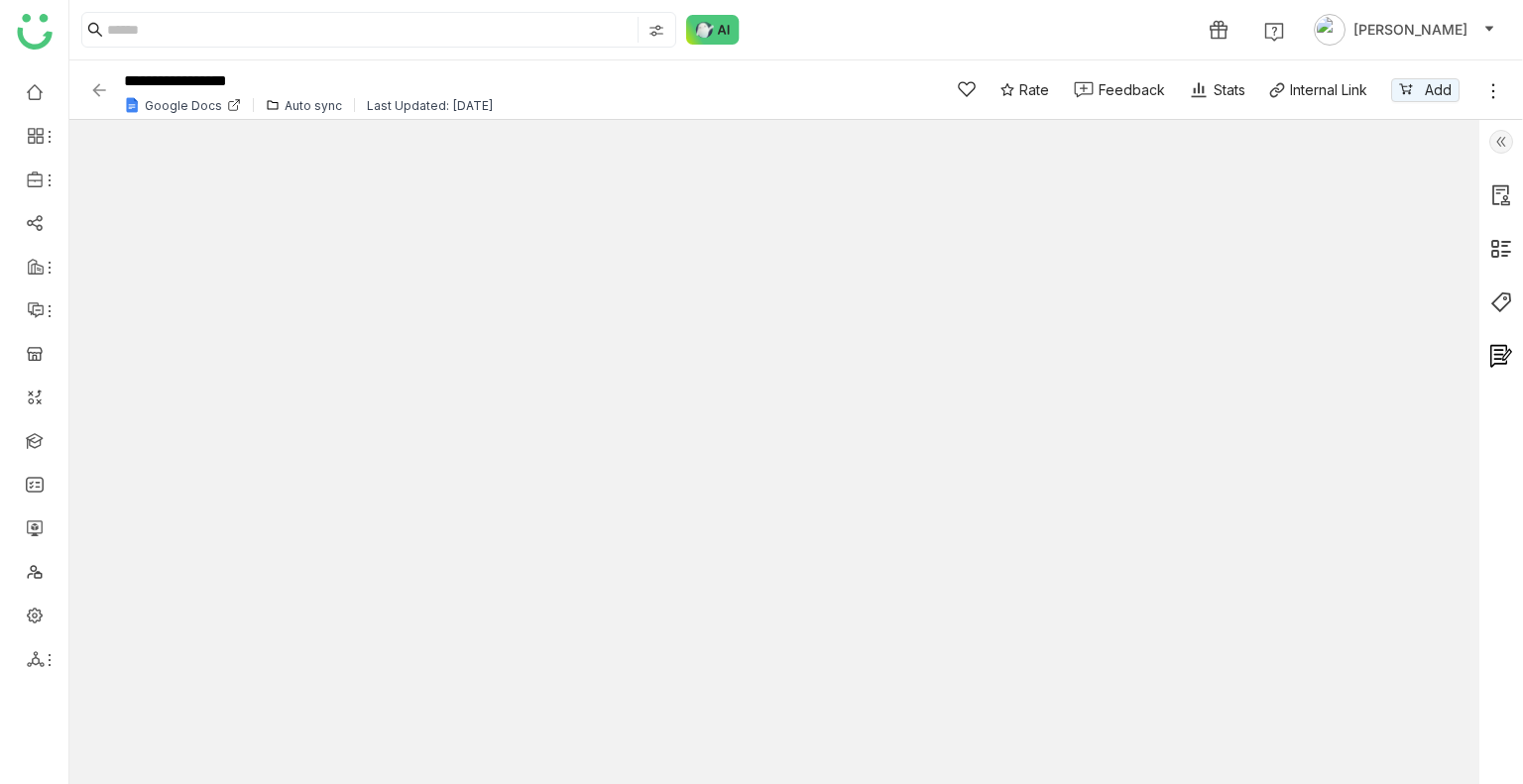 click 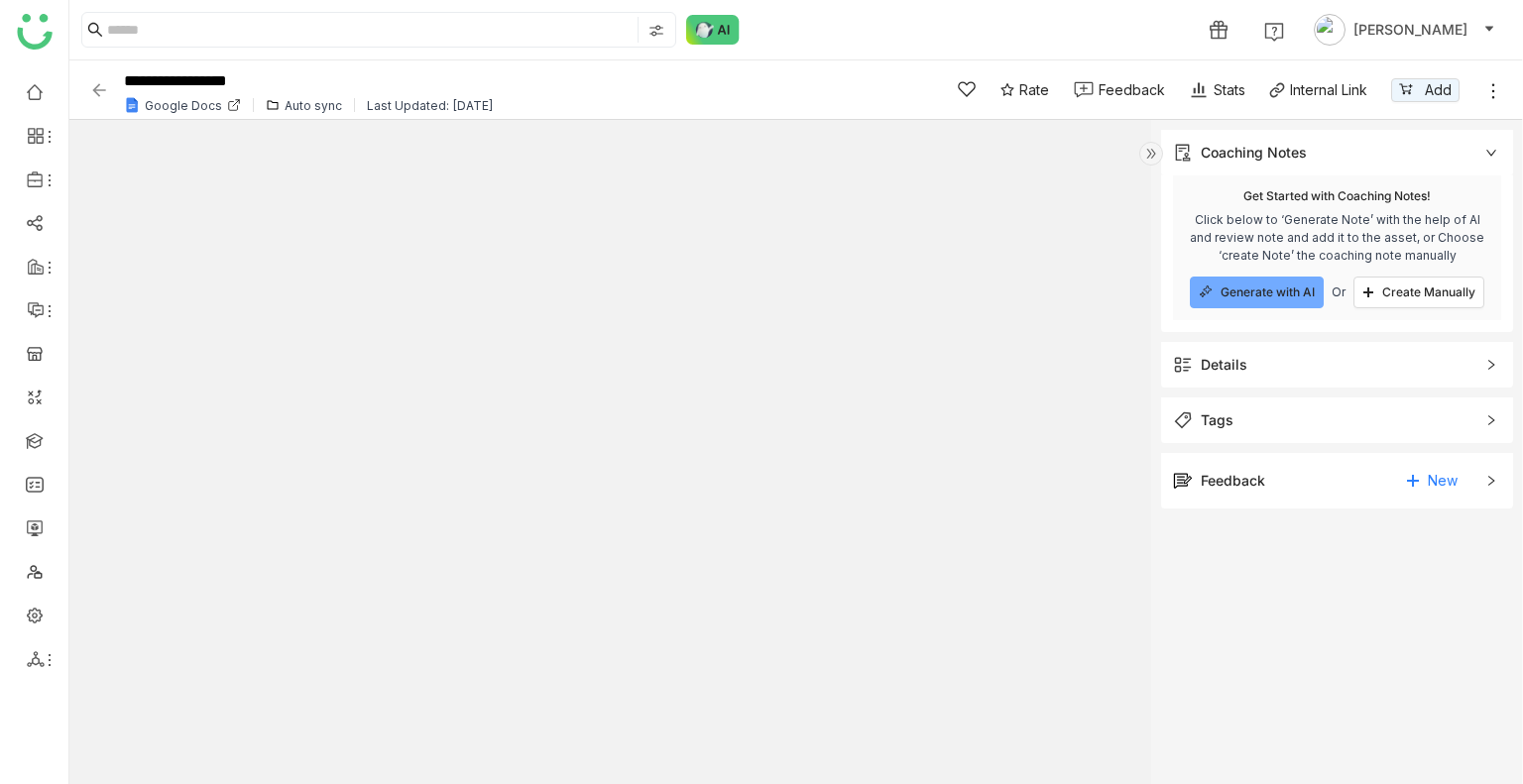 click on "Coaching Notes" 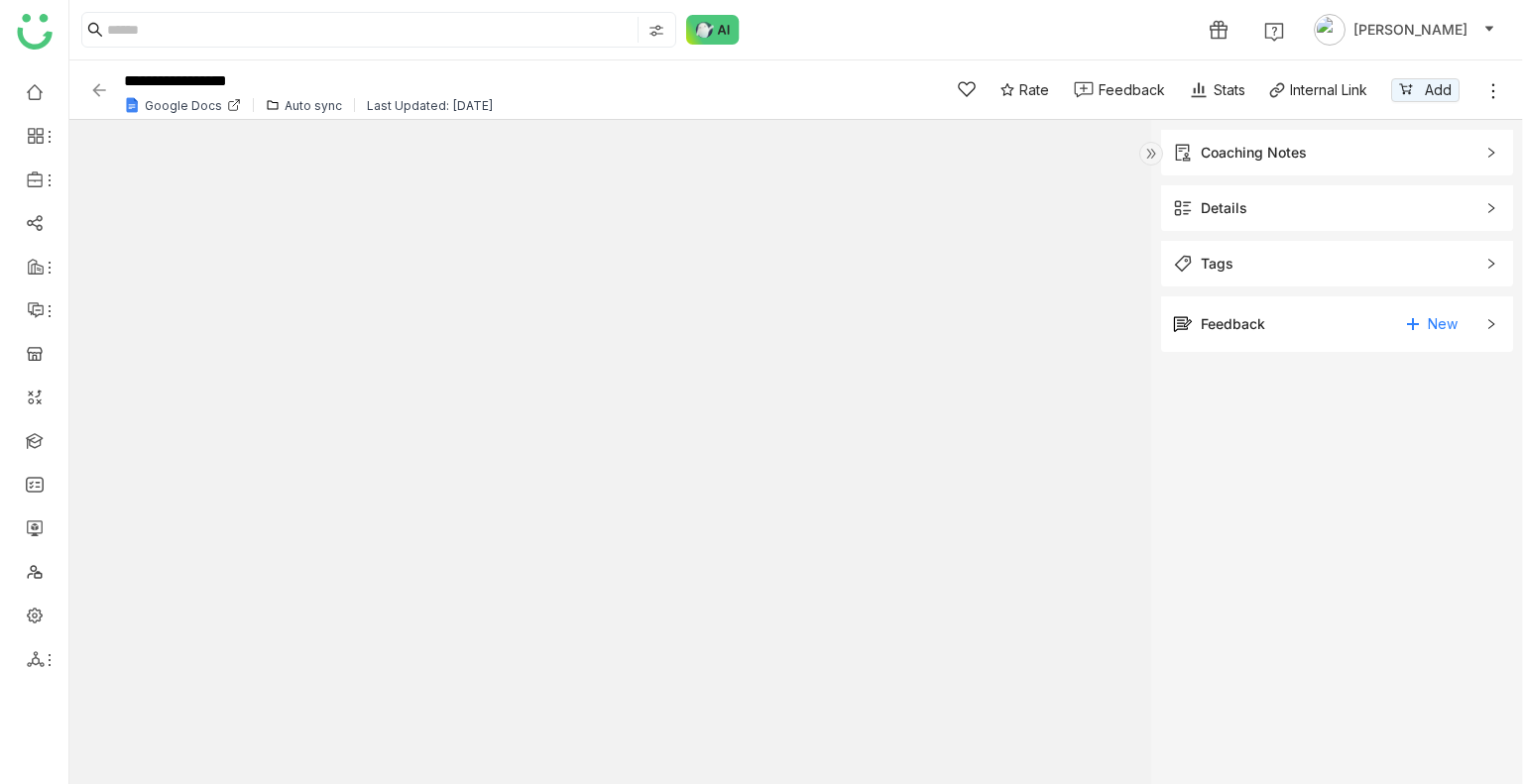 click on "Details" 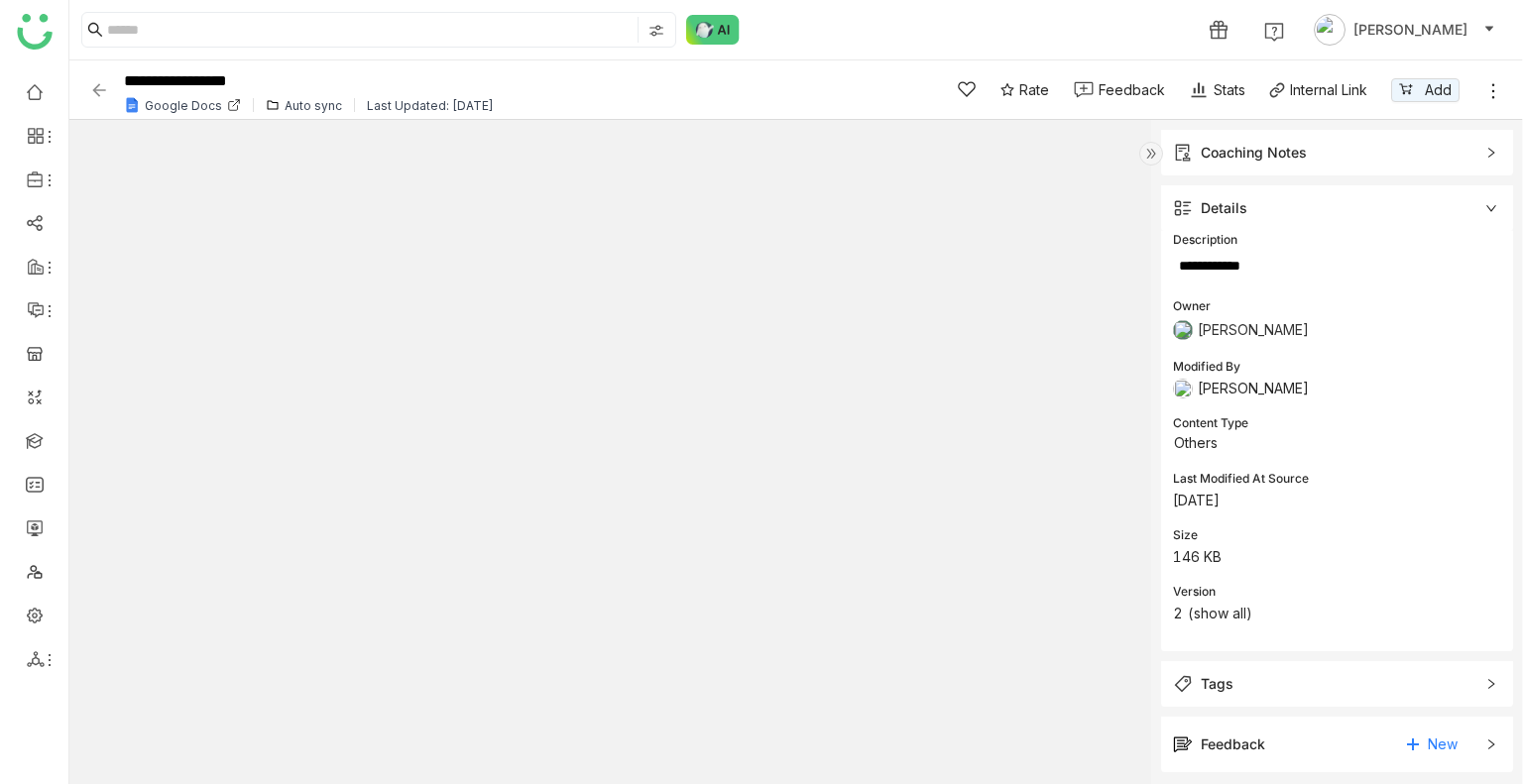 click on "( show all )" 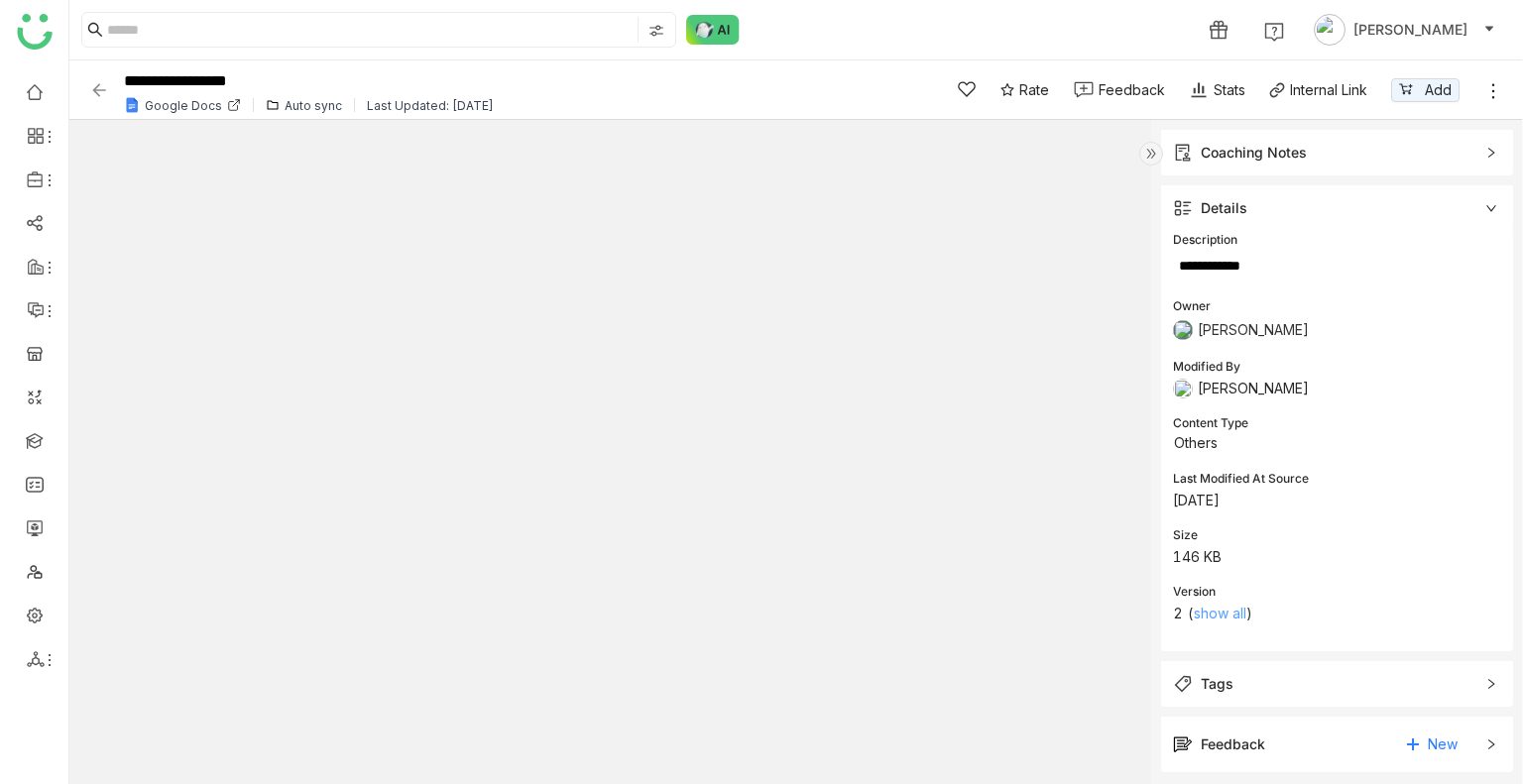 click on "show all" 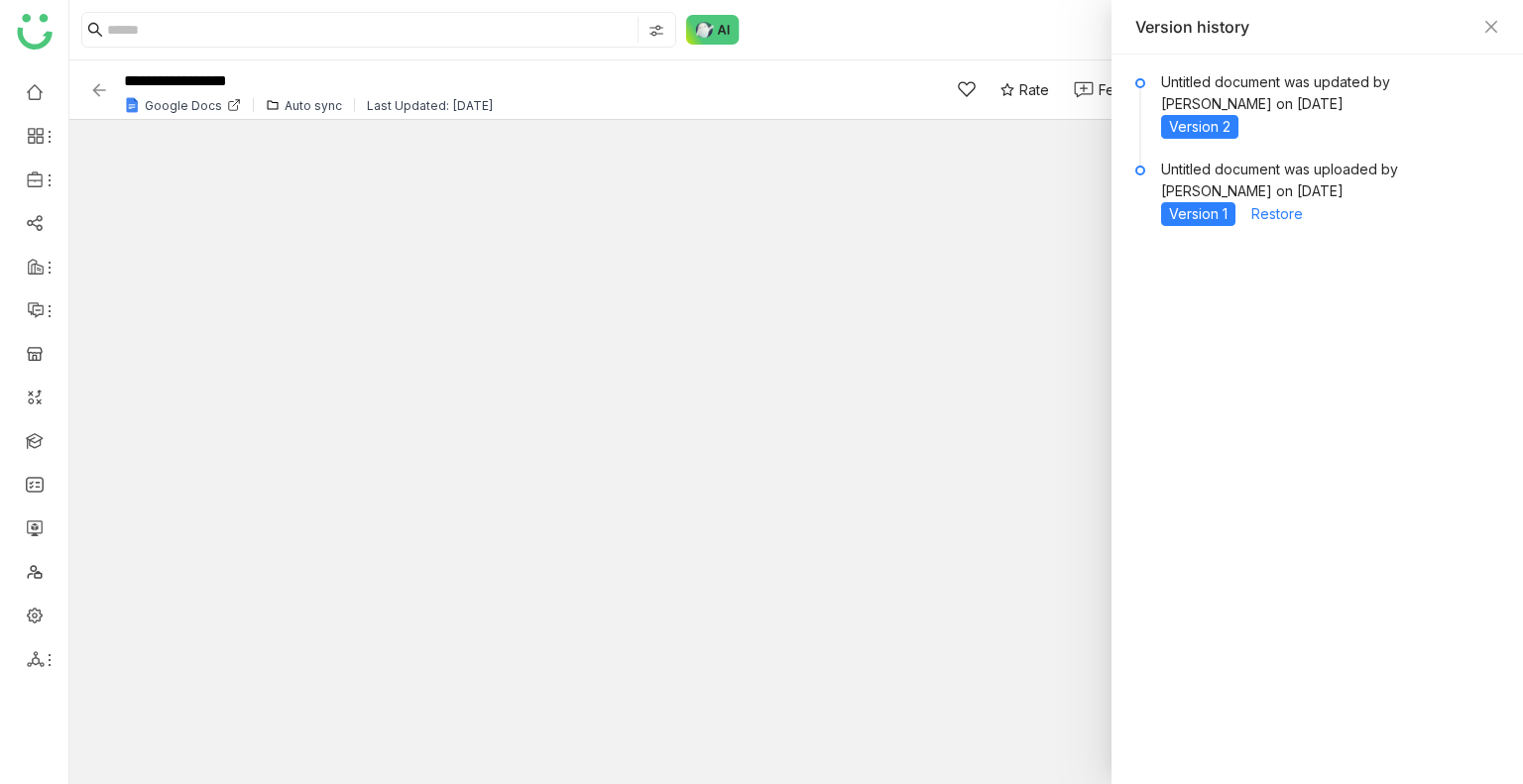 click 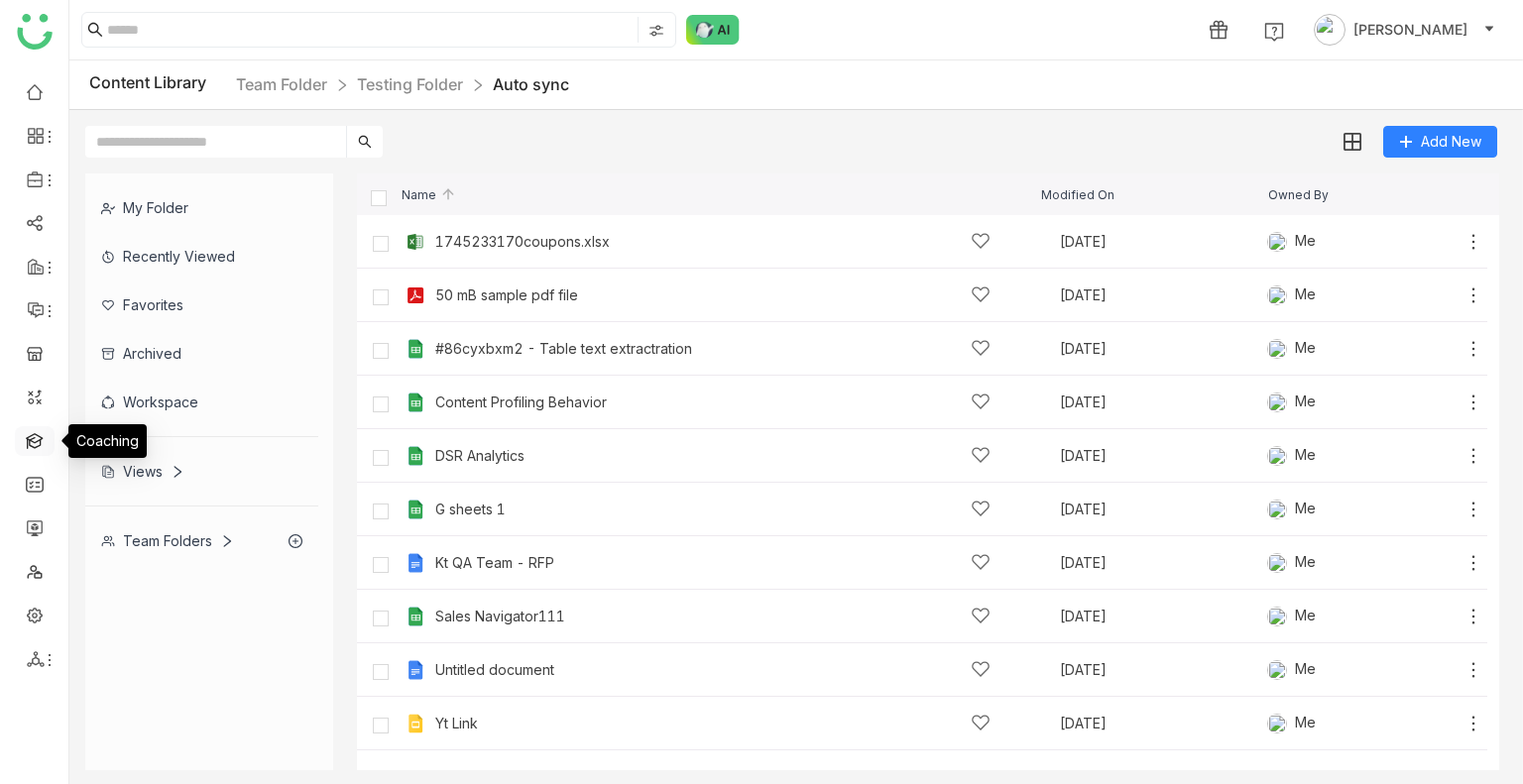 click at bounding box center (35, 439) 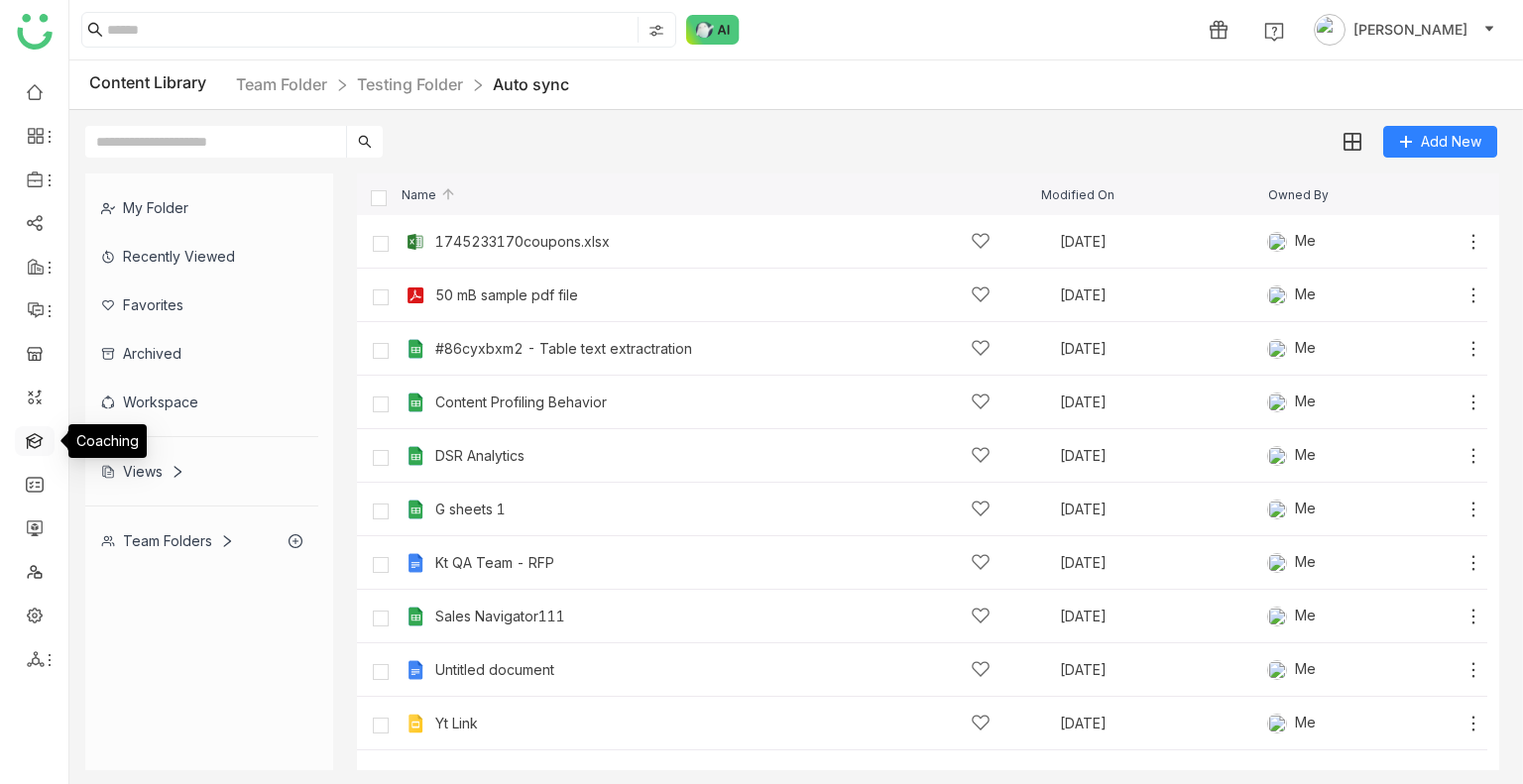 click at bounding box center [35, 439] 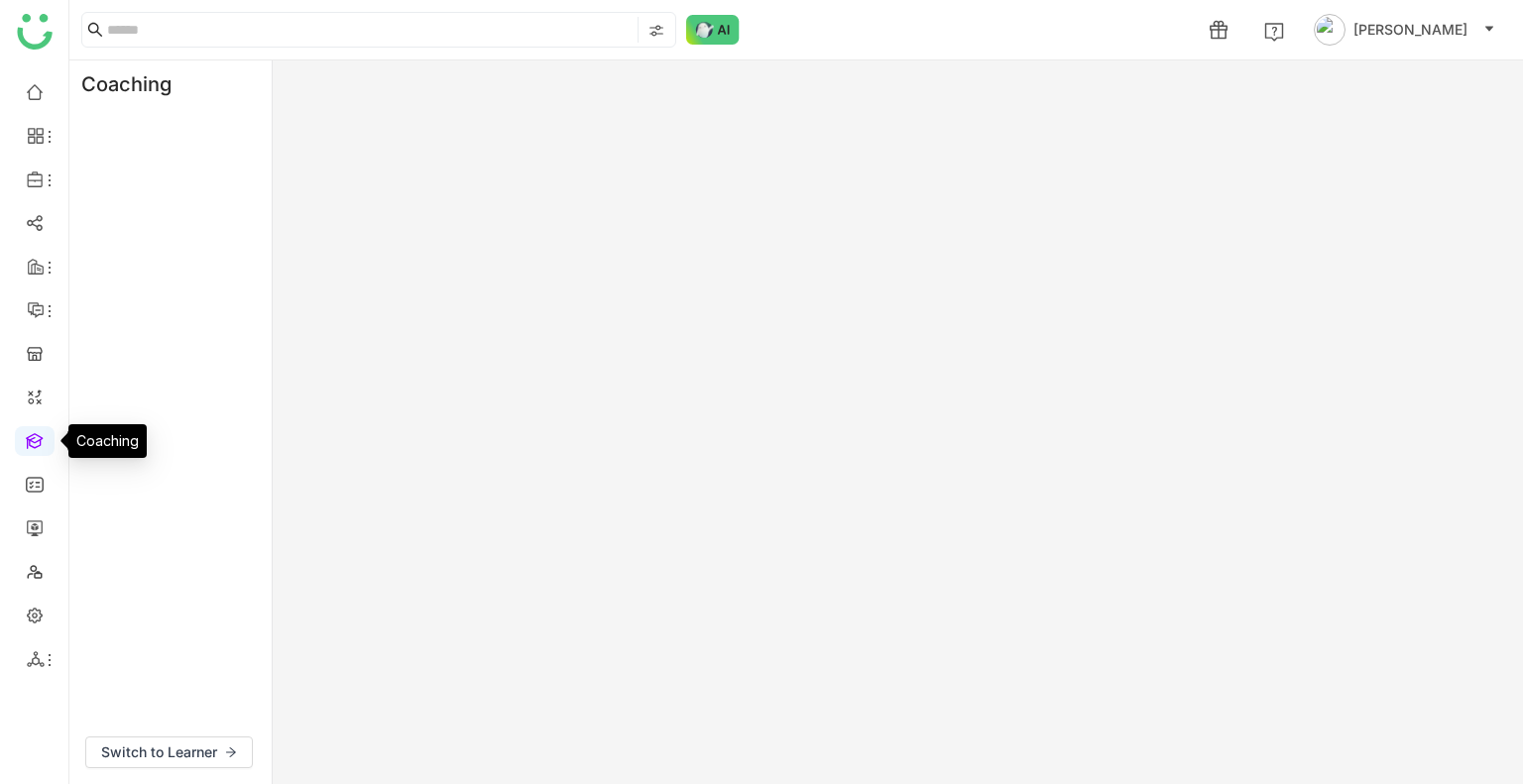 click at bounding box center (35, 439) 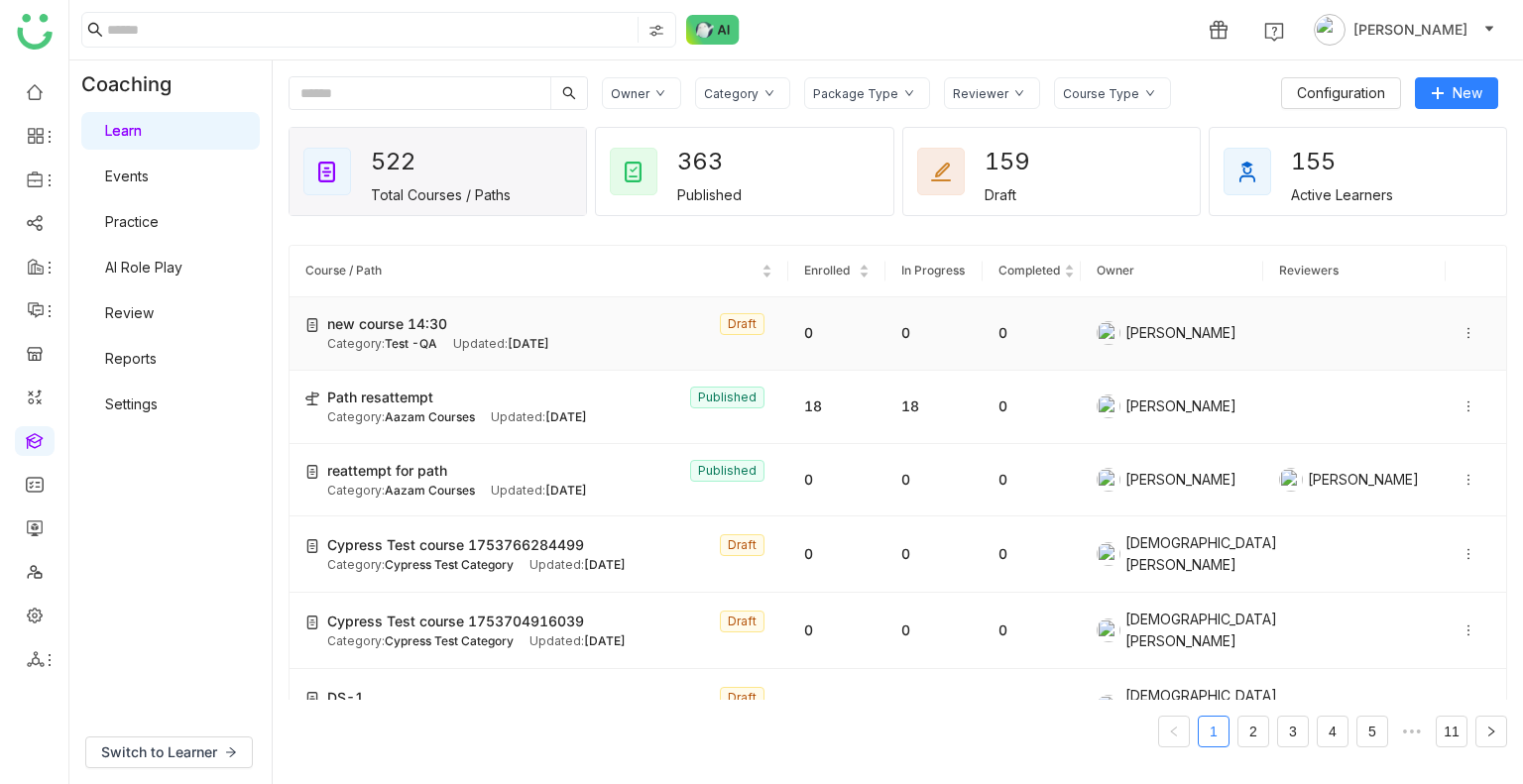 click on "Updated:   Jul 29, 2025" 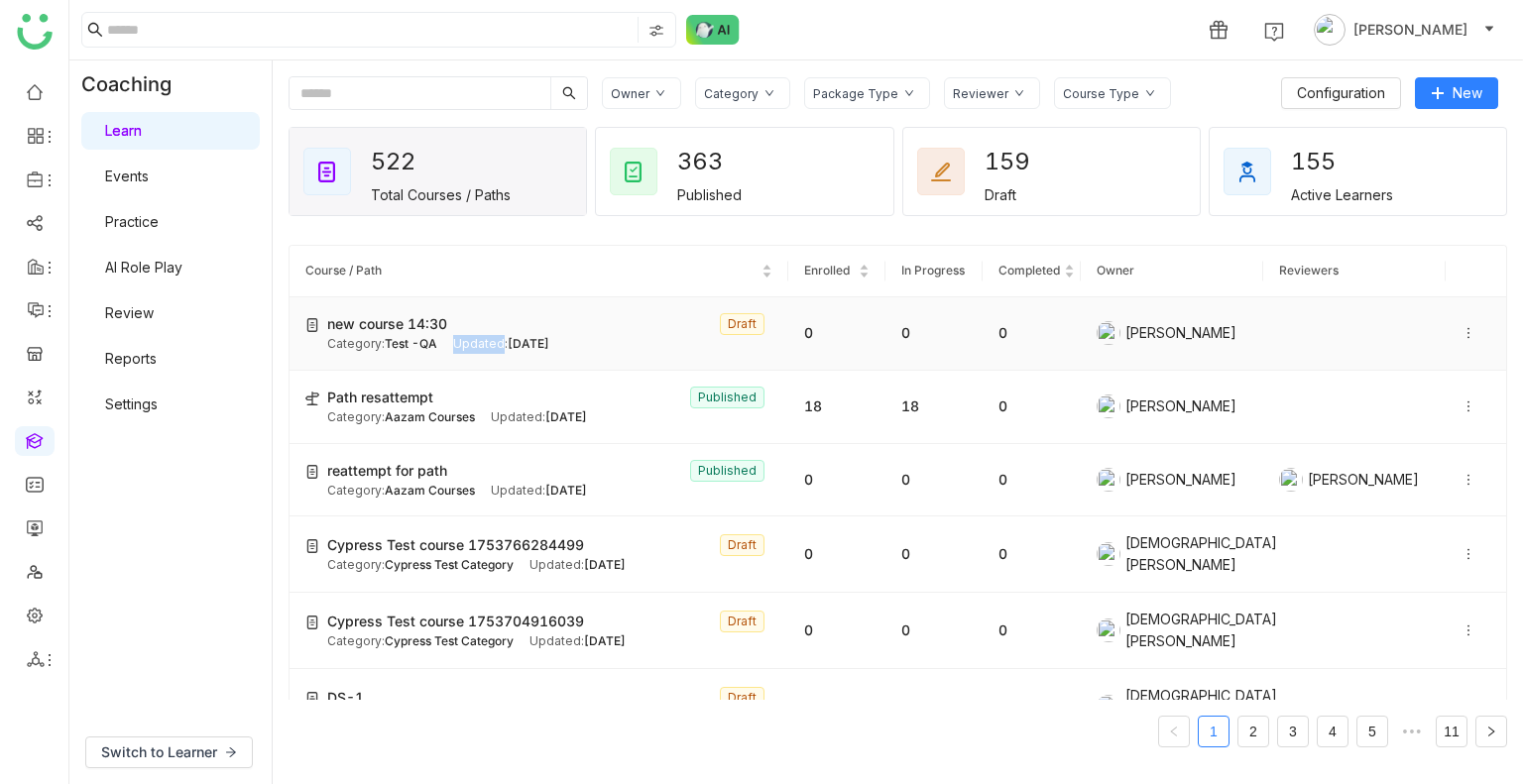 click on "Updated:   Jul 29, 2025" 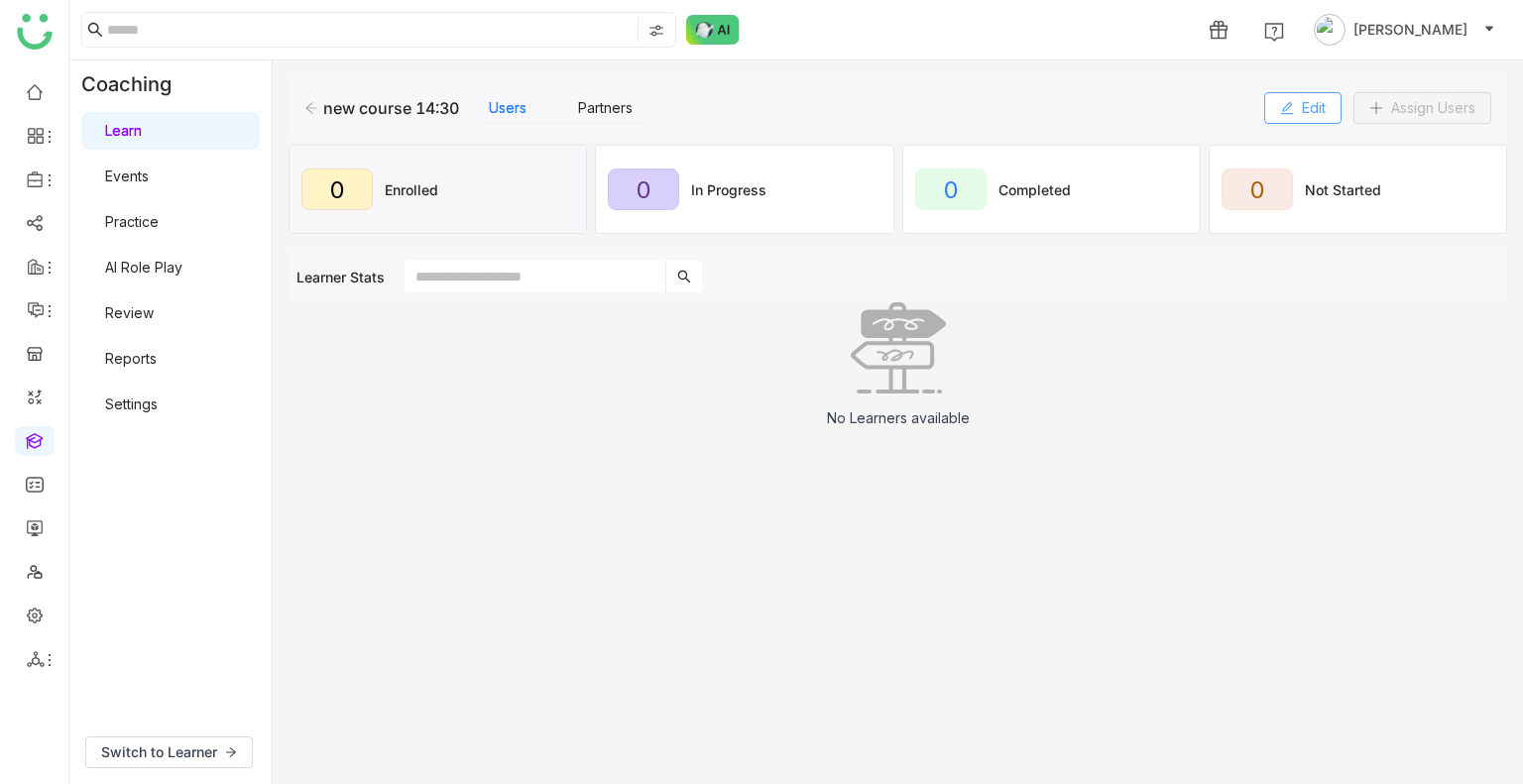 click on "Edit" 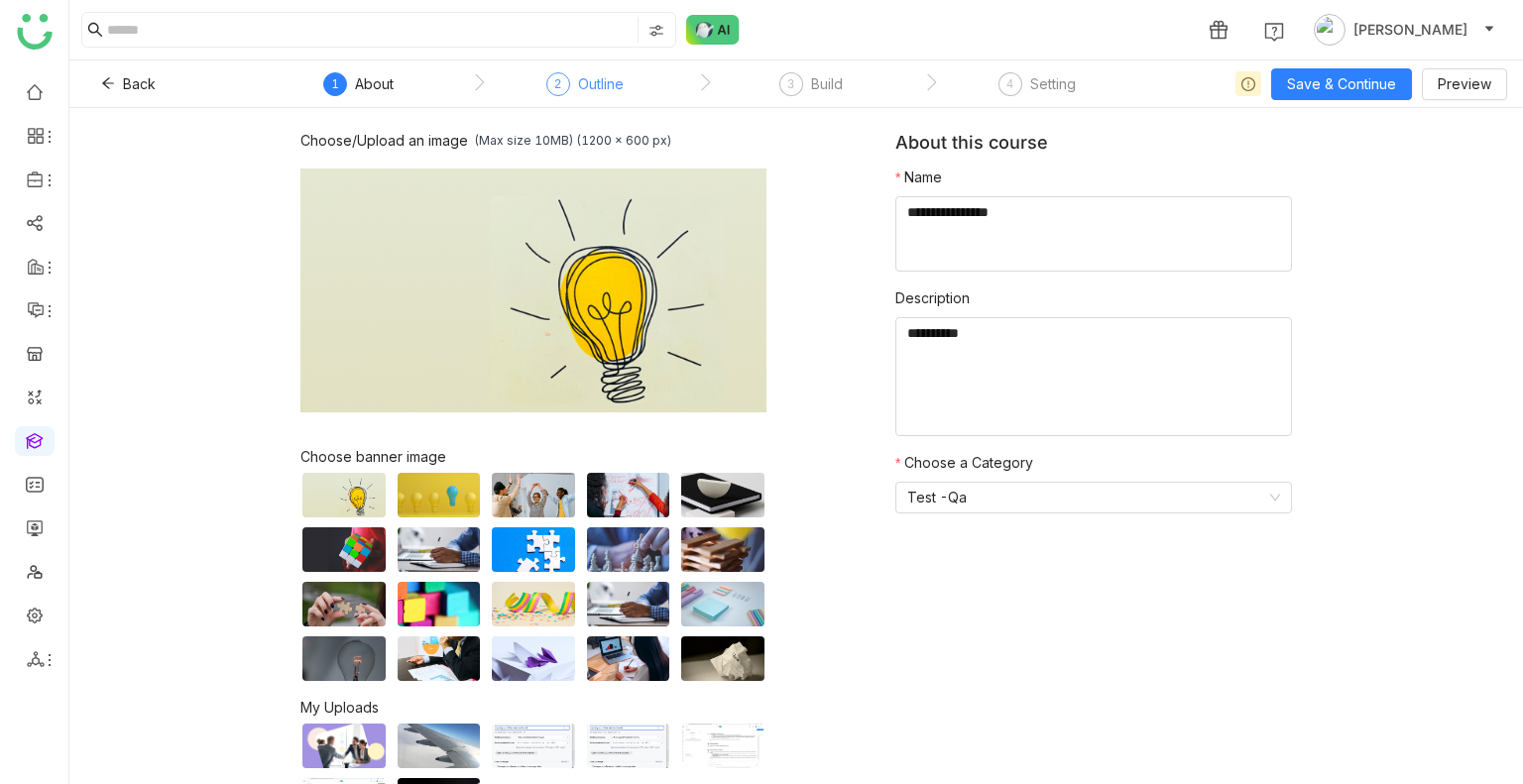 click on "2  Outline" 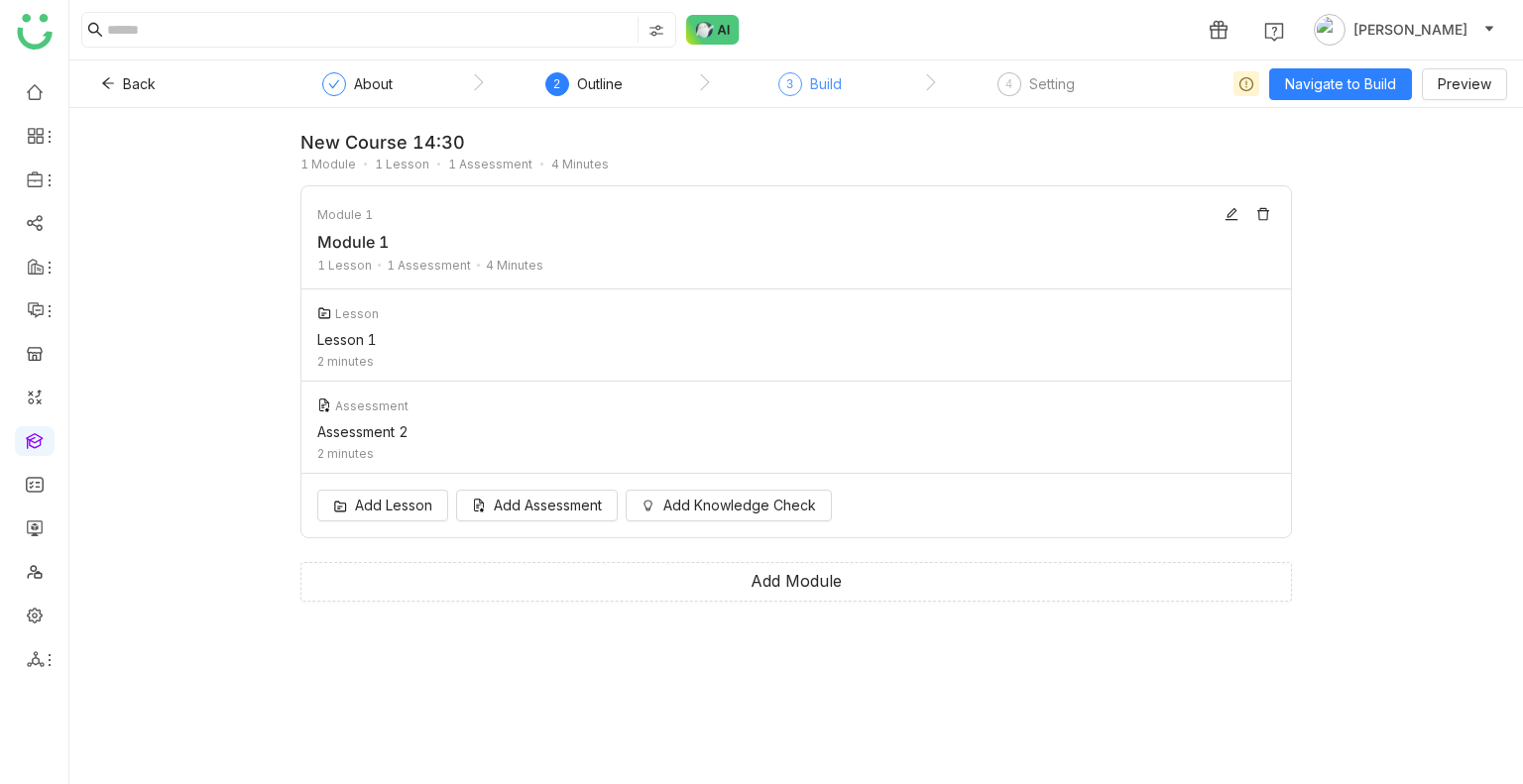 click on "Build" 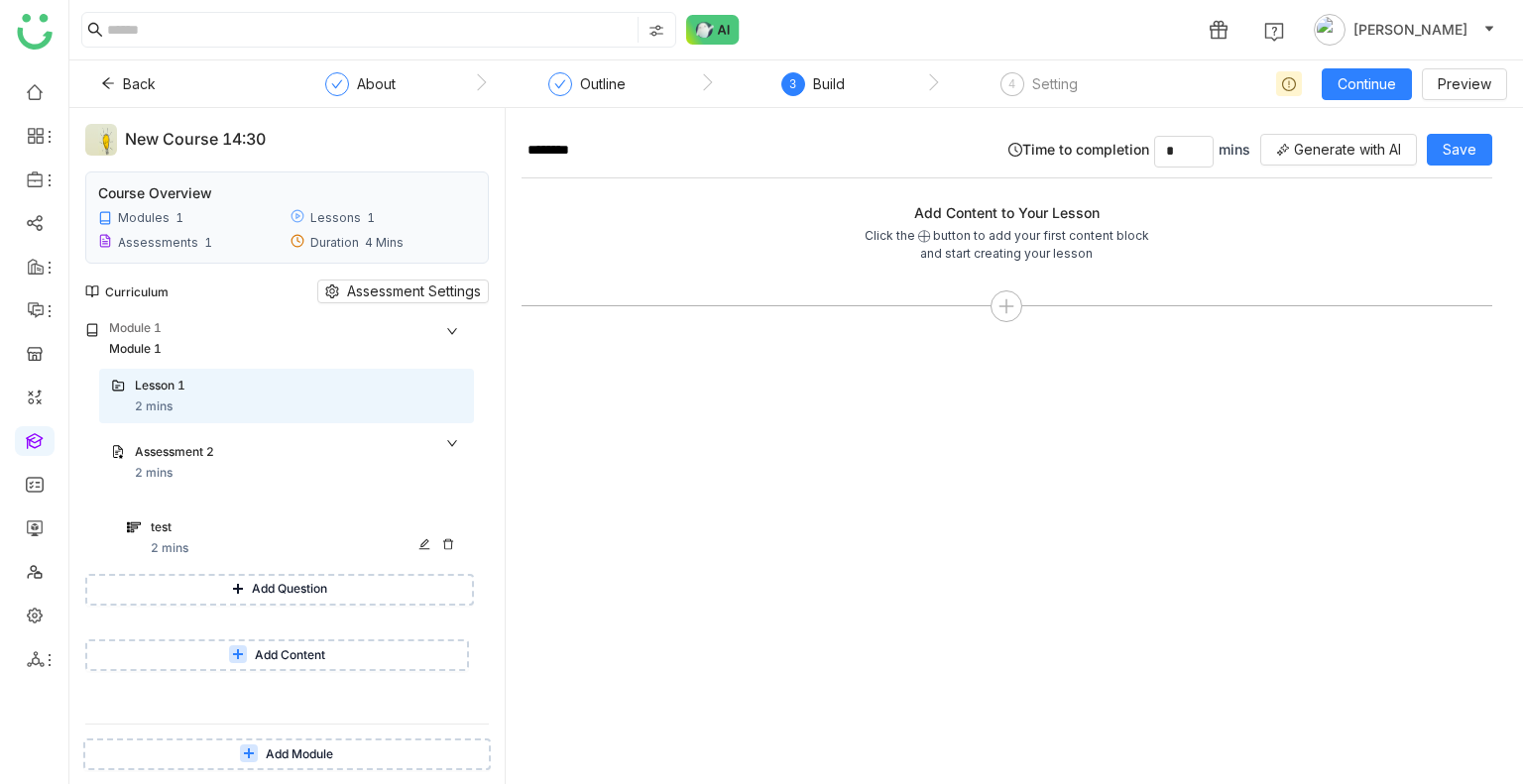 click on "test" at bounding box center (288, 527) 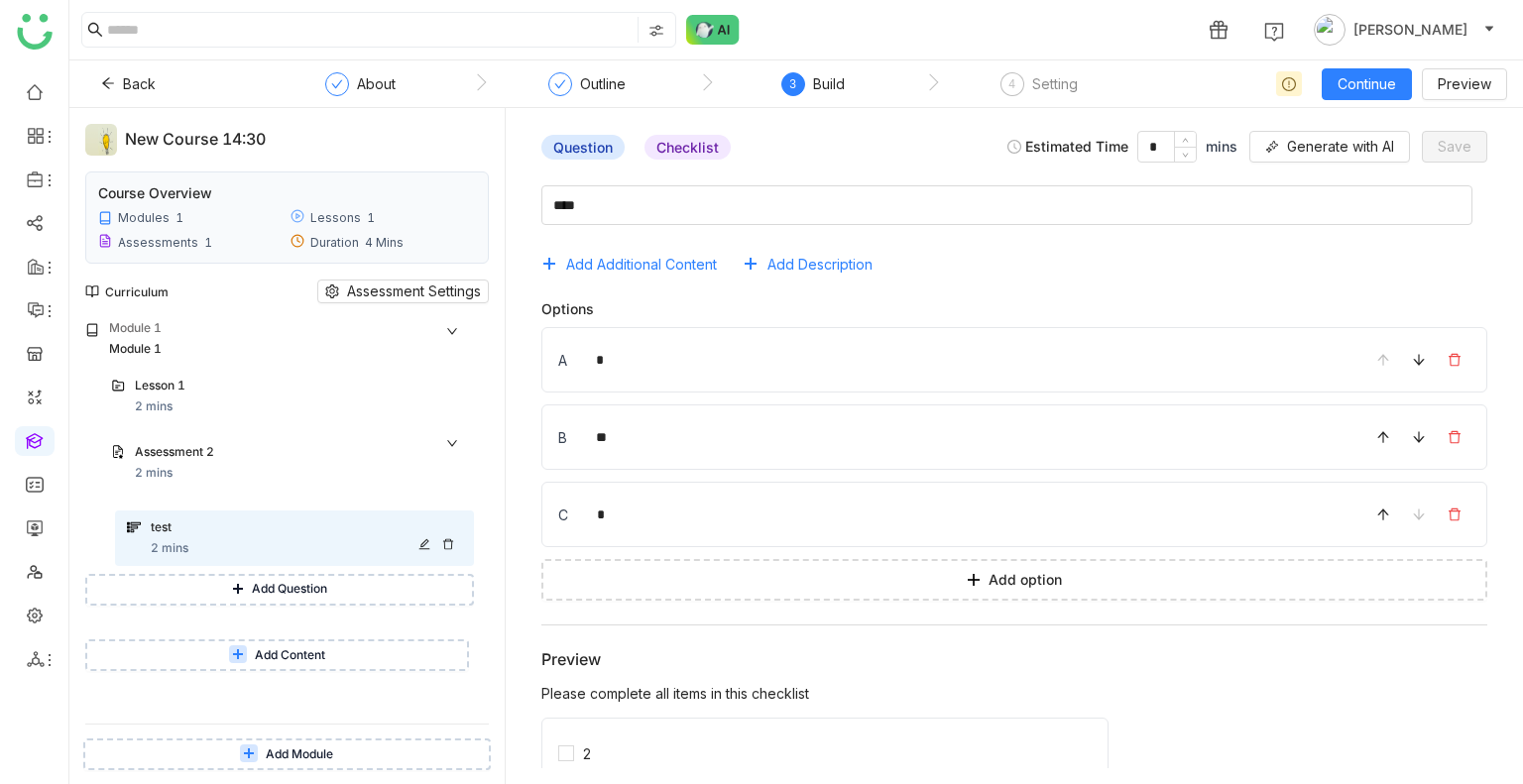click 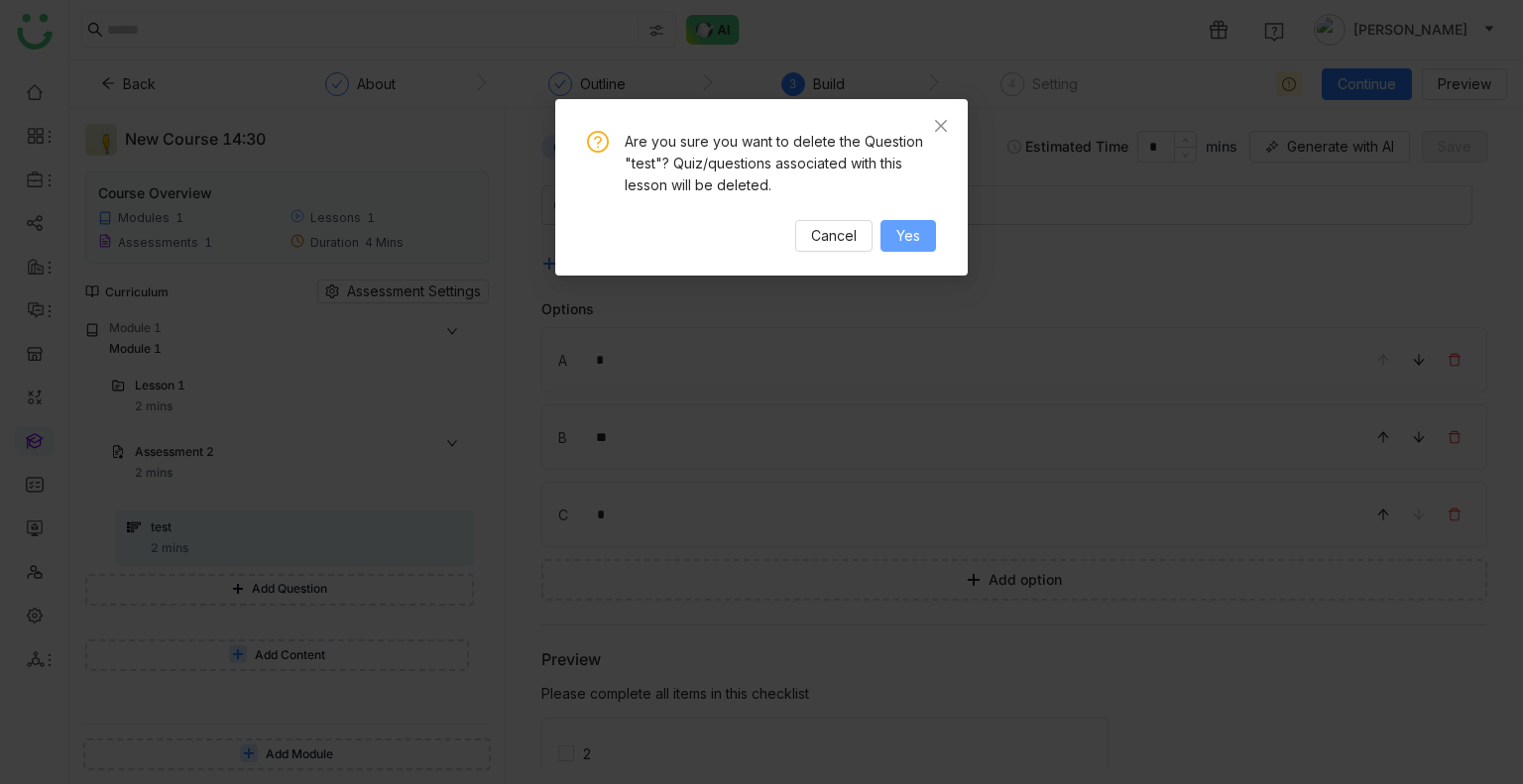 click on "Yes" at bounding box center (908, 236) 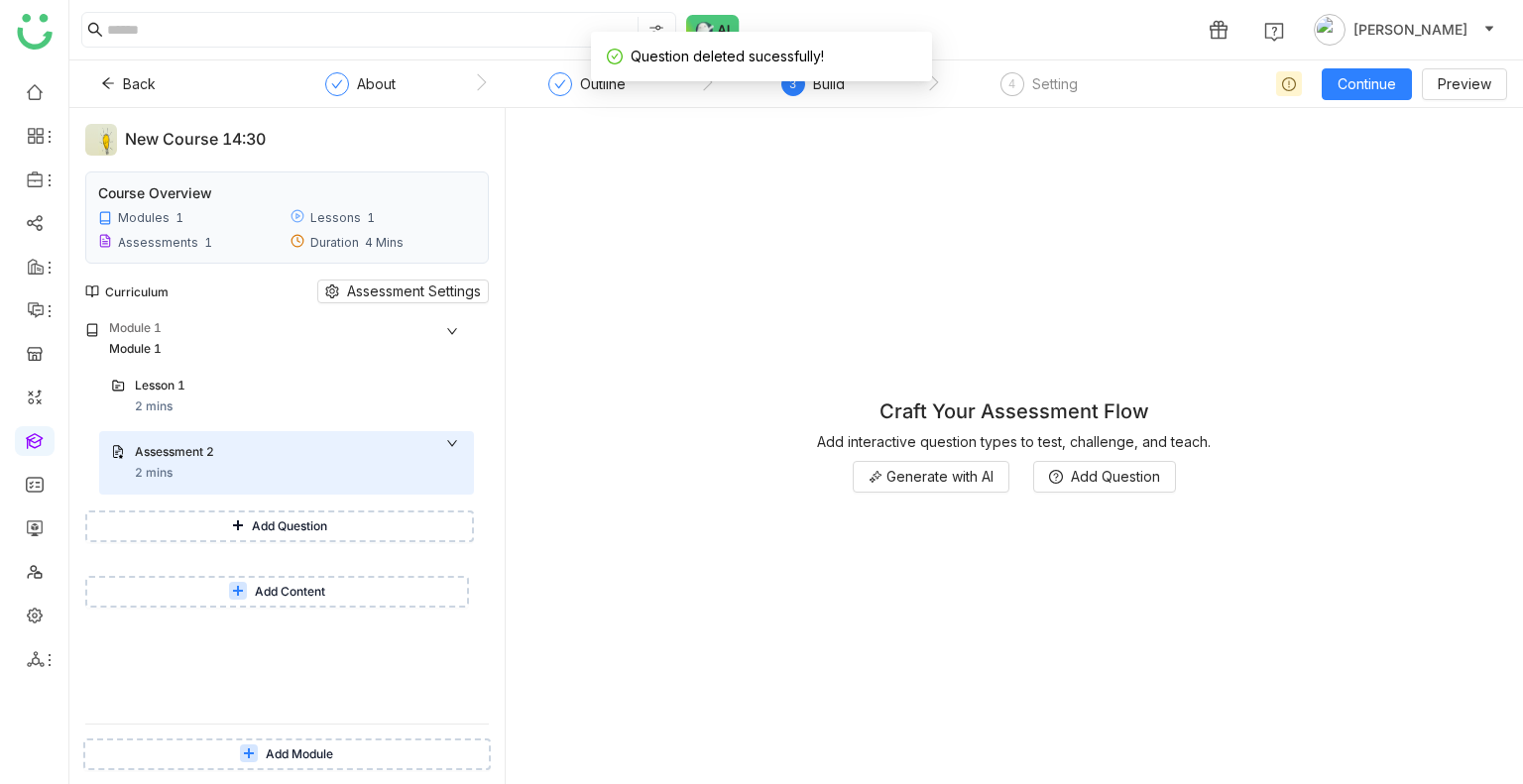 click on "Add Content" at bounding box center [290, 592] 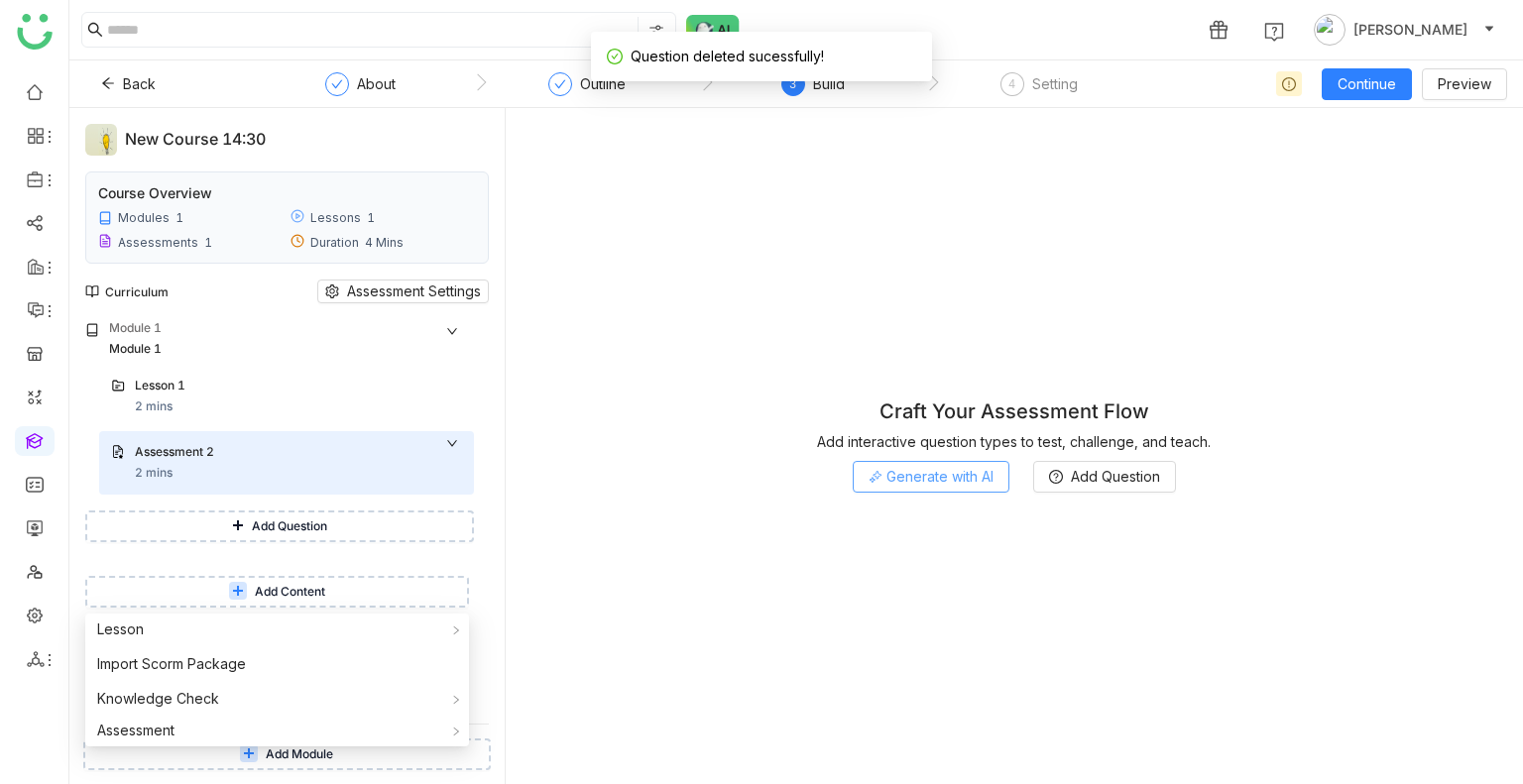 click on "Generate with AI" 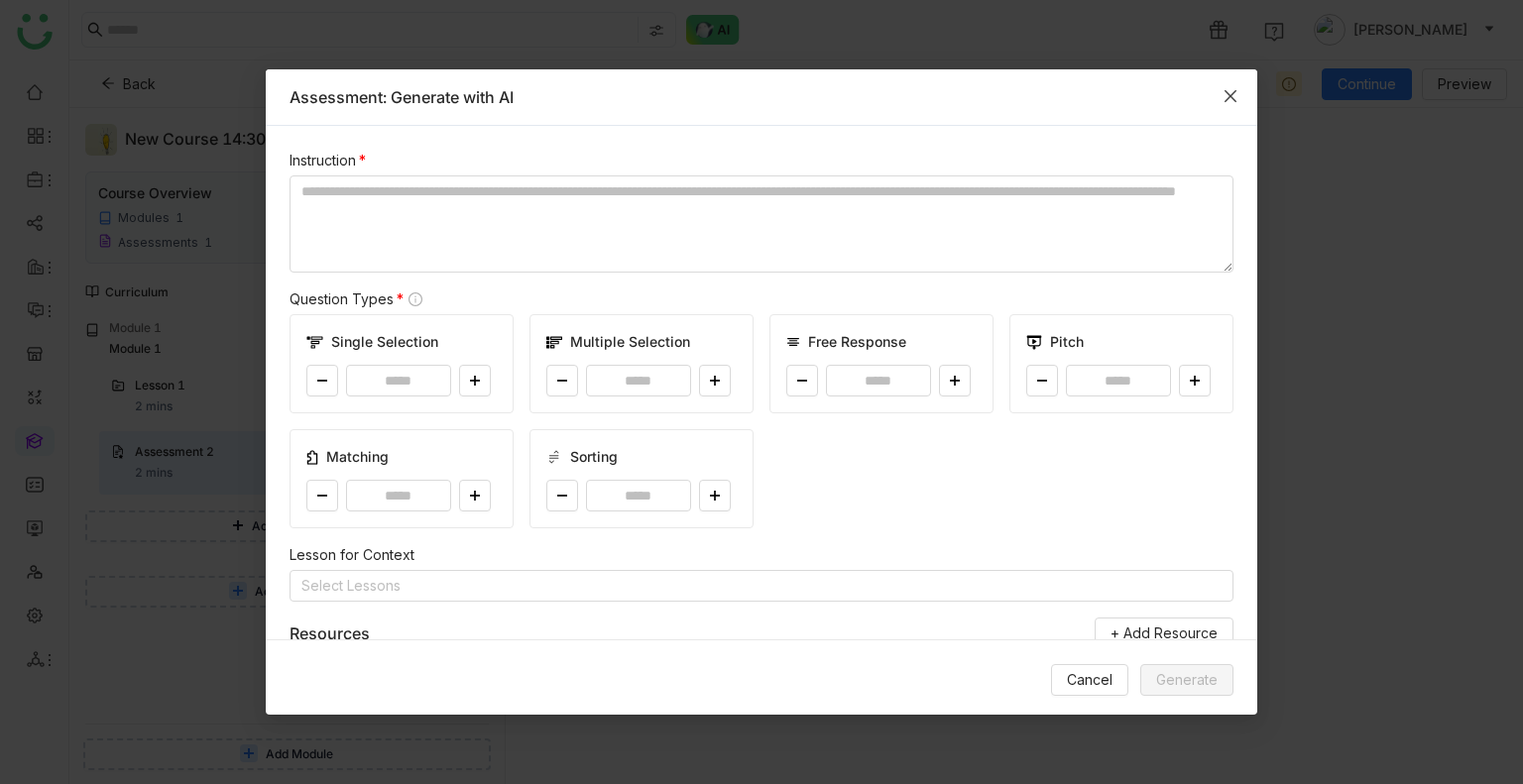 scroll, scrollTop: 251, scrollLeft: 0, axis: vertical 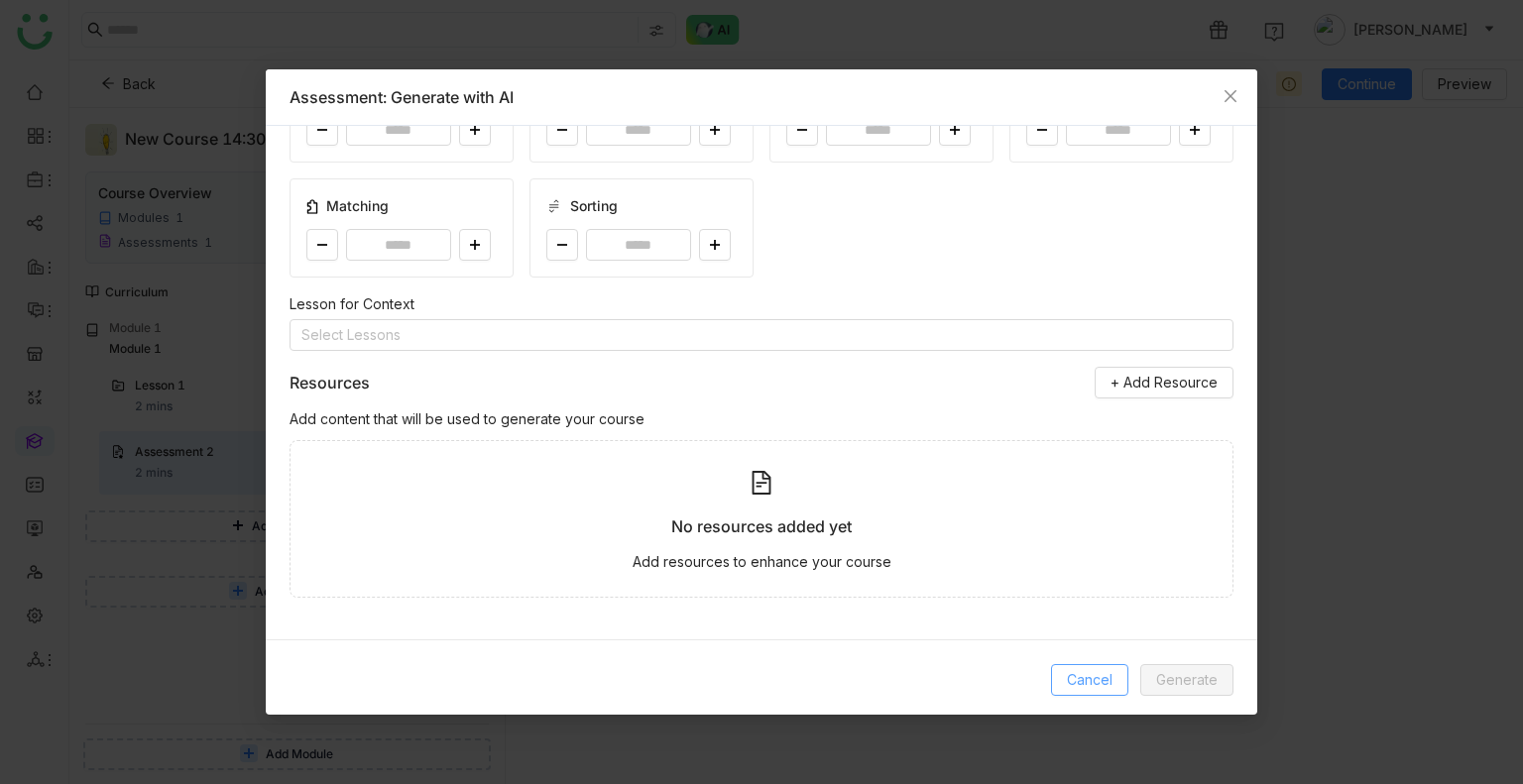 click on "Cancel" at bounding box center [1090, 680] 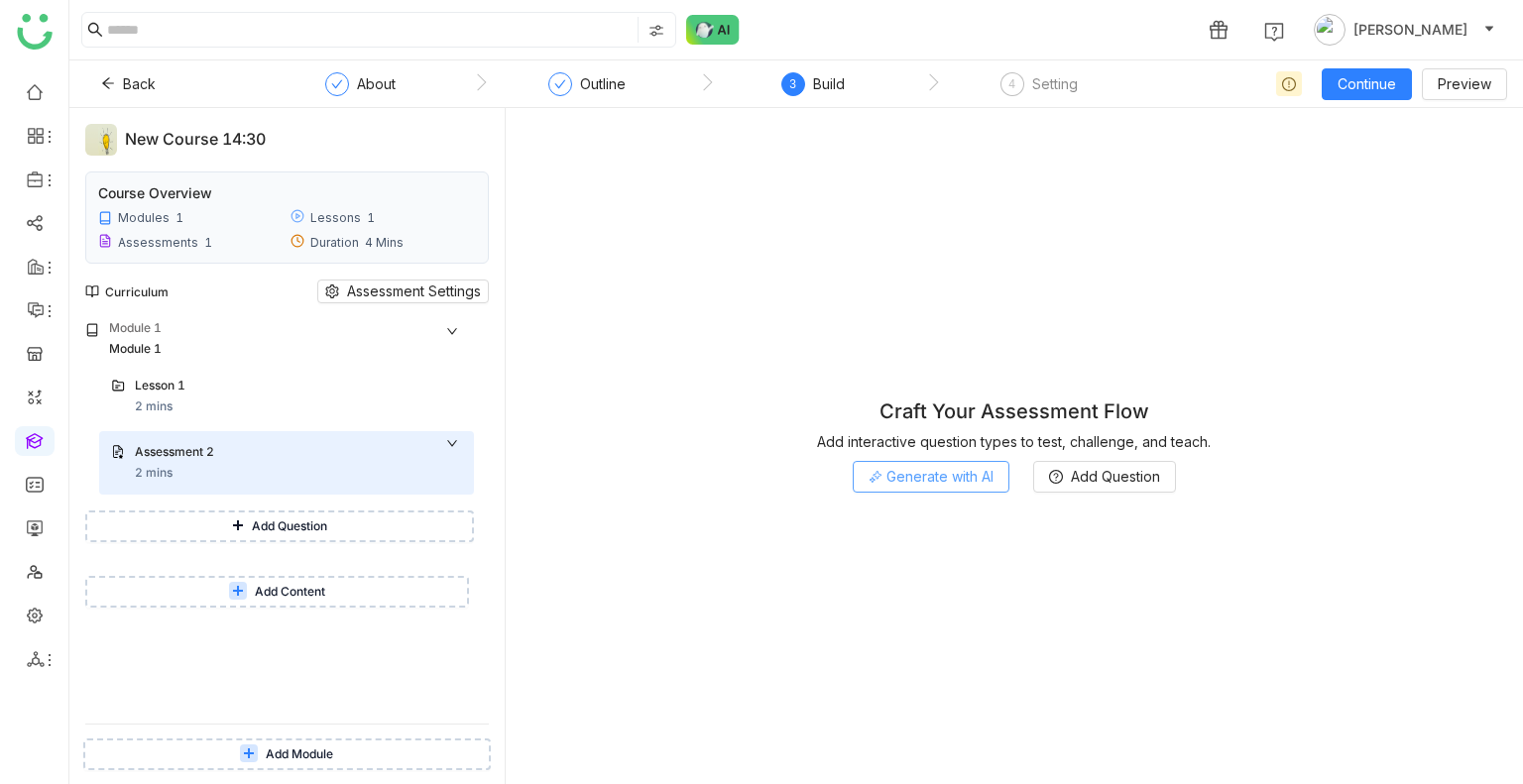 click on "Generate with AI" 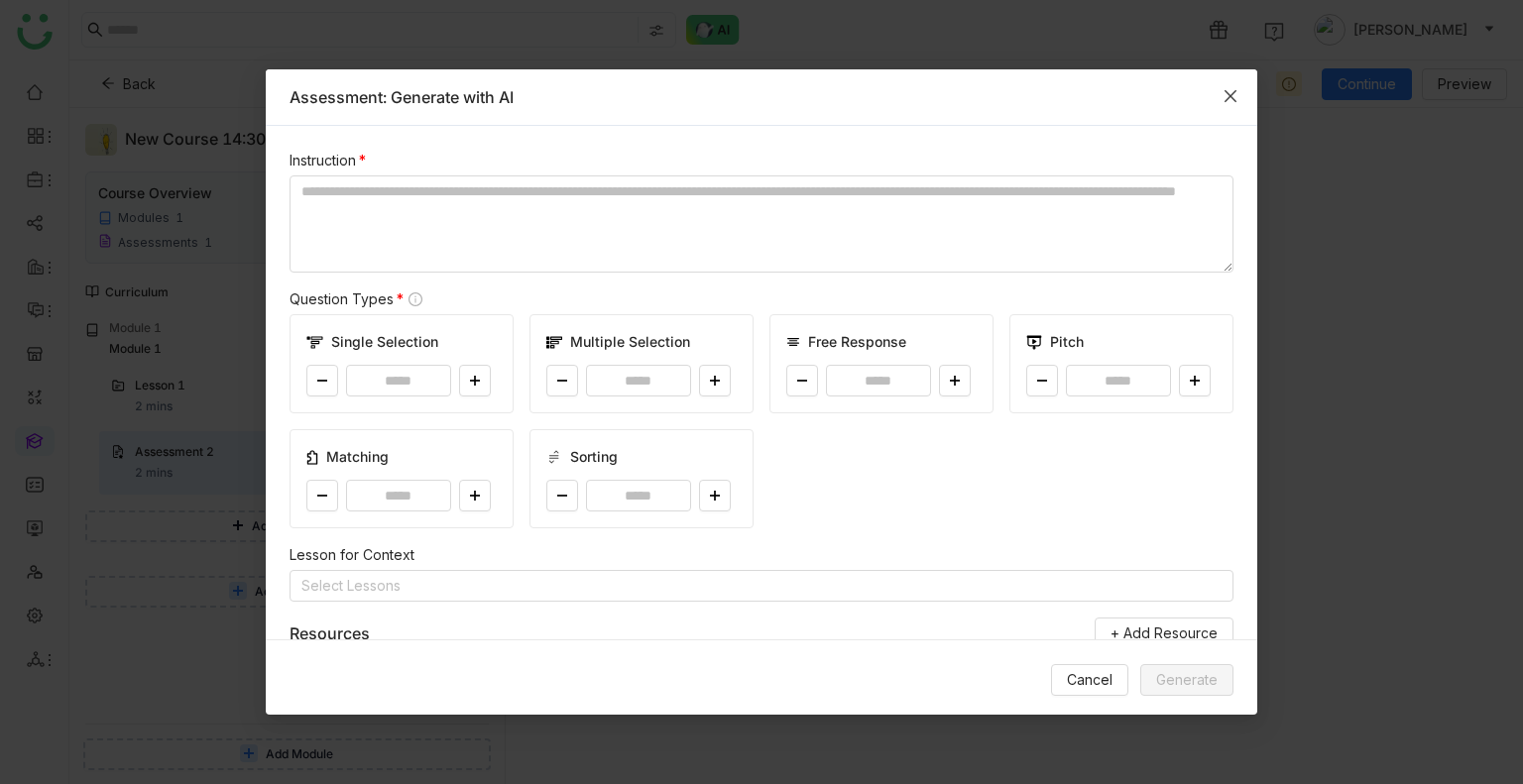 type 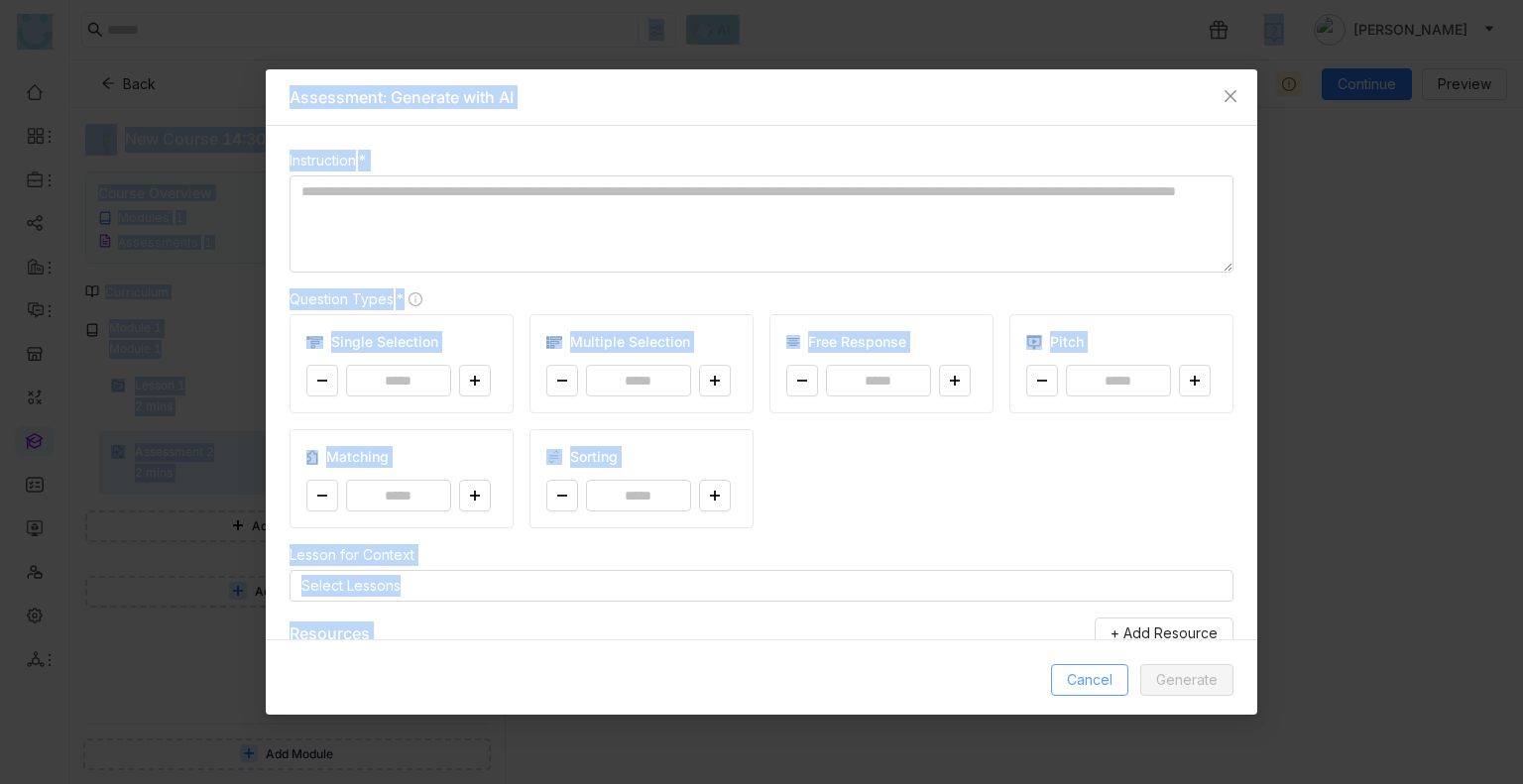 click on "Cancel" at bounding box center (1090, 680) 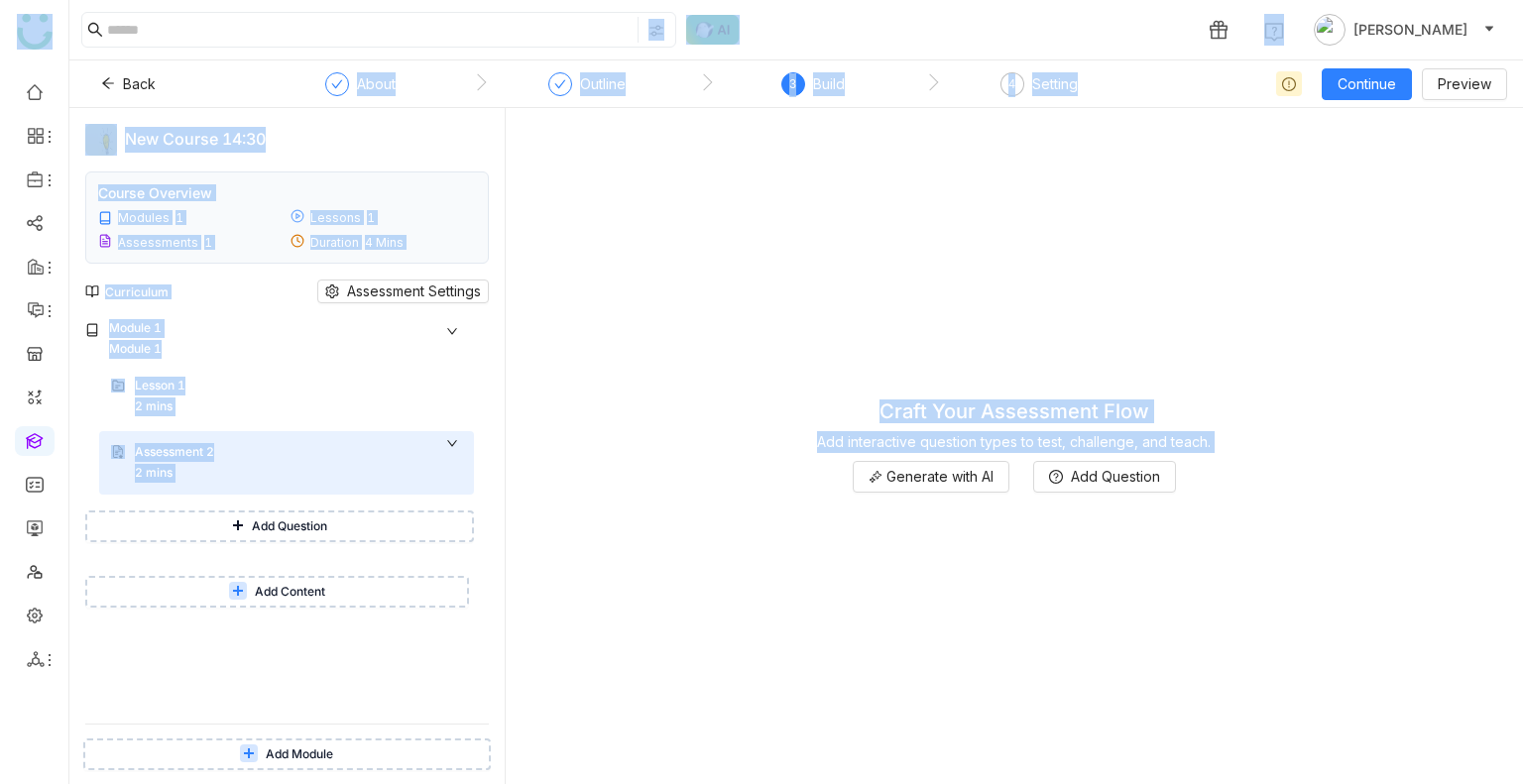 click on "Craft Your Assessment Flow   Add interactive question types to test, challenge, and teach.
Generate with AI  Add Question" 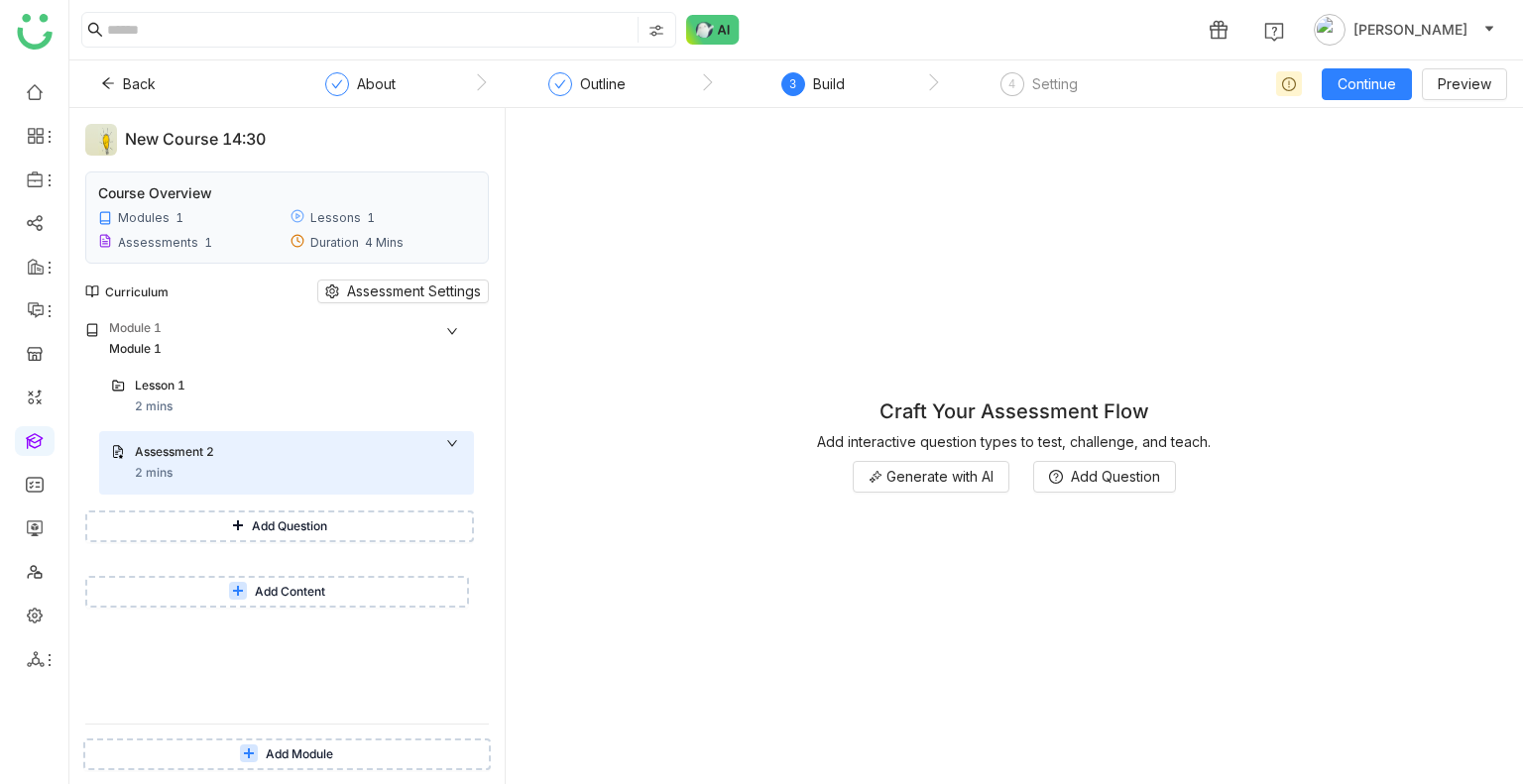 click on "Craft Your Assessment Flow   Add interactive question types to test, challenge, and teach.
Generate with AI  Add Question" 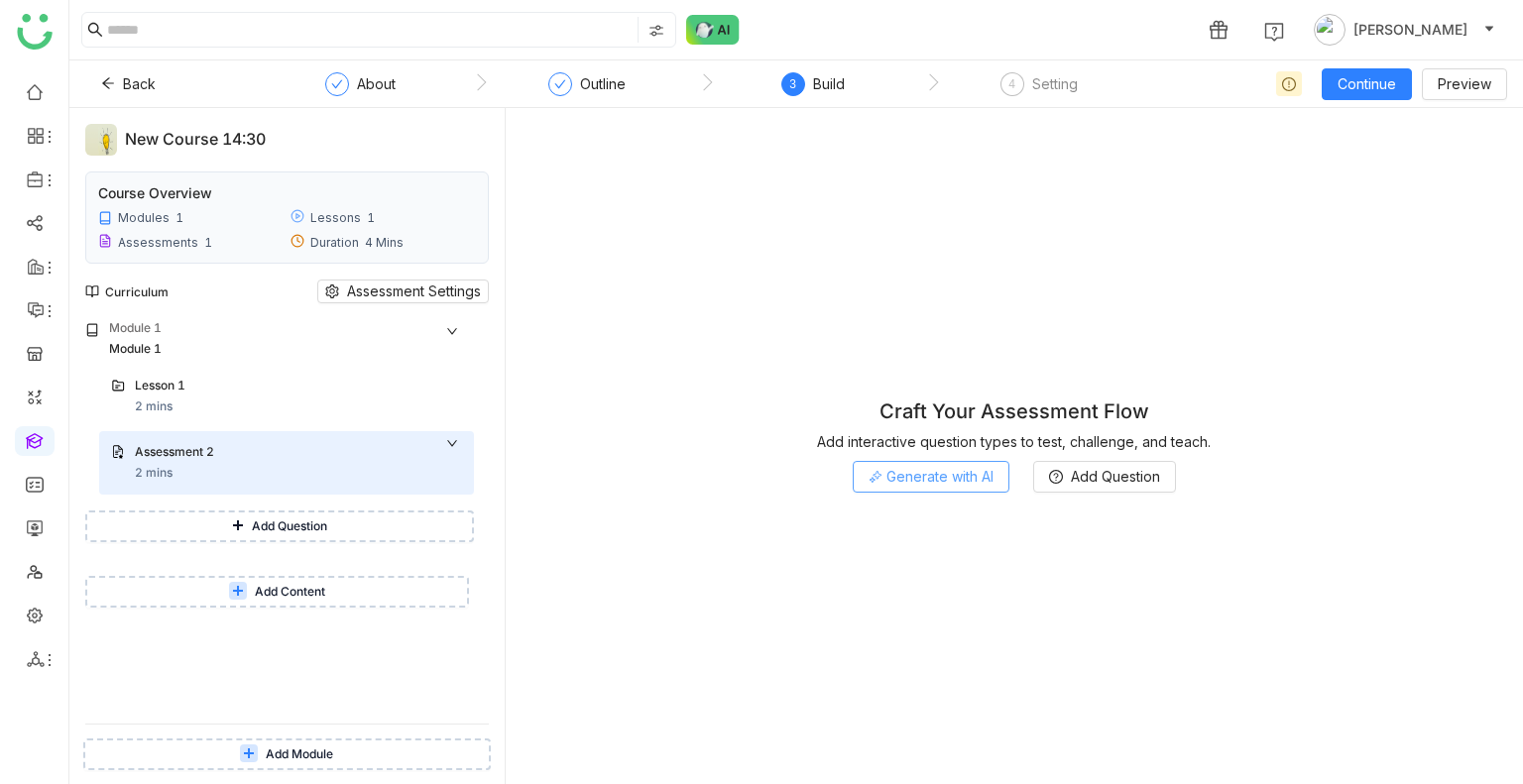 click on "Generate with AI" 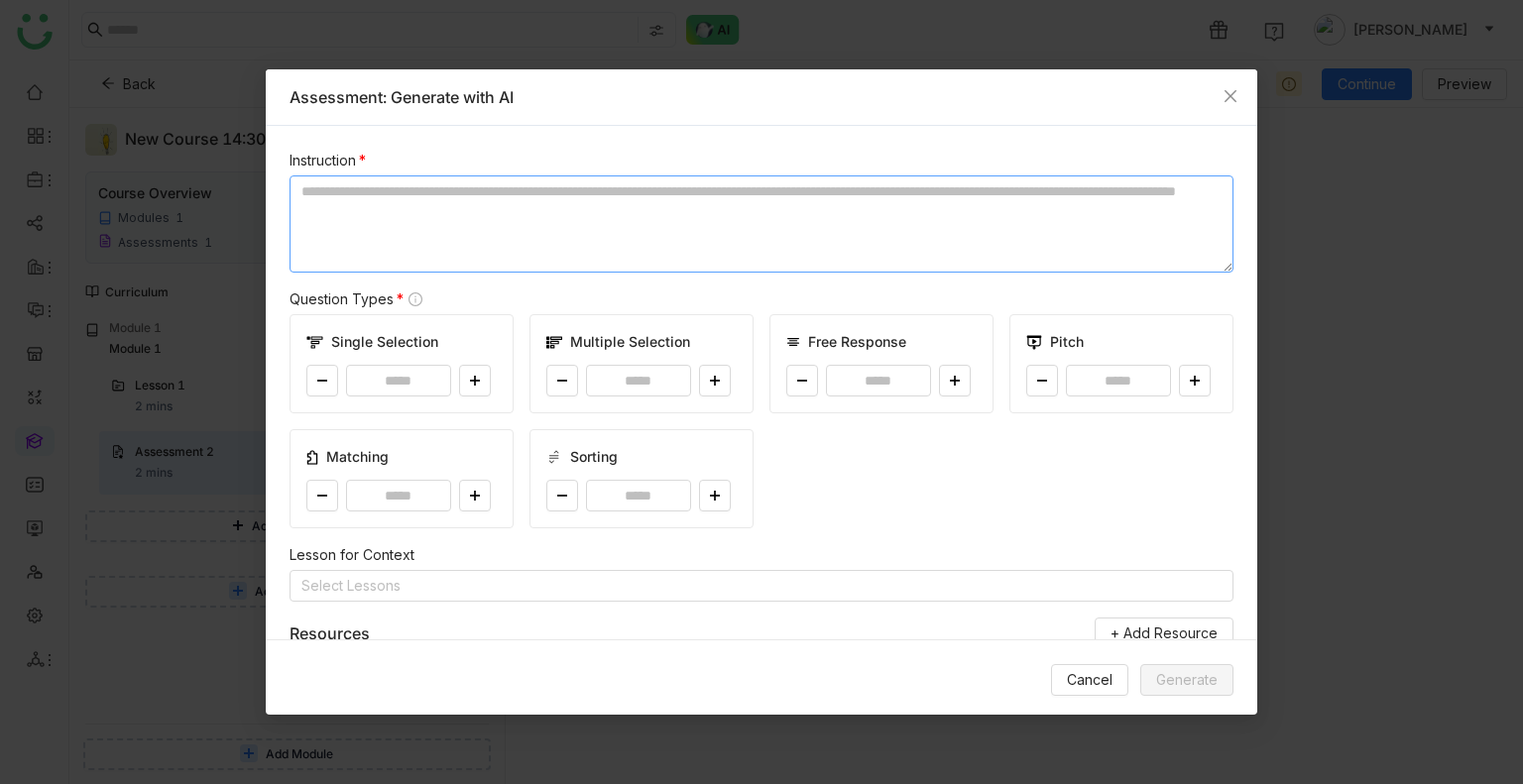 click at bounding box center [762, 224] 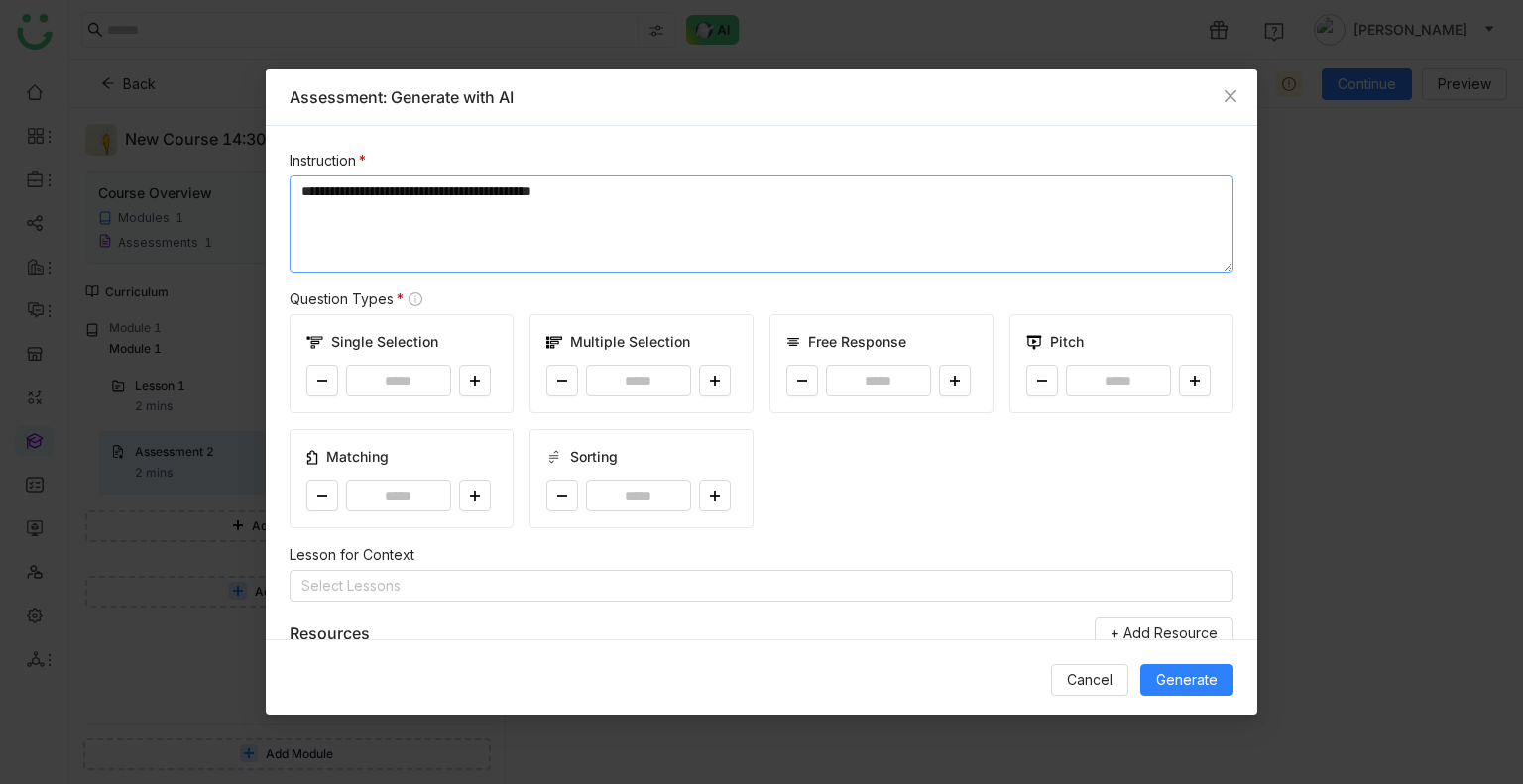 click on "**********" at bounding box center [762, 224] 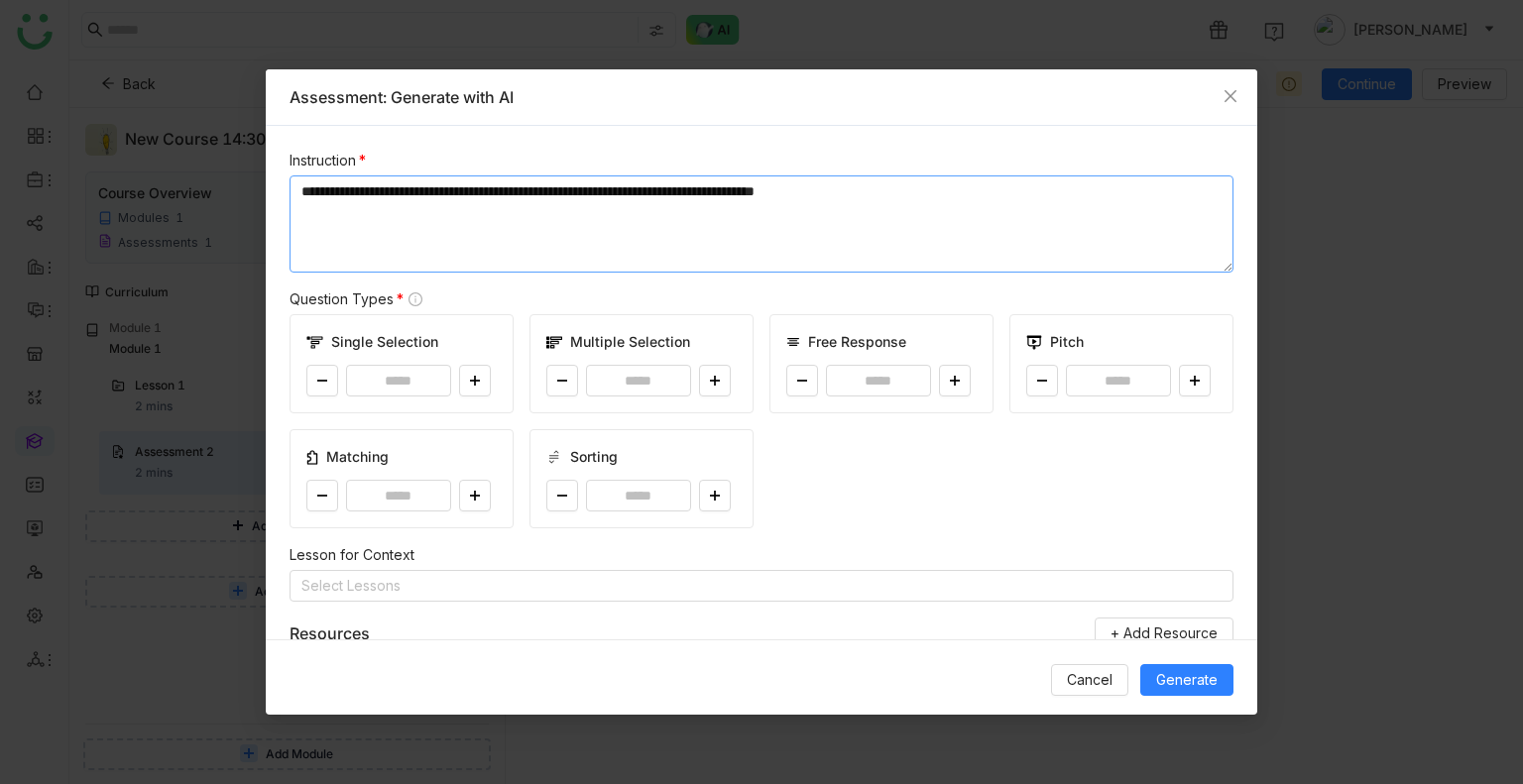 type on "**********" 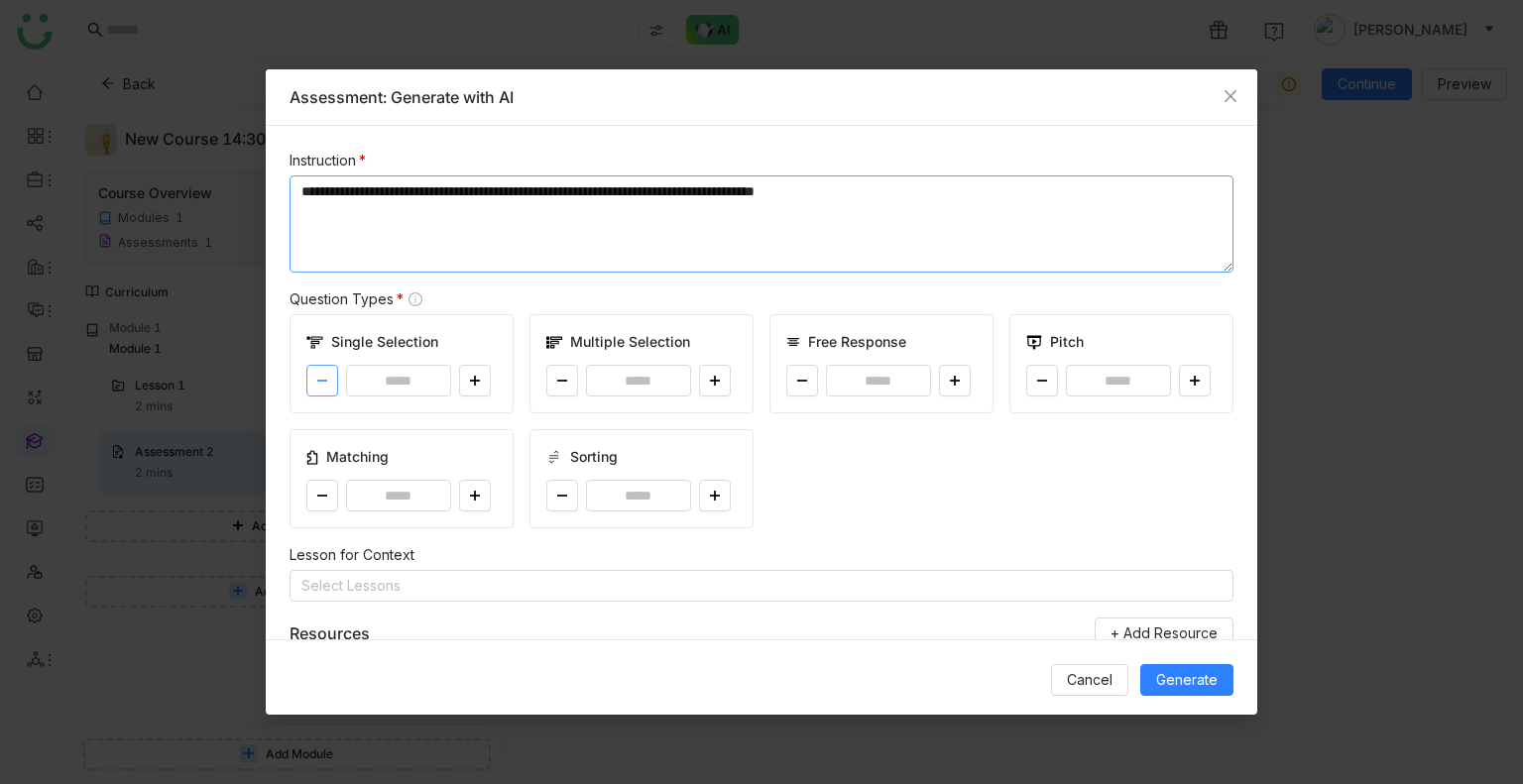 type 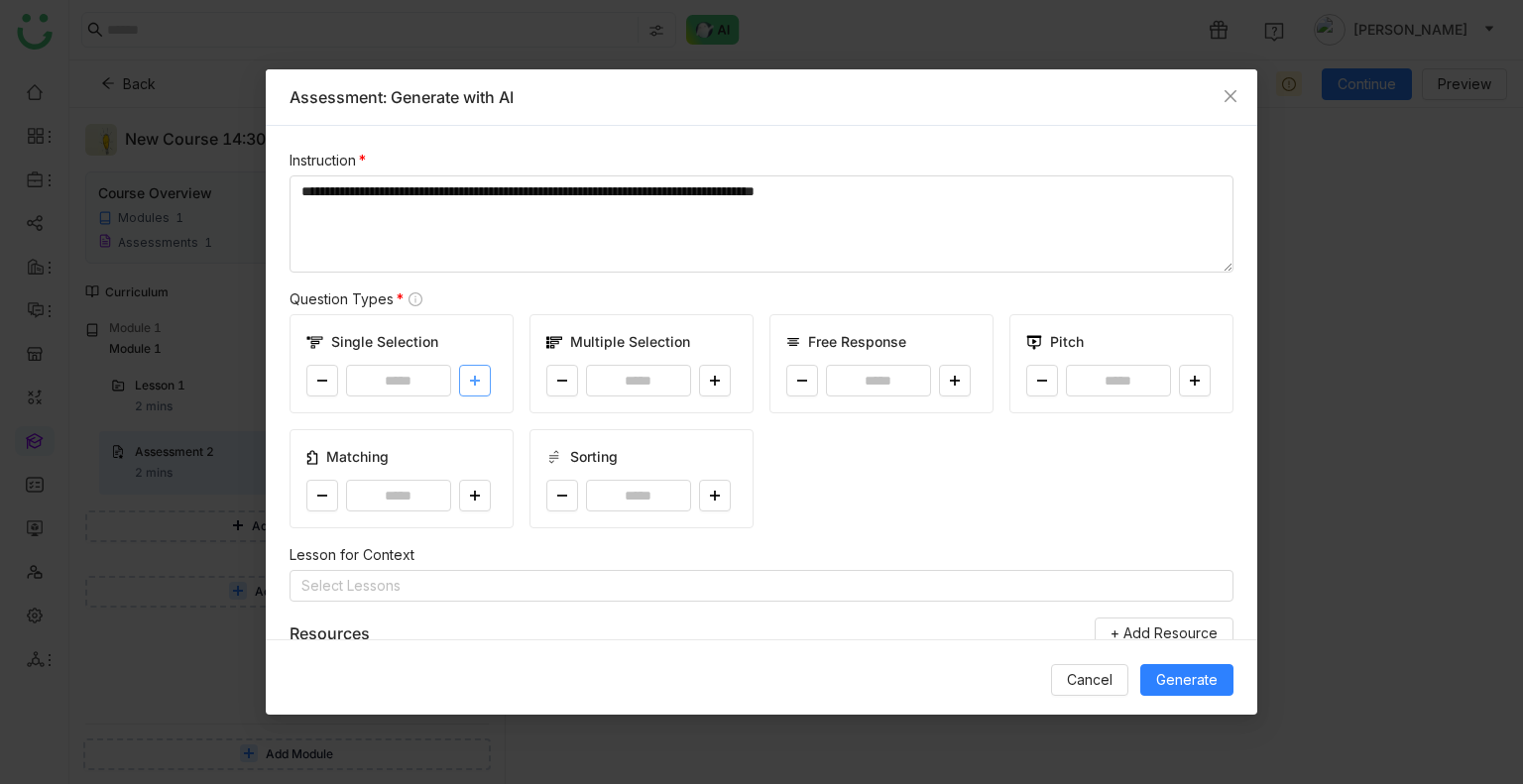 click at bounding box center (475, 381) 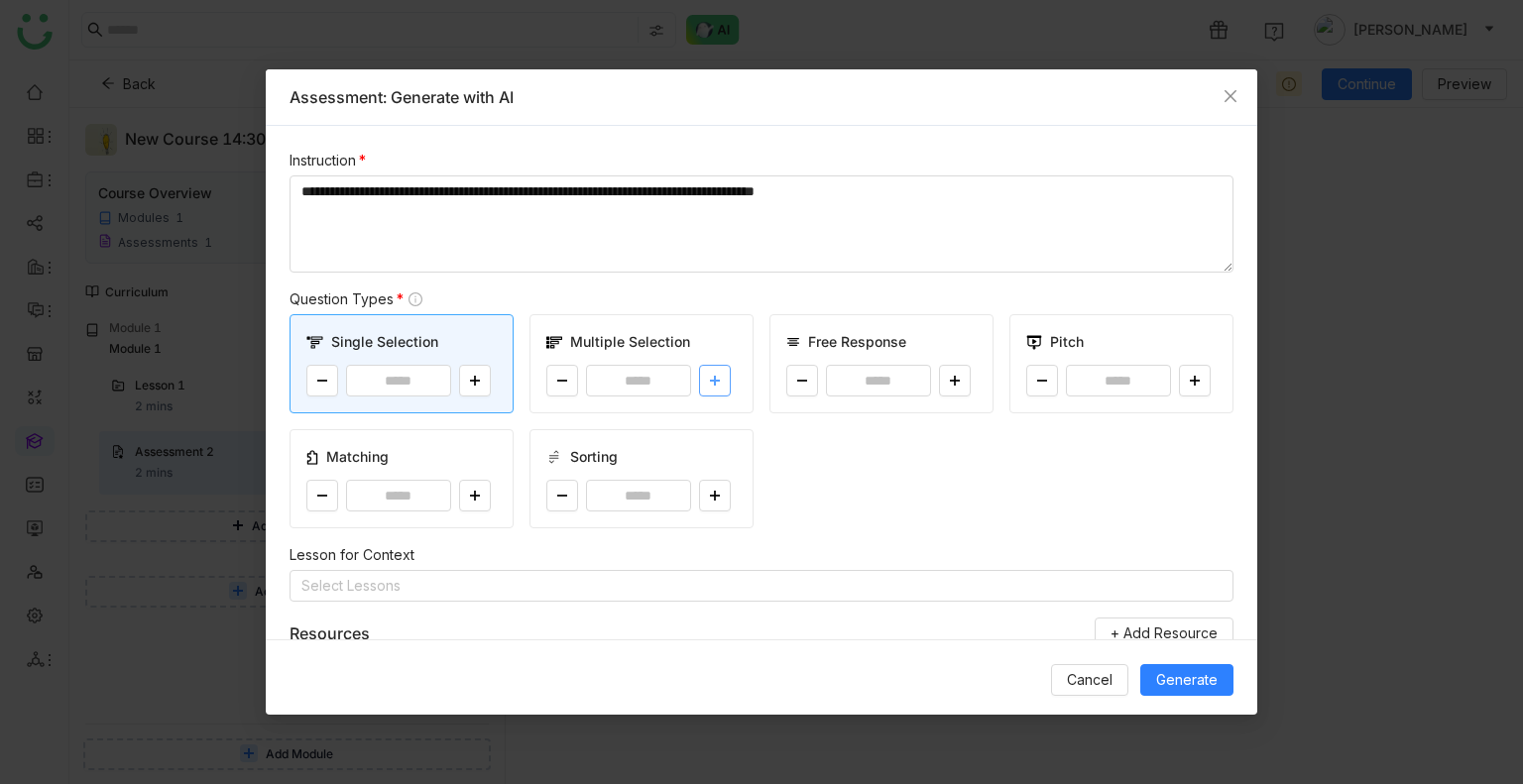 click at bounding box center (715, 381) 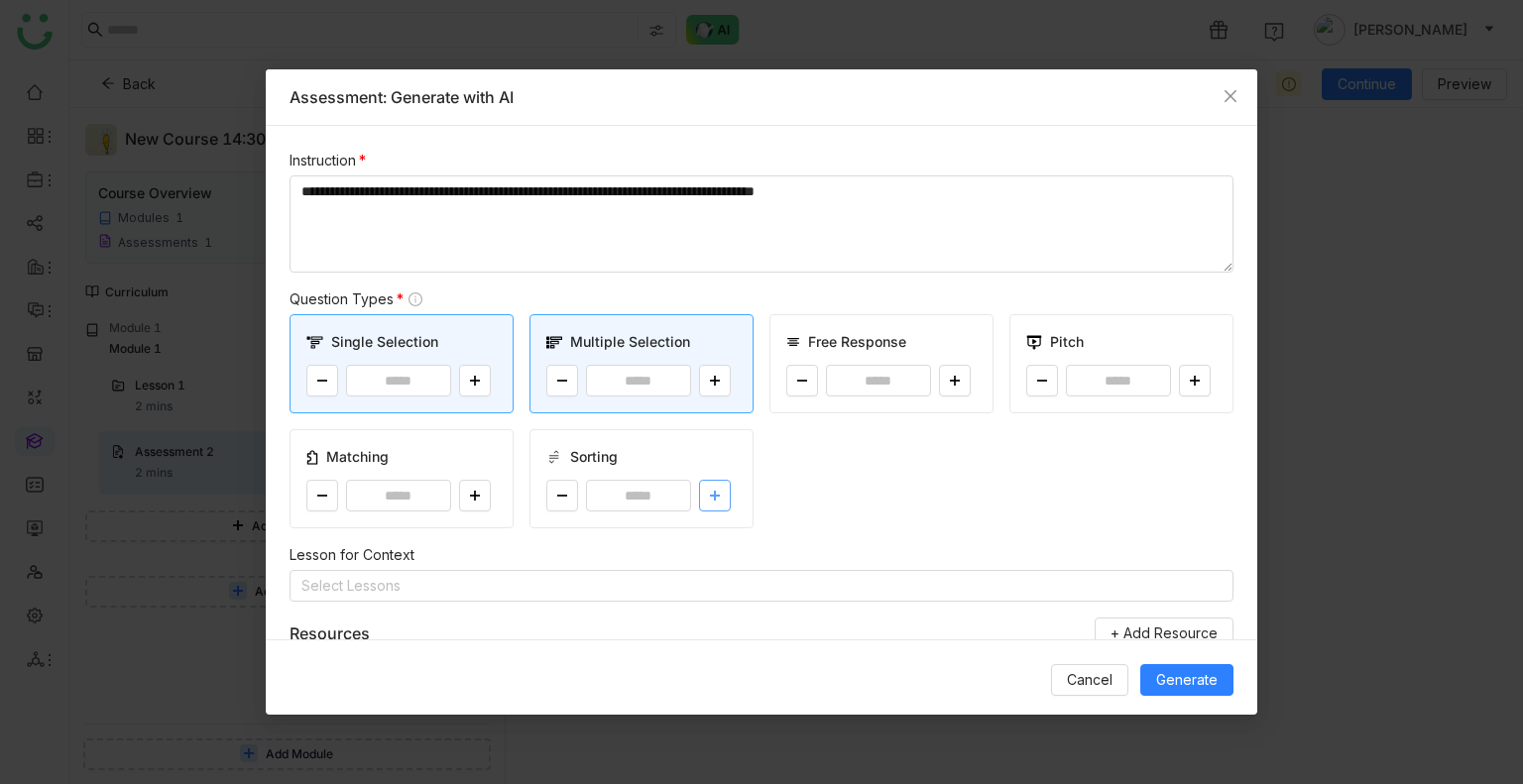 click at bounding box center (715, 496) 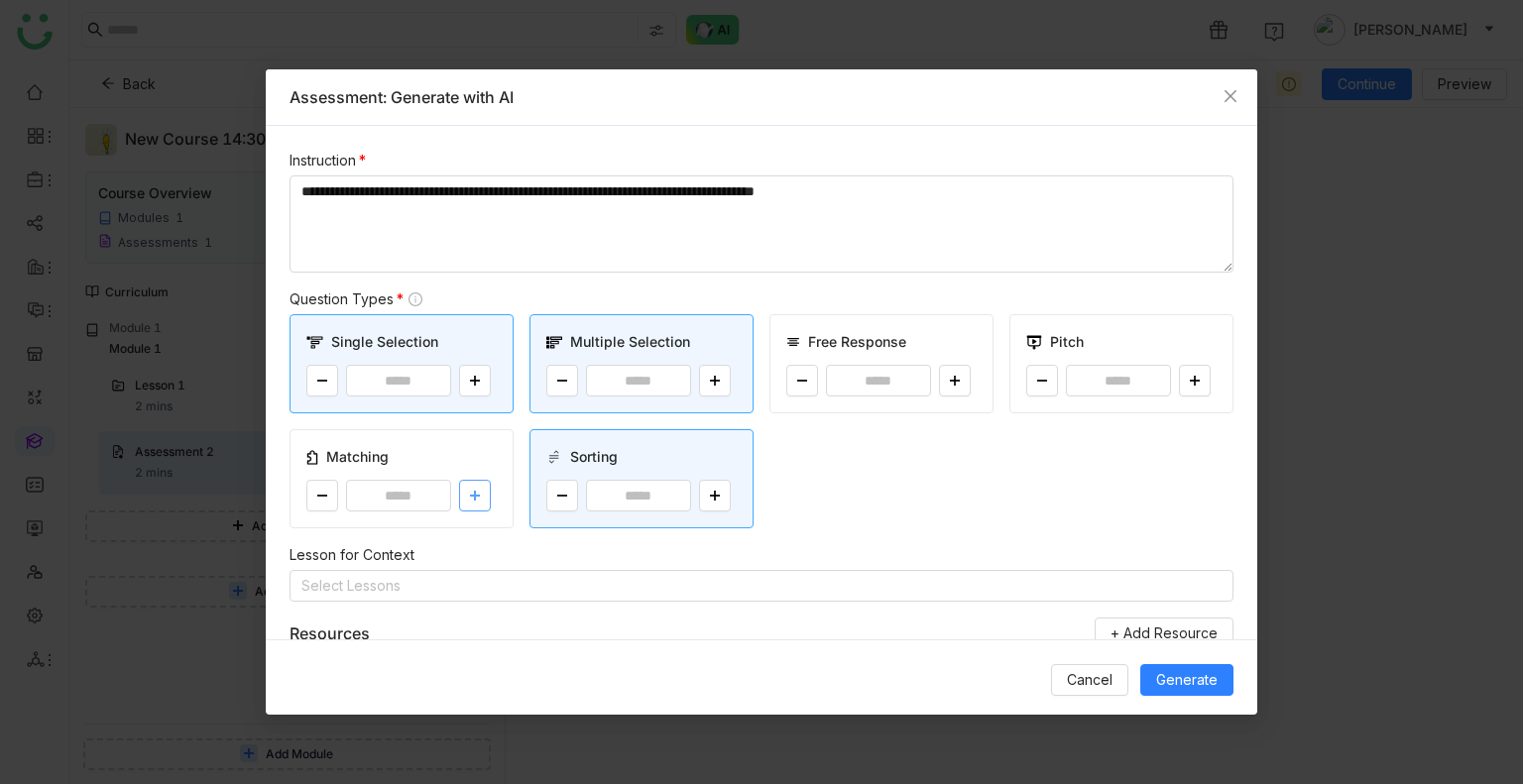 click at bounding box center [475, 496] 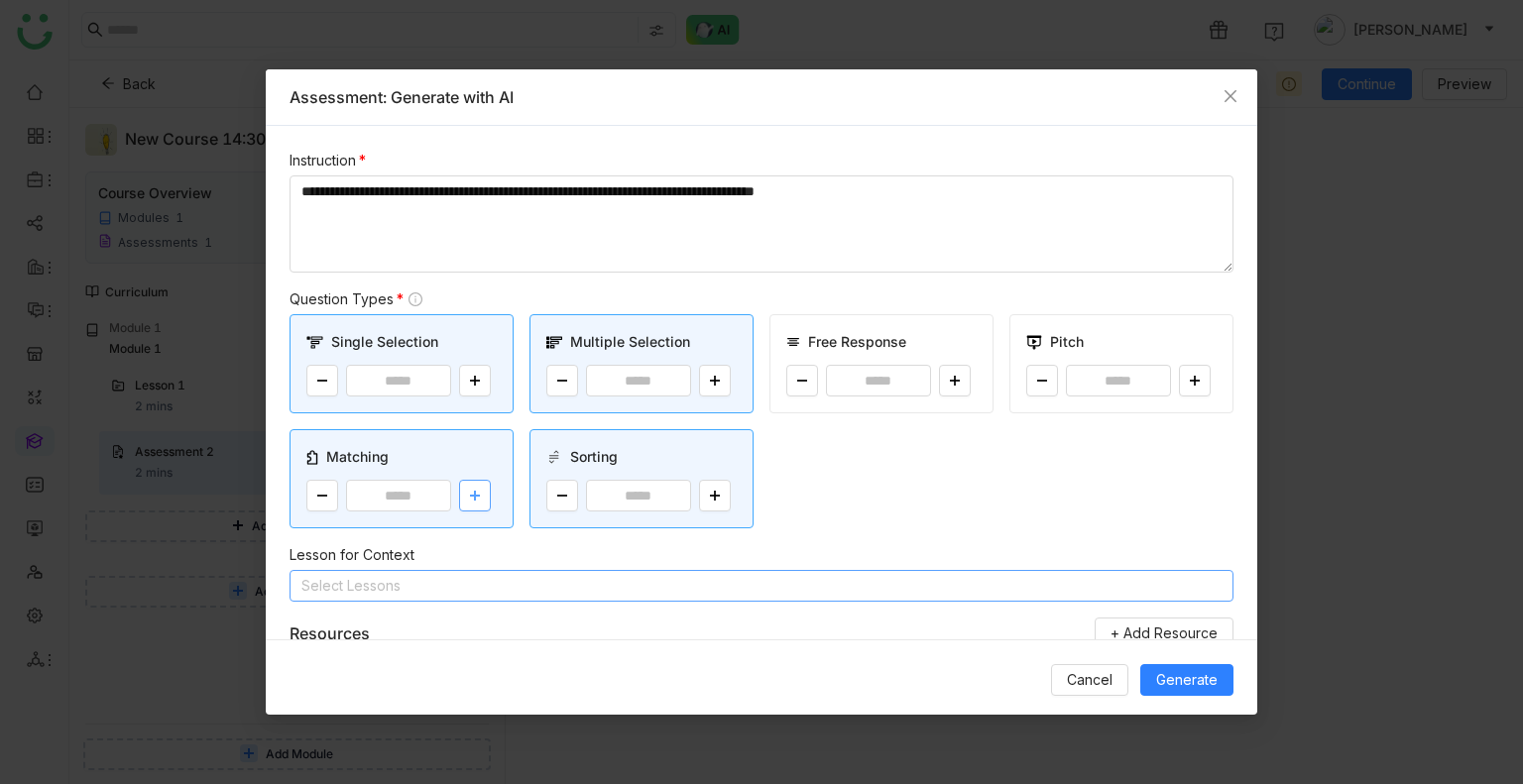 scroll, scrollTop: 251, scrollLeft: 0, axis: vertical 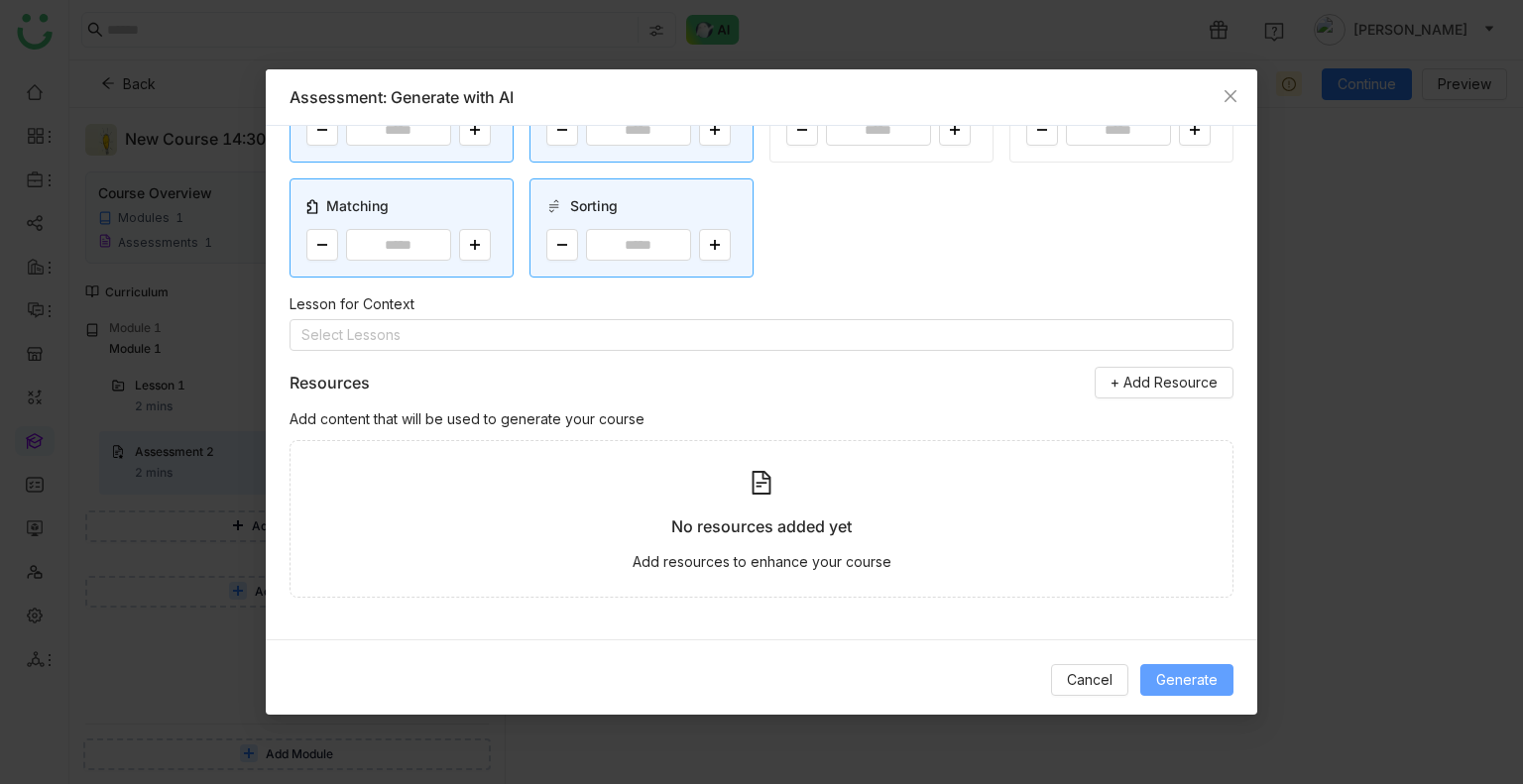 click on "Generate" at bounding box center (1187, 680) 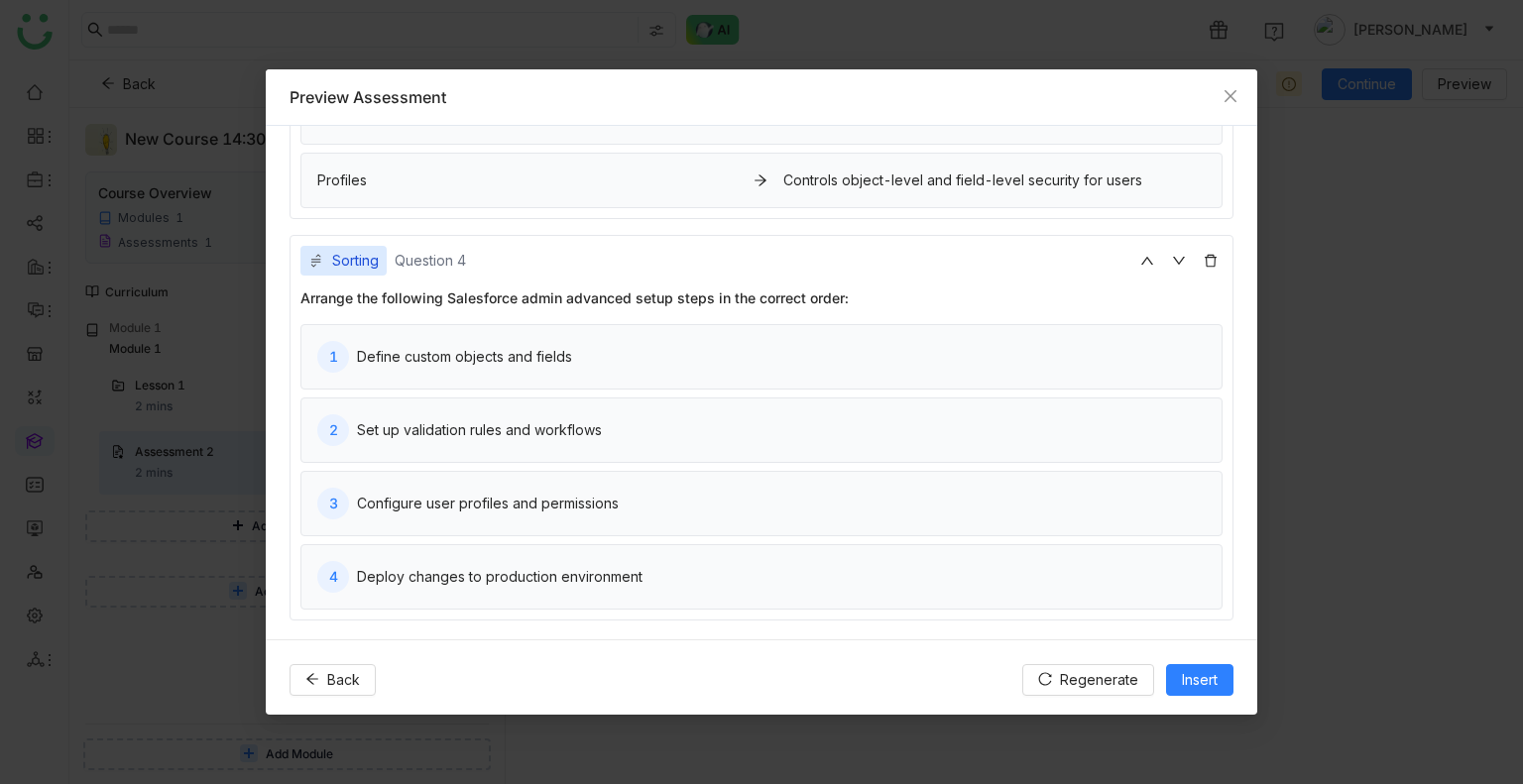 scroll, scrollTop: 1209, scrollLeft: 0, axis: vertical 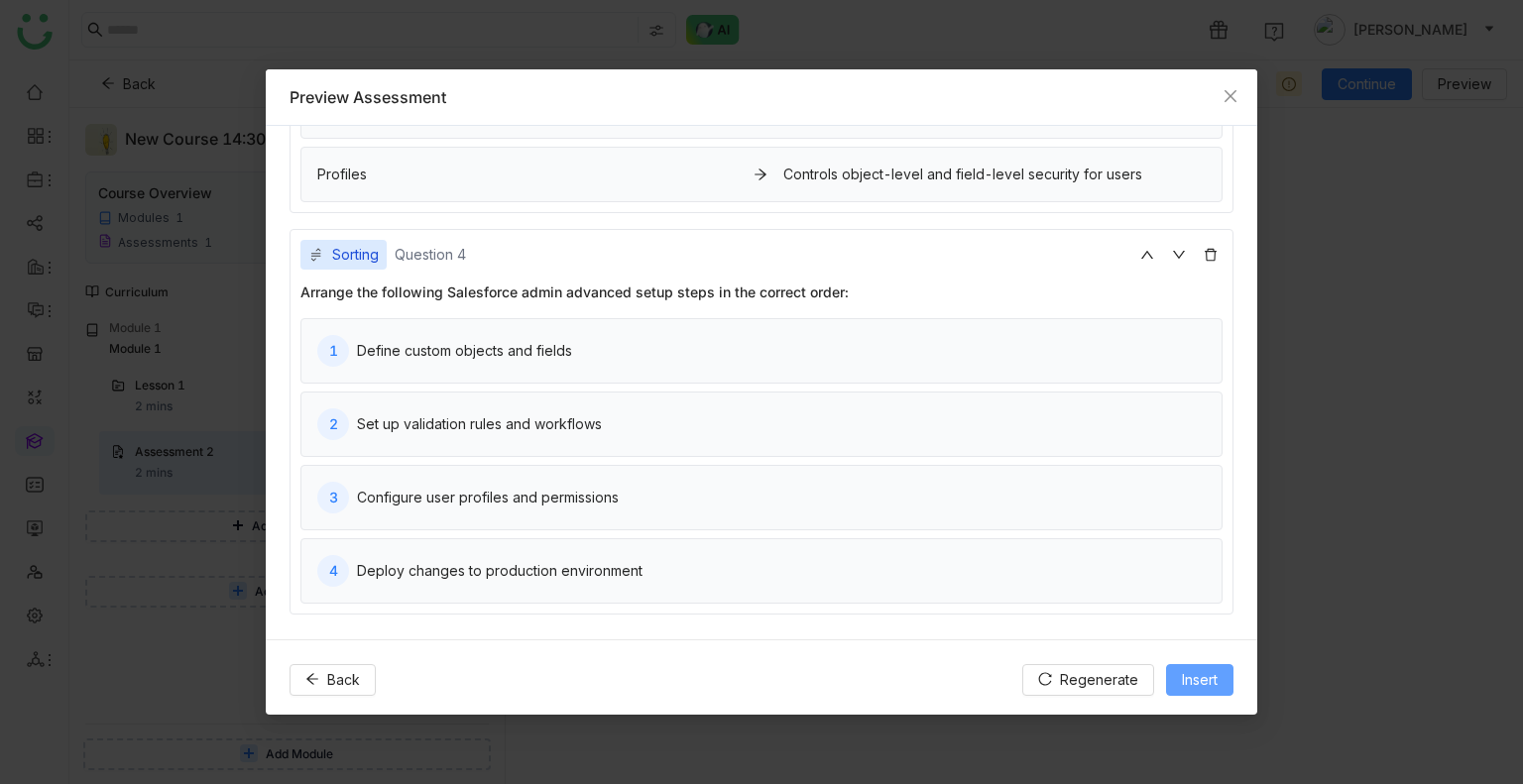 click on "Insert" at bounding box center [1200, 680] 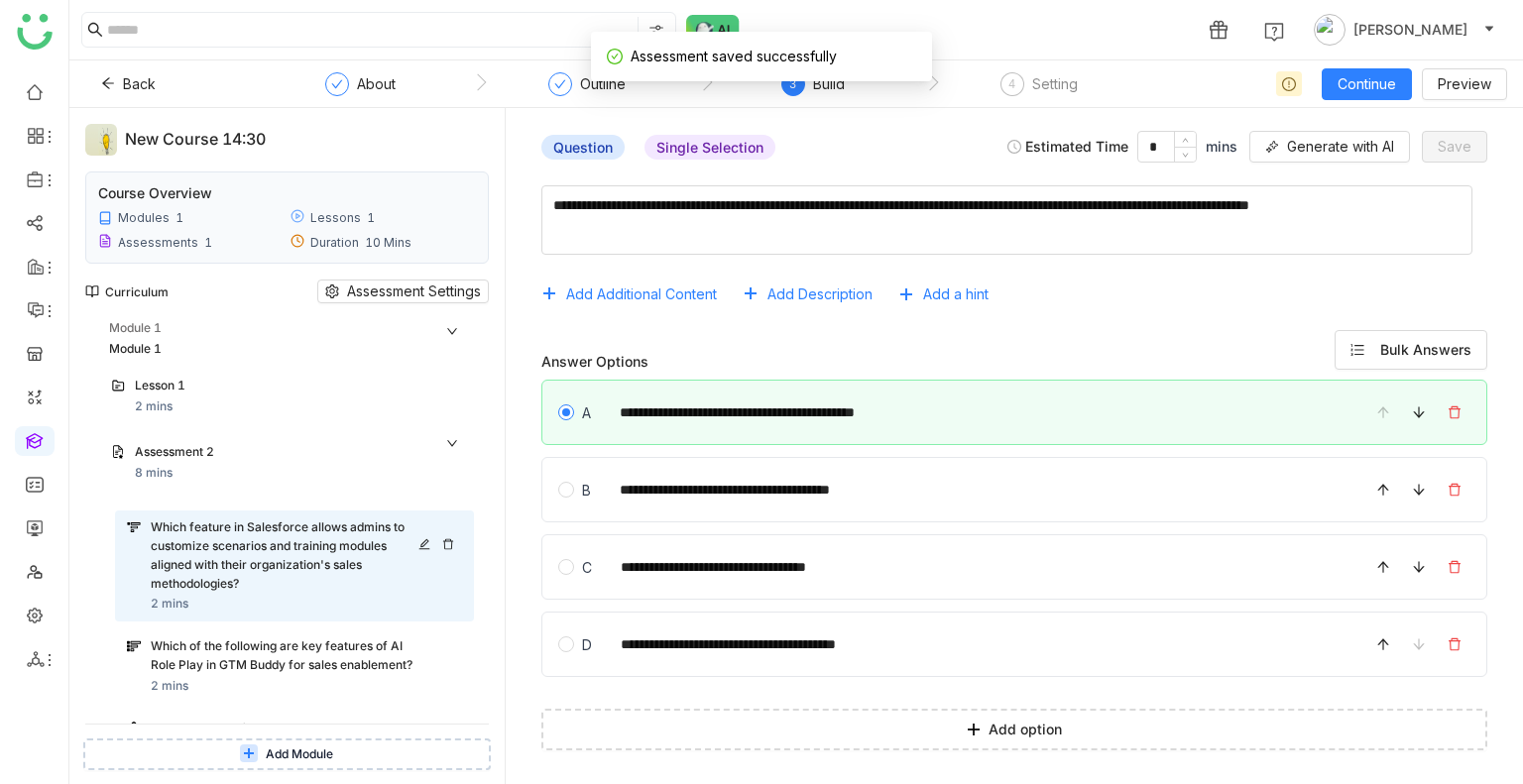 scroll, scrollTop: 248, scrollLeft: 0, axis: vertical 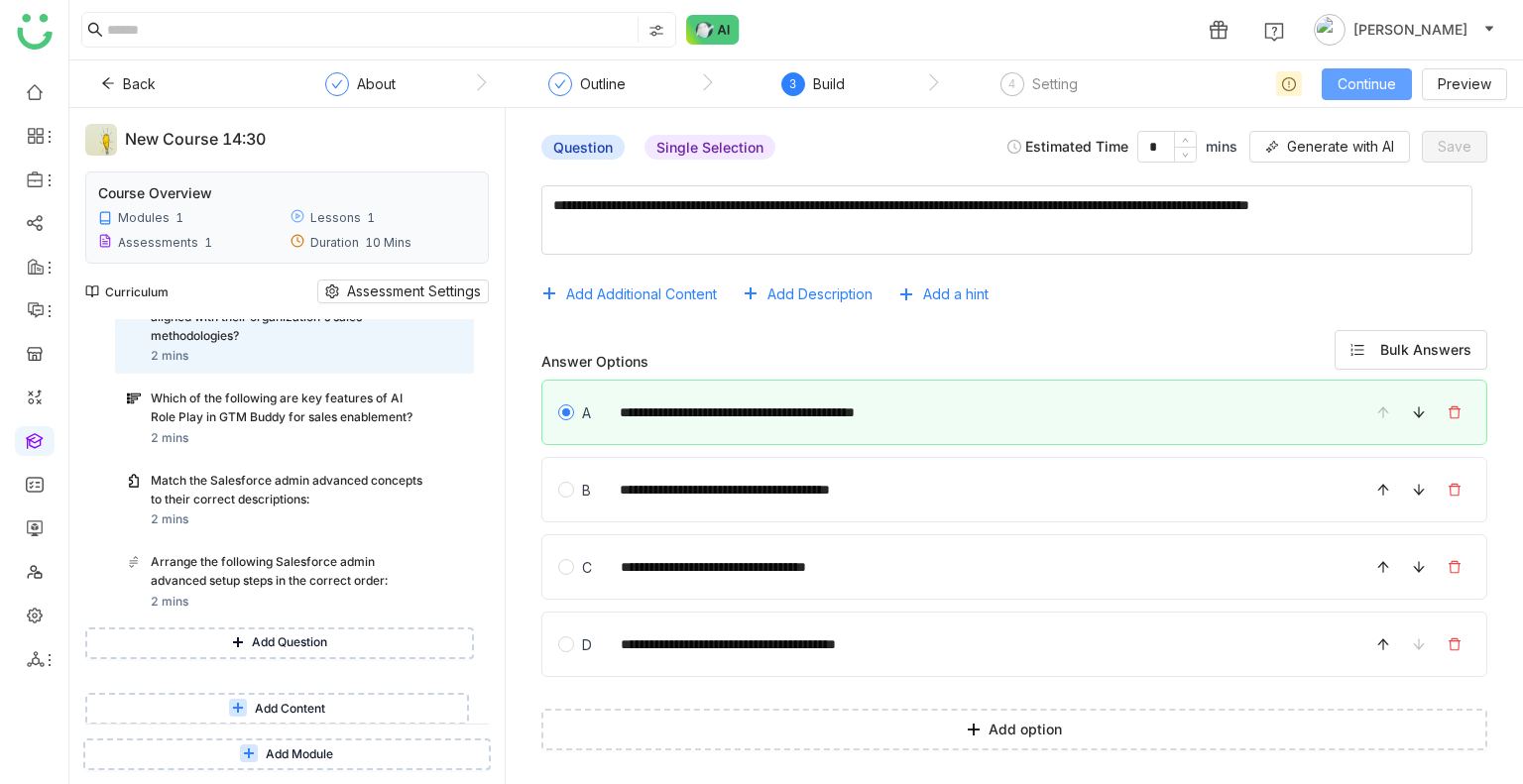 click on "Continue" at bounding box center [1366, 84] 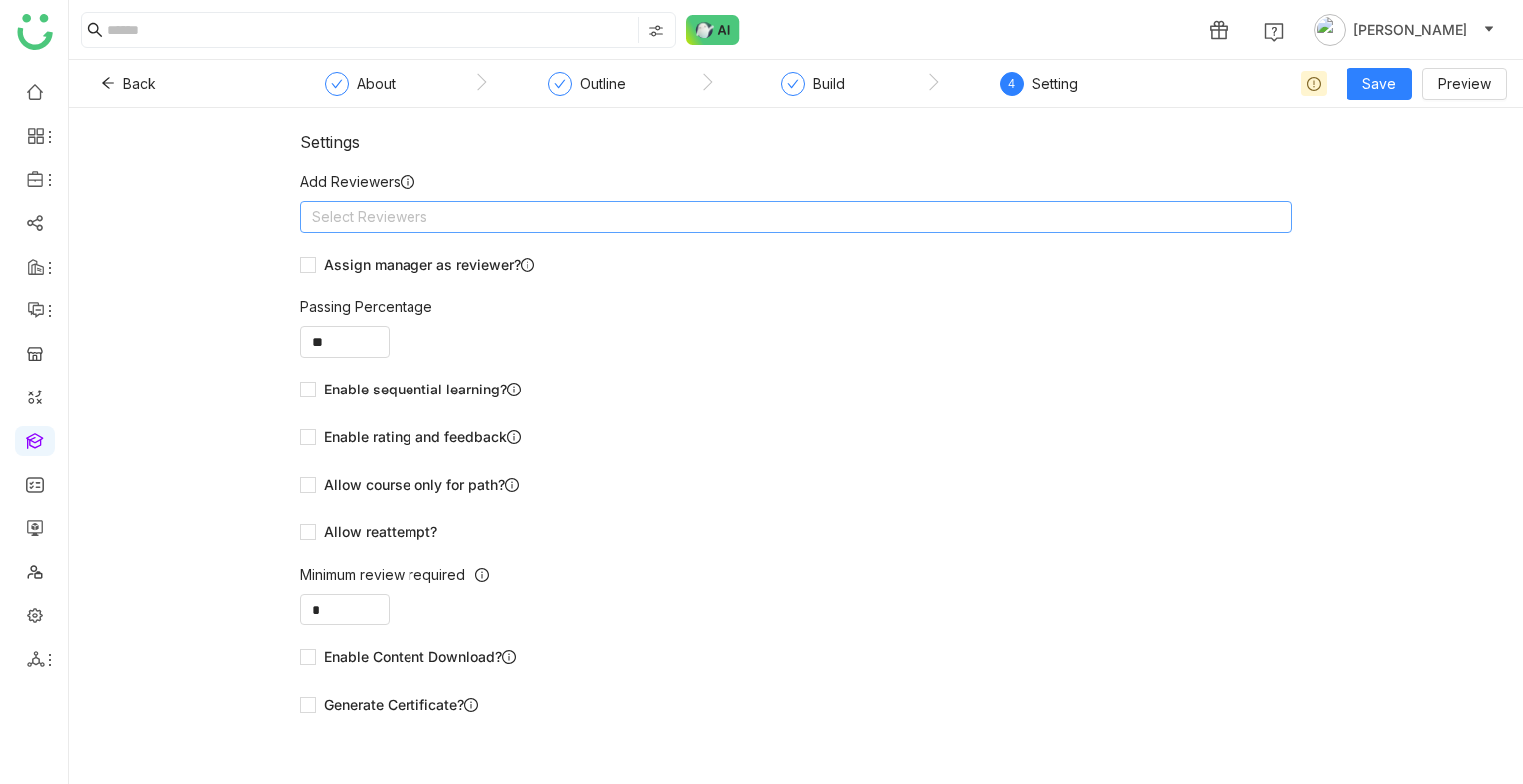 click on "Select Reviewers" 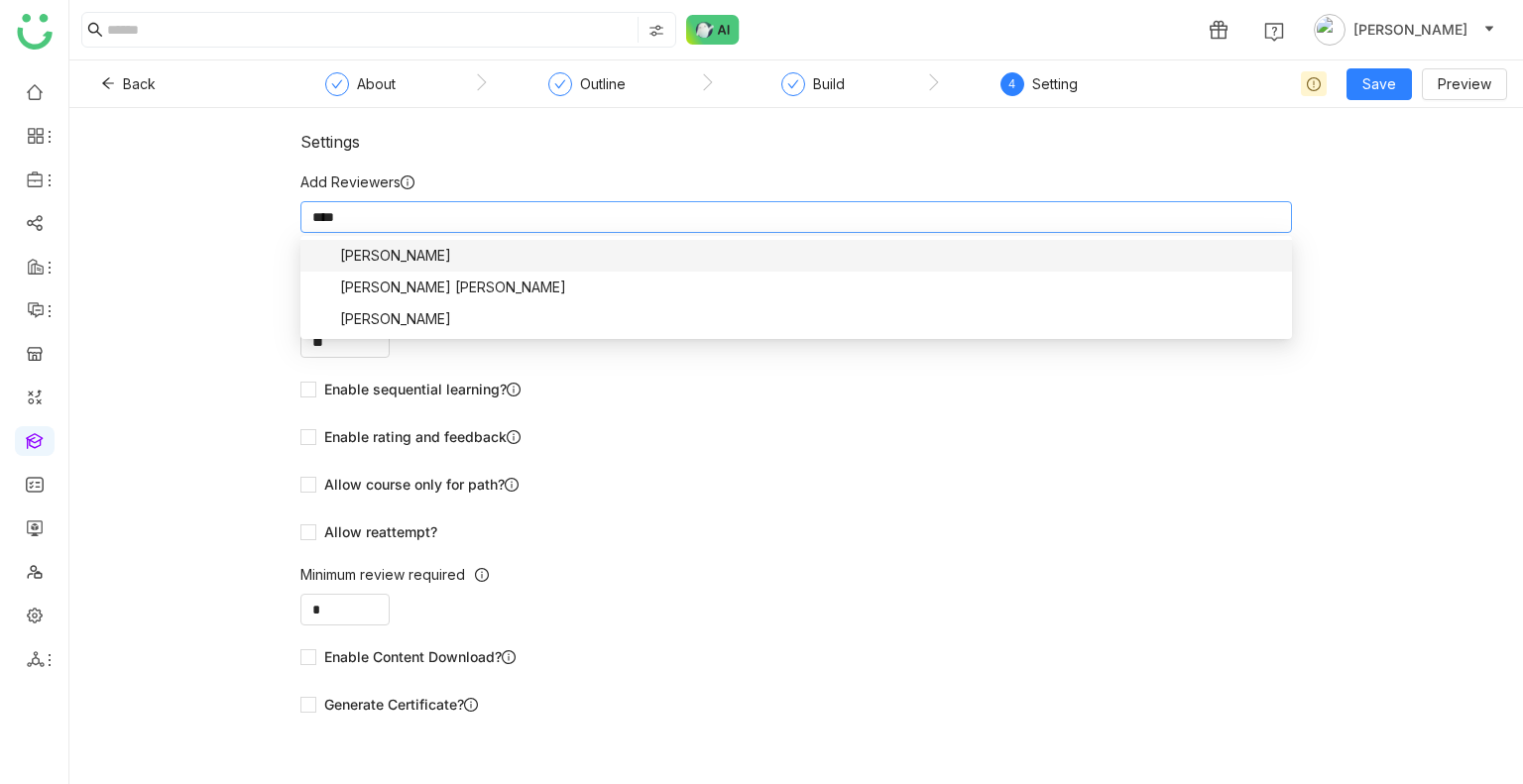 type on "*****" 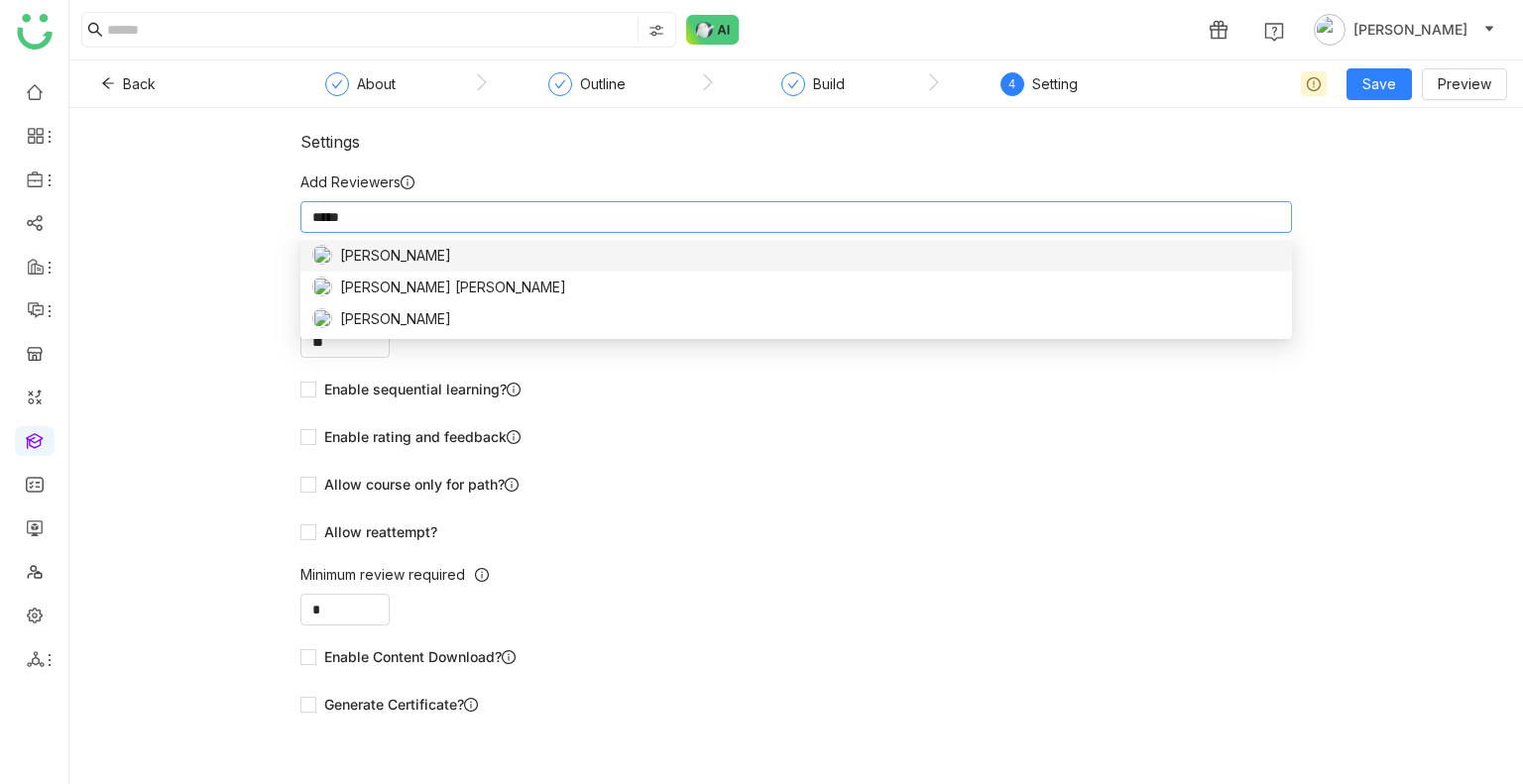 scroll, scrollTop: 0, scrollLeft: 0, axis: both 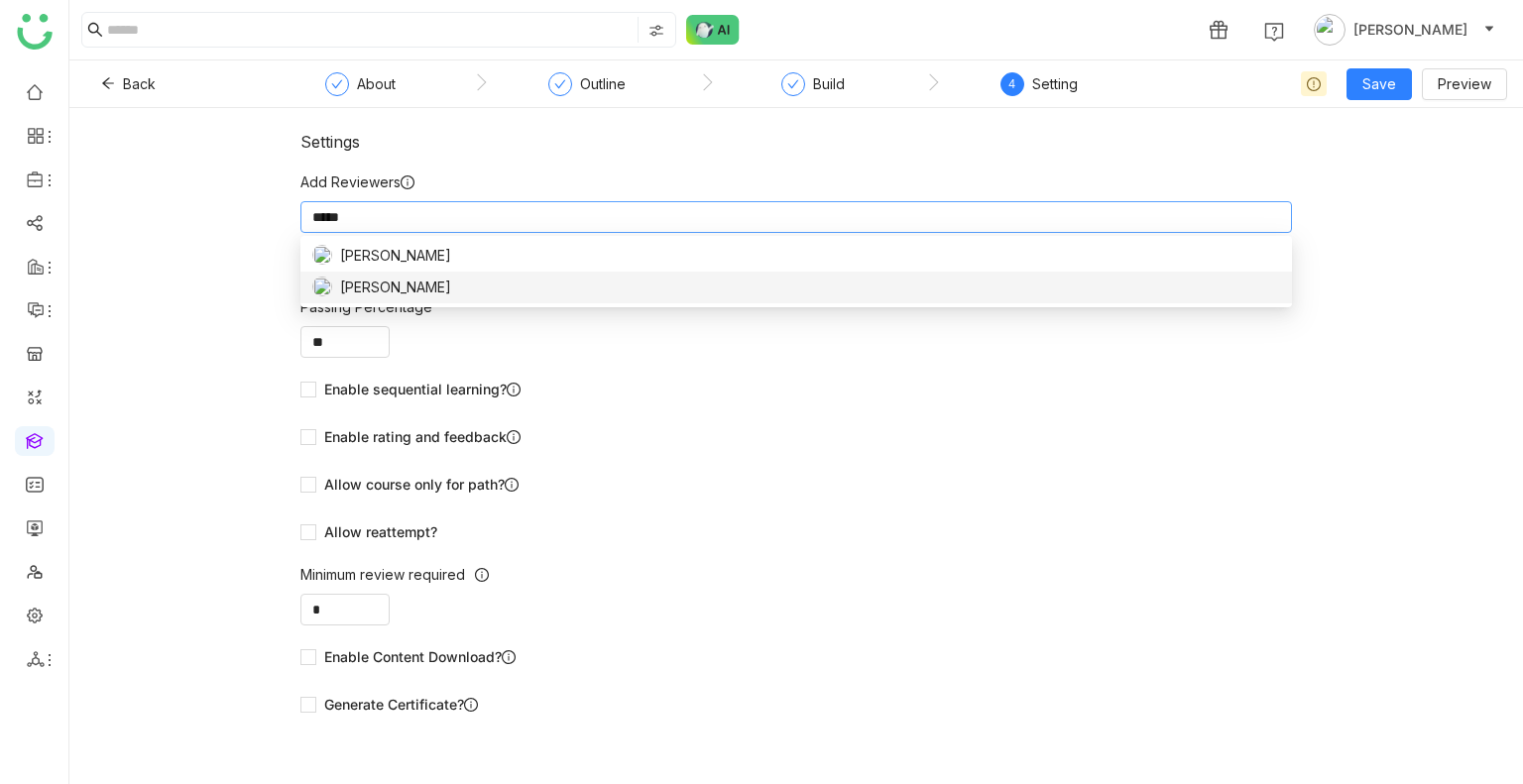 type 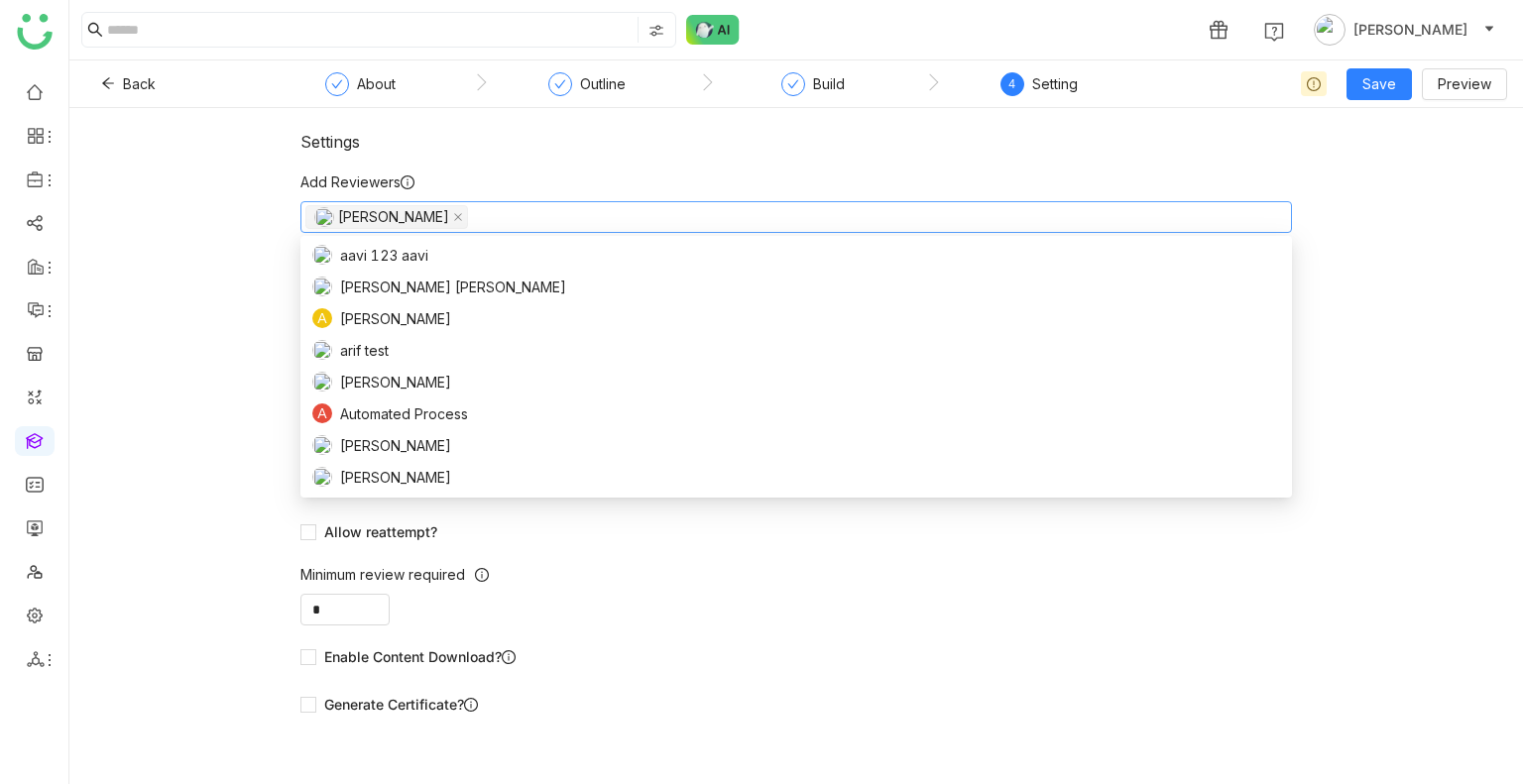 click on "Add Reviewers" 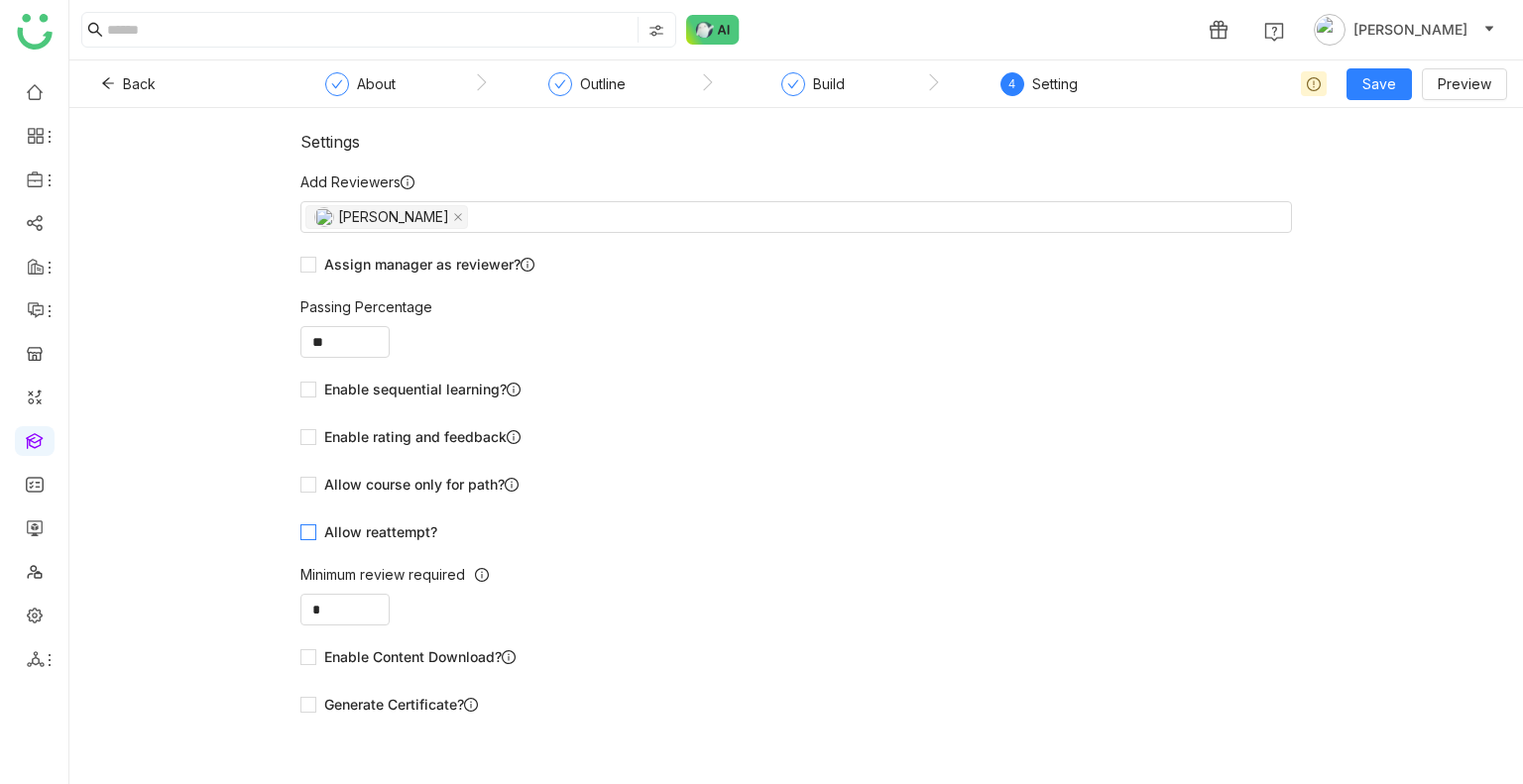 click on "Allow reattempt?" 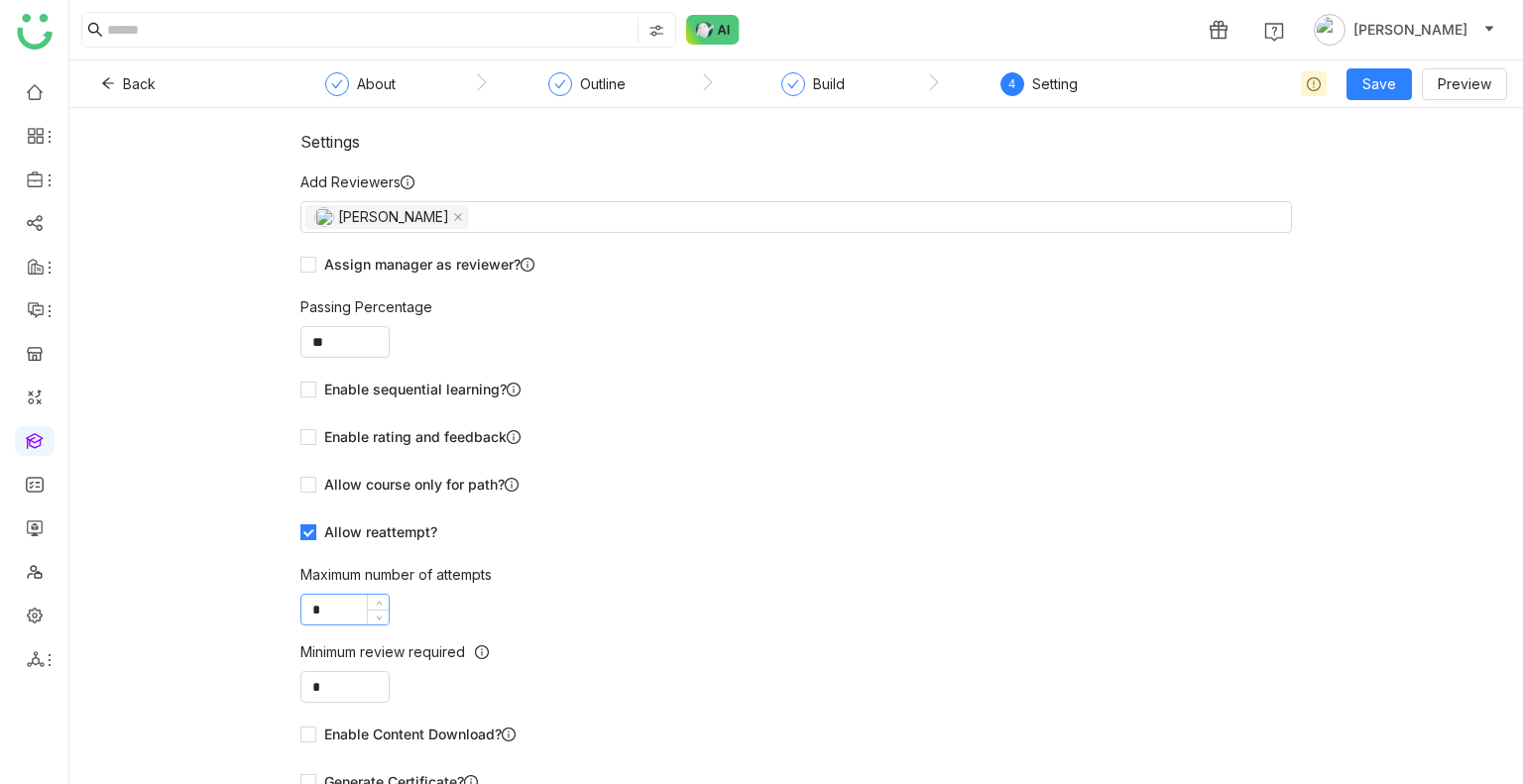 click on "*" 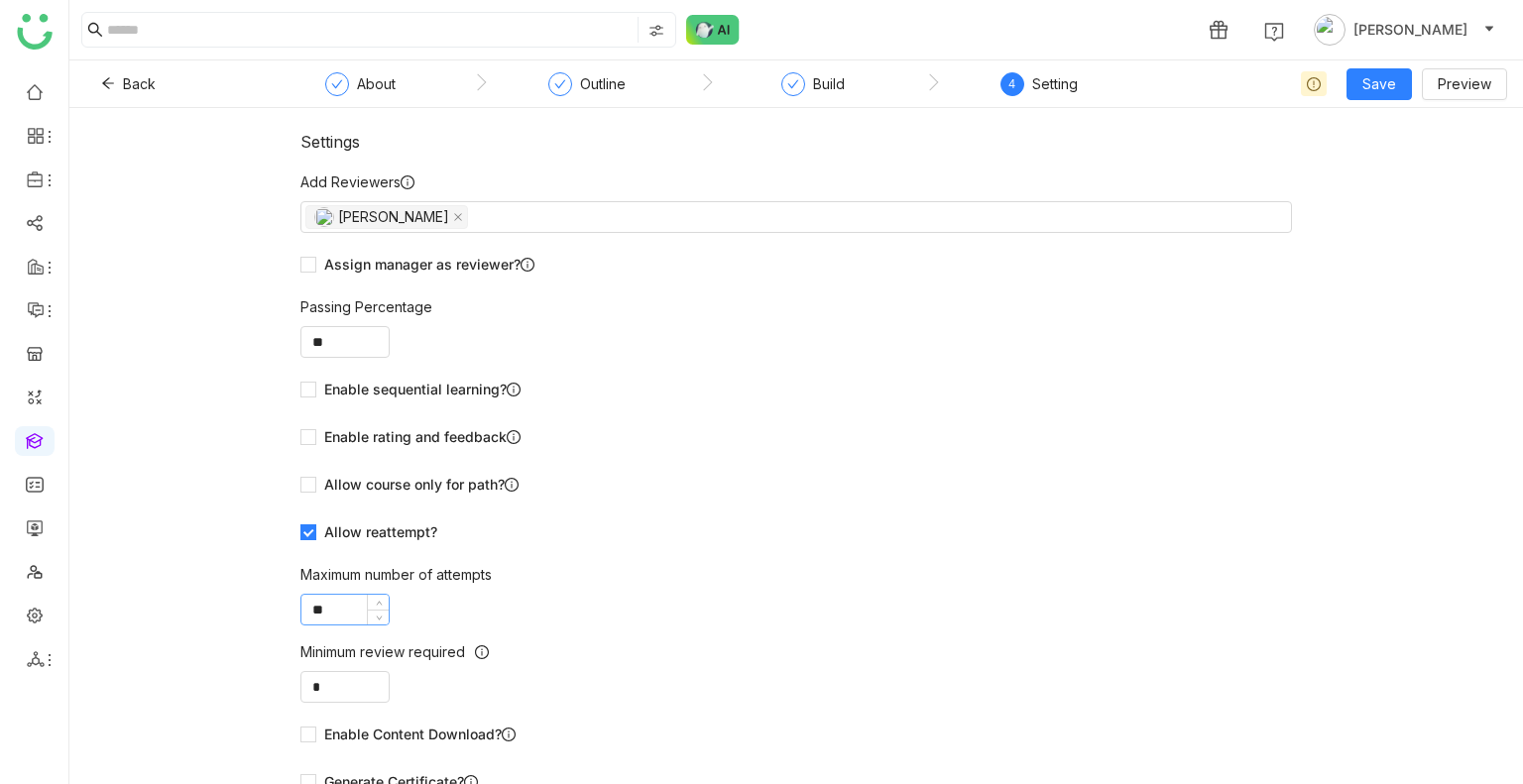 type on "*" 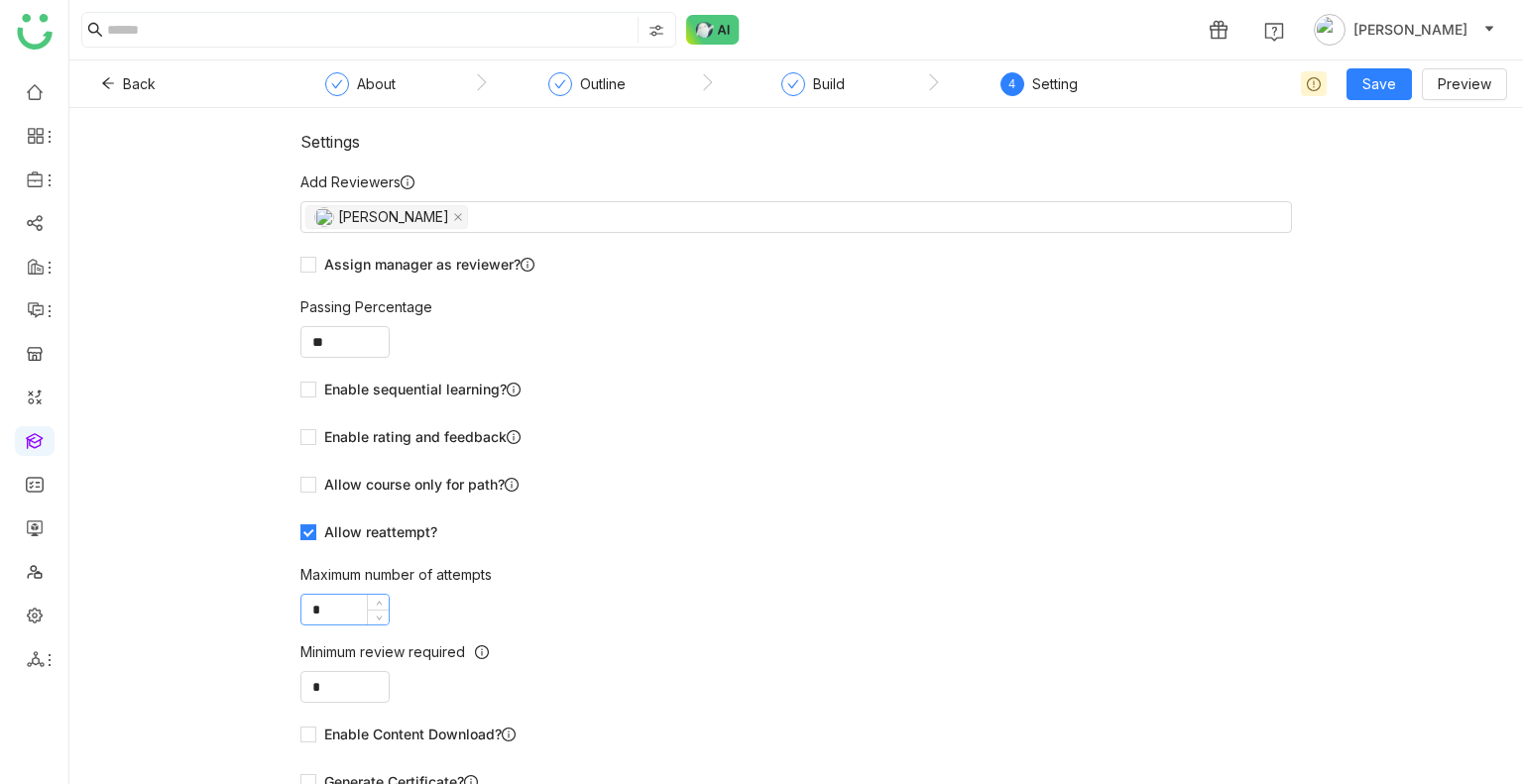 type on "*" 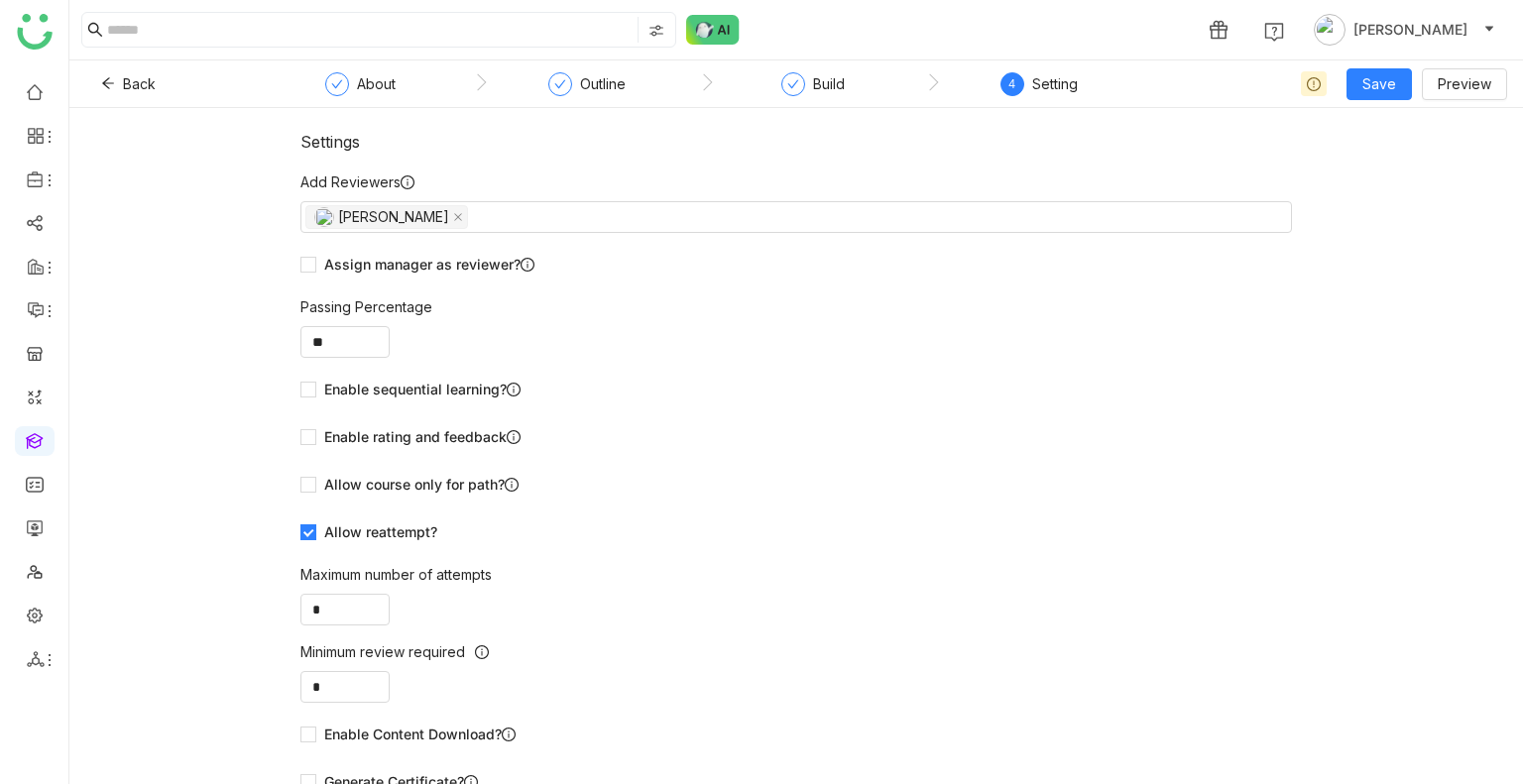 click on "Add Reviewers   Uday Bhanu    Assign manager as reviewer?   Passing Percentage  ** Enable sequential learning?   Enable rating and feedback  Allow course only for path?  Allow reattempt?  Maximum number of attempts  *  Minimum review required  *  User can mark lesson as complete?   Enable Content Download?   Generate Certificate?" 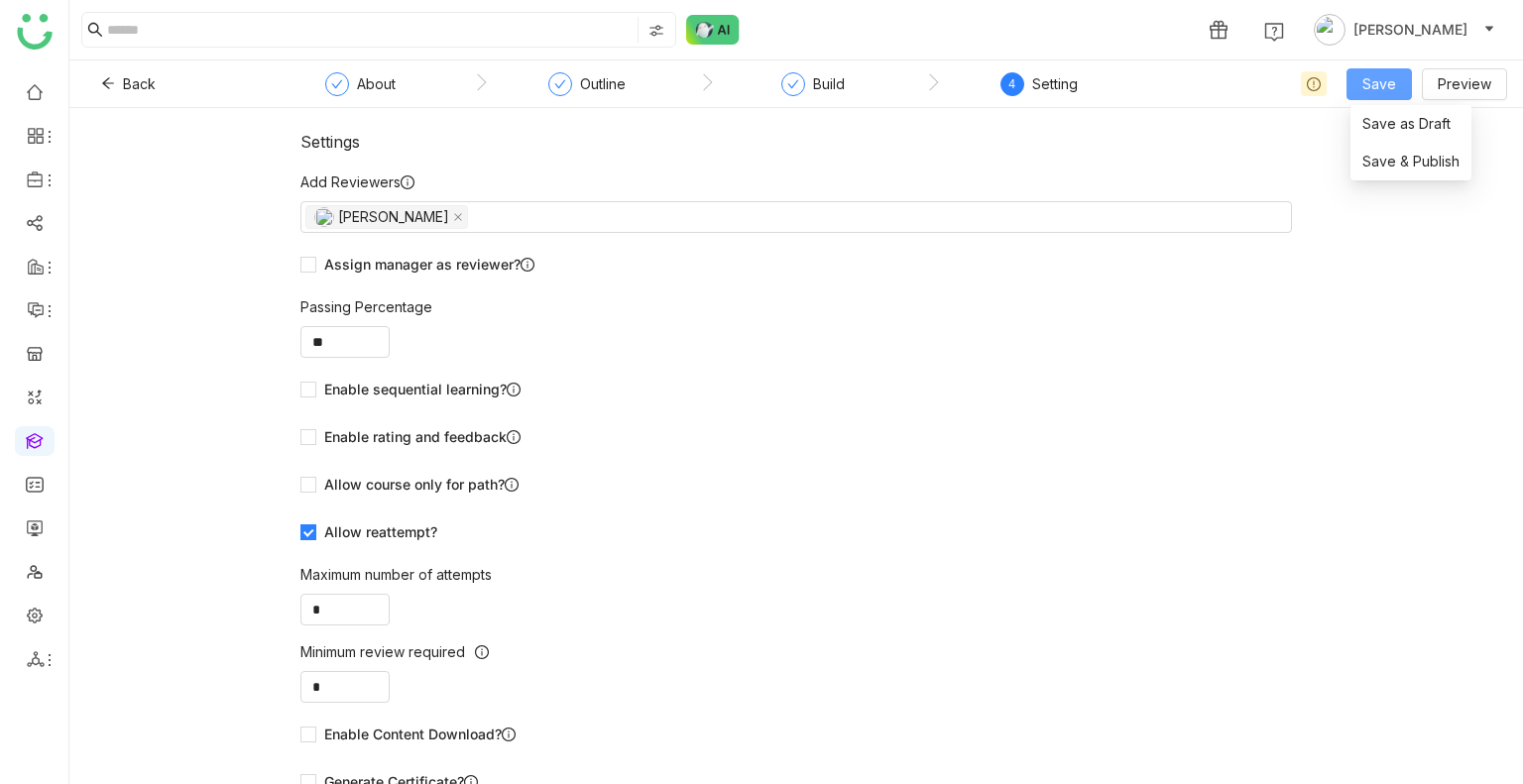 click on "Save" 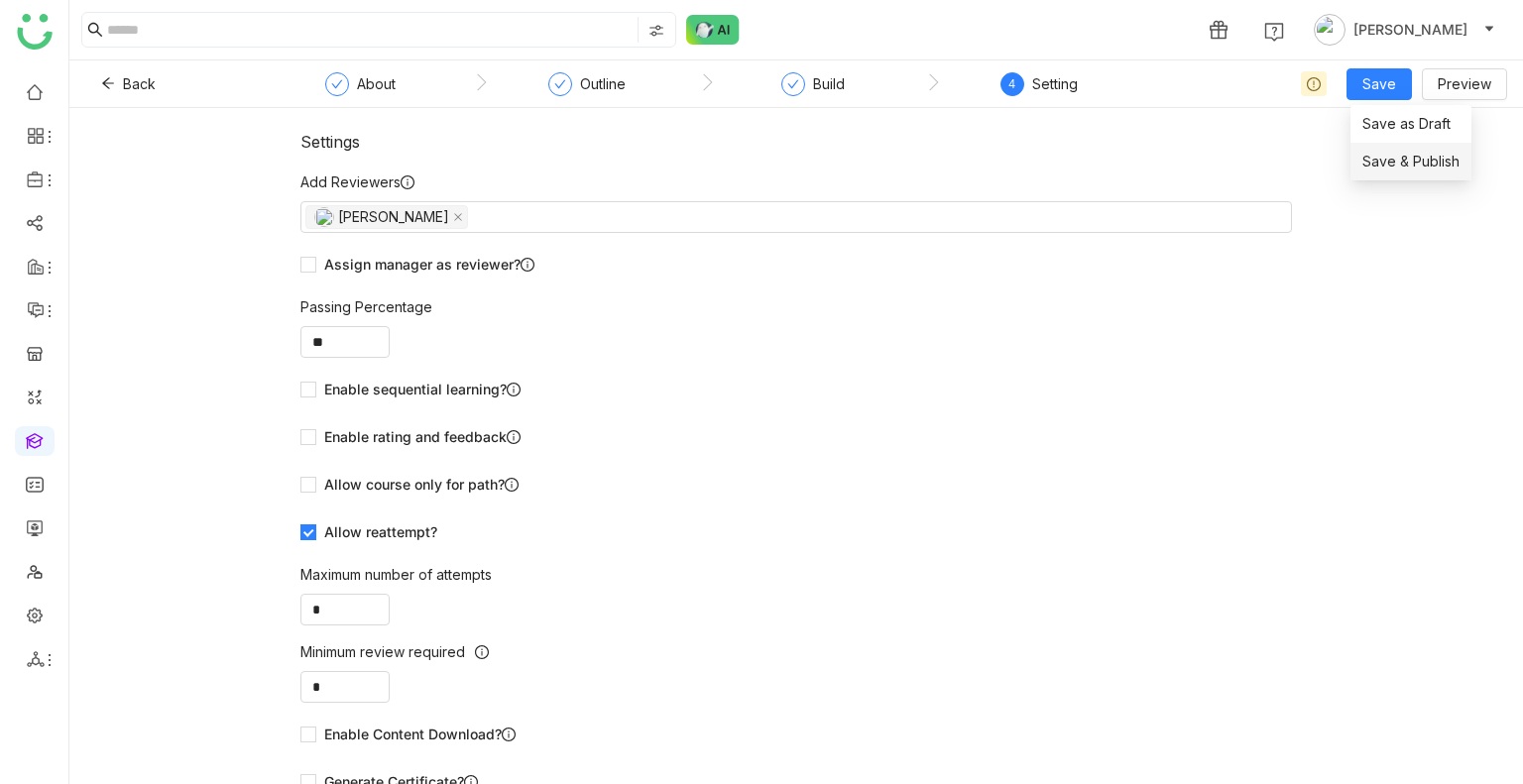 click on "Save & Publish" at bounding box center (1411, 162) 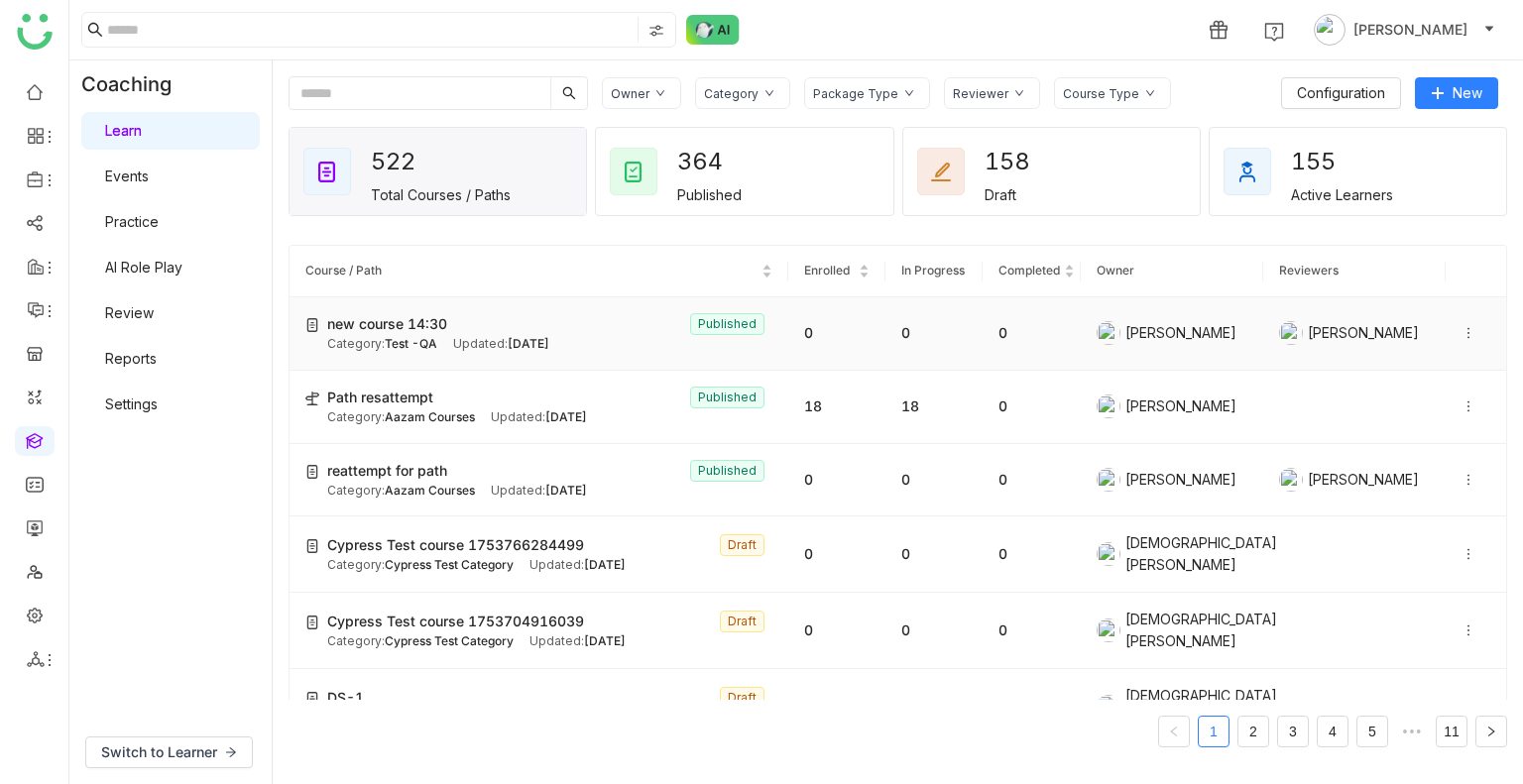 click 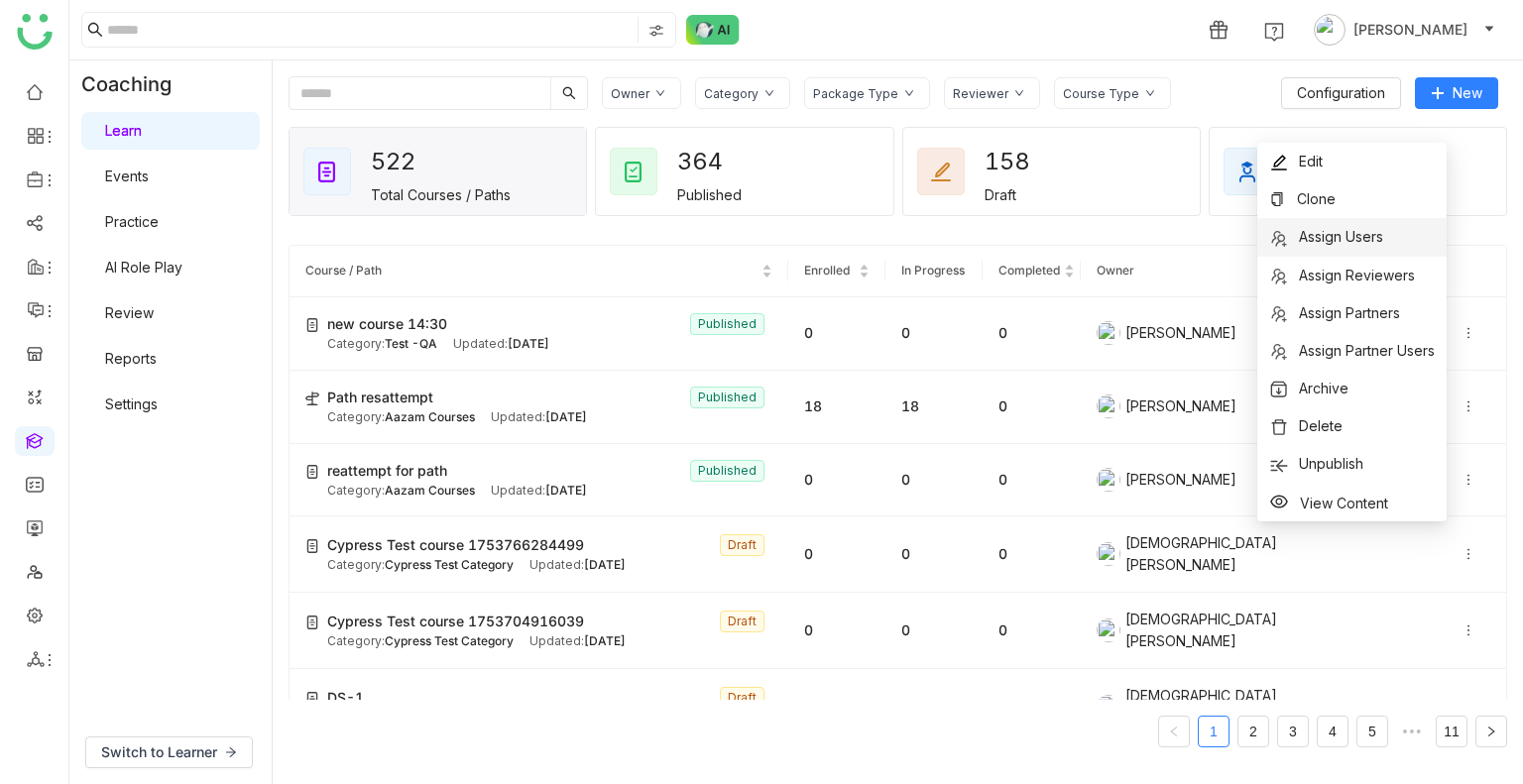 click on "Assign Users" at bounding box center (1351, 237) 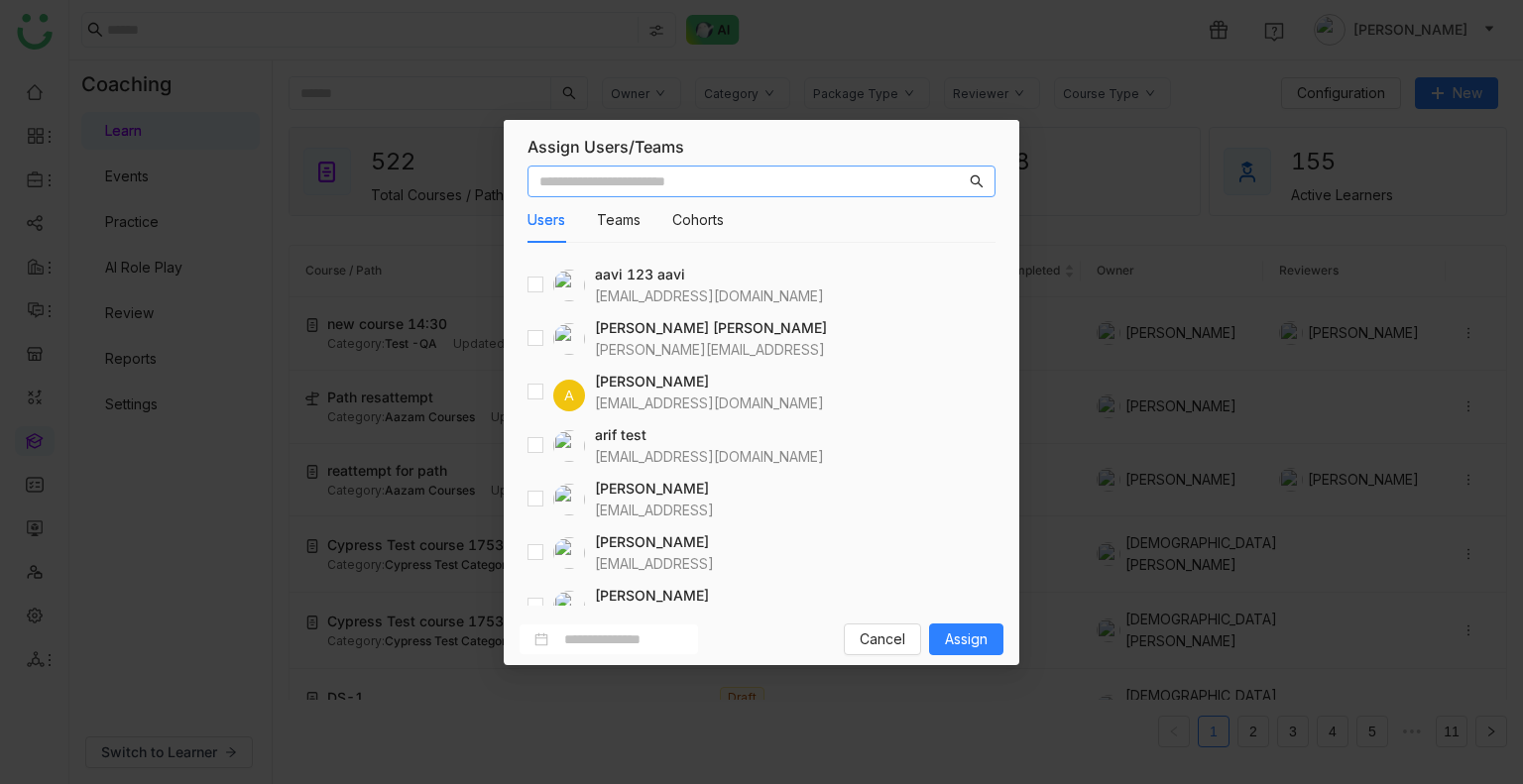 click at bounding box center [762, 181] 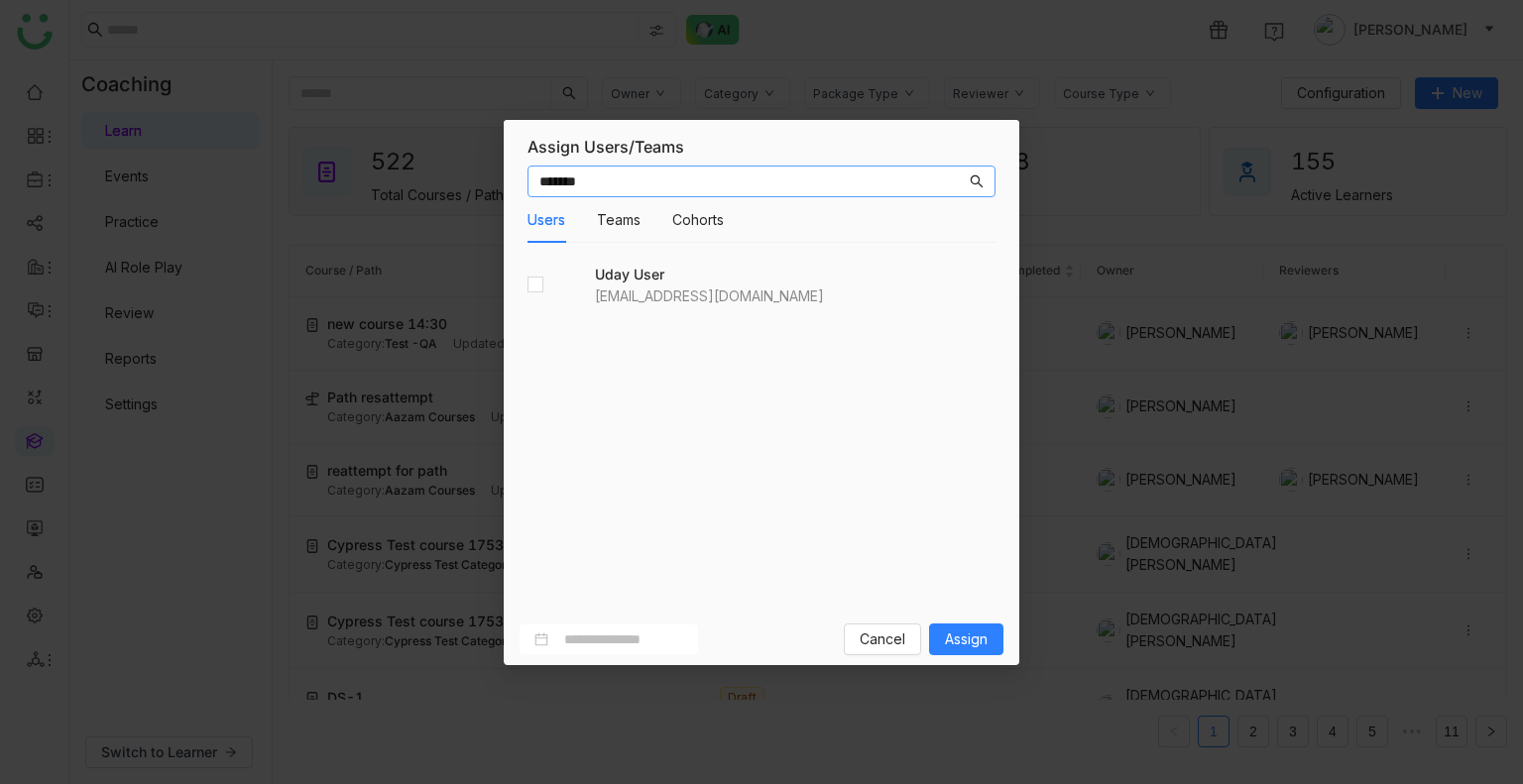 type on "*******" 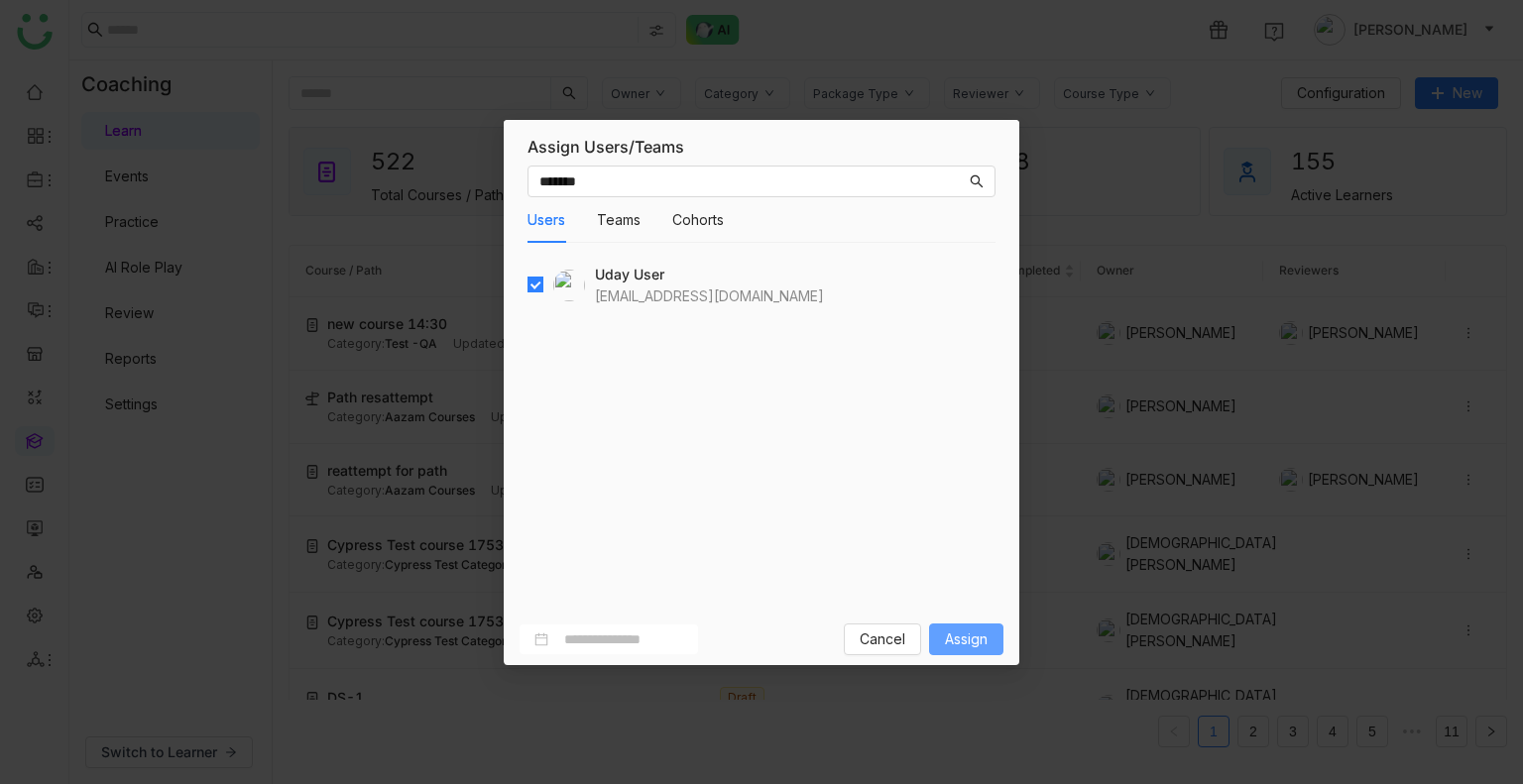 click on "Assign" at bounding box center [966, 639] 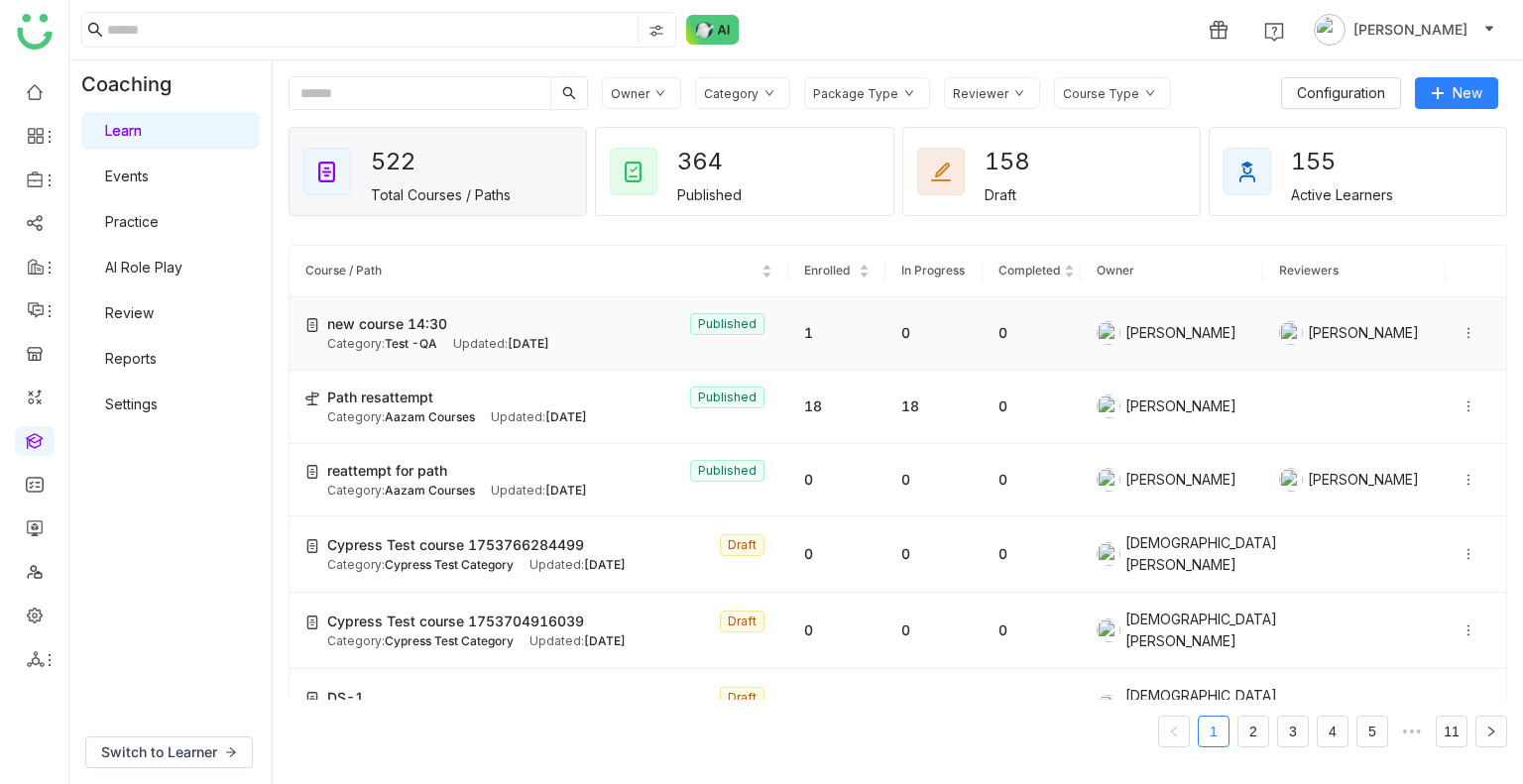click on "Test -QA" 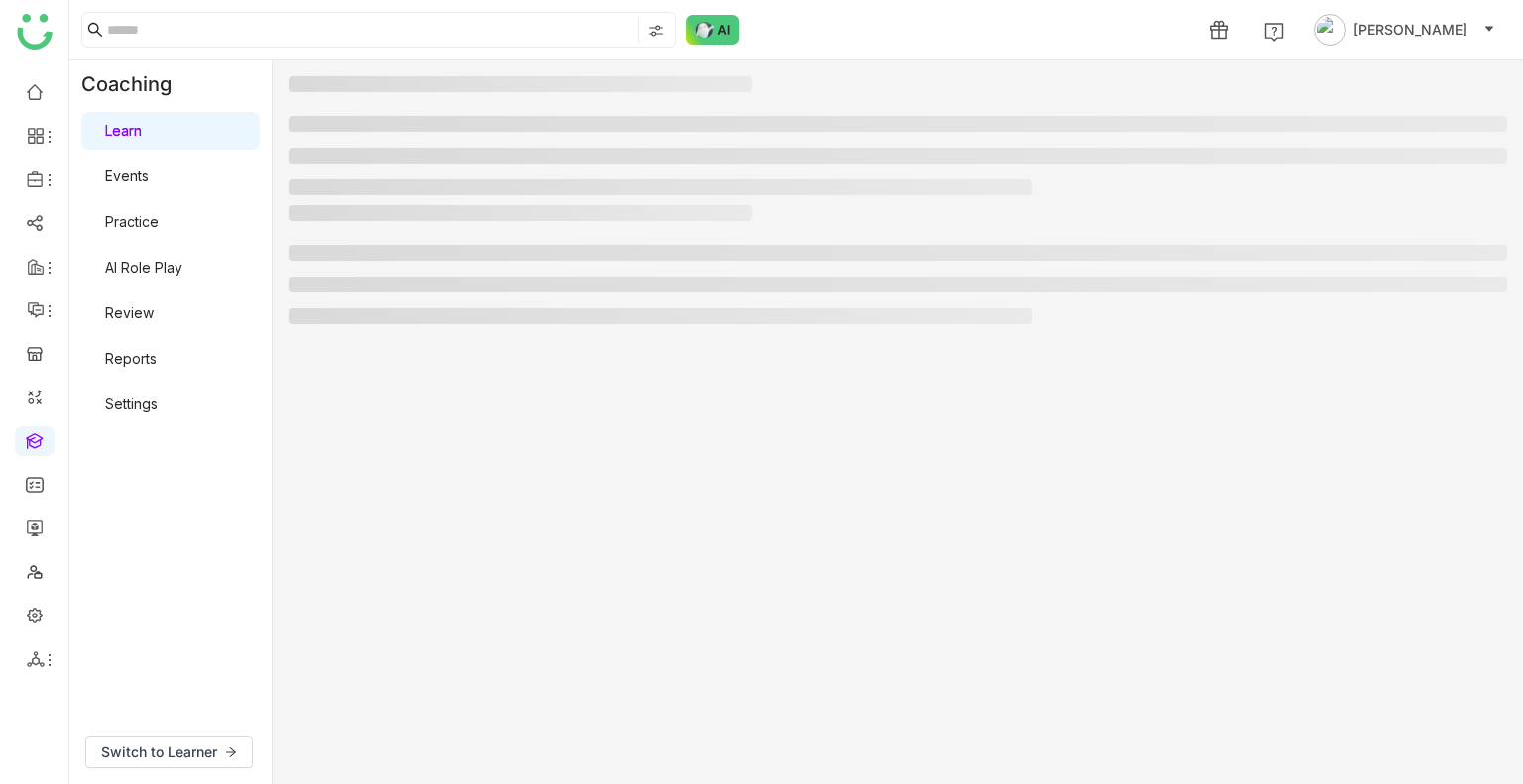 click 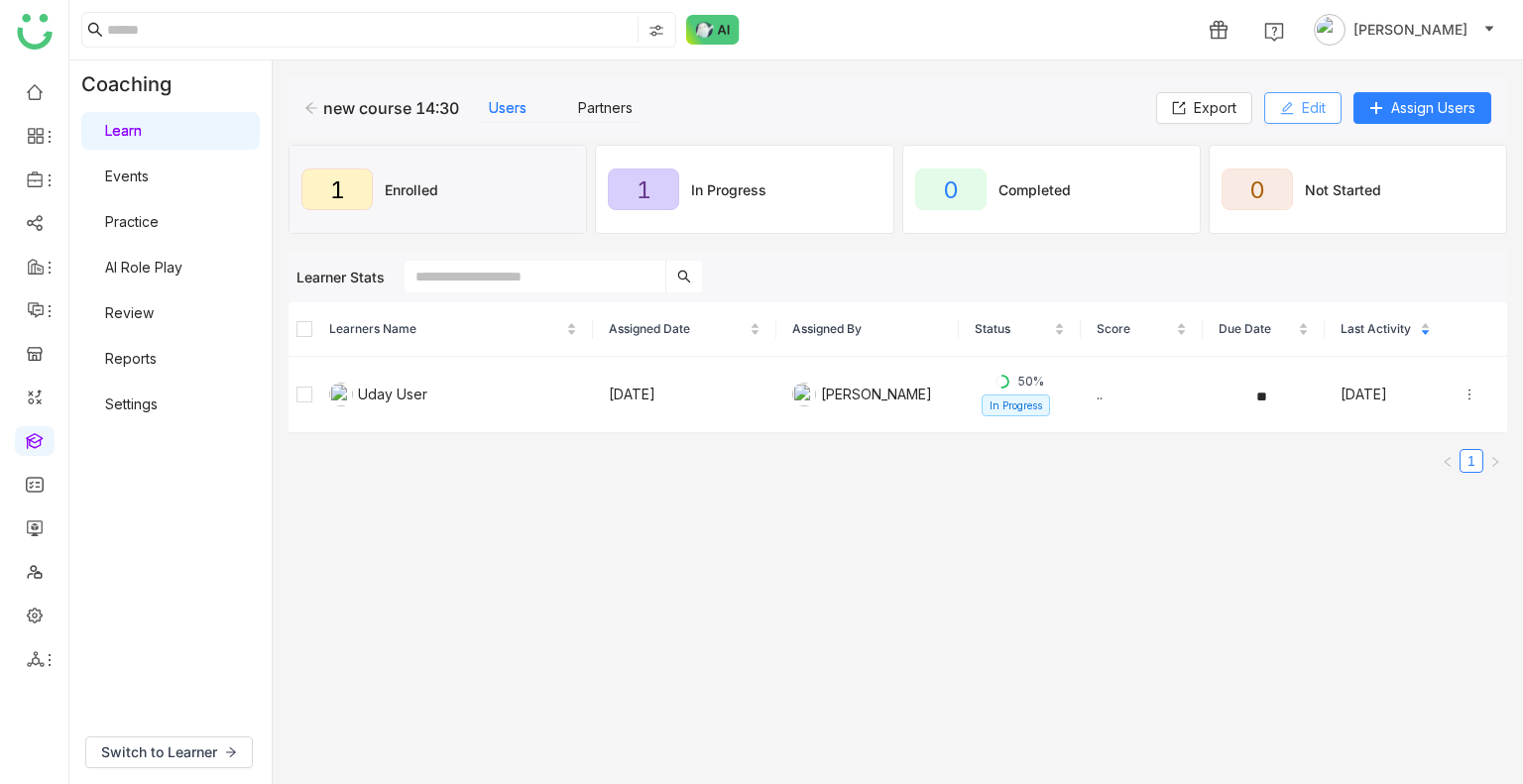 click on "Edit" 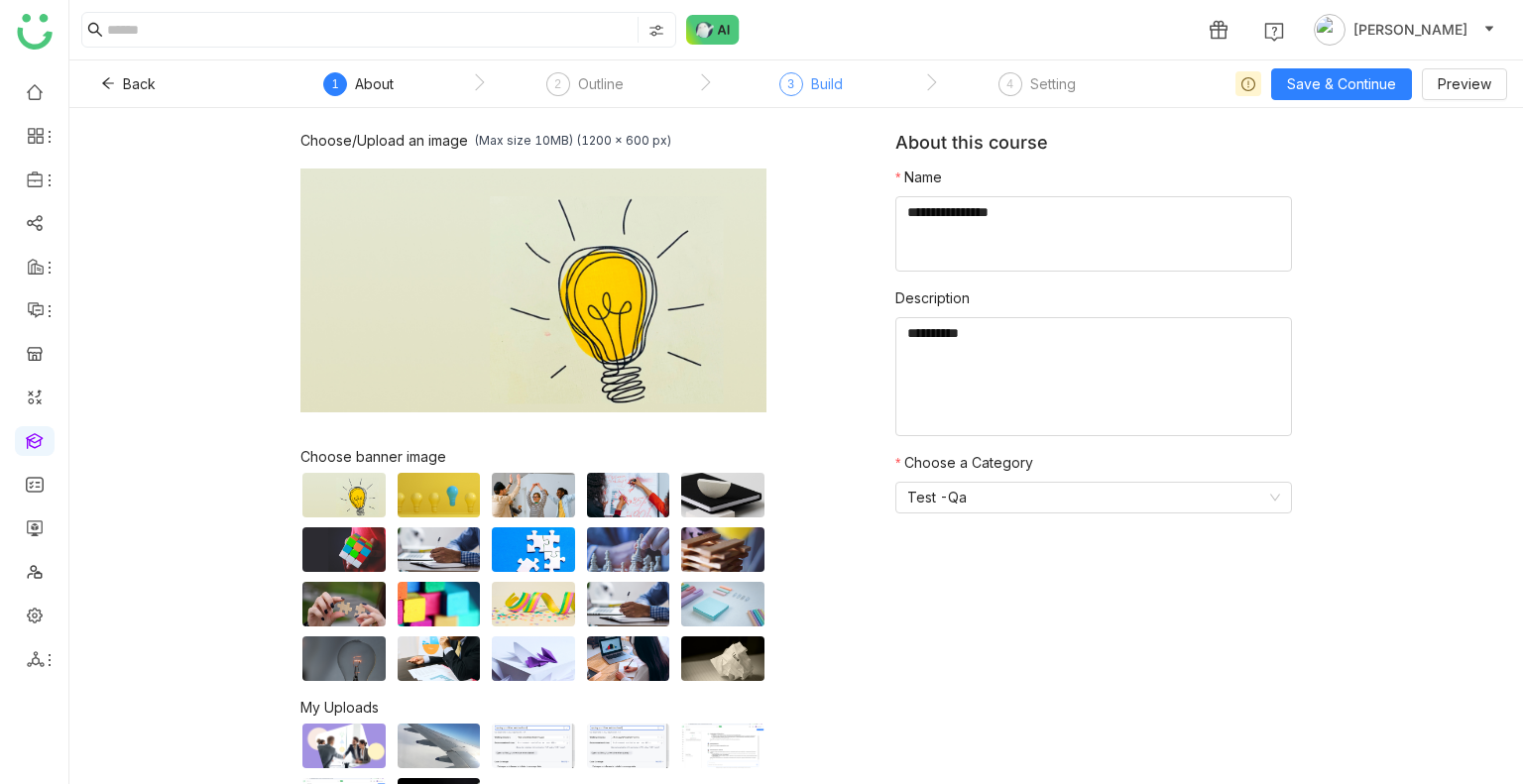 click on "Build" 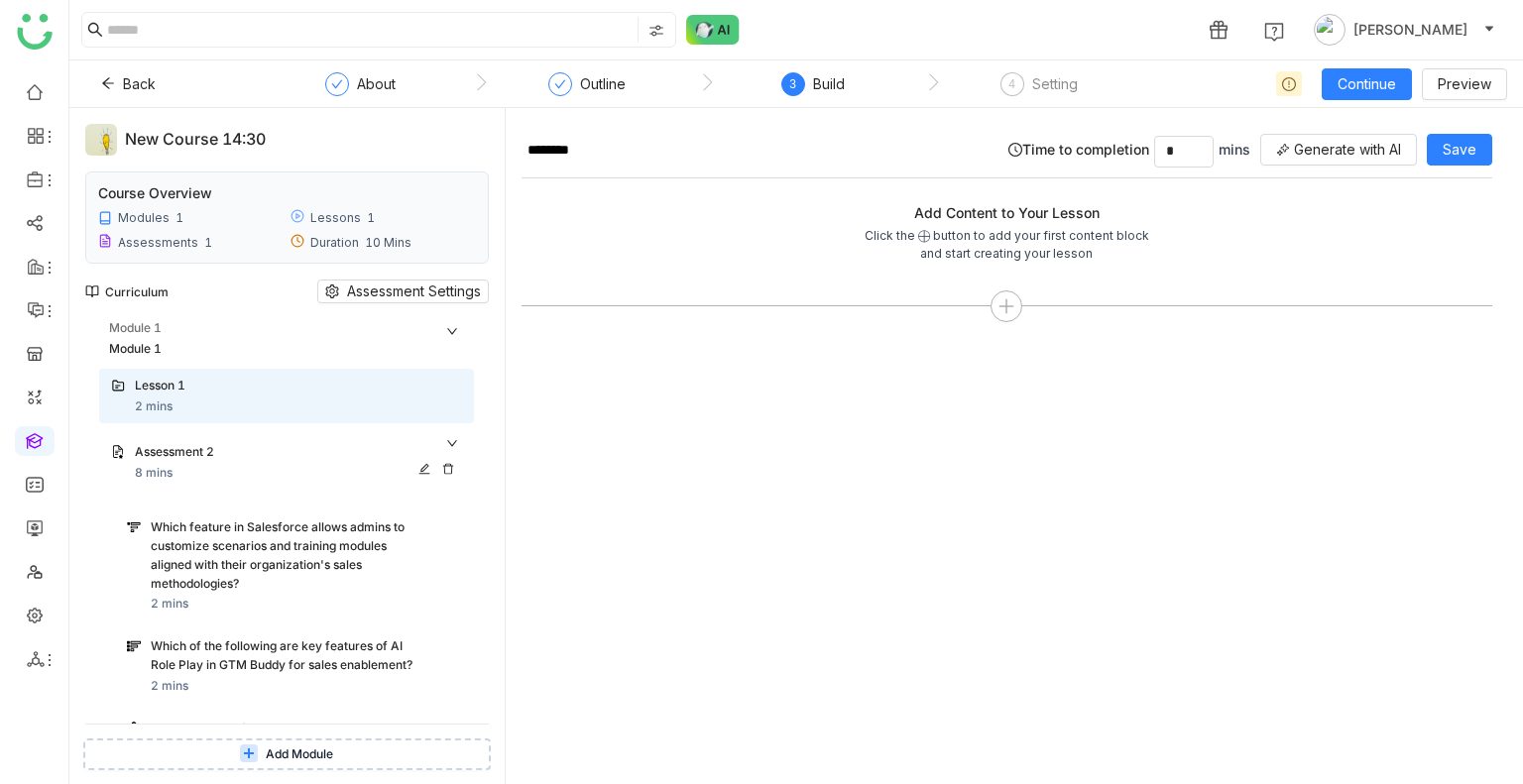 click on "8 mins" at bounding box center (154, 473) 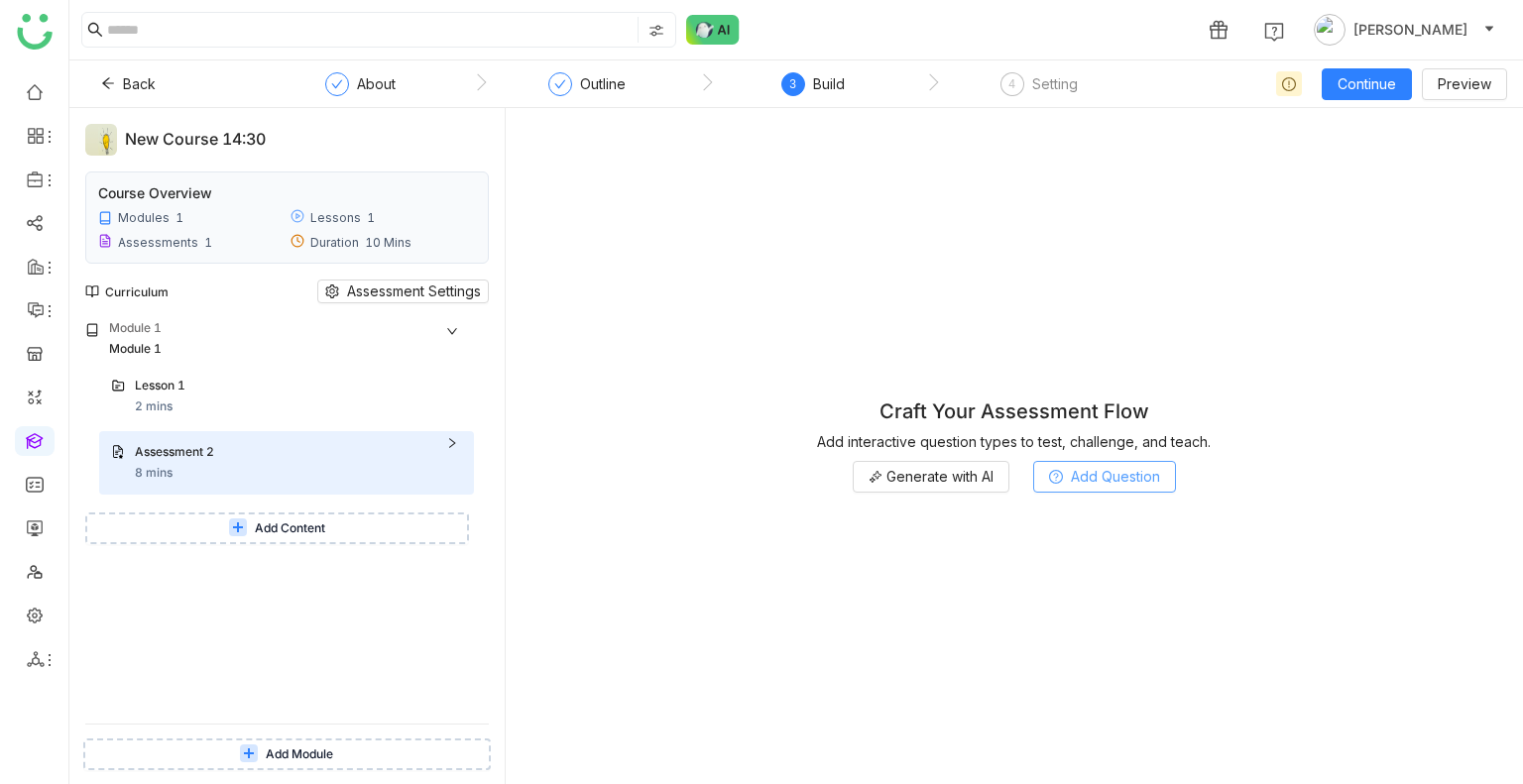 click on "Add Question" 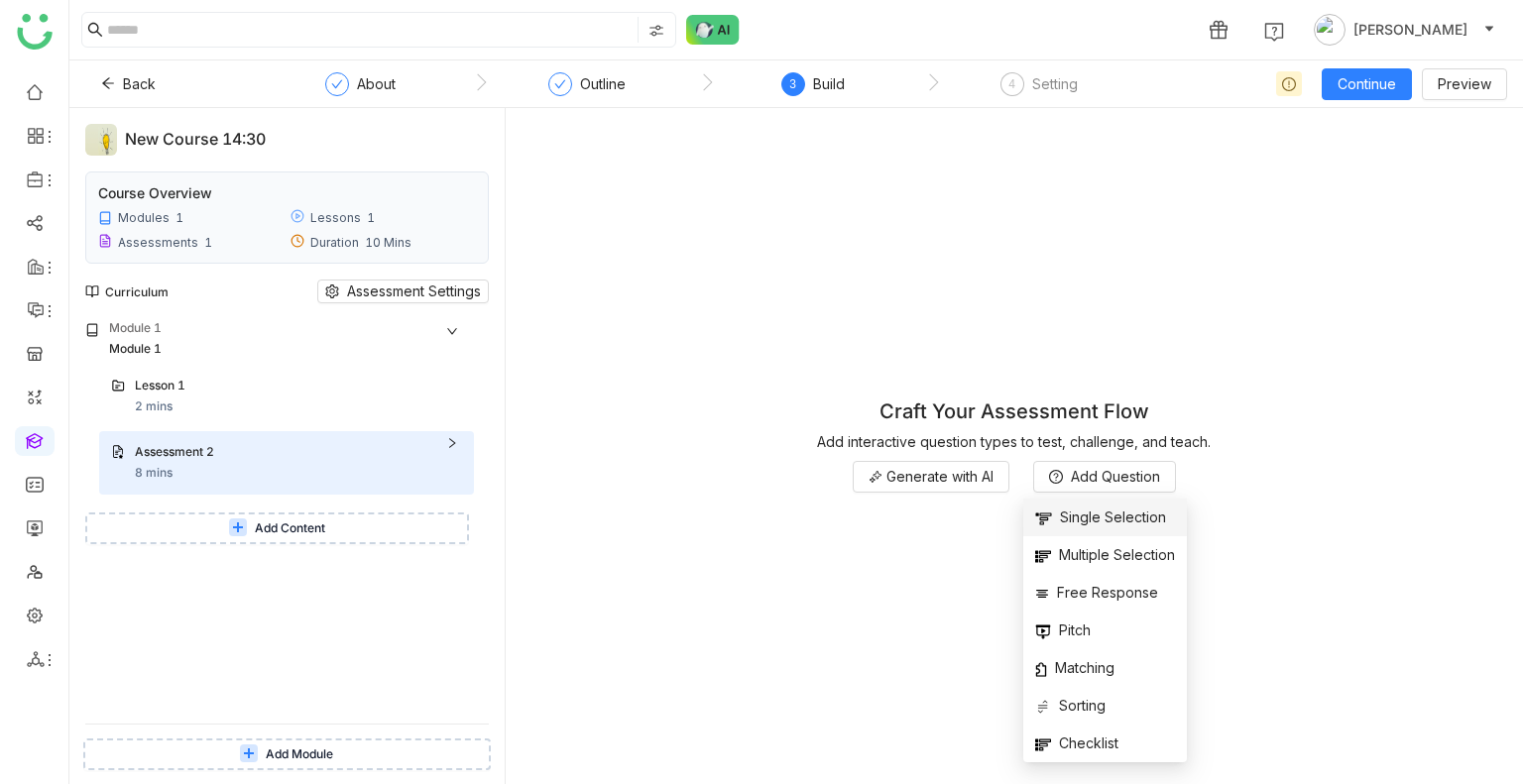 click on "Single Selection" at bounding box center [1101, 517] 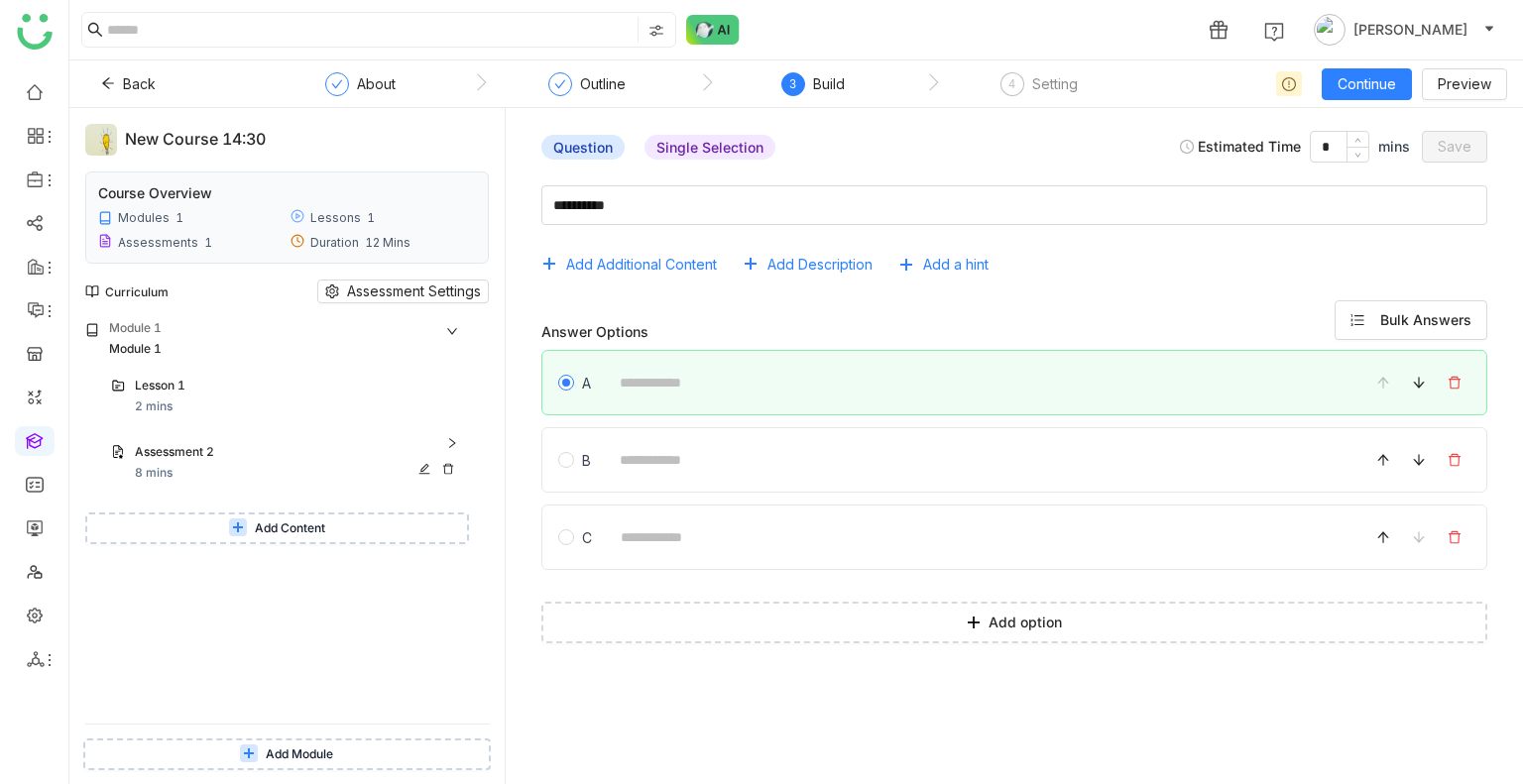 click on "Assessment 2" at bounding box center [298, 453] 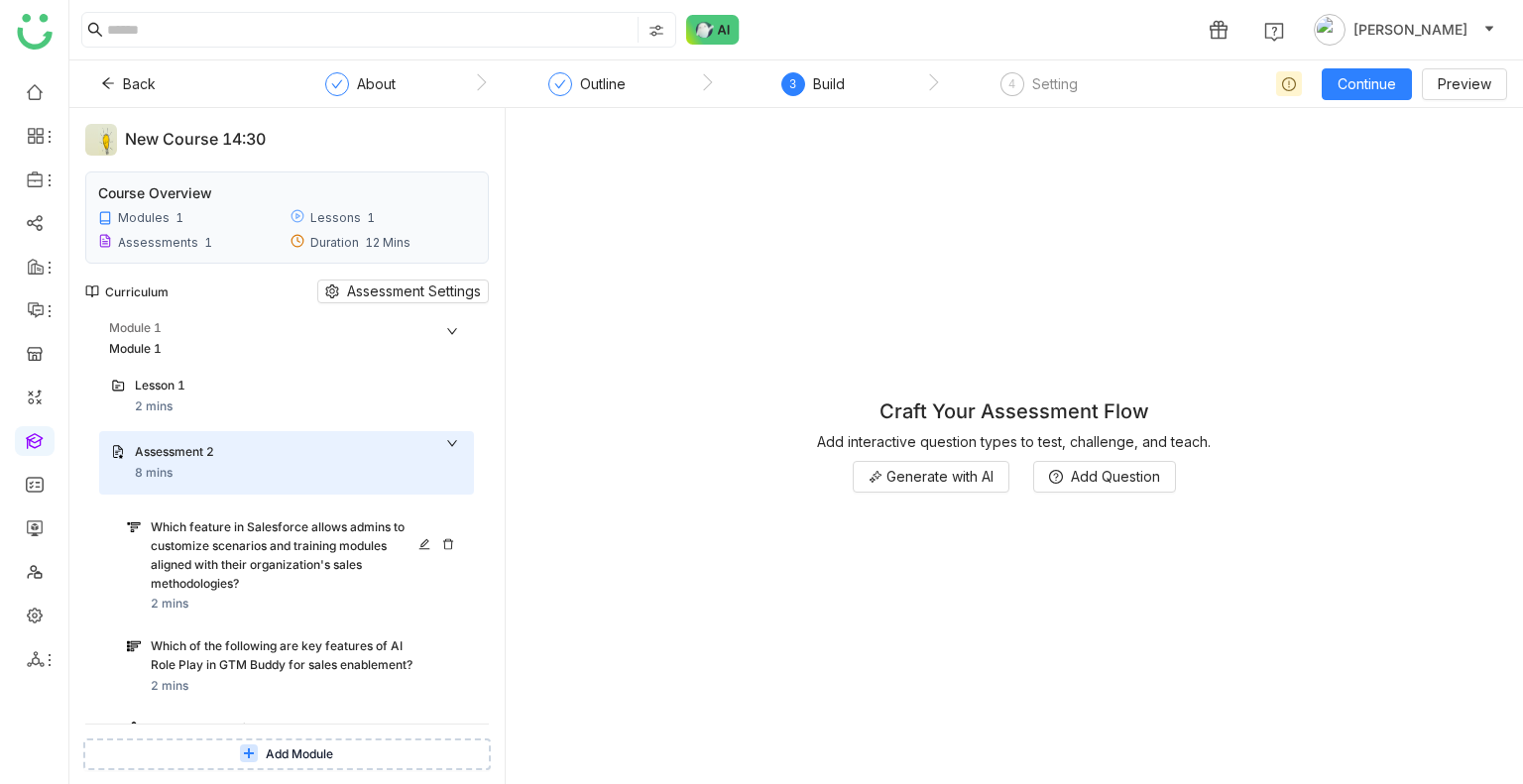 scroll, scrollTop: 310, scrollLeft: 0, axis: vertical 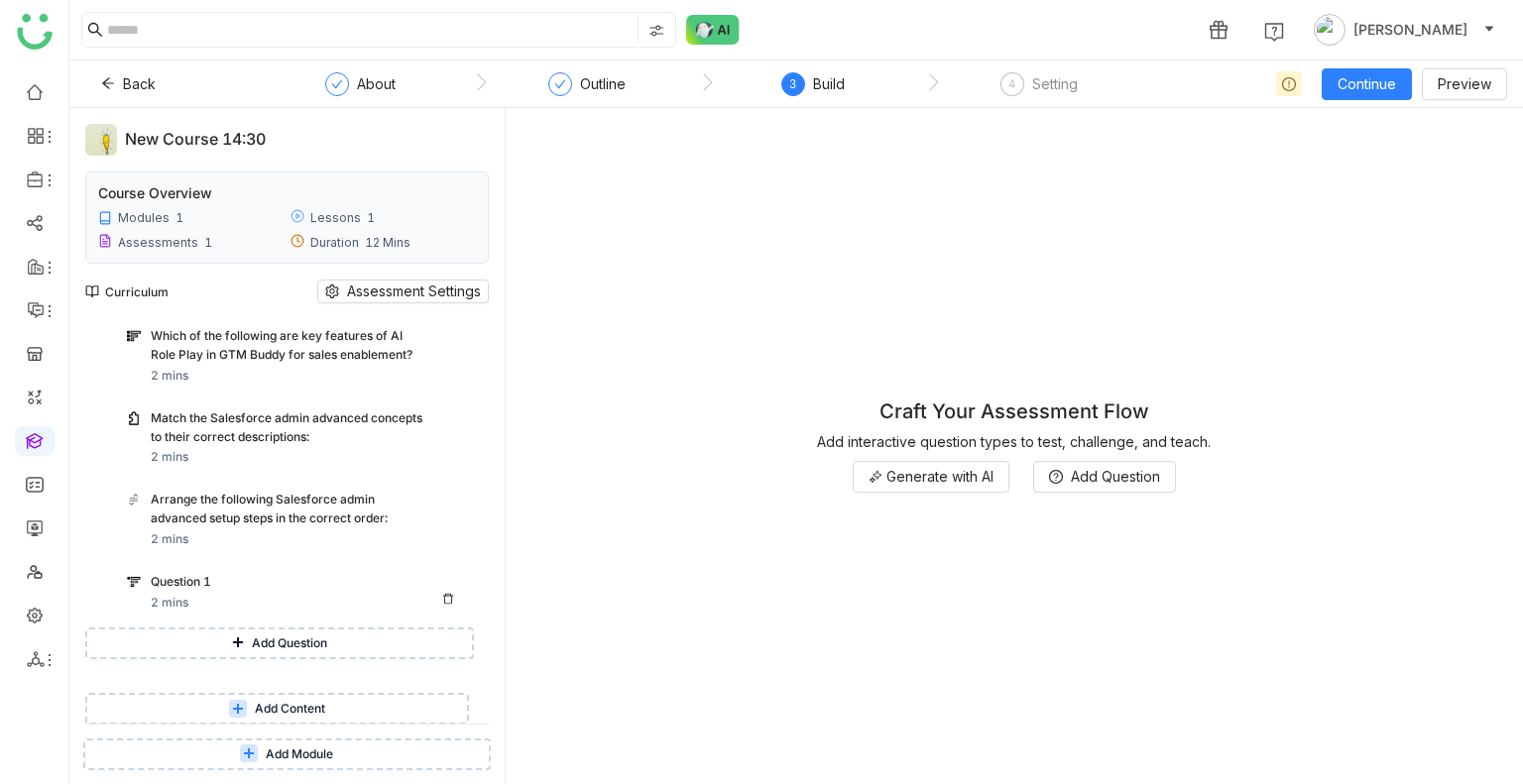 click 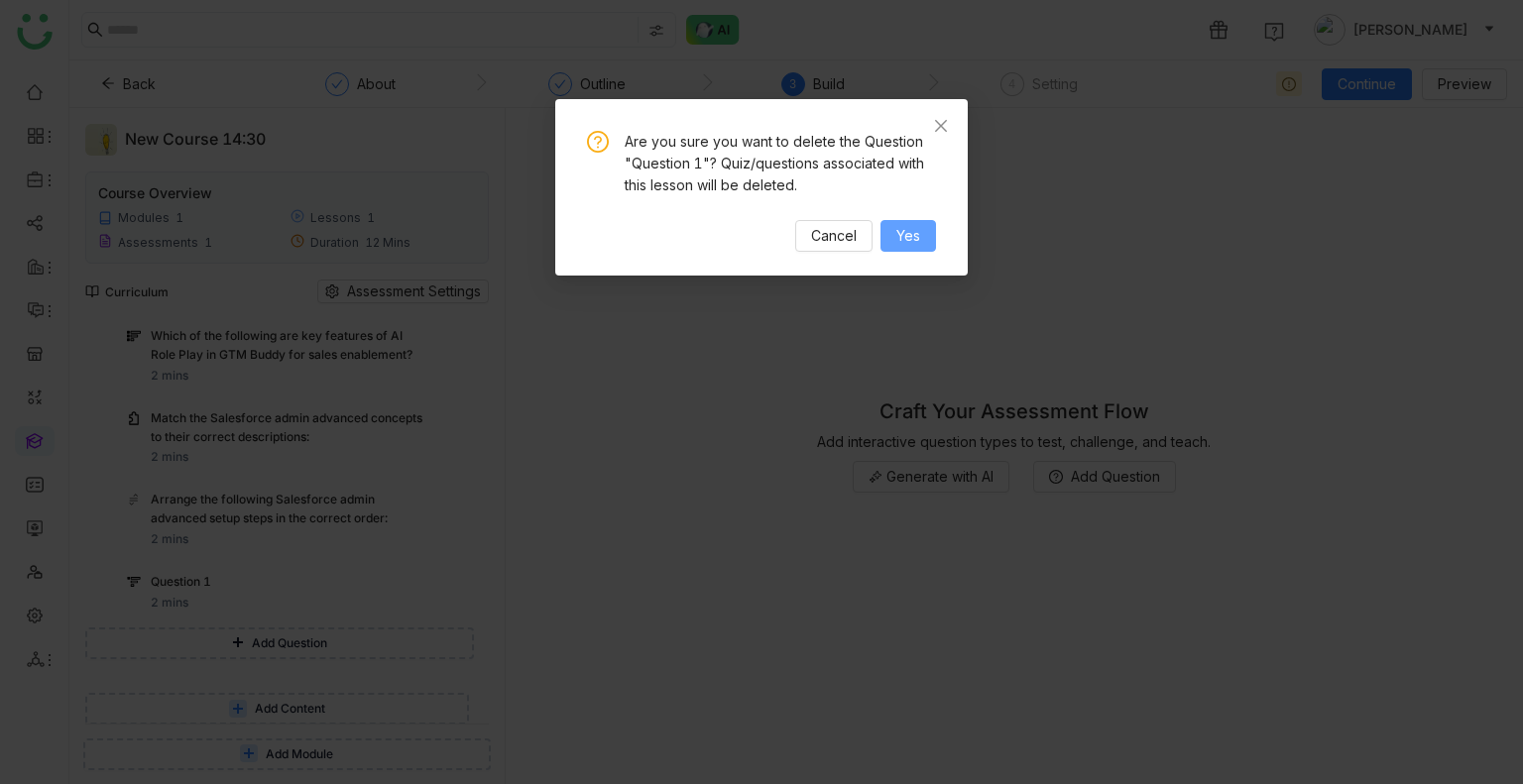click on "Yes" at bounding box center (908, 236) 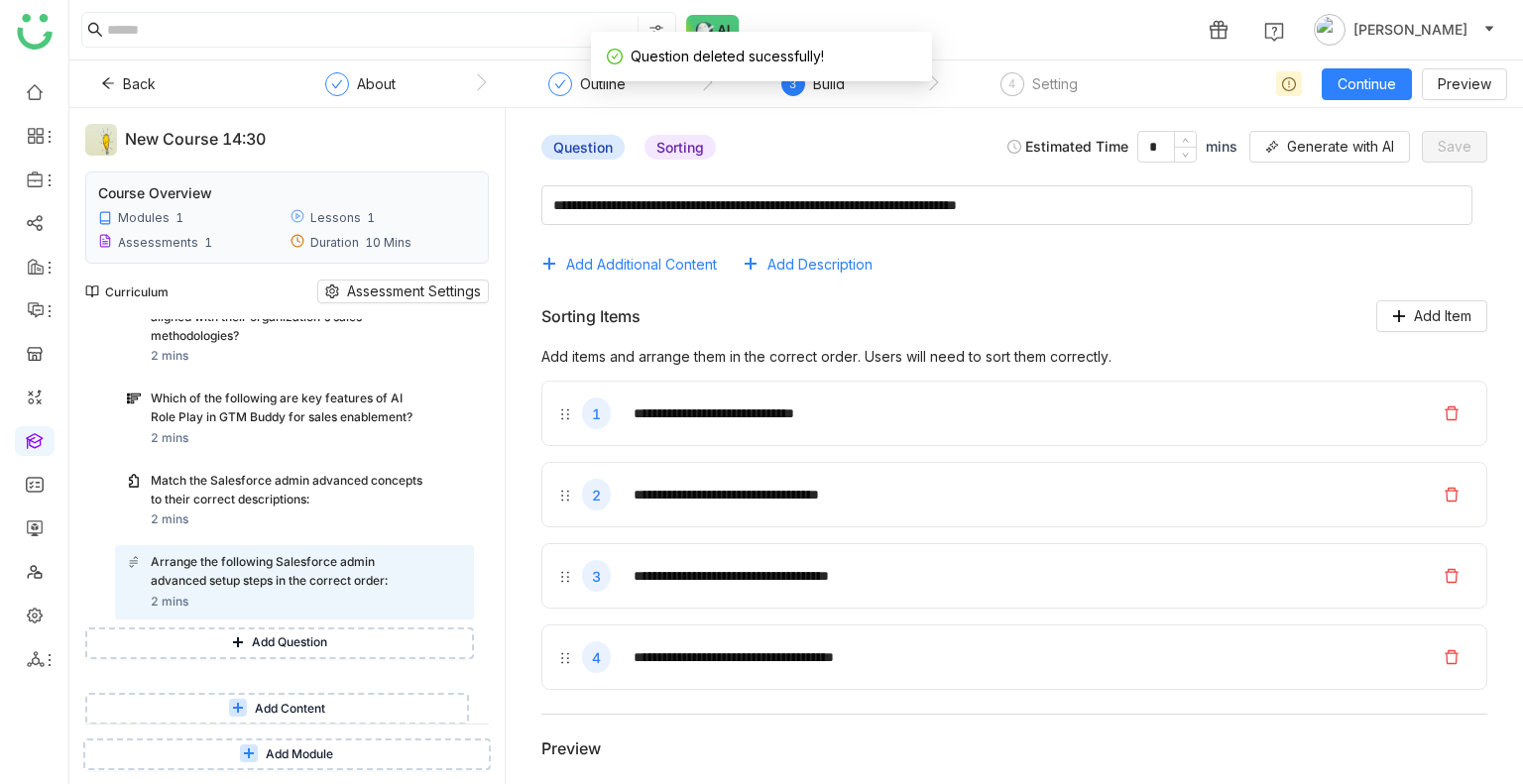 click on "Add Question" at bounding box center [290, 642] 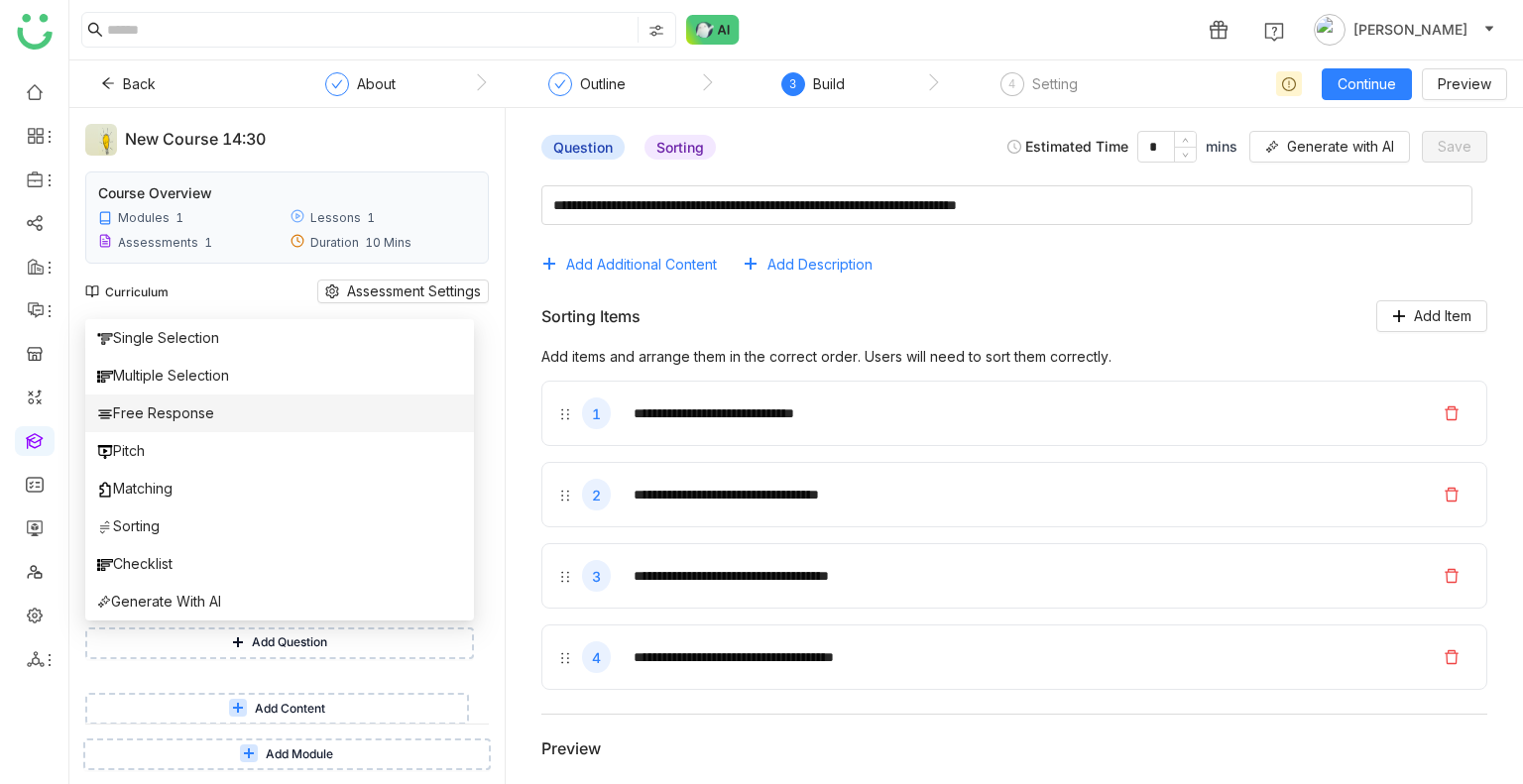 click on "Free Response" at bounding box center [156, 413] 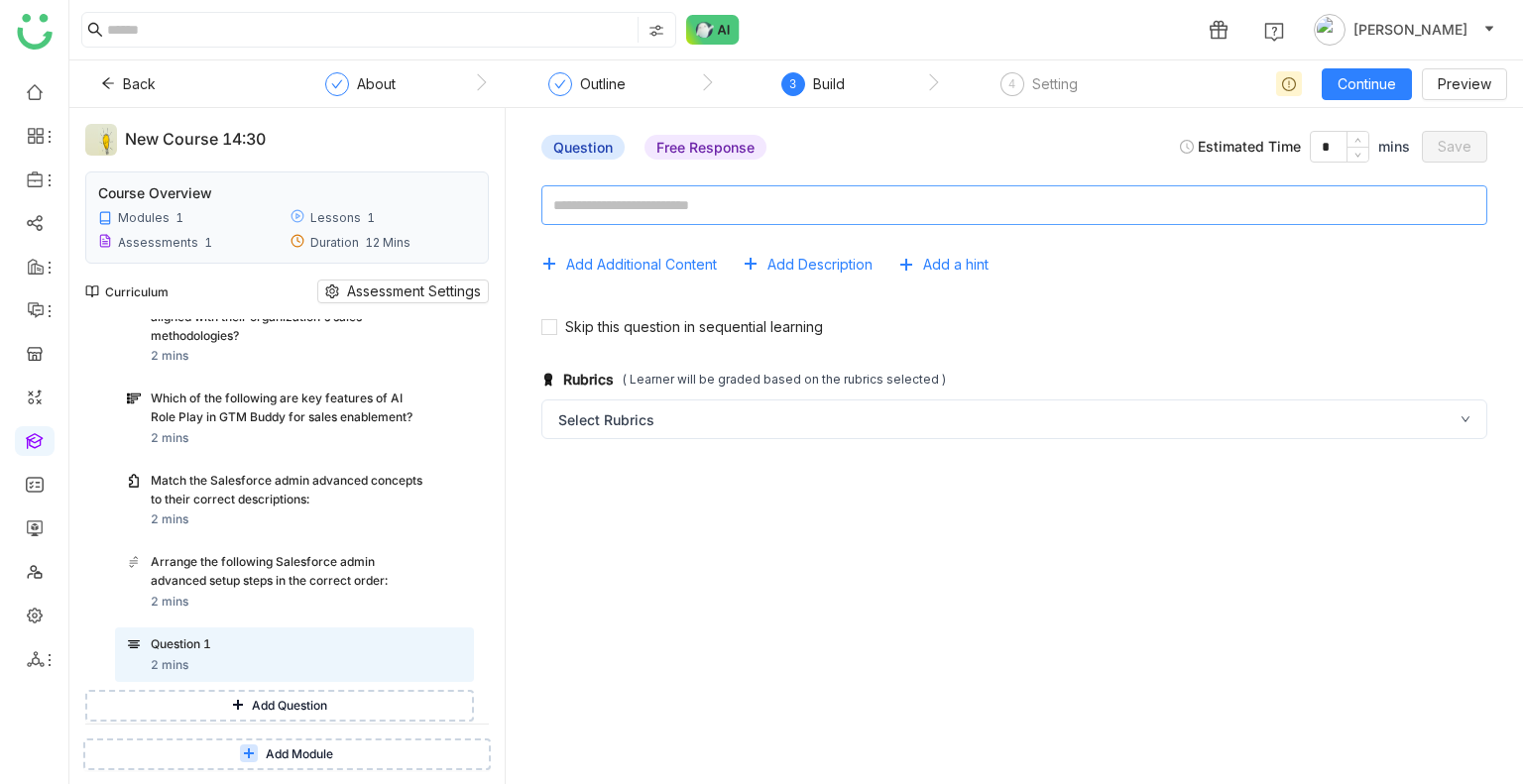 click 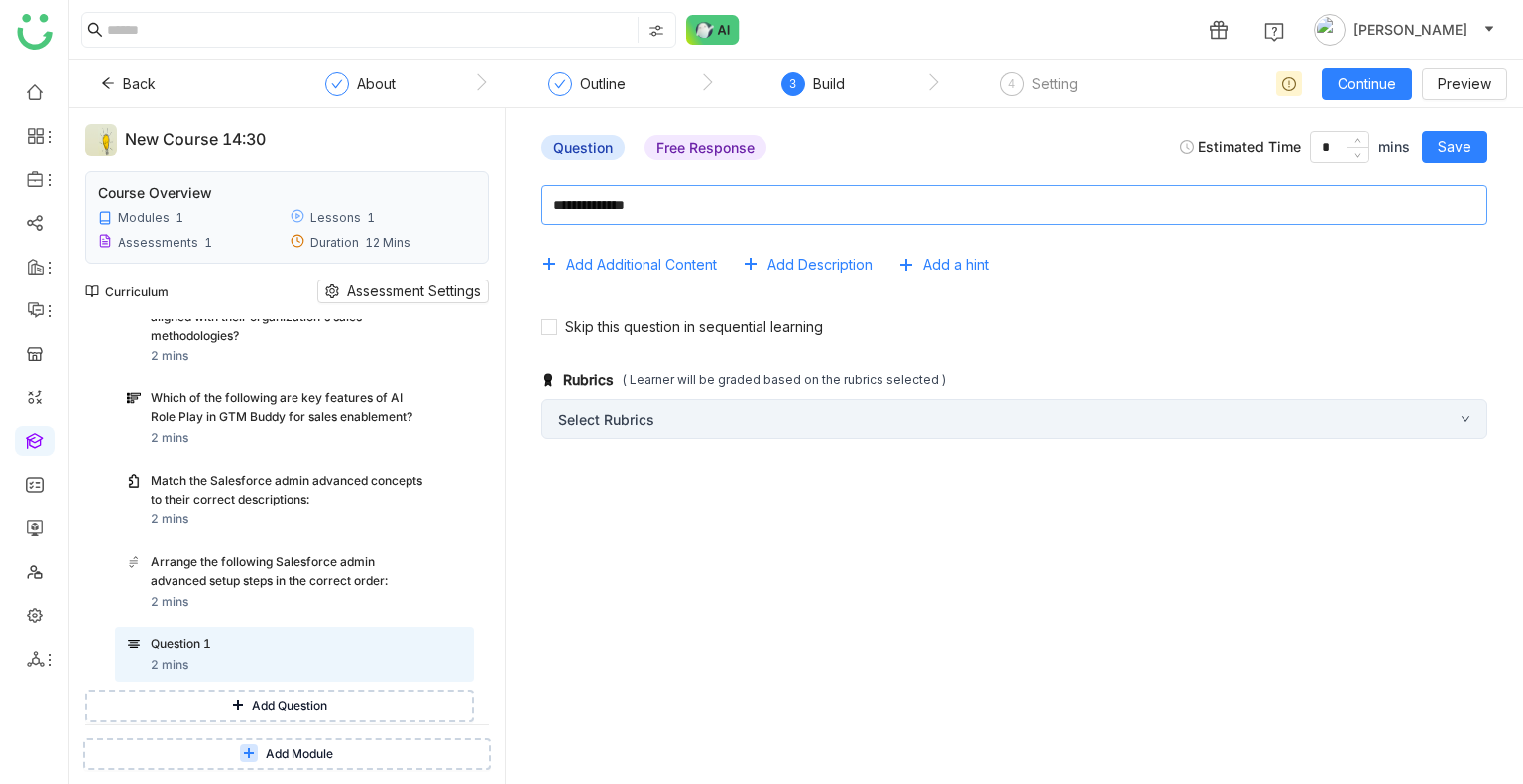 type on "**********" 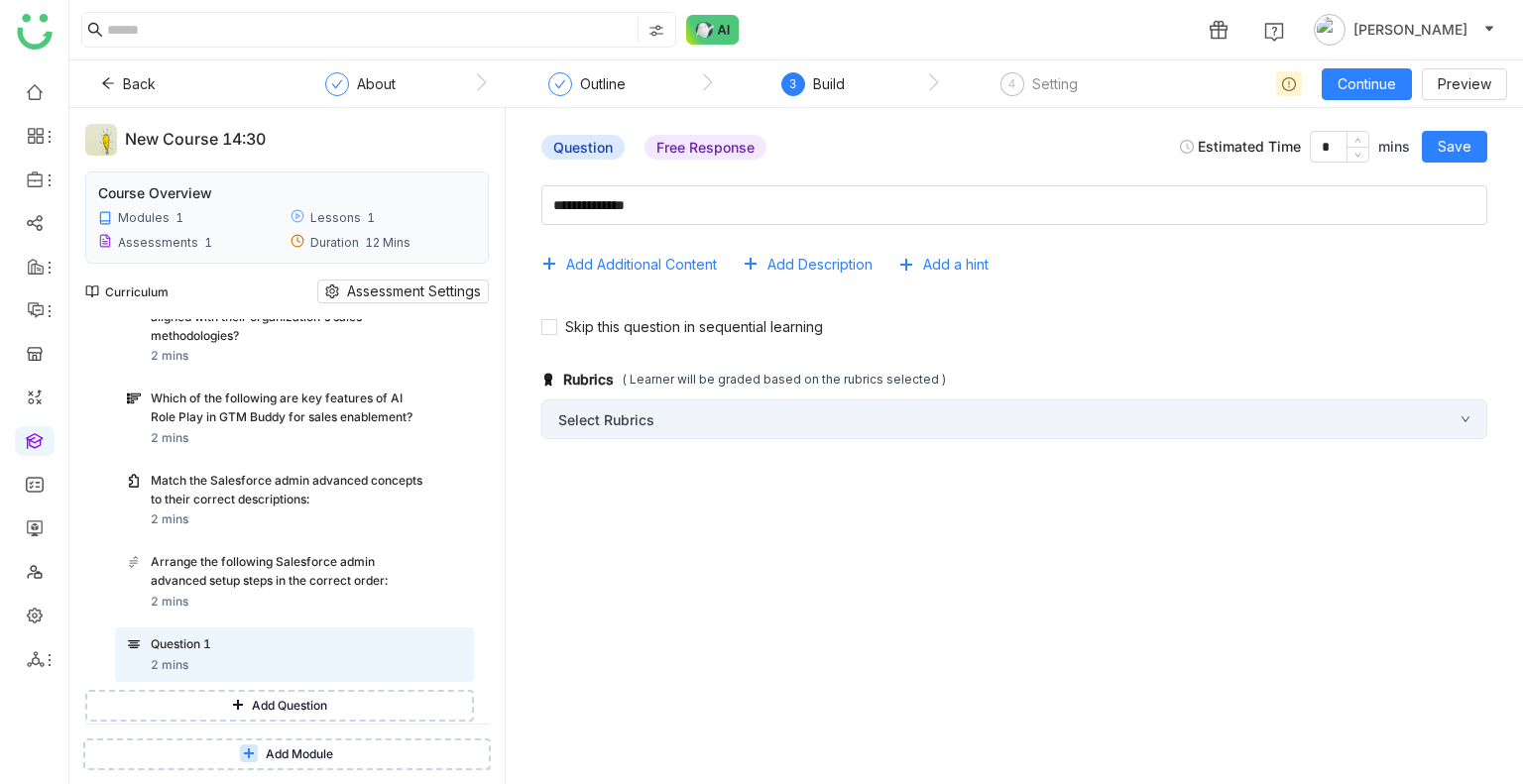 click on "Select Rubrics" 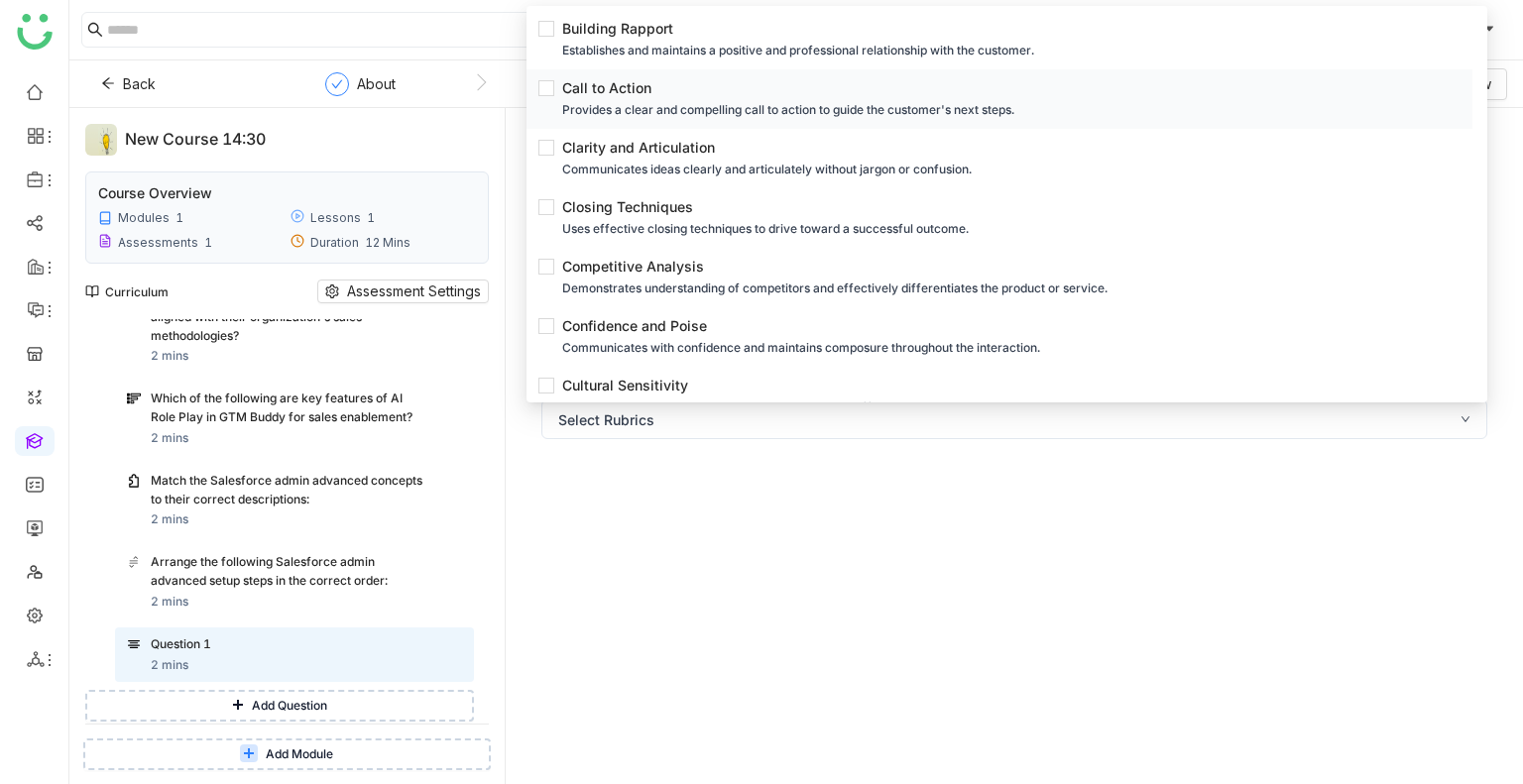 scroll, scrollTop: 0, scrollLeft: 0, axis: both 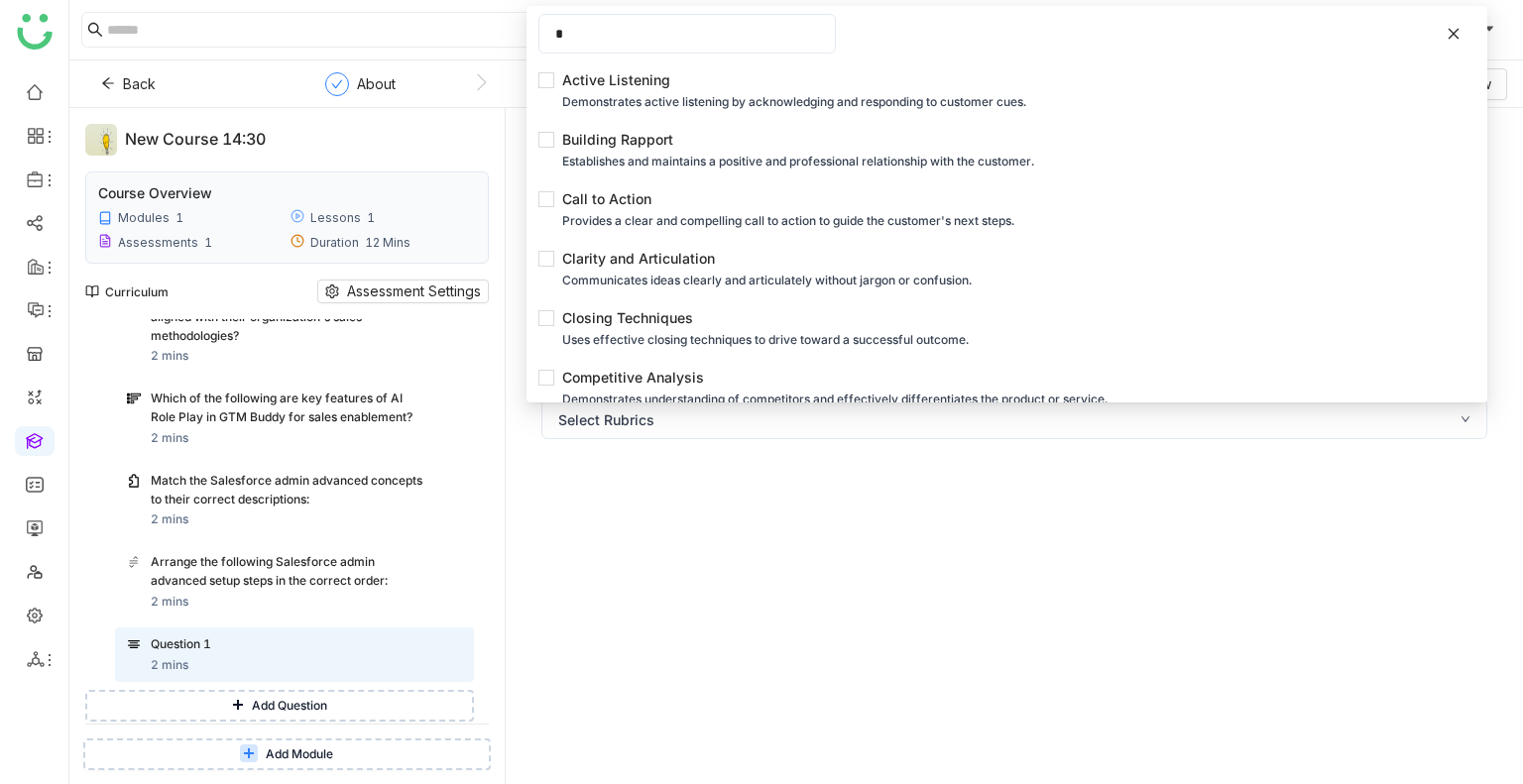 click on "*" at bounding box center [687, 34] 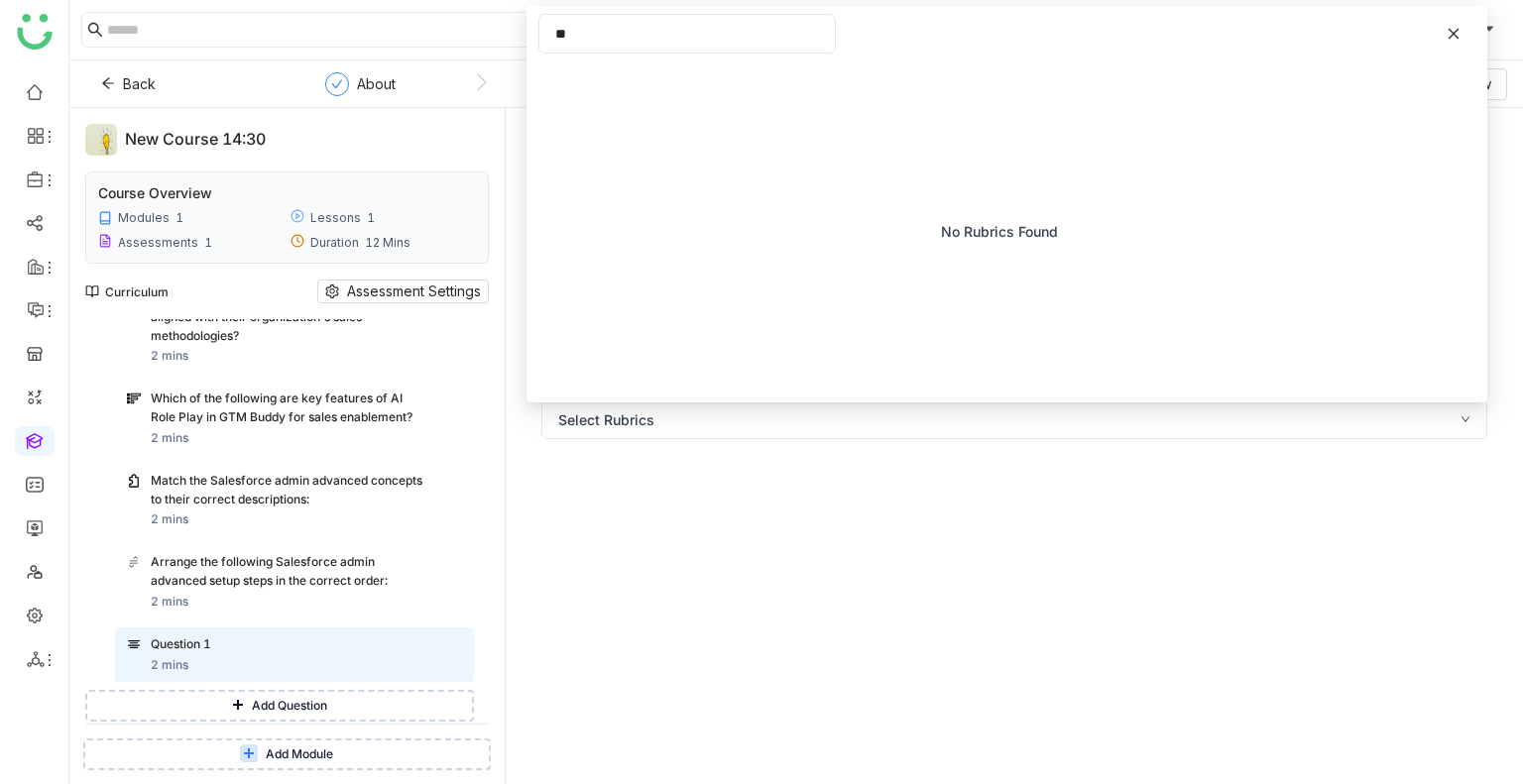 type on "*" 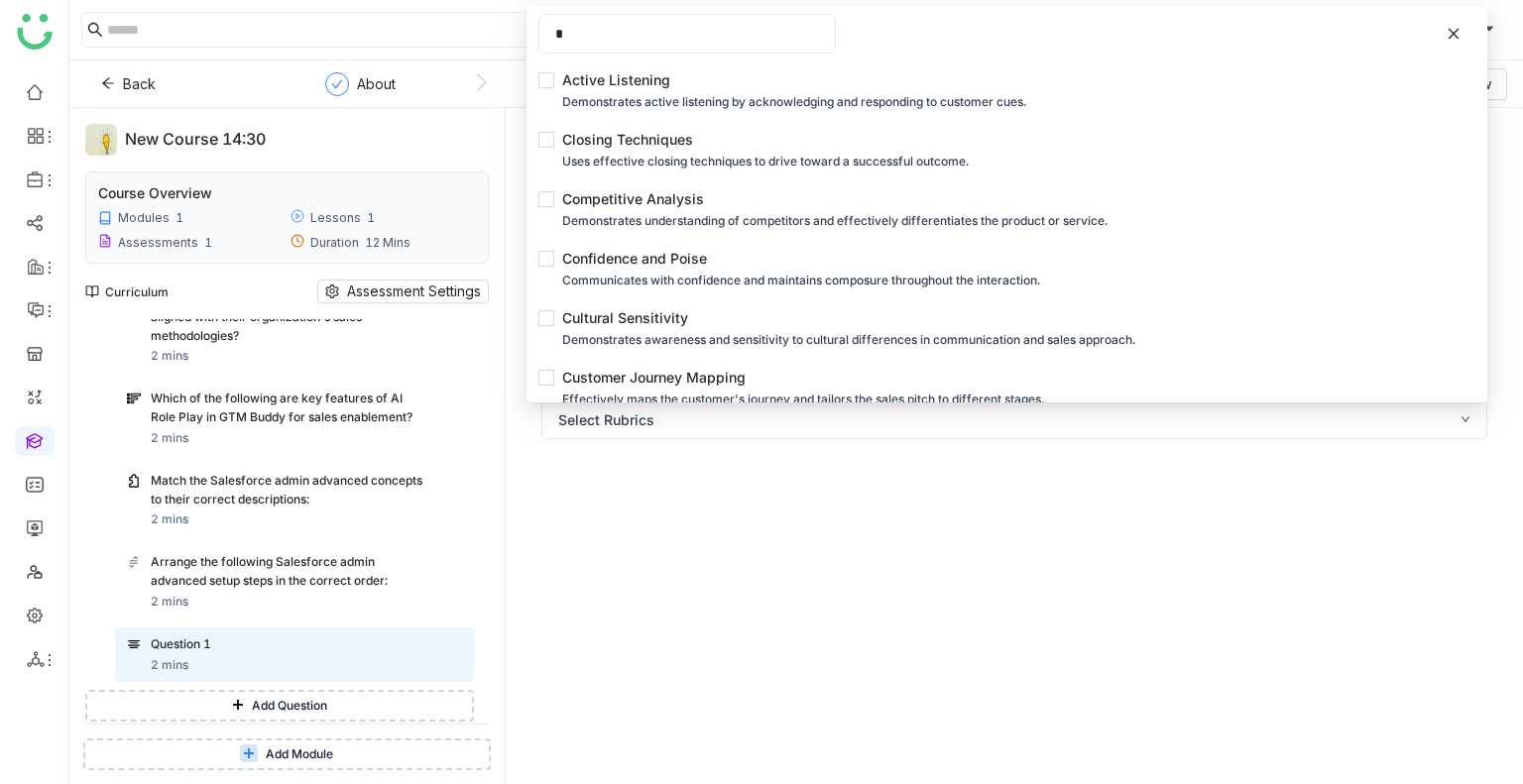 click on "*" at bounding box center (687, 34) 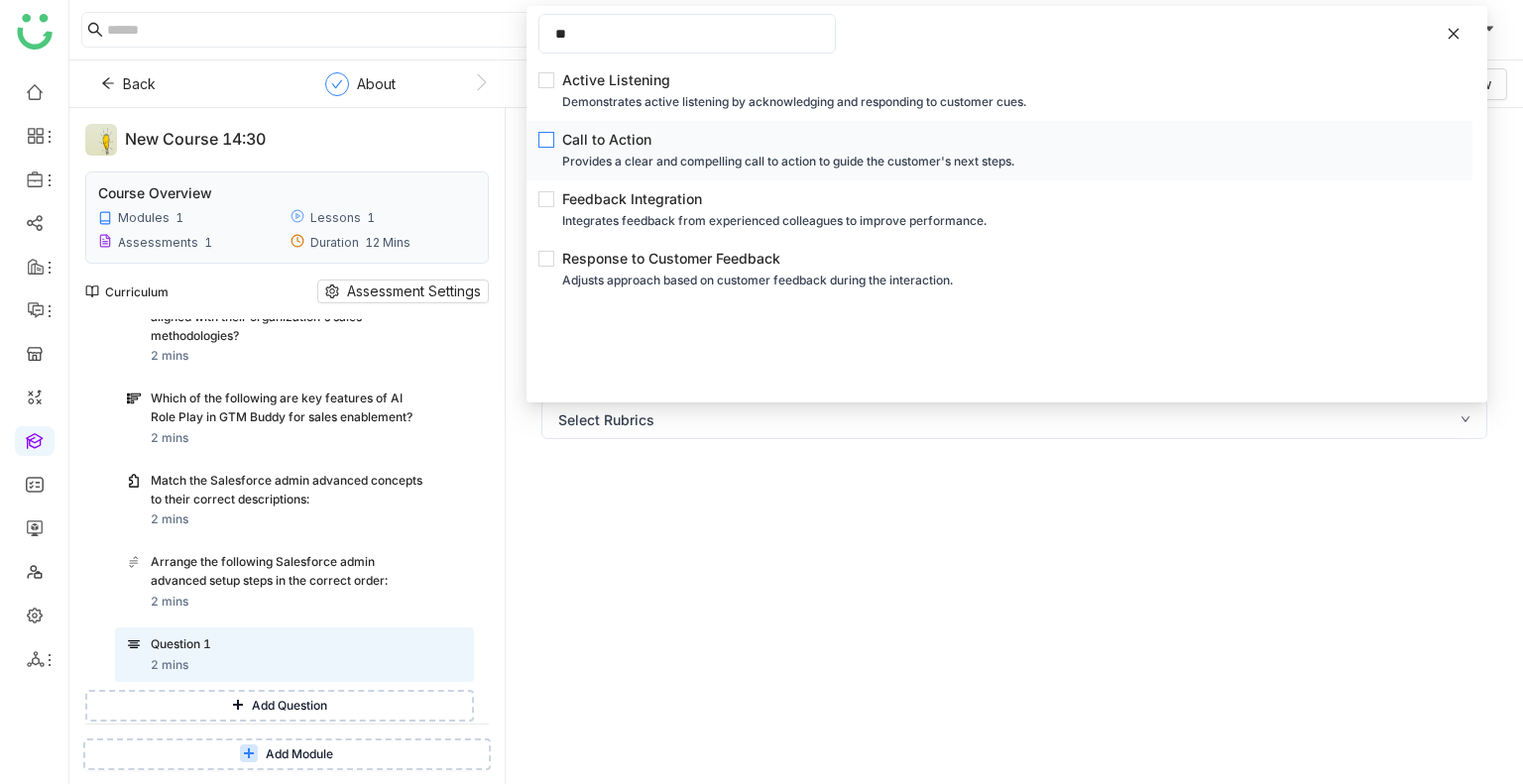 type on "**" 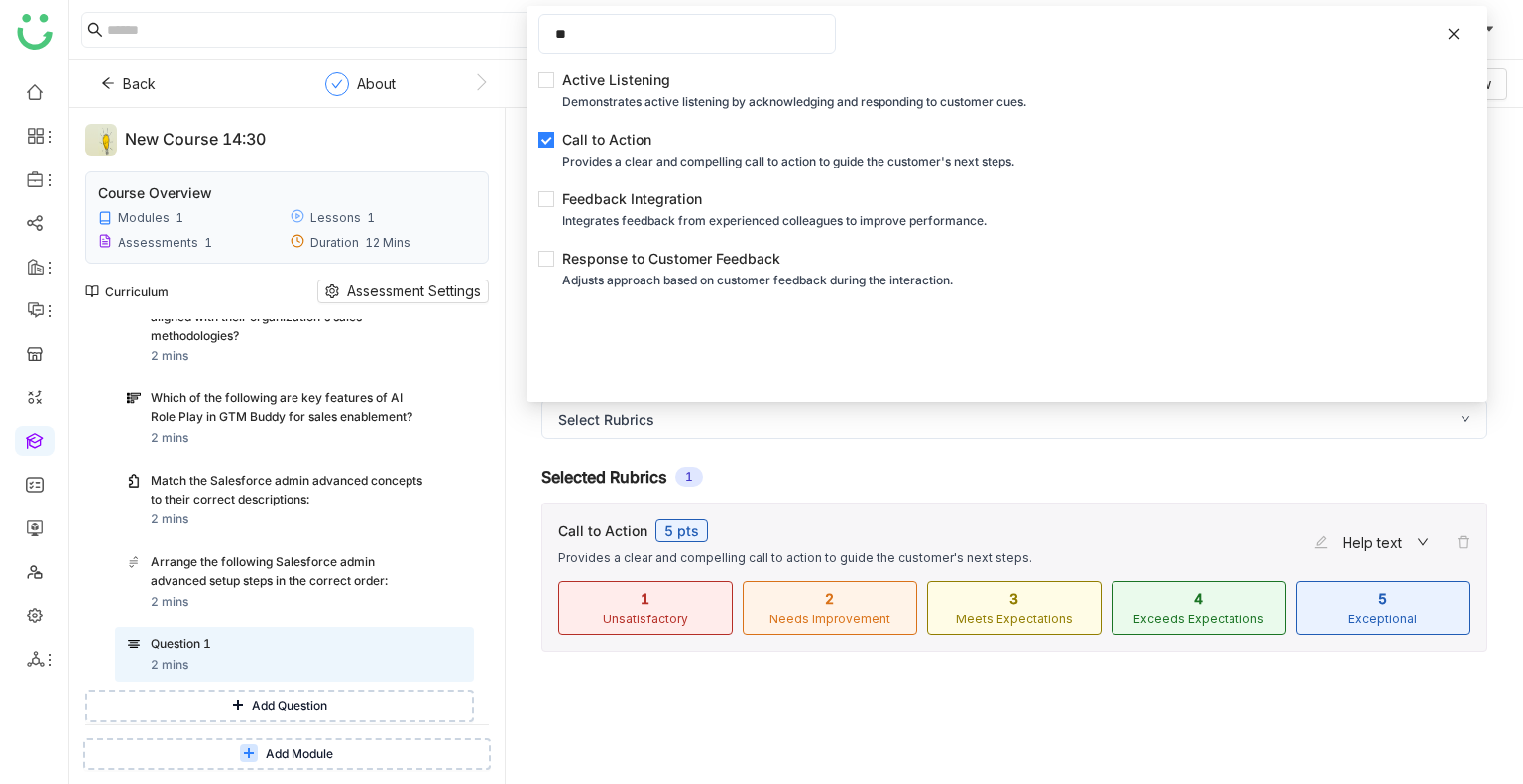 click on "Selected Rubrics  1  Call to Action 5 pts Provides a clear and compelling call to action to guide the customer's next steps.  Help text  1 Unsatisfactory 2 Needs Improvement 3 Meets Expectations 4 Exceeds Expectations 5 Exceptional" 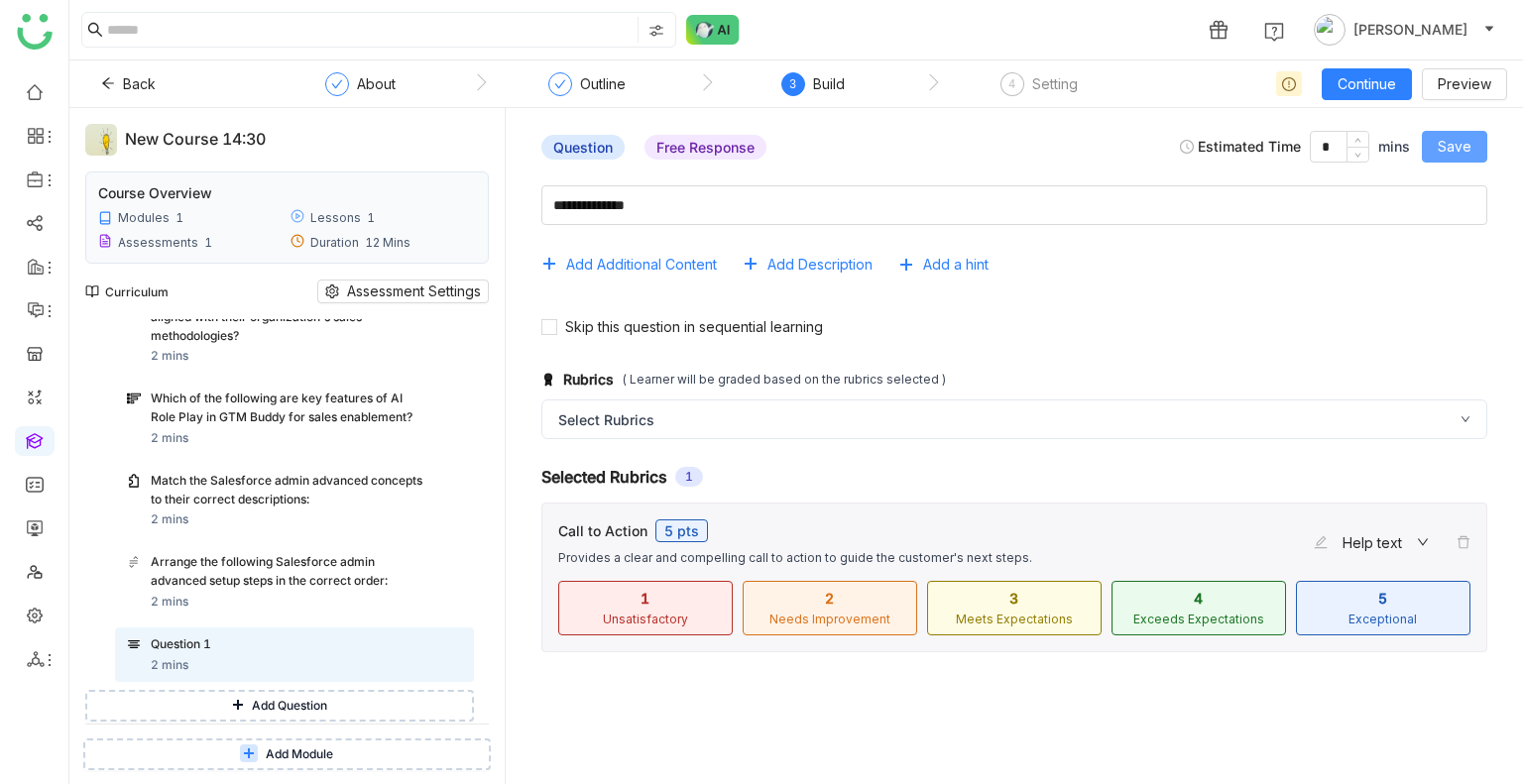click on "Save" 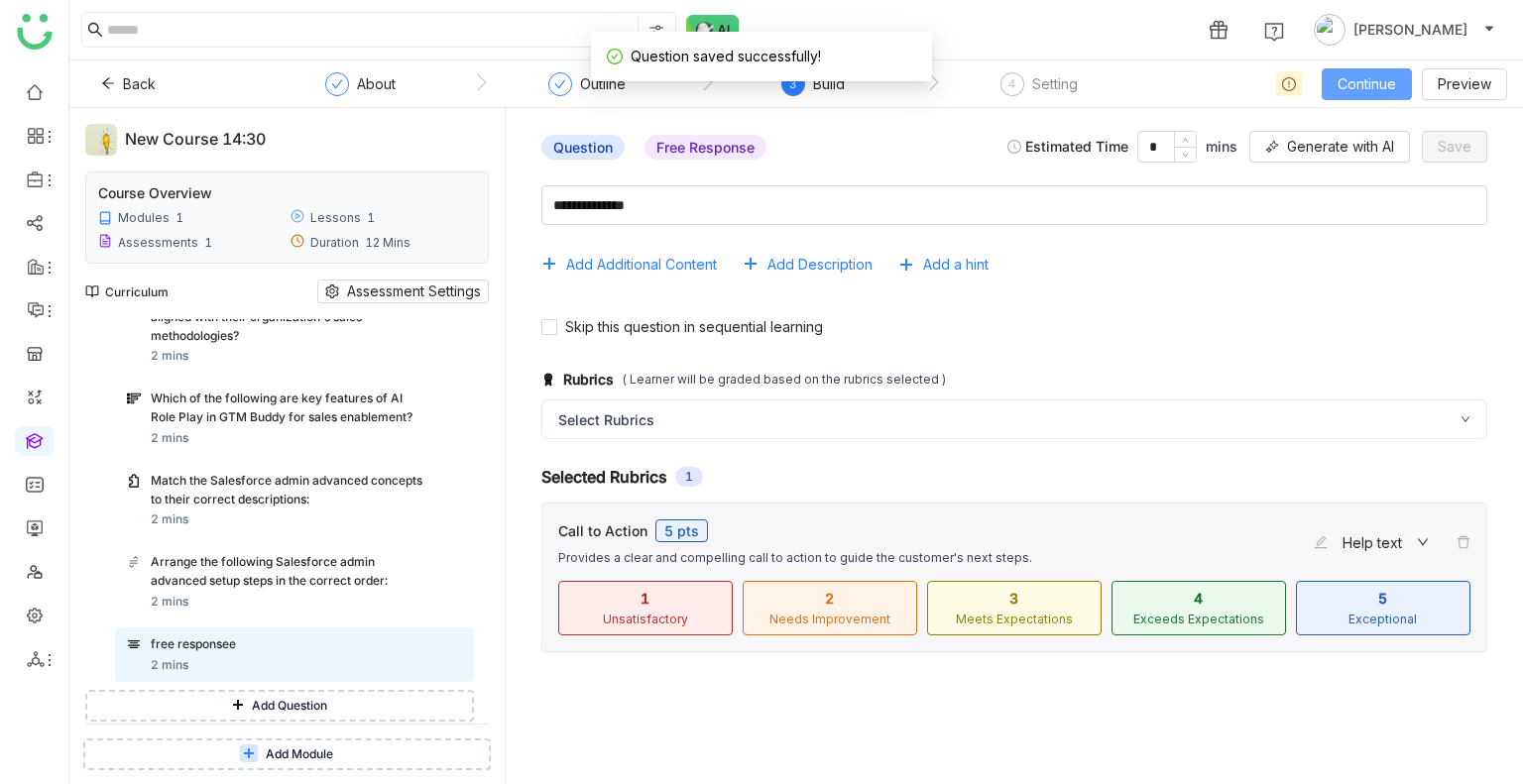 click on "Continue" at bounding box center [1366, 84] 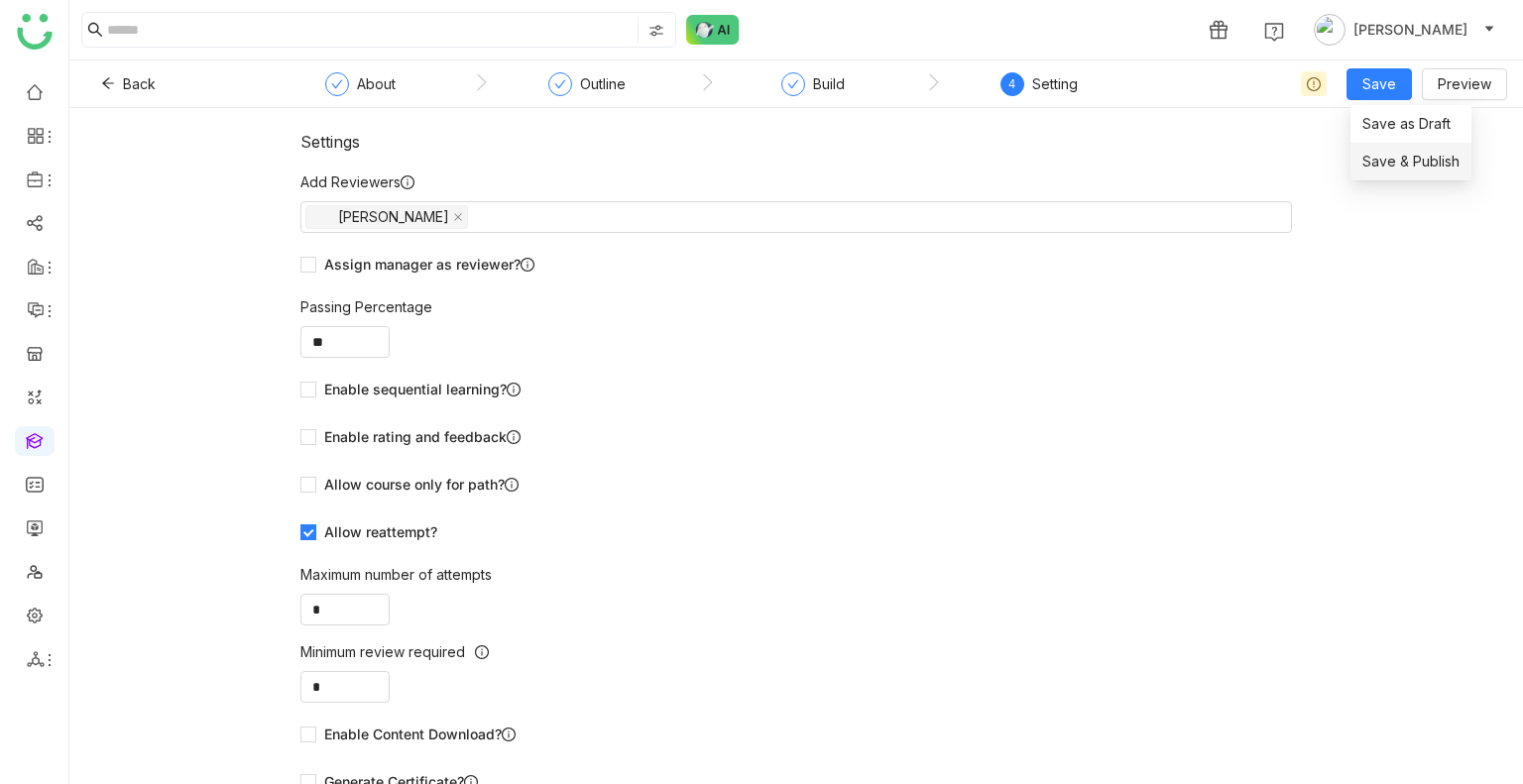 click on "Save & Publish" at bounding box center (1411, 162) 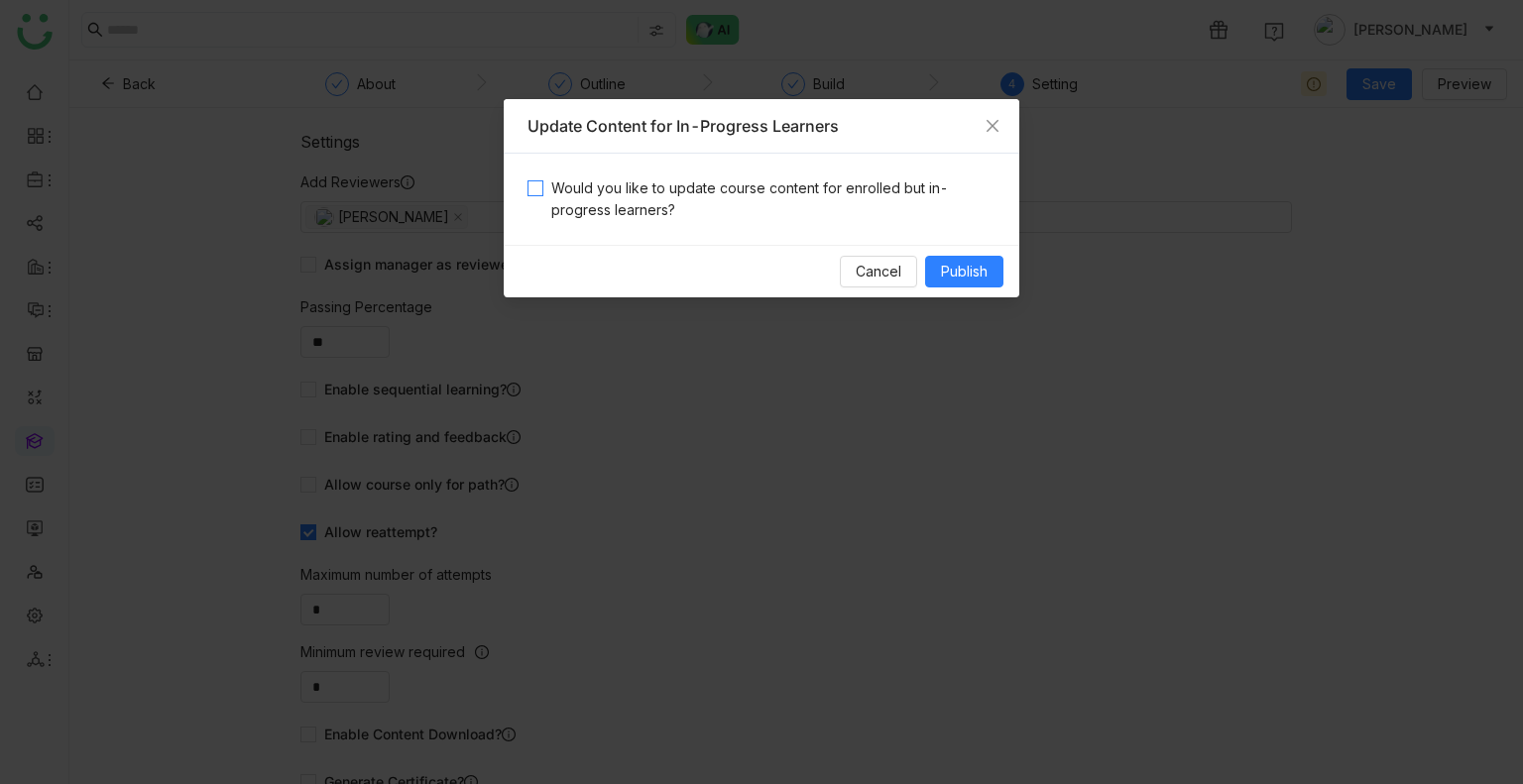 click on "Would you like to update course content for enrolled but in-progress learners?" at bounding box center [769, 199] 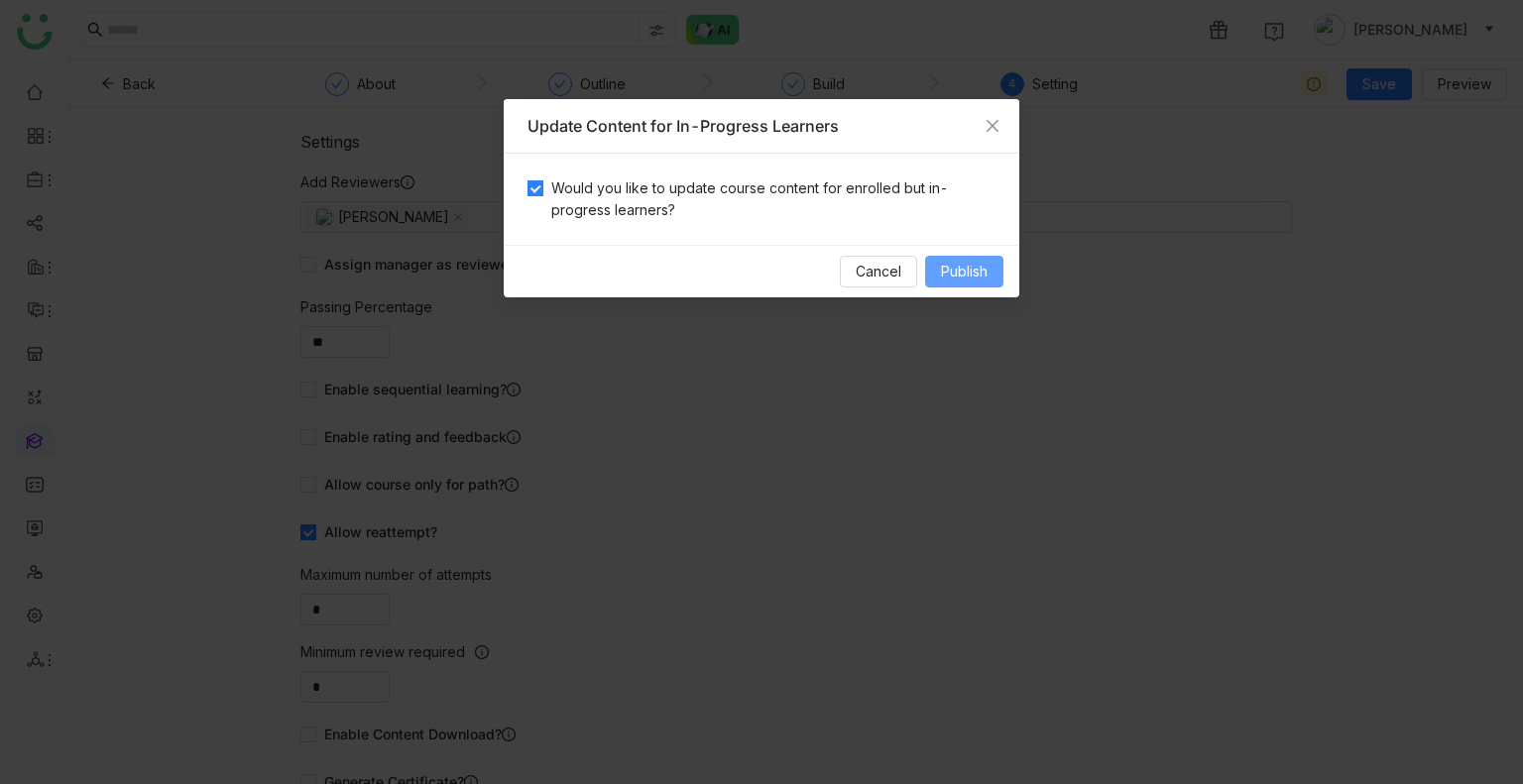 click on "Publish" at bounding box center [964, 272] 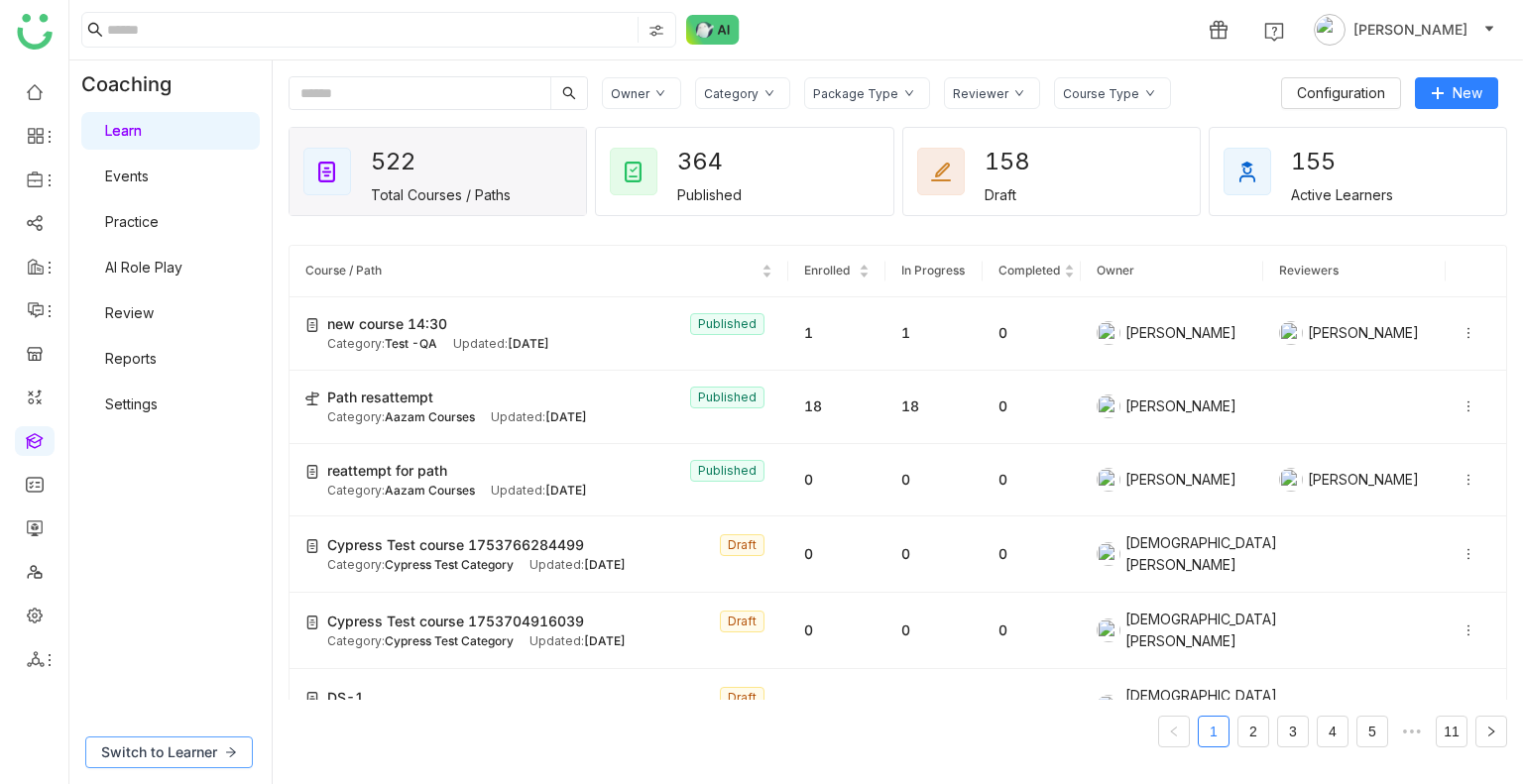 click on "Switch to Learner" 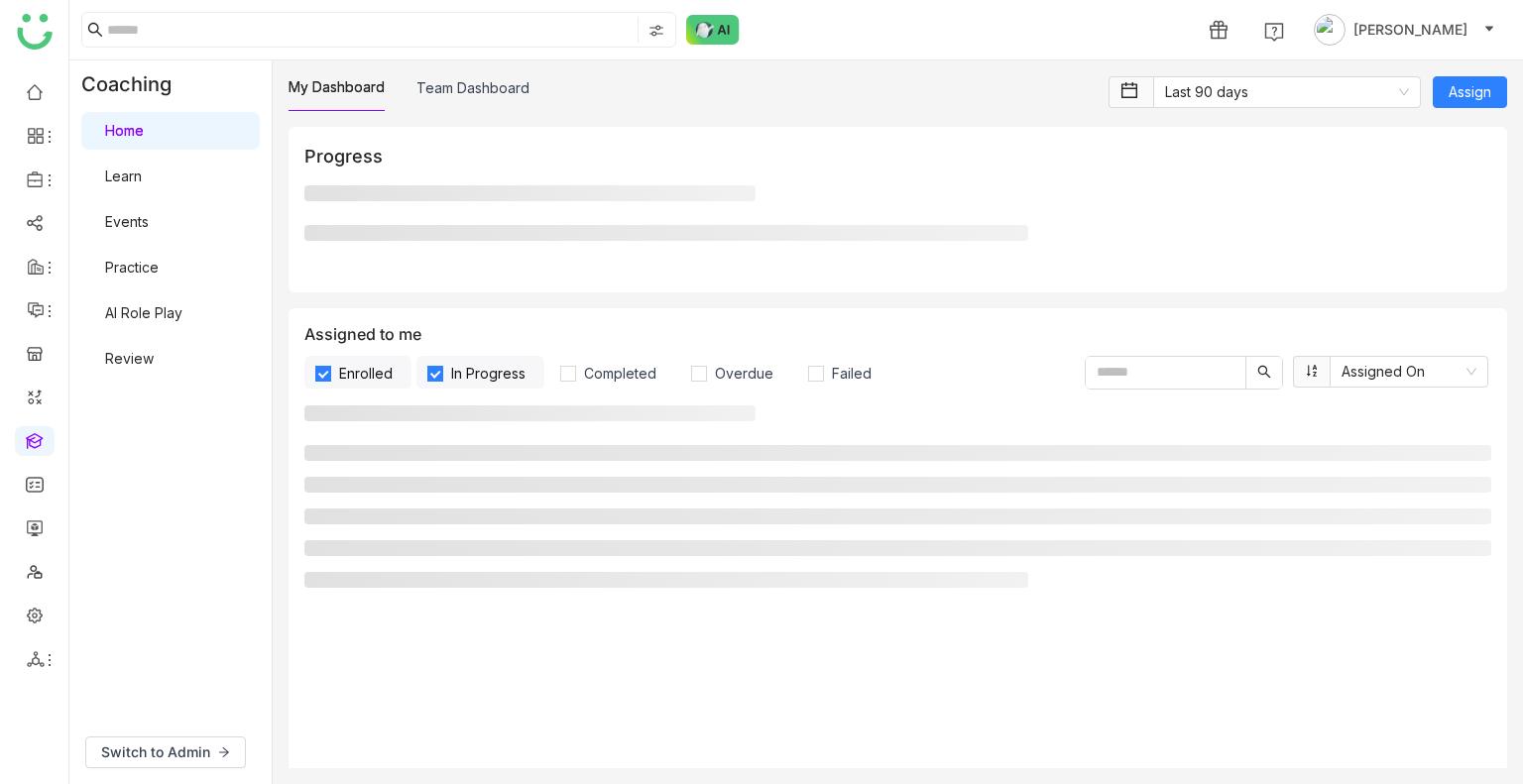 drag, startPoint x: 131, startPoint y: 399, endPoint x: 128, endPoint y: 358, distance: 41.10961 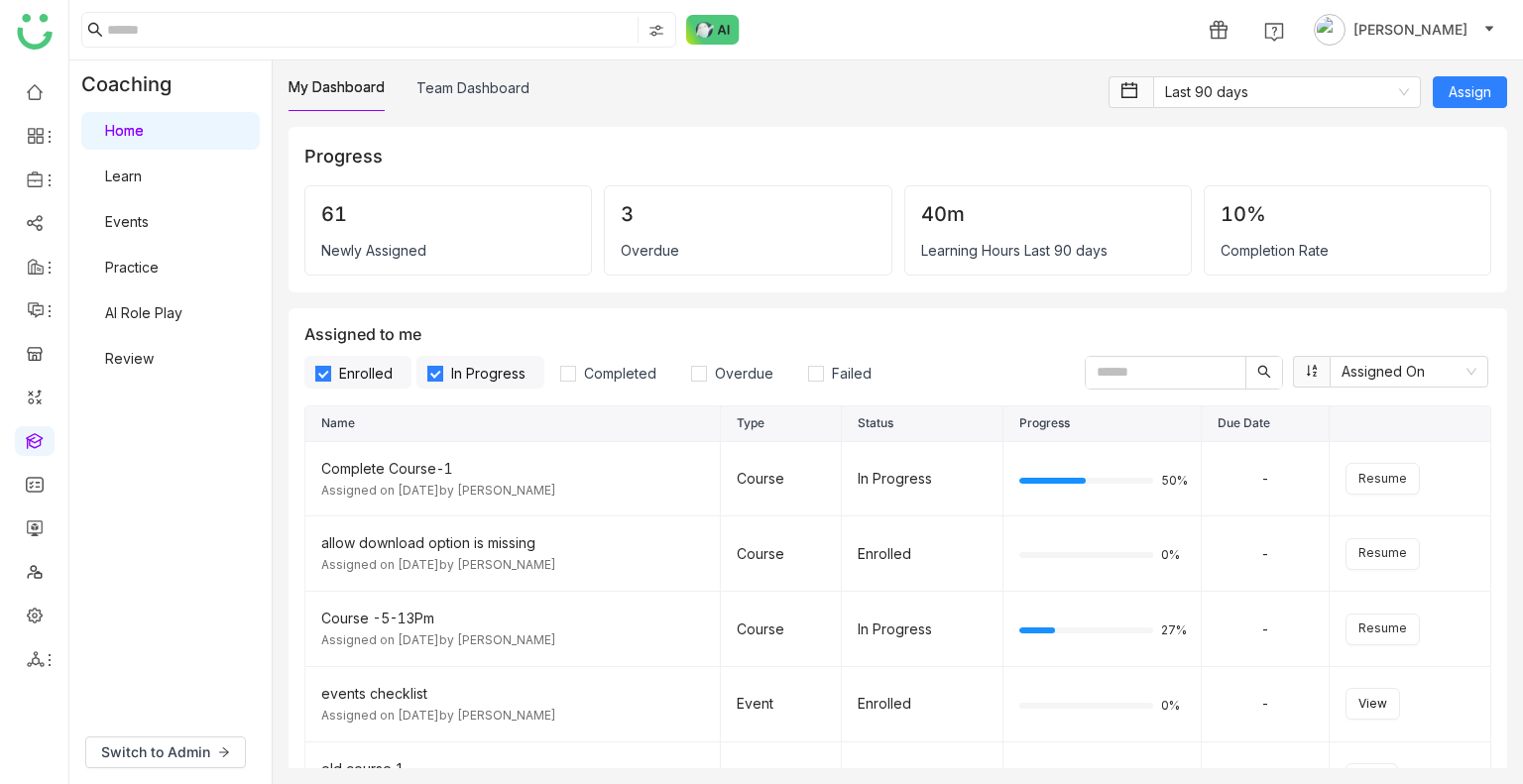 click on "Review" at bounding box center (129, 358) 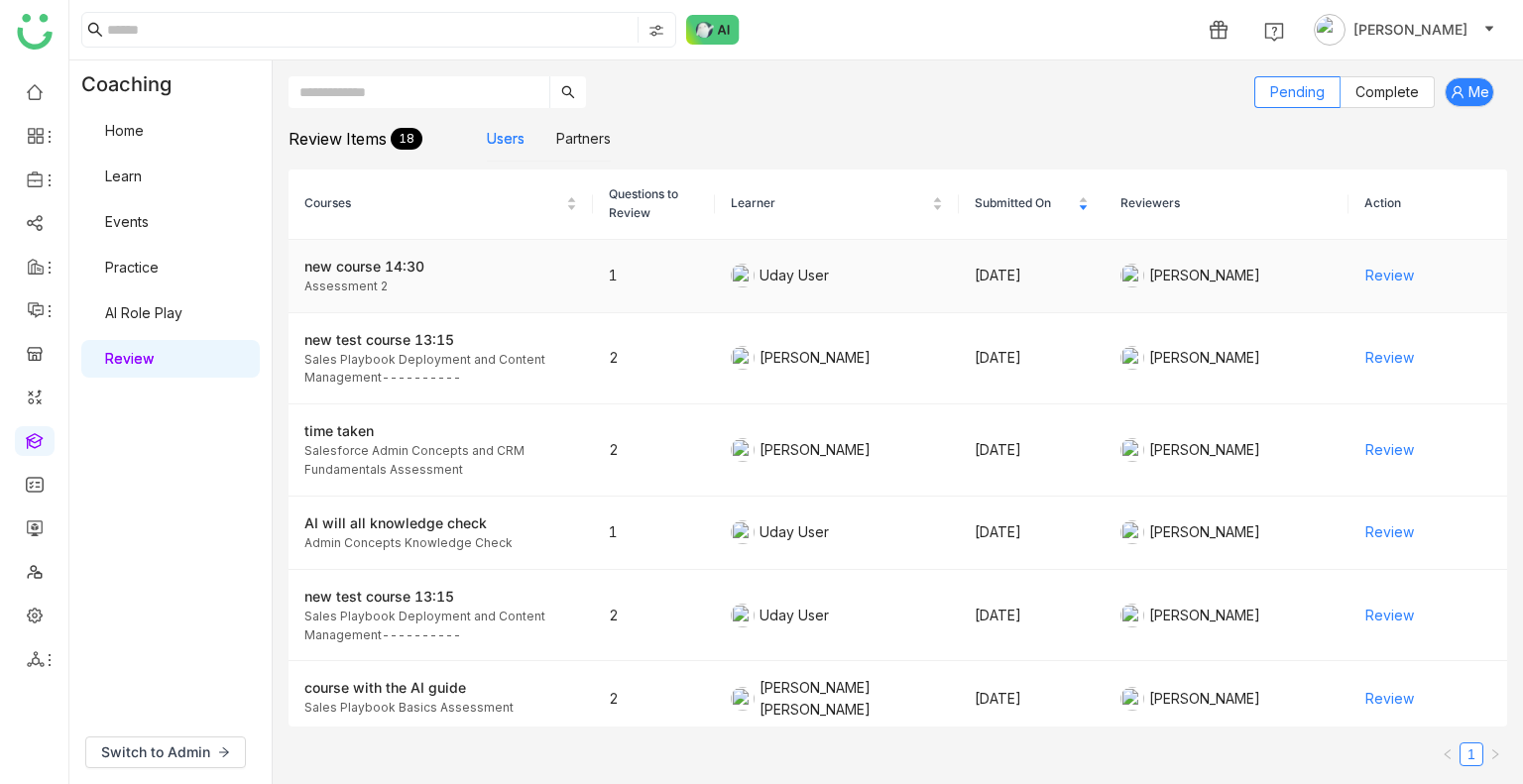 click on "Review" 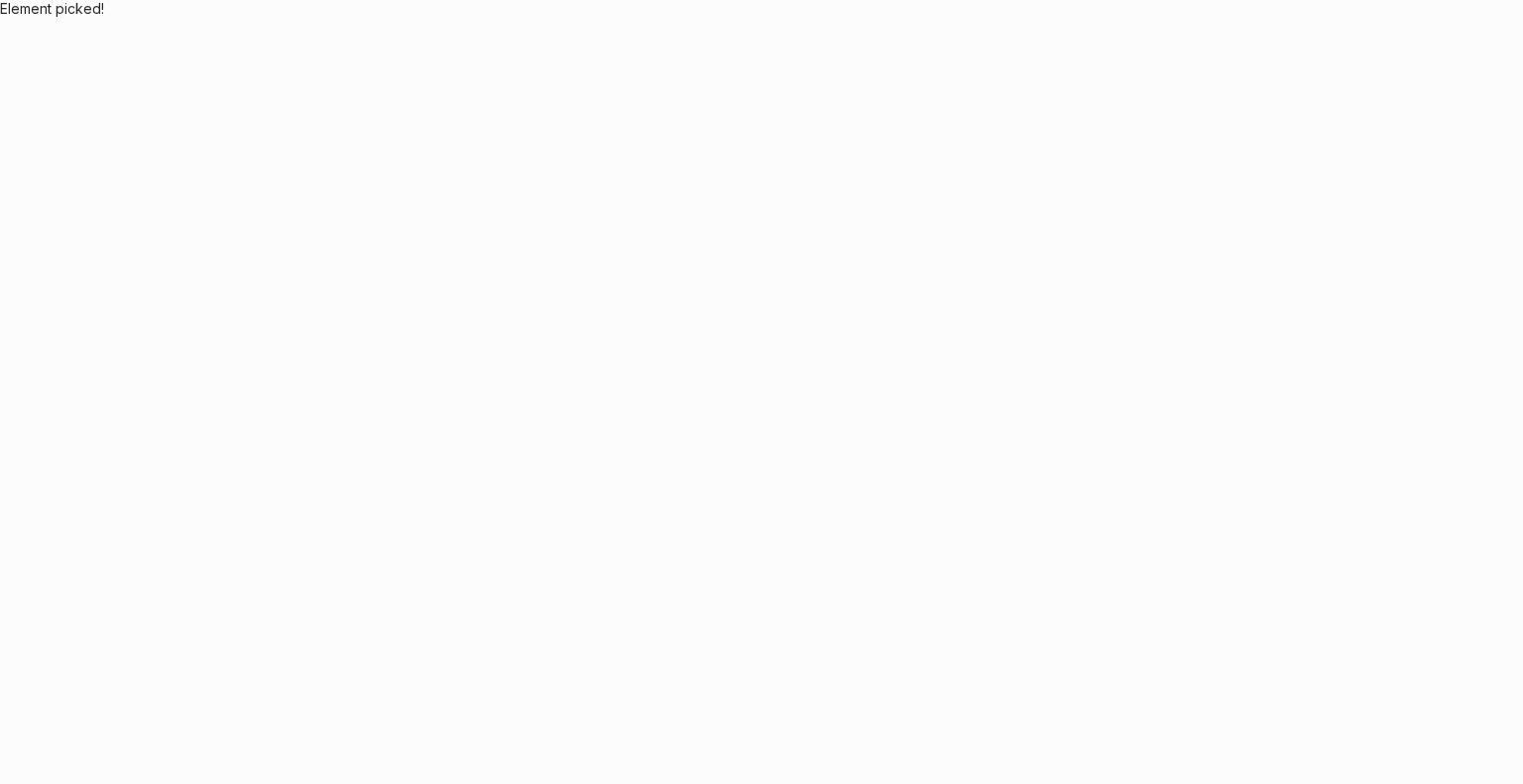 scroll, scrollTop: 0, scrollLeft: 0, axis: both 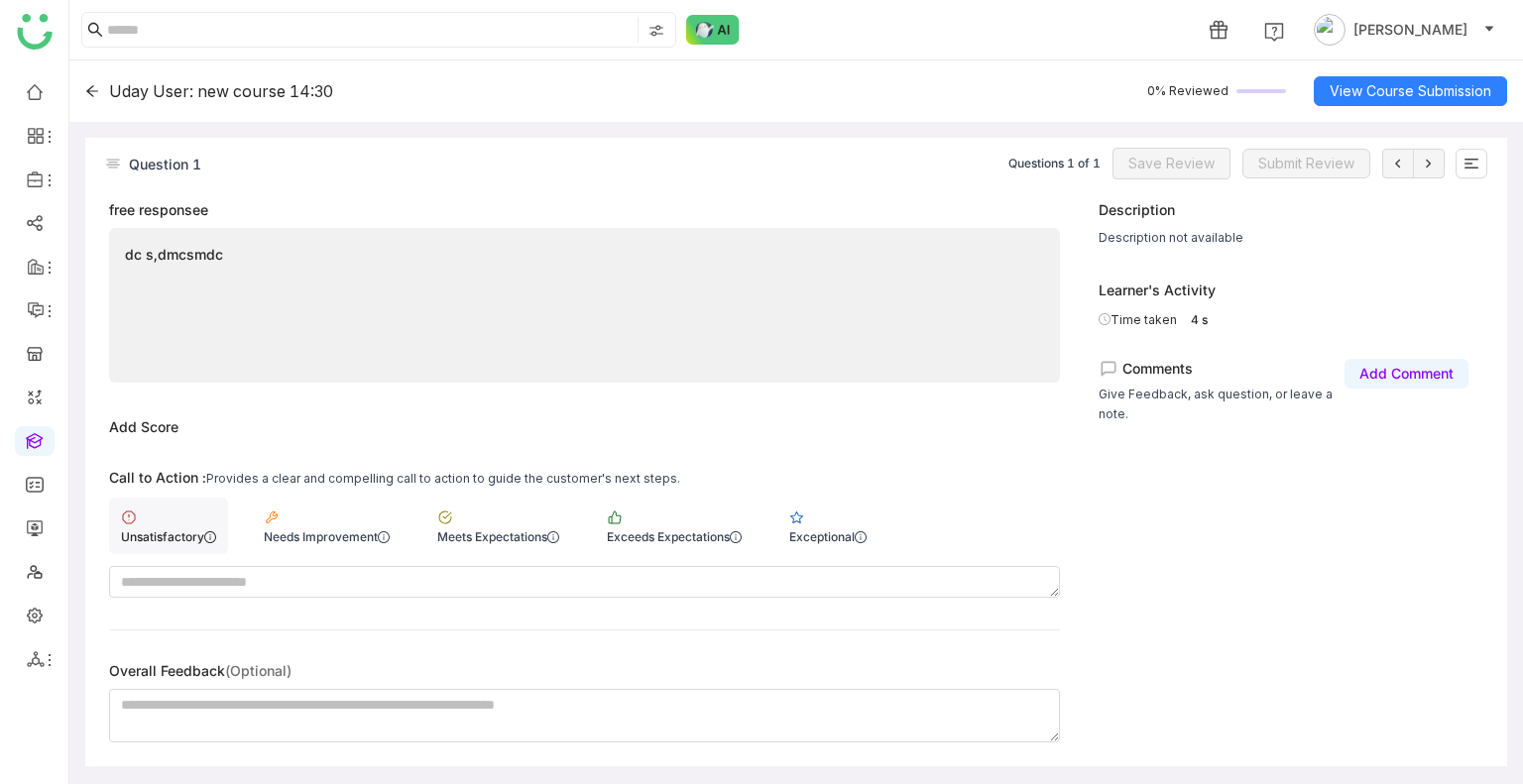 click on "Unsatisfactory" 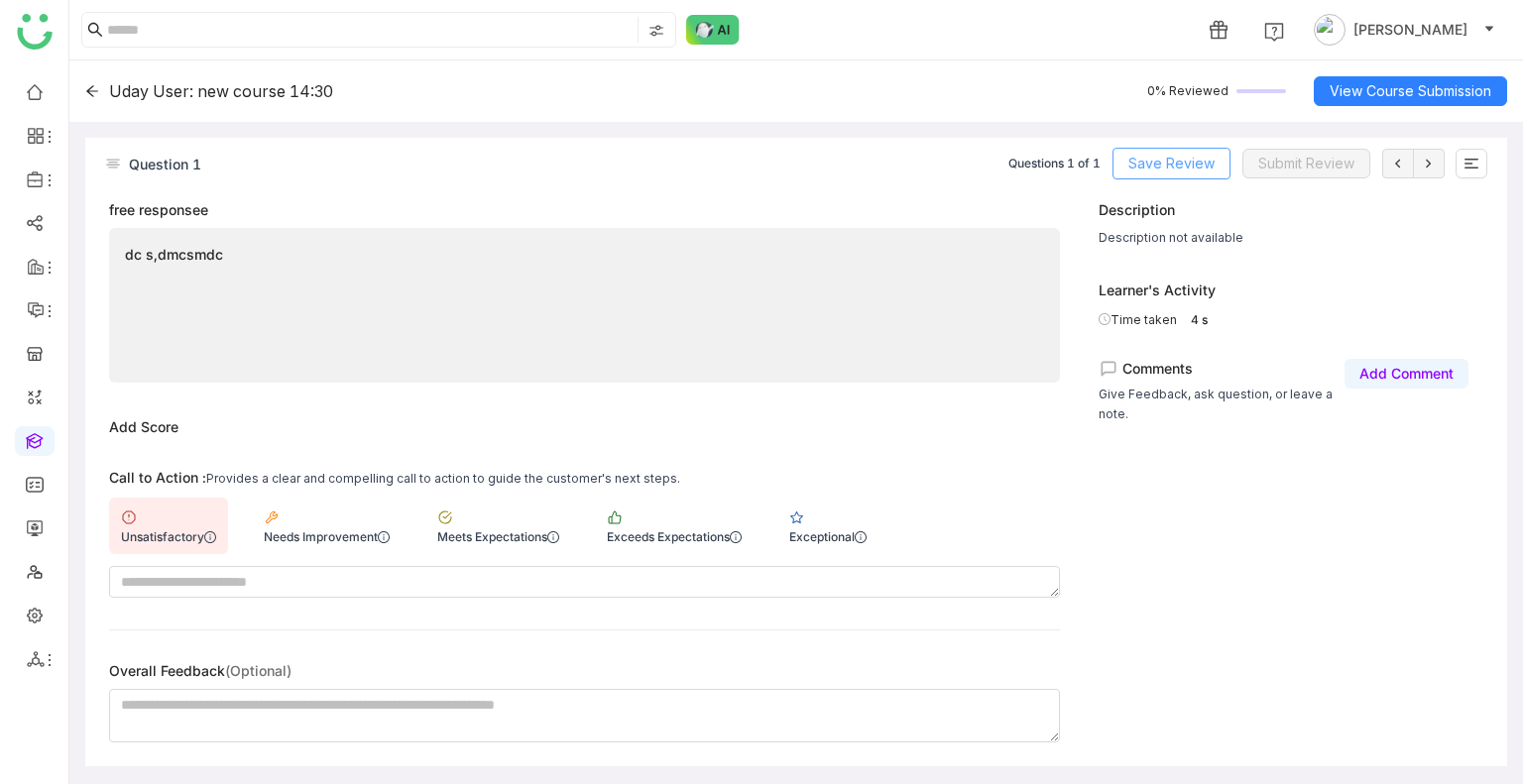 click on "Save Review" 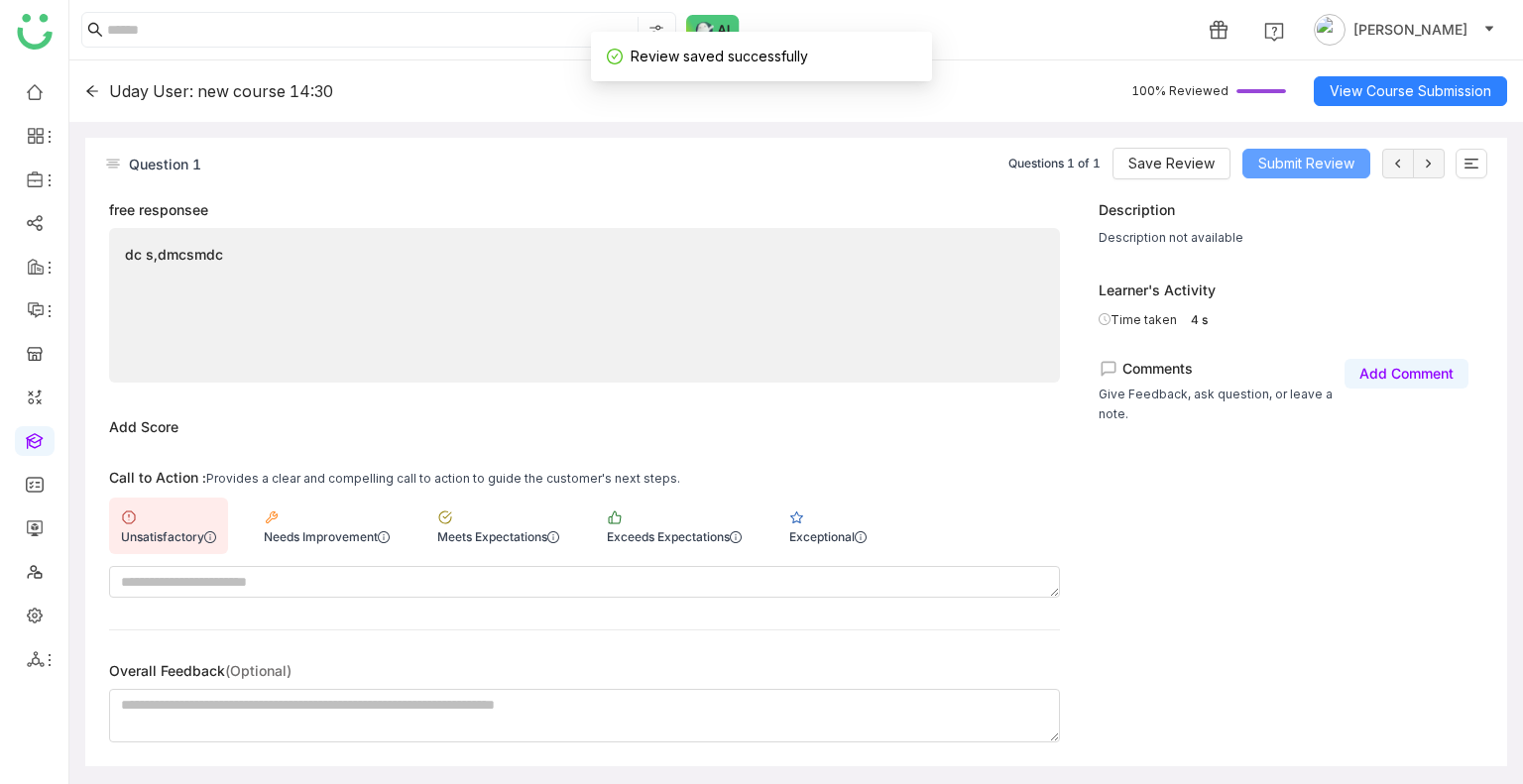 click on "Submit Review" 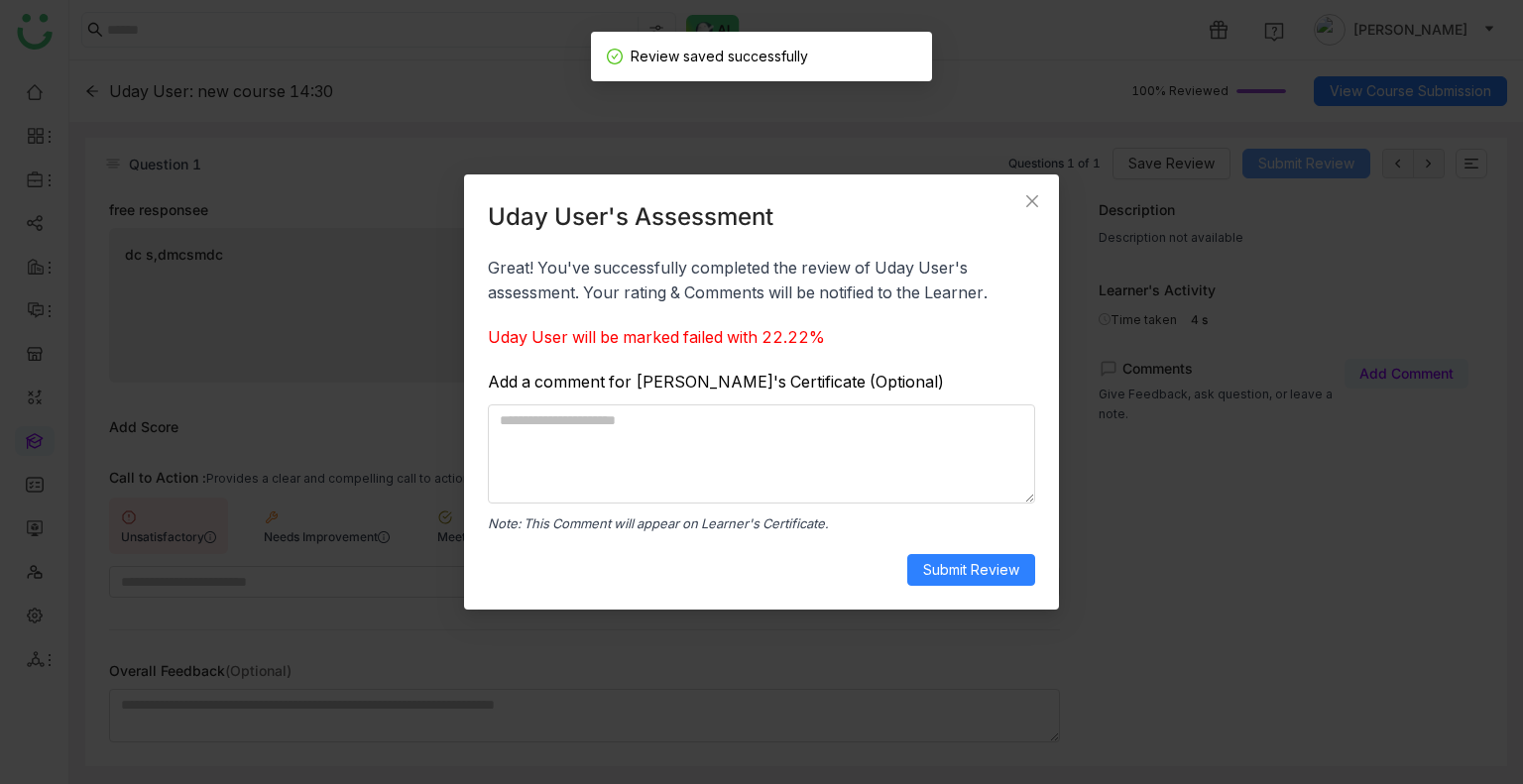 click on "Uday User's Assessment Great! You've successfully completed the review of Uday User's assessment. Your rating & Comments will be notified to the Learner.  Uday User will be marked failed with 22.22%  Add a comment for Learner's Certificate (Optional) Note: This Comment will appear on Learner's Certificate. Submit Review" at bounding box center (762, 392) 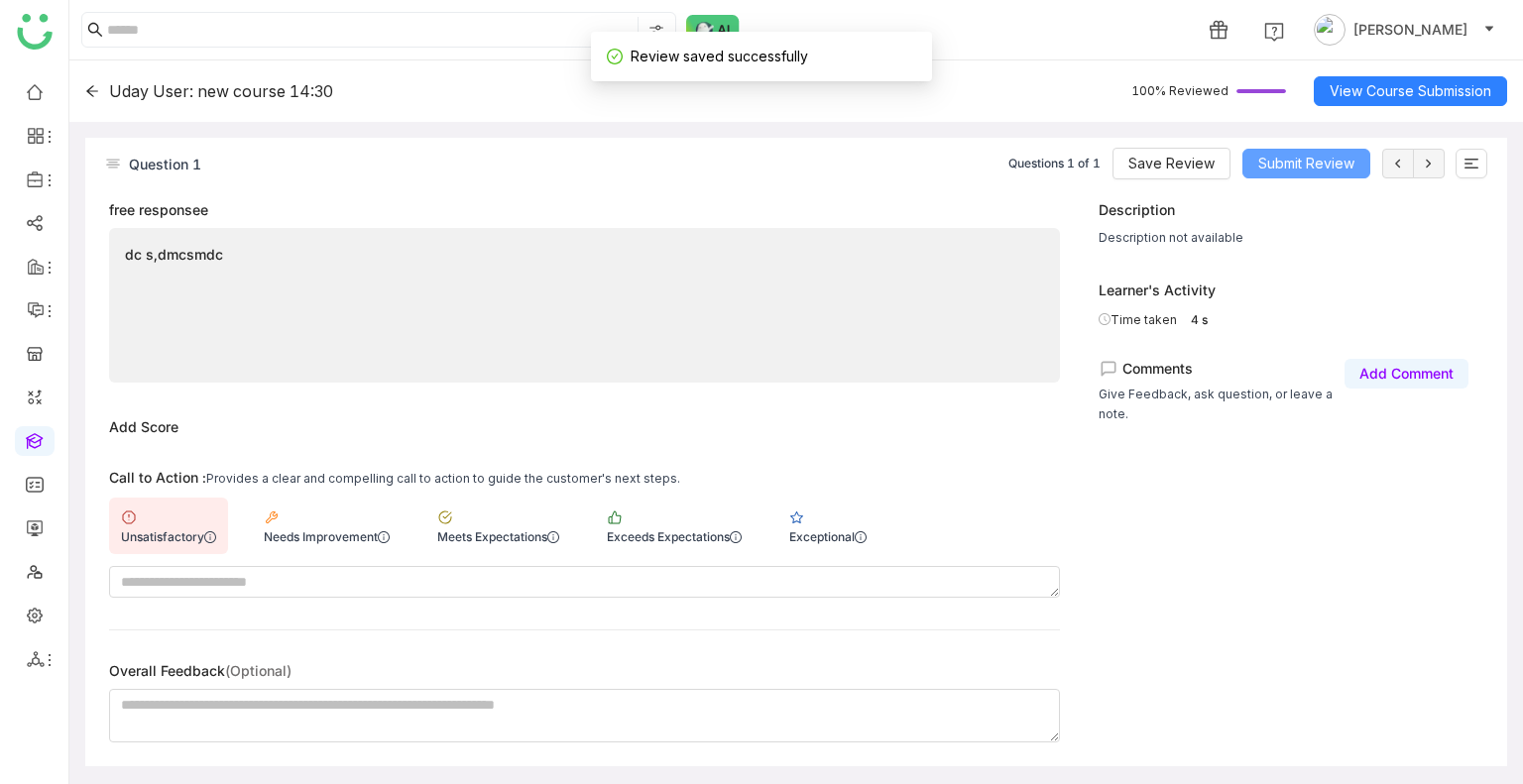 click on "Submit Review" 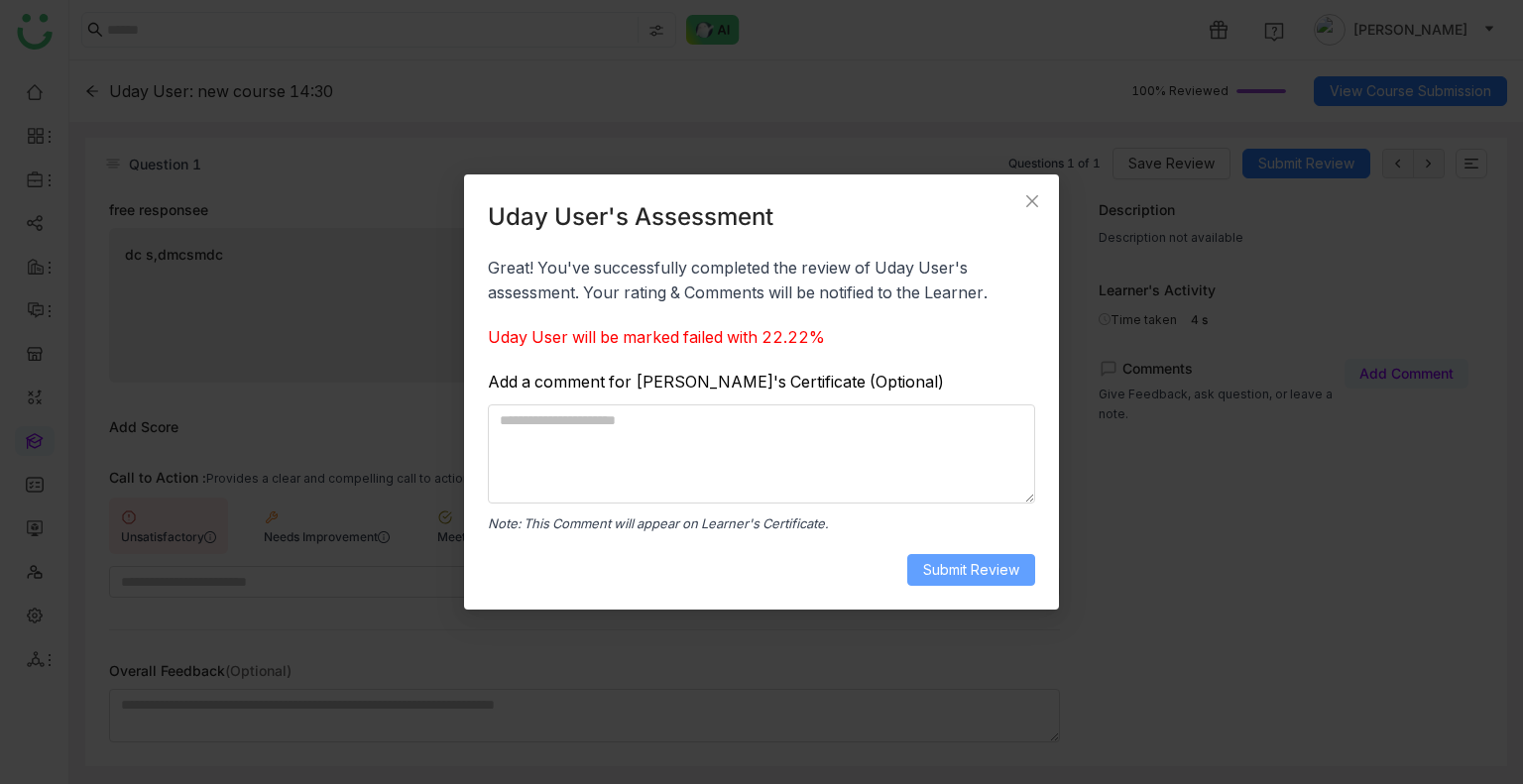 click on "Submit Review" at bounding box center (971, 570) 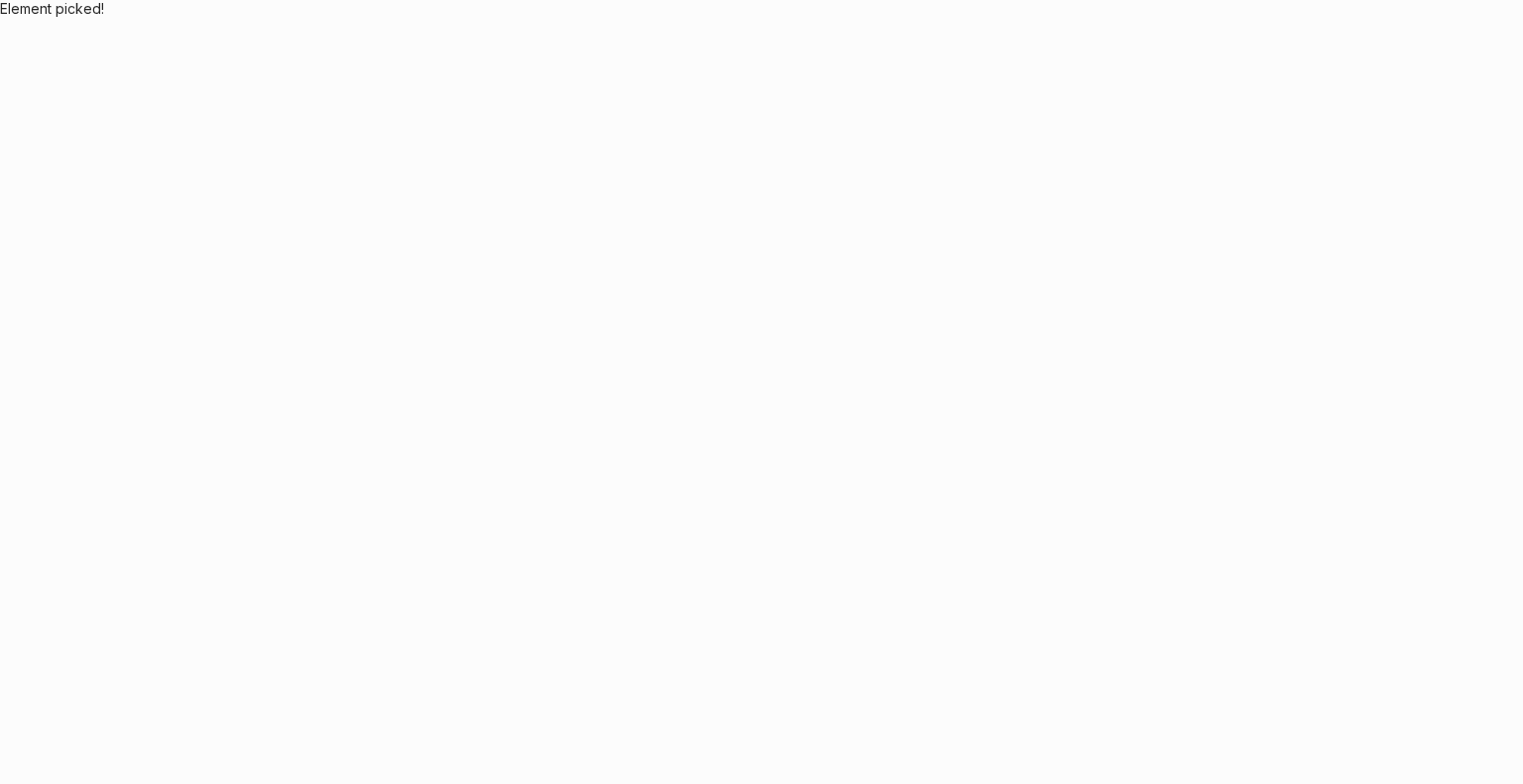 scroll, scrollTop: 0, scrollLeft: 0, axis: both 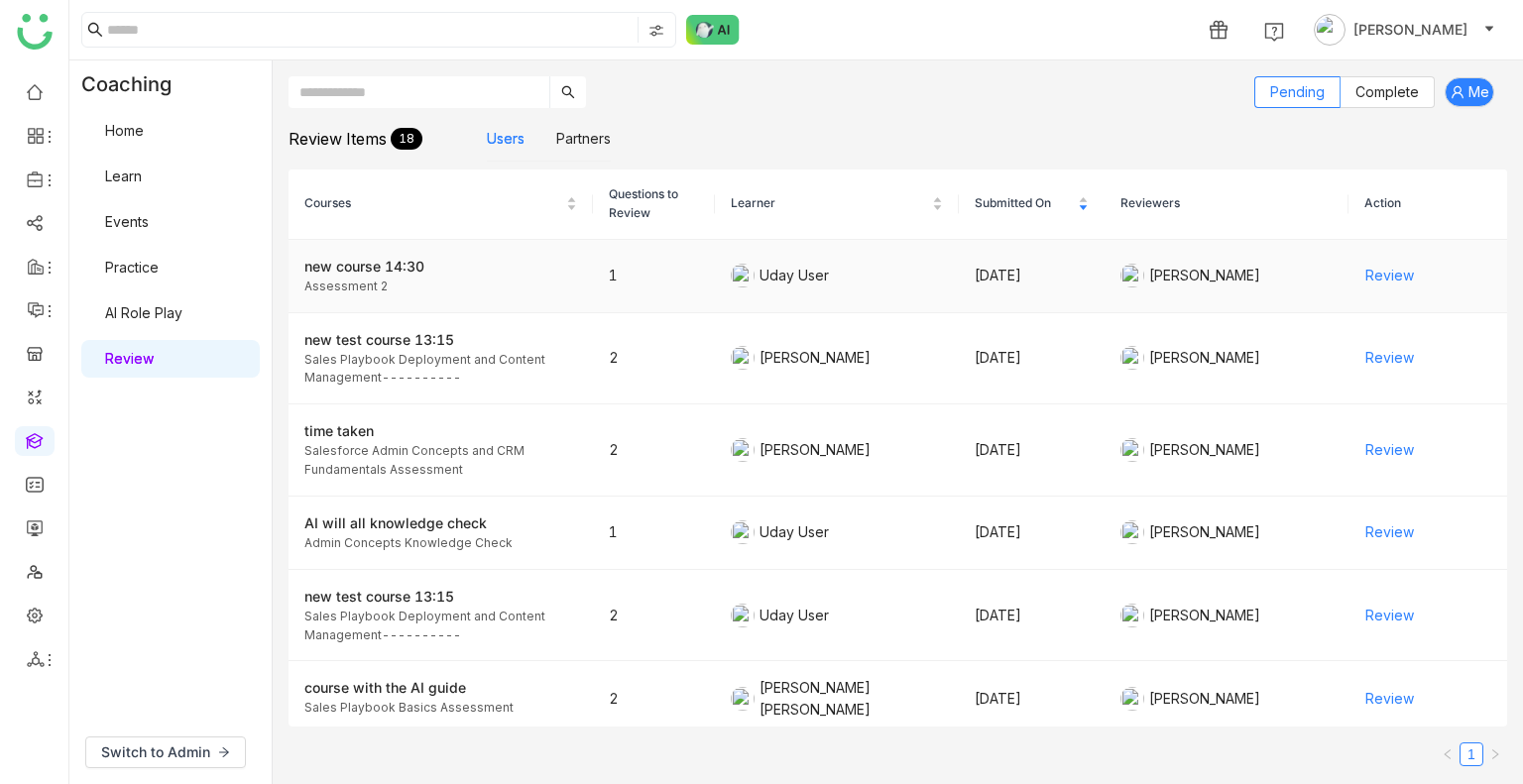 click on "Review" 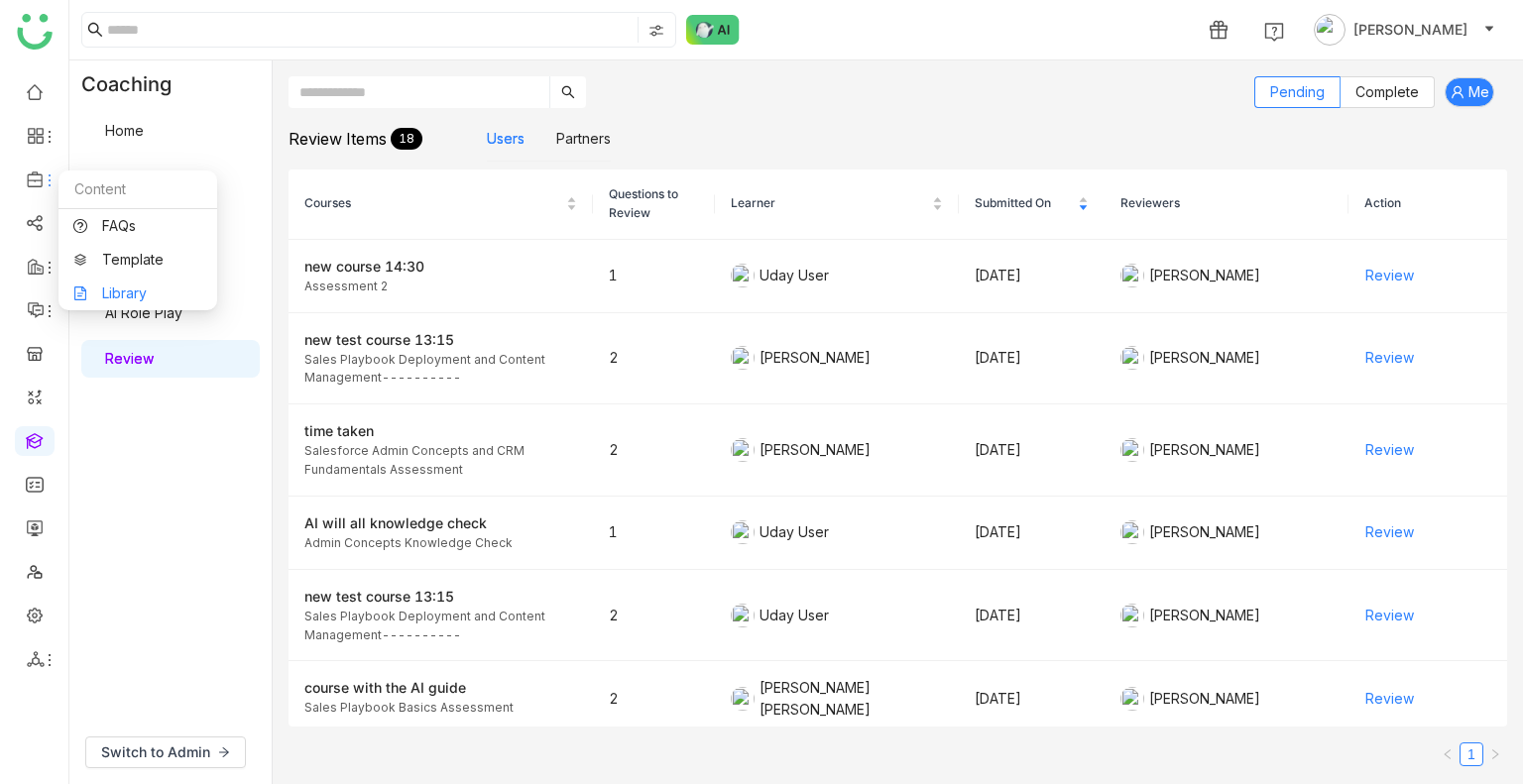click on "Library" at bounding box center [138, 293] 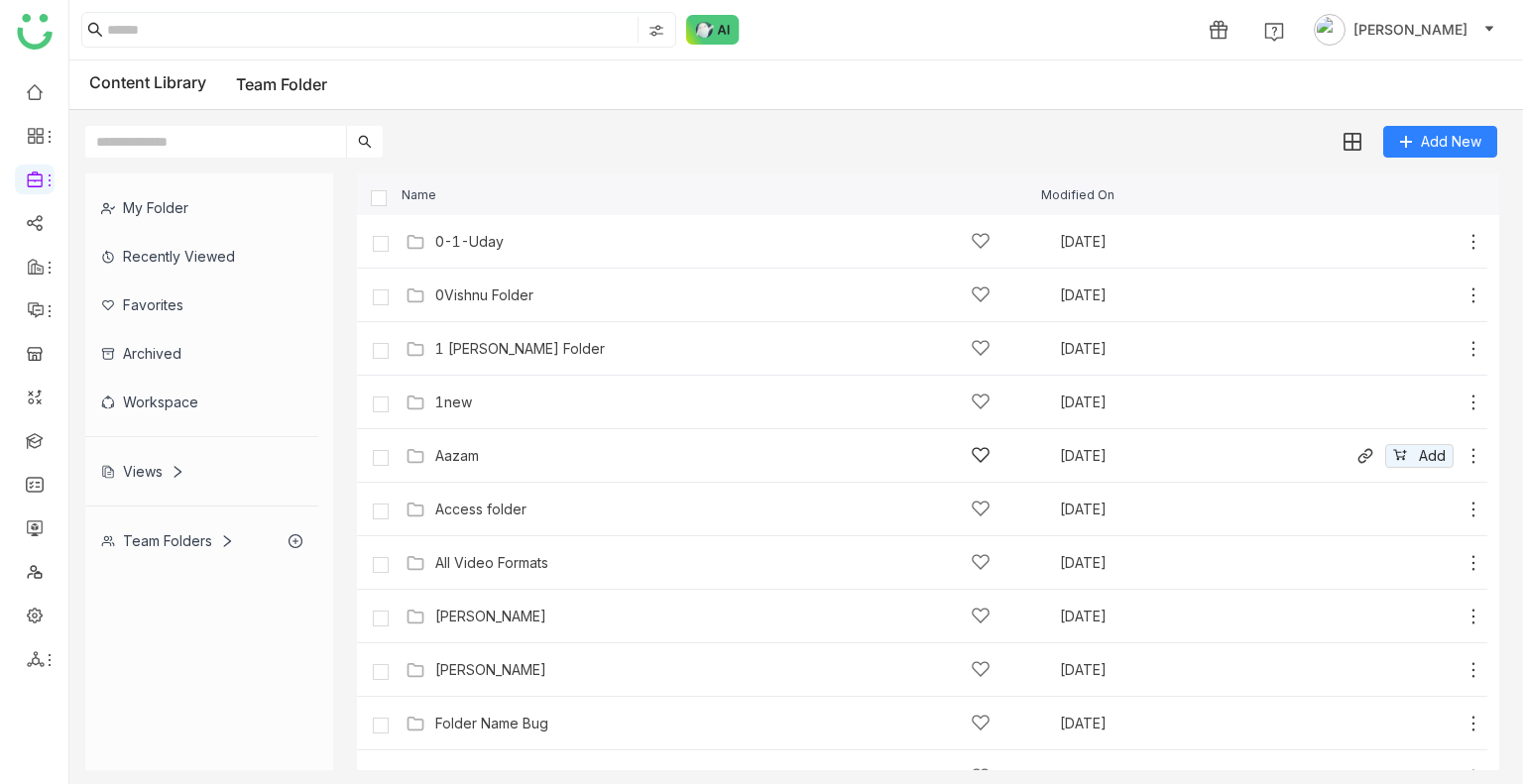 scroll, scrollTop: 675, scrollLeft: 0, axis: vertical 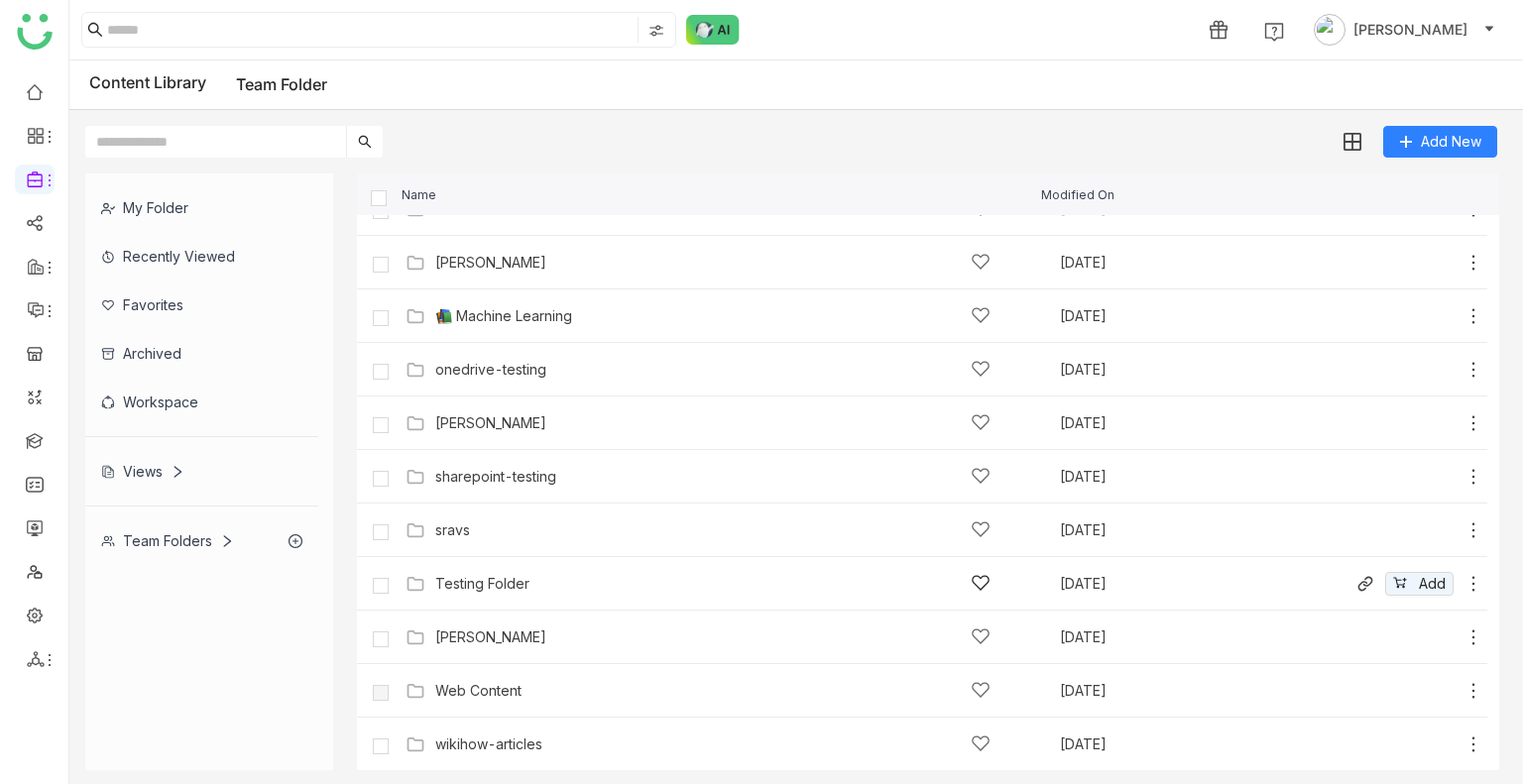 click on "Testing Folder   [DATE]
Add" 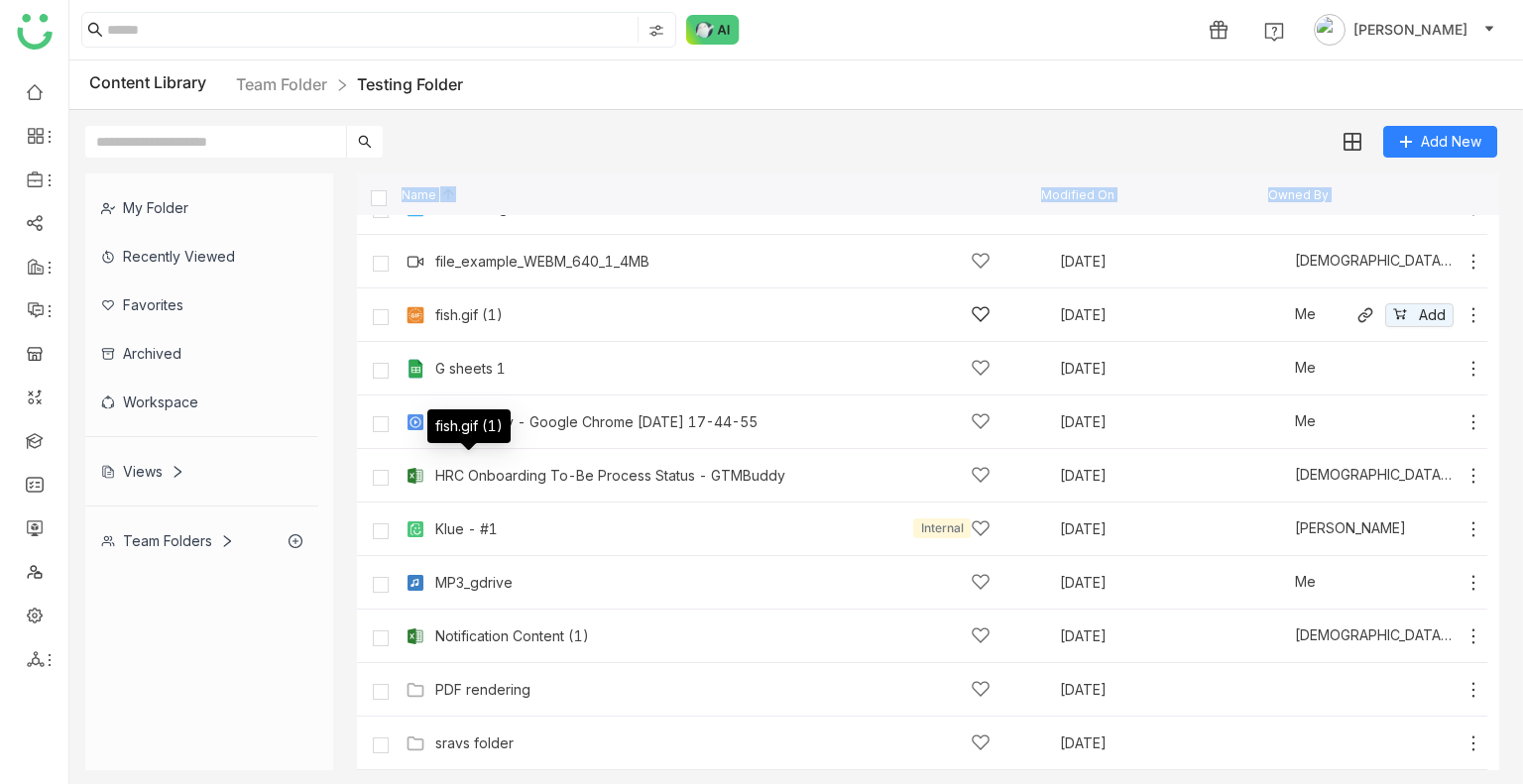 scroll, scrollTop: 0, scrollLeft: 0, axis: both 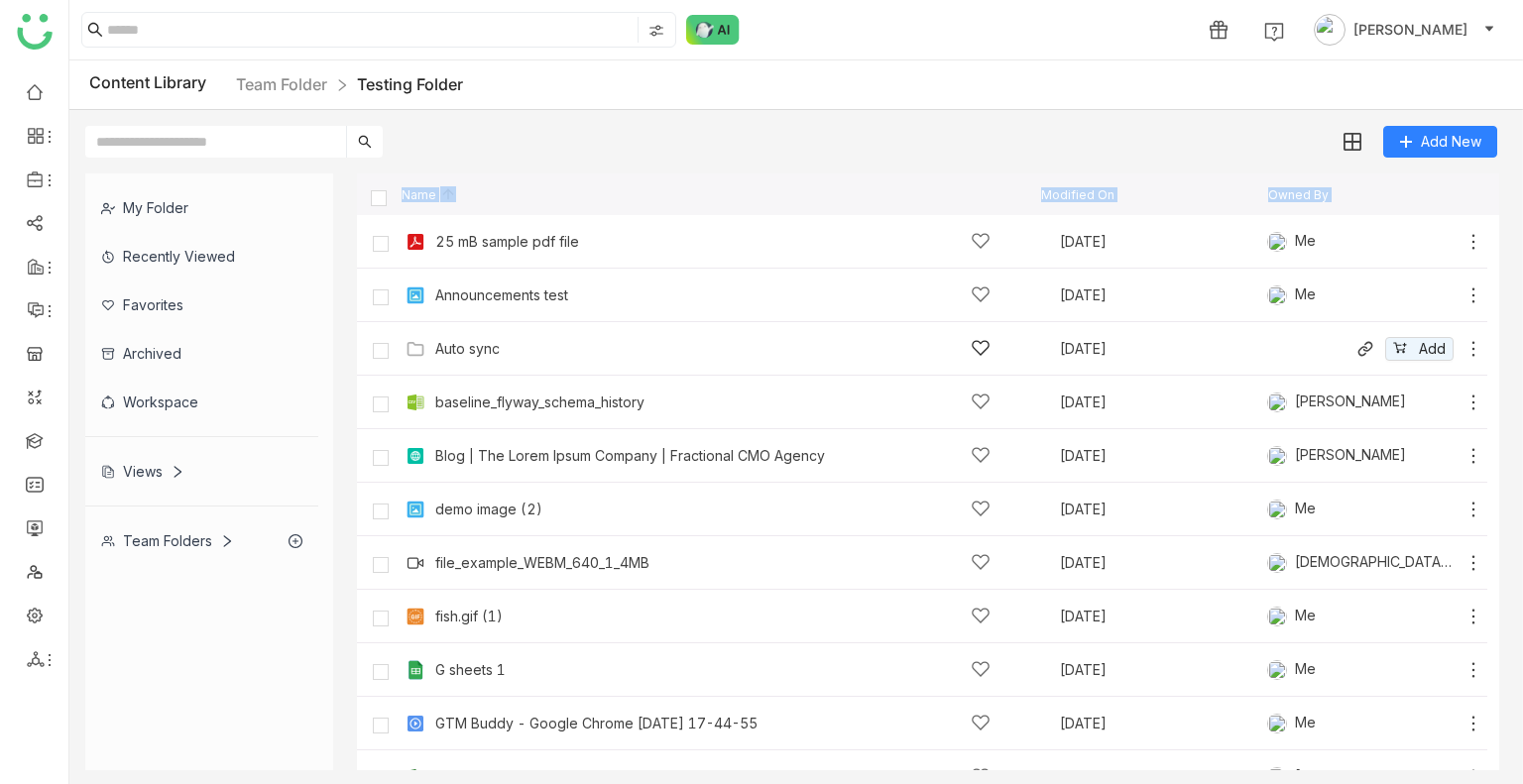 click on "Auto sync   [DATE]
Add" 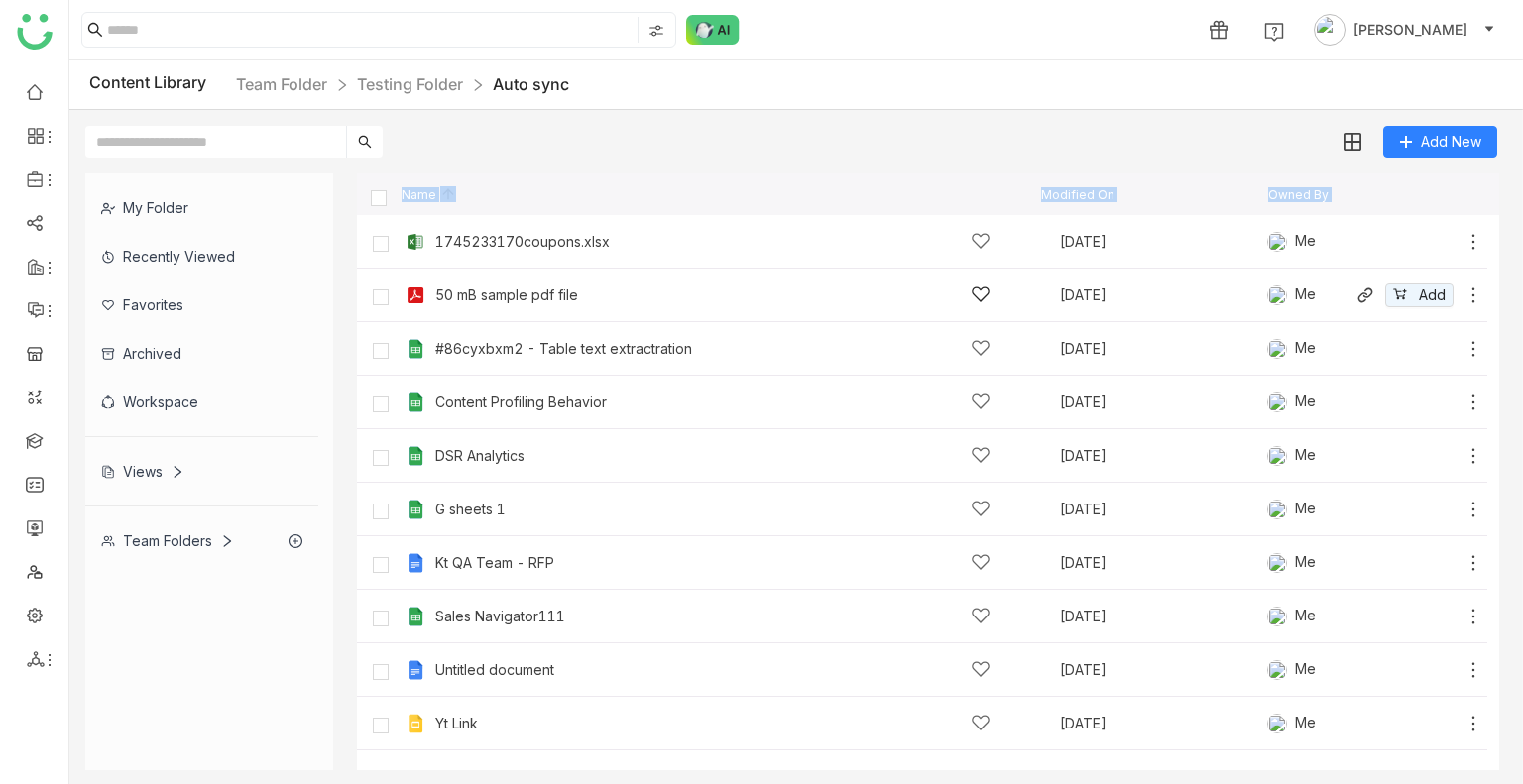click on "50 mB sample pdf file     [DATE]   Me
Add" 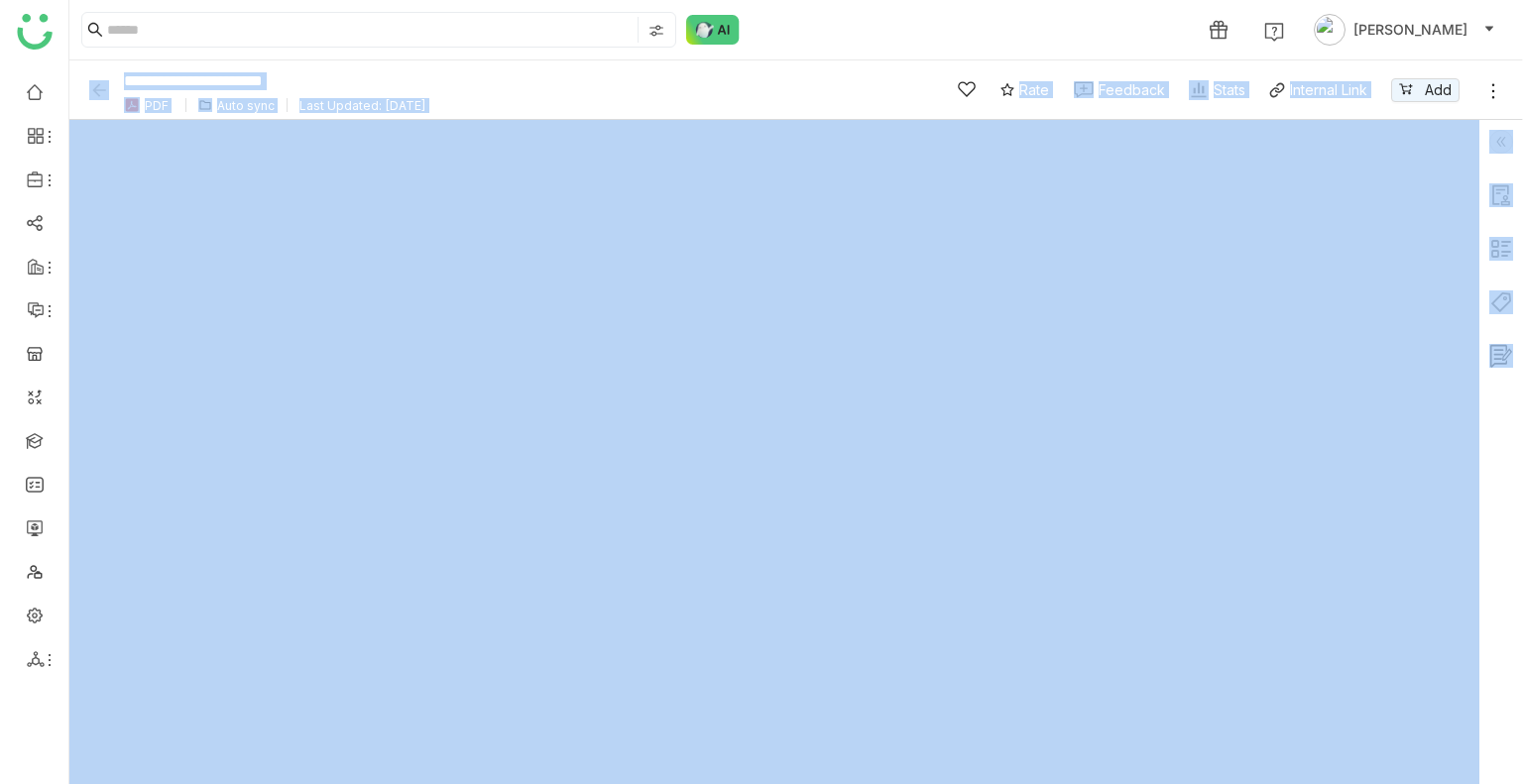 click 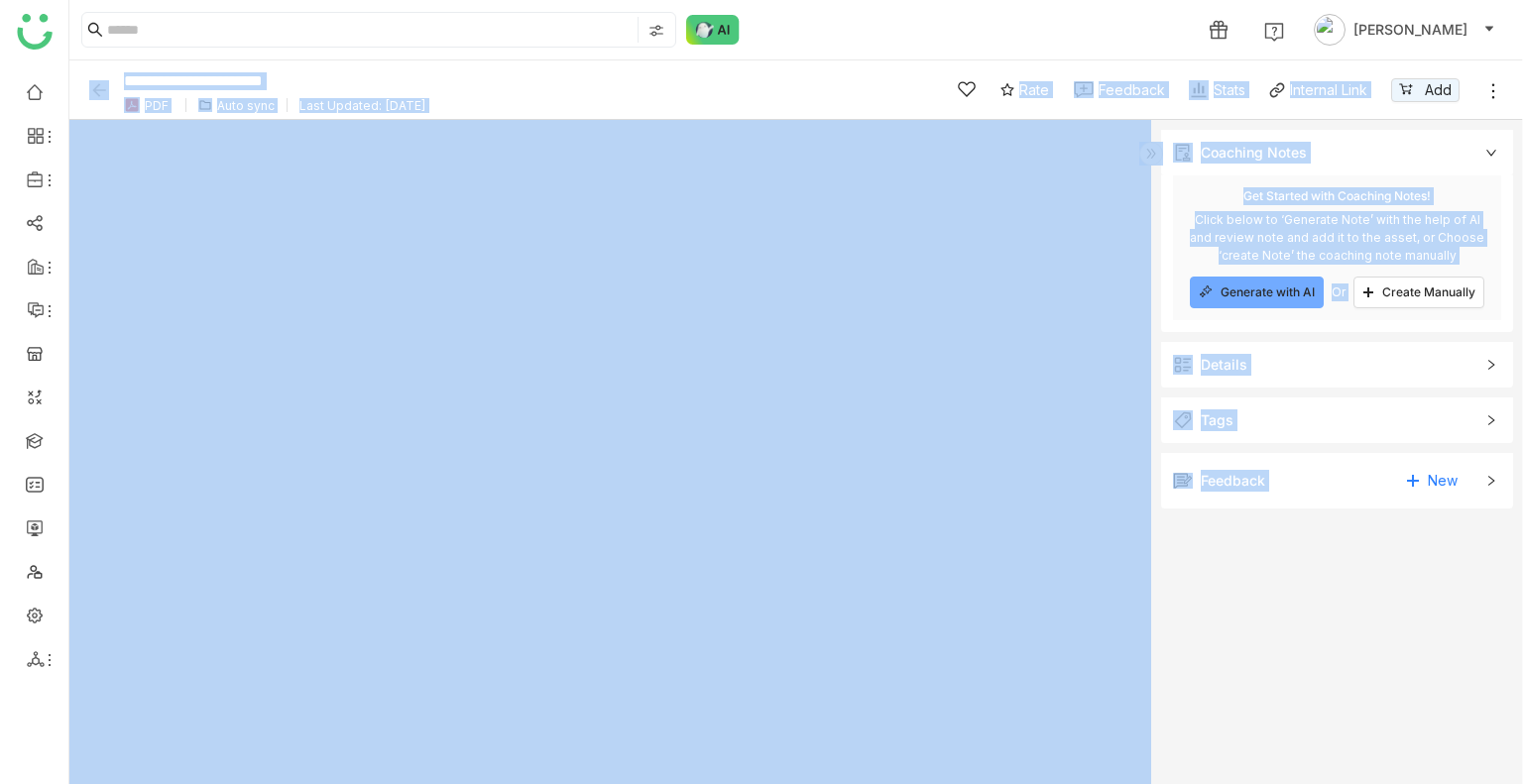 click on "Coaching Notes  remove  Get Started with Coaching Notes! Click below to ‘Generate Note’ with the help of AI and review note and add it to the asset, or Choose ‘create Note’ the coaching note manually
Generate with AI  Or  Create Manually Details Description              Owner [PERSON_NAME] Modified By  [PERSON_NAME]  Content Type  Others  Last Modified At Source  [DATE]  Size  48.8 MB  Version  1   ( show all )  Tags  Tags   No Suggested Tags!  Feedback New No Feedback yet  Be the first to  create  a new feedback!" 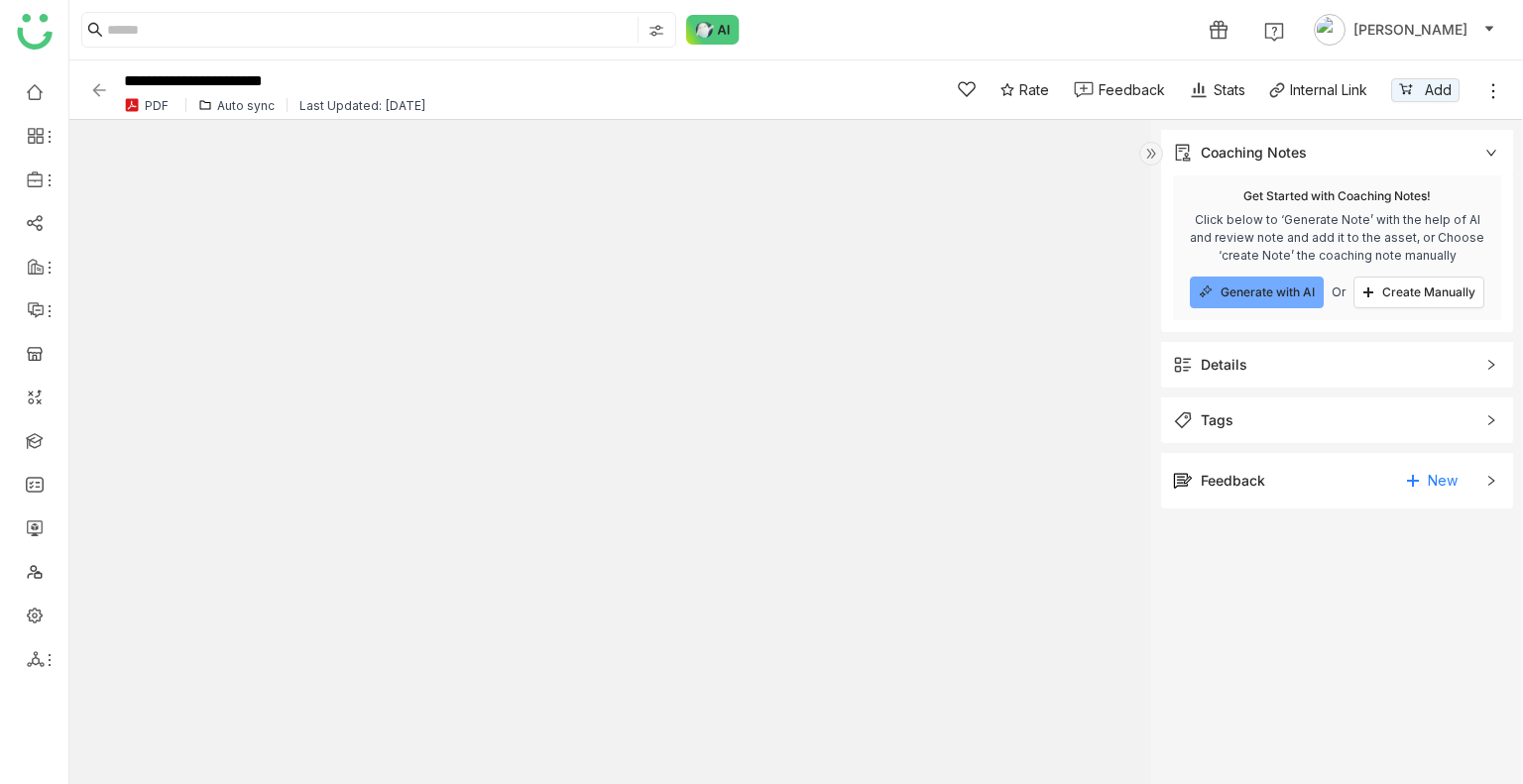click on "Tags" 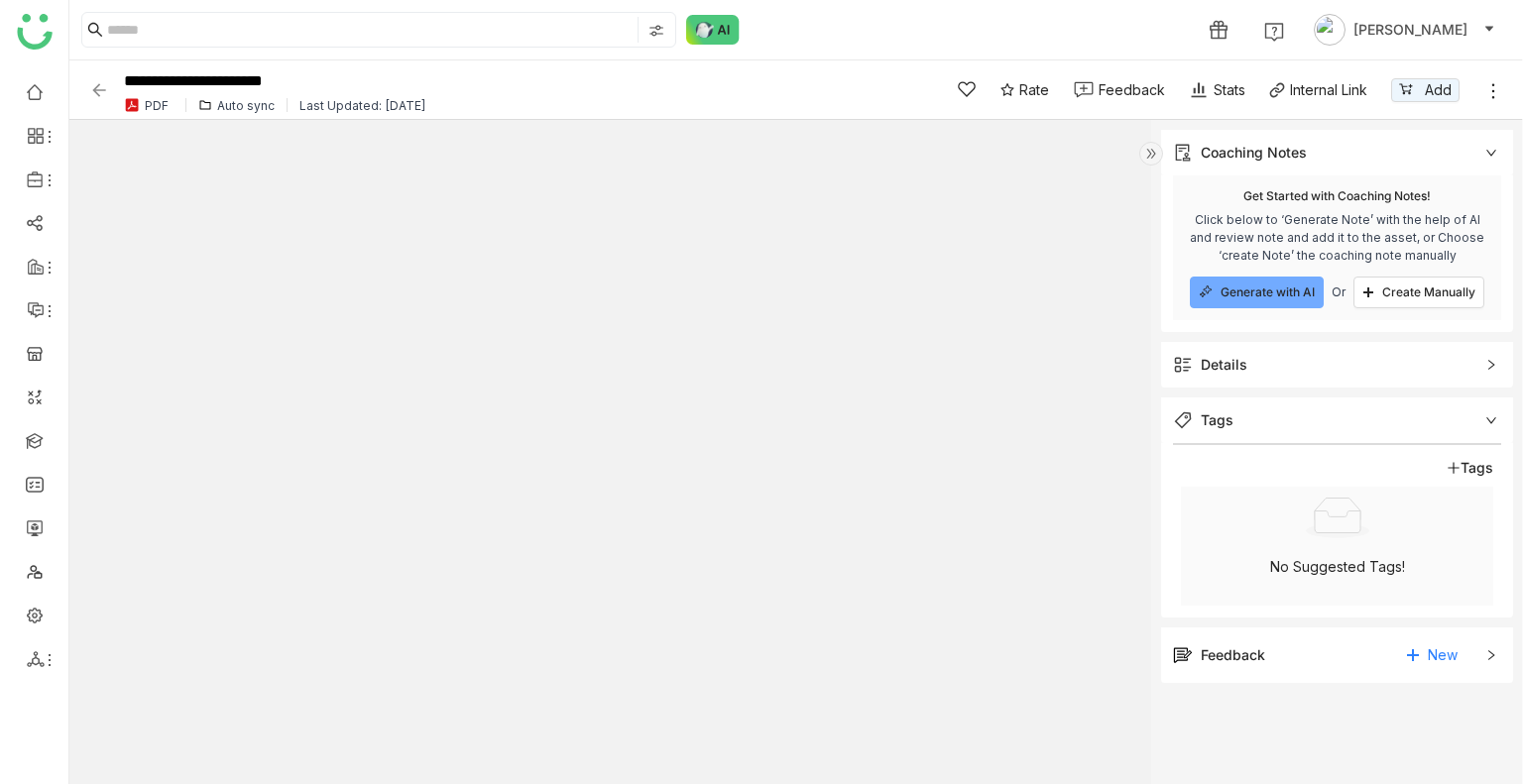 click on "Details" 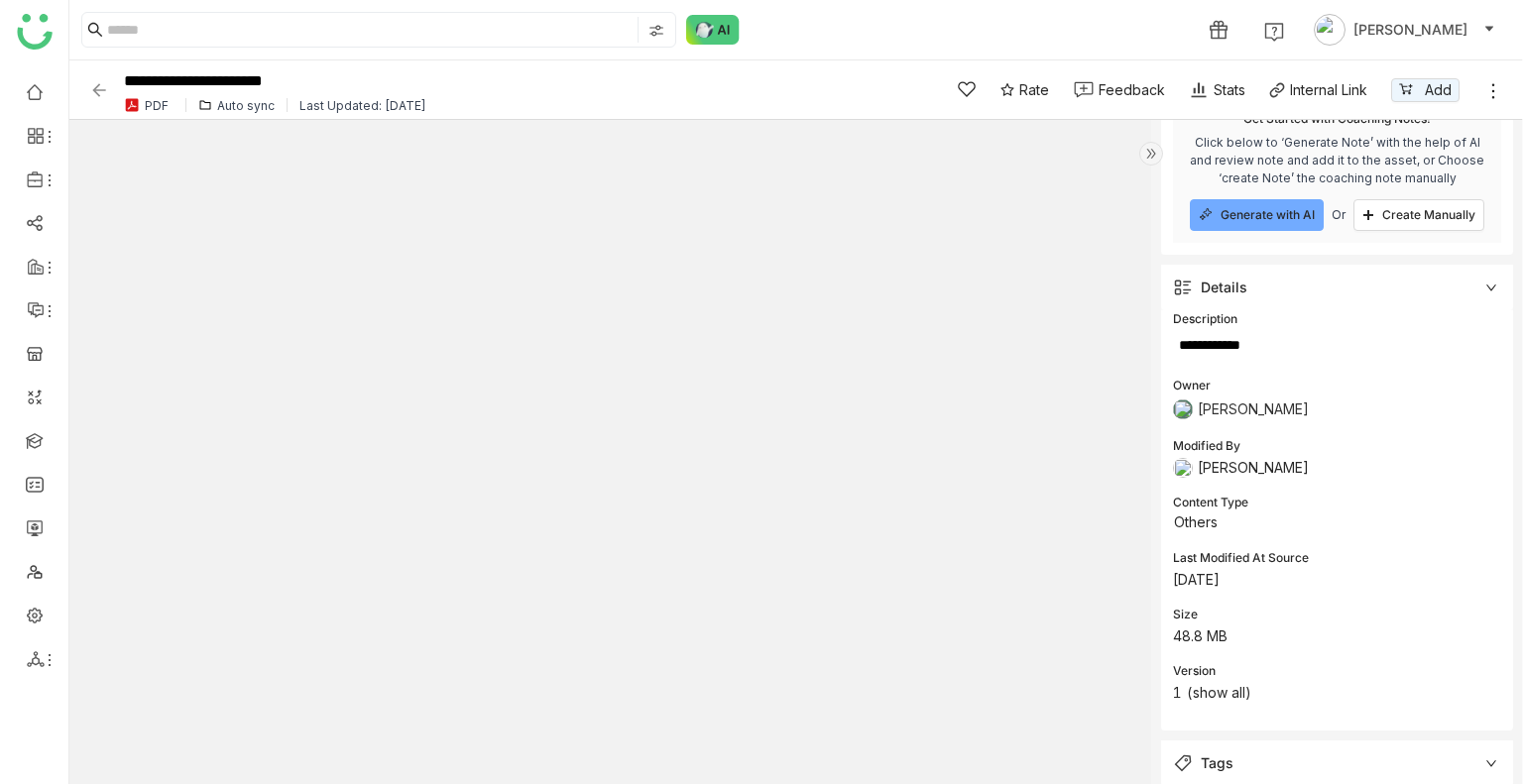 scroll, scrollTop: 78, scrollLeft: 0, axis: vertical 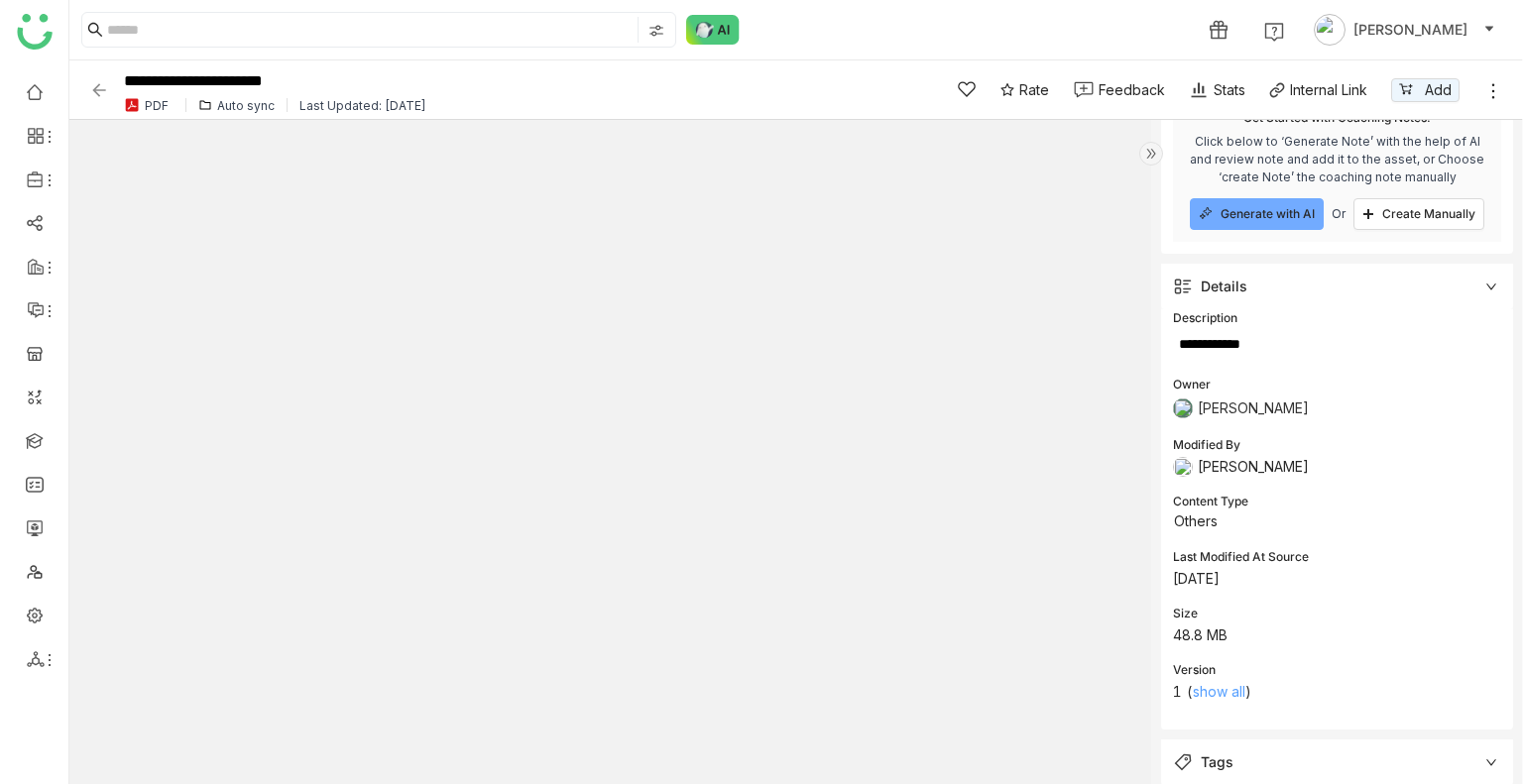 click on "show all" 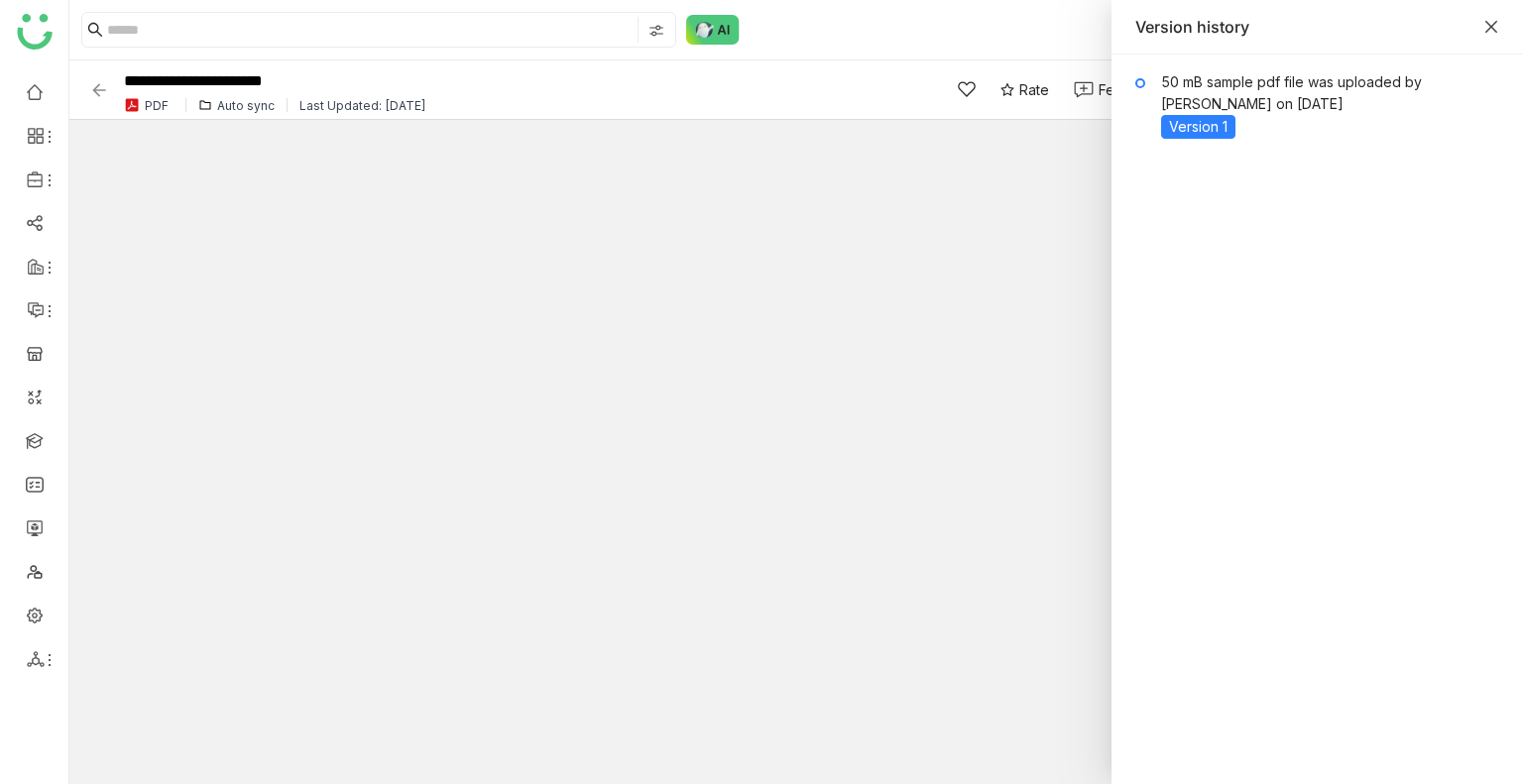 click 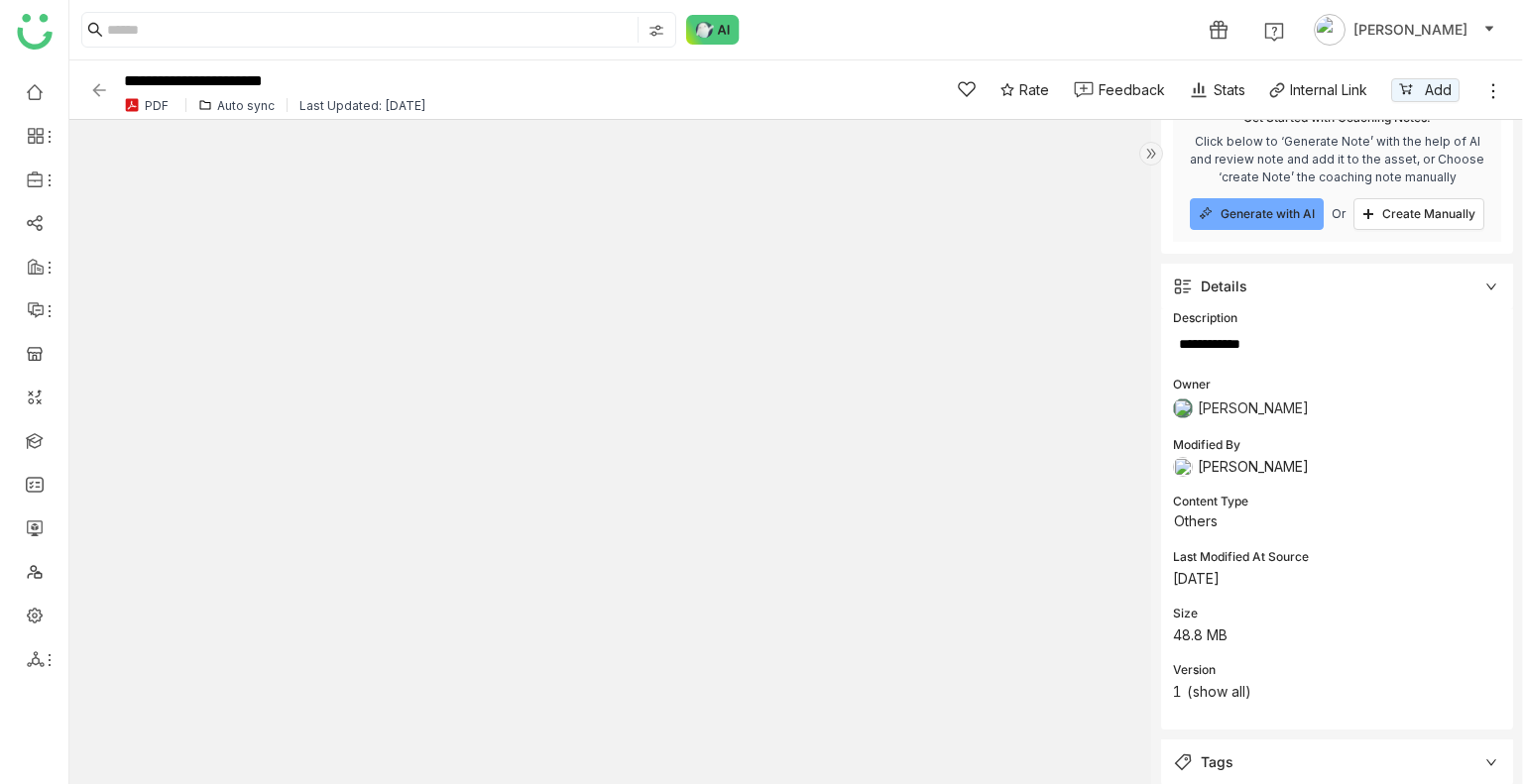 click 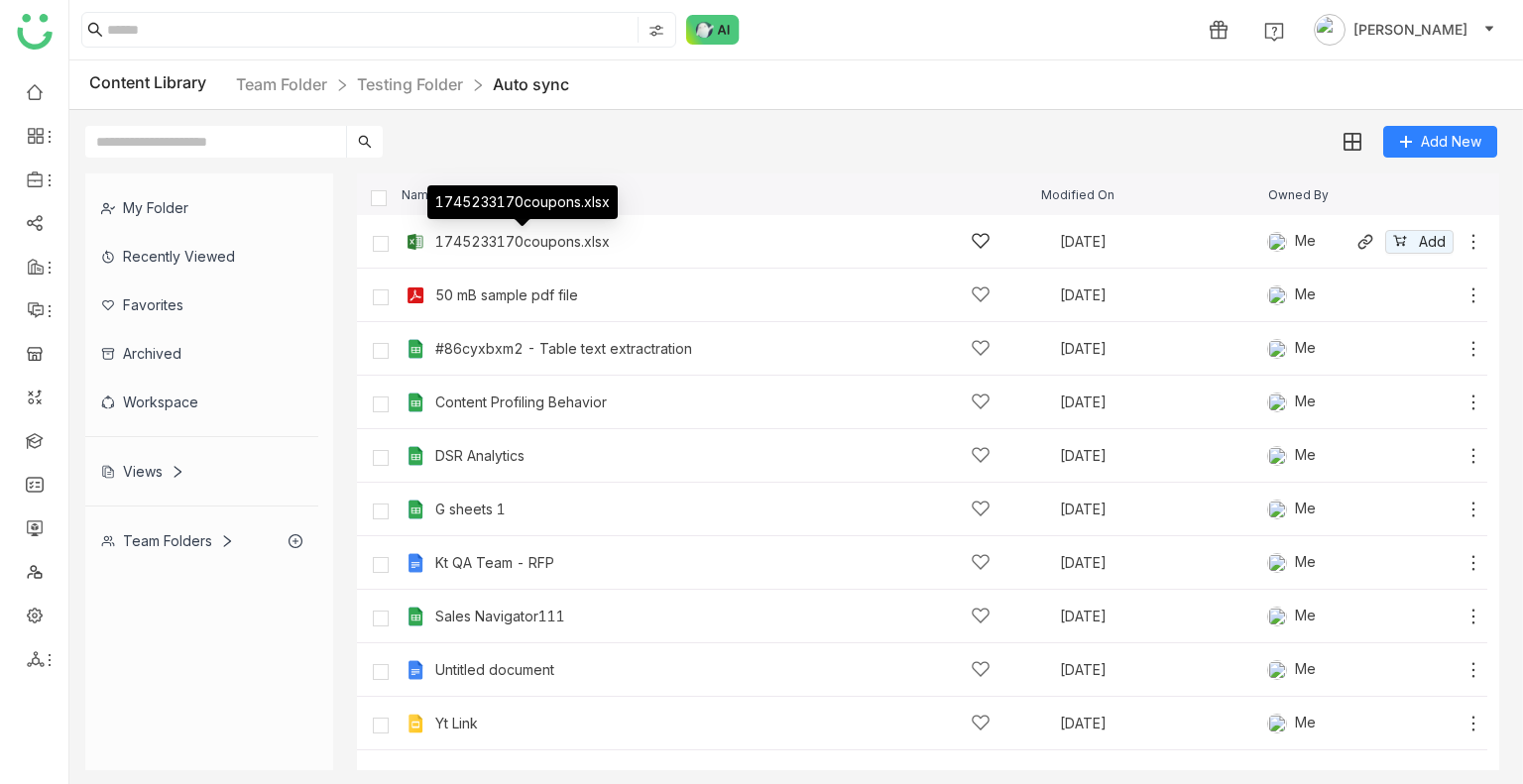 click on "1745233170coupons.xlsx" 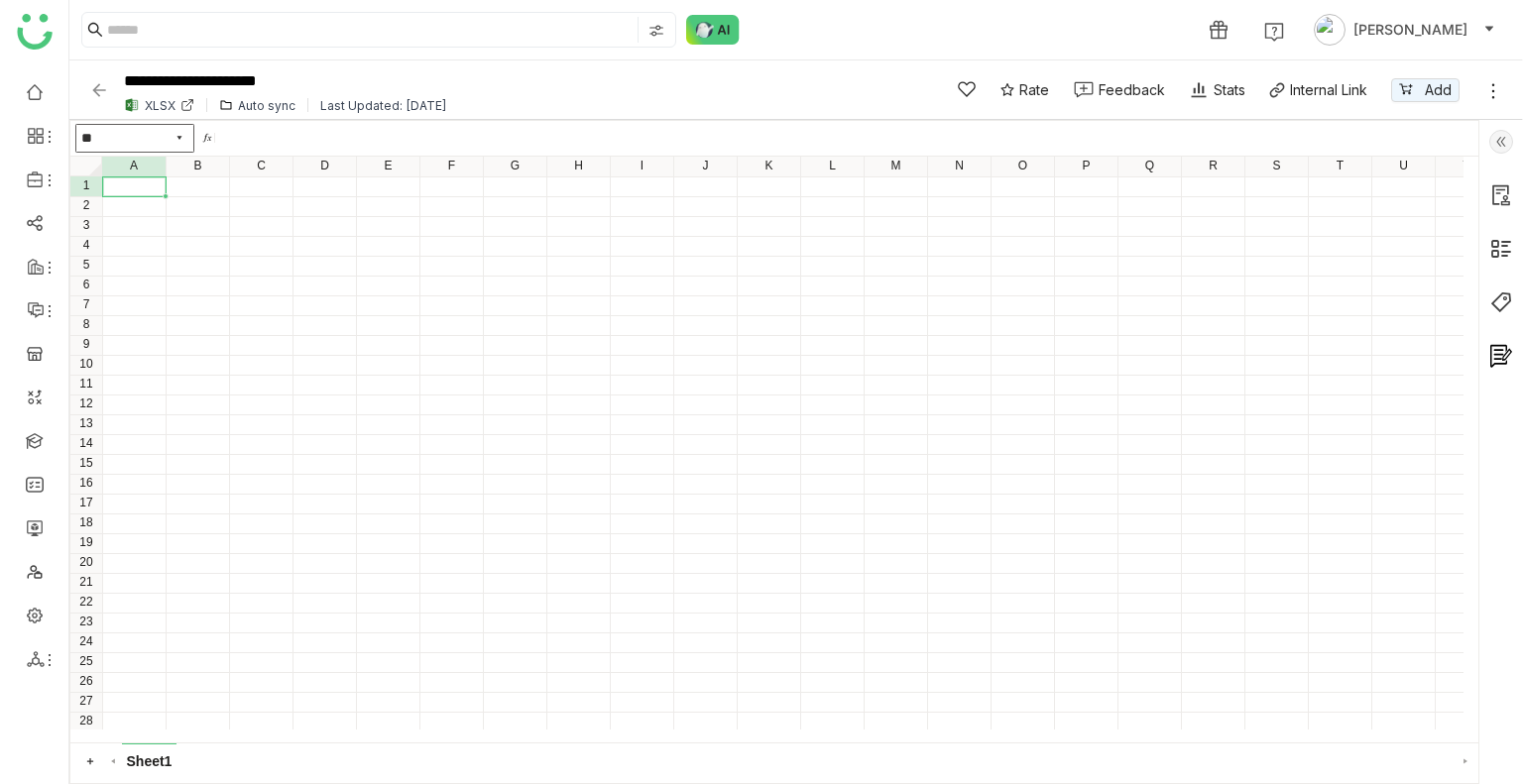 click 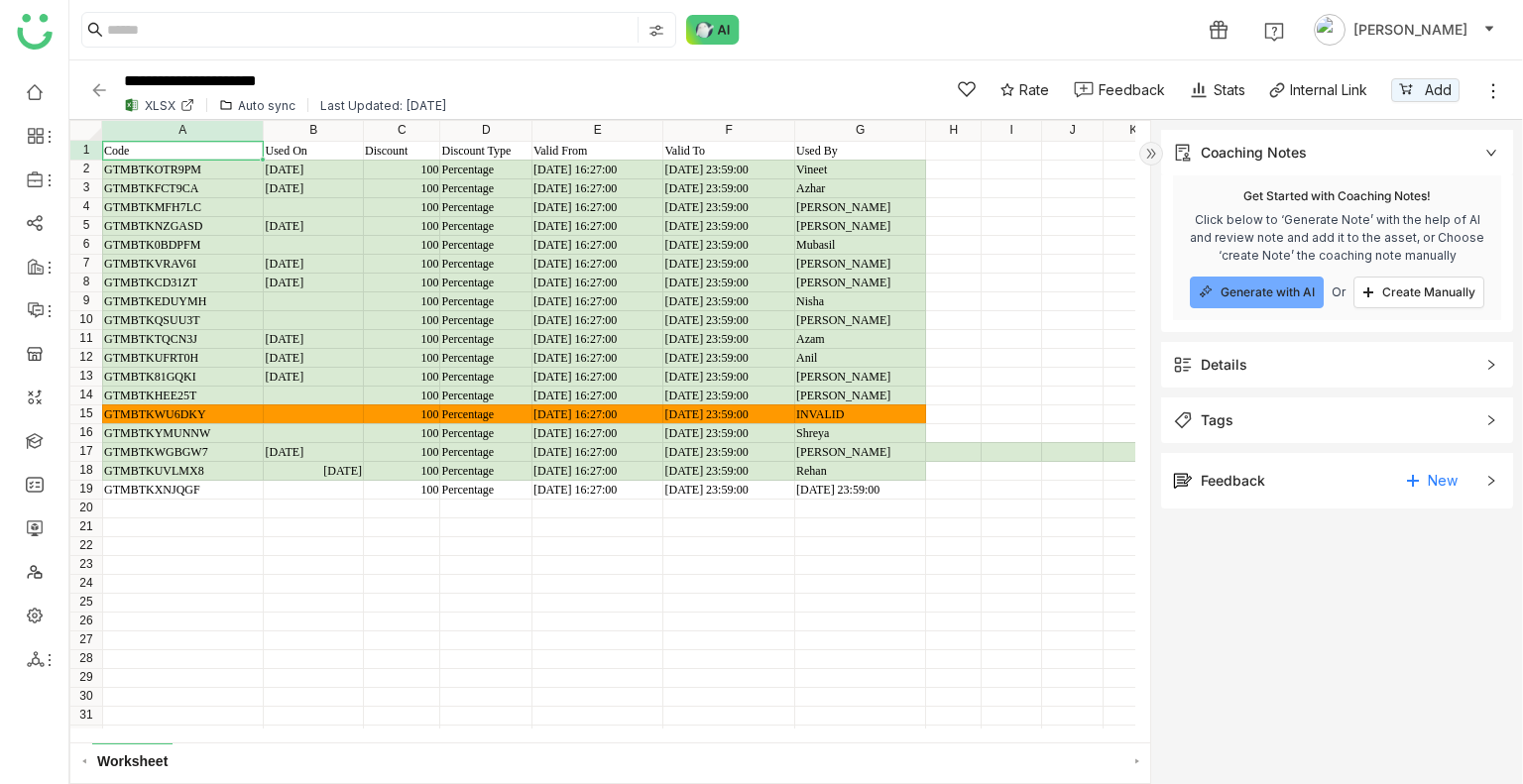 click on "Details" 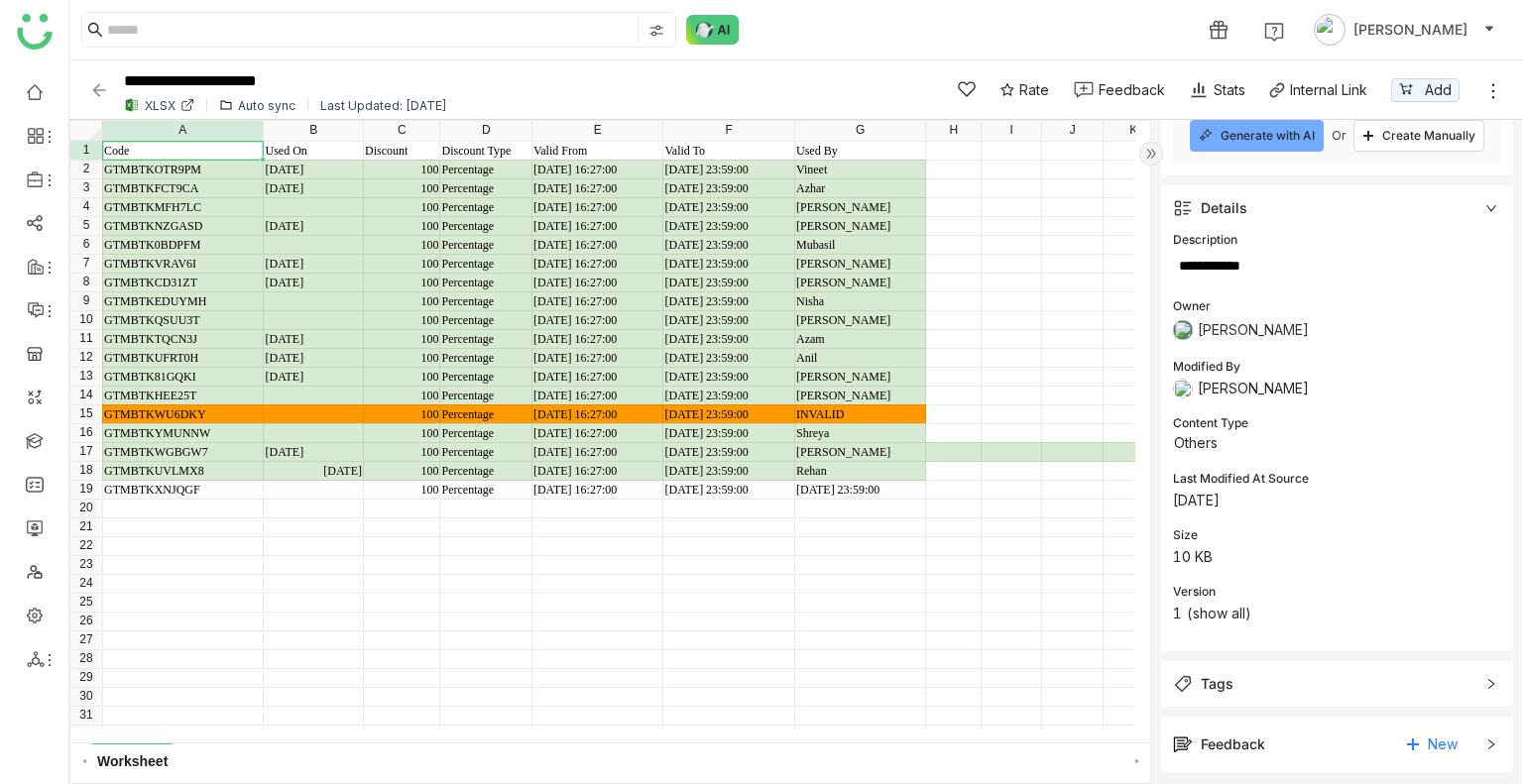 scroll, scrollTop: 164, scrollLeft: 0, axis: vertical 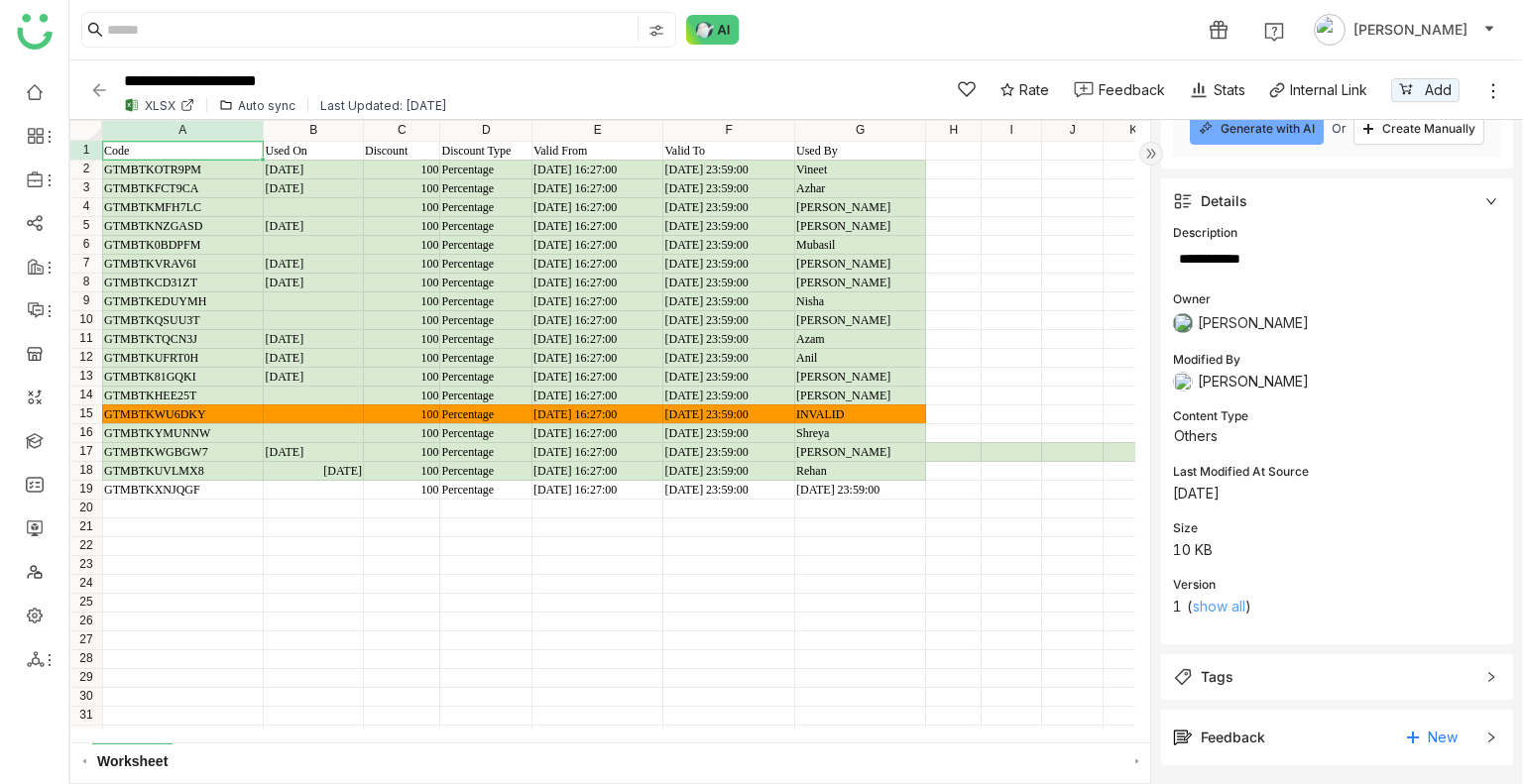 click on "show all" 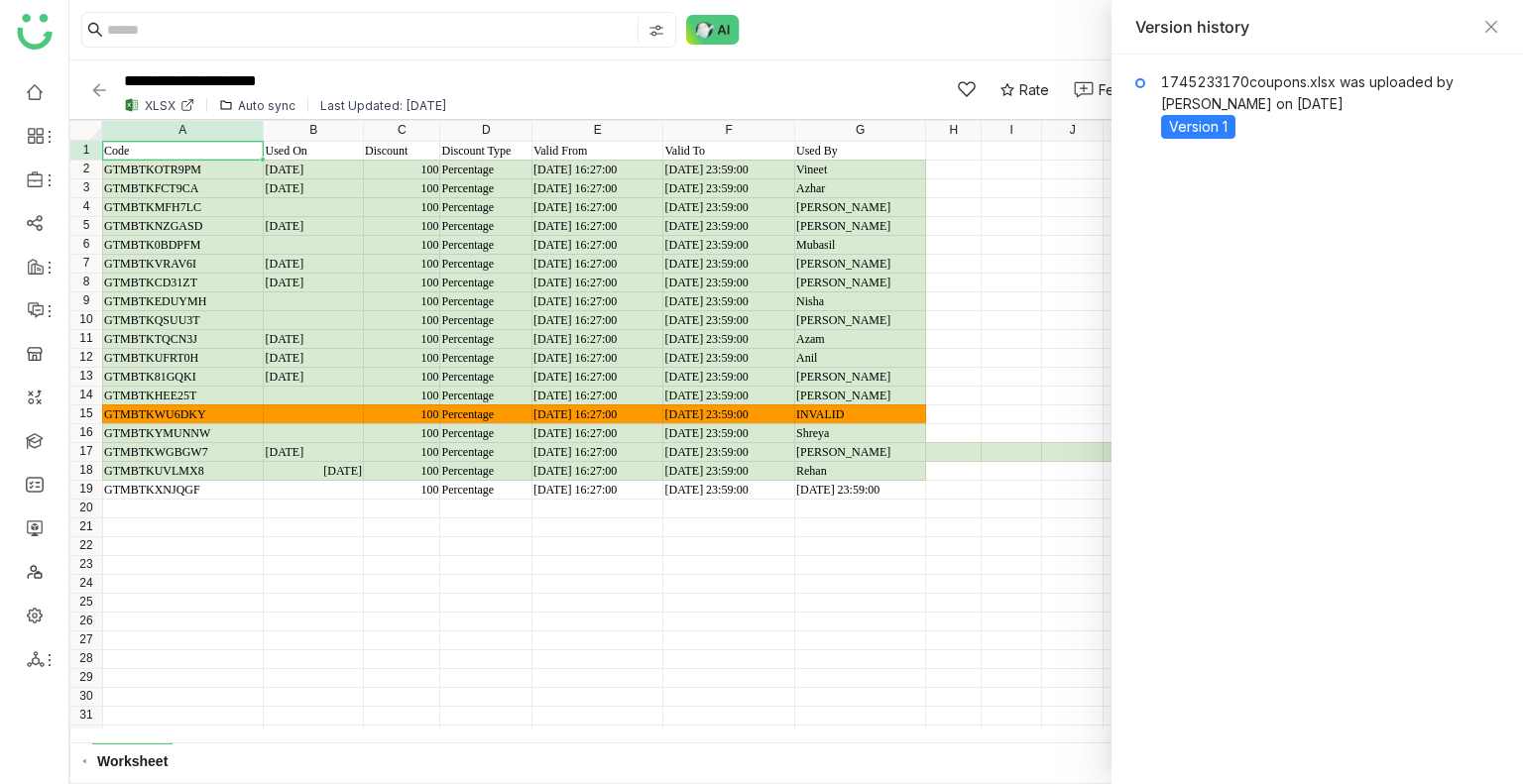 click 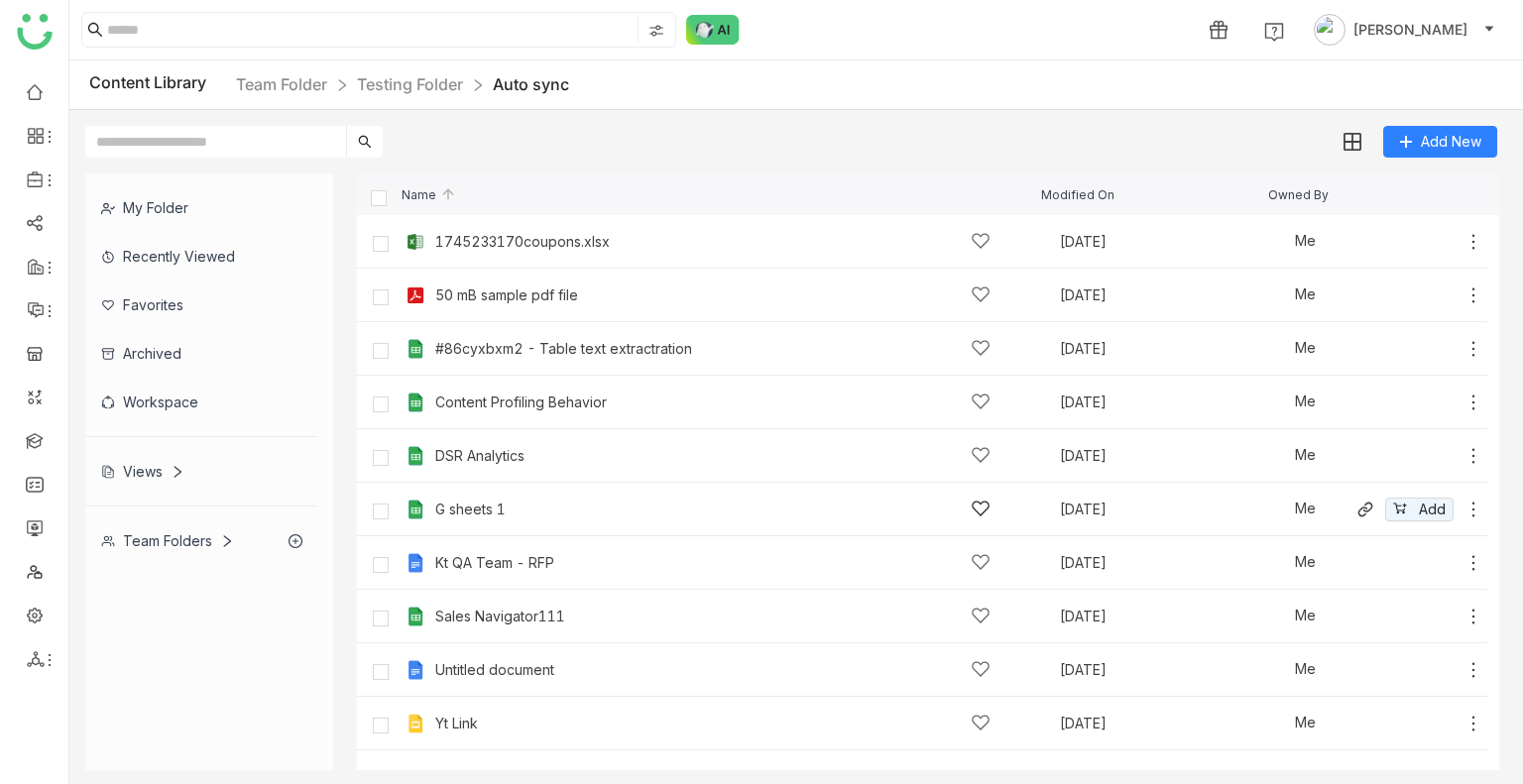 click on "G sheets 1" 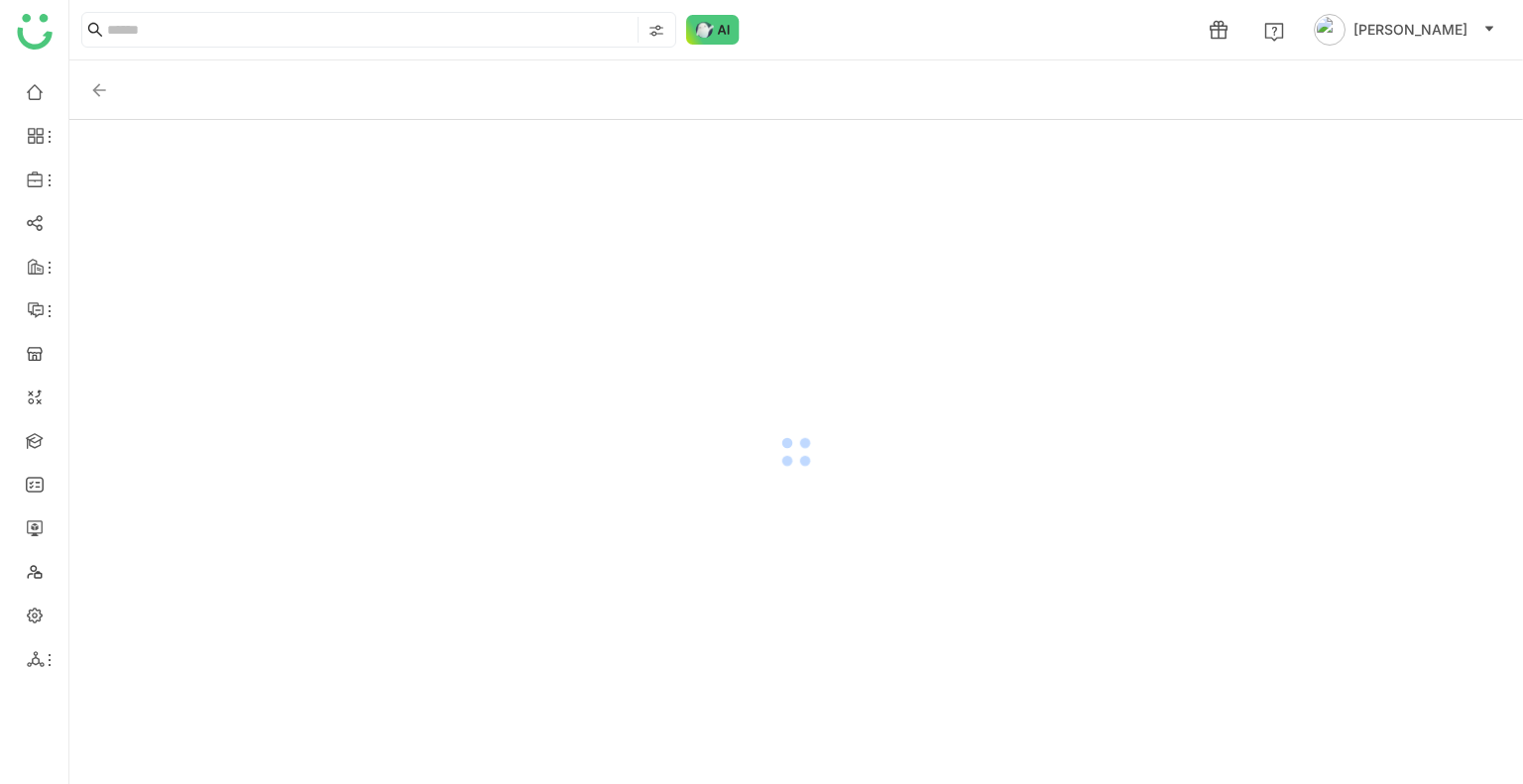 click 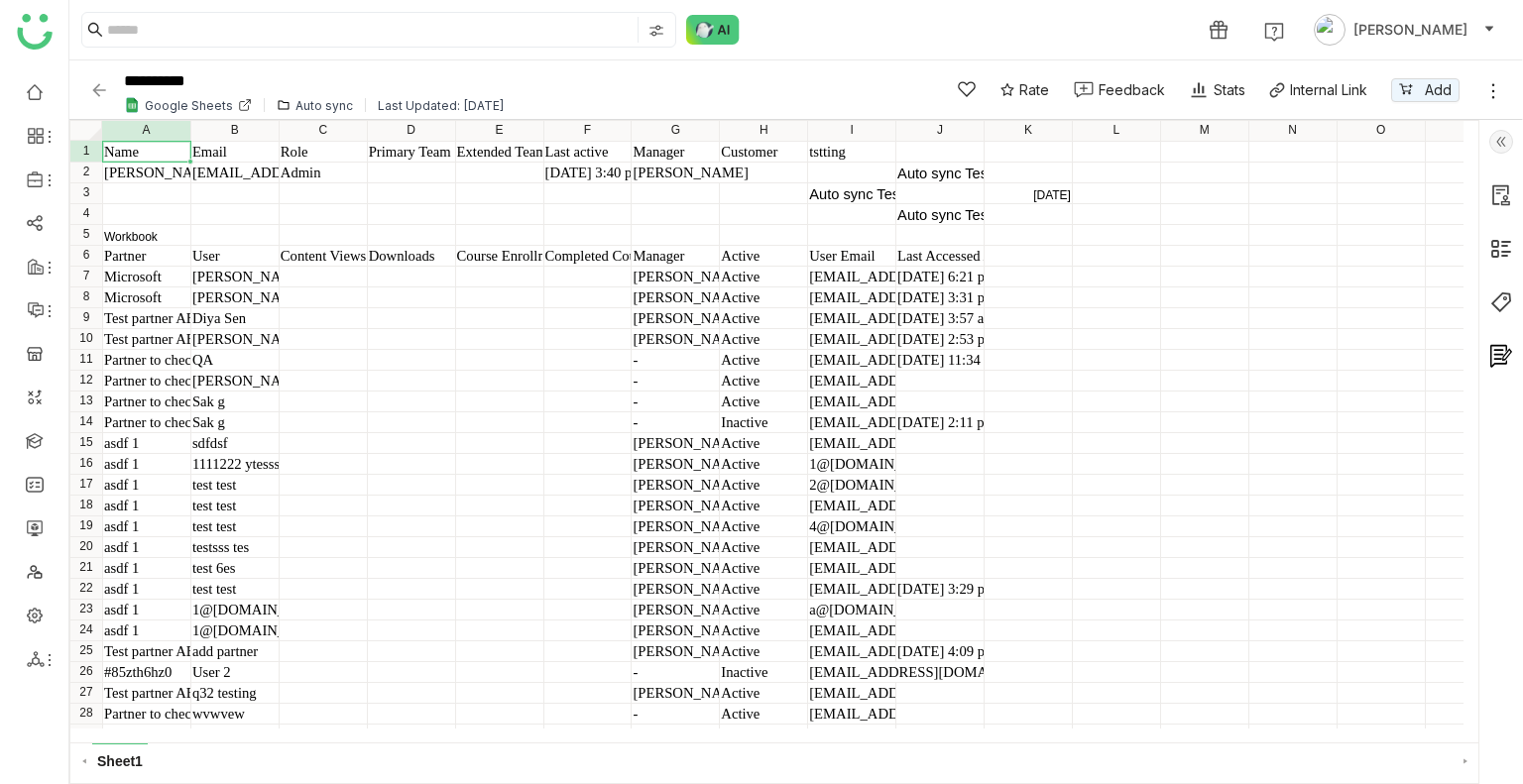 click 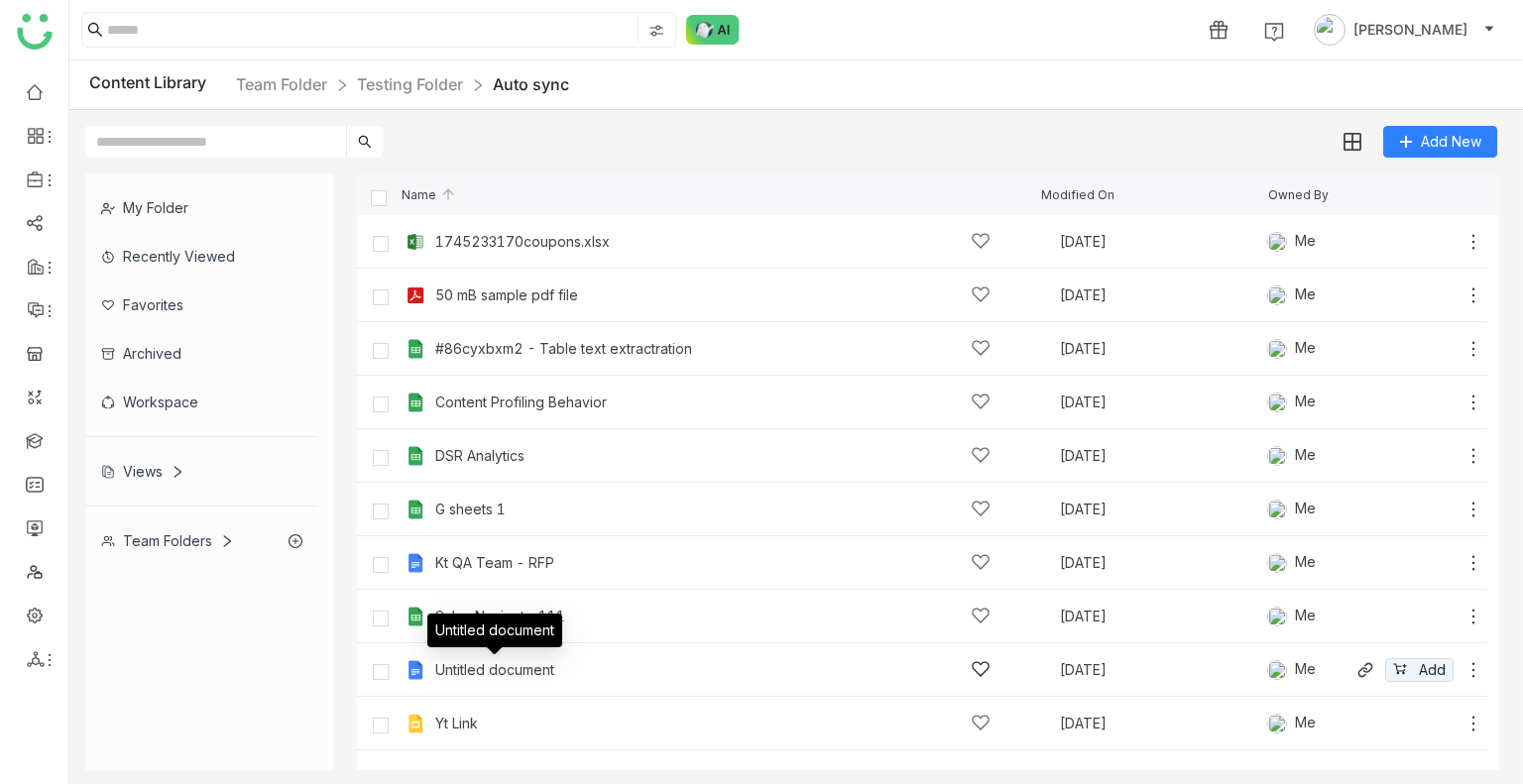 click on "Untitled document" 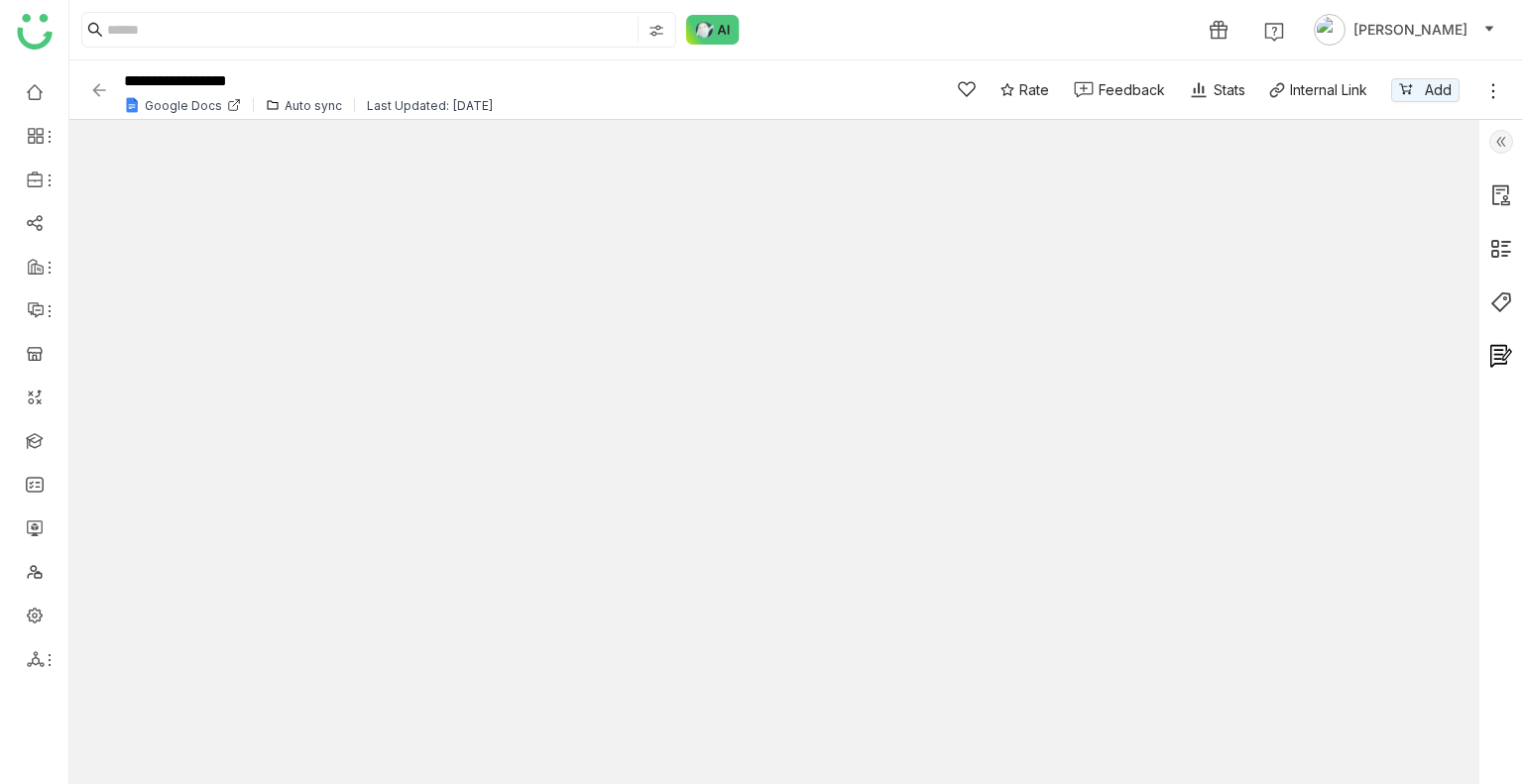 click 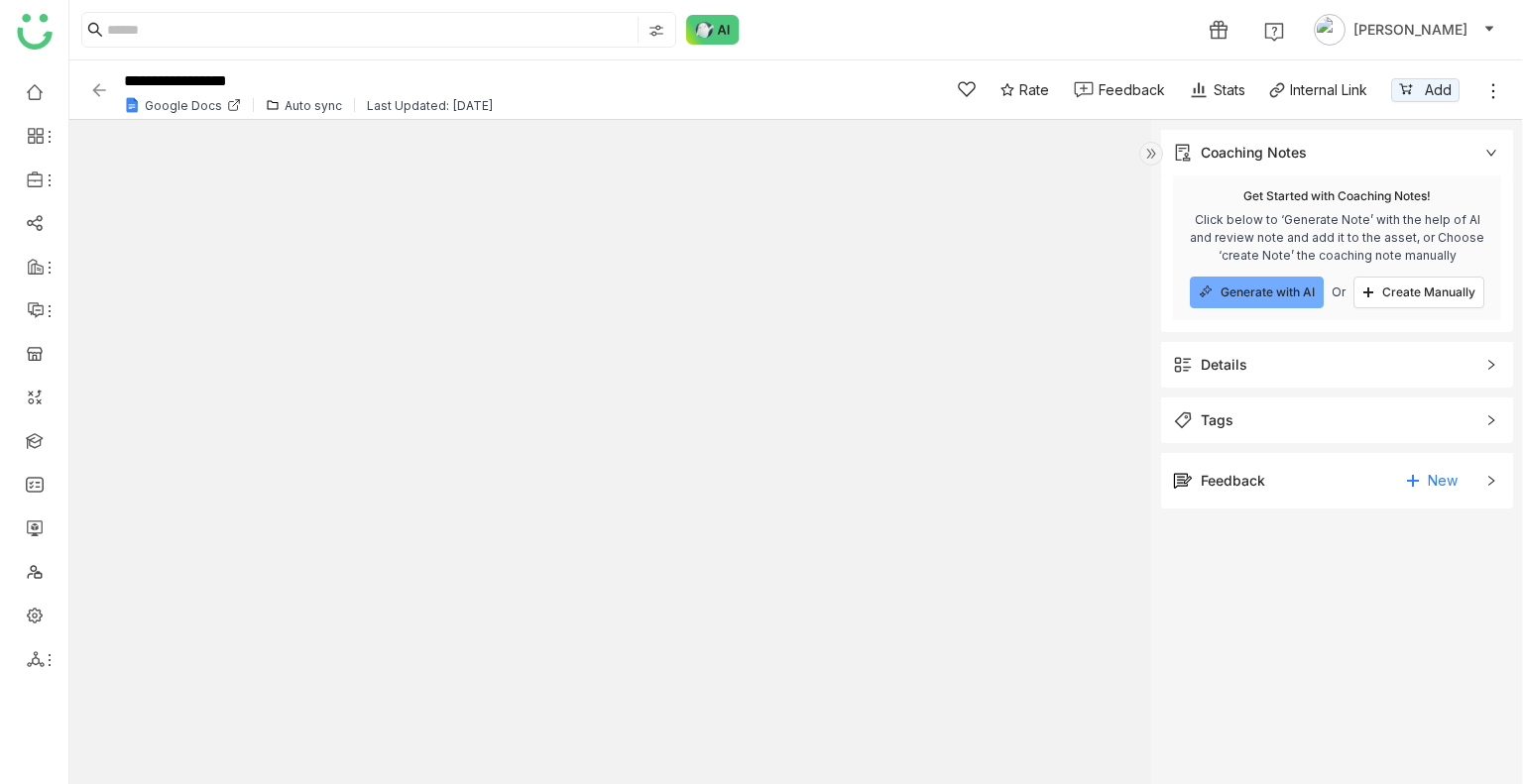 click on "Details" 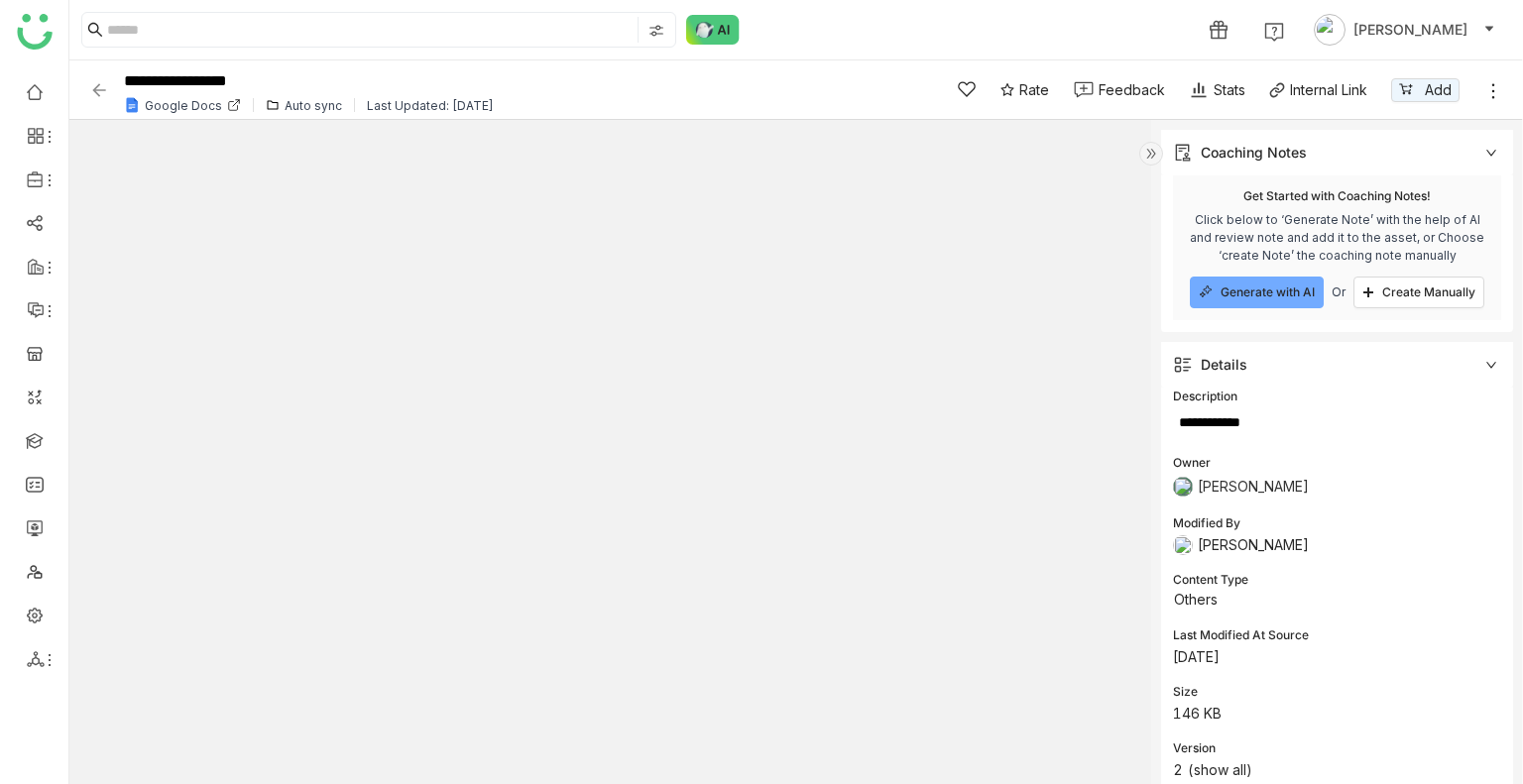 scroll, scrollTop: 164, scrollLeft: 0, axis: vertical 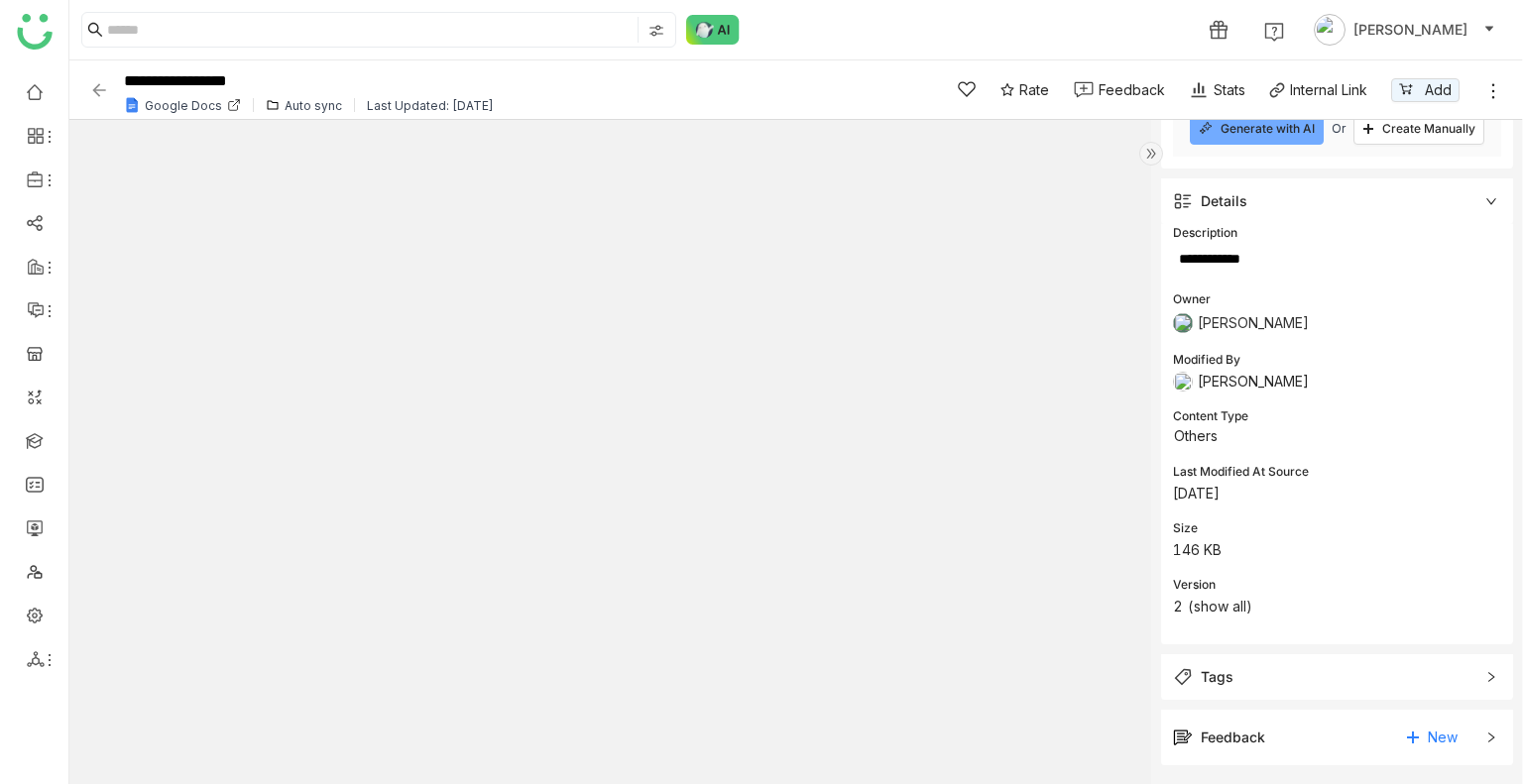 click on "Version" 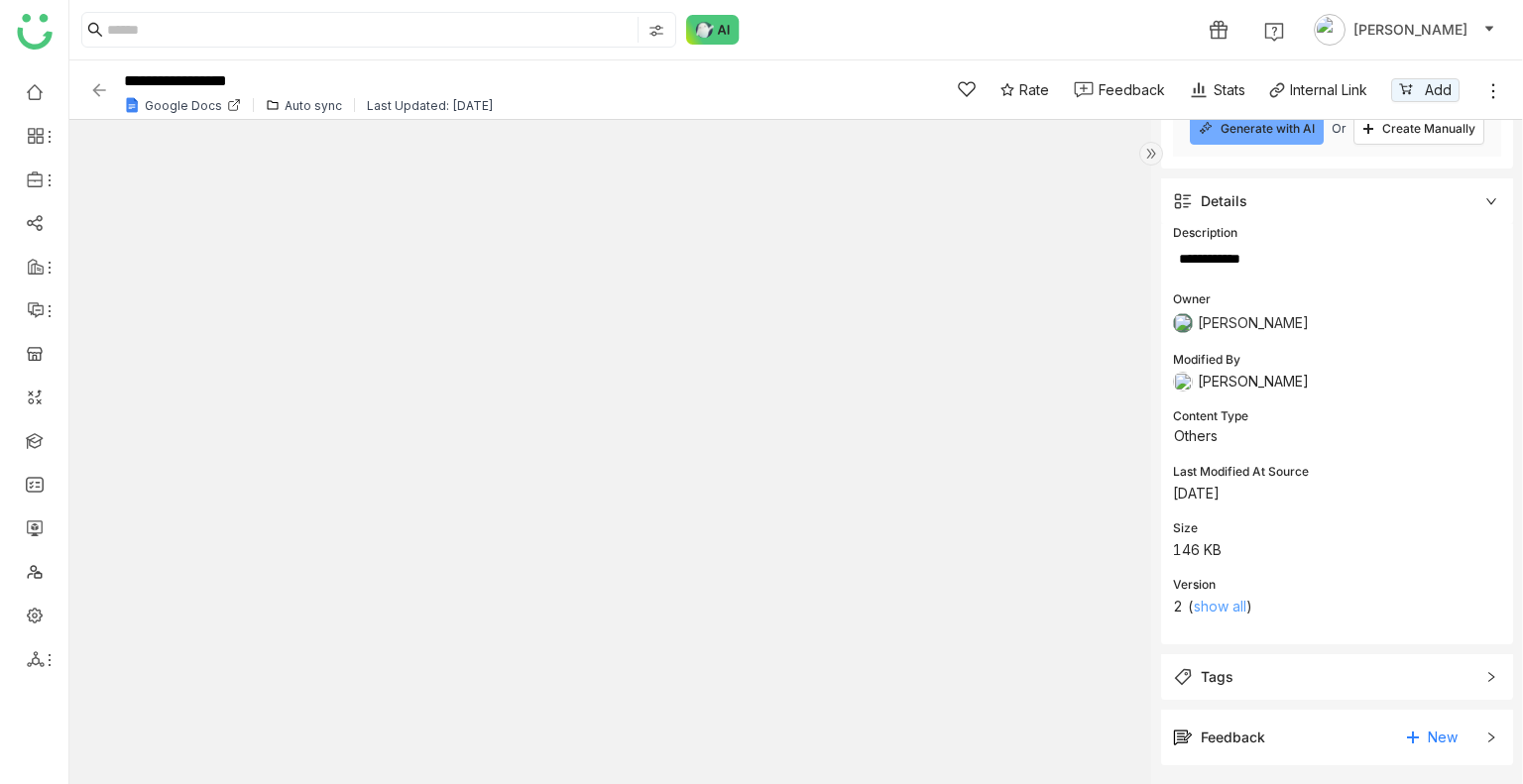 click on "show all" 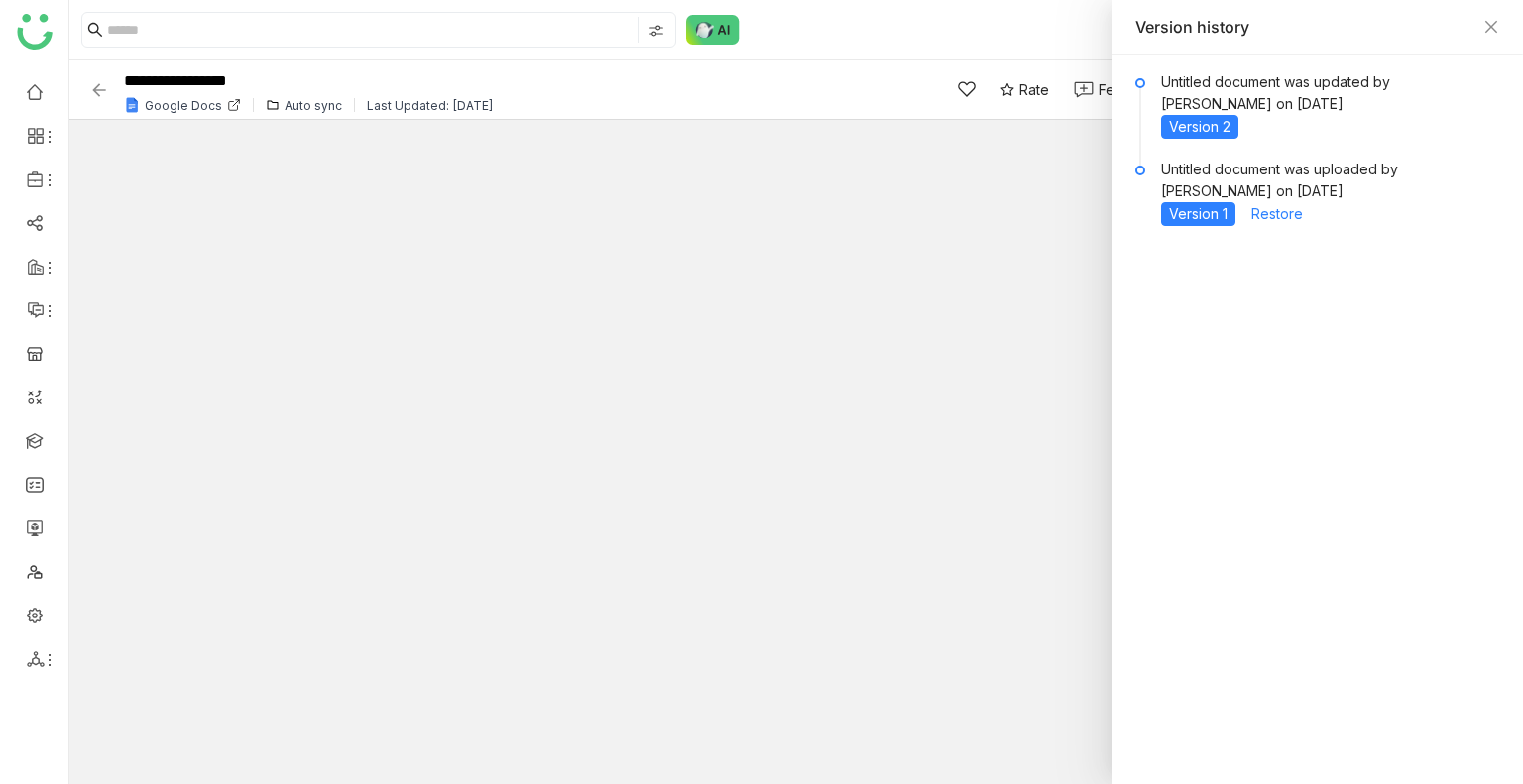 click on "Version history" at bounding box center (1317, 27) 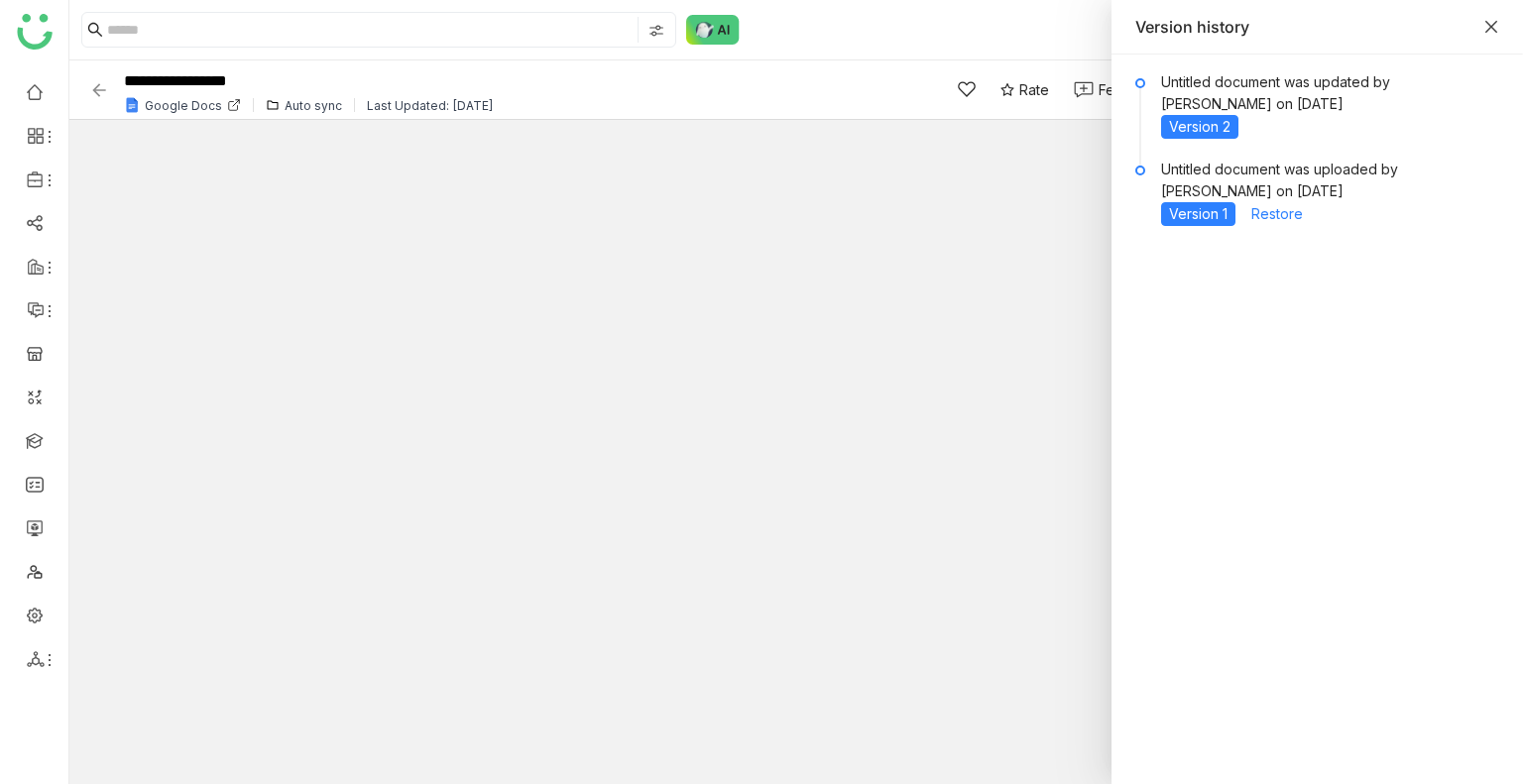 click 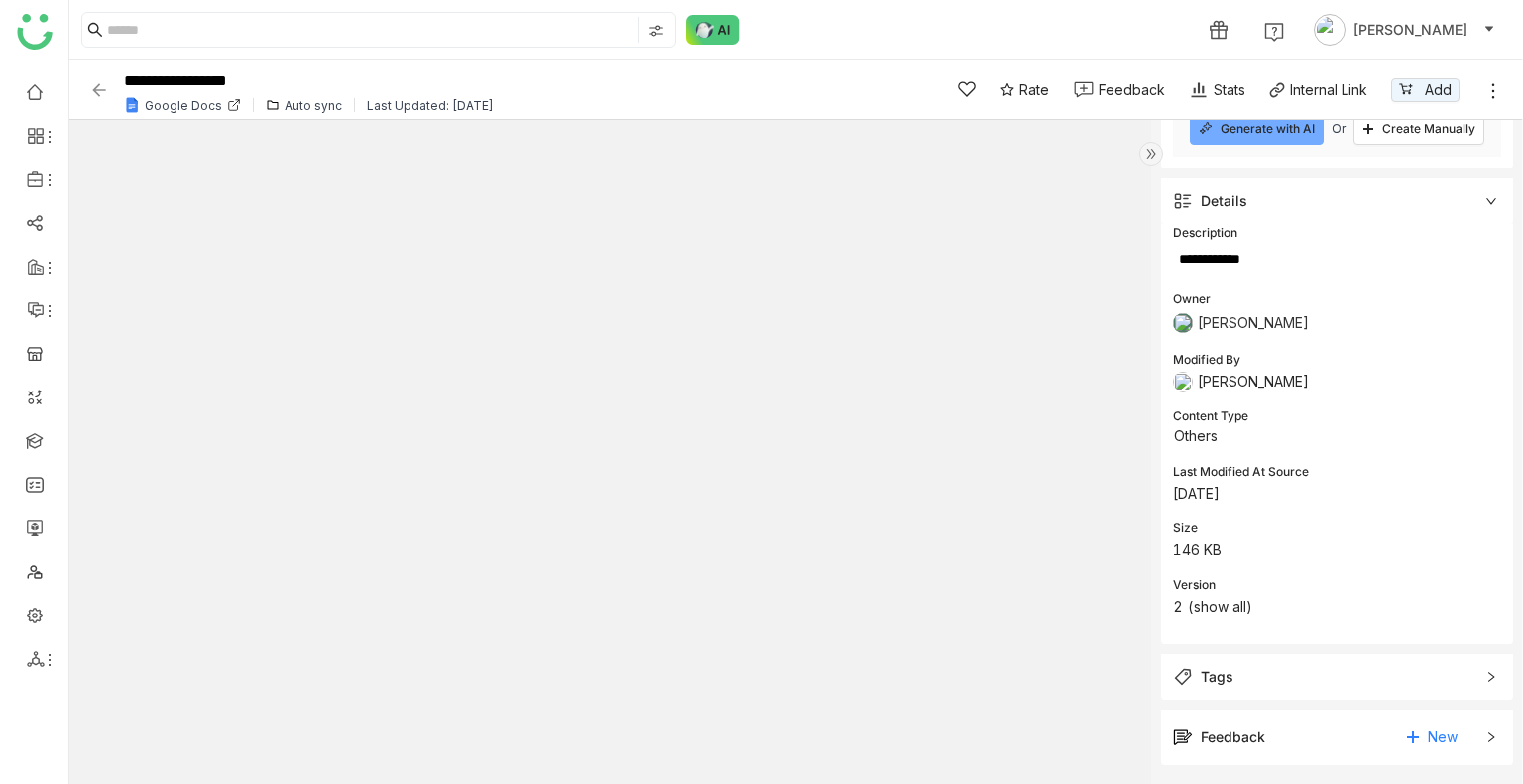 click 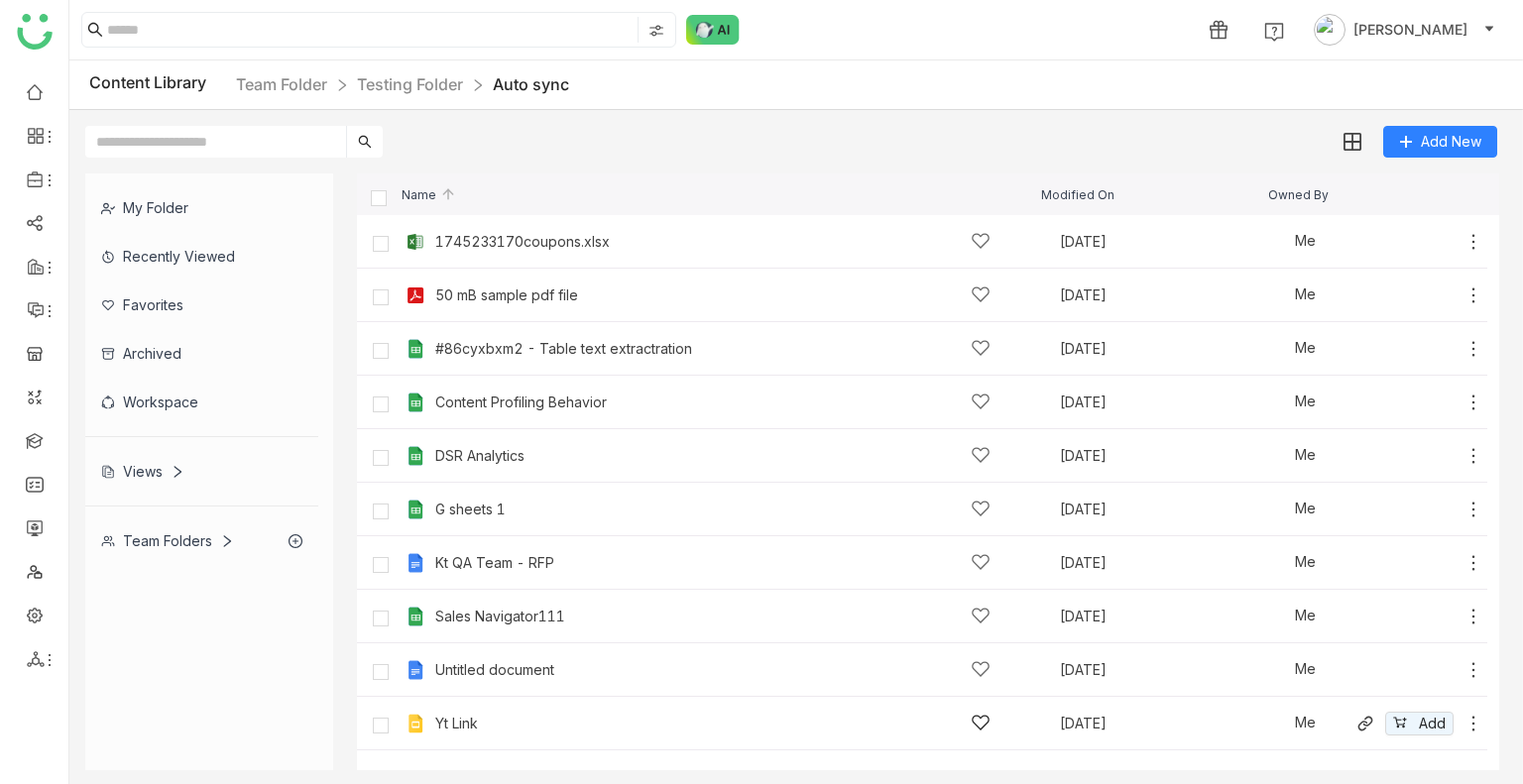 click on "Yt Link" 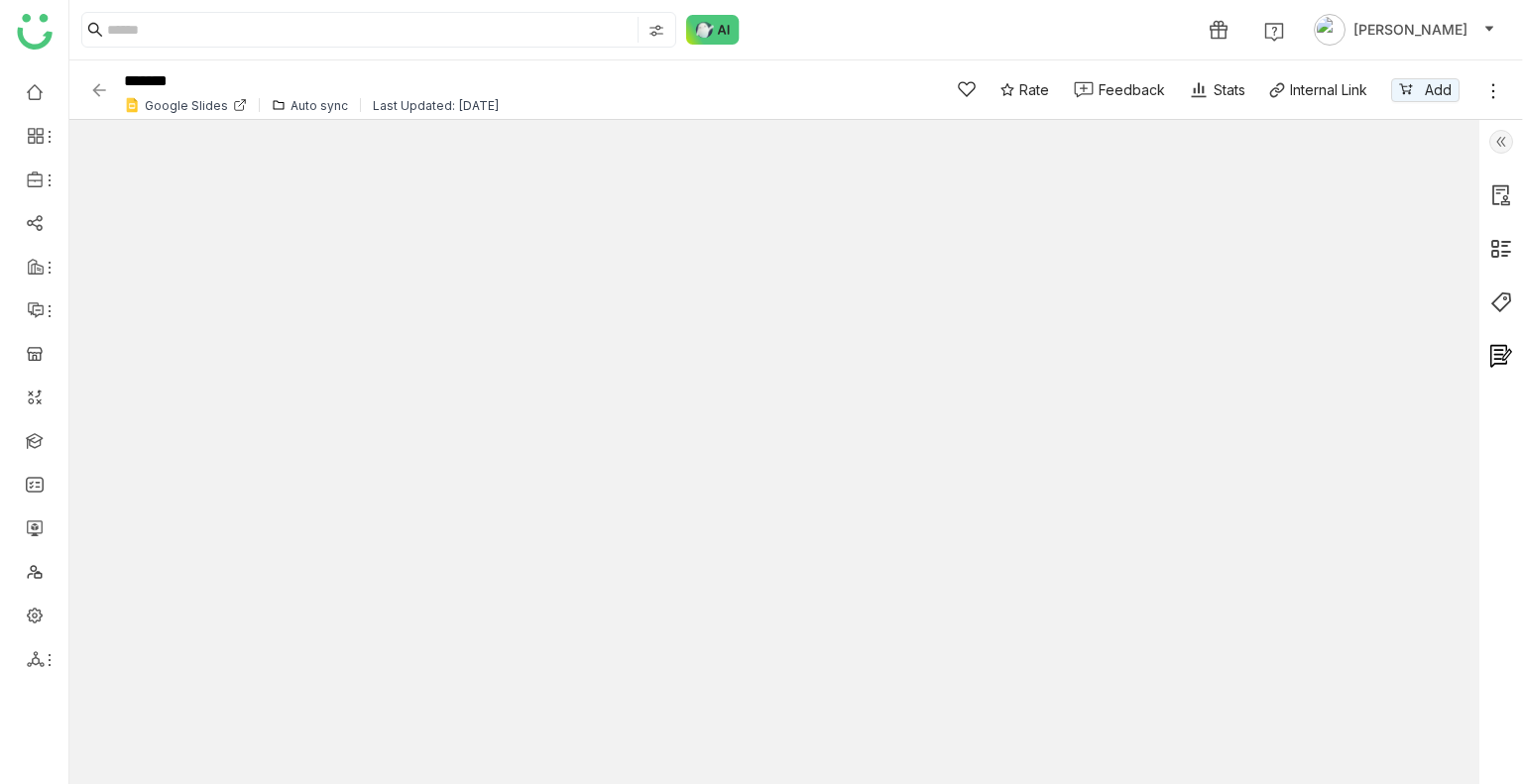 click 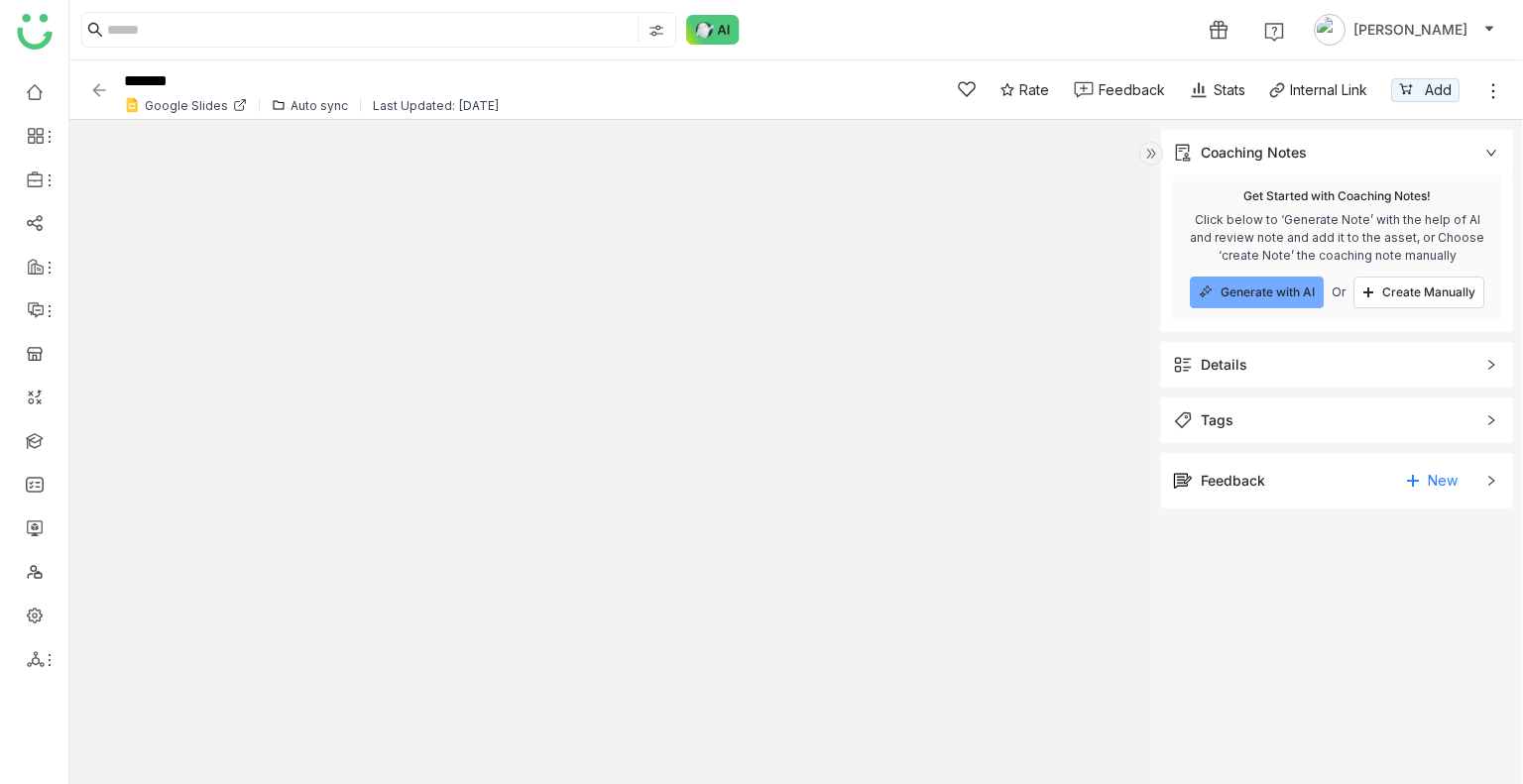 click on "Details" 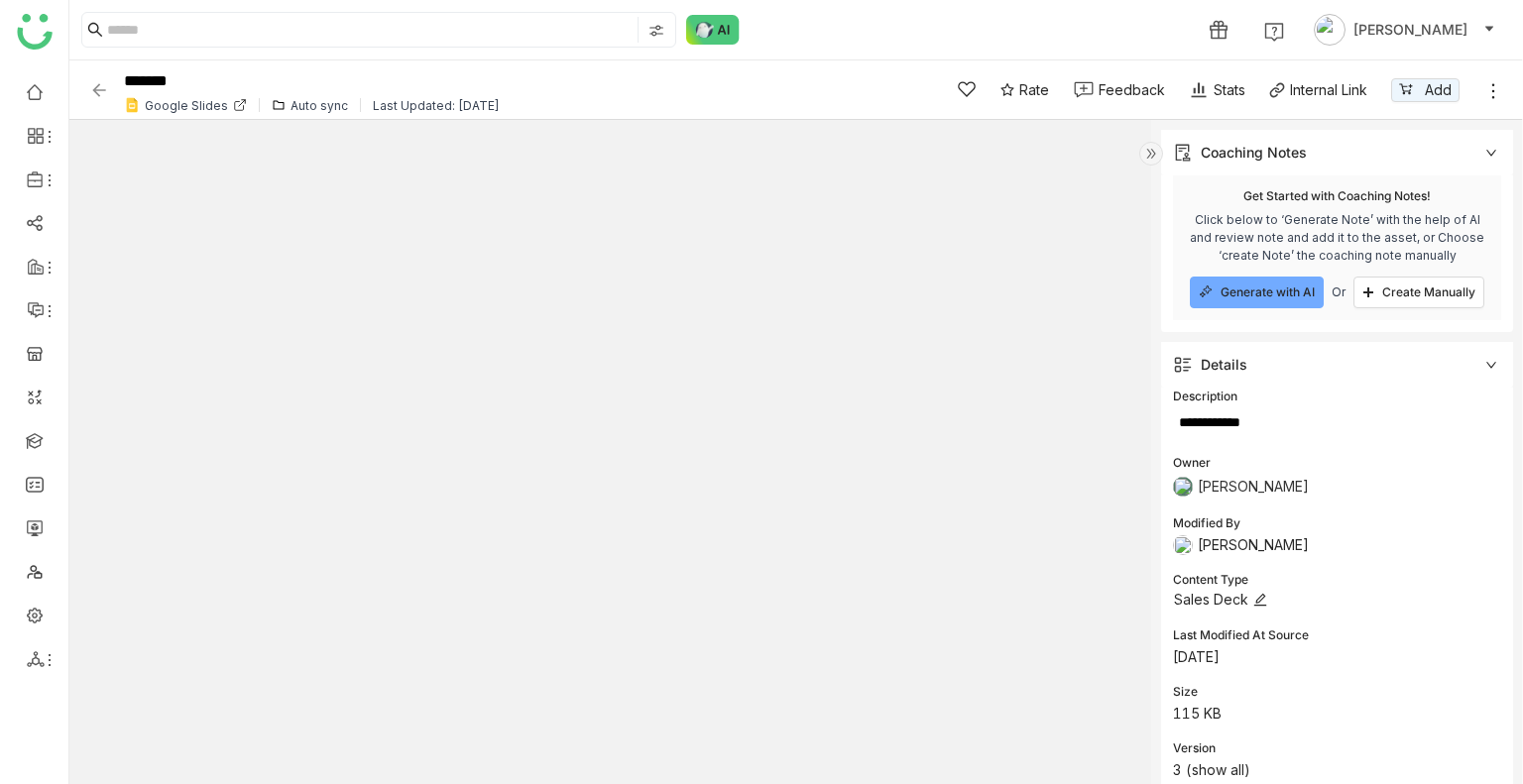 scroll, scrollTop: 164, scrollLeft: 0, axis: vertical 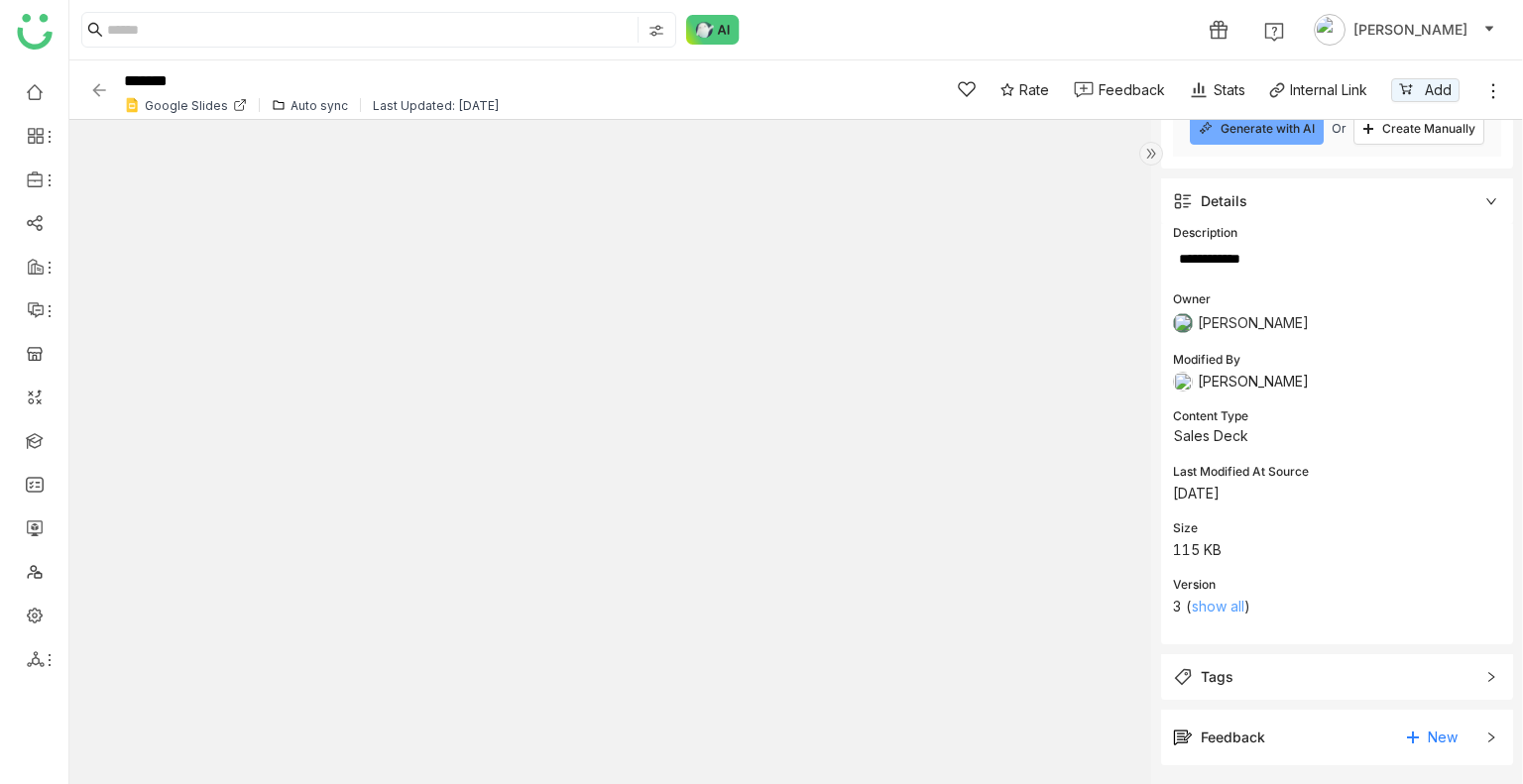 click on "show all" 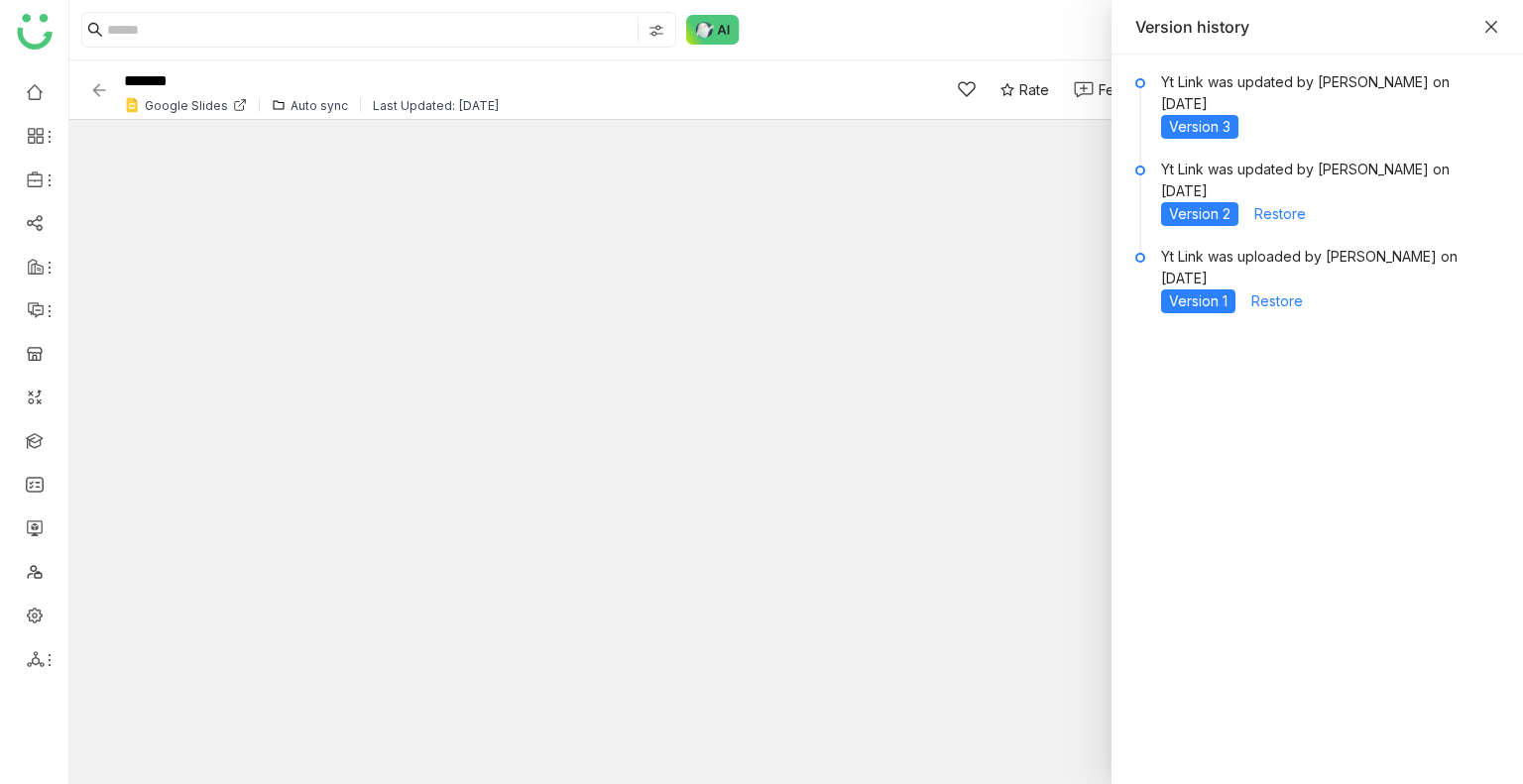 click 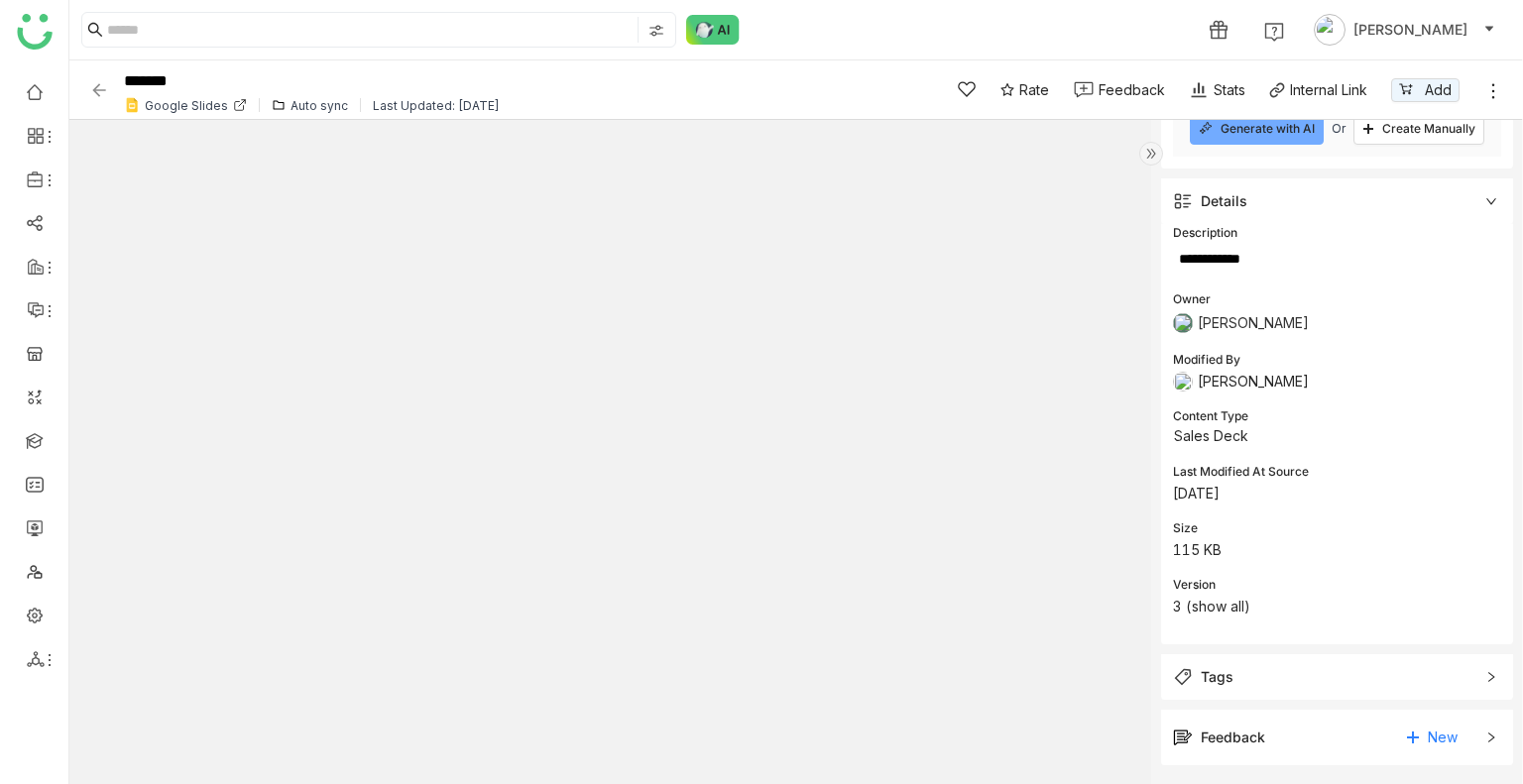 click 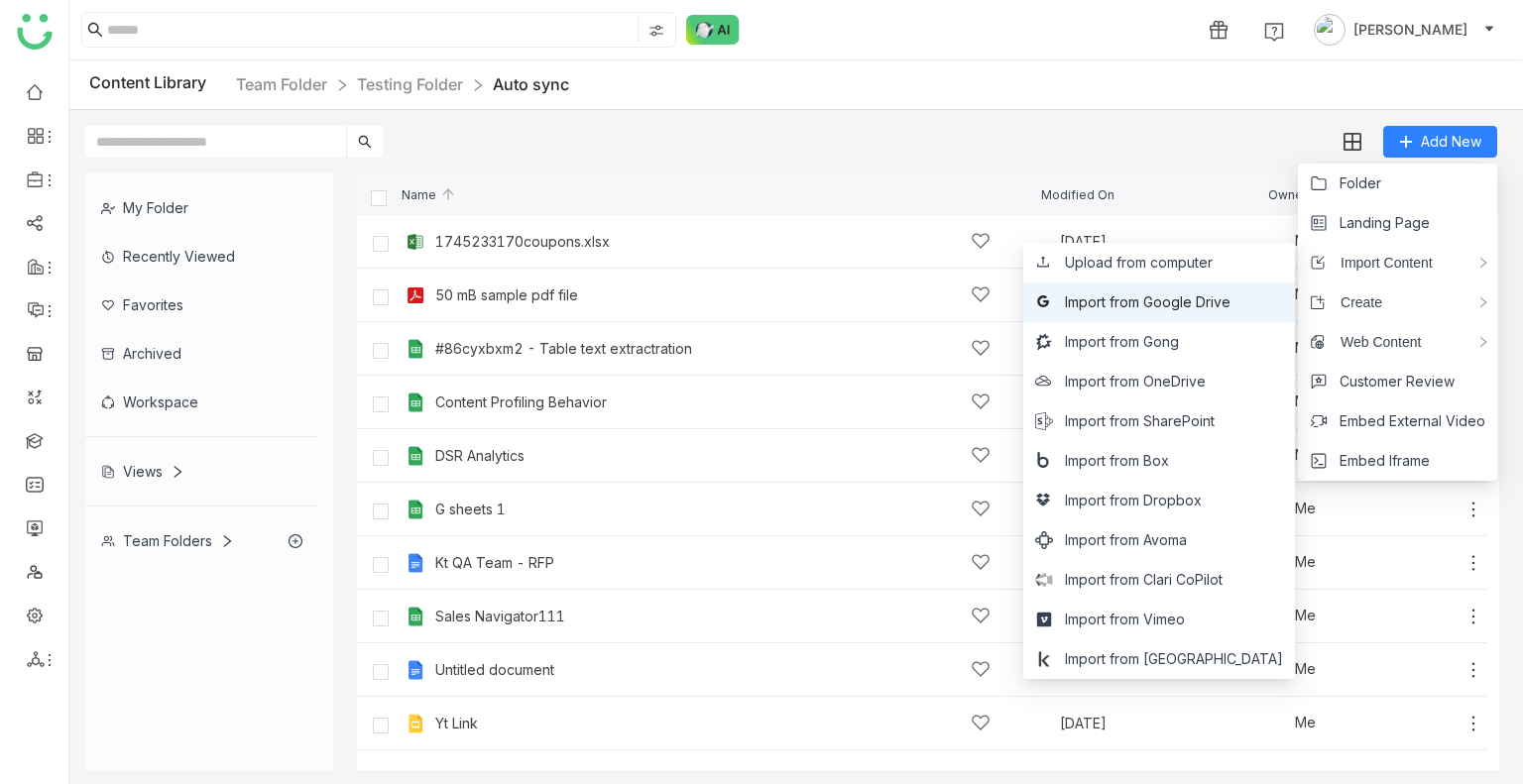 click on "Import from Google Drive" at bounding box center [1159, 302] 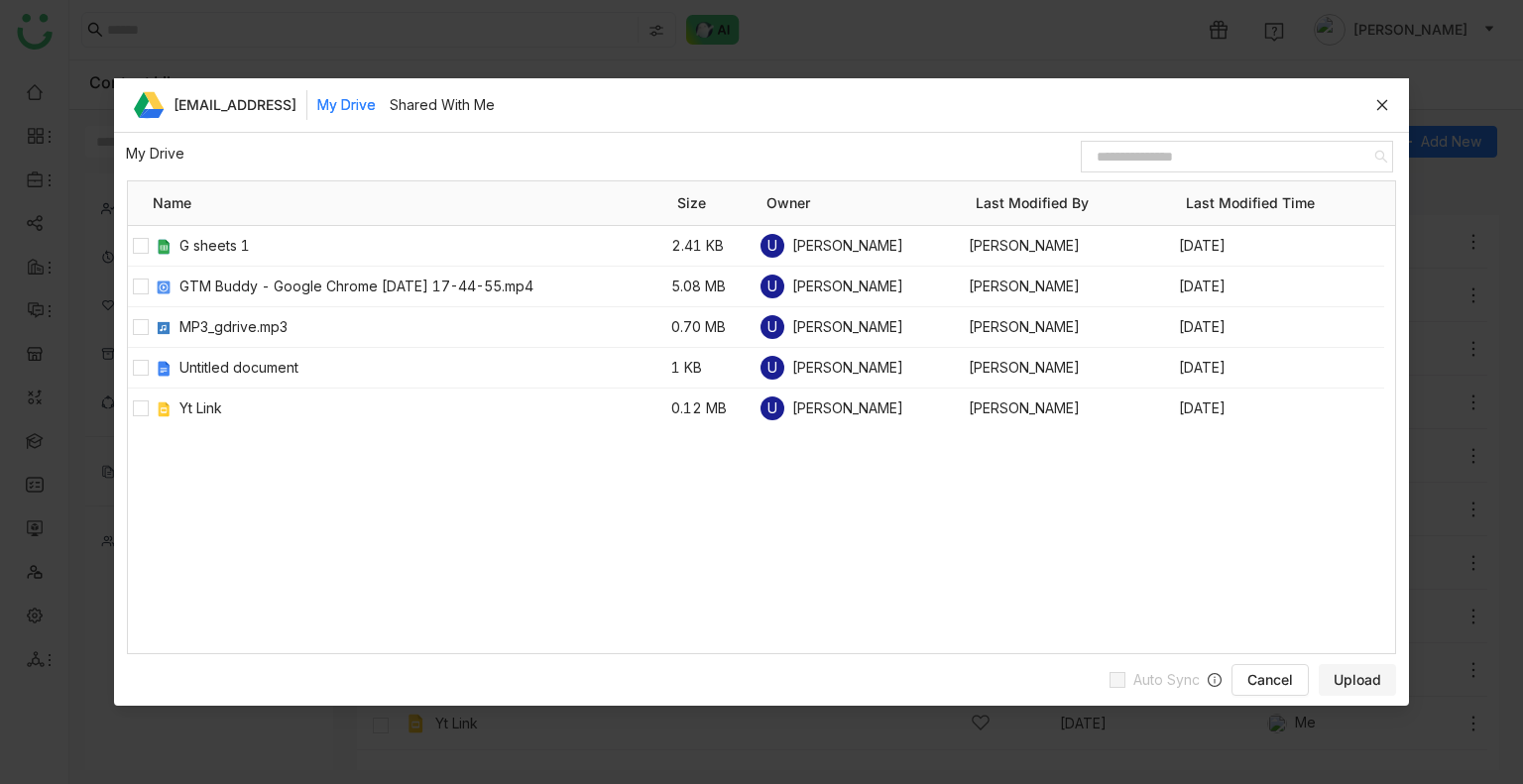 click on "G sheets 1  2.41 KB U  [PERSON_NAME] Elakala   [PERSON_NAME] Elakala   [DATE]   GTM Buddy - Google Chrome [DATE] 17-44-55.mp4  5.08 MB U  [PERSON_NAME] Elakala   [PERSON_NAME] Elakala   [DATE]   MP3_gdrive.mp3  0.70 MB U  [PERSON_NAME] Elakala   [PERSON_NAME] Elakala   [DATE]   Untitled document  1 KB U  [PERSON_NAME] Elakala   [PERSON_NAME] Elakala   [DATE]   Yt Link  0.12 MB U  [PERSON_NAME] Elakala   [PERSON_NAME] Elakala   [DATE]" 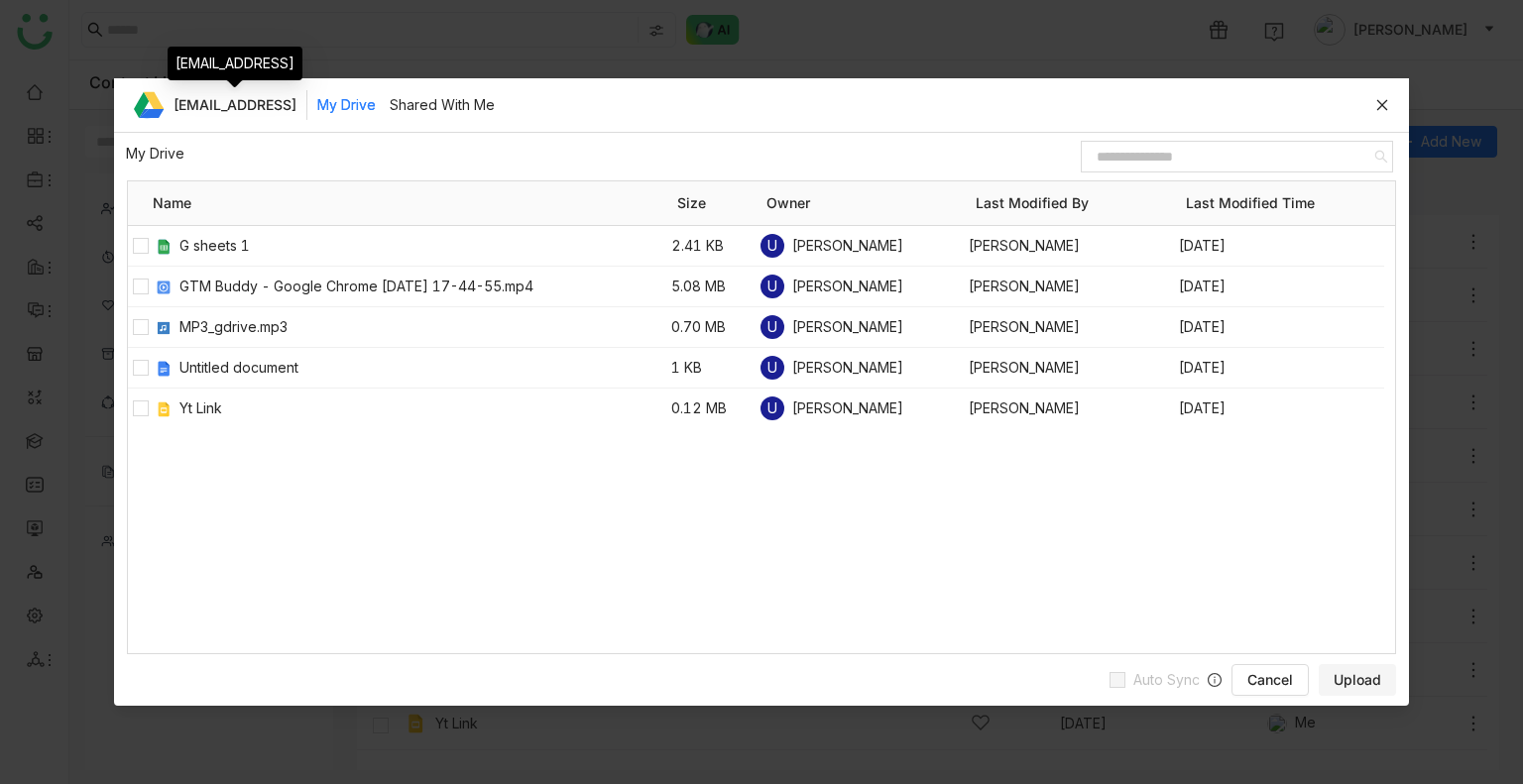 click on "[EMAIL_ADDRESS]" at bounding box center (235, 105) 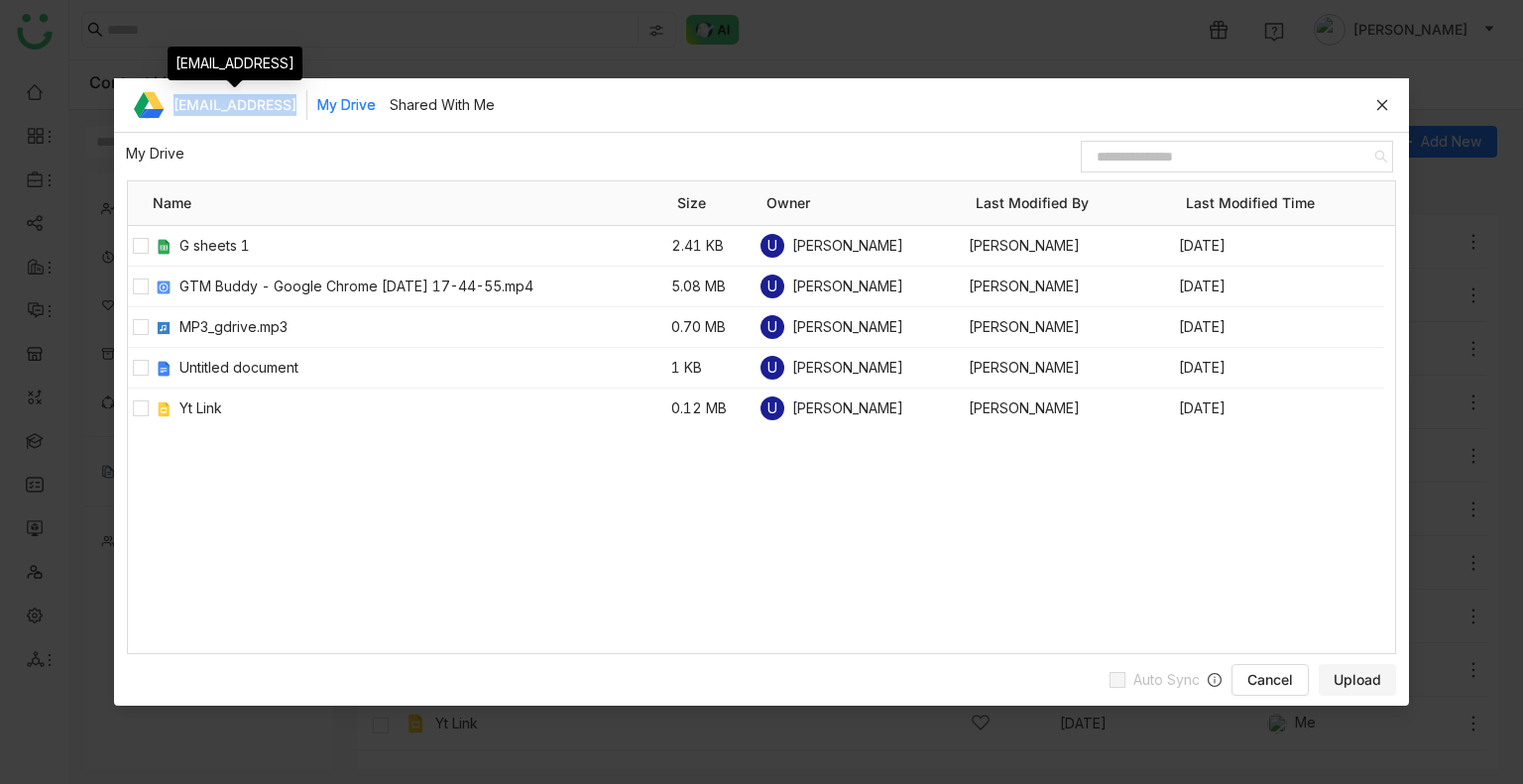 click on "[EMAIL_ADDRESS]" at bounding box center [235, 105] 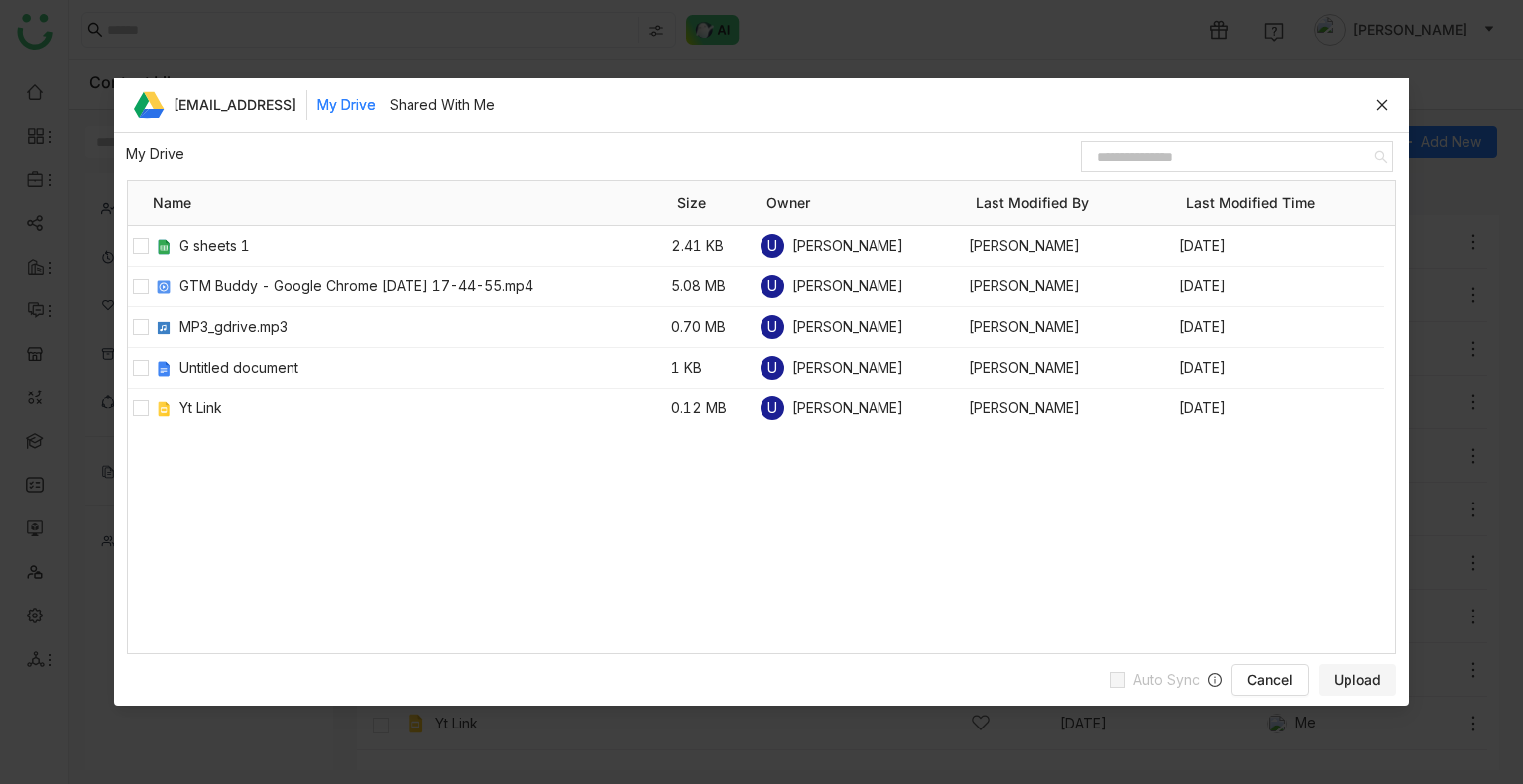 click on "G sheets 1  2.41 KB U  [PERSON_NAME] Elakala   [PERSON_NAME] Elakala   [DATE]   GTM Buddy - Google Chrome [DATE] 17-44-55.mp4  5.08 MB U  [PERSON_NAME] Elakala   [PERSON_NAME] Elakala   [DATE]   MP3_gdrive.mp3  0.70 MB U  [PERSON_NAME] Elakala   [PERSON_NAME] Elakala   [DATE]   Untitled document  1 KB U  [PERSON_NAME] Elakala   [PERSON_NAME] Elakala   [DATE]   Yt Link  0.12 MB U  [PERSON_NAME] Elakala   [PERSON_NAME] Elakala   [DATE]" 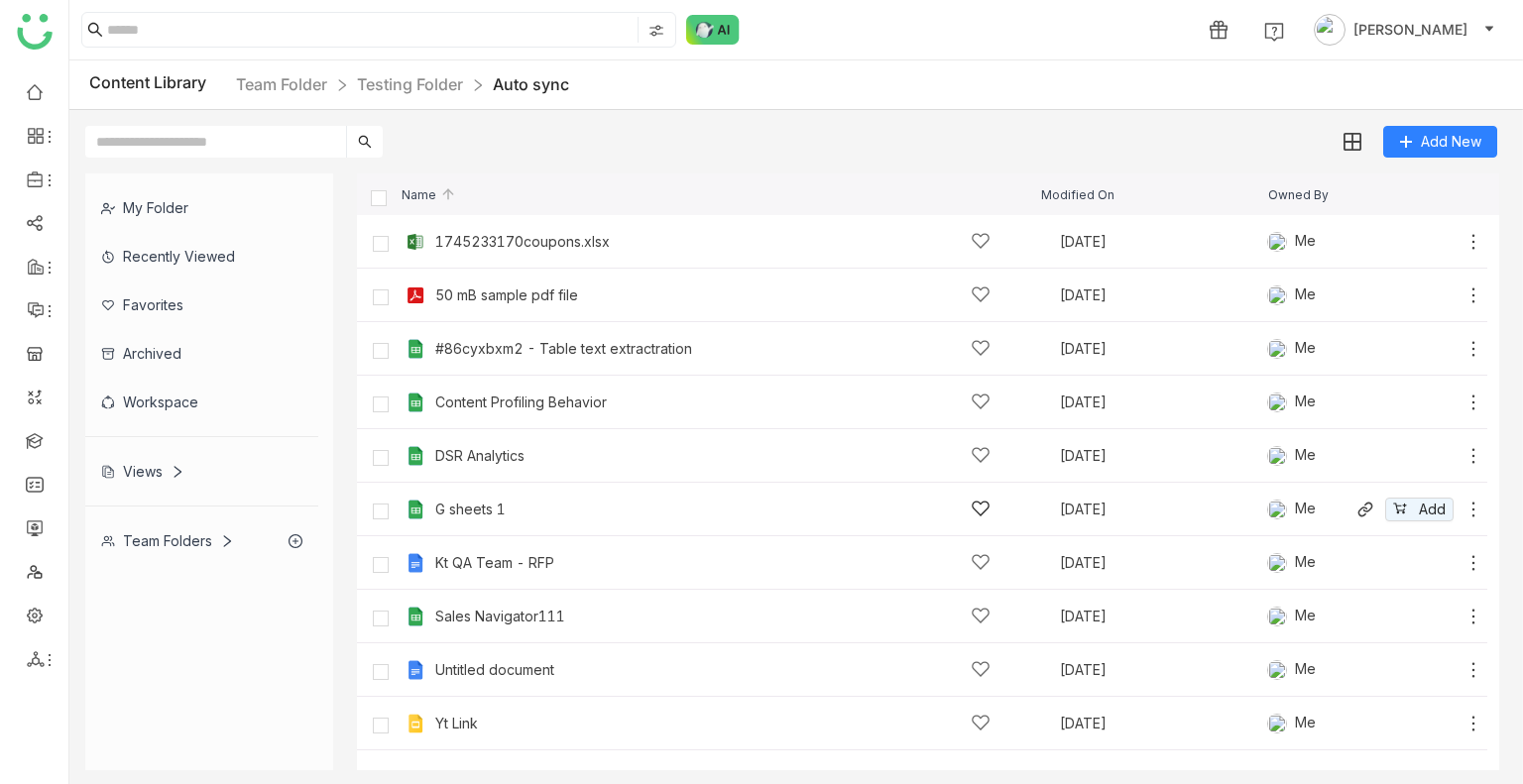 click on "G sheets 1   [DATE]   Me
Add" 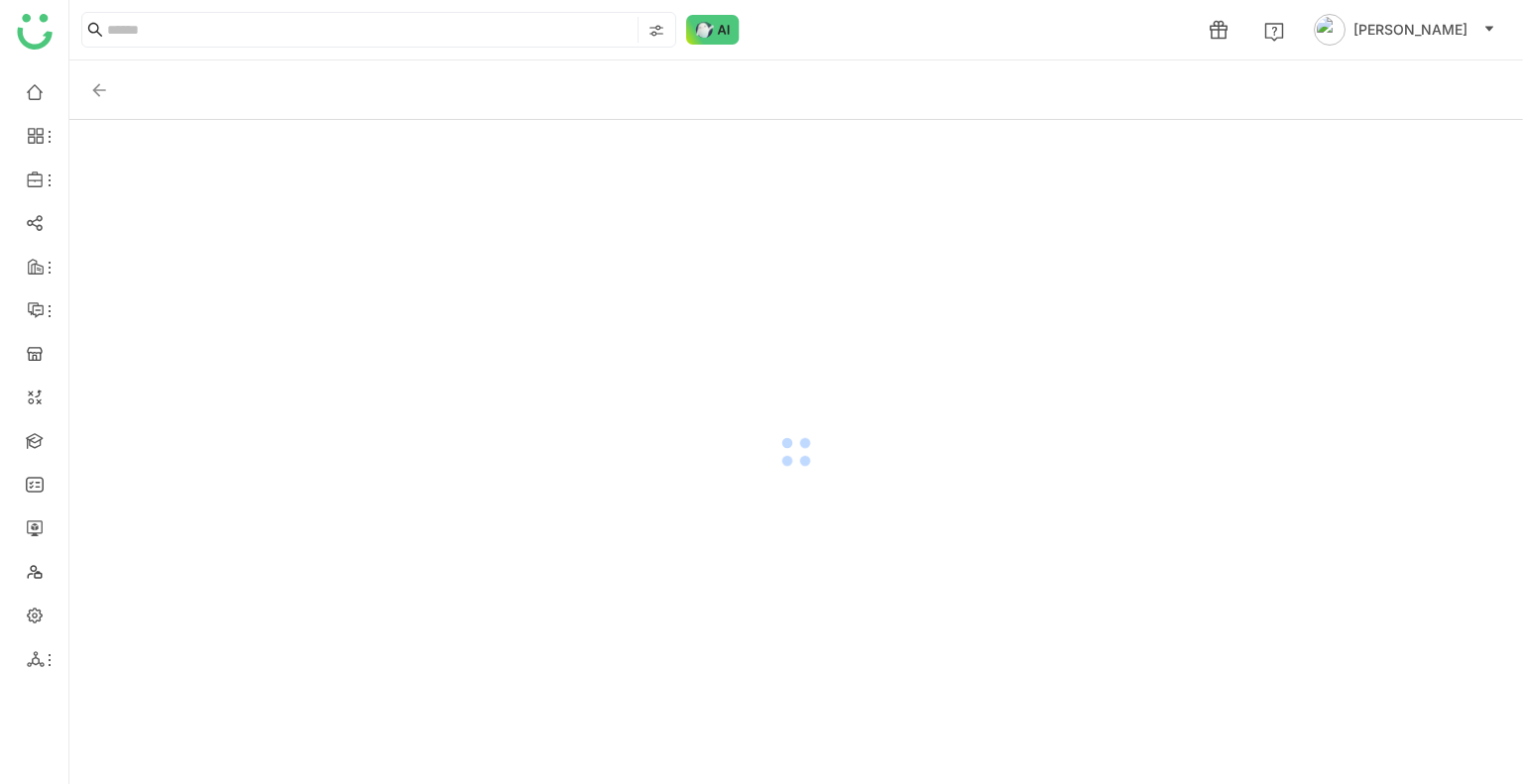 click 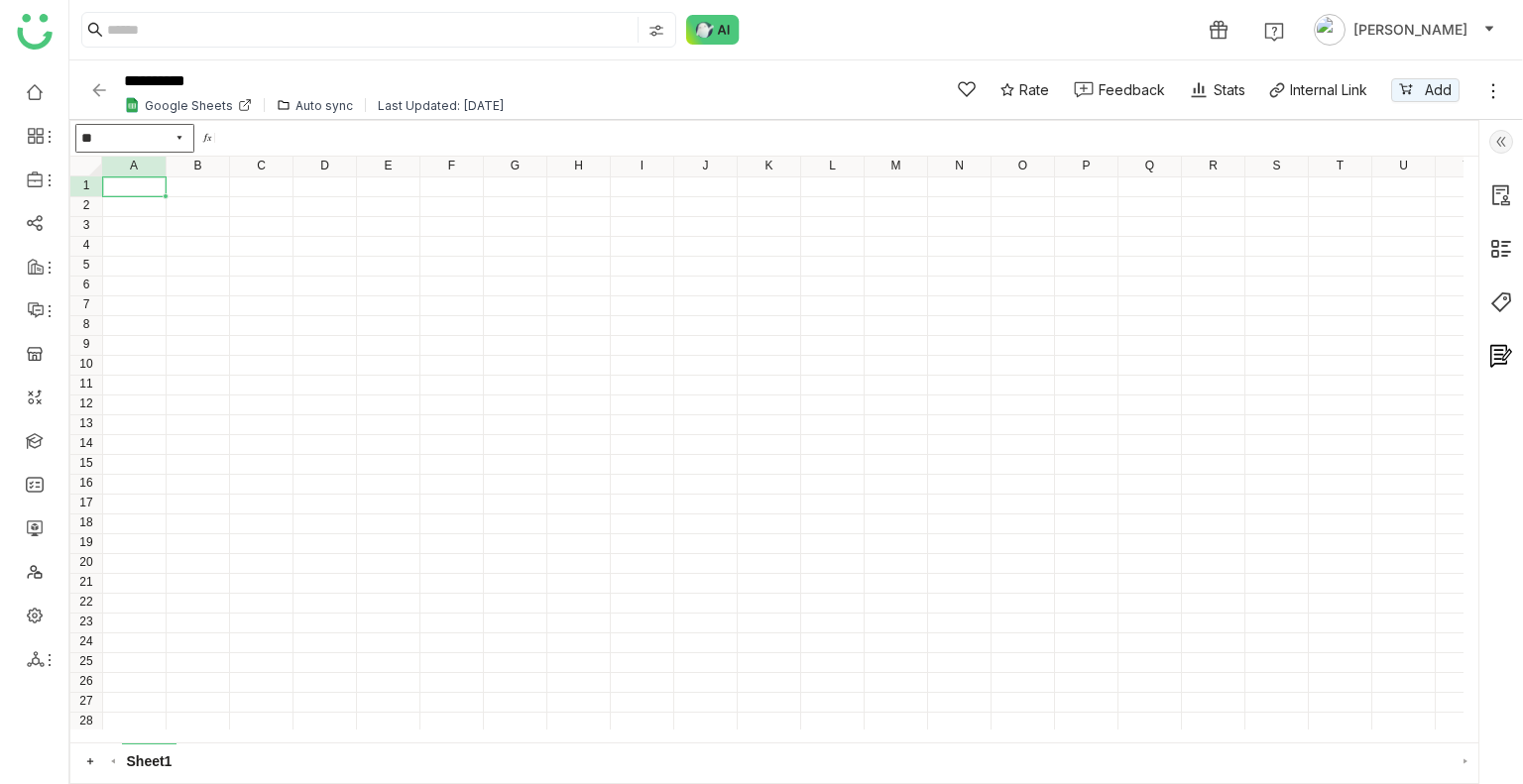 click 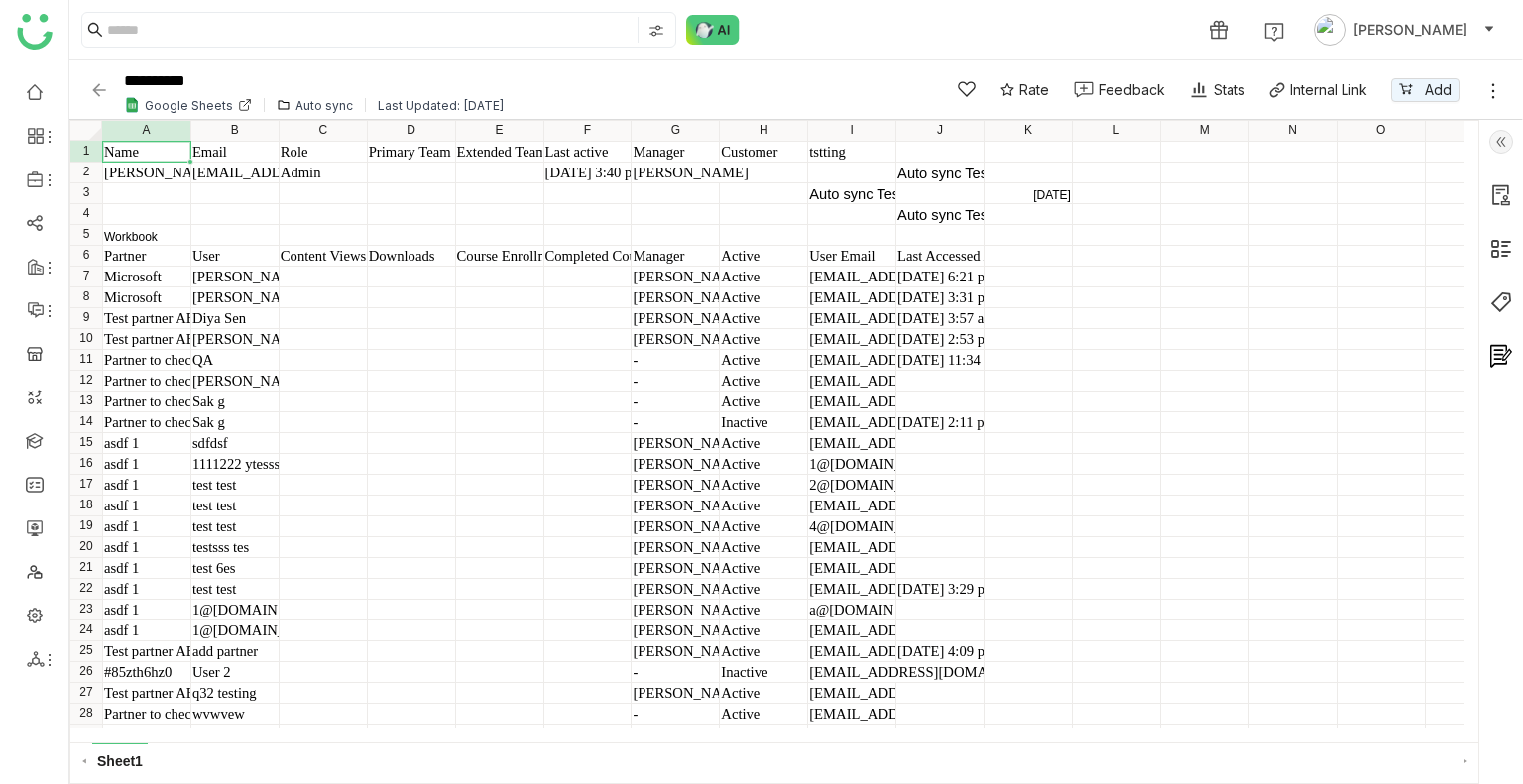 click 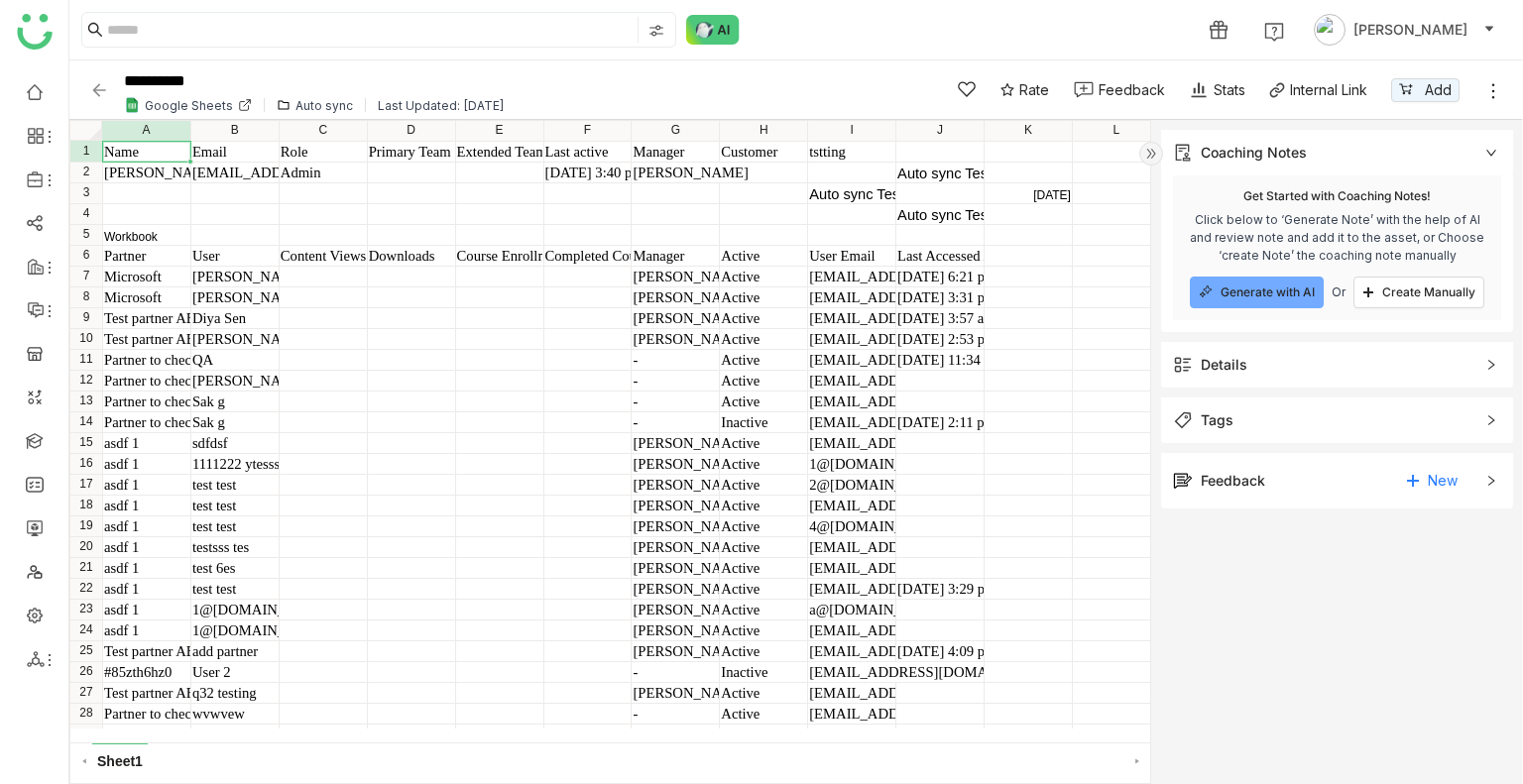 click on "Tags" 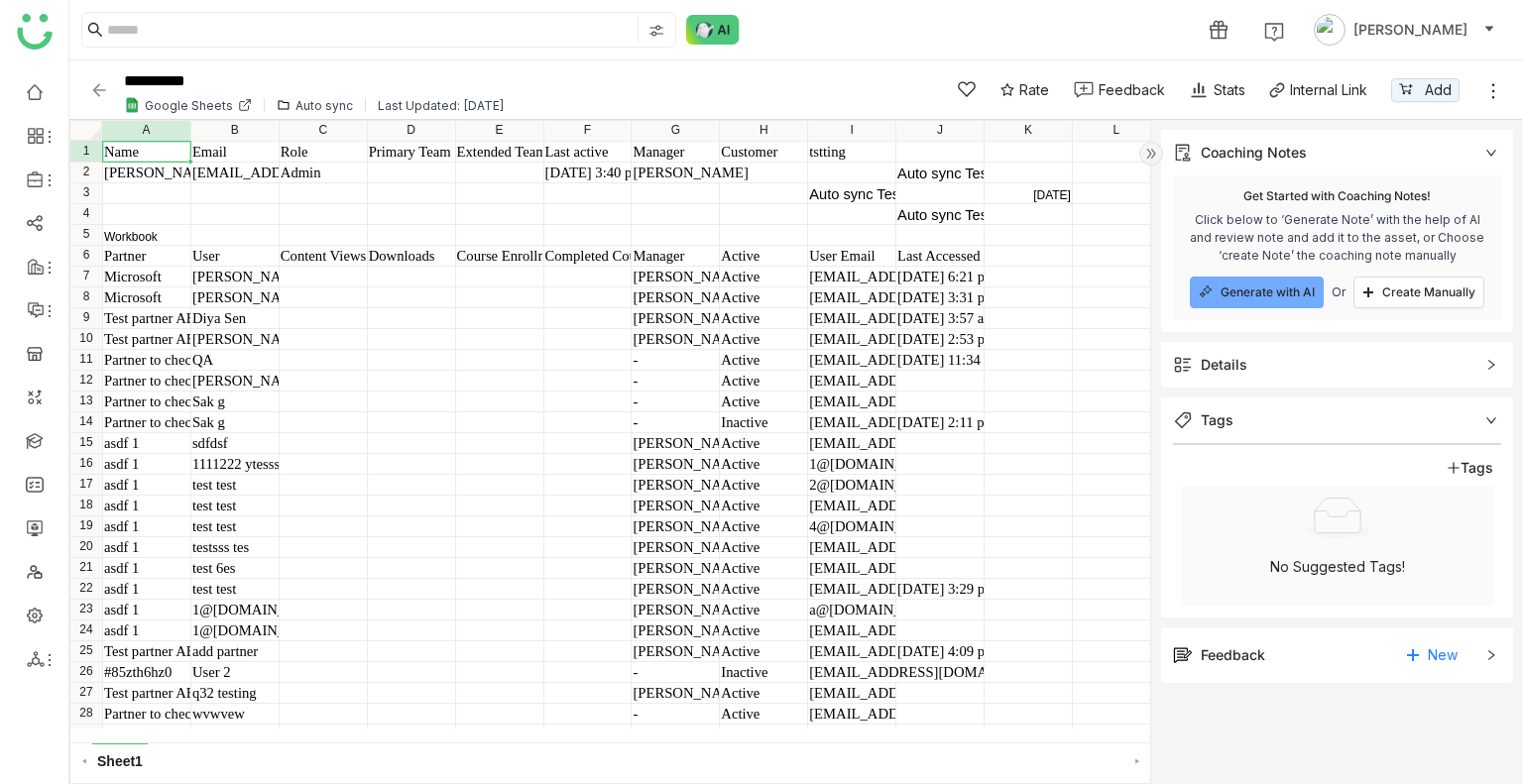 click on "Details" 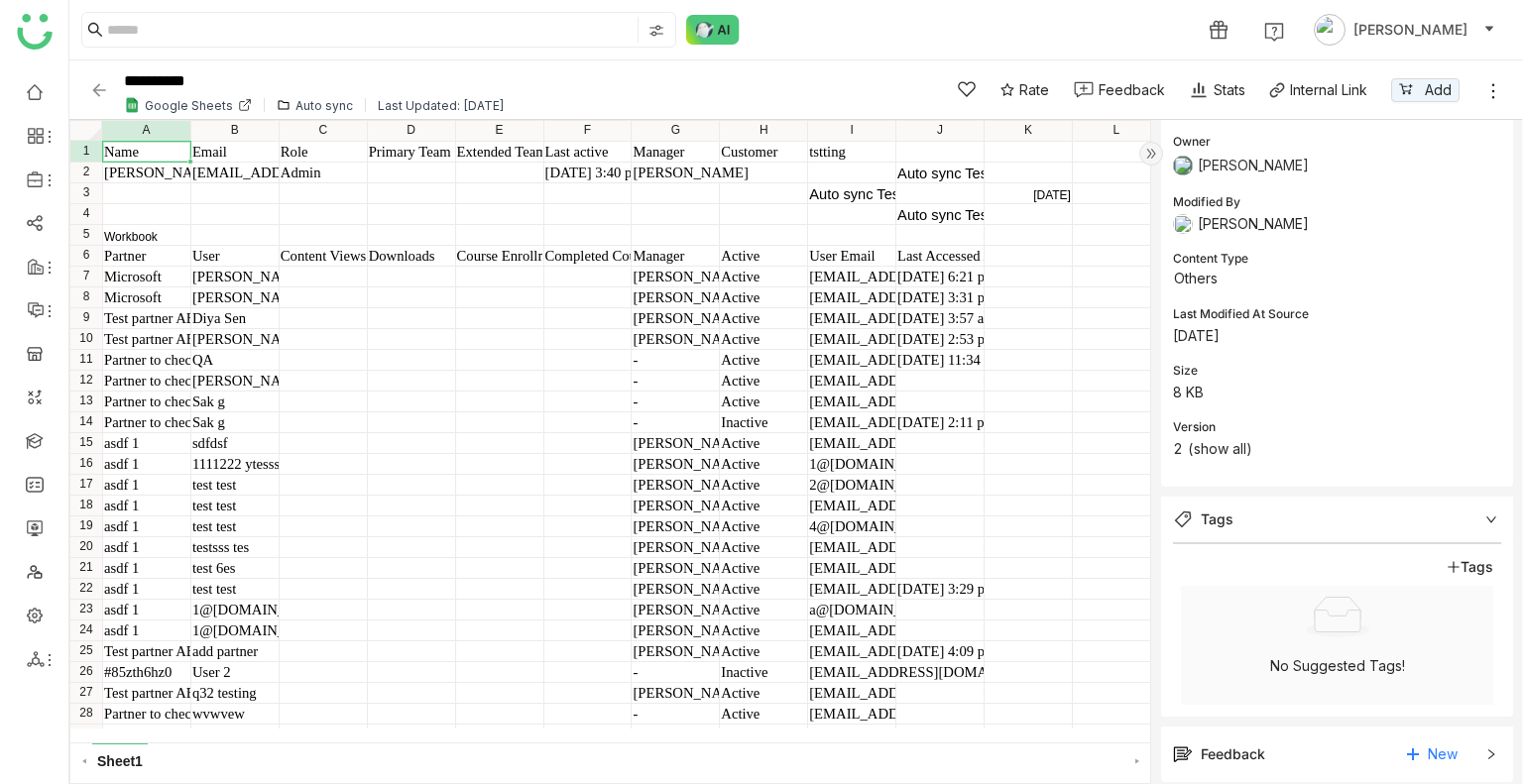 scroll, scrollTop: 337, scrollLeft: 0, axis: vertical 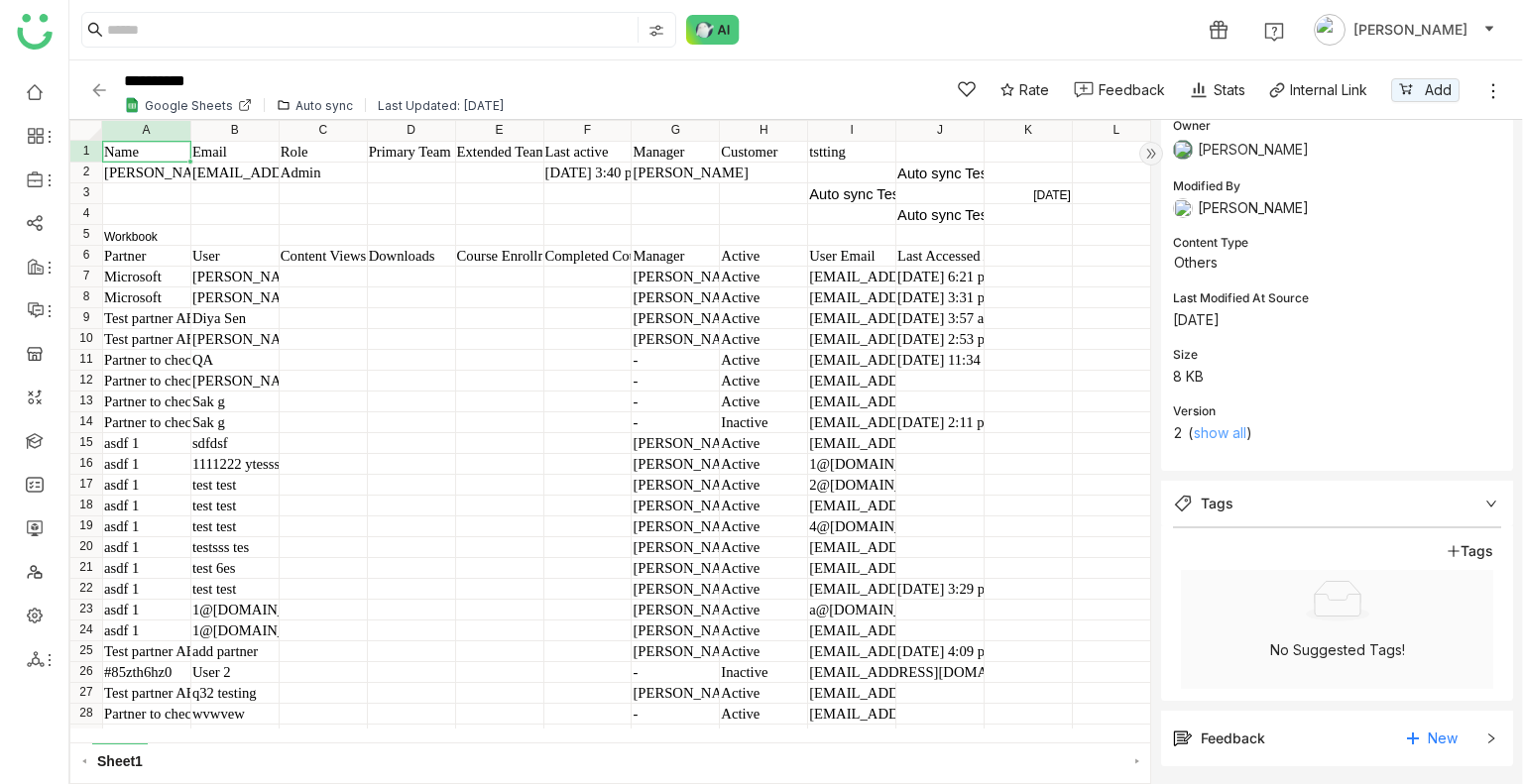 click on "show all" 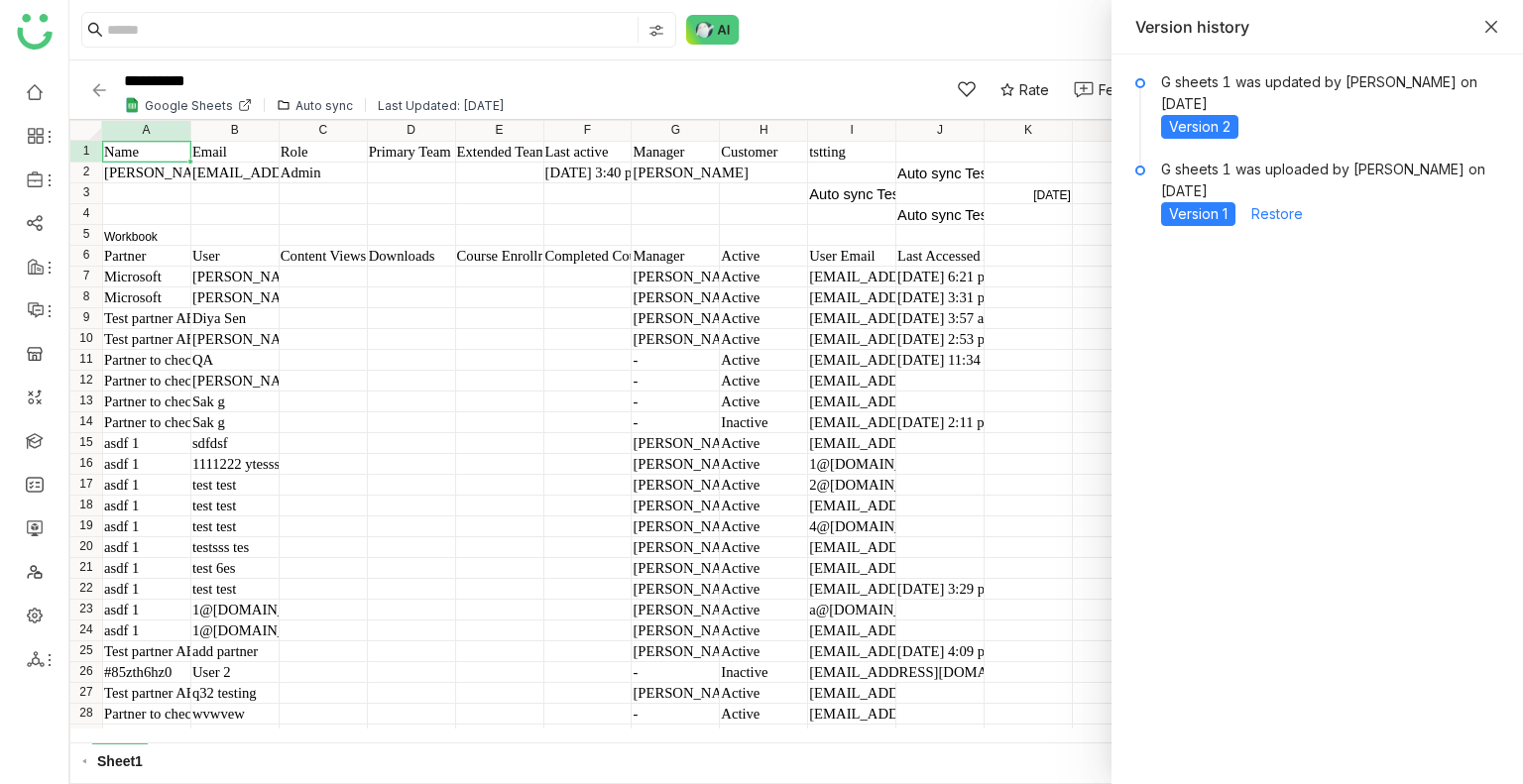 click at bounding box center (1491, 27) 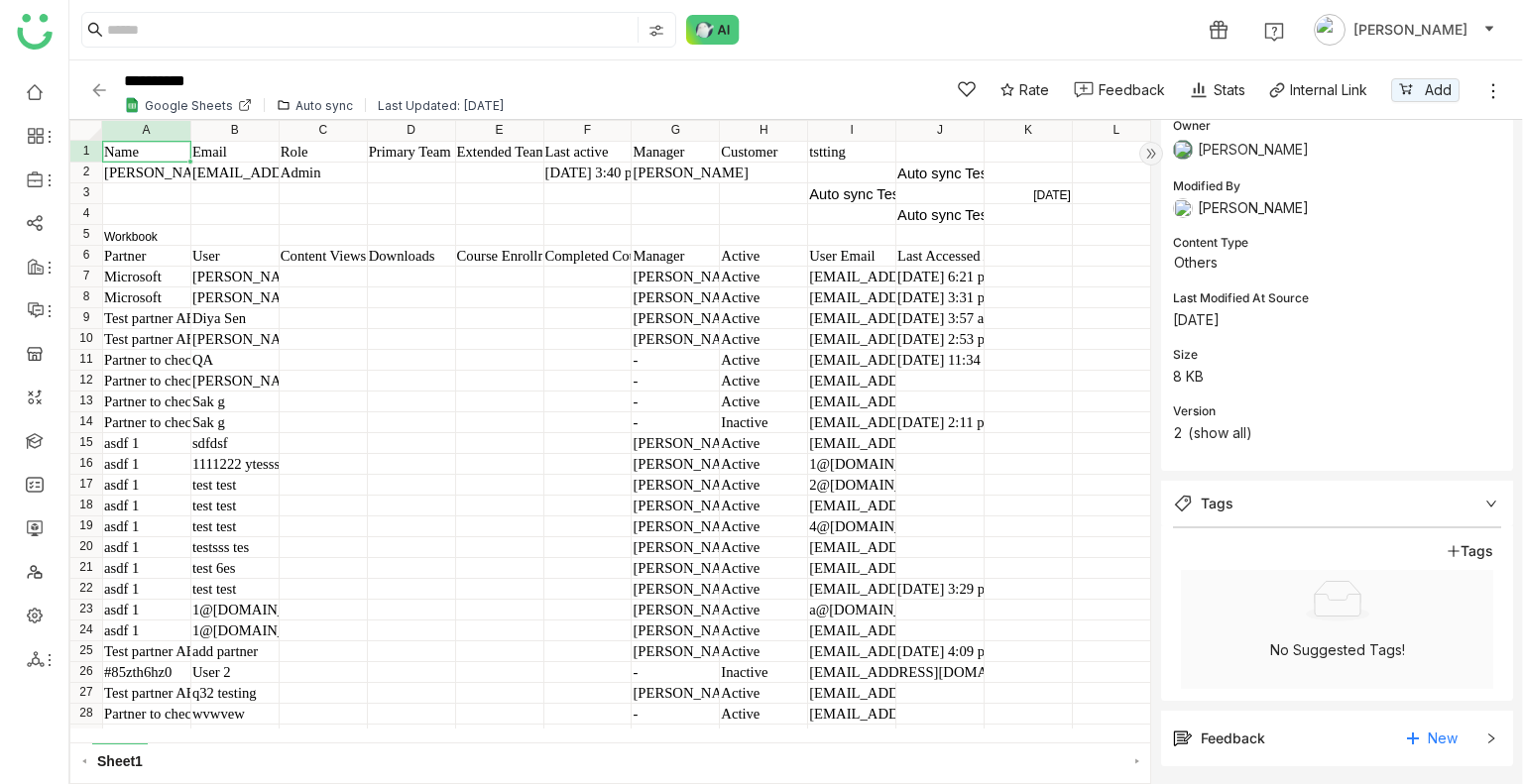 click 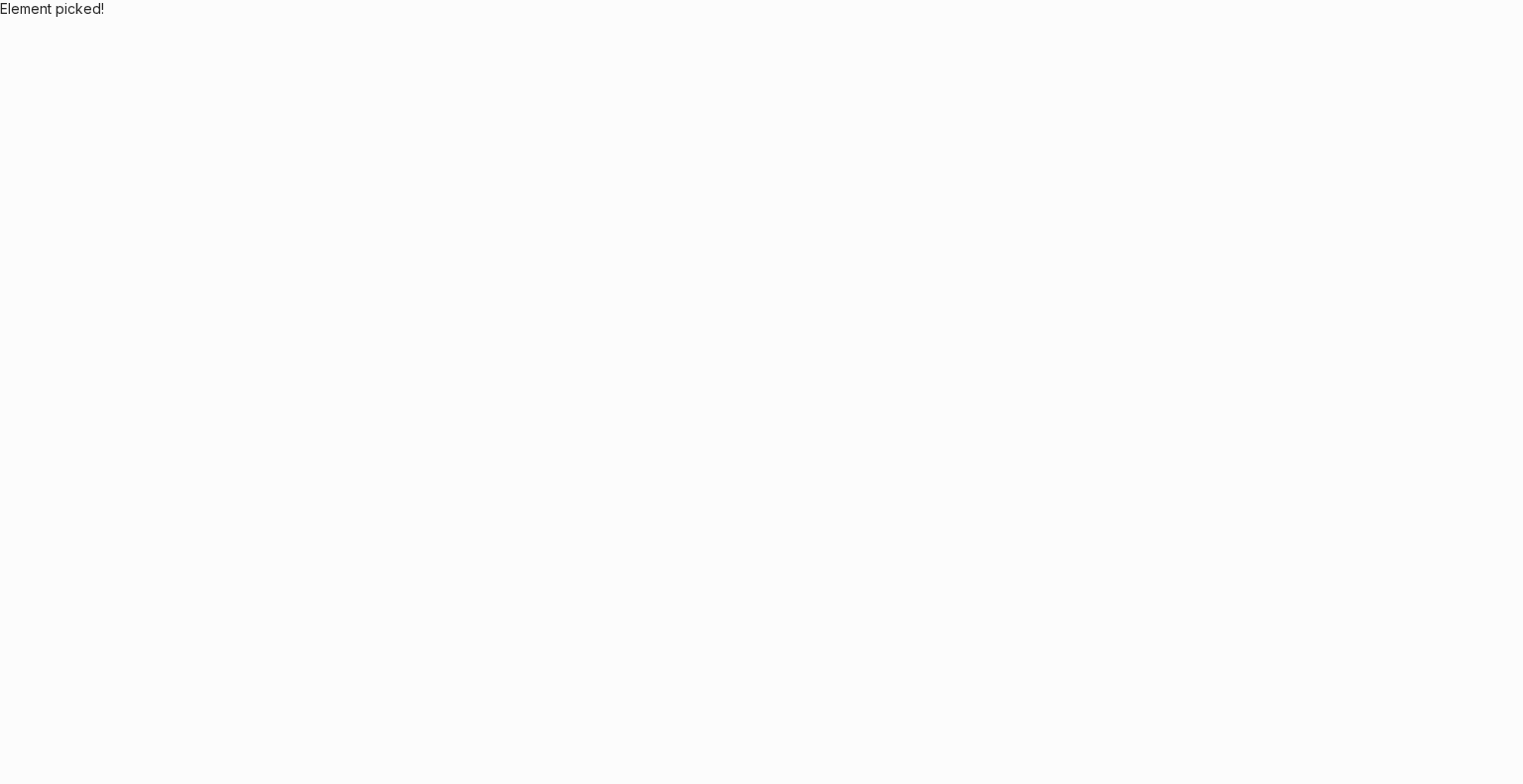 scroll, scrollTop: 0, scrollLeft: 0, axis: both 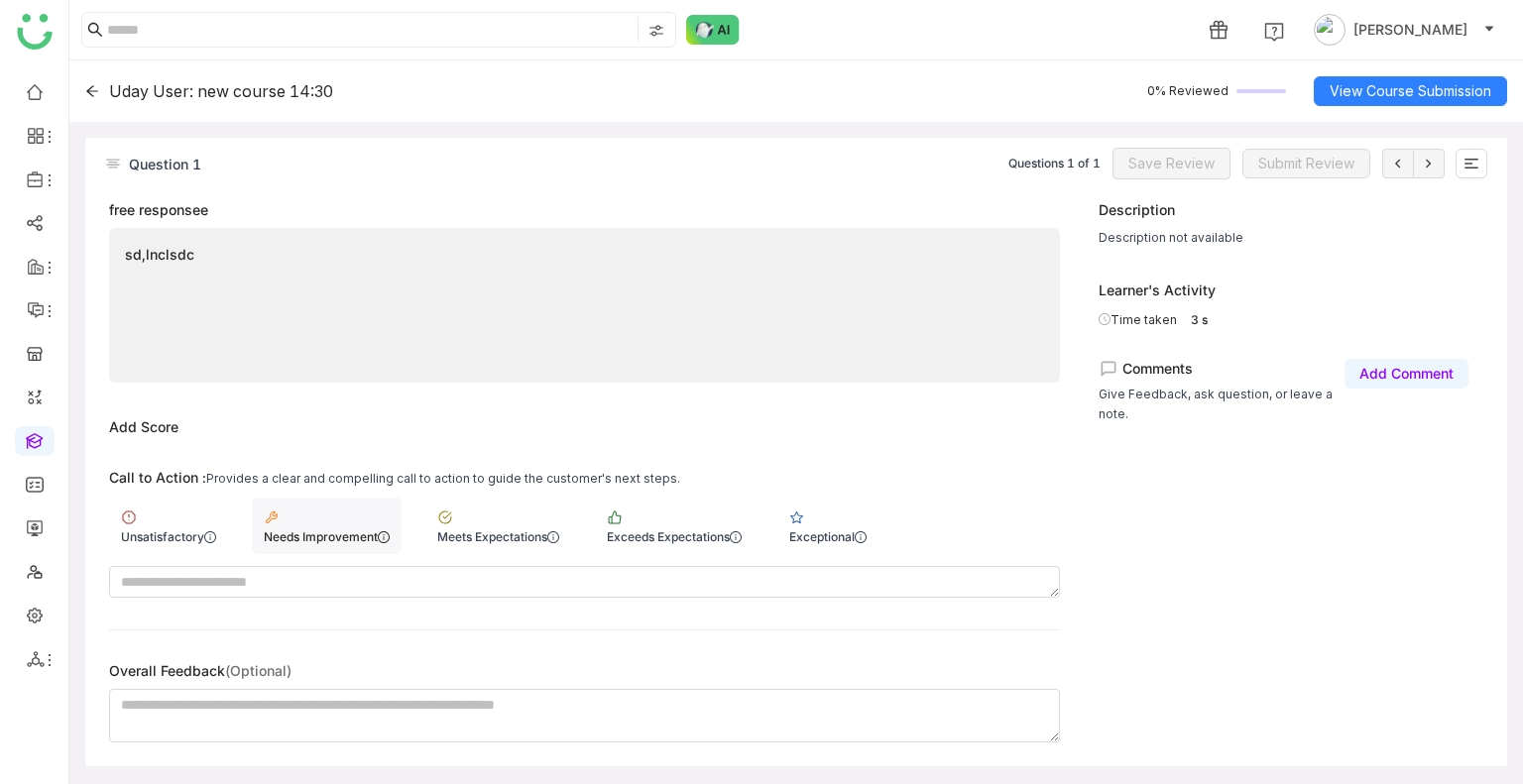 click on "Needs Improvement" 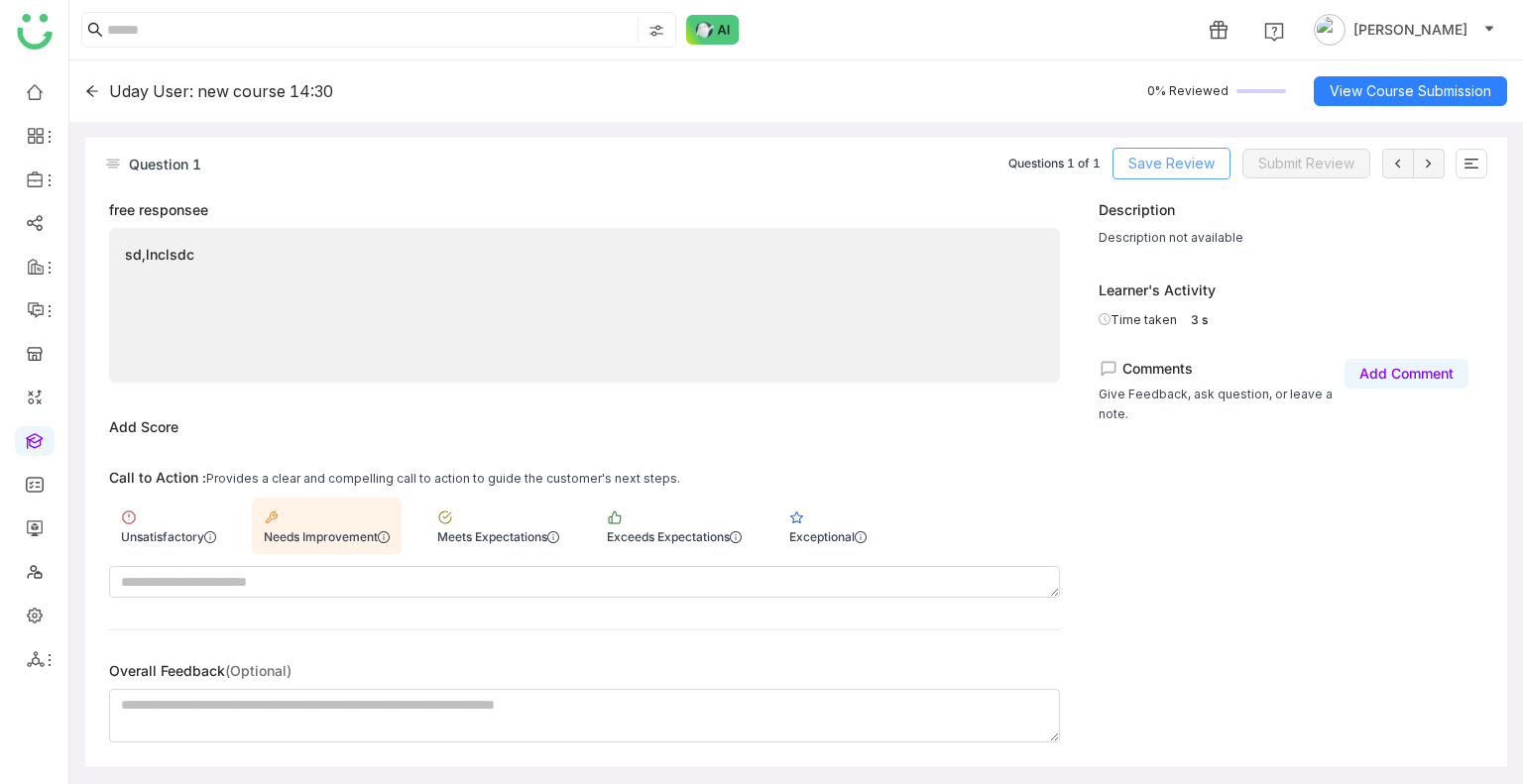 click on "Save Review" 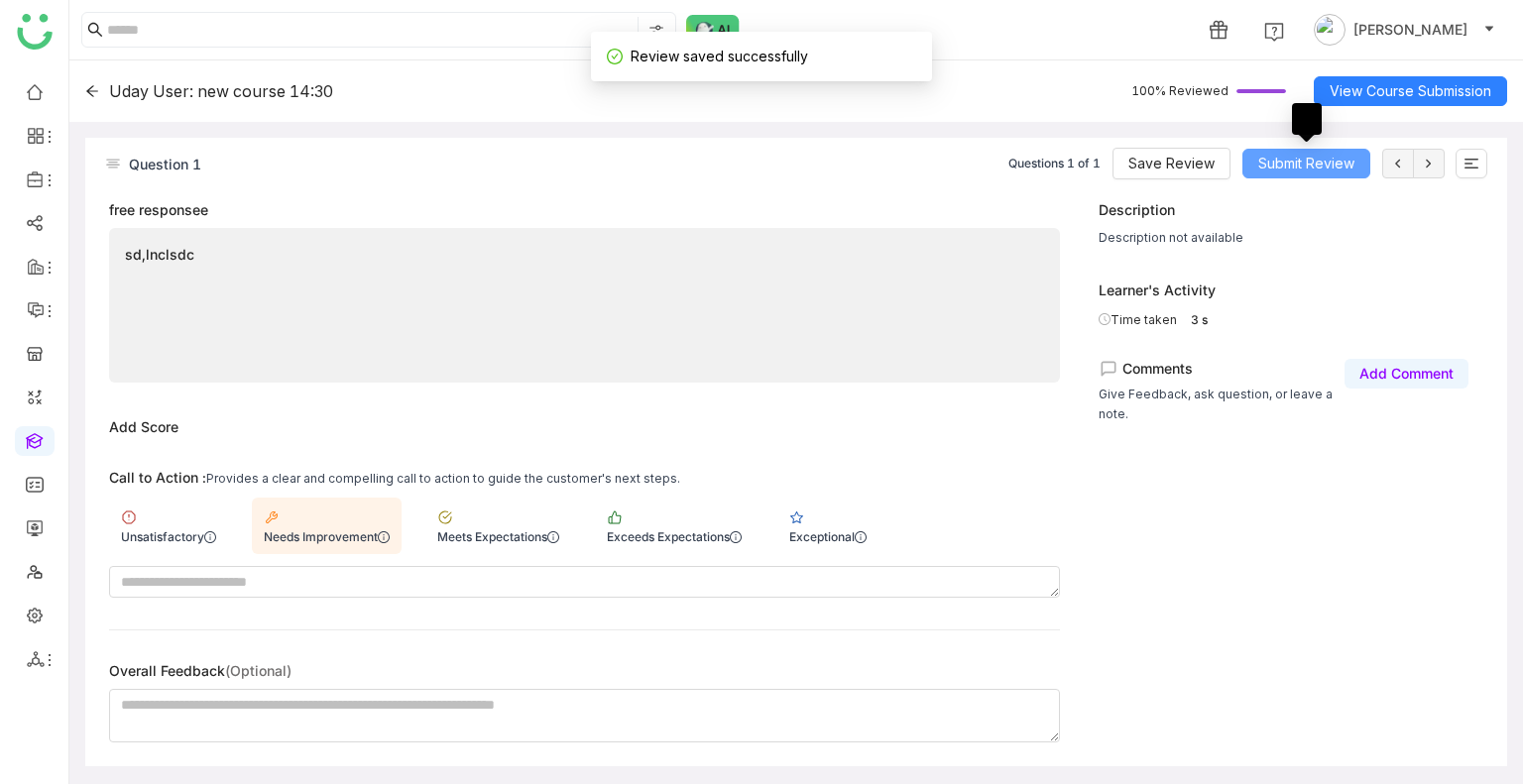 click on "Submit Review" 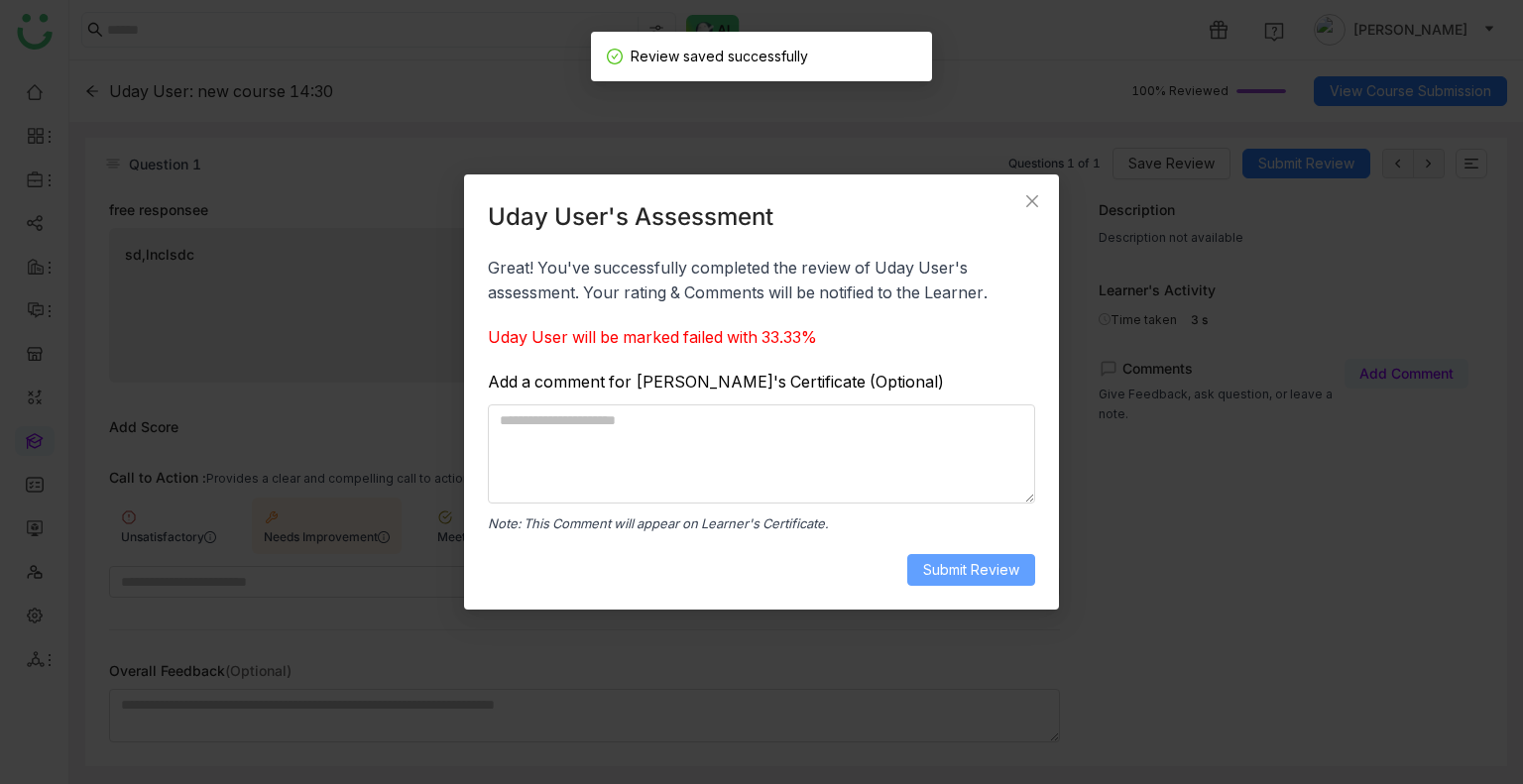 click on "Submit Review" at bounding box center [971, 570] 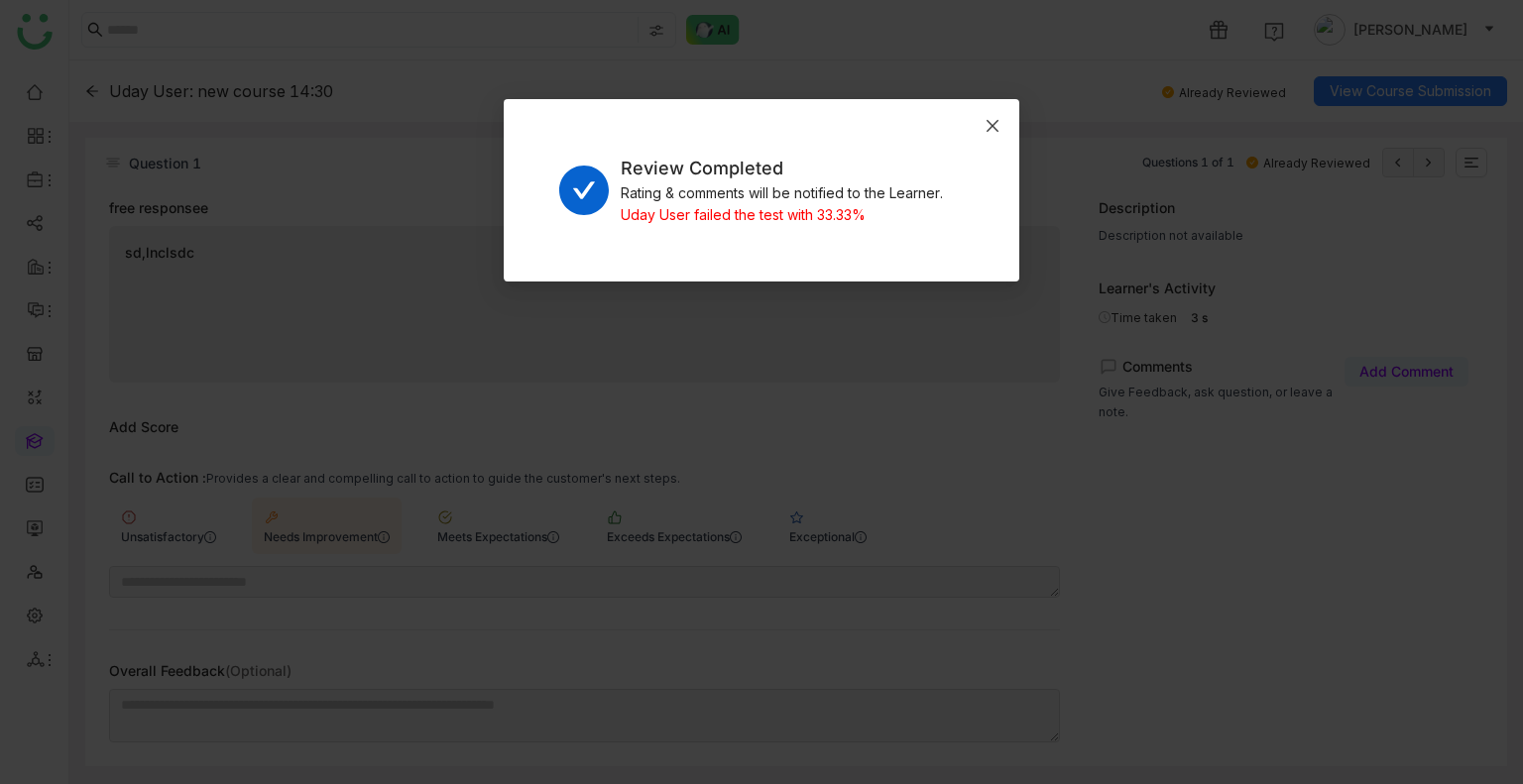 click at bounding box center [993, 126] 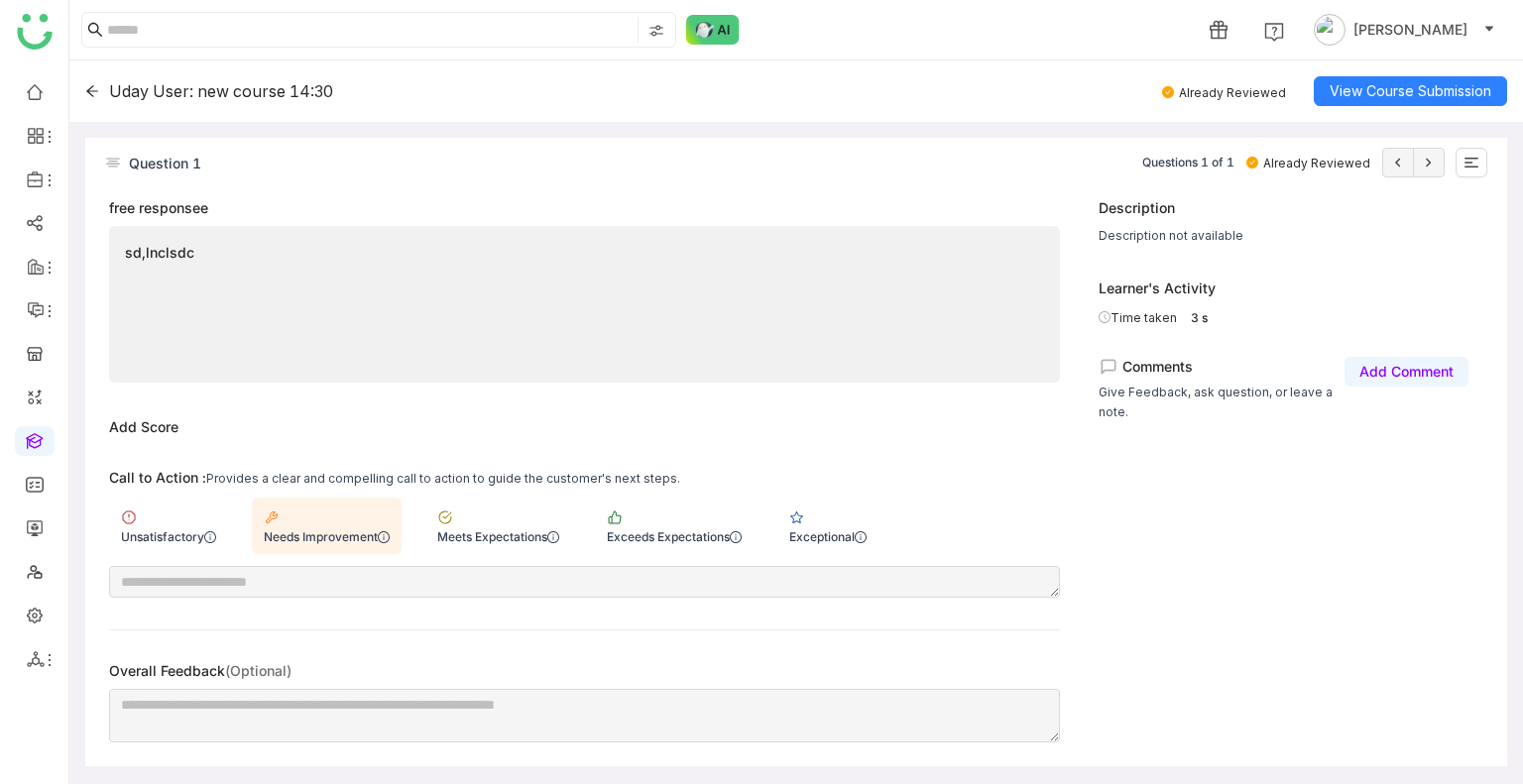 click 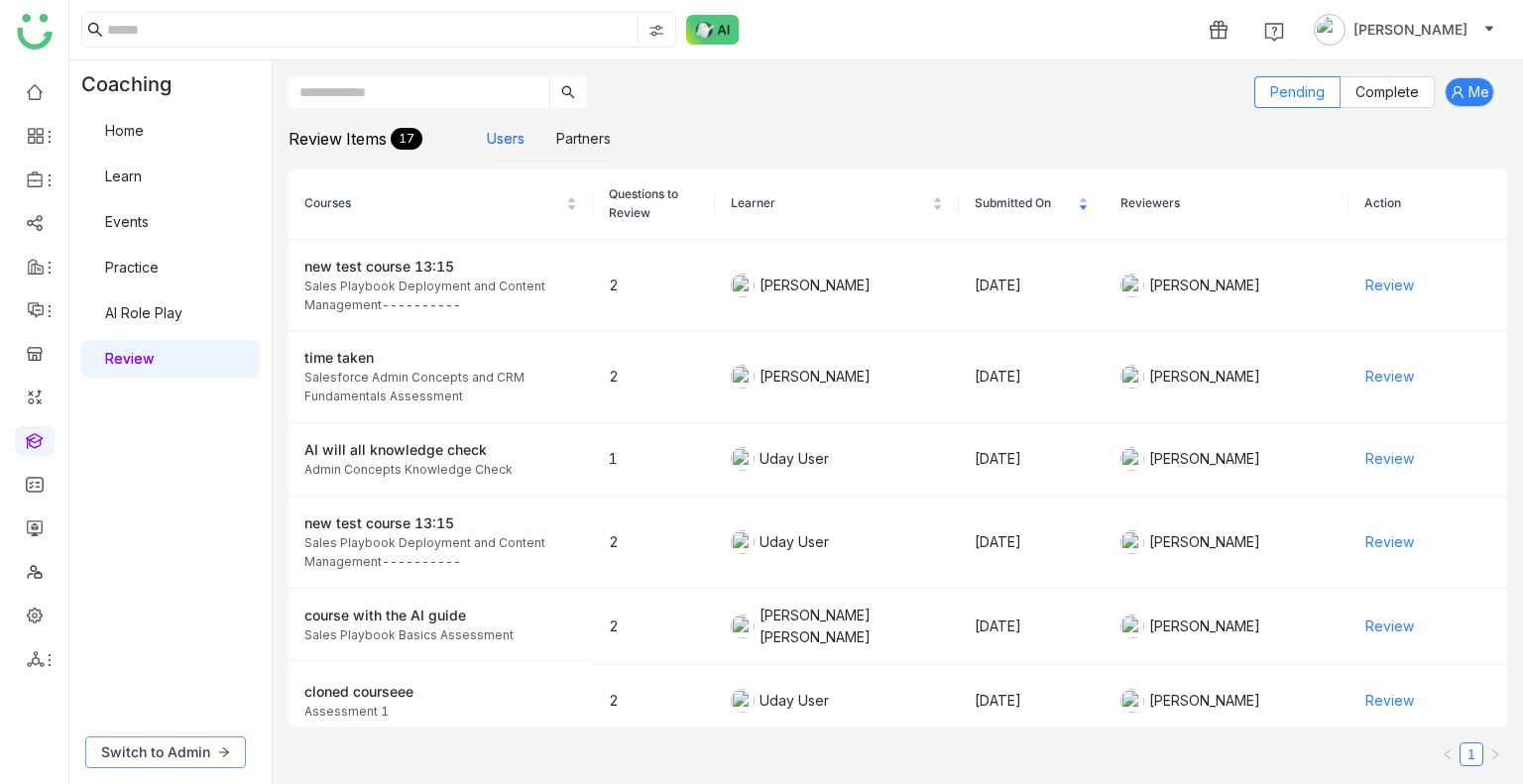 click on "Switch to Admin" 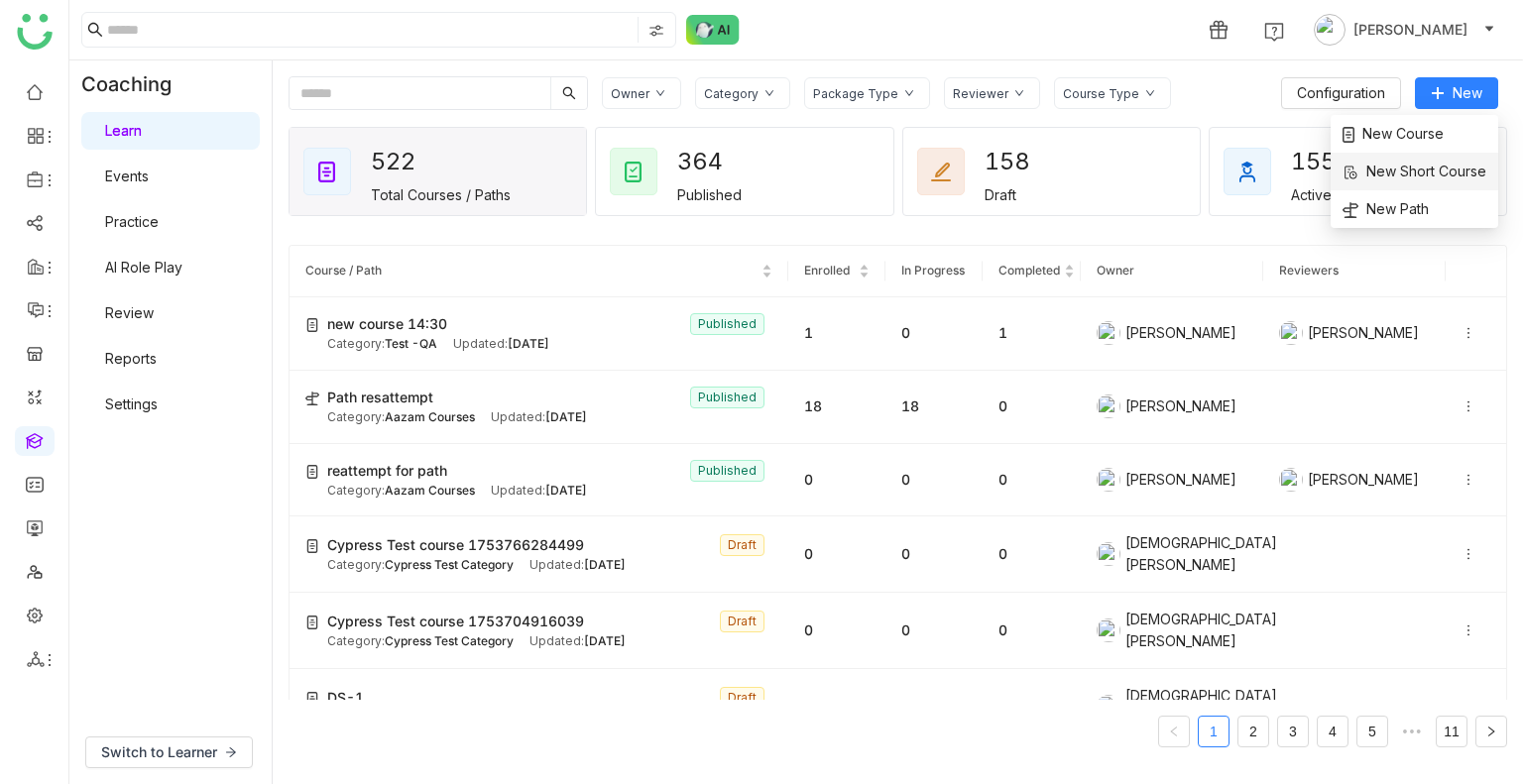click on "New Short Course" at bounding box center [1414, 171] 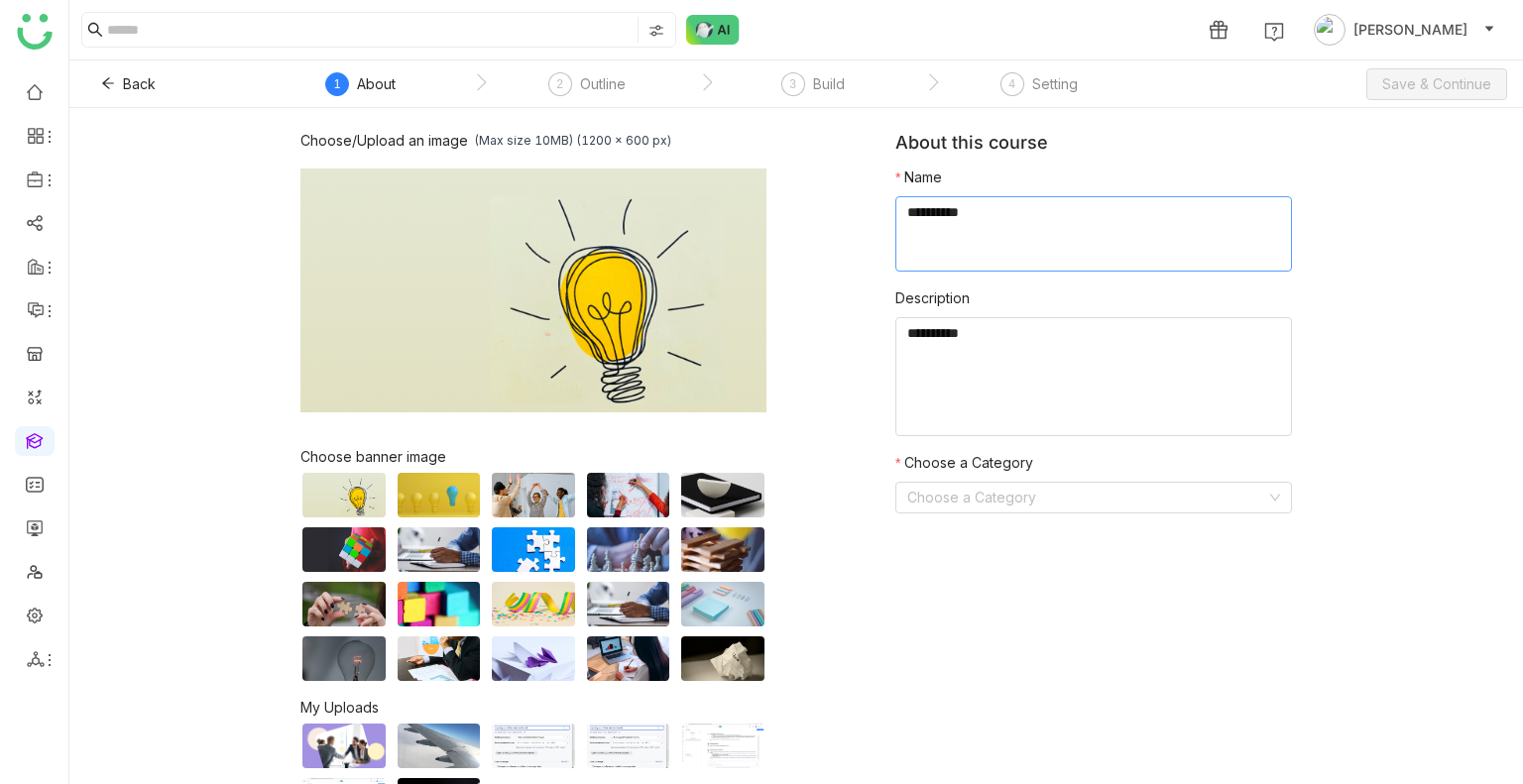 click 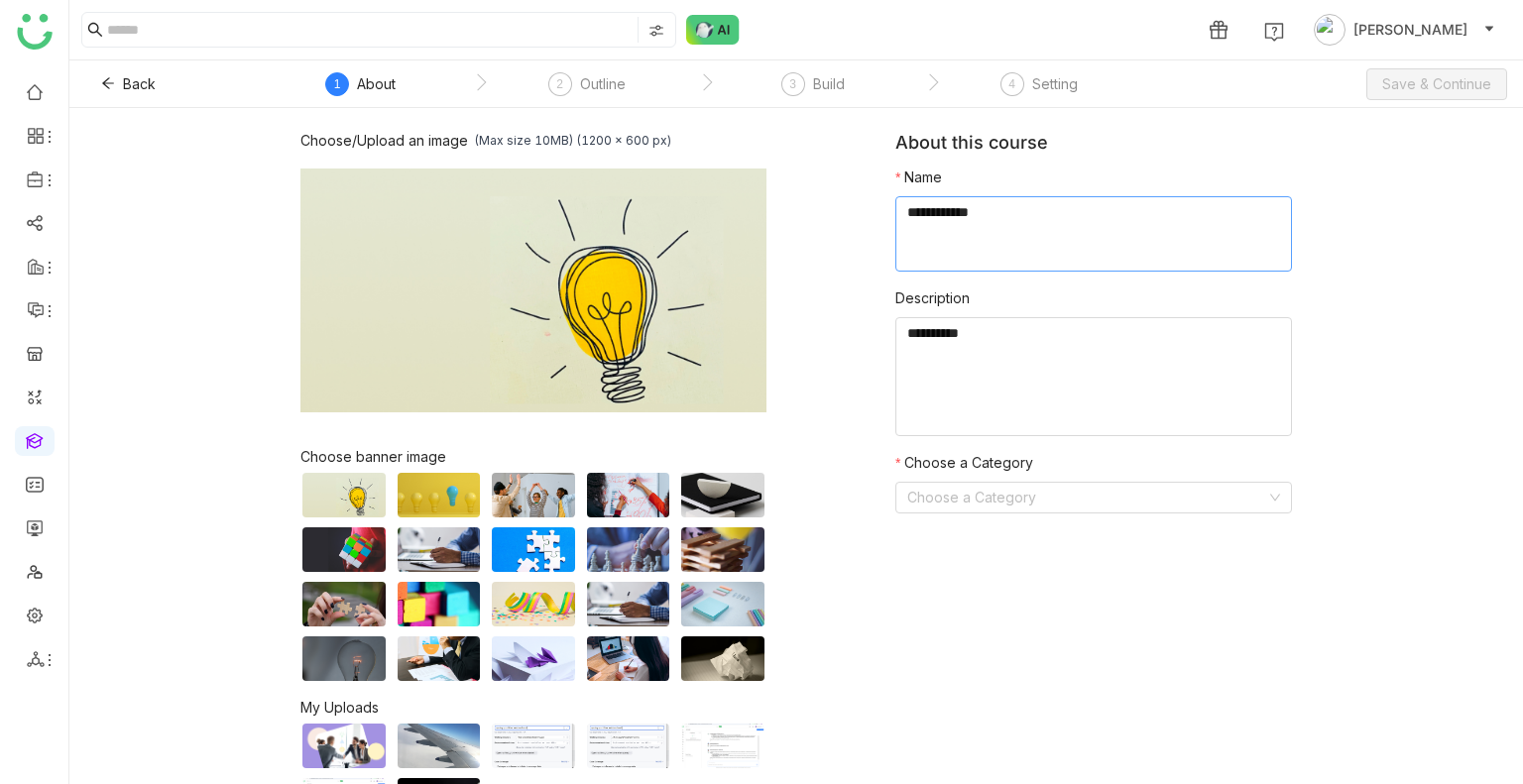 type on "**********" 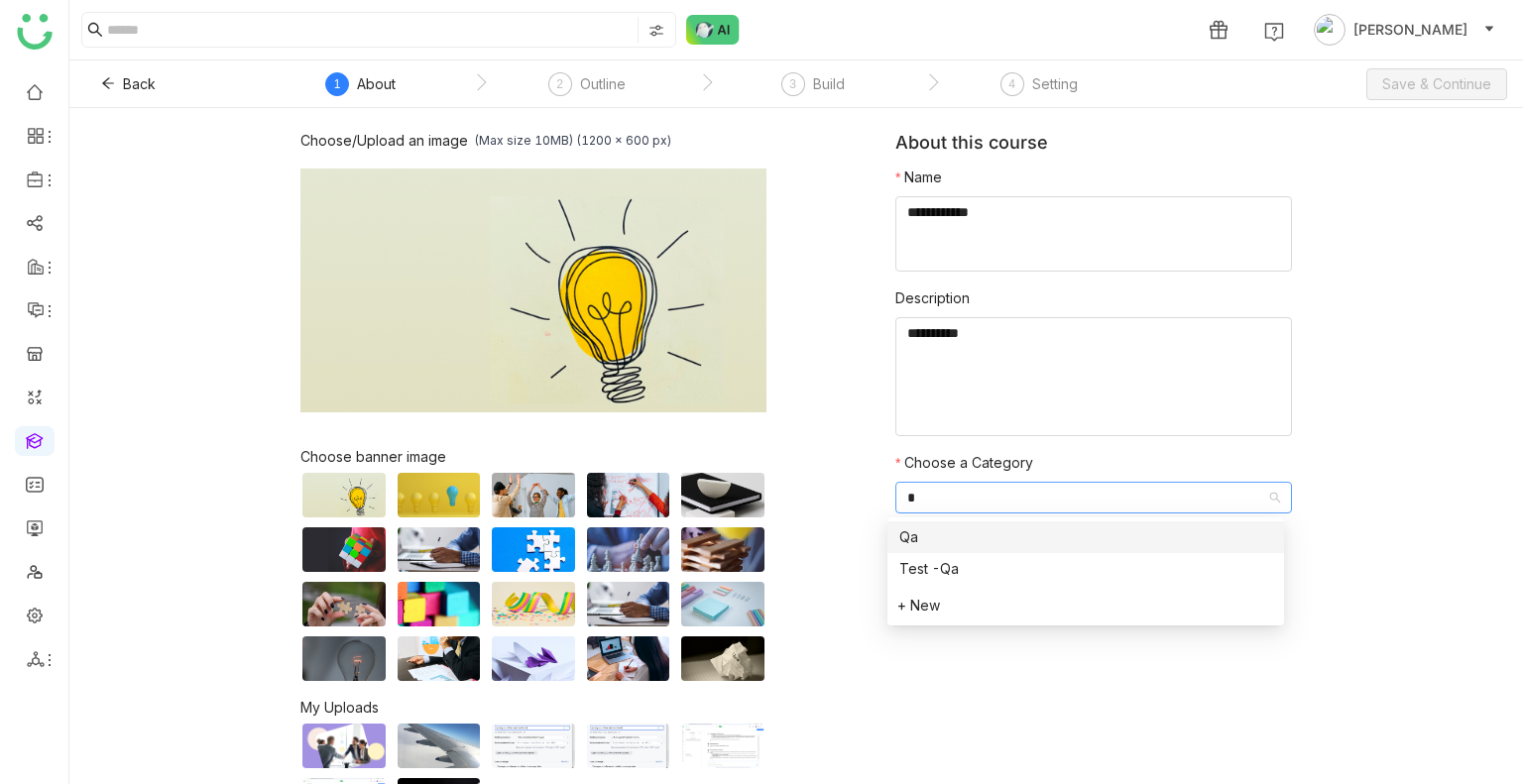 type on "**" 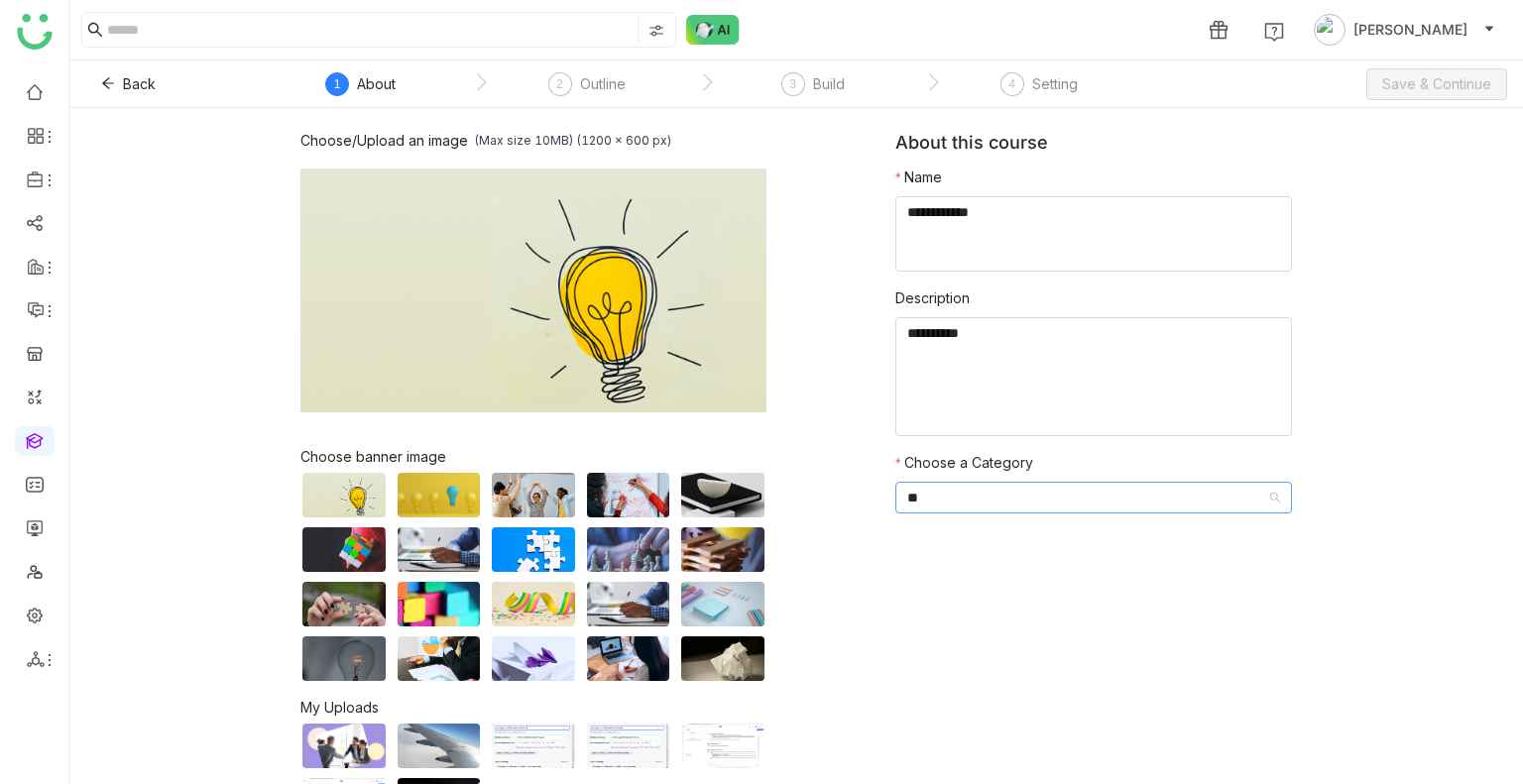 type 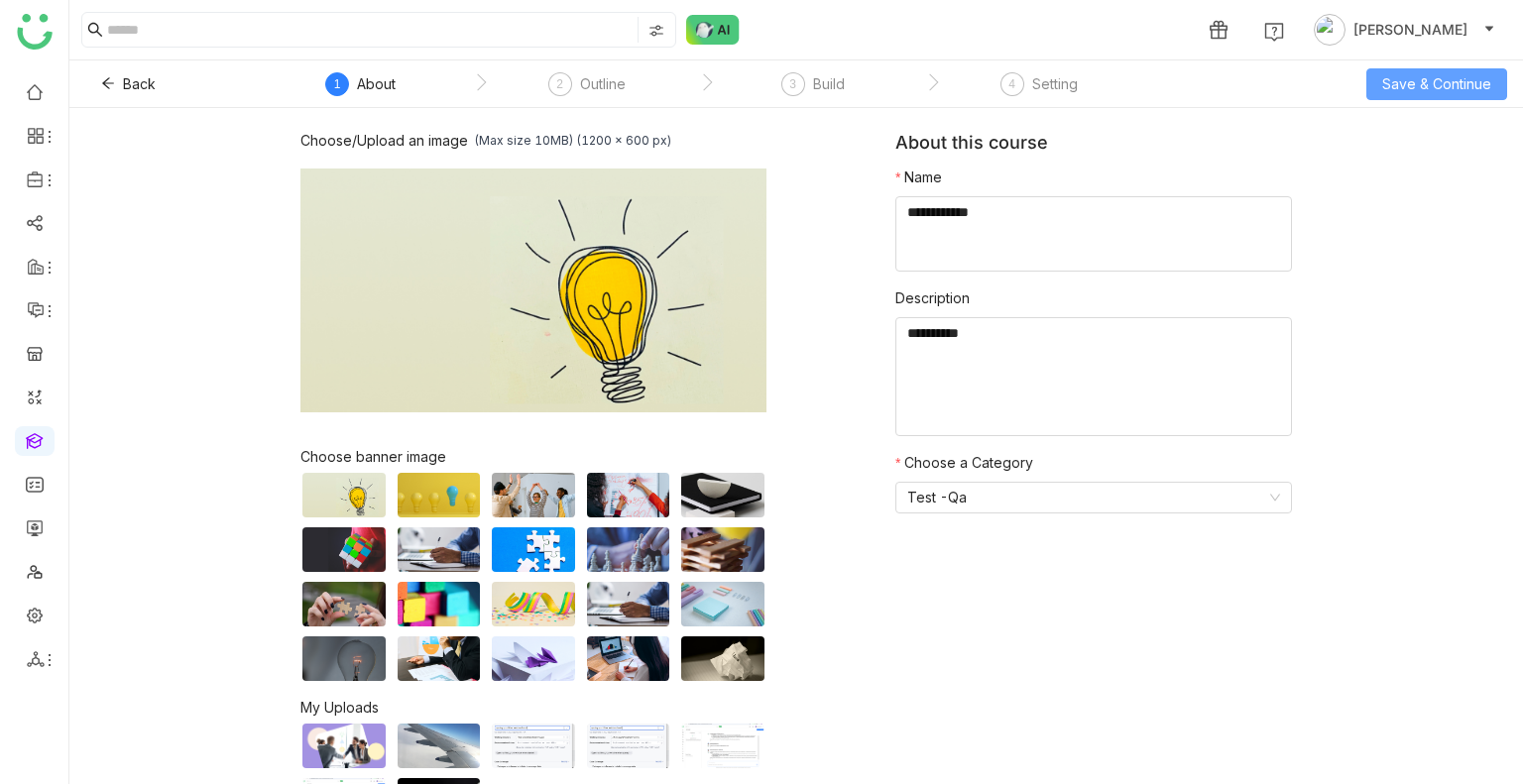 click on "Save & Continue" at bounding box center [1437, 84] 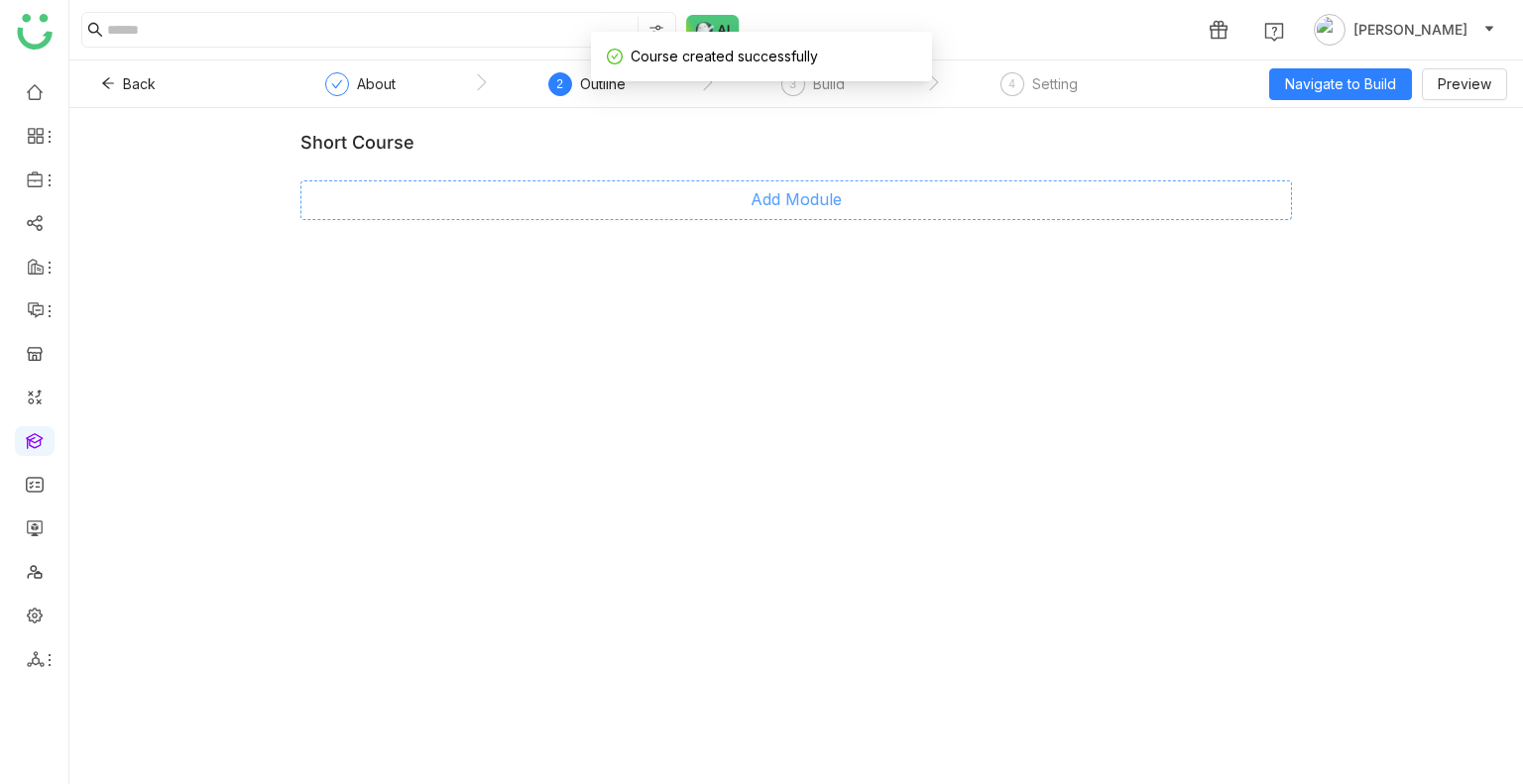 click on "Add Module" 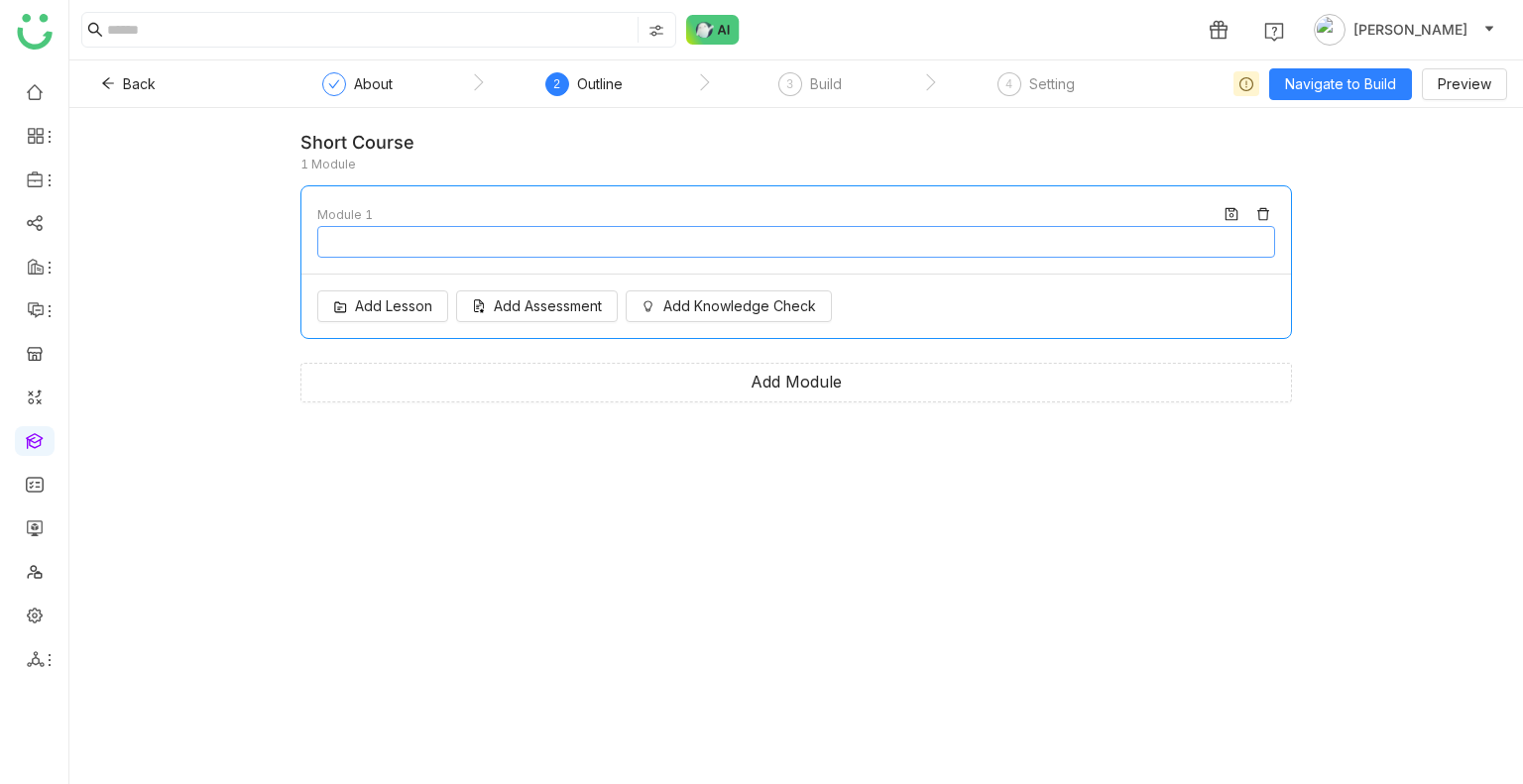 type on "********" 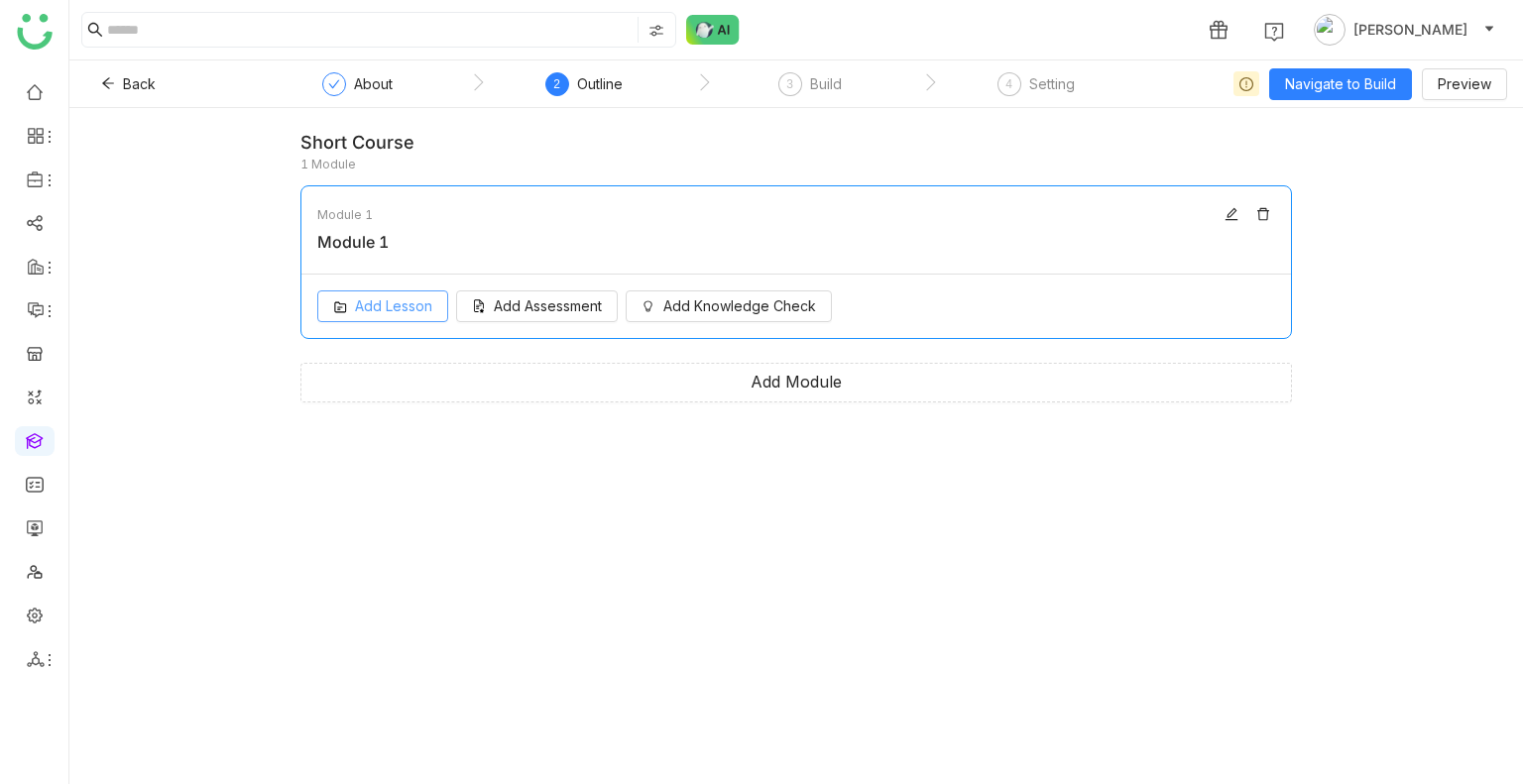 click on "Add Lesson" 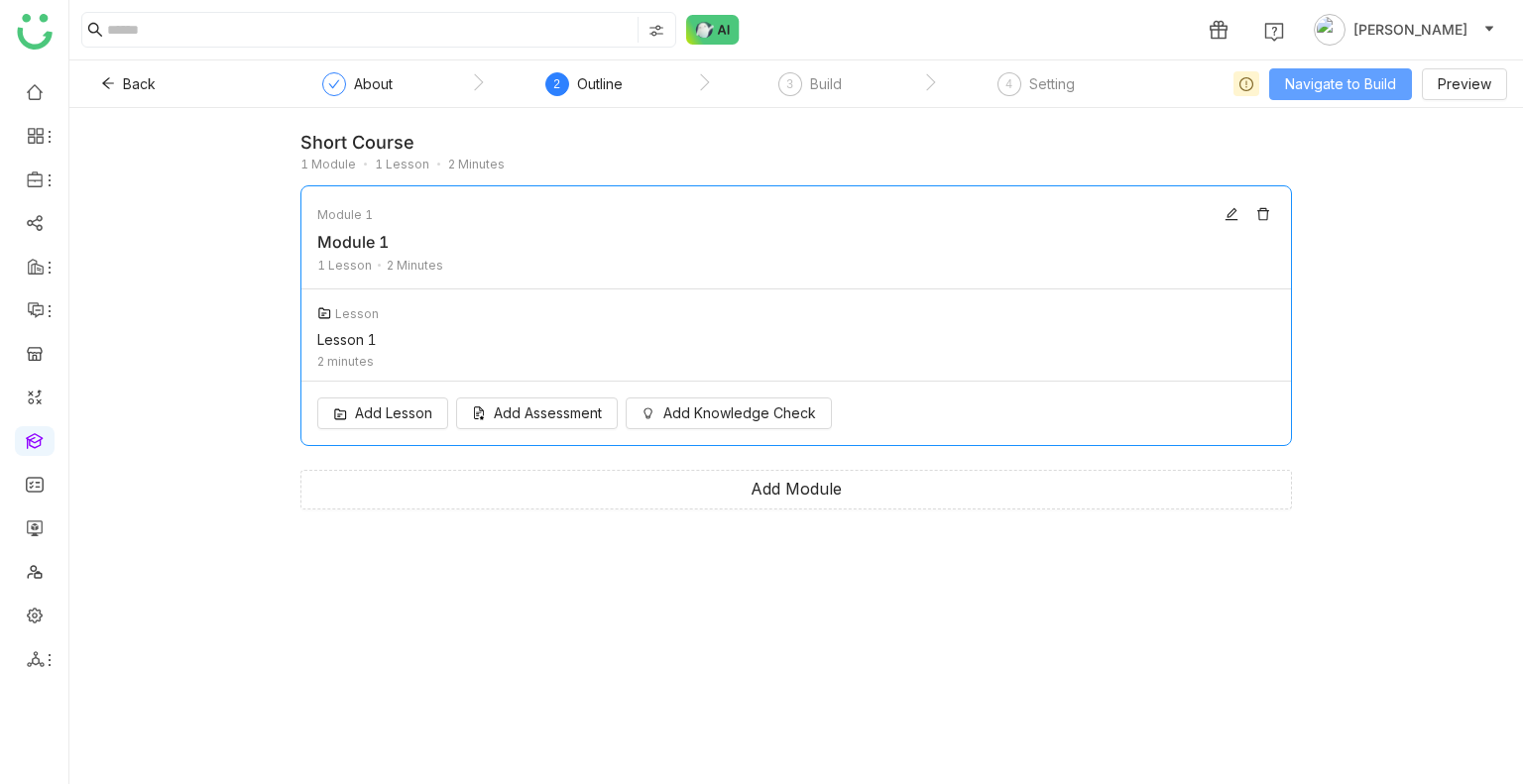 click on "Navigate to Build" at bounding box center [1341, 84] 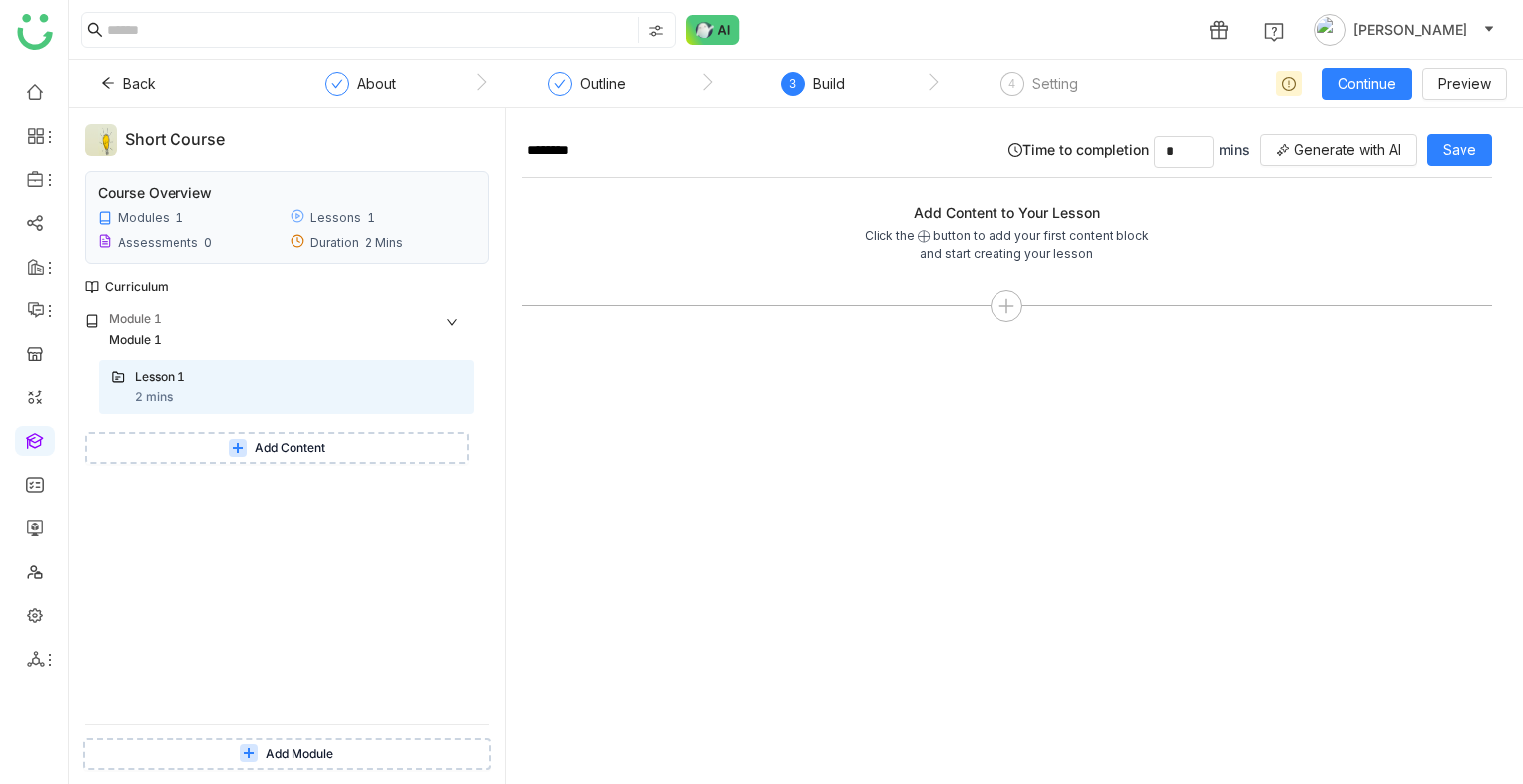 click on "Add Content" at bounding box center [290, 448] 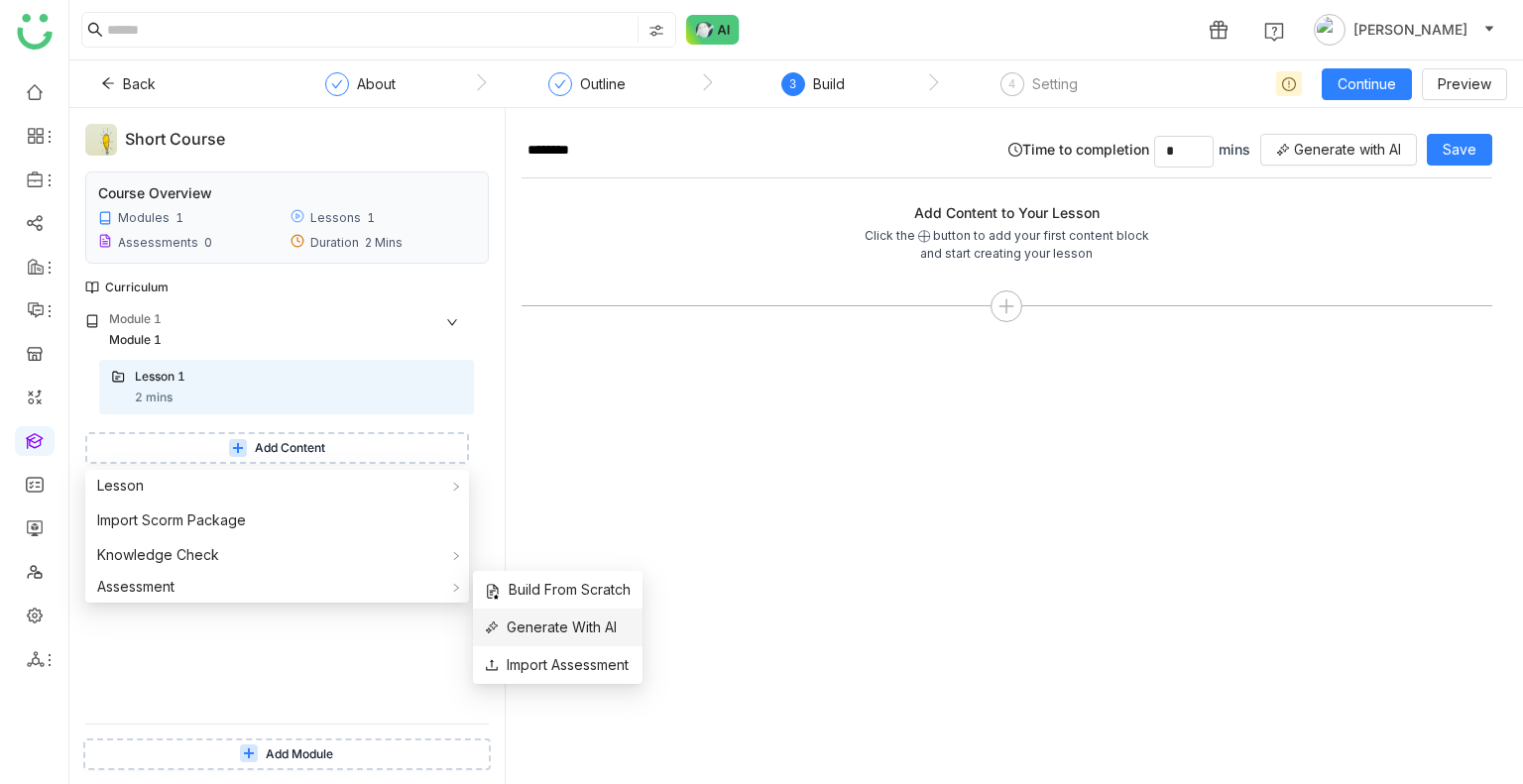 click on "Generate With AI" at bounding box center [550, 627] 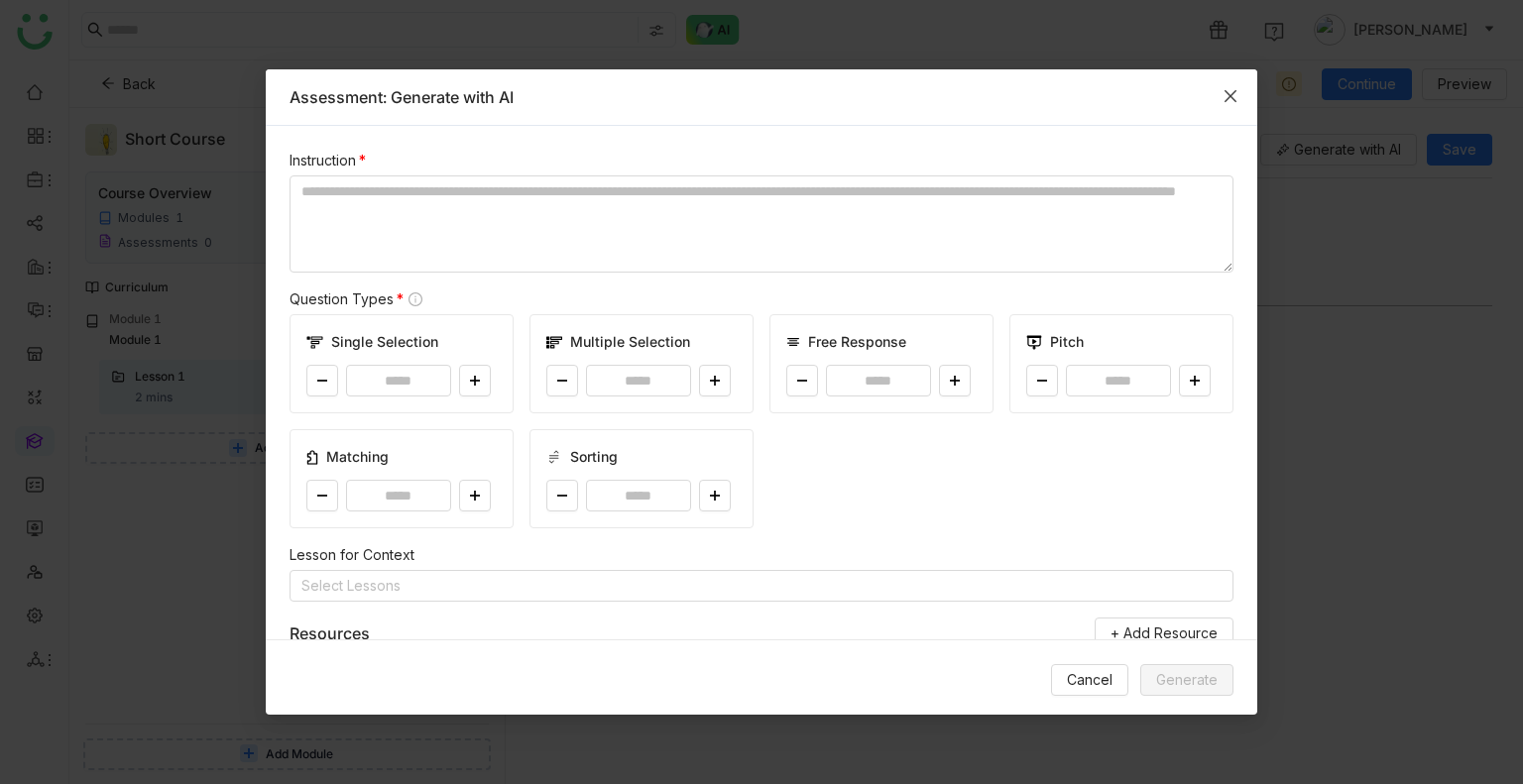 click at bounding box center [1230, 96] 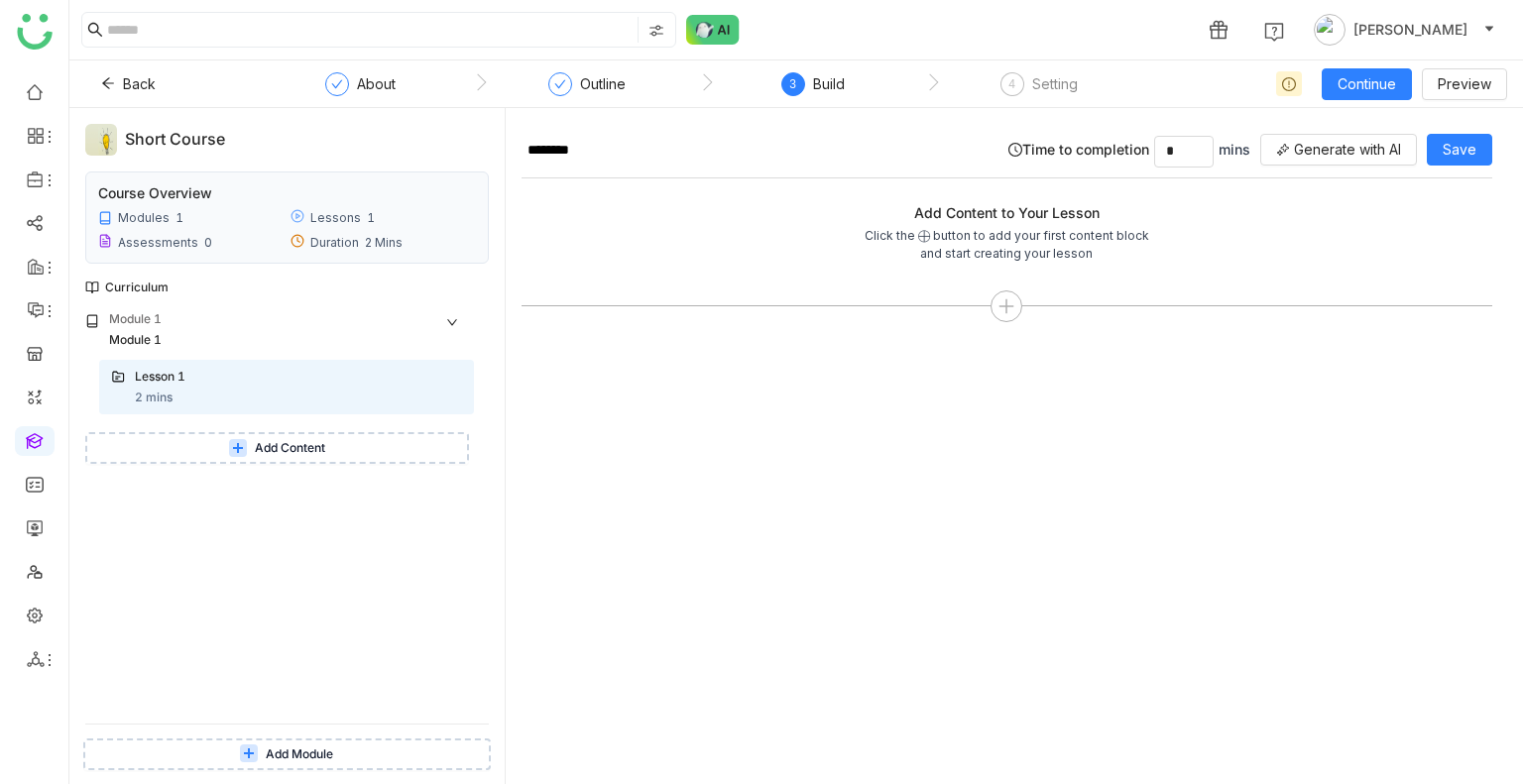 click on "About Outline  3  Build  4  Setting" 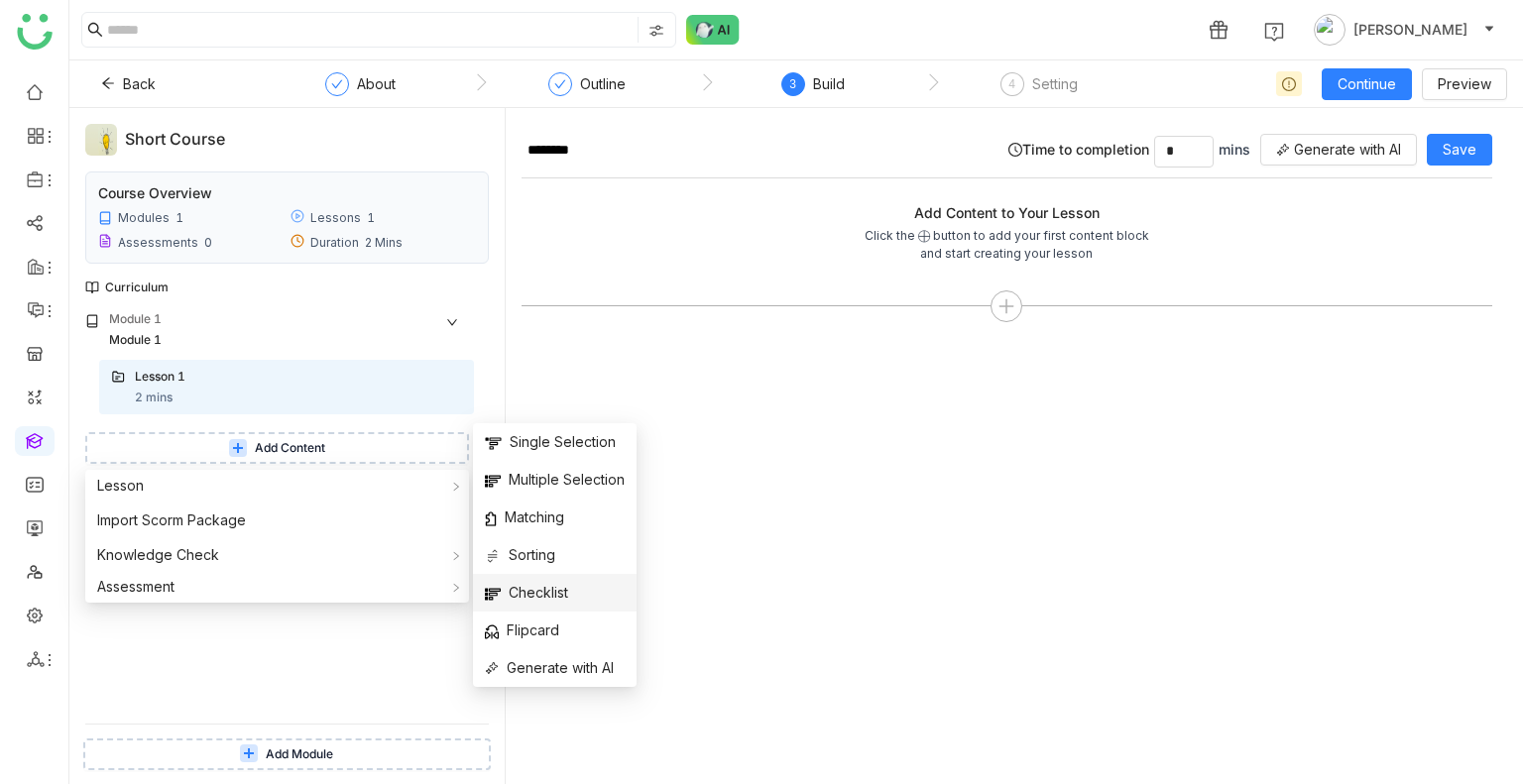 click on "Checklist" at bounding box center [527, 593] 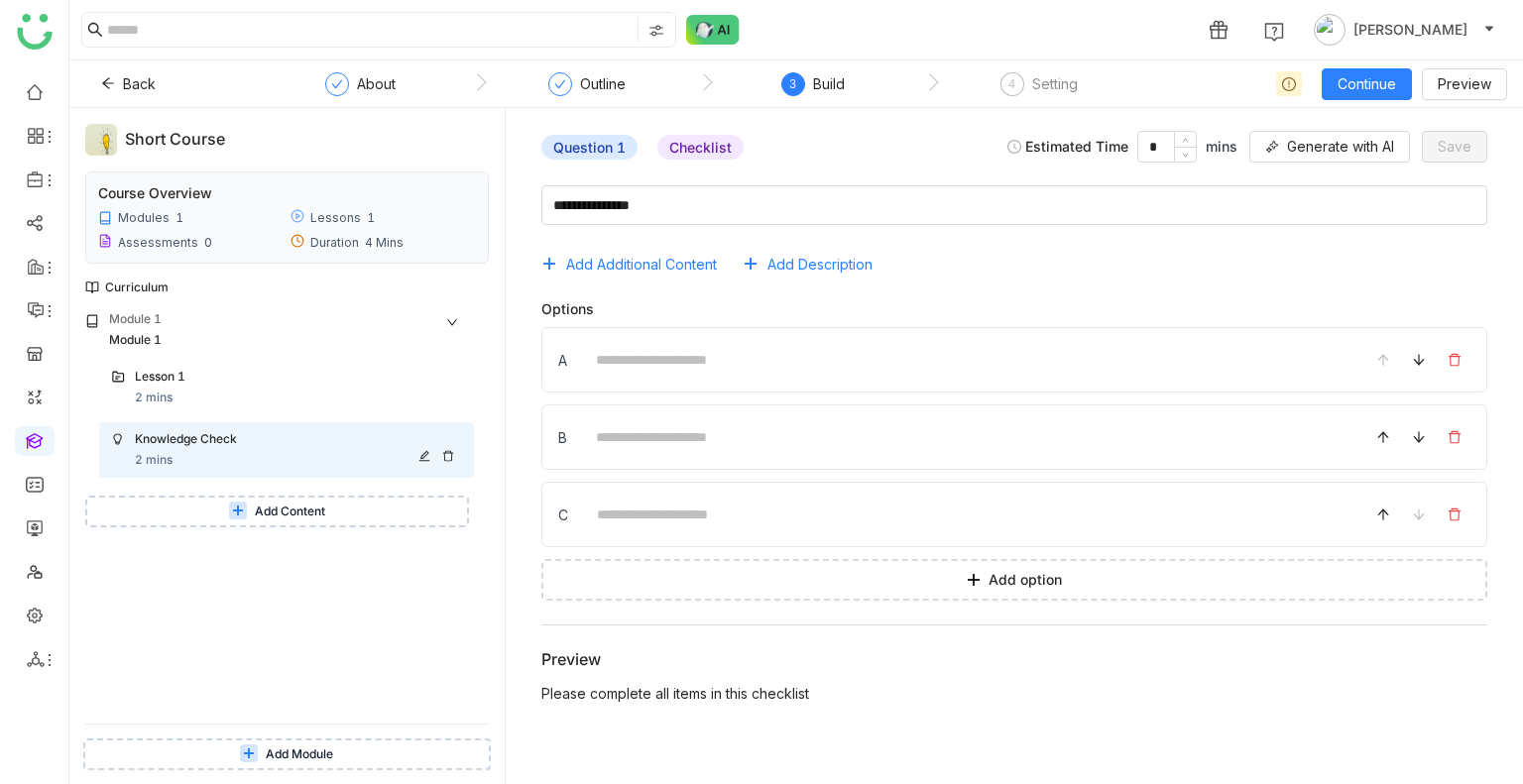 click 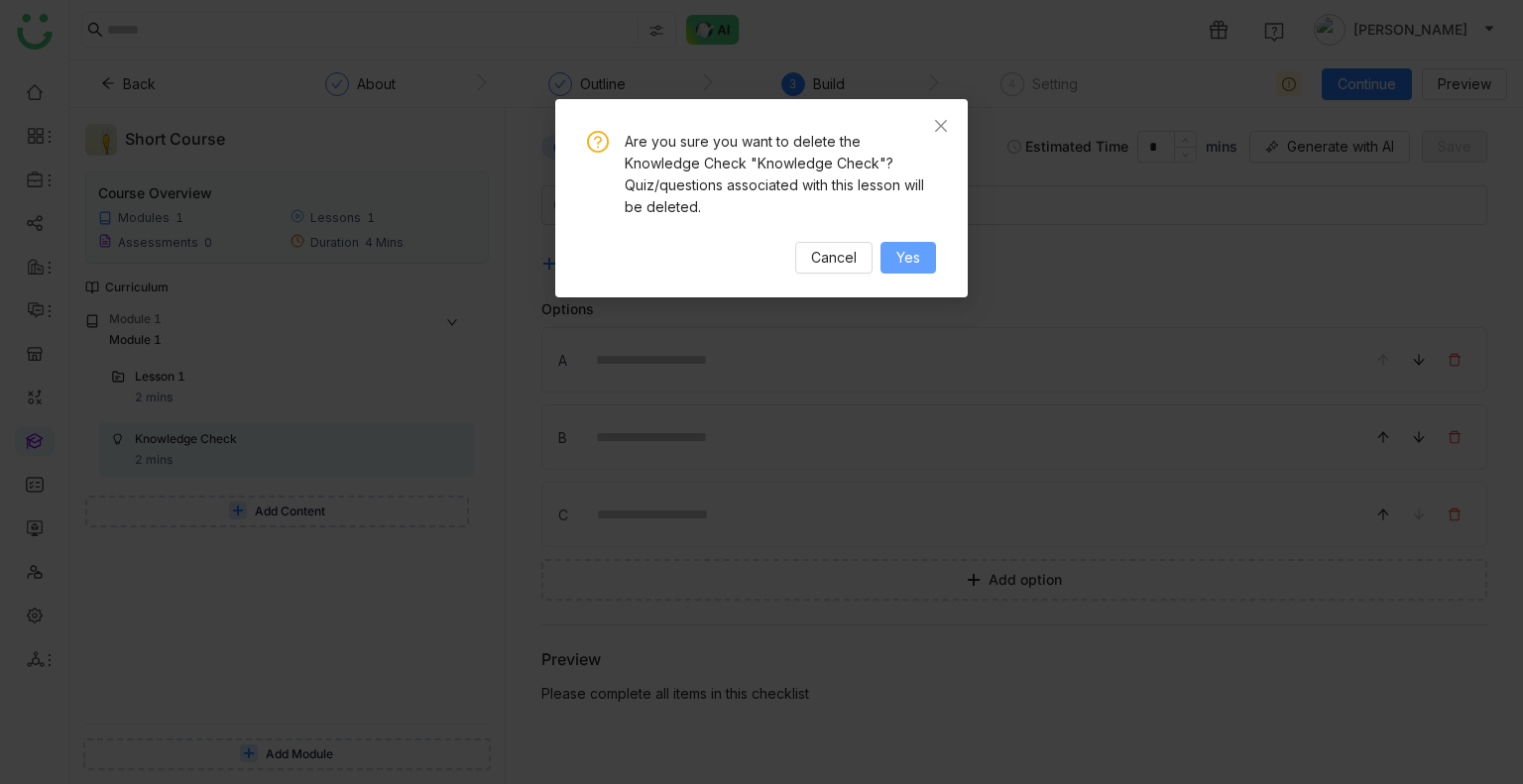 click on "Yes" at bounding box center (908, 258) 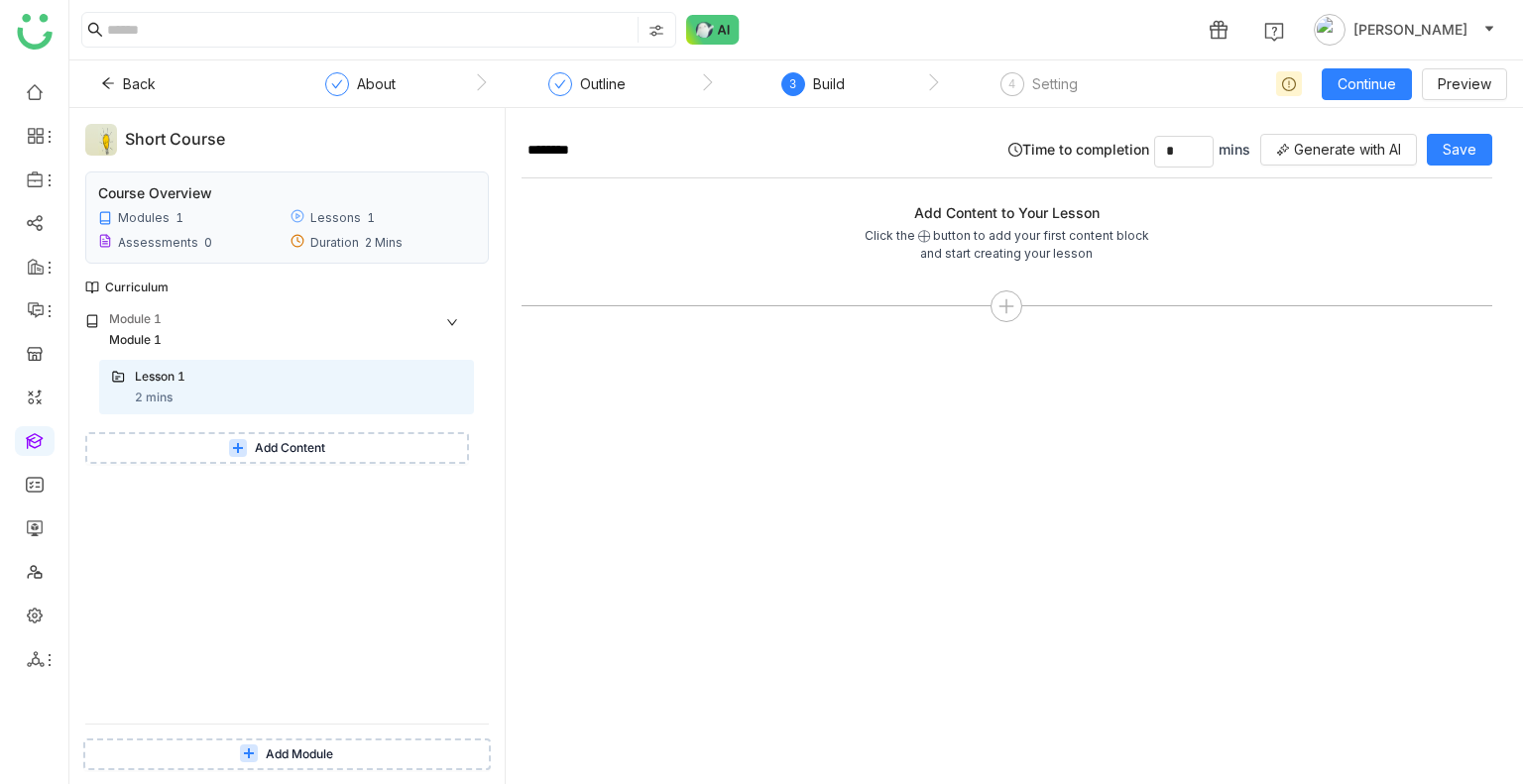 click on "Add Content" at bounding box center [290, 448] 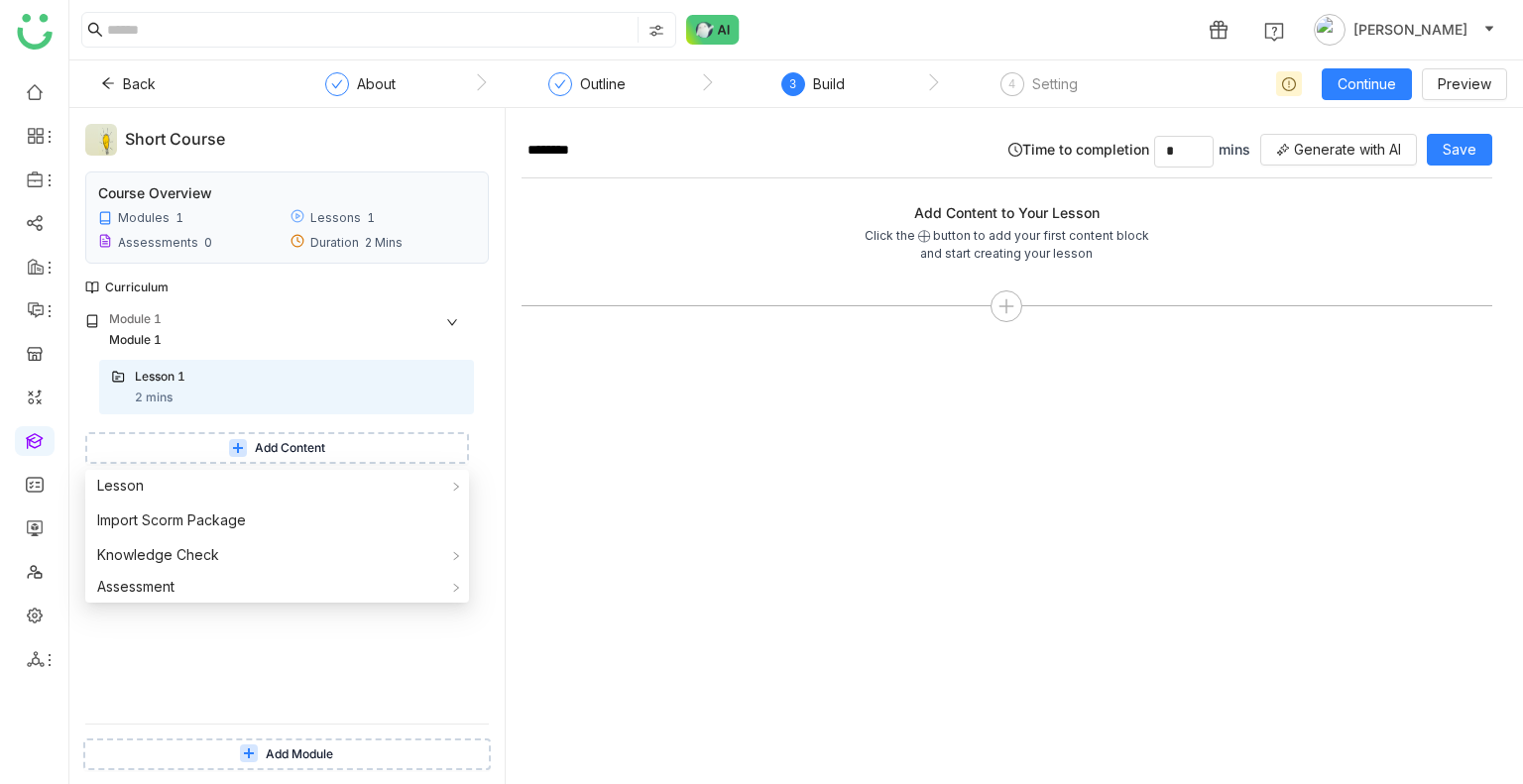 click on "********  Time to completion  *  mins
Generate with AI Save Add Content to Your Lesson  Click the ⨁ button to add your first content block and start creating your lesson" 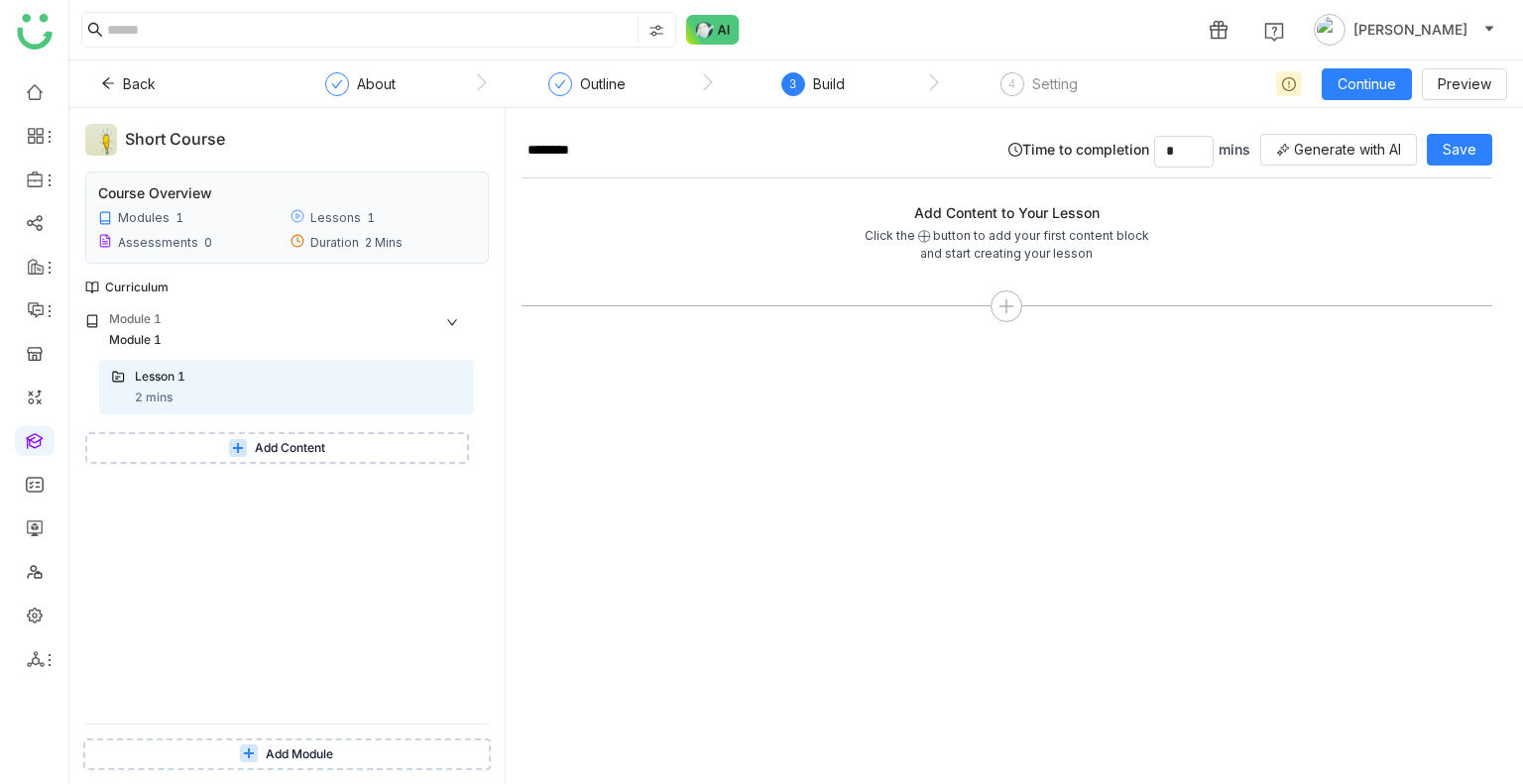 click on "Add Content" at bounding box center (277, 448) 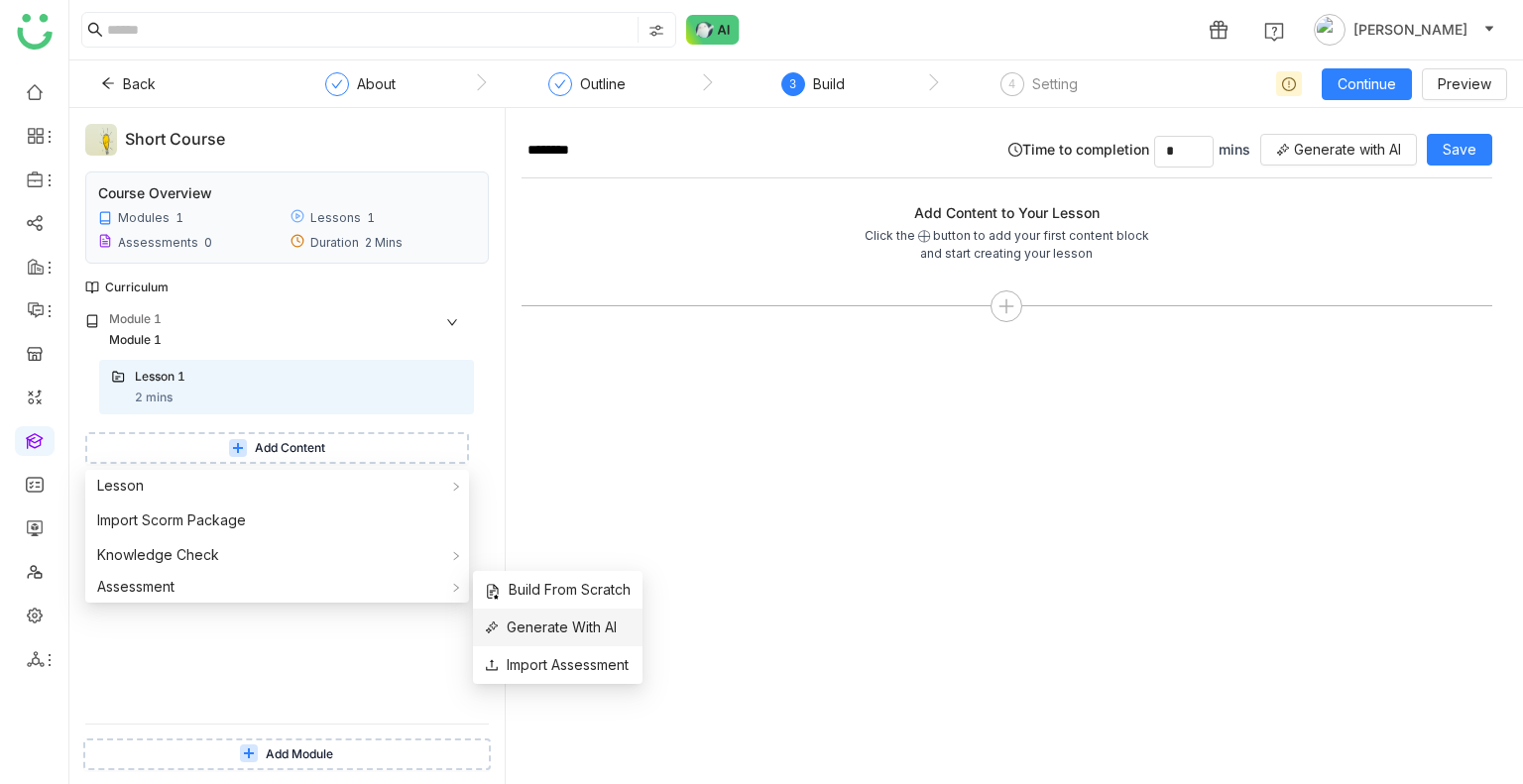 click on "Generate With AI" at bounding box center [557, 627] 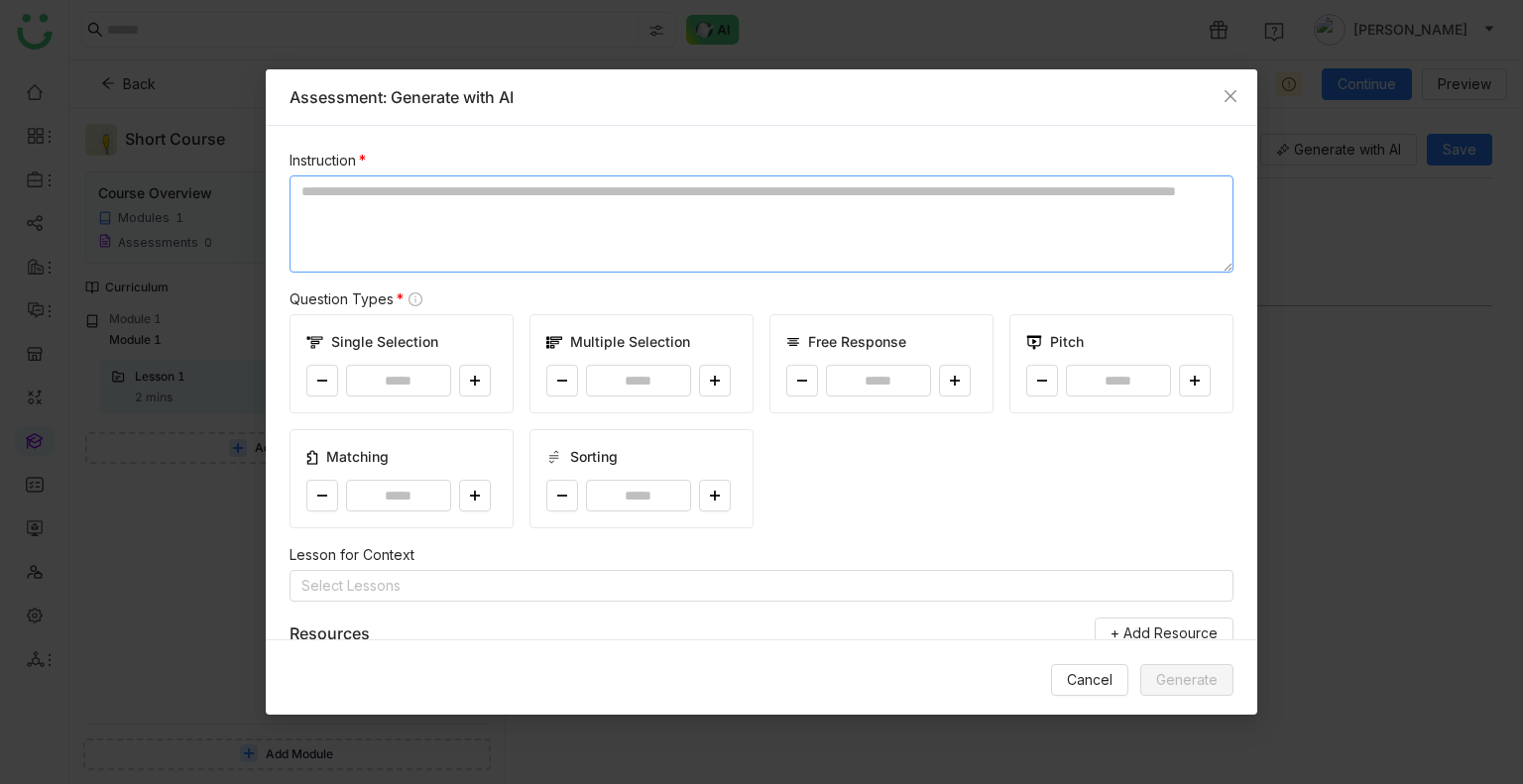 click at bounding box center (762, 224) 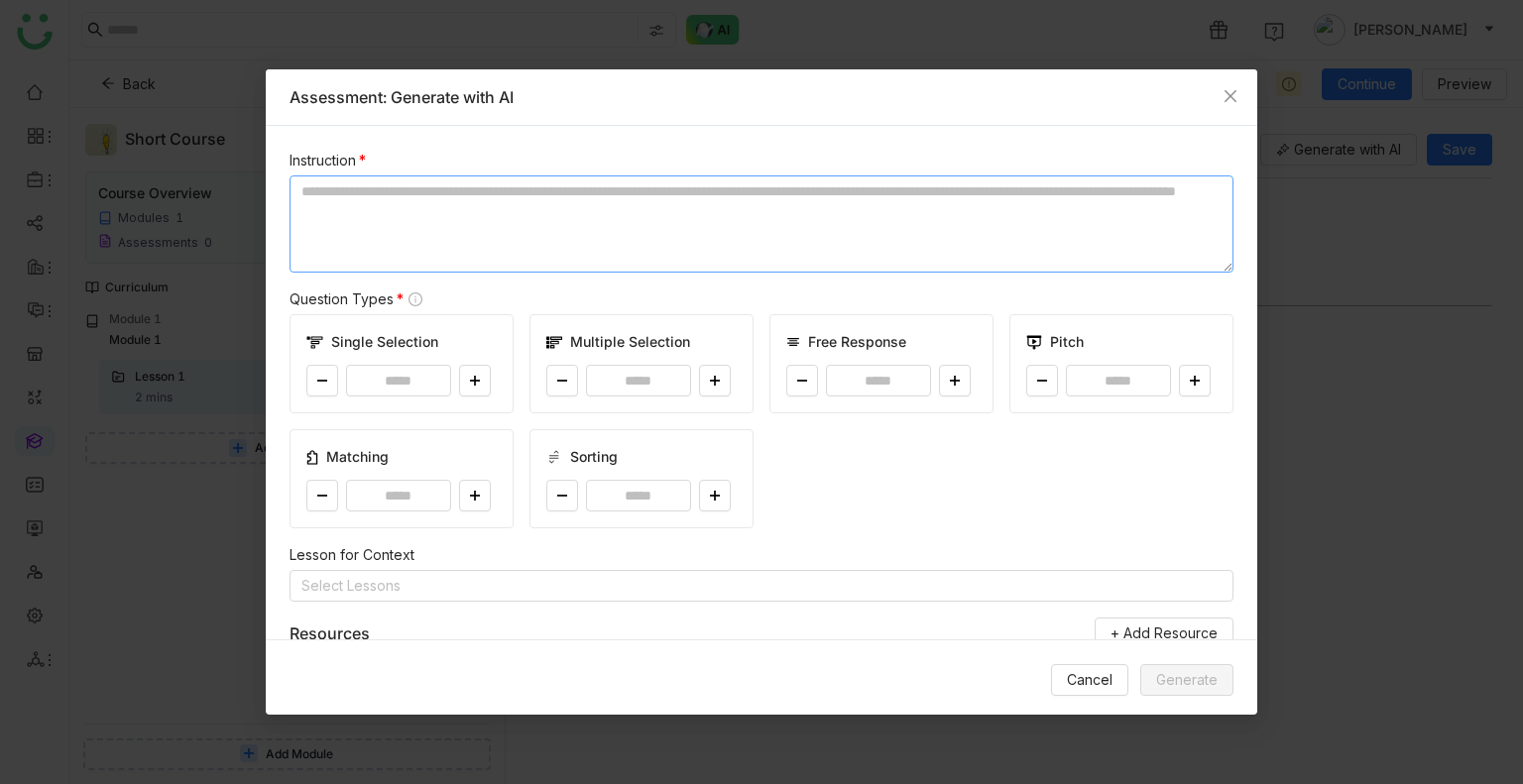 click at bounding box center [762, 224] 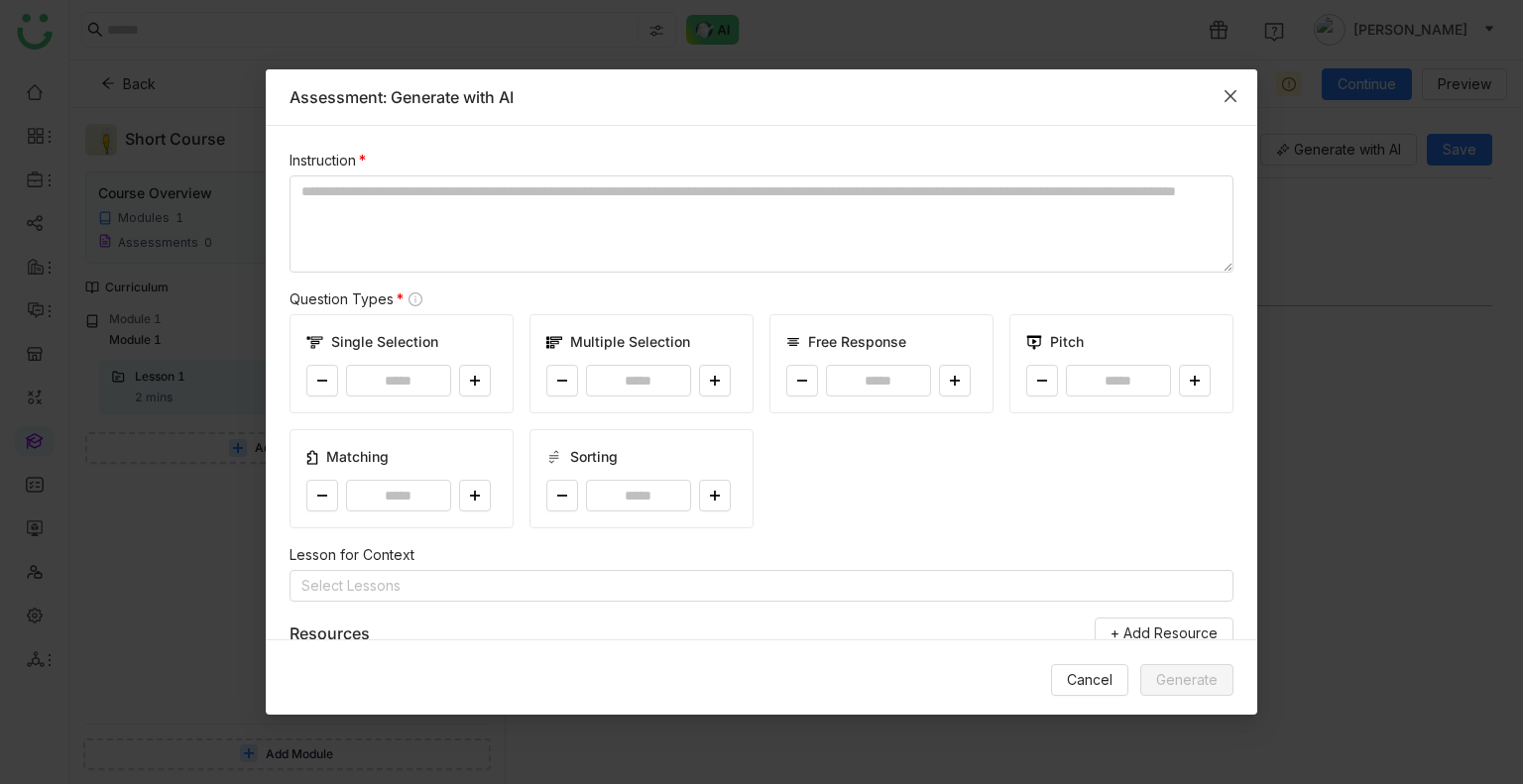 click 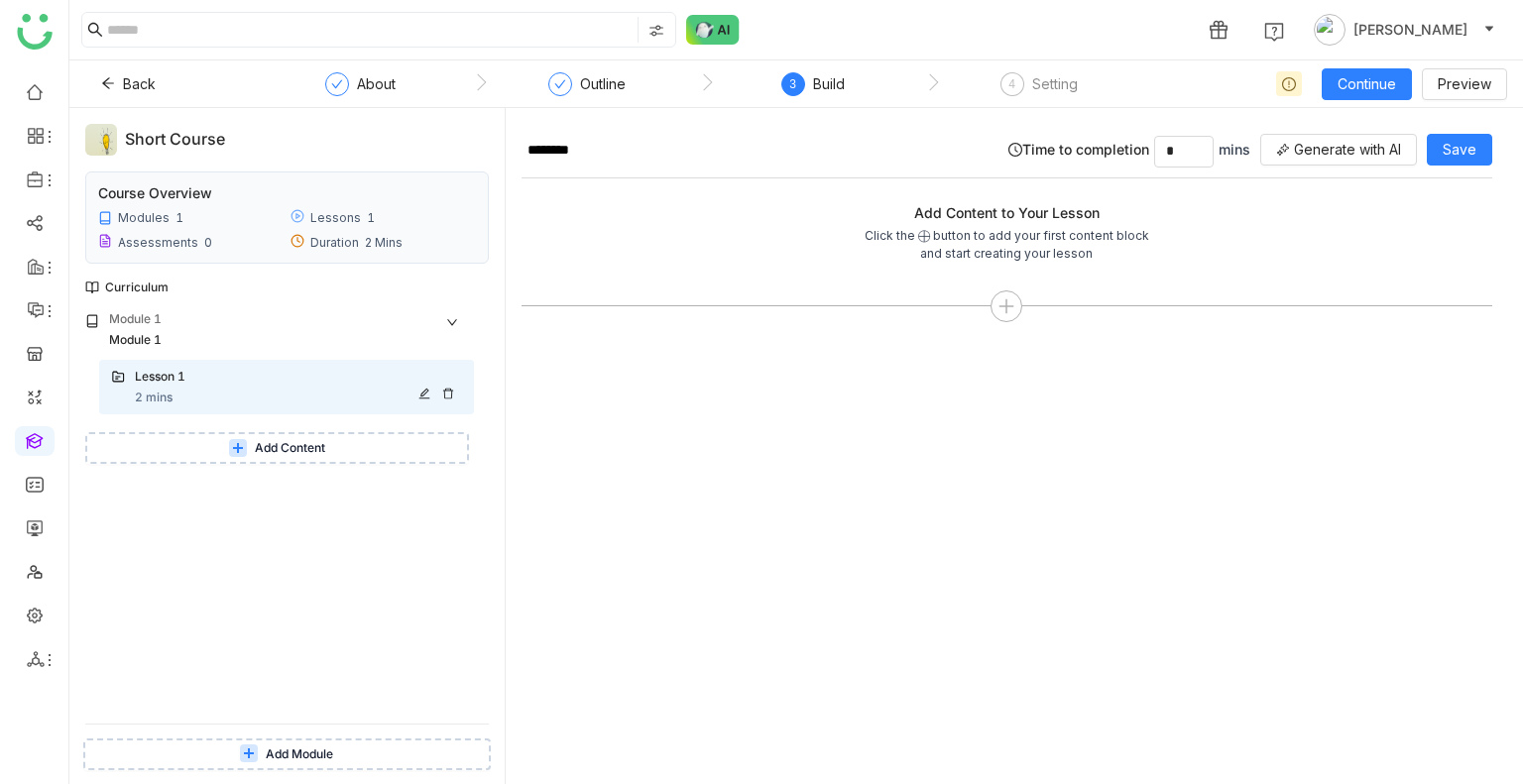 click on "Lesson 1" at bounding box center (279, 377) 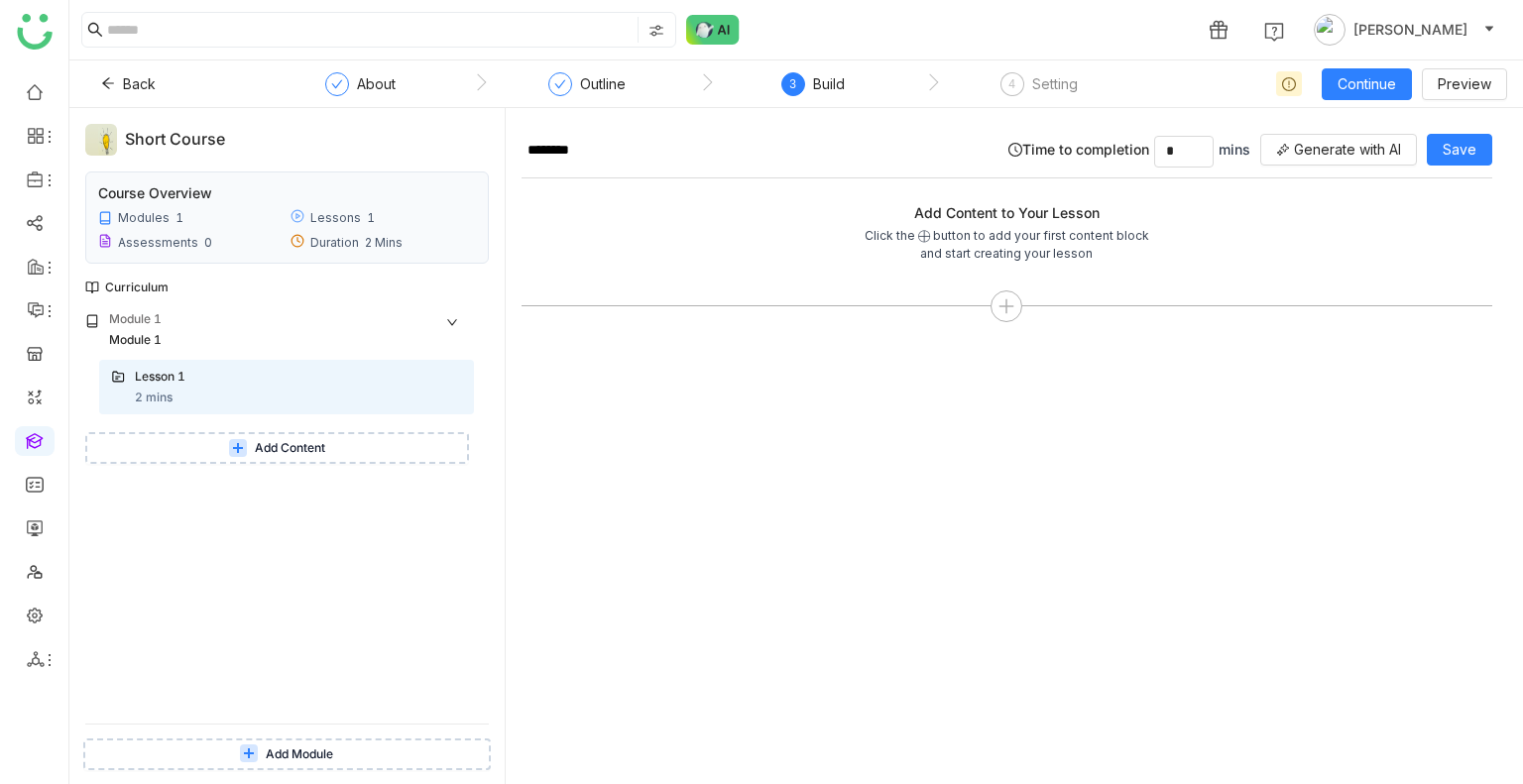 click on "Add Content" at bounding box center (290, 448) 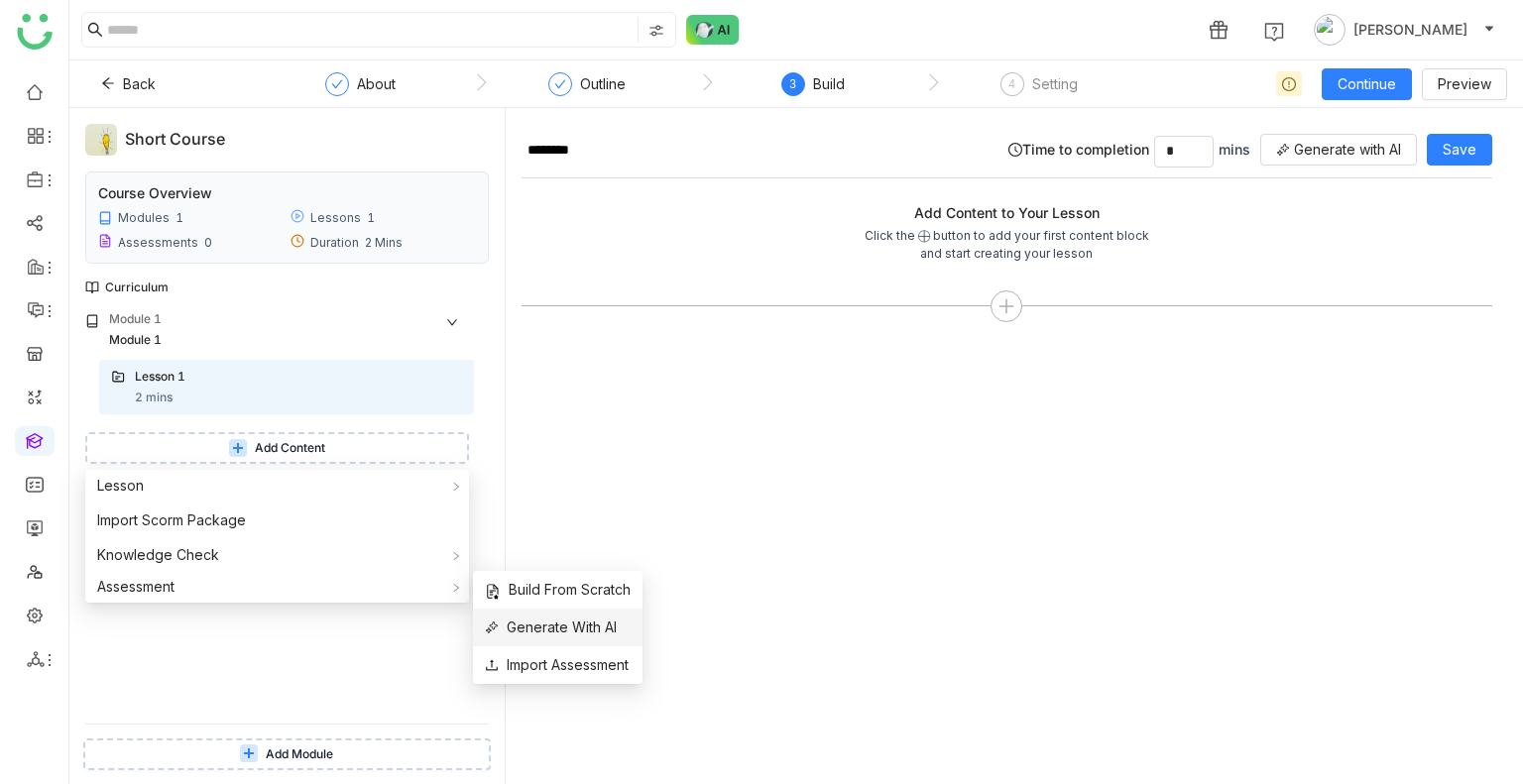 click on "Generate With AI" at bounding box center (557, 627) 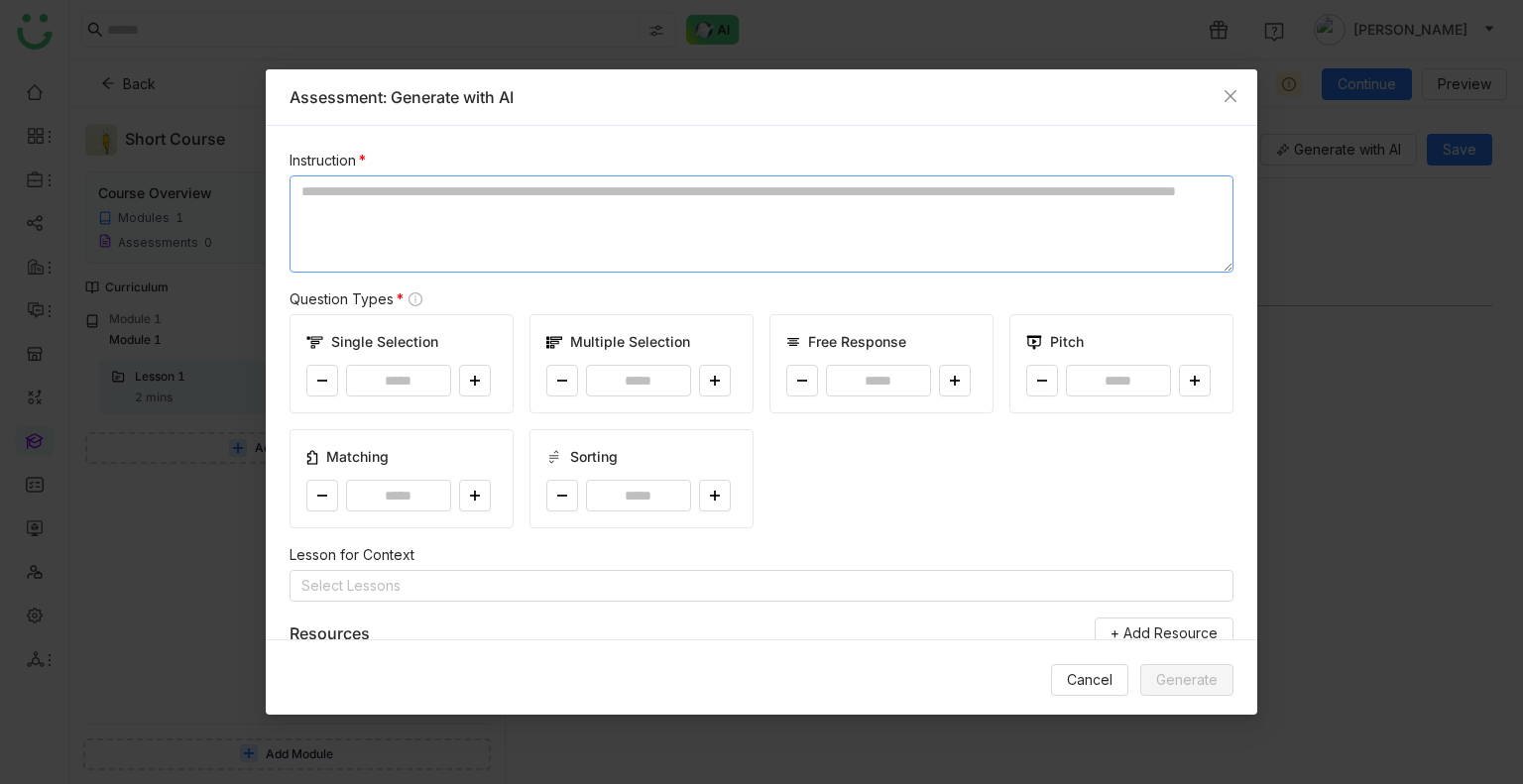 click at bounding box center (762, 224) 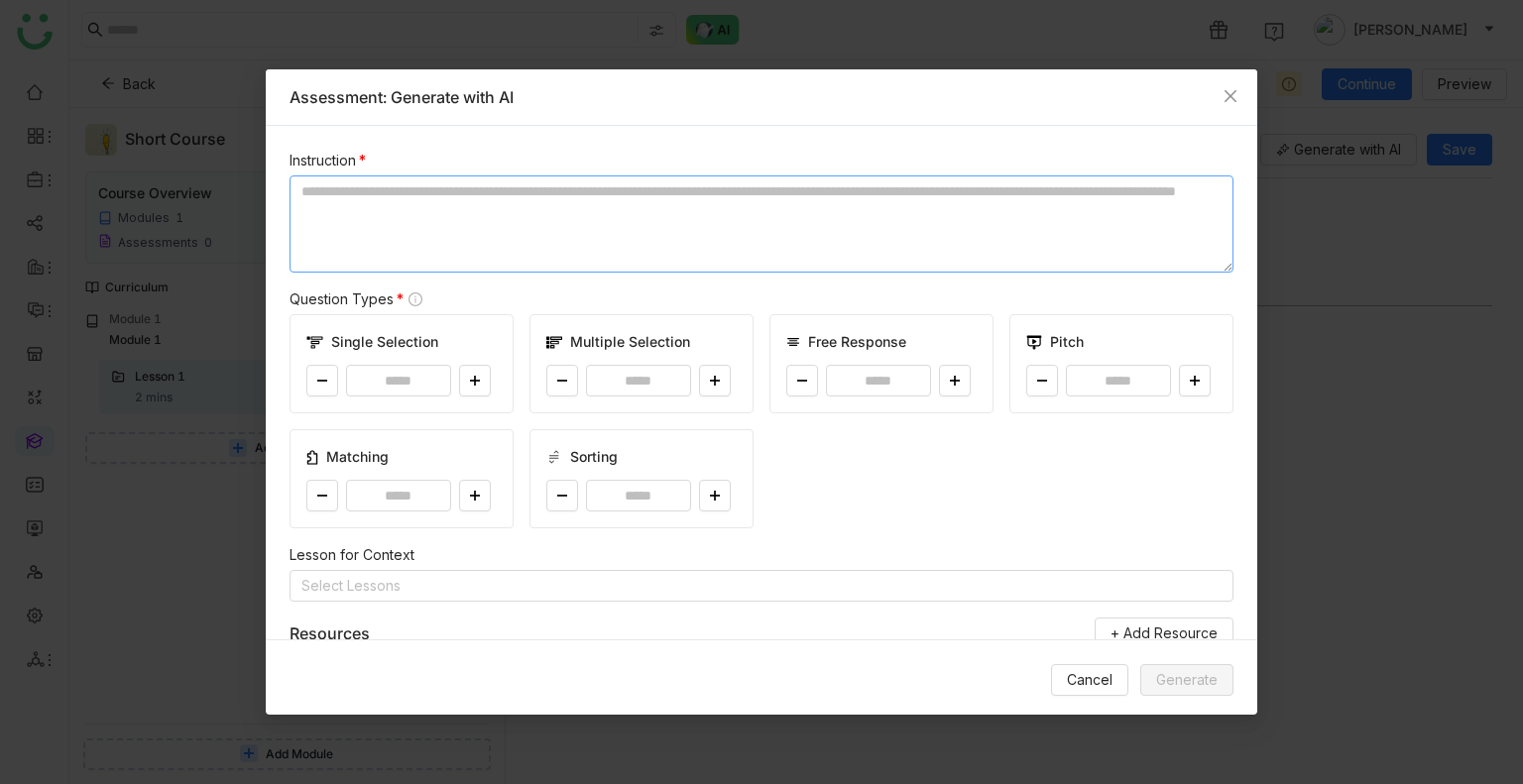paste on "**********" 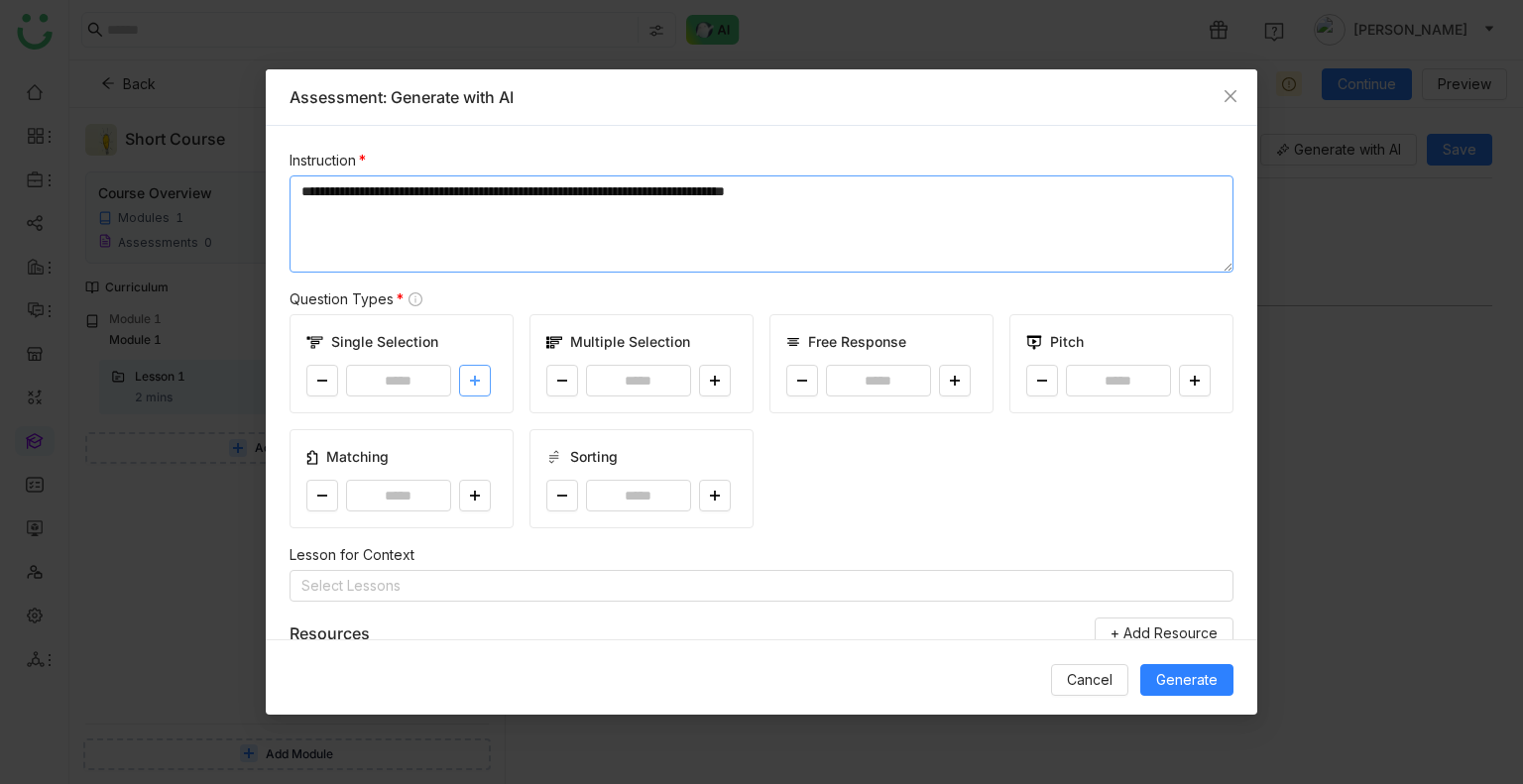 type on "**********" 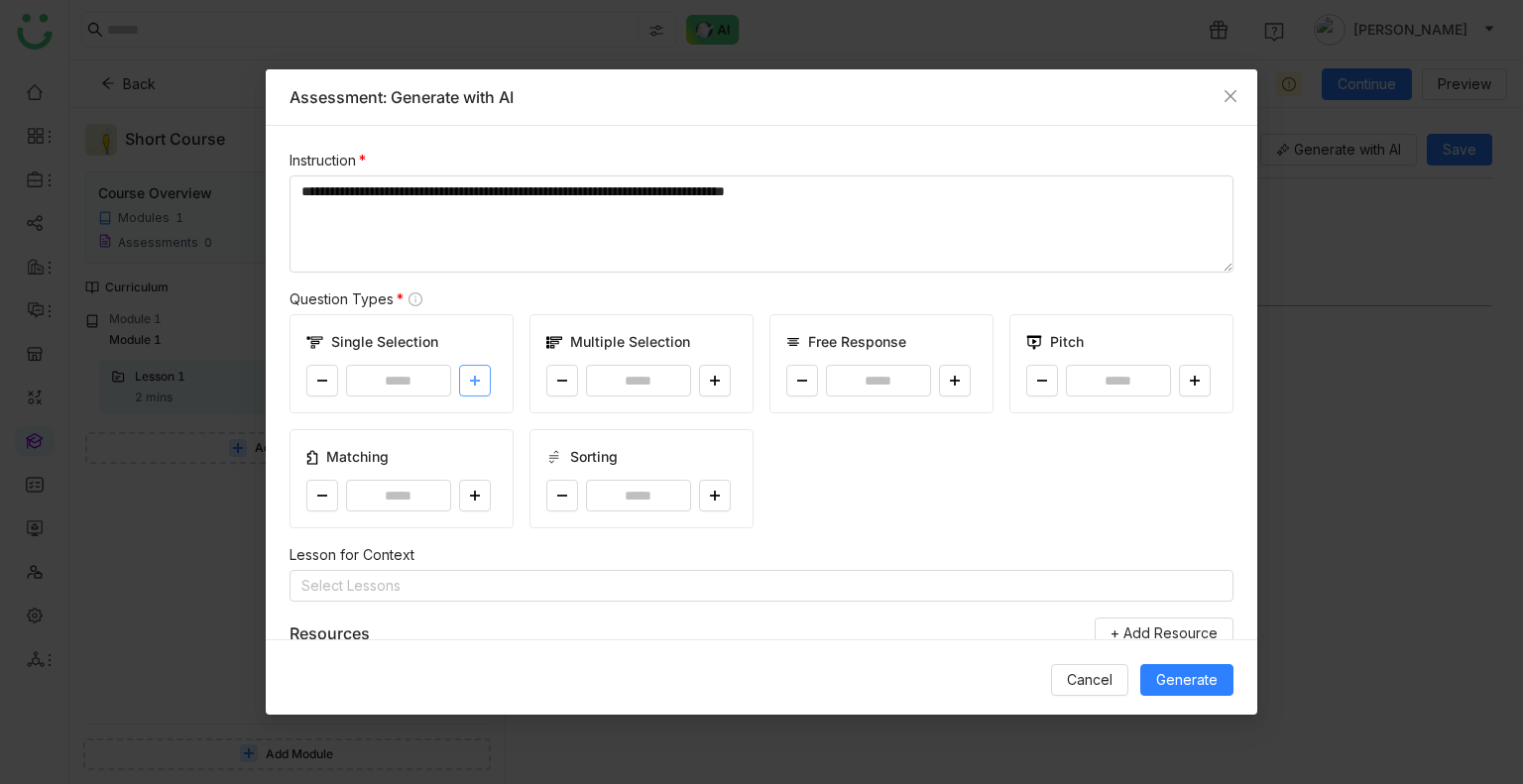 click at bounding box center (475, 381) 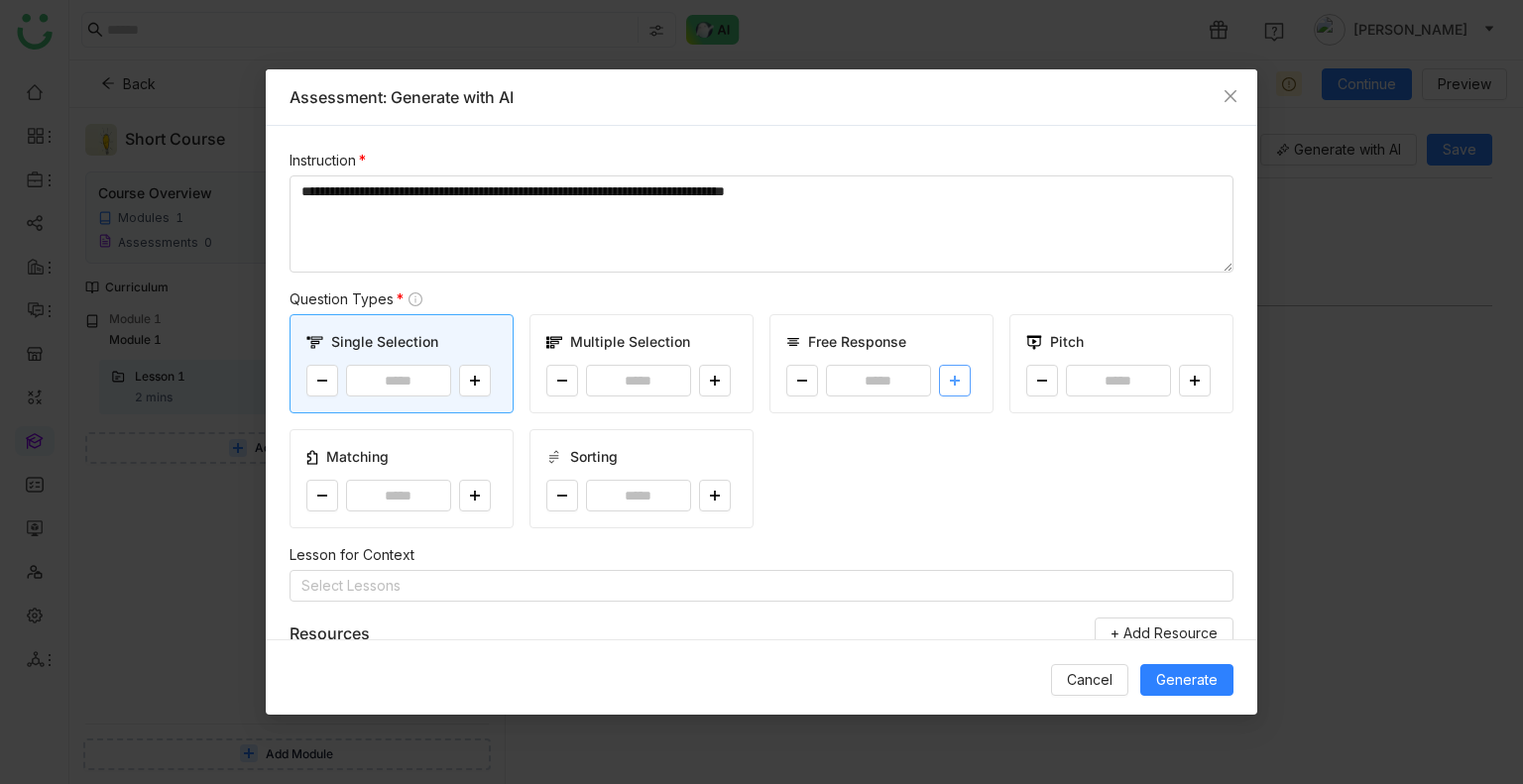 click 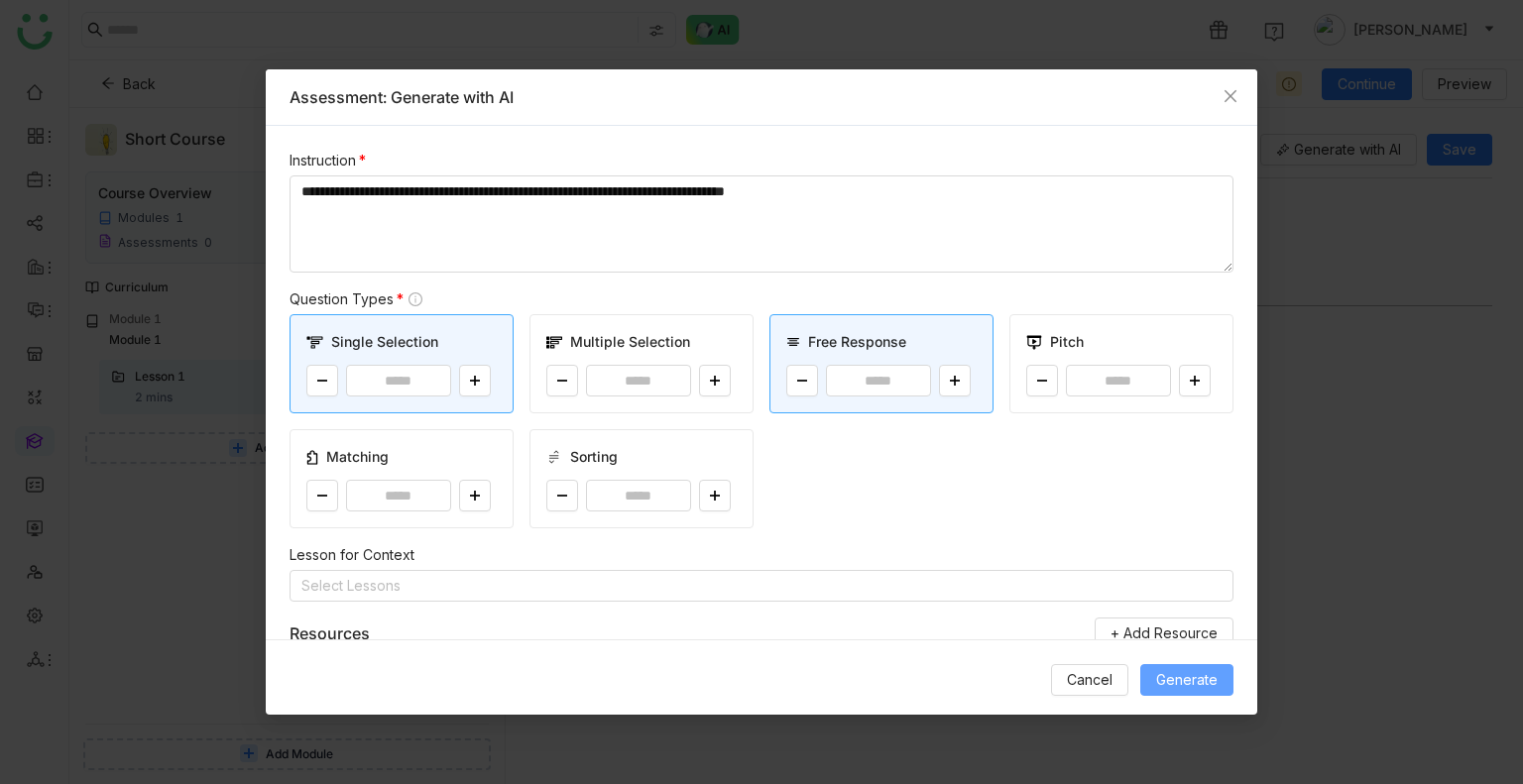 click on "Generate" at bounding box center [1187, 680] 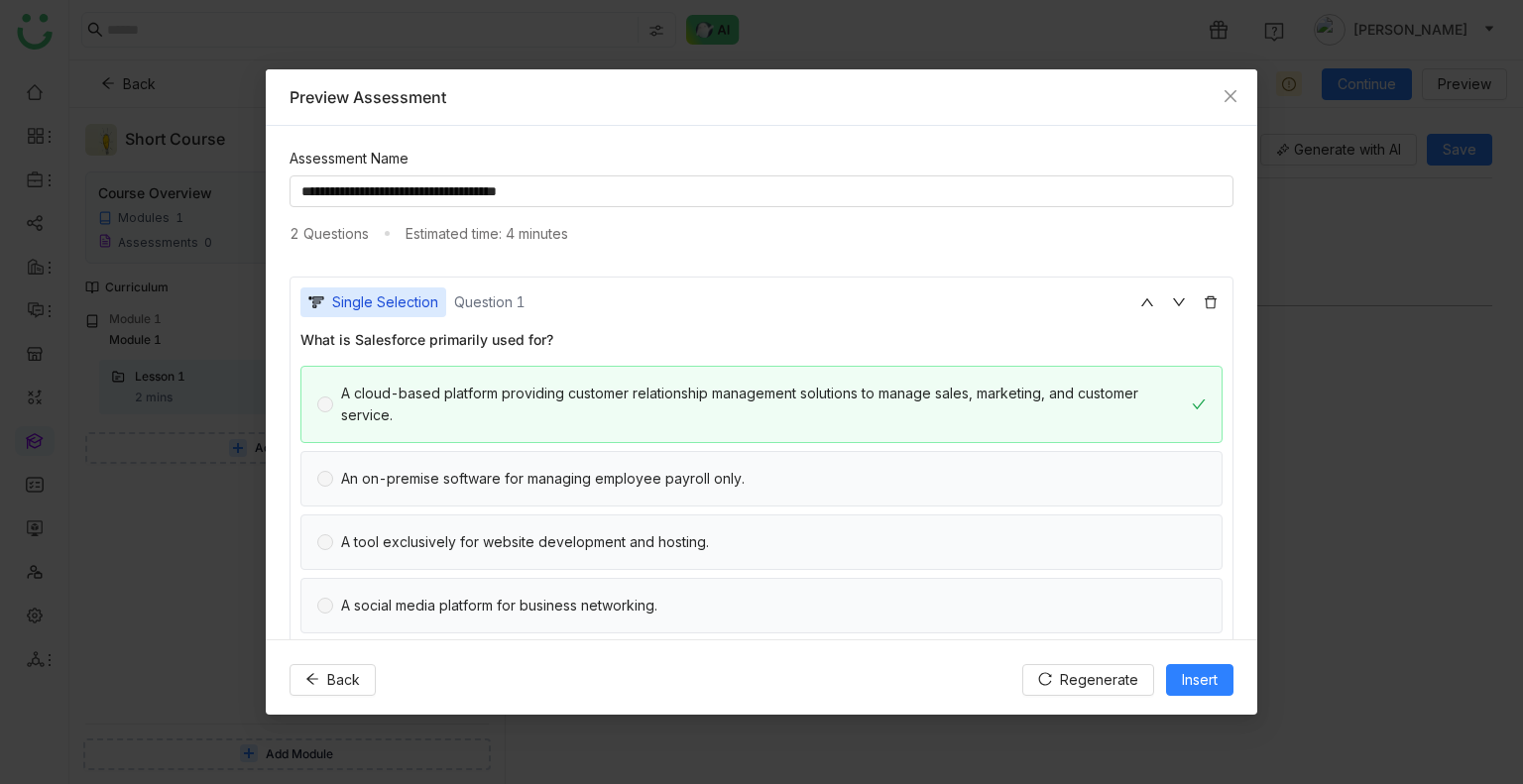 scroll, scrollTop: 198, scrollLeft: 0, axis: vertical 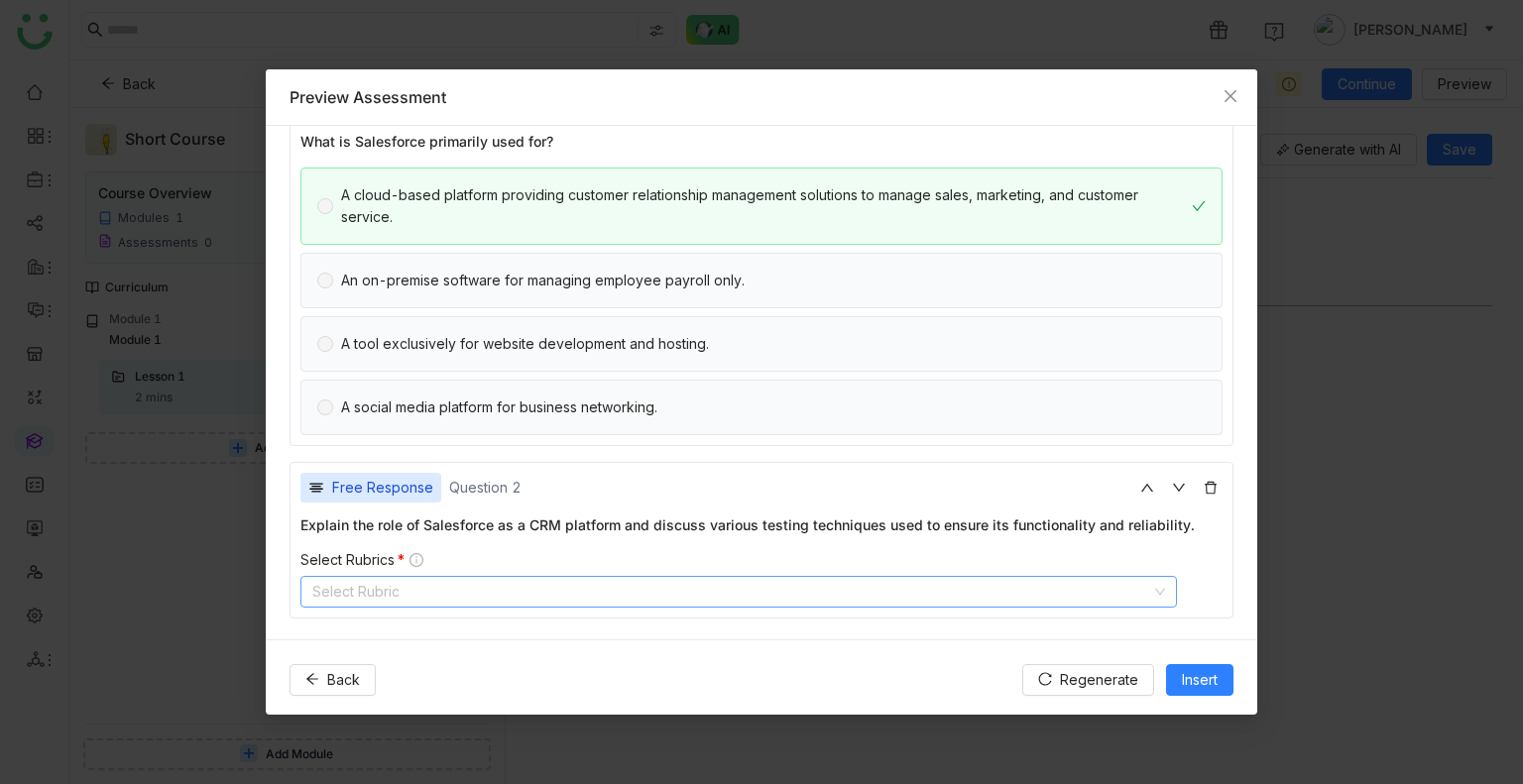 click on "Select Rubric" at bounding box center (739, 592) 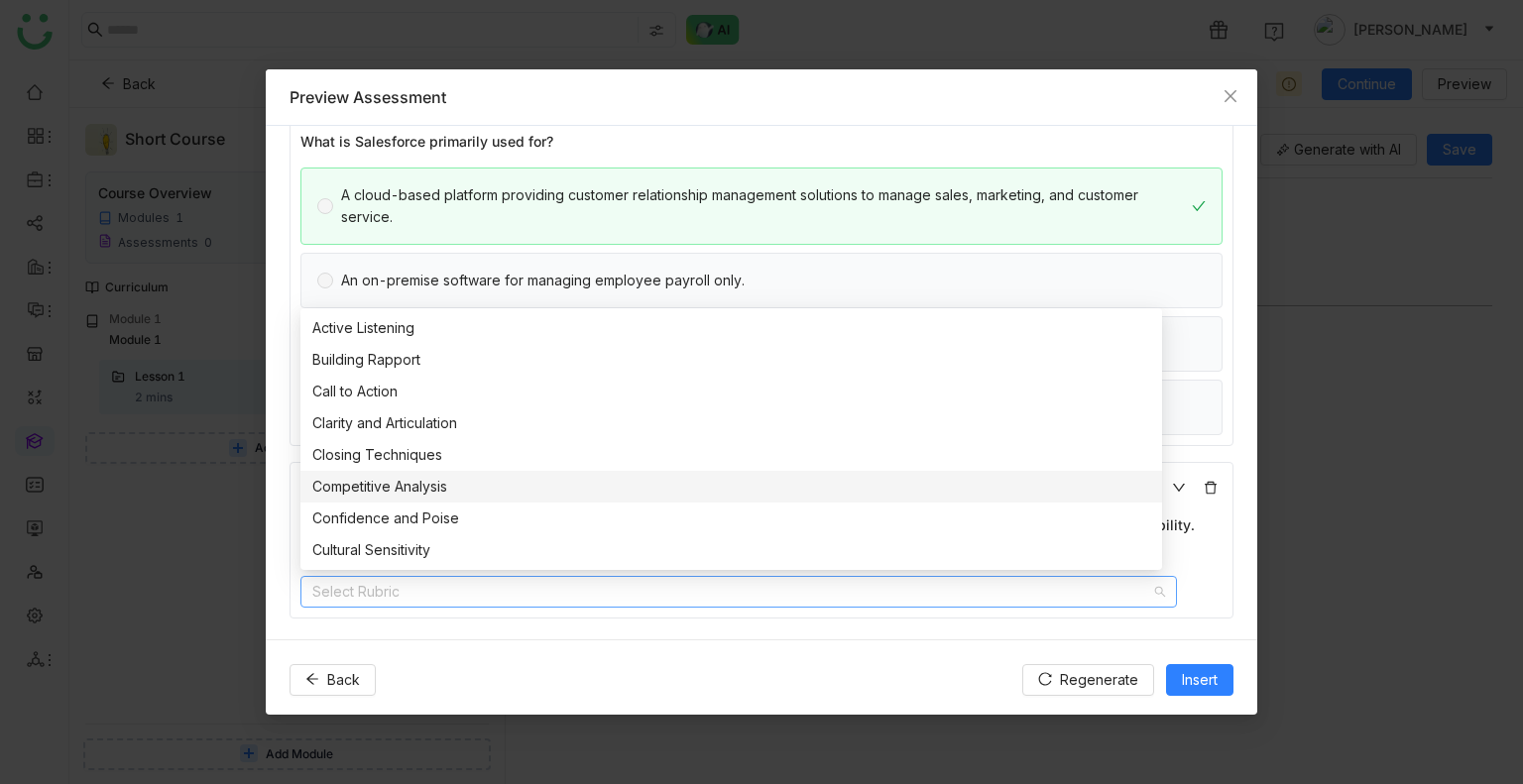 click on "Competitive Analysis" at bounding box center [731, 487] 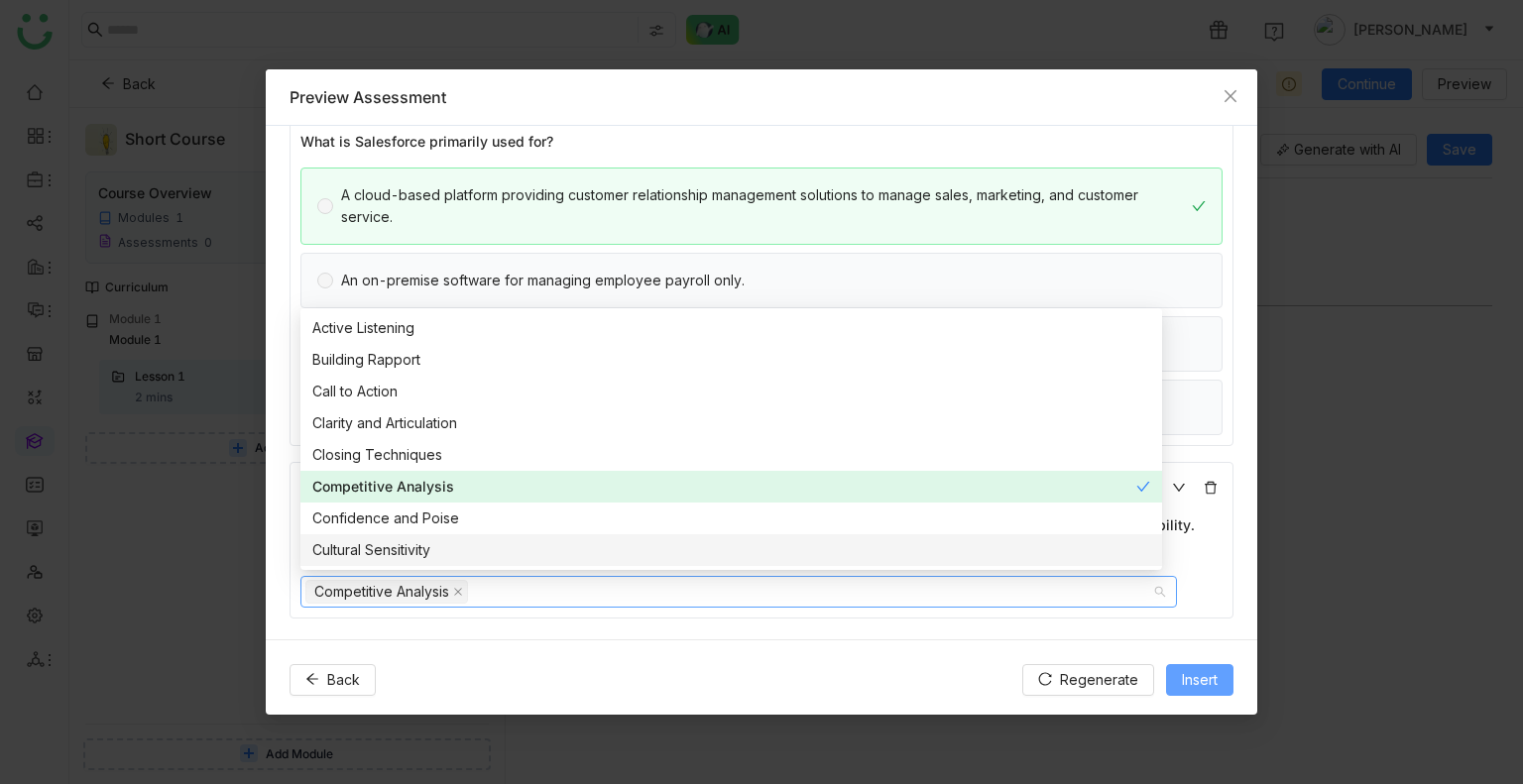 click on "Insert" at bounding box center (1200, 680) 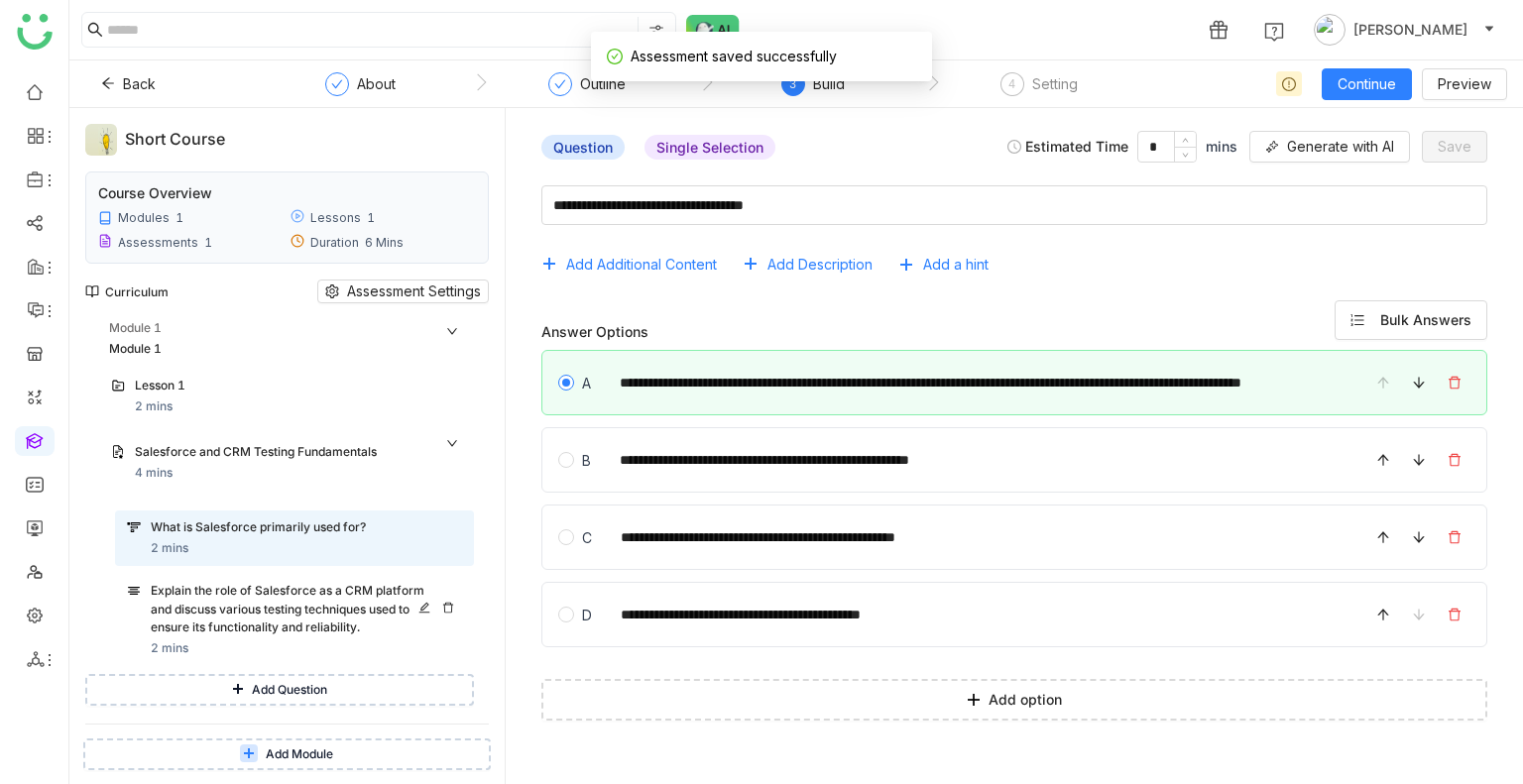 scroll, scrollTop: 47, scrollLeft: 0, axis: vertical 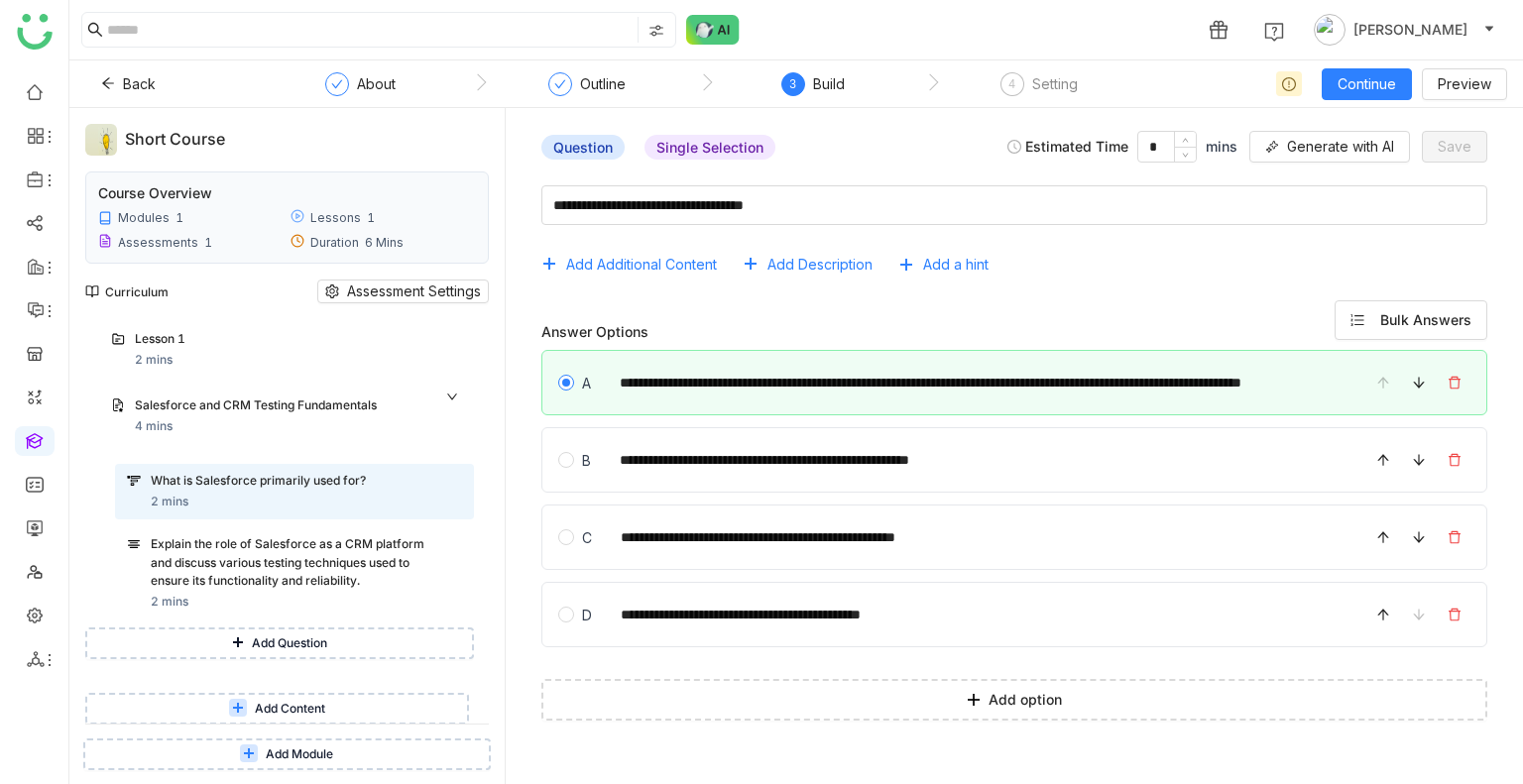 click on "Add Content" at bounding box center [290, 709] 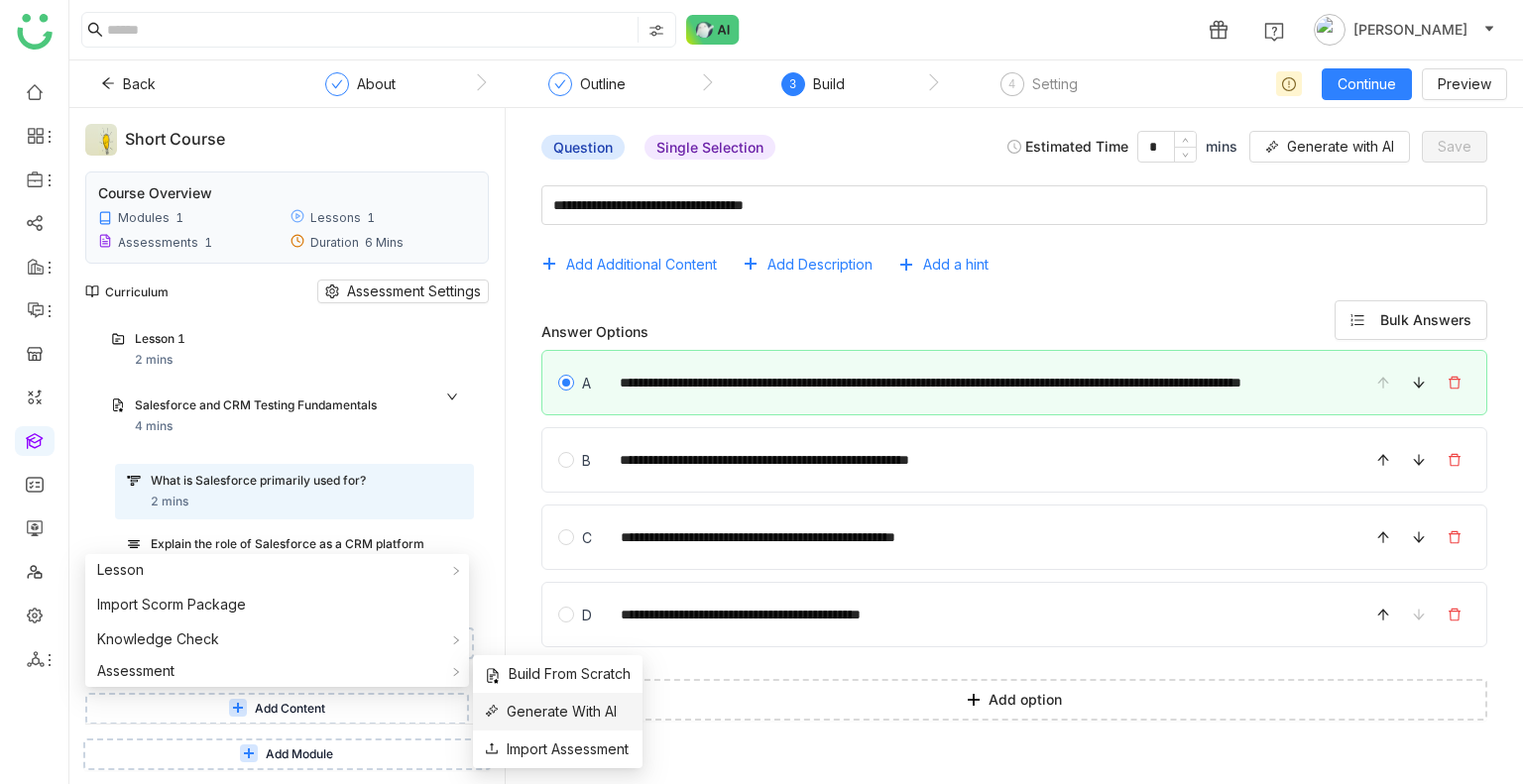 click on "Generate With AI" at bounding box center (550, 712) 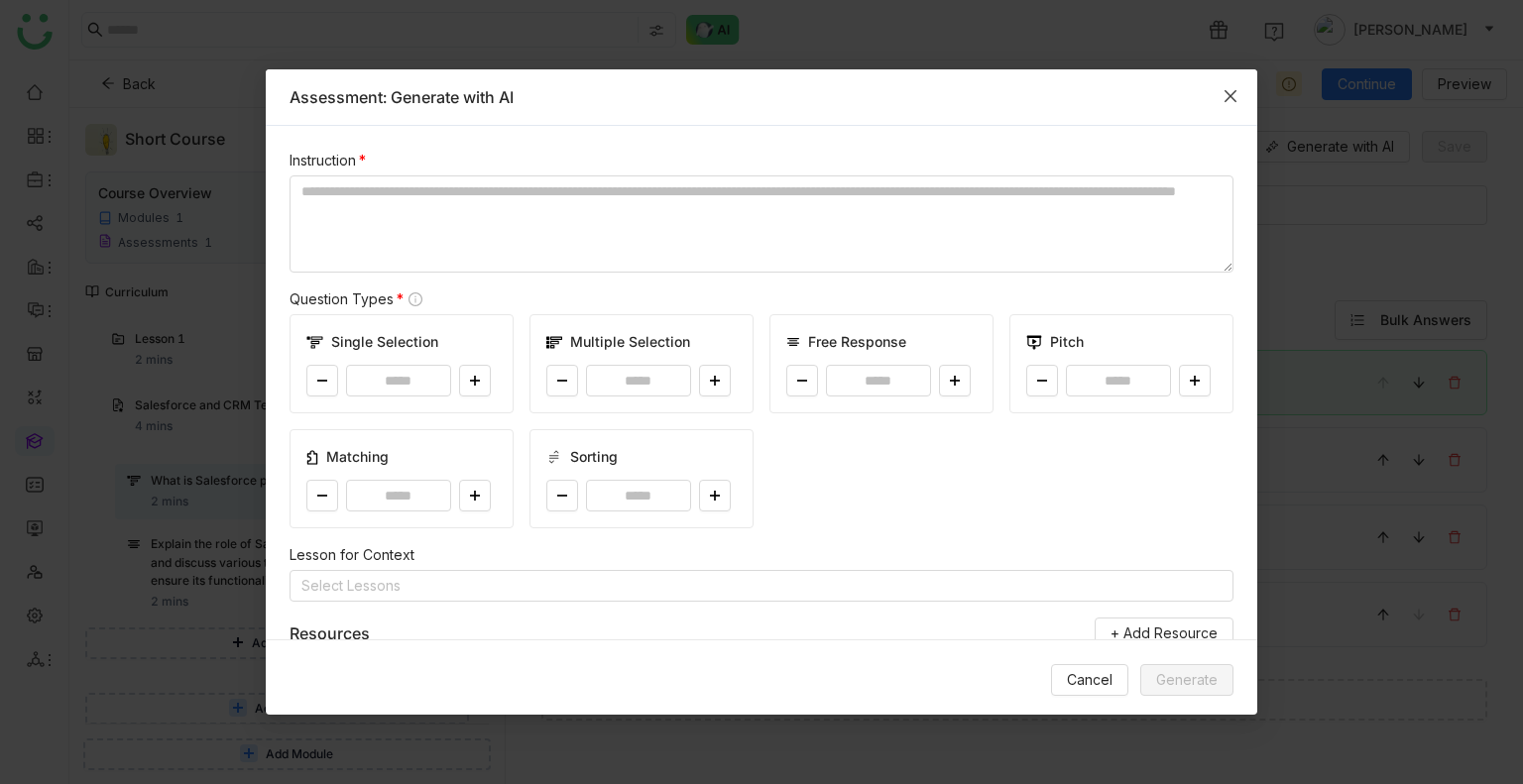 click 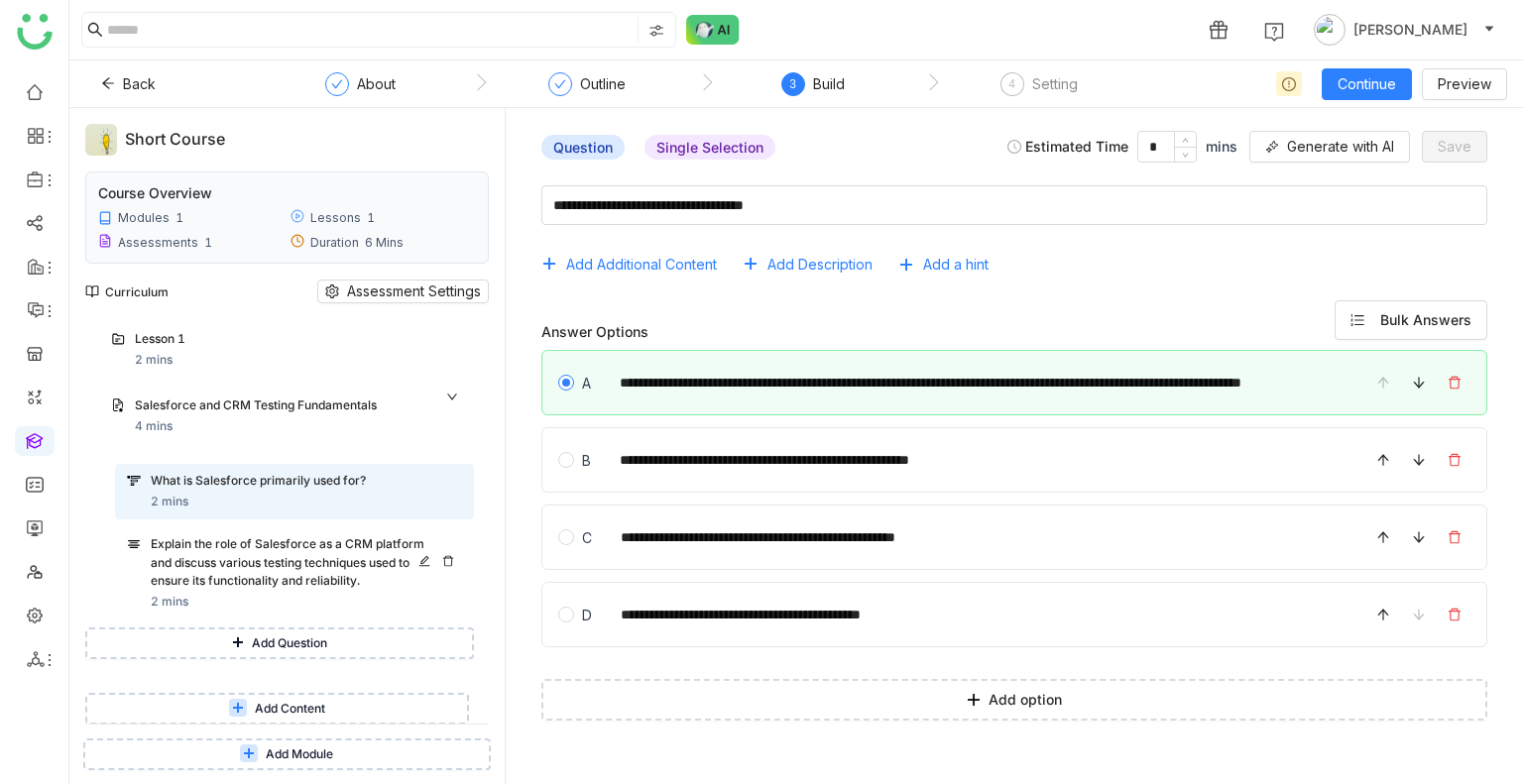 click on "Explain the role of Salesforce as a CRM platform and discuss various testing techniques used to ensure its functionality and reliability." at bounding box center (288, 563) 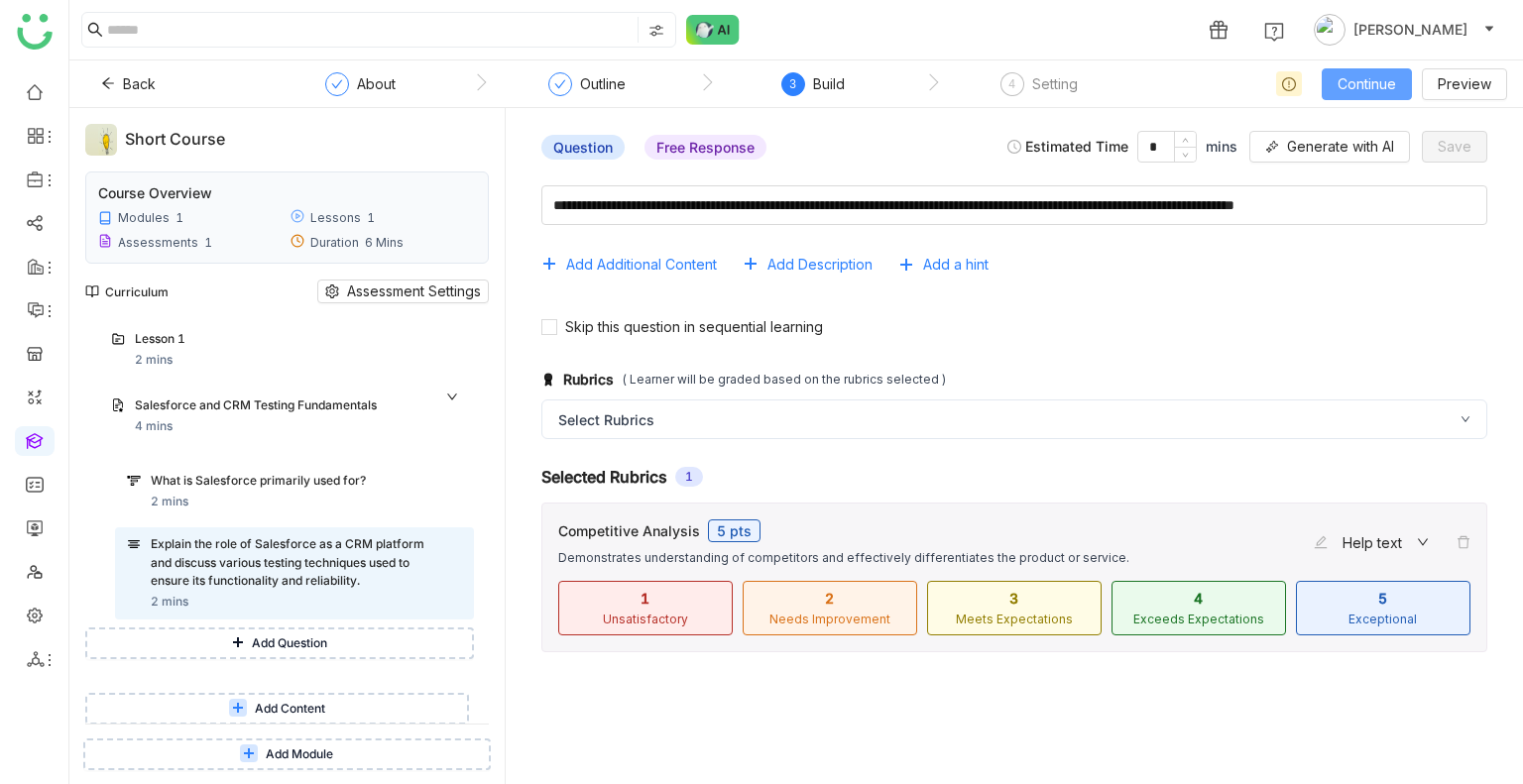 click on "Continue" at bounding box center [1366, 84] 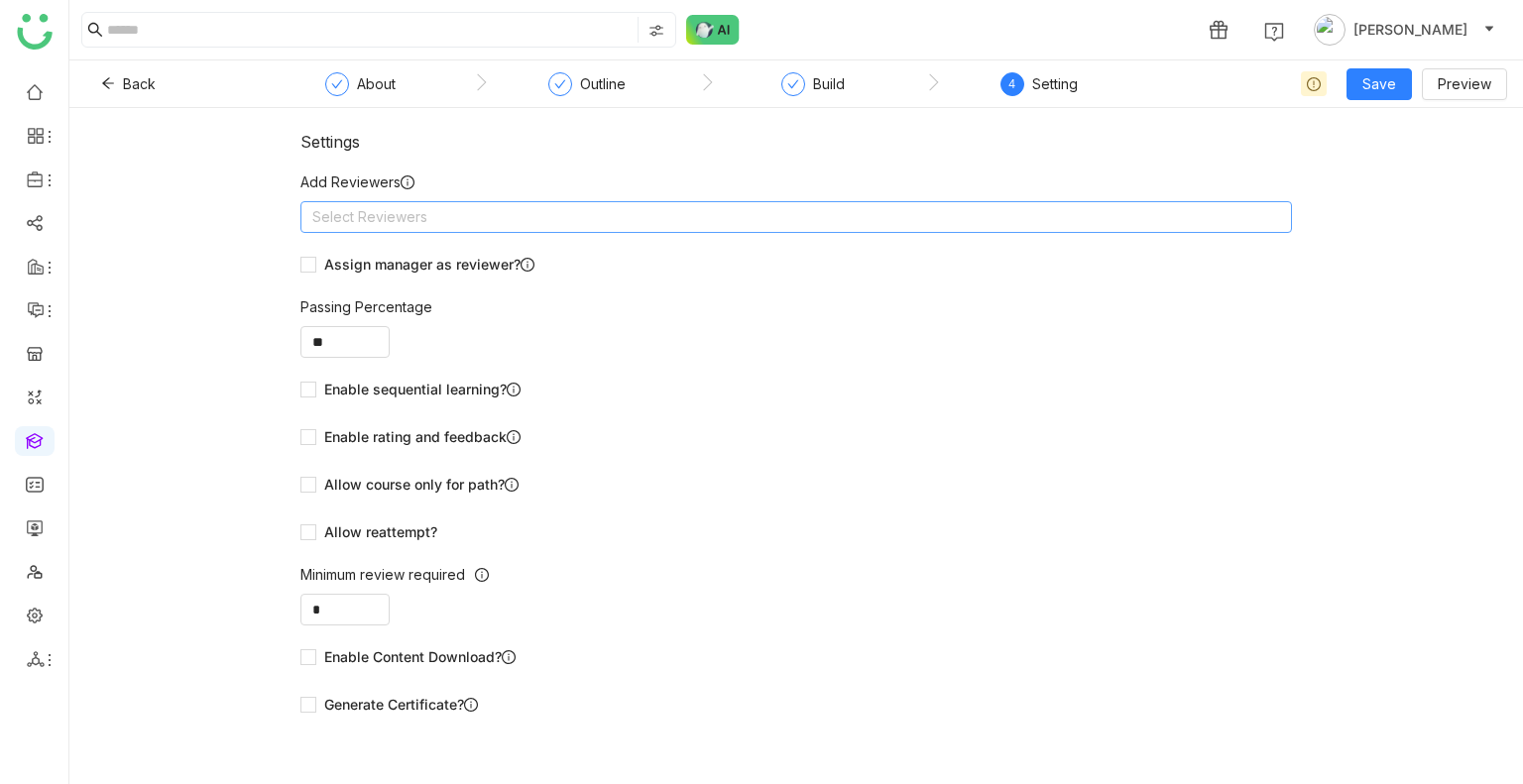 click on "Select Reviewers" 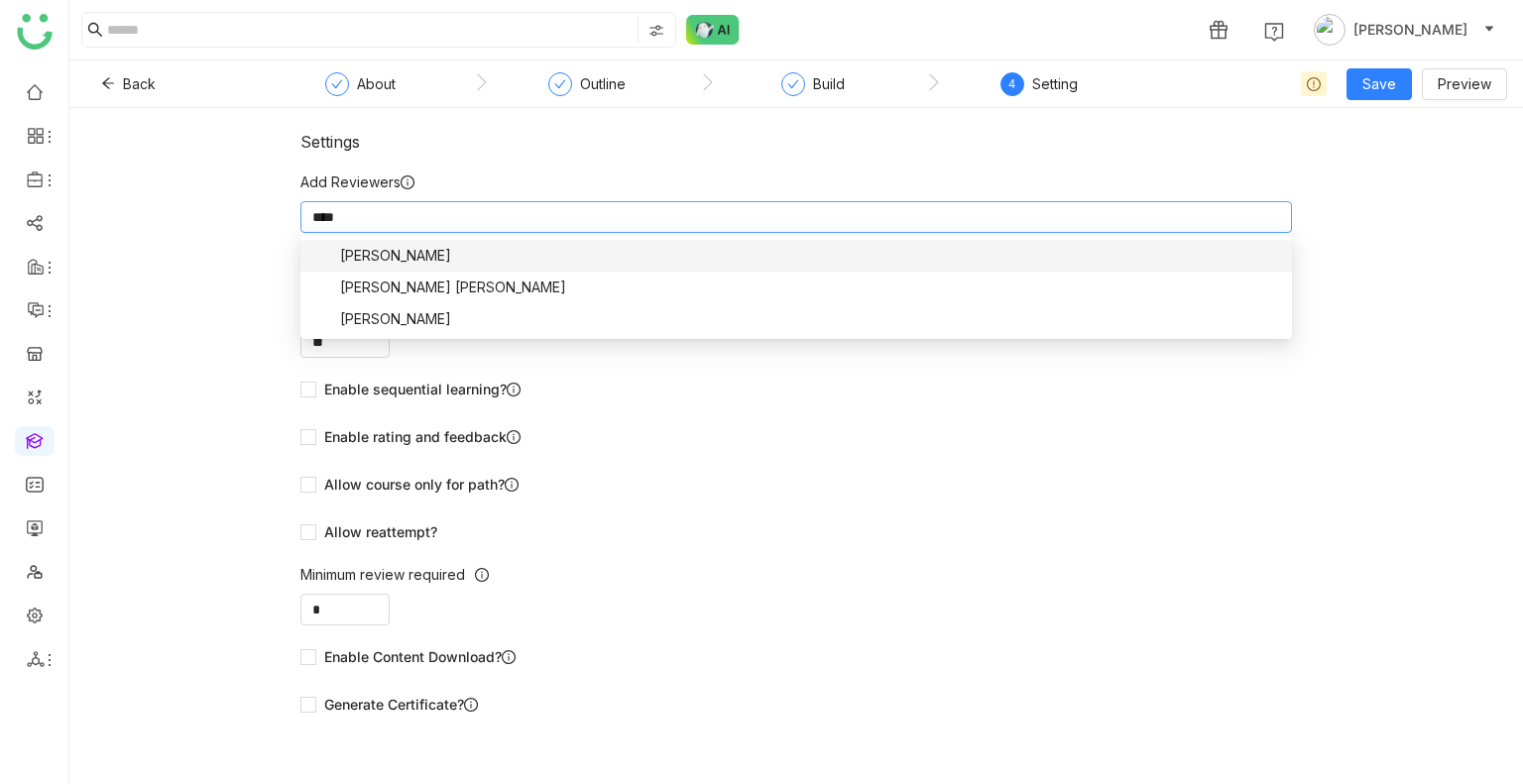 type on "*****" 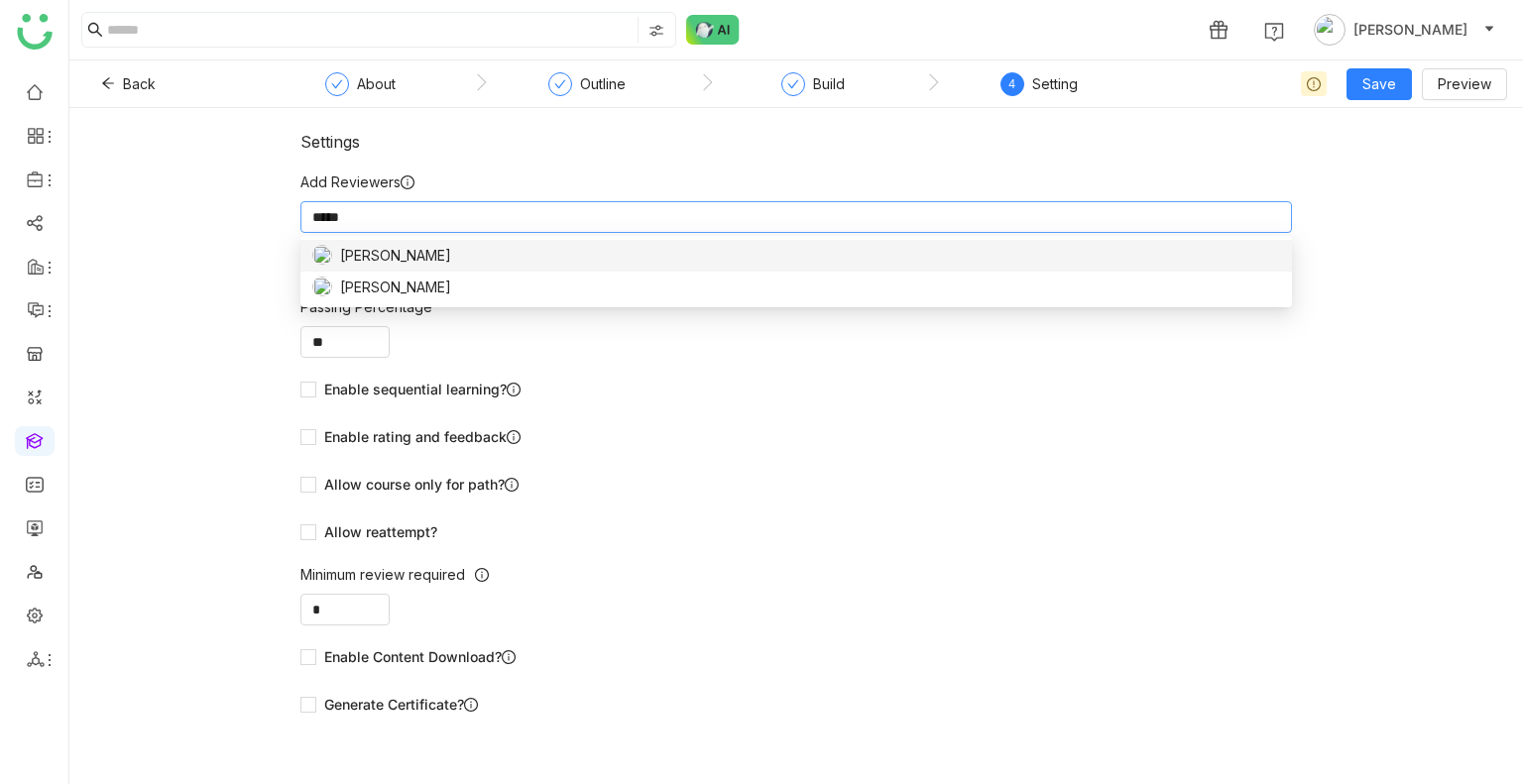 scroll, scrollTop: 0, scrollLeft: 0, axis: both 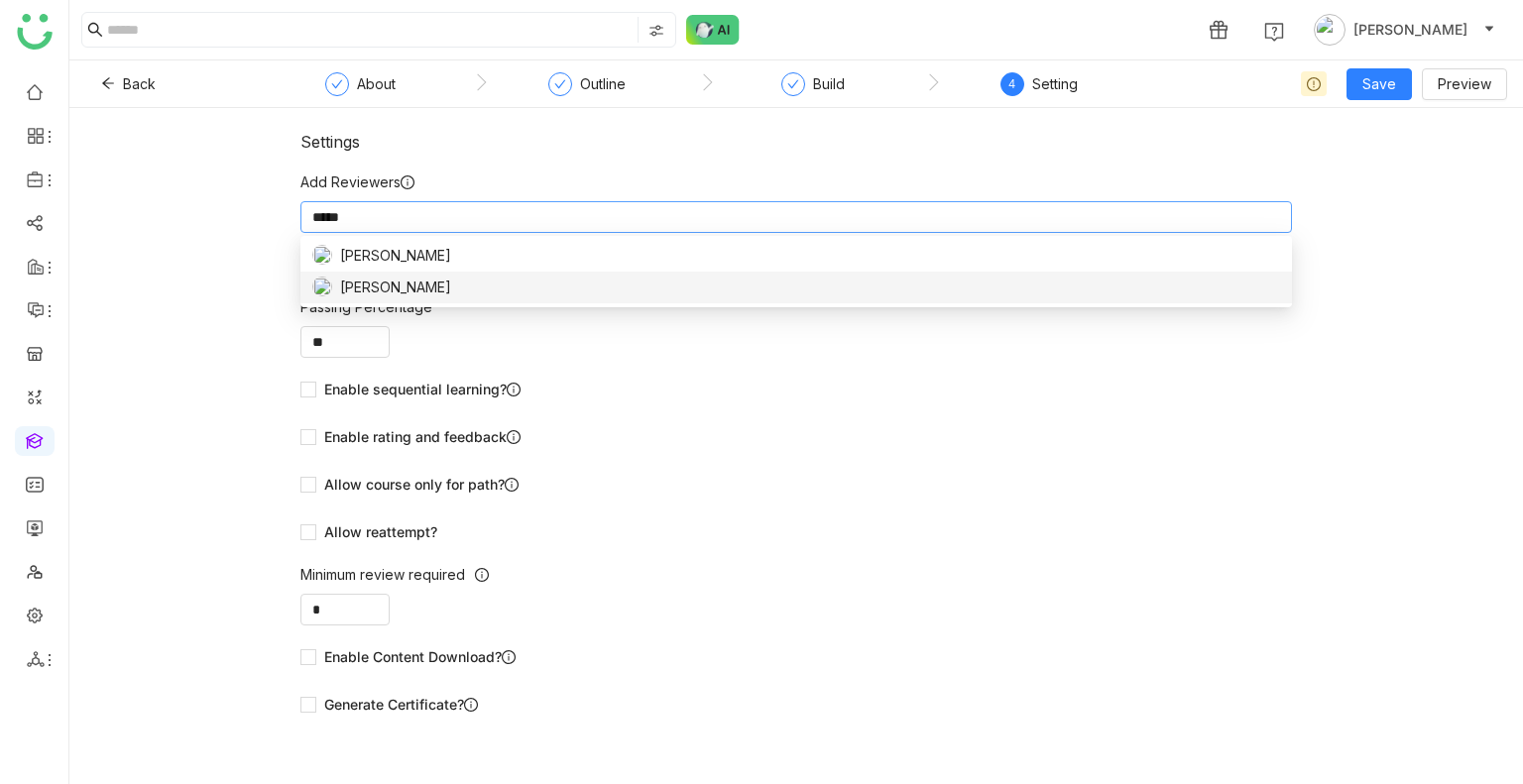 type 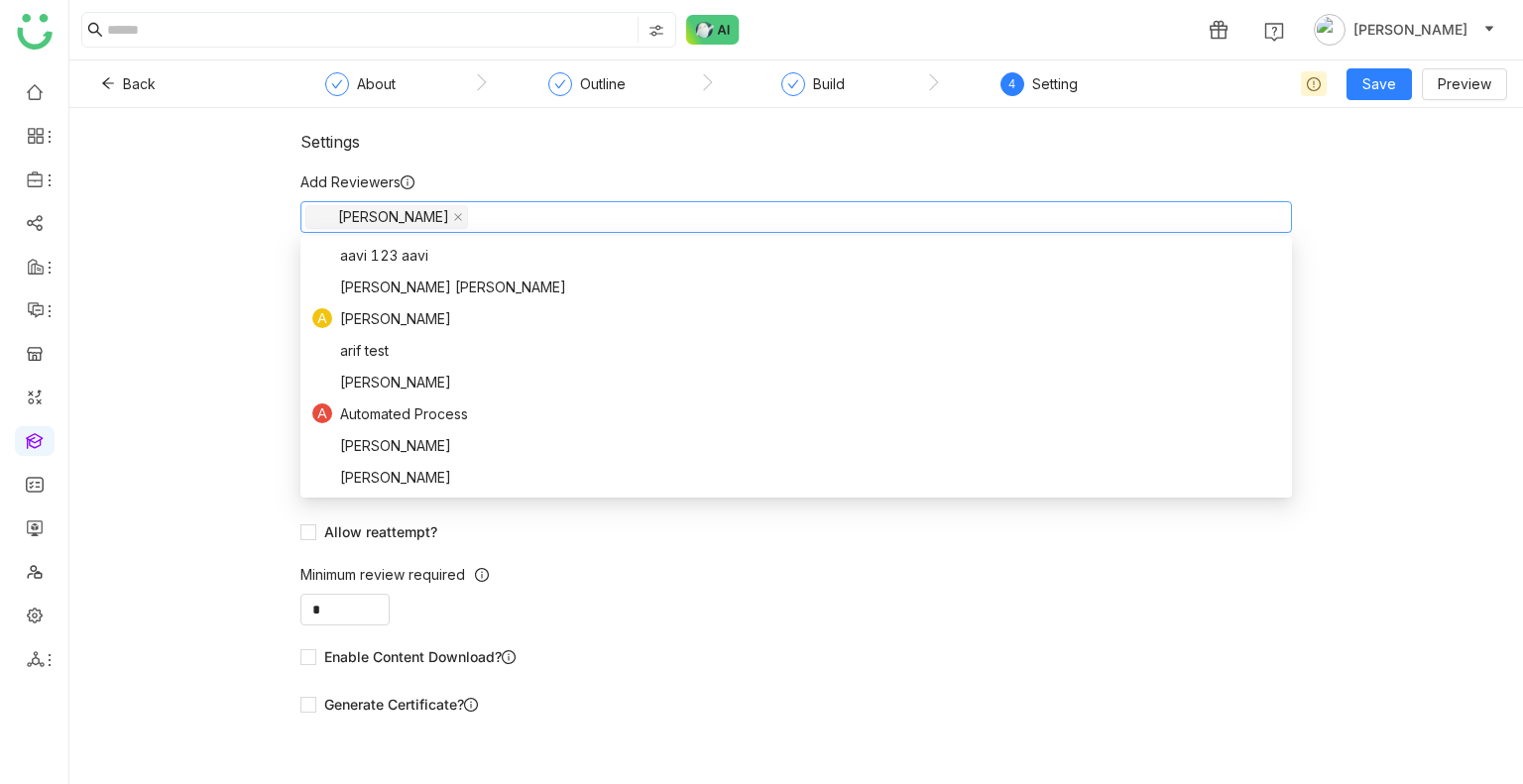 click on "Settings   Add Reviewers   Uday Bhanu    Assign manager as reviewer?   Passing Percentage  ** Enable sequential learning?   Enable rating and feedback  Allow course only for path?  Allow reattempt?  Minimum review required  *  User can mark lesson as complete?   Enable Content Download?   Generate Certificate?" 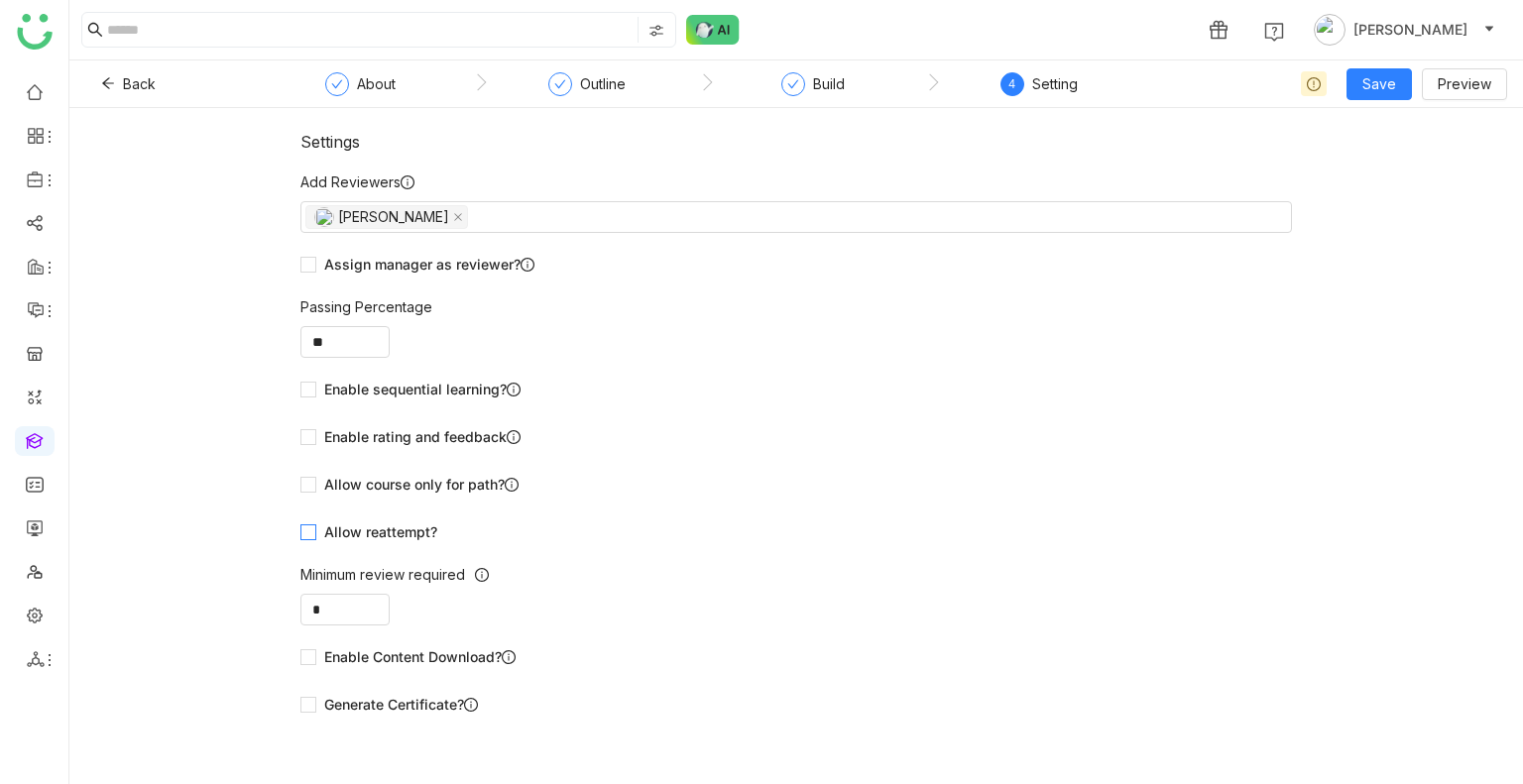 click on "Allow reattempt?" 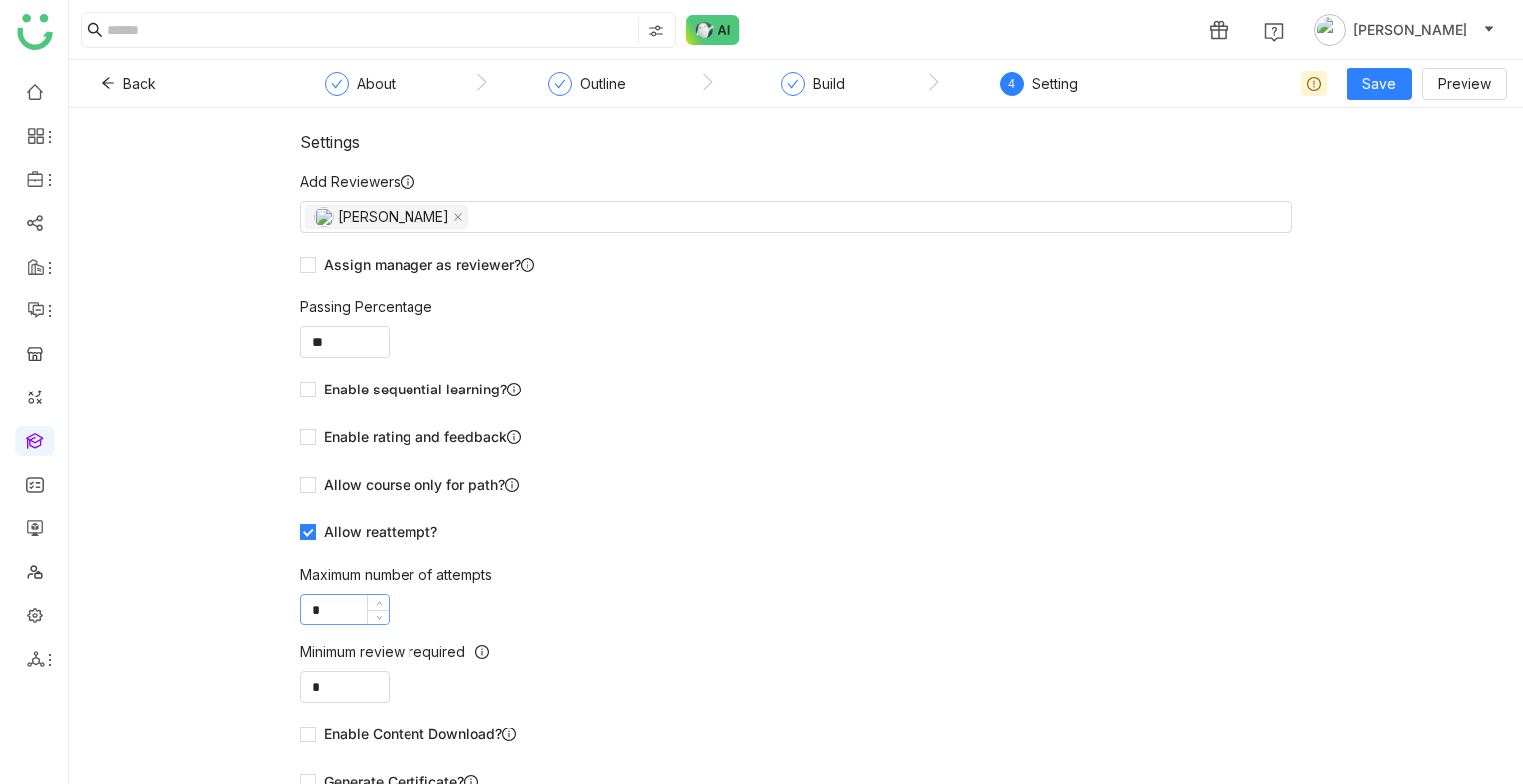 click on "*" 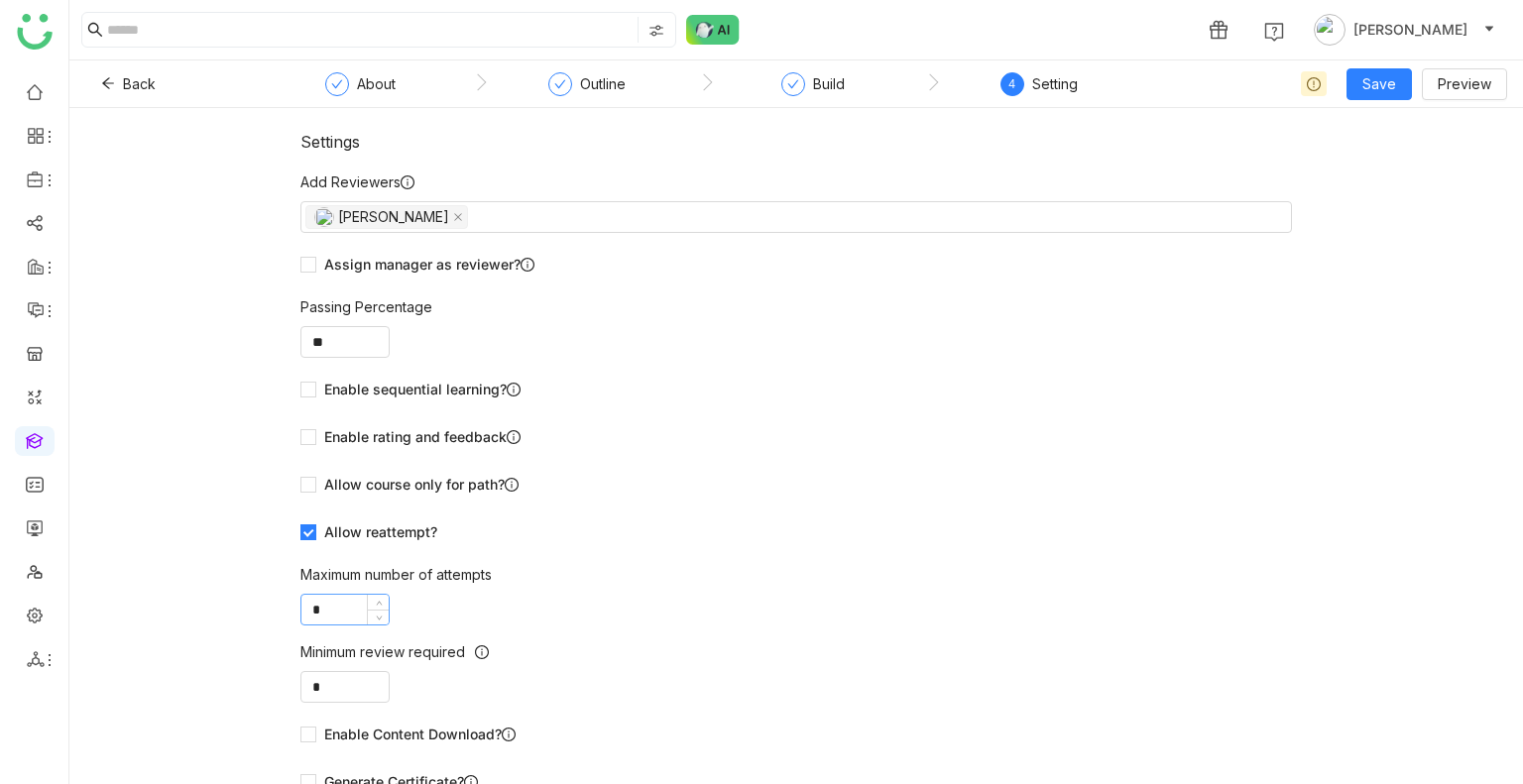 type on "*" 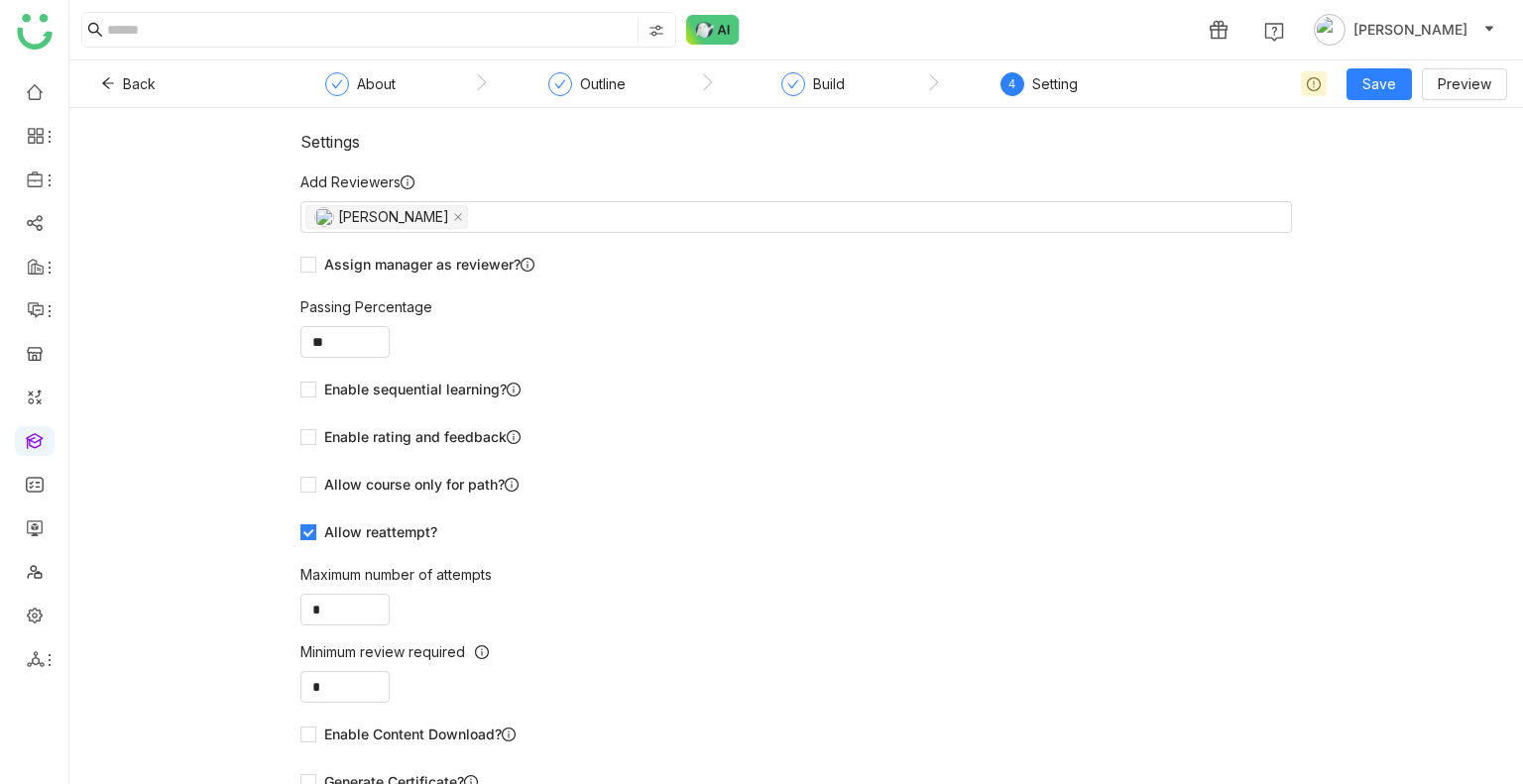 click on "Allow reattempt?" 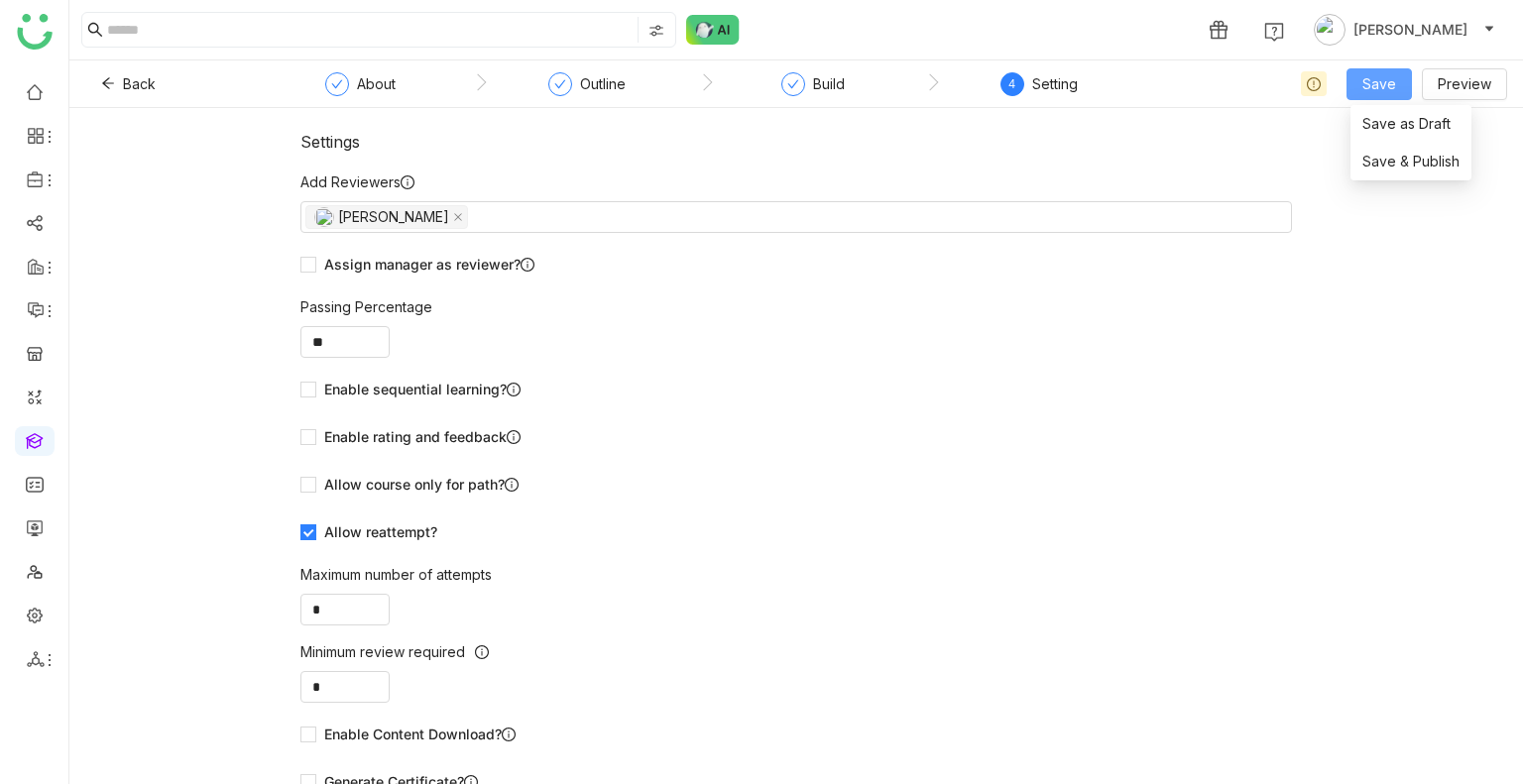 click on "Save" 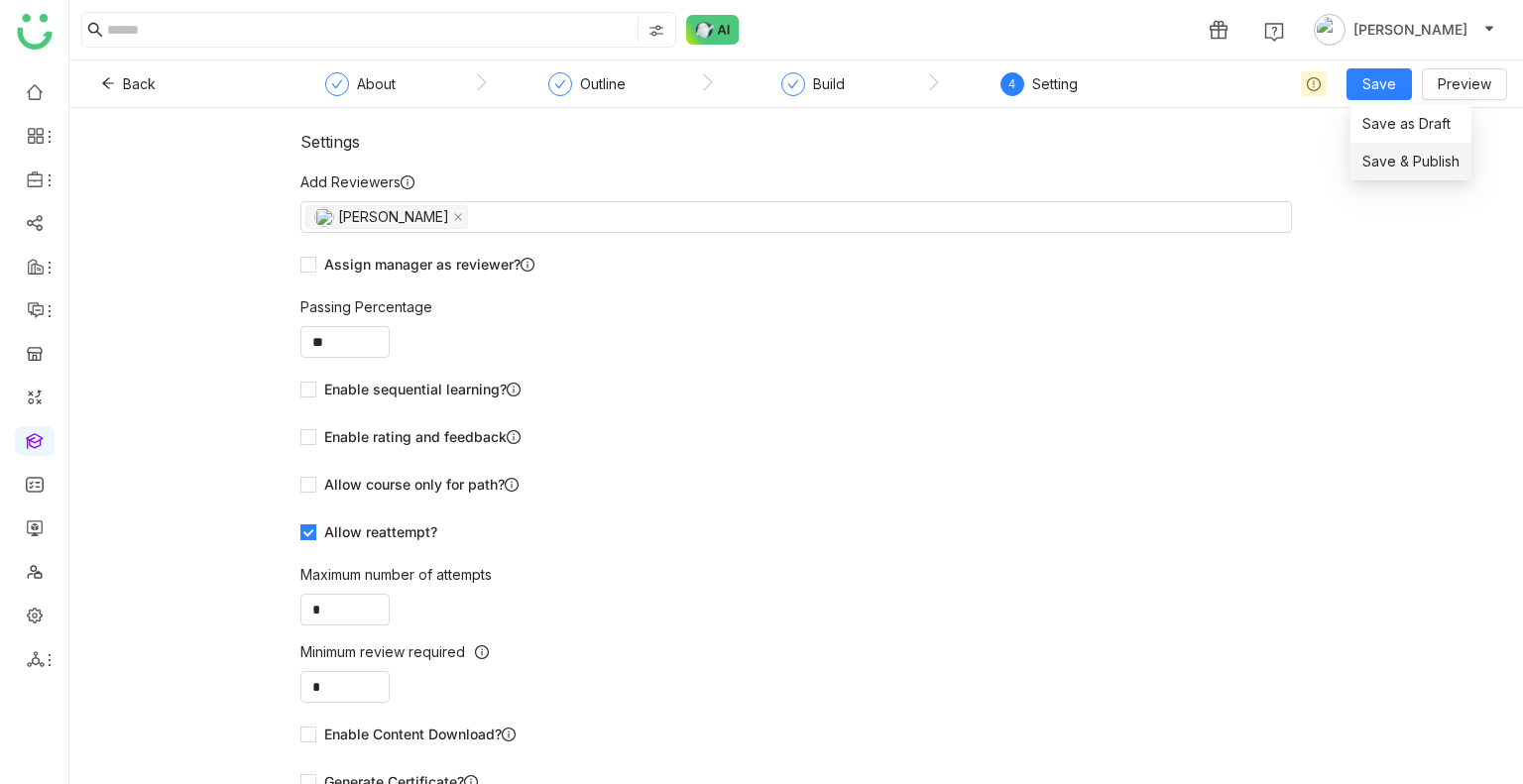 click on "Save & Publish" at bounding box center [1411, 162] 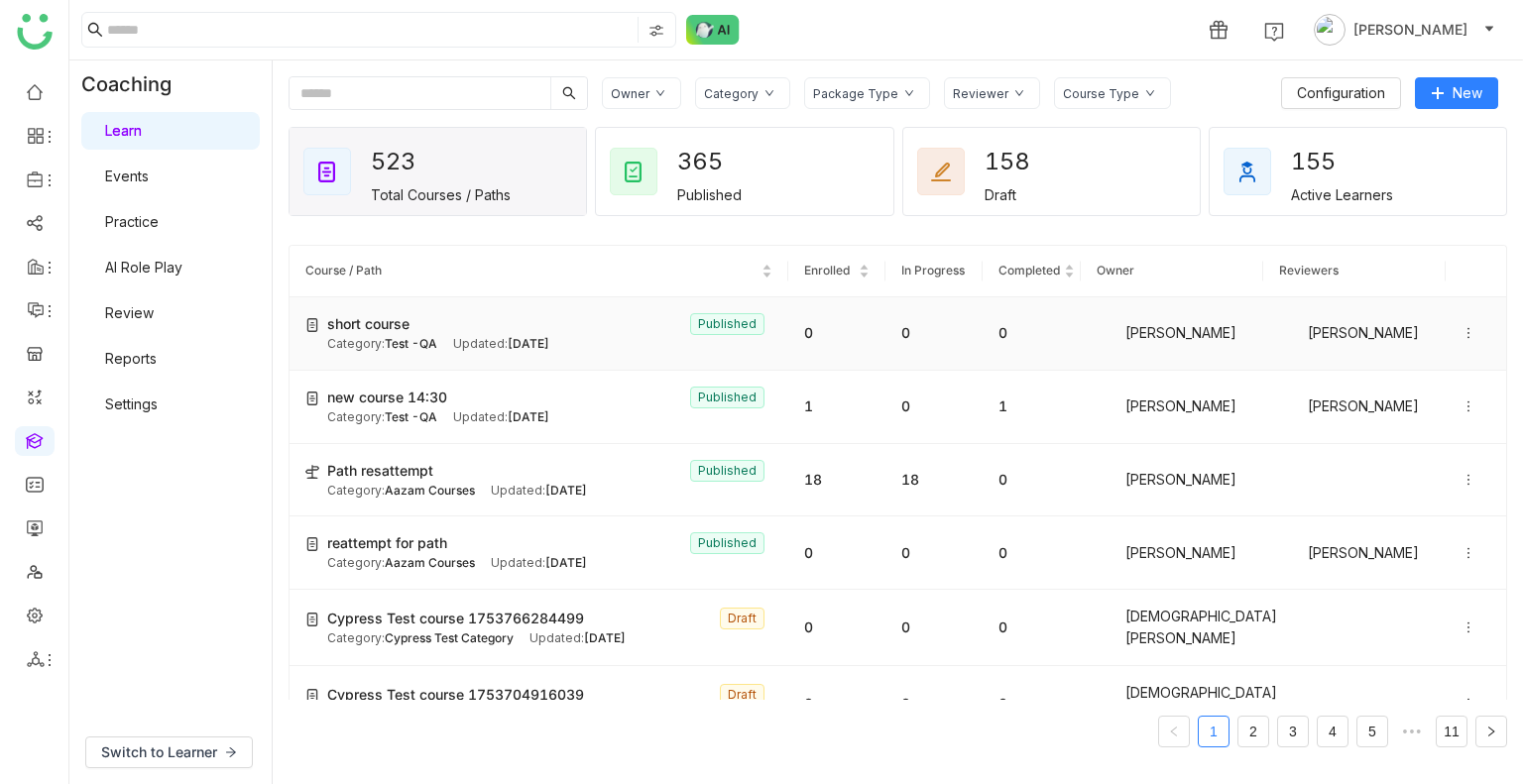 click 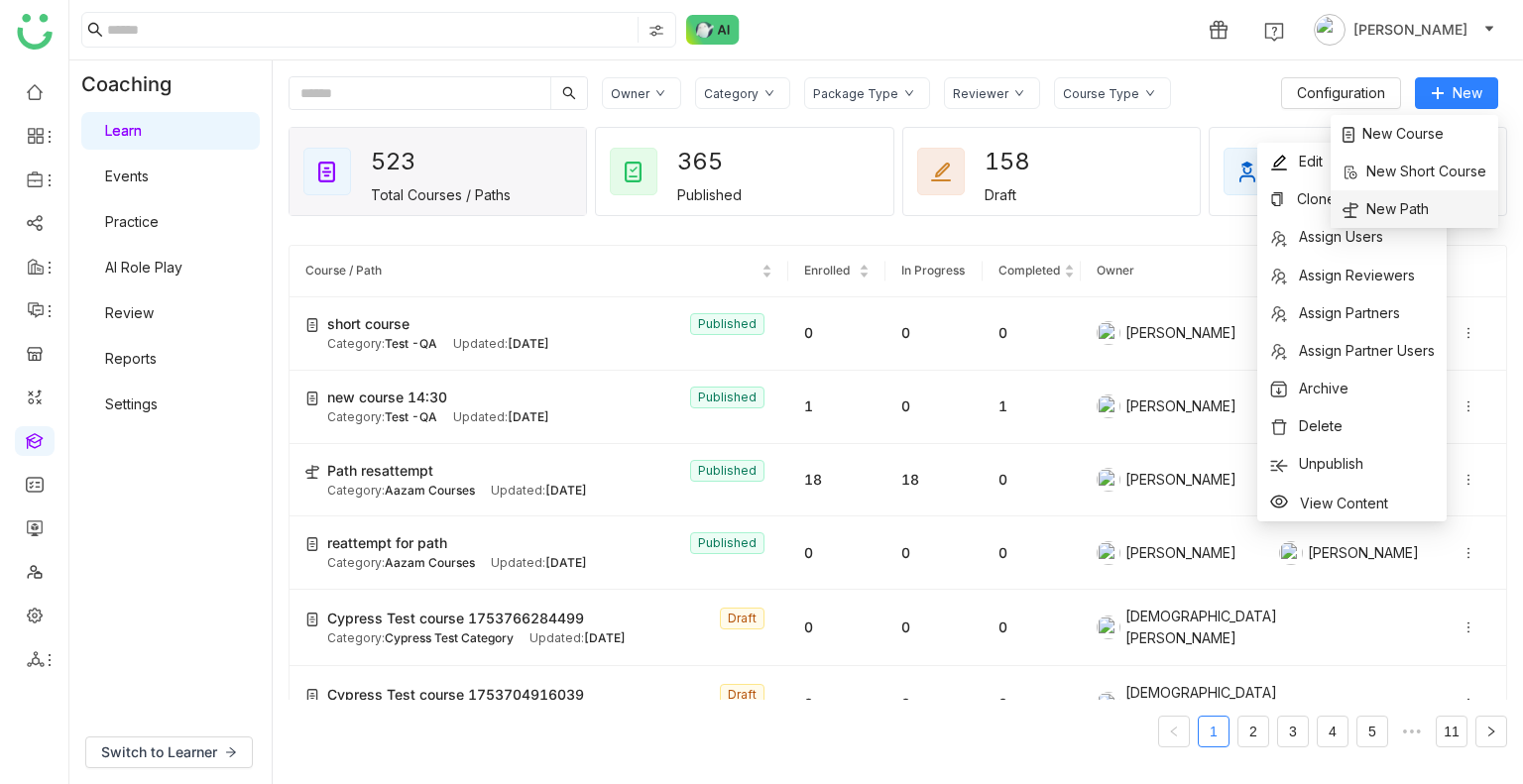 click on "New Path" at bounding box center [1385, 209] 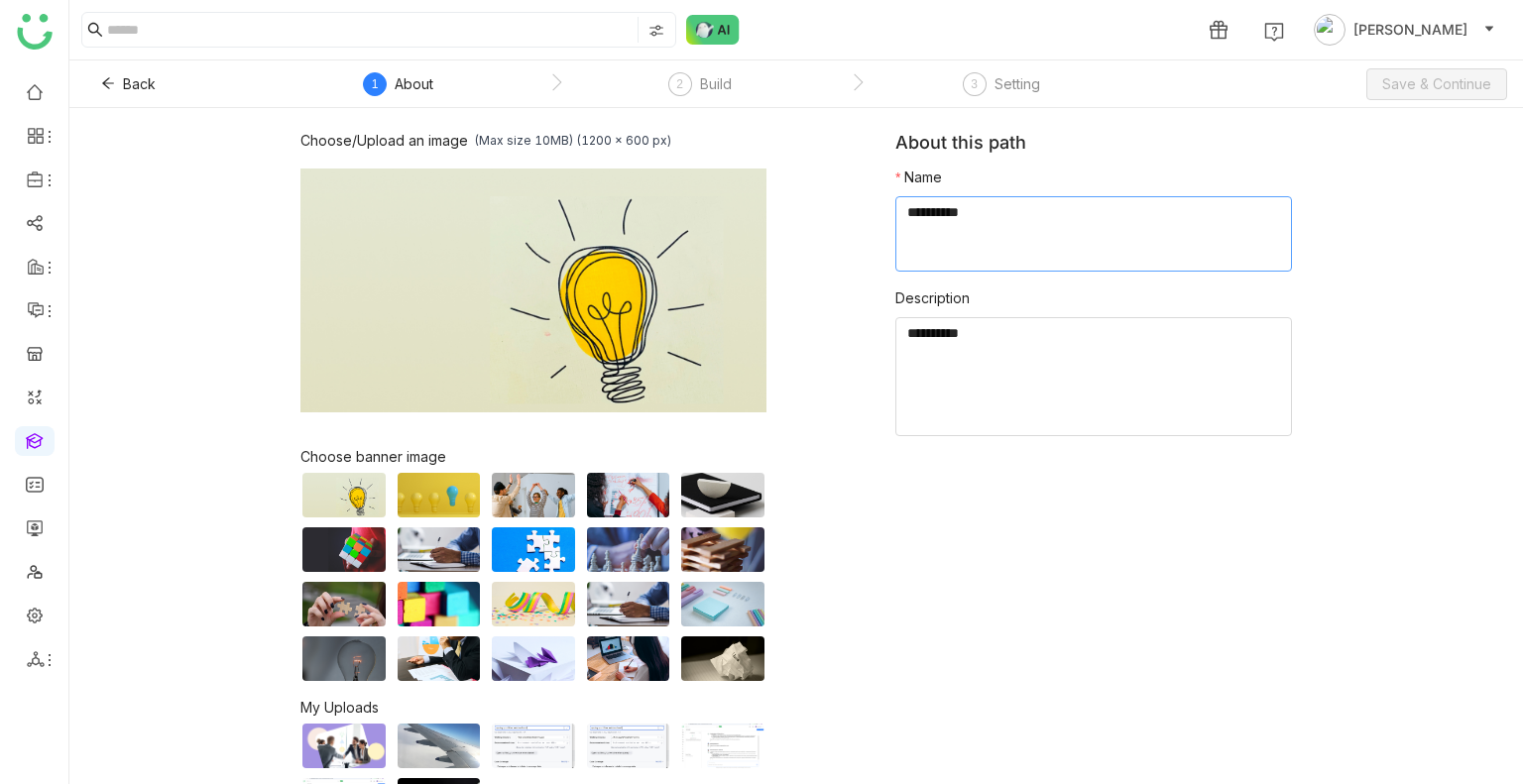 click 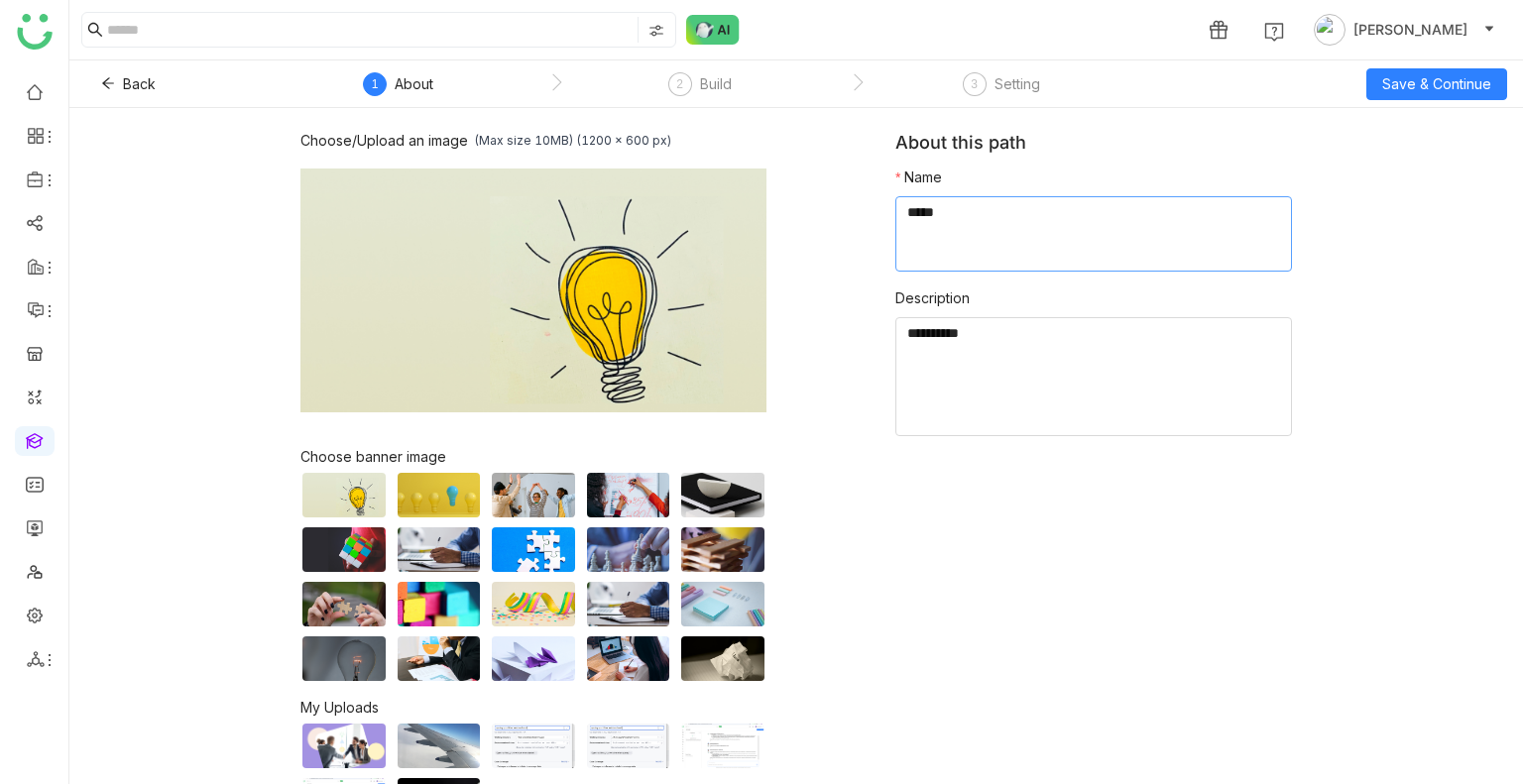 type on "****" 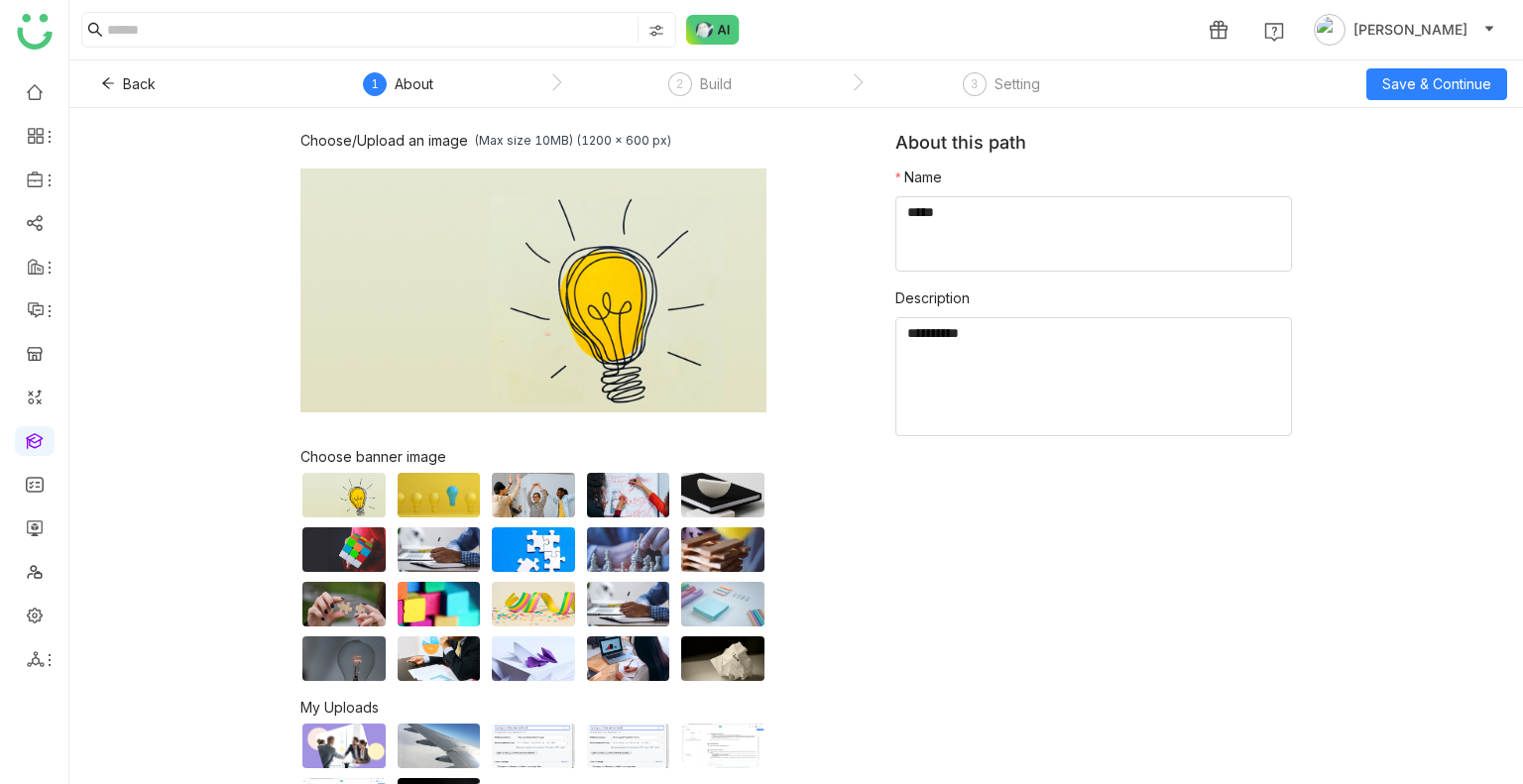click on "Back   1  About  2  Build  3  Setting  Save & Continue" 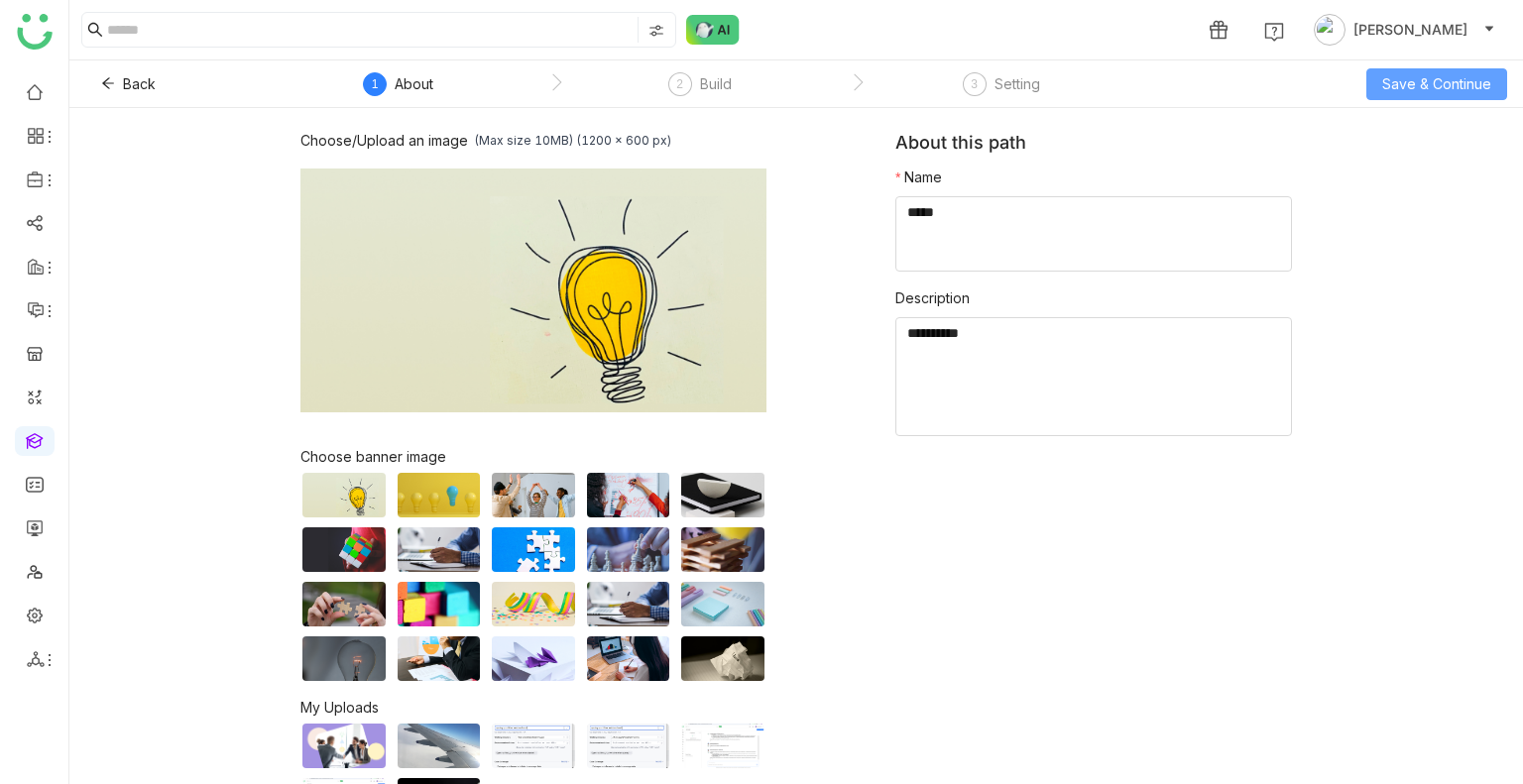 click on "Save & Continue" at bounding box center (1437, 84) 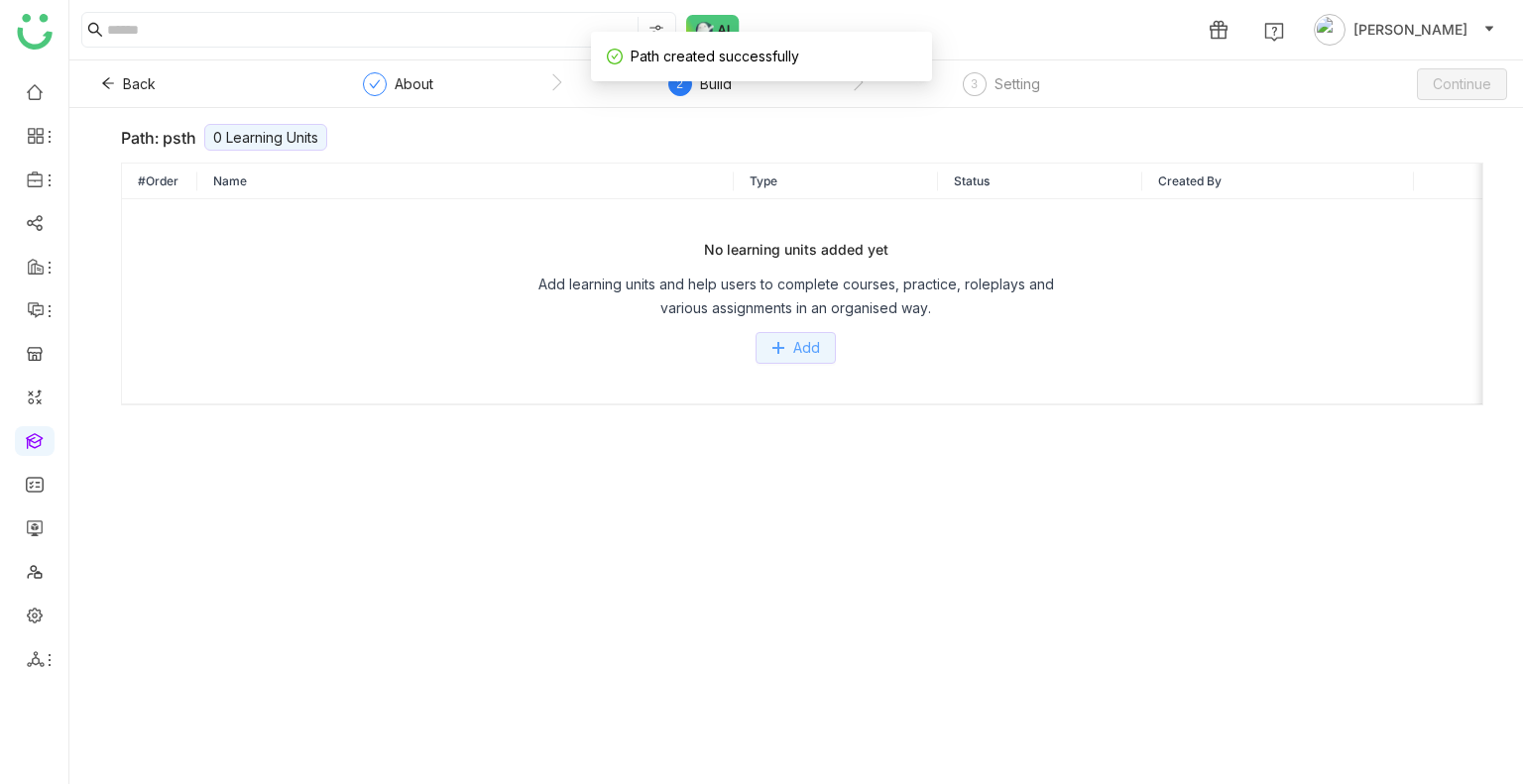 click 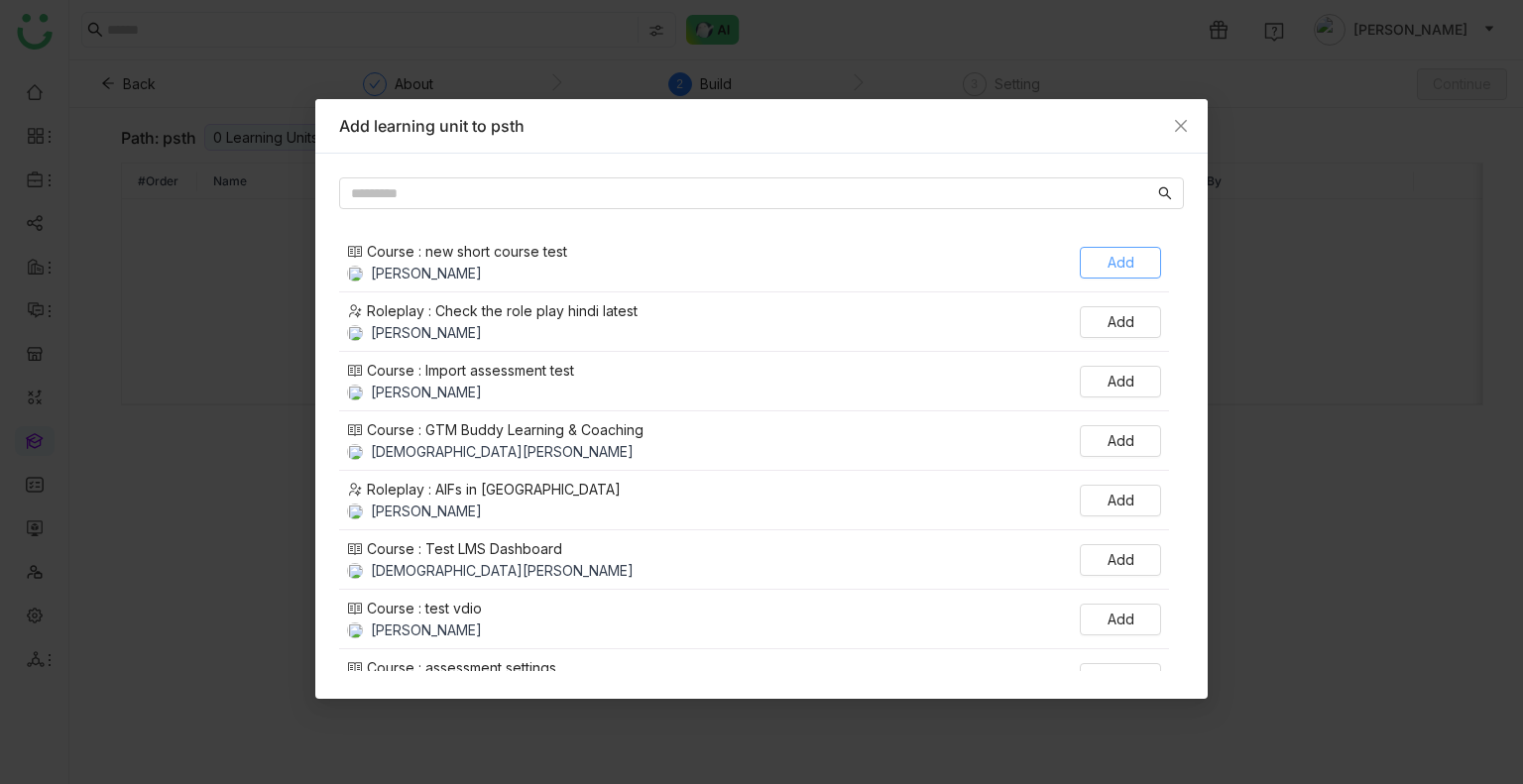 click on "Add" at bounding box center (1120, 263) 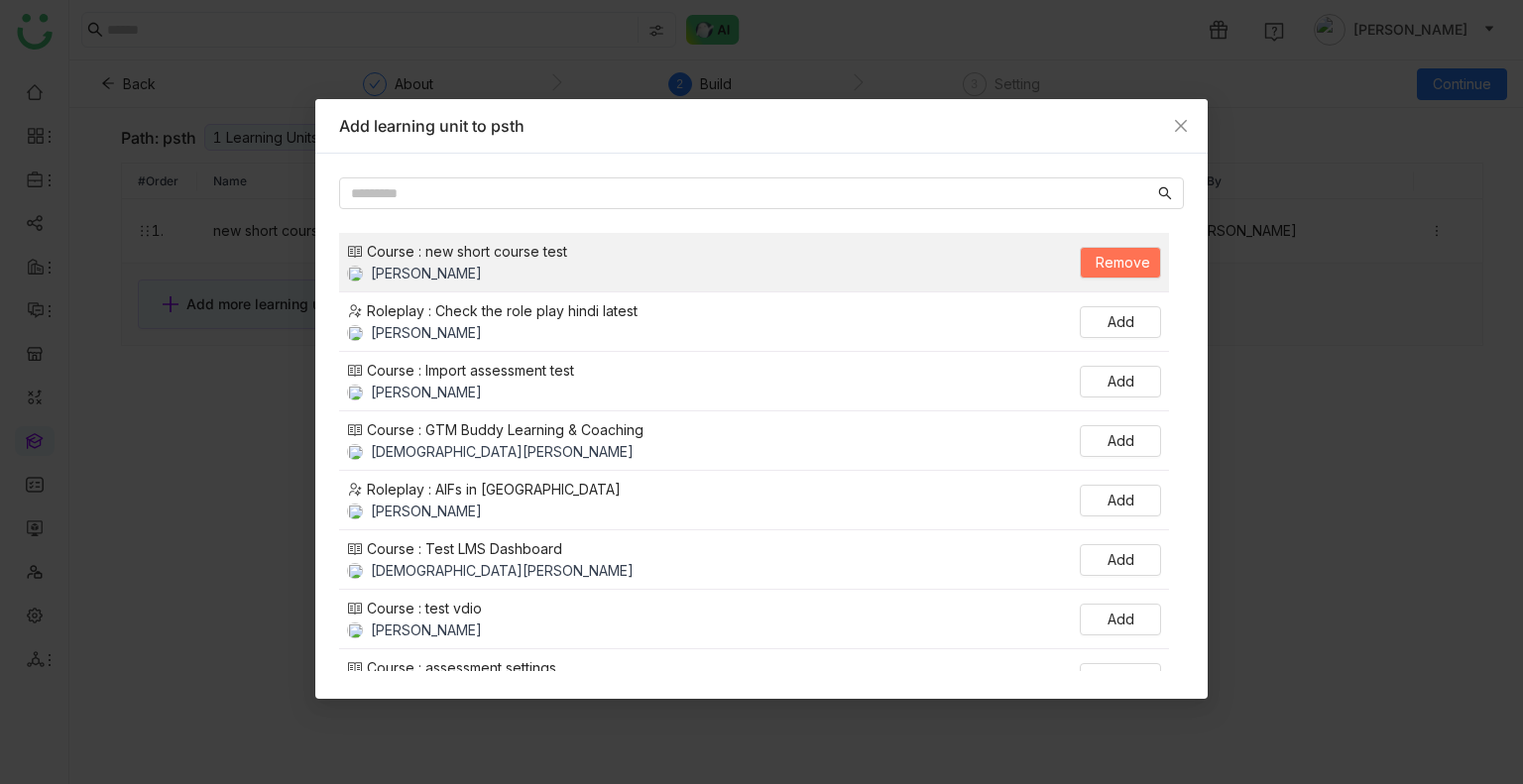 click on "Add learning unit to psth  Course :   new short course test    Uday Bhanu  Remove Roleplay :   Check the role play hindi latest   Arif uddin  Add Course :   Import assessment test   Uday Bhanu  Add Course :   GTM Buddy Learning & Coaching   Vishnu Vardhan  Add Roleplay :   AIFs in India   Ugesh Gali  Add Course :   Test LMS Dashboard   Vishnu Vardhan  Add Course :   test vdio   Uday Bhanu  Add Course :   assessment settings   Uday Bhanu  Add Course :   All the courses are added    Arif uddin  Add Course :   timeout   Uday Bhanu  Add Course :   AI Guide course 11:20   Uday Bhanu  Add Course :   course with all knowledge check   Arif uddin  Add Course :   course 17:30   Uday Bhanu  Add Course :   check other functionalities    Arif uddin  Add Course :   course 11:04   Uday Bhanu  Add Course :   Dummy Path Course-1   Vishnu Vardhan  Add Course :   New Guided course   Azhar Uddin  Add Course :   My testing   Azam Hussain  Add Course :   course 17:55   Uday Bhanu  Add Course :   test 11:10   Uday Bhanu  Add Add" at bounding box center (762, 392) 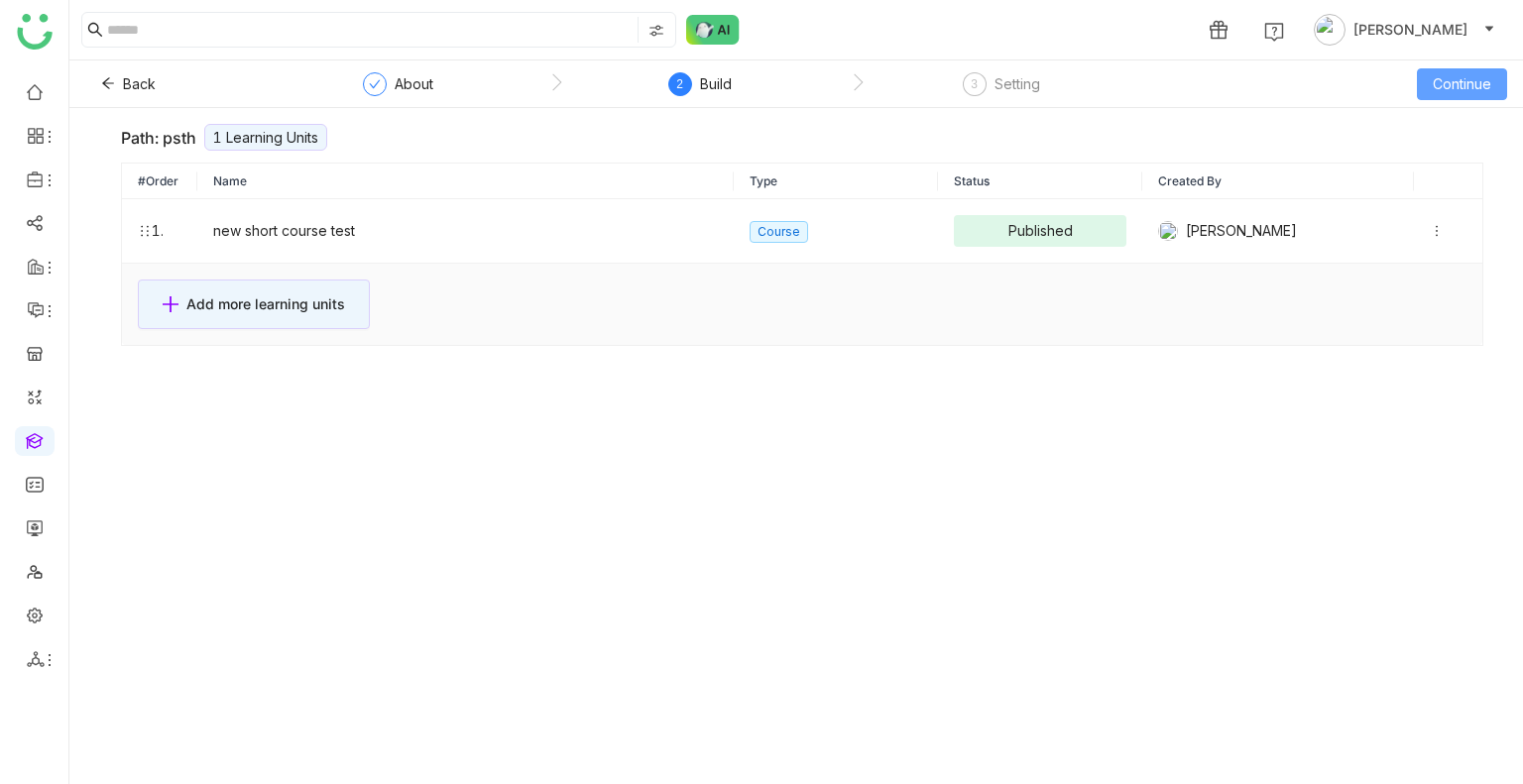 click on "Continue" at bounding box center (1462, 84) 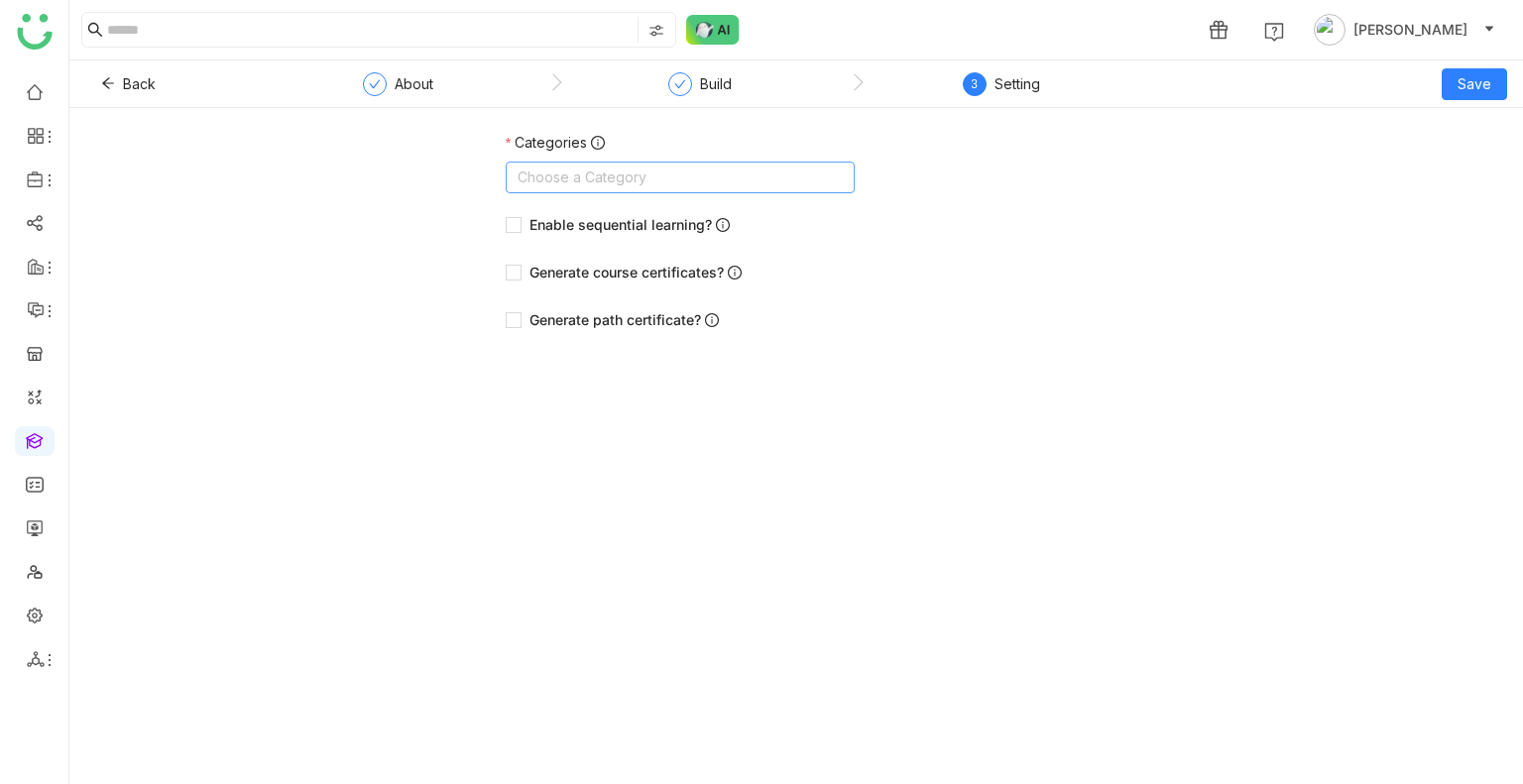 click on "Choose a Category" 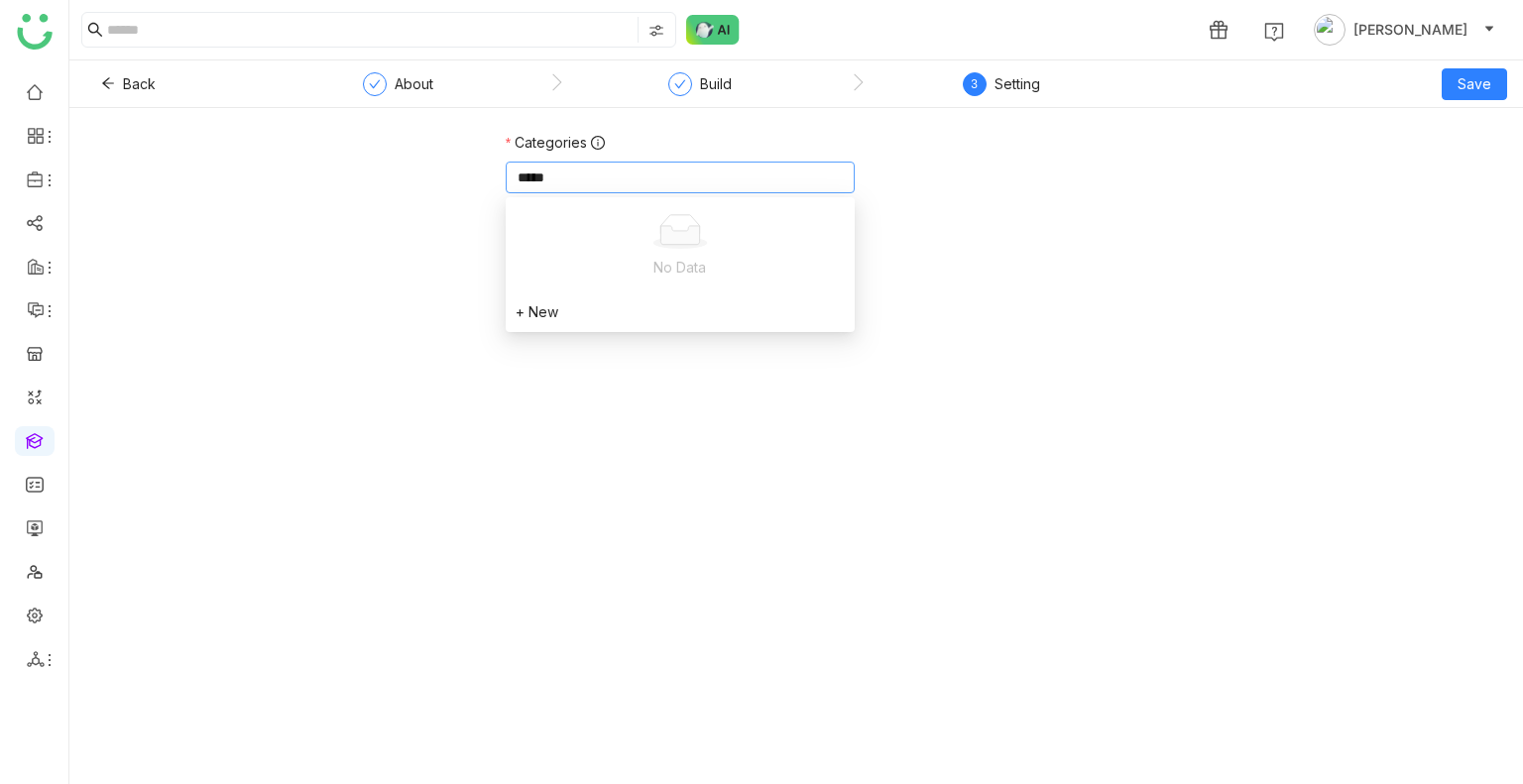 scroll, scrollTop: 0, scrollLeft: 0, axis: both 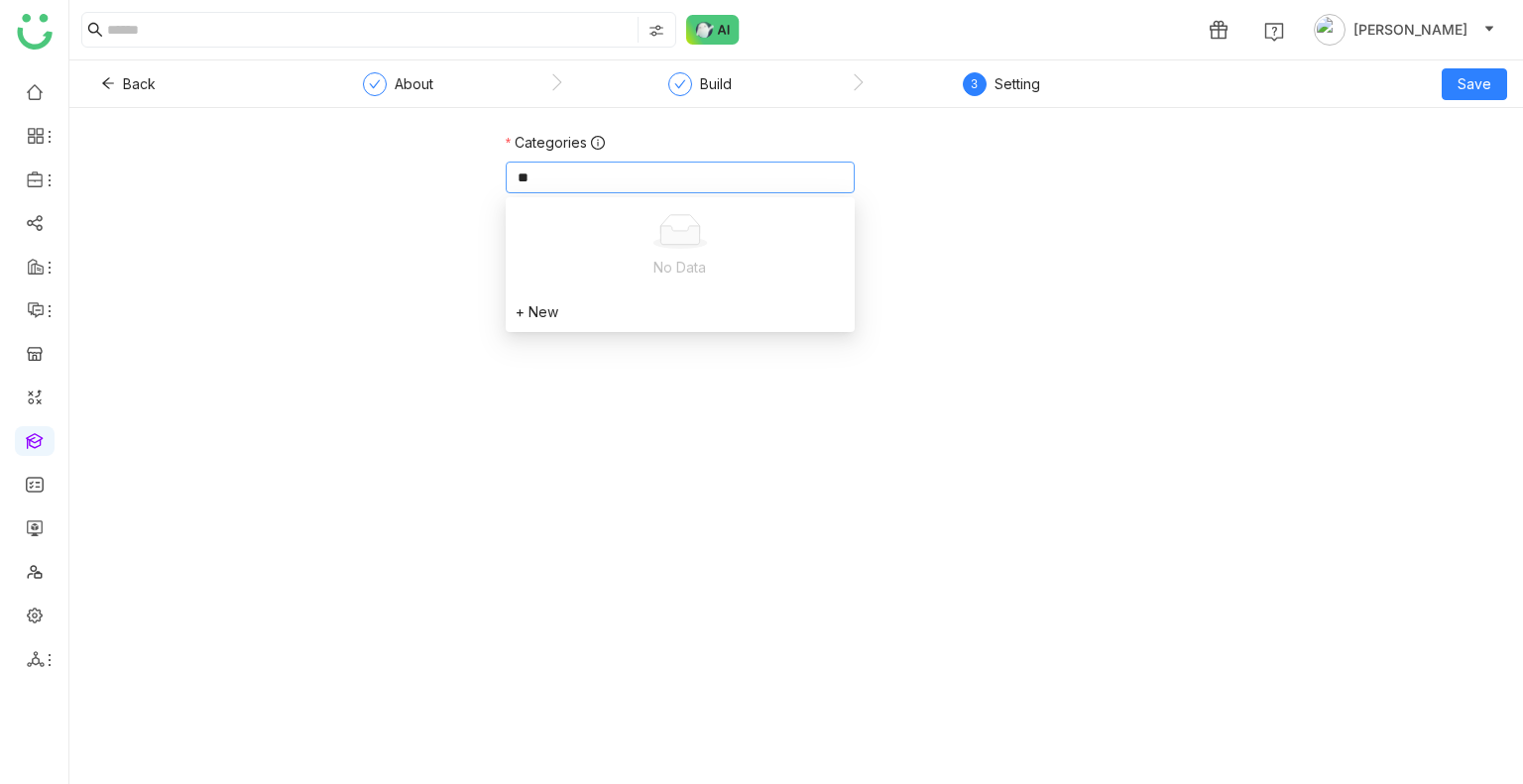 type on "*" 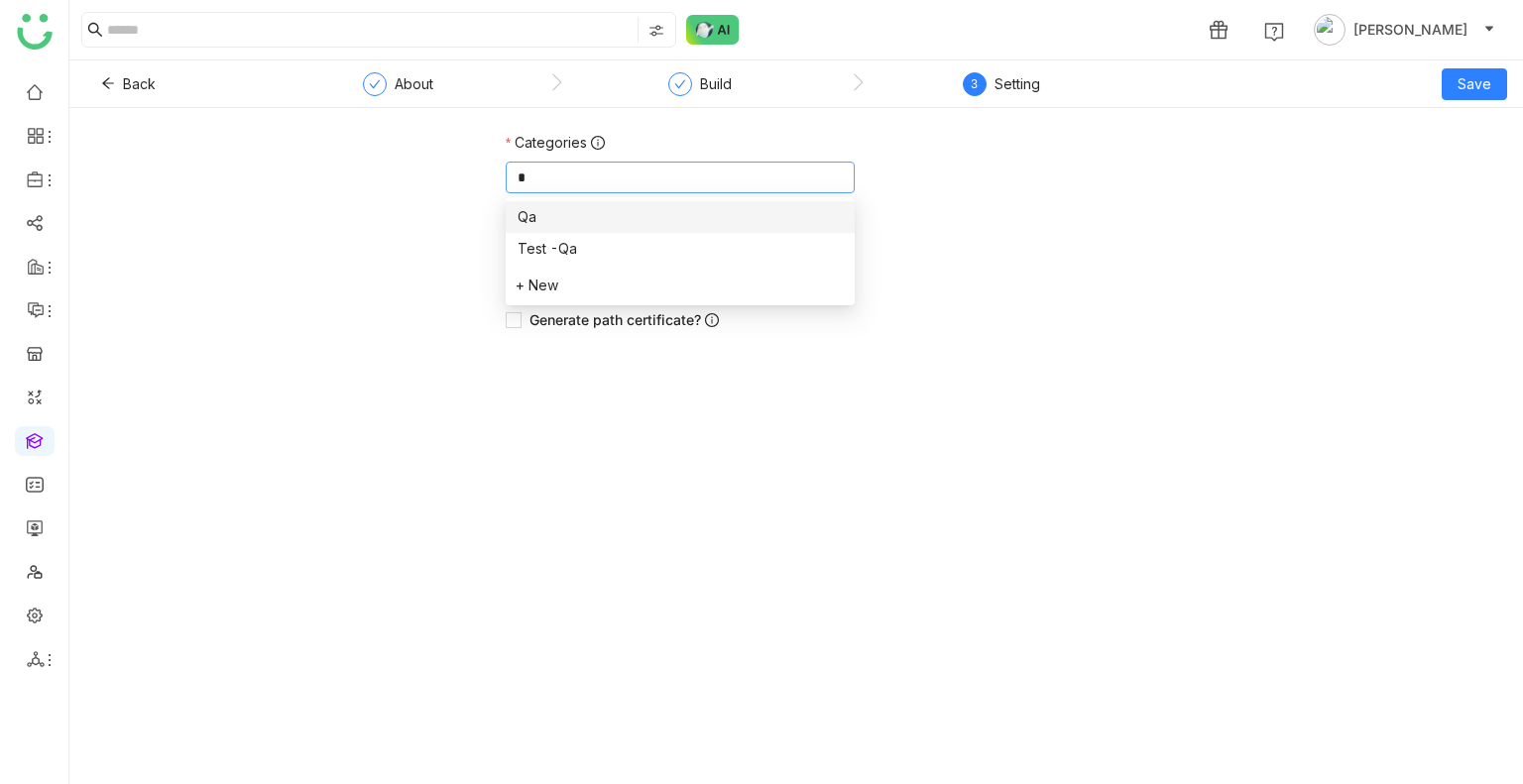 scroll, scrollTop: 0, scrollLeft: 0, axis: both 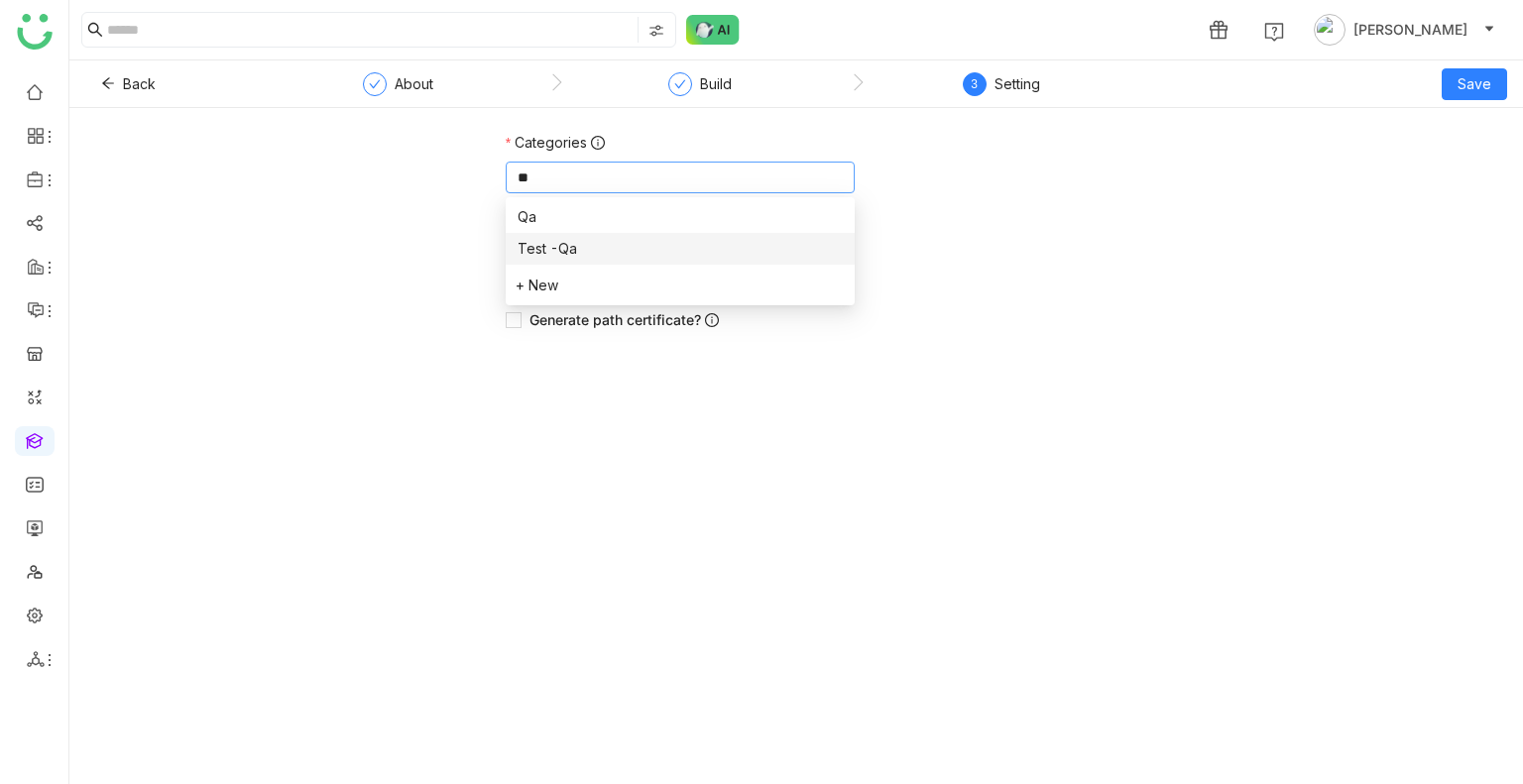 type 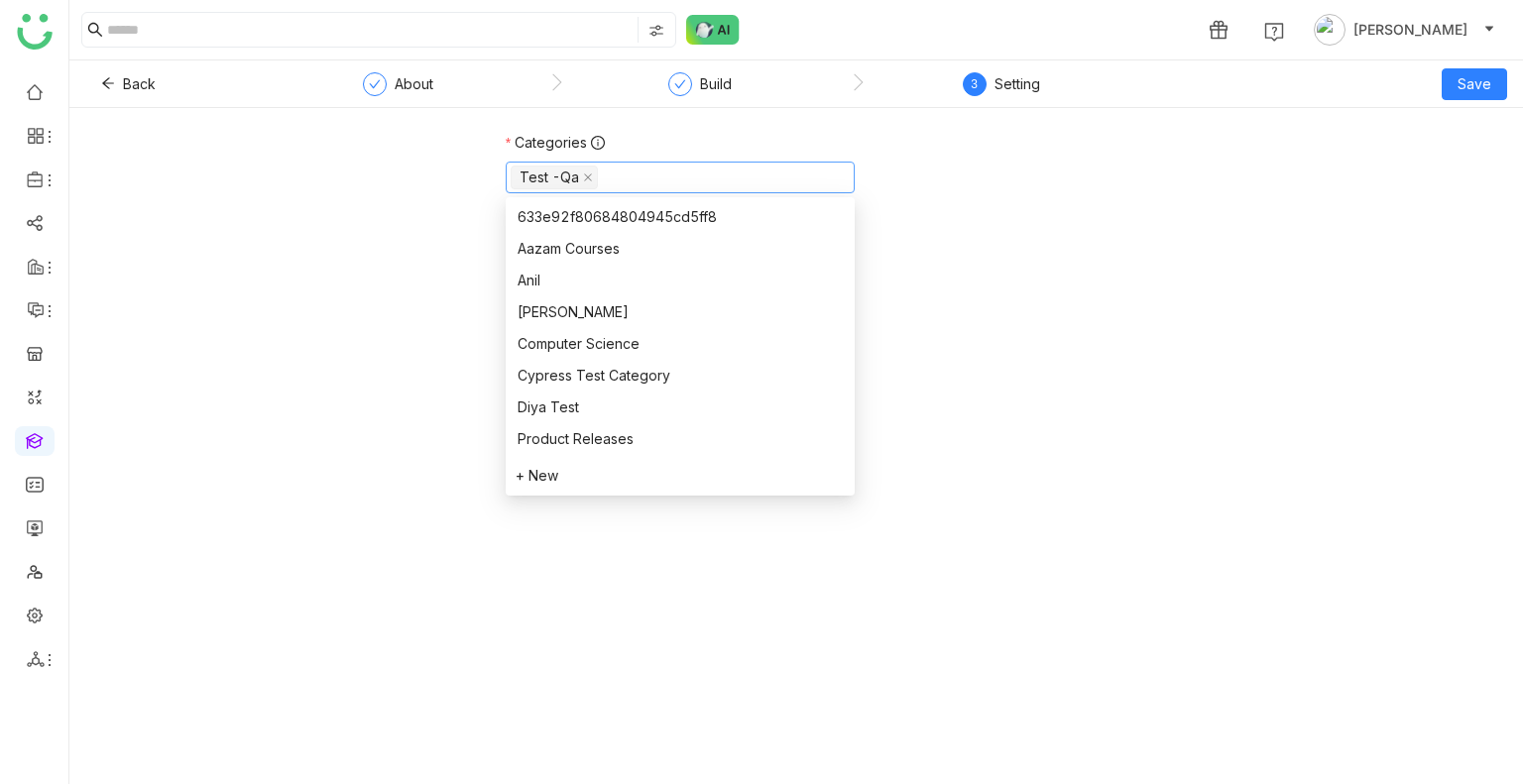 click on "Categories  Test -Qa    Enable sequential learning?   Generate course certificates?   Generate path certificate?" 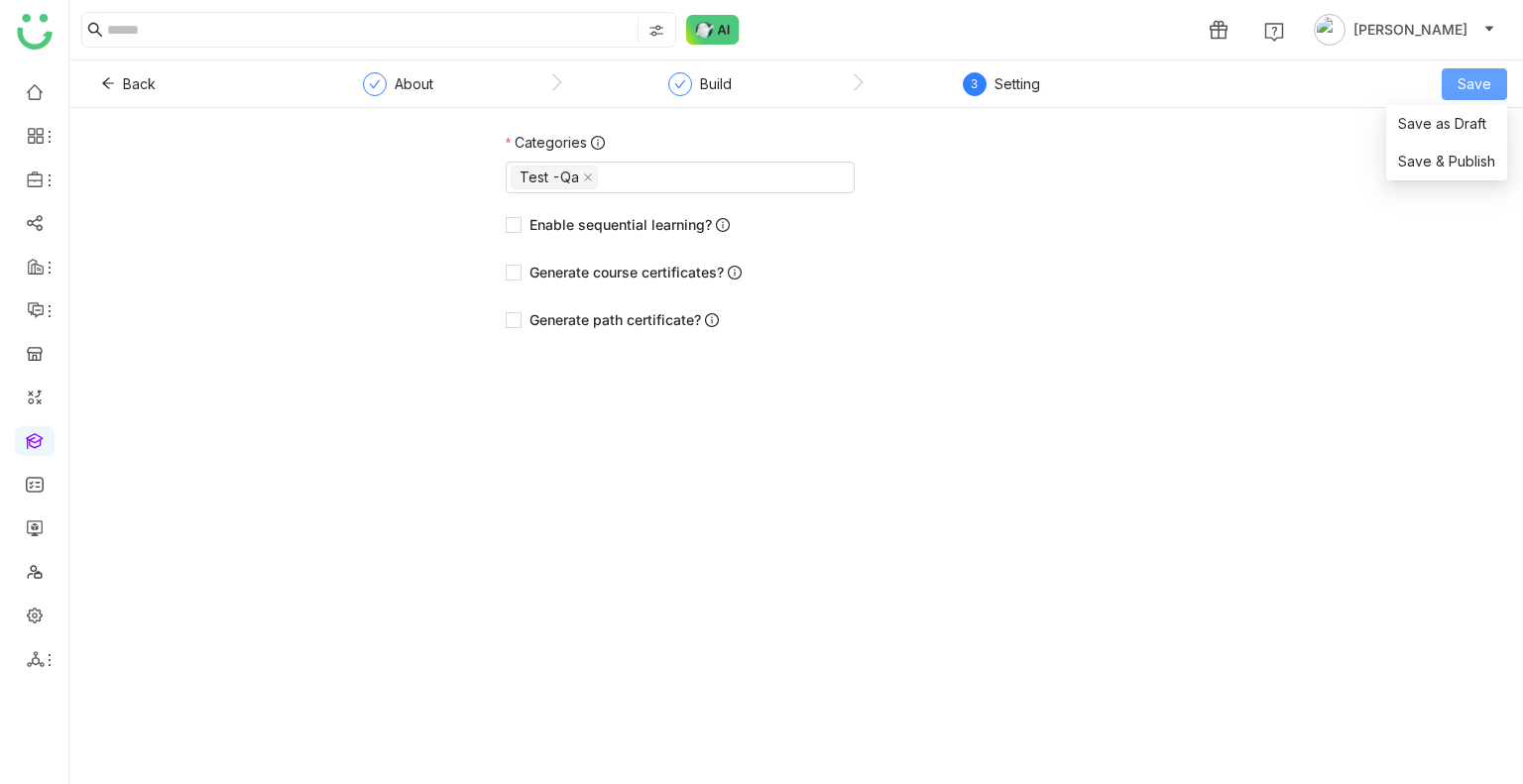 click on "Save" 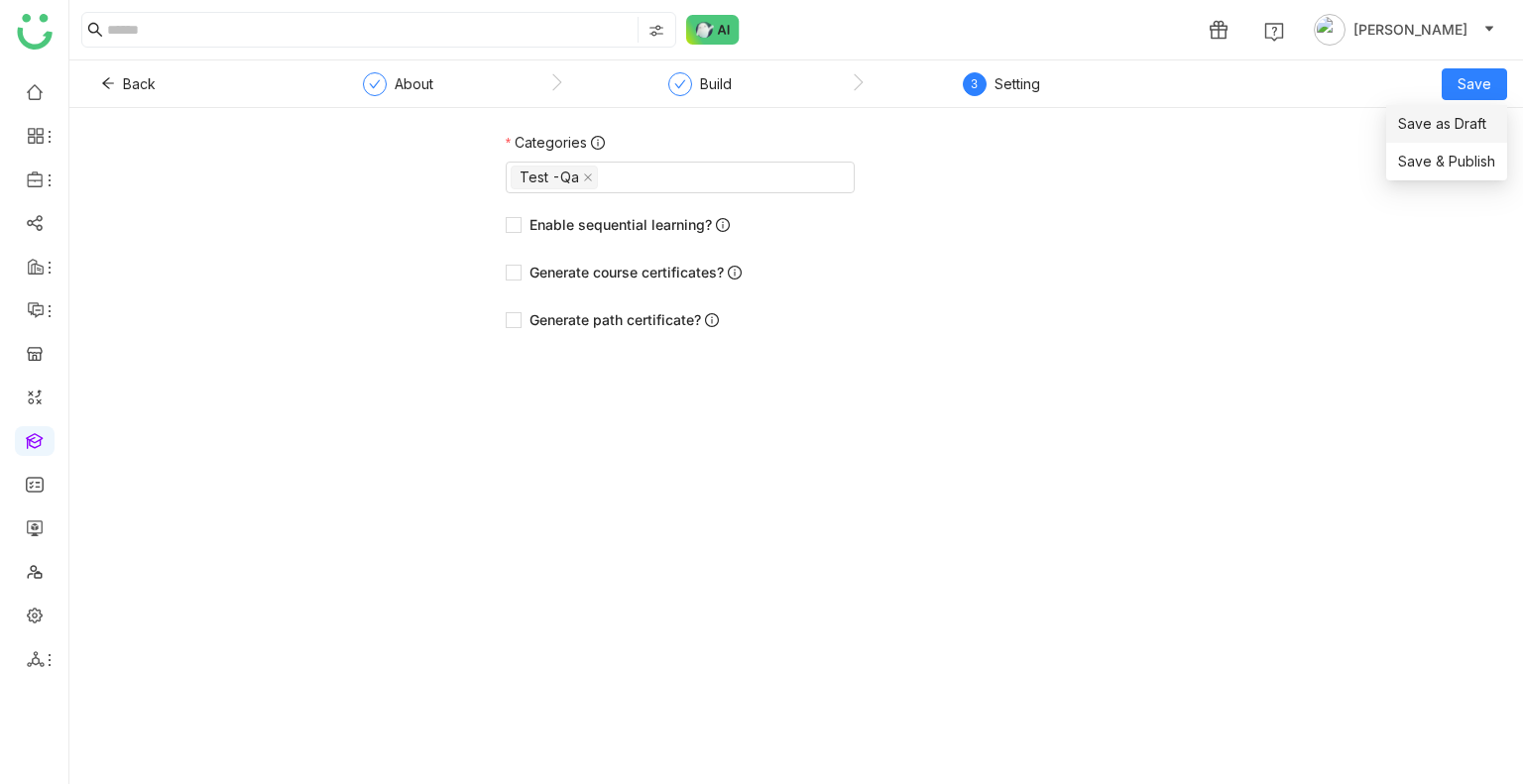 click on "Save as Draft" at bounding box center [1447, 124] 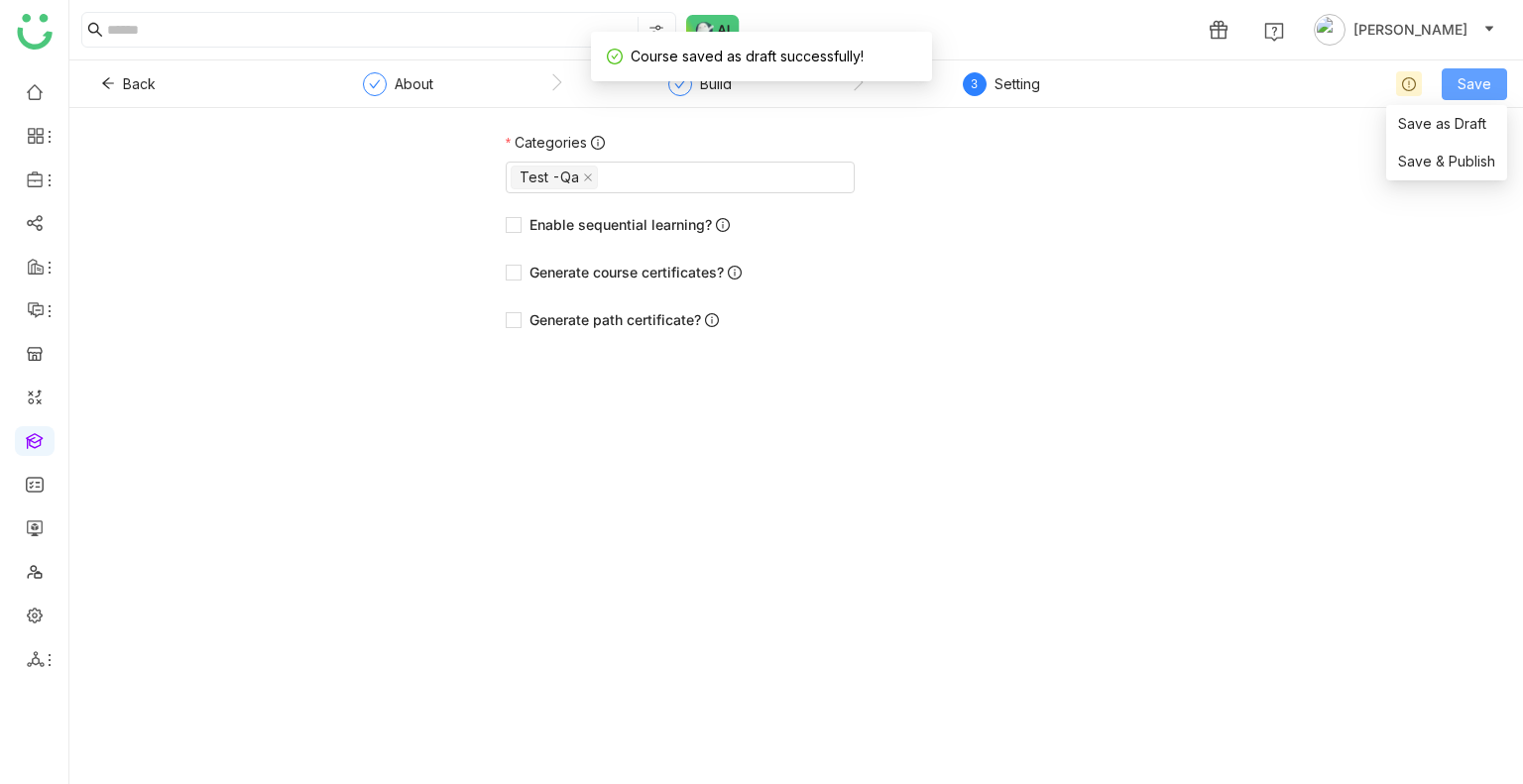 click on "Save" 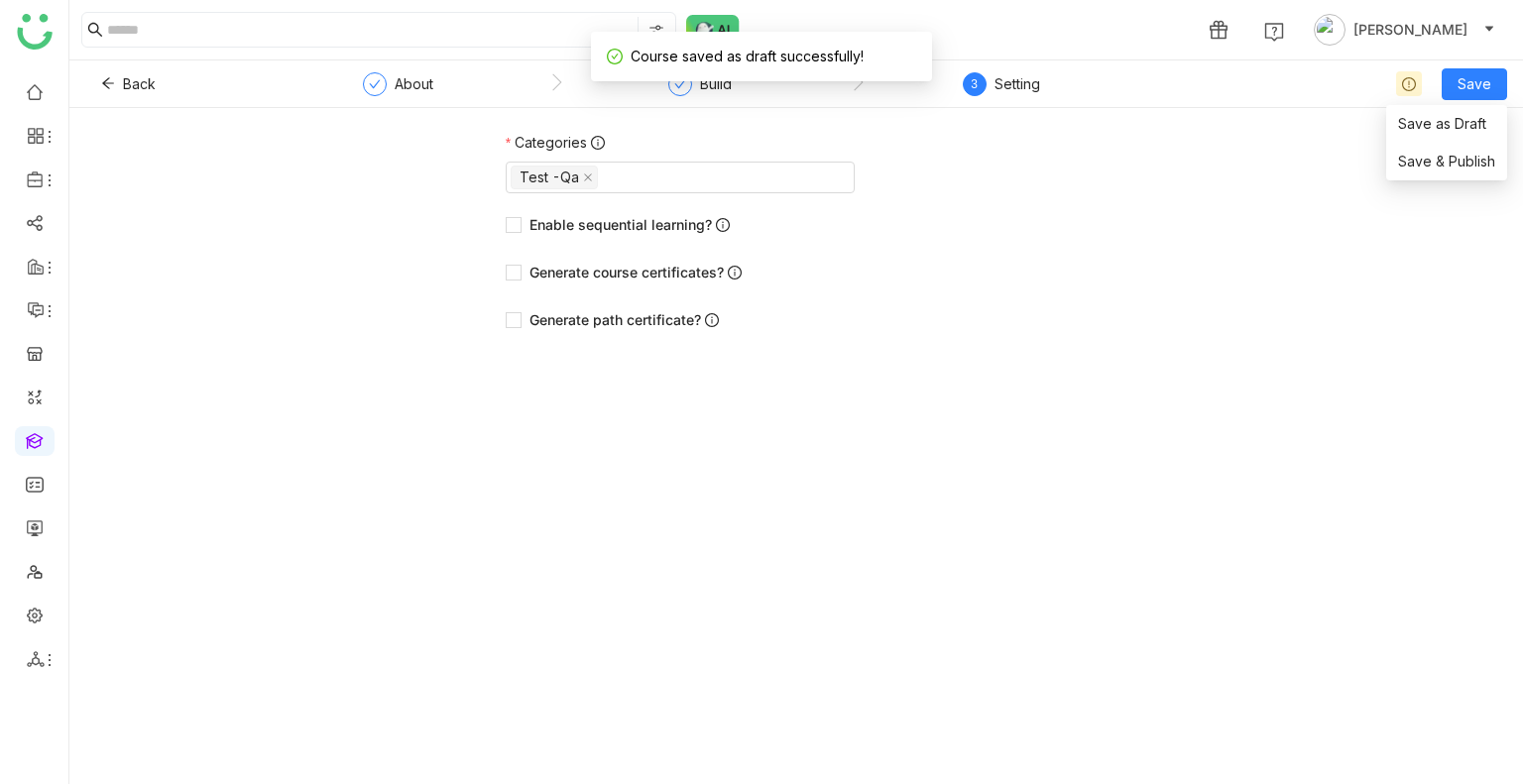 click on "Categories  Test -Qa    Enable sequential learning?   Generate course certificates?   Generate path certificate?" 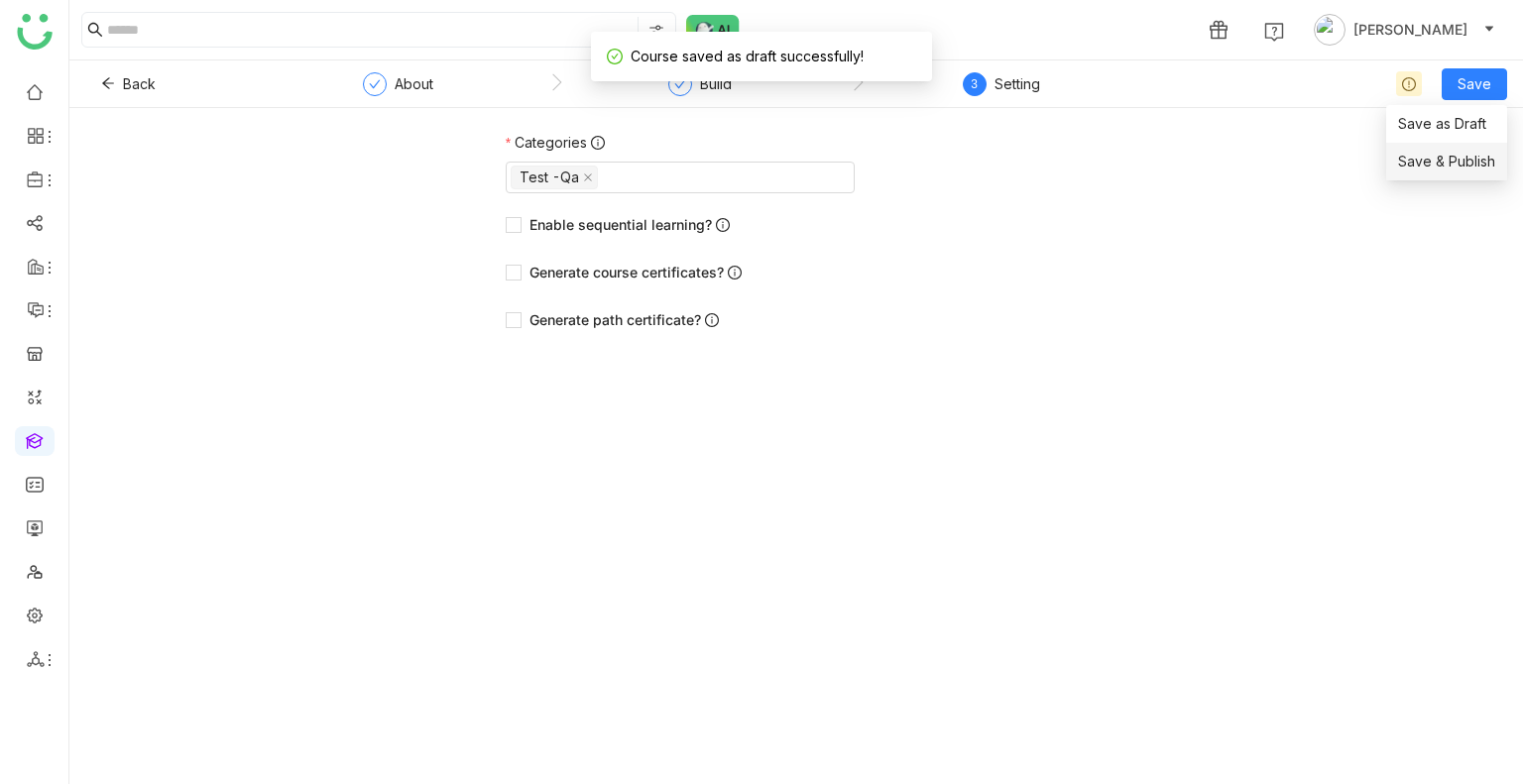 click on "Save & Publish" at bounding box center [1447, 162] 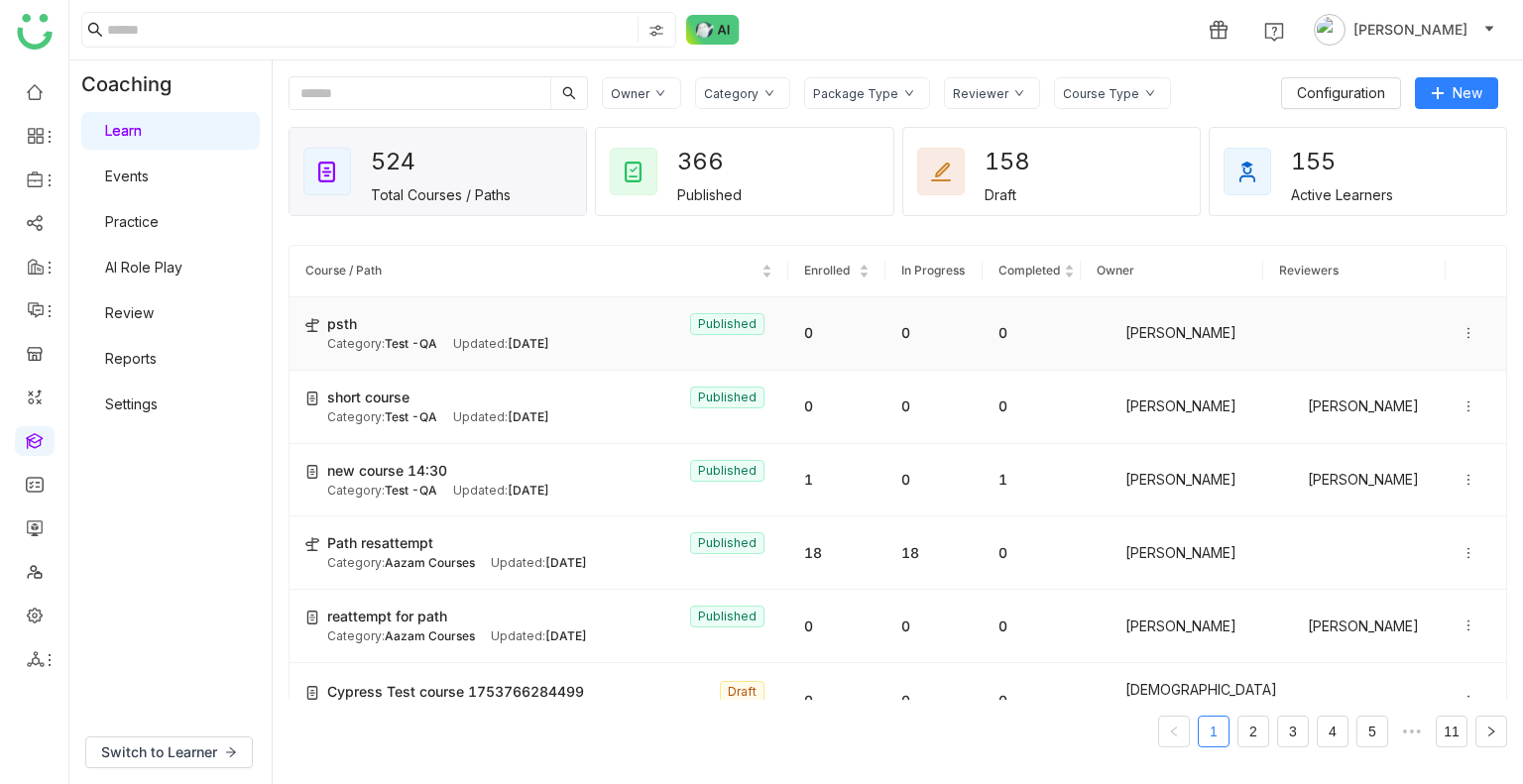 click 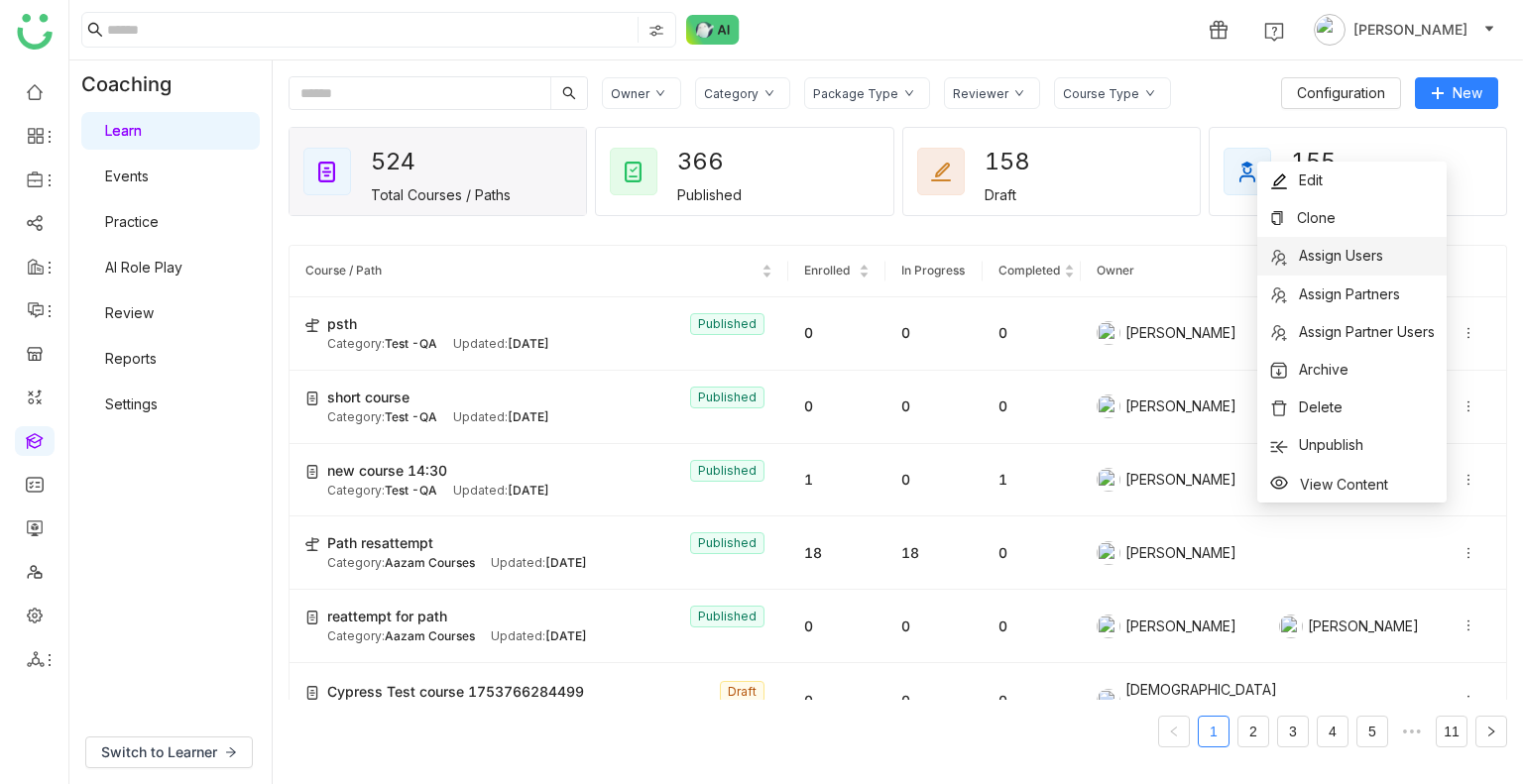 click on "Assign Users" at bounding box center (1351, 256) 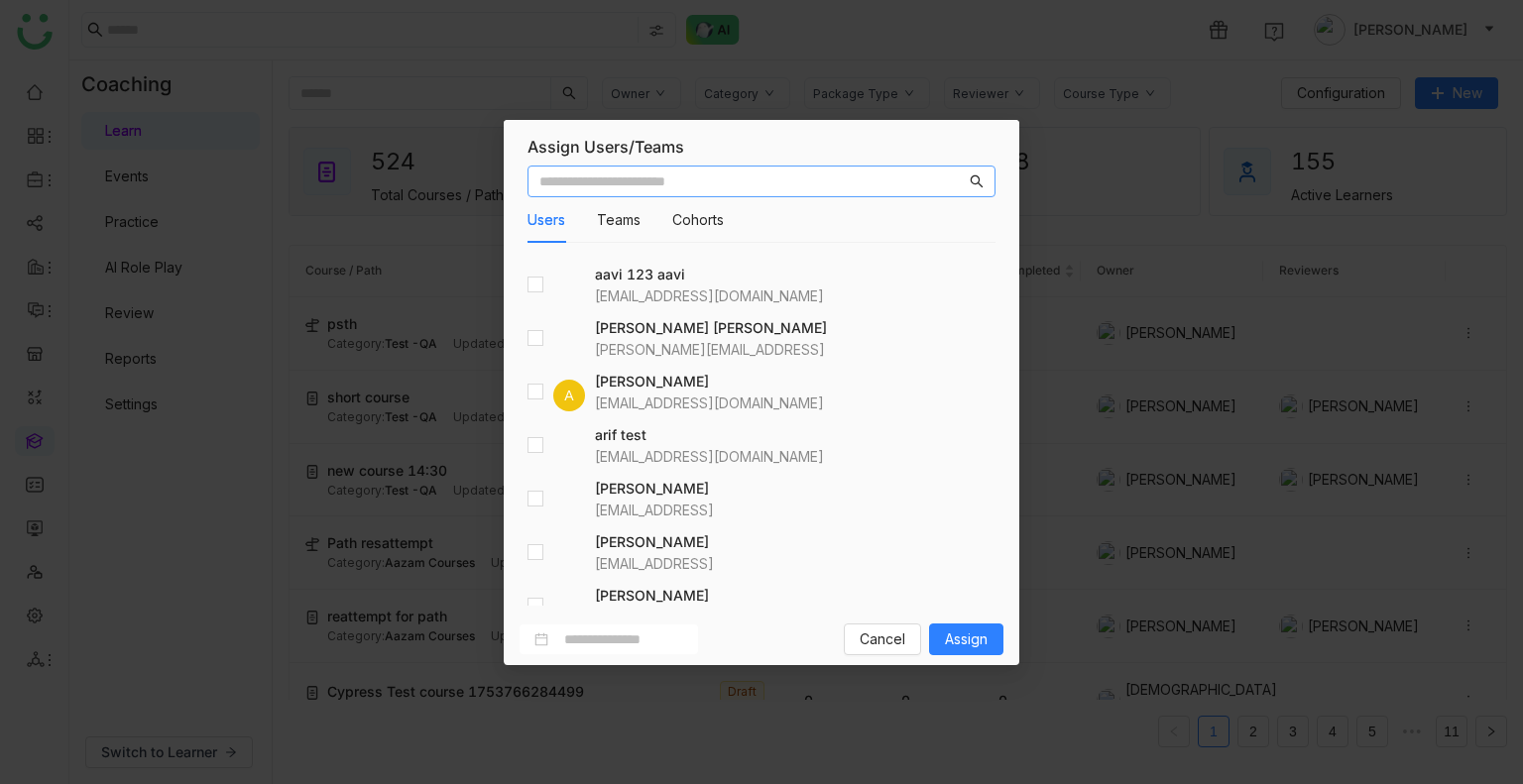 click at bounding box center (753, 181) 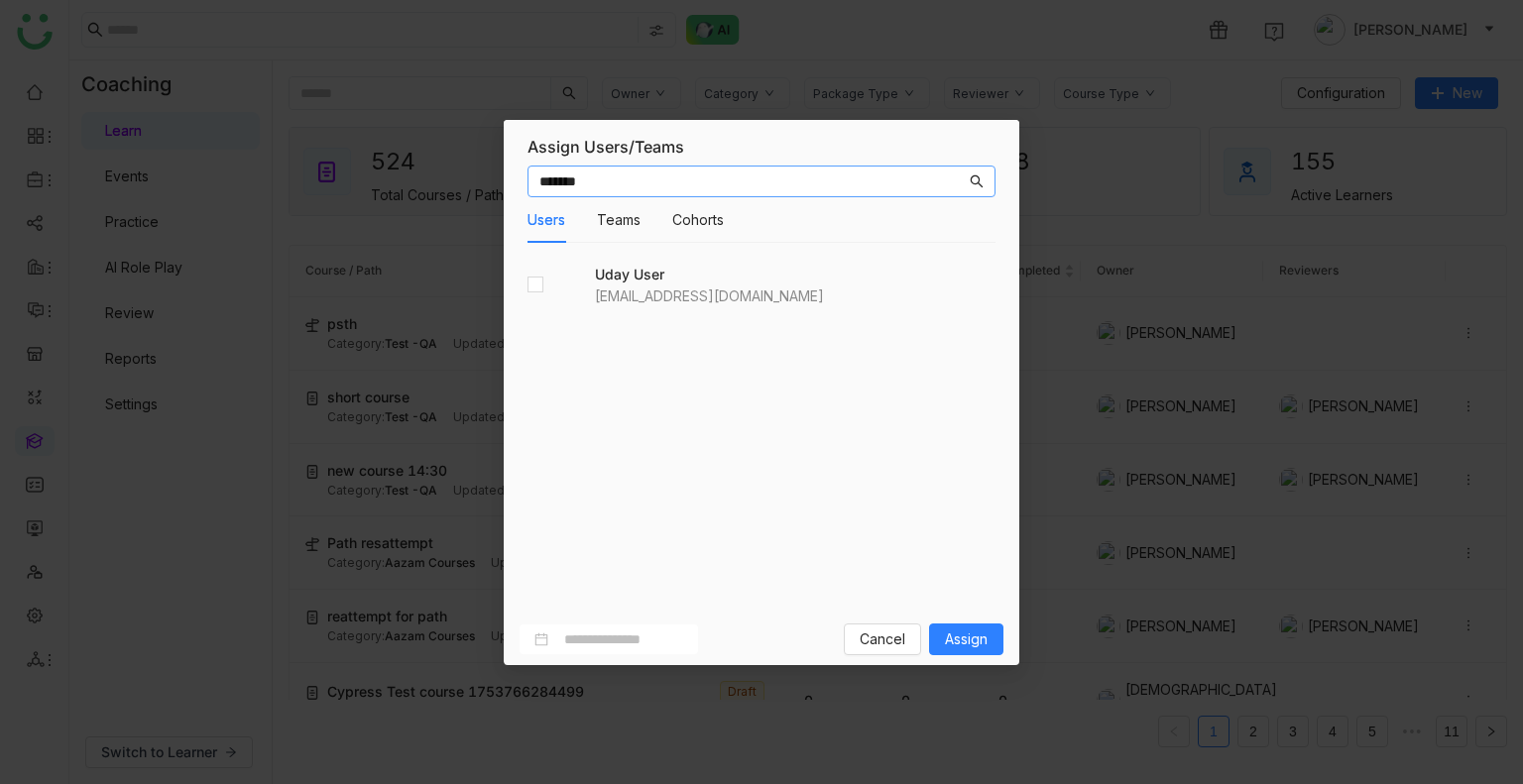 type on "*******" 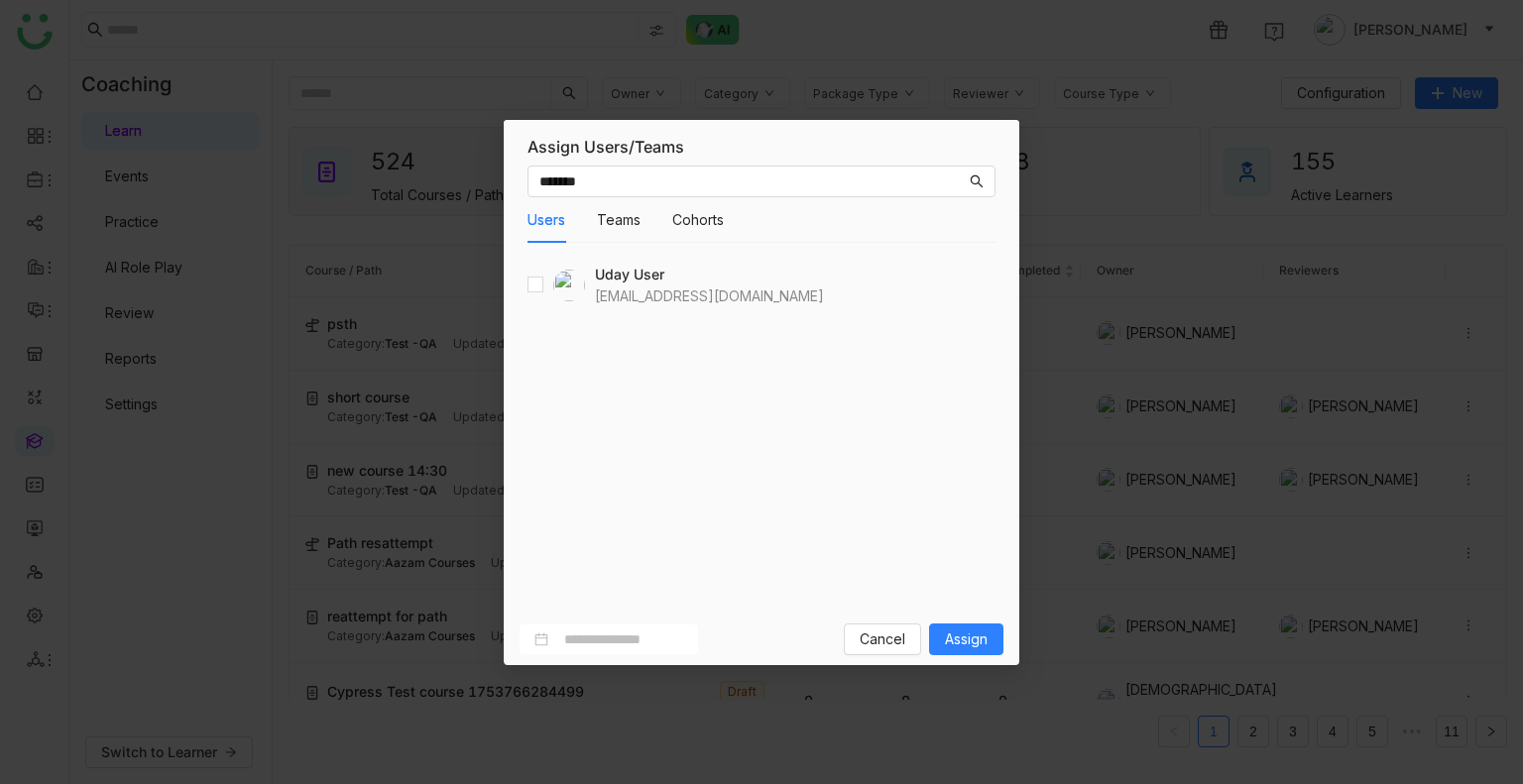 click at bounding box center [556, 285] 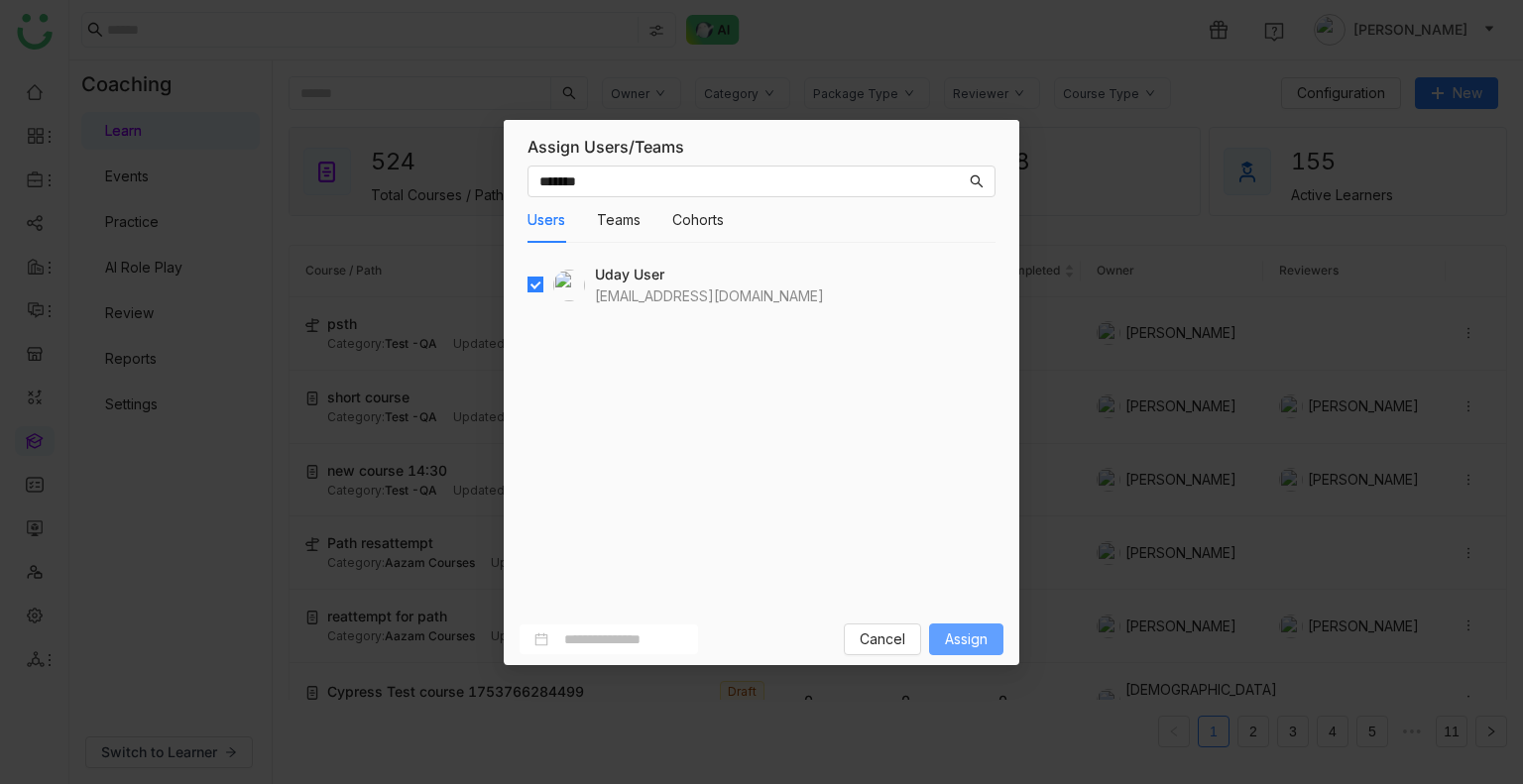 click on "Assign" at bounding box center (966, 639) 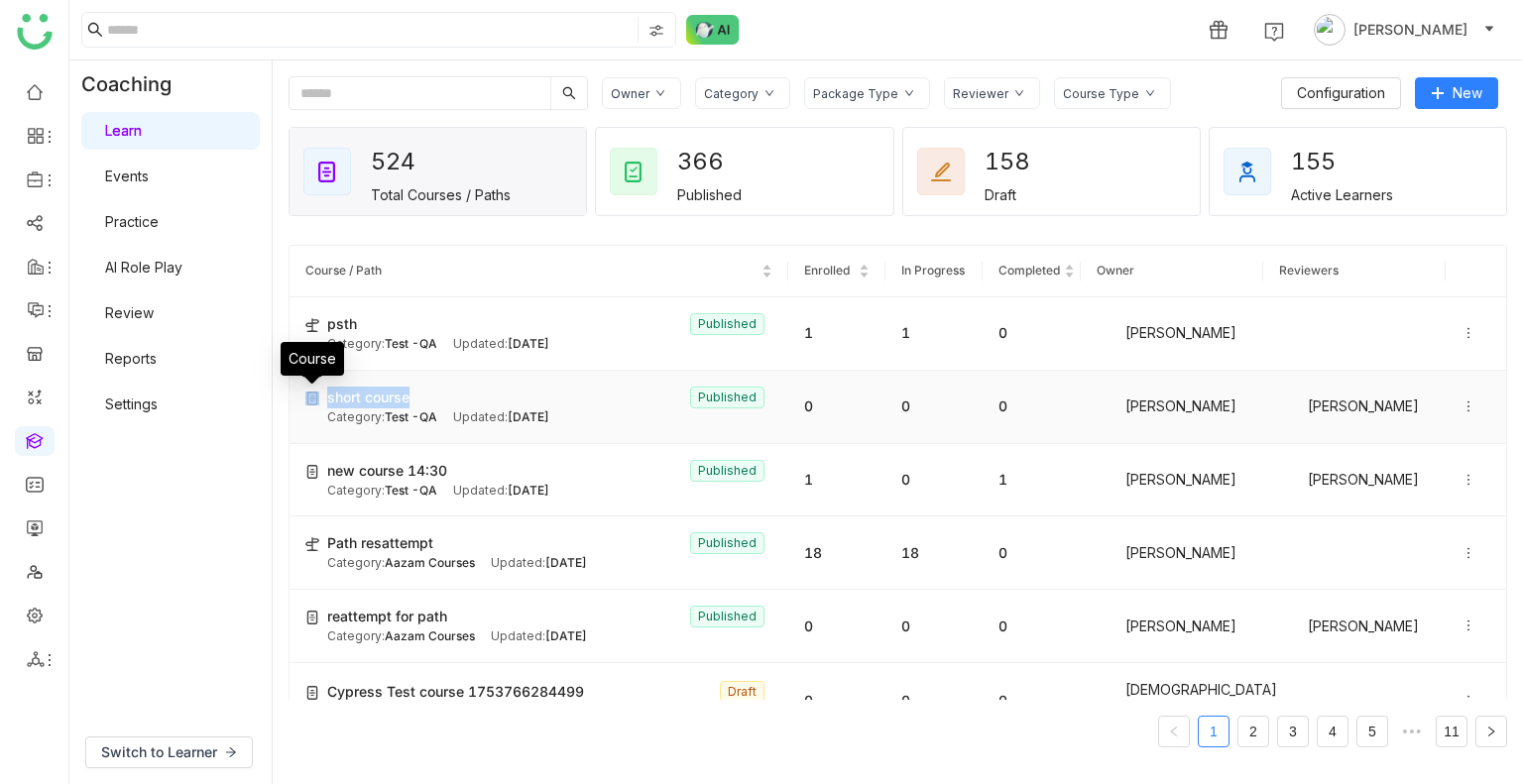 drag, startPoint x: 515, startPoint y: 394, endPoint x: 318, endPoint y: 396, distance: 197.0102 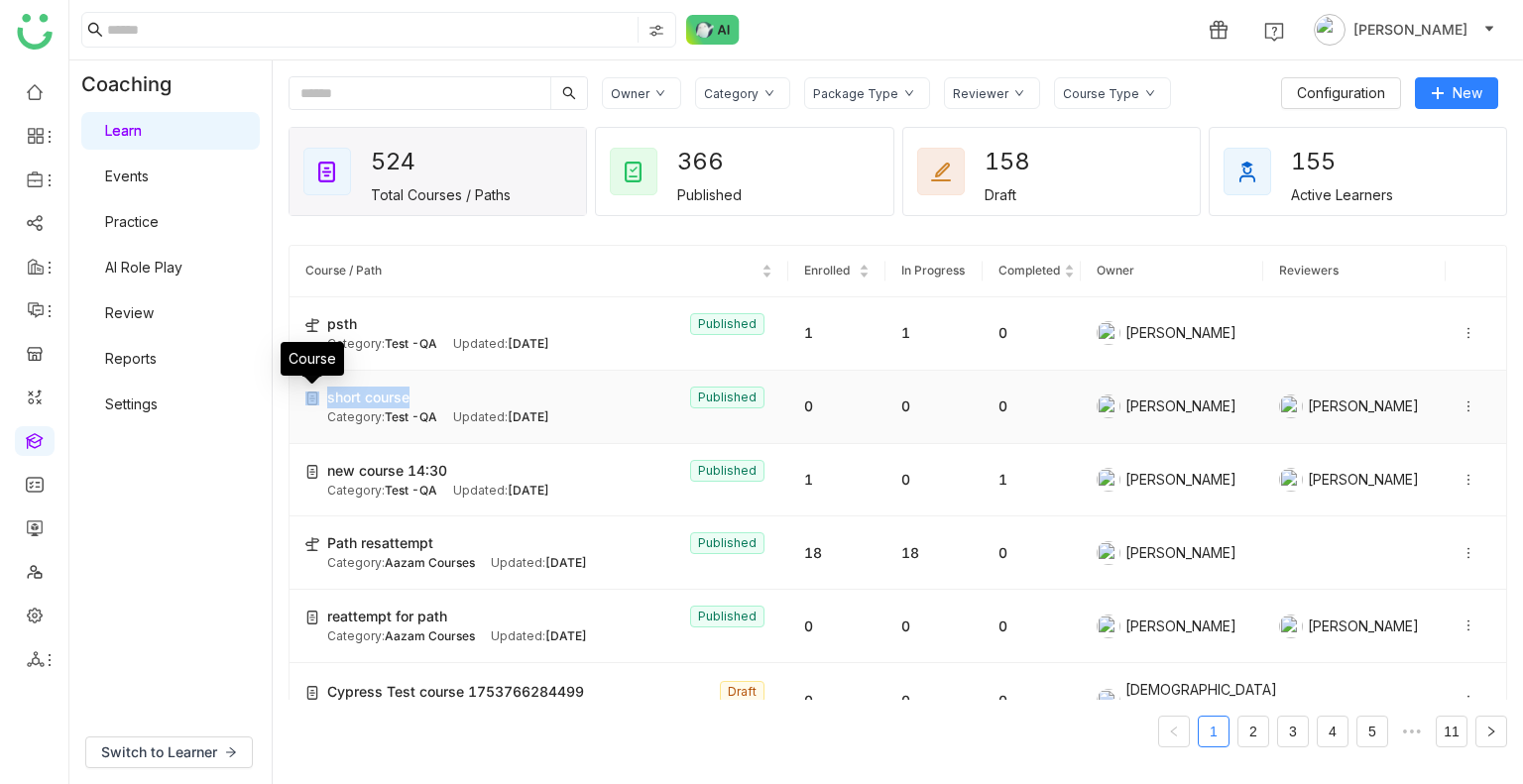 click on "short course  Published Category:  Test -QA Updated:   Jul 29, 2025" 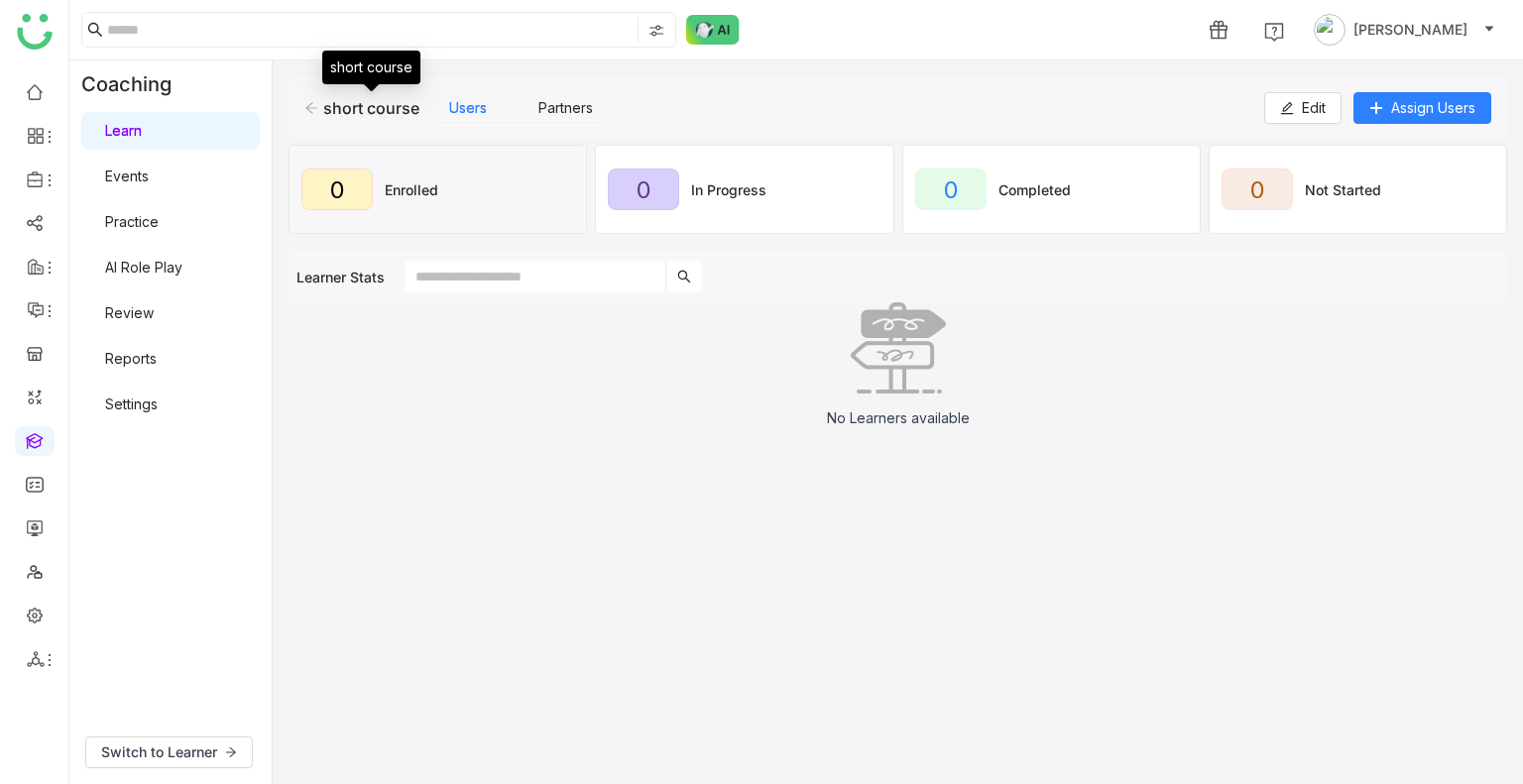 click on "short course" 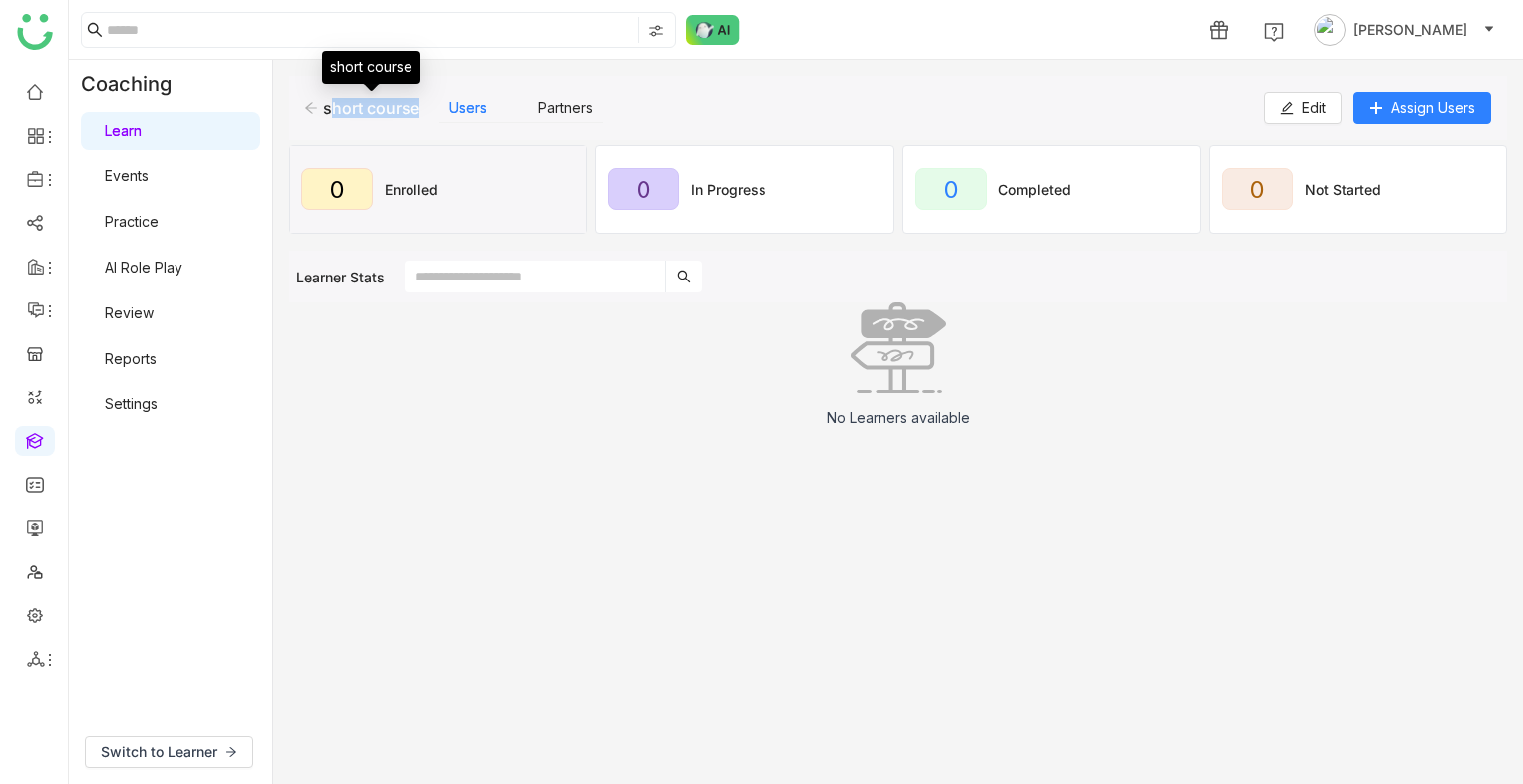 click on "short course" 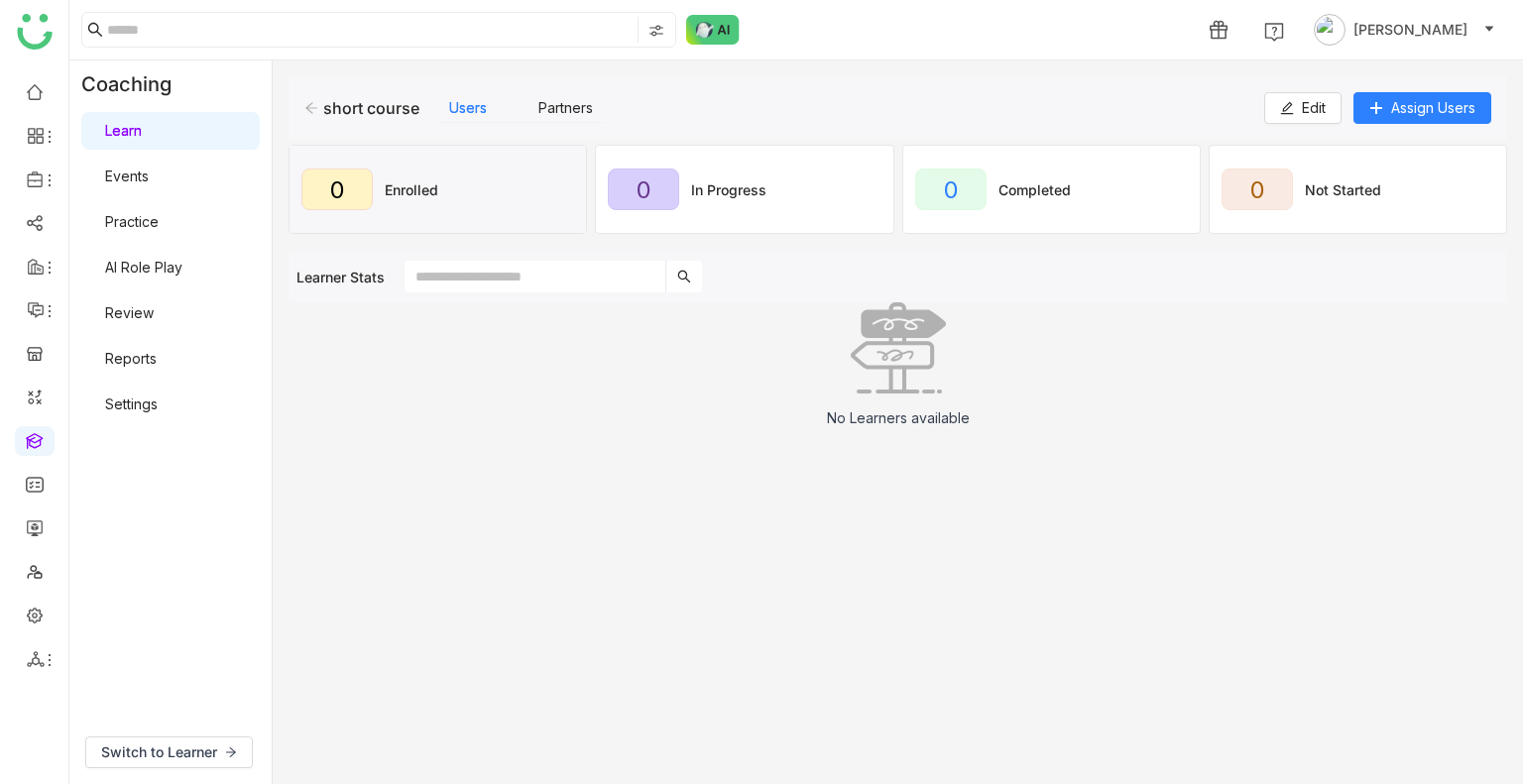 click 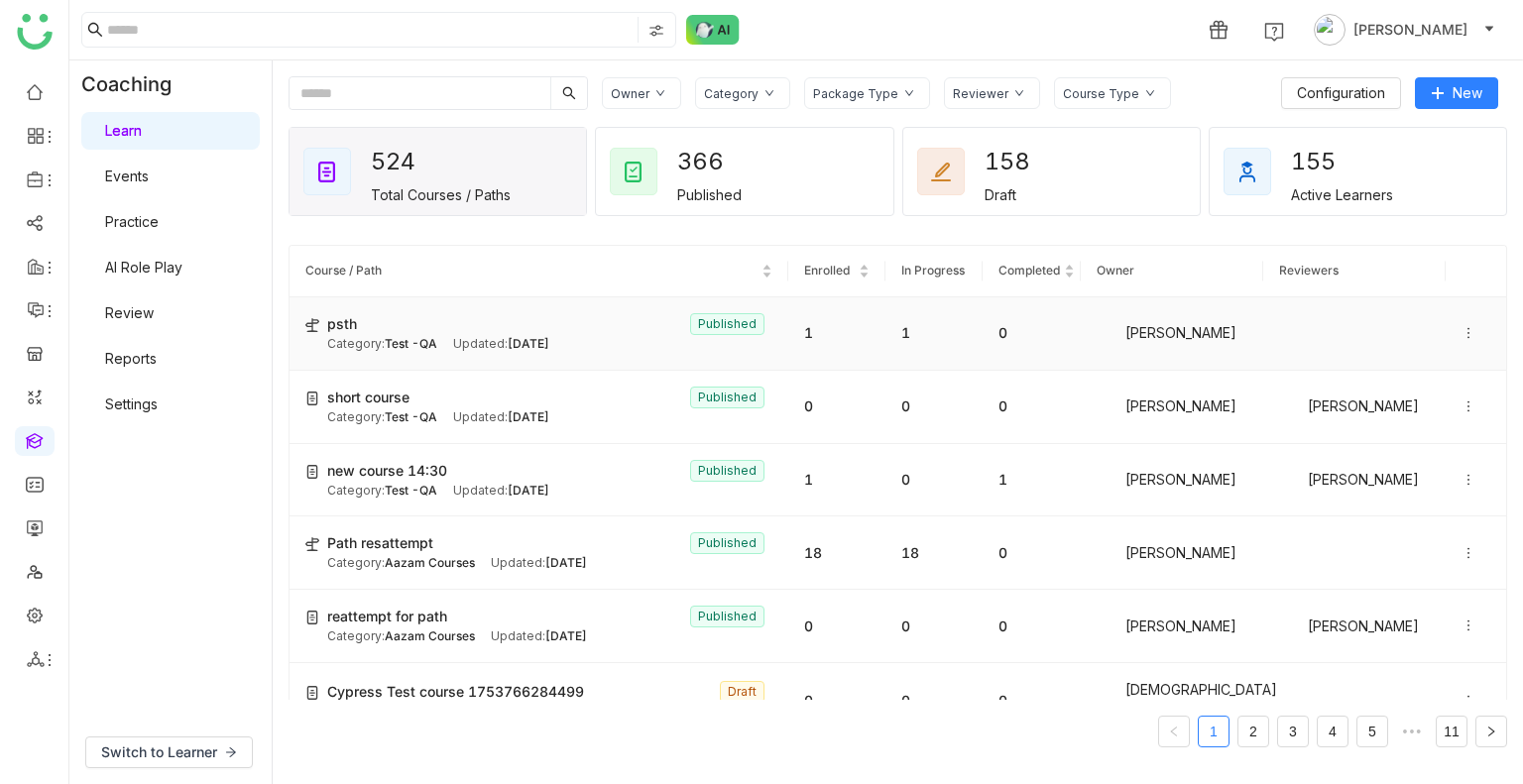 click on "psth   Published Category:  Test -QA Updated:   Jul 29, 2025" 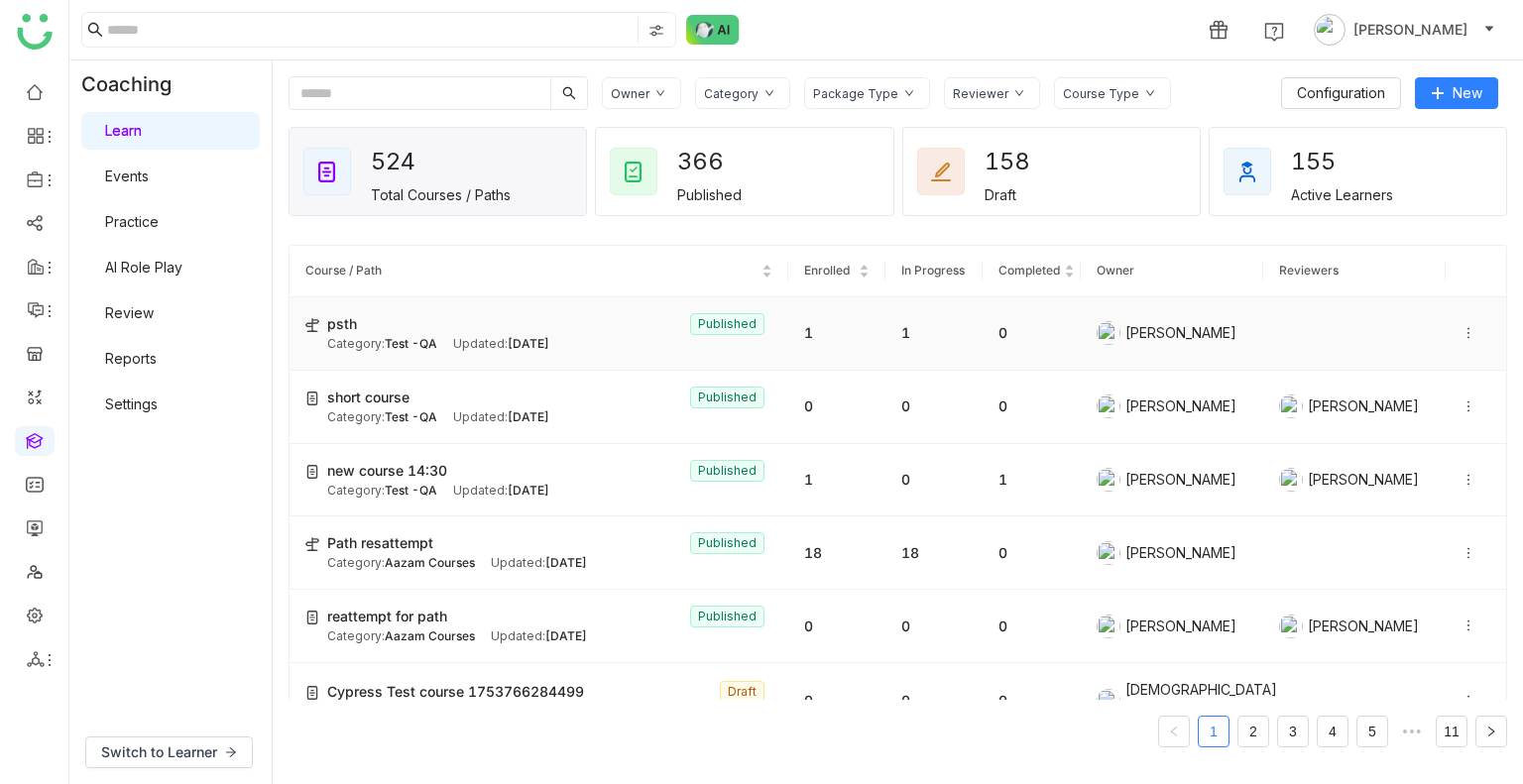 click on "psth   Published Category:  Test -QA Updated:   Jul 29, 2025" 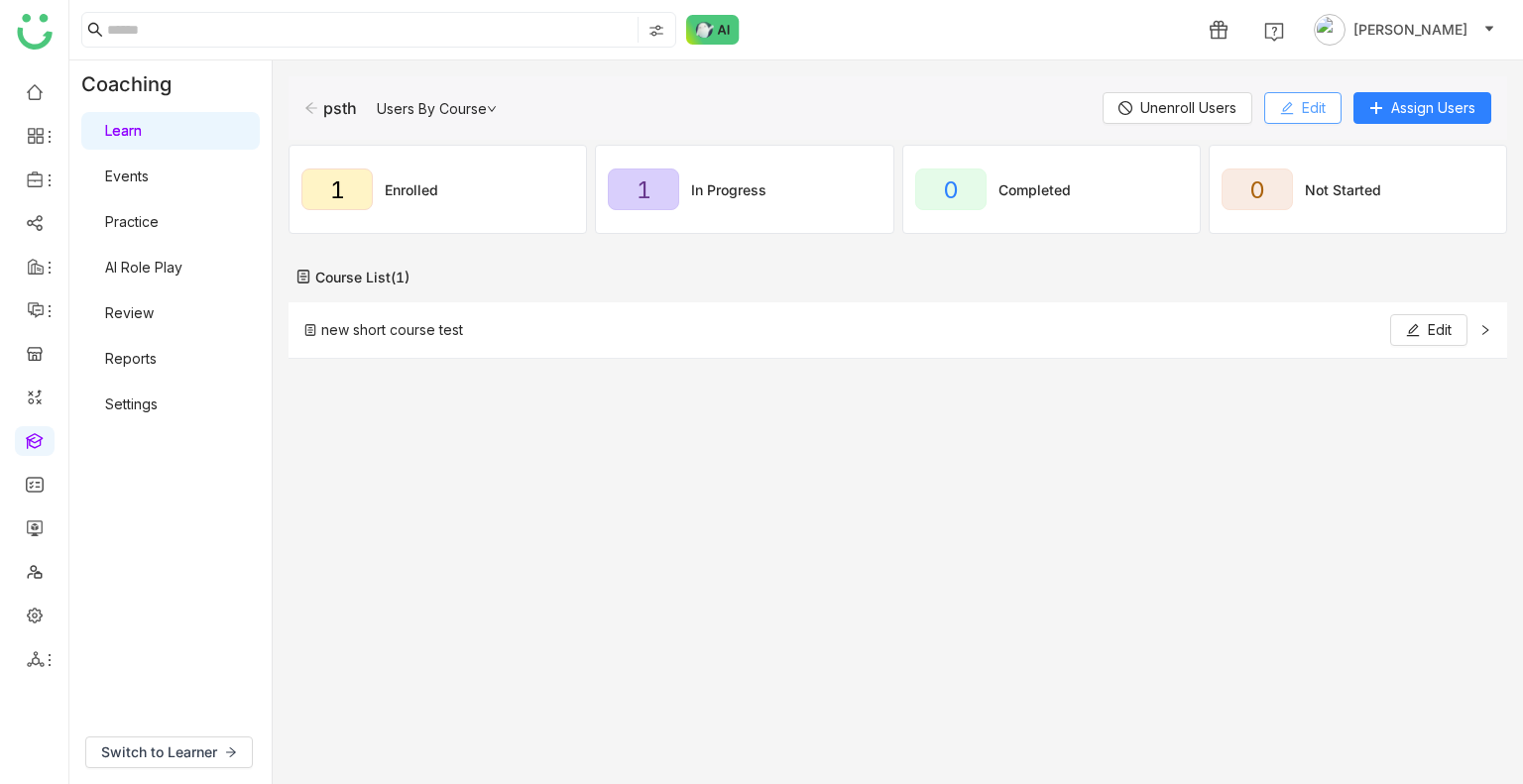 click on "Edit" 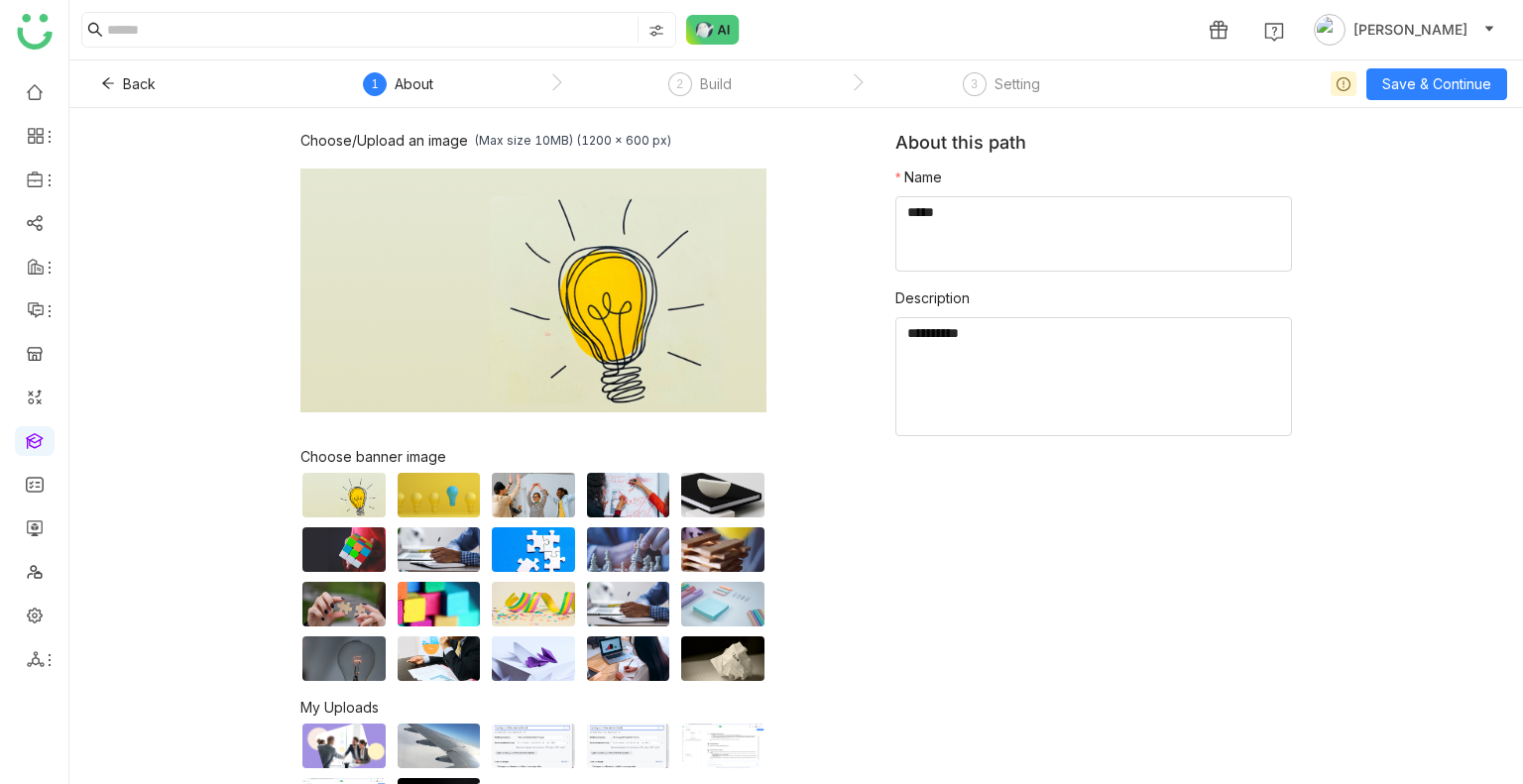 click on "2  Build" 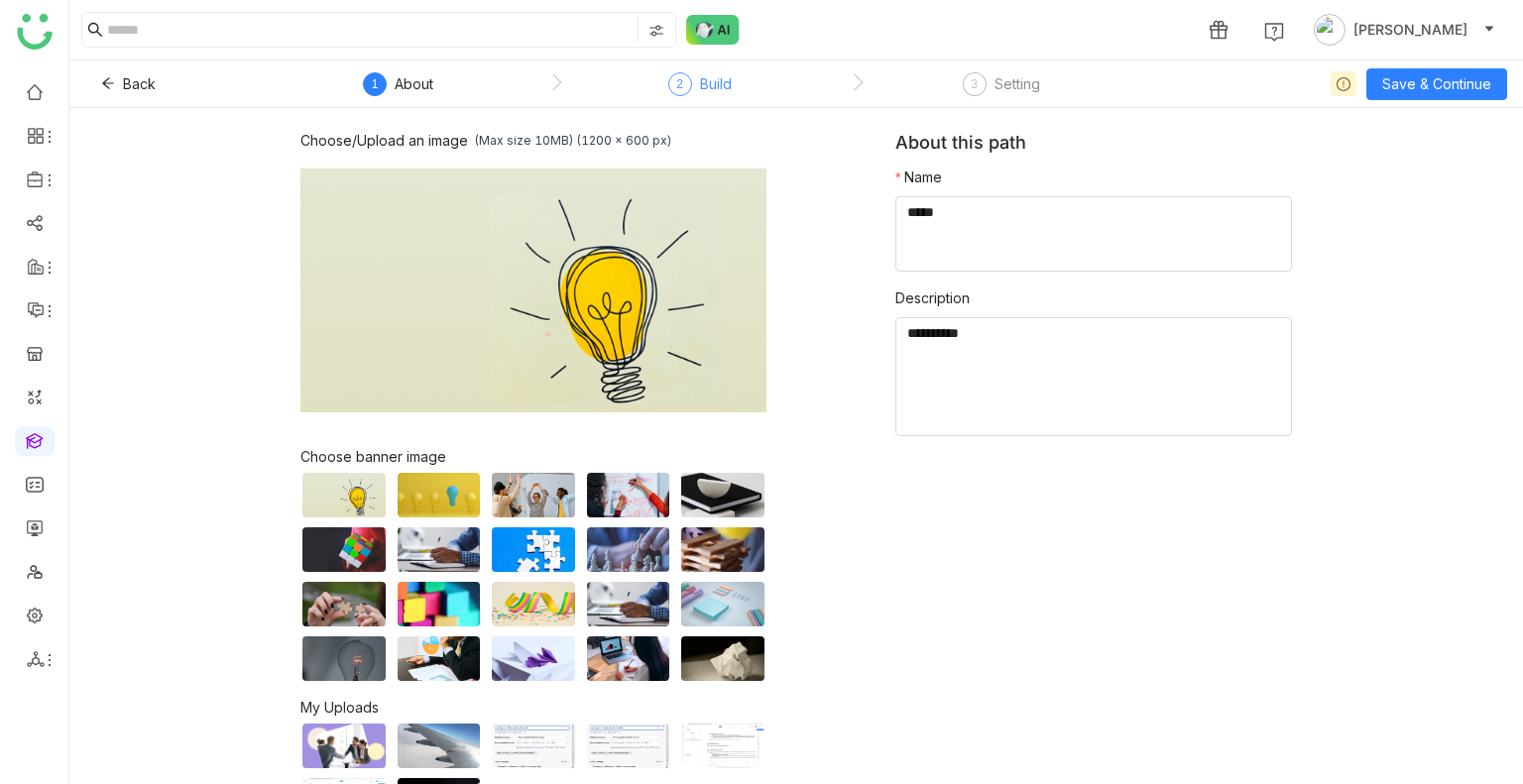 click on "Build" 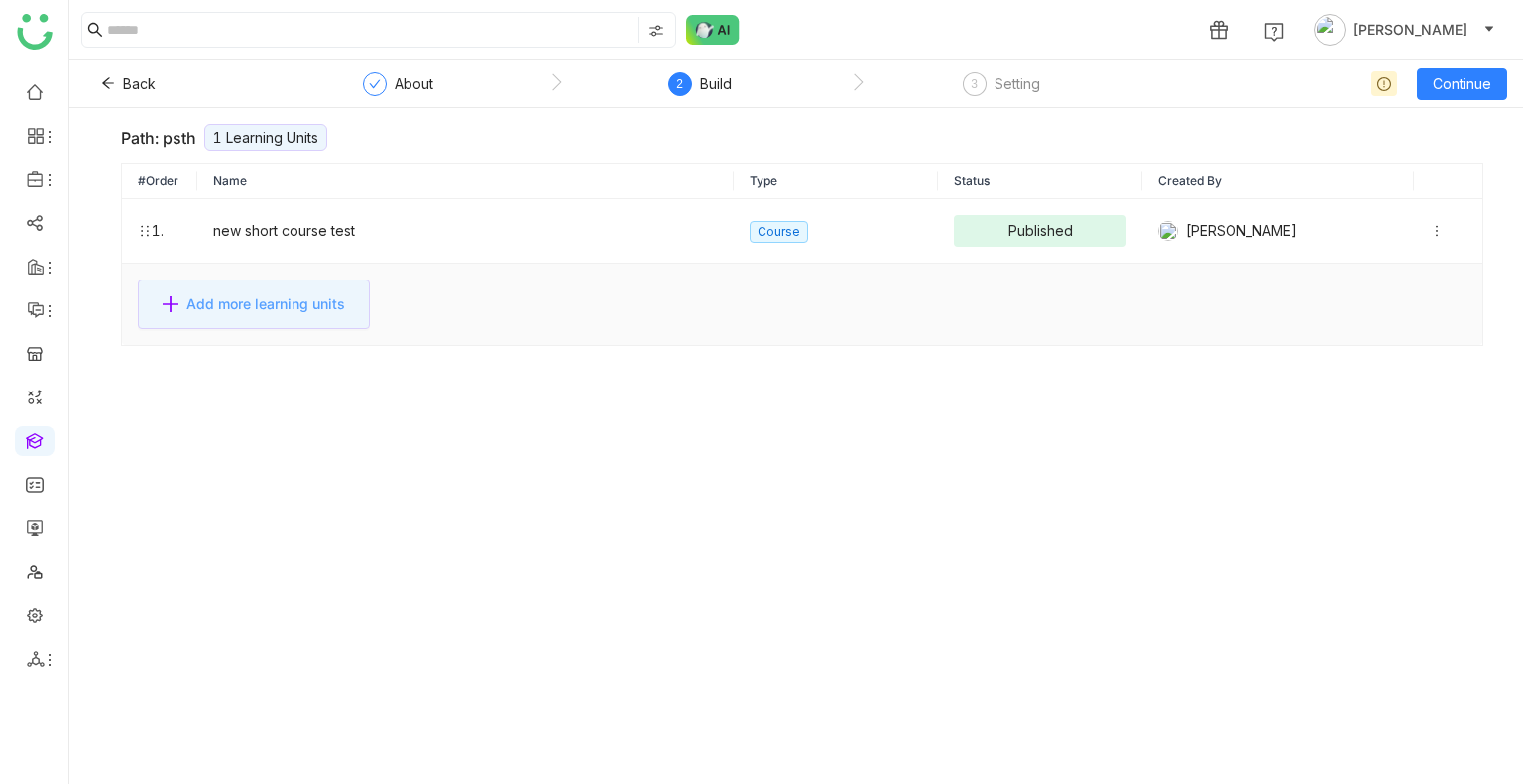 click on "Add more learning units" 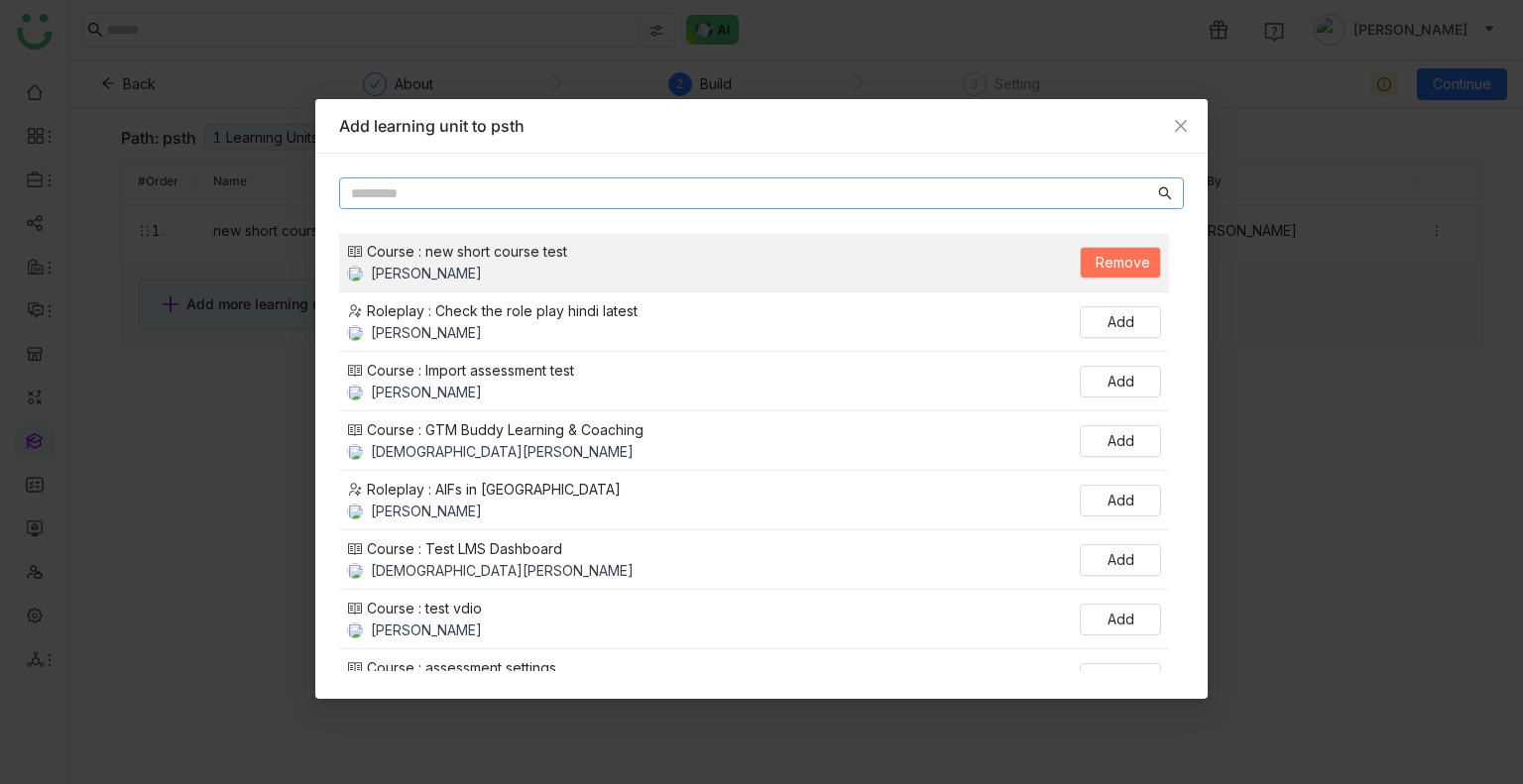 click at bounding box center [753, 193] 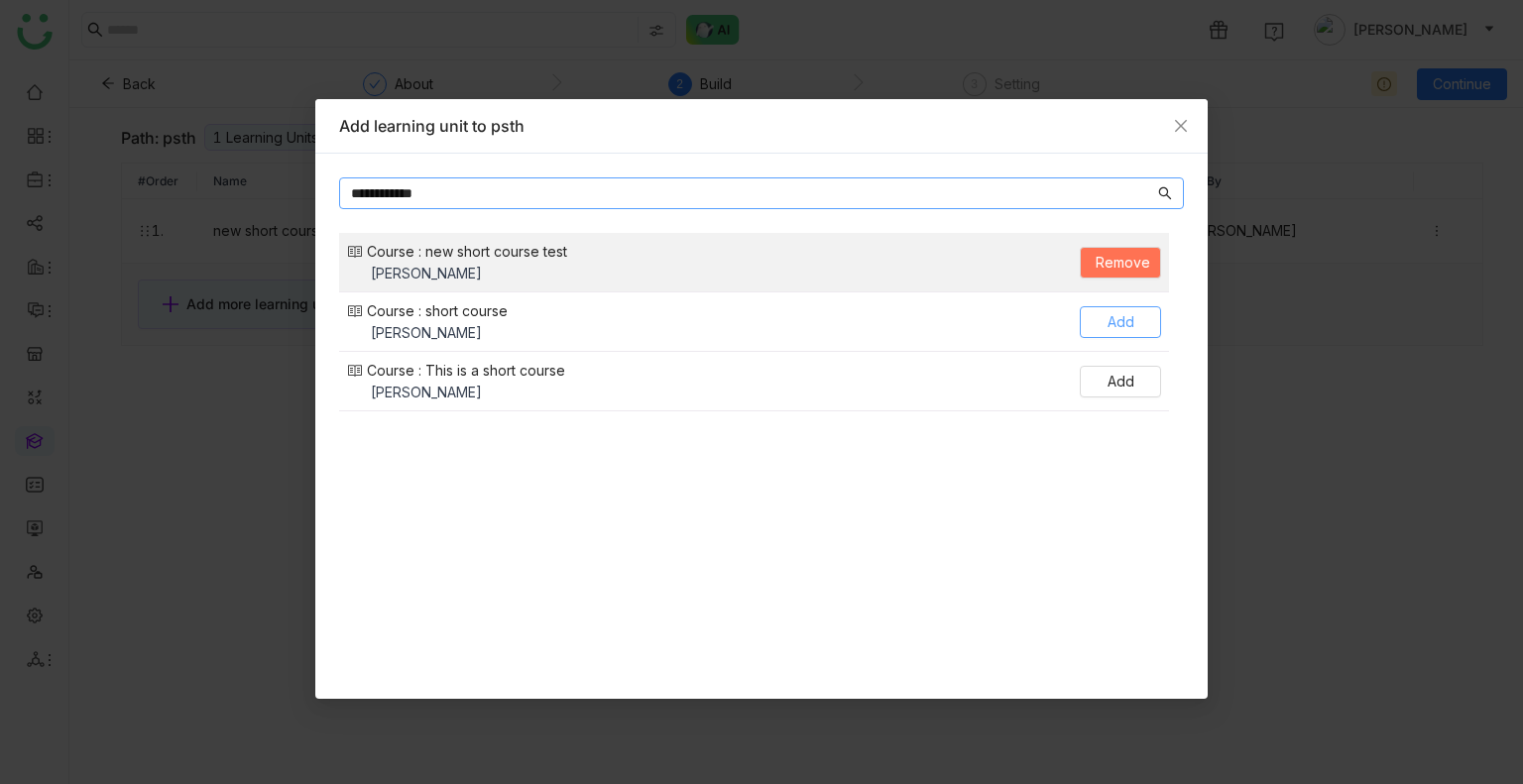 type on "**********" 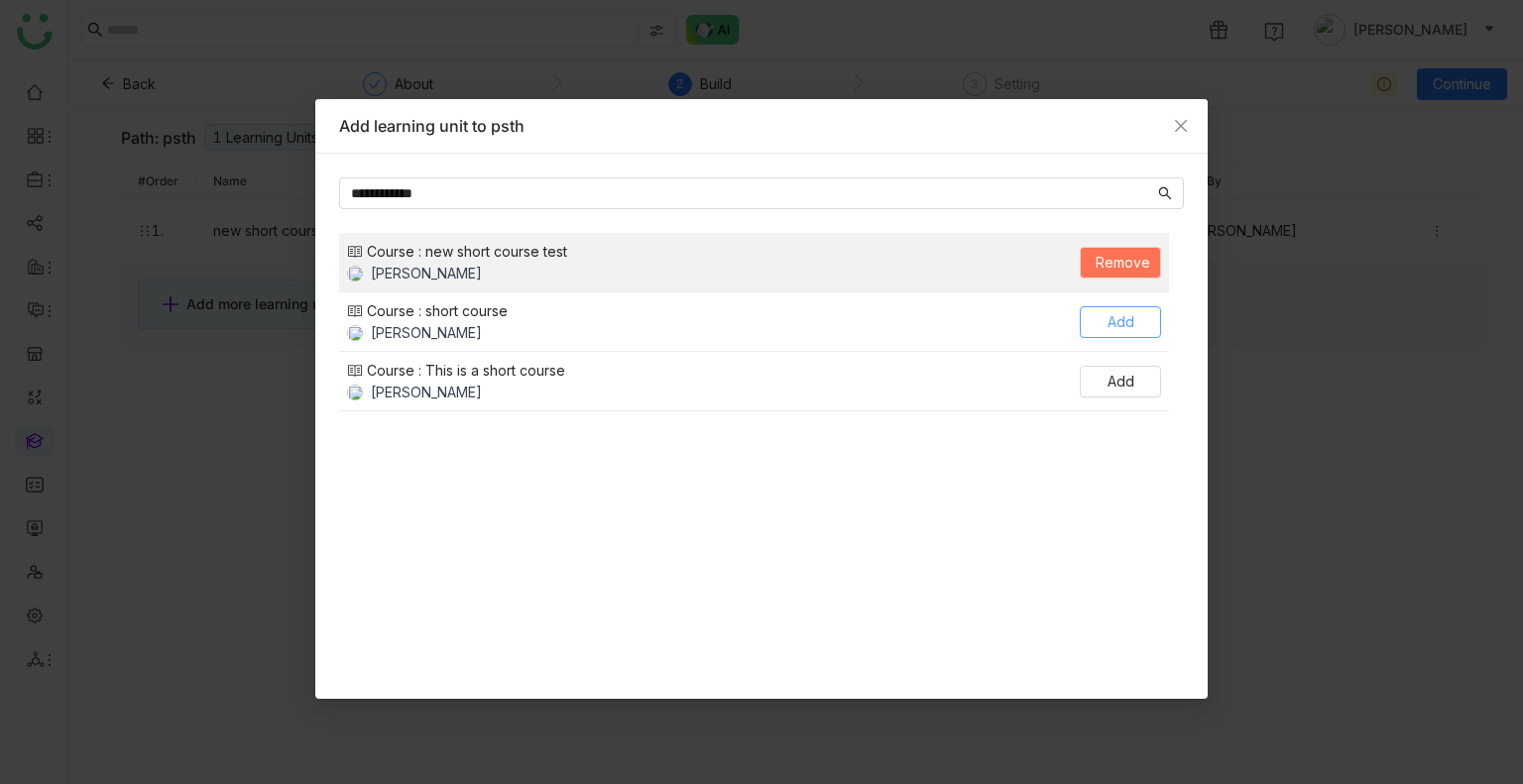 click on "Add" at bounding box center (1120, 322) 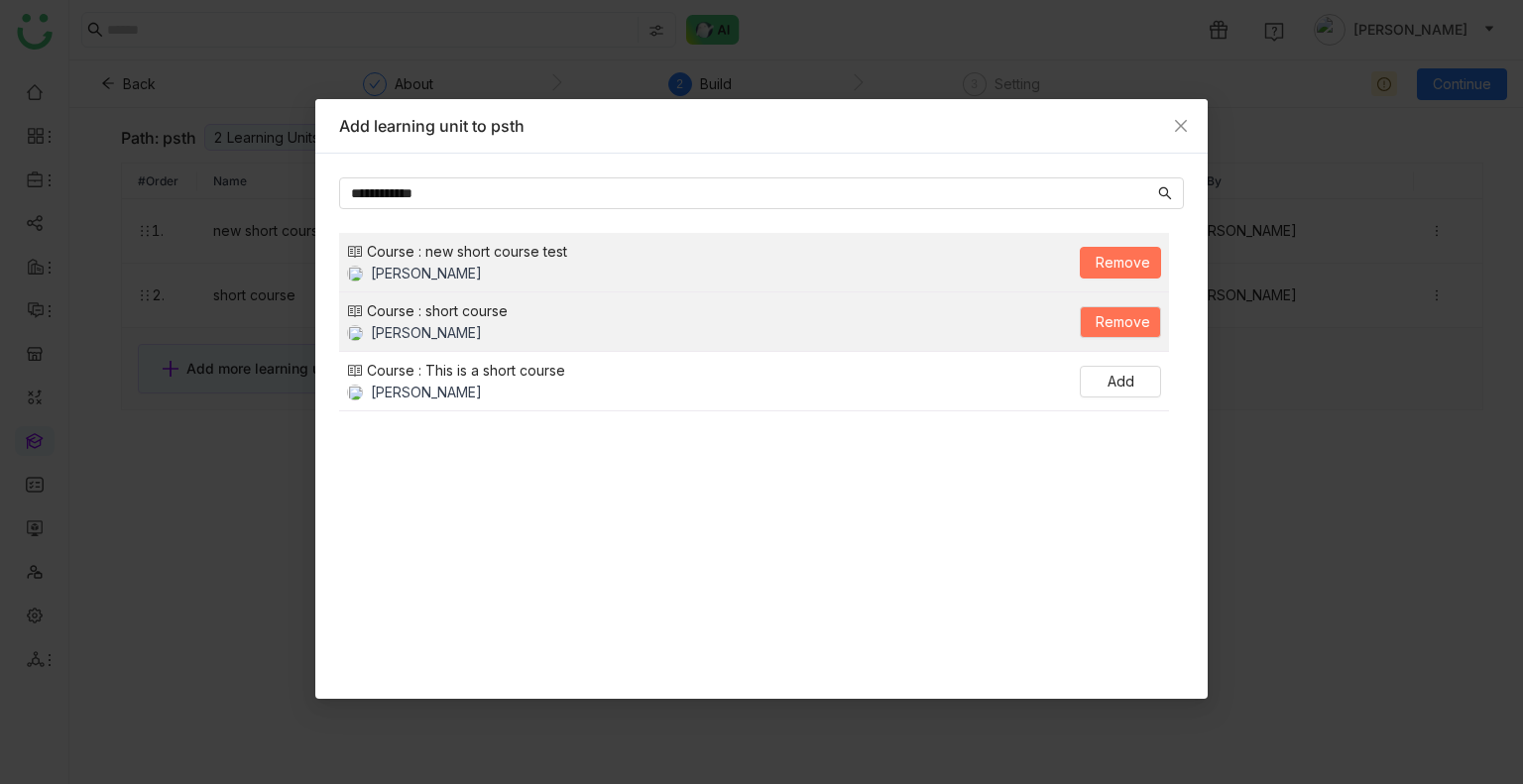 click on "Remove" at bounding box center [1122, 263] 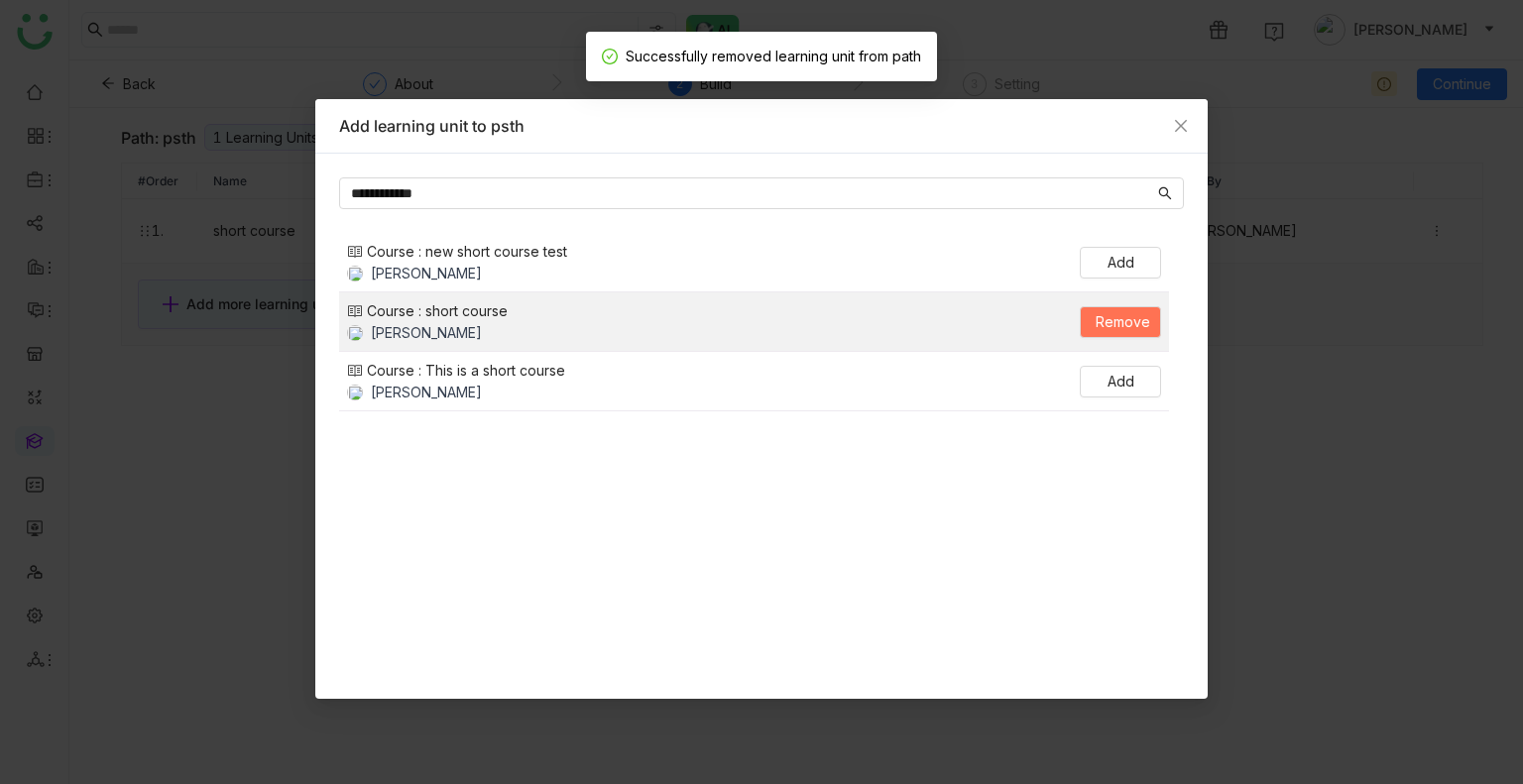 click on "**********" at bounding box center [762, 392] 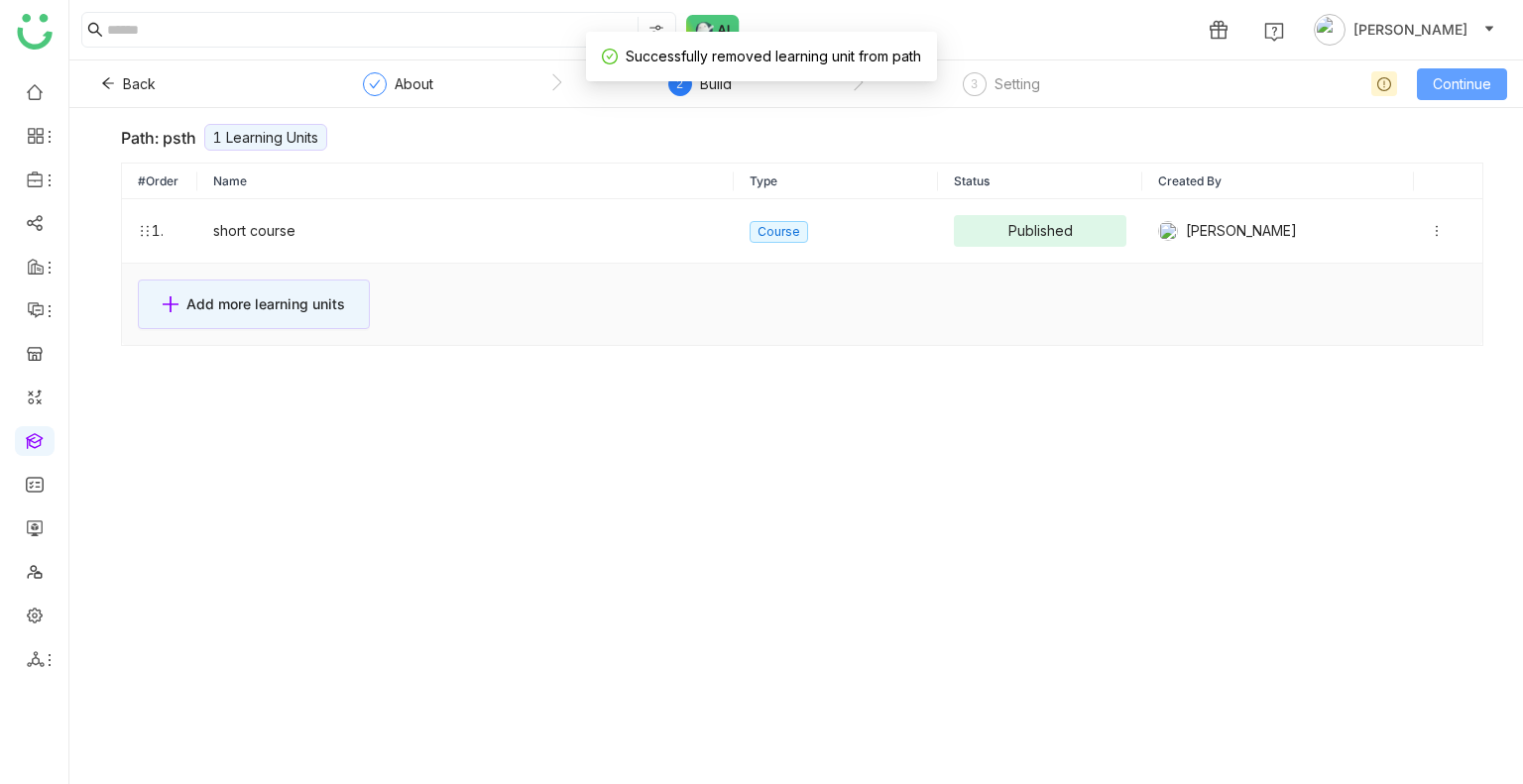 click on "Continue" at bounding box center [1462, 84] 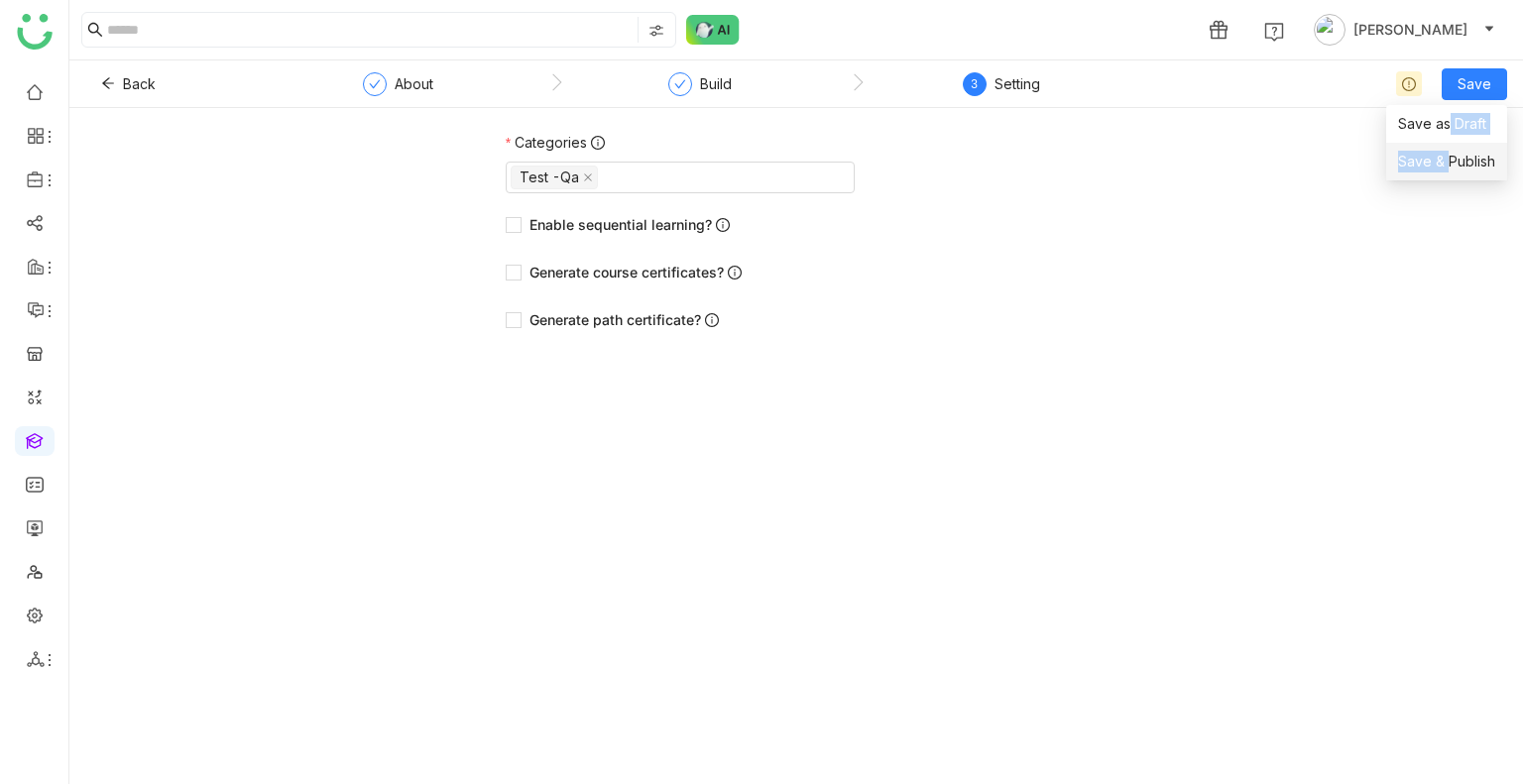 drag, startPoint x: 1447, startPoint y: 138, endPoint x: 1448, endPoint y: 159, distance: 21.023796 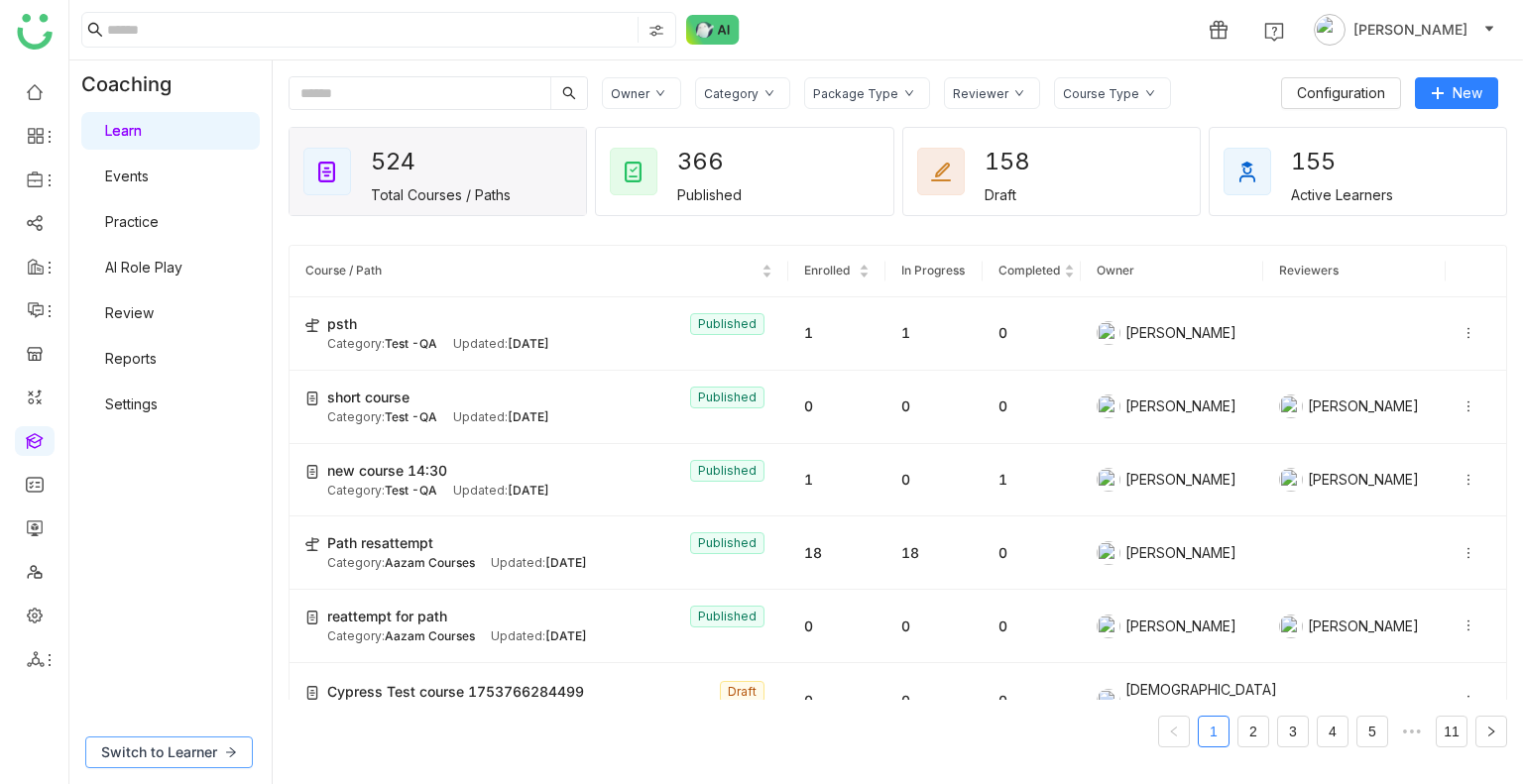 click on "Switch to Learner" 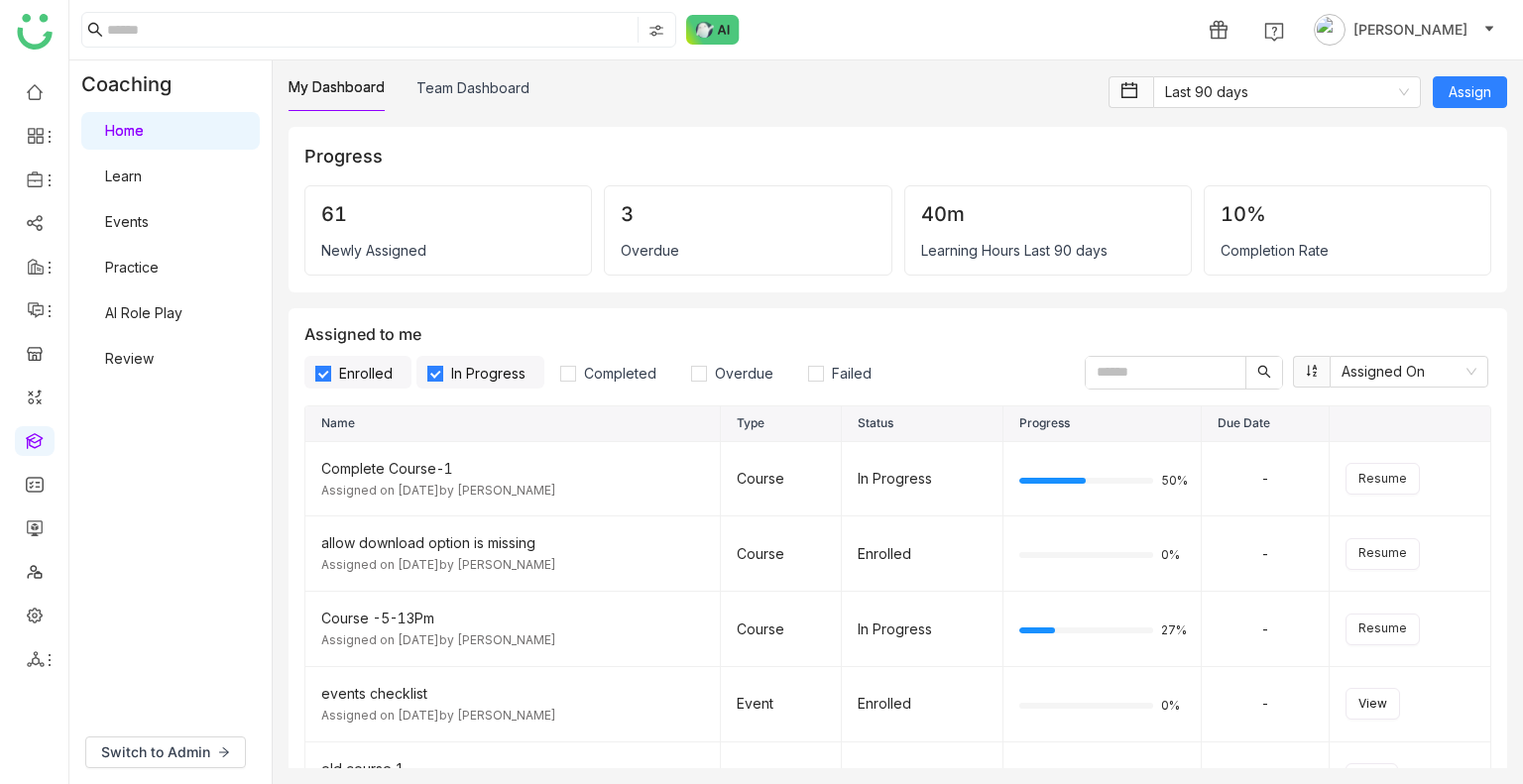 click on "Review" at bounding box center (129, 358) 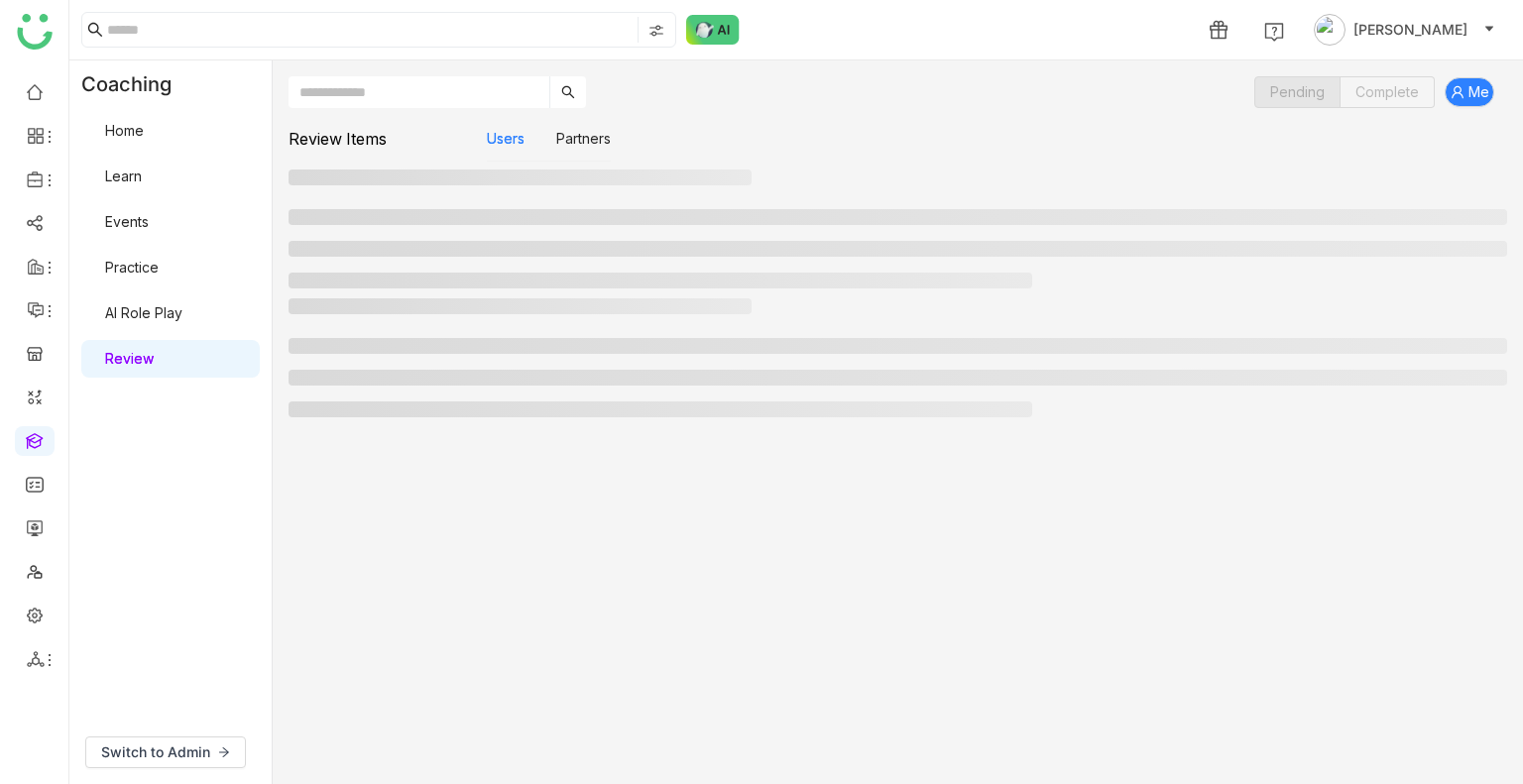 click on "Review" at bounding box center [129, 358] 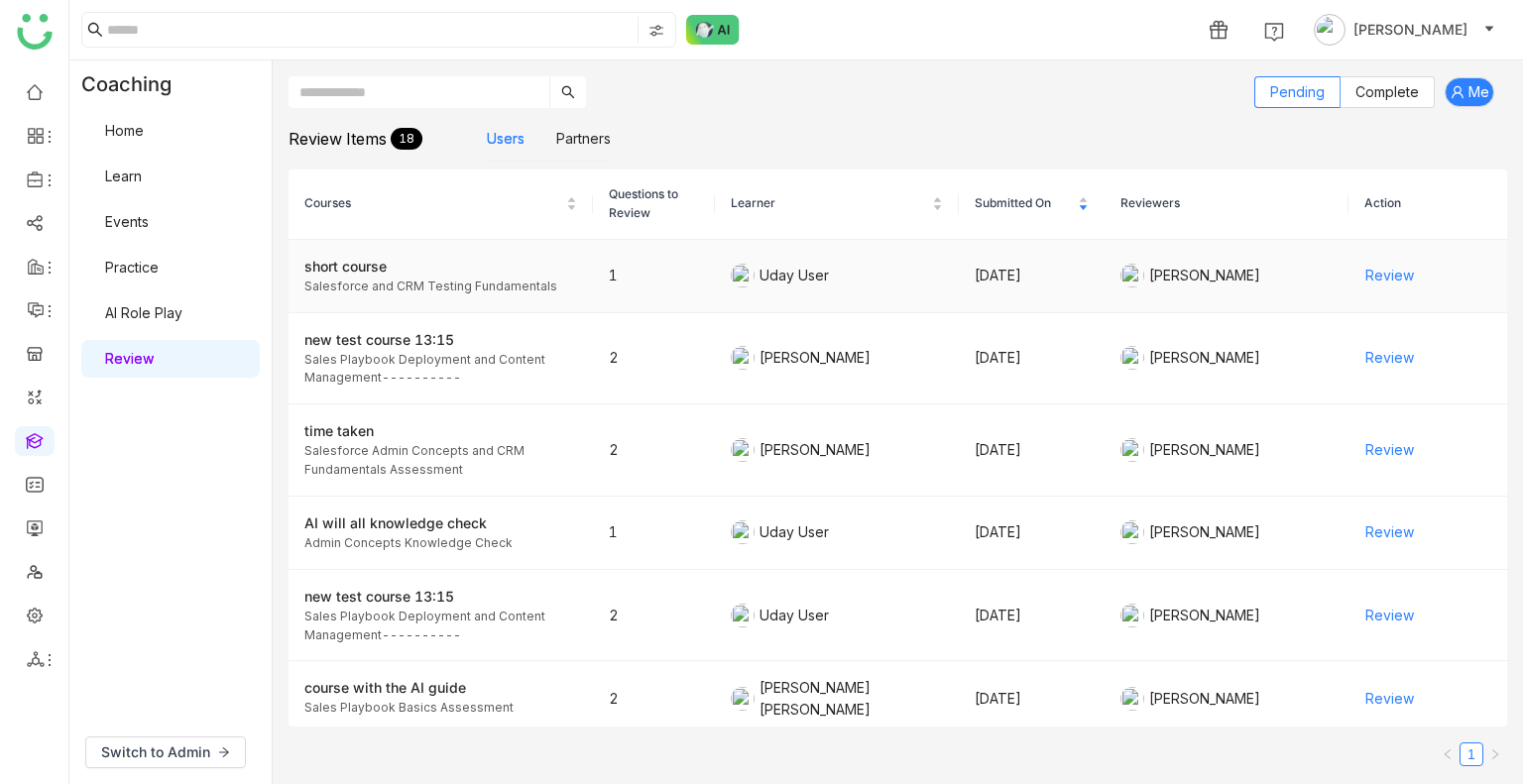 click on "Review" 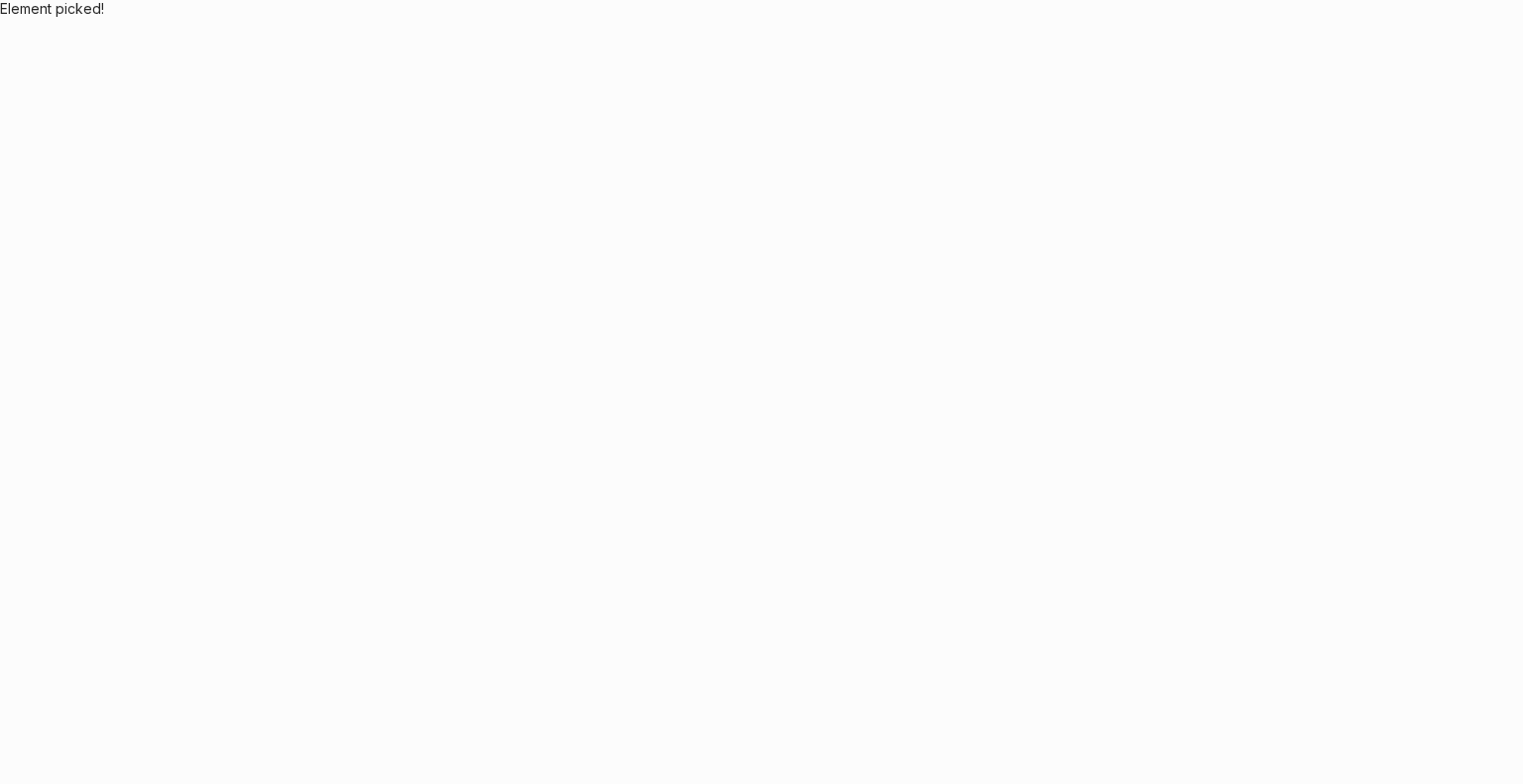 scroll, scrollTop: 0, scrollLeft: 0, axis: both 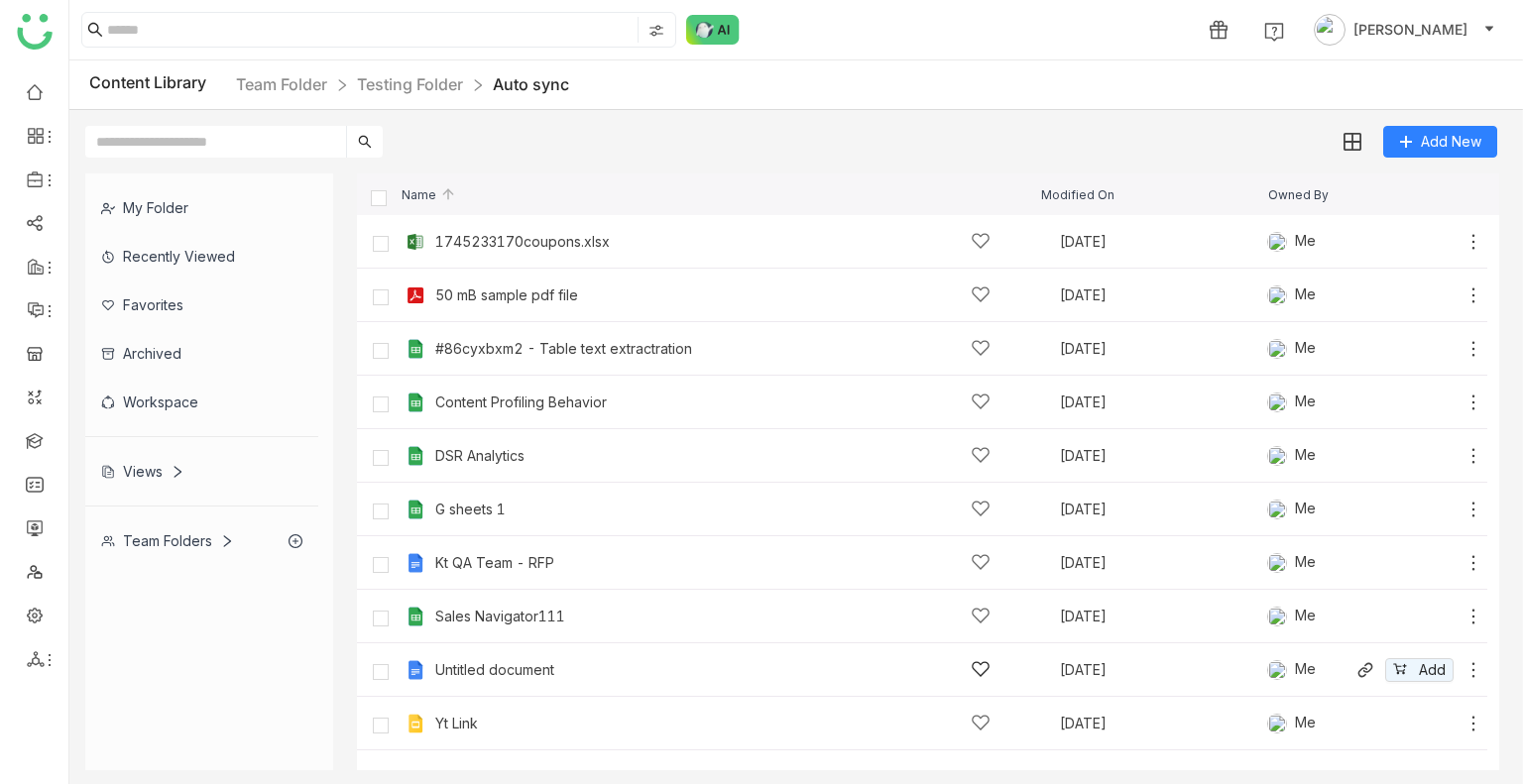 click on "Untitled document" 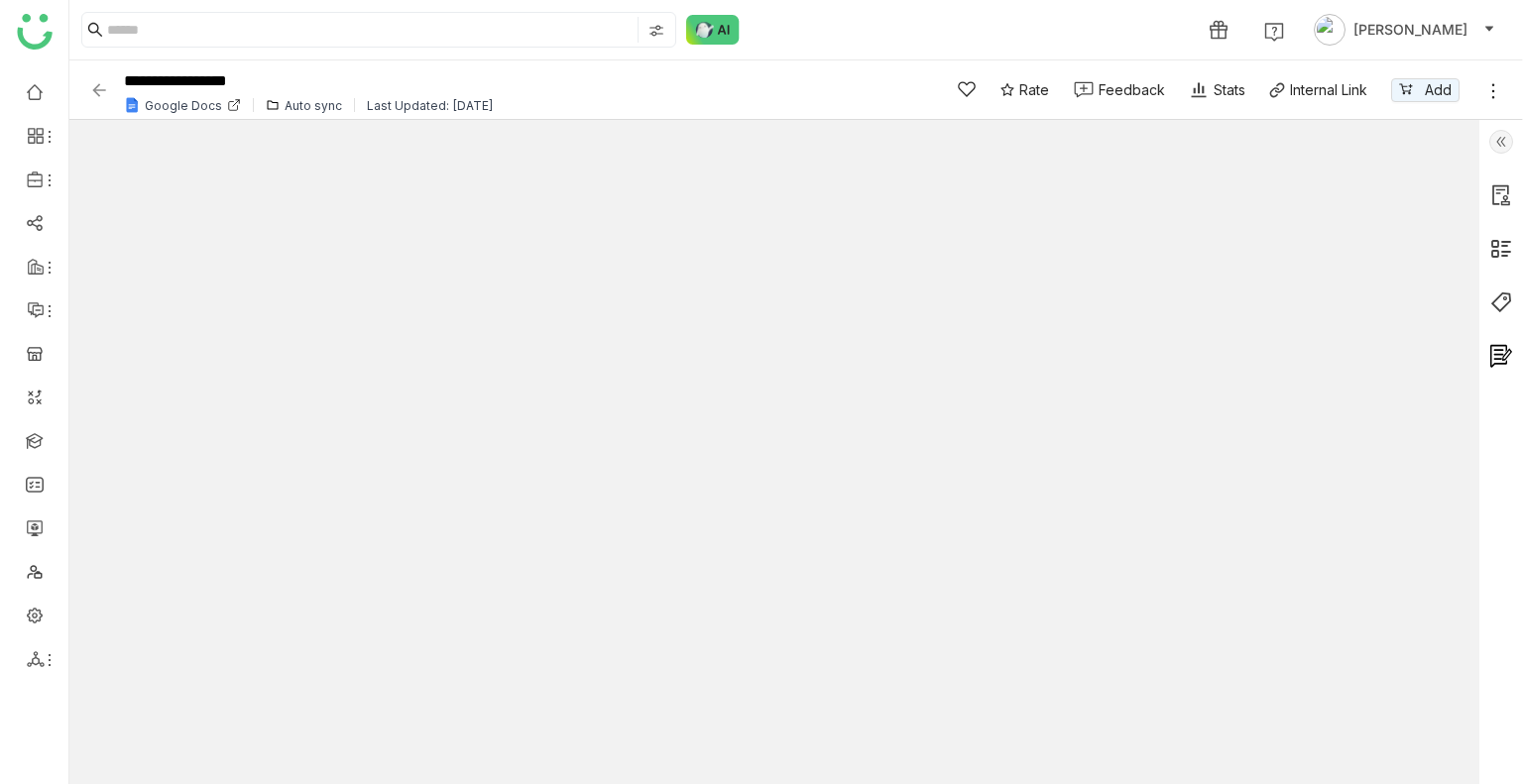 click 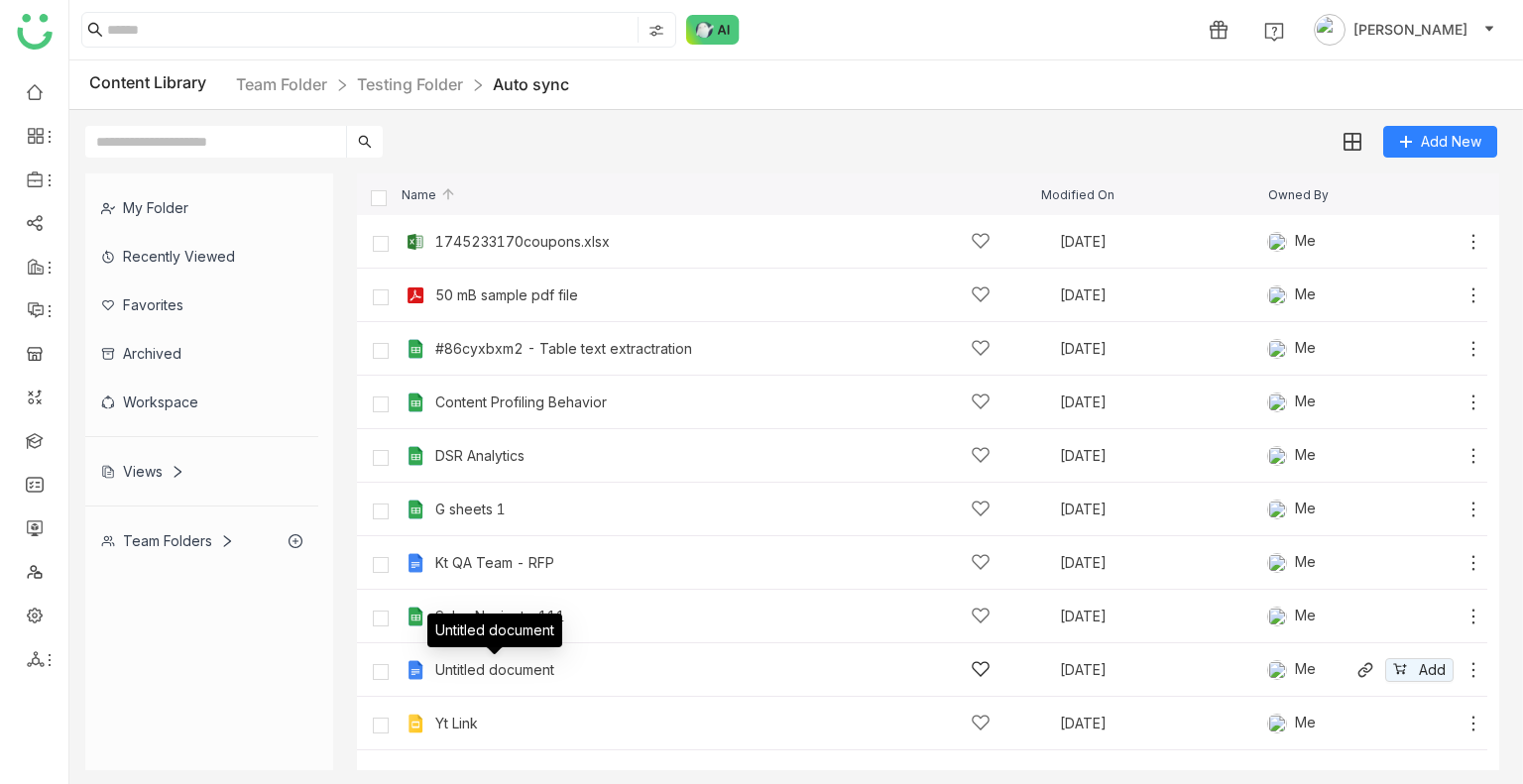 click on "Untitled document" 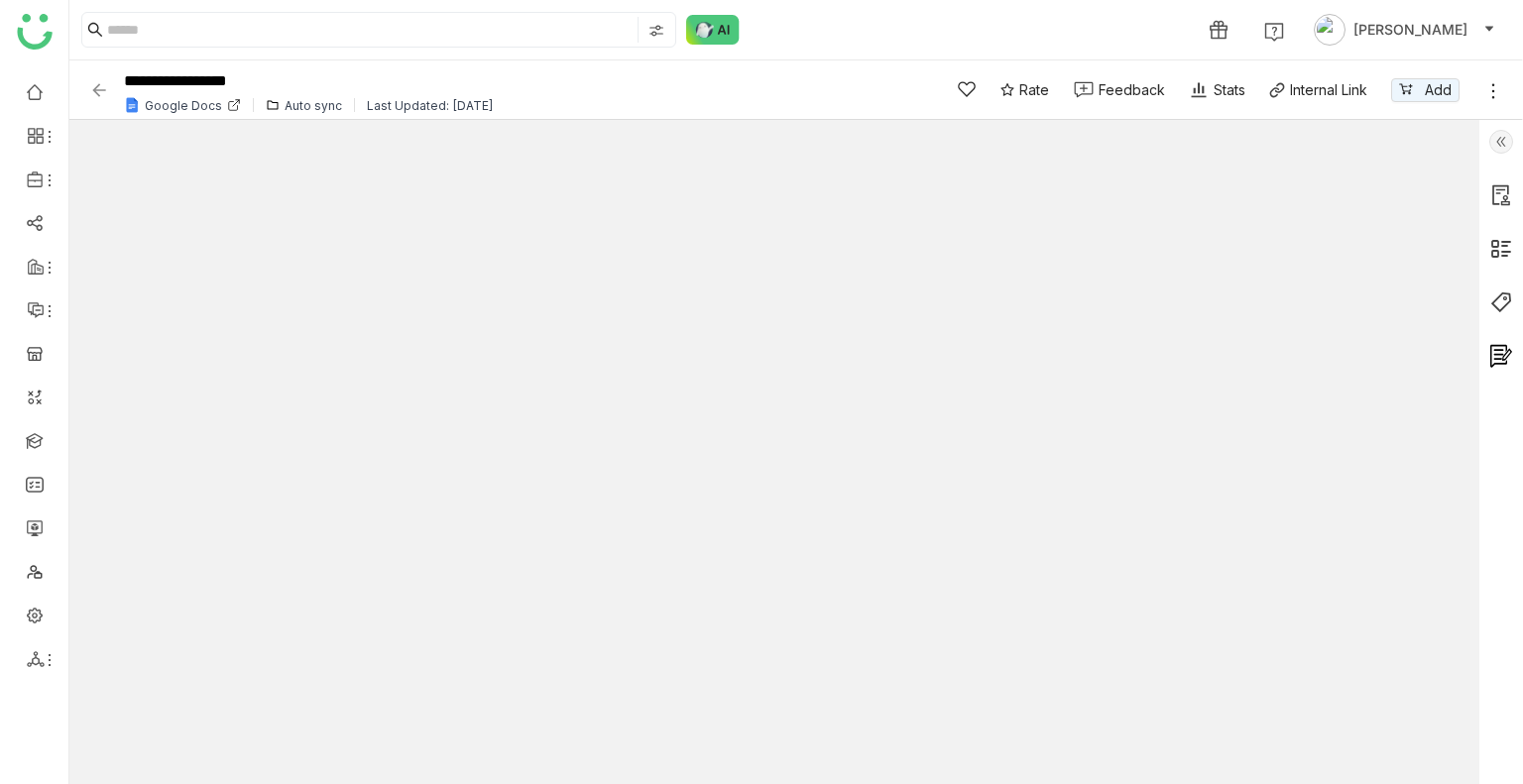 click 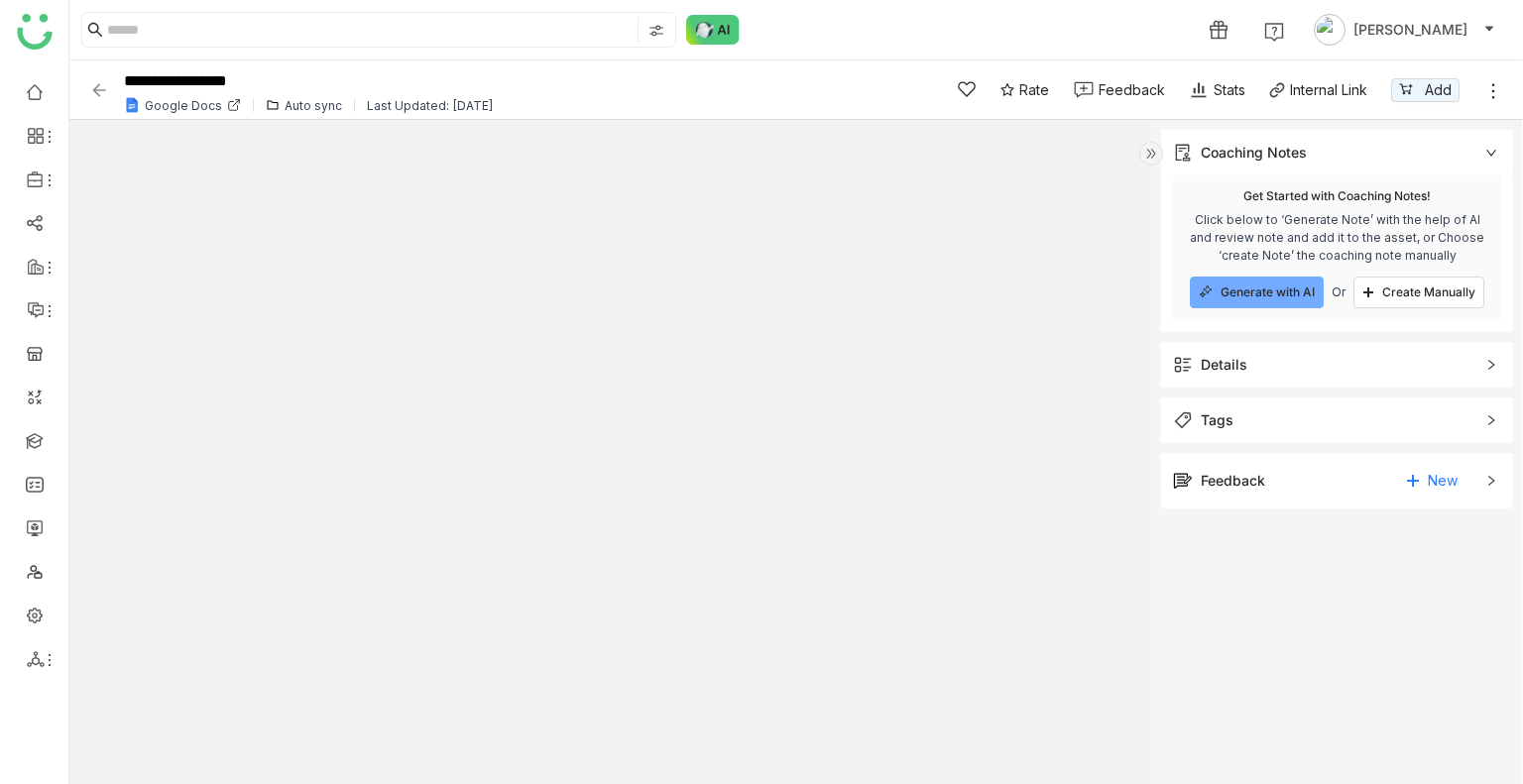 click on "Tags" 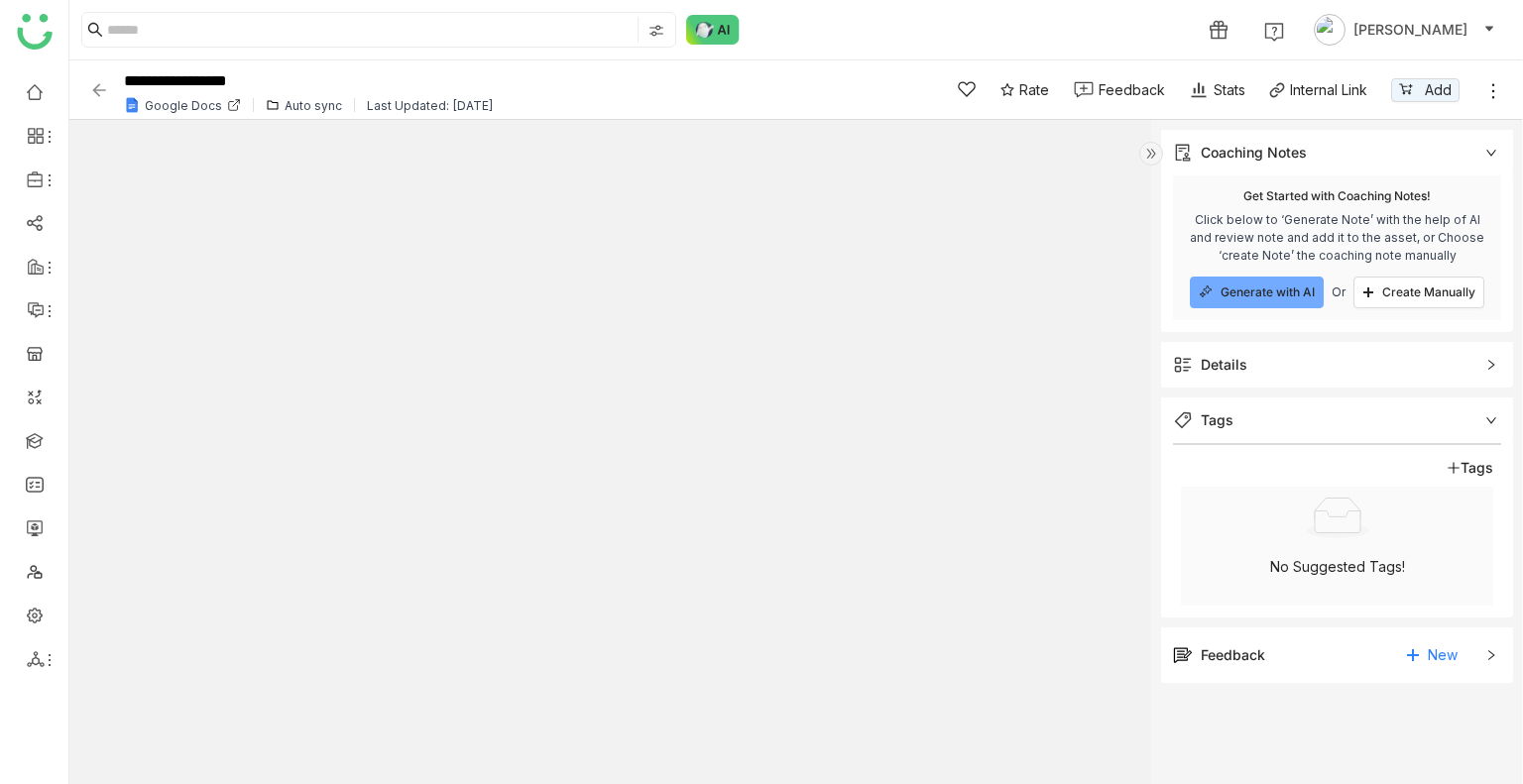 click on "Details" 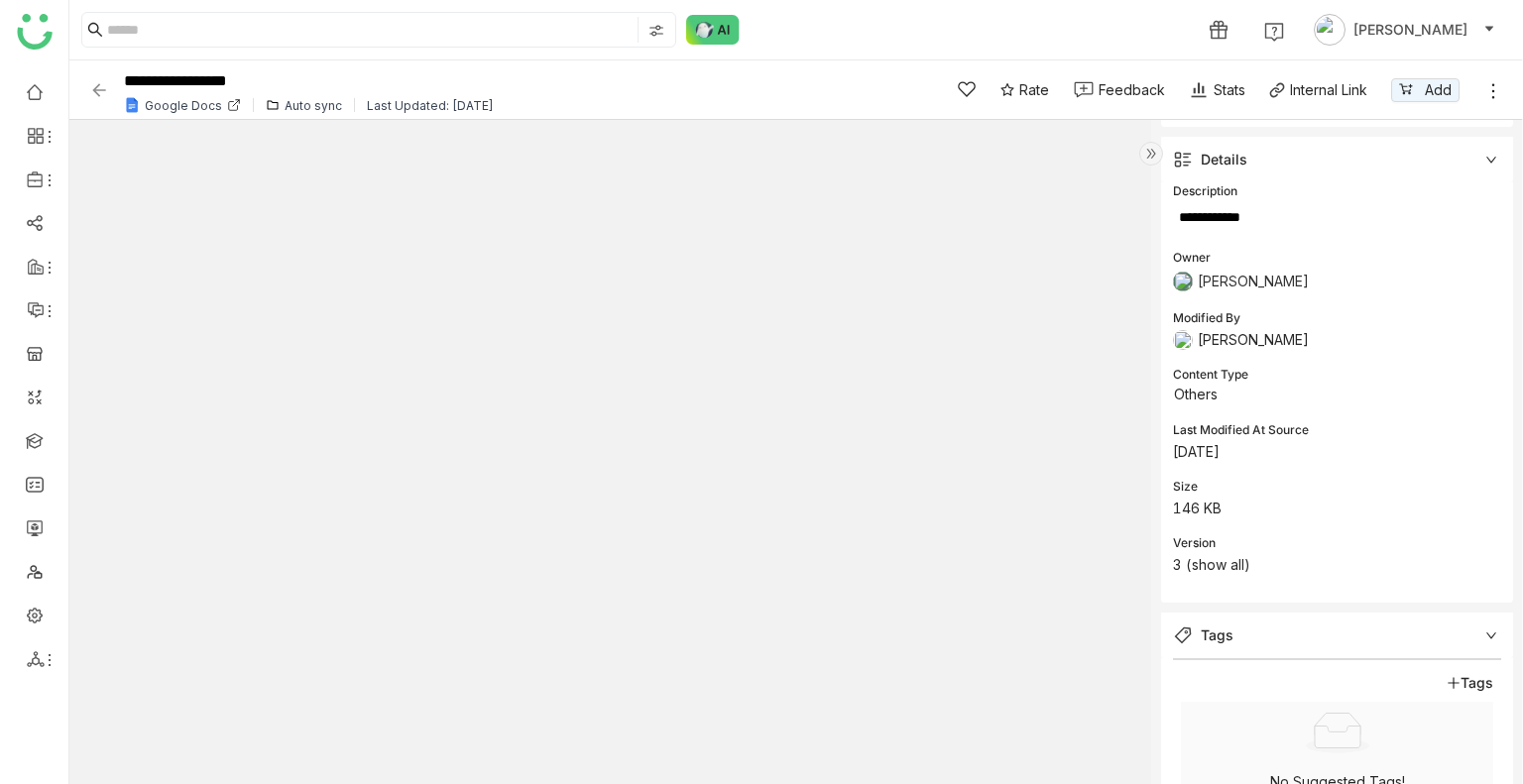 scroll, scrollTop: 210, scrollLeft: 0, axis: vertical 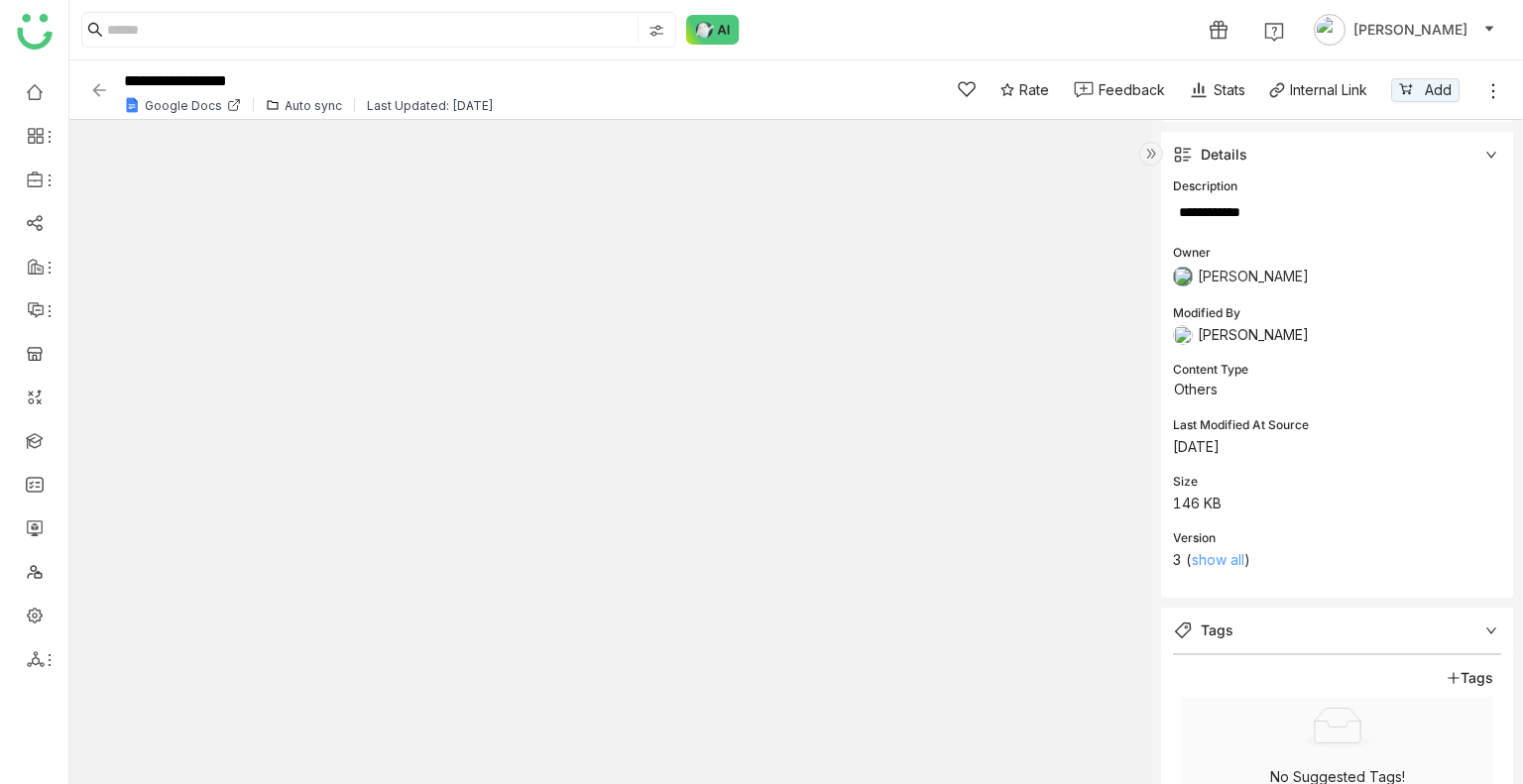 click on "show all" 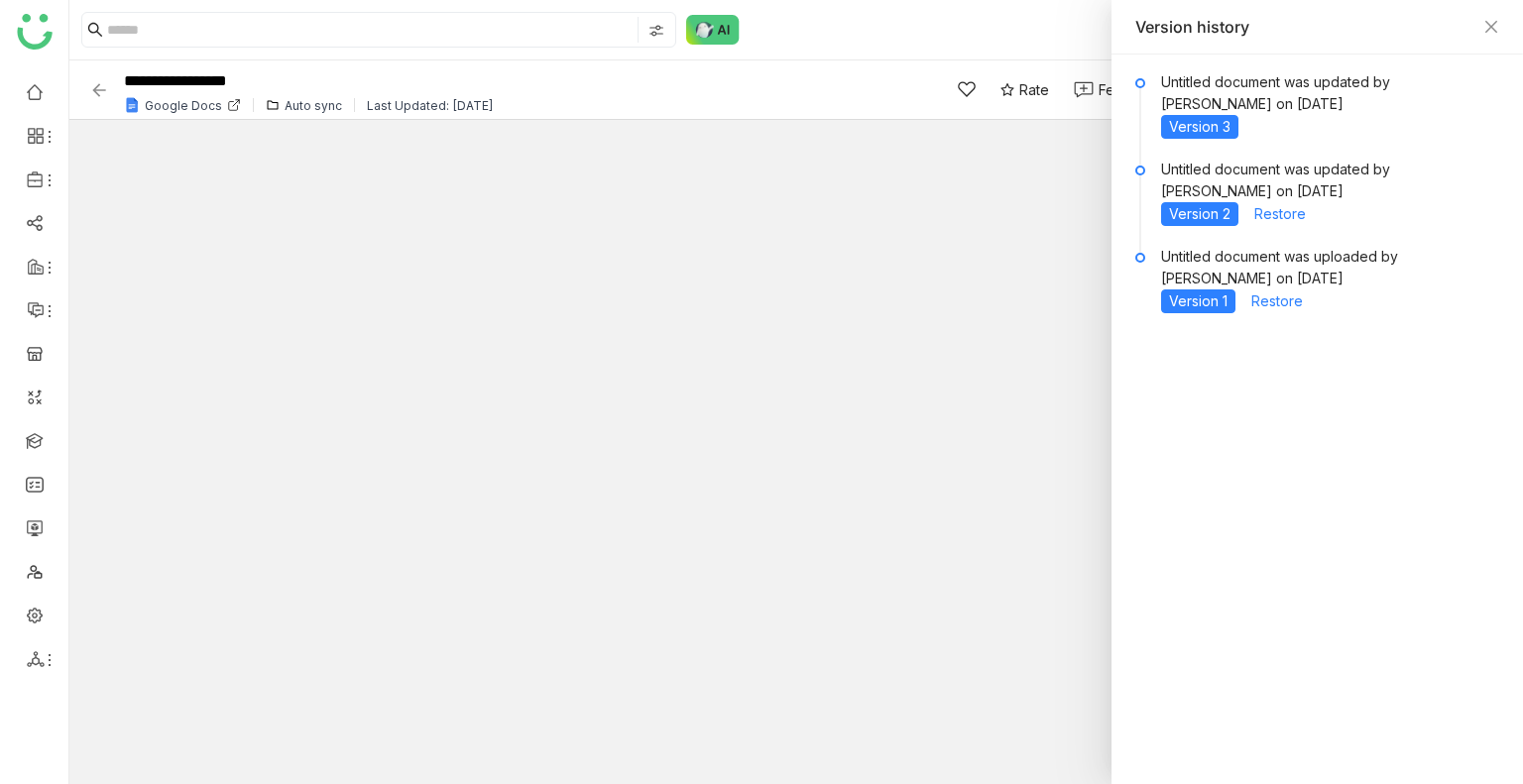 click 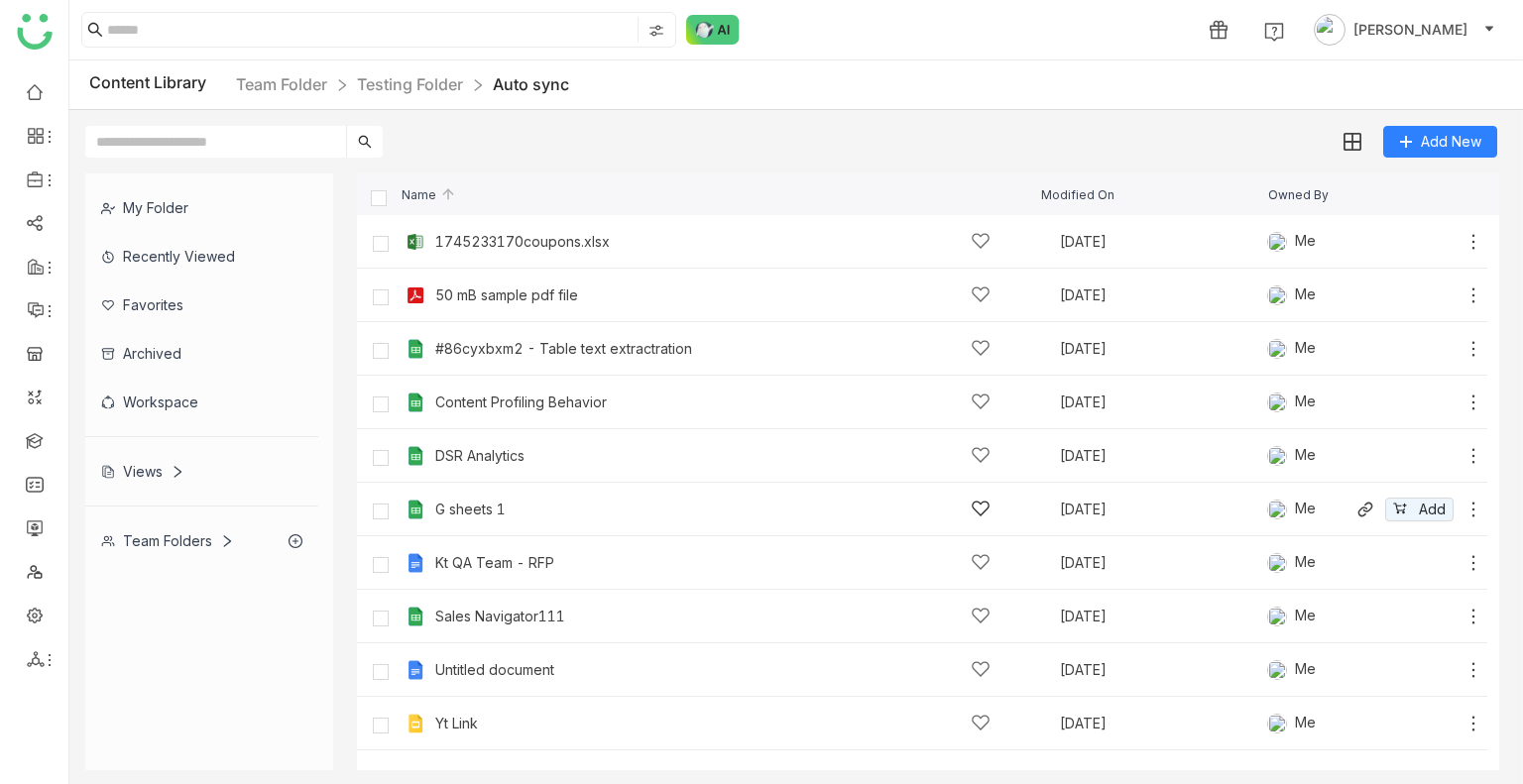 click on "G sheets 1" 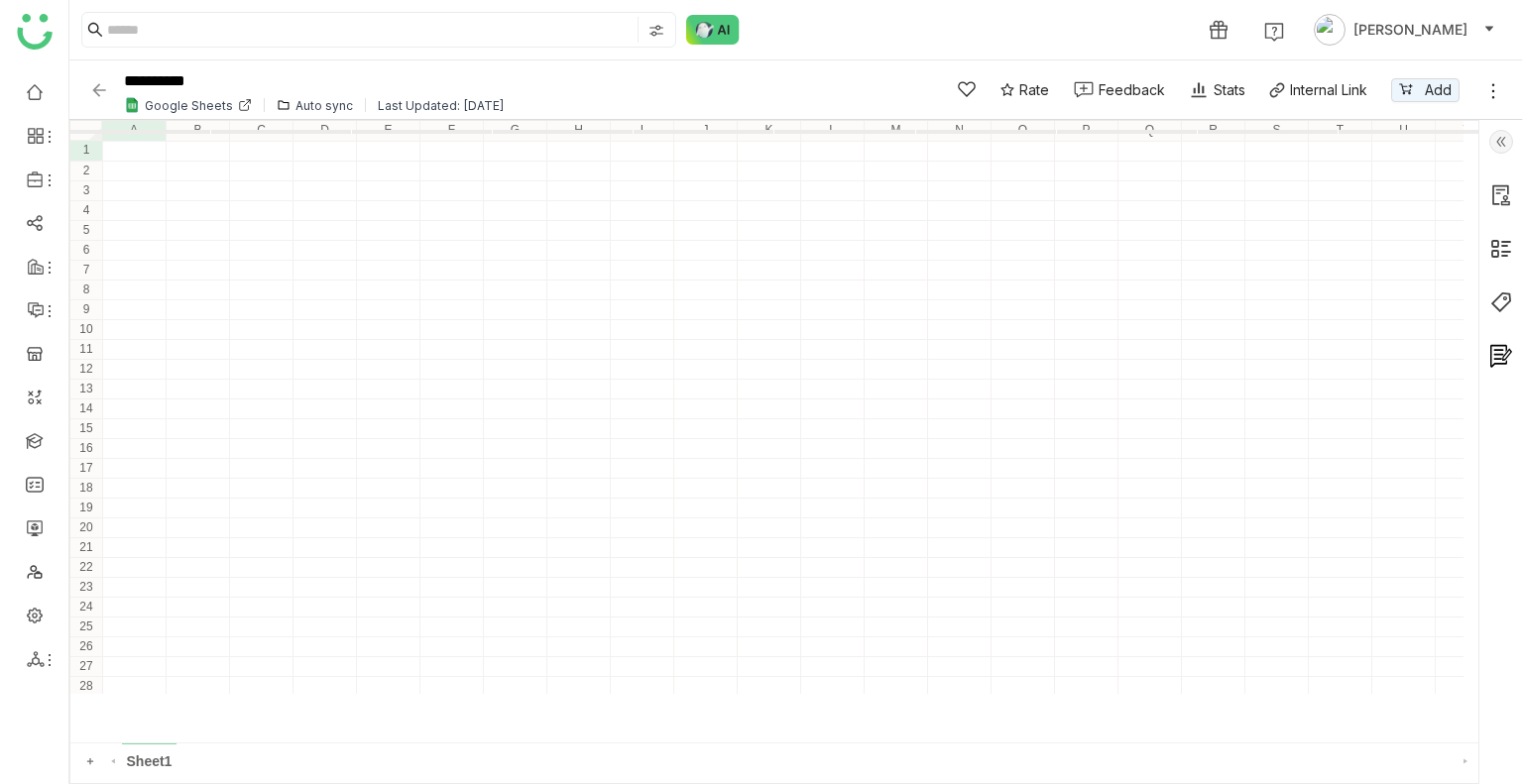 click 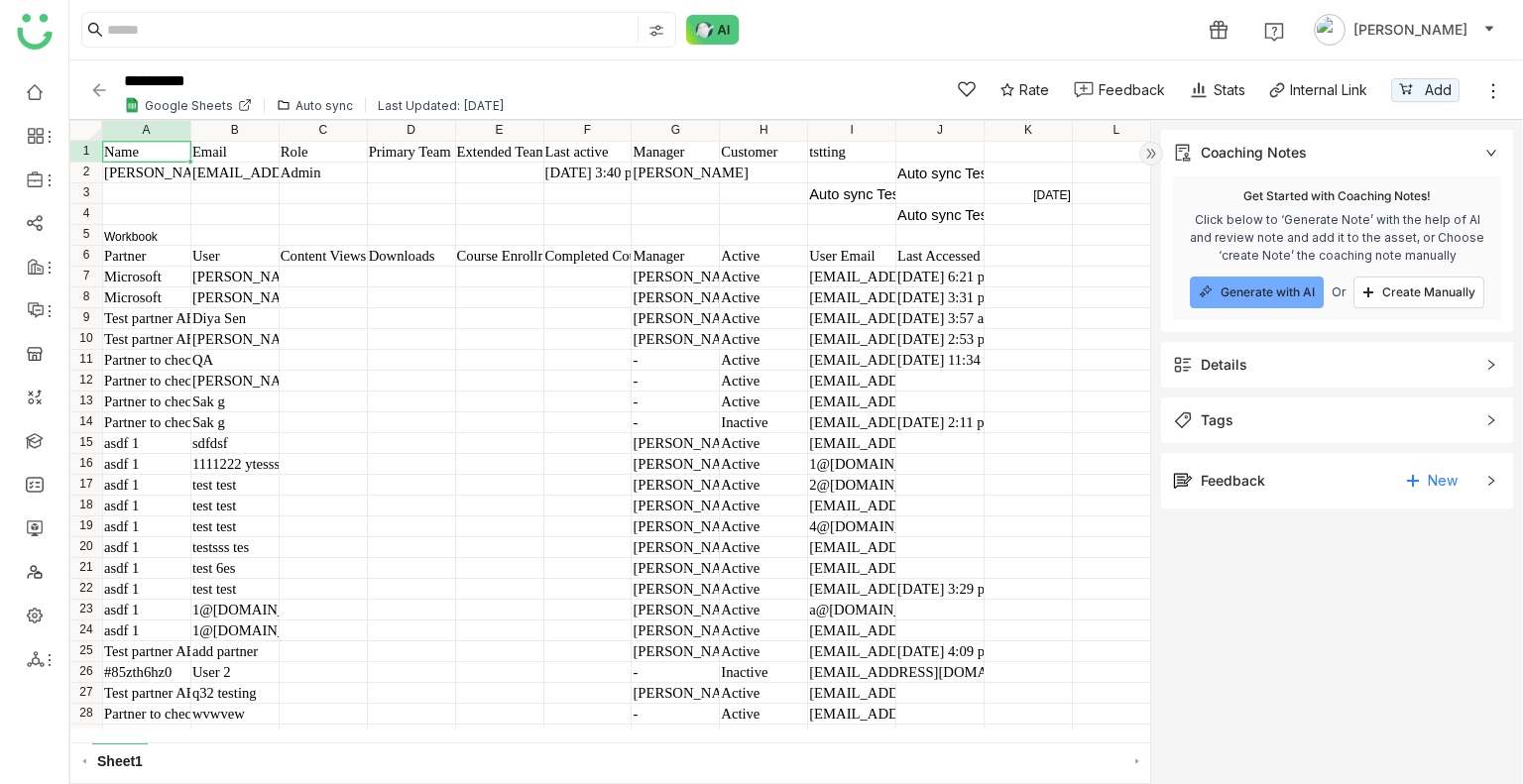 click on "Details" 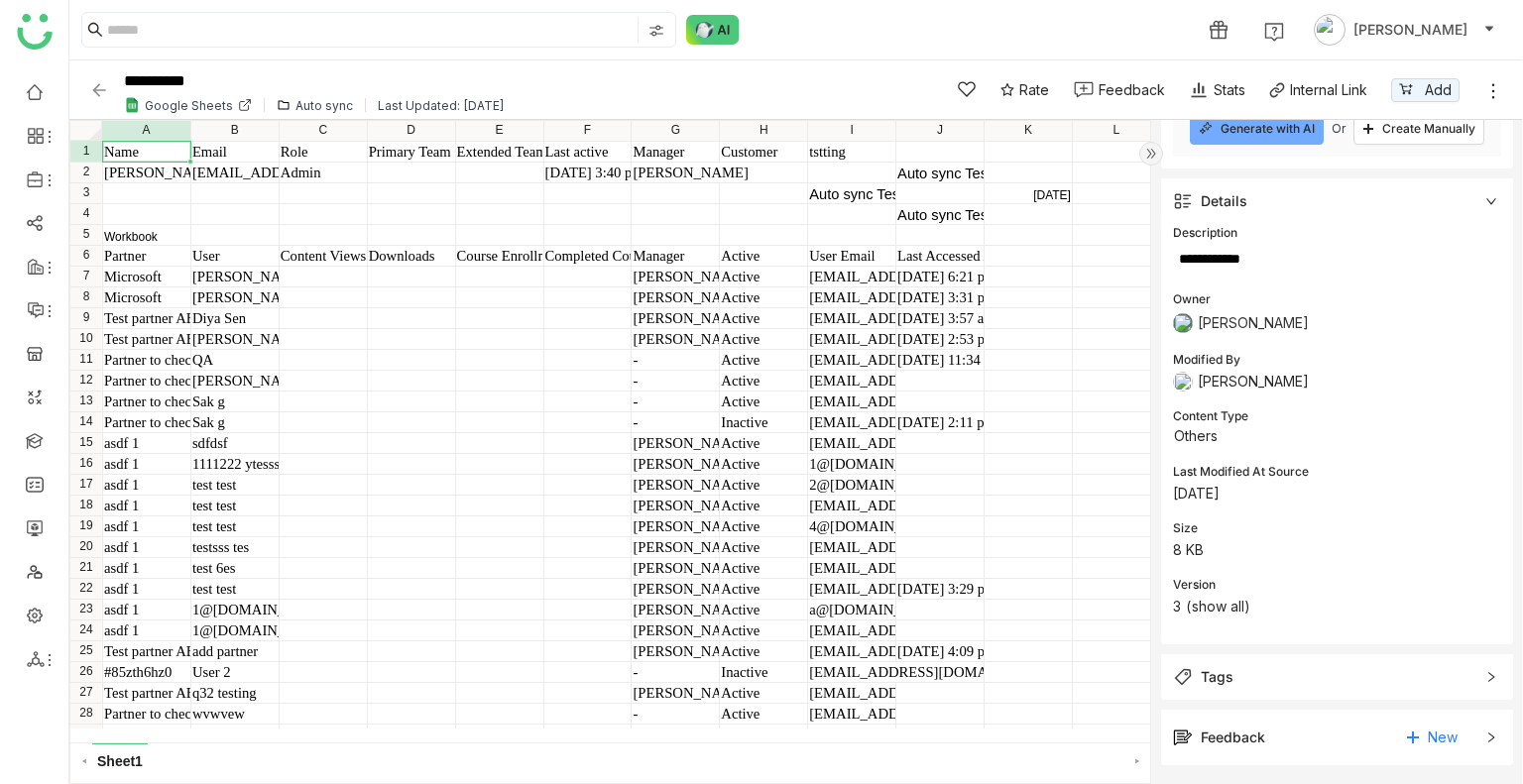 scroll, scrollTop: 163, scrollLeft: 0, axis: vertical 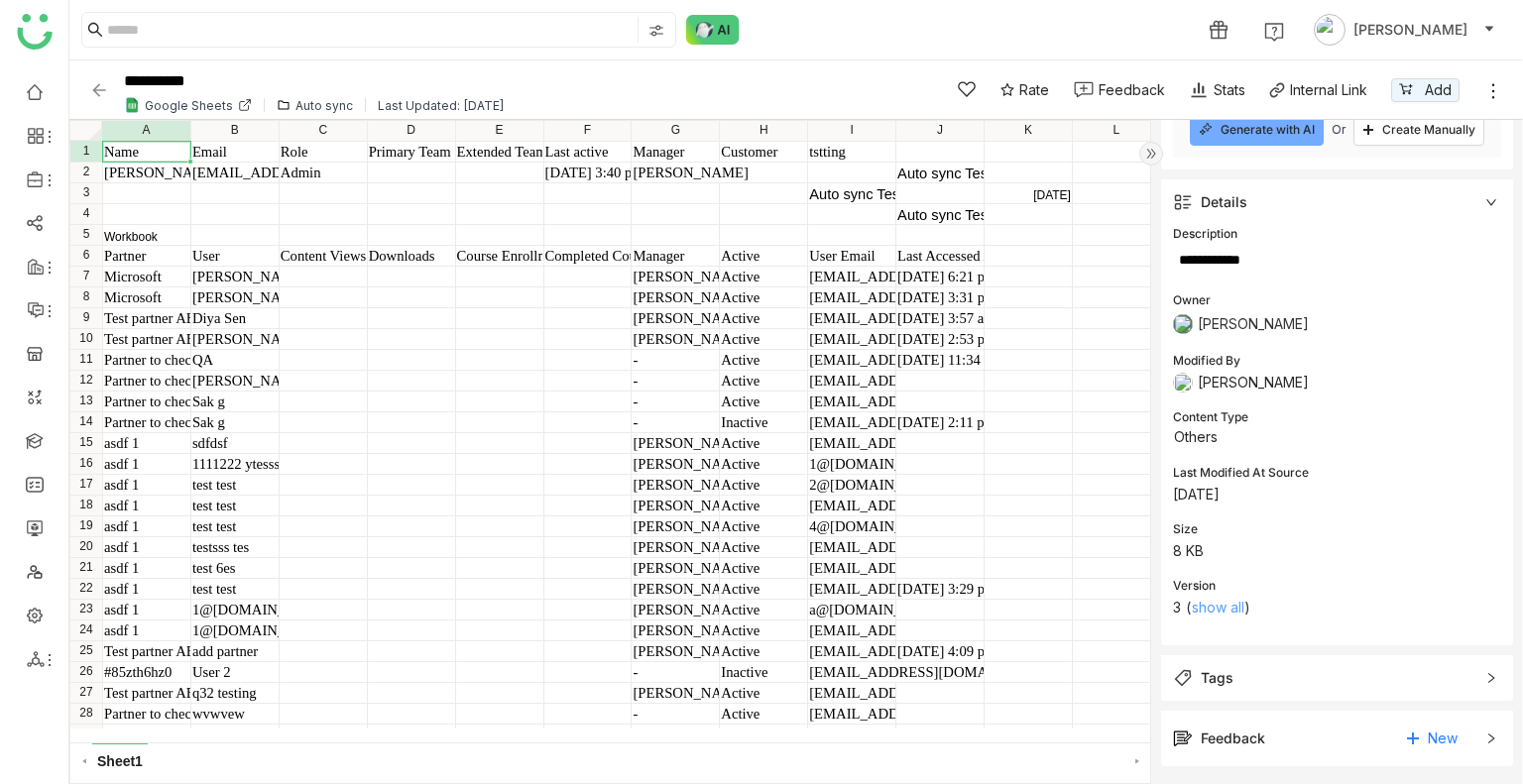 click on "show all" 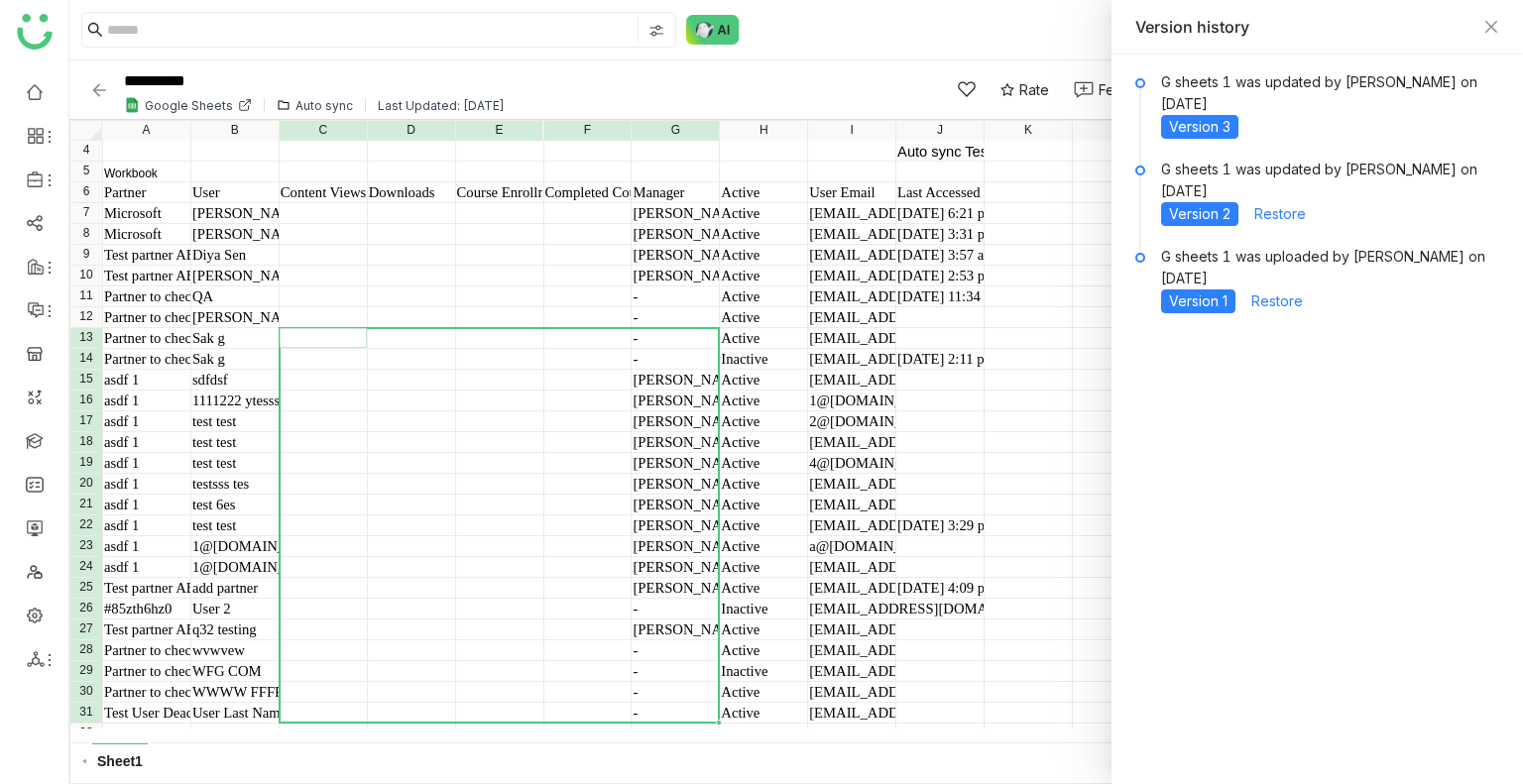 drag, startPoint x: 321, startPoint y: 393, endPoint x: 649, endPoint y: 483, distance: 340.1235 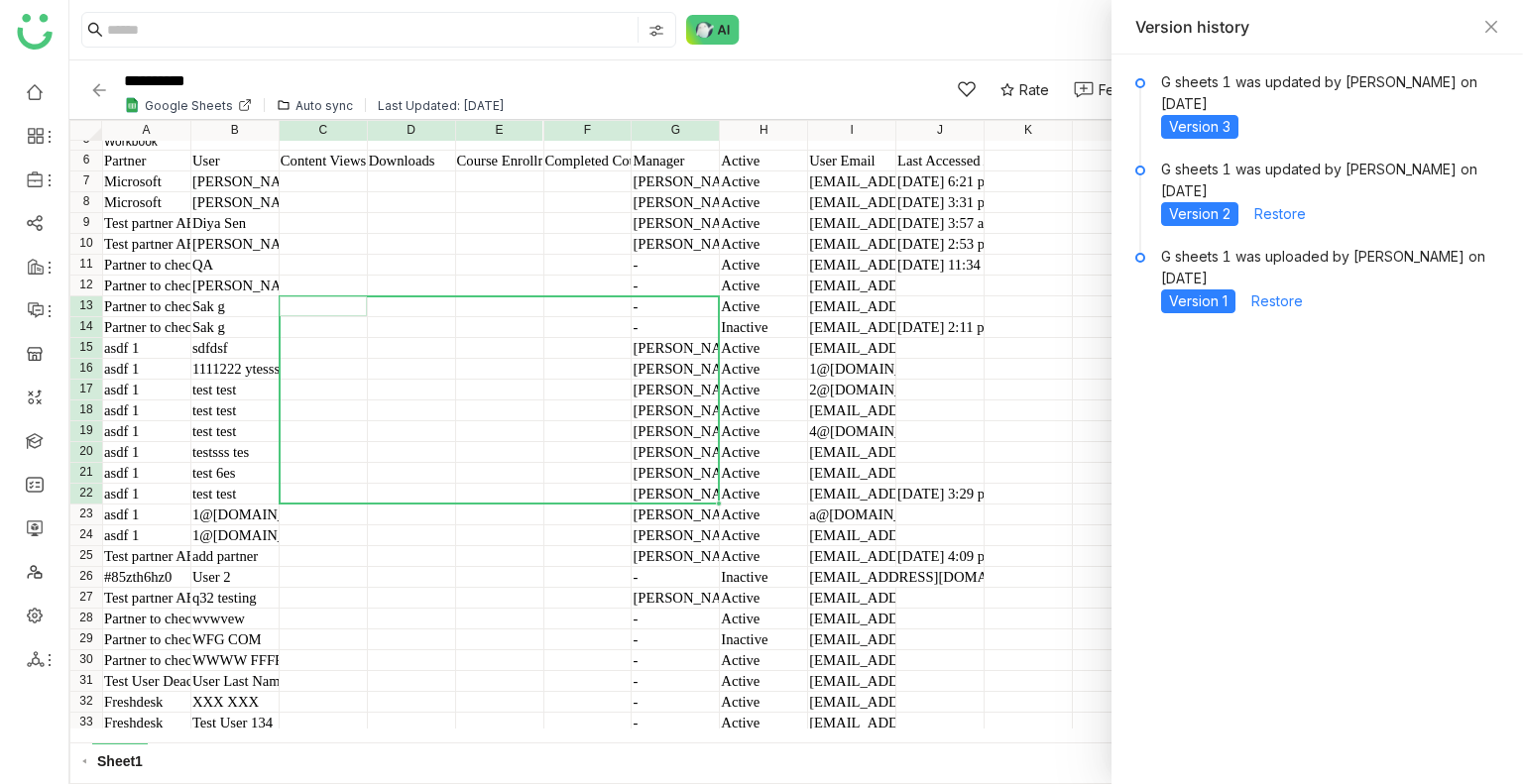 scroll, scrollTop: 95, scrollLeft: 0, axis: vertical 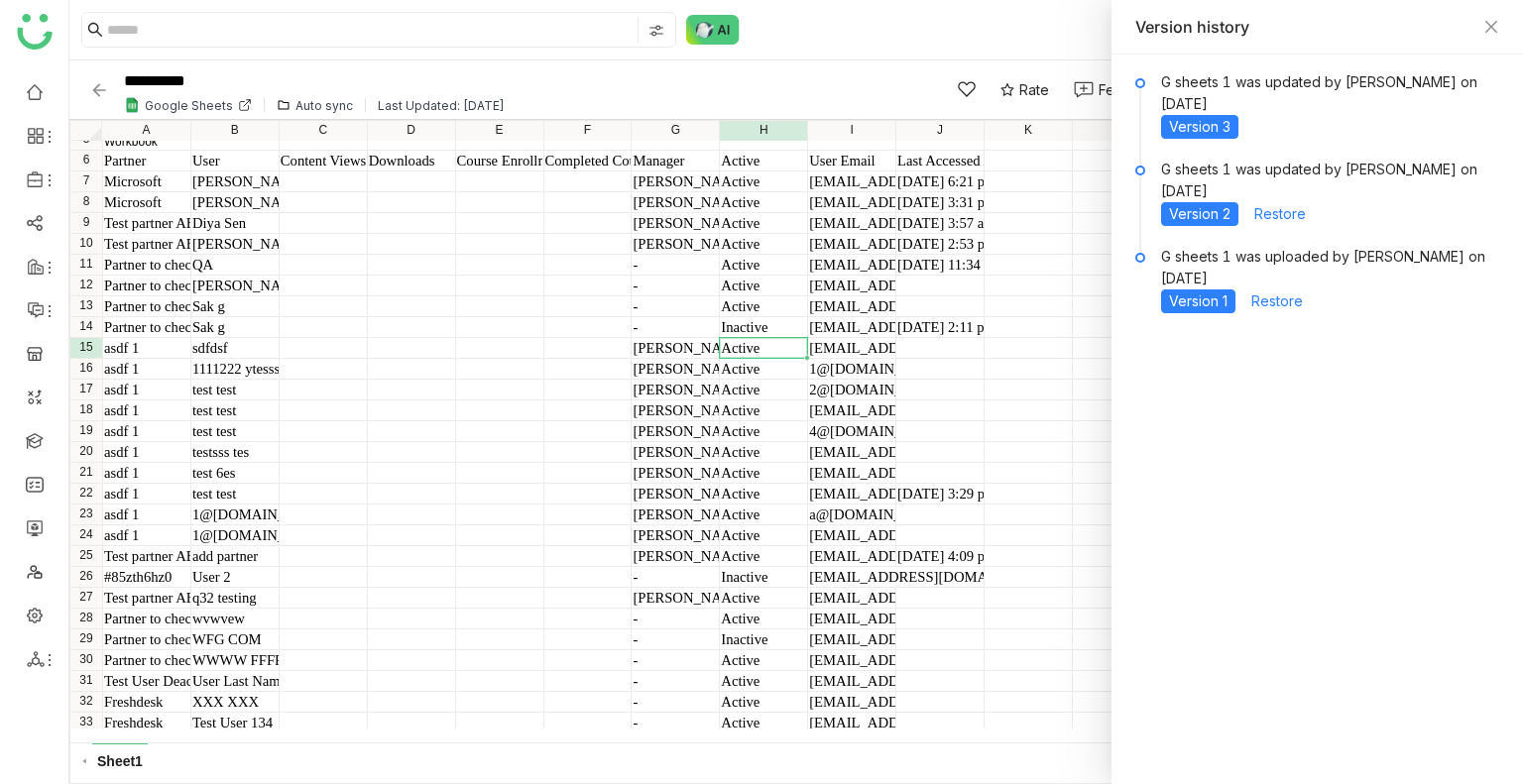 click on "Workbook Partner User Content Views Downloads Course Enrollments Completed Courses Manager Active User Email Last Accessed At Microsoft Bhupendra Singh B Bhupendra Singh Bhandari Active bsbhandari@live.com Nov 23, 2023, 6:21 pm Microsoft Bhupendra Bhupendra Singh Bhandari Active 06bhupendra@gmail.com Aug 28, 2023, 3:31 pm Test partner ABC Diya Sen Rishika Avadhanam Active devduttasen93@gmail.com Nov 15, 2024, 3:57 am Test partner ABC Rishika A Rishika Avadhanam Active rishikaavadhanam@gmail.com Jul 24, 2023, 2:53 pm Partner to check QA - Active qa2gtmbuddy@gmail.com Dec 28, 2024, 11:34 am Partner to check Veena Pulicharla - Active veena.puli@gmail.com Partner to check Sak g - Active sglearning@gmail.com Partner to check Sak g - Inactive sglearning09@gmail.com Jul 21, 2023, 2:11 pm asdf 1 sdfdsf Vineet Tiwary Active fdsf@asd.com asdf 1 1111222 ytesss Vineet Tiwary Active 1@gmail.com asdf 1 test test Vineet Tiwary Active 2@gmail.com asdf 1 test test Vineet Tiwary Active 31@gmail.com asdf 1 test test Active - -" 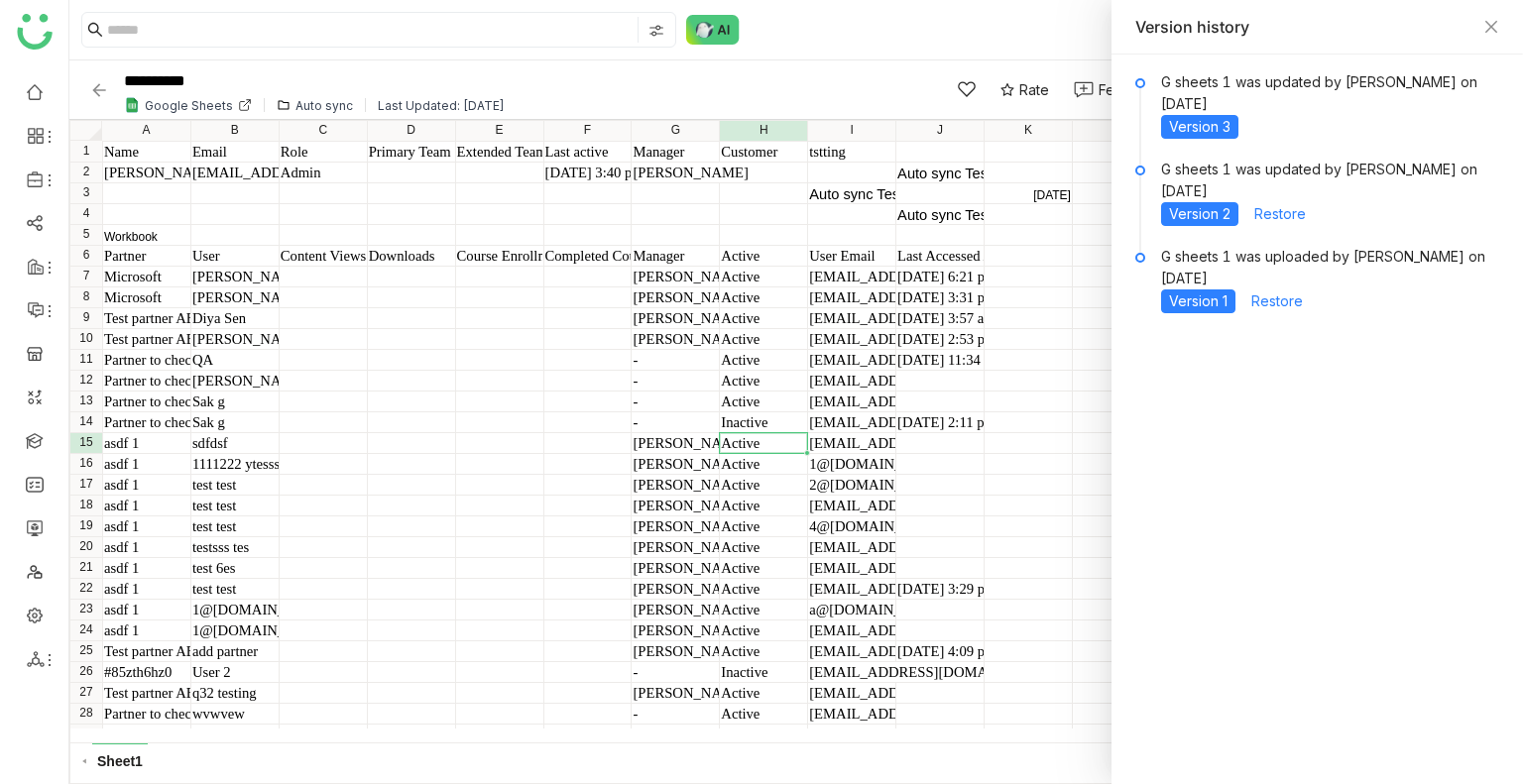 scroll, scrollTop: 0, scrollLeft: 0, axis: both 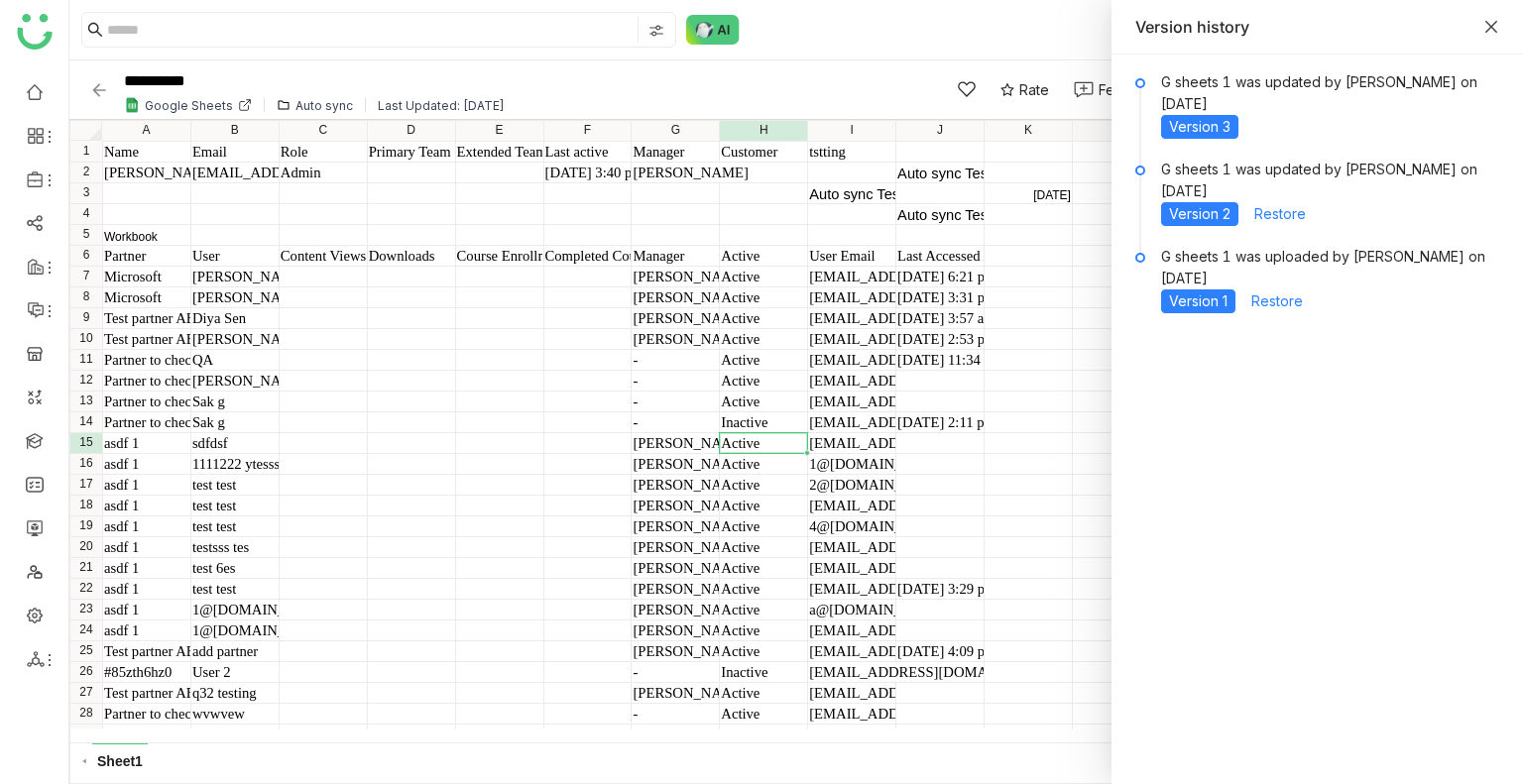 click 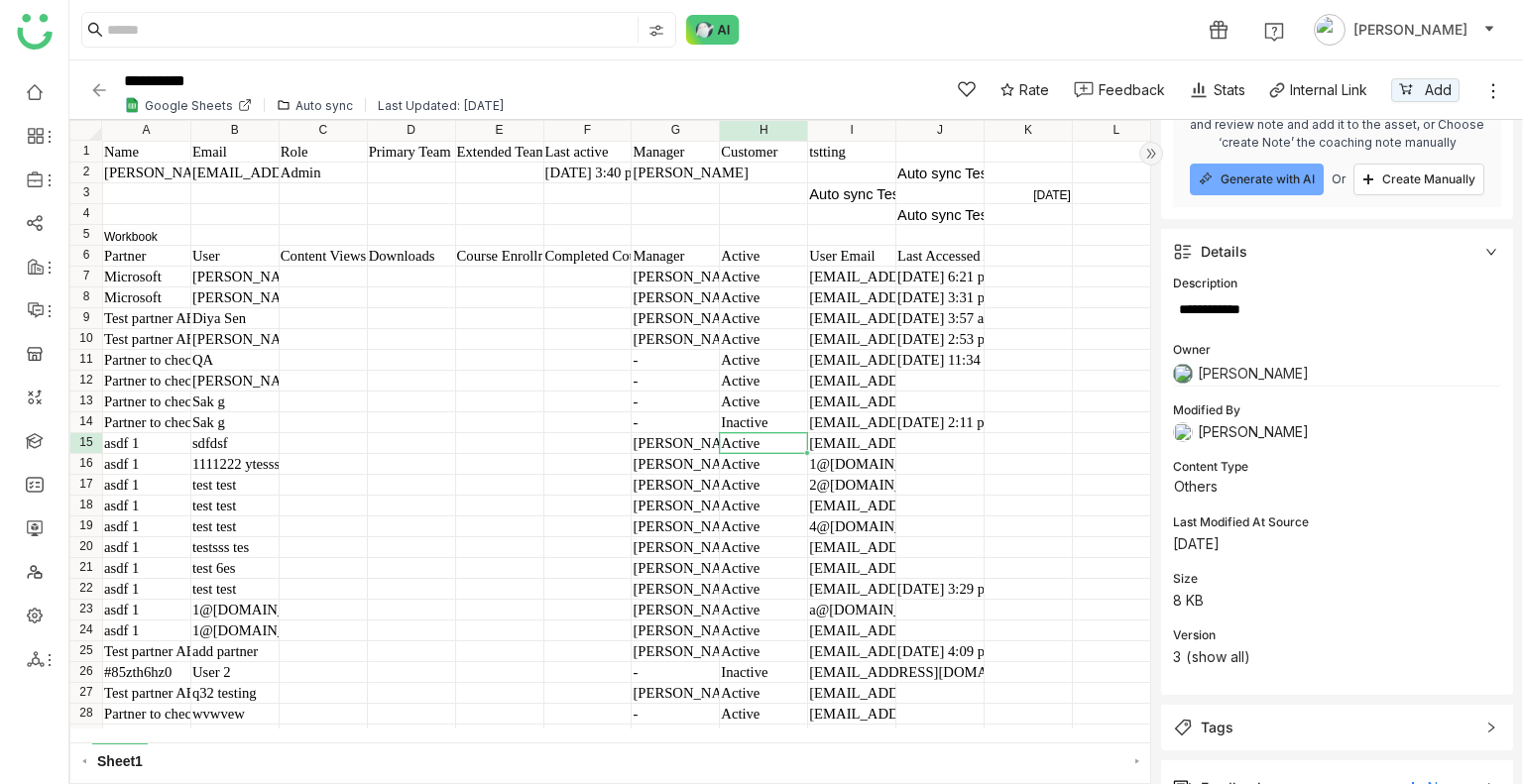 scroll, scrollTop: 164, scrollLeft: 0, axis: vertical 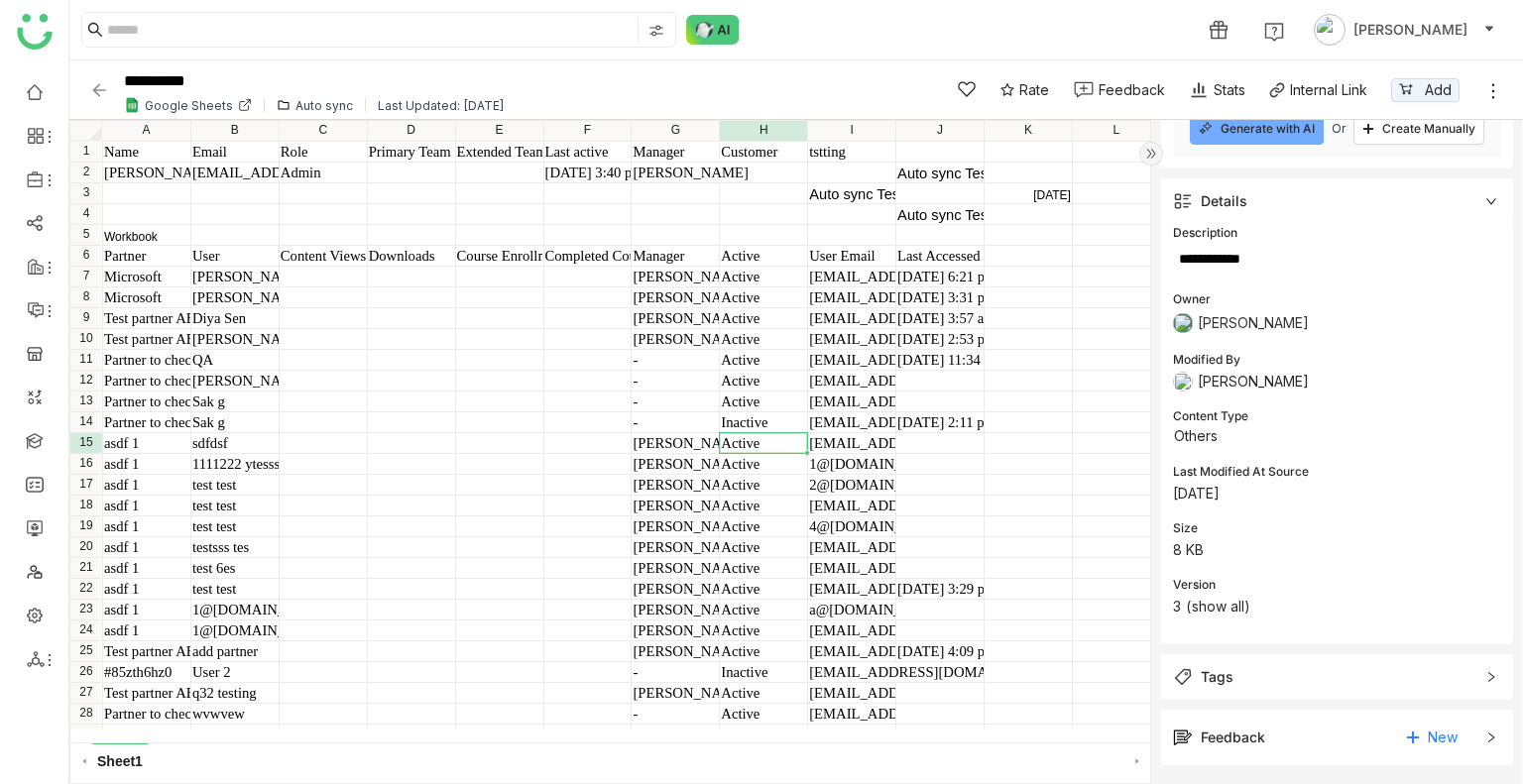 click on "Tags" 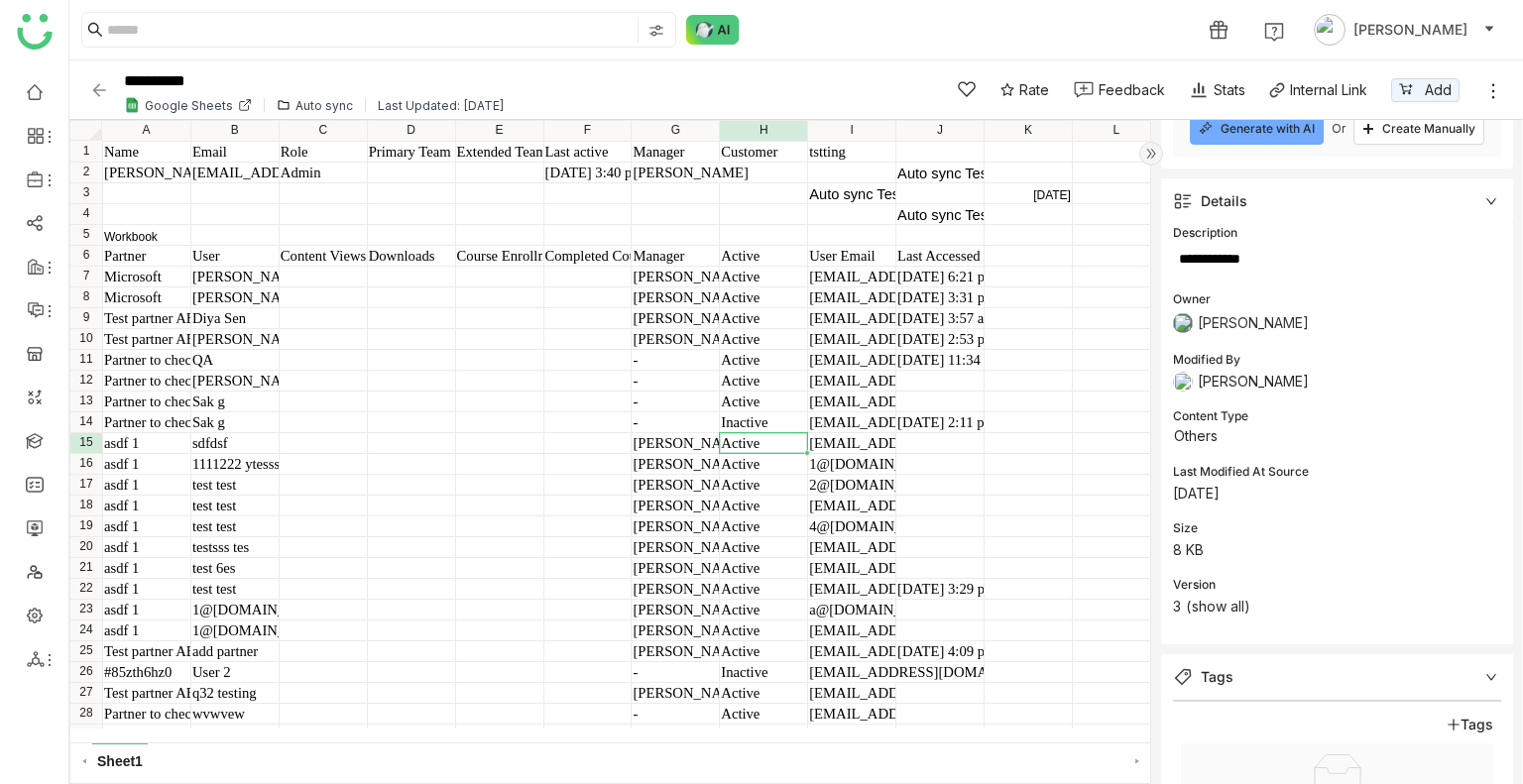 scroll, scrollTop: 337, scrollLeft: 0, axis: vertical 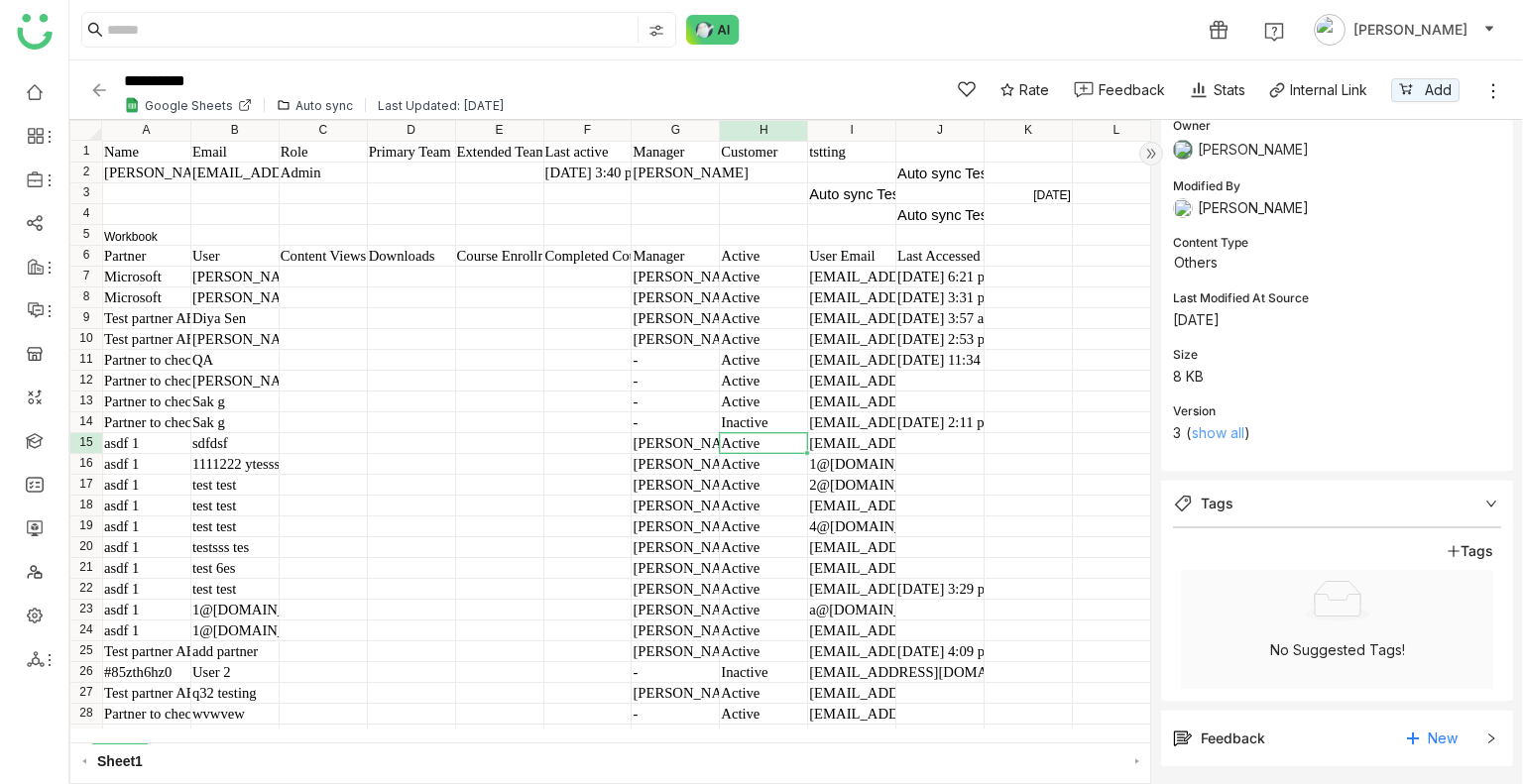 click on "show all" 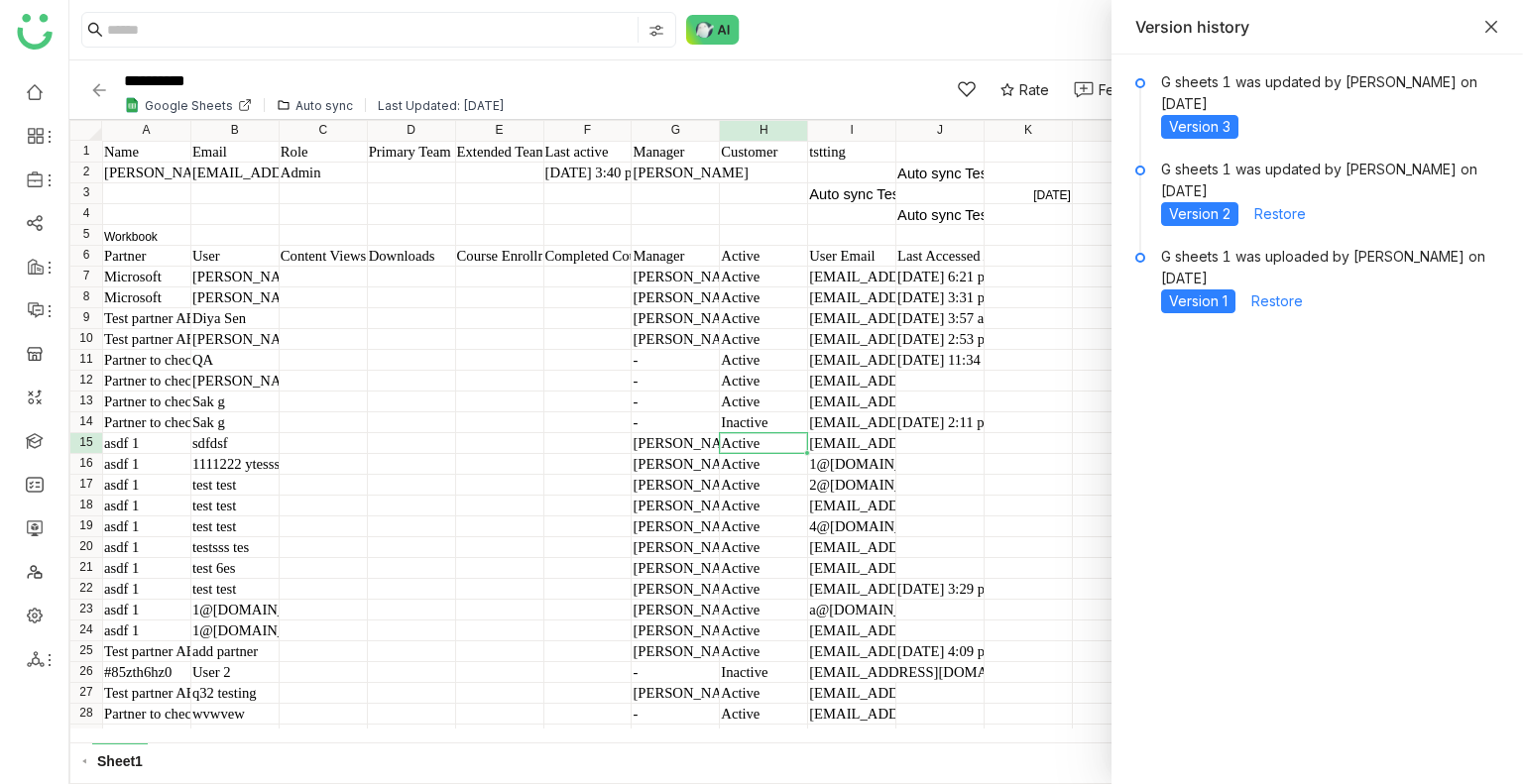 click 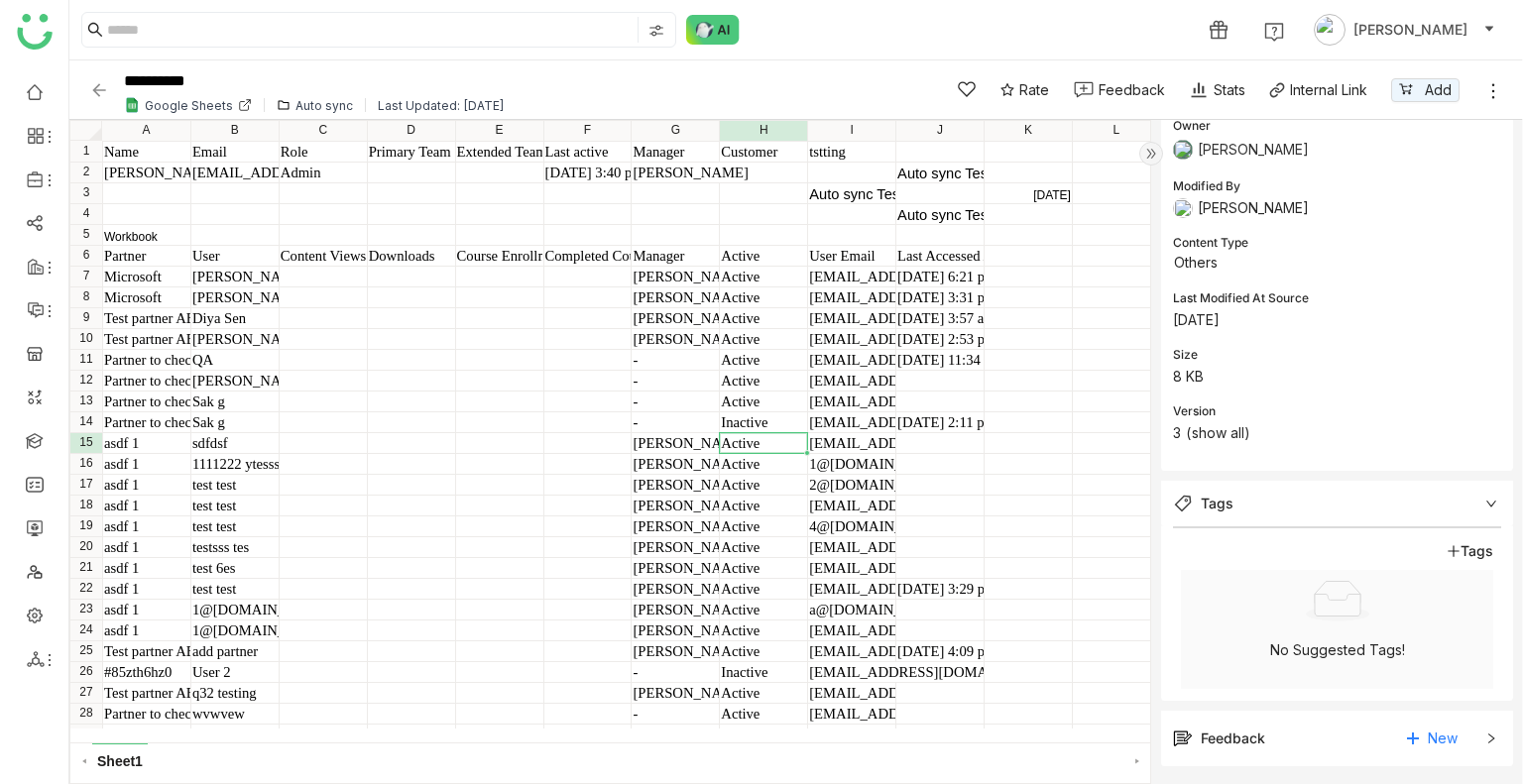 click on "1 Uday Bhanu" 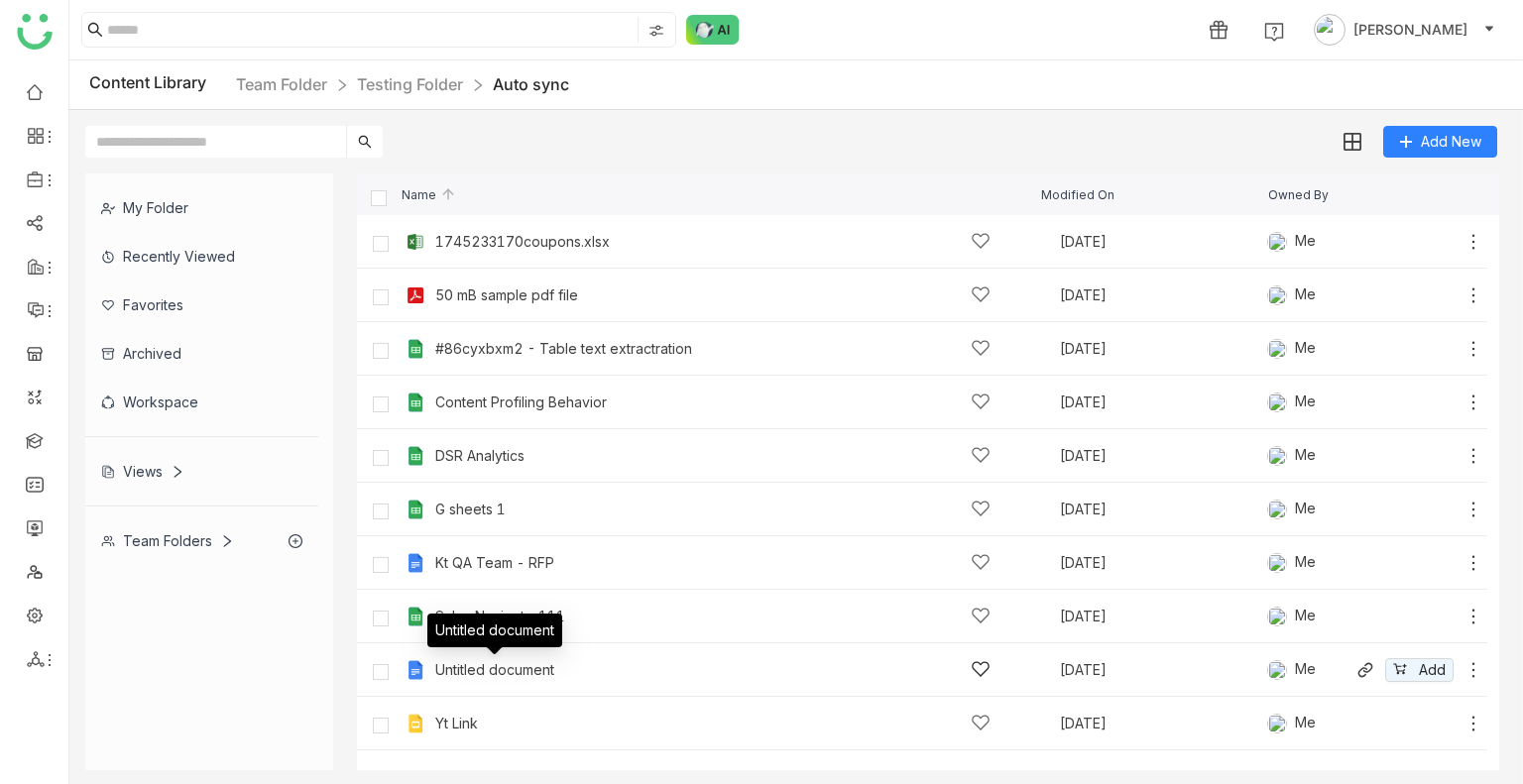 click on "Untitled document" 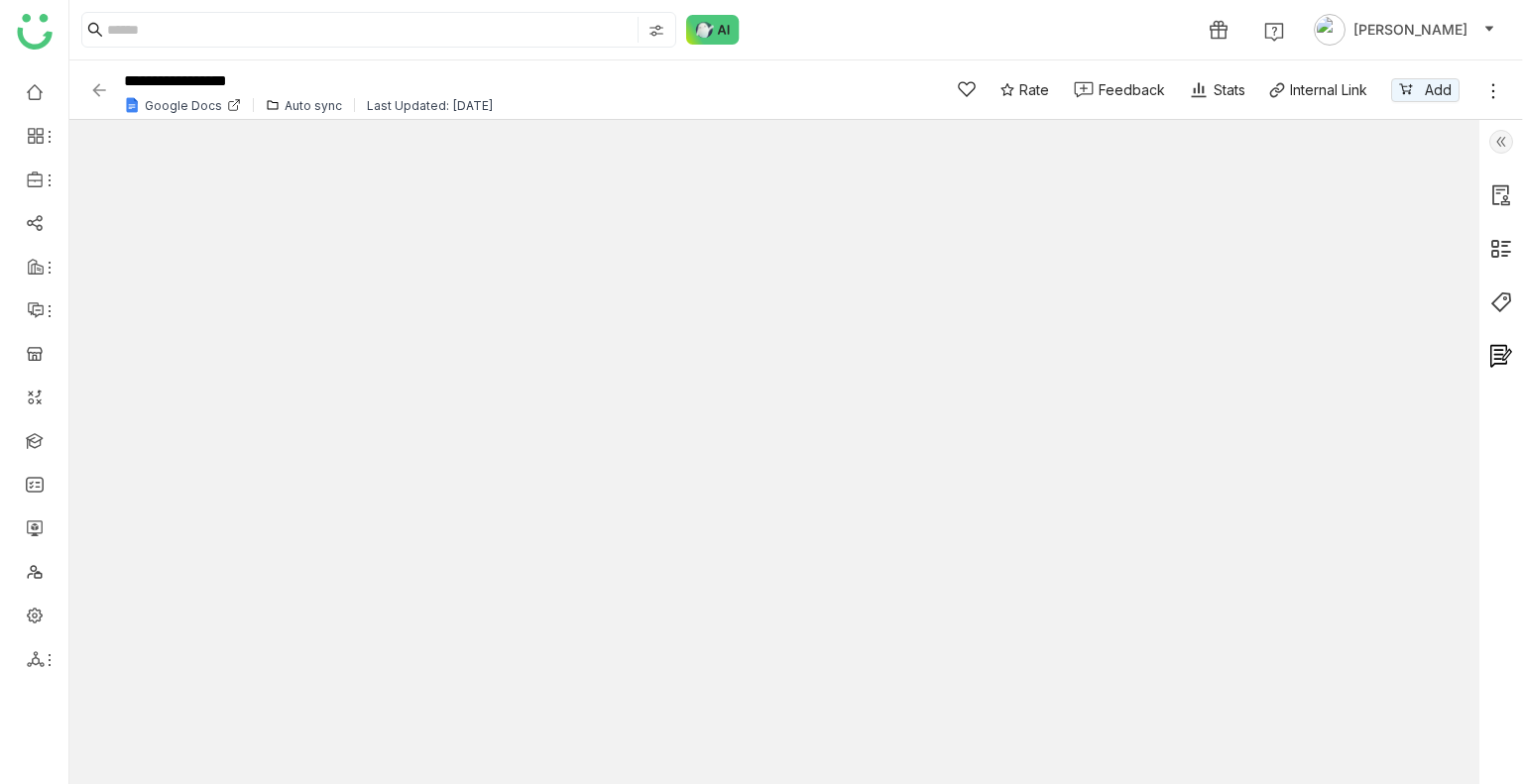 click 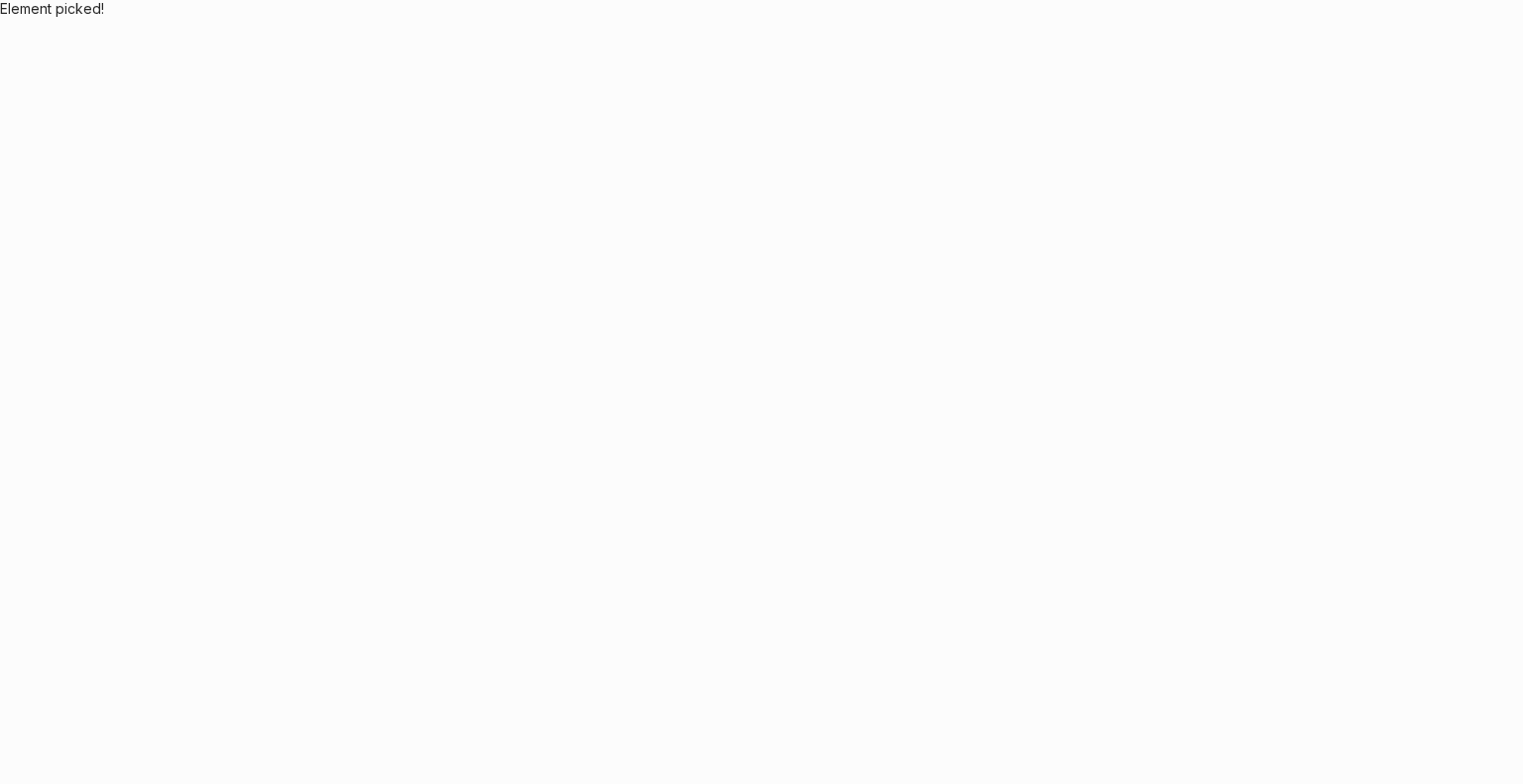 scroll, scrollTop: 0, scrollLeft: 0, axis: both 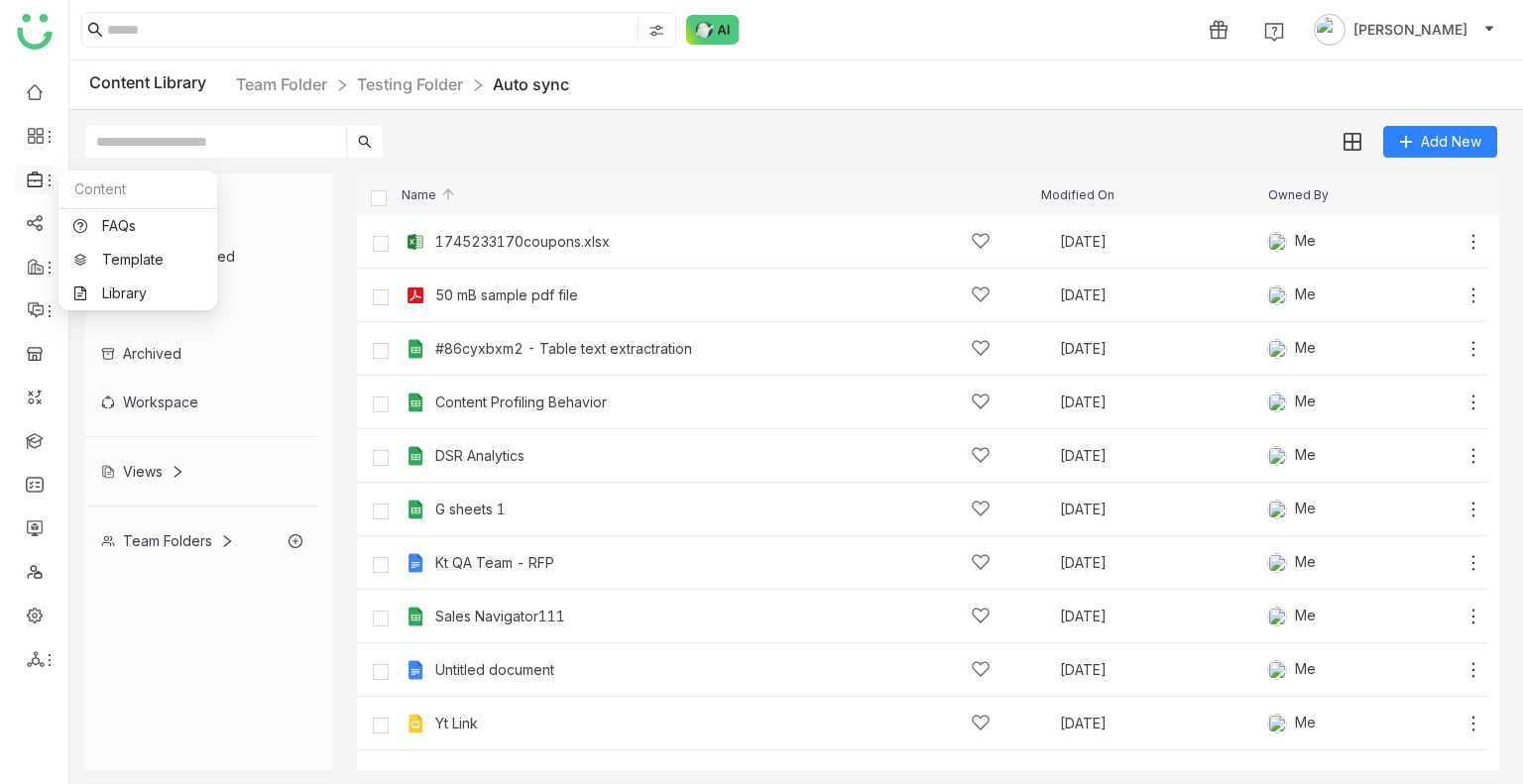 click 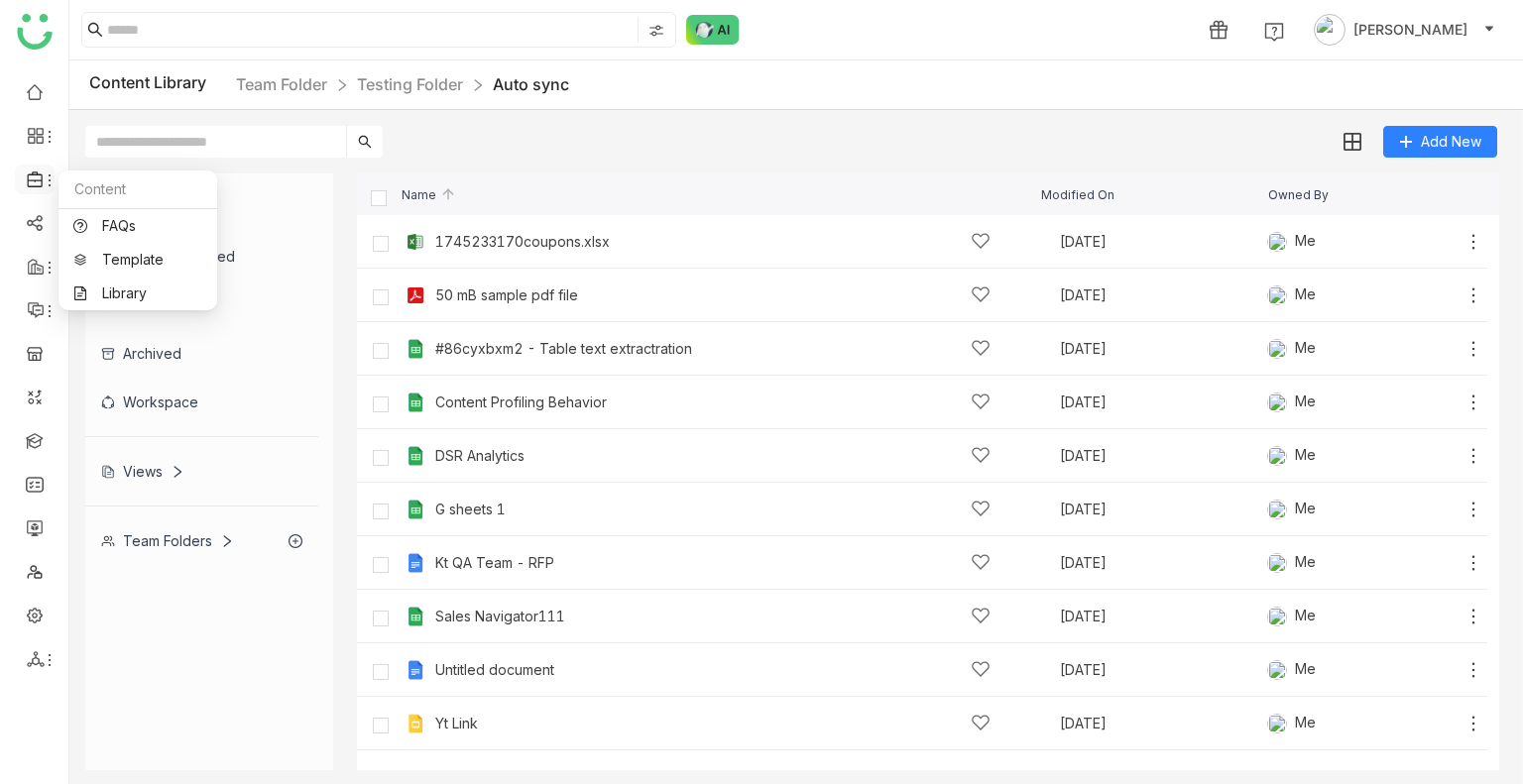 click 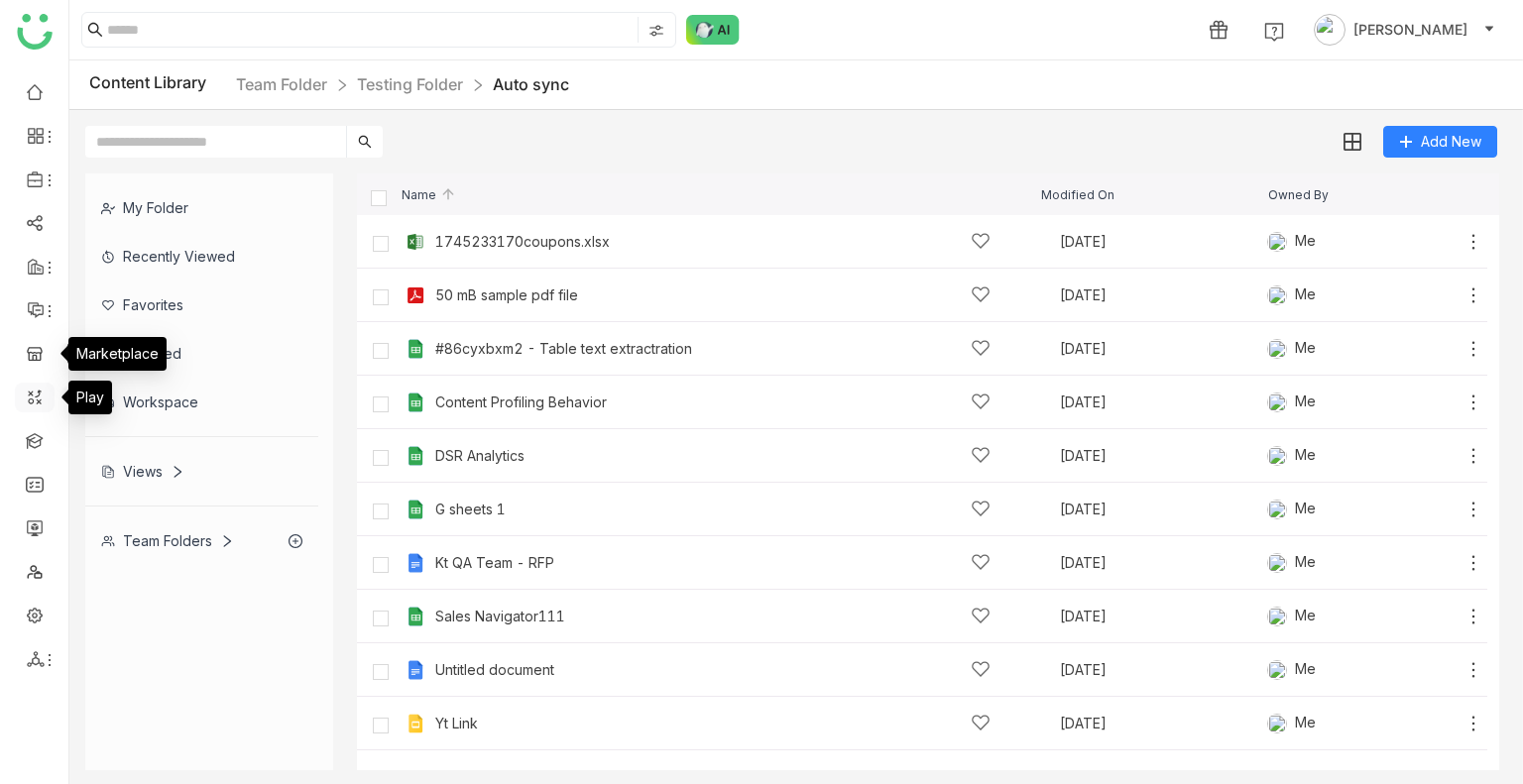 click at bounding box center [35, 395] 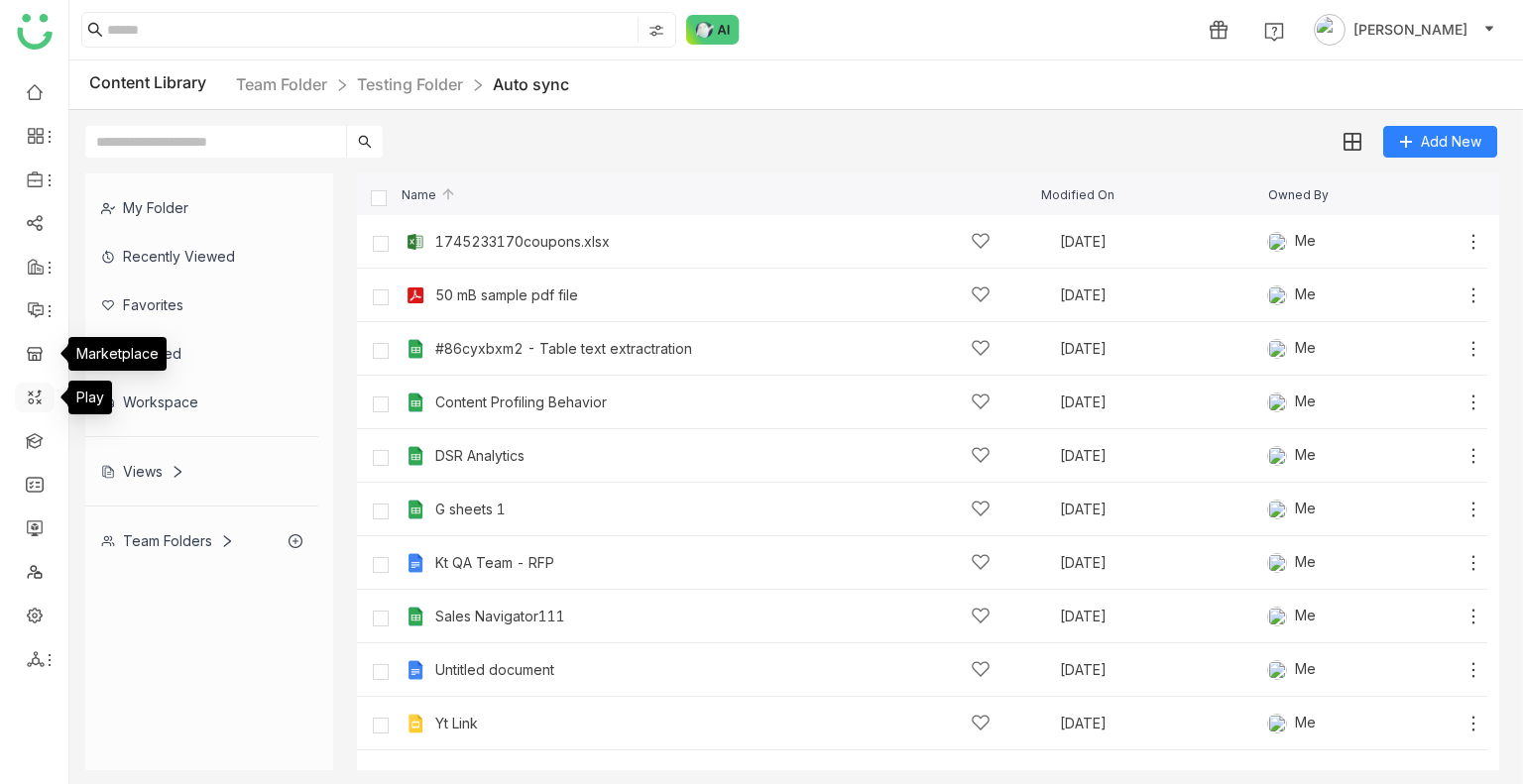 click at bounding box center (35, 395) 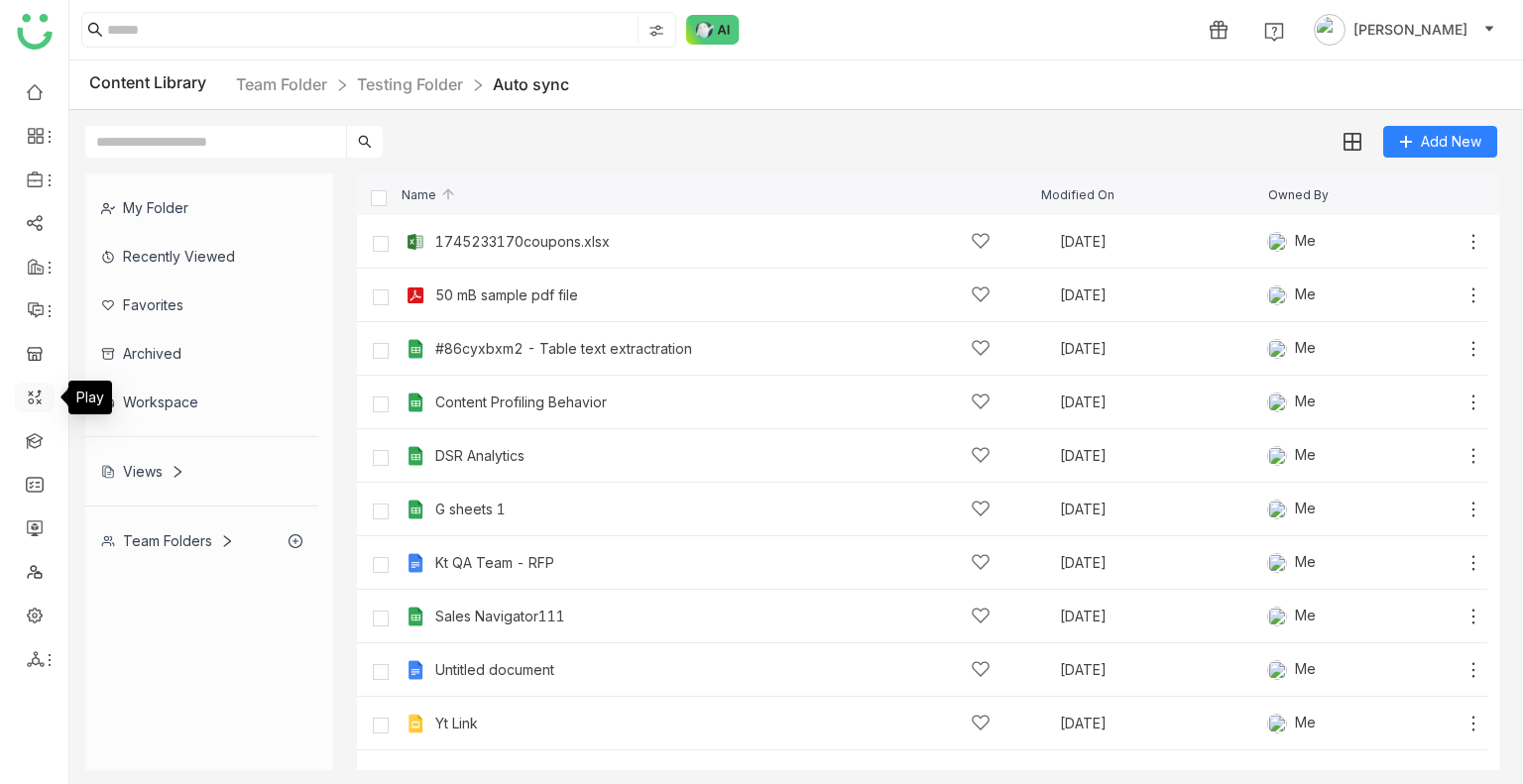 click at bounding box center (35, 395) 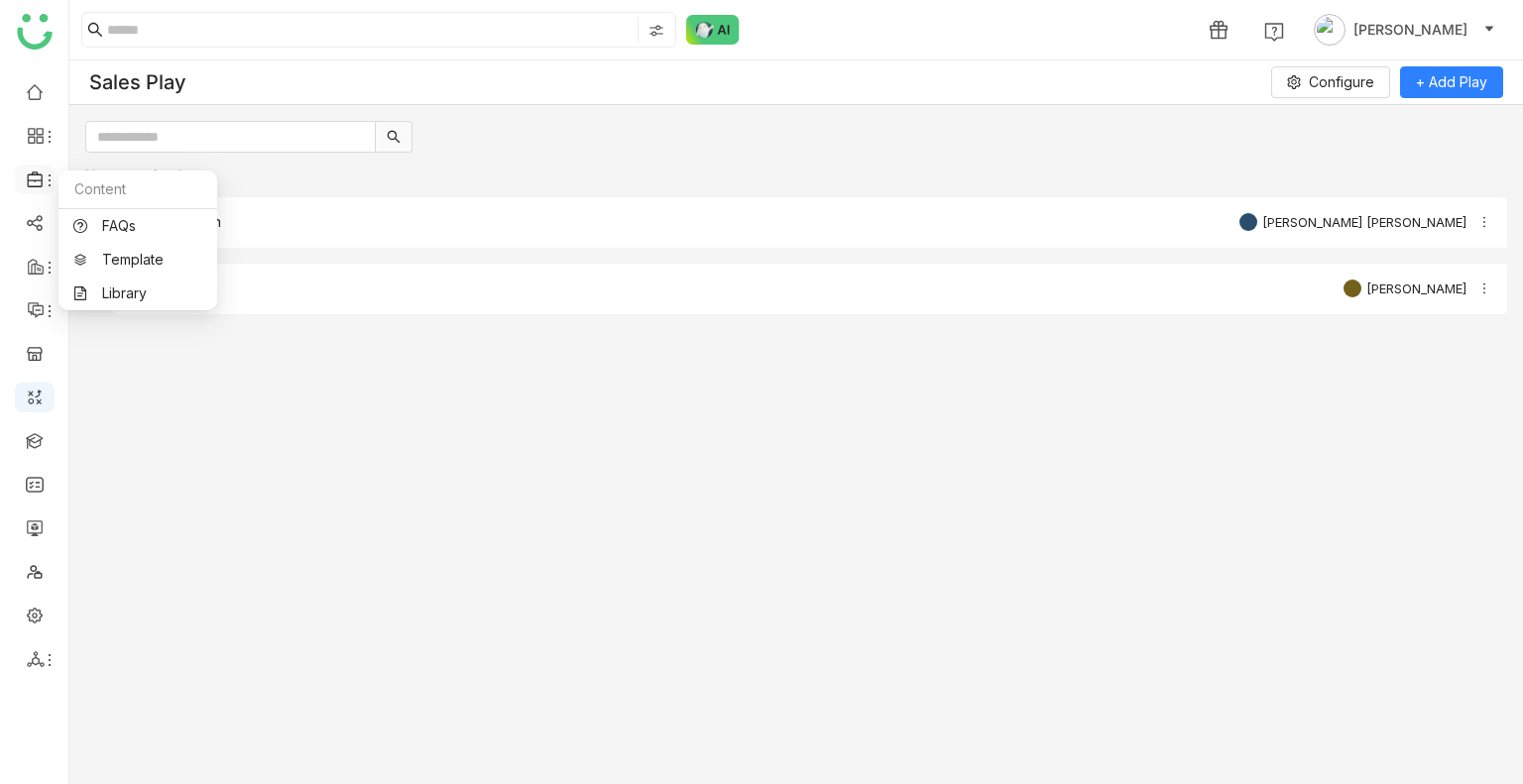 click 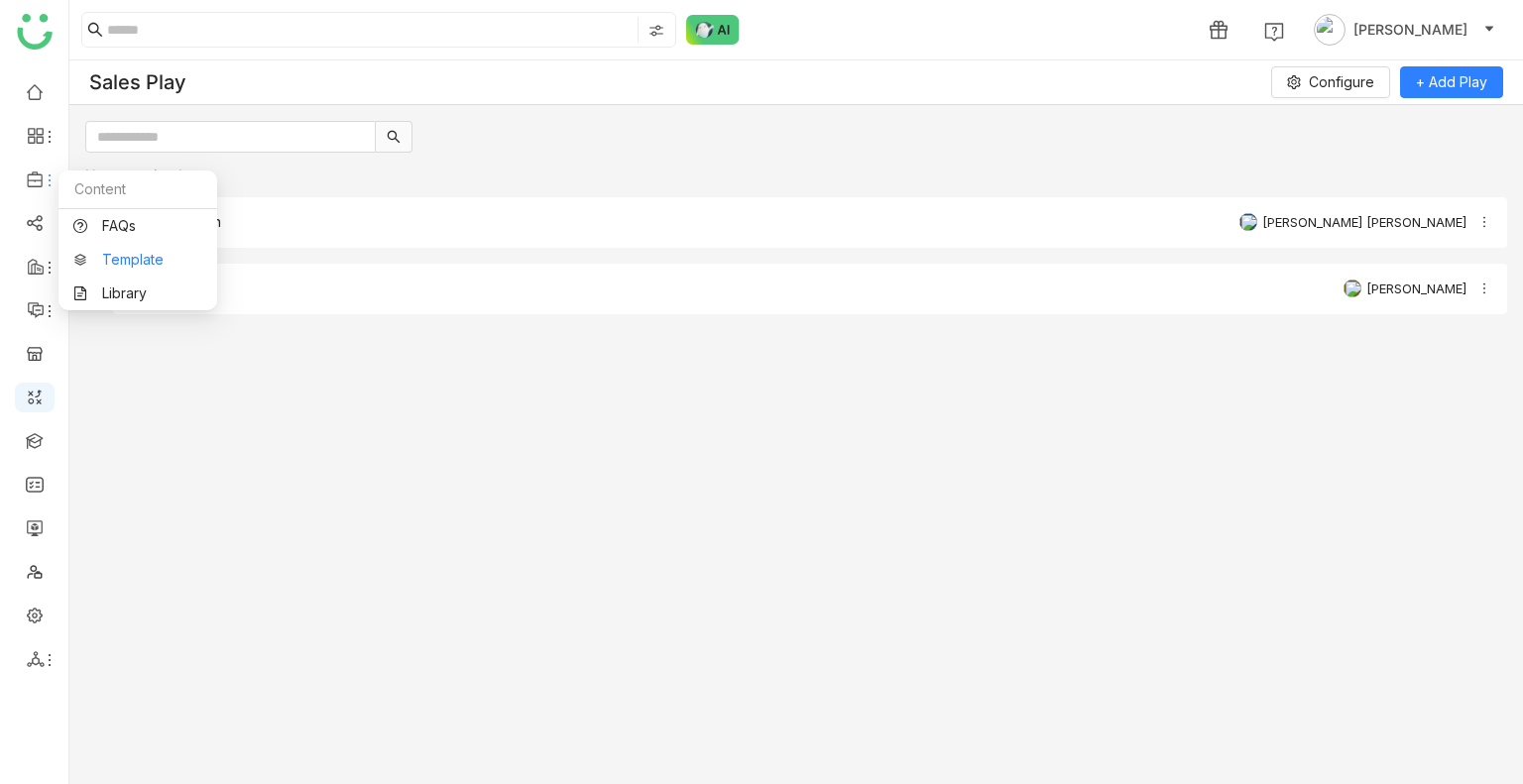 click on "Template" at bounding box center (138, 260) 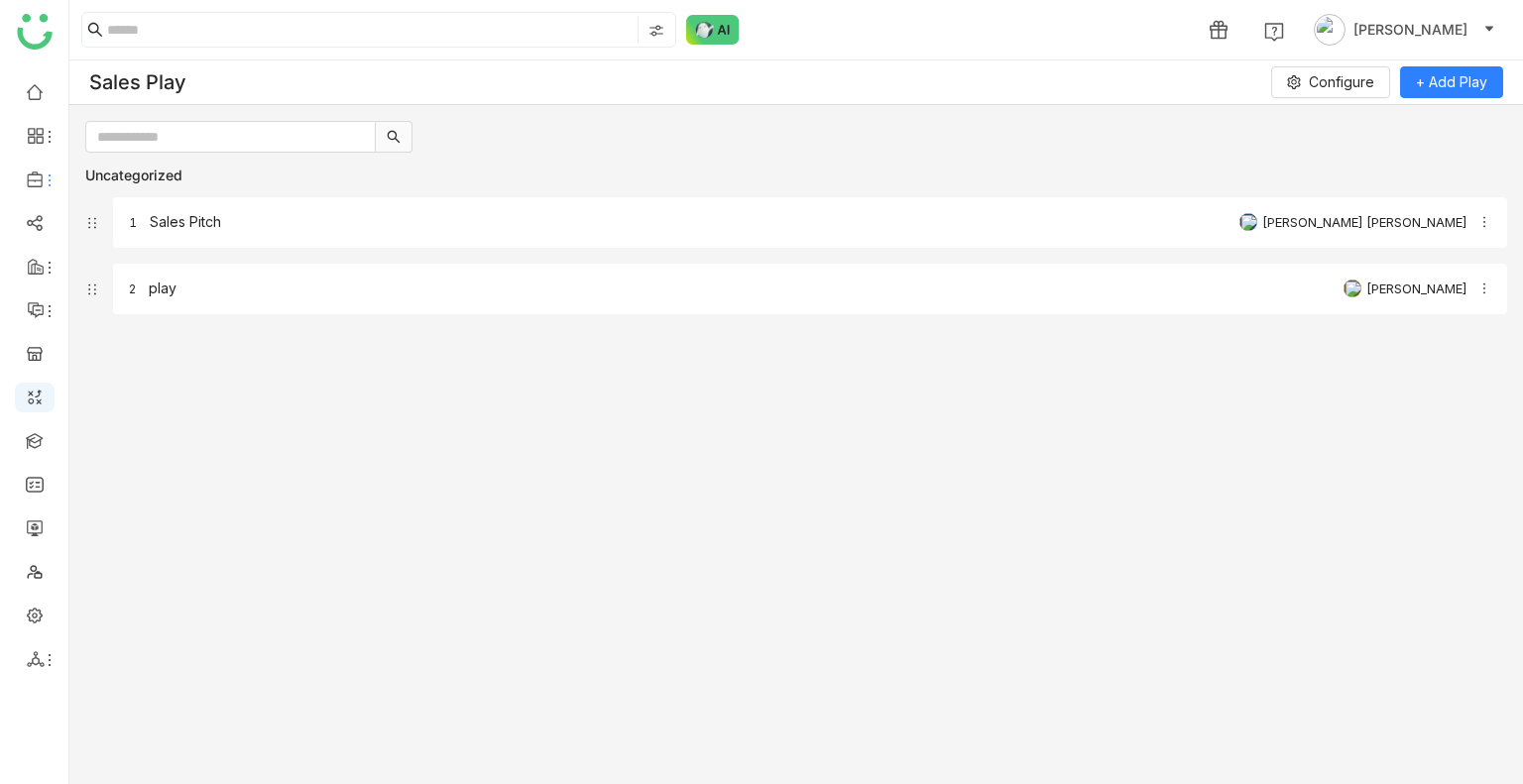 click on "1 [PERSON_NAME] Sales Play  Configure  + Add Play Uncategorized  1   Sales Pitch   [PERSON_NAME] [PERSON_NAME]   2   play   [PERSON_NAME]  Start
Application Update Required
We've recently updated our application and it looks like your browser is trying to use older files.
Please try the following steps:
Reload Application
Still having issues? Try these steps:
Right-click anywhere on this page and select "Inspect" from the menu
Right-click on your browser's refresh button and select "Empty Cache and Hard Reload" from the menu
If problems persist, please" at bounding box center [762, 392] 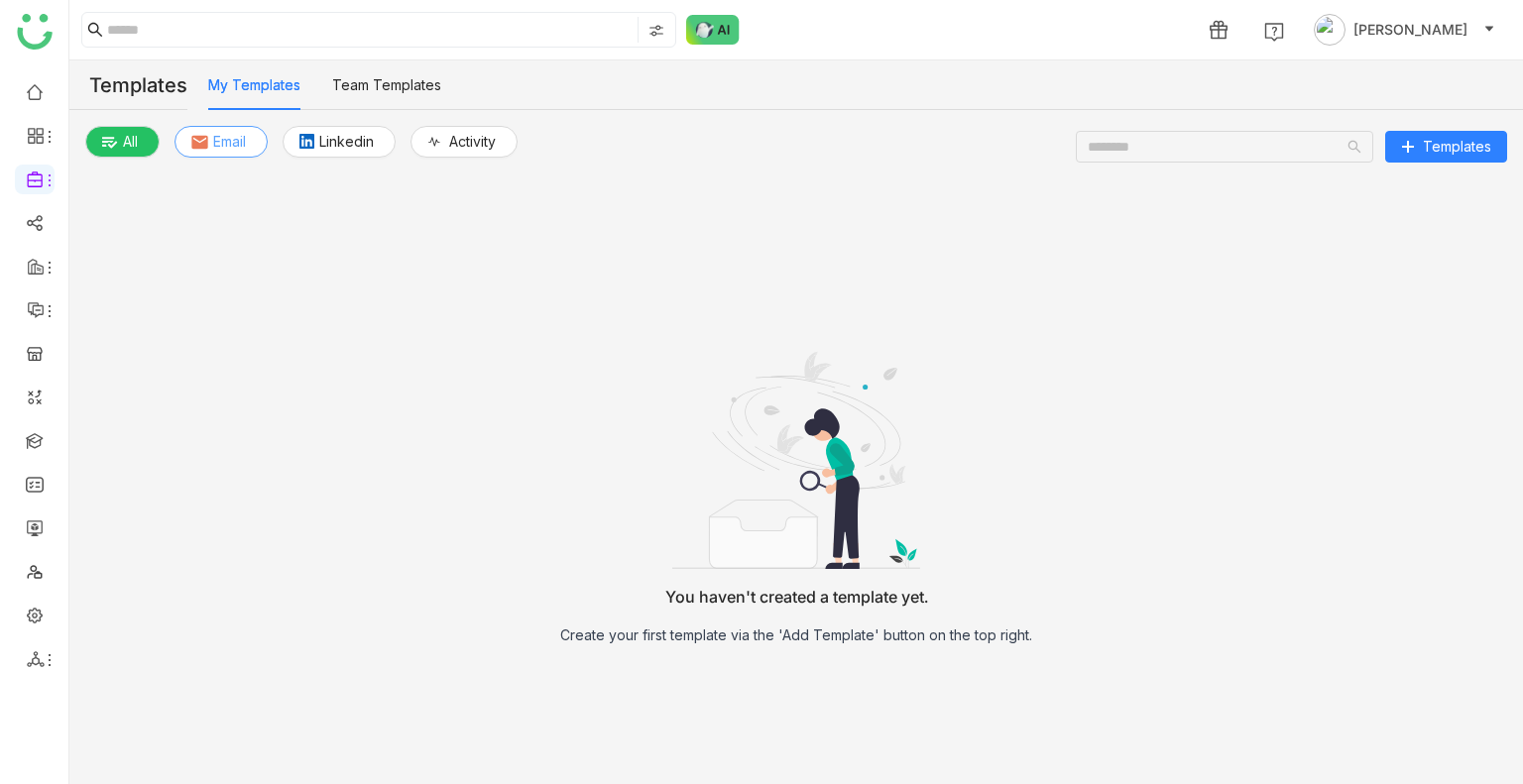 click on "Email" at bounding box center [221, 142] 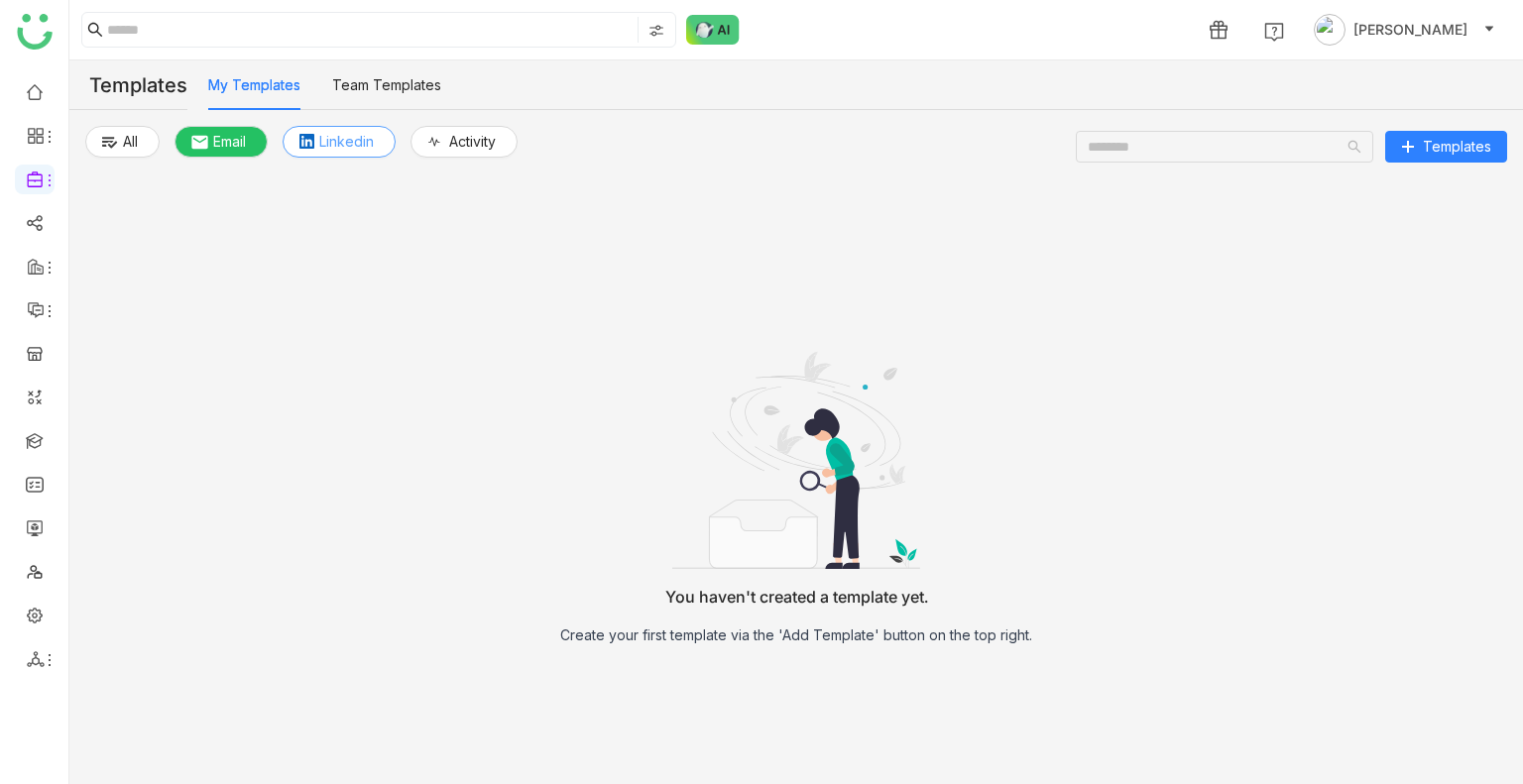 click on "Linkedin" at bounding box center (346, 142) 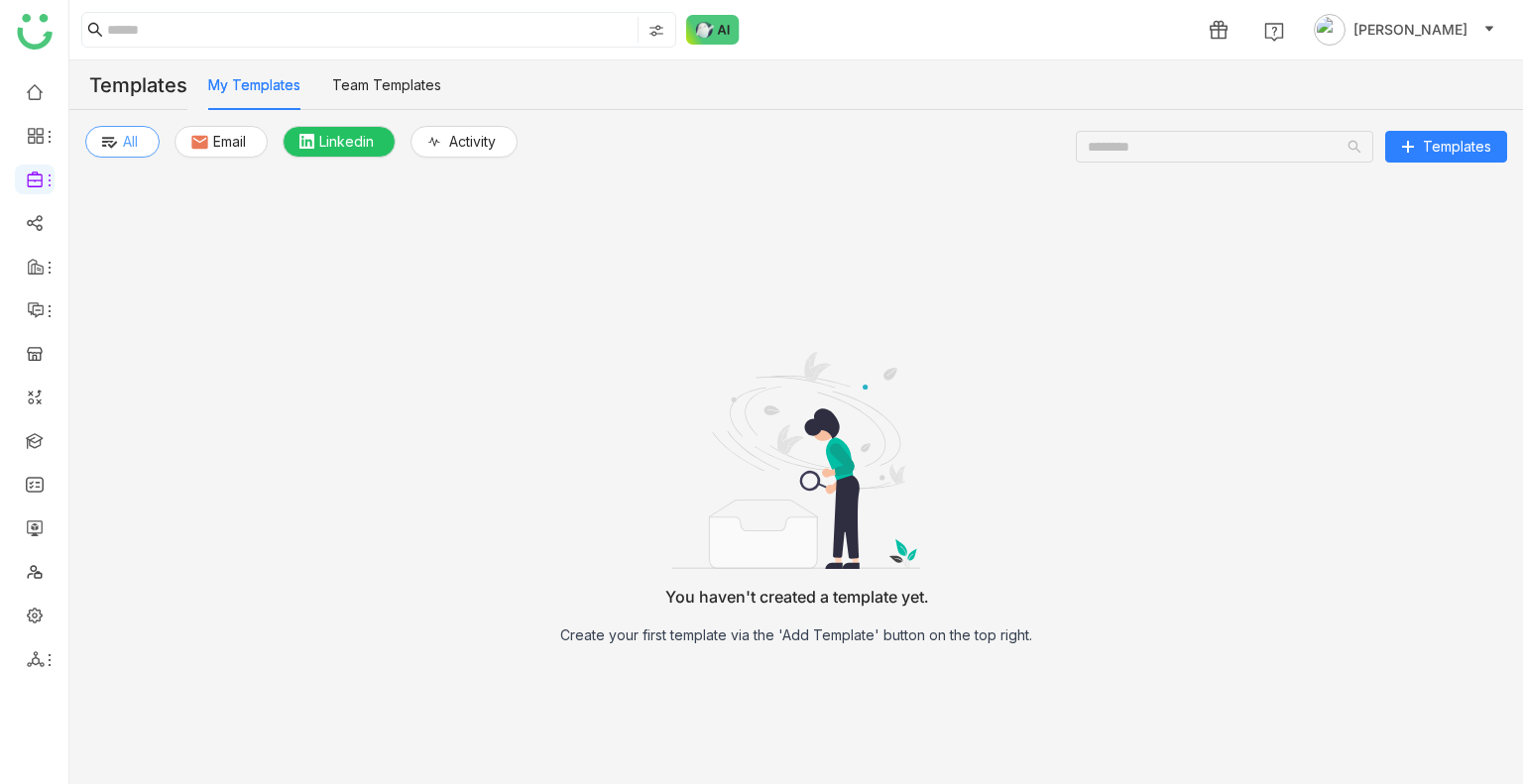 click on "All" at bounding box center [130, 142] 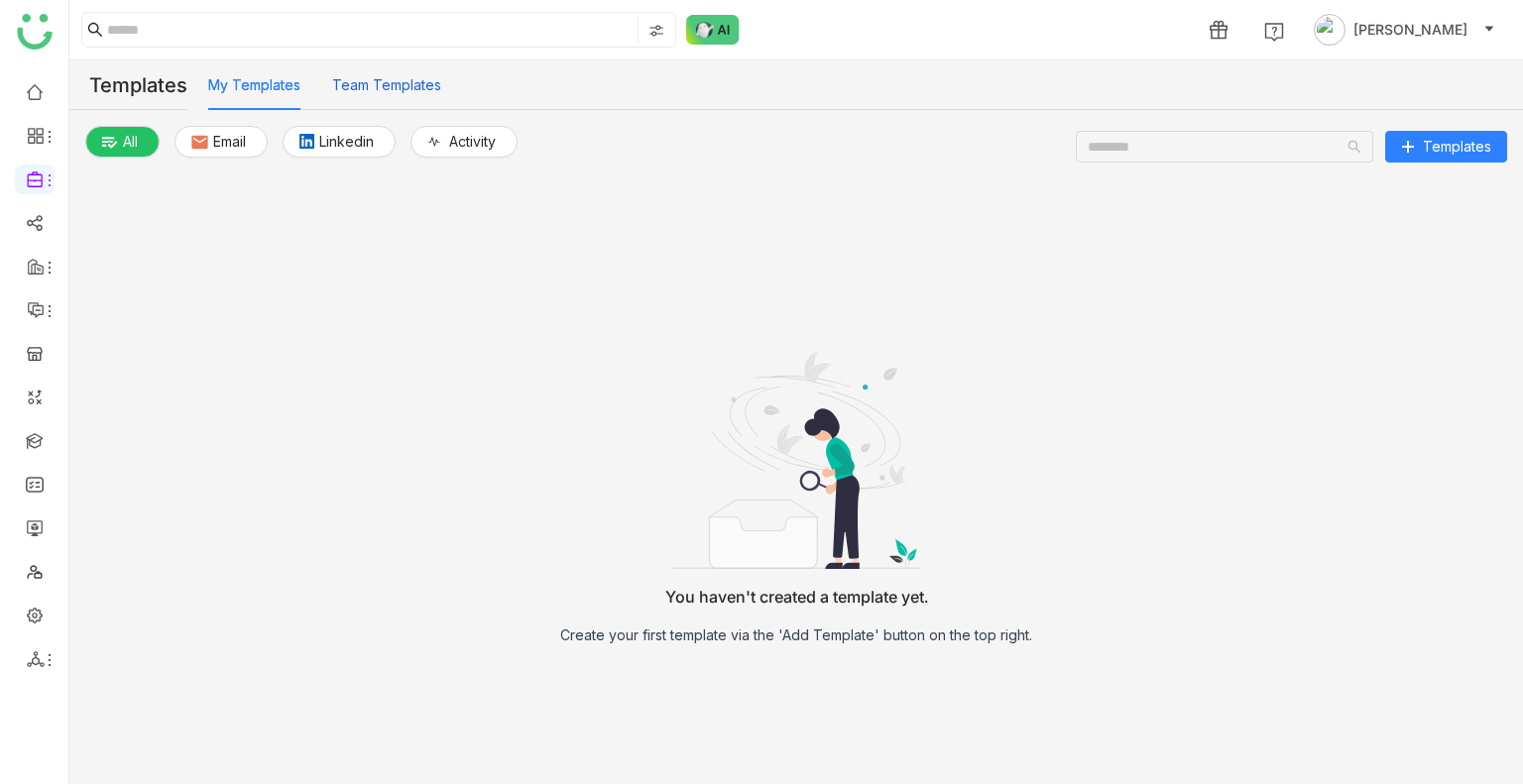 click on "Team Templates" at bounding box center (387, 85) 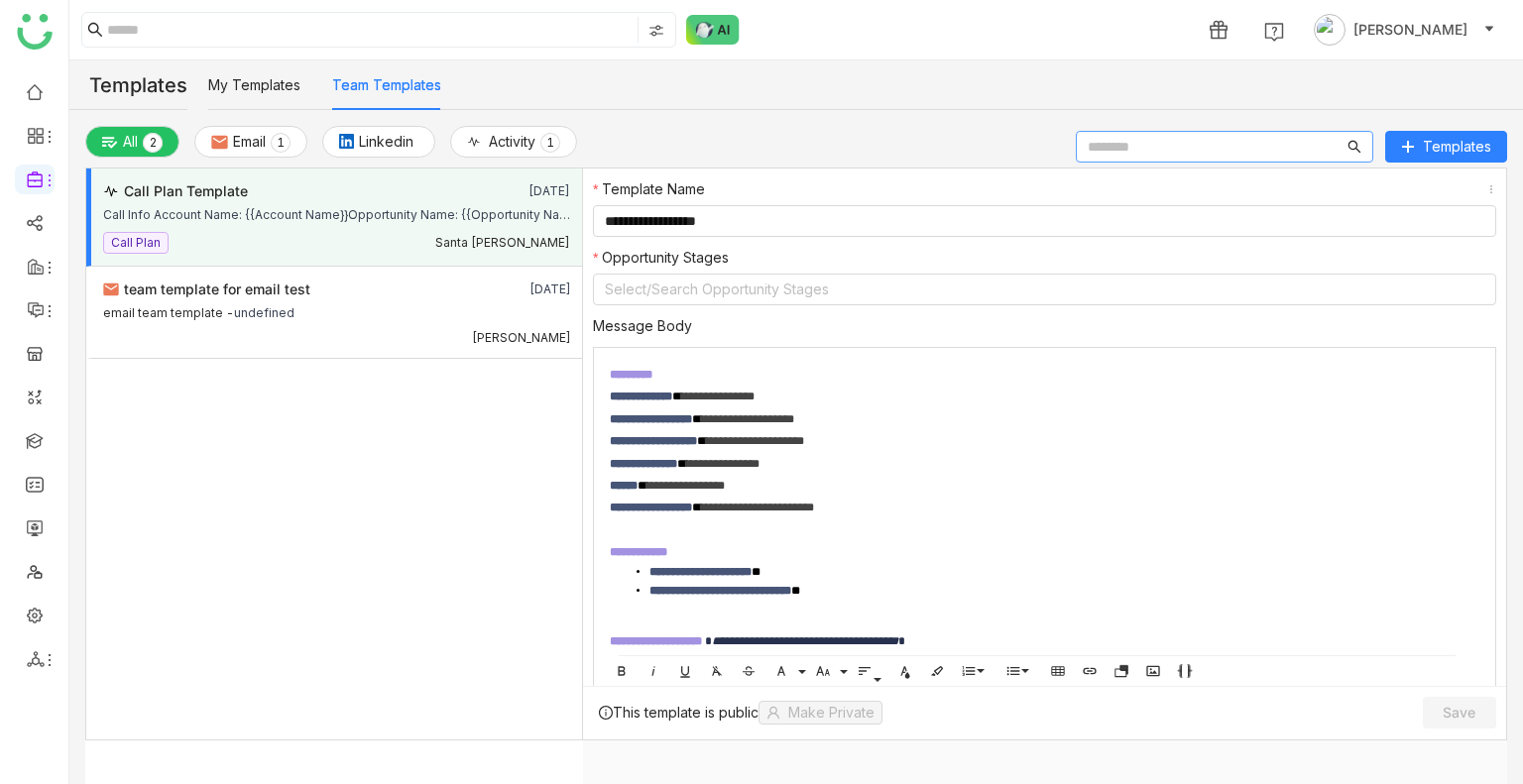 click at bounding box center (1225, 147) 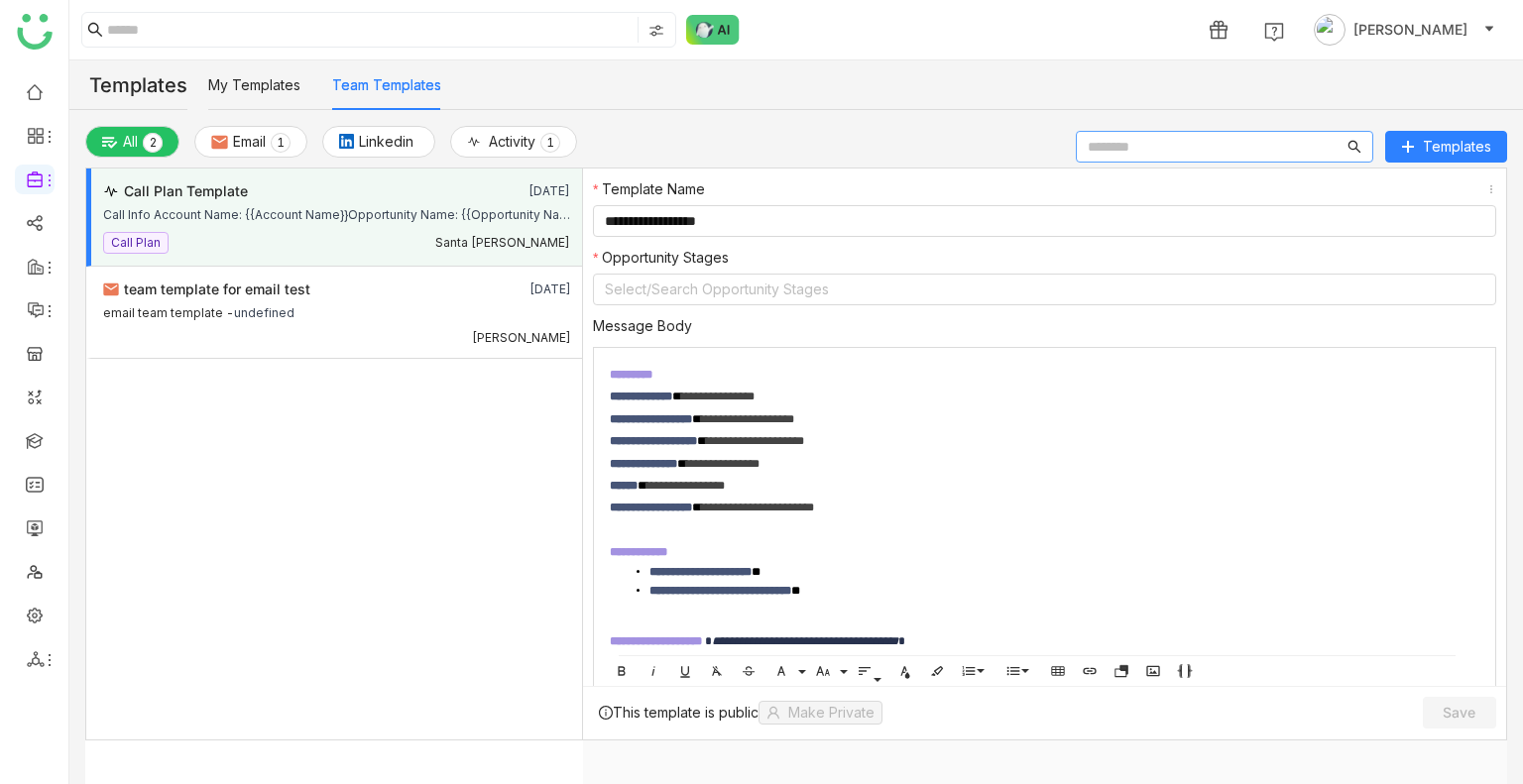 click at bounding box center [1216, 147] 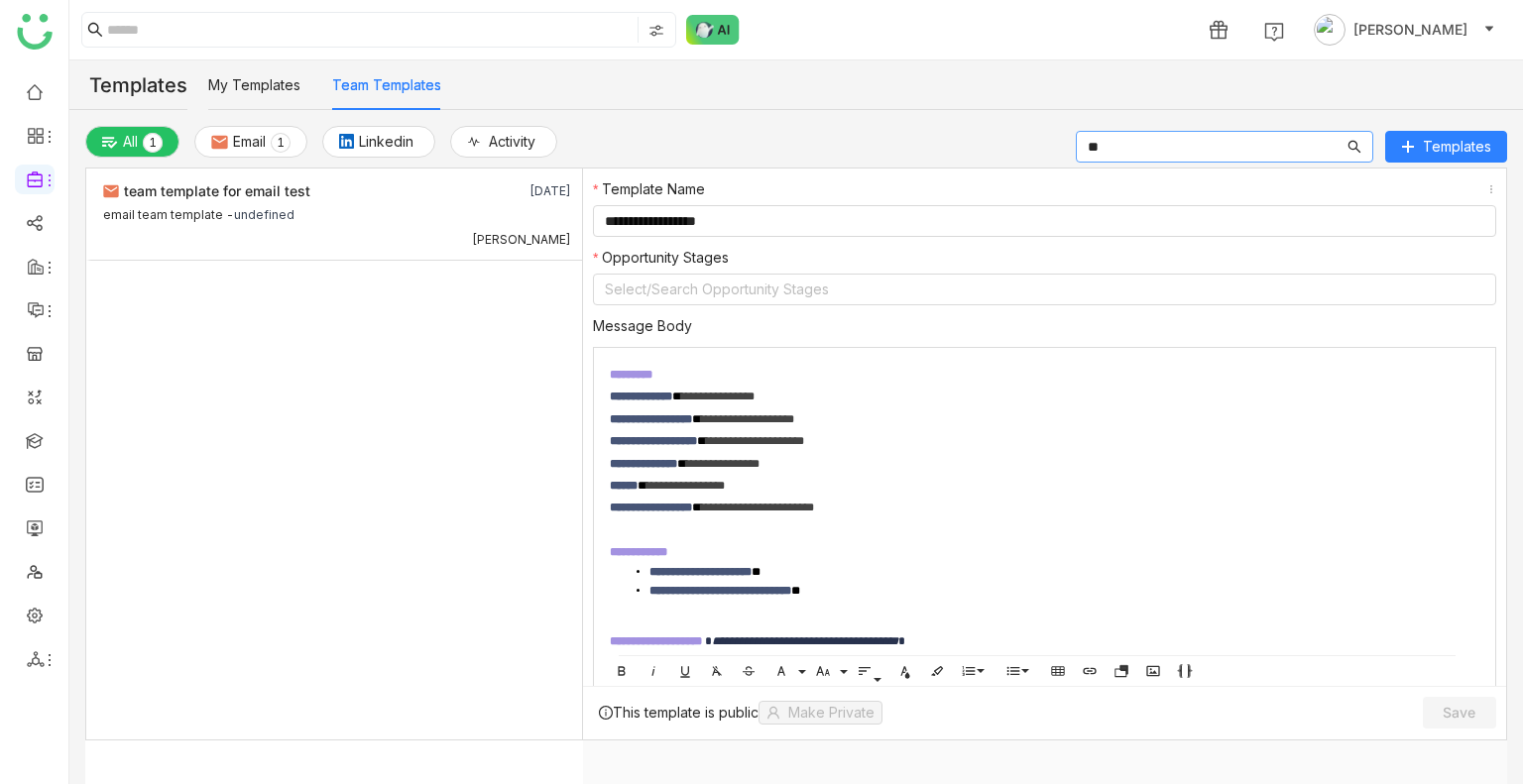 type on "*" 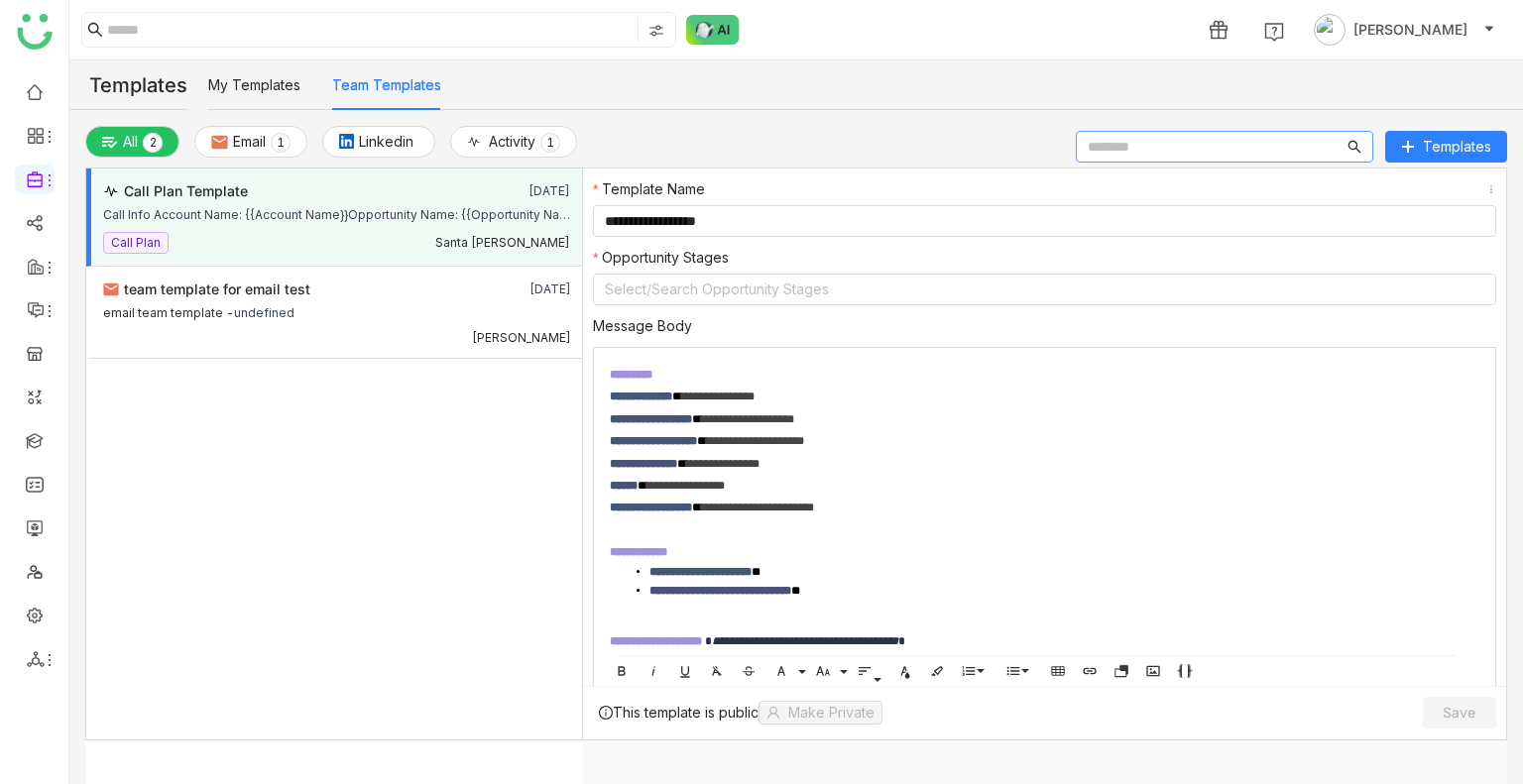 click at bounding box center [1216, 147] 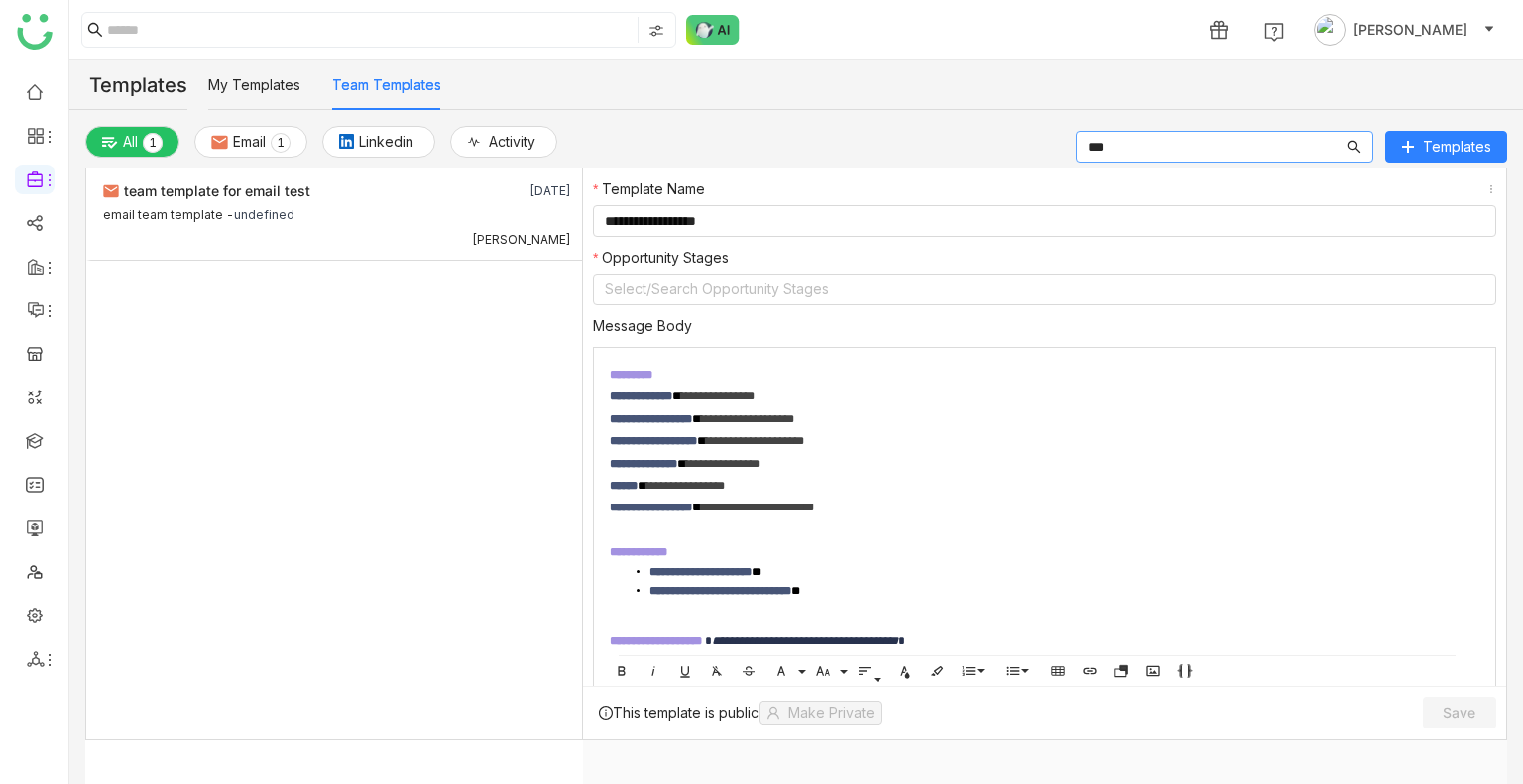click on "***" at bounding box center [1216, 147] 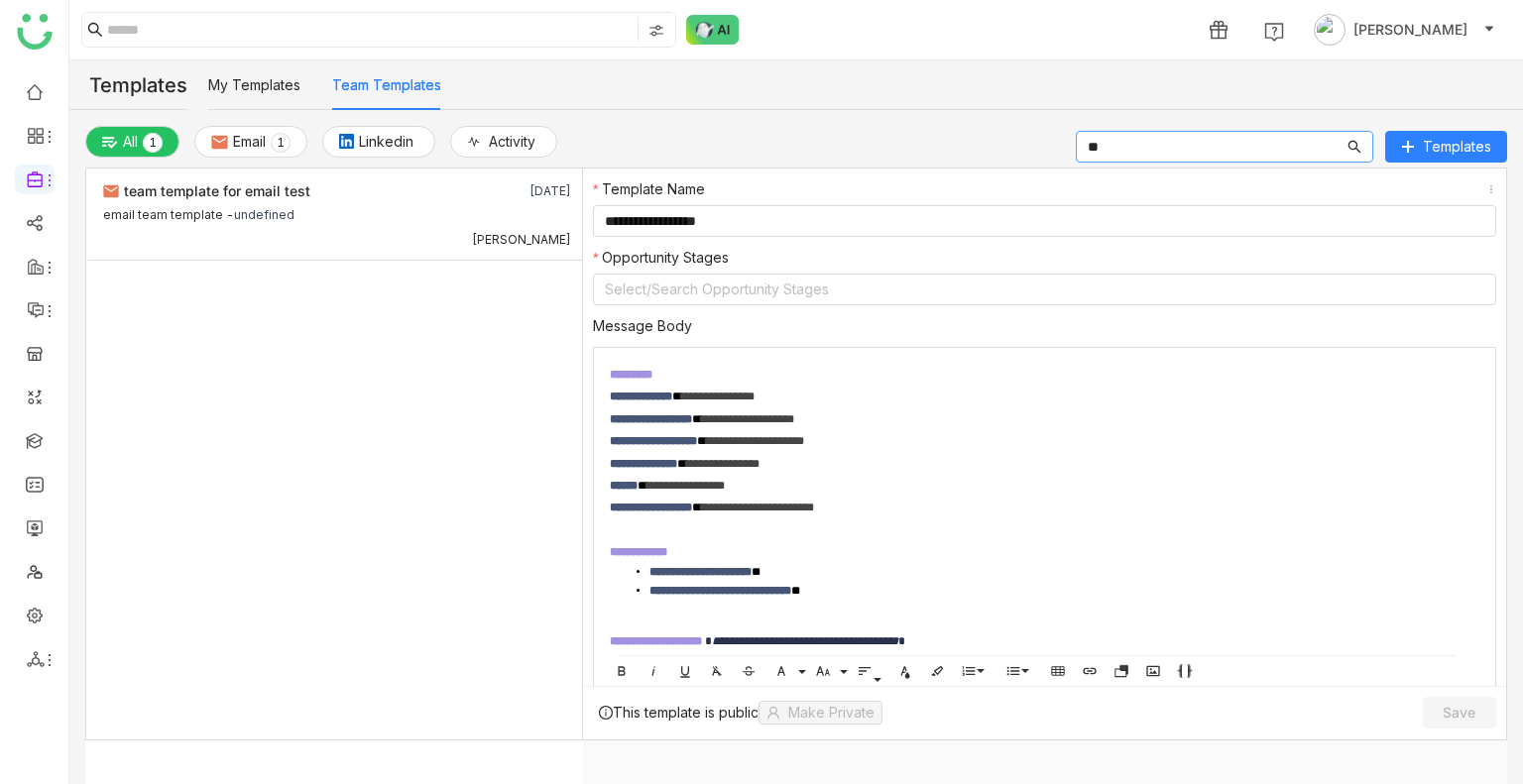 type on "*" 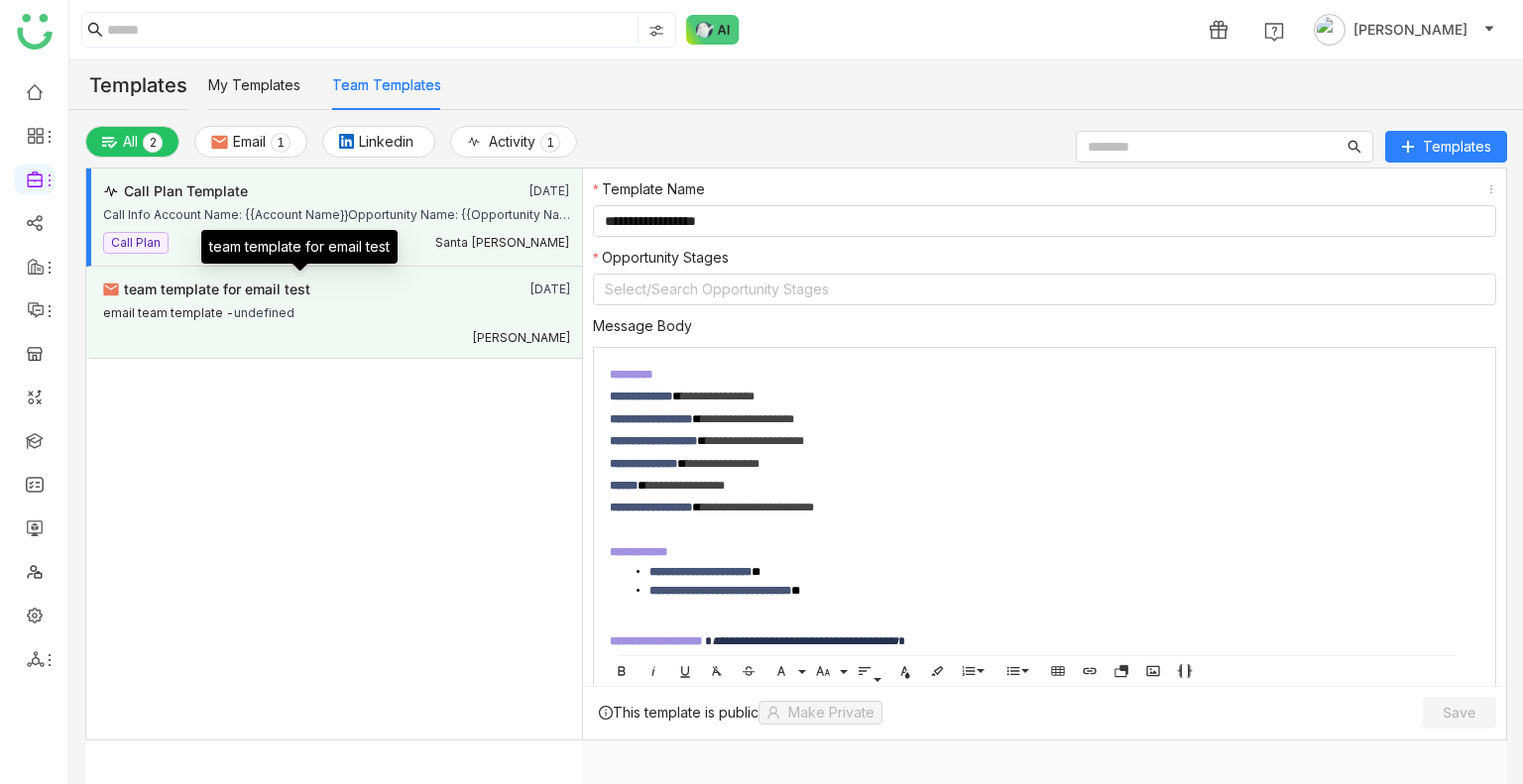 click on "team template for email test" at bounding box center (300, 289) 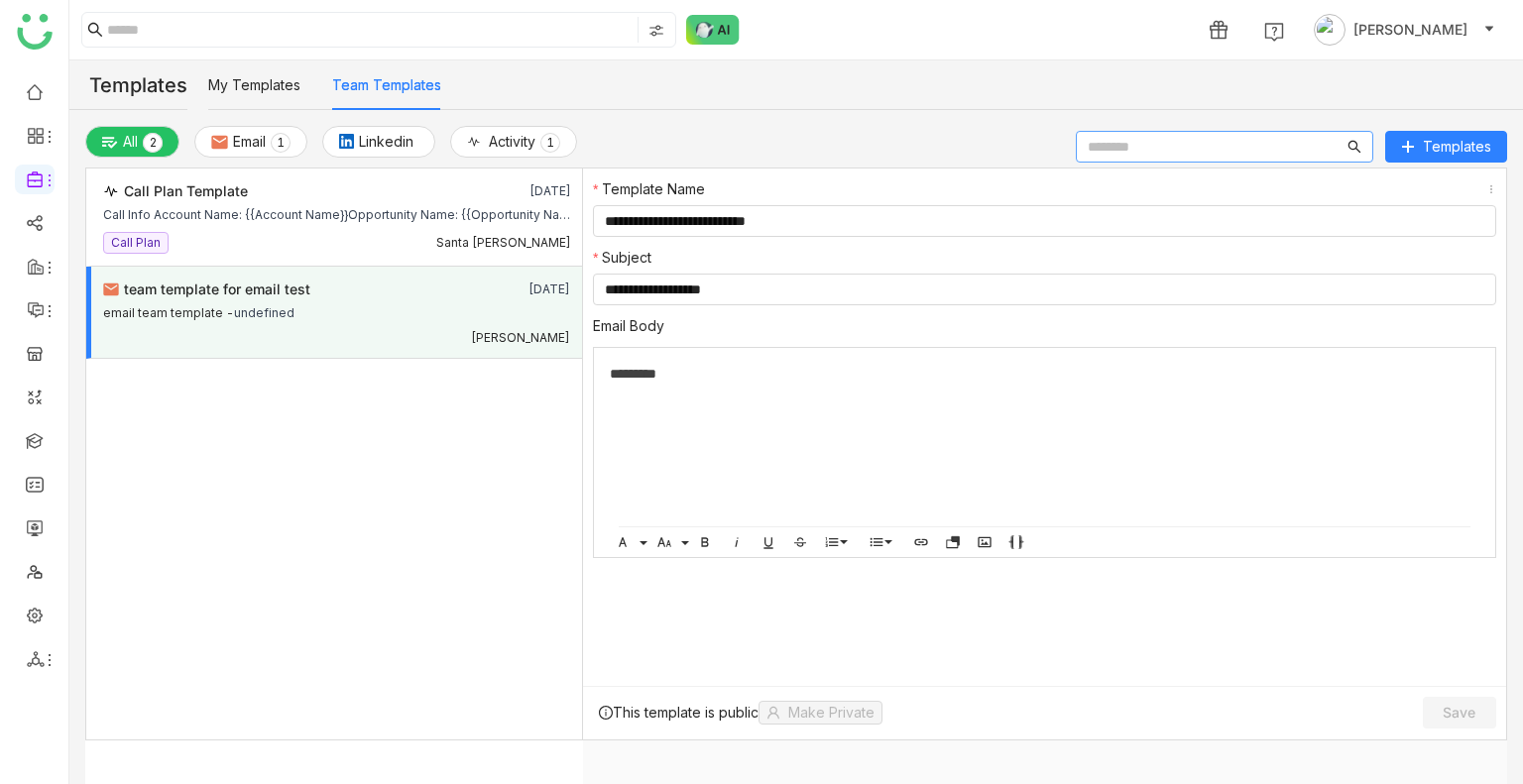 click at bounding box center (1216, 147) 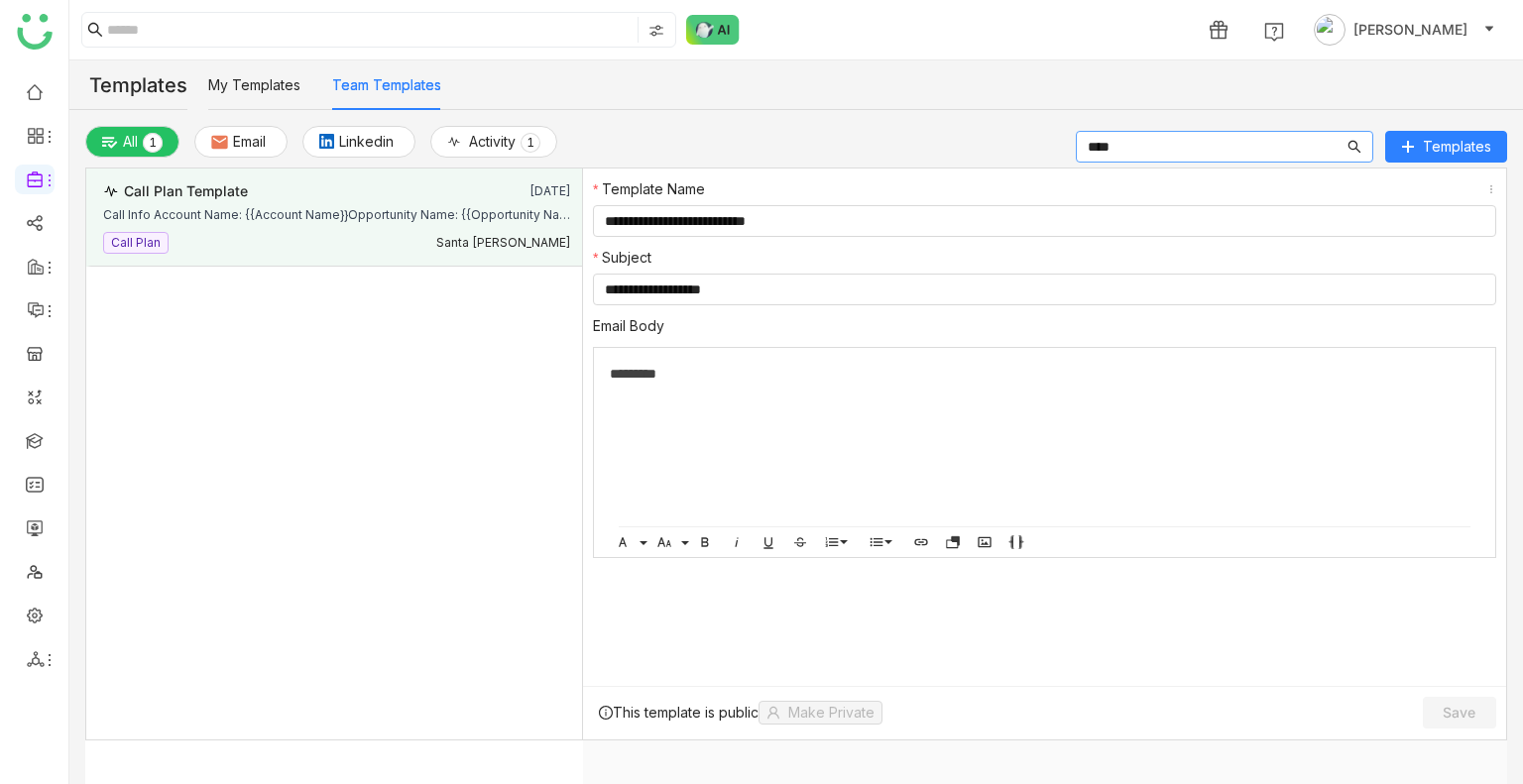type on "****" 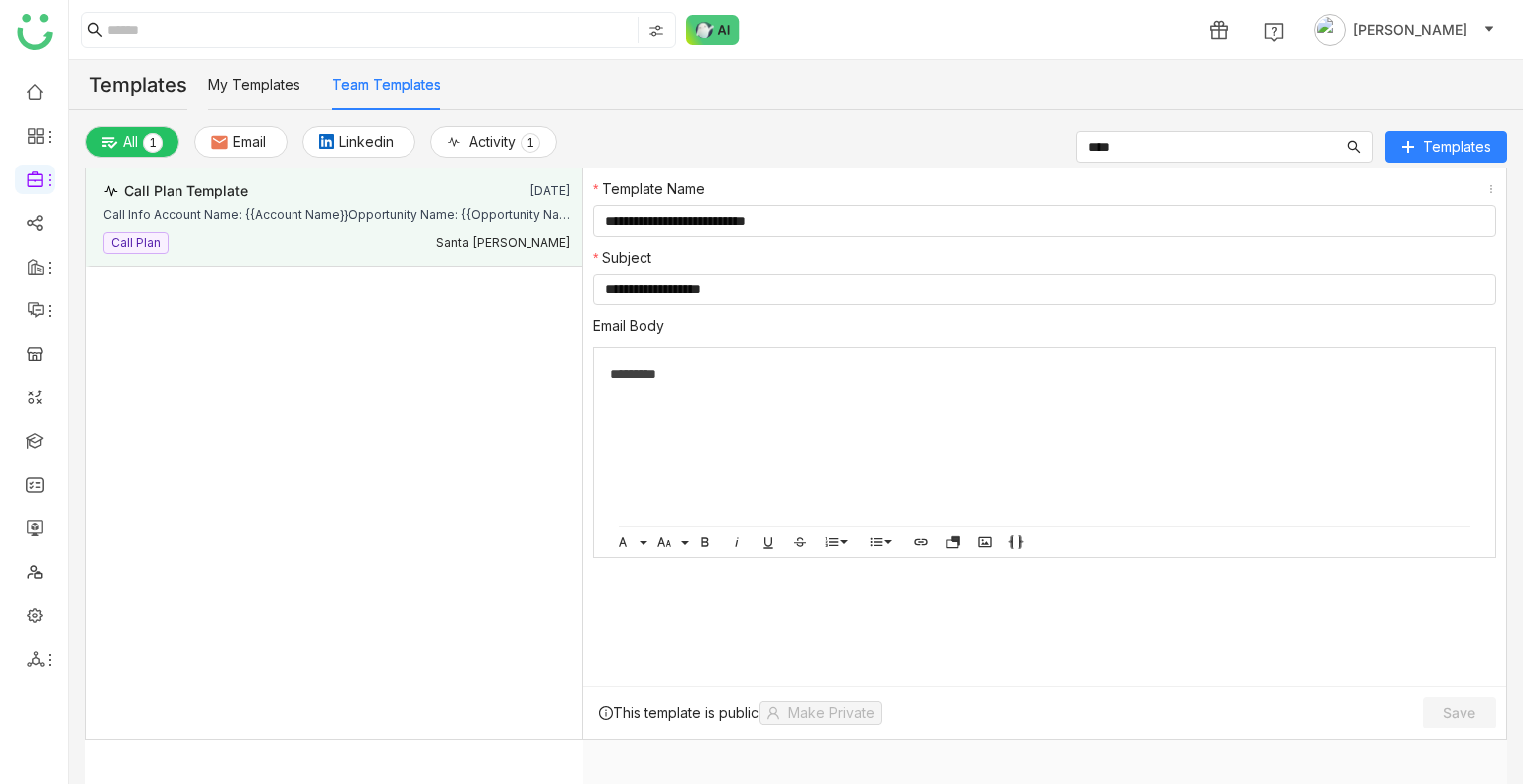 click on "Call Info Account Name: {{Account Name}}Opportunity Name: {{Opportunity Name}}Opportunity Stage: {{Opportunity Stage}}Prospect Name: {{Contact Name}}Title: {{Contact Title}}LinkedIn Profile: {{Contact Linkedin URL}}SDR HandoverAgenda of the meeting - What brought them to the call - Discovery Reminders (Please ask these questions and fill in)Objectives: Challenges: Key Discussion Points:Next Steps: Guided Discovery Questions{{Guided Discovery Questions}}Name Drop{{Name Drop}}Participants{{Participants}}Questions they might ask{{FAQs}}Documents{{Documents}}" at bounding box center (337, 212) 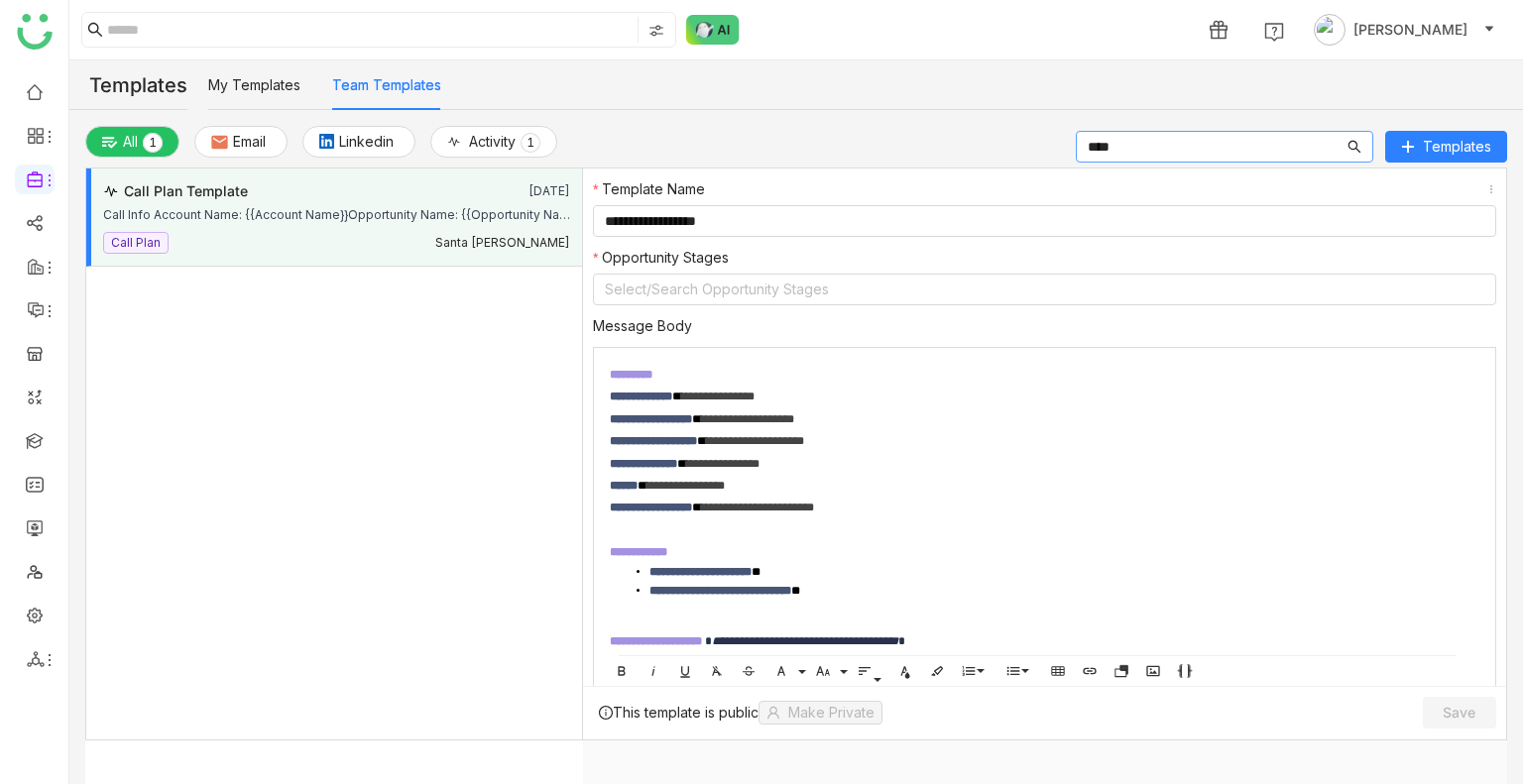 click on "****" at bounding box center [1216, 147] 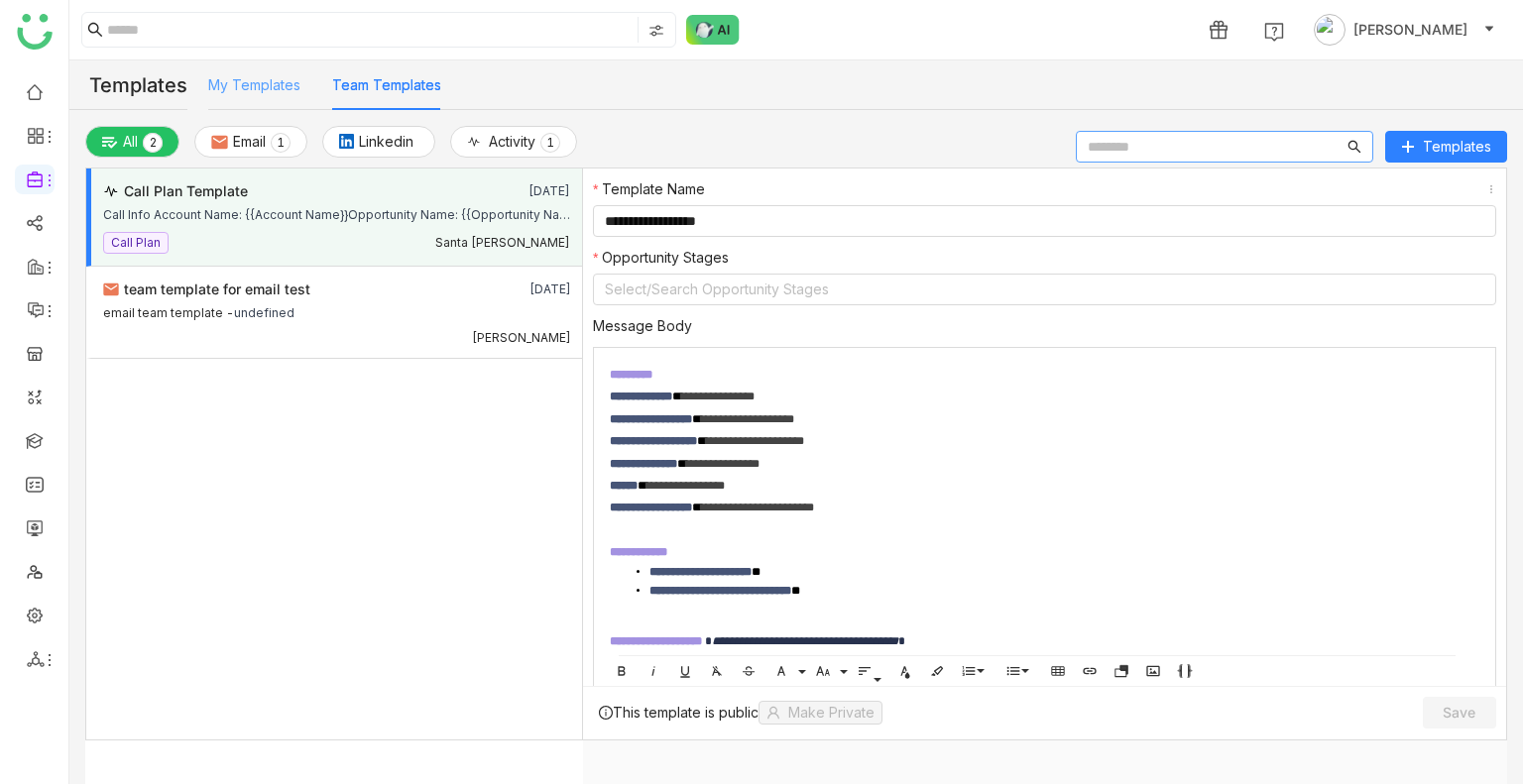 type 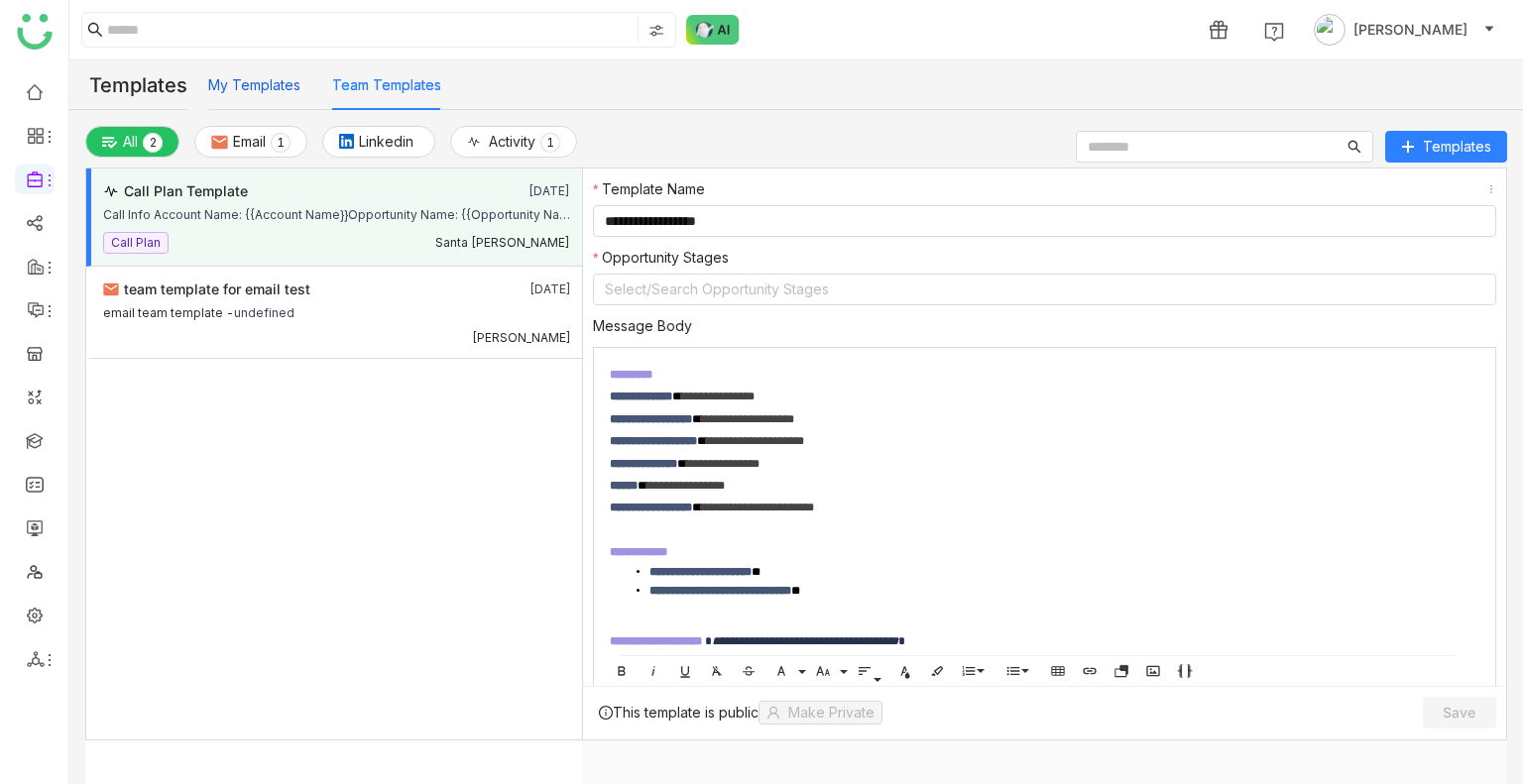 click on "My Templates" at bounding box center (254, 85) 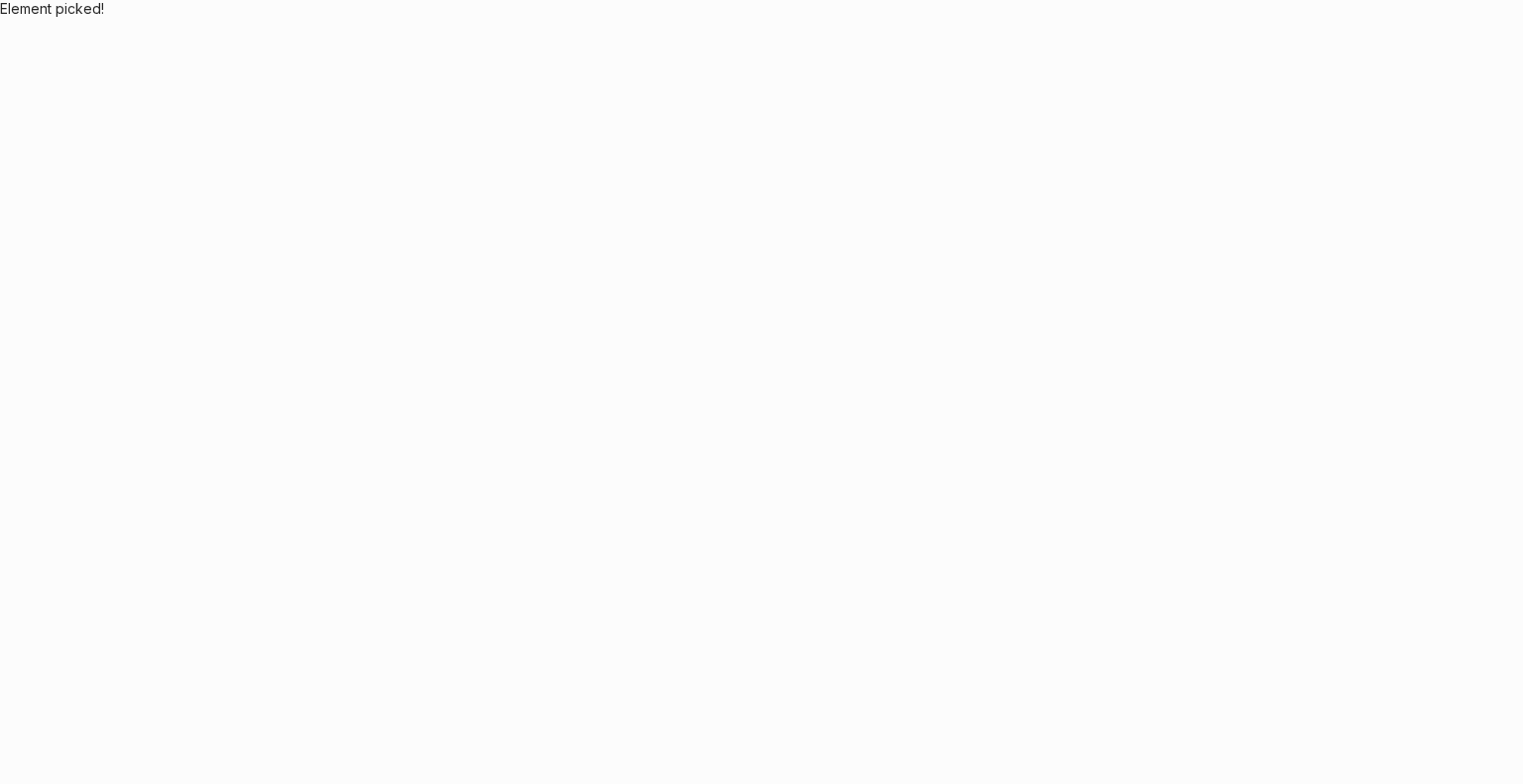 scroll, scrollTop: 0, scrollLeft: 0, axis: both 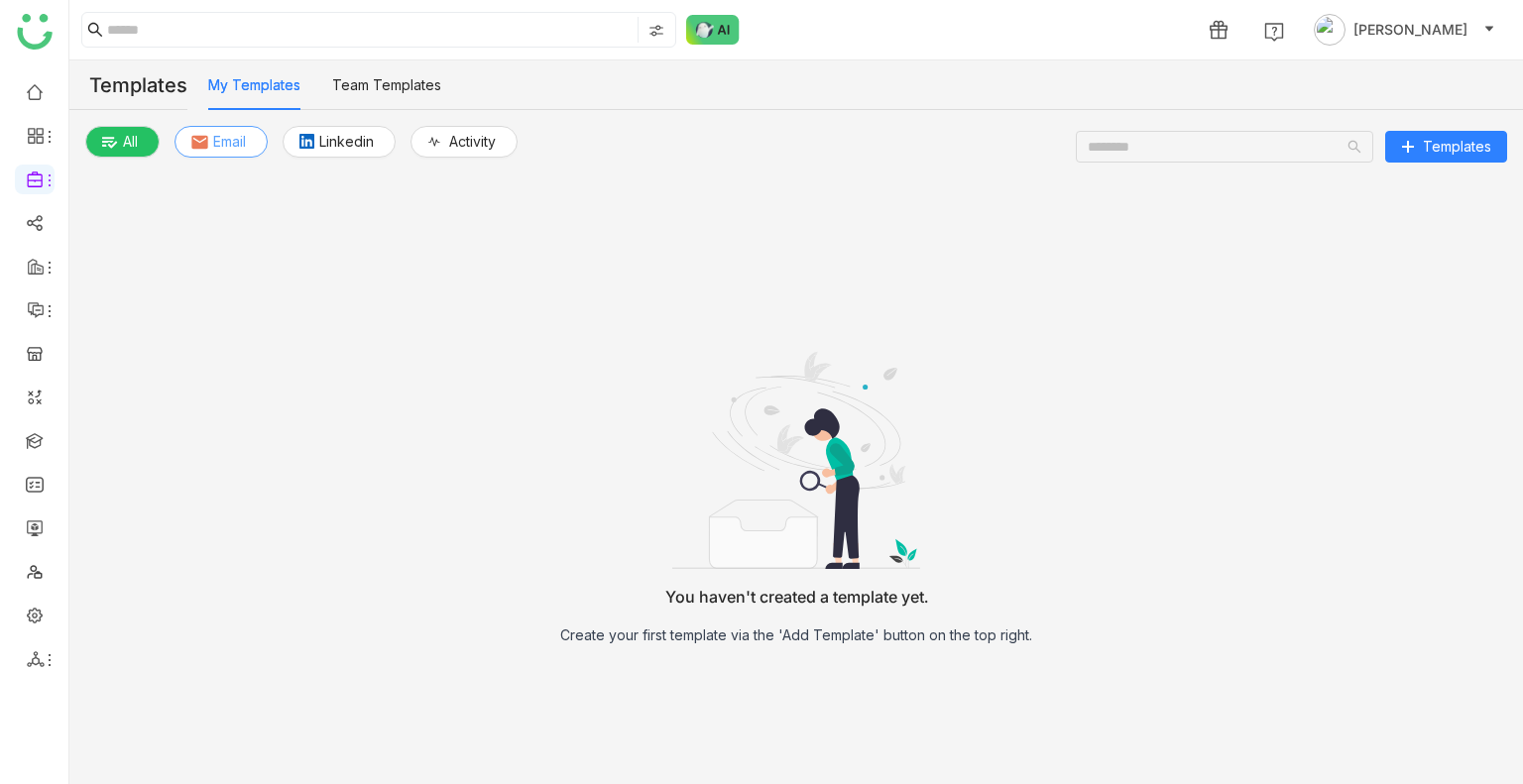 click at bounding box center [199, 142] 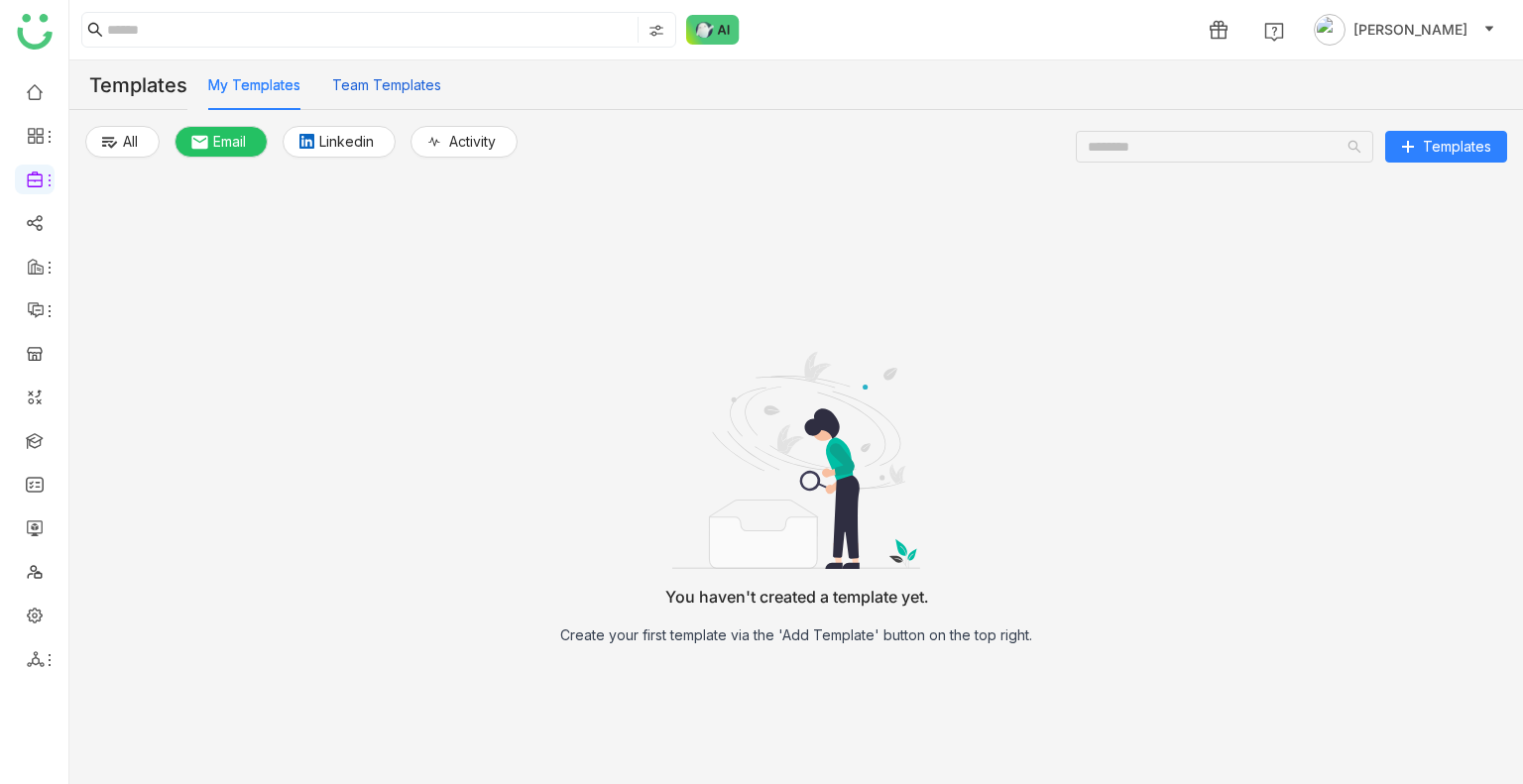 click on "Team Templates" at bounding box center [387, 85] 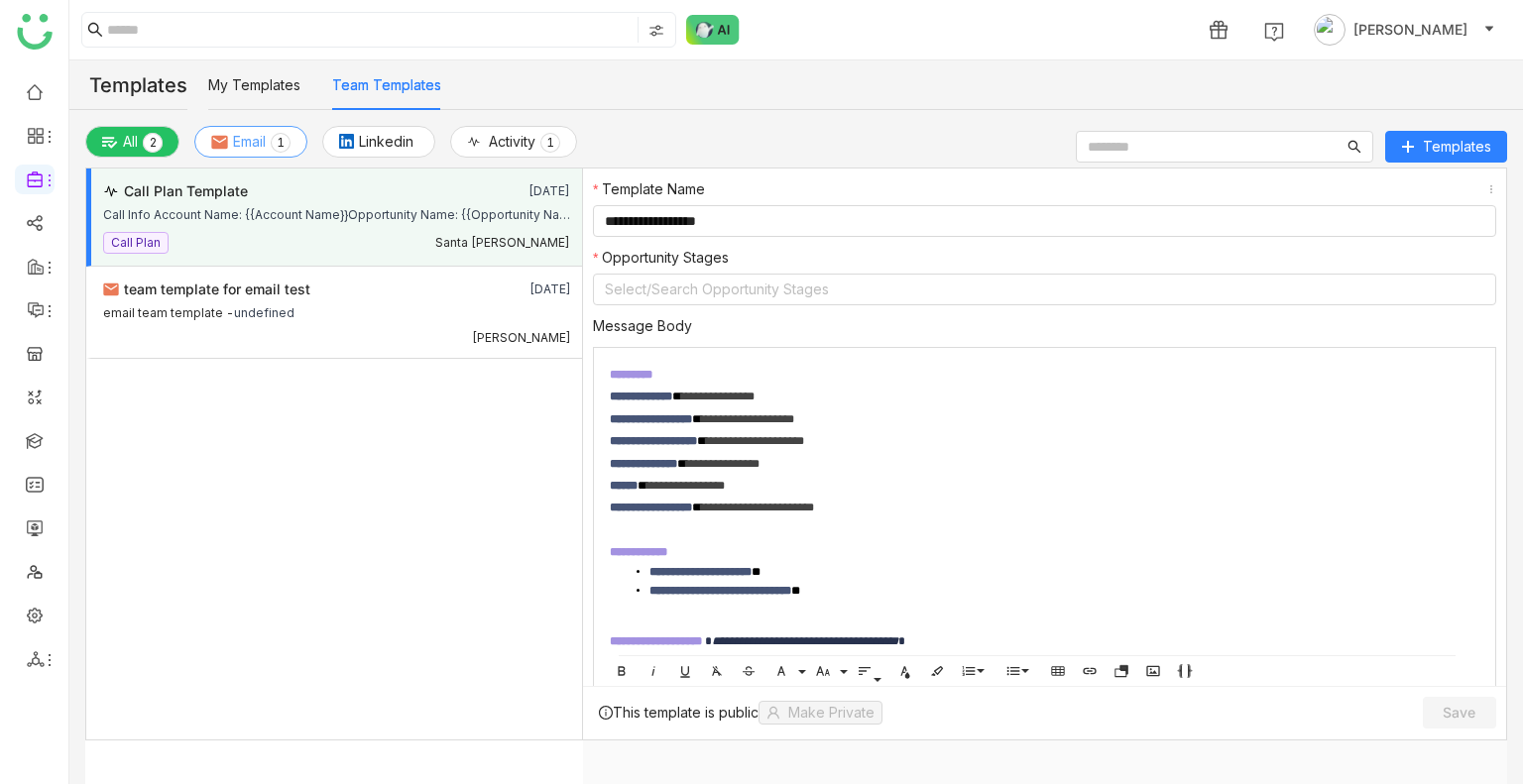 click on "Email" at bounding box center [249, 142] 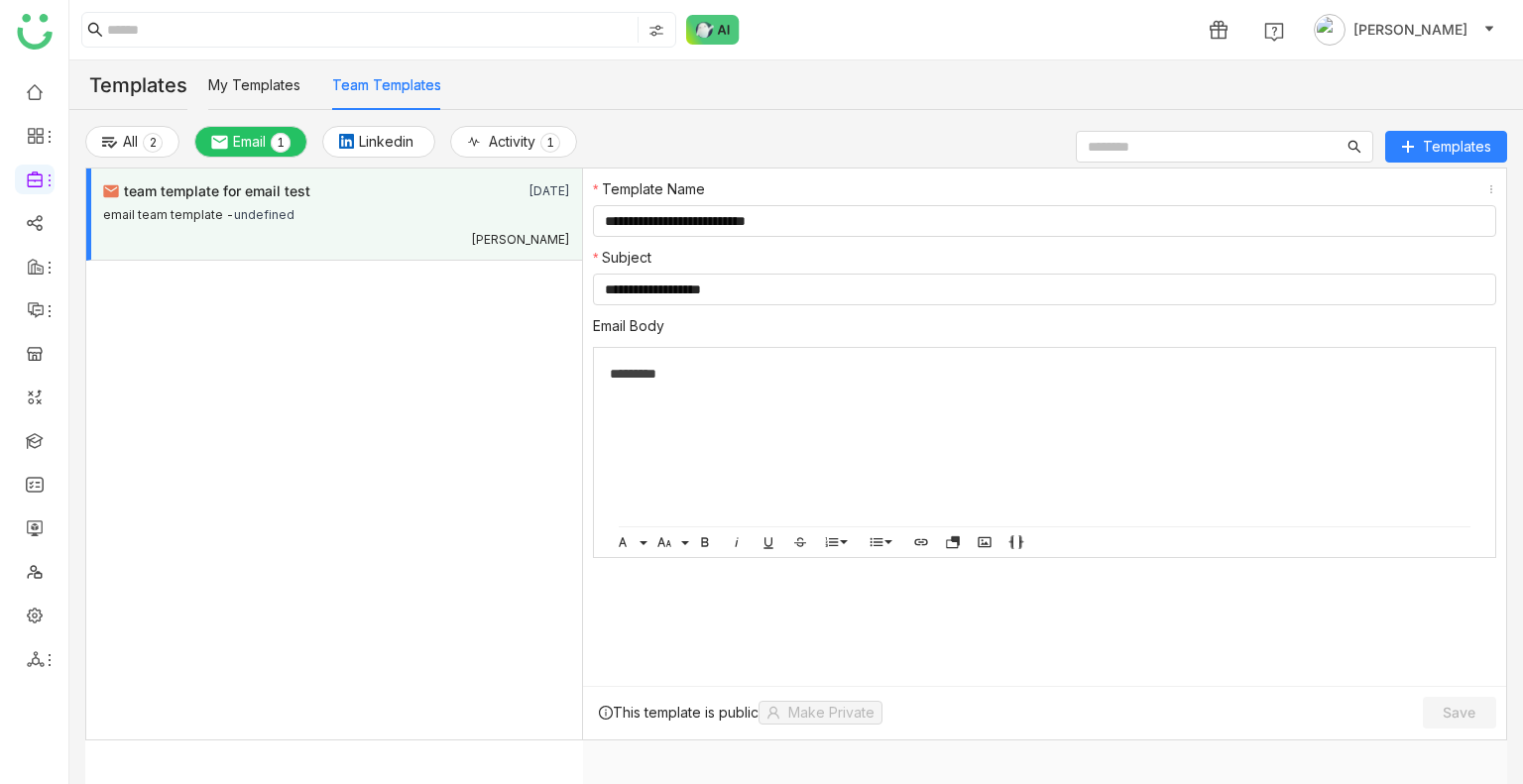 click on "All   0   1   2   3   4   5   6   7   8   9   Email   0   1   2   3   4   5   6   7   8   9   Linkedin
Activity   0   1   2   3   4   5   6   7   8   9" at bounding box center (336, 147) 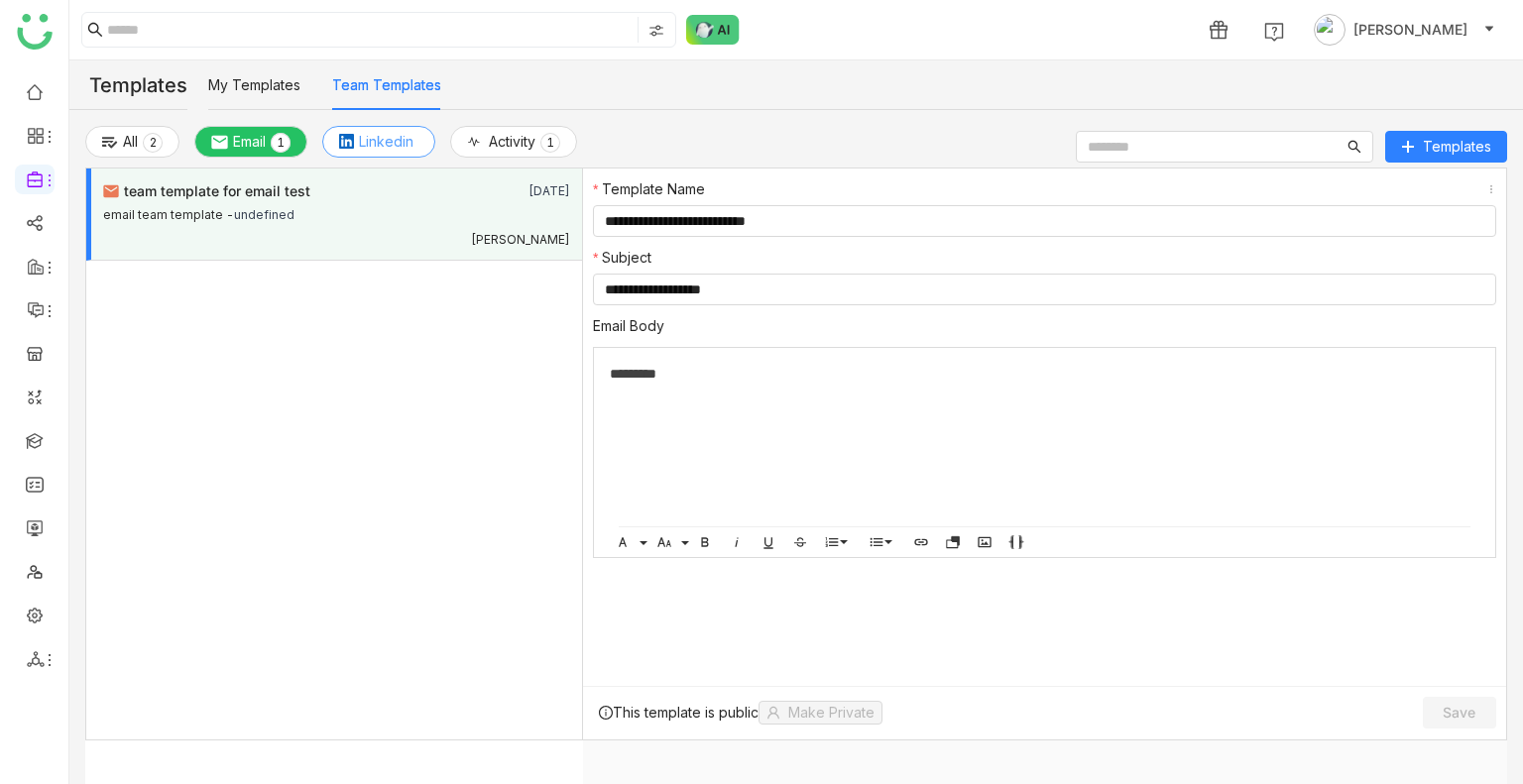 click on "Linkedin" at bounding box center (386, 142) 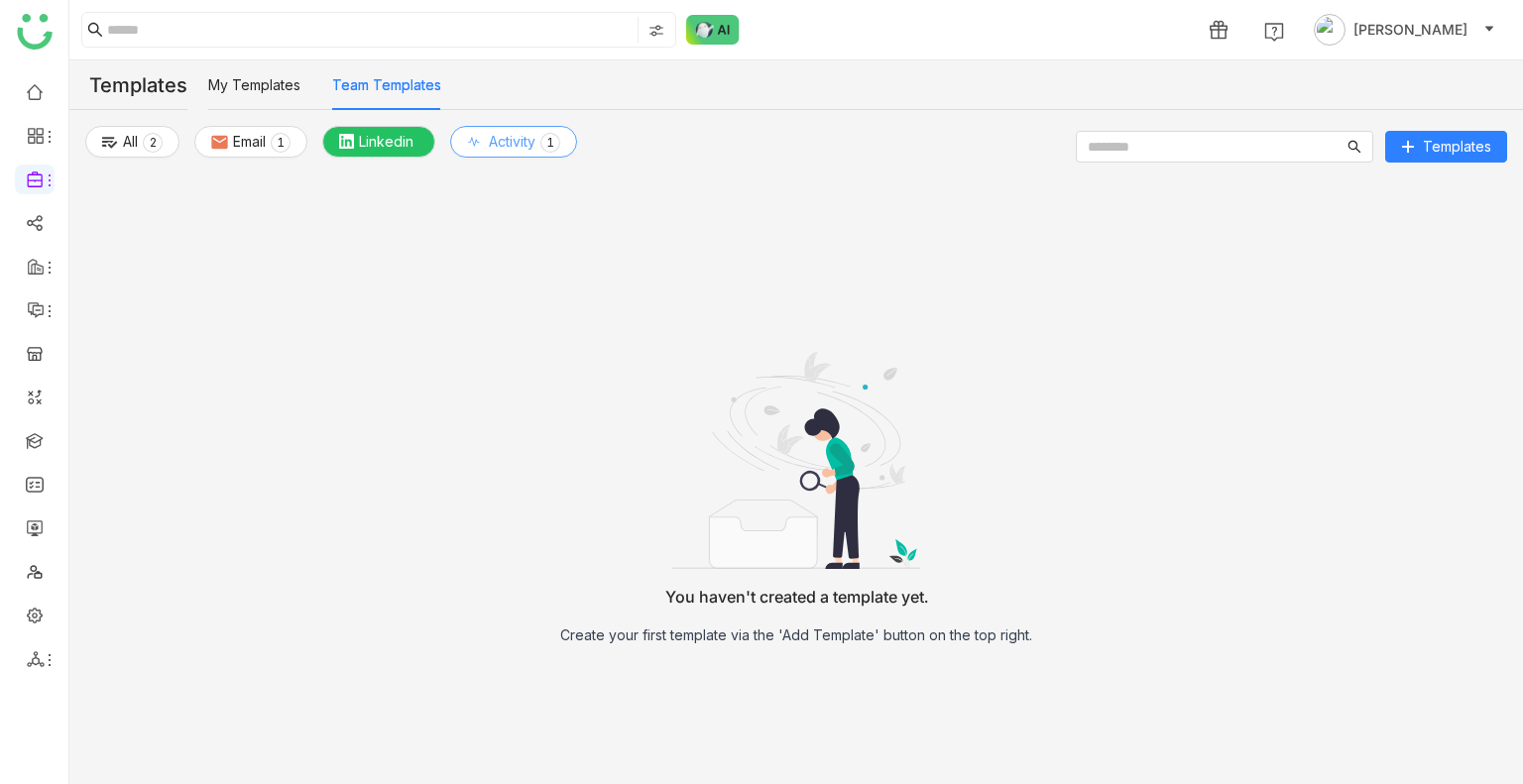 click 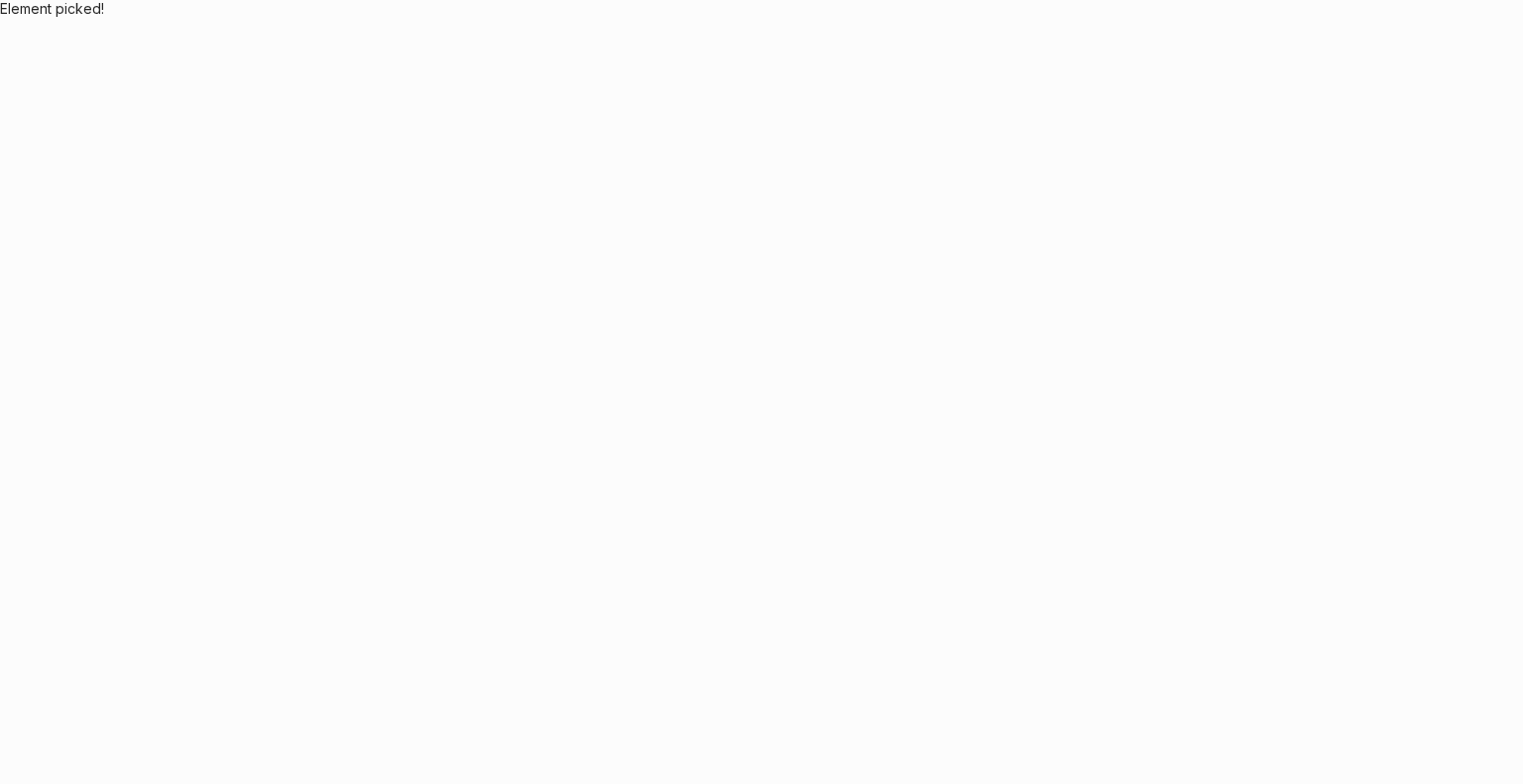 scroll, scrollTop: 0, scrollLeft: 0, axis: both 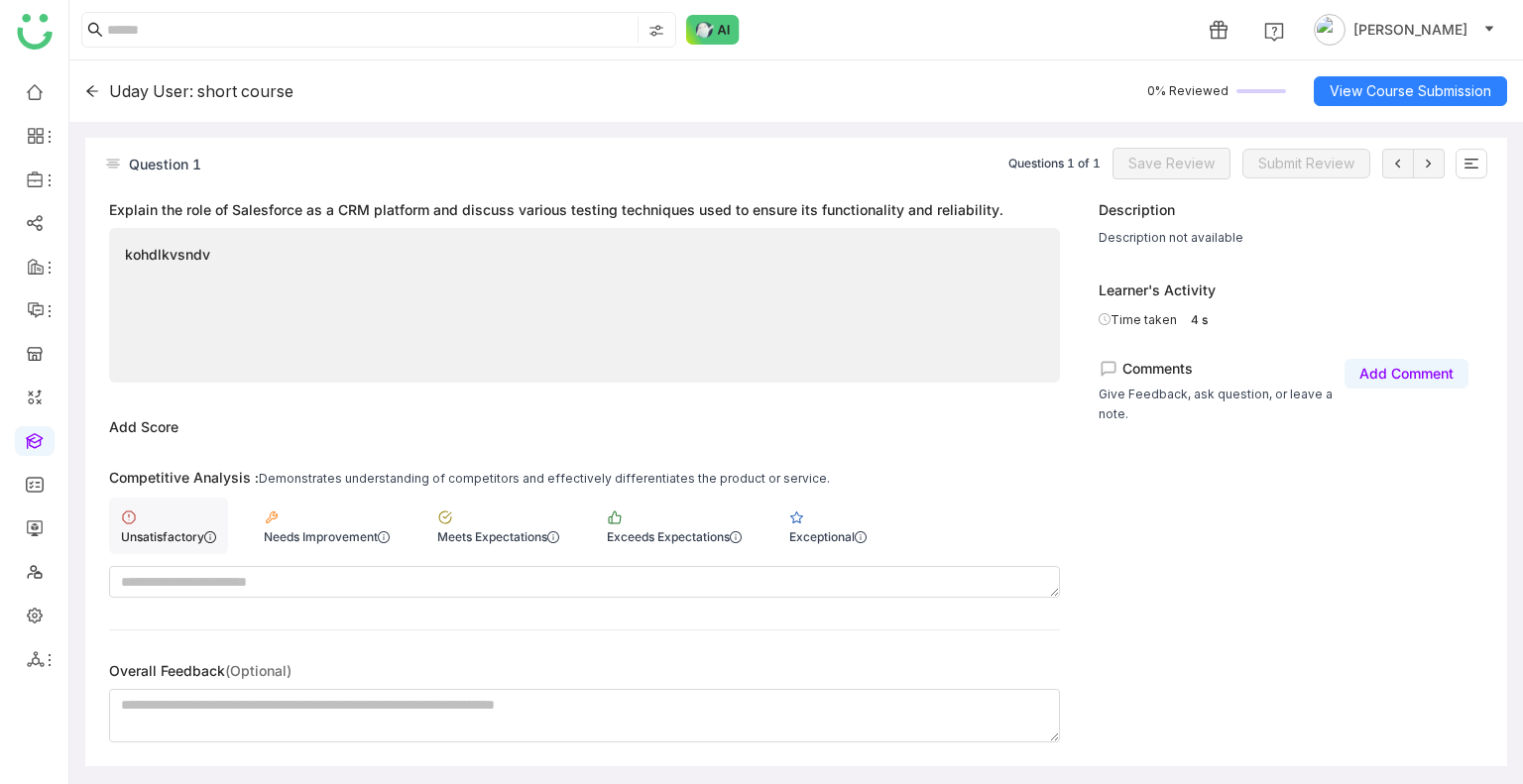 click on "Unsatisfactory" 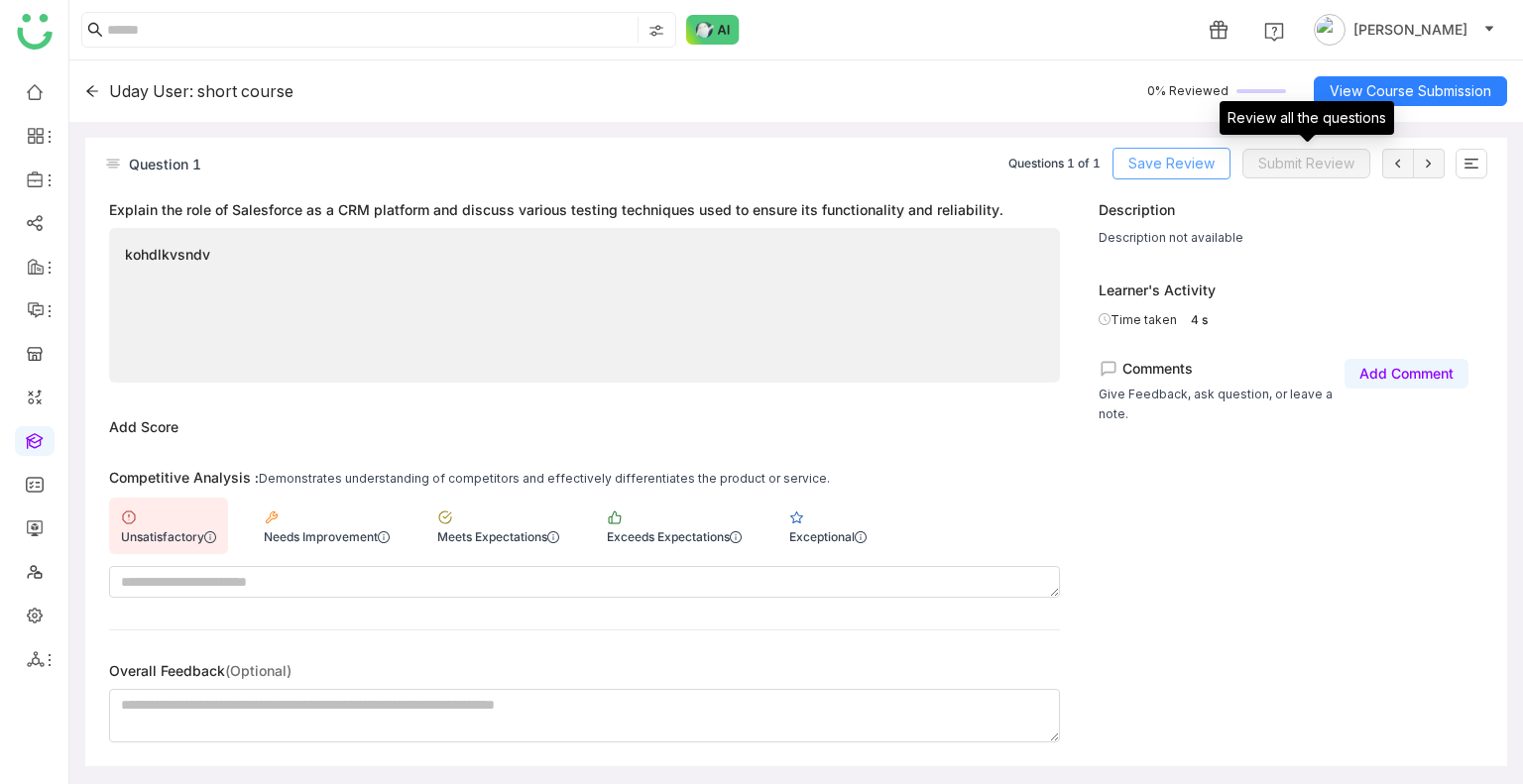 click on "Save Review" 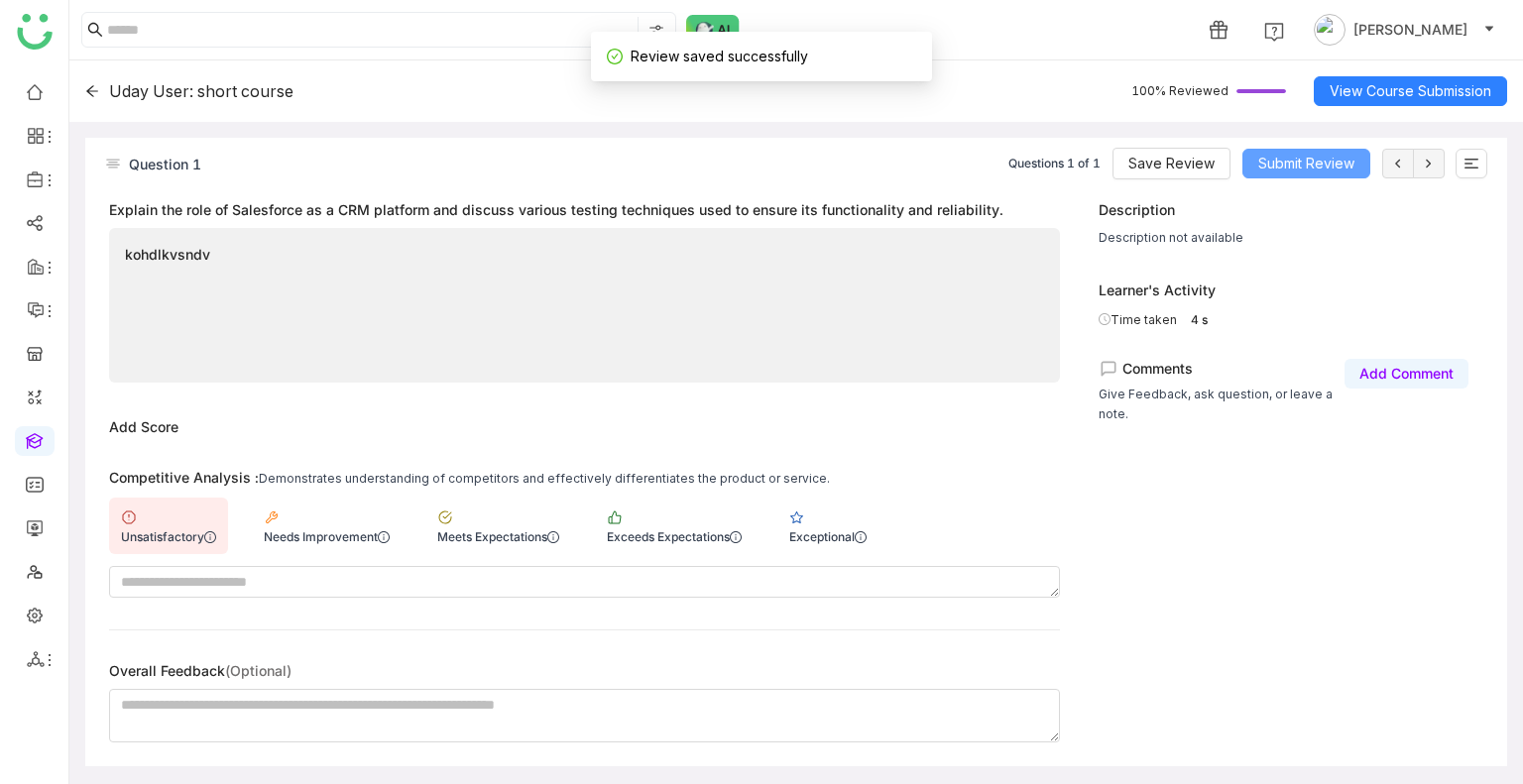 click on "Submit Review" 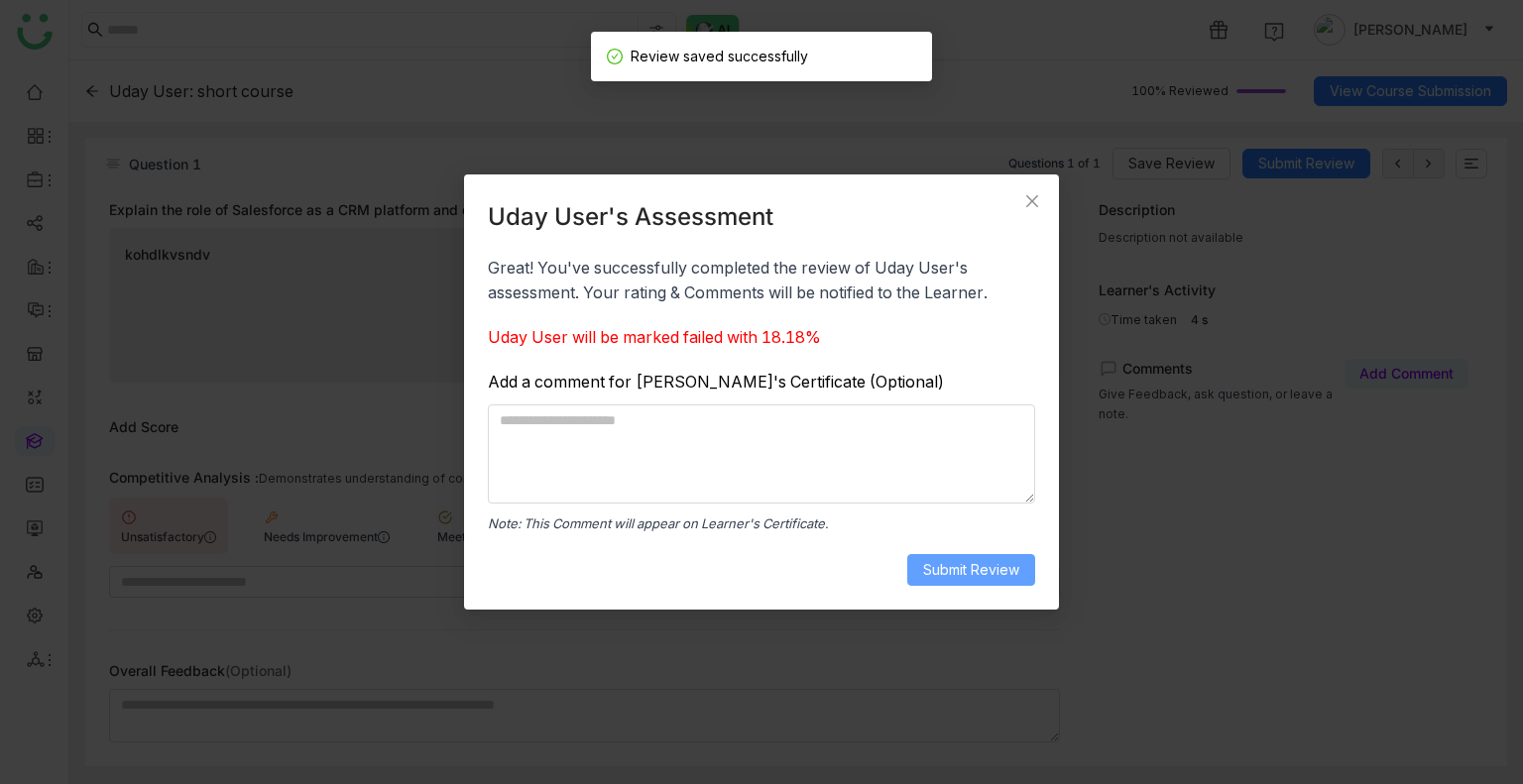 click on "Submit Review" at bounding box center [971, 570] 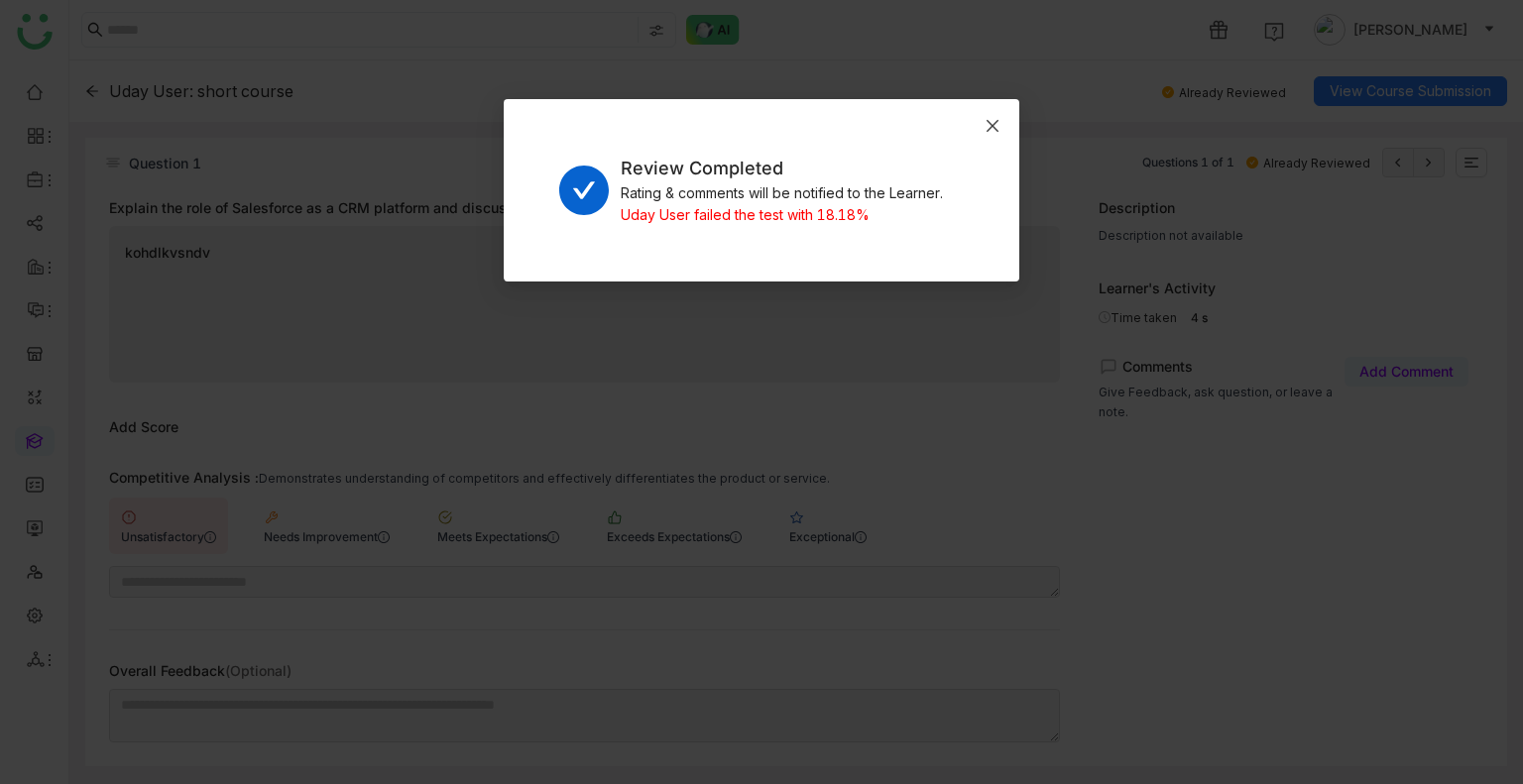 click at bounding box center [993, 126] 